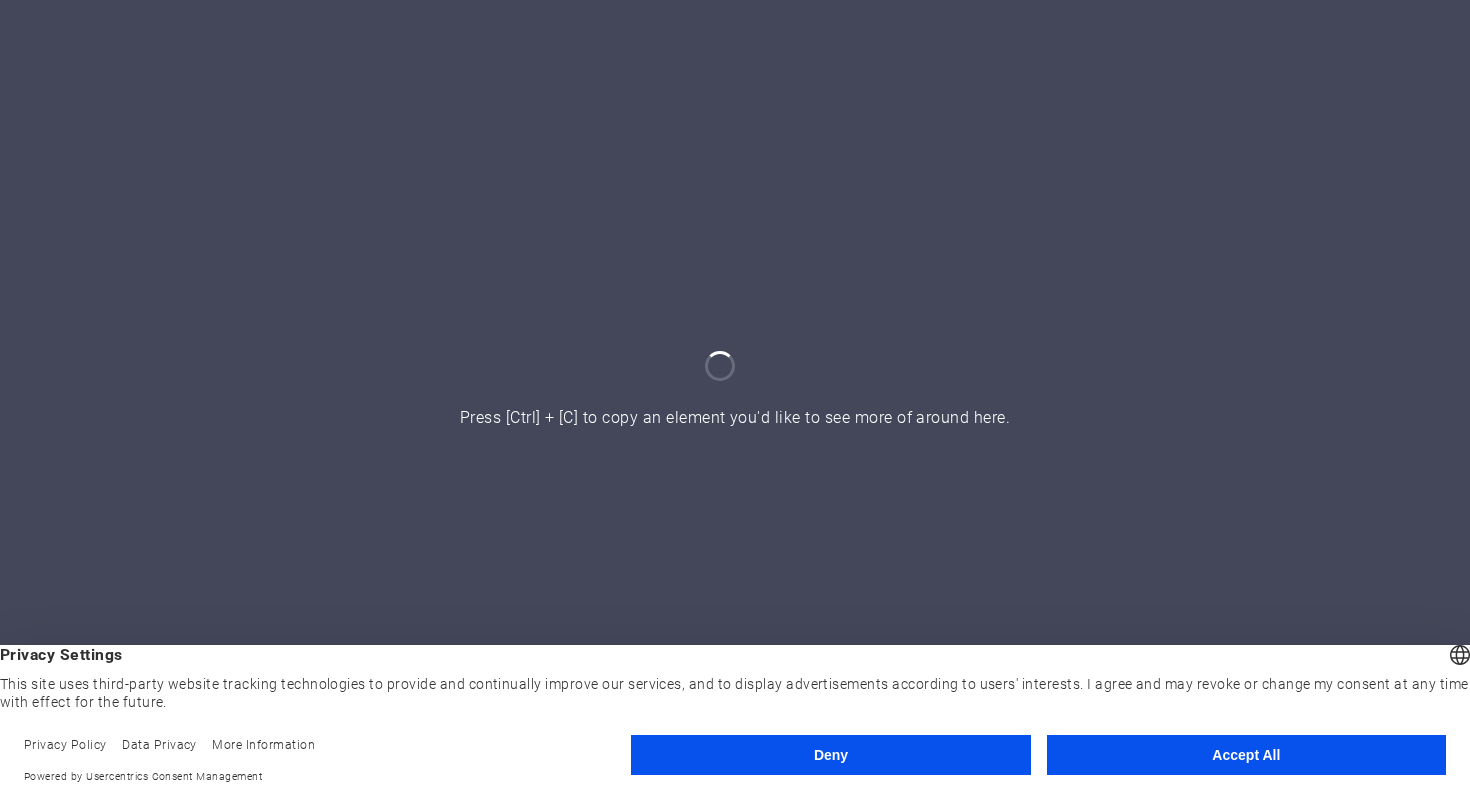 scroll, scrollTop: 0, scrollLeft: 0, axis: both 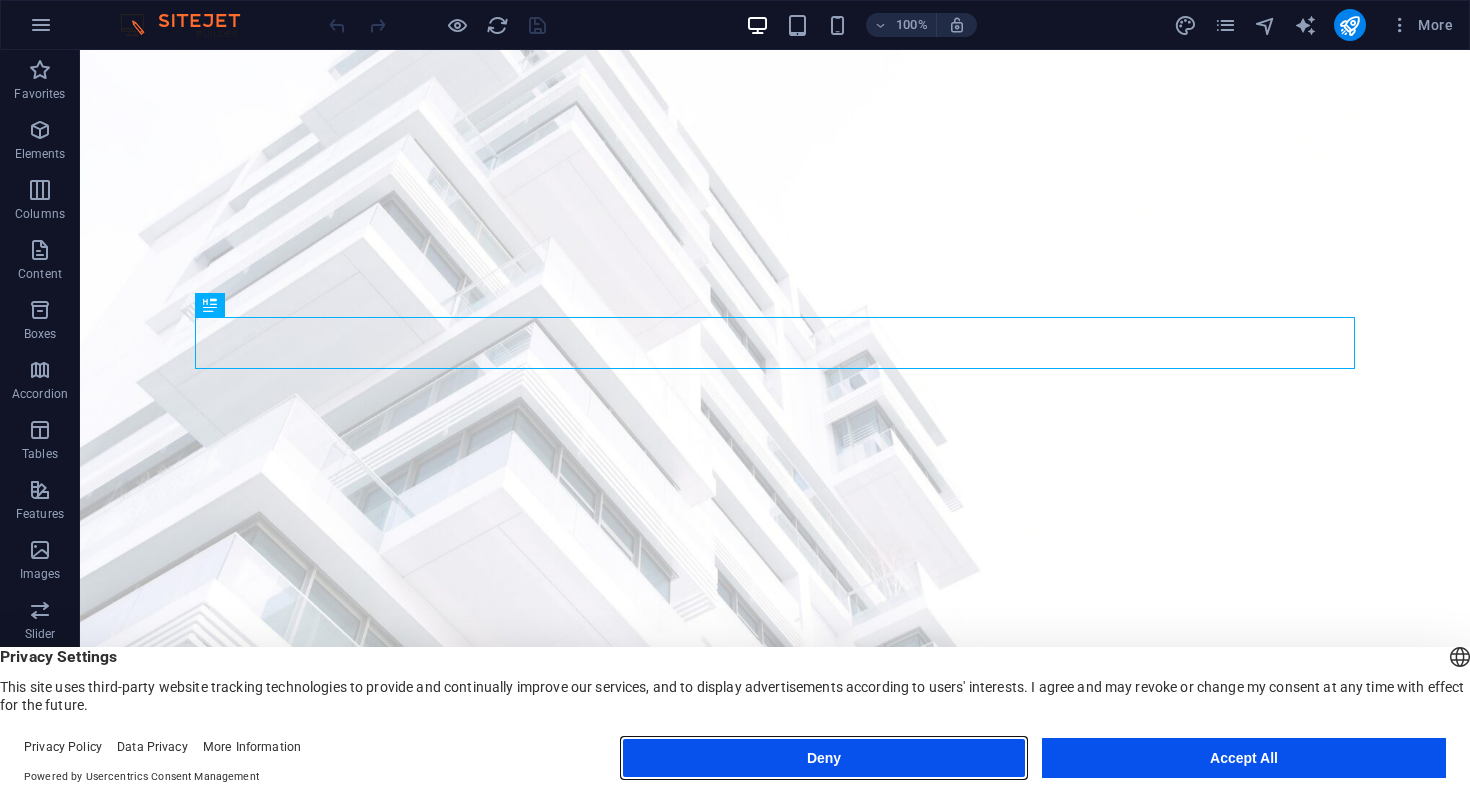 click on "Deny" at bounding box center [824, 758] 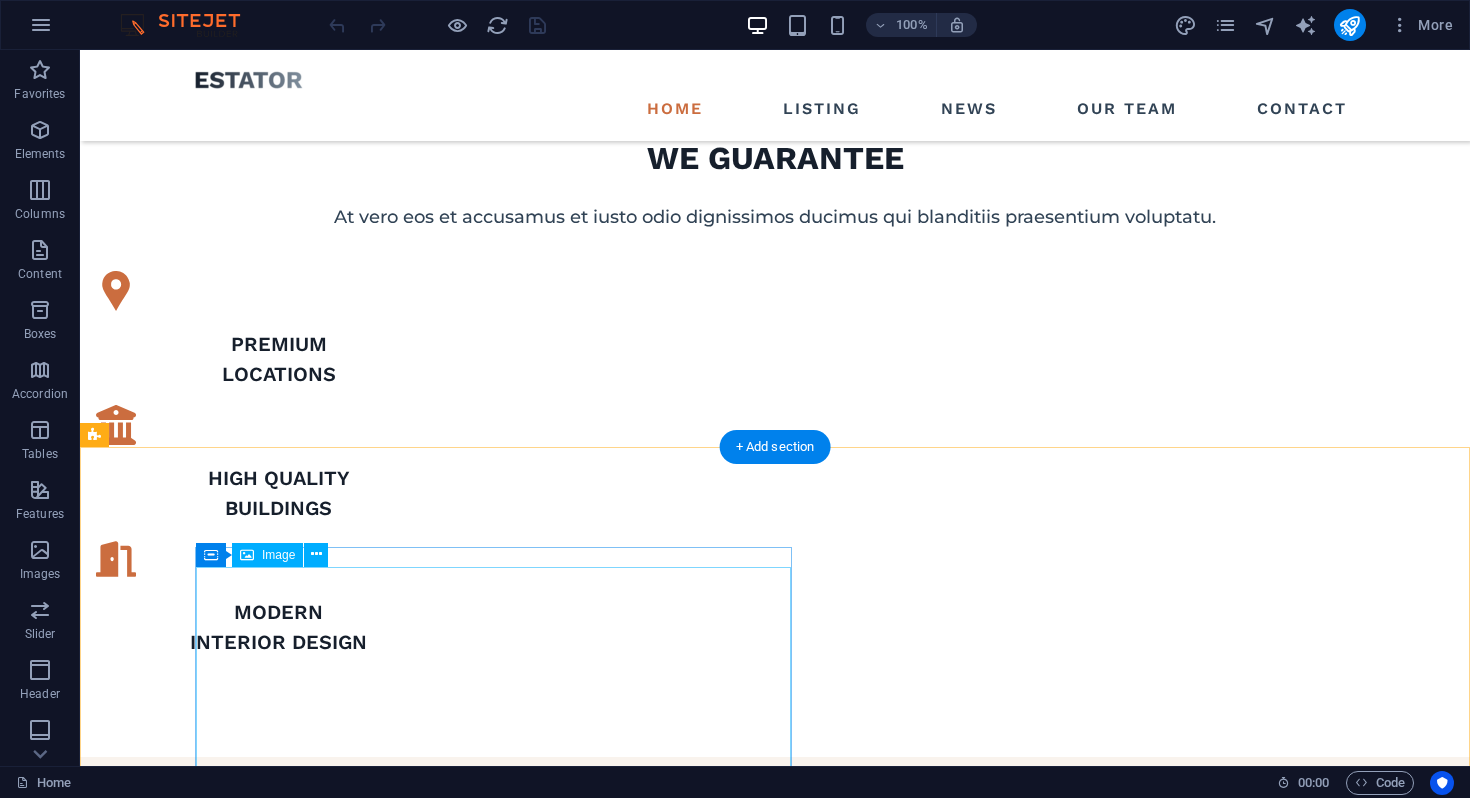 scroll, scrollTop: 447, scrollLeft: 0, axis: vertical 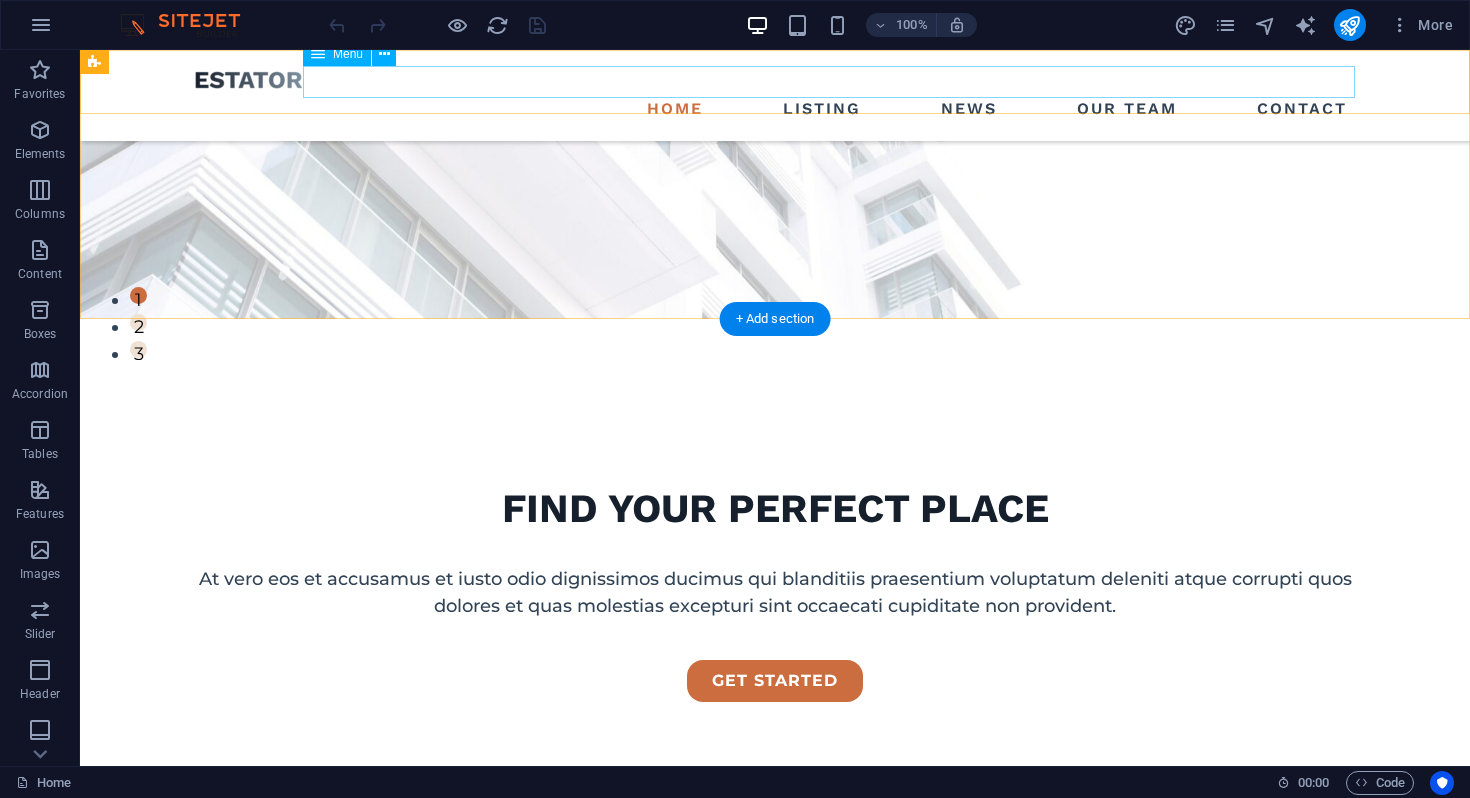 click on "Home Listing News Our Team Contact" at bounding box center (775, 109) 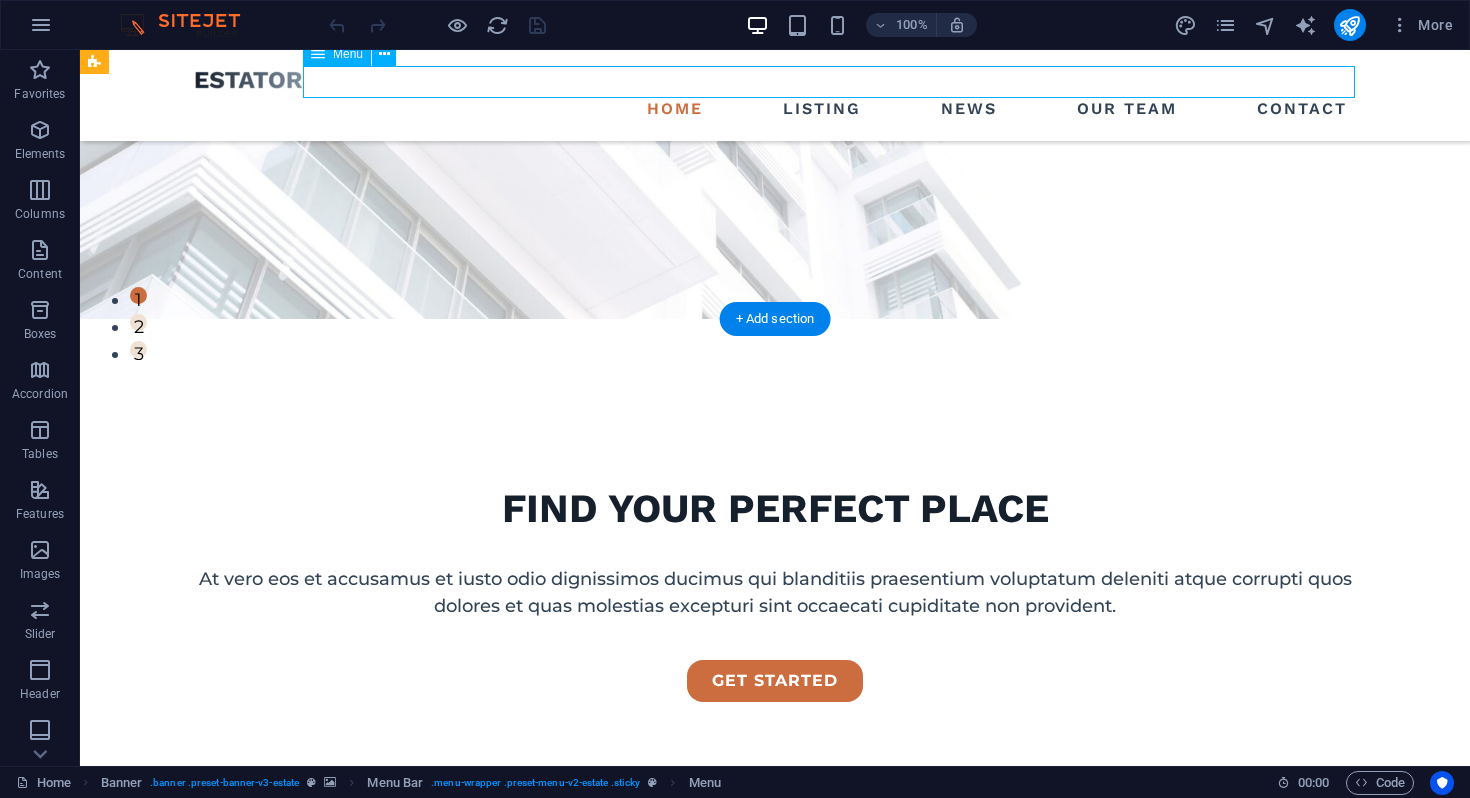 click on "Home Listing News Our Team Contact" at bounding box center (775, 109) 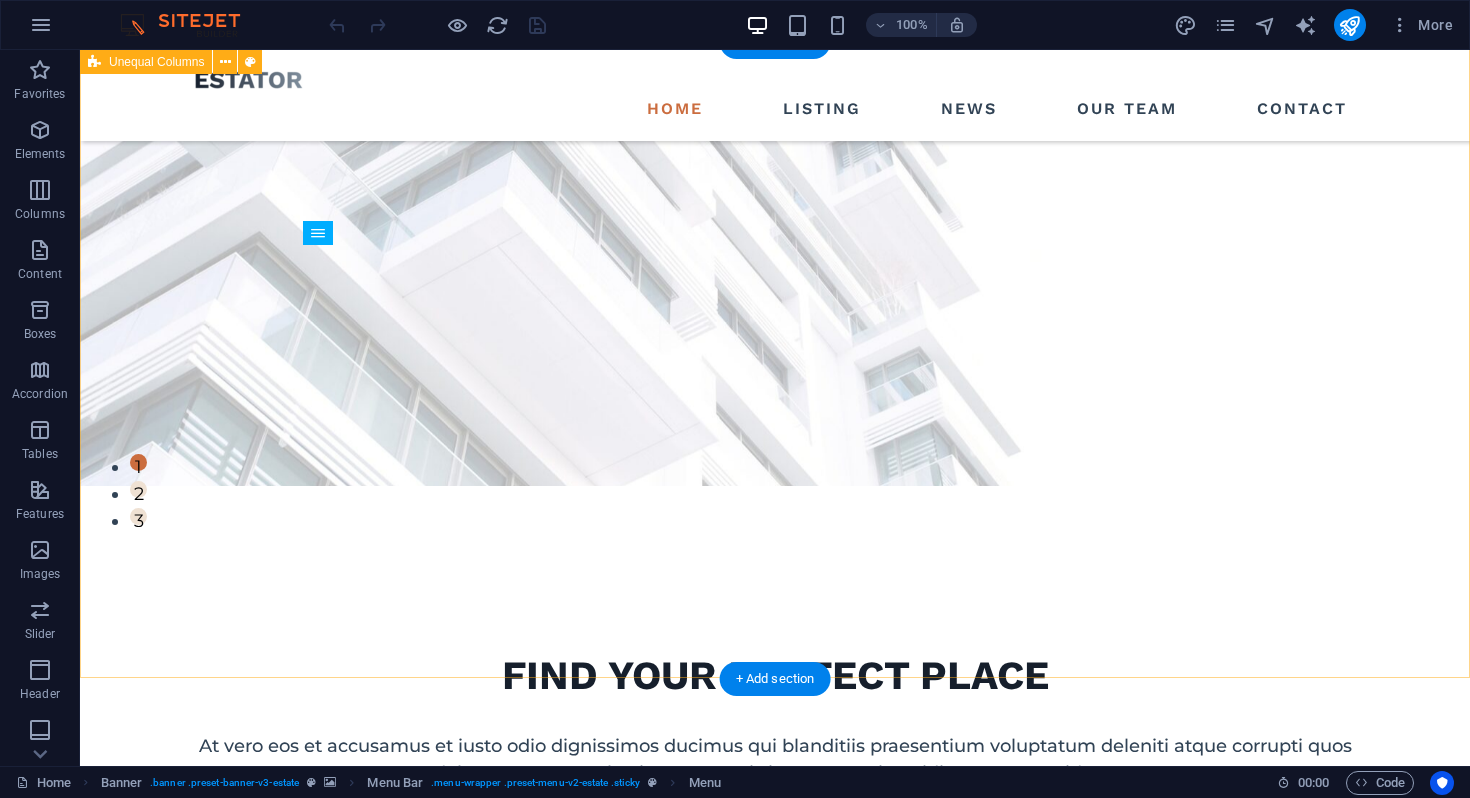 scroll, scrollTop: 0, scrollLeft: 0, axis: both 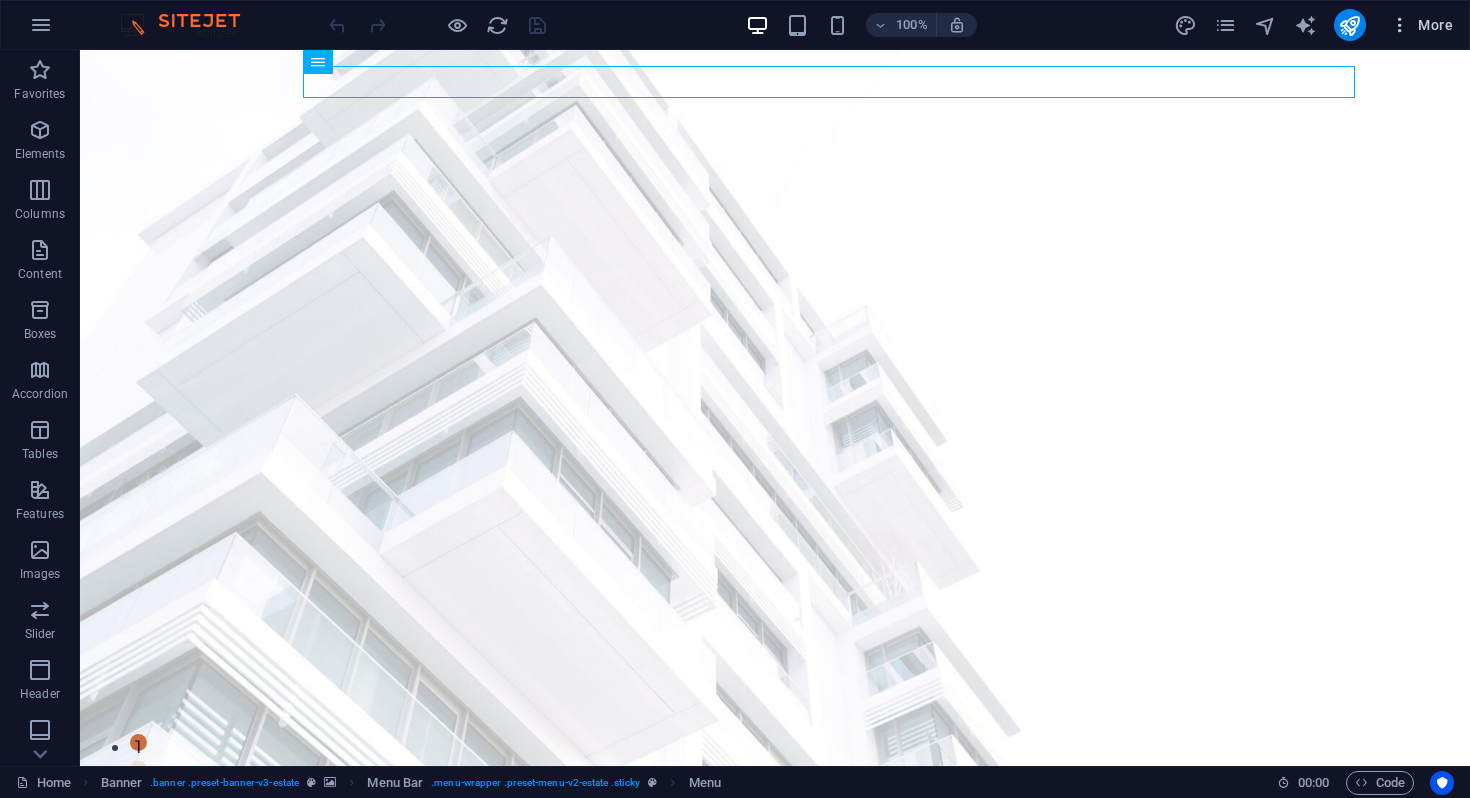 click on "More" at bounding box center (1421, 25) 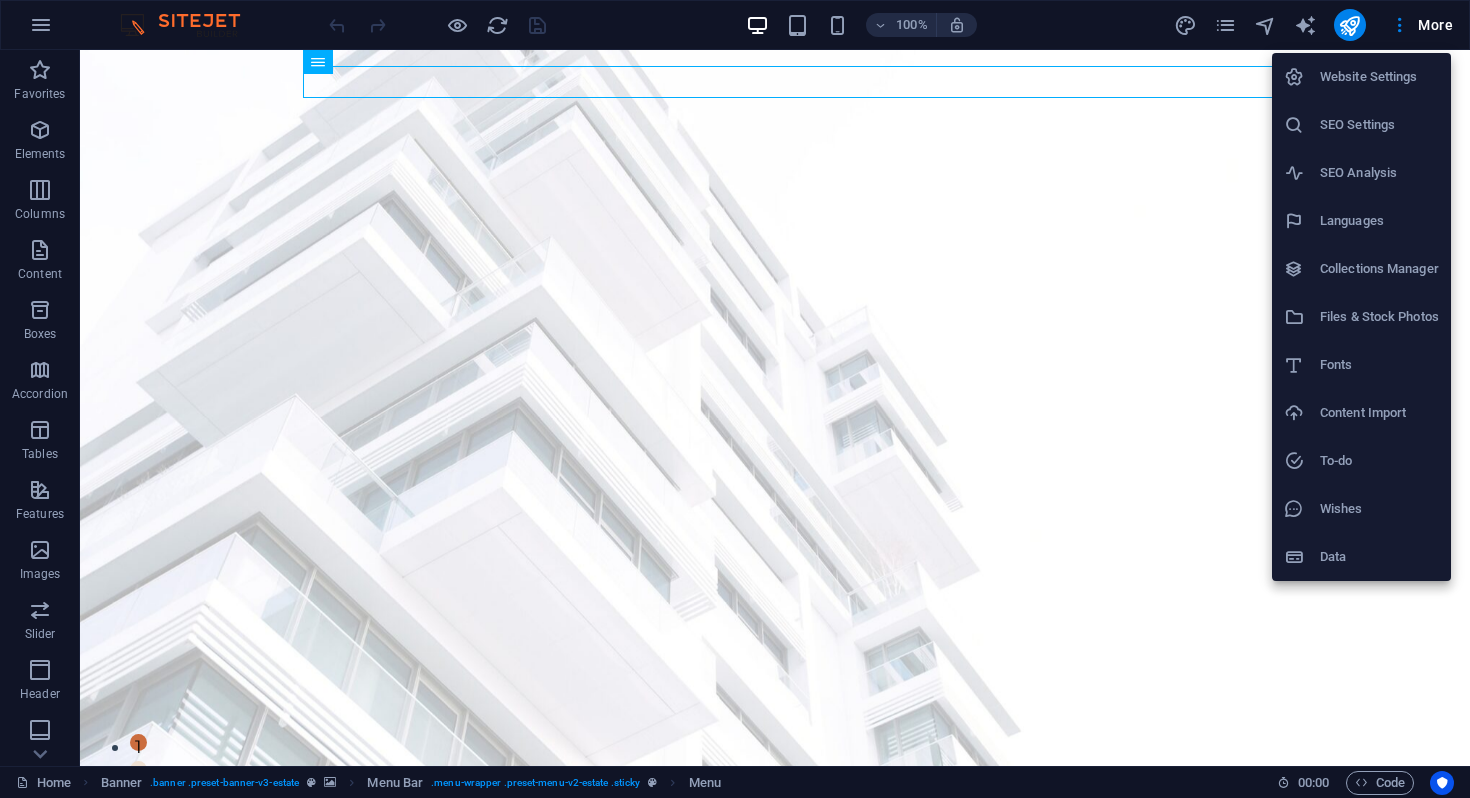 click at bounding box center (735, 399) 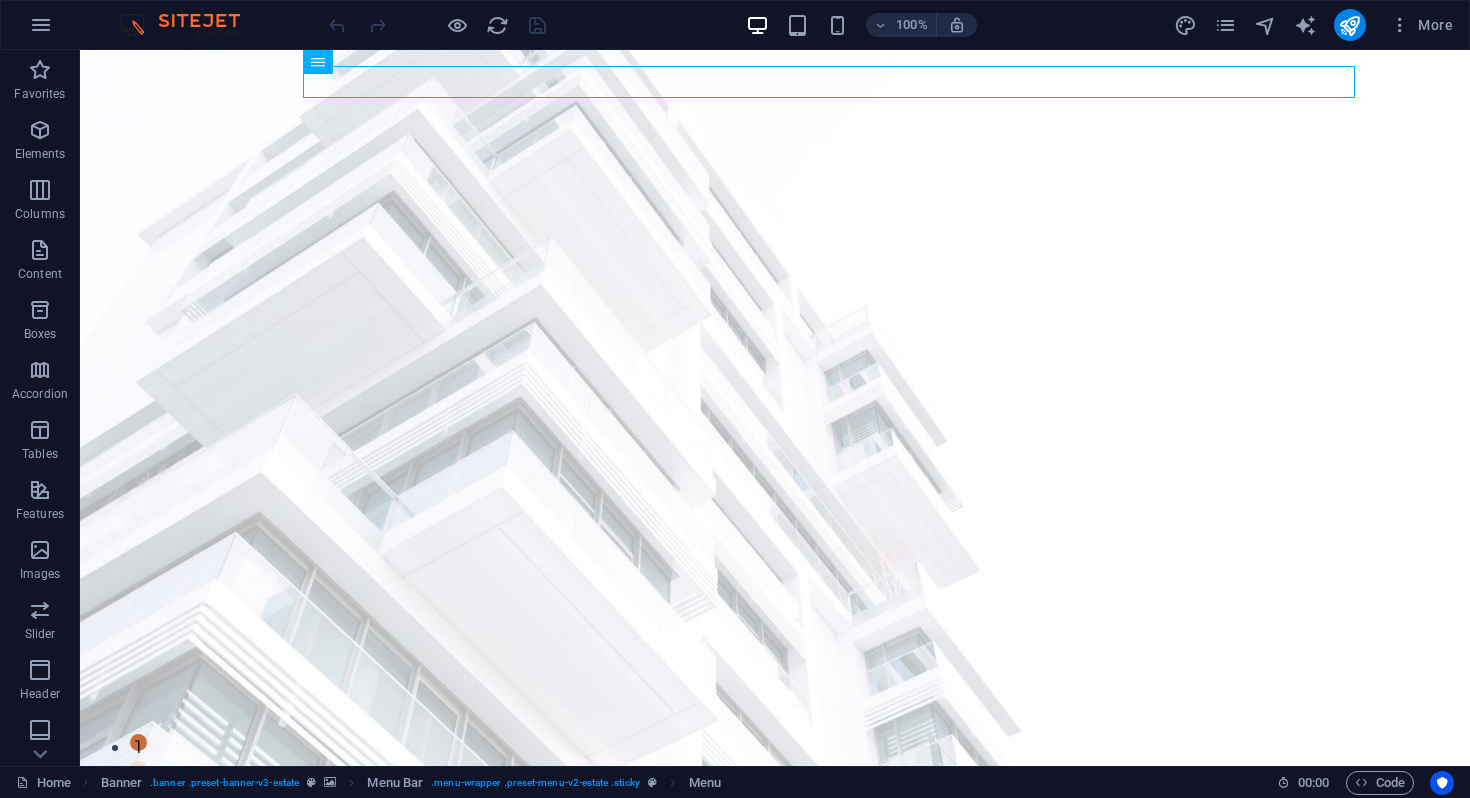 click at bounding box center (40, 550) 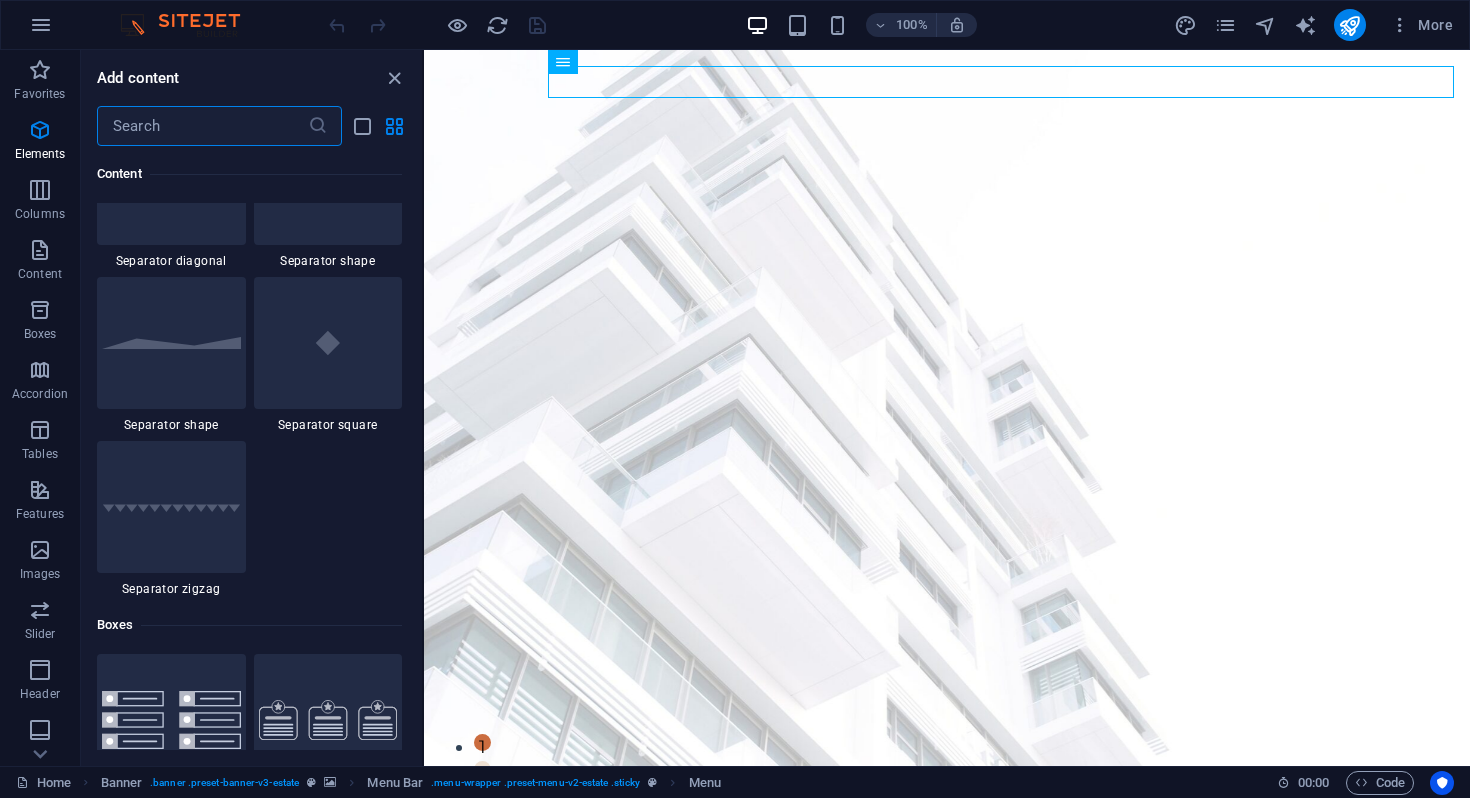 scroll, scrollTop: 10140, scrollLeft: 0, axis: vertical 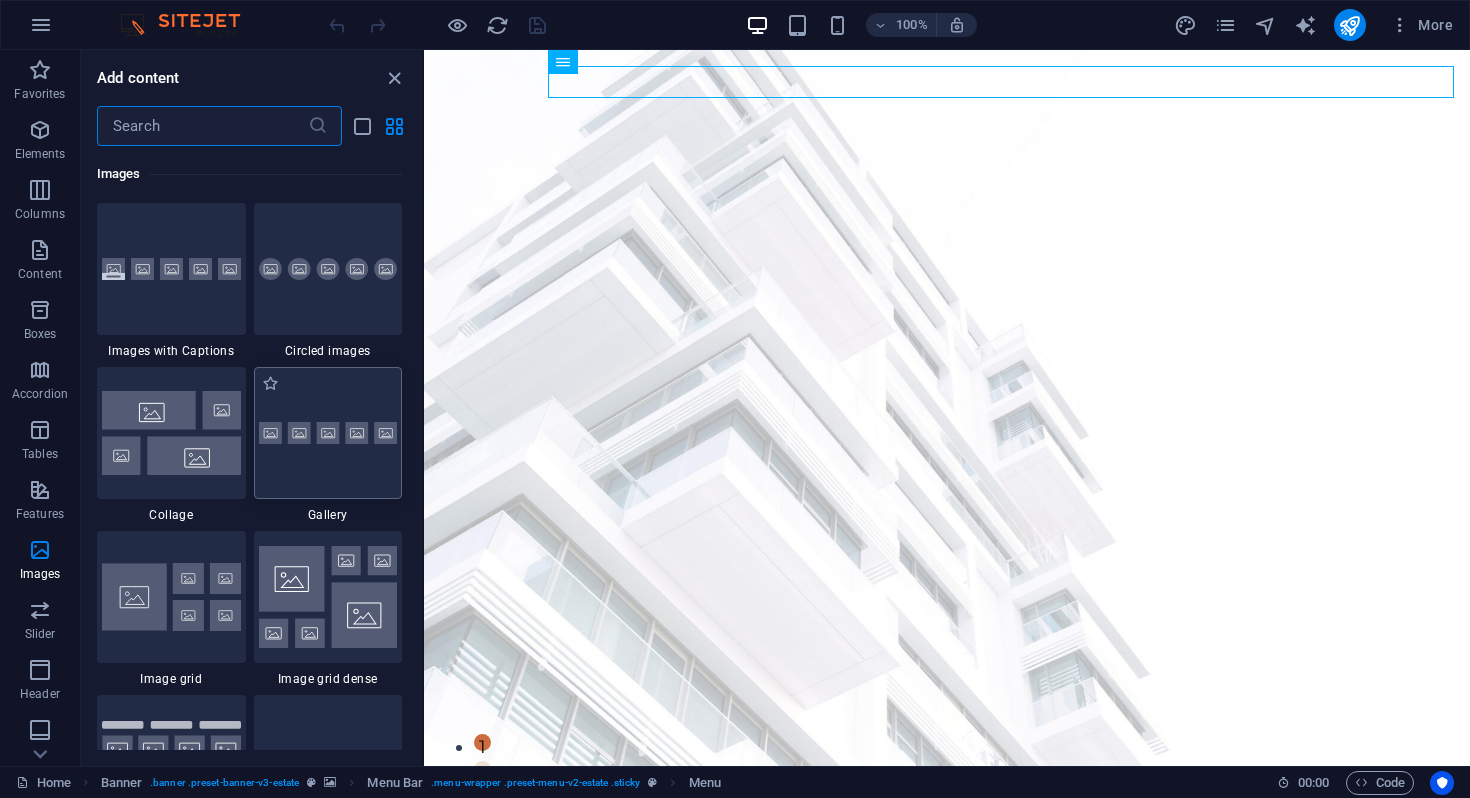 click at bounding box center (328, 433) 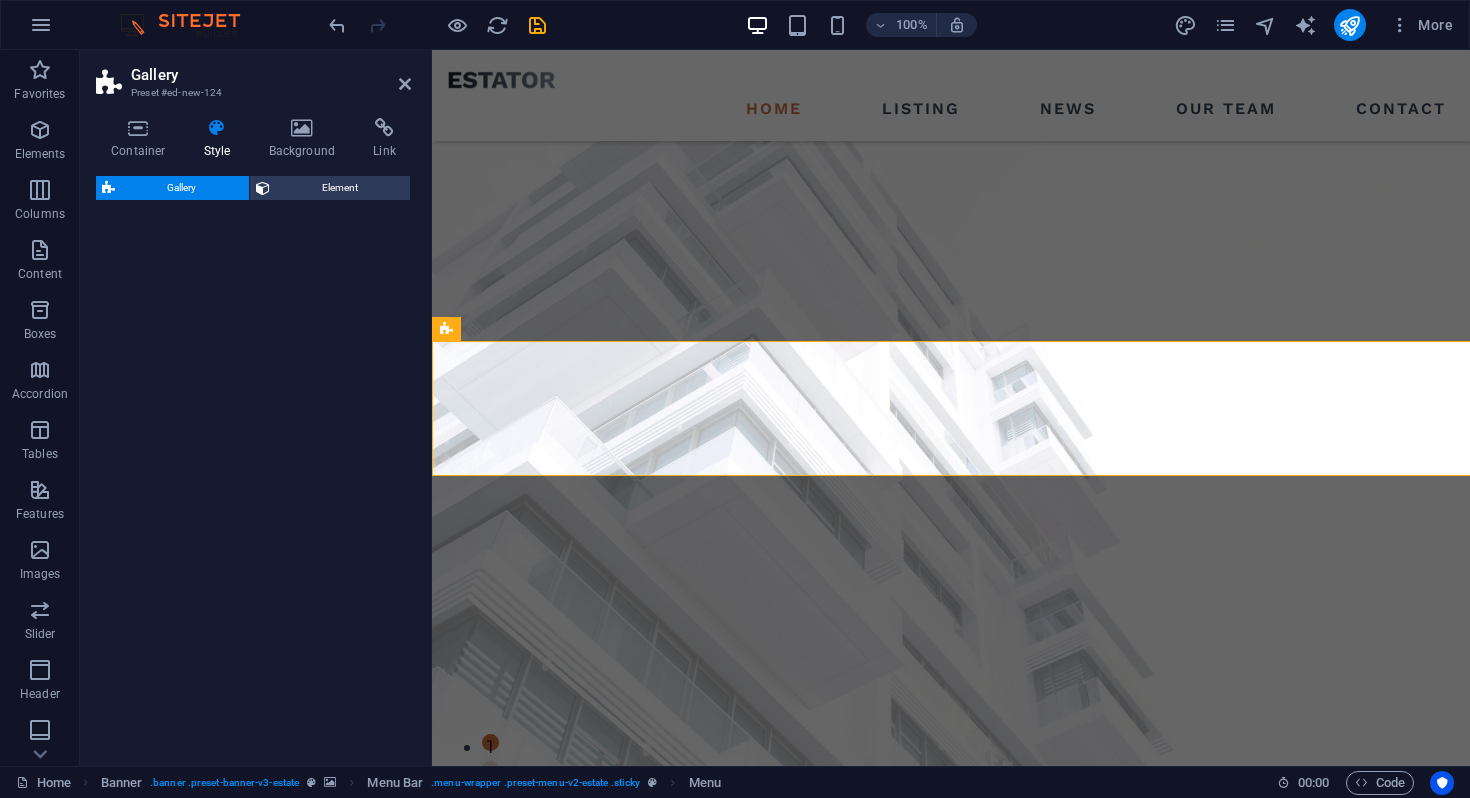 select on "rem" 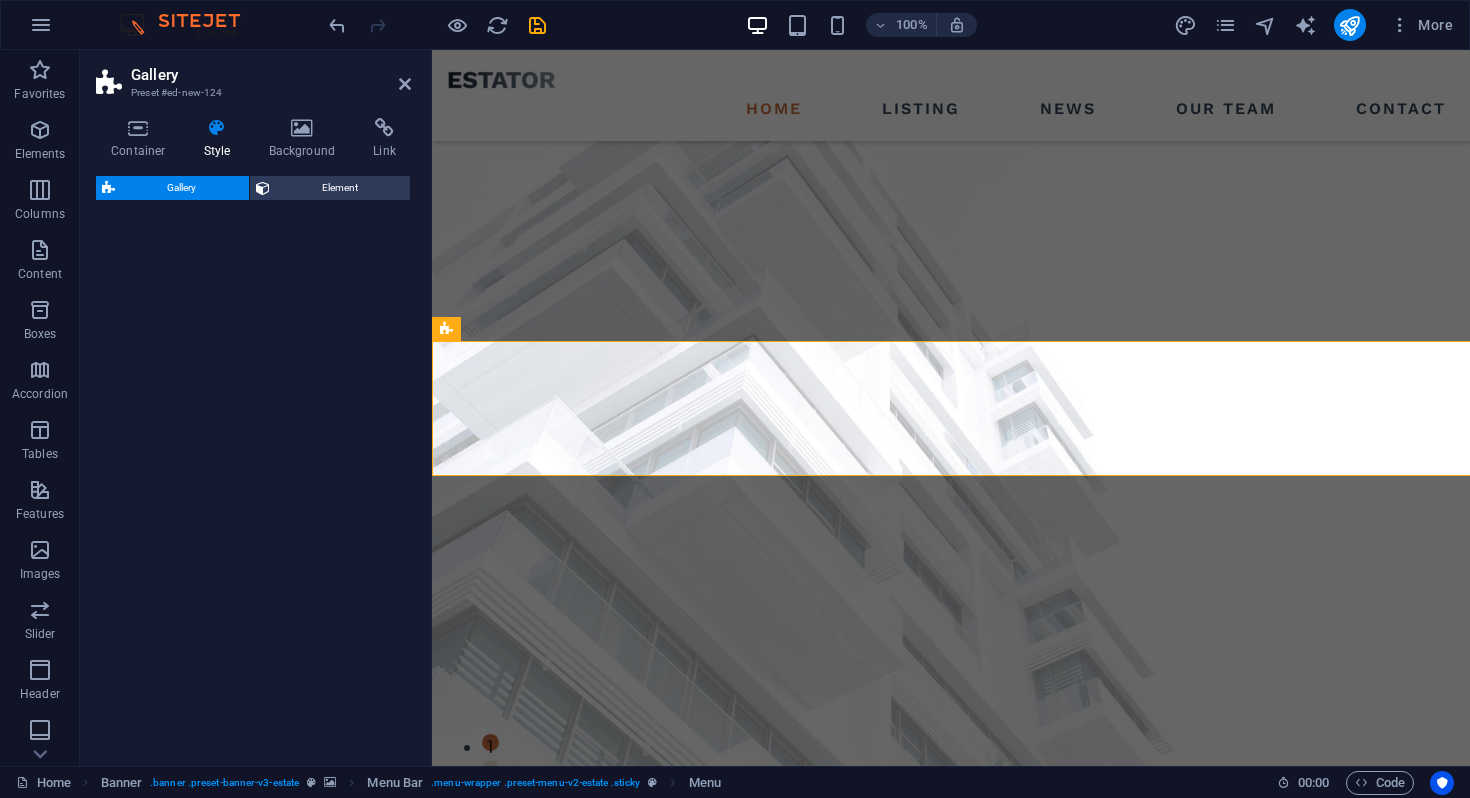 select on "preset-gallery-v3-default" 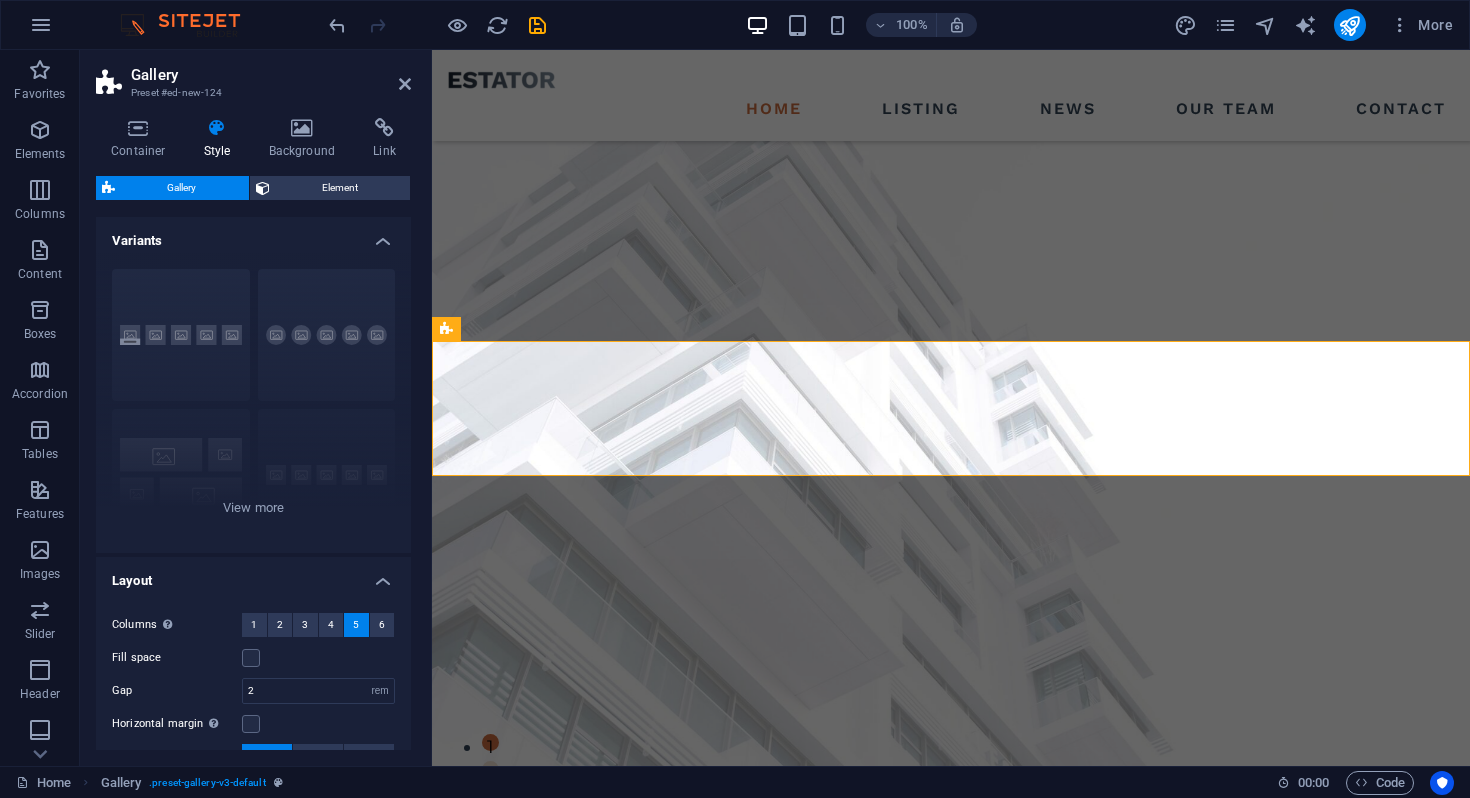 scroll, scrollTop: 425, scrollLeft: 0, axis: vertical 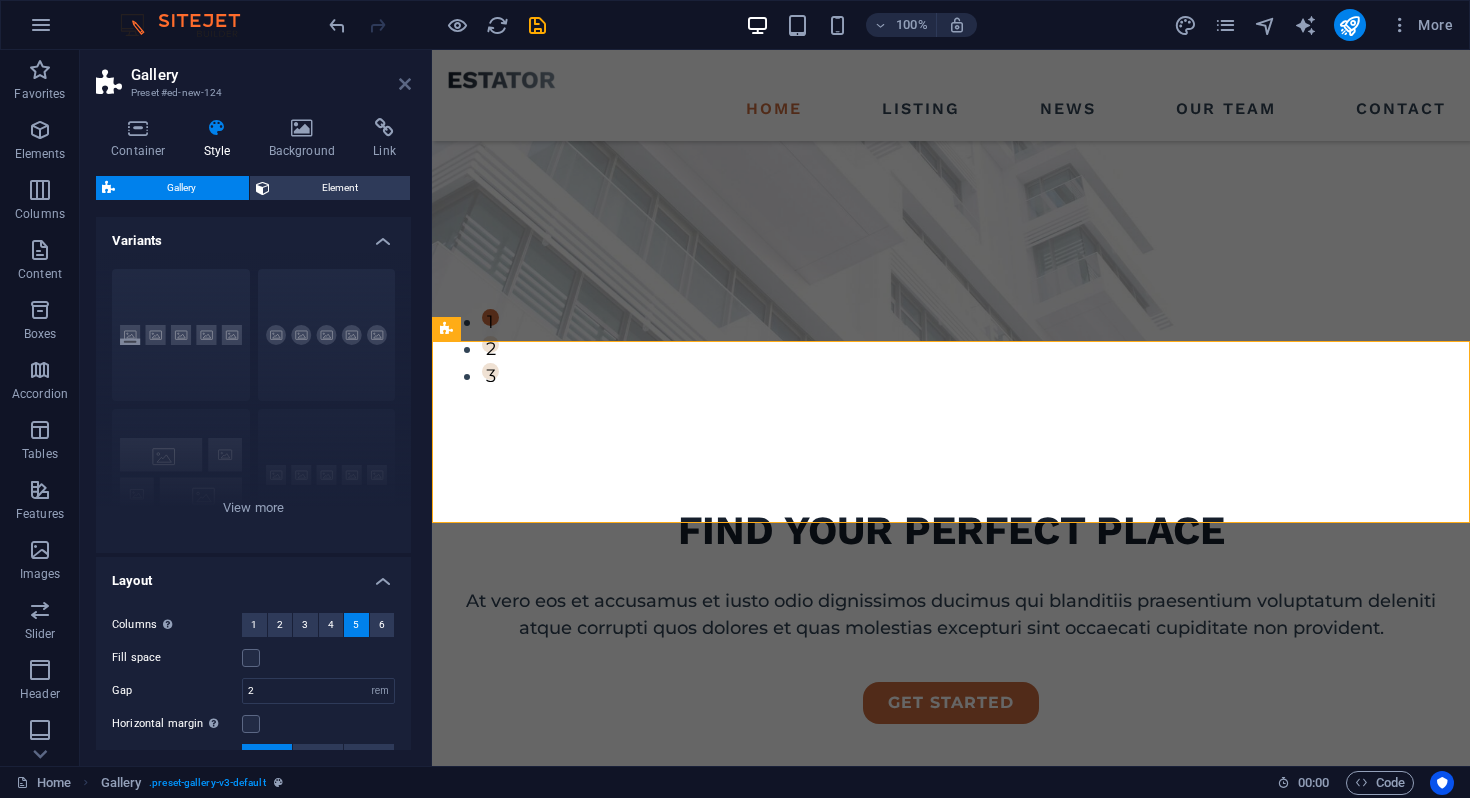 click at bounding box center (405, 84) 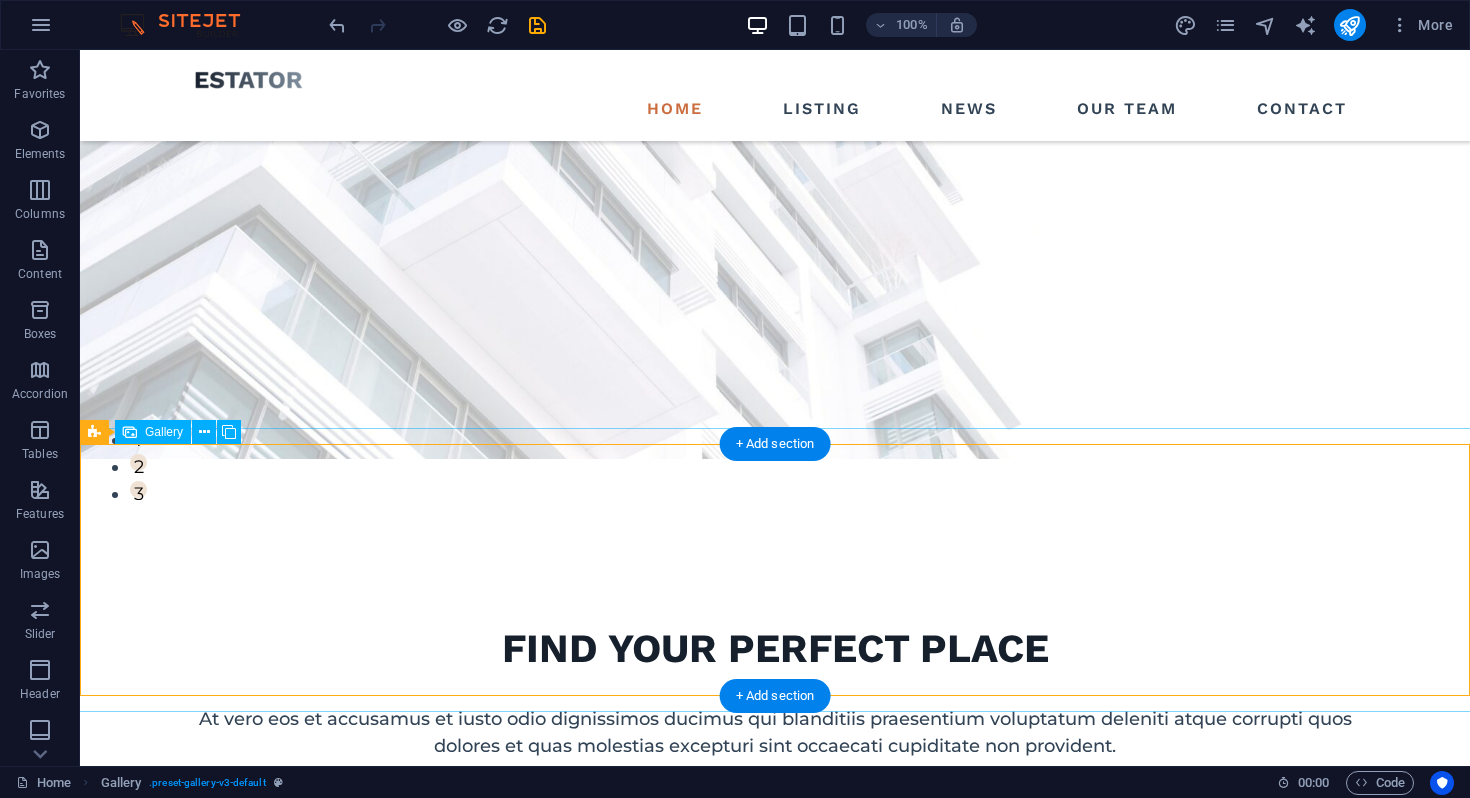 scroll, scrollTop: 346, scrollLeft: 0, axis: vertical 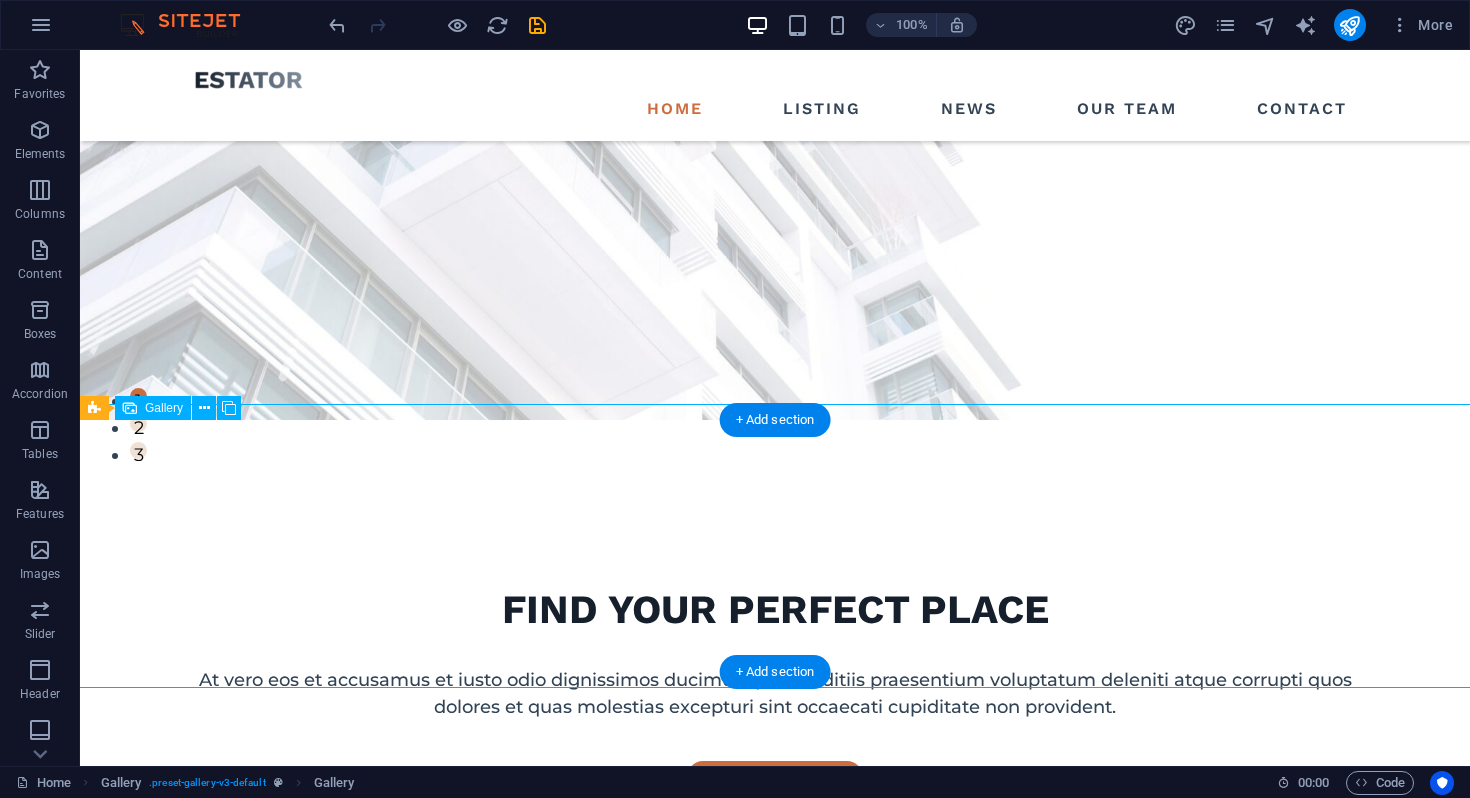 drag, startPoint x: 1383, startPoint y: 539, endPoint x: 1097, endPoint y: 543, distance: 286.02798 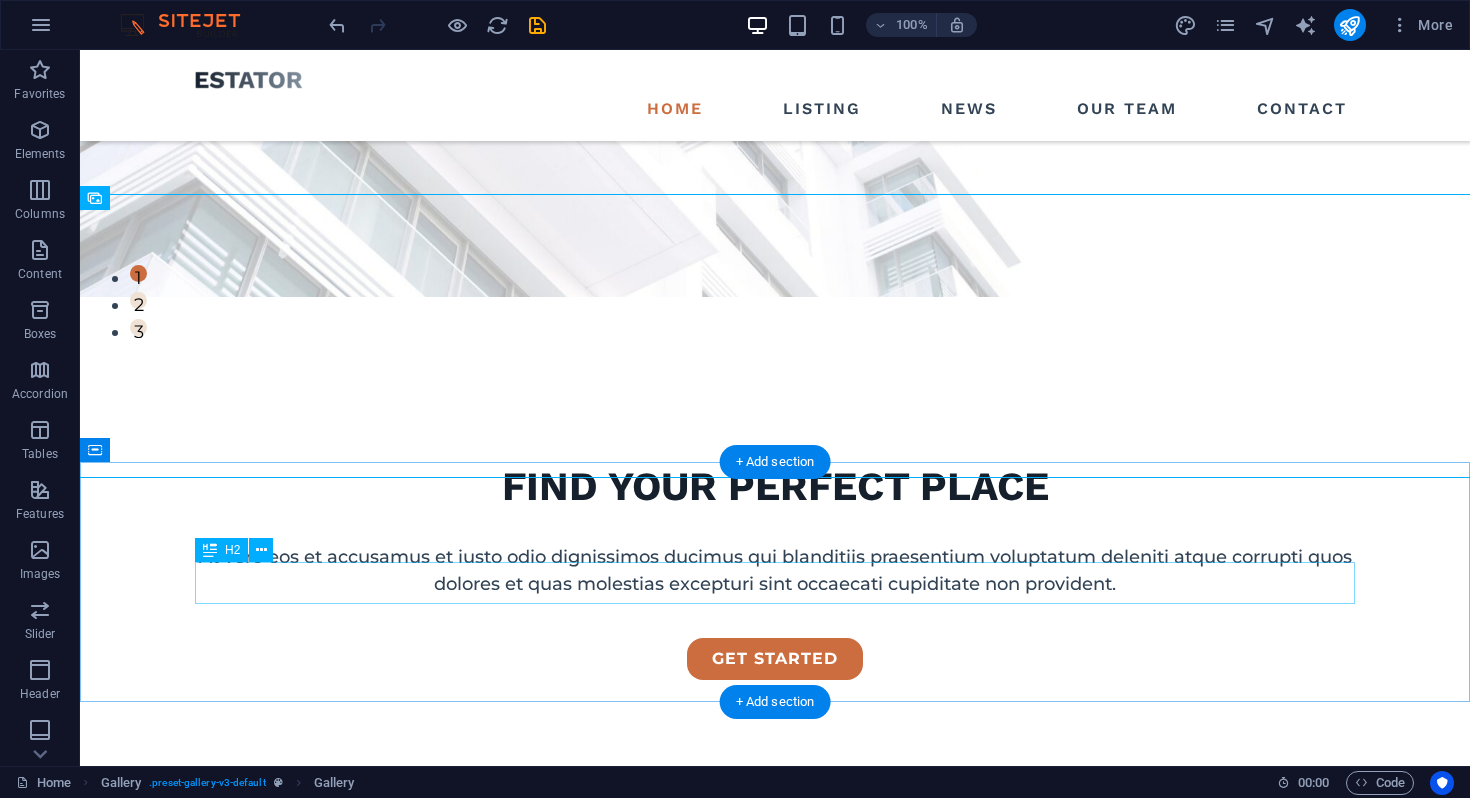 scroll, scrollTop: 556, scrollLeft: 0, axis: vertical 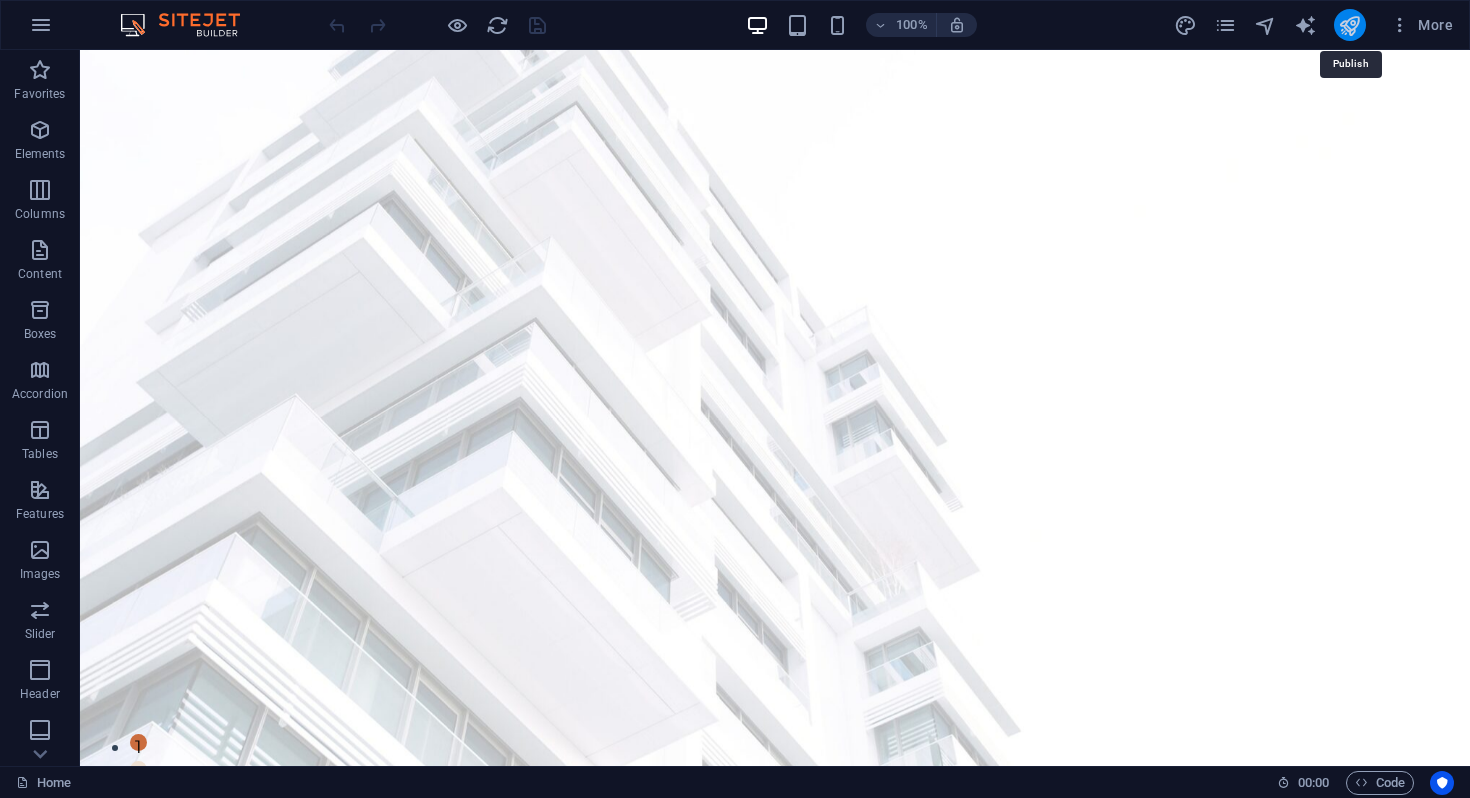click at bounding box center [1349, 25] 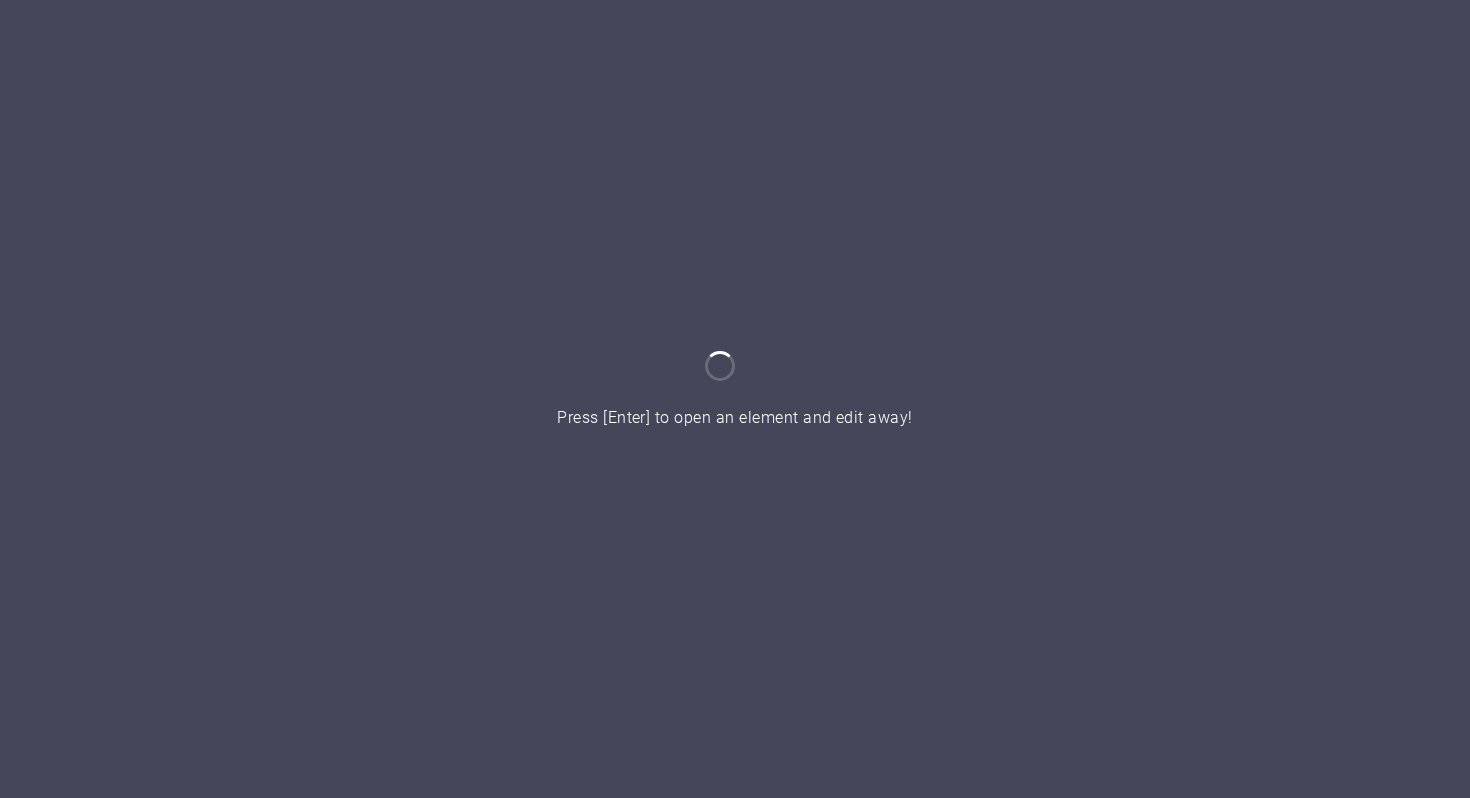 scroll, scrollTop: 0, scrollLeft: 0, axis: both 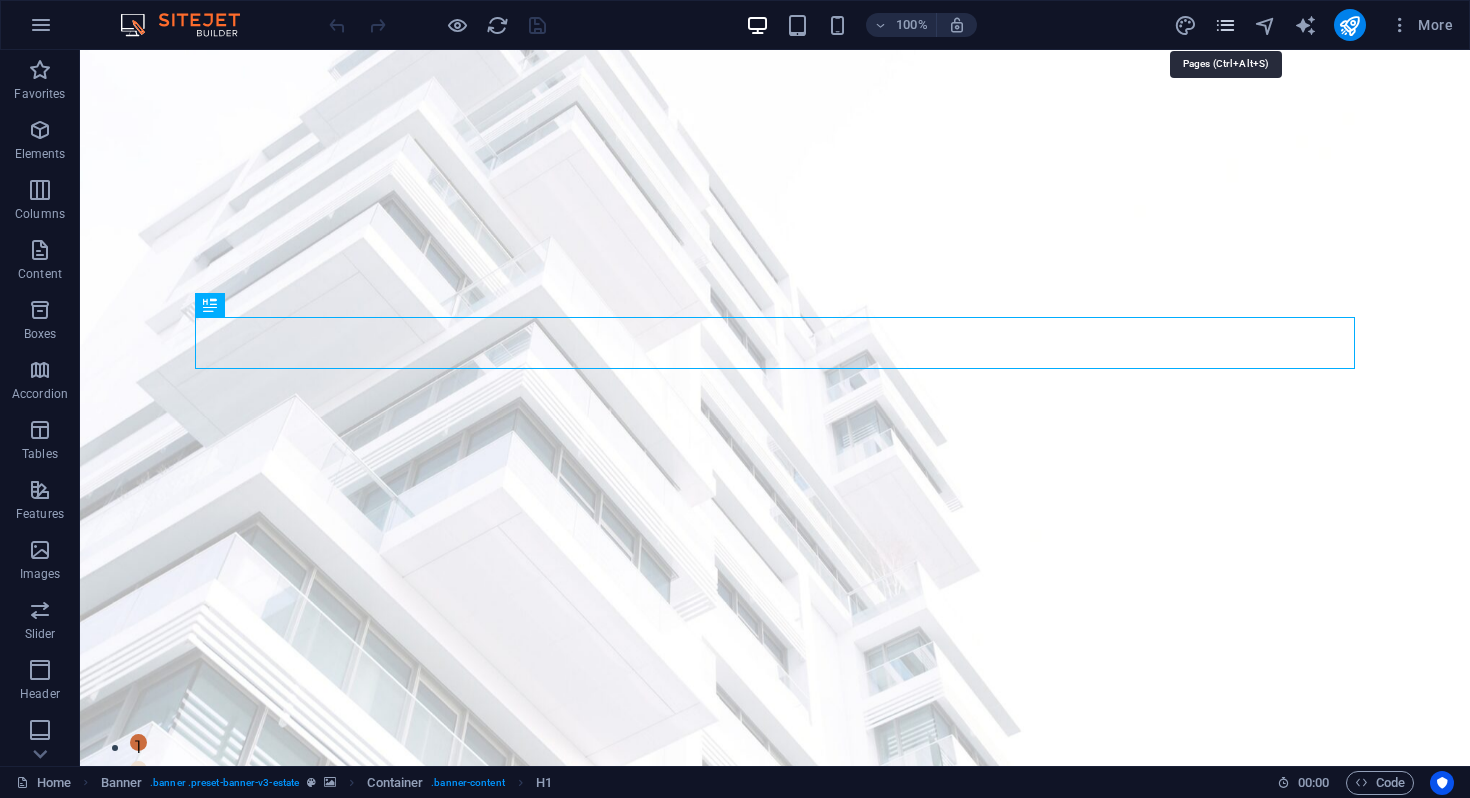 click at bounding box center (1225, 25) 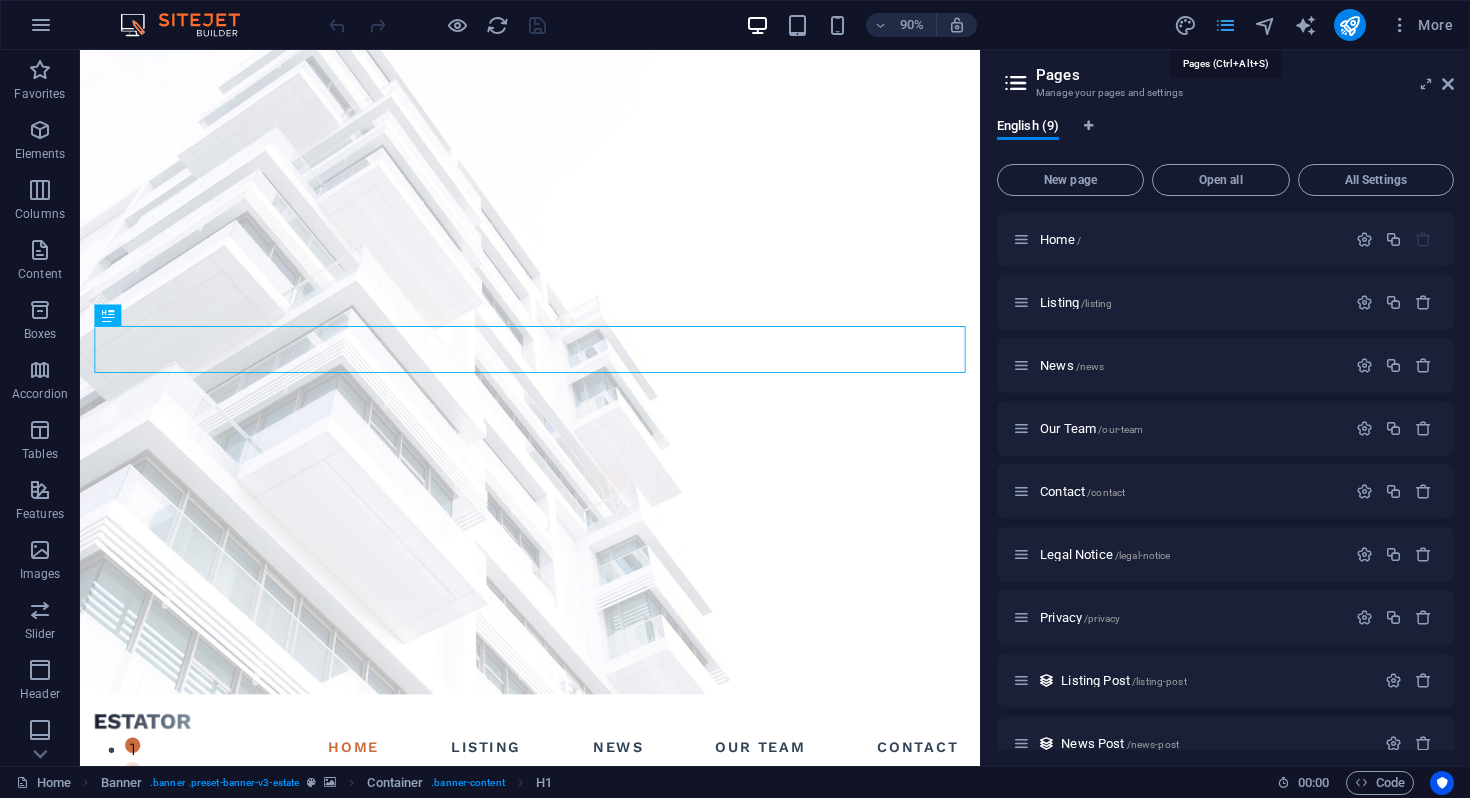 click at bounding box center [1225, 25] 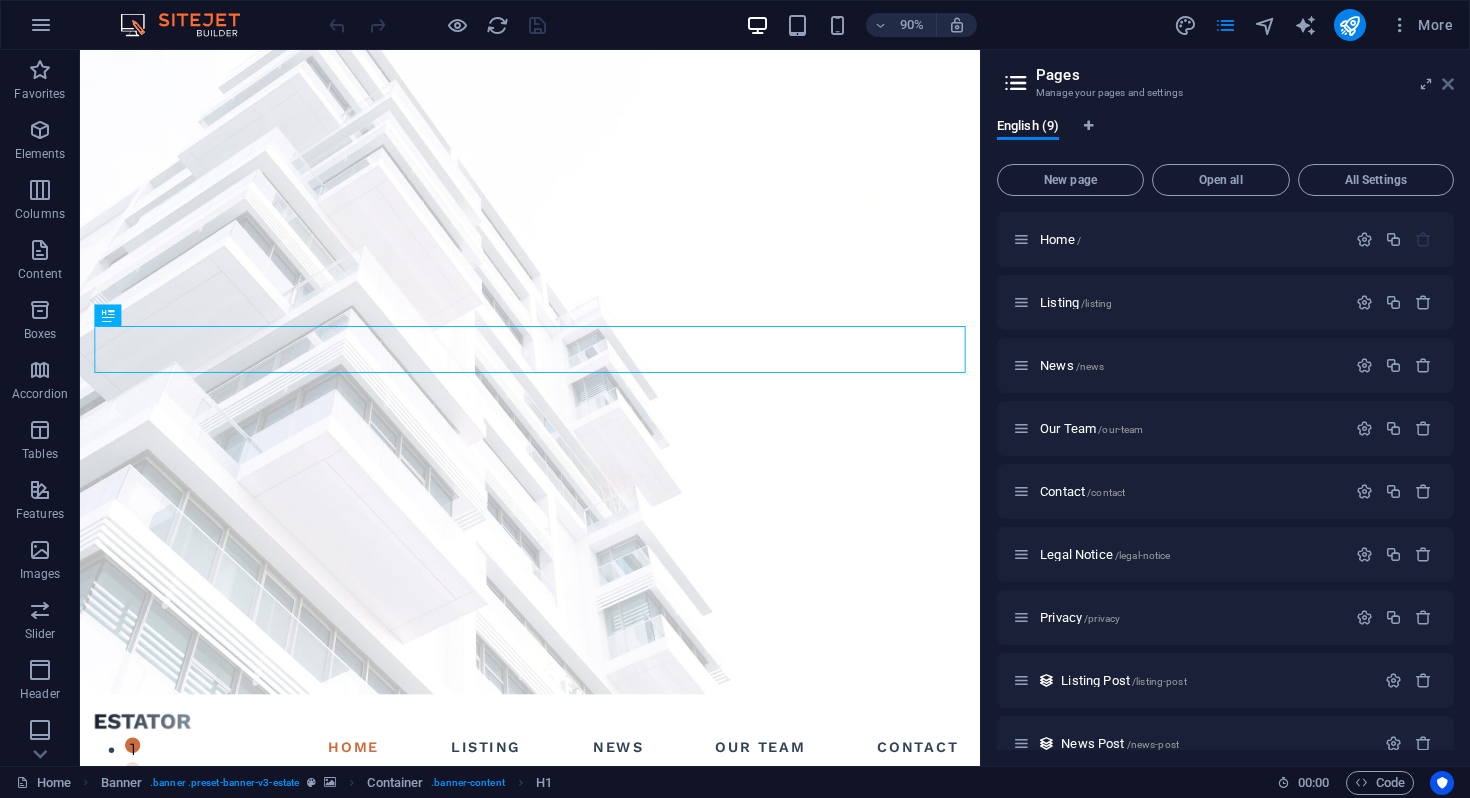 click at bounding box center (1448, 84) 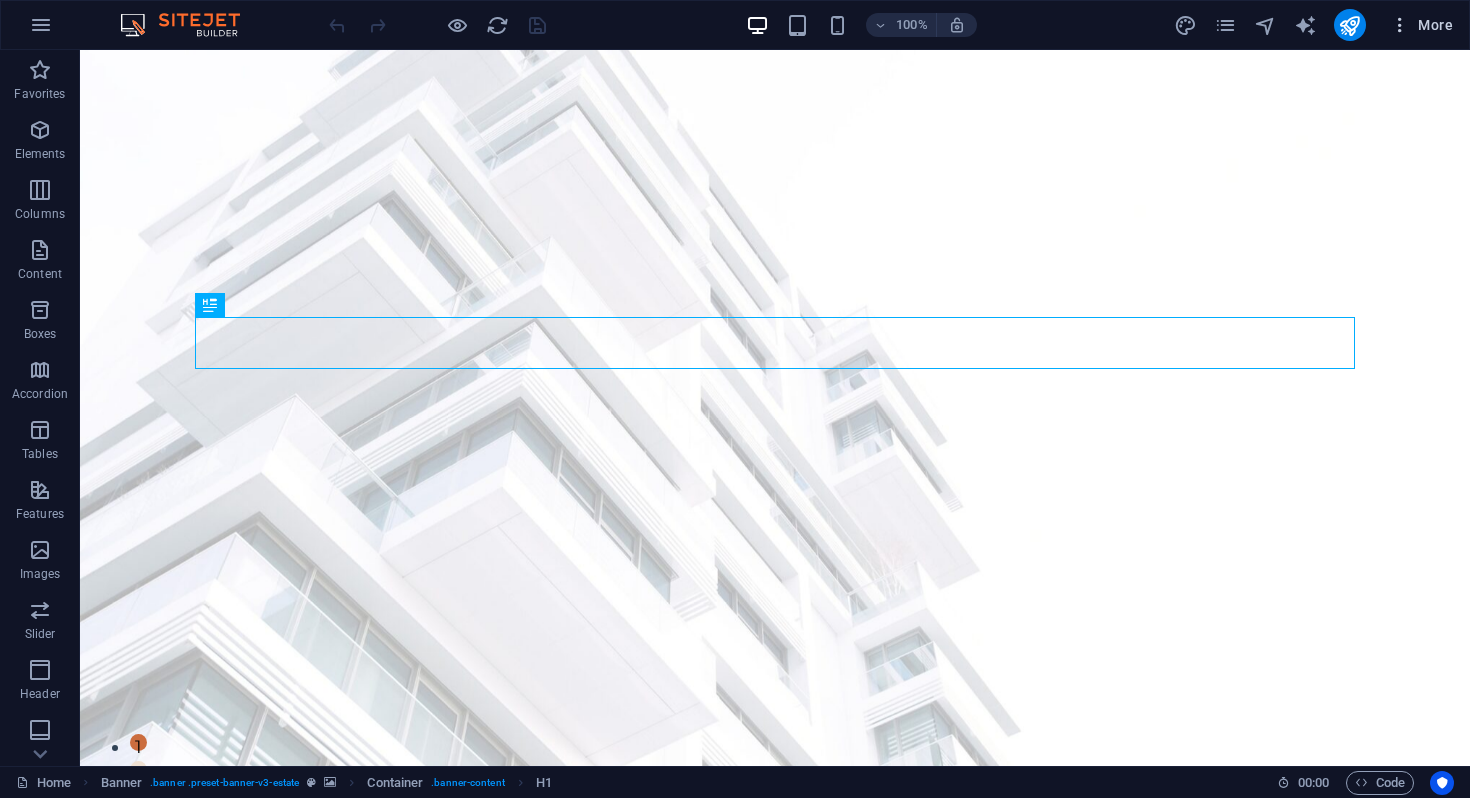 click at bounding box center [1400, 25] 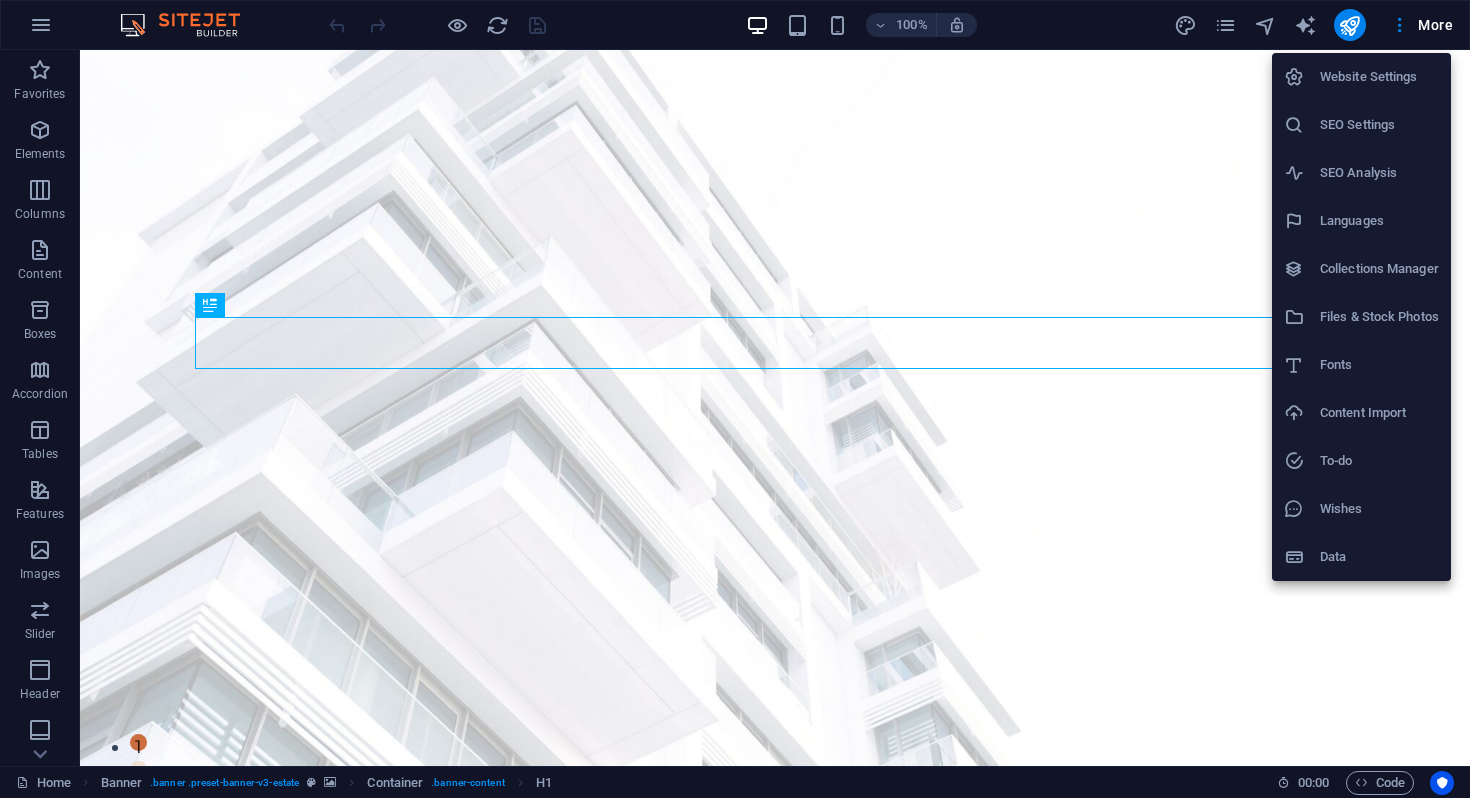 click at bounding box center (735, 399) 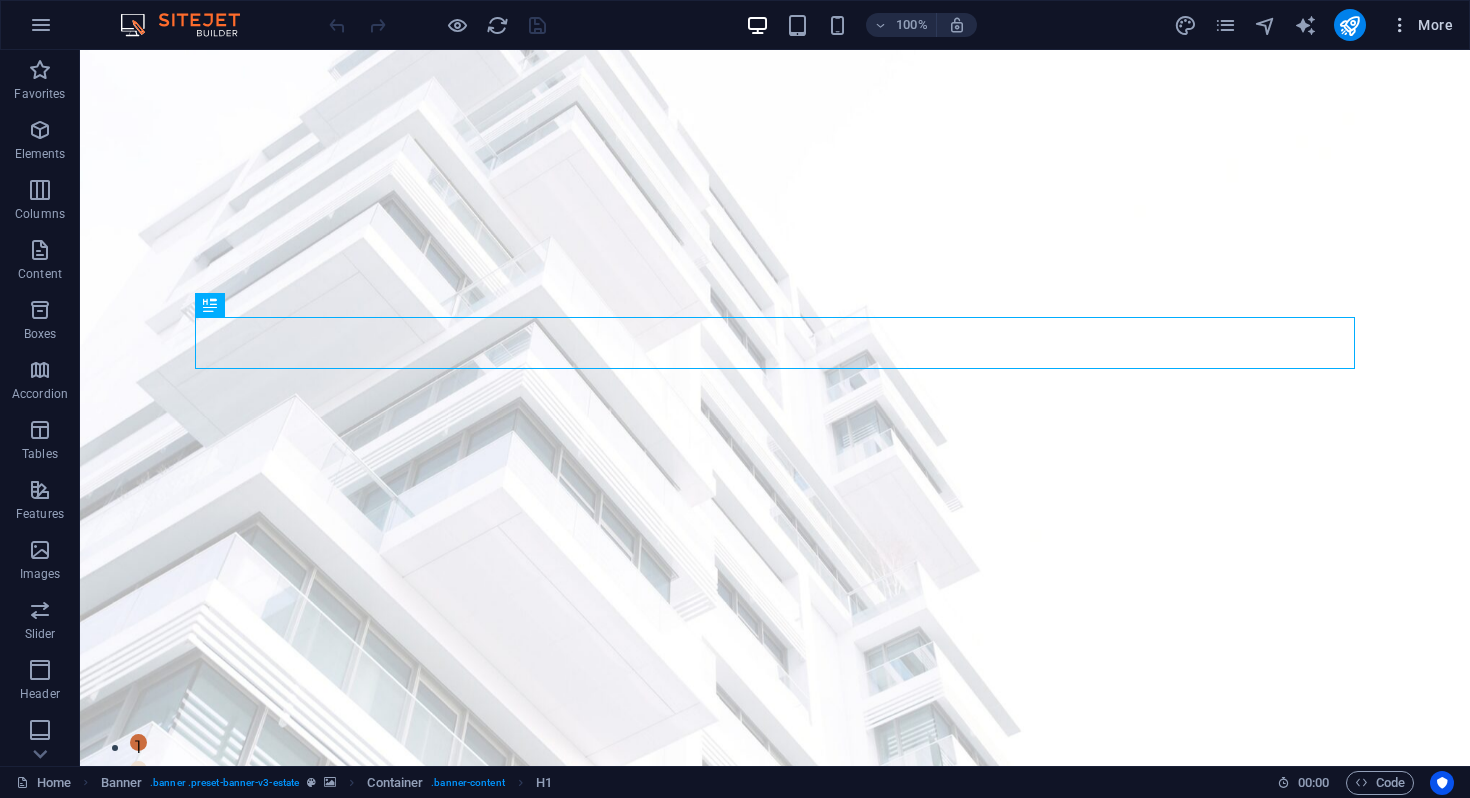 click on "More" at bounding box center (1421, 25) 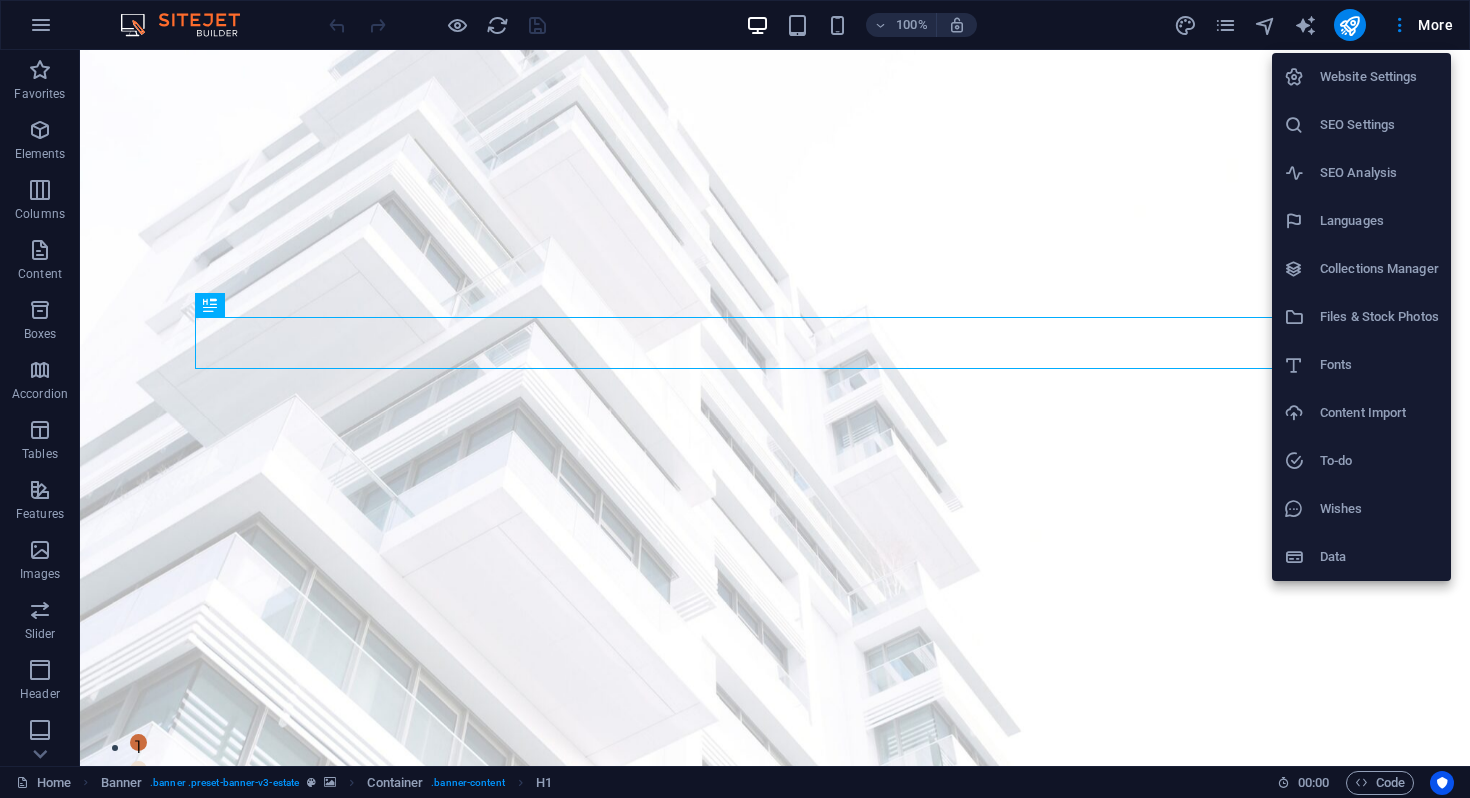 click at bounding box center [735, 399] 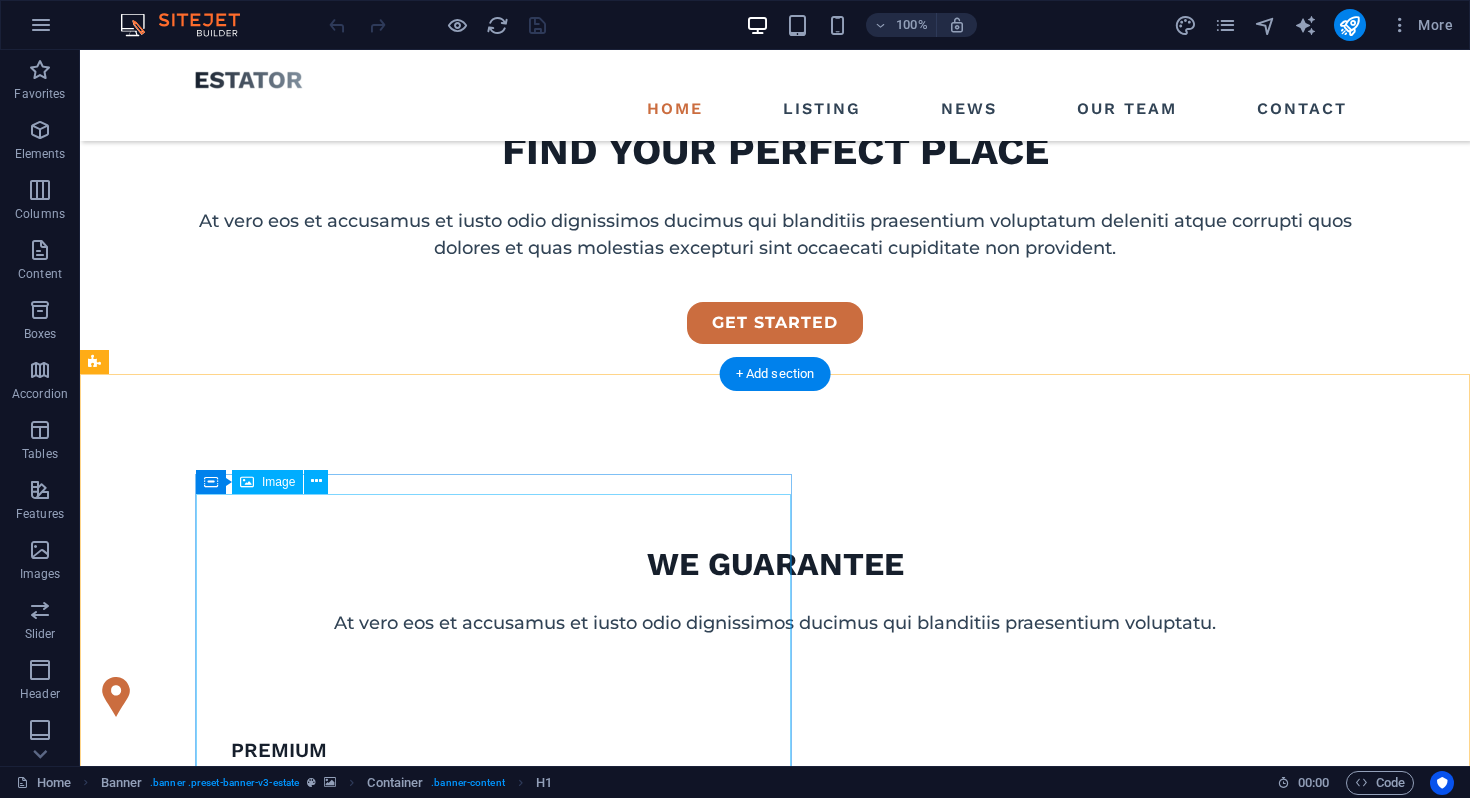 scroll, scrollTop: 870, scrollLeft: 0, axis: vertical 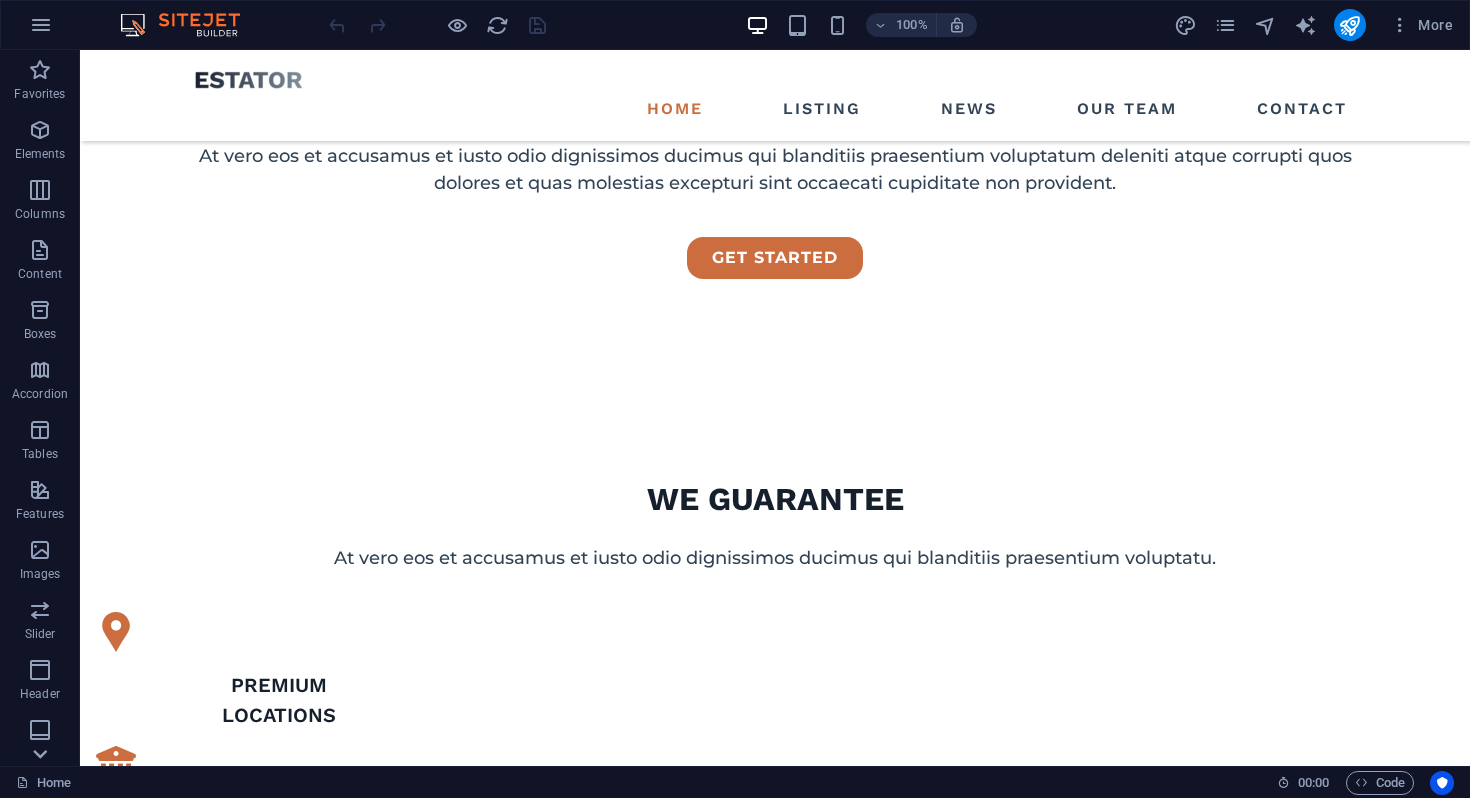 click 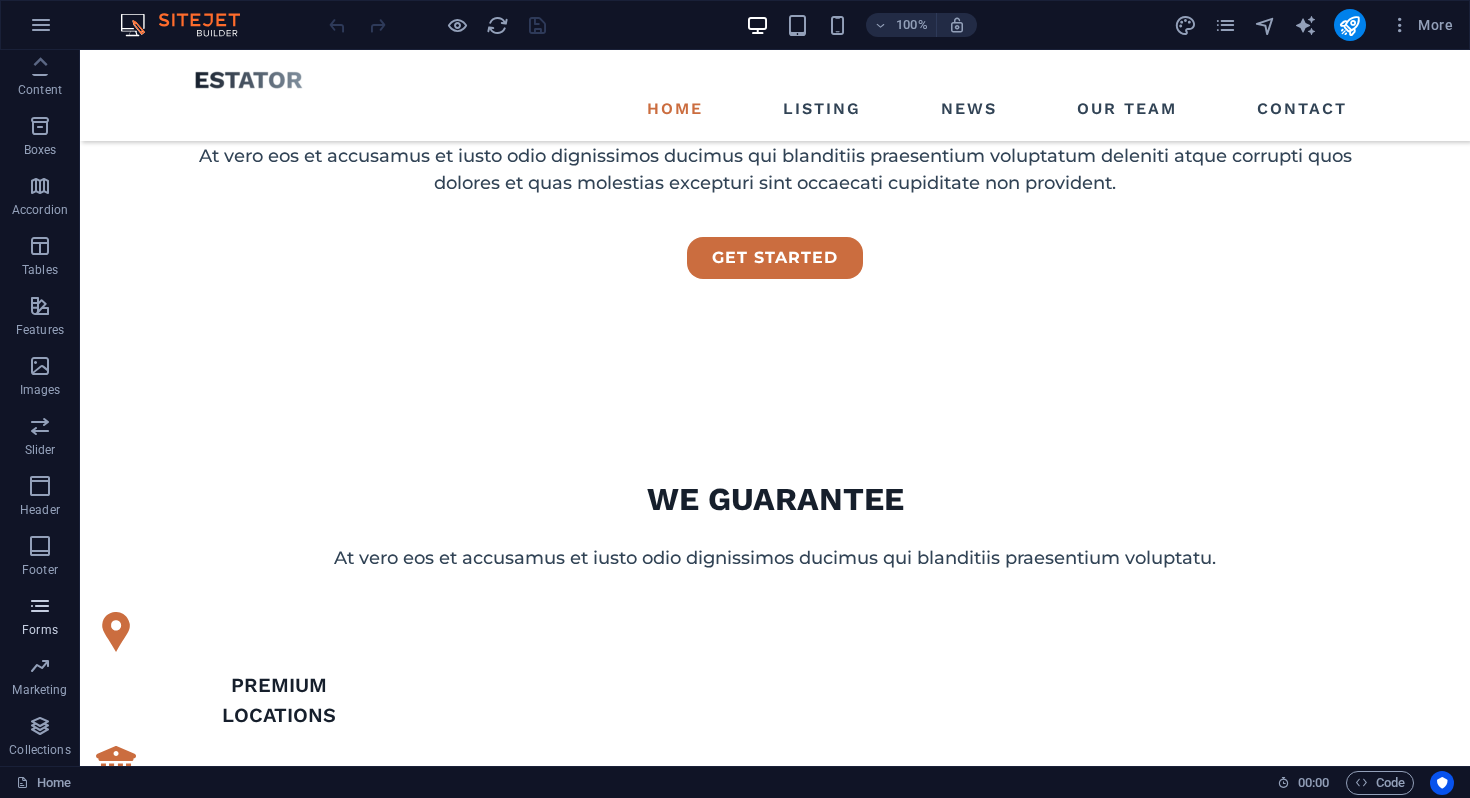 scroll, scrollTop: 0, scrollLeft: 0, axis: both 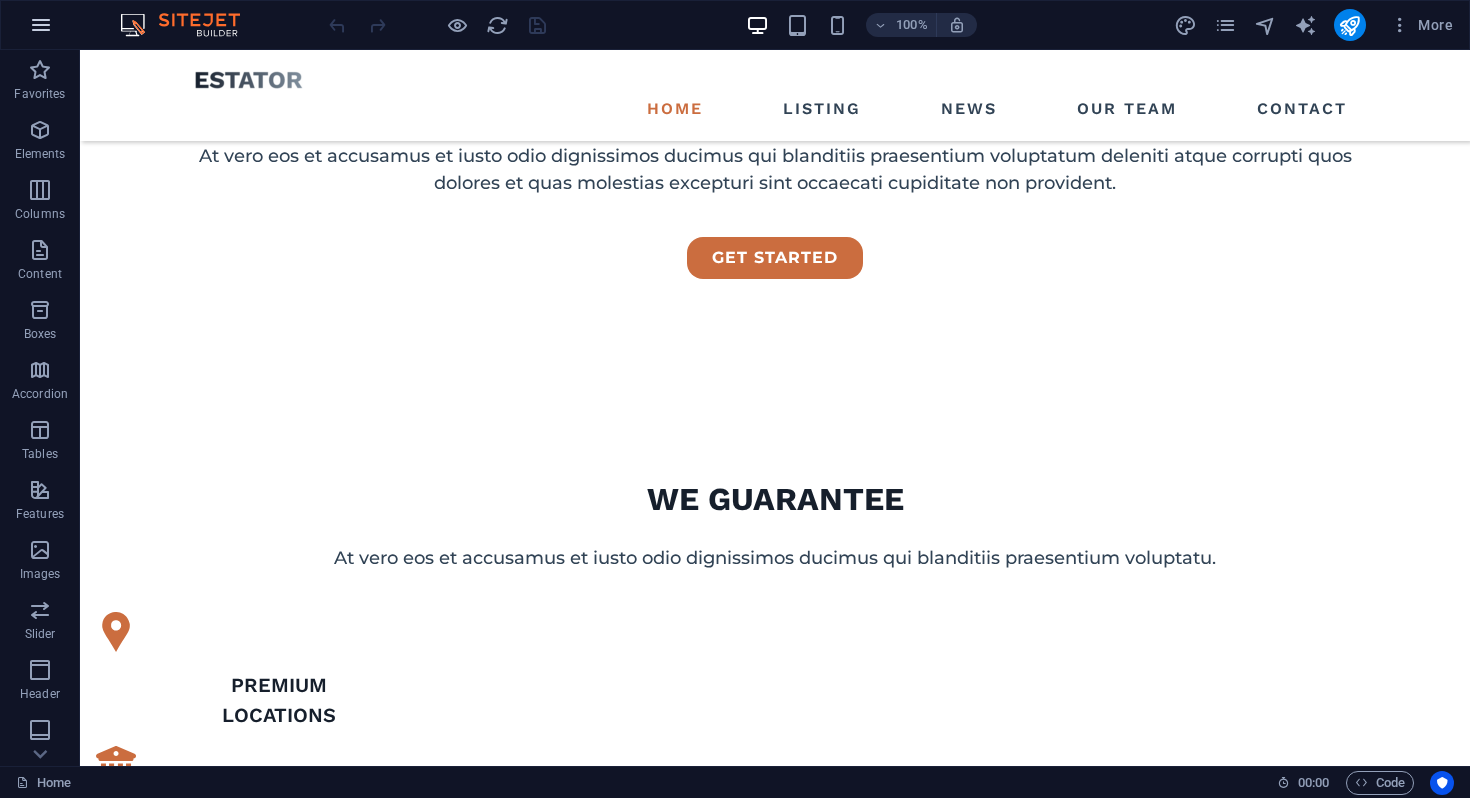 click at bounding box center (41, 25) 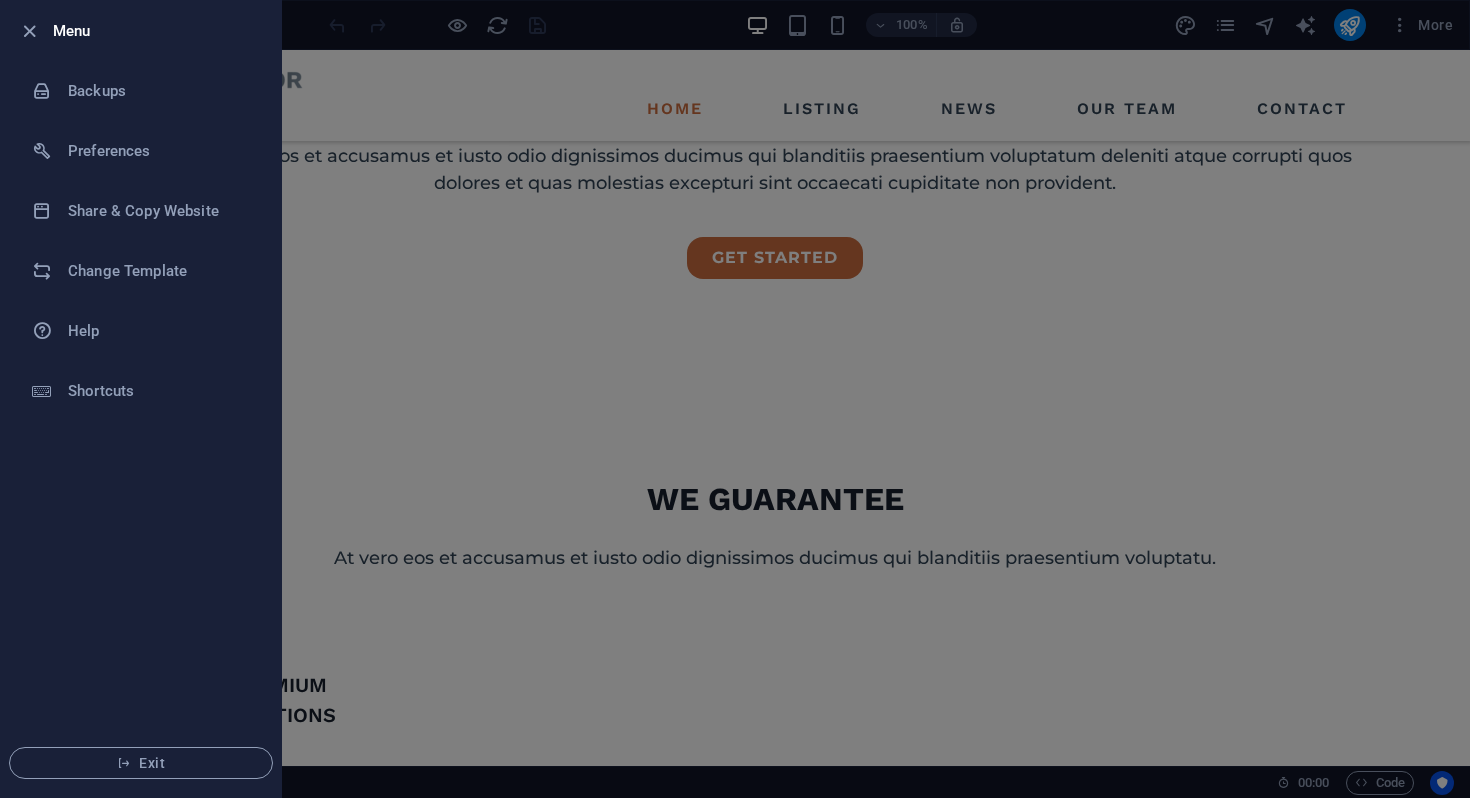 click at bounding box center (735, 399) 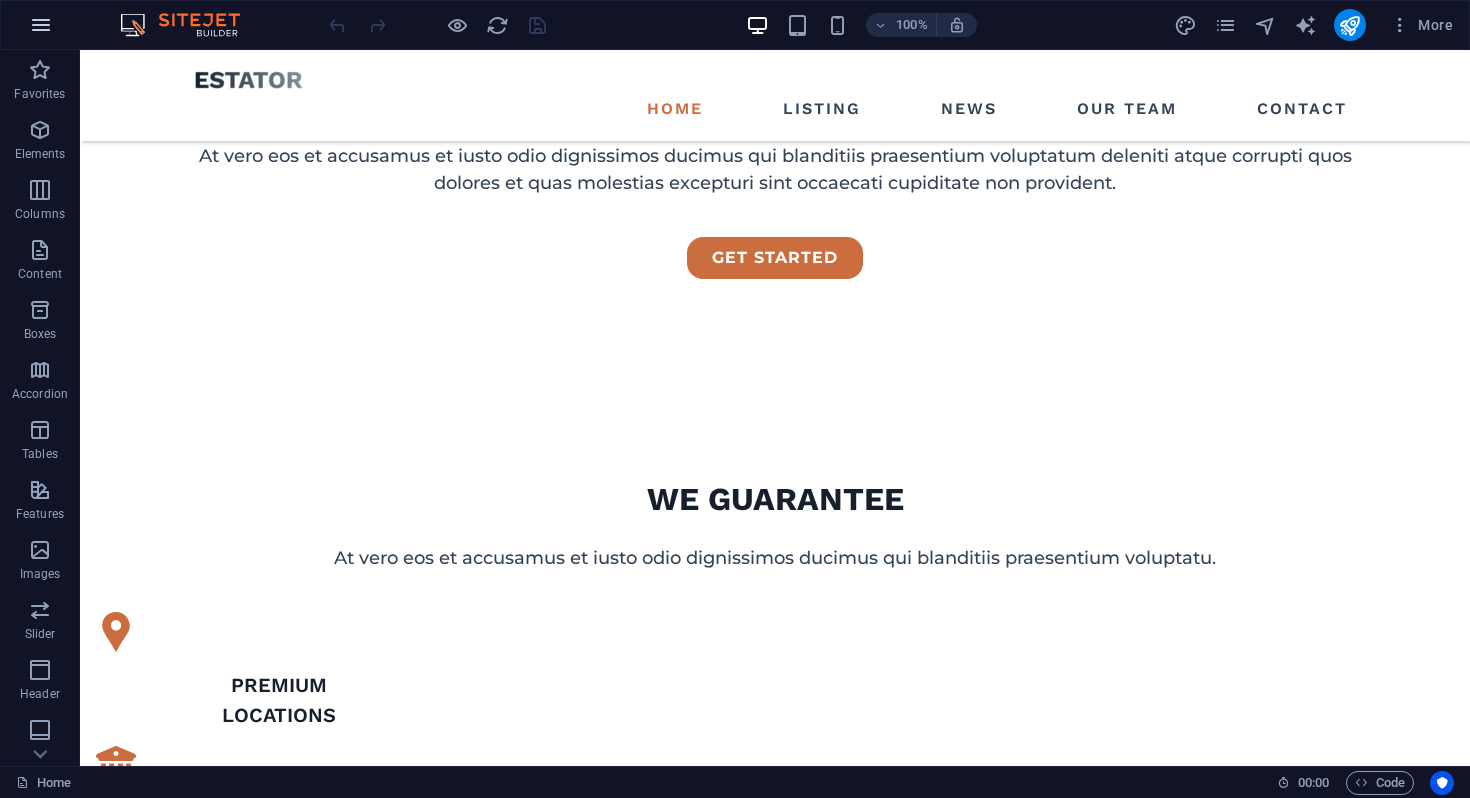click at bounding box center [41, 25] 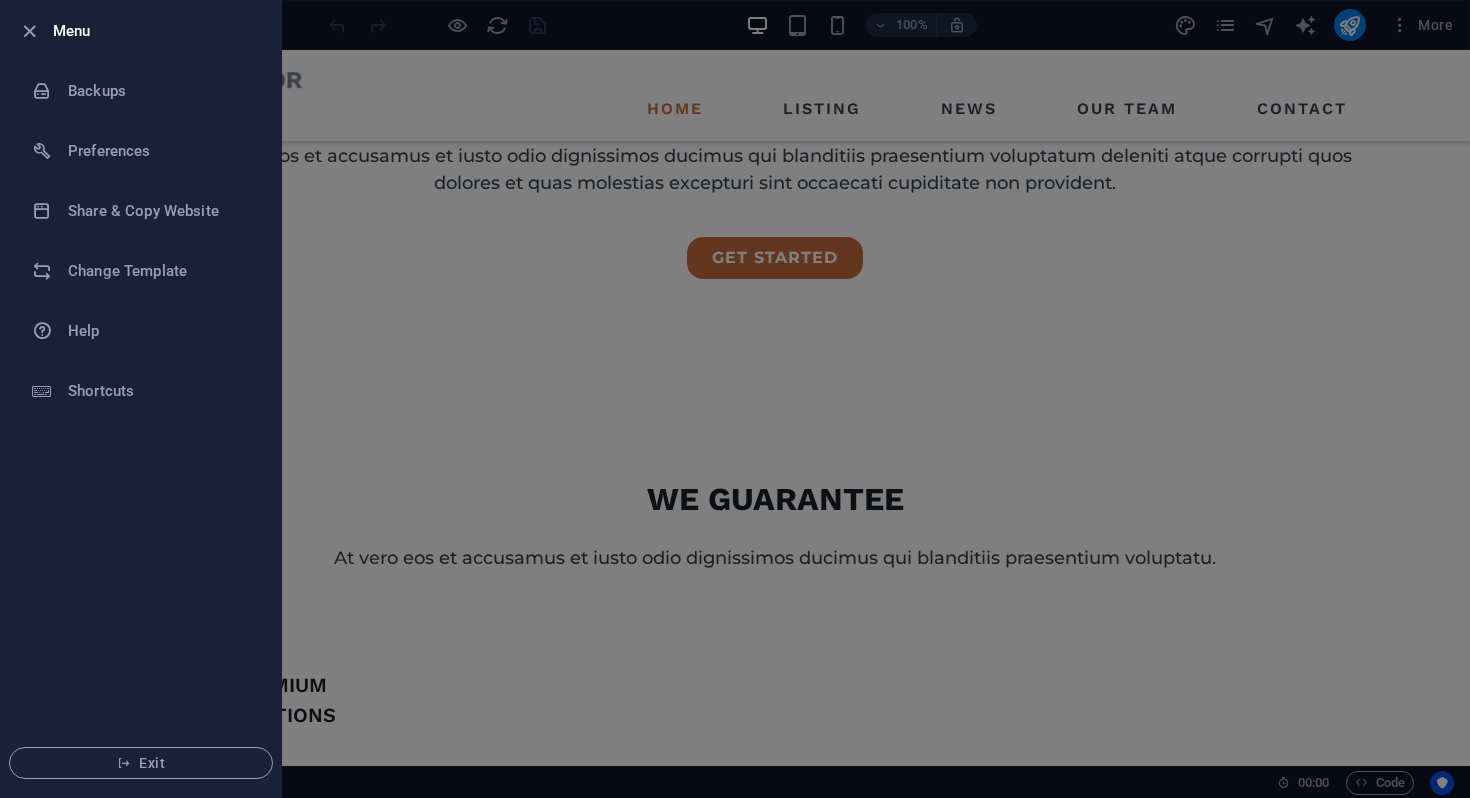 click at bounding box center (735, 399) 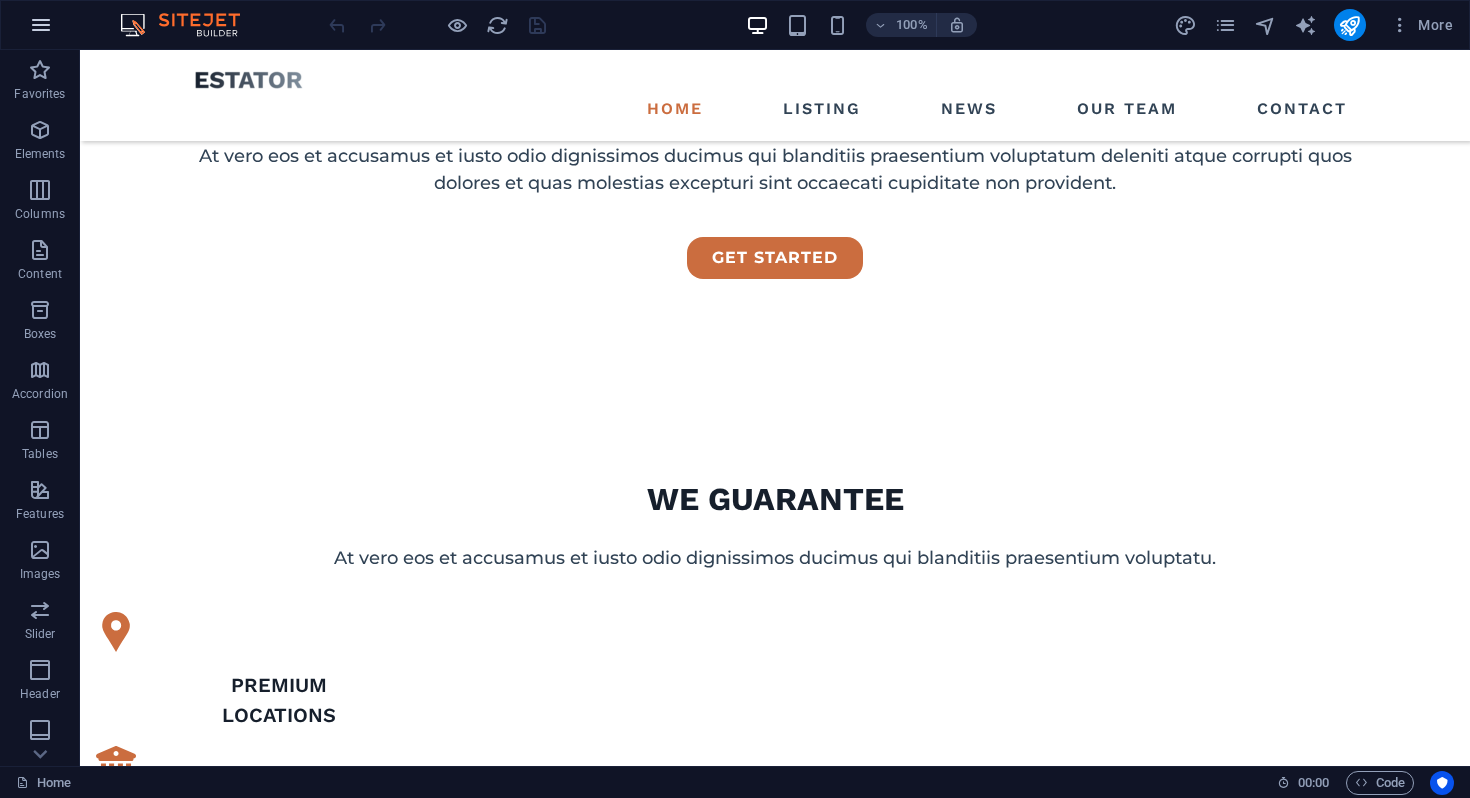 click at bounding box center (41, 25) 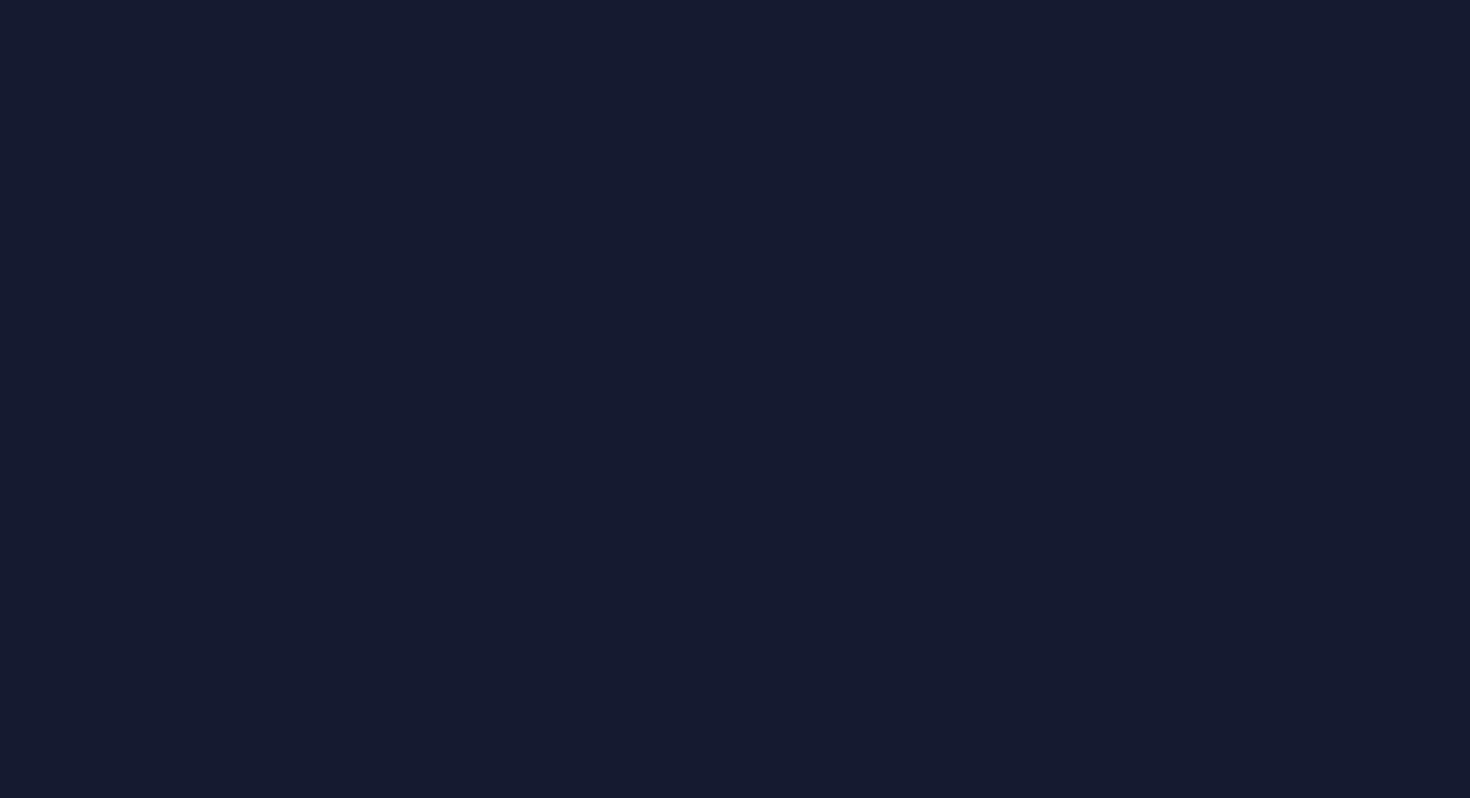scroll, scrollTop: 0, scrollLeft: 0, axis: both 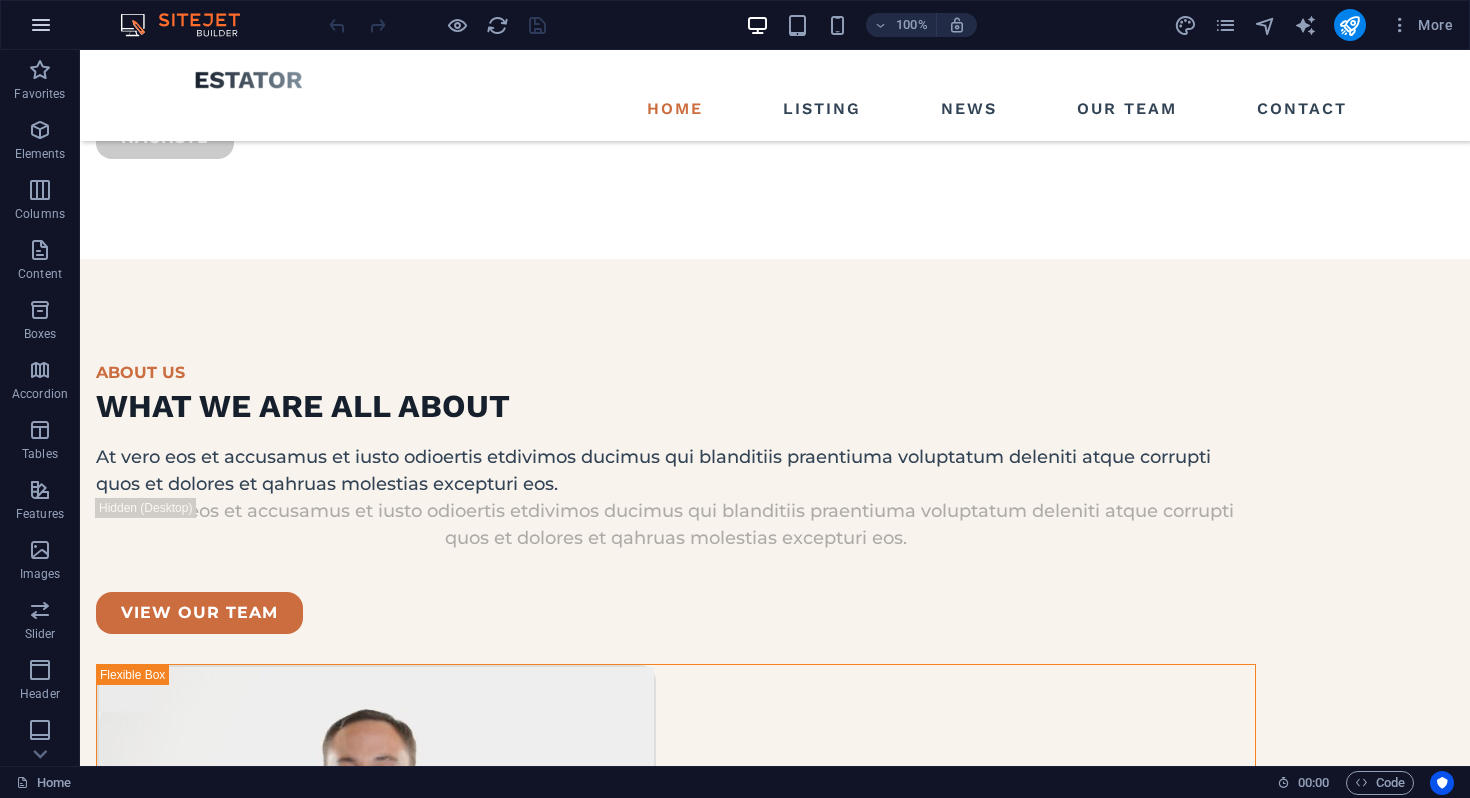 click at bounding box center [41, 25] 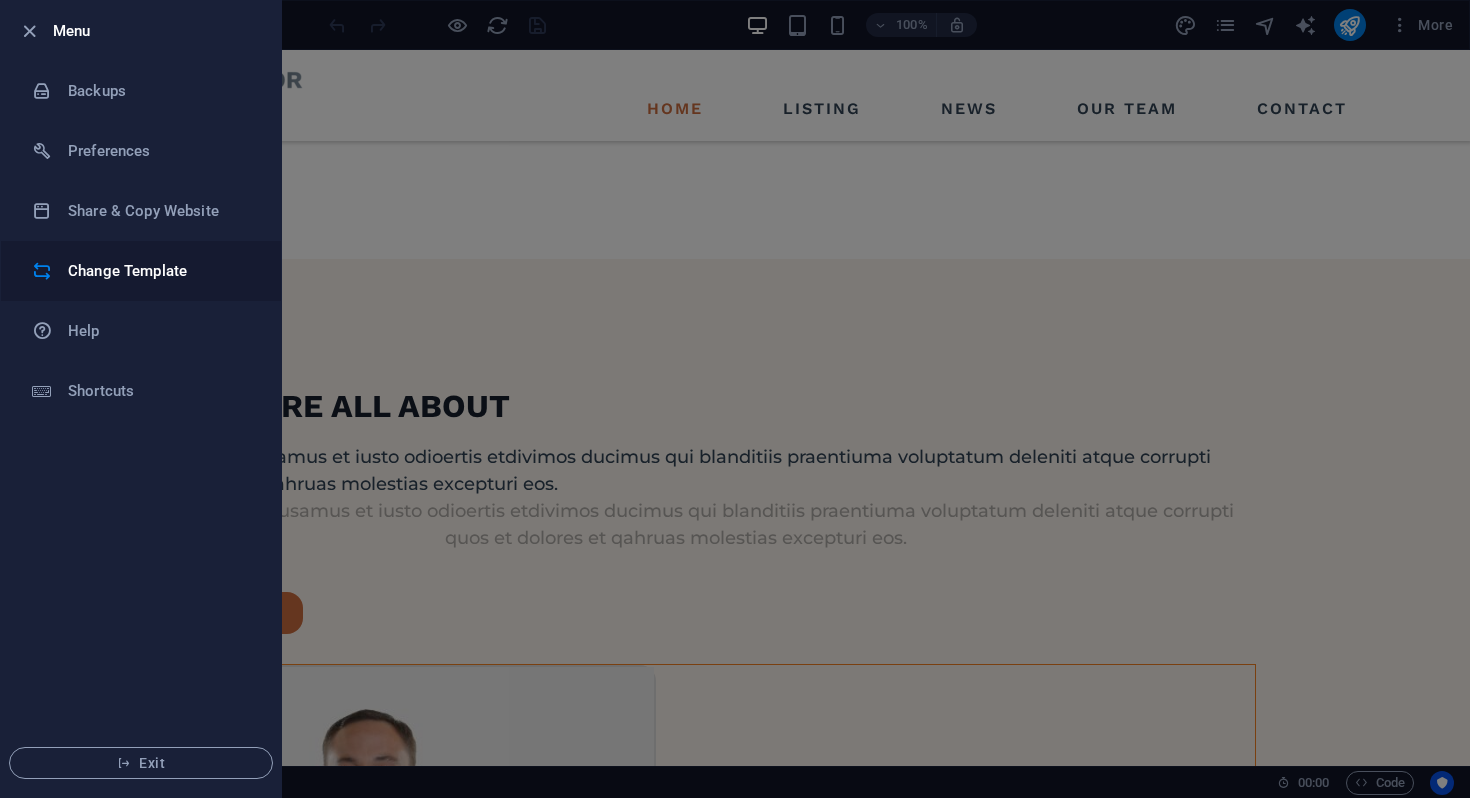 click on "Change Template" at bounding box center [160, 271] 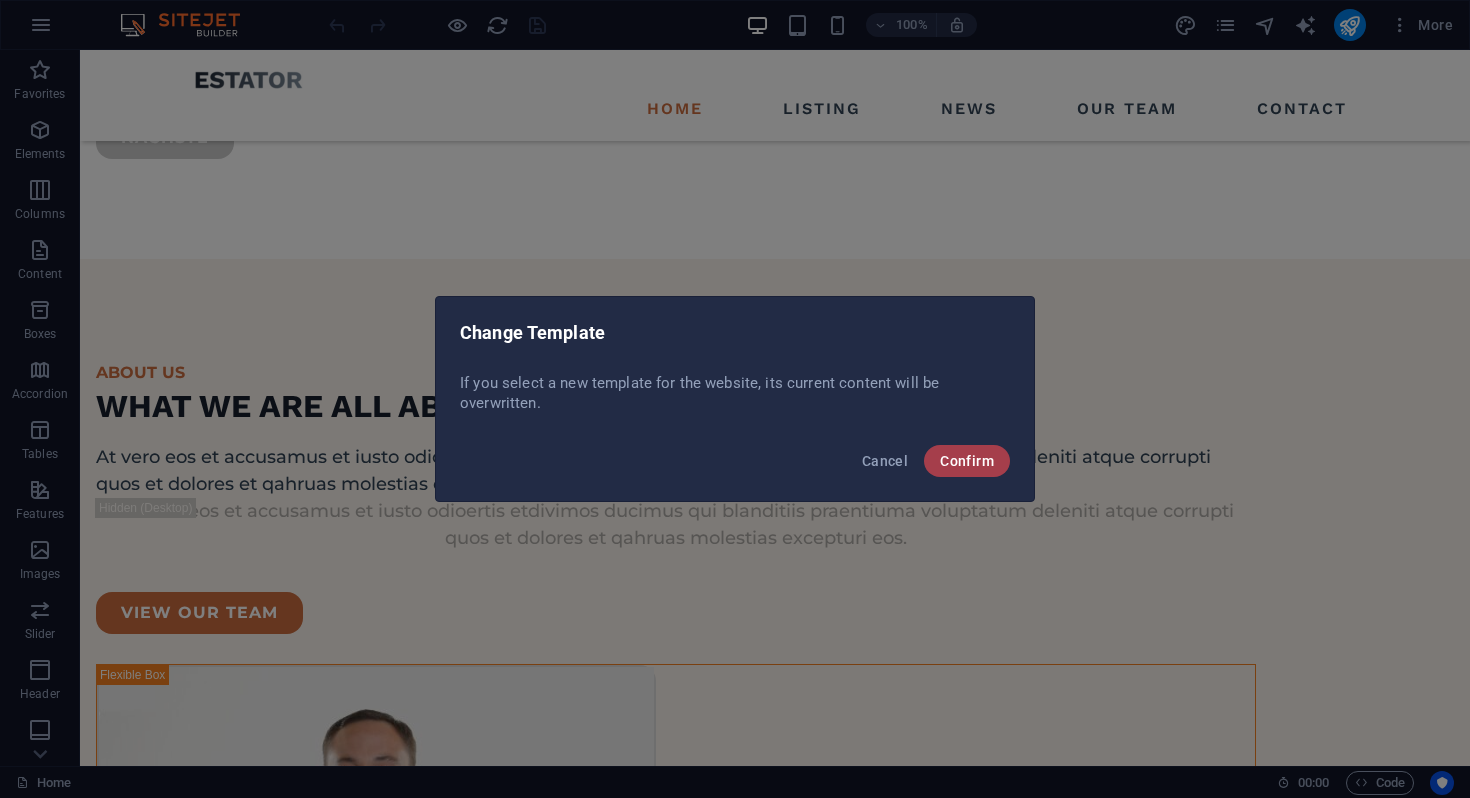 click on "Confirm" at bounding box center (967, 461) 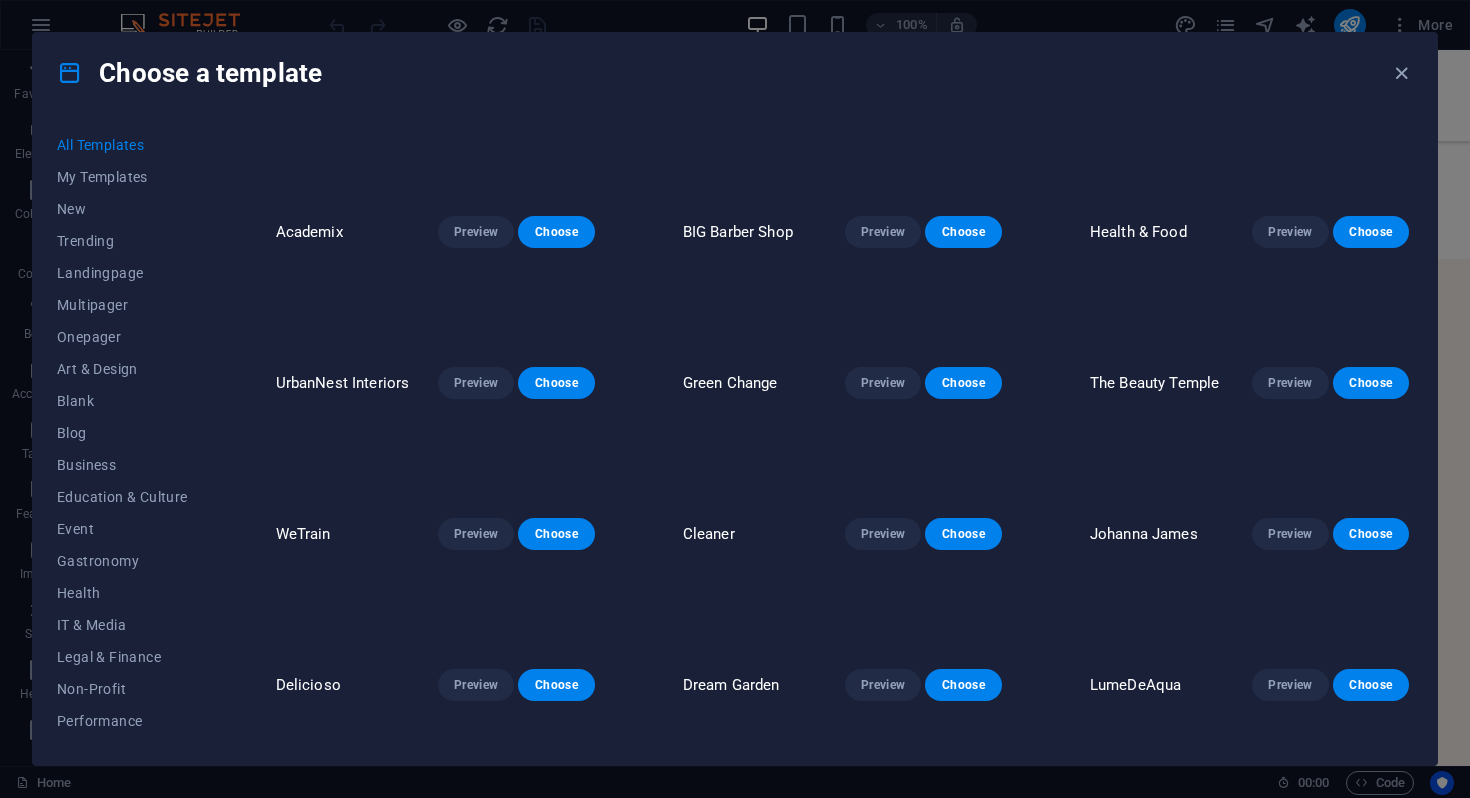 scroll, scrollTop: 658, scrollLeft: 0, axis: vertical 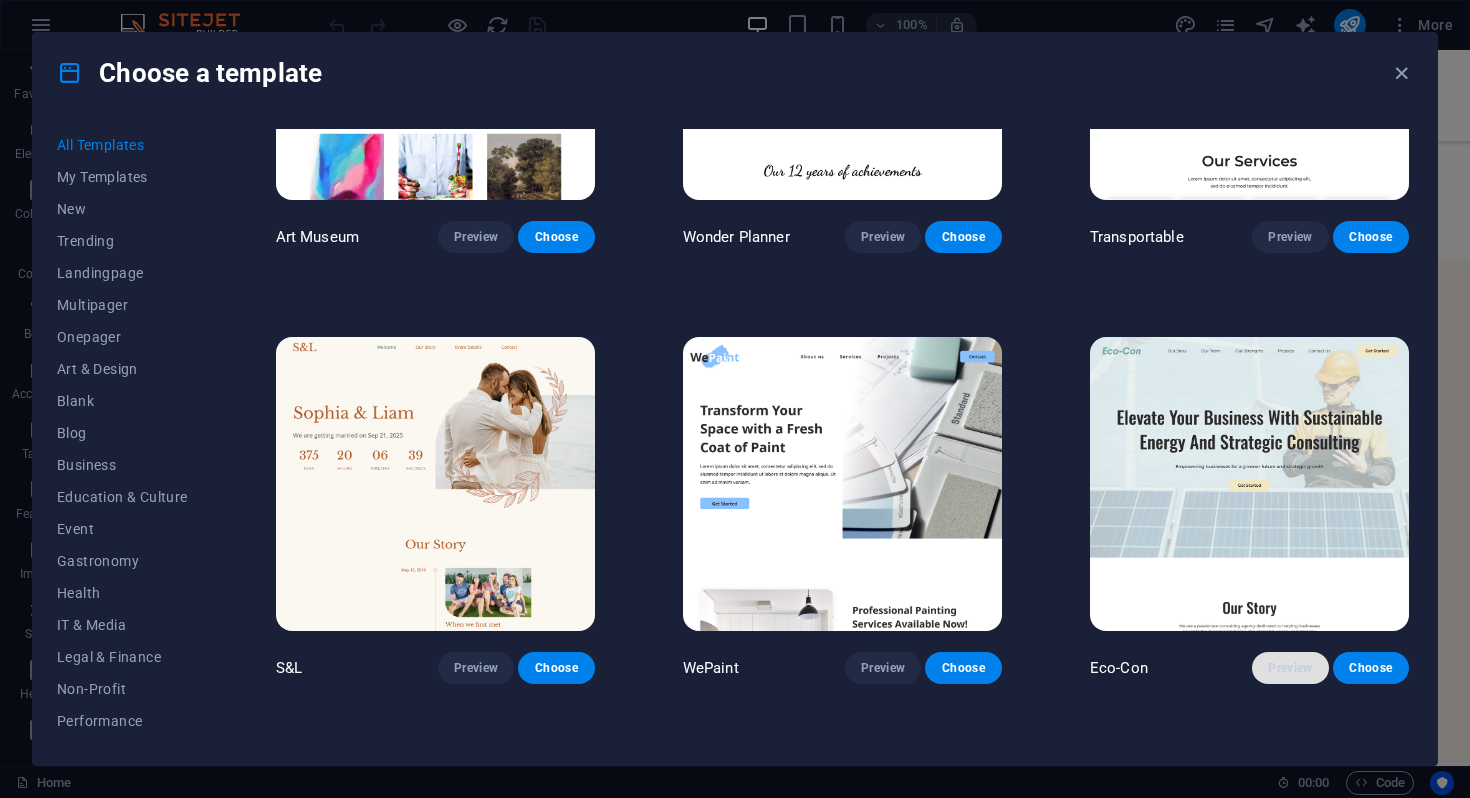 click on "Preview" at bounding box center (1290, 668) 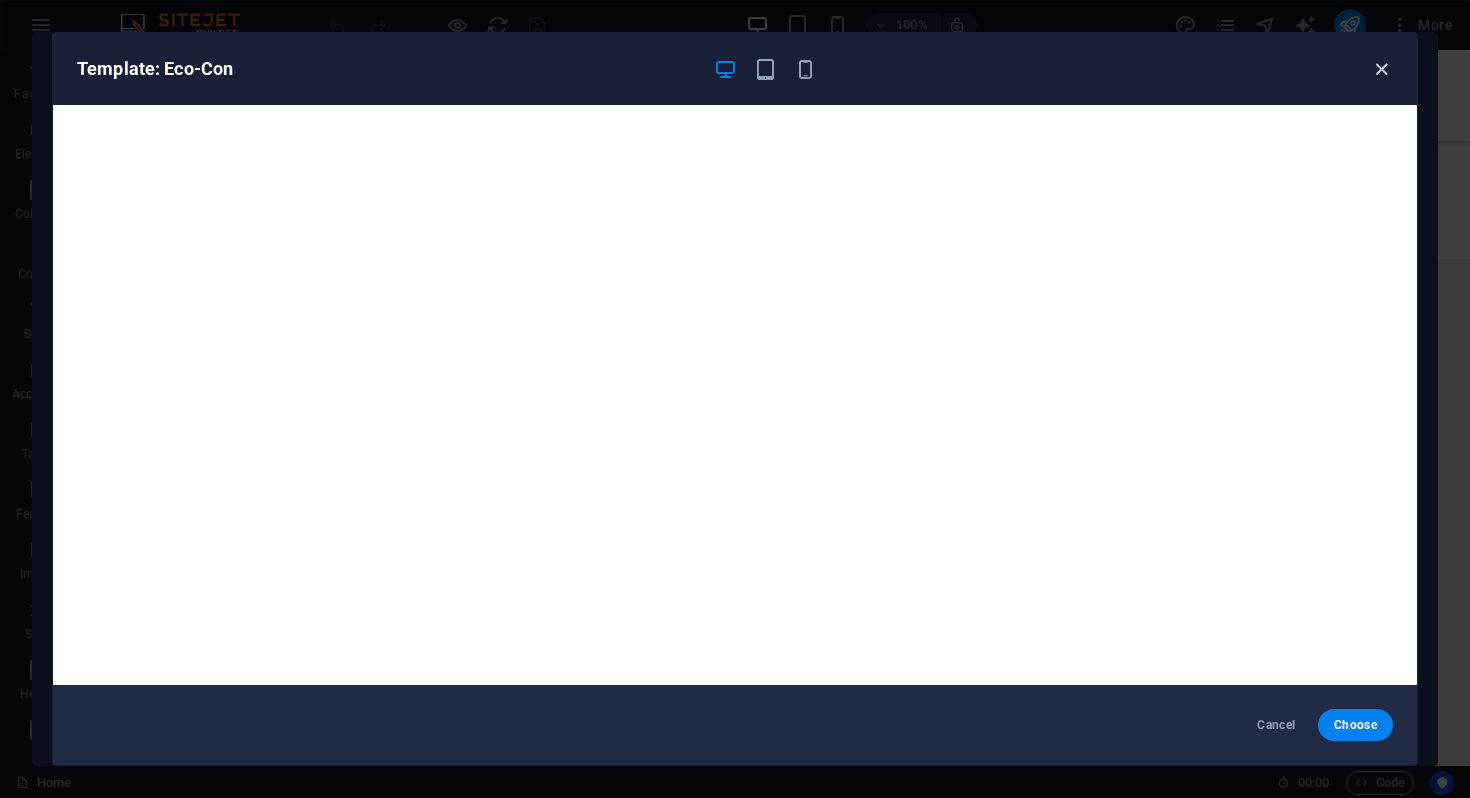 click at bounding box center [1381, 69] 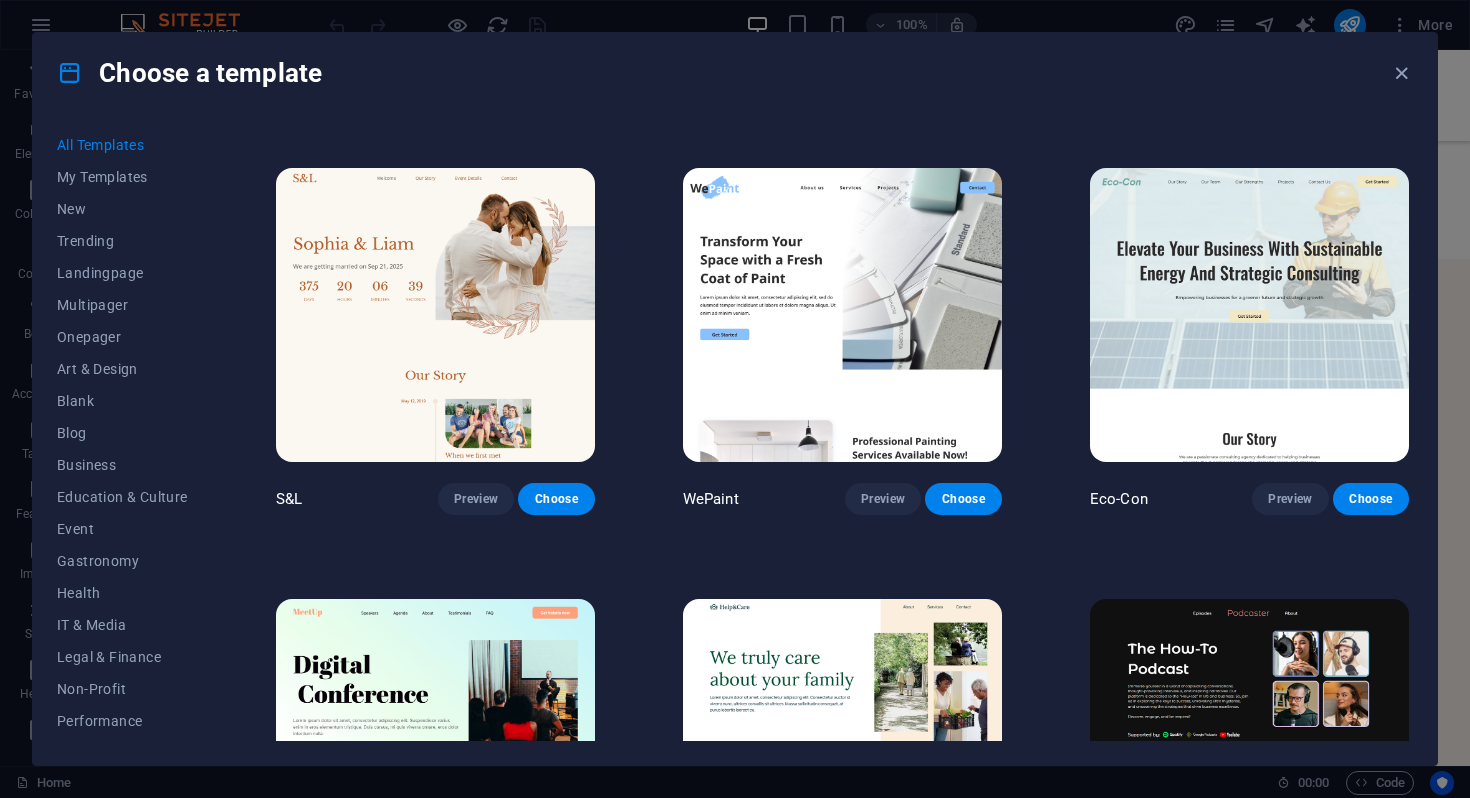 scroll, scrollTop: 824, scrollLeft: 0, axis: vertical 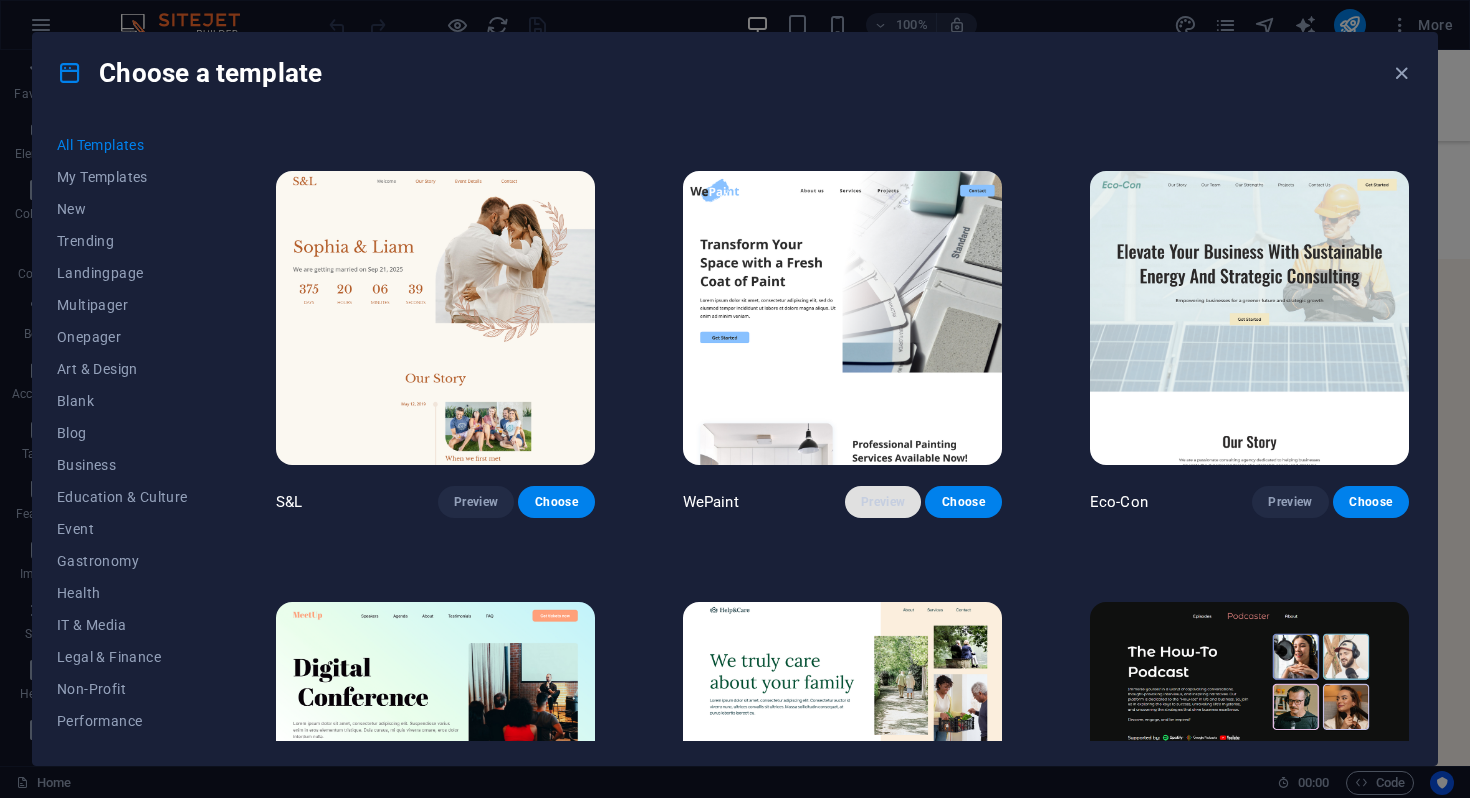 click on "Preview" at bounding box center [883, 502] 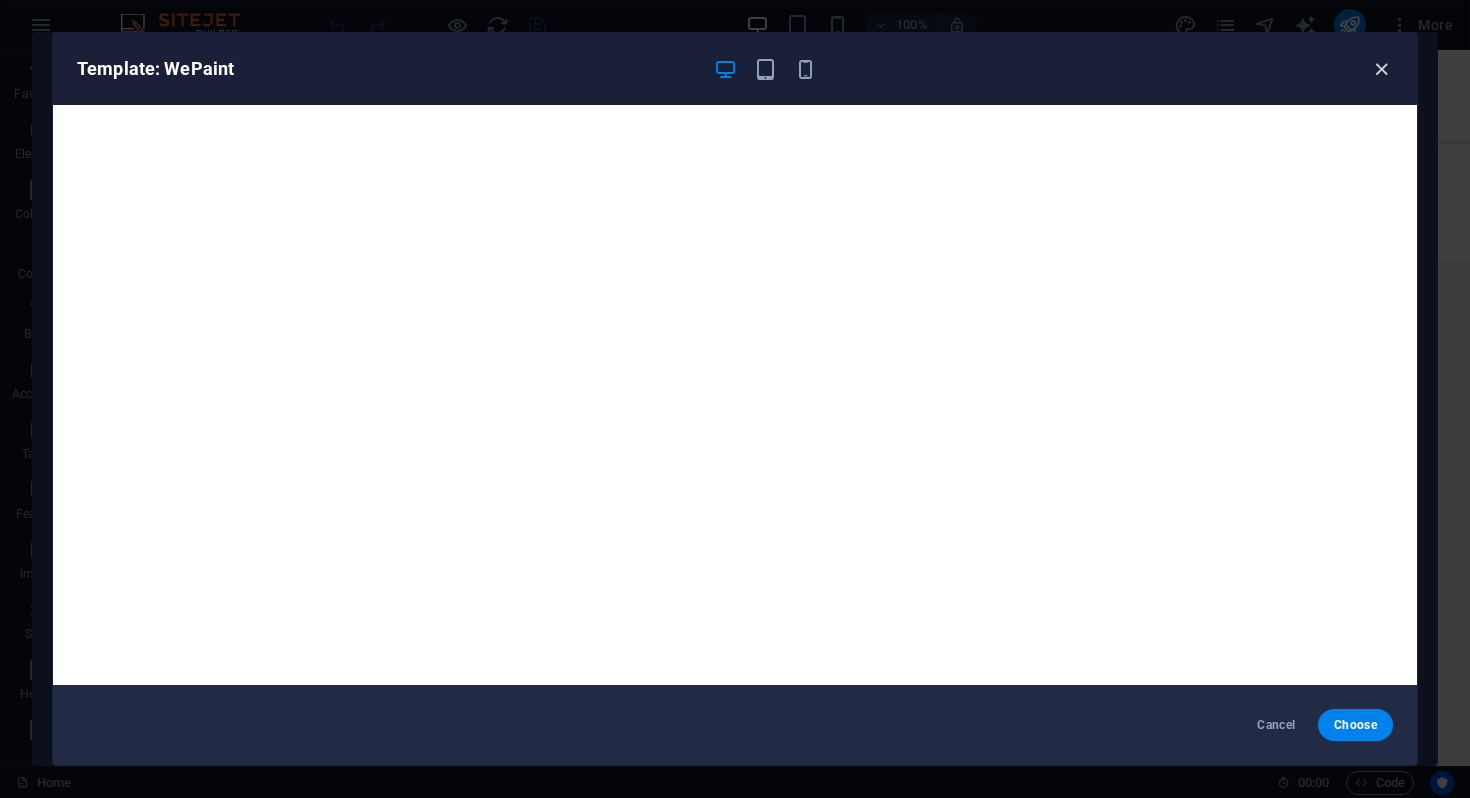 click at bounding box center [1381, 69] 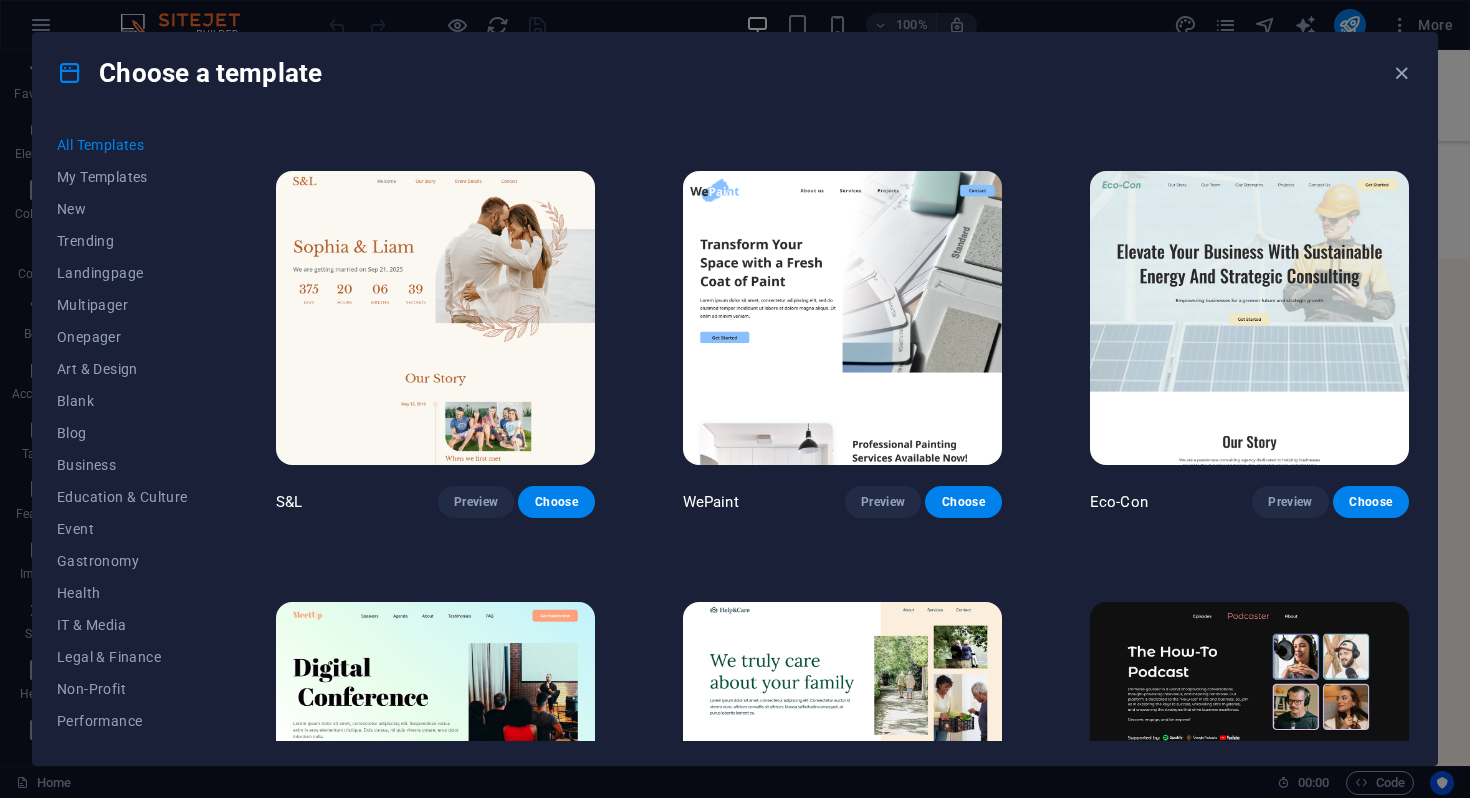 click at bounding box center (842, 318) 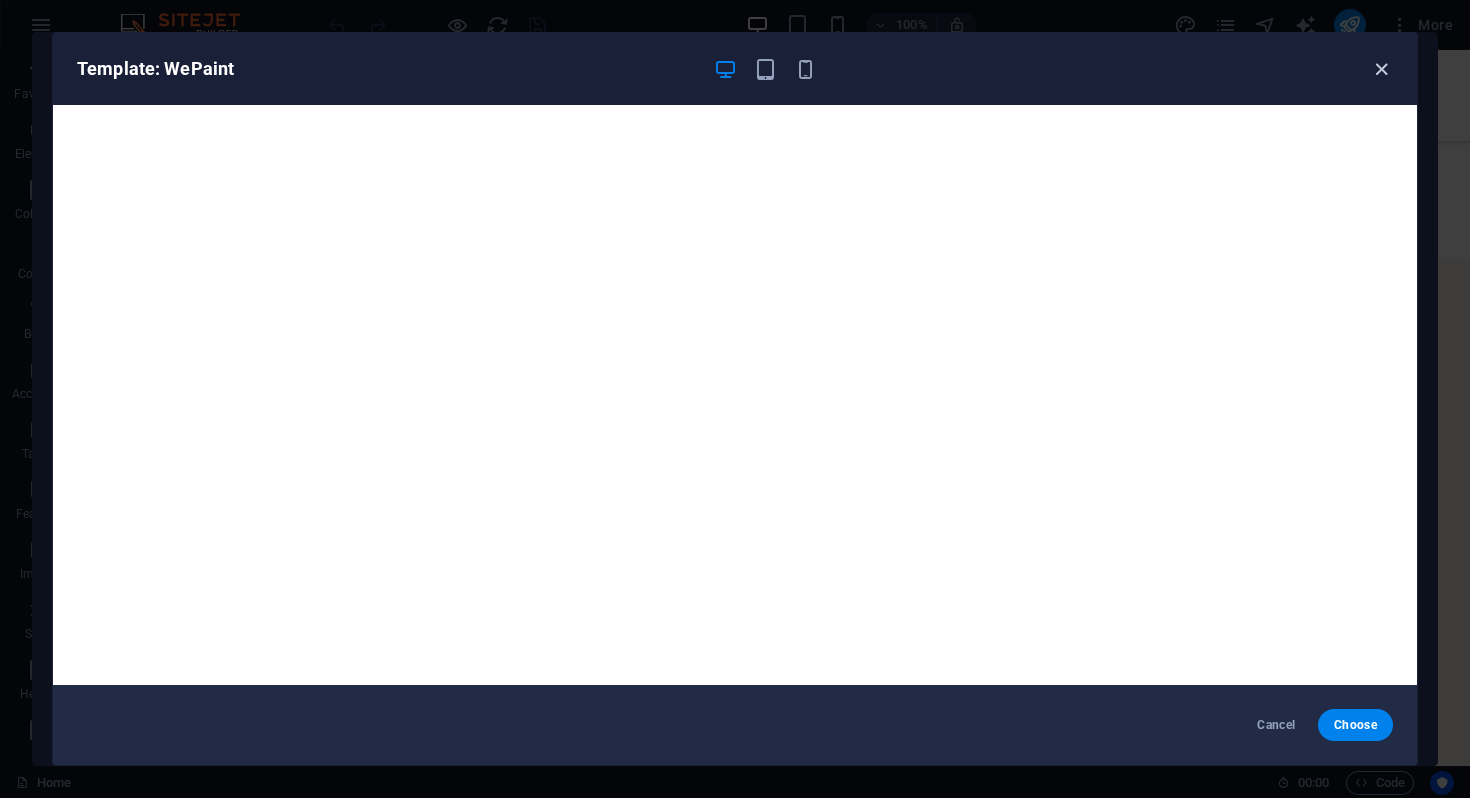 click at bounding box center [1381, 69] 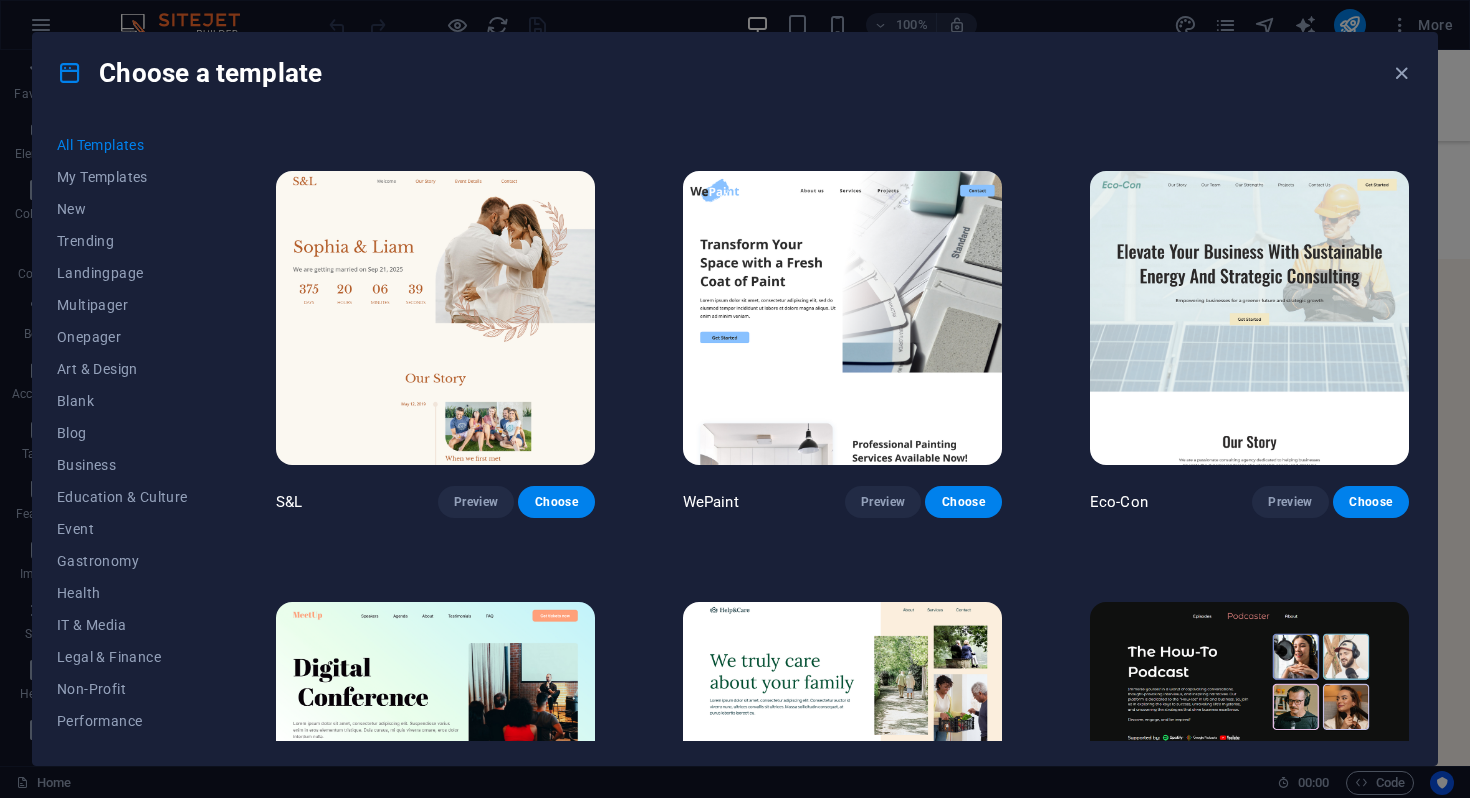click at bounding box center [1249, 318] 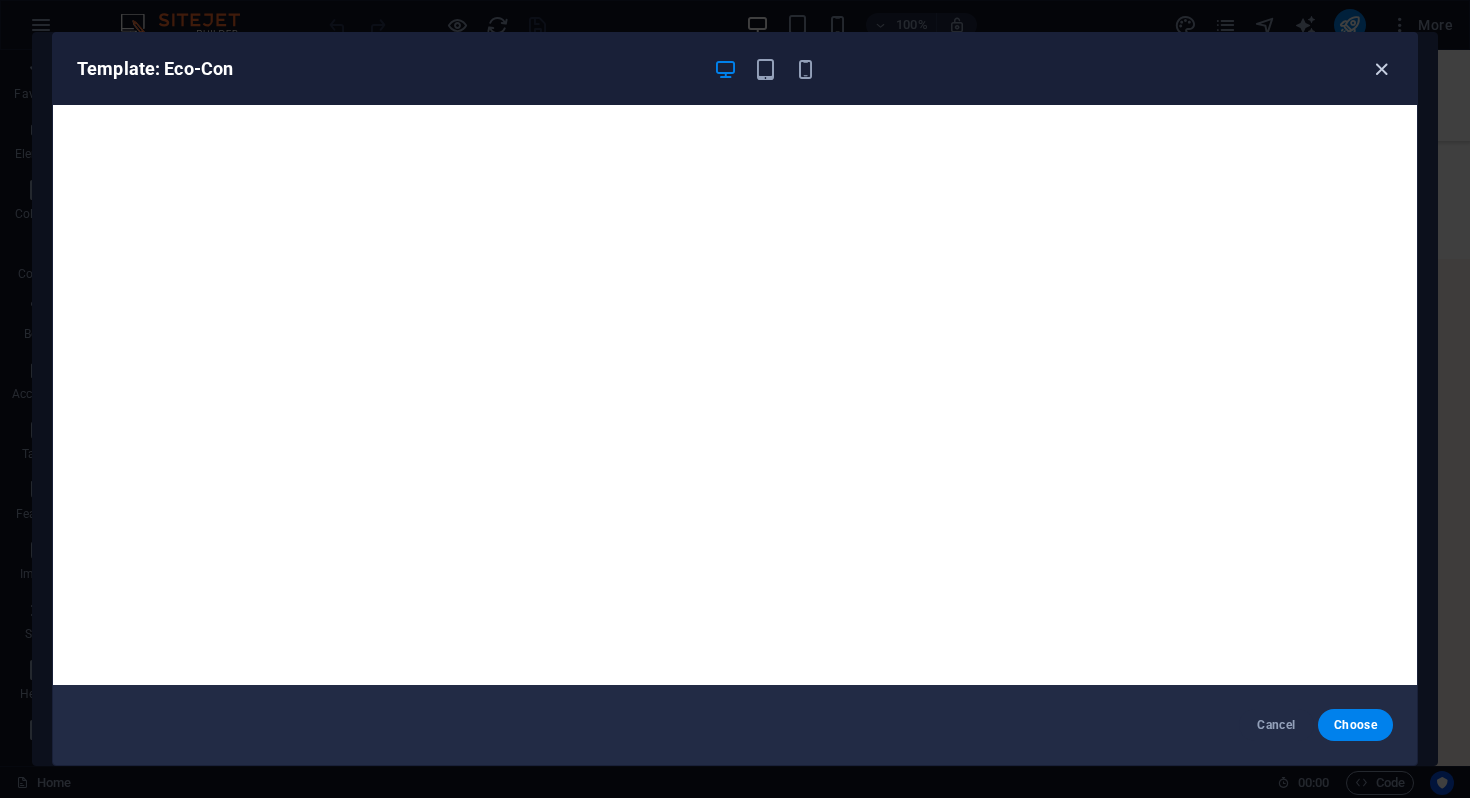 click at bounding box center [1381, 69] 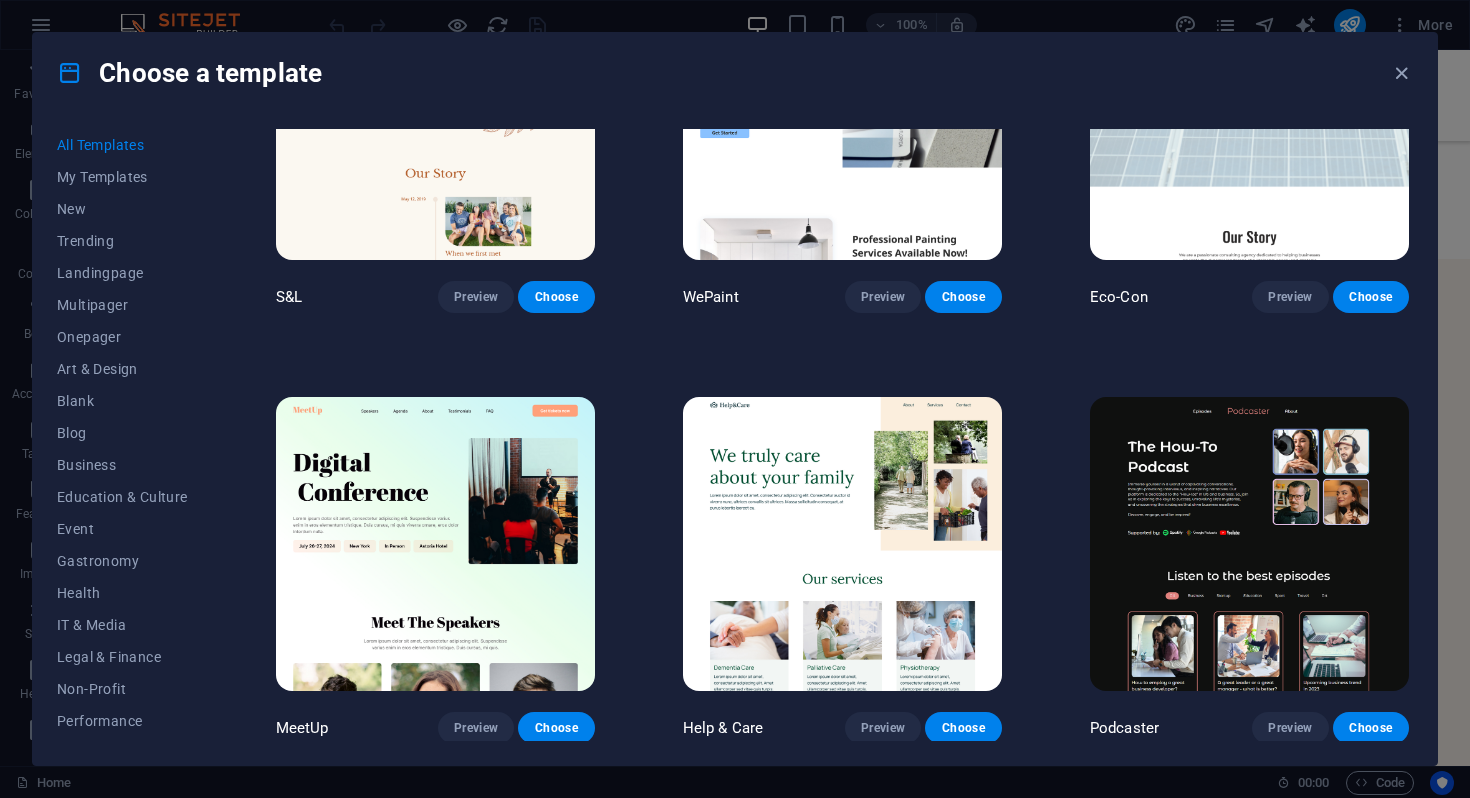 scroll, scrollTop: 1050, scrollLeft: 0, axis: vertical 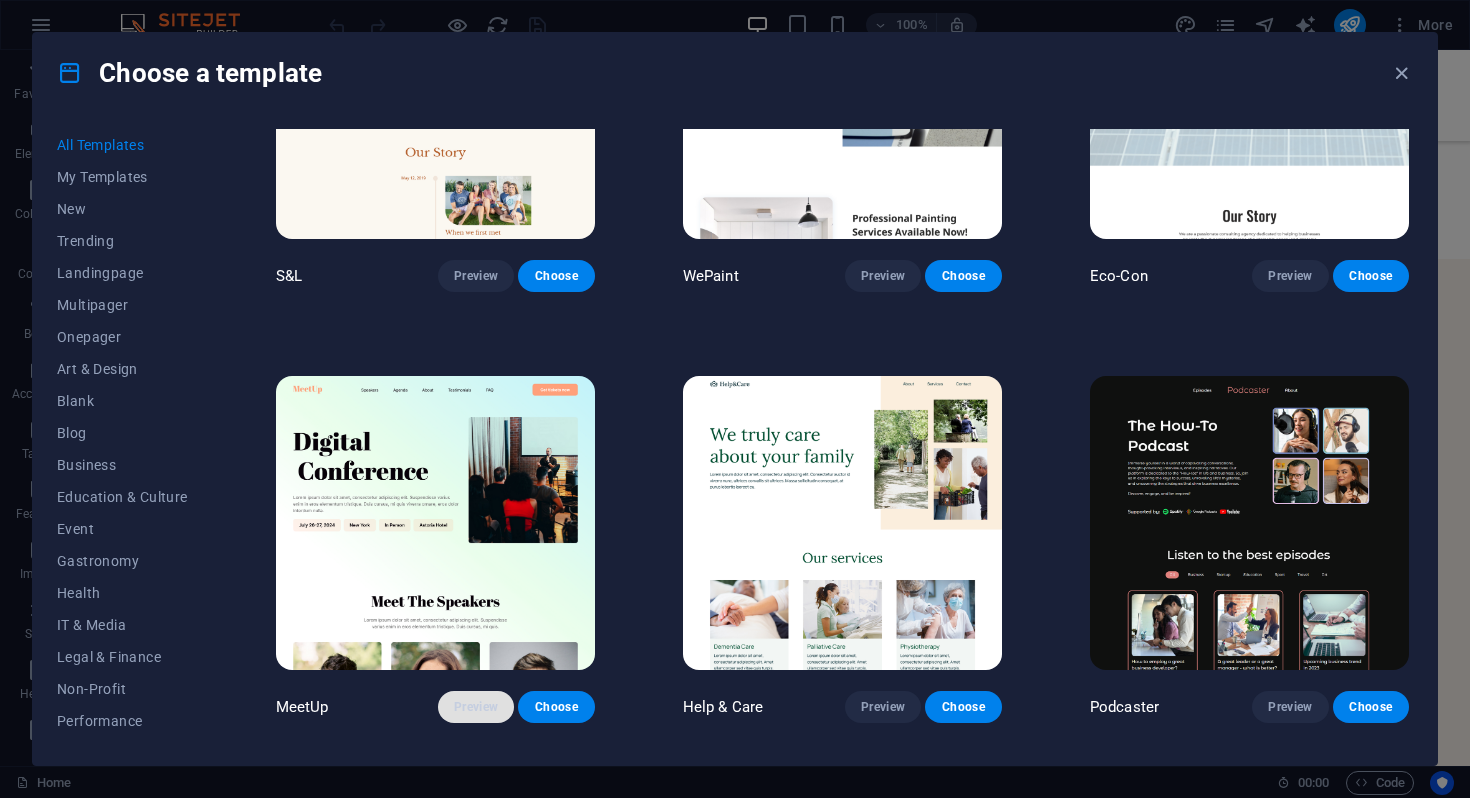click on "Preview" at bounding box center [476, 707] 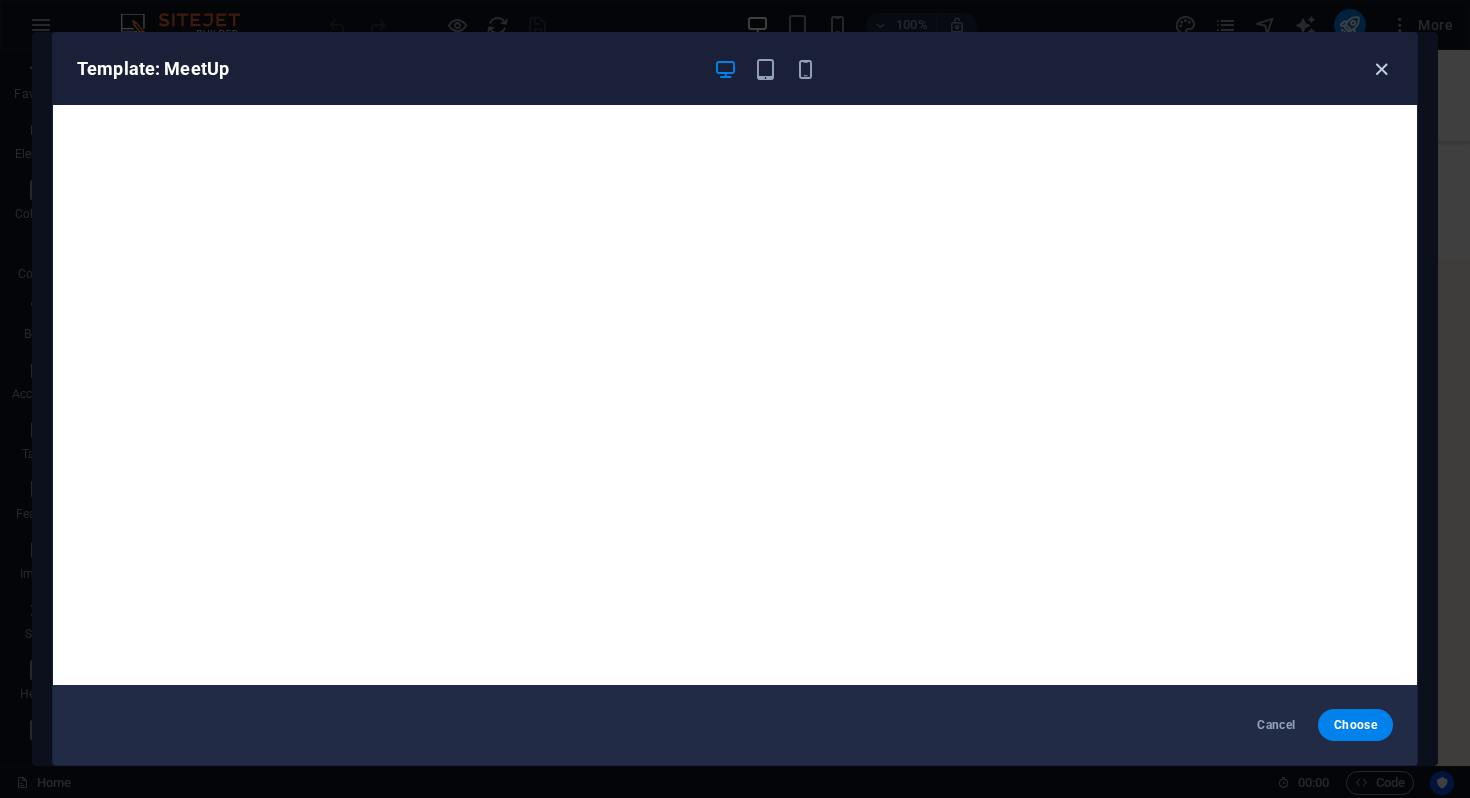 click at bounding box center (1381, 69) 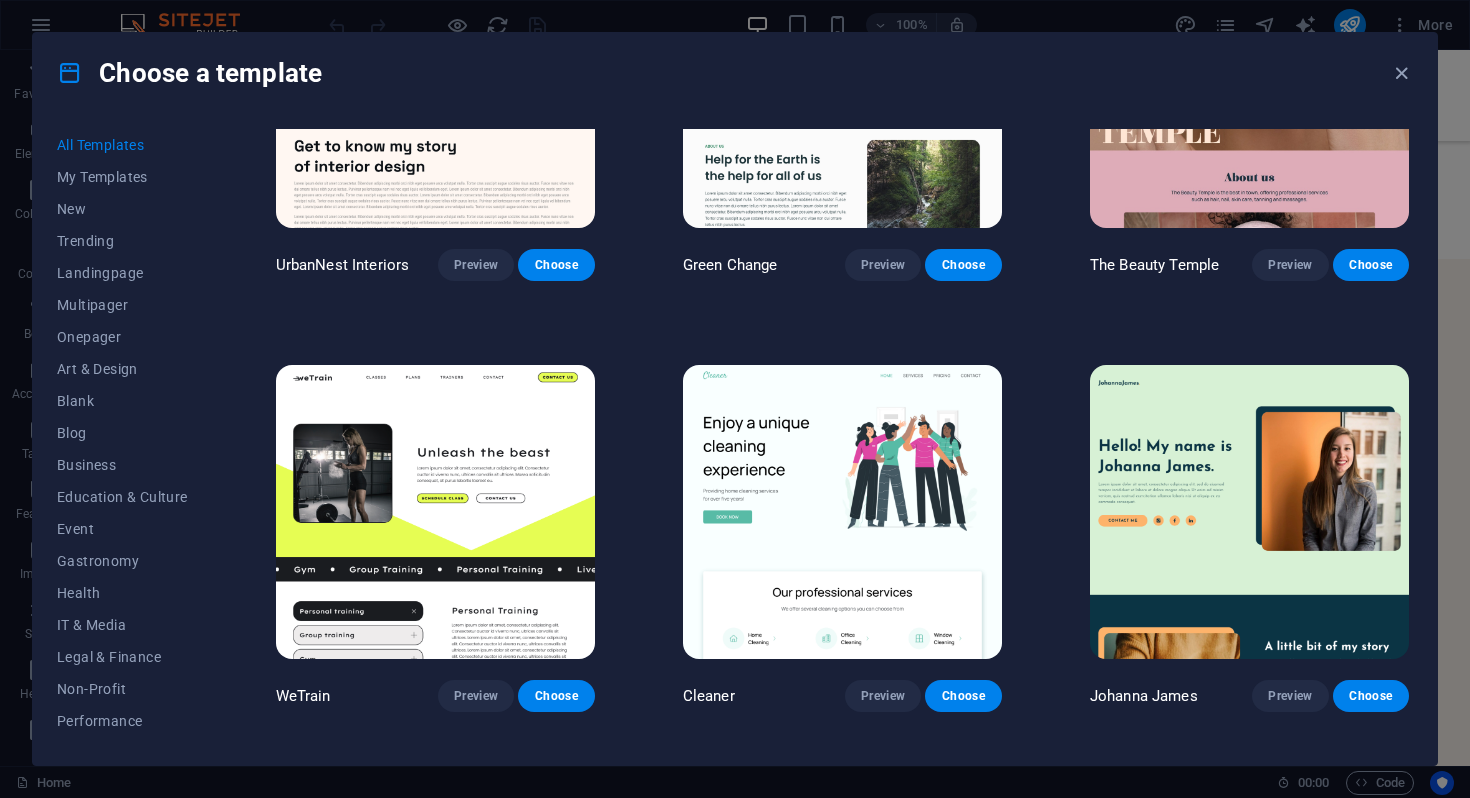 scroll, scrollTop: 2356, scrollLeft: 0, axis: vertical 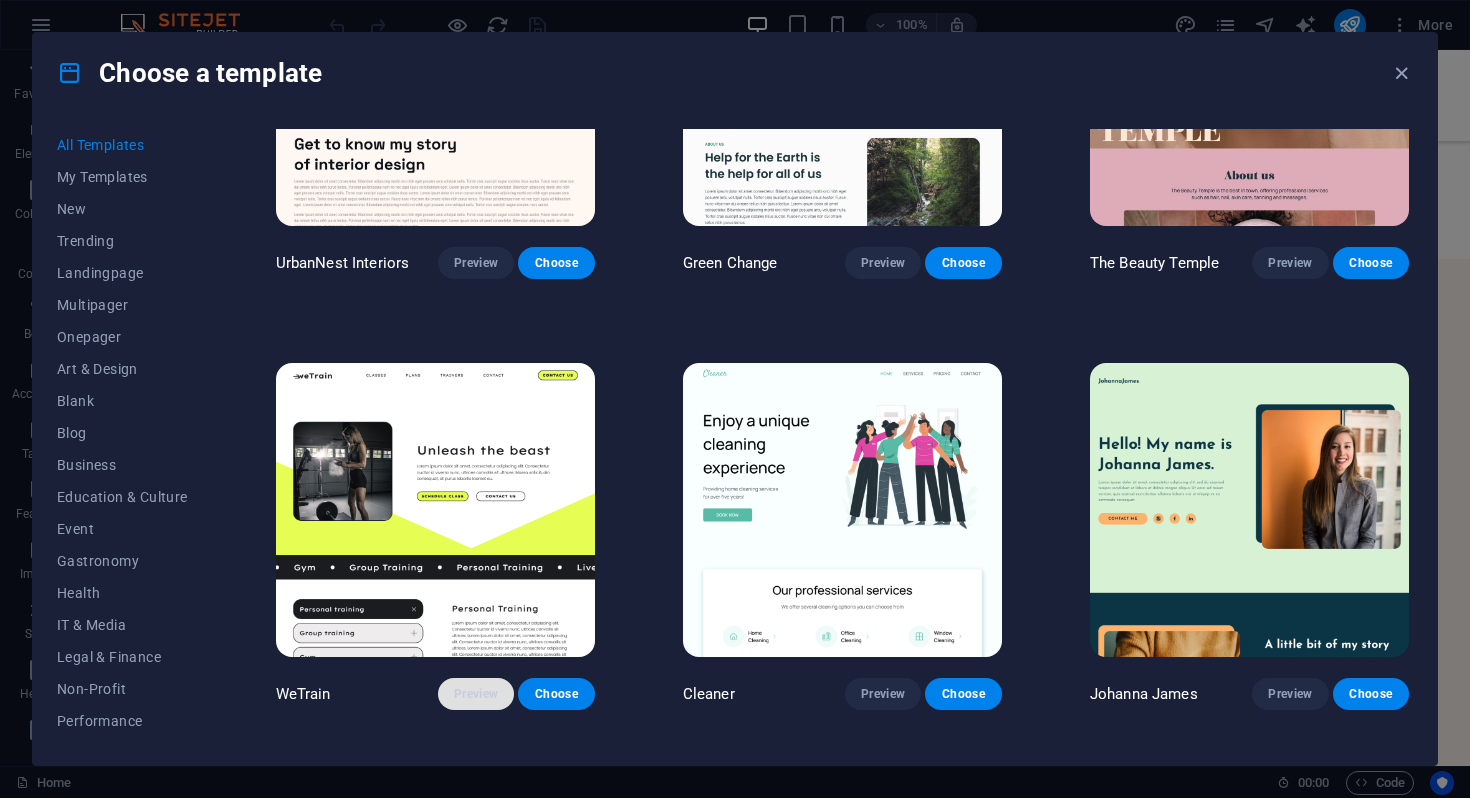 click on "Preview" at bounding box center [476, 694] 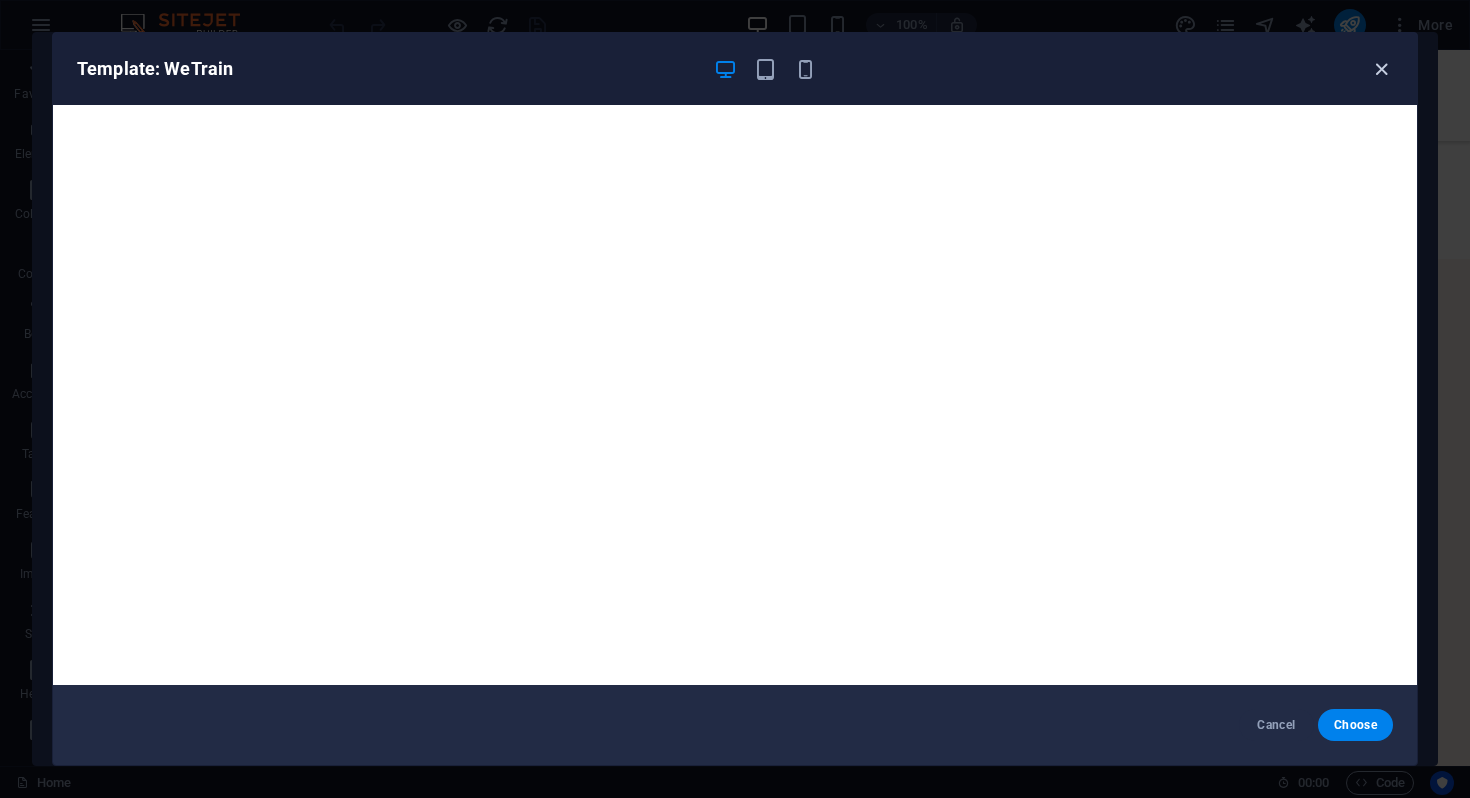 click at bounding box center [1381, 69] 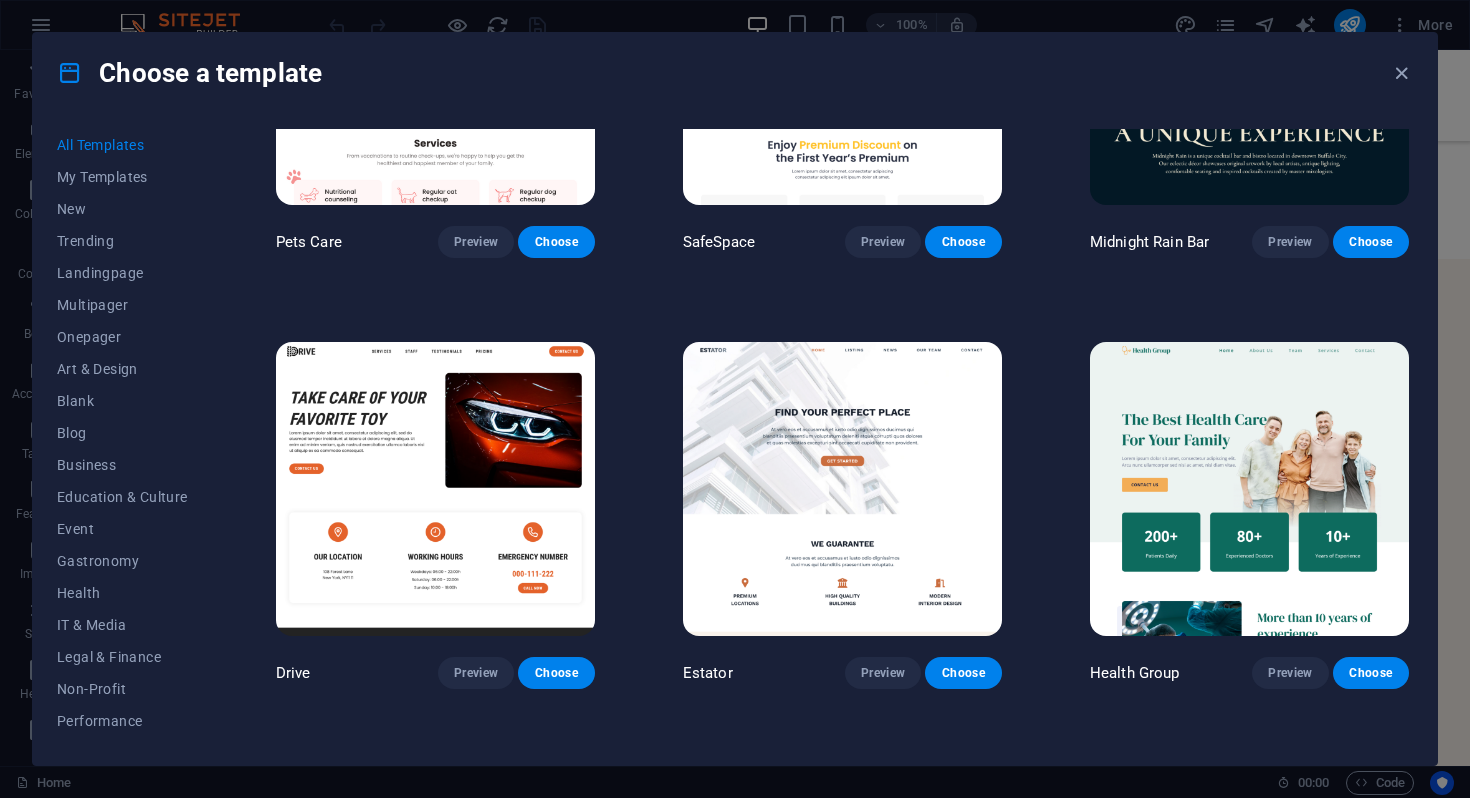 scroll, scrollTop: 3726, scrollLeft: 0, axis: vertical 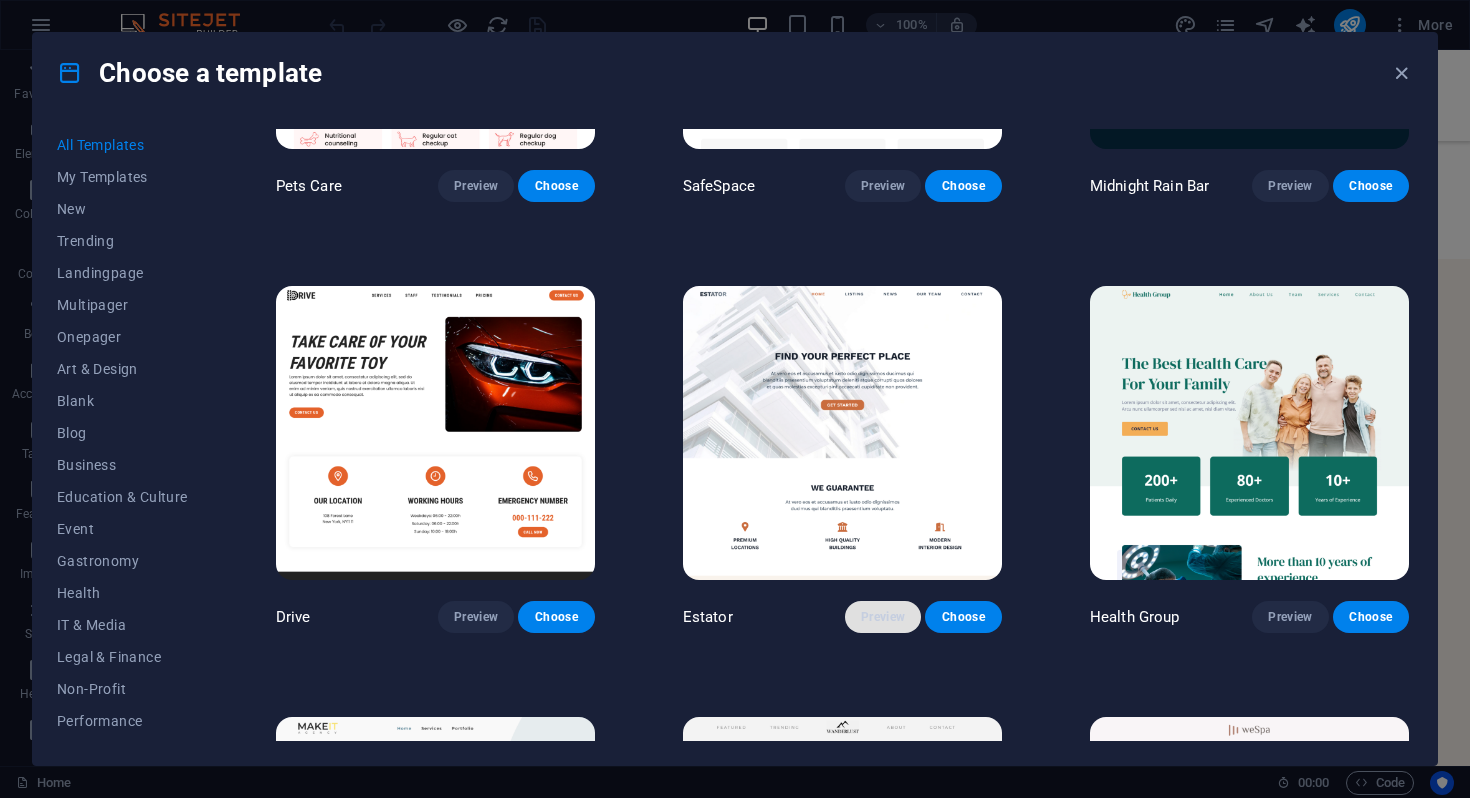 click on "Preview" at bounding box center (883, 617) 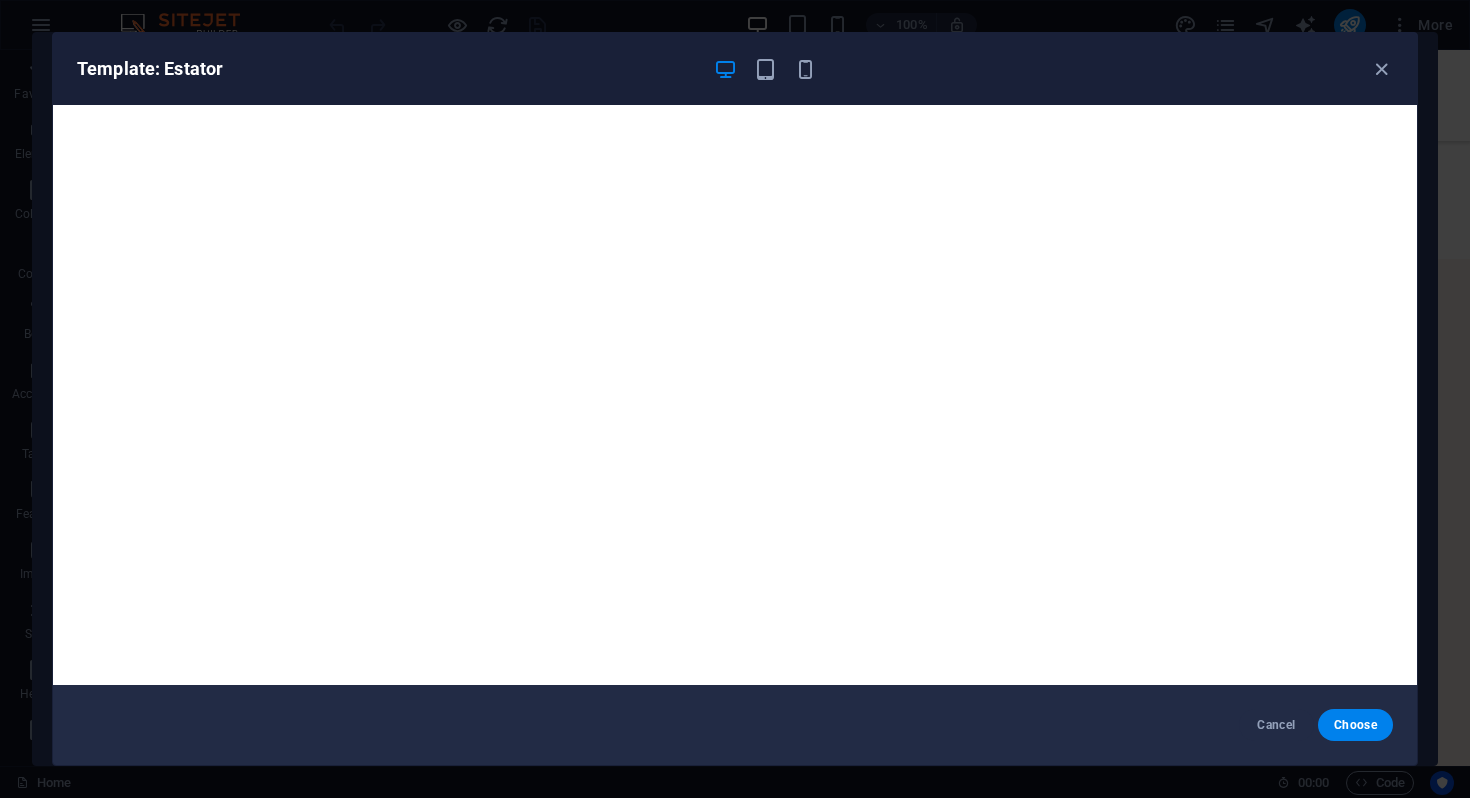 scroll, scrollTop: 4, scrollLeft: 0, axis: vertical 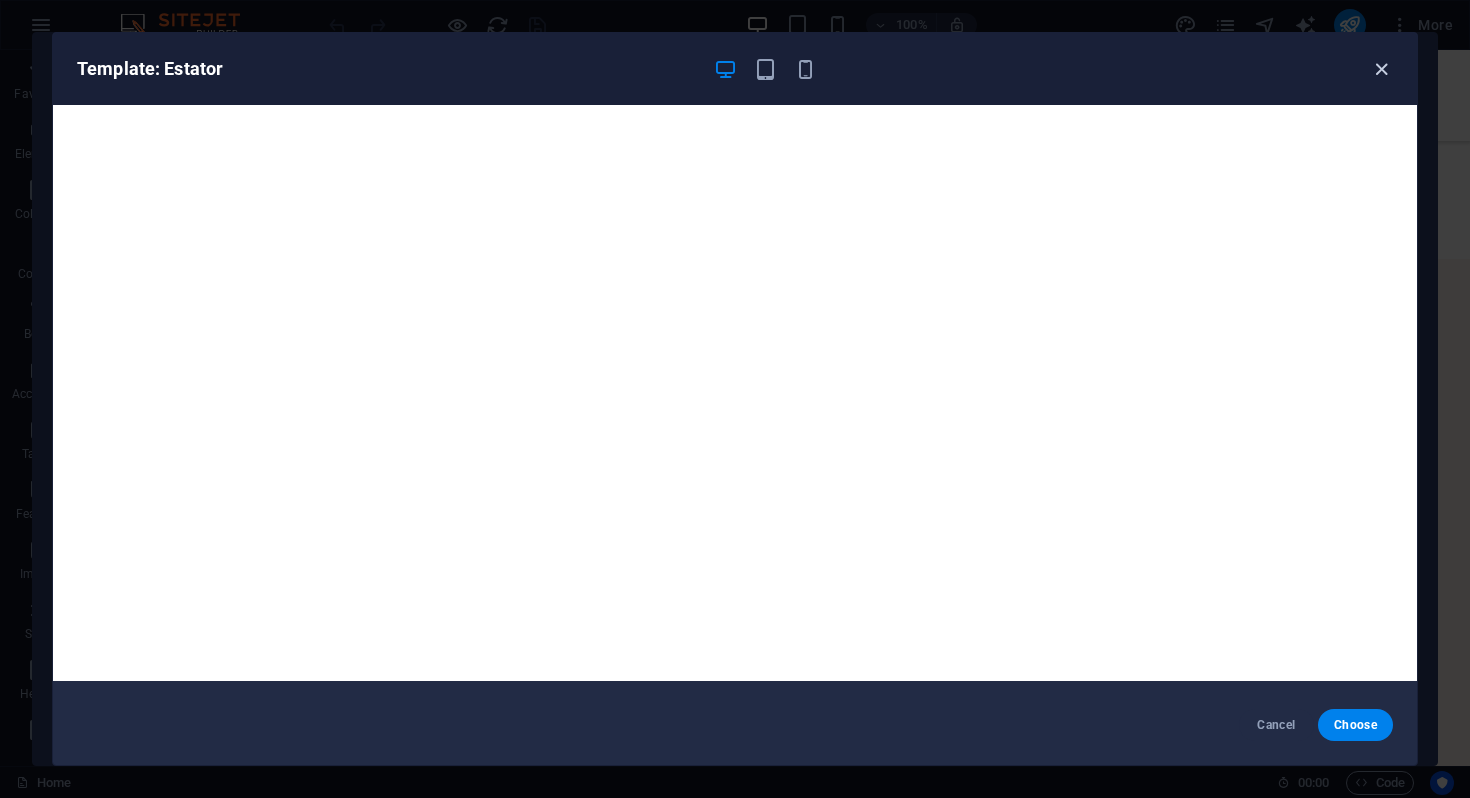 click at bounding box center [1381, 69] 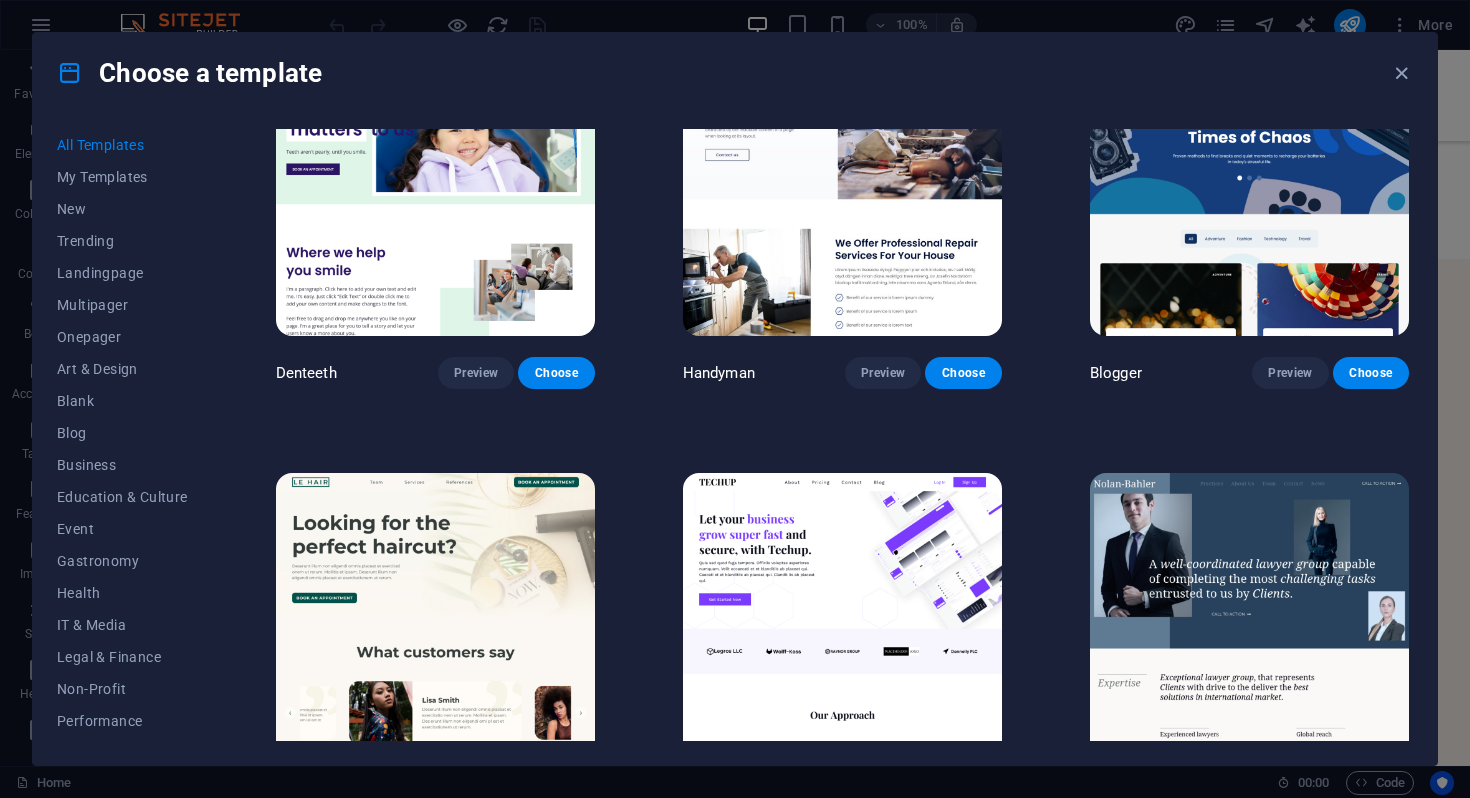 scroll, scrollTop: 5754, scrollLeft: 0, axis: vertical 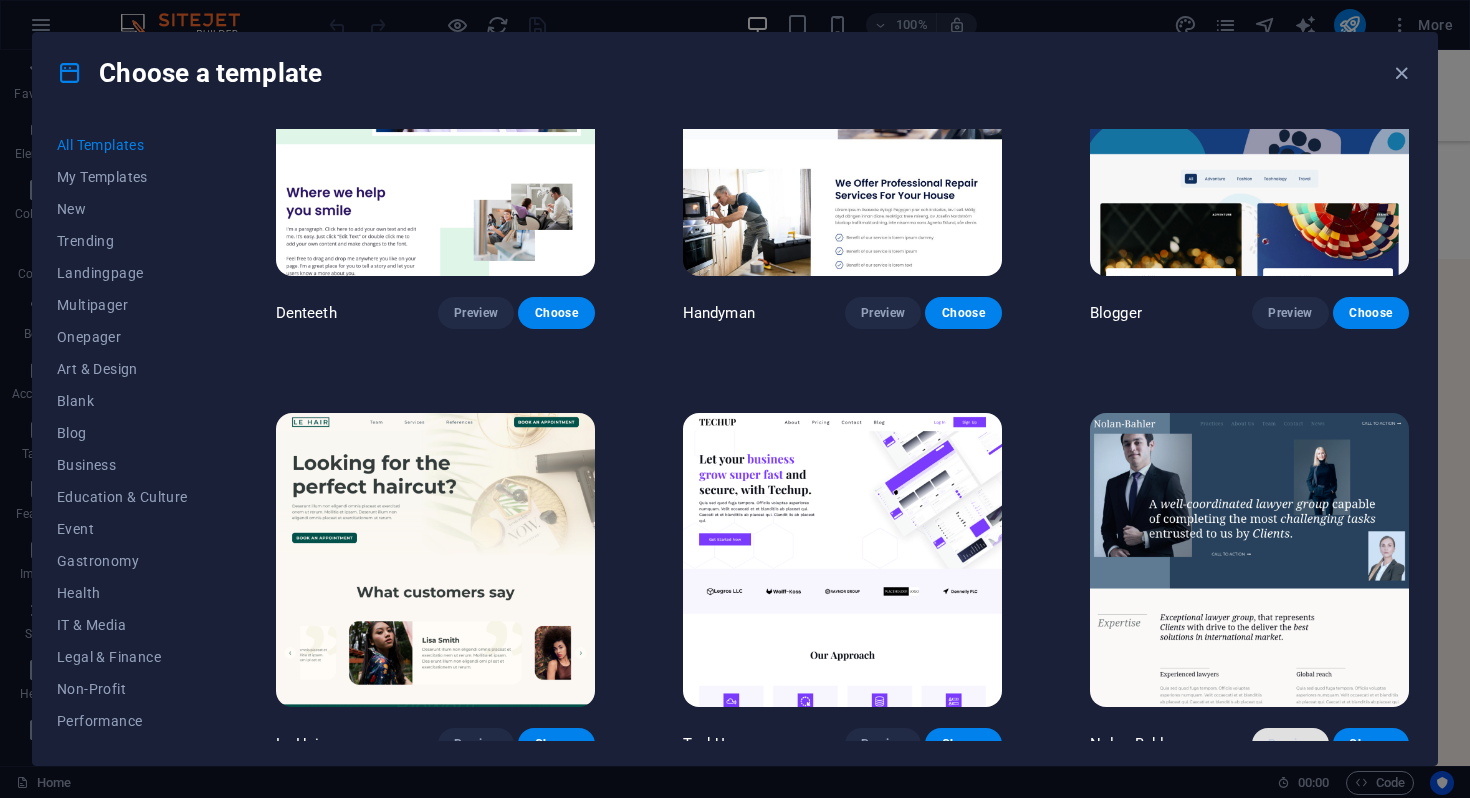 click on "Preview" at bounding box center (1290, 744) 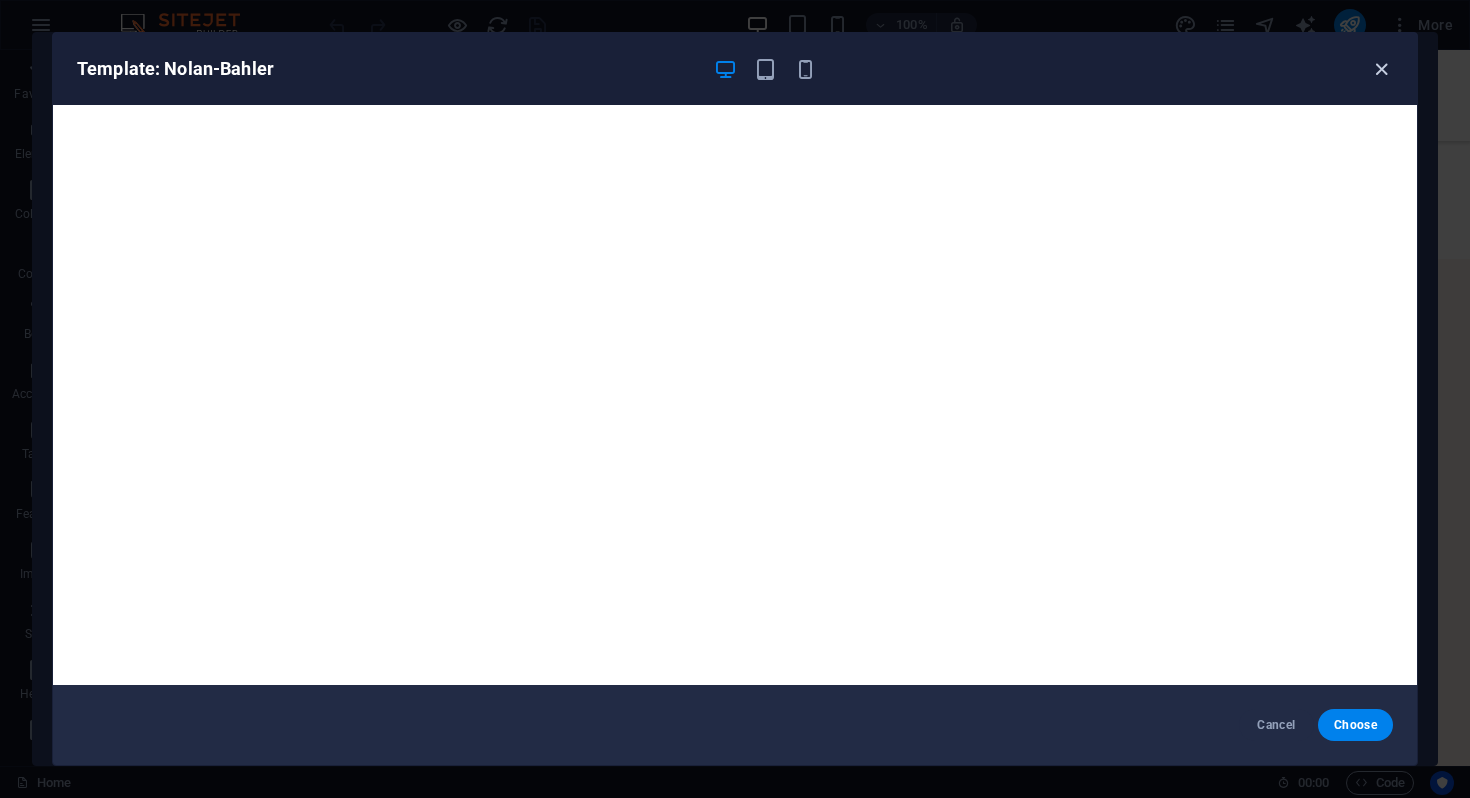 click at bounding box center [1381, 69] 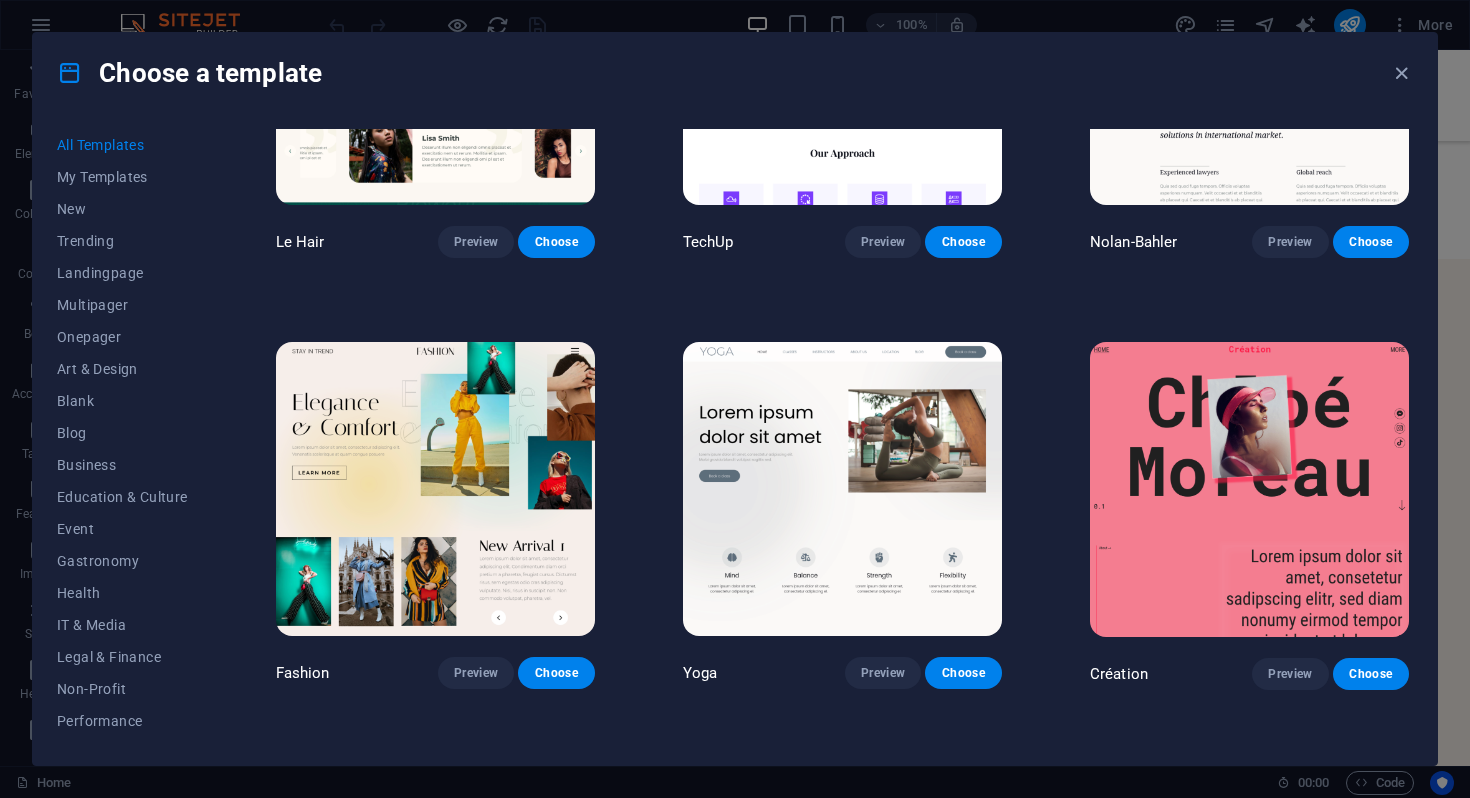 scroll, scrollTop: 6257, scrollLeft: 0, axis: vertical 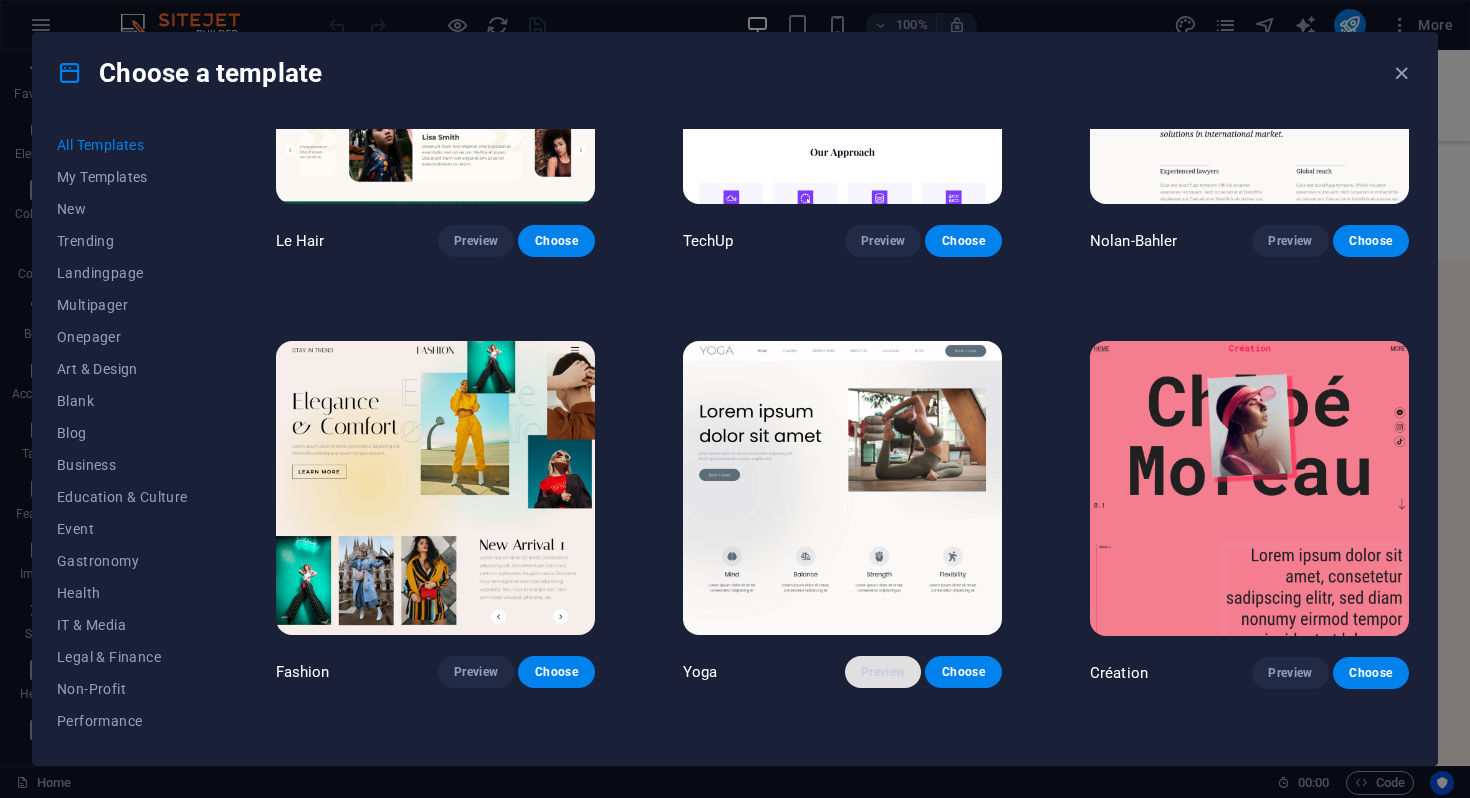 click on "Preview" at bounding box center [883, 672] 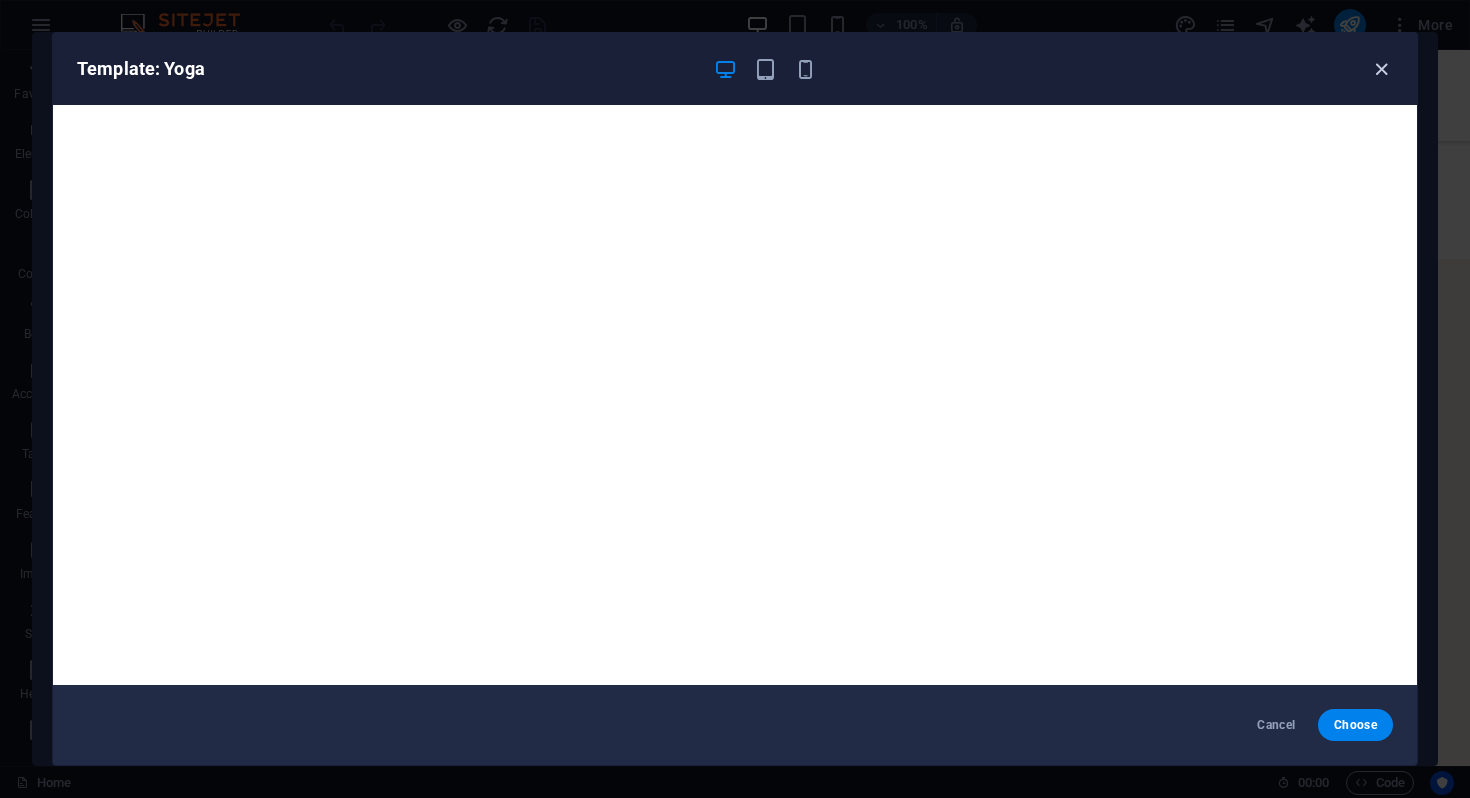 click at bounding box center [1381, 69] 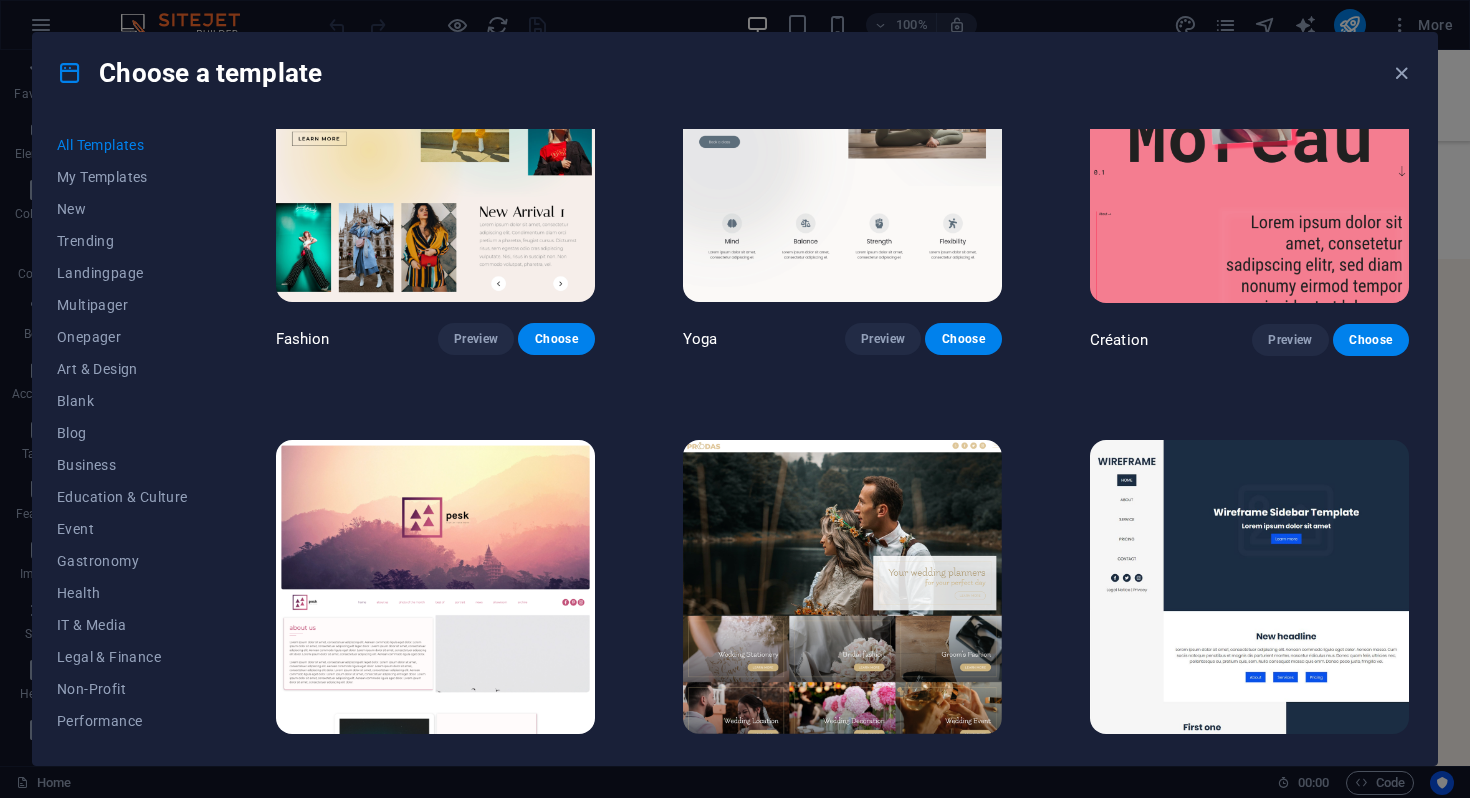 scroll, scrollTop: 6746, scrollLeft: 0, axis: vertical 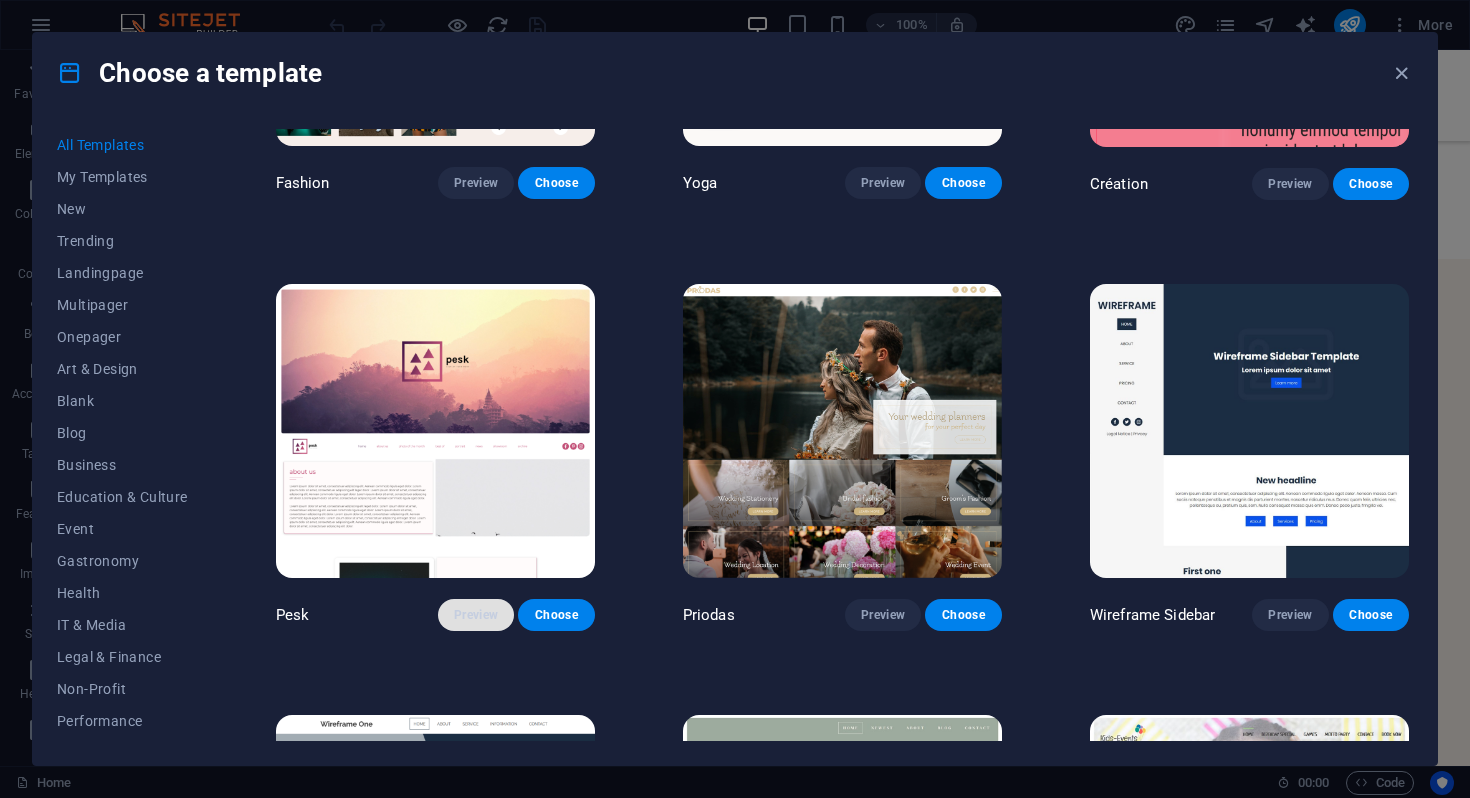 click on "Preview" at bounding box center (476, 615) 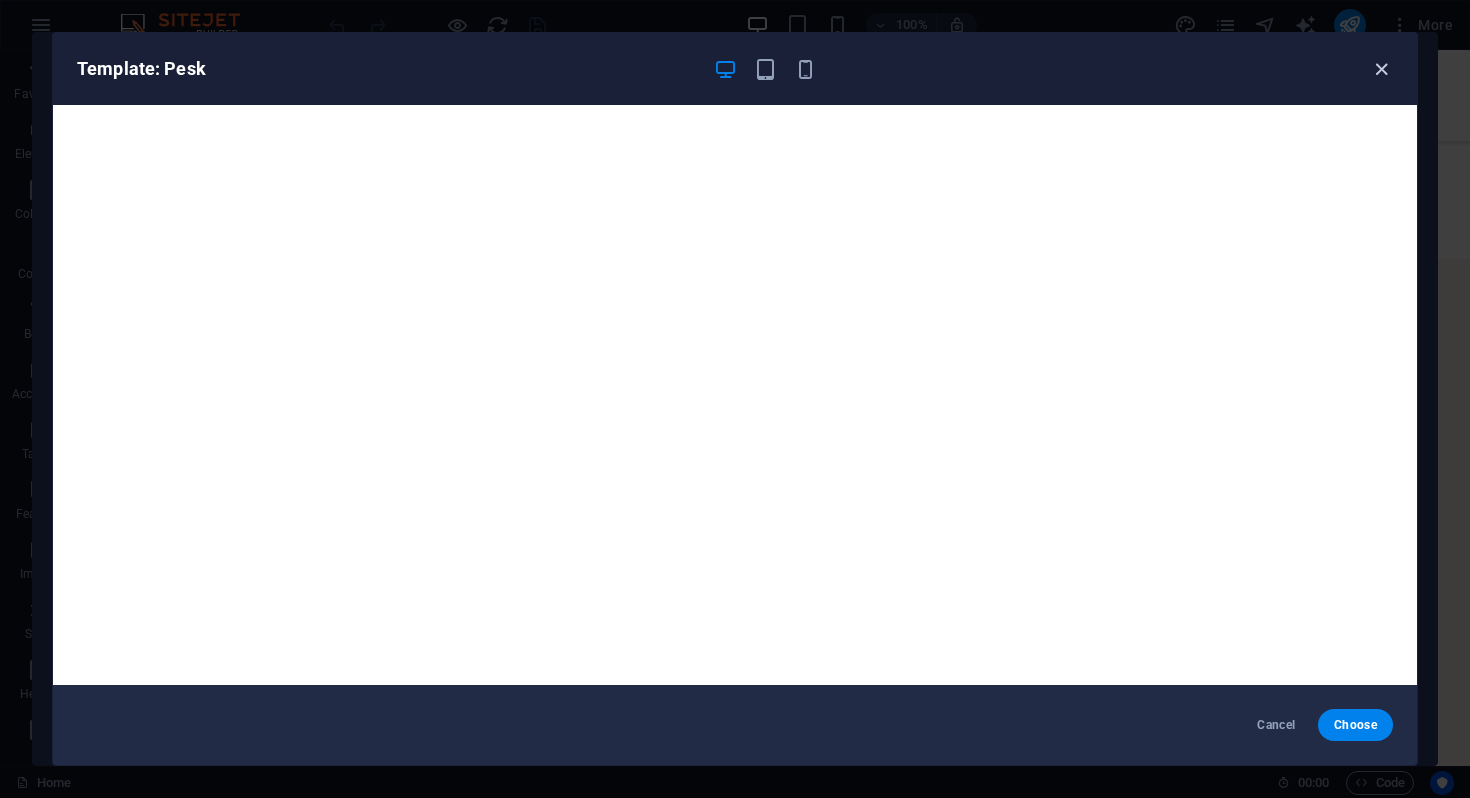 click at bounding box center [1381, 69] 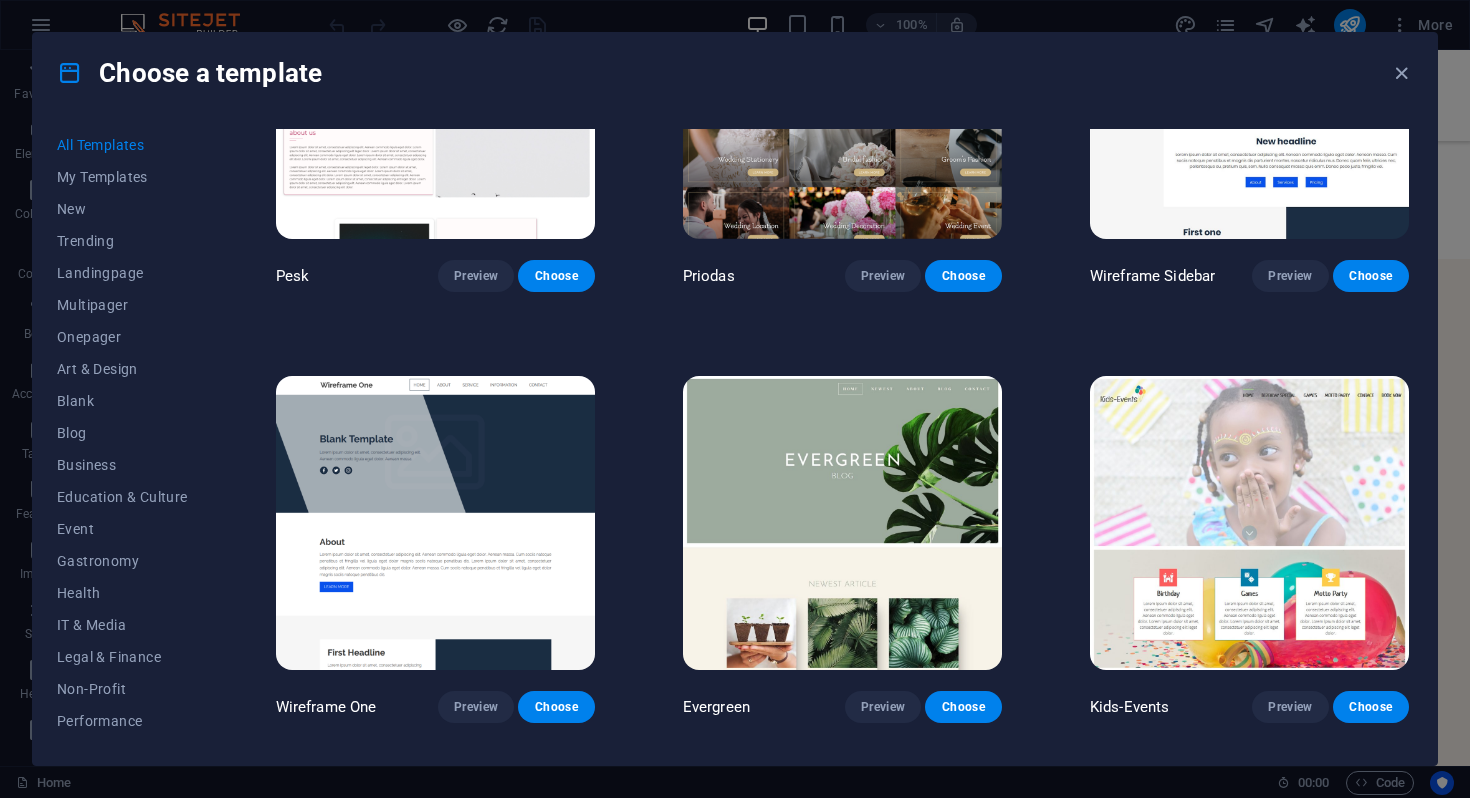 scroll, scrollTop: 7112, scrollLeft: 0, axis: vertical 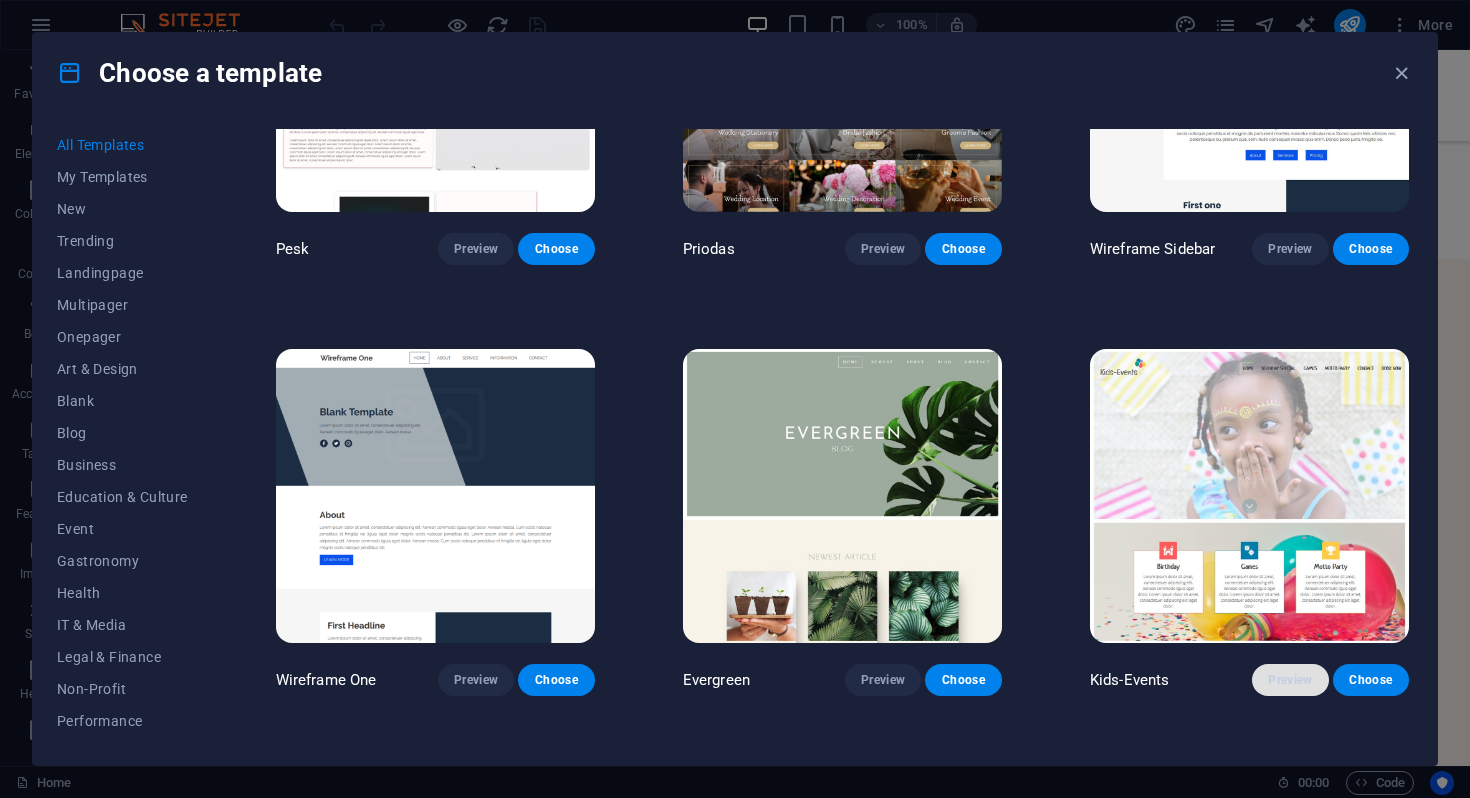 click on "Preview" at bounding box center [1290, 680] 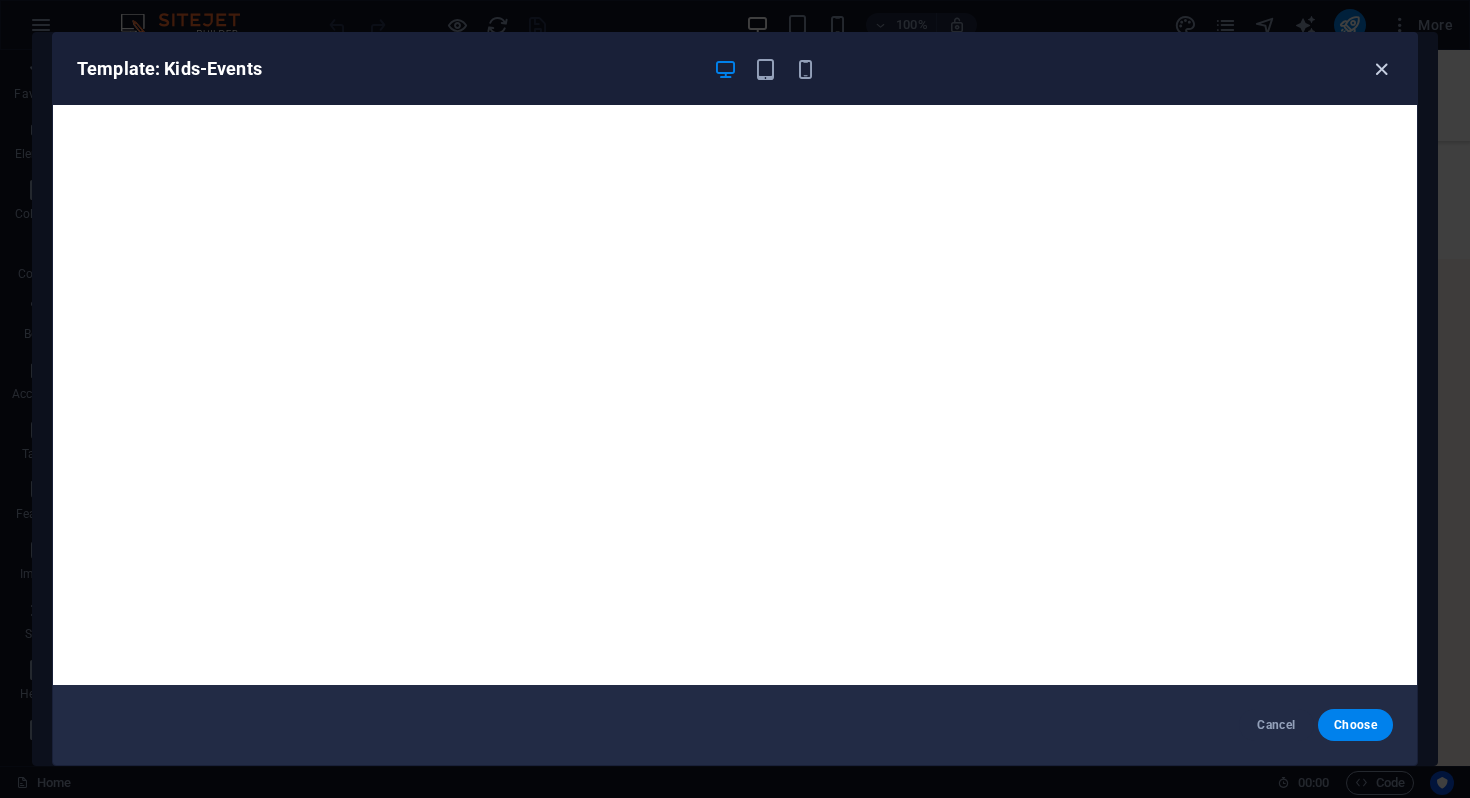 click at bounding box center [1381, 69] 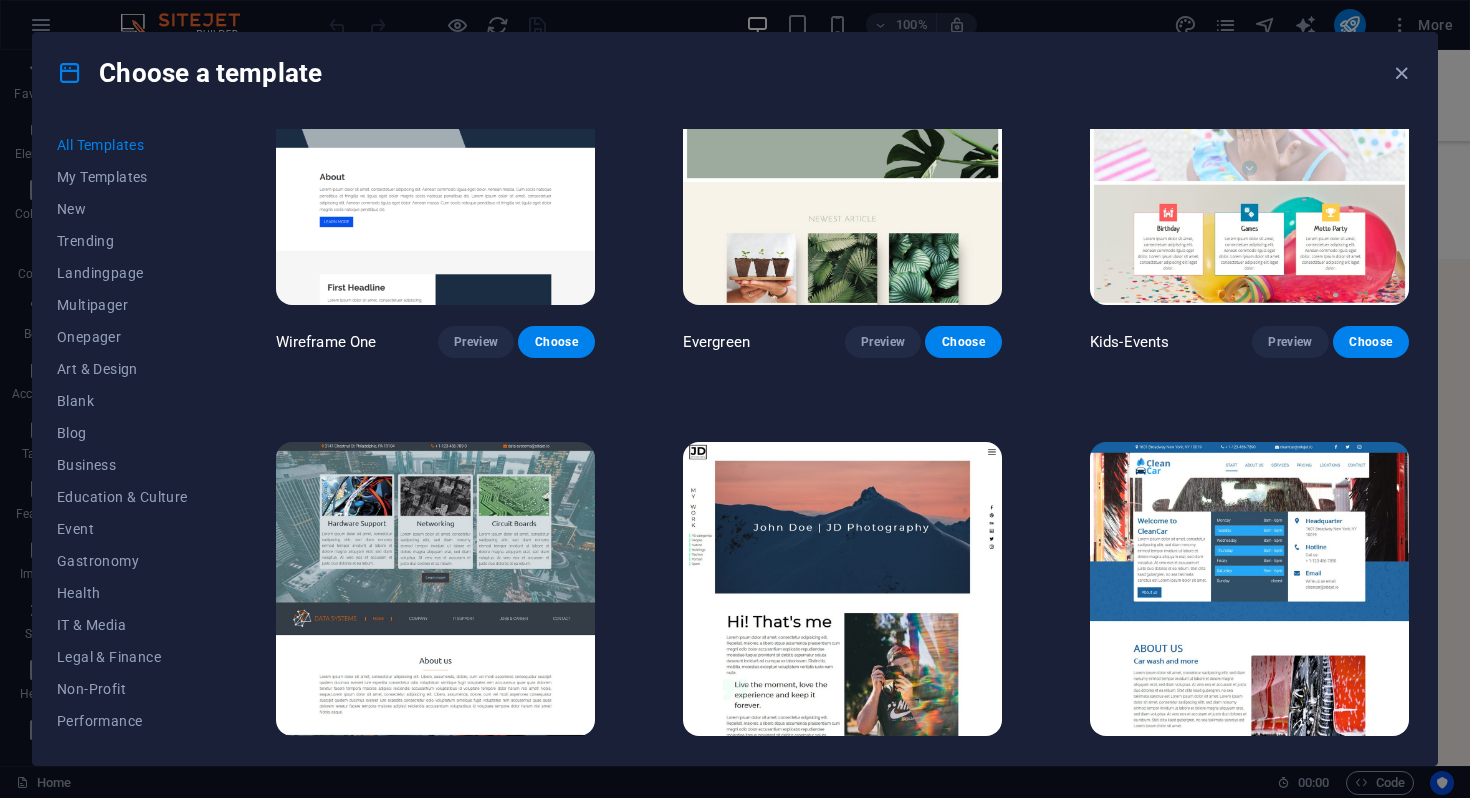 scroll, scrollTop: 7571, scrollLeft: 0, axis: vertical 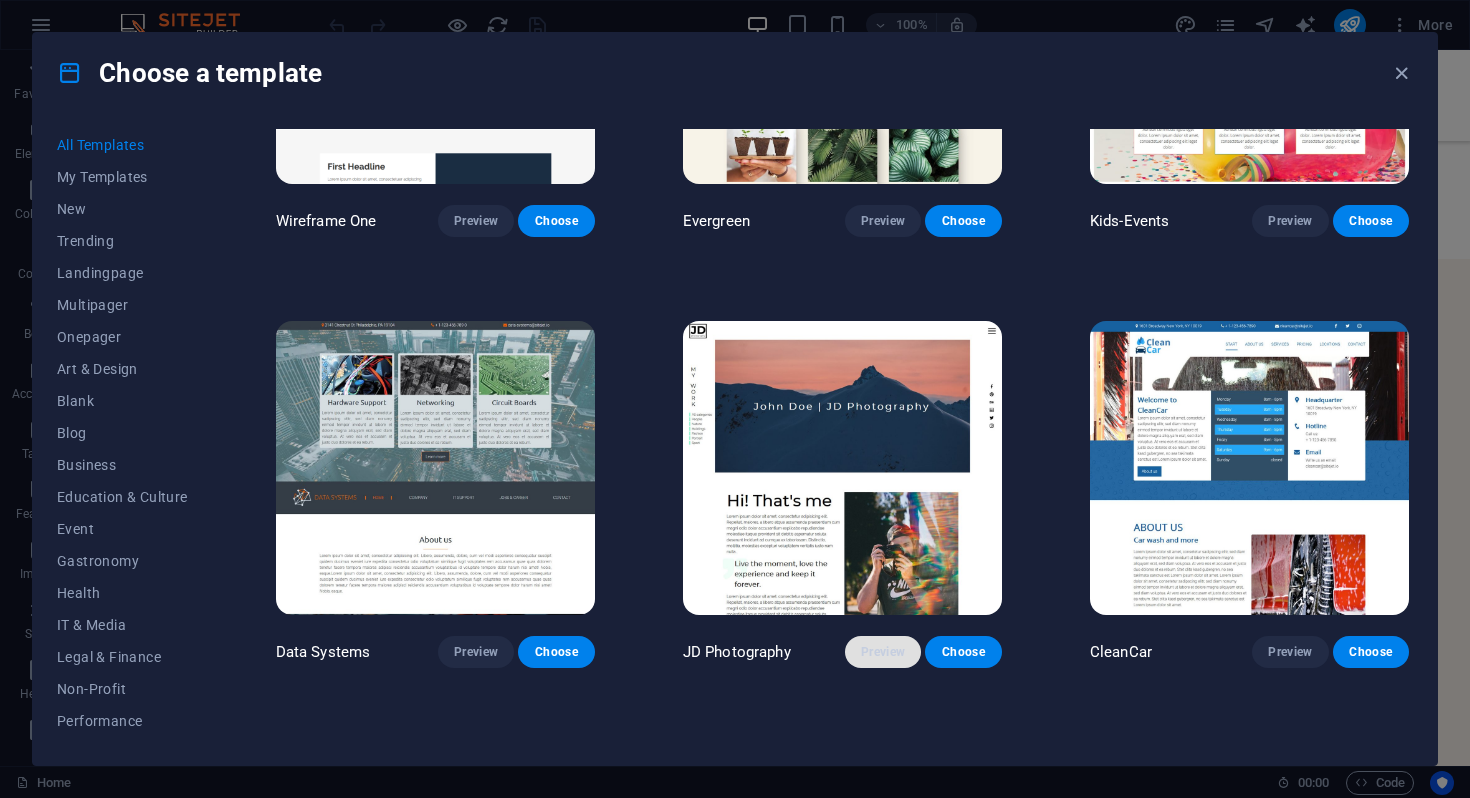 click on "Preview" at bounding box center (883, 652) 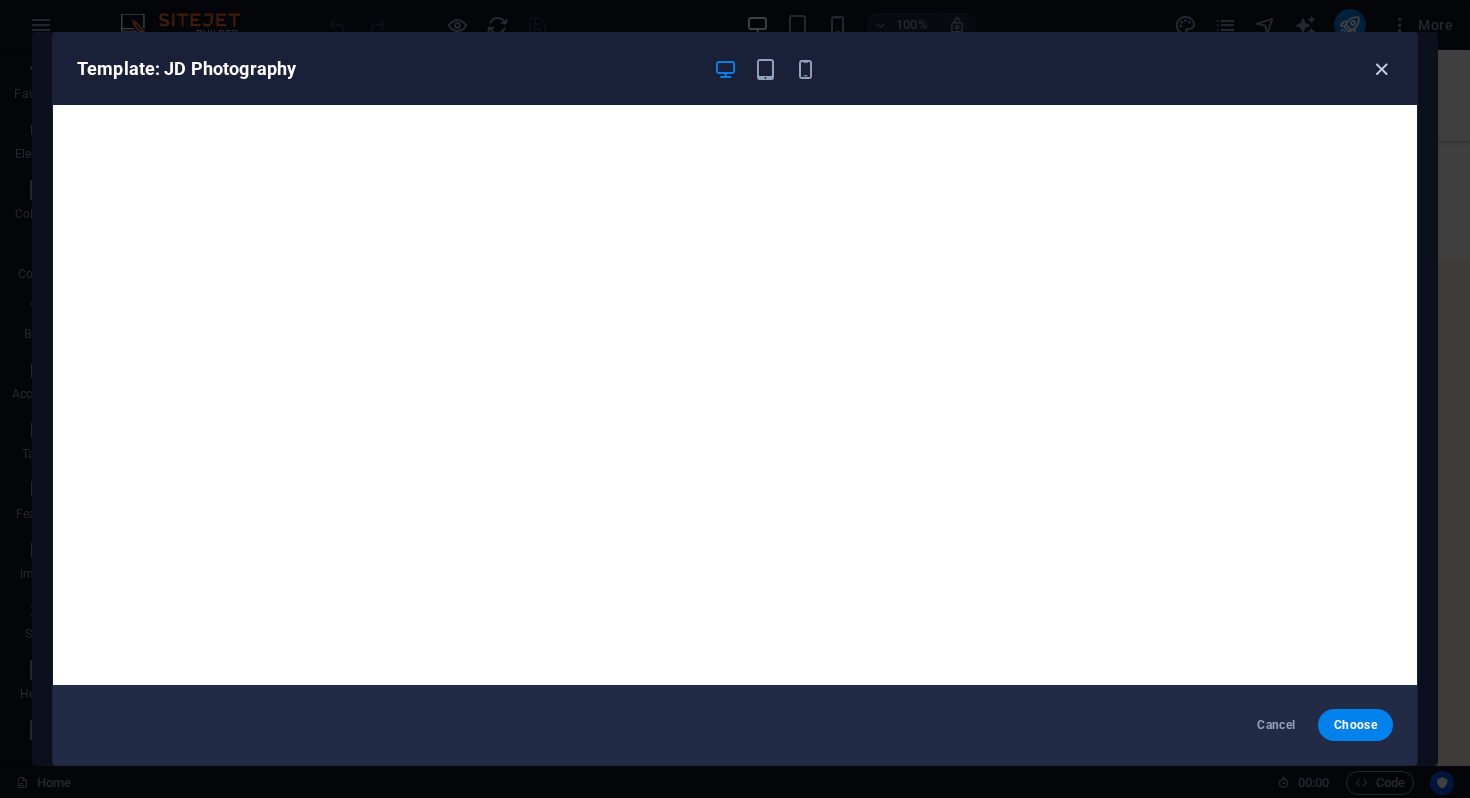 click at bounding box center [1381, 69] 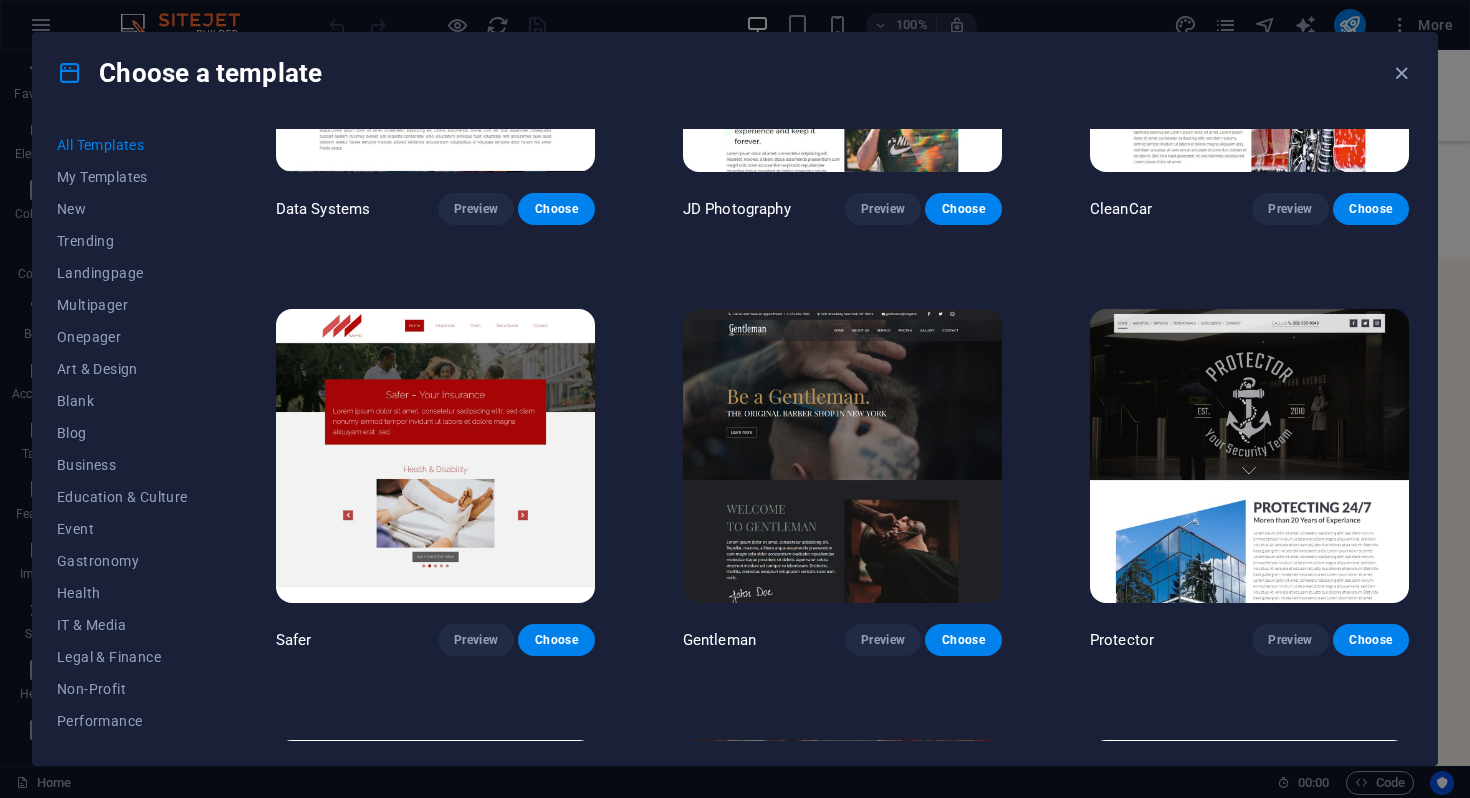 scroll, scrollTop: 8133, scrollLeft: 0, axis: vertical 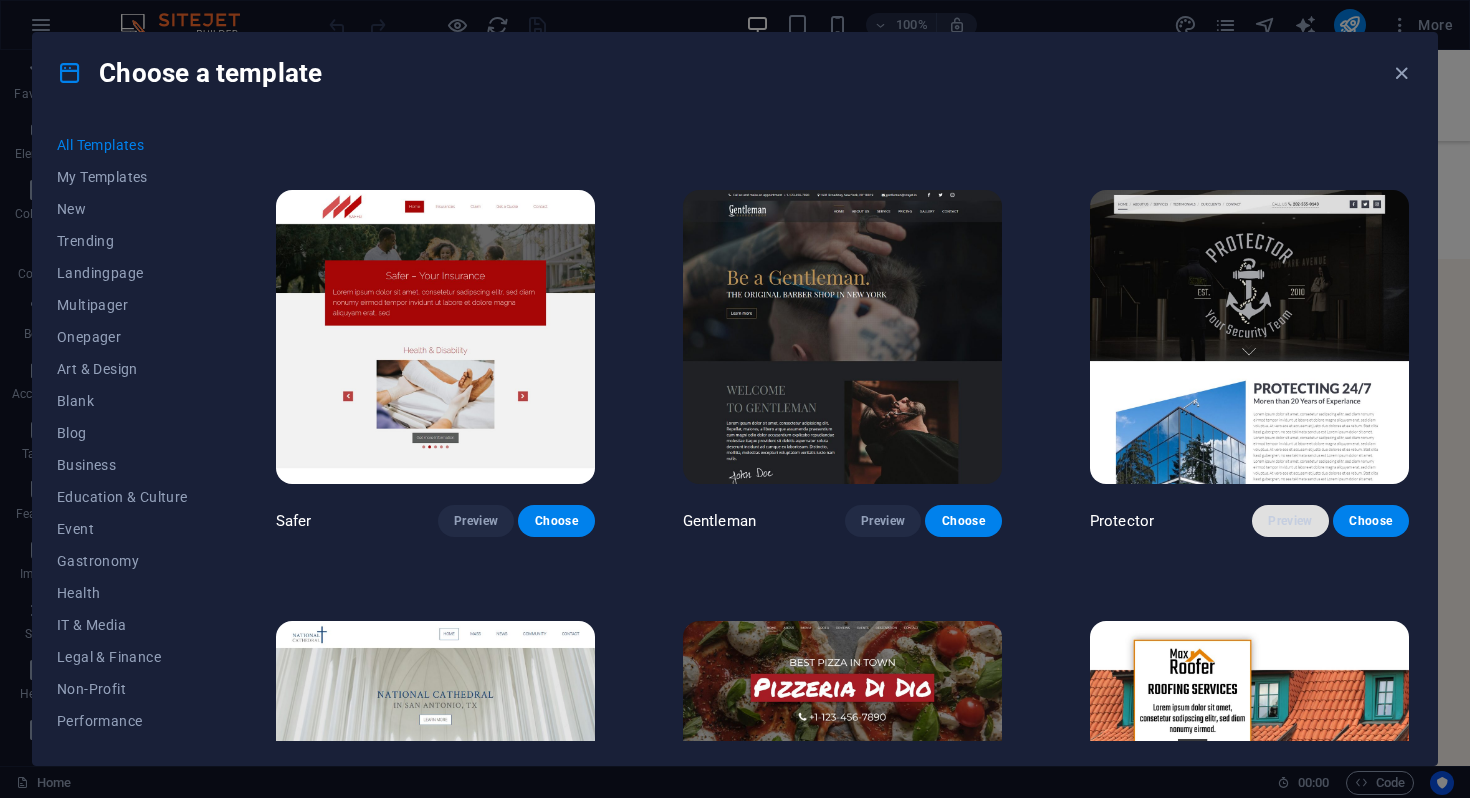 click on "Preview" at bounding box center (1290, 521) 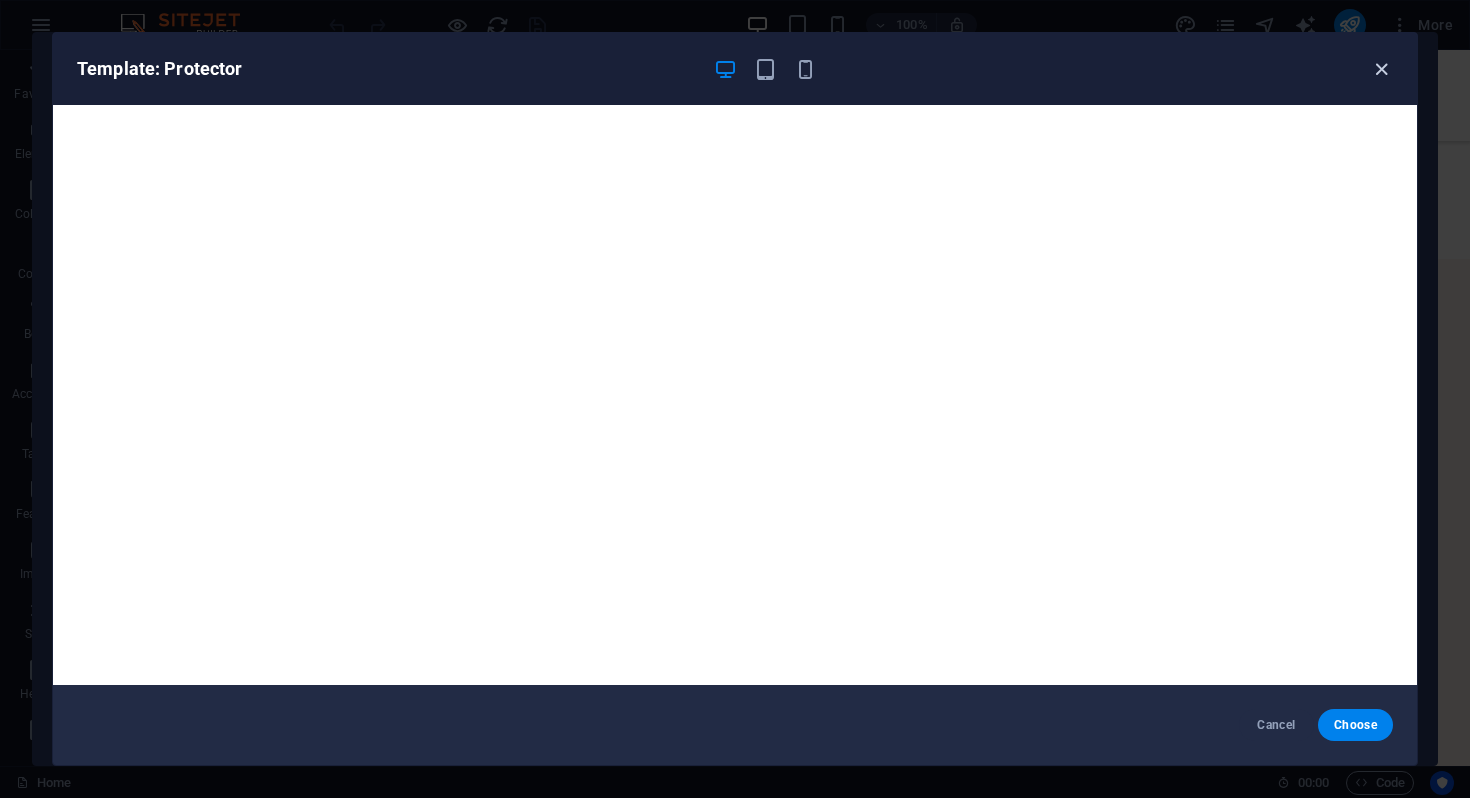 click at bounding box center (1381, 69) 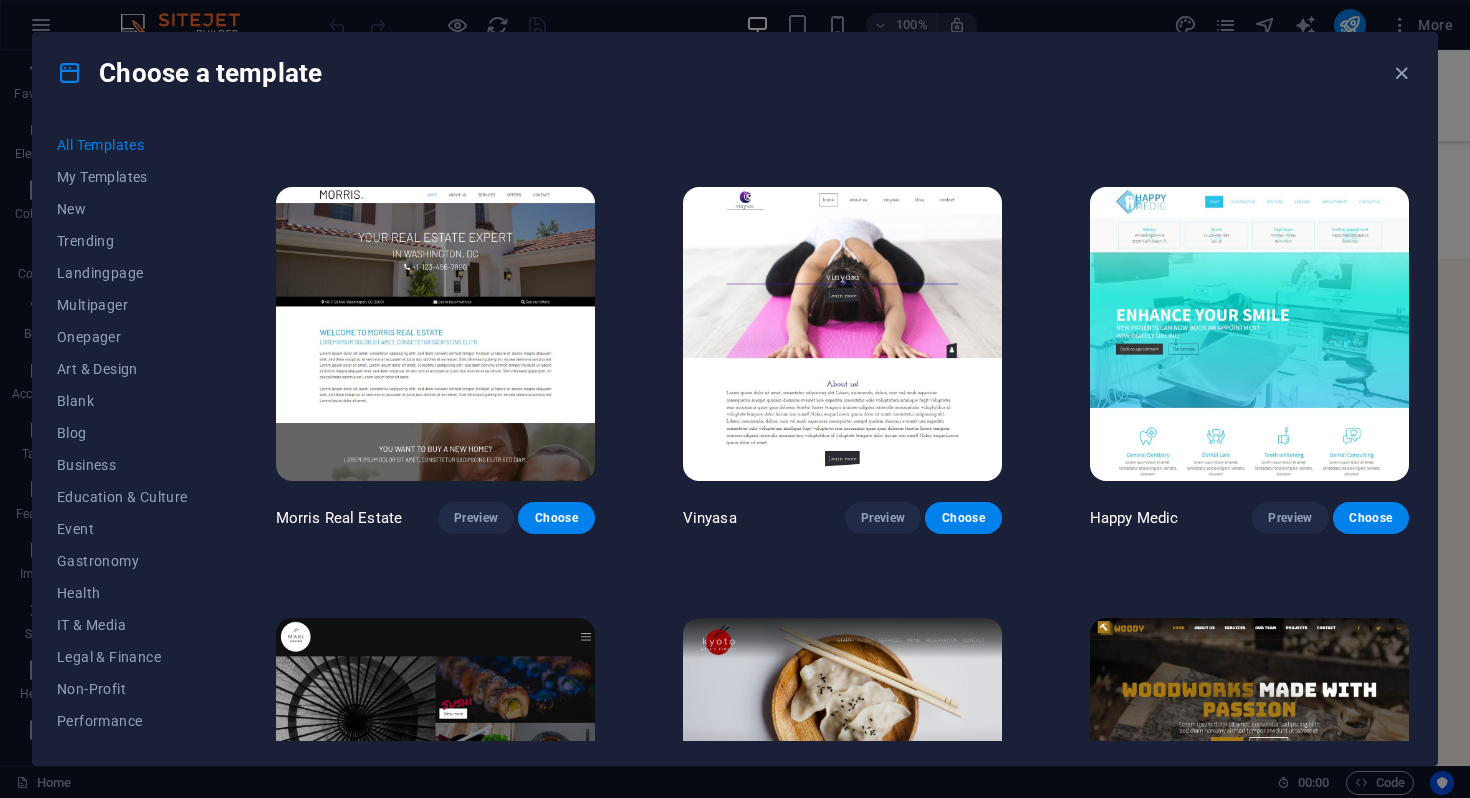 scroll, scrollTop: 8995, scrollLeft: 0, axis: vertical 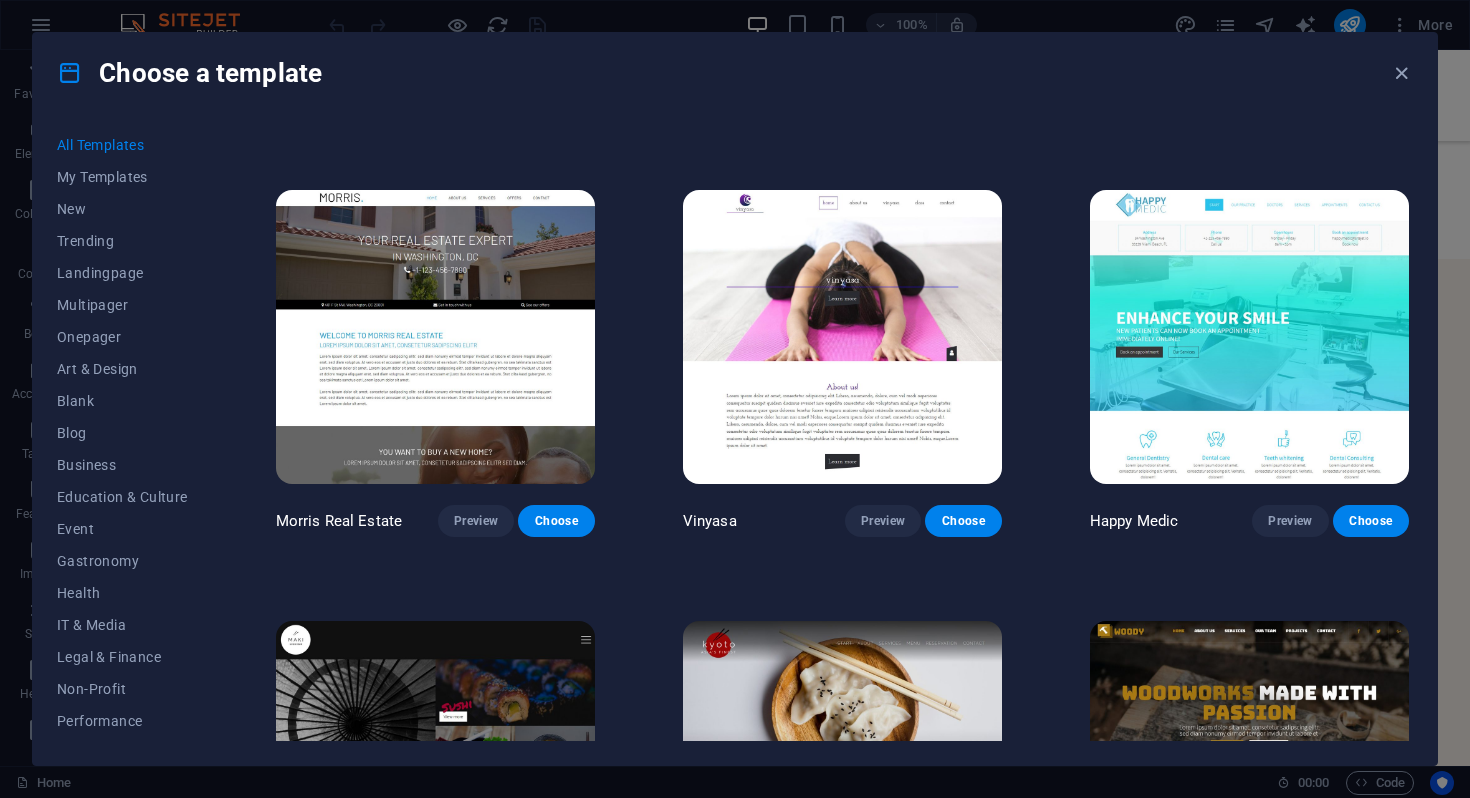 click at bounding box center (1249, 337) 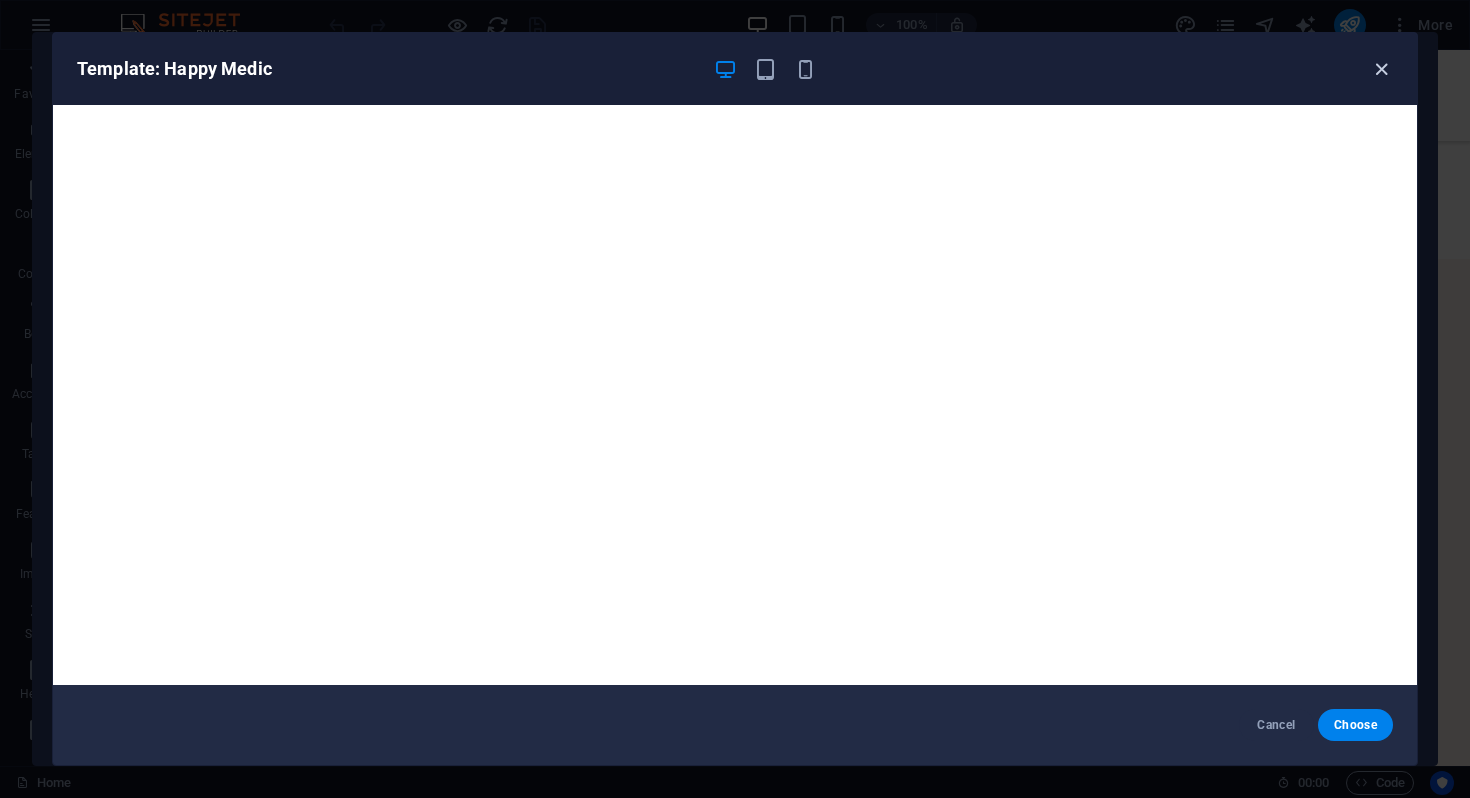click at bounding box center (1381, 69) 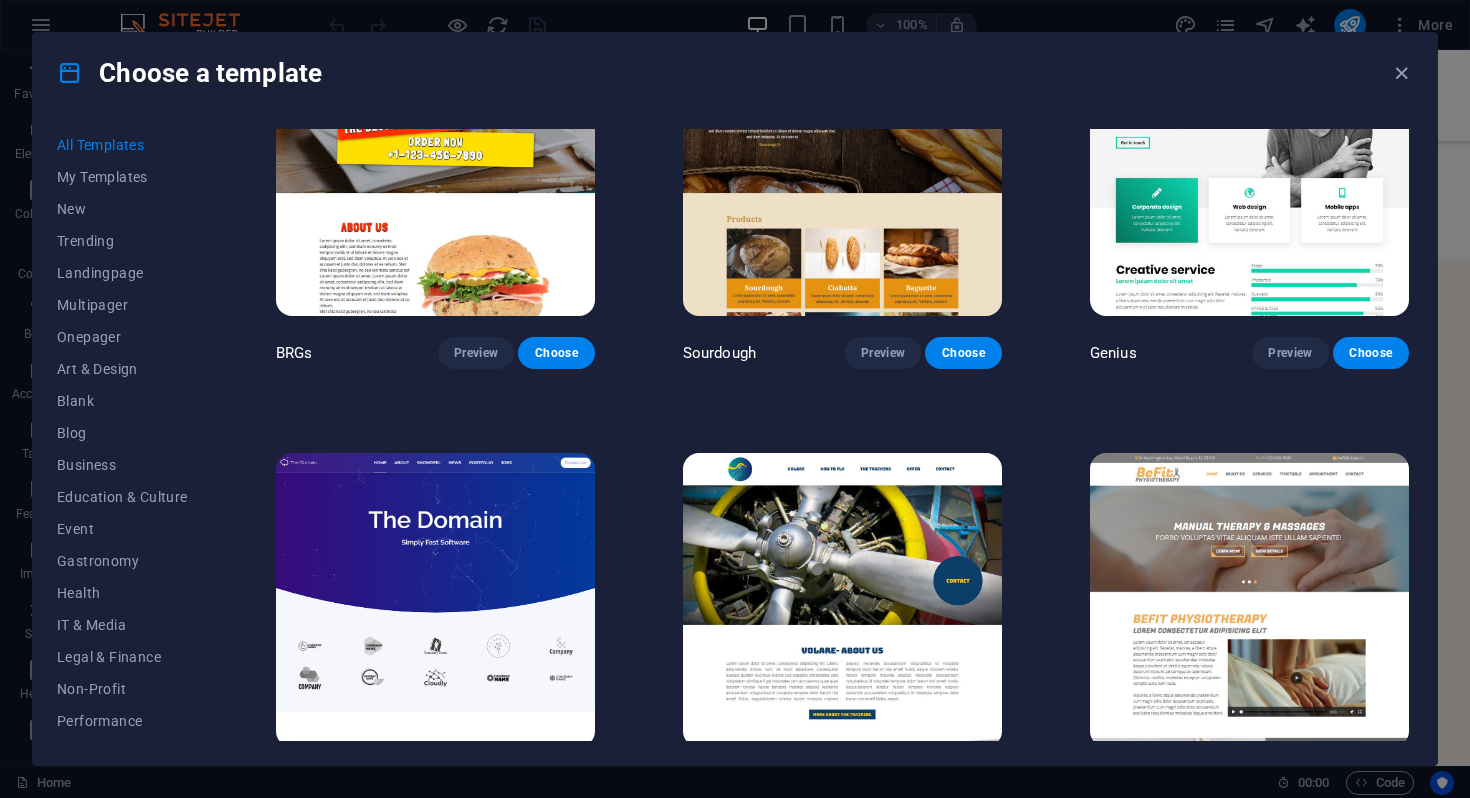 scroll, scrollTop: 10078, scrollLeft: 0, axis: vertical 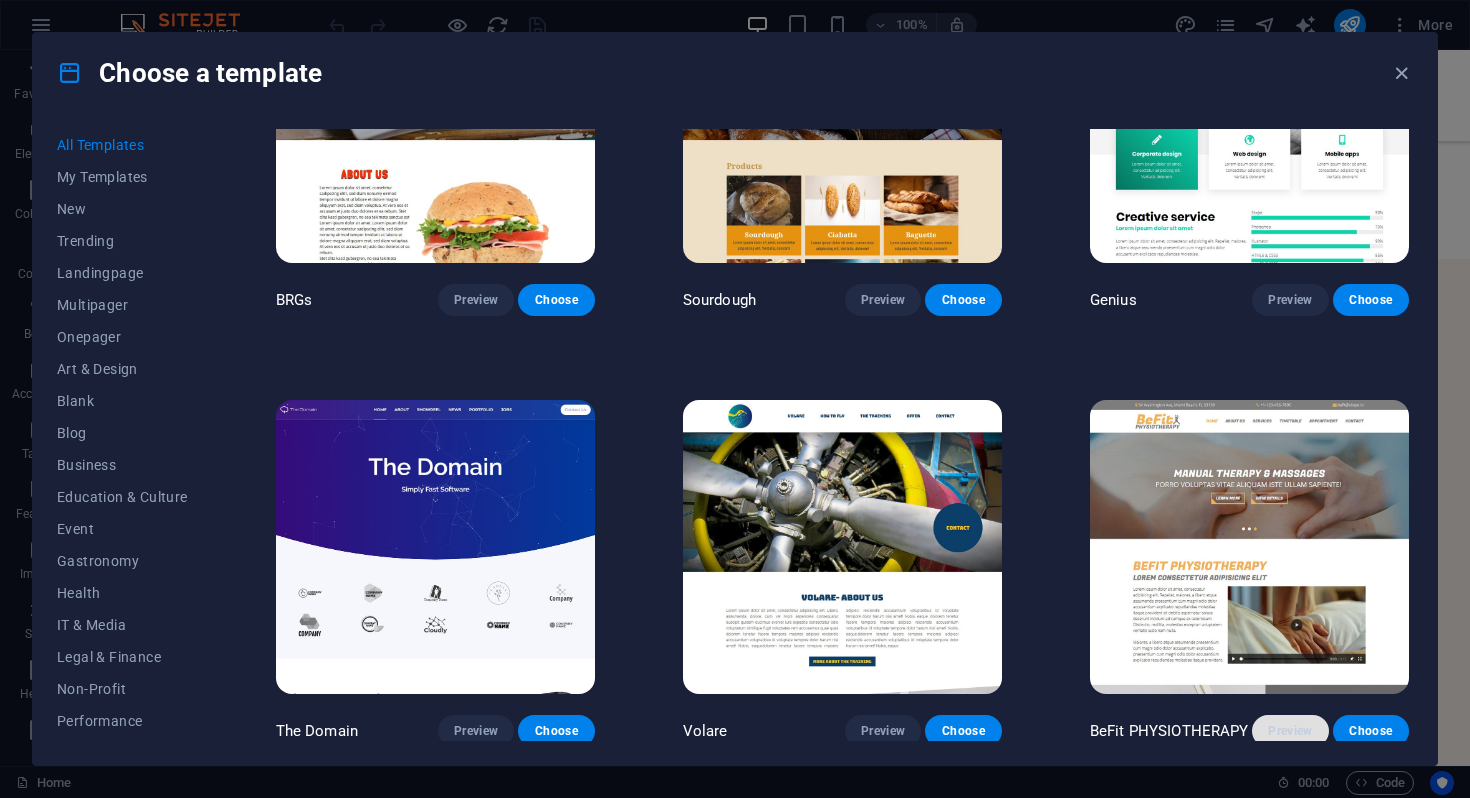 click on "Preview" at bounding box center (1290, 731) 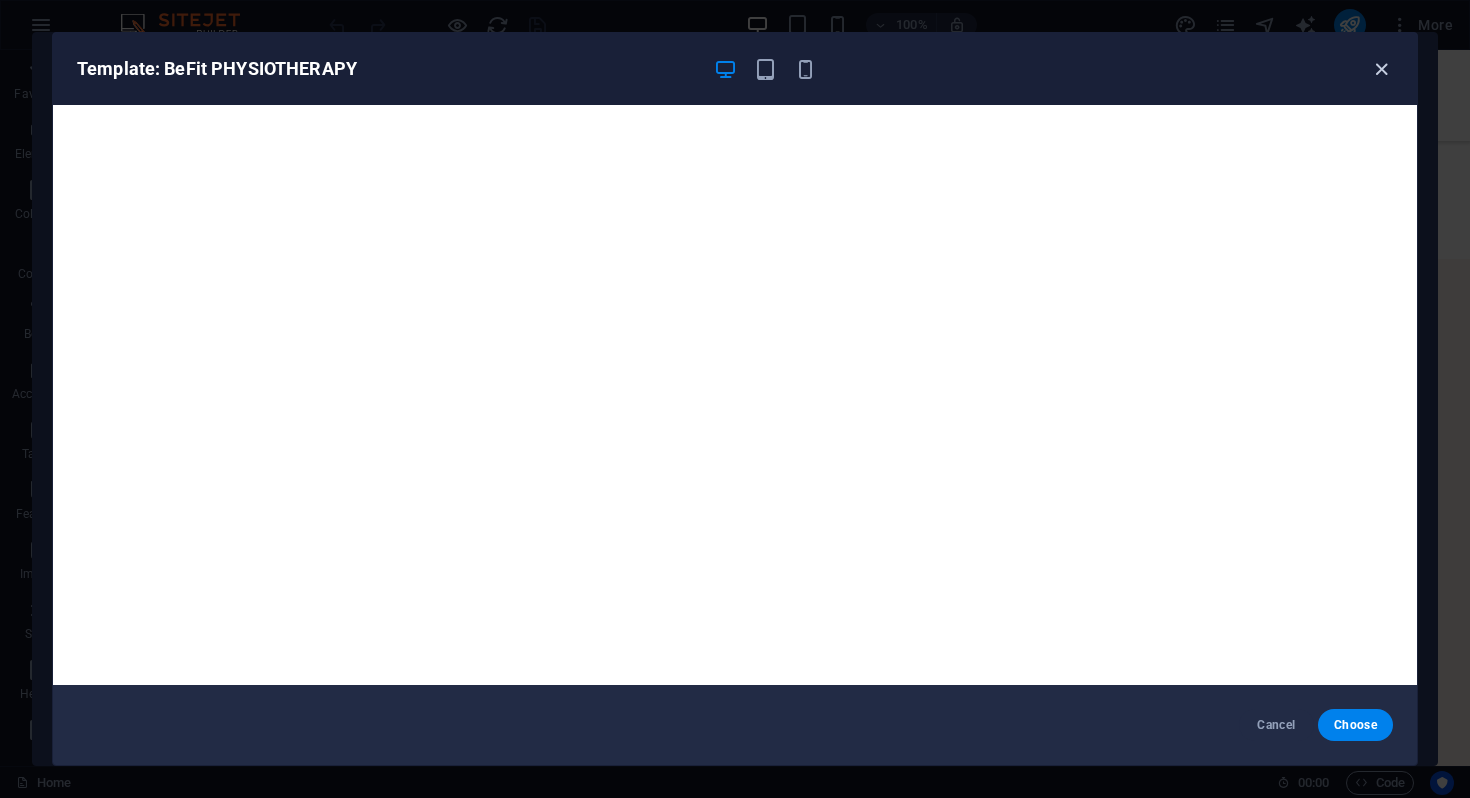 click at bounding box center [1381, 69] 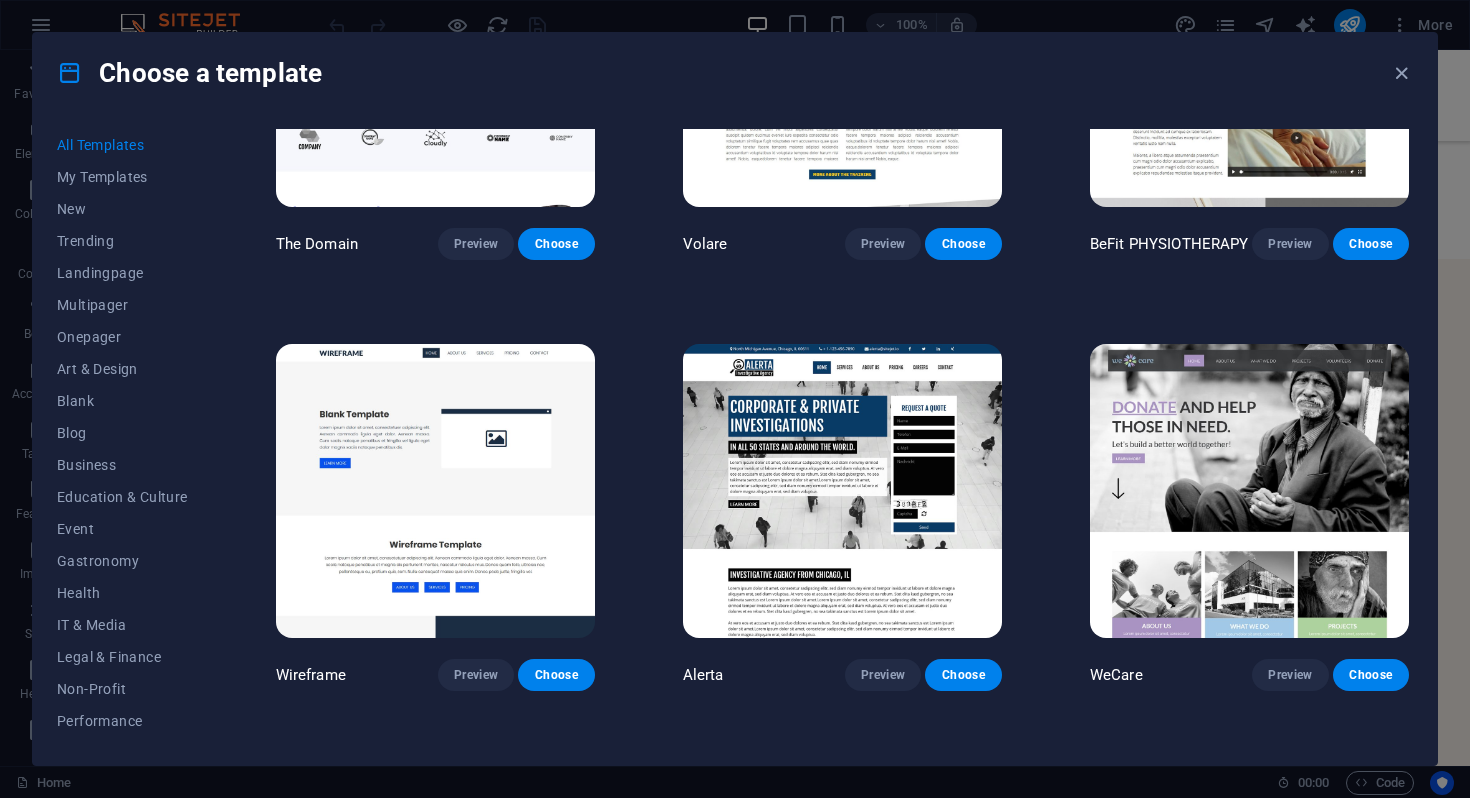 scroll, scrollTop: 10665, scrollLeft: 0, axis: vertical 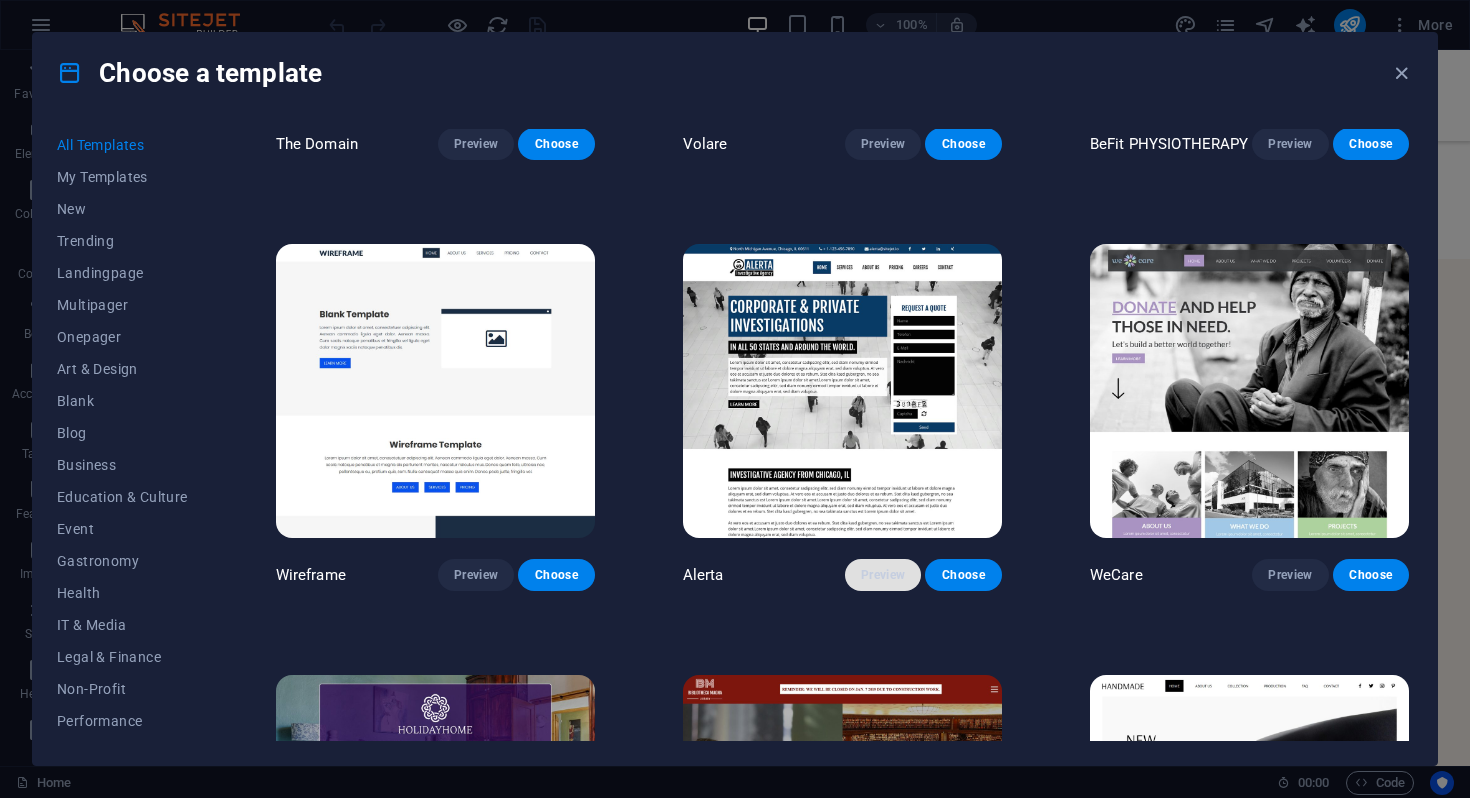 click on "Preview" at bounding box center (883, 575) 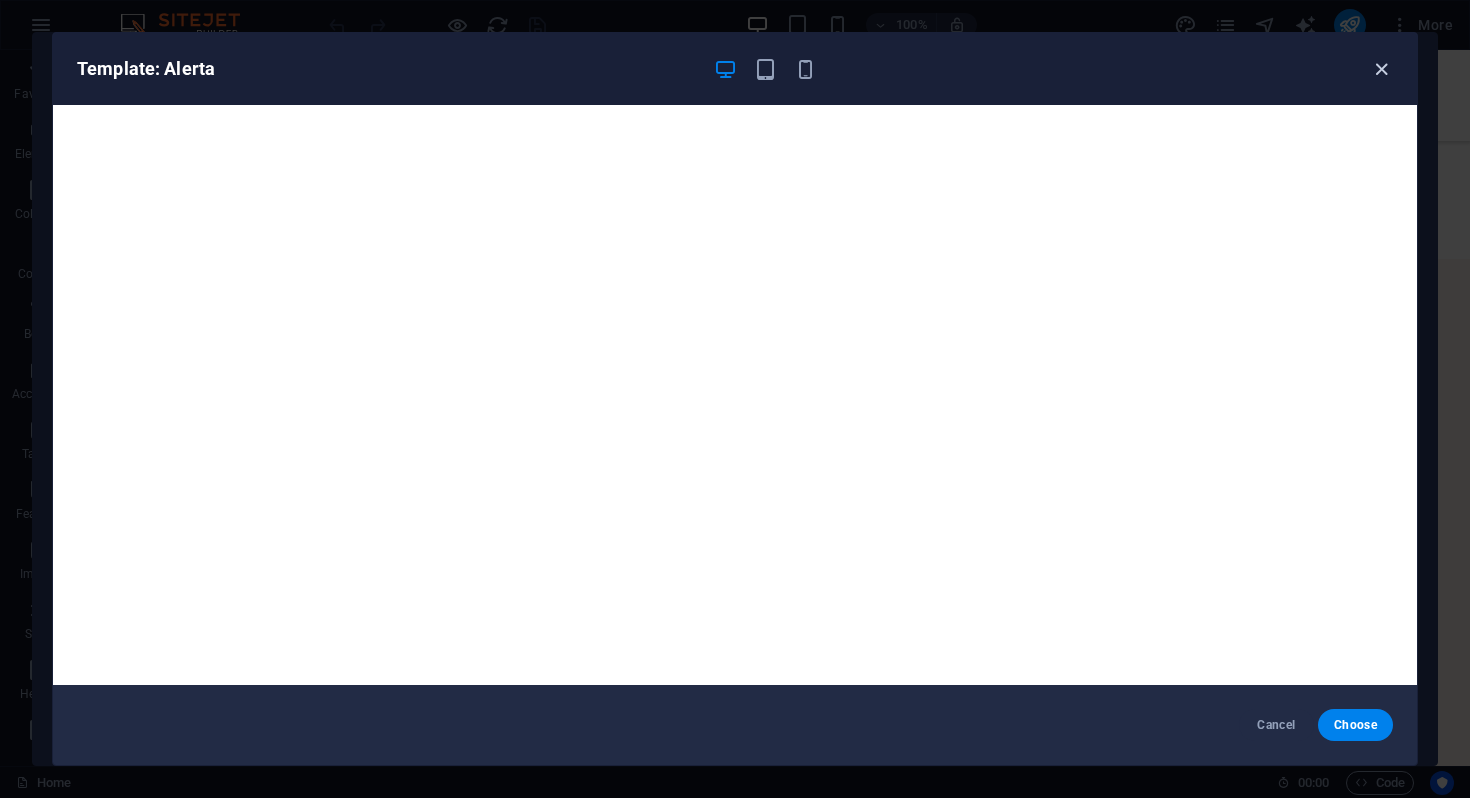 click at bounding box center [1381, 69] 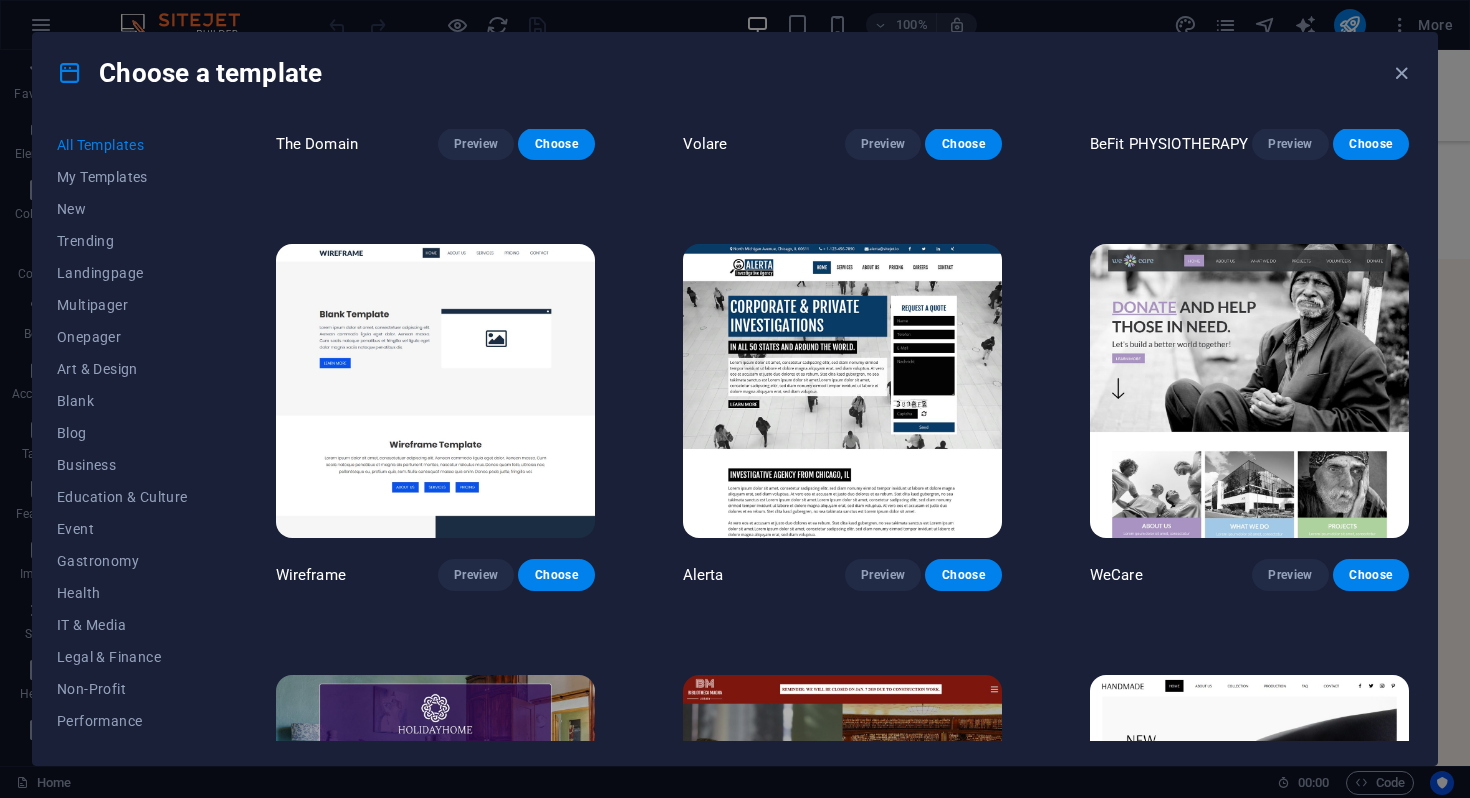 click at bounding box center (842, 391) 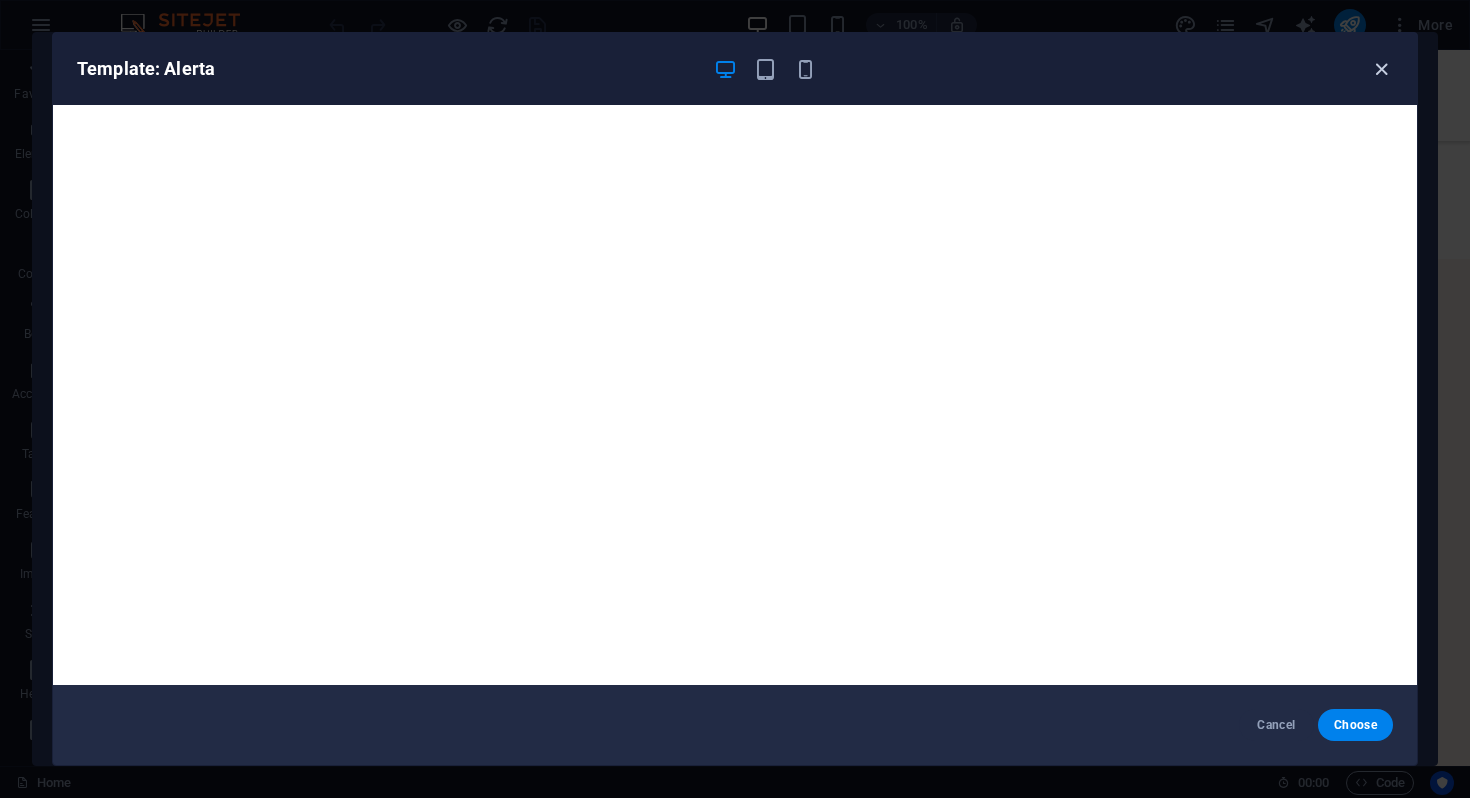 click at bounding box center [1381, 69] 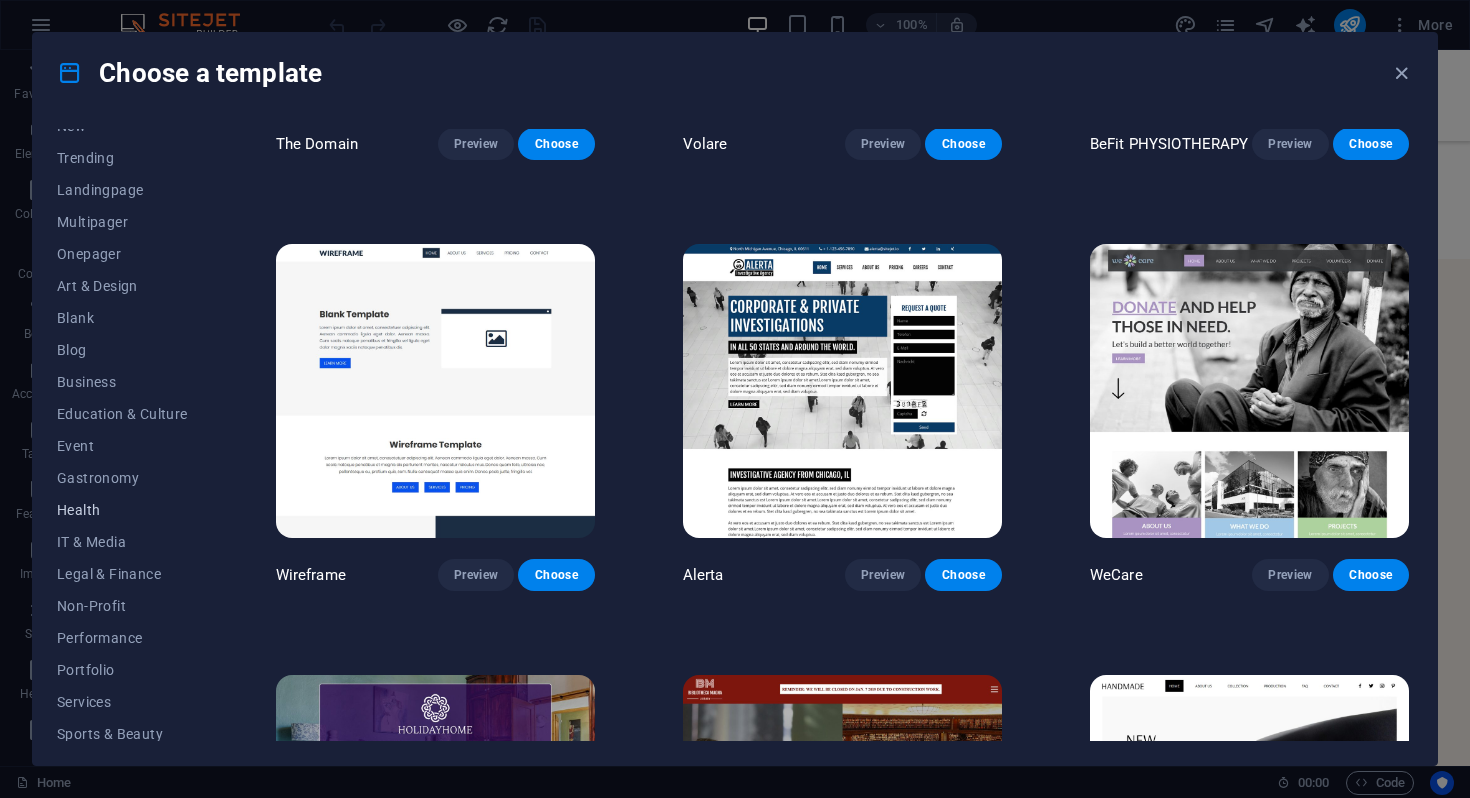 scroll, scrollTop: 188, scrollLeft: 0, axis: vertical 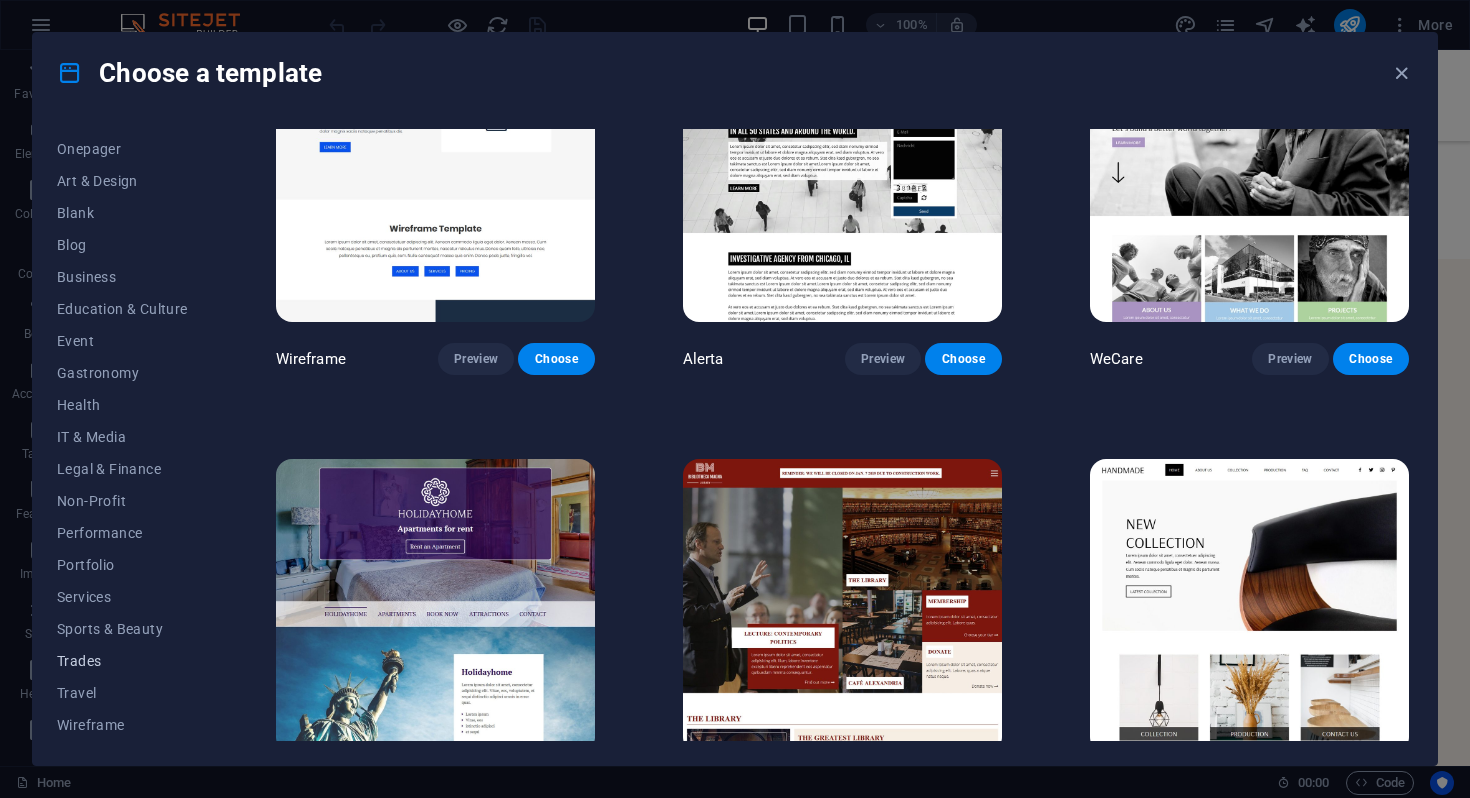 click on "Trades" at bounding box center (122, 661) 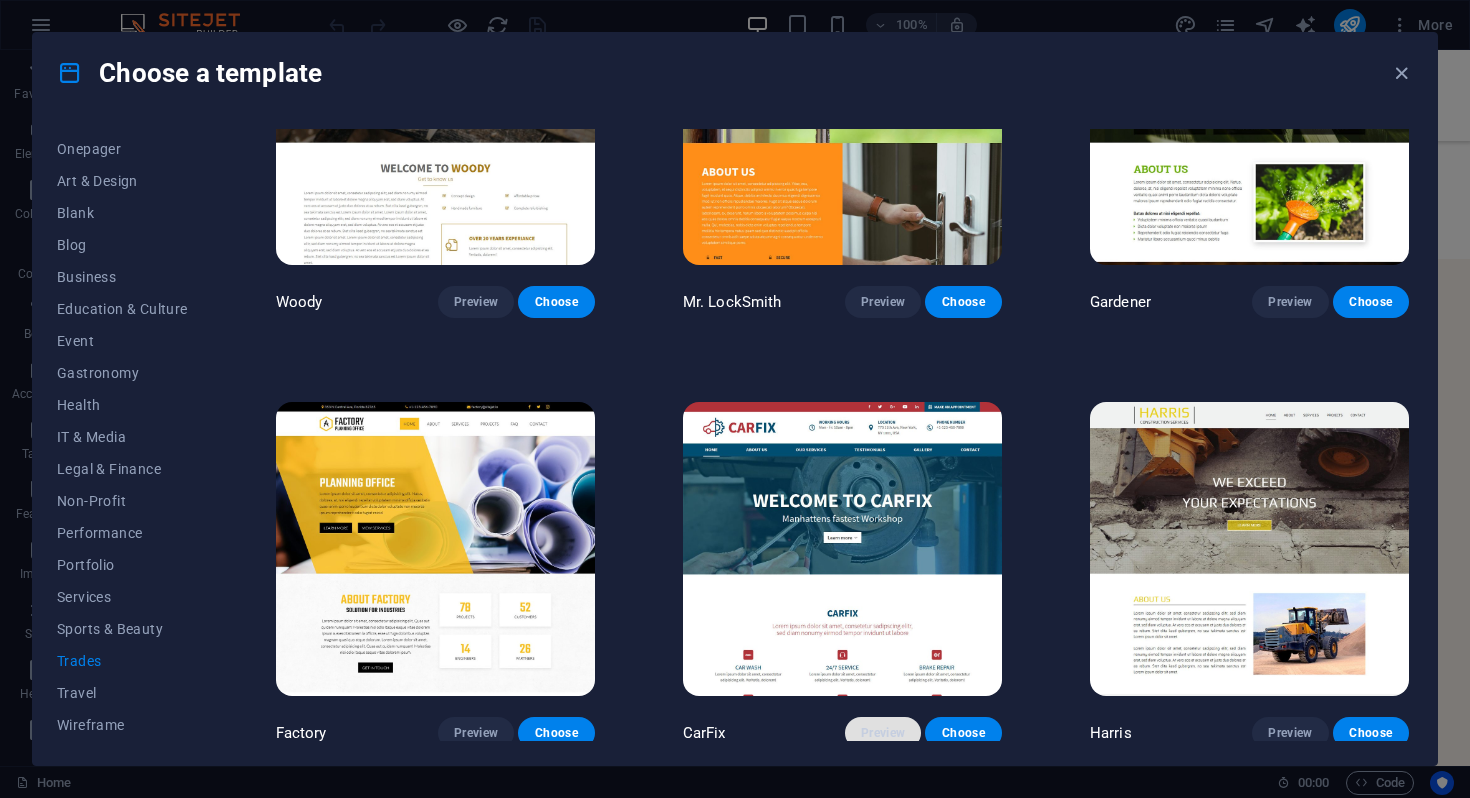 click on "Preview" at bounding box center [883, 733] 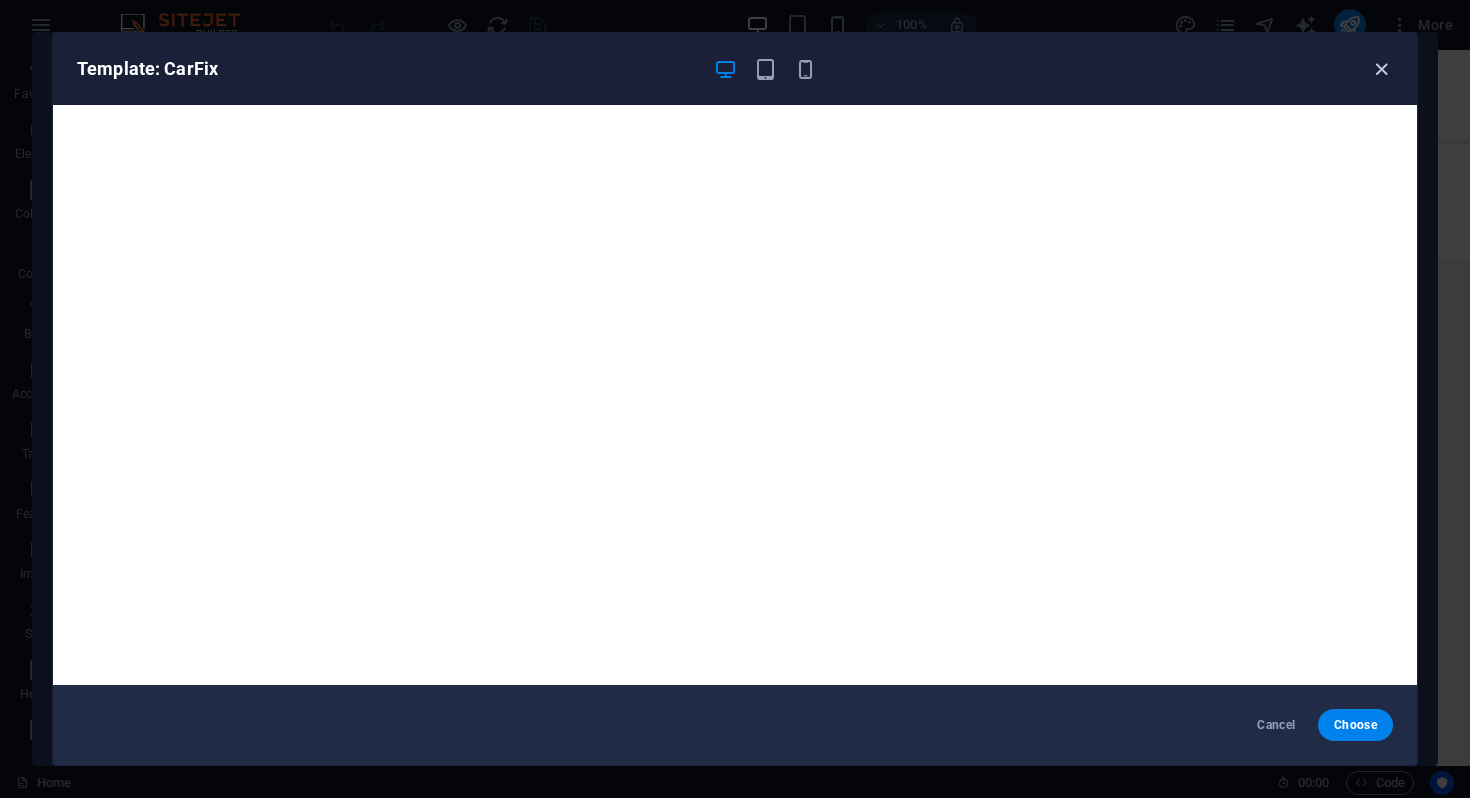 click at bounding box center (1381, 69) 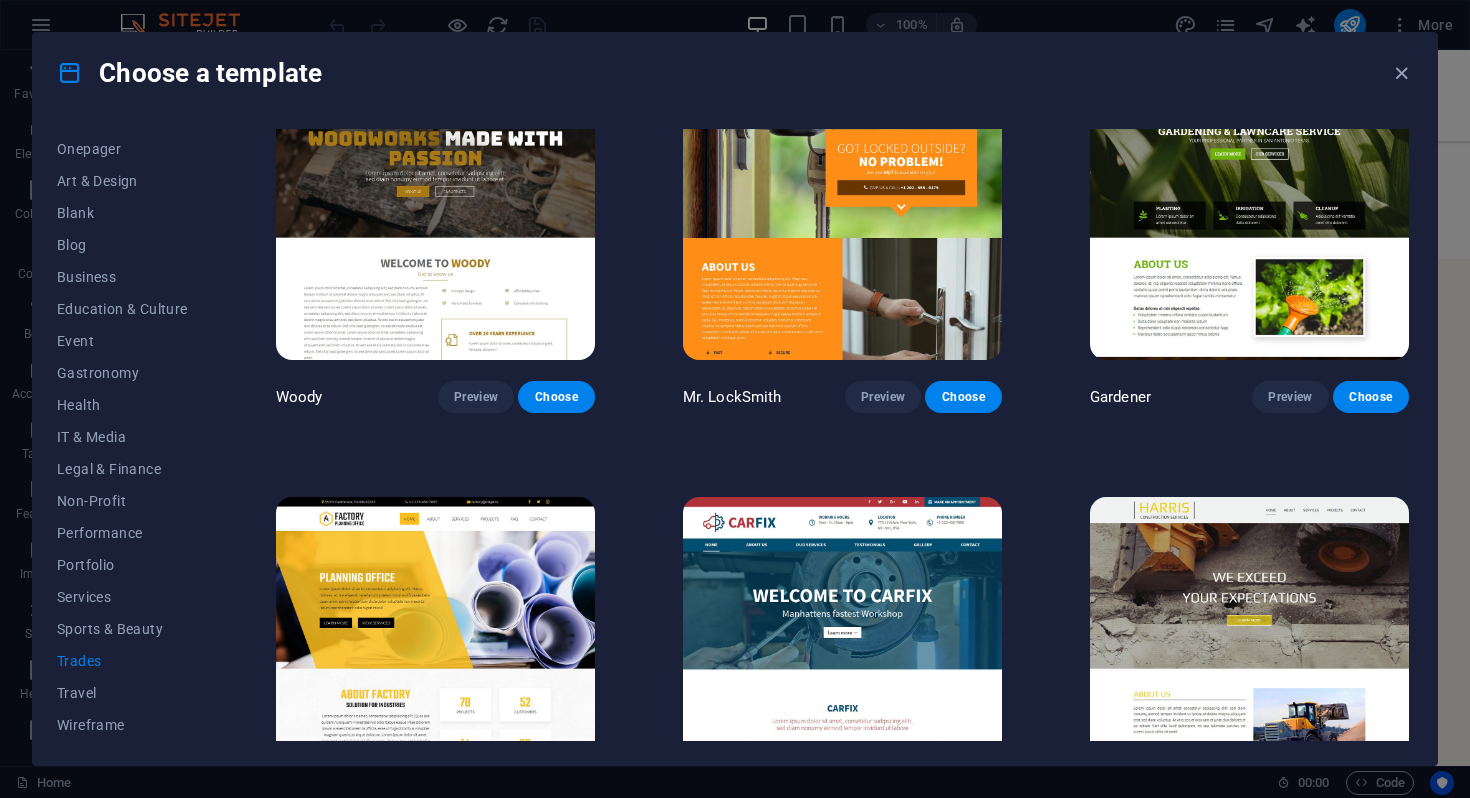 scroll, scrollTop: 593, scrollLeft: 0, axis: vertical 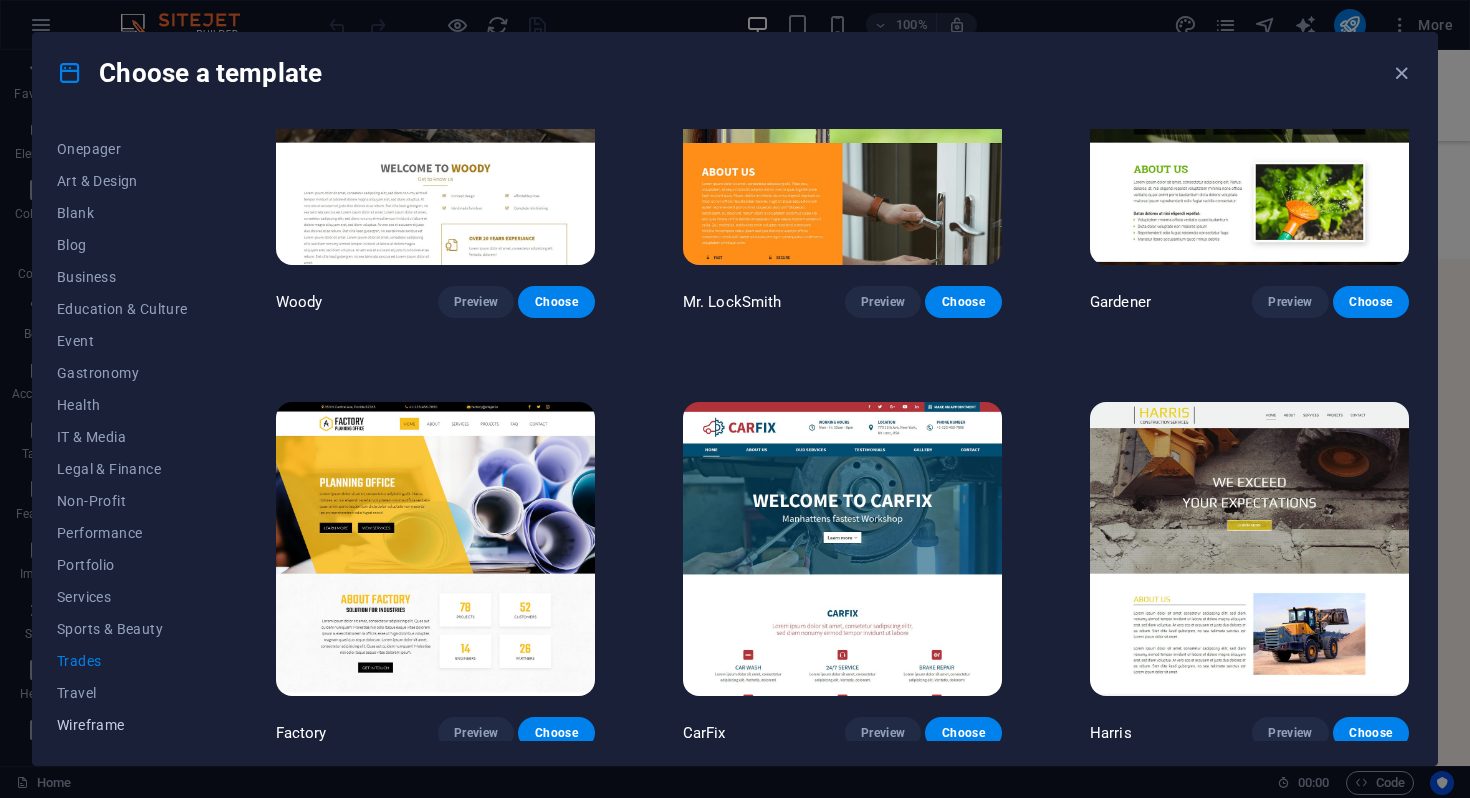 click on "Wireframe" at bounding box center (122, 725) 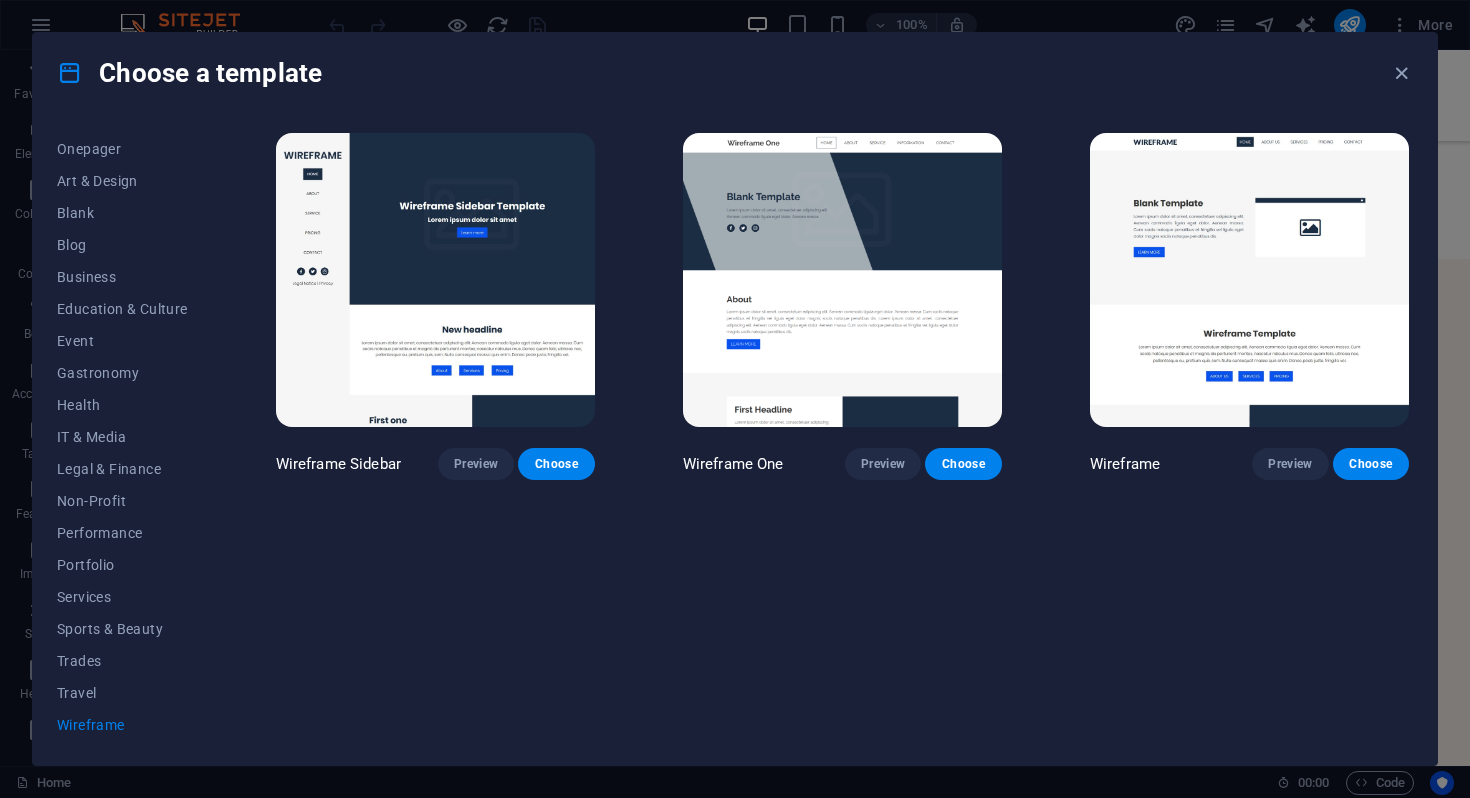 scroll, scrollTop: 0, scrollLeft: 0, axis: both 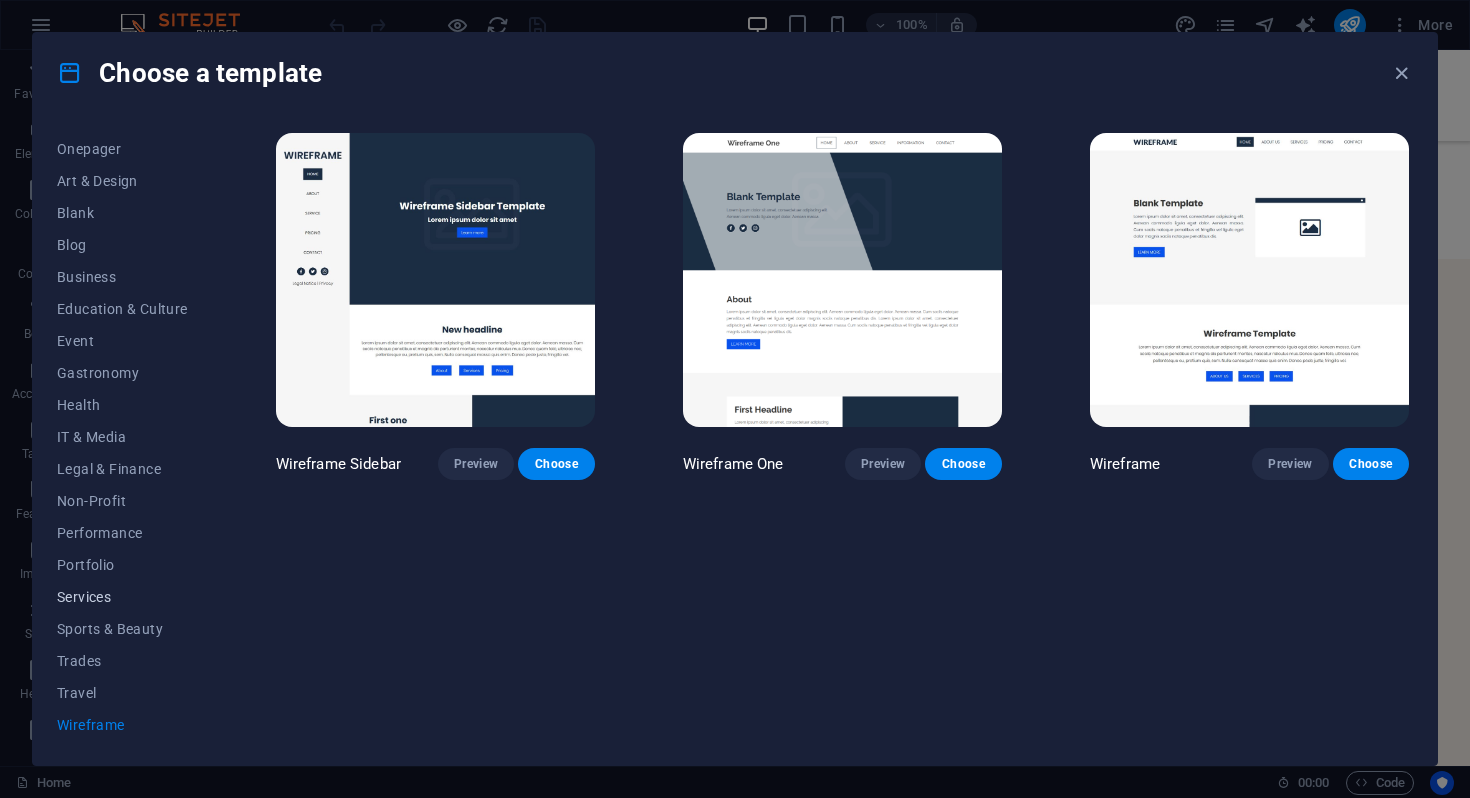 click on "Services" at bounding box center (122, 597) 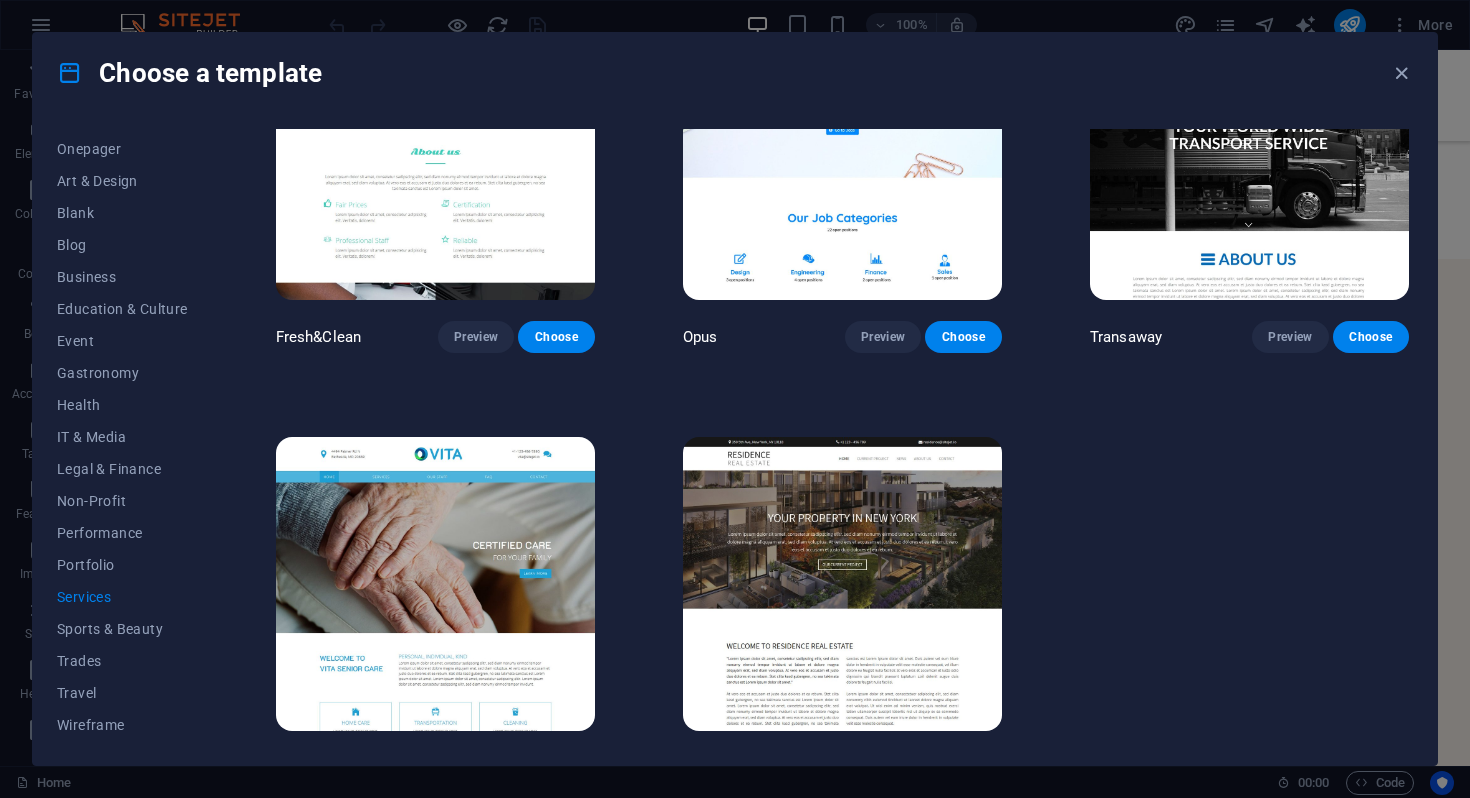 scroll, scrollTop: 2306, scrollLeft: 0, axis: vertical 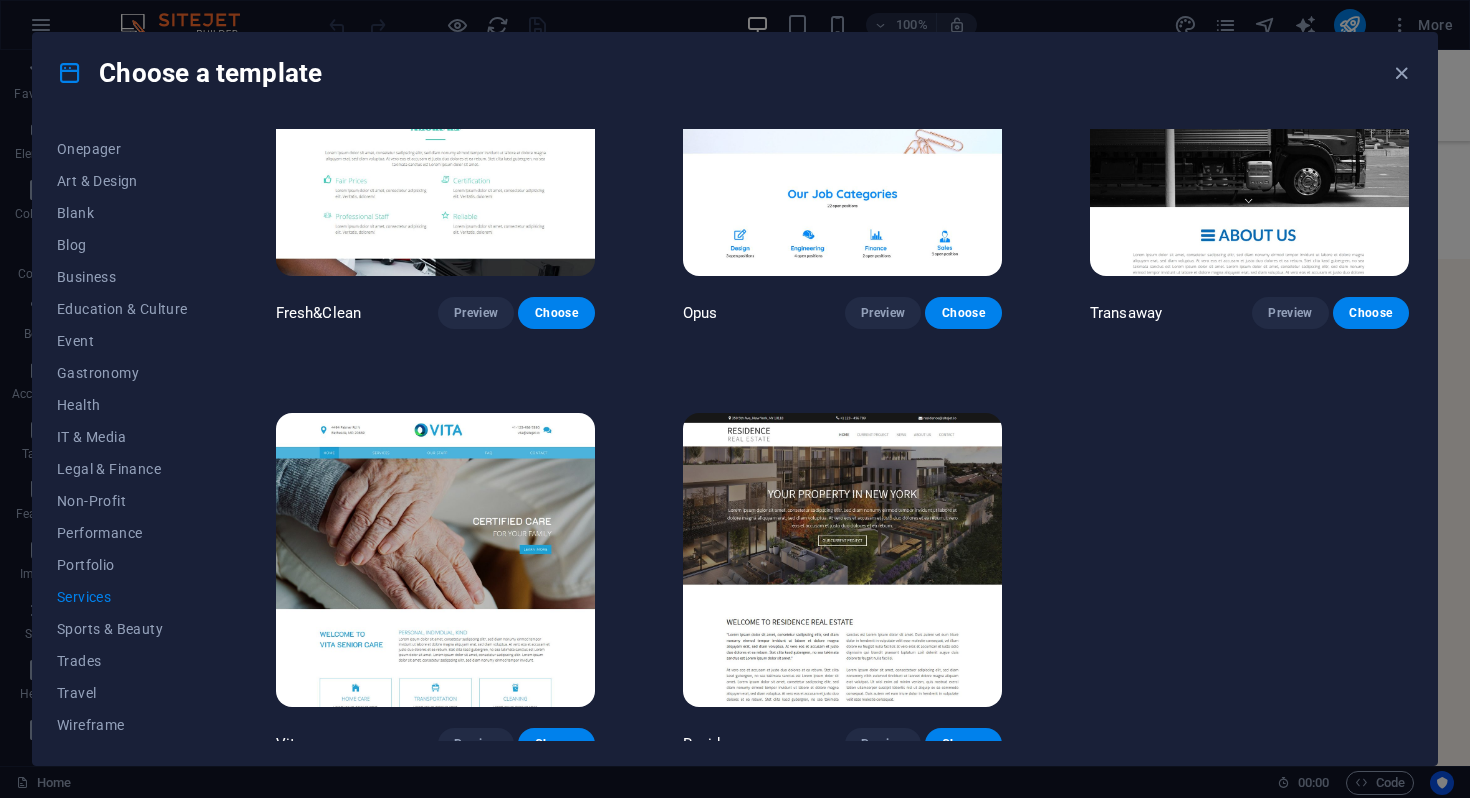 click at bounding box center [842, 560] 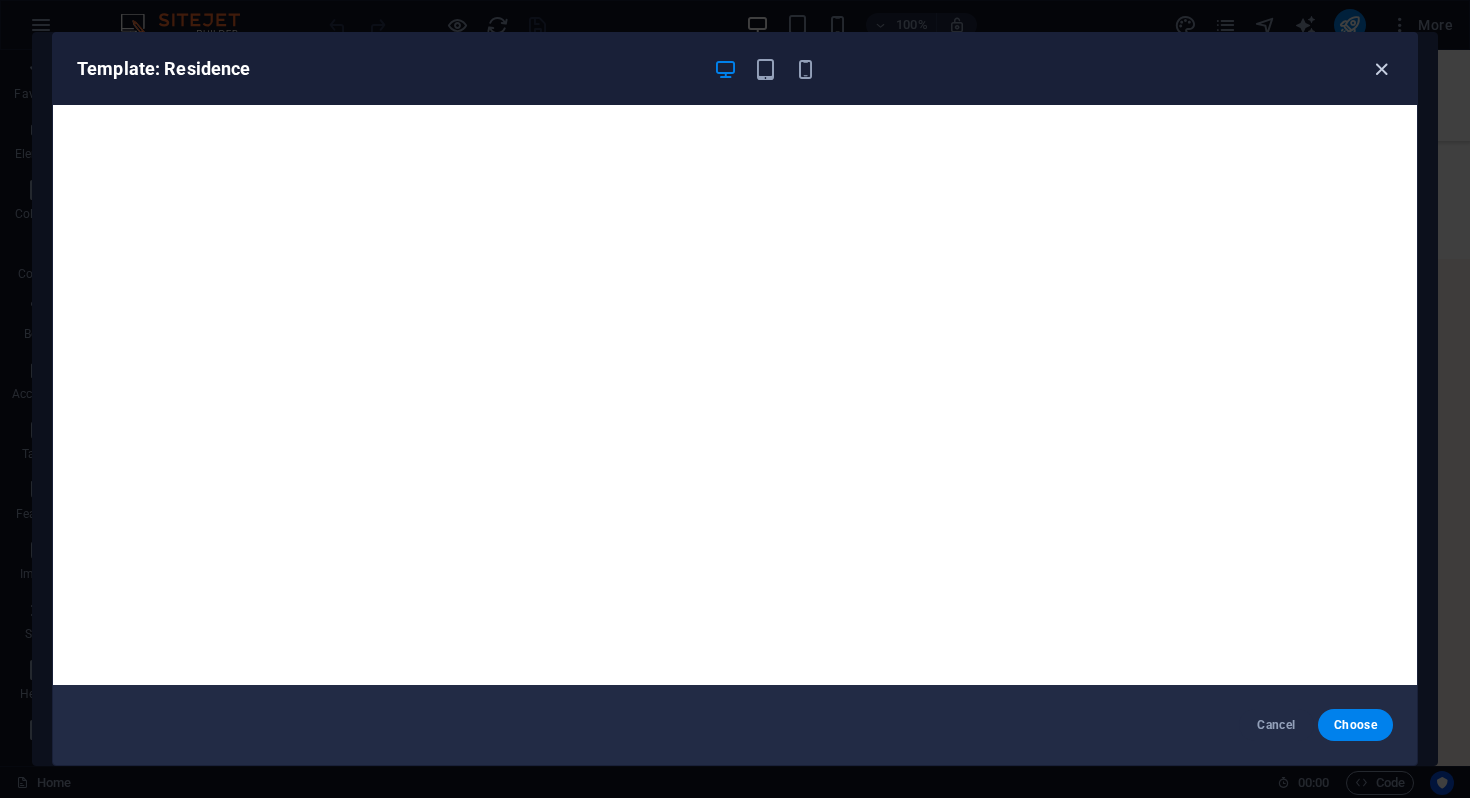 click at bounding box center (1381, 69) 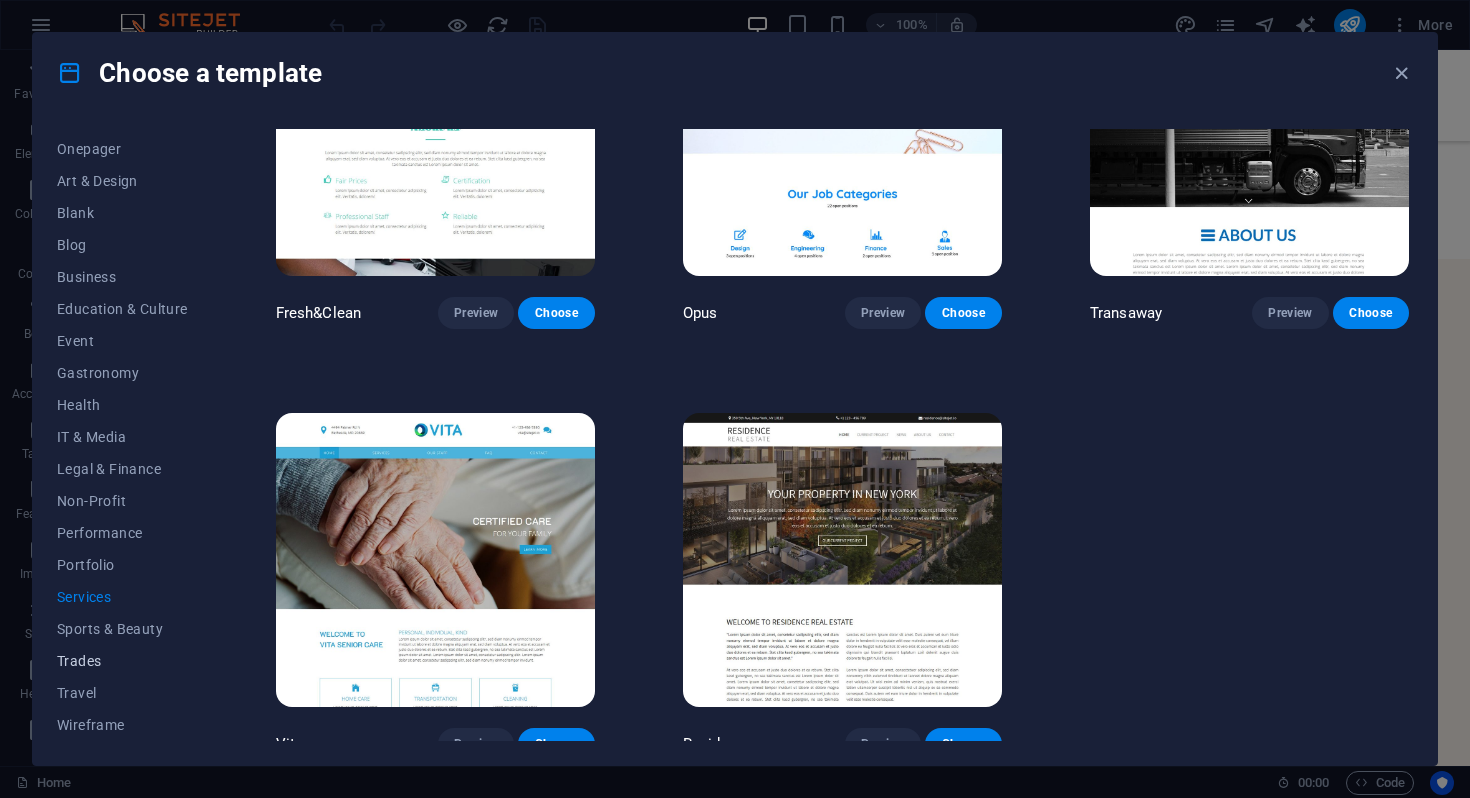click on "Trades" at bounding box center [122, 661] 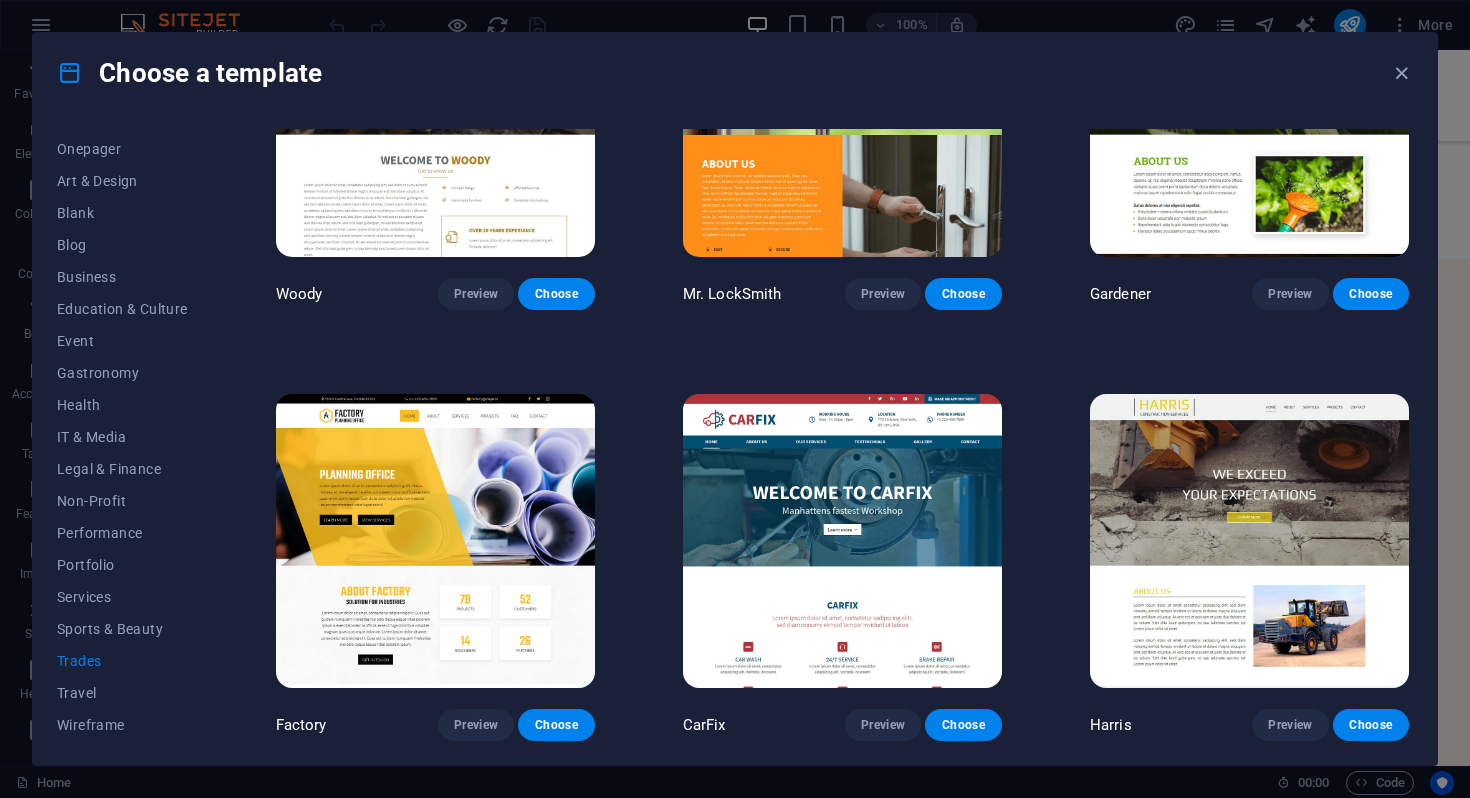 scroll, scrollTop: 593, scrollLeft: 0, axis: vertical 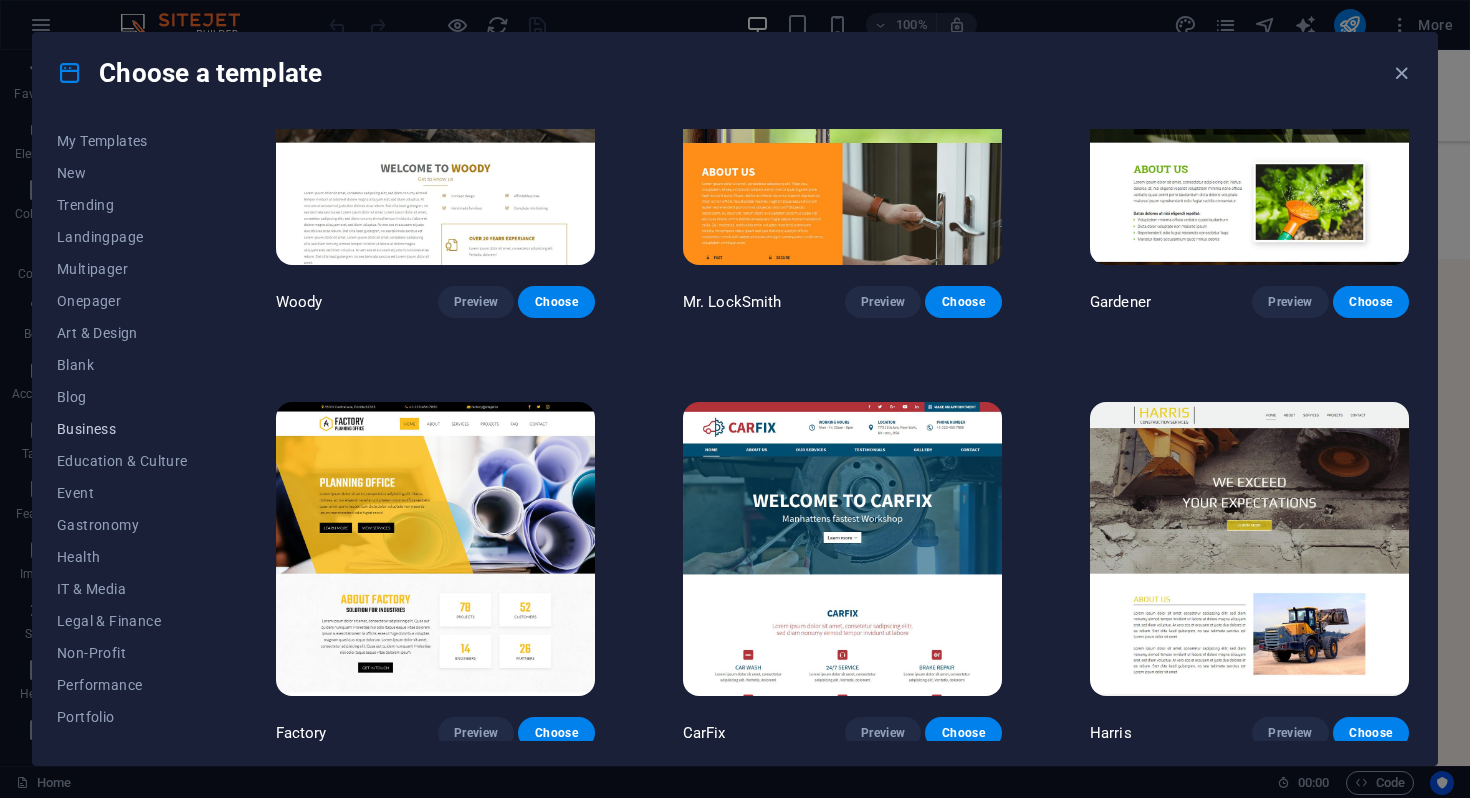 click on "Business" at bounding box center [122, 429] 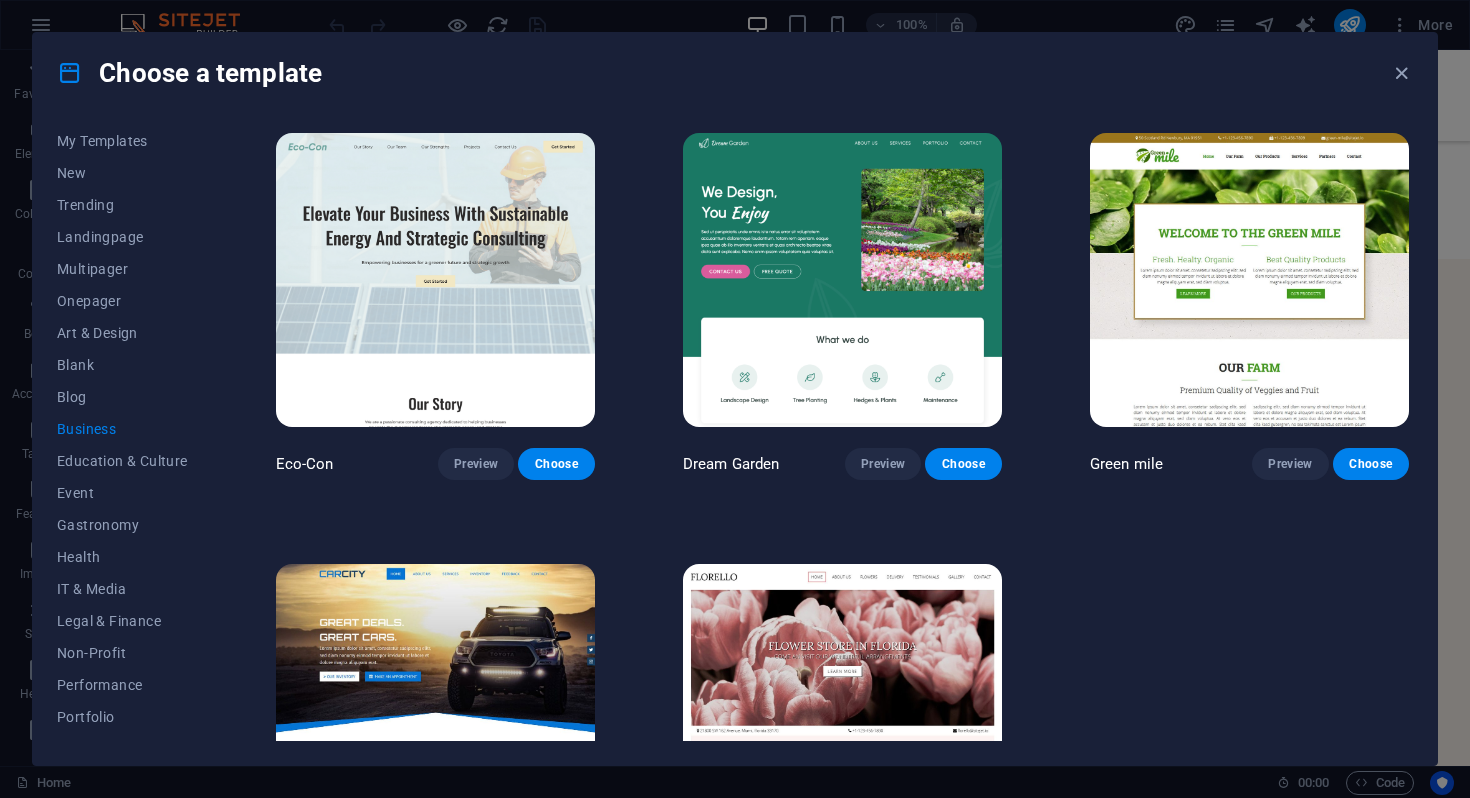 click at bounding box center (1249, 280) 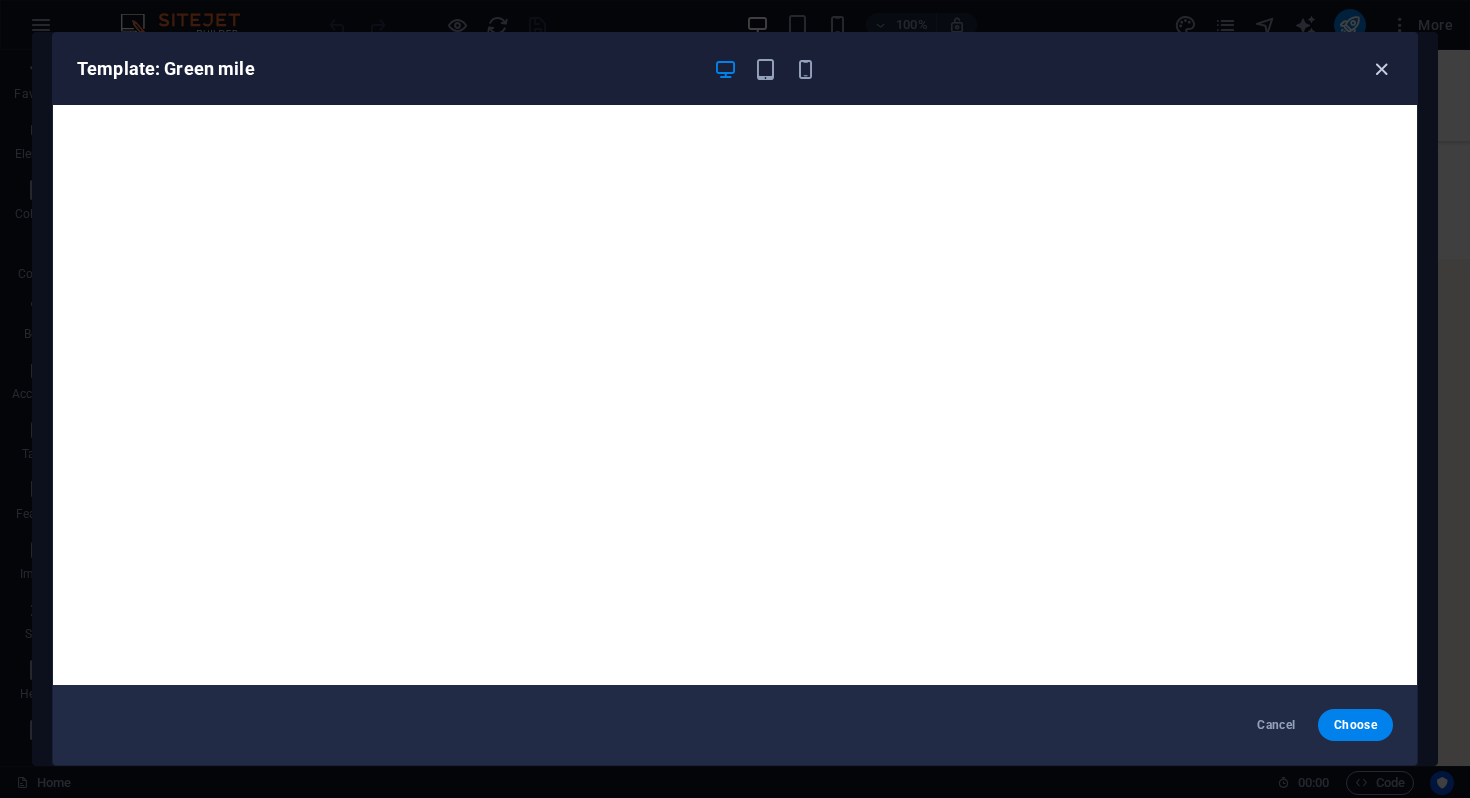 click at bounding box center [1381, 69] 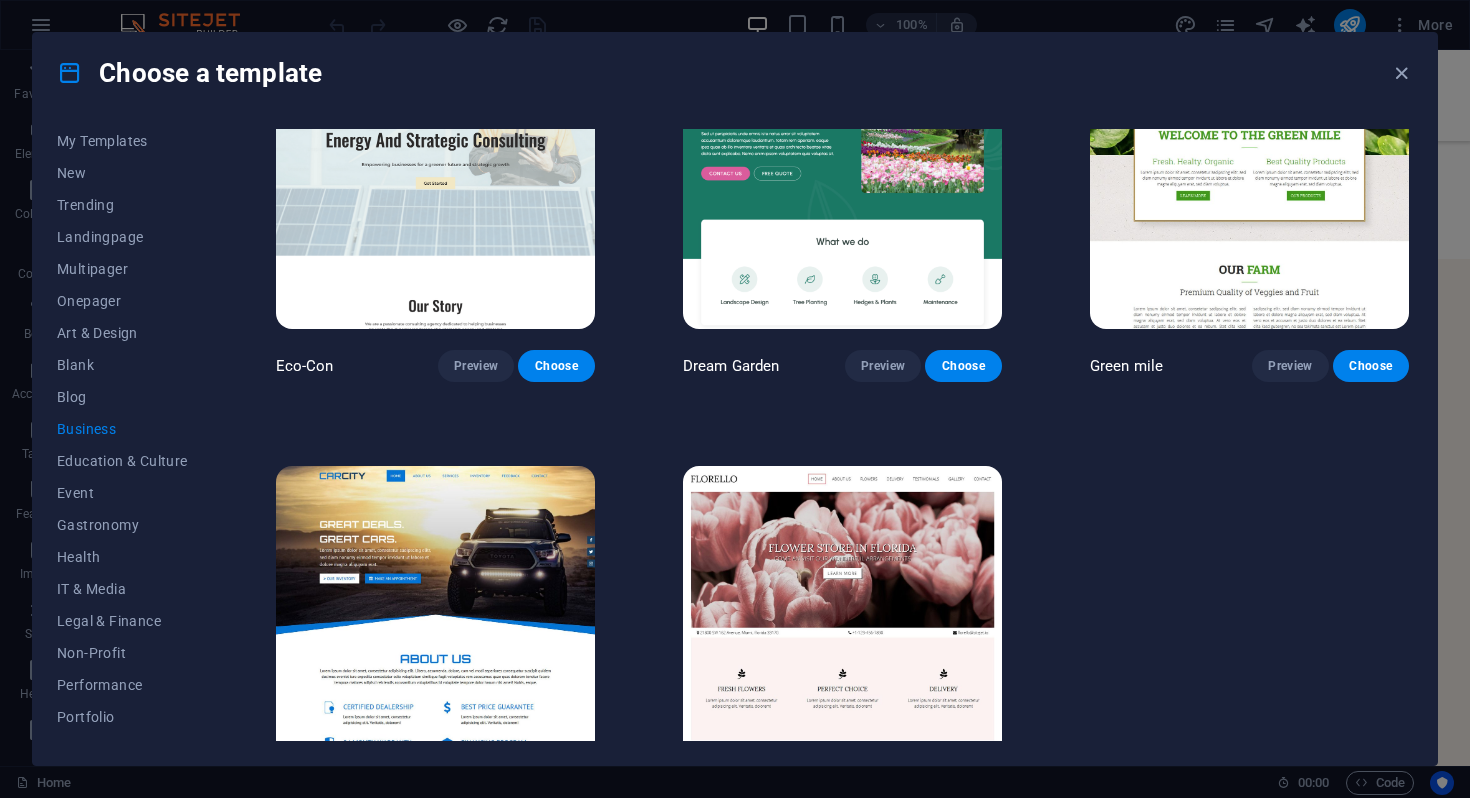 scroll, scrollTop: 100, scrollLeft: 0, axis: vertical 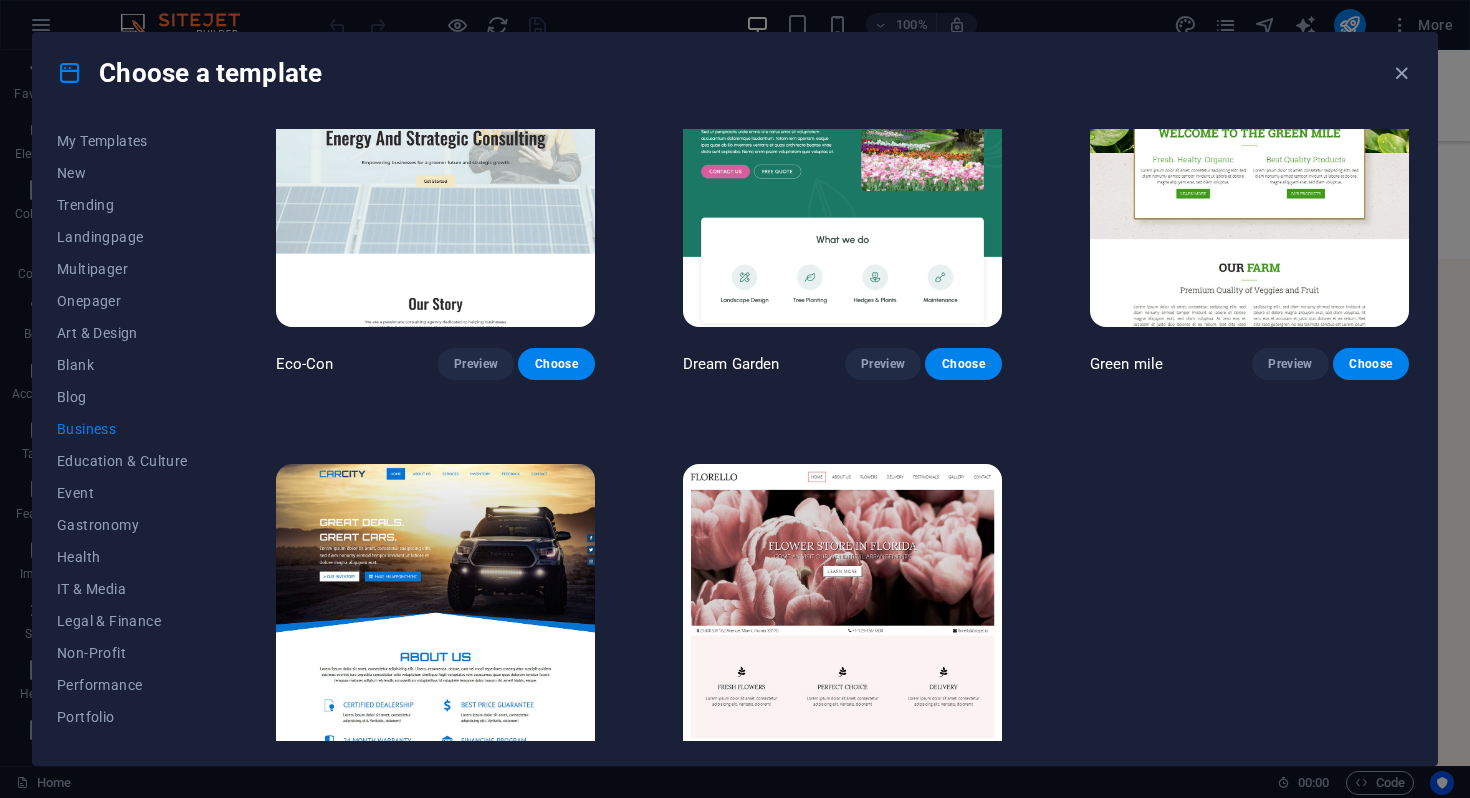click at bounding box center (435, 611) 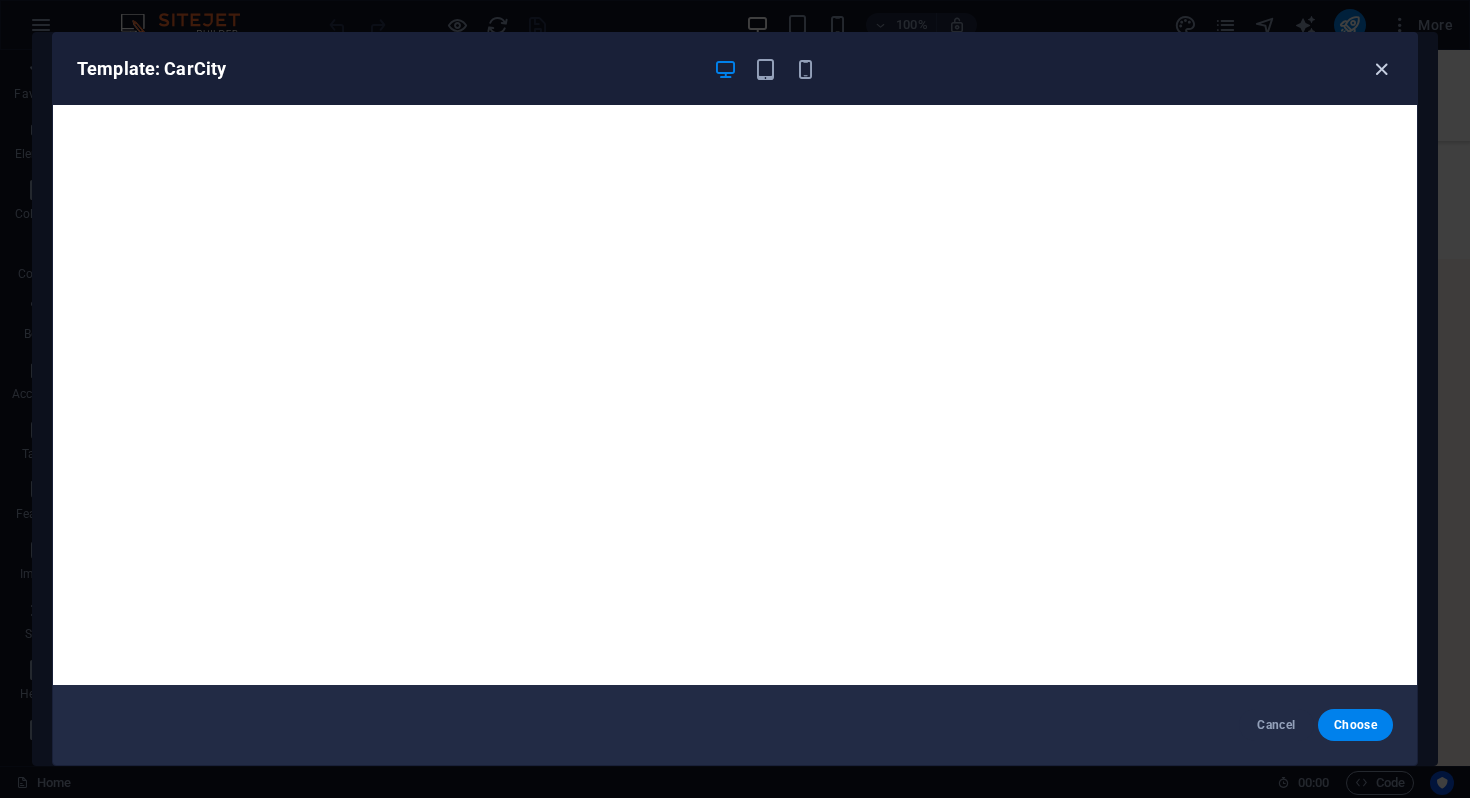 click at bounding box center [1381, 69] 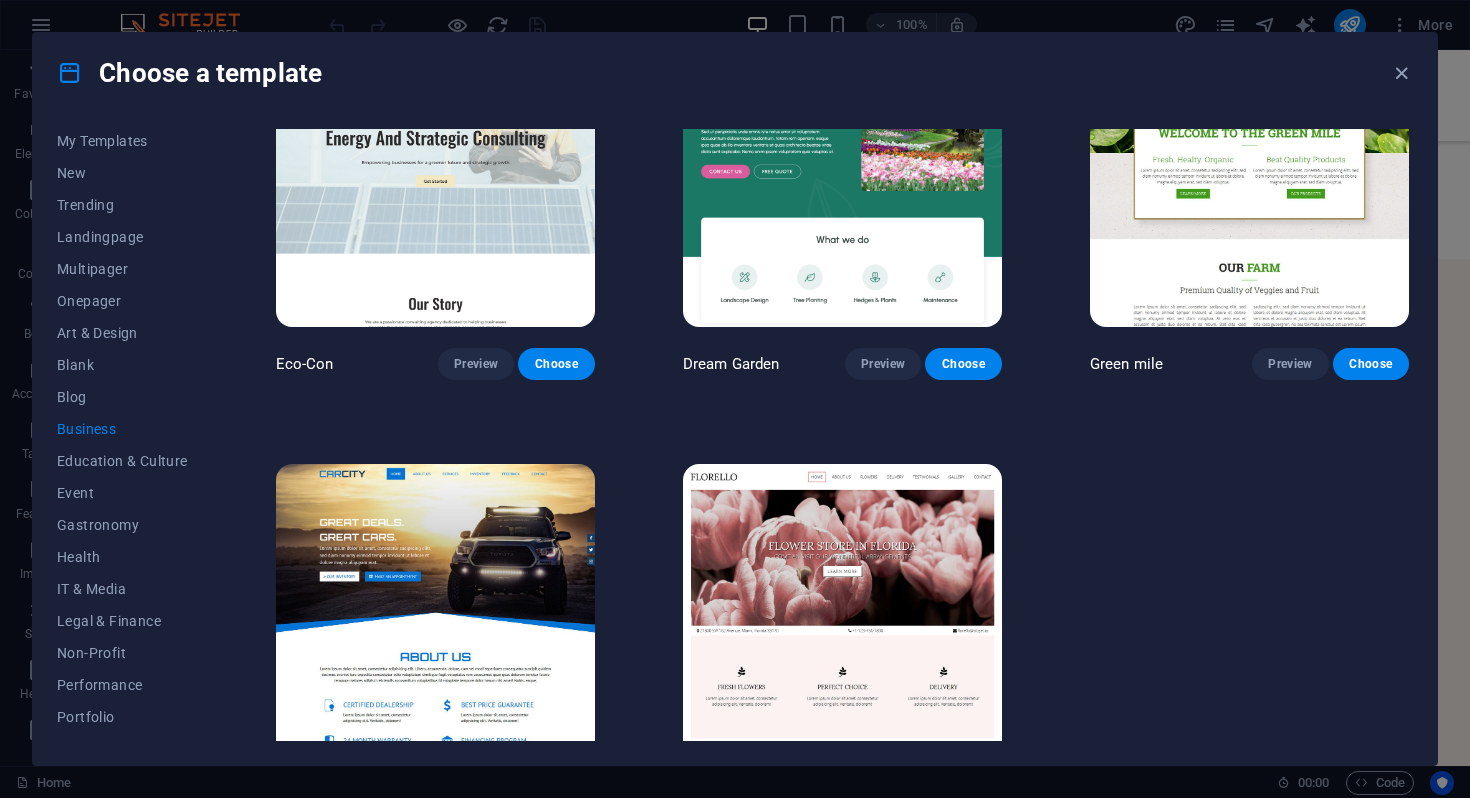 scroll, scrollTop: 0, scrollLeft: 0, axis: both 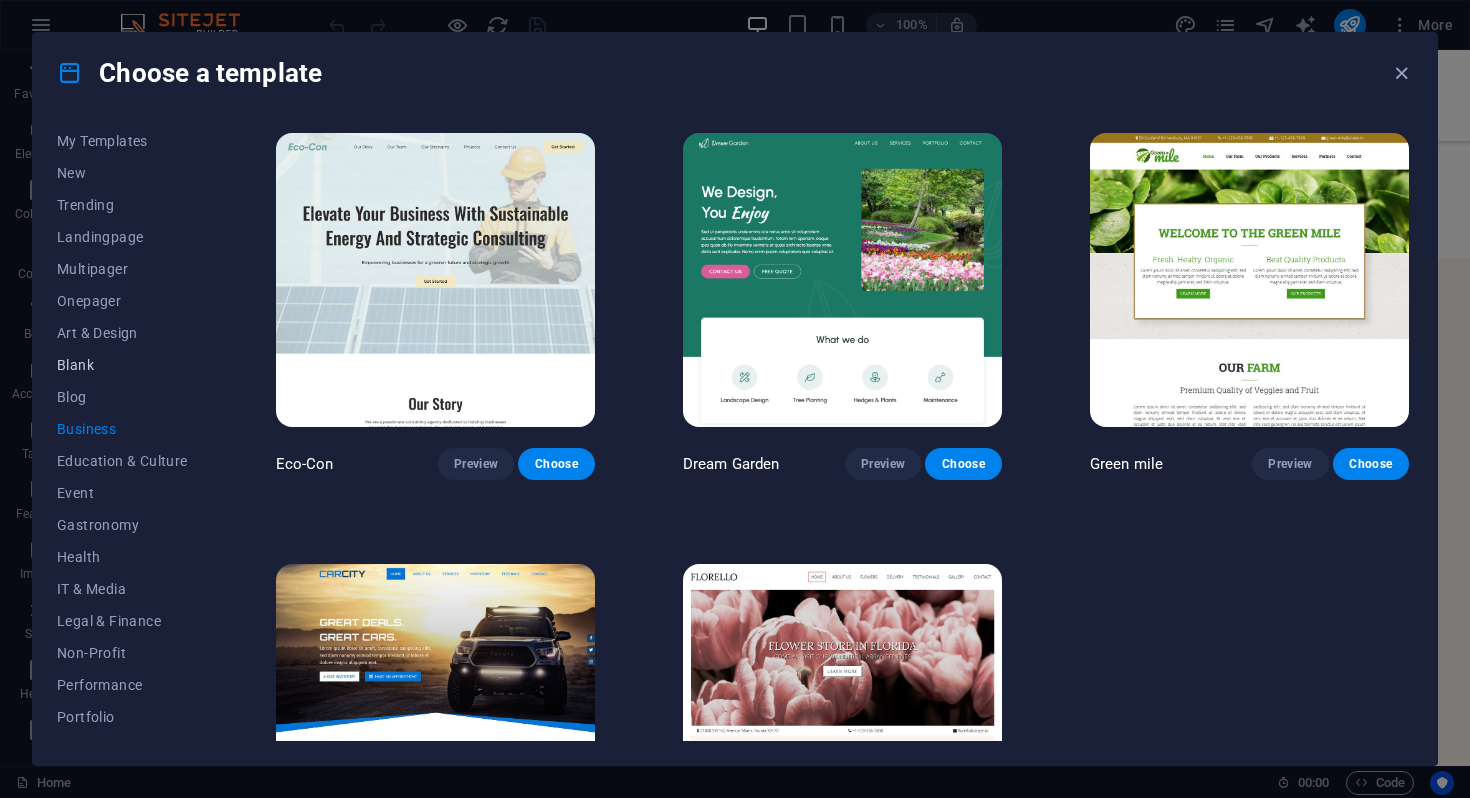 click on "Blank" at bounding box center (122, 365) 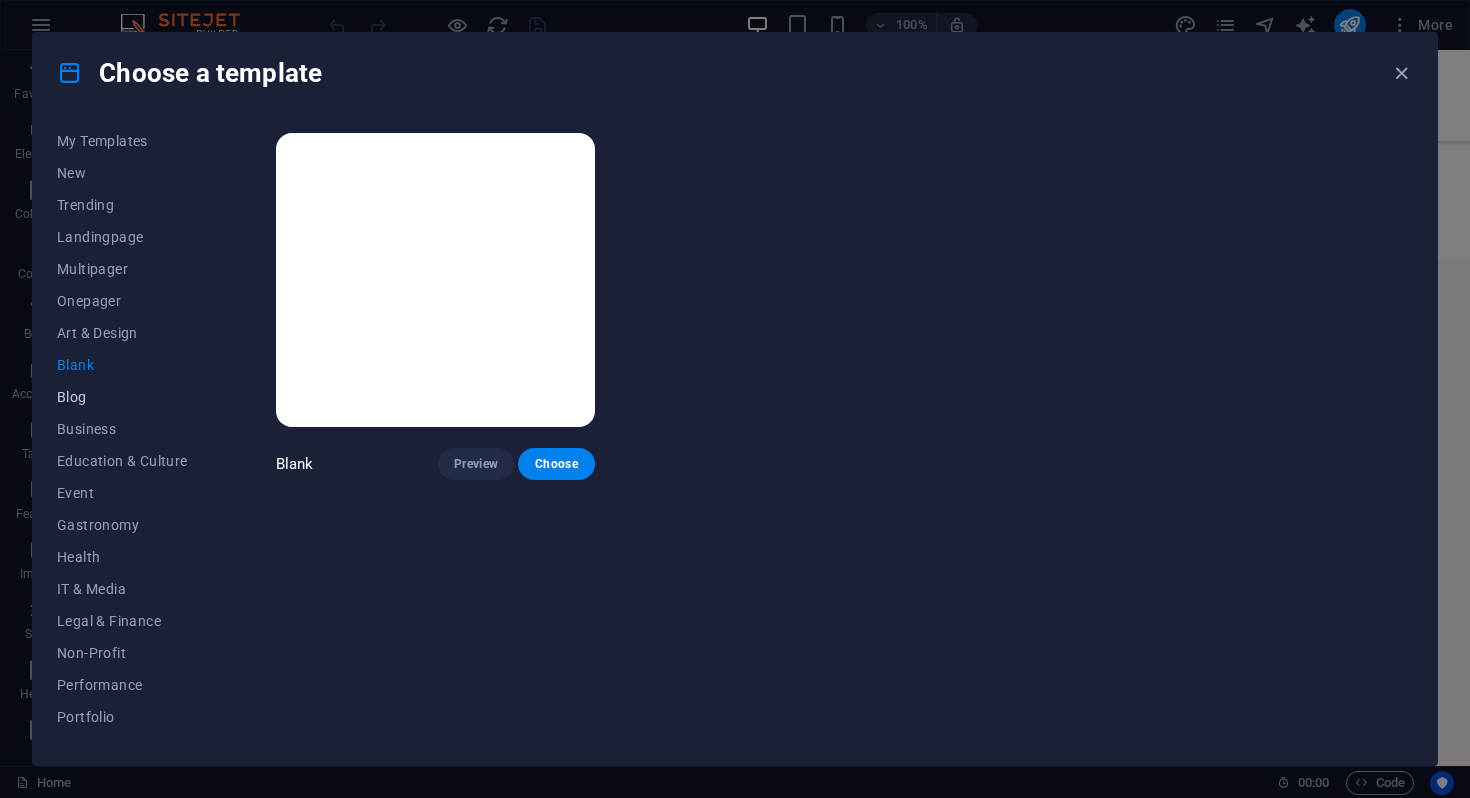 click on "Blog" at bounding box center [122, 397] 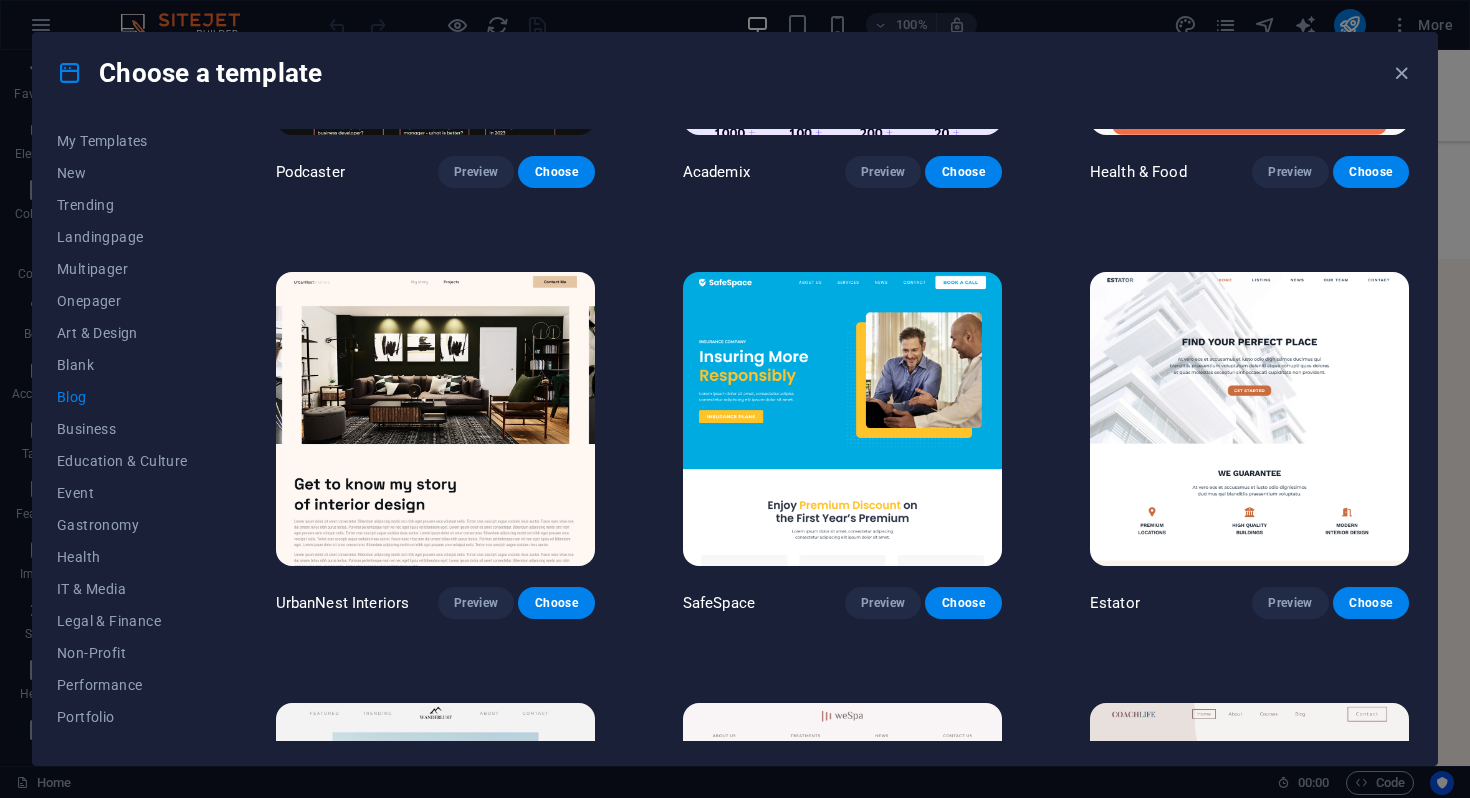 scroll, scrollTop: 765, scrollLeft: 0, axis: vertical 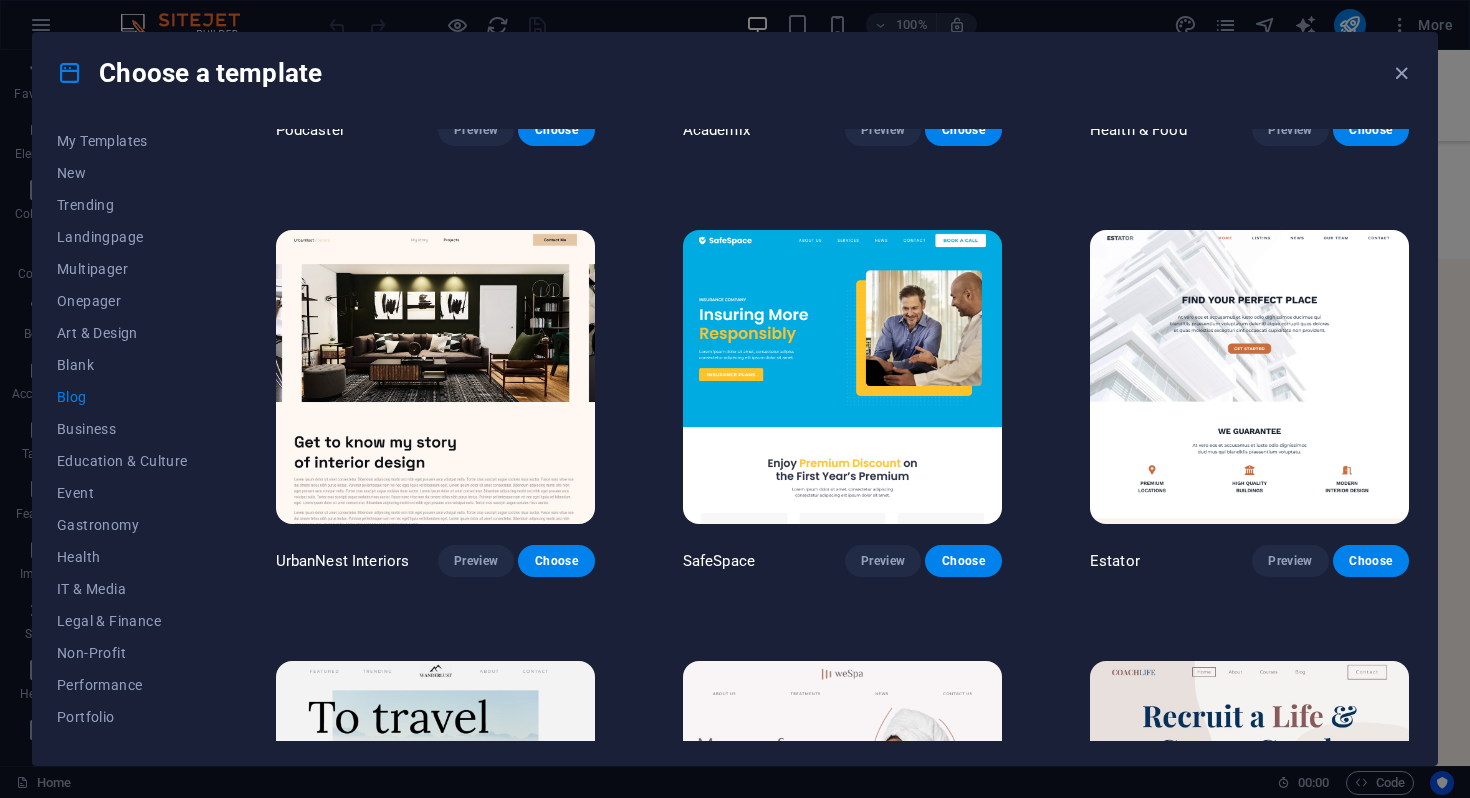 click at bounding box center [1249, 377] 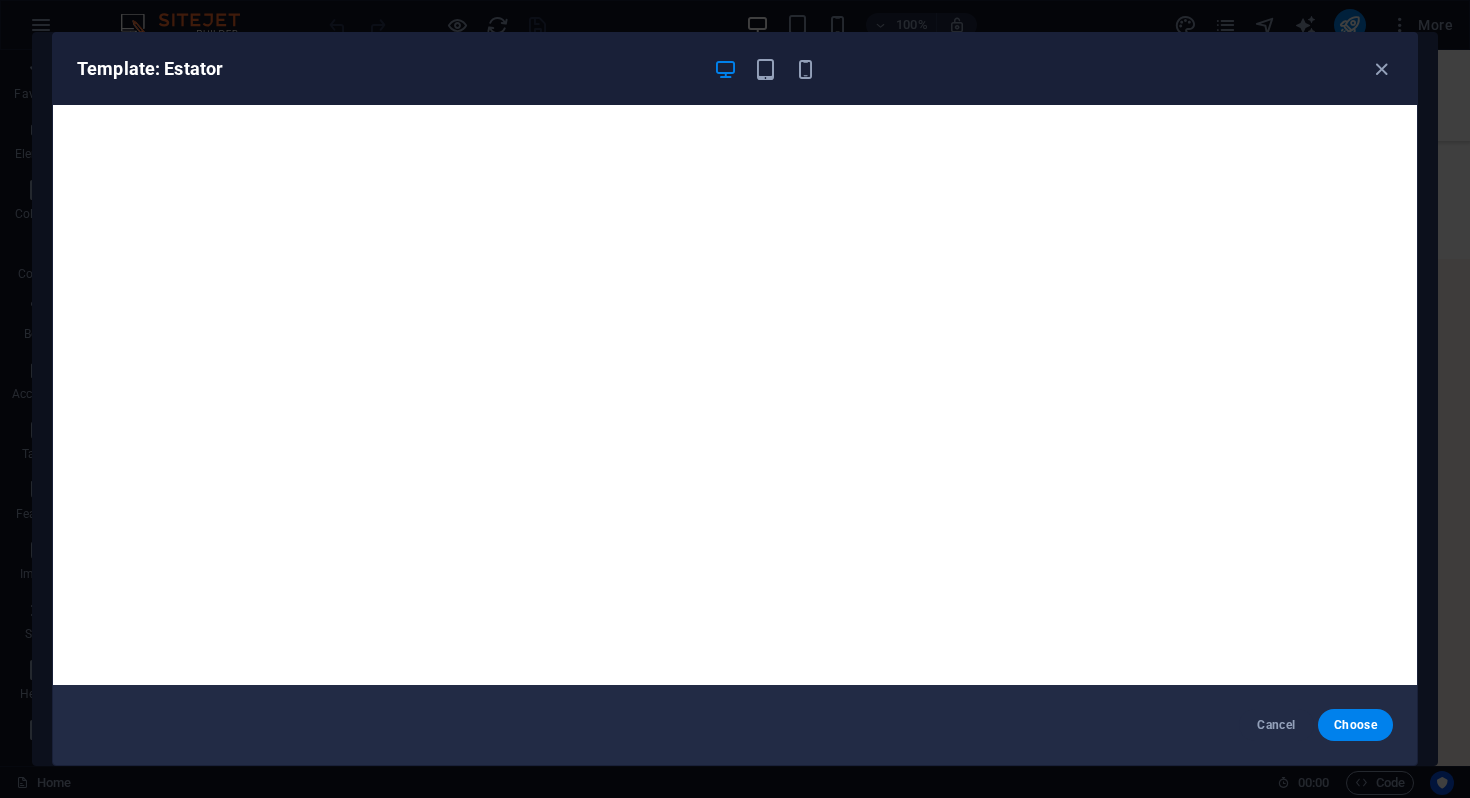 click on "Template: Estator" at bounding box center (735, 69) 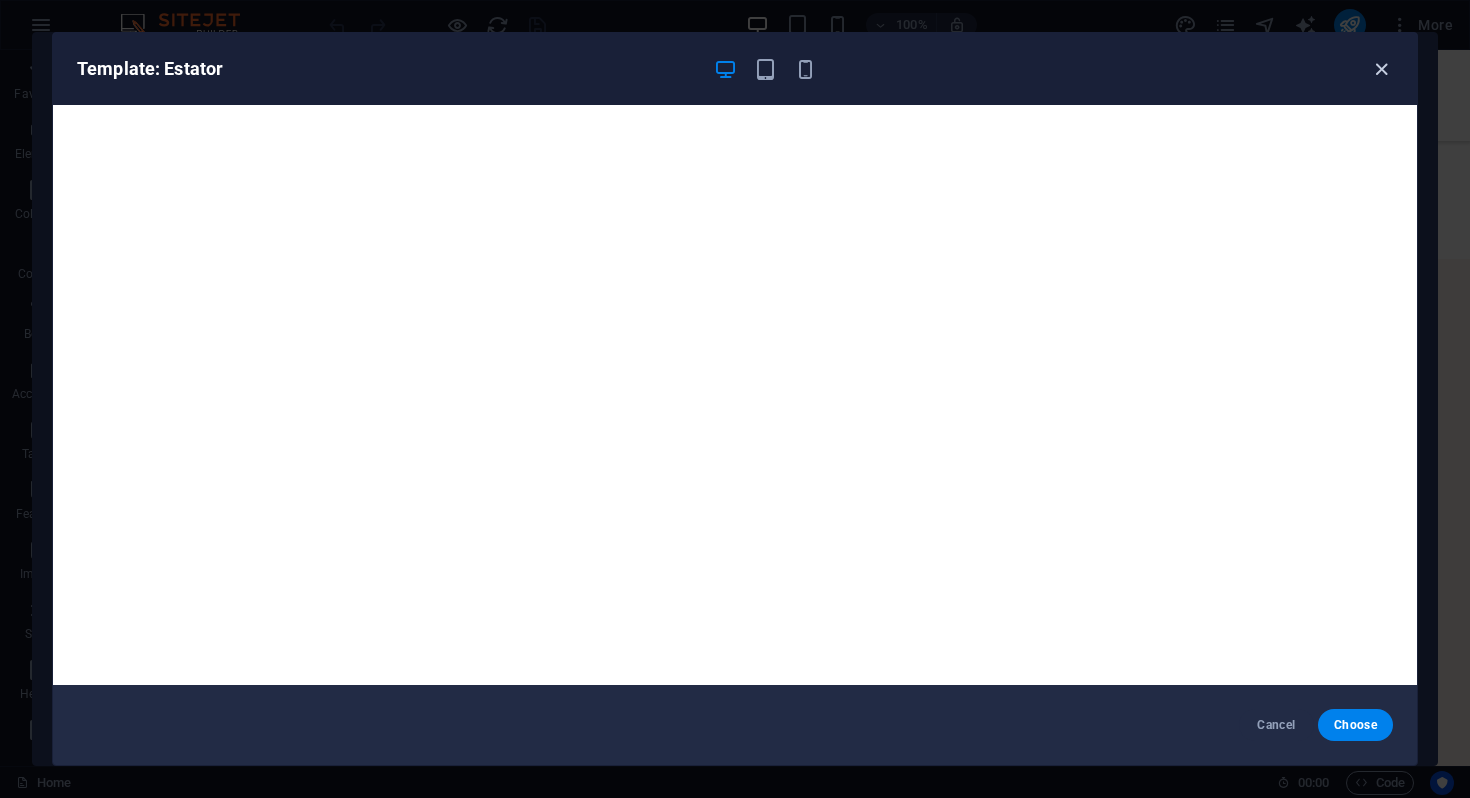click at bounding box center [1381, 69] 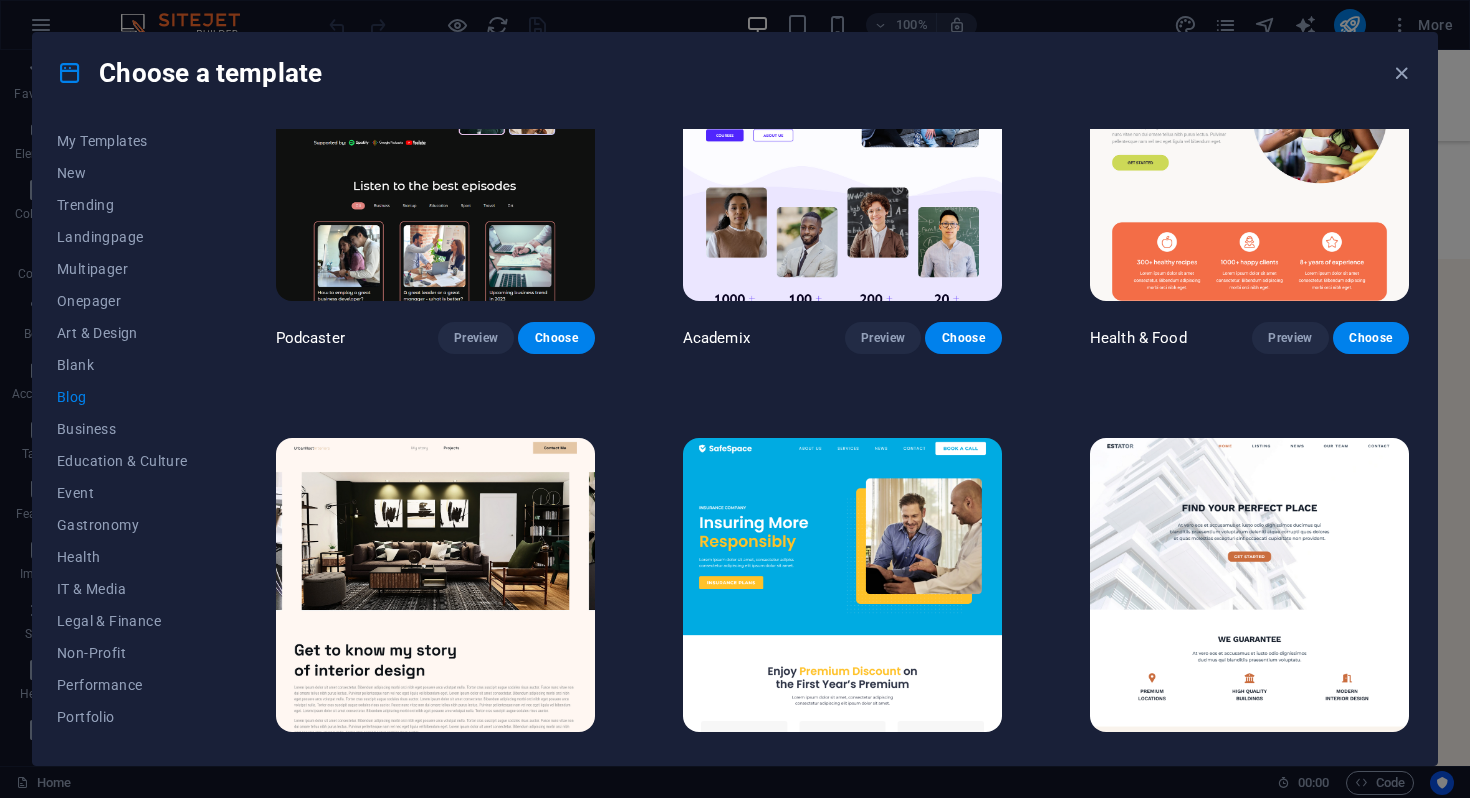 scroll, scrollTop: 252, scrollLeft: 0, axis: vertical 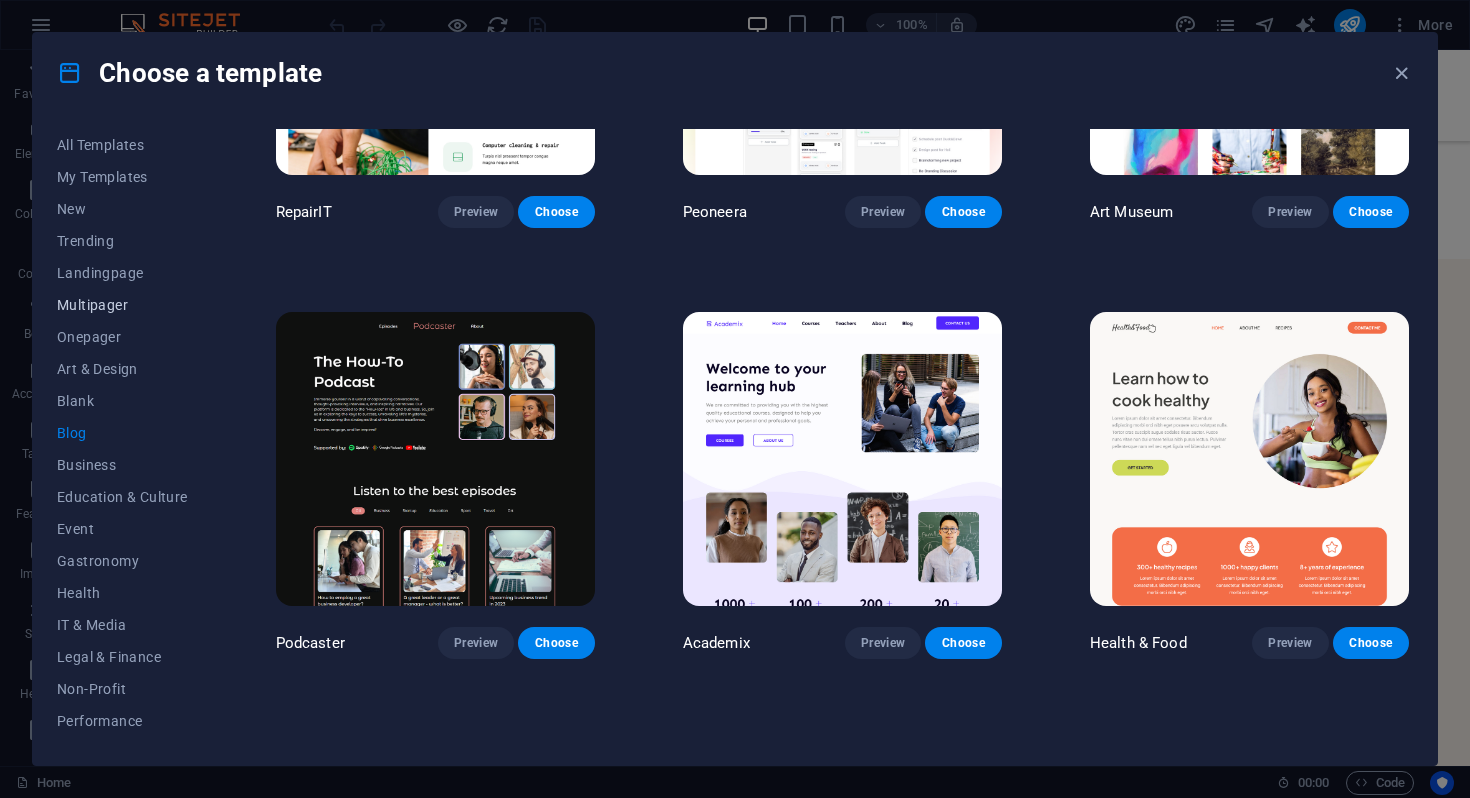 click on "Multipager" at bounding box center (122, 305) 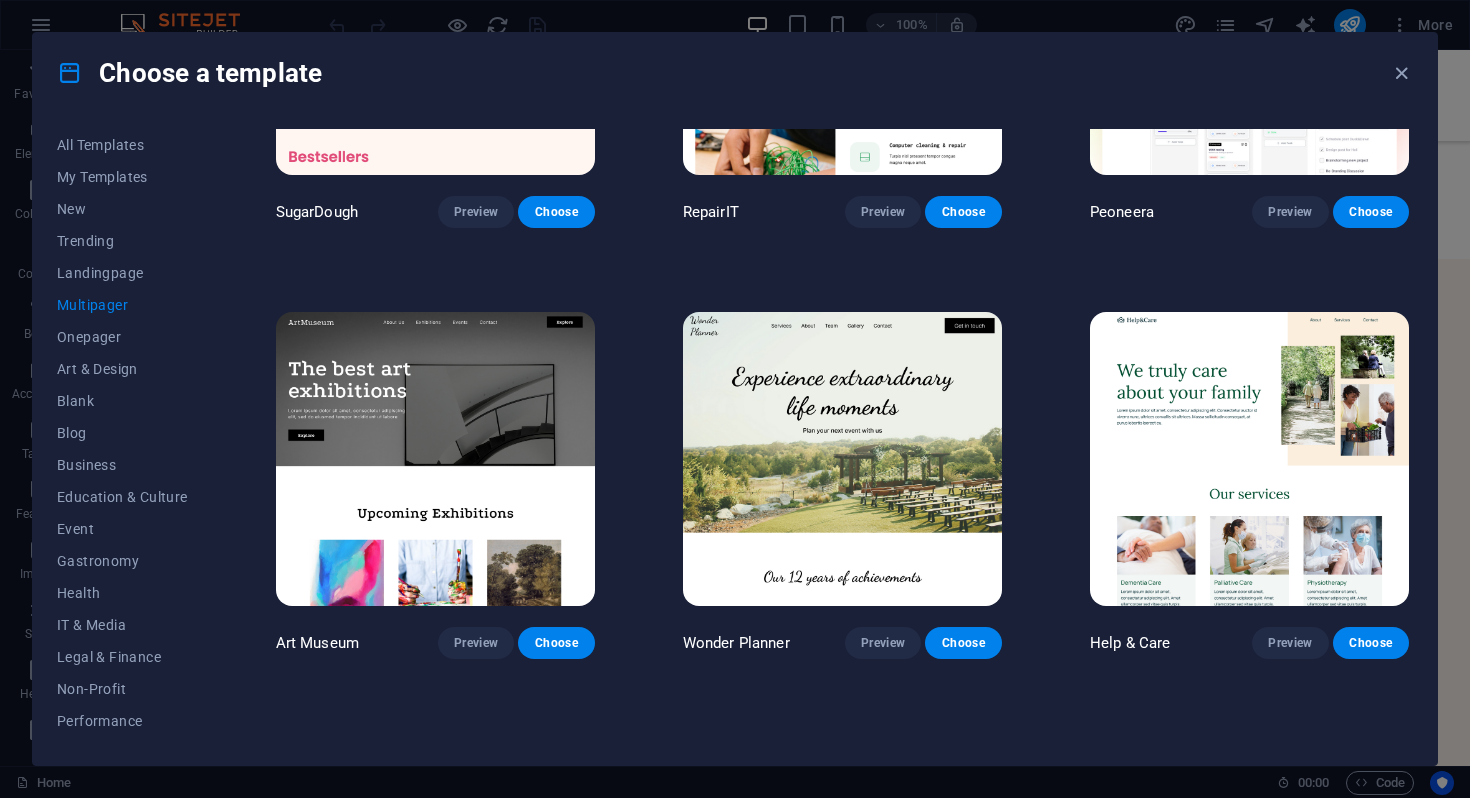 scroll, scrollTop: 0, scrollLeft: 0, axis: both 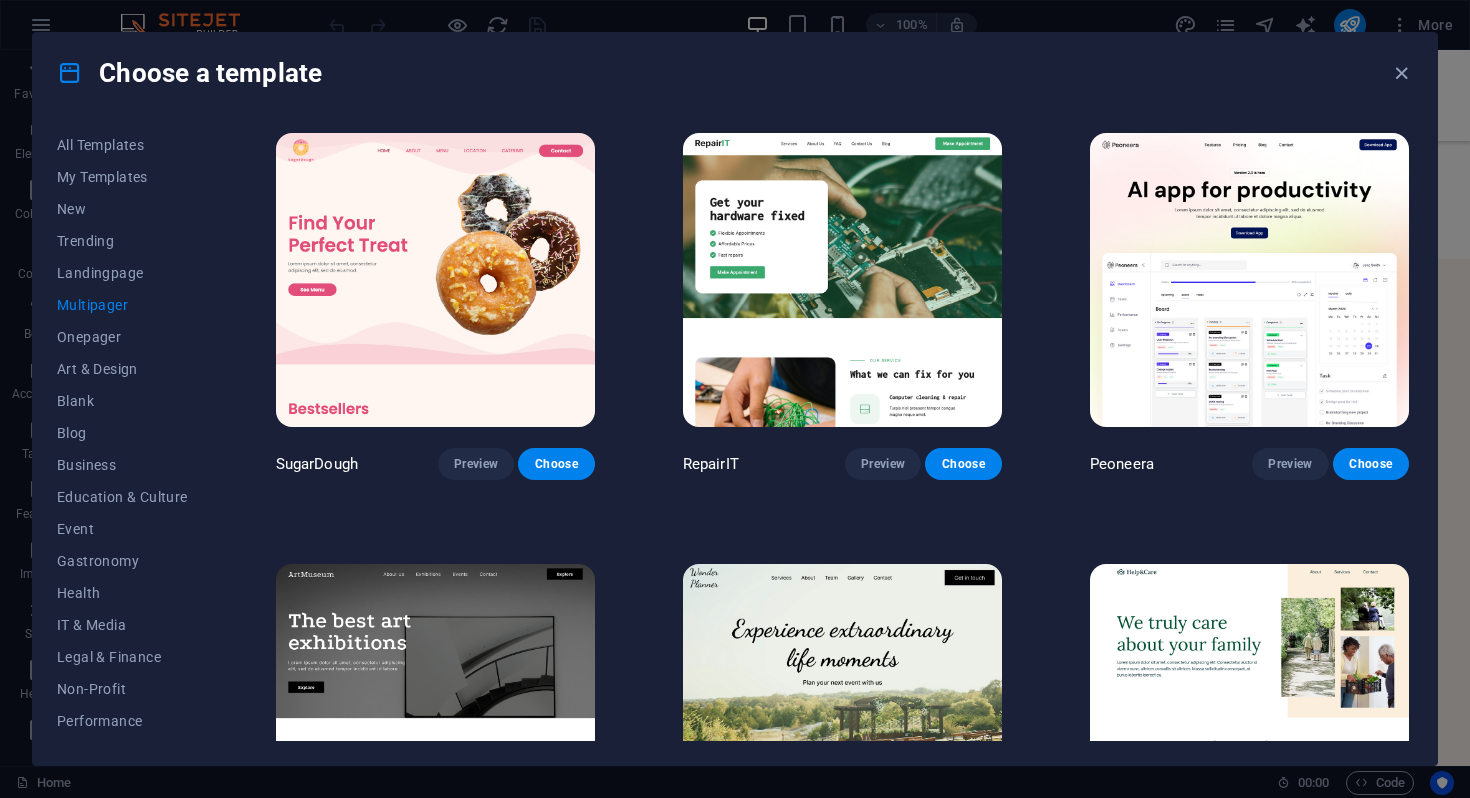 click at bounding box center (842, 280) 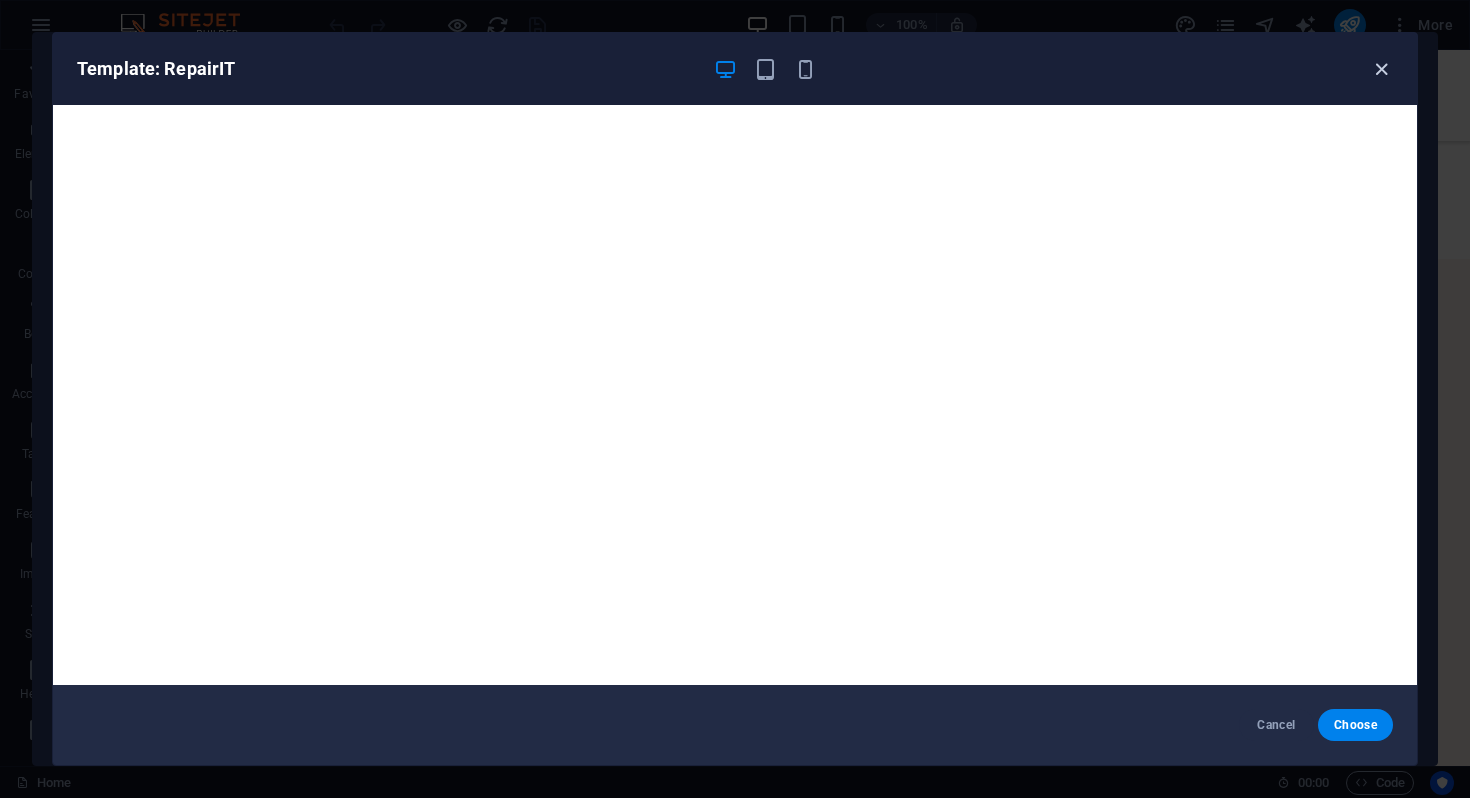 click at bounding box center (1381, 69) 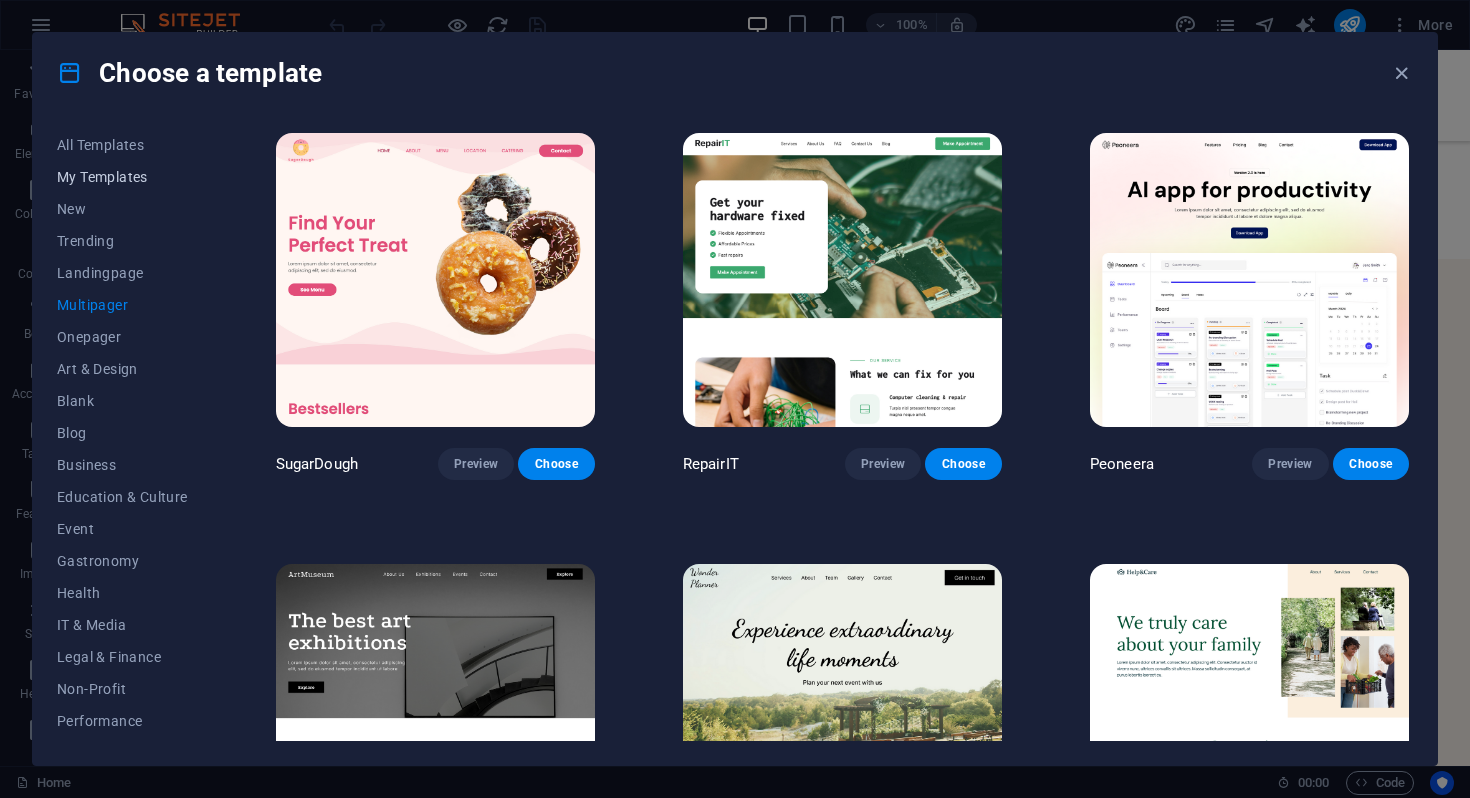 click on "My Templates" at bounding box center [122, 177] 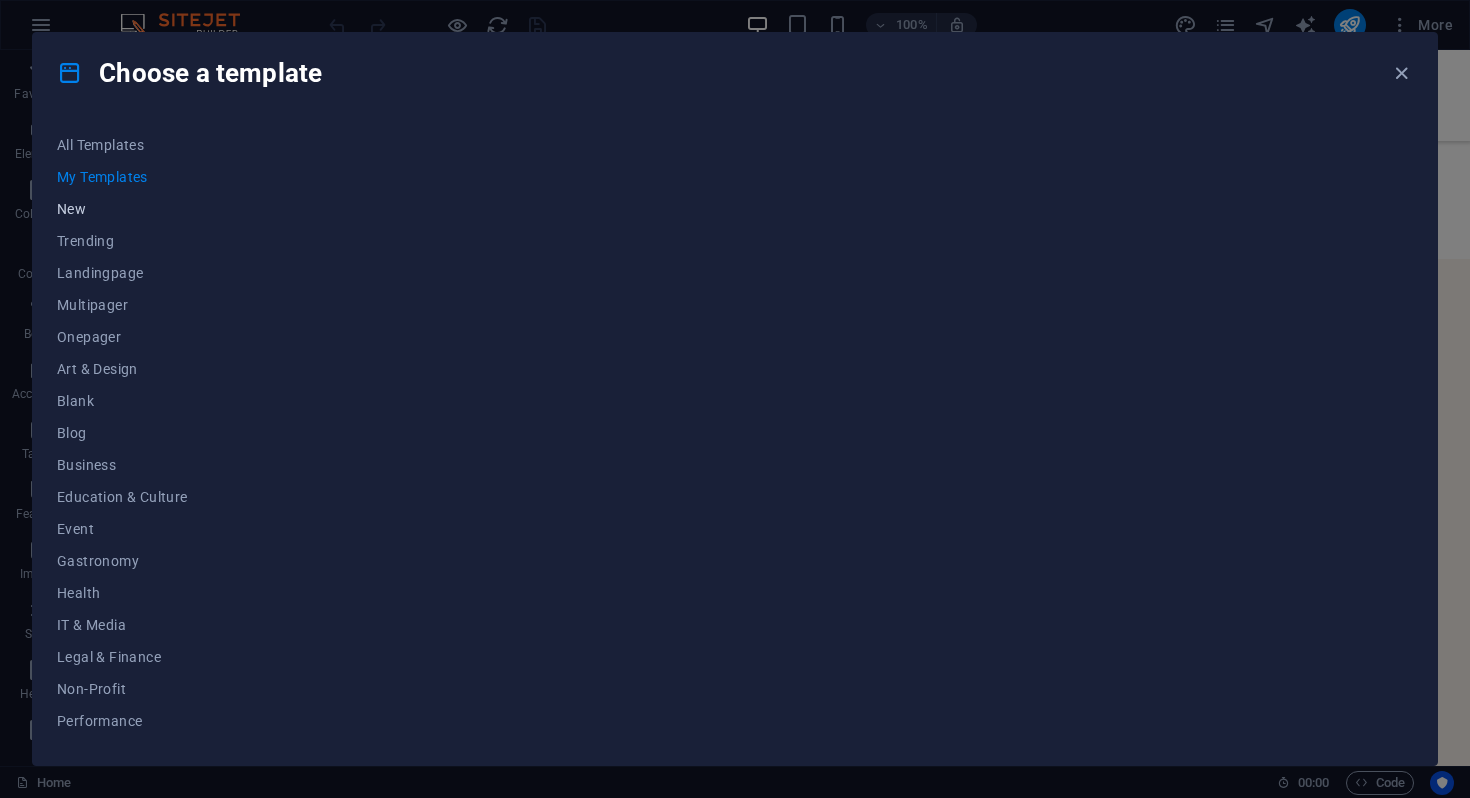 click on "New" at bounding box center [122, 209] 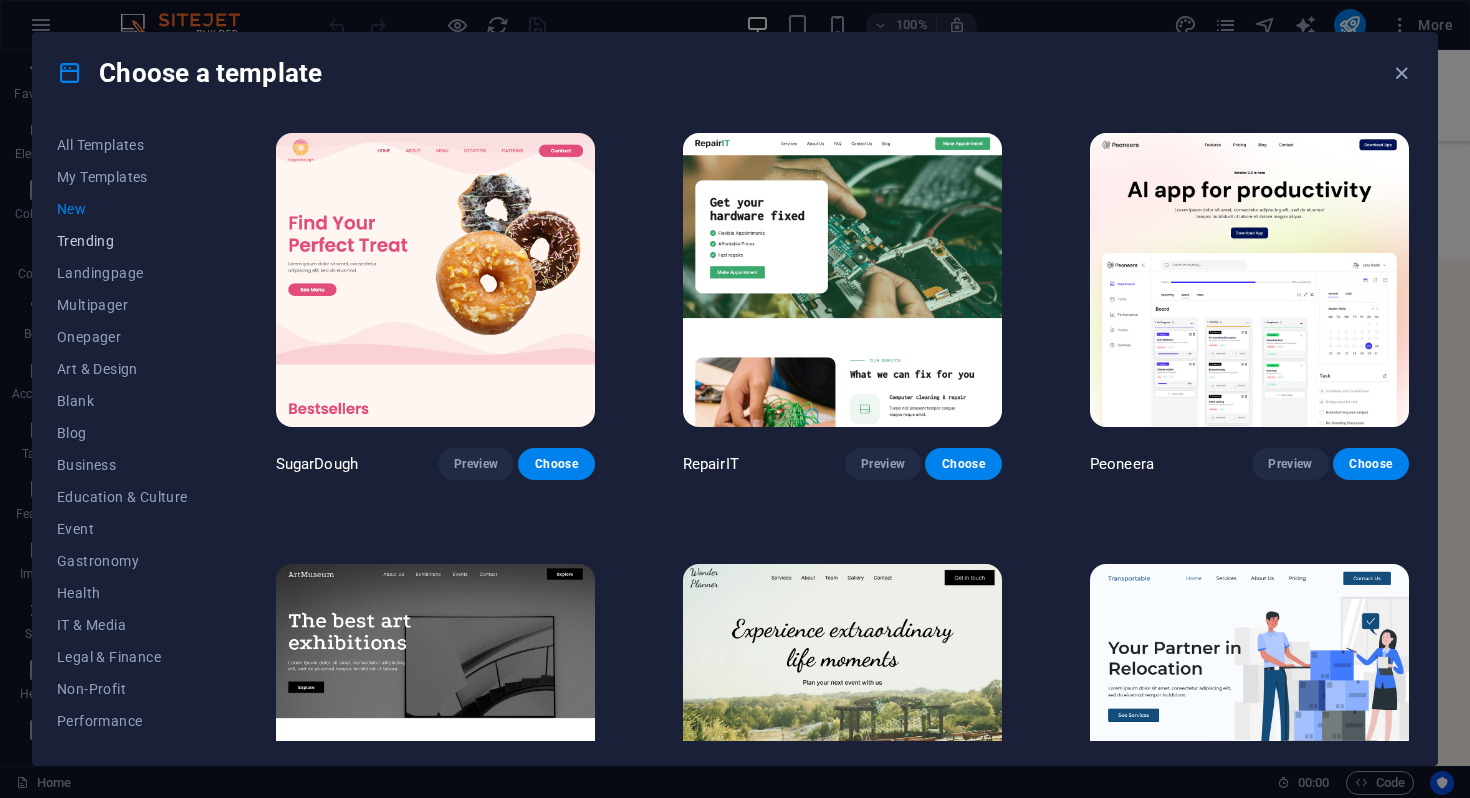click on "Trending" at bounding box center [122, 241] 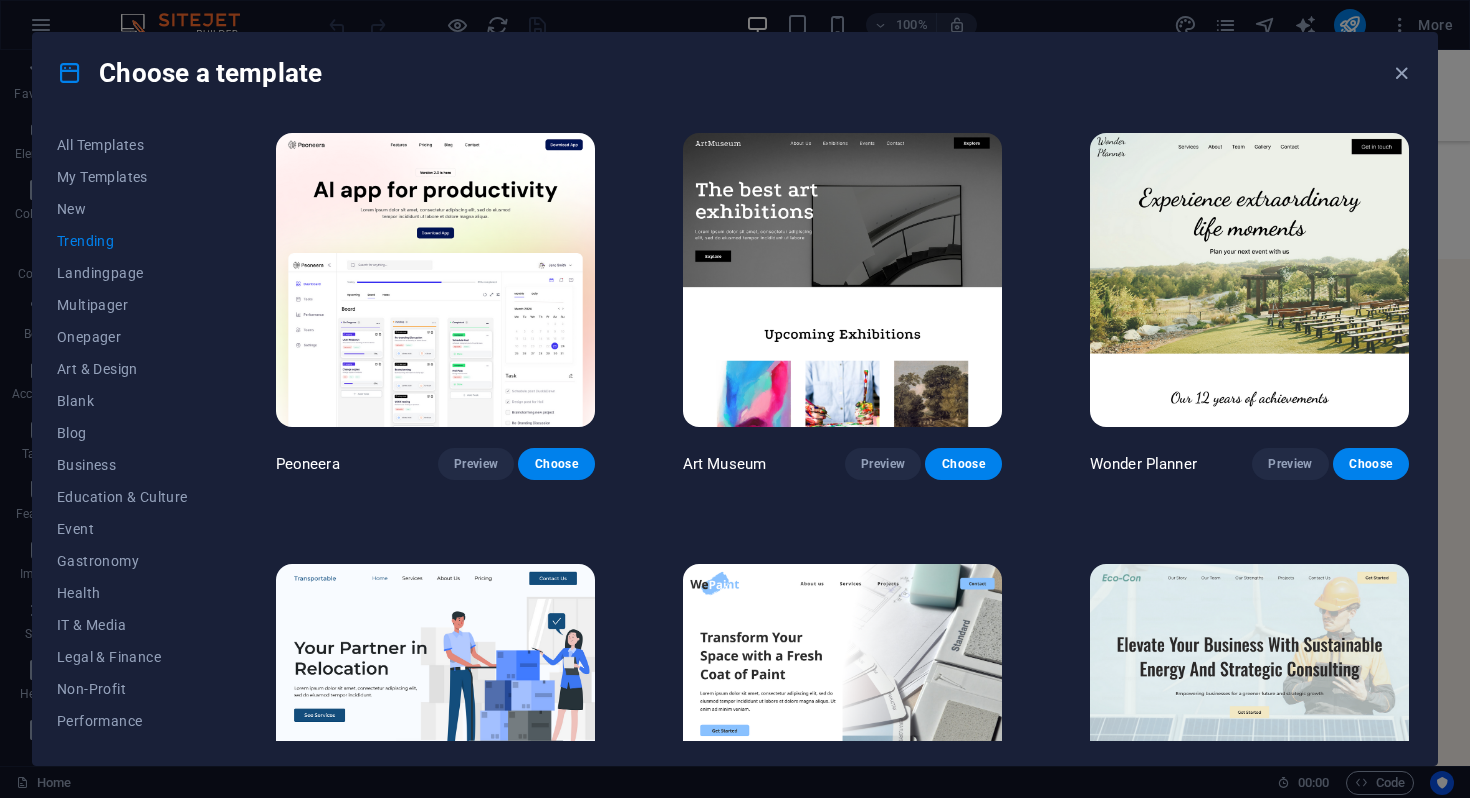 scroll, scrollTop: 188, scrollLeft: 0, axis: vertical 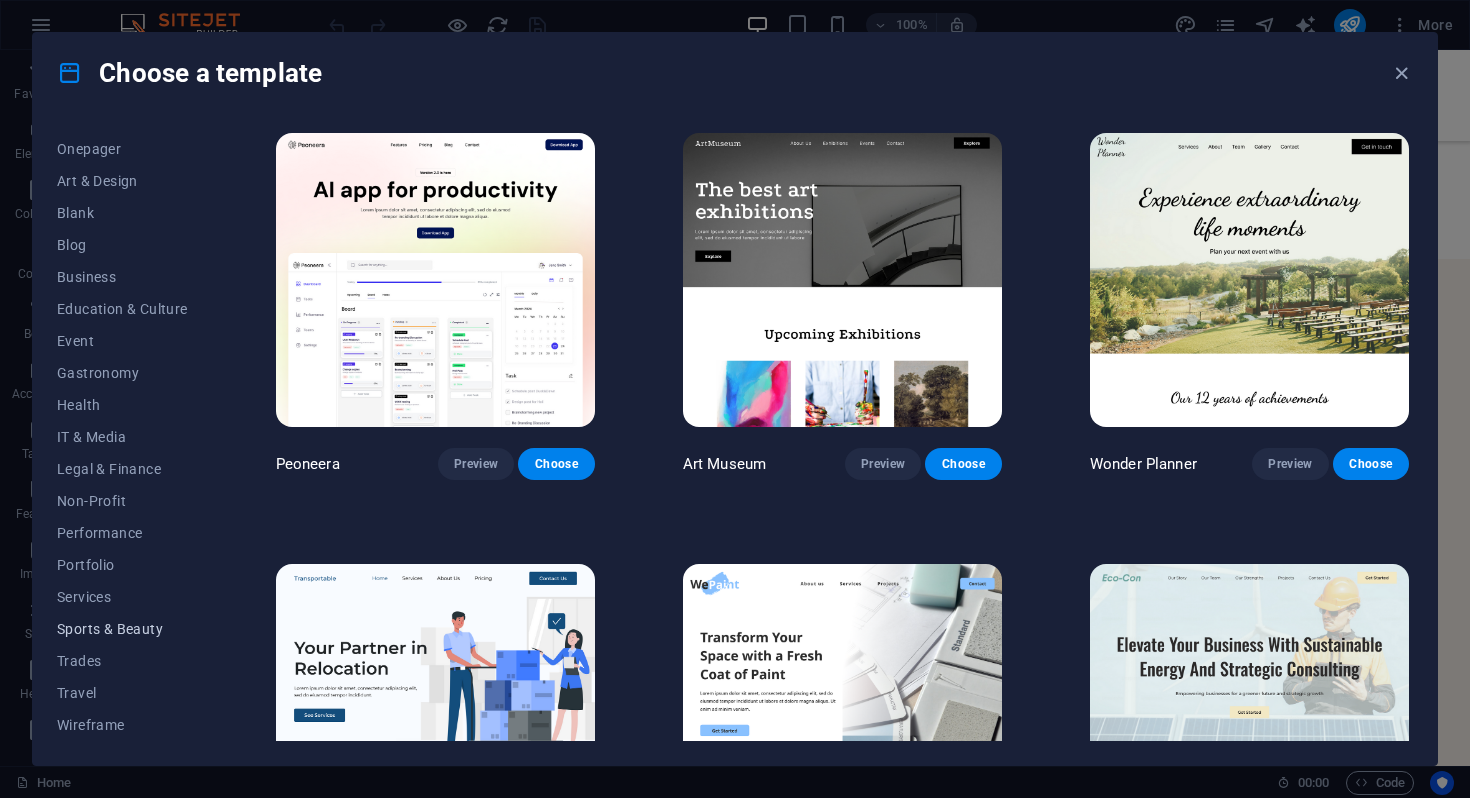 click on "Sports & Beauty" at bounding box center [122, 629] 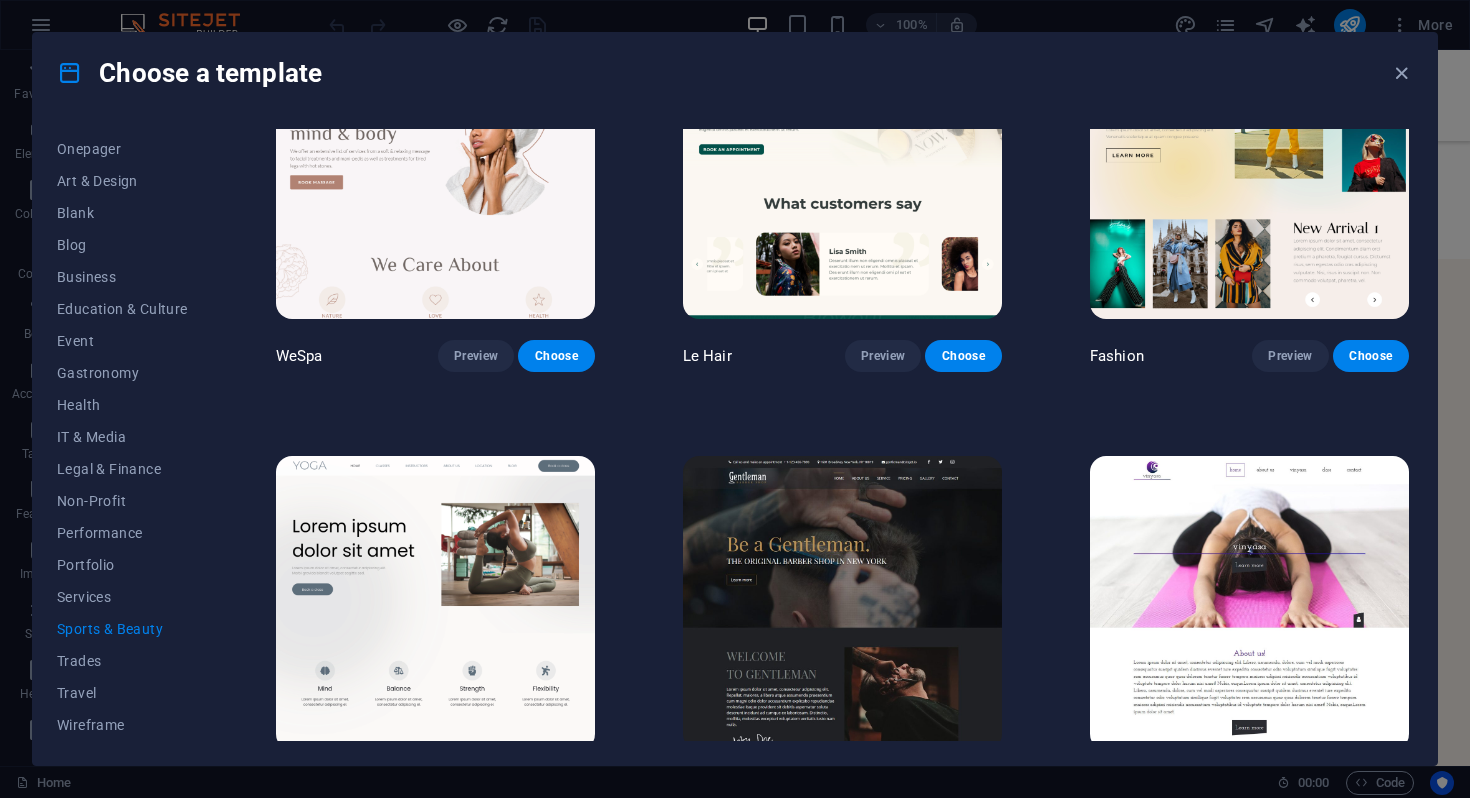 scroll, scrollTop: 606, scrollLeft: 0, axis: vertical 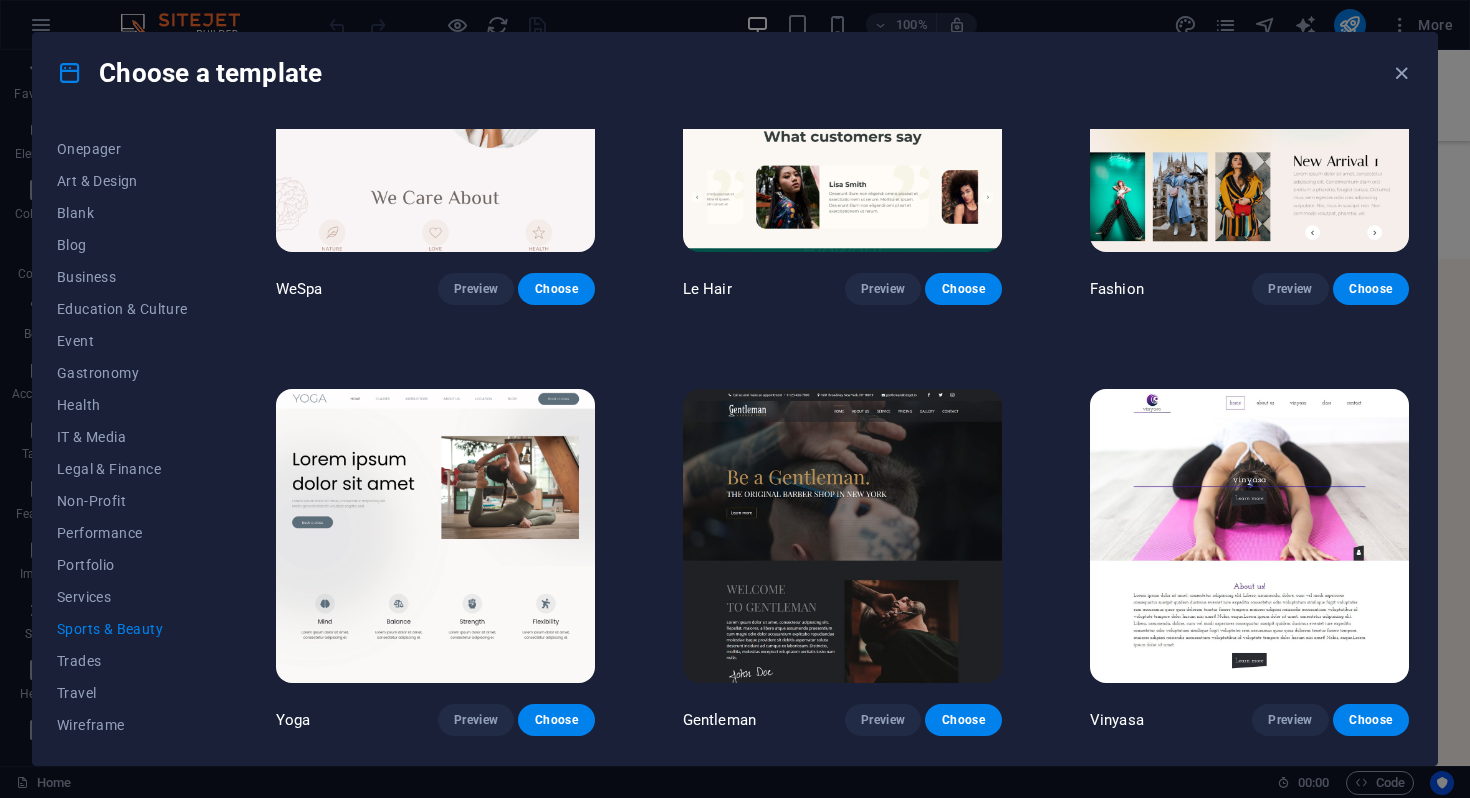 click at bounding box center (435, 536) 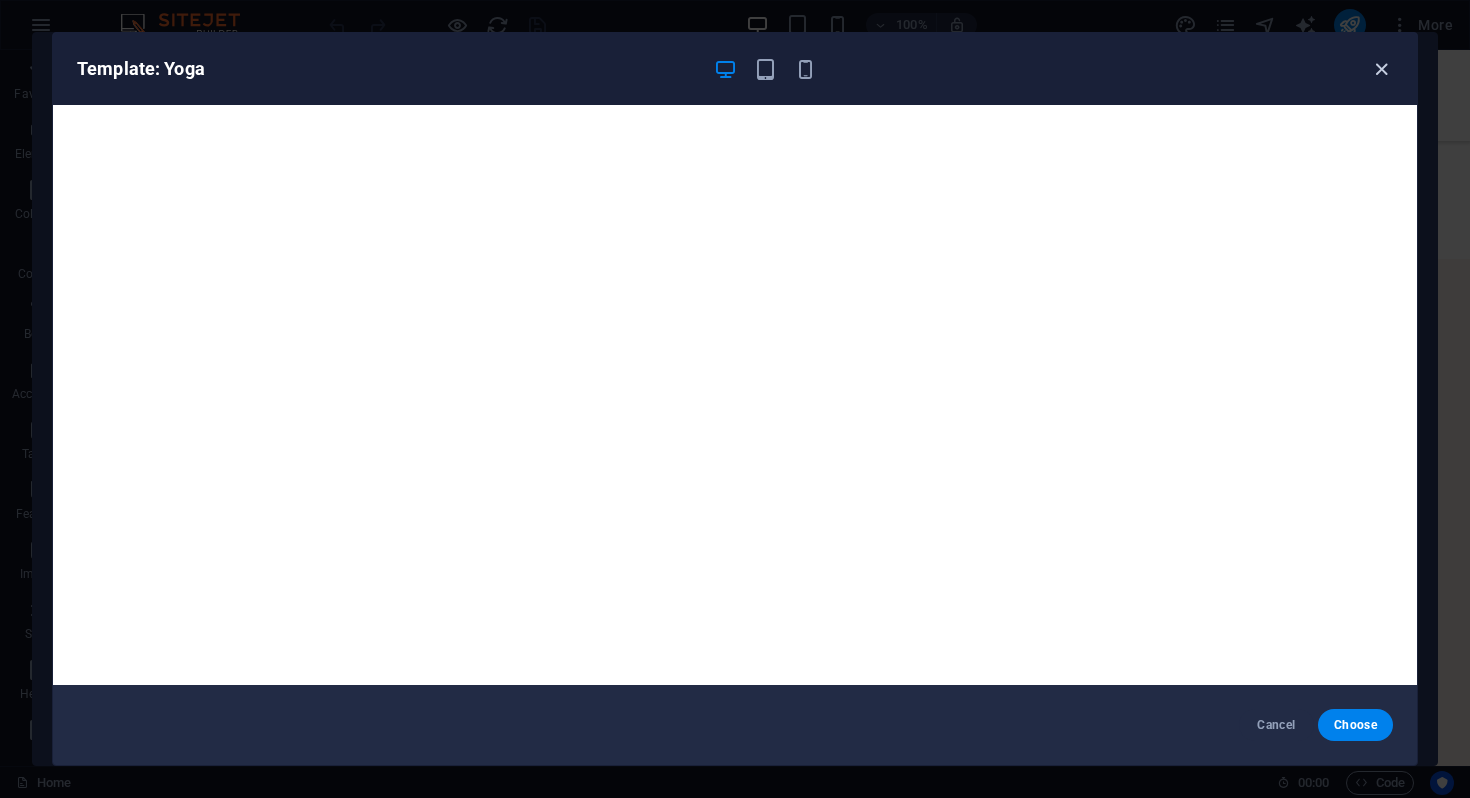 click at bounding box center (1381, 69) 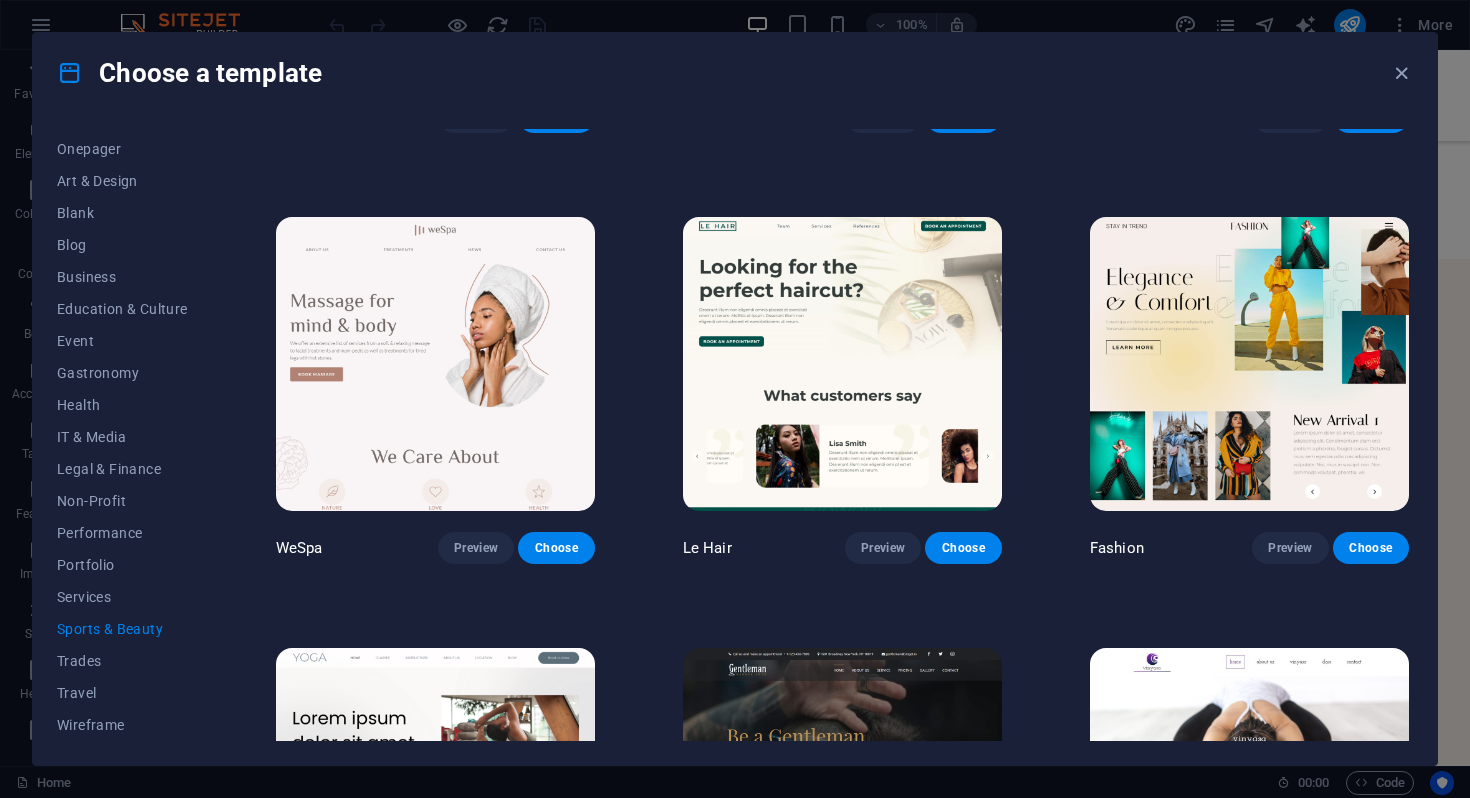 scroll, scrollTop: 0, scrollLeft: 0, axis: both 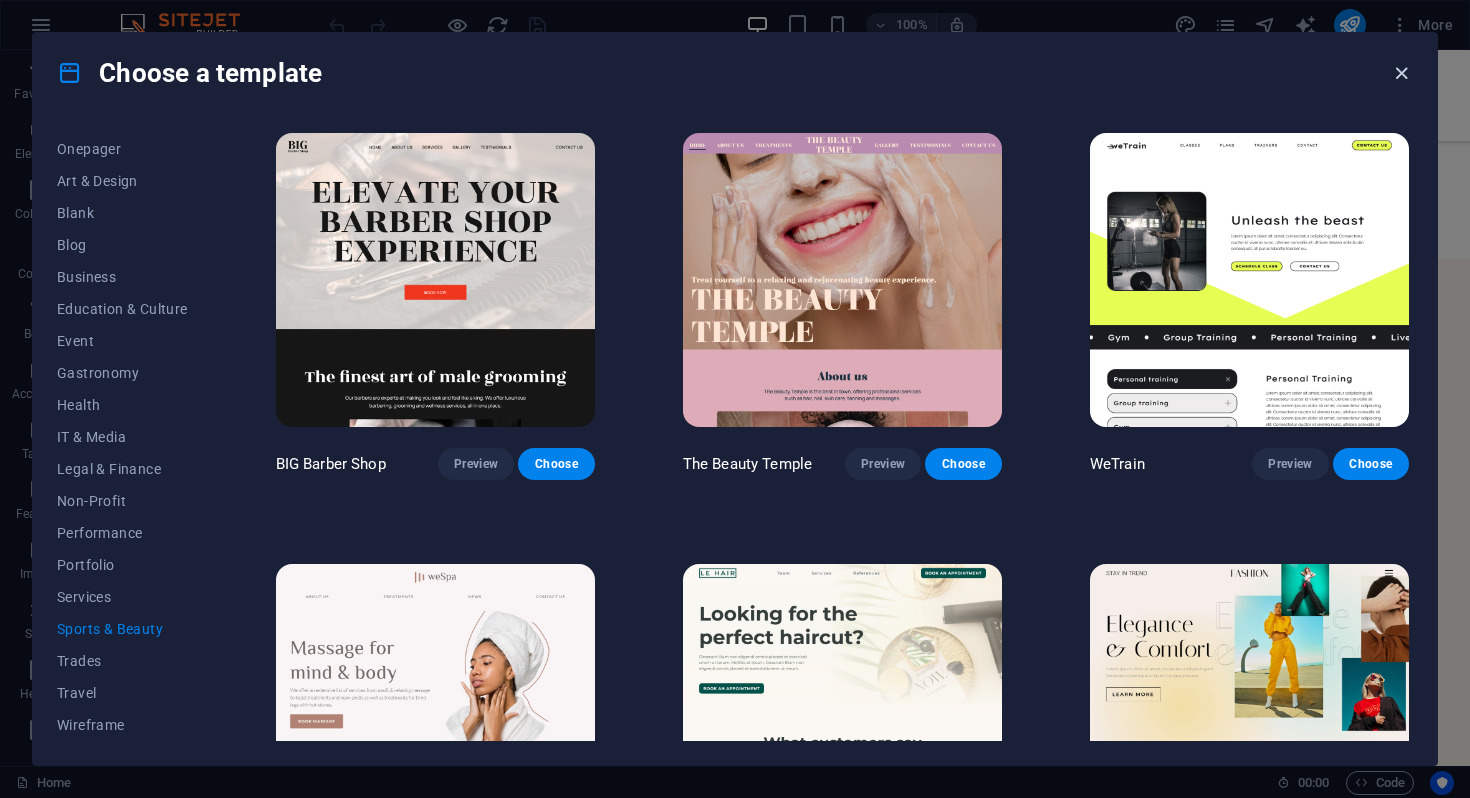 click at bounding box center [1401, 73] 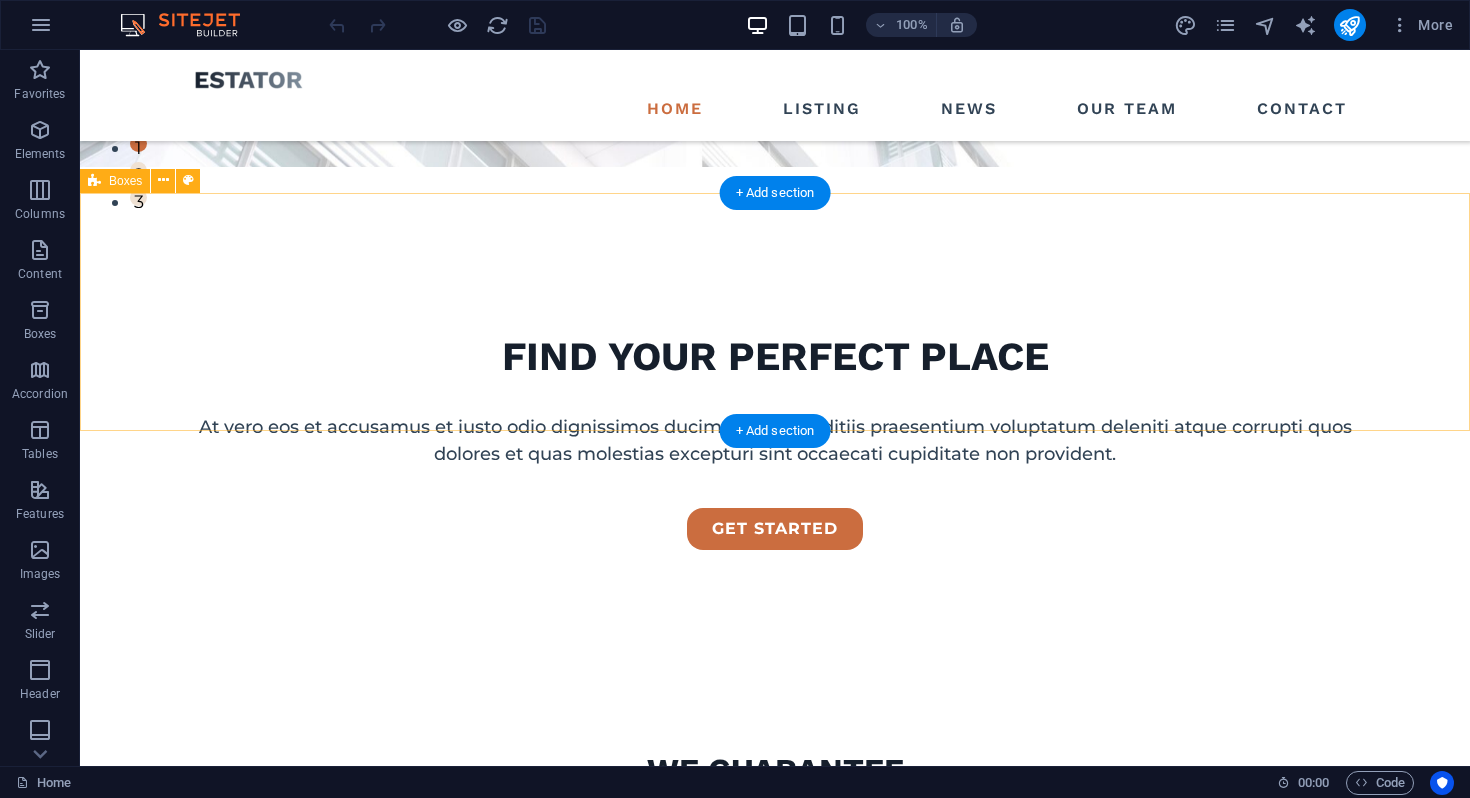 scroll, scrollTop: 0, scrollLeft: 0, axis: both 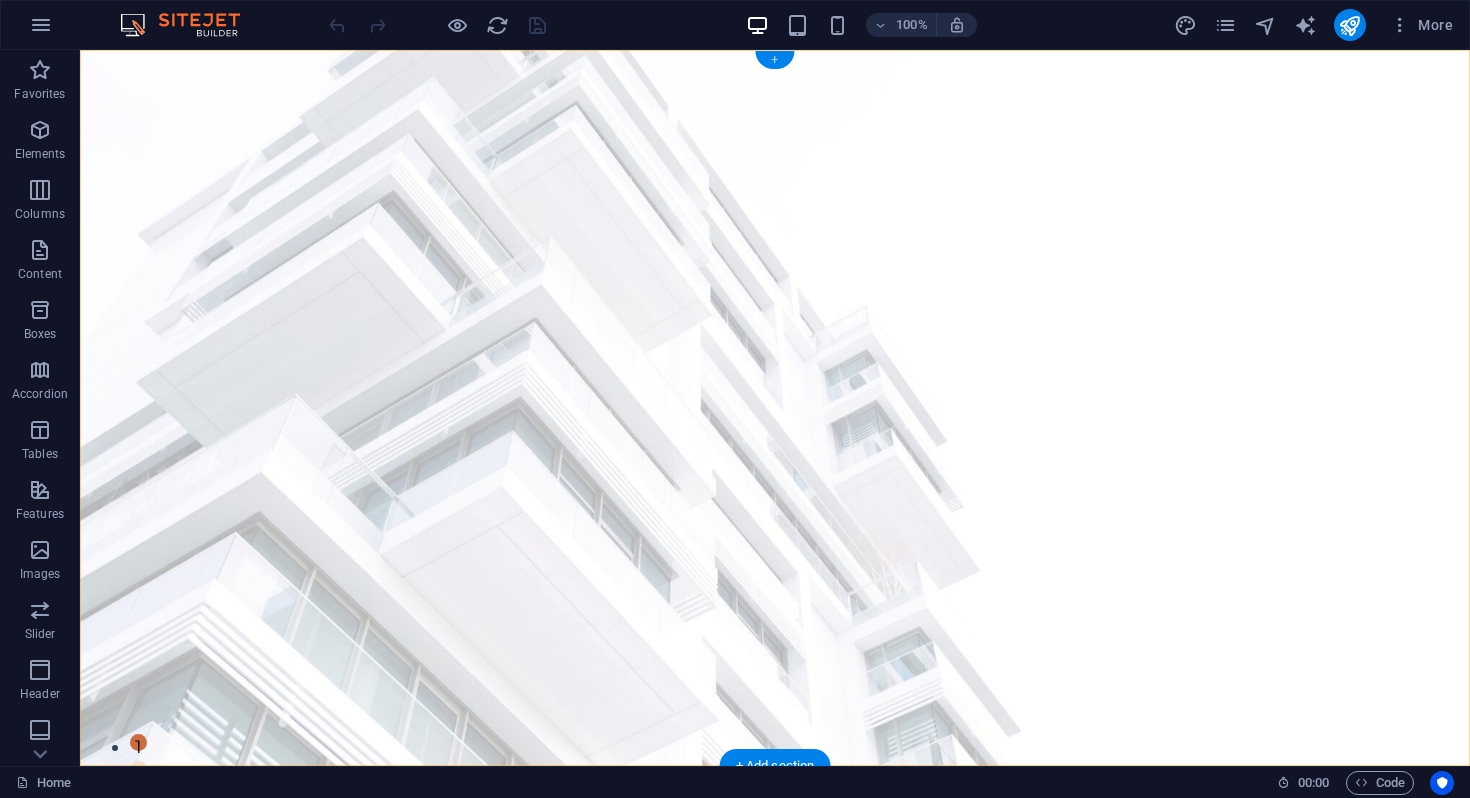 click on "+" at bounding box center (774, 60) 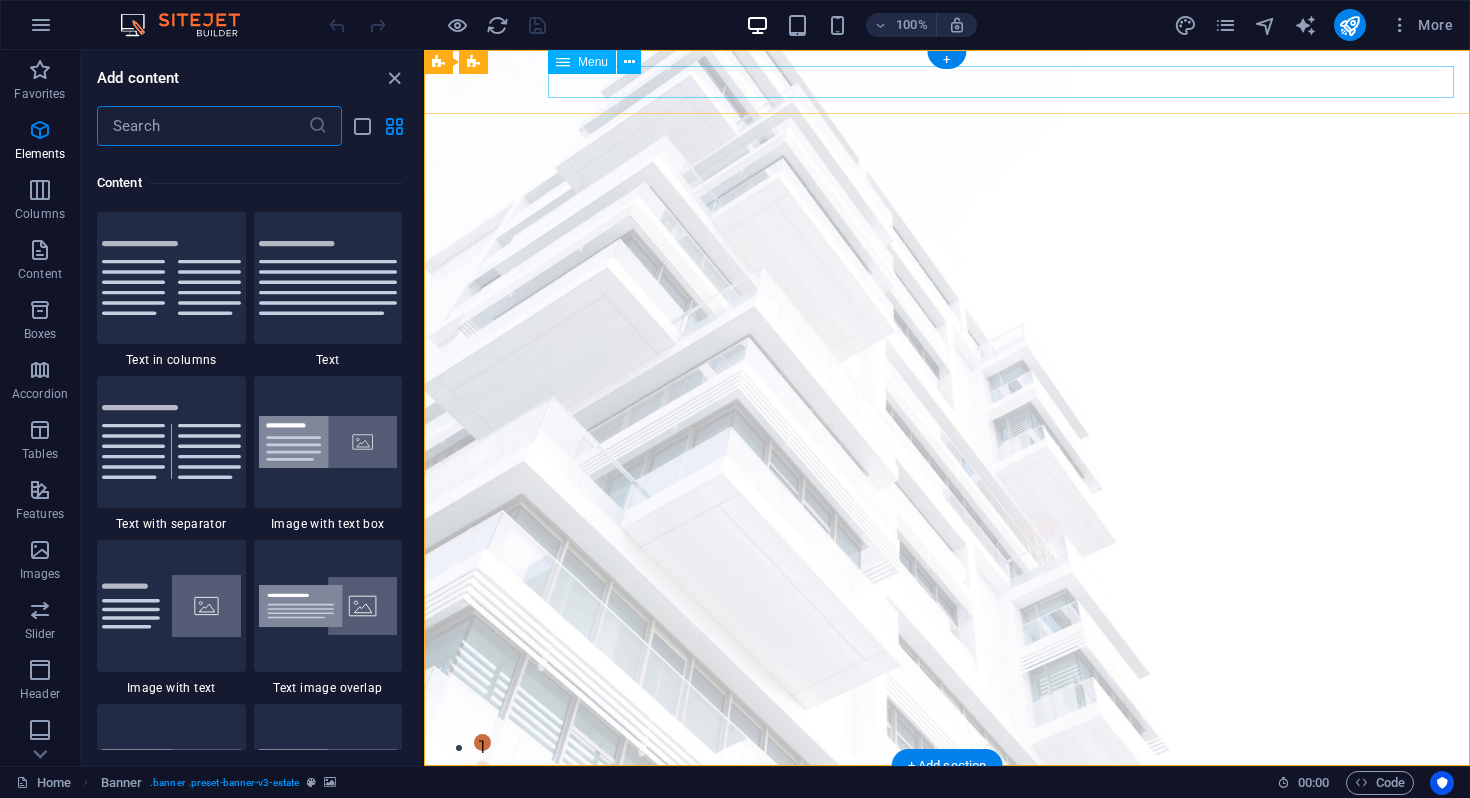 scroll, scrollTop: 3499, scrollLeft: 0, axis: vertical 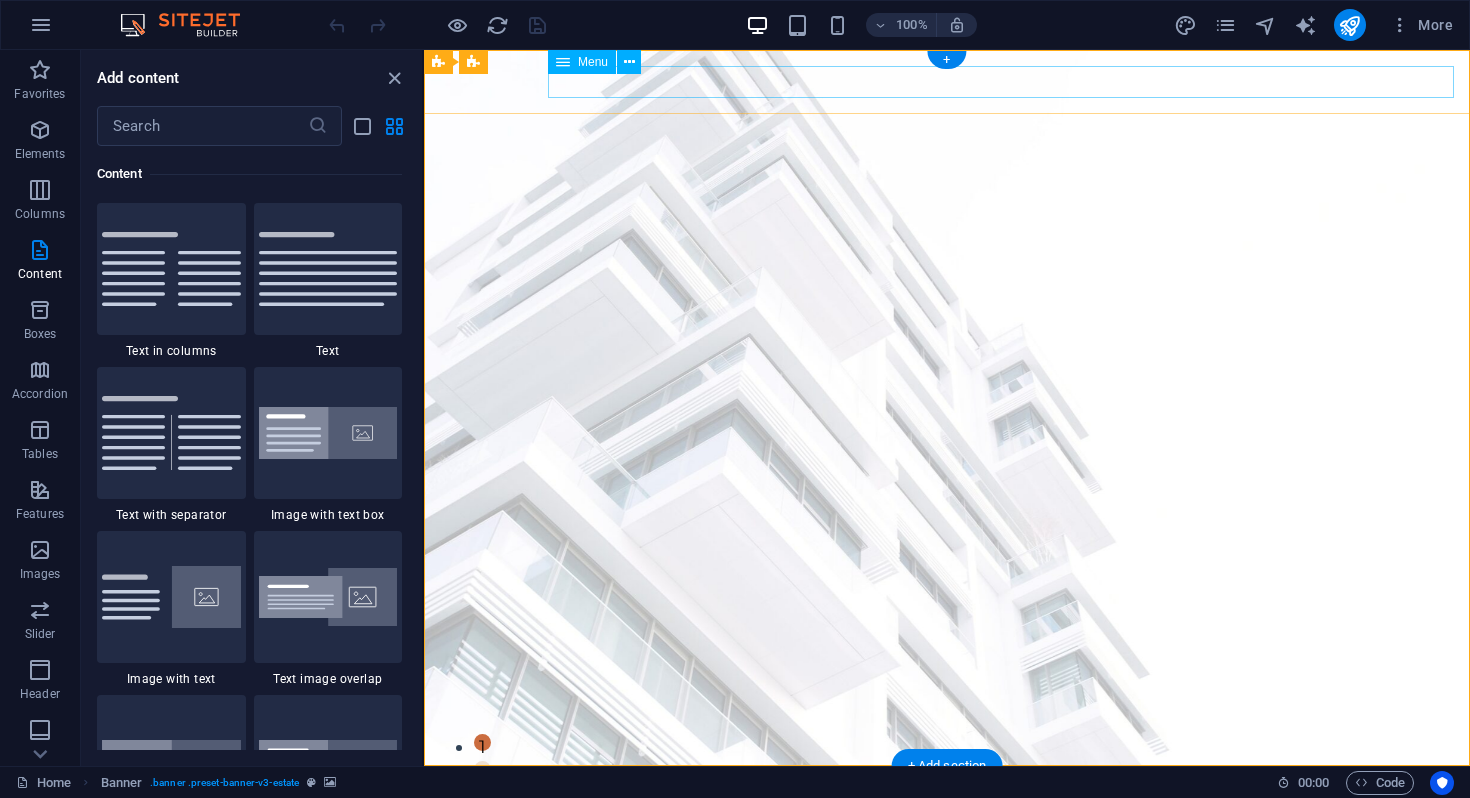 click on "Home Listing News Our Team Contact" at bounding box center (947, 825) 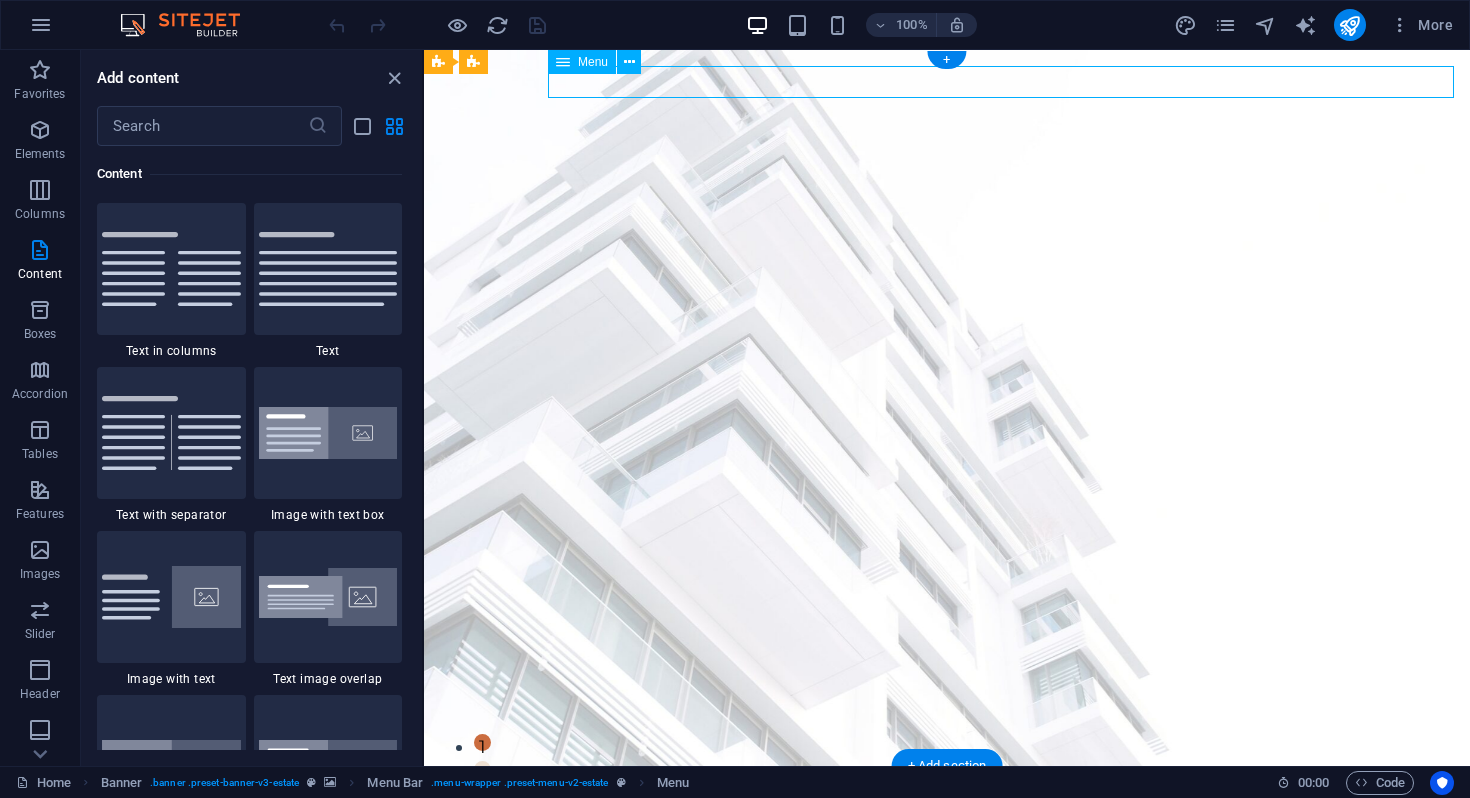 click on "Home Listing News Our Team Contact" at bounding box center (947, 825) 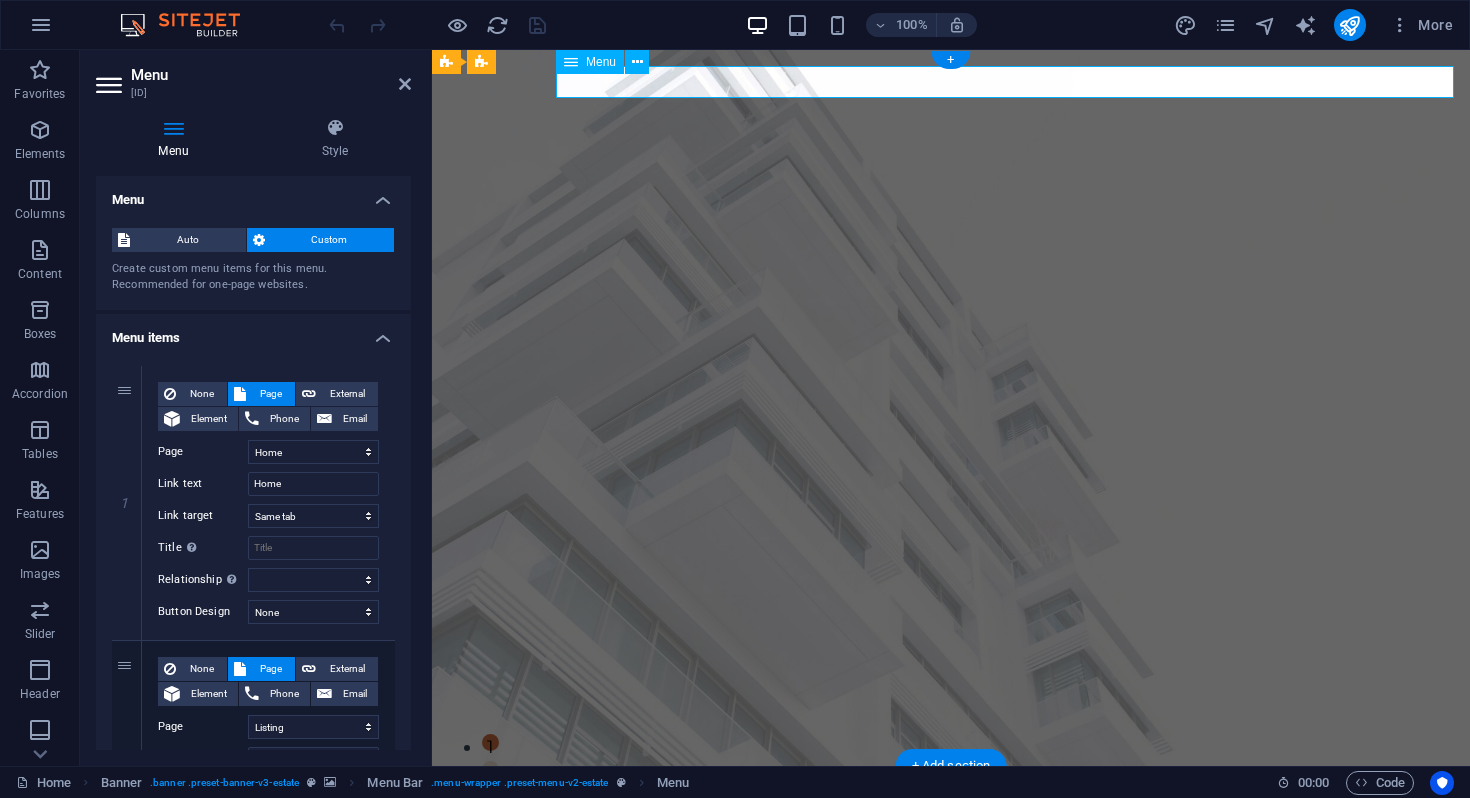 click on "Home Listing News Our Team Contact" at bounding box center (951, 825) 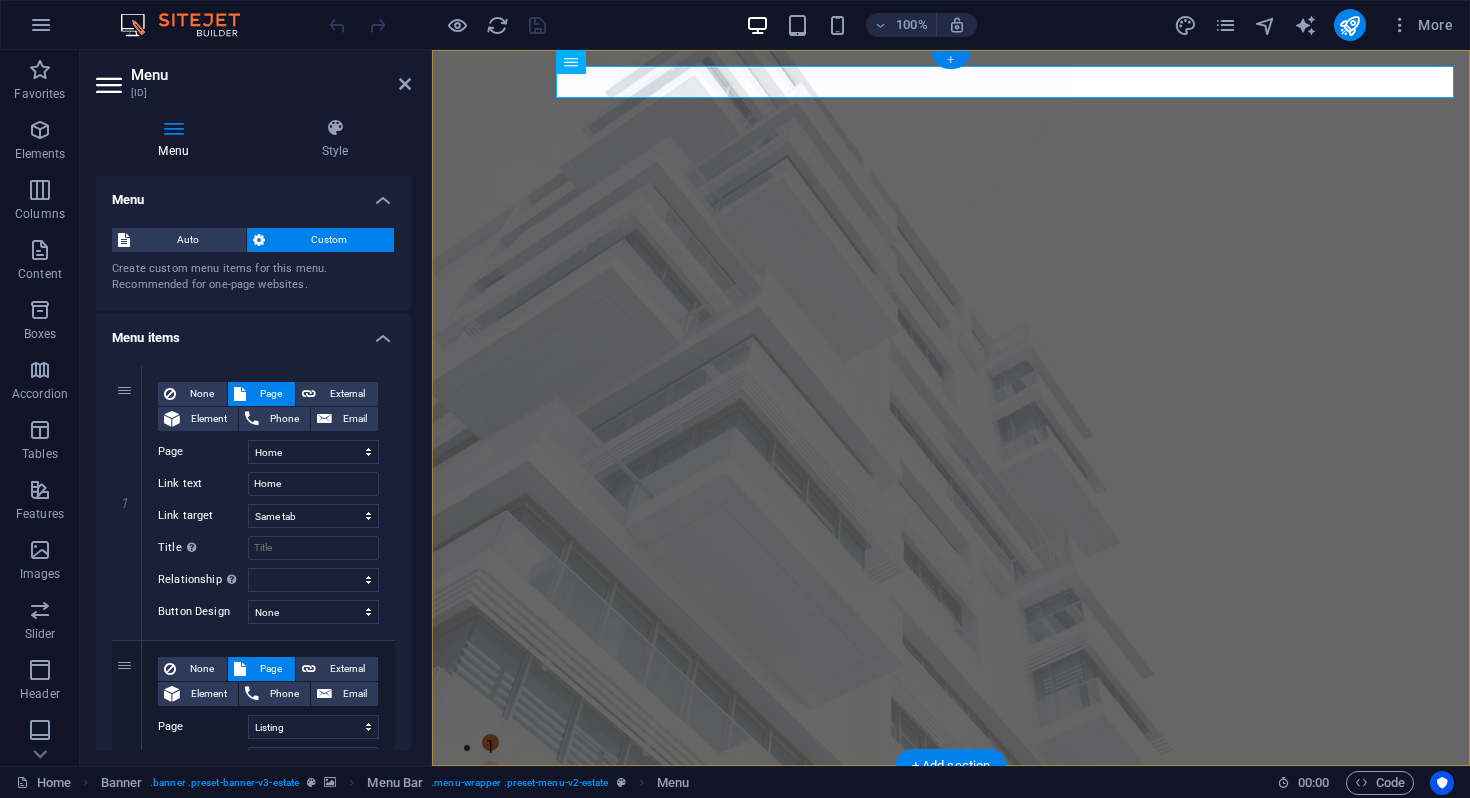 click on "+" at bounding box center (950, 60) 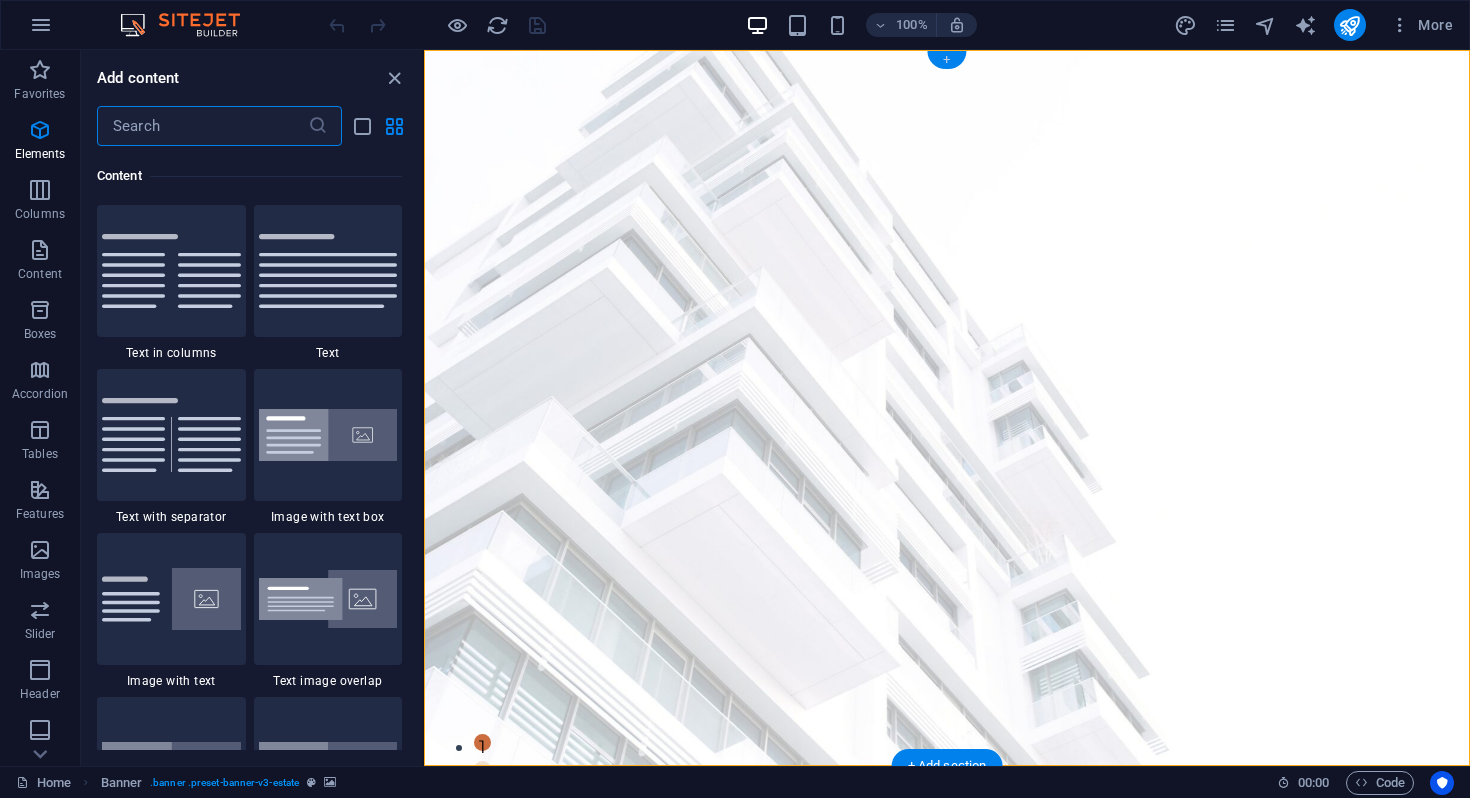 scroll, scrollTop: 3499, scrollLeft: 0, axis: vertical 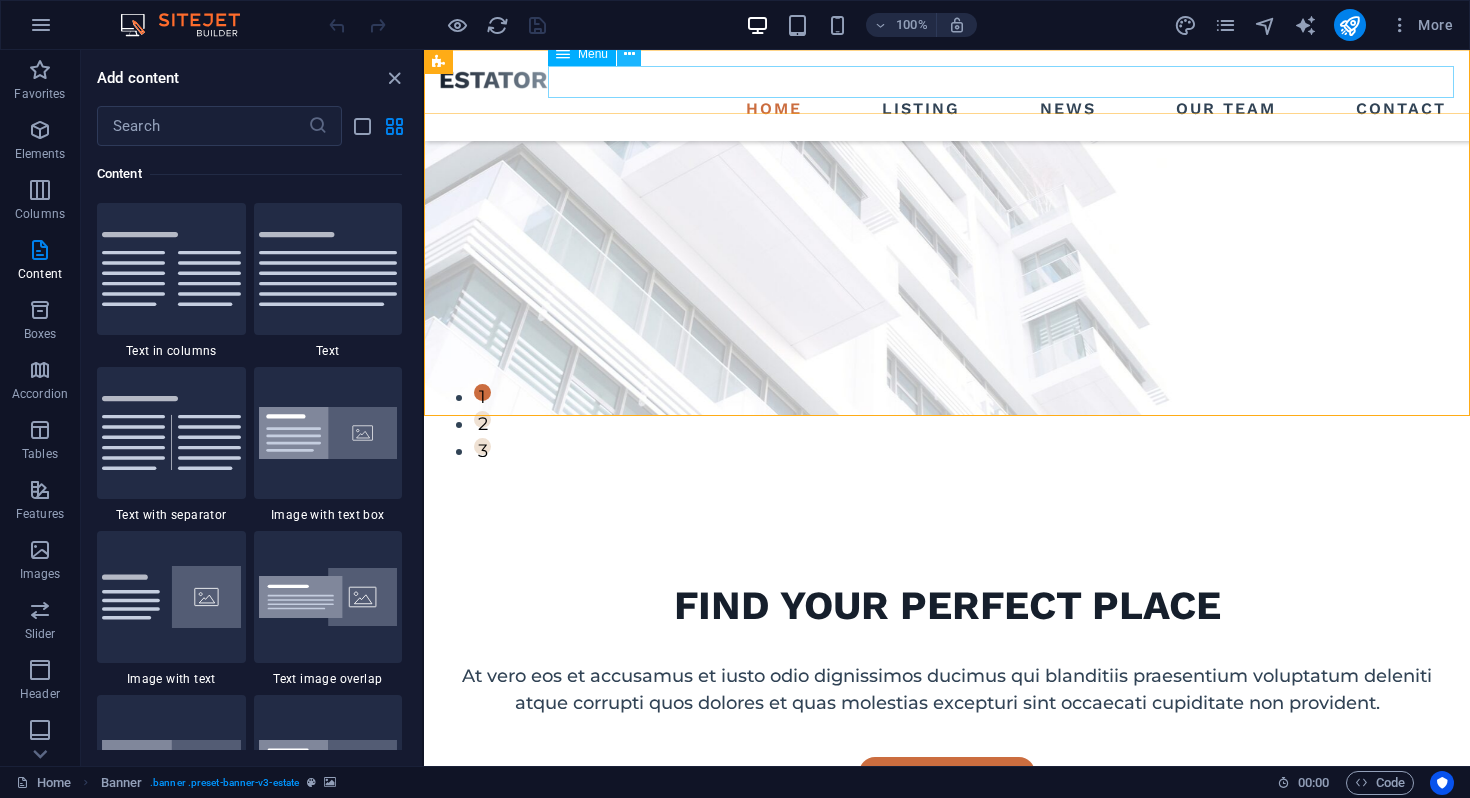 click at bounding box center [629, 54] 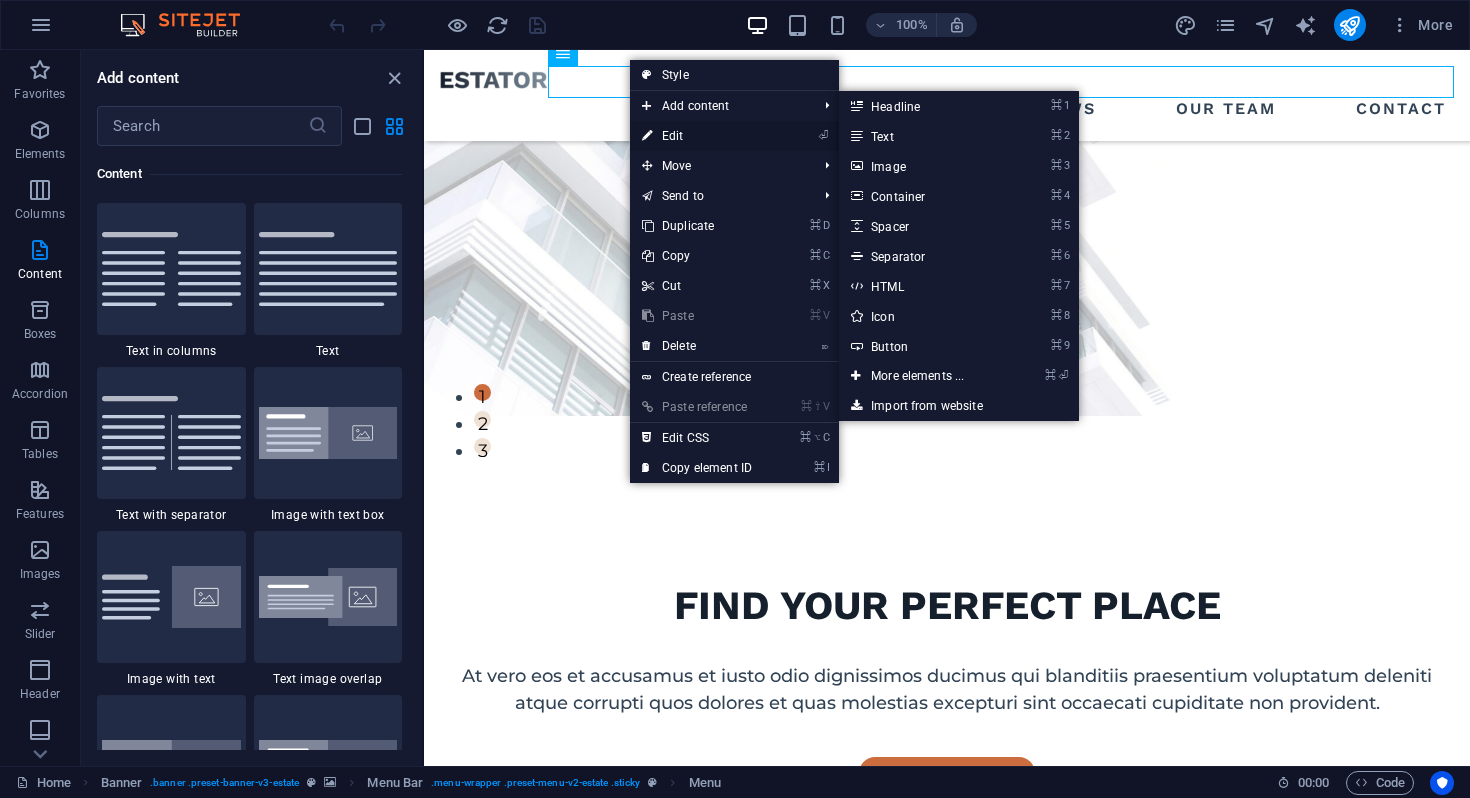 click on "⏎  Edit" at bounding box center [697, 136] 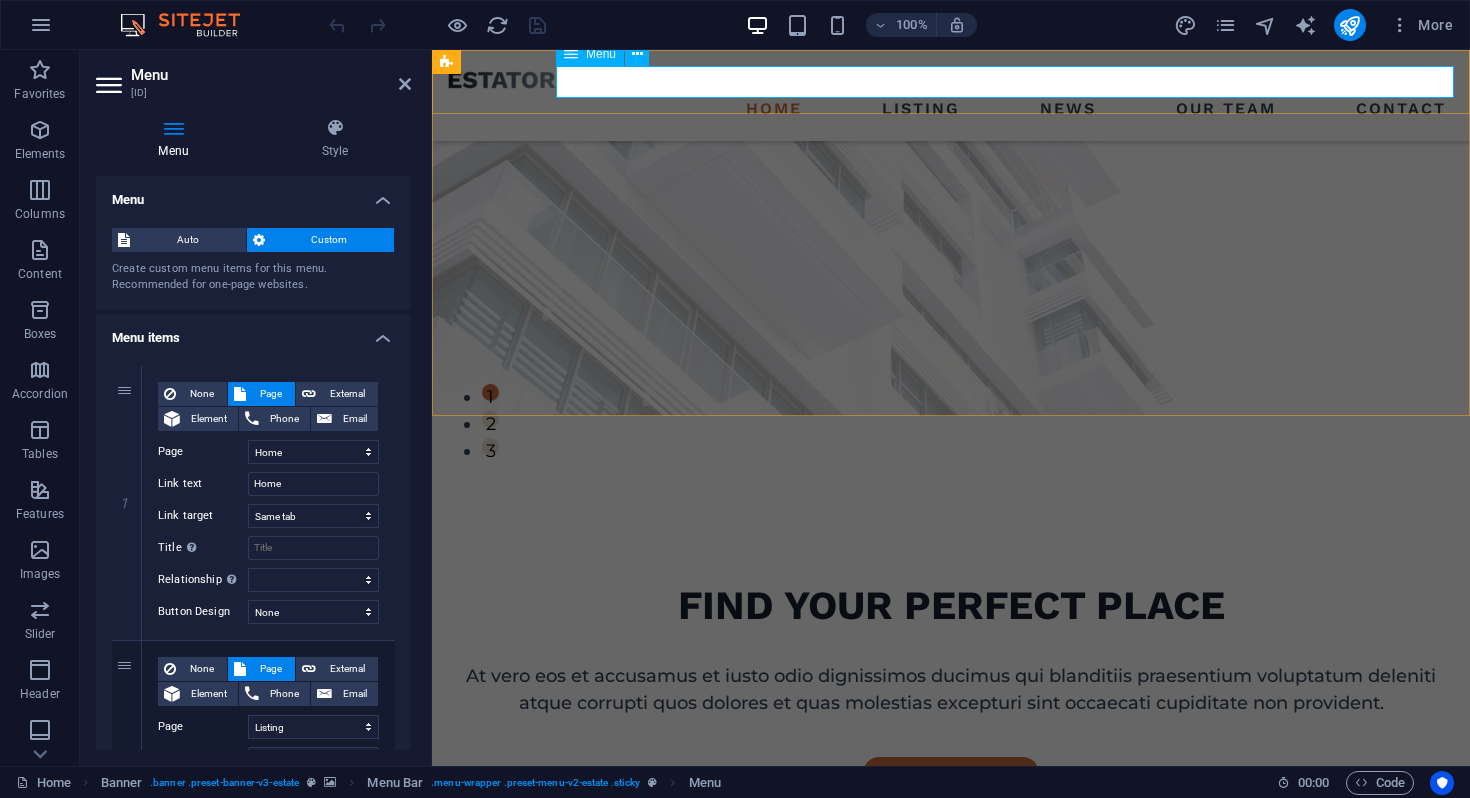 click on "Home Listing News Our Team Contact" at bounding box center [951, 109] 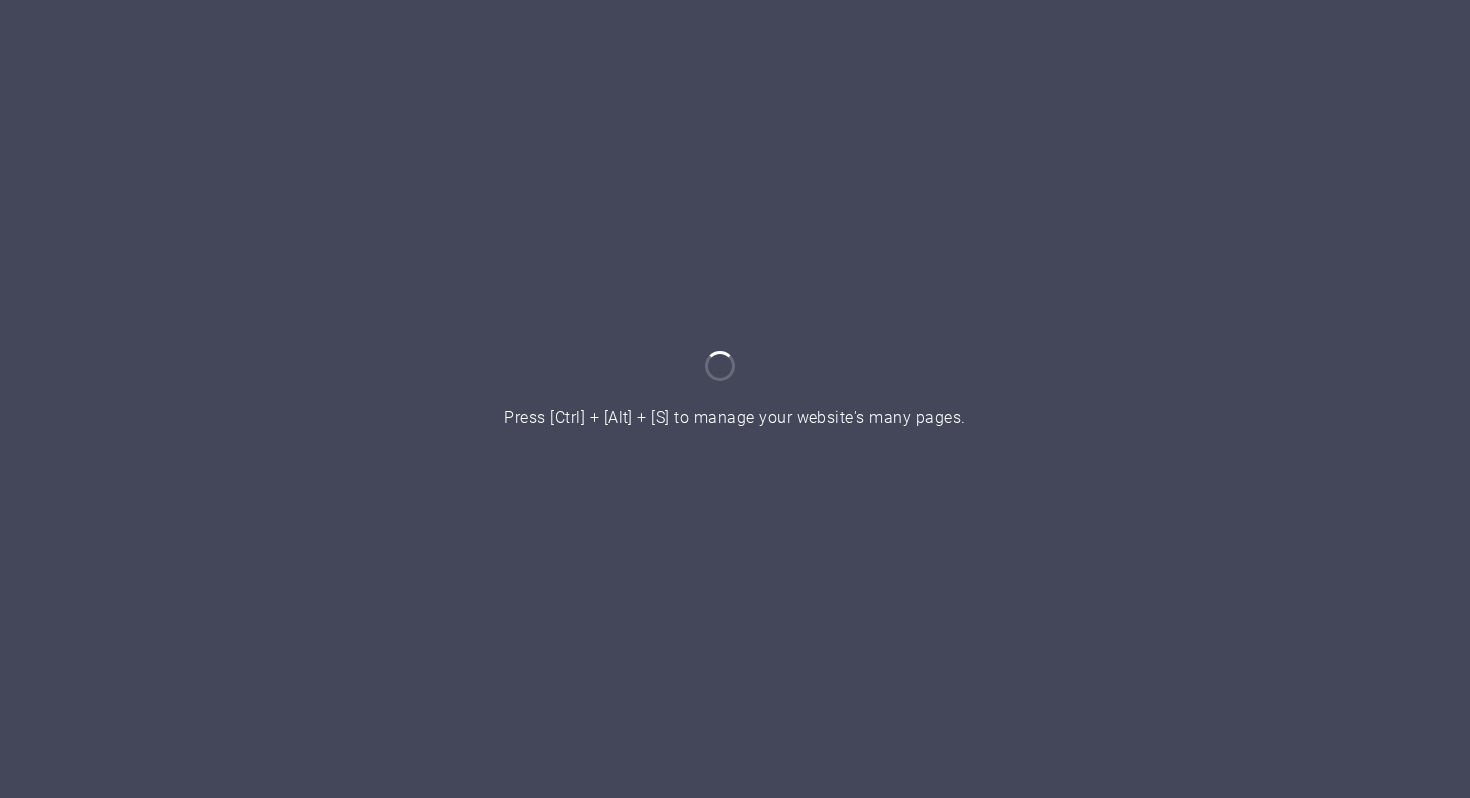 scroll, scrollTop: 0, scrollLeft: 0, axis: both 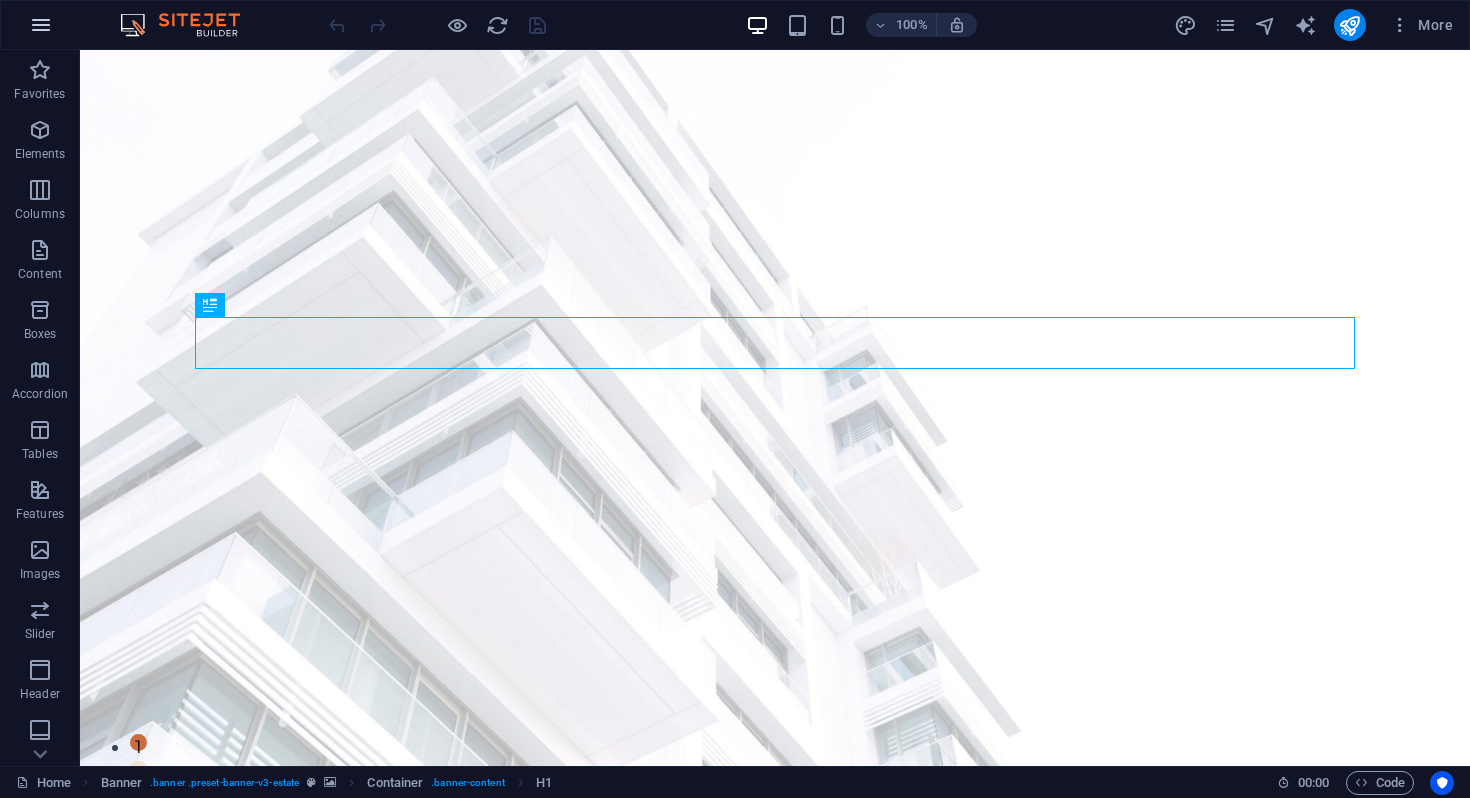 click at bounding box center [41, 25] 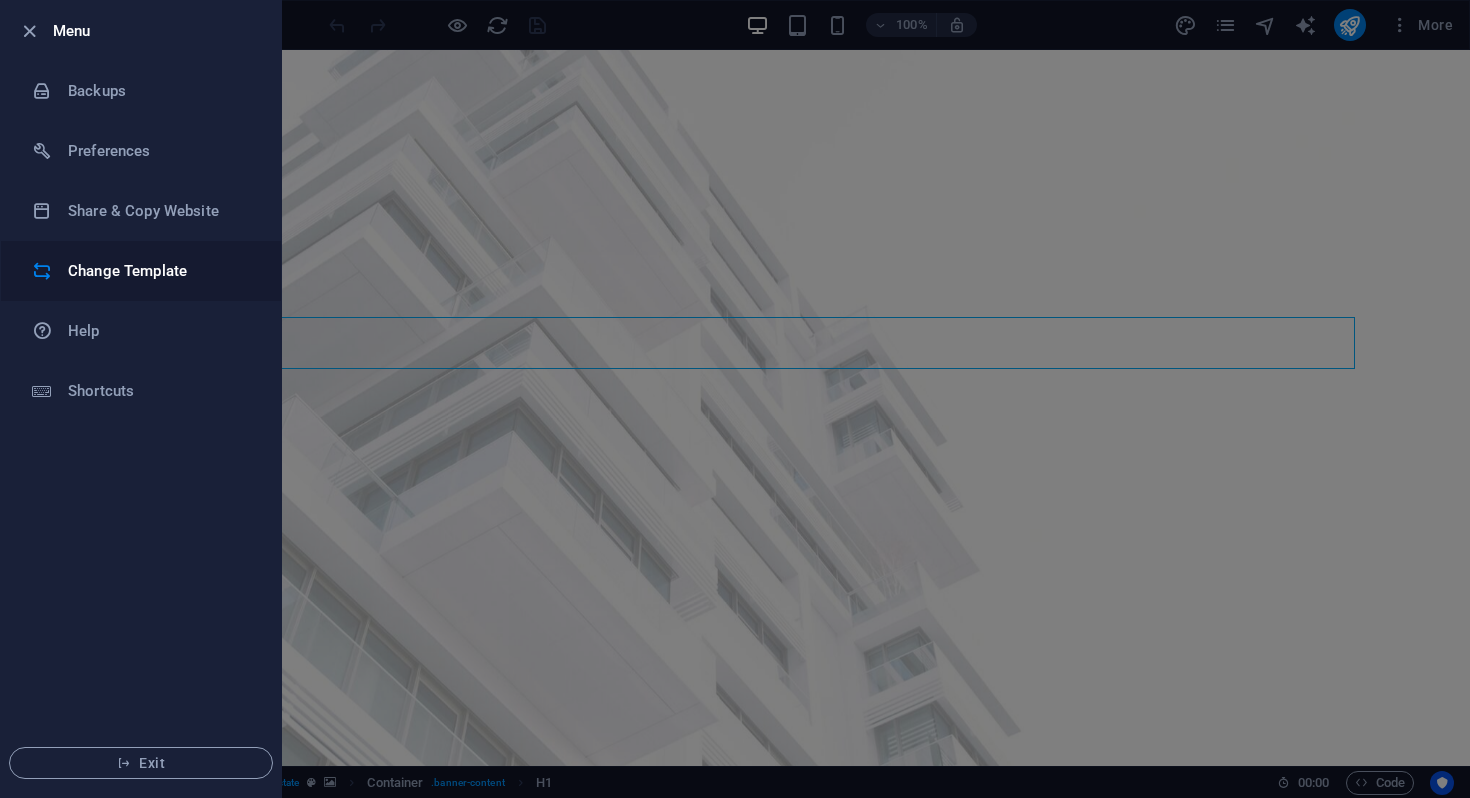 click on "Change Template" at bounding box center [160, 271] 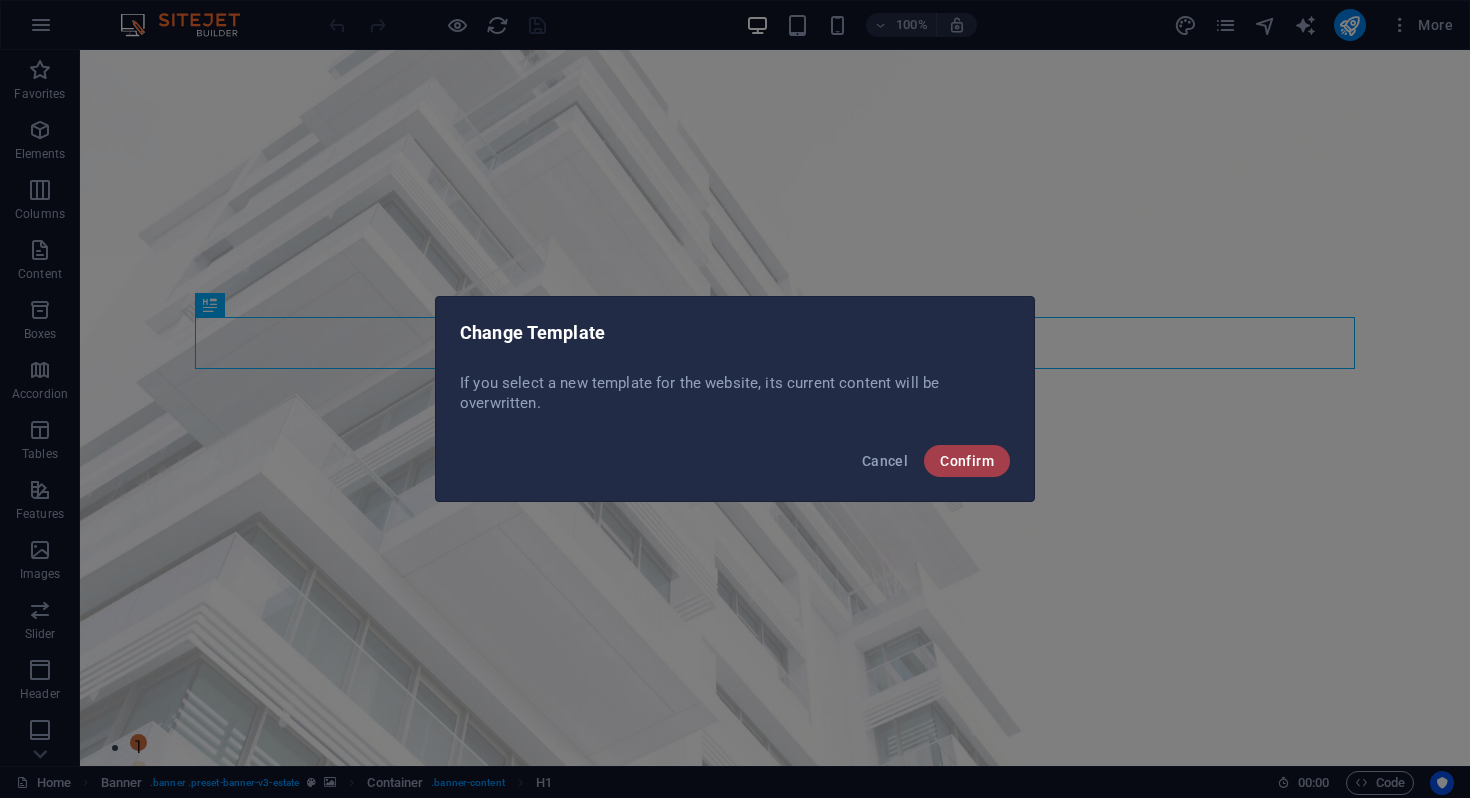click on "Confirm" at bounding box center (967, 461) 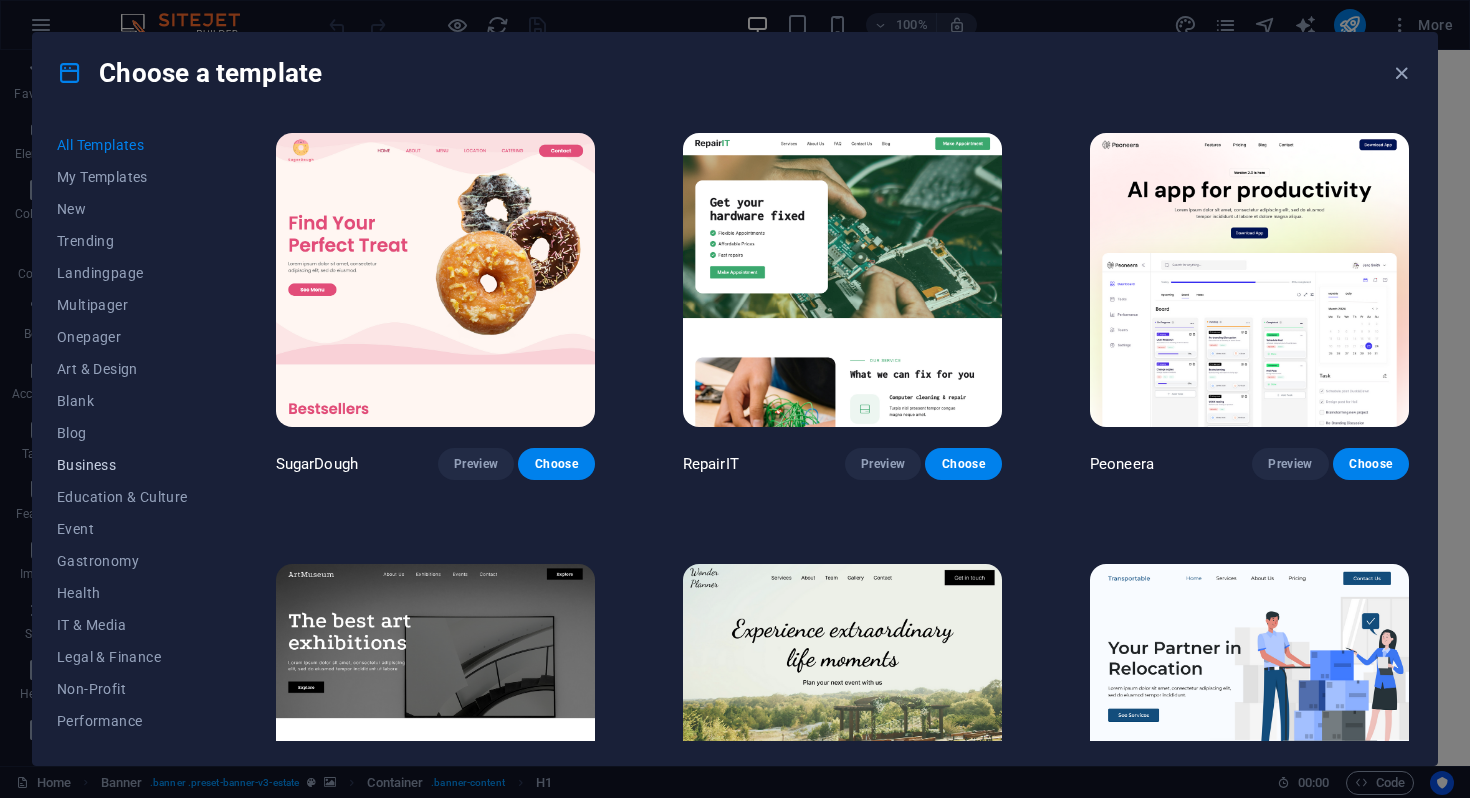 click on "Business" at bounding box center (122, 465) 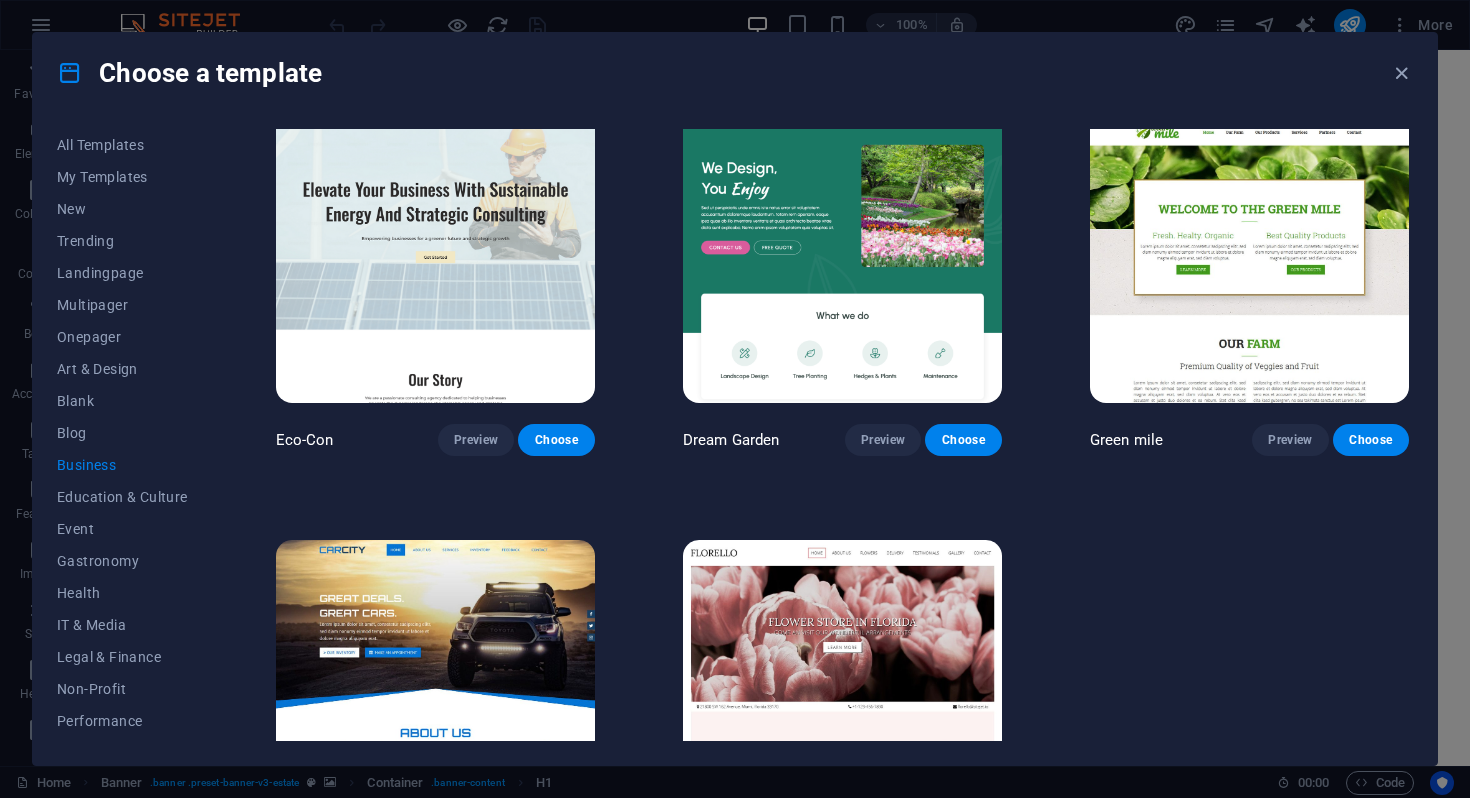scroll, scrollTop: 0, scrollLeft: 0, axis: both 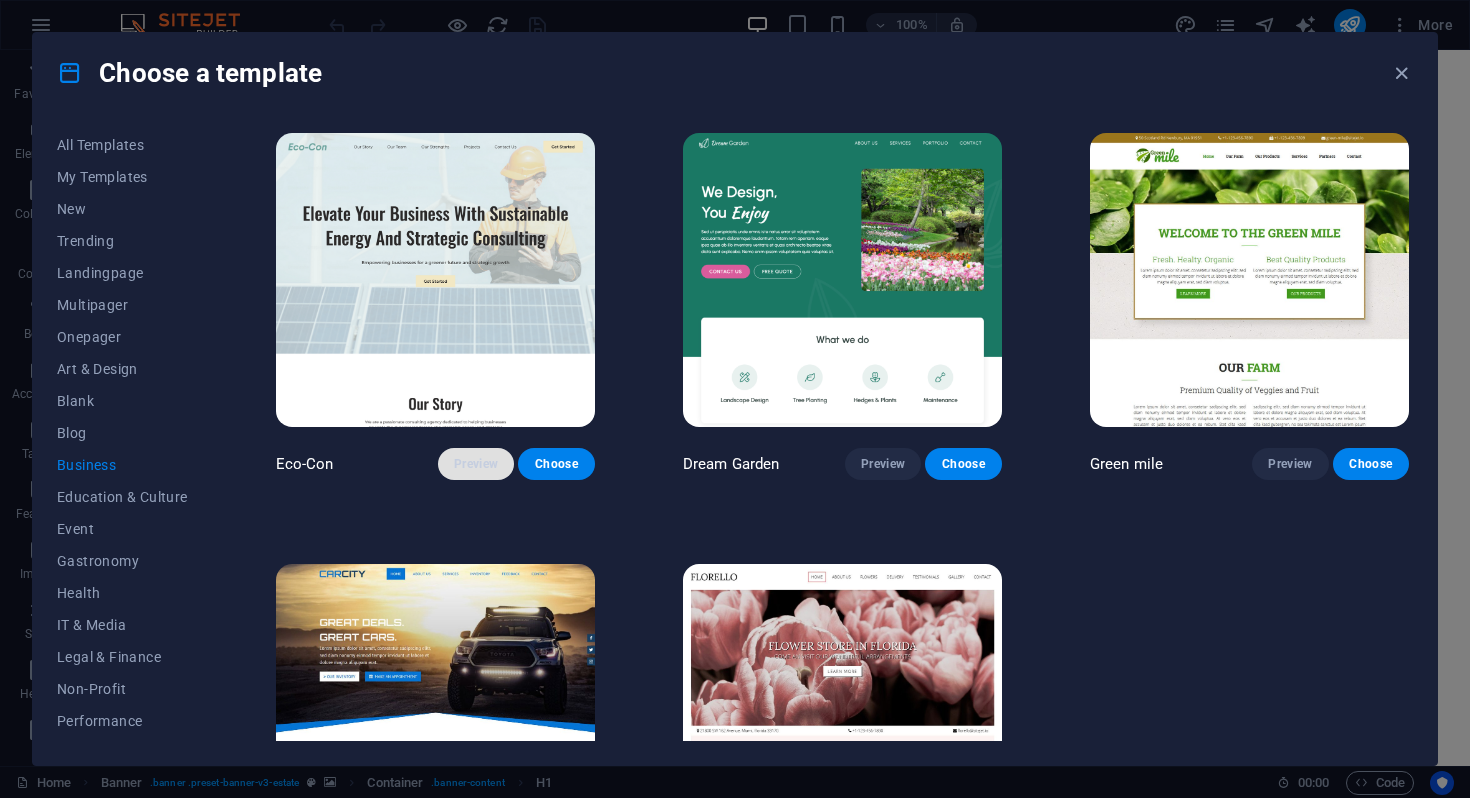 click on "Preview" at bounding box center [476, 464] 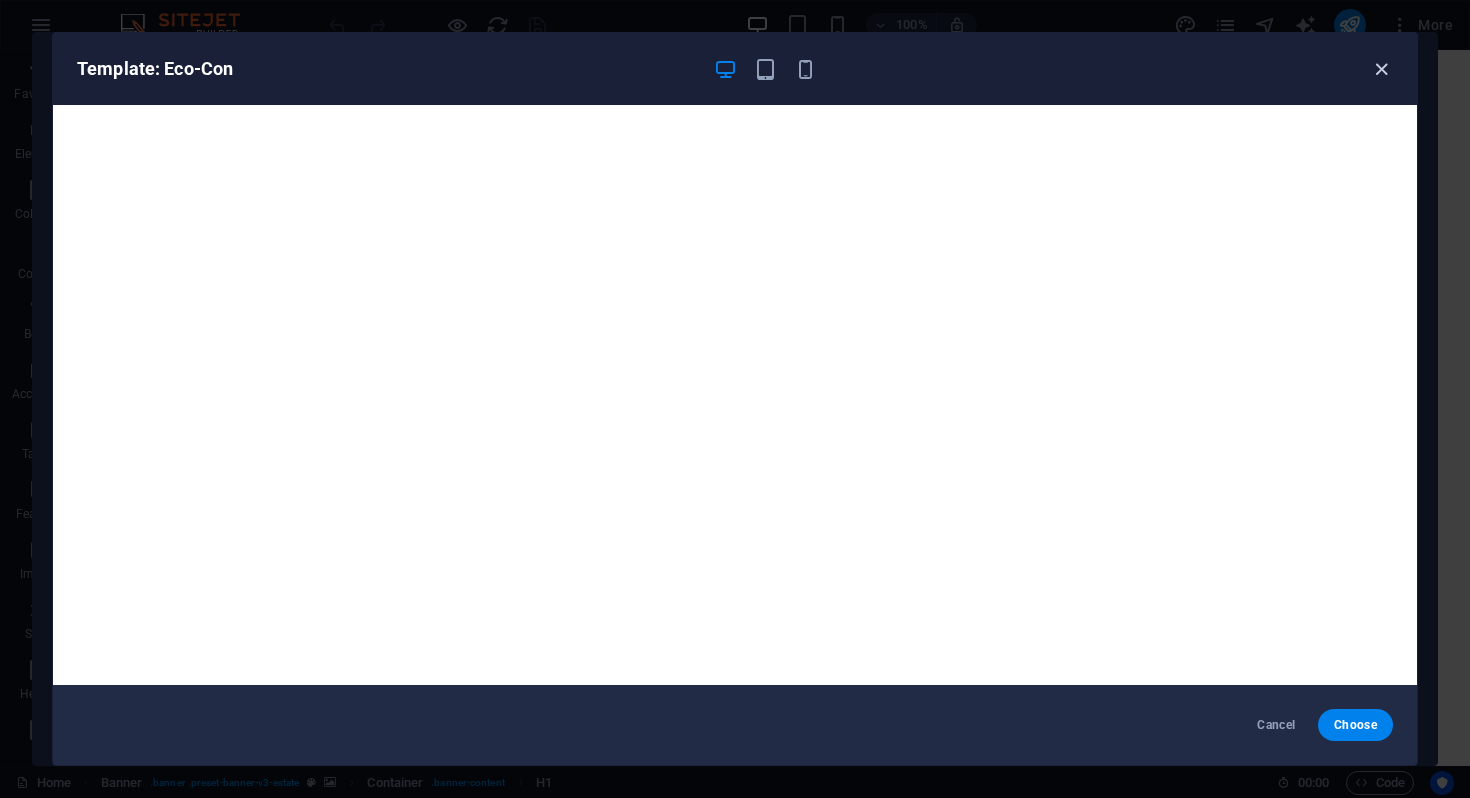 click at bounding box center (1381, 69) 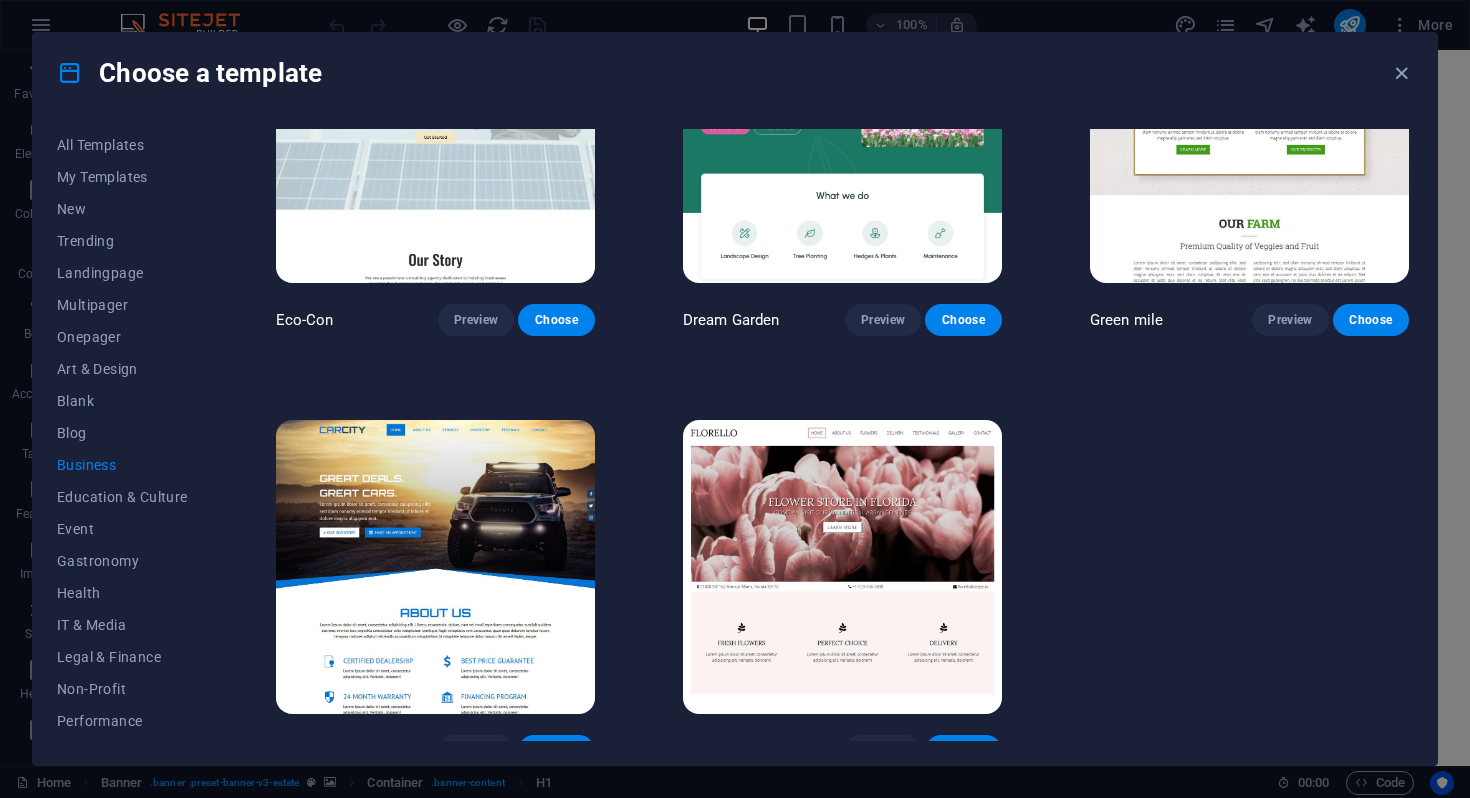 scroll, scrollTop: 164, scrollLeft: 0, axis: vertical 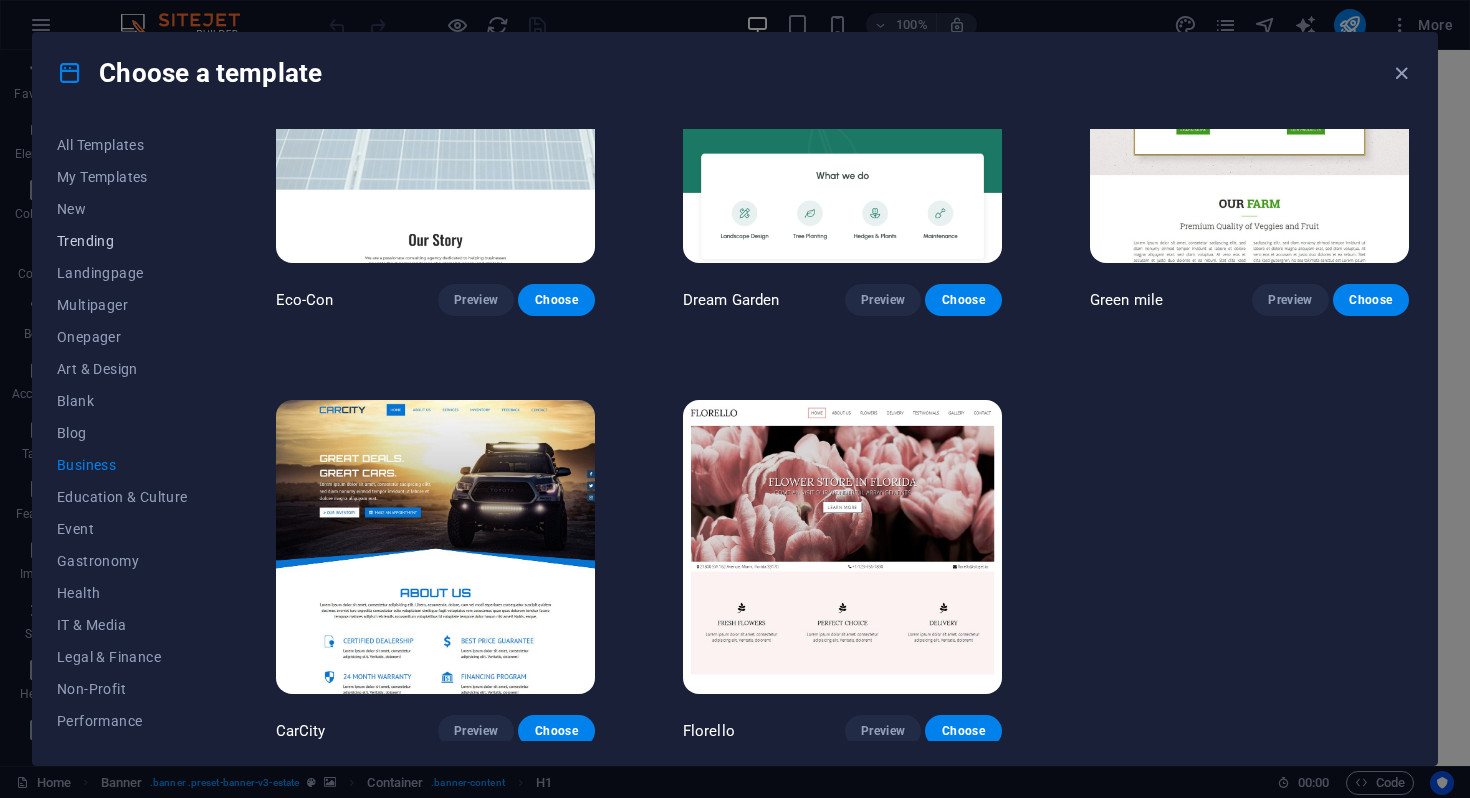 click on "Trending" at bounding box center [122, 241] 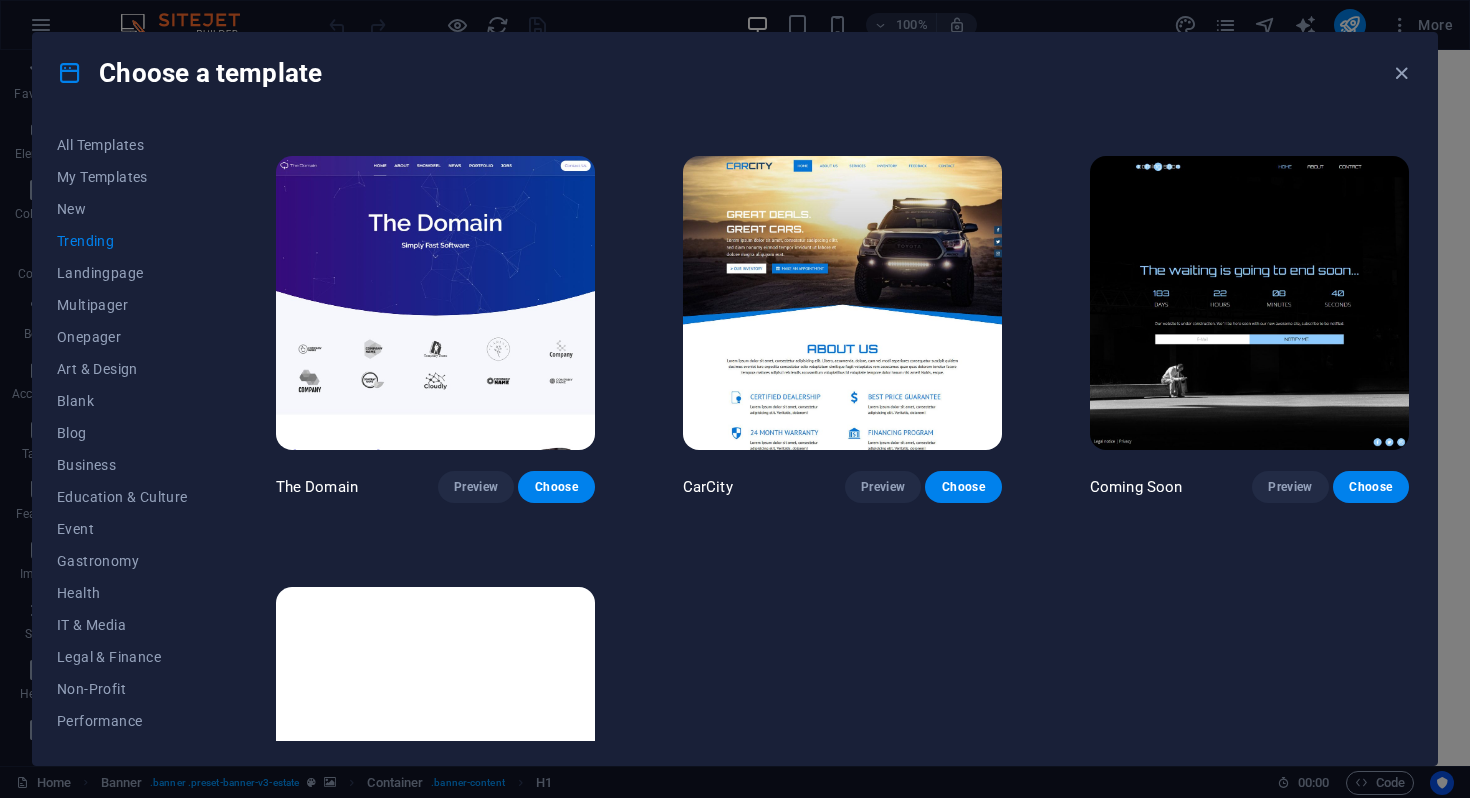 scroll, scrollTop: 1877, scrollLeft: 0, axis: vertical 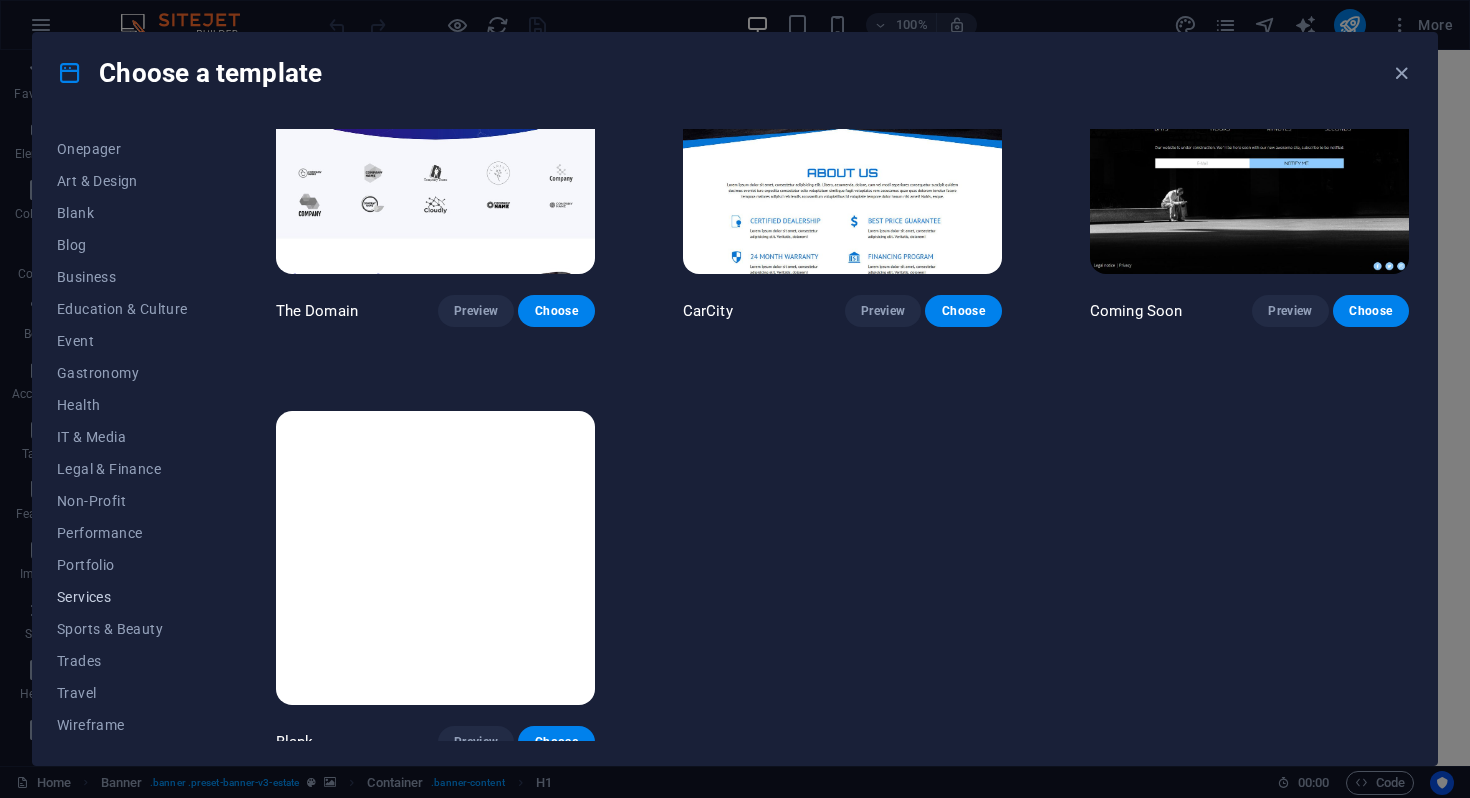 click on "Services" at bounding box center (122, 597) 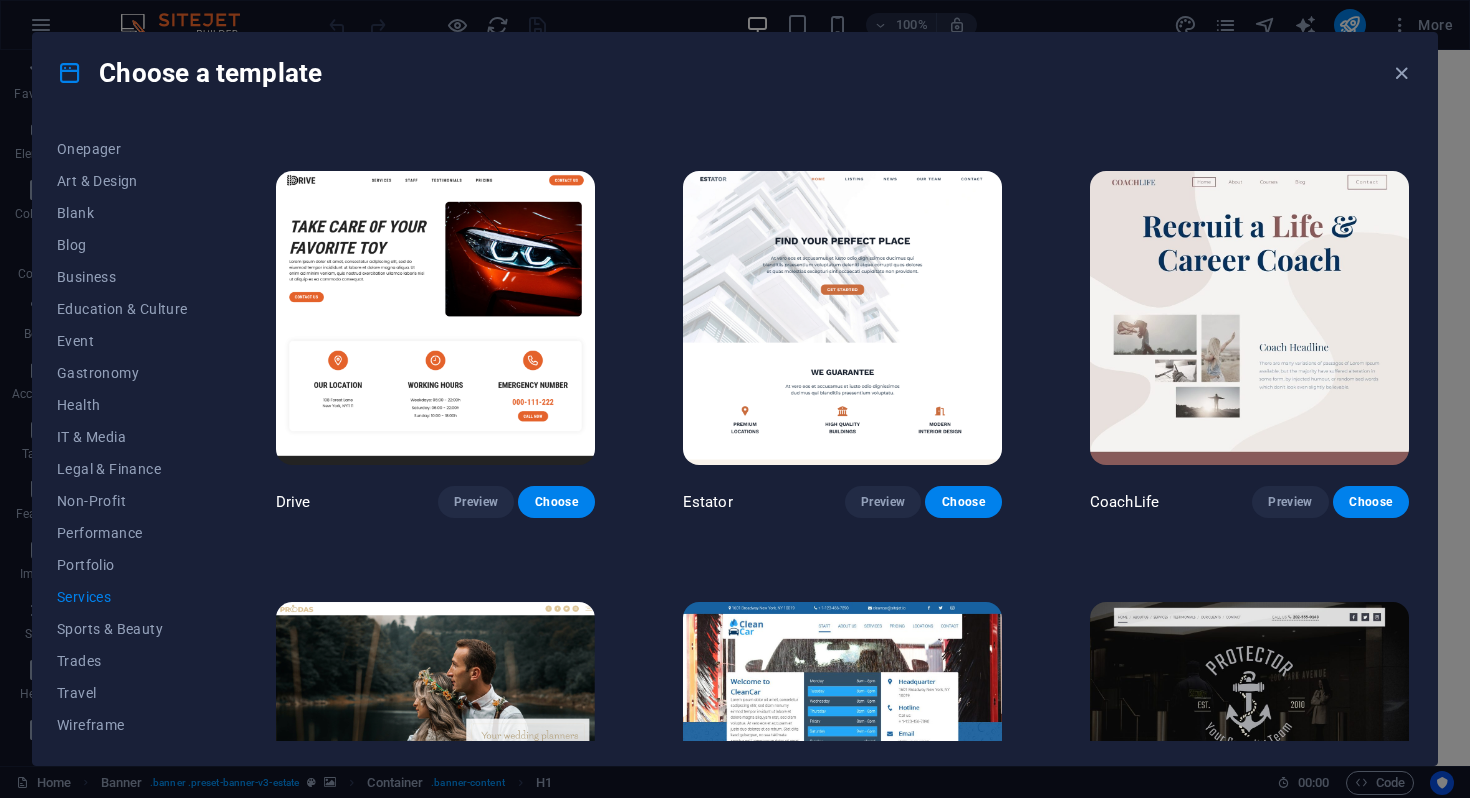 scroll, scrollTop: 756, scrollLeft: 0, axis: vertical 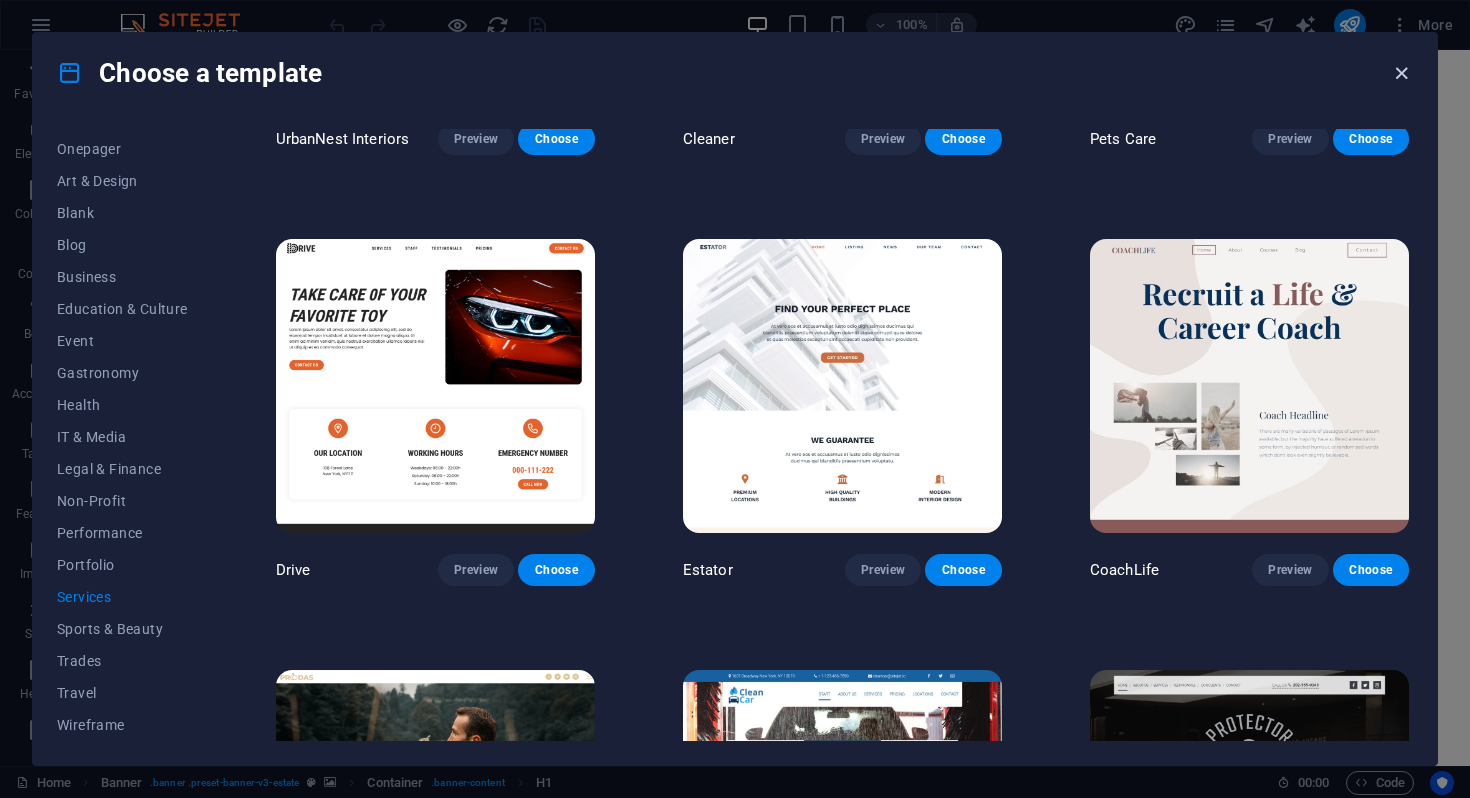 click at bounding box center [1401, 73] 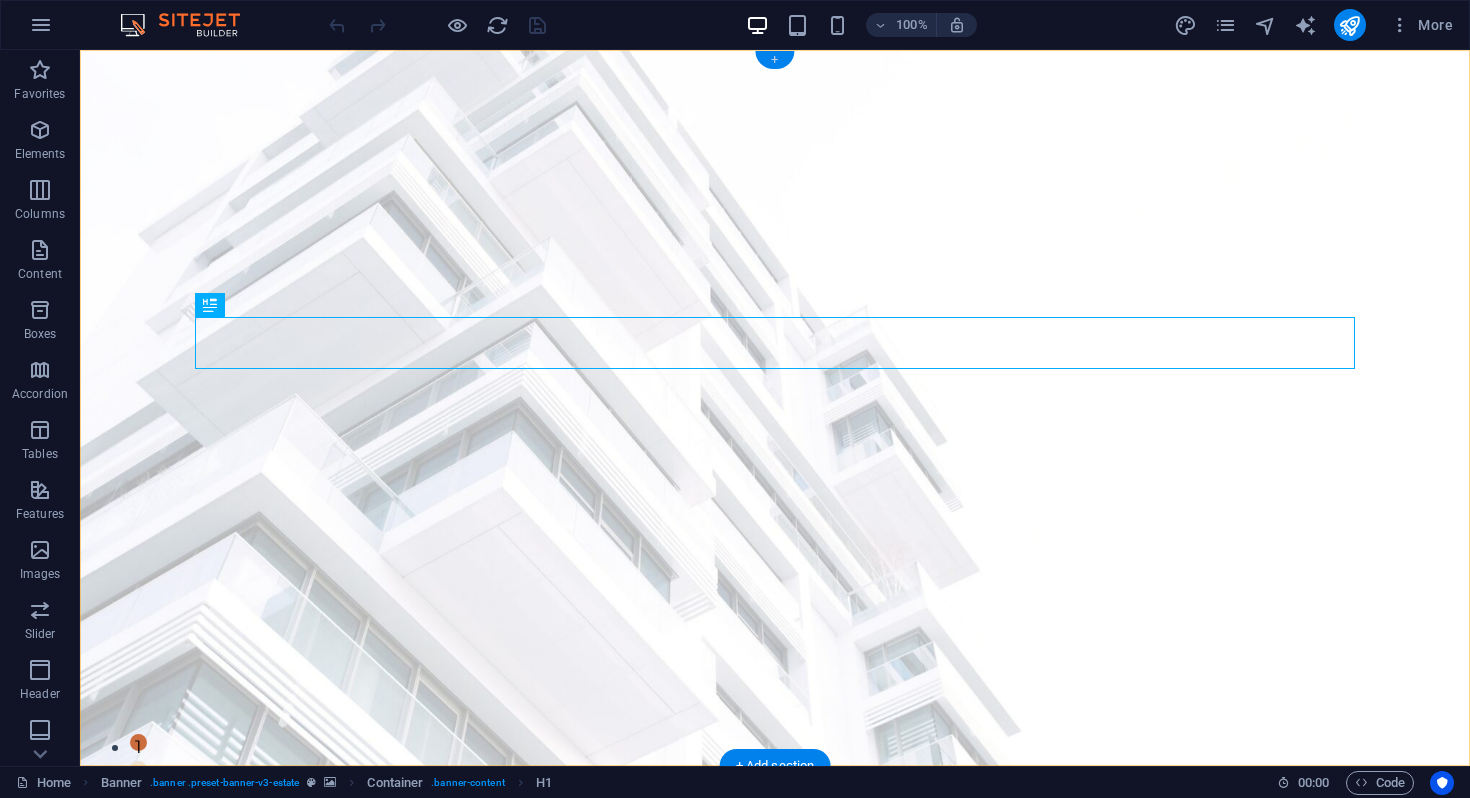 click on "+" at bounding box center (774, 60) 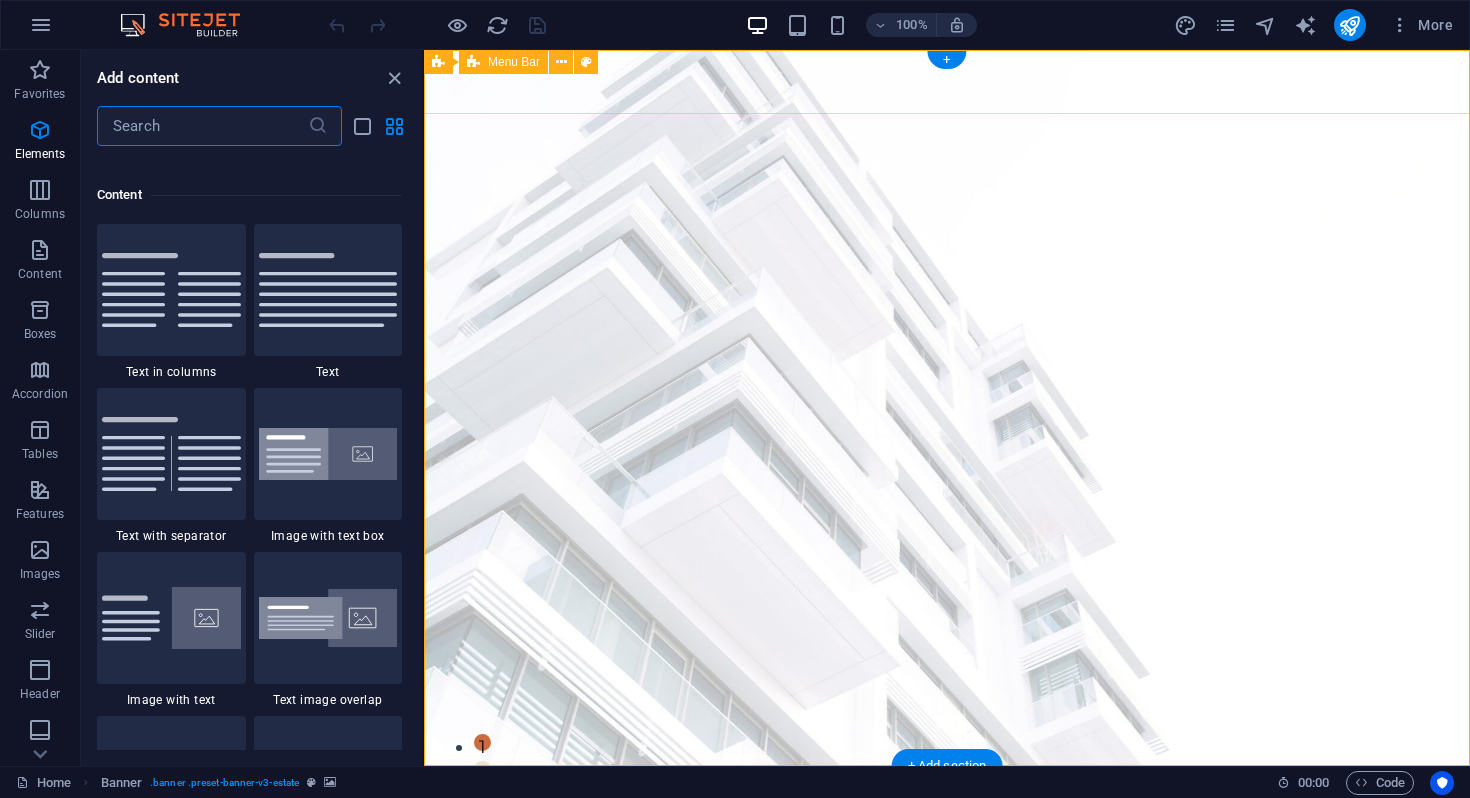 scroll, scrollTop: 3499, scrollLeft: 0, axis: vertical 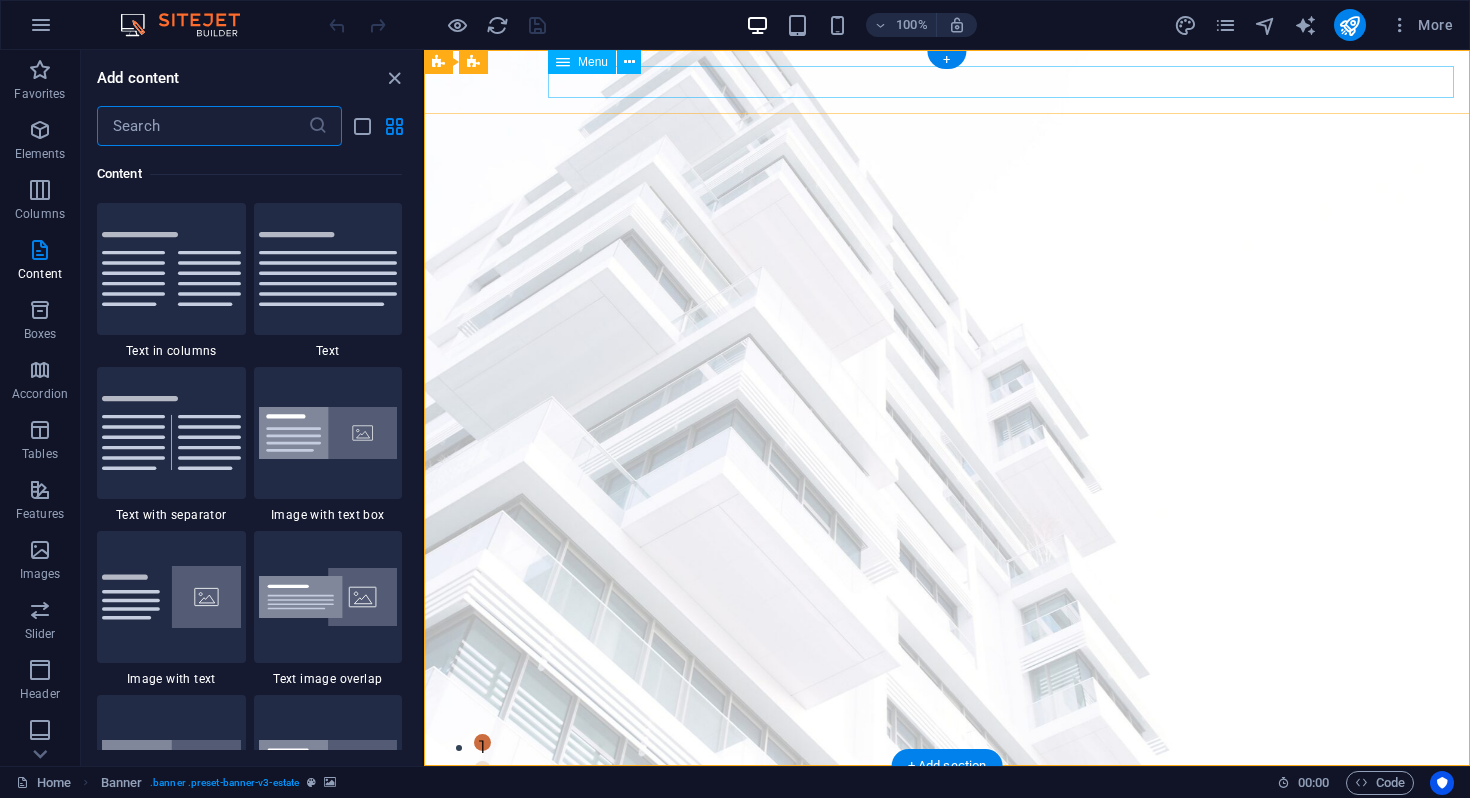 click on "Home Listing News Our Team Contact" at bounding box center (947, 825) 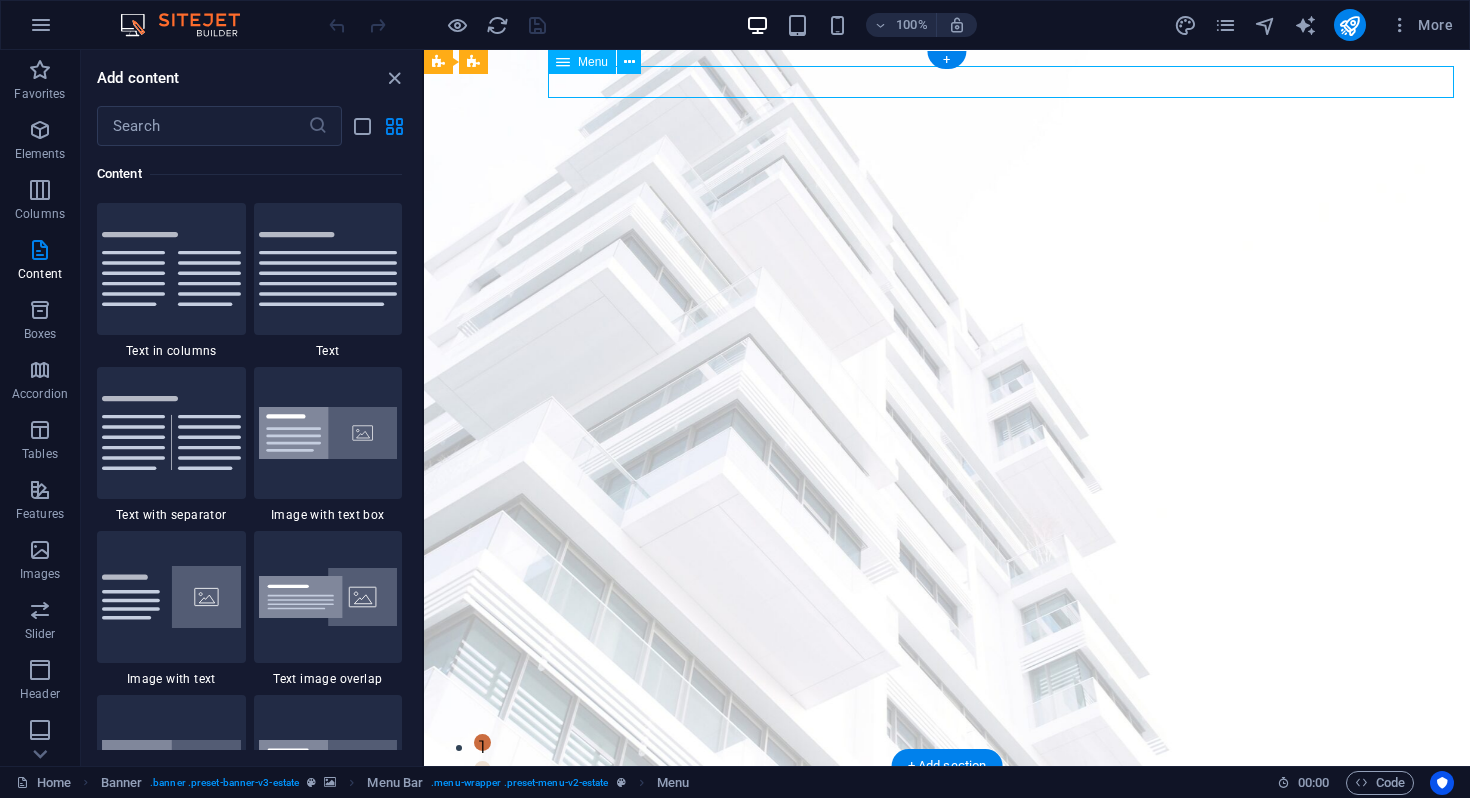click on "Home Listing News Our Team Contact" at bounding box center [947, 825] 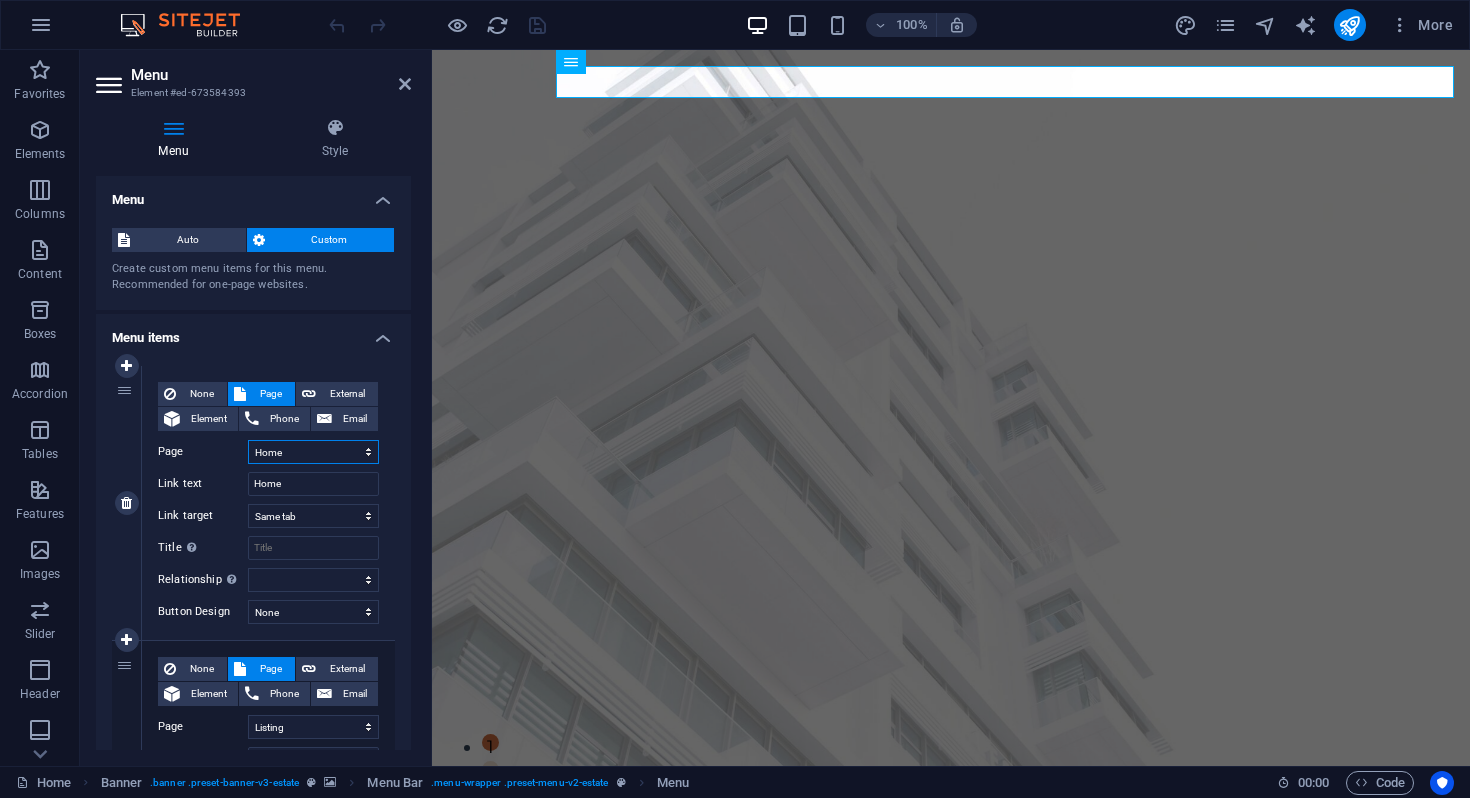 click on "Home Listing News Our Team Contact Legal Notice Privacy" at bounding box center [313, 452] 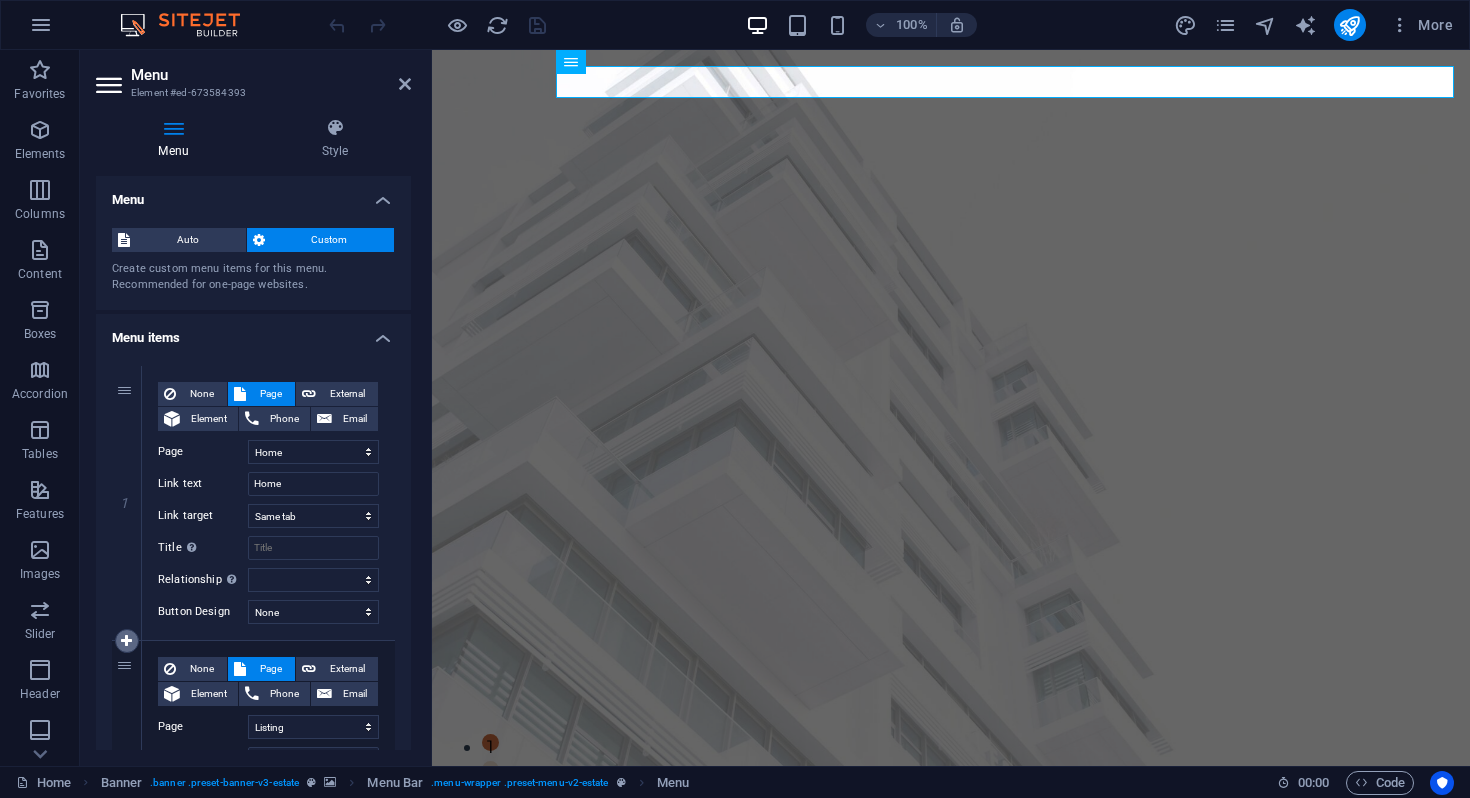 click at bounding box center (126, 641) 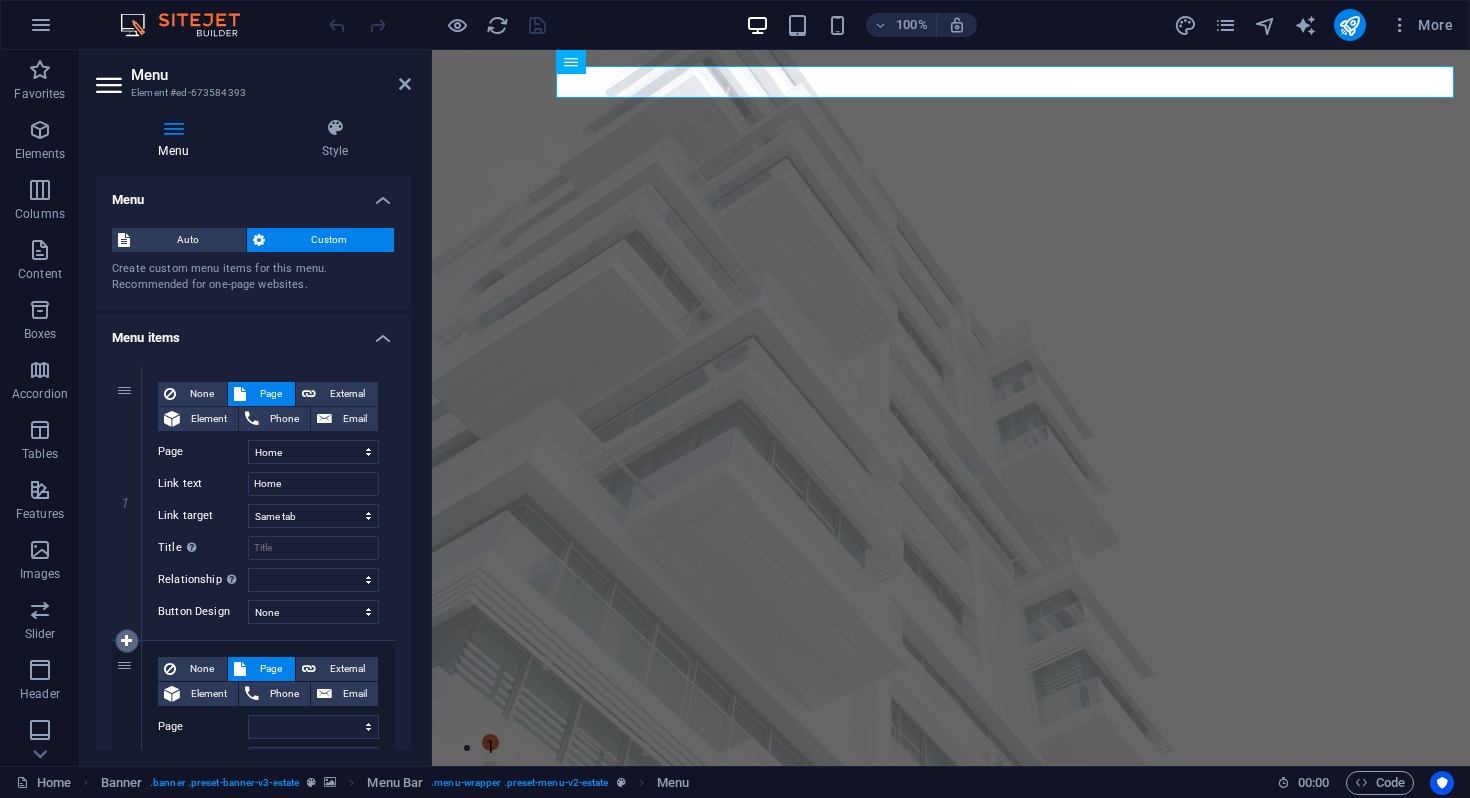 select on "4" 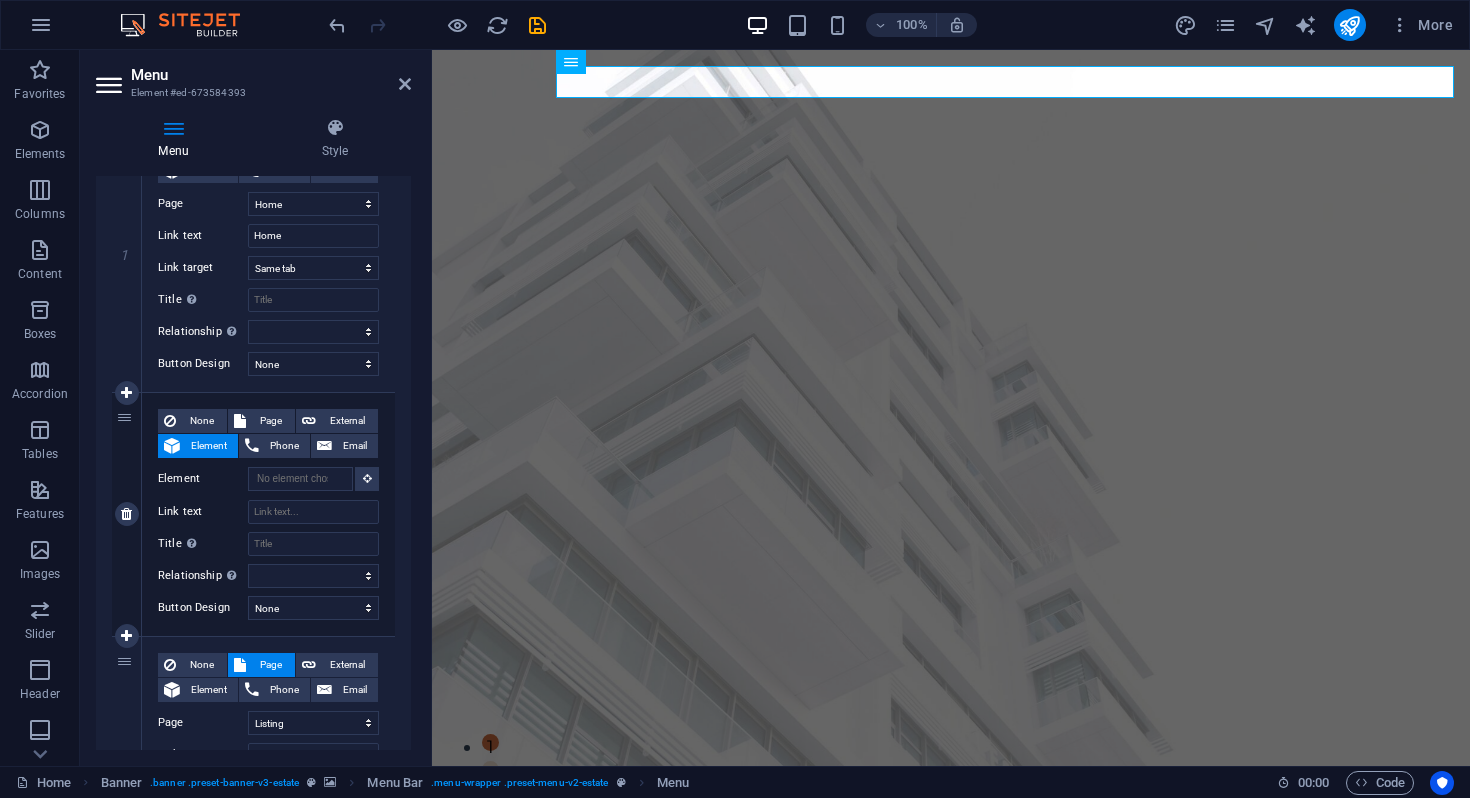 scroll, scrollTop: 199, scrollLeft: 0, axis: vertical 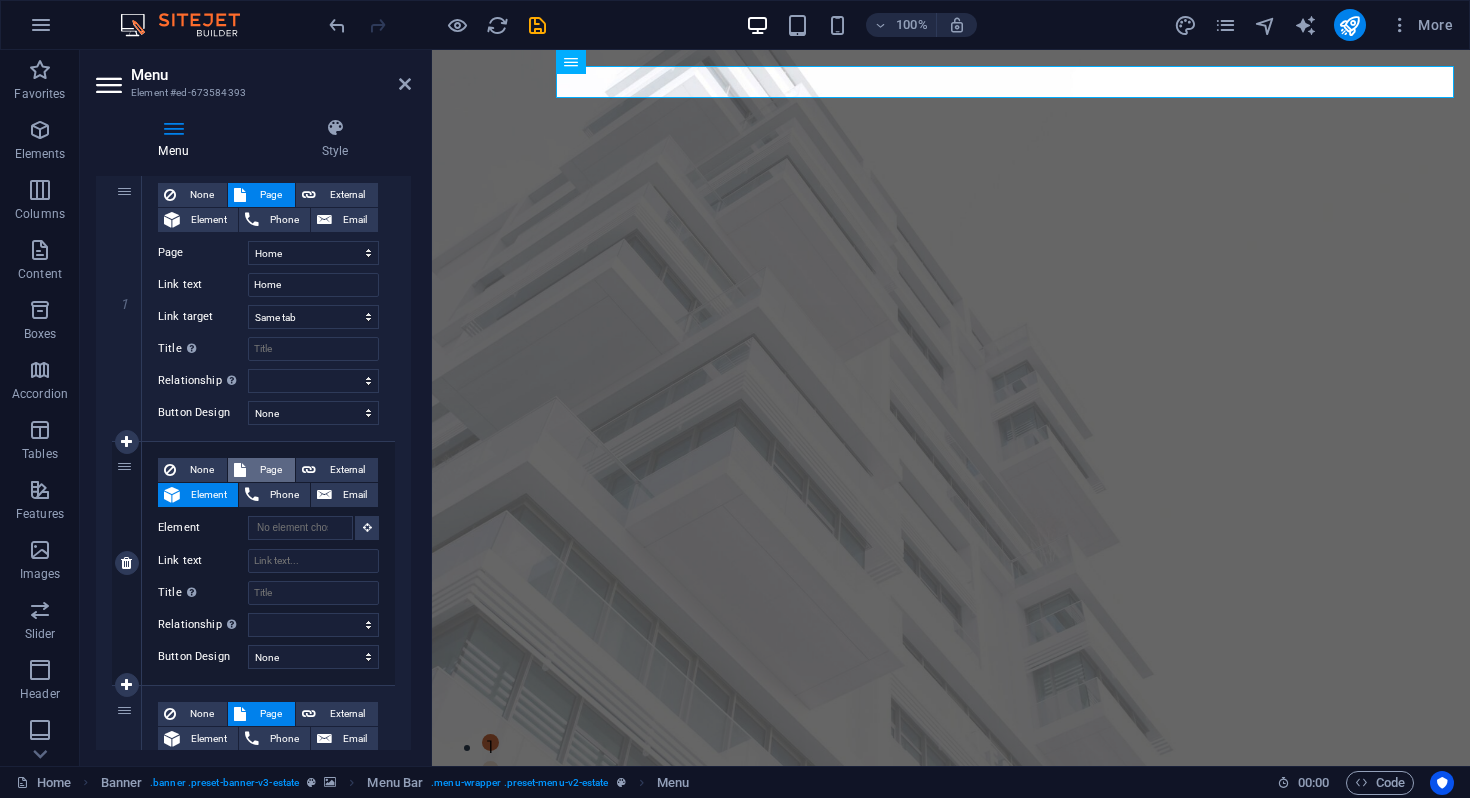 click on "Page" at bounding box center (270, 470) 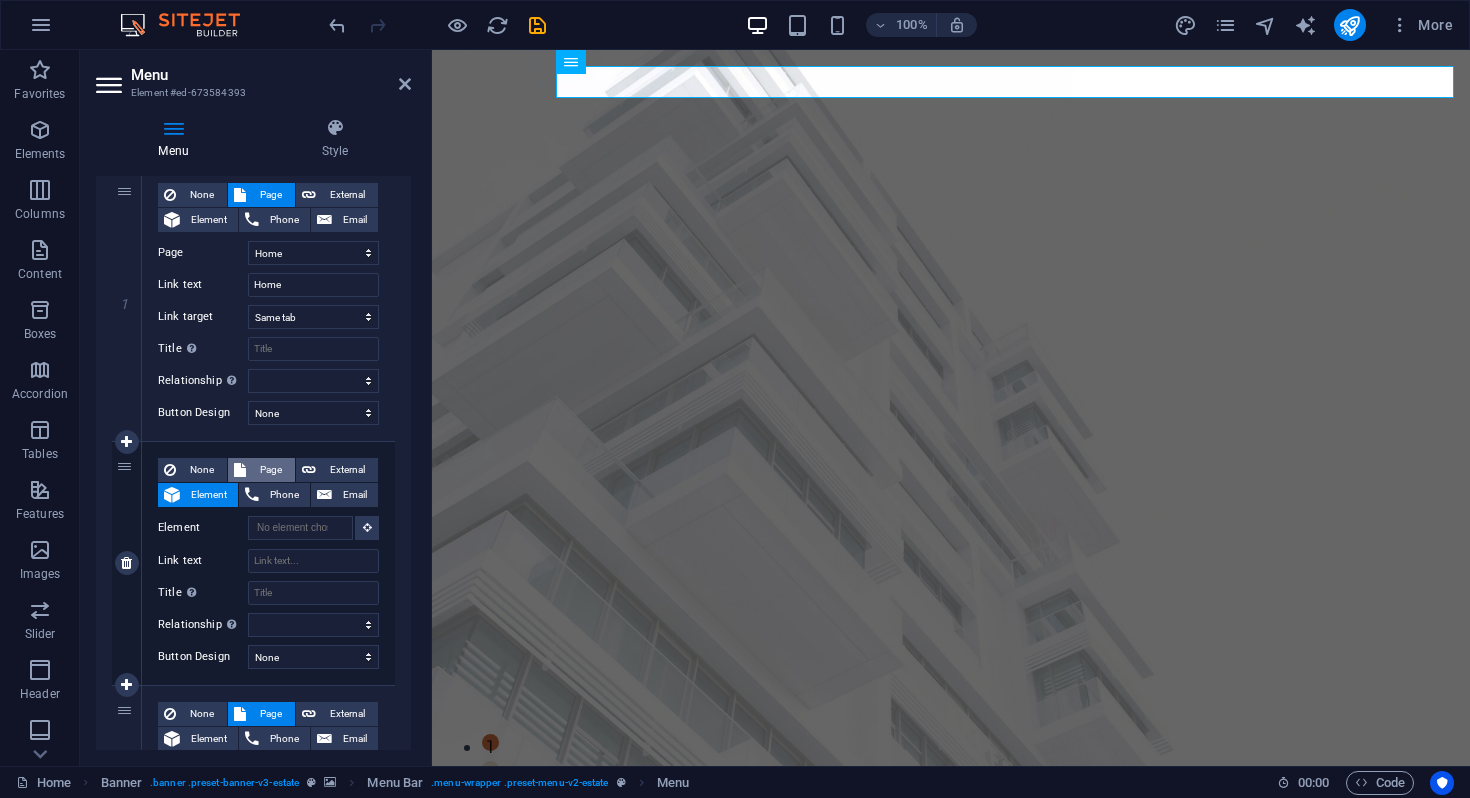select 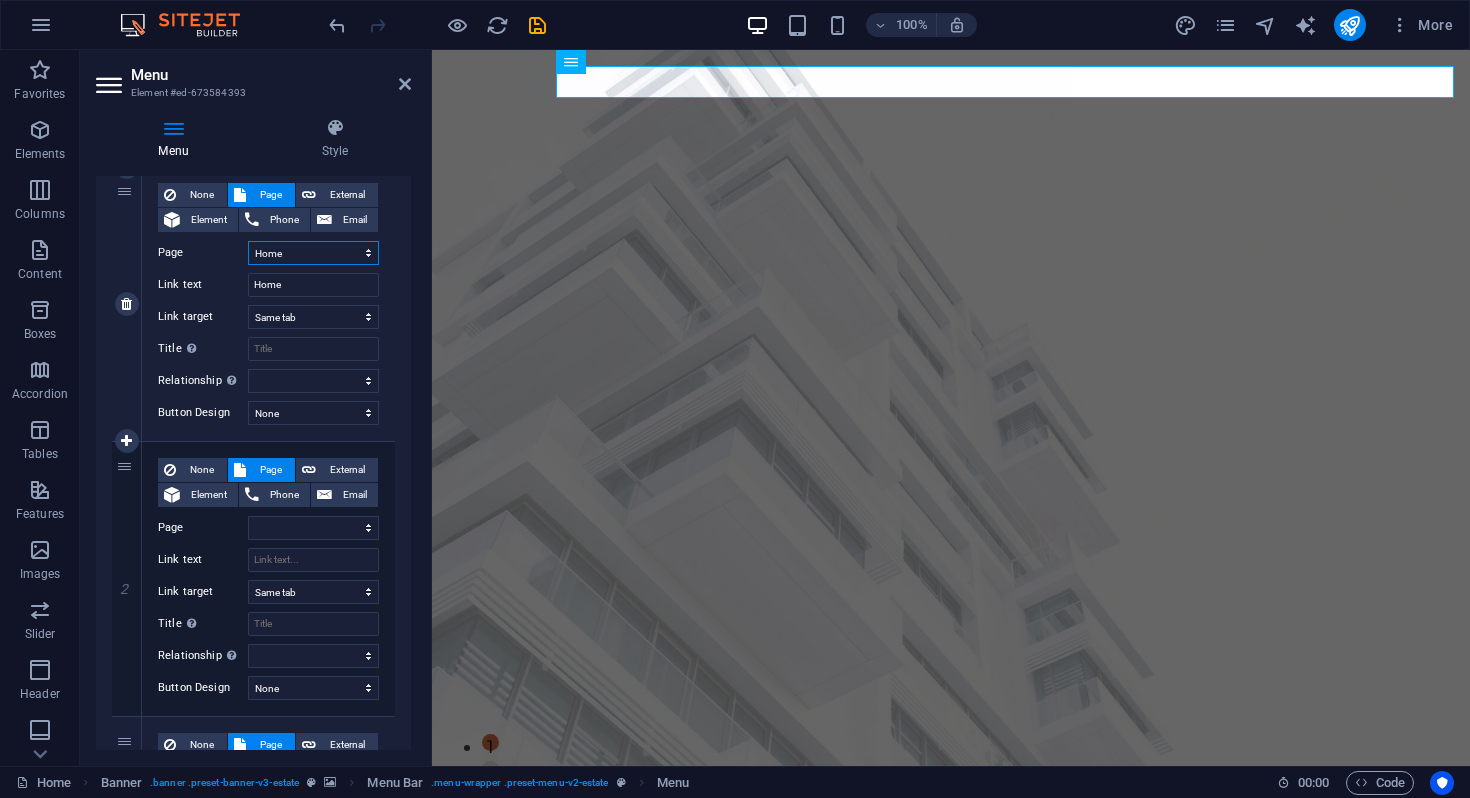 click on "Home Listing News Our Team Contact Legal Notice Privacy" at bounding box center (313, 253) 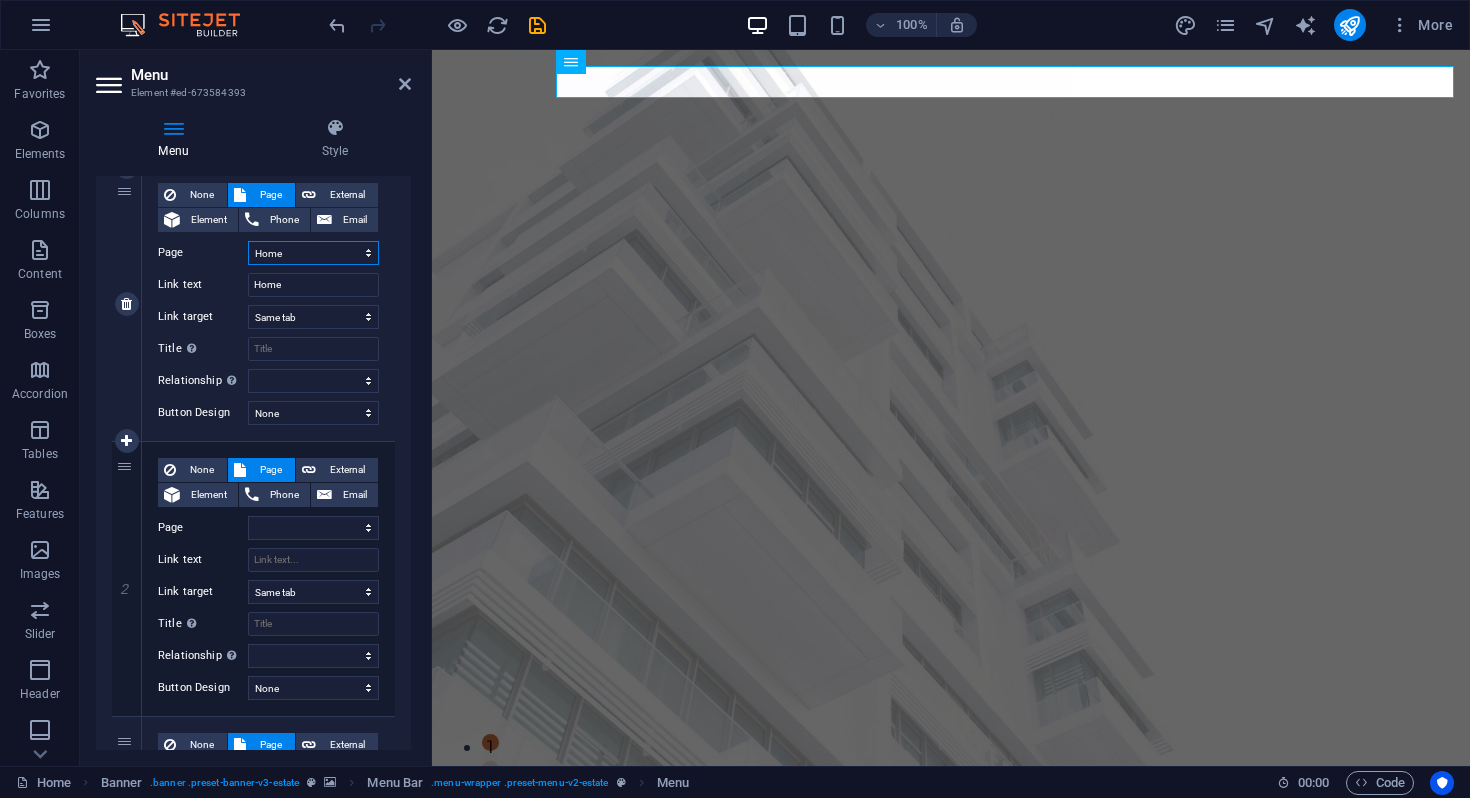 click on "Home Listing News Our Team Contact Legal Notice Privacy" at bounding box center [313, 253] 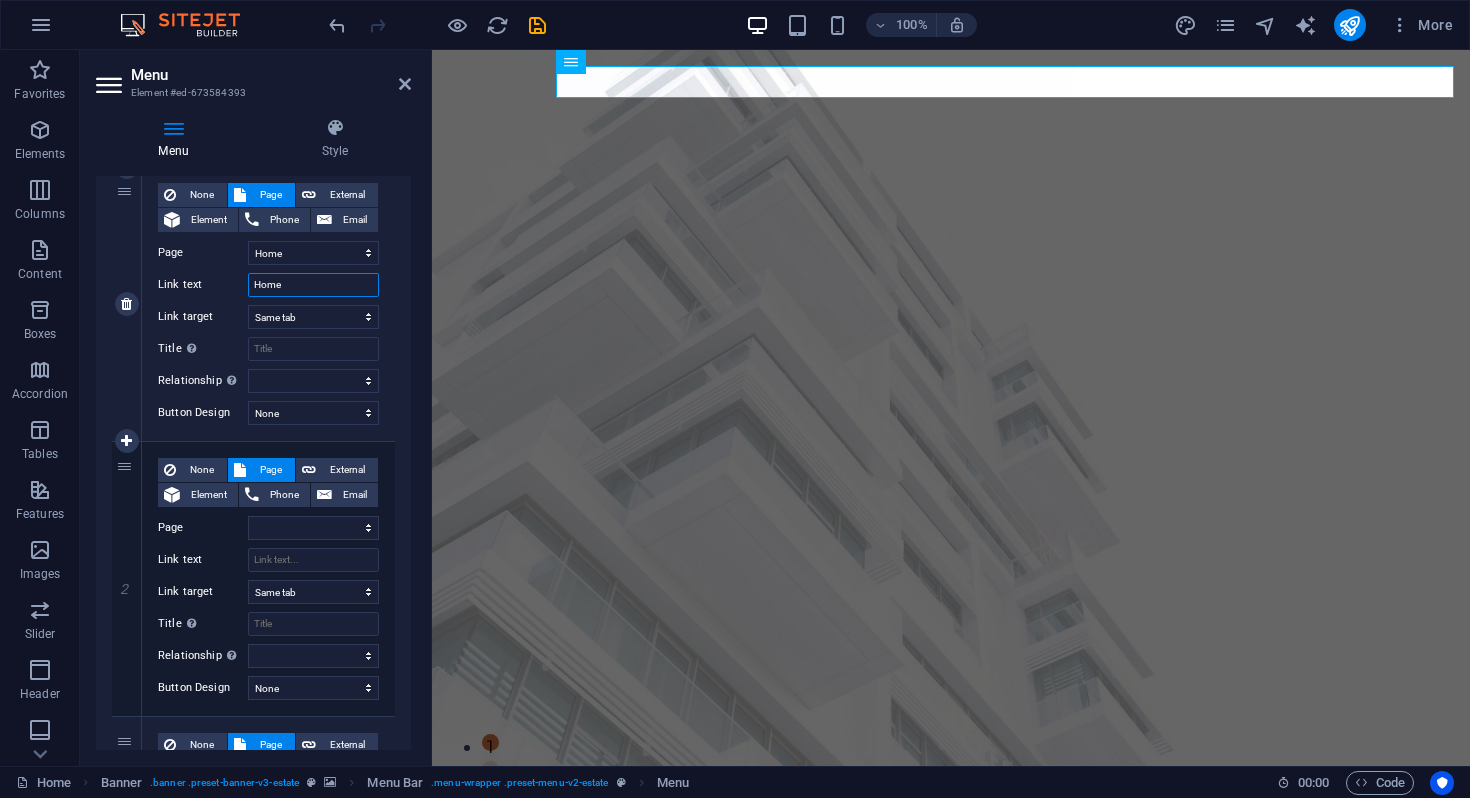 click on "Home" at bounding box center (313, 285) 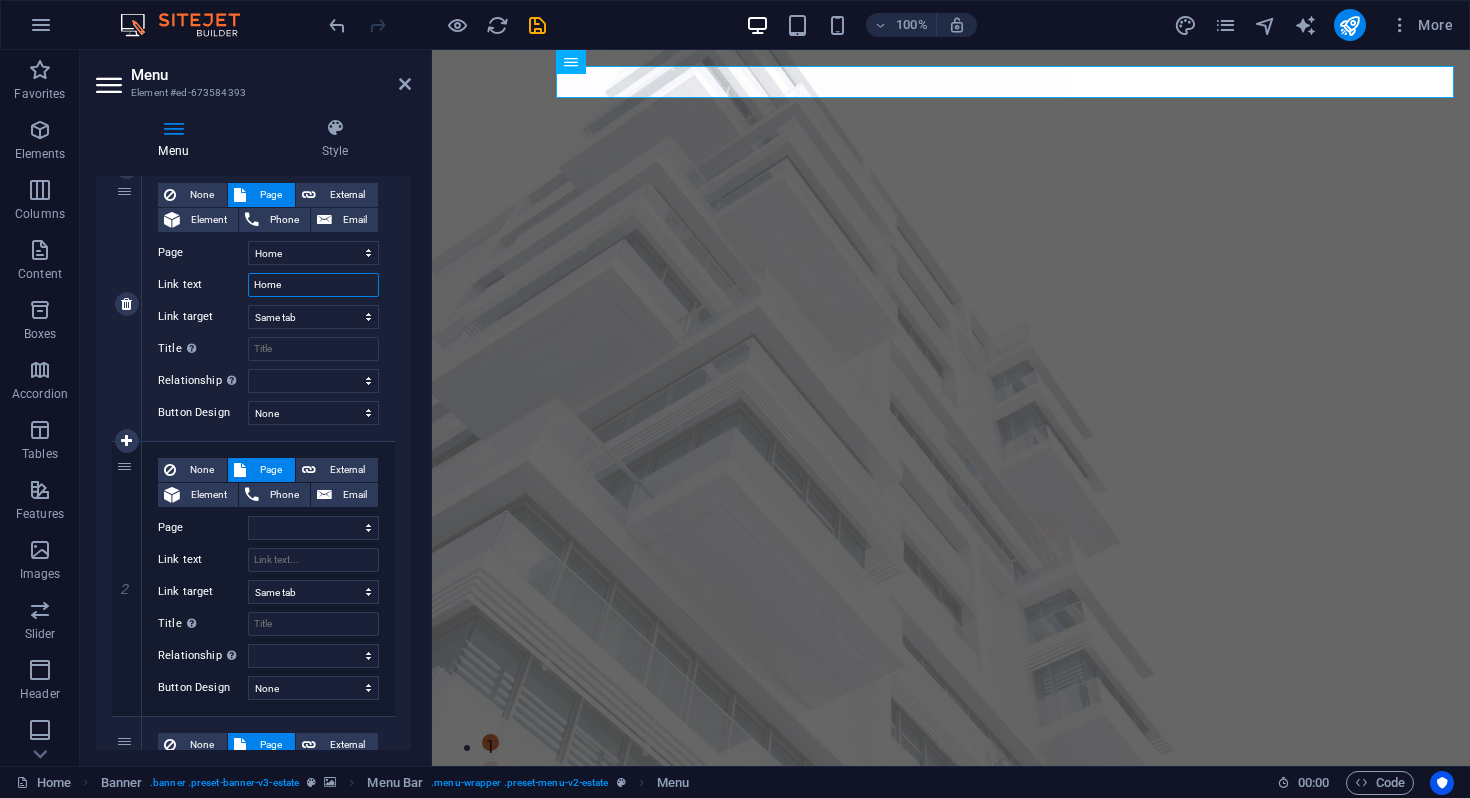 type on "I" 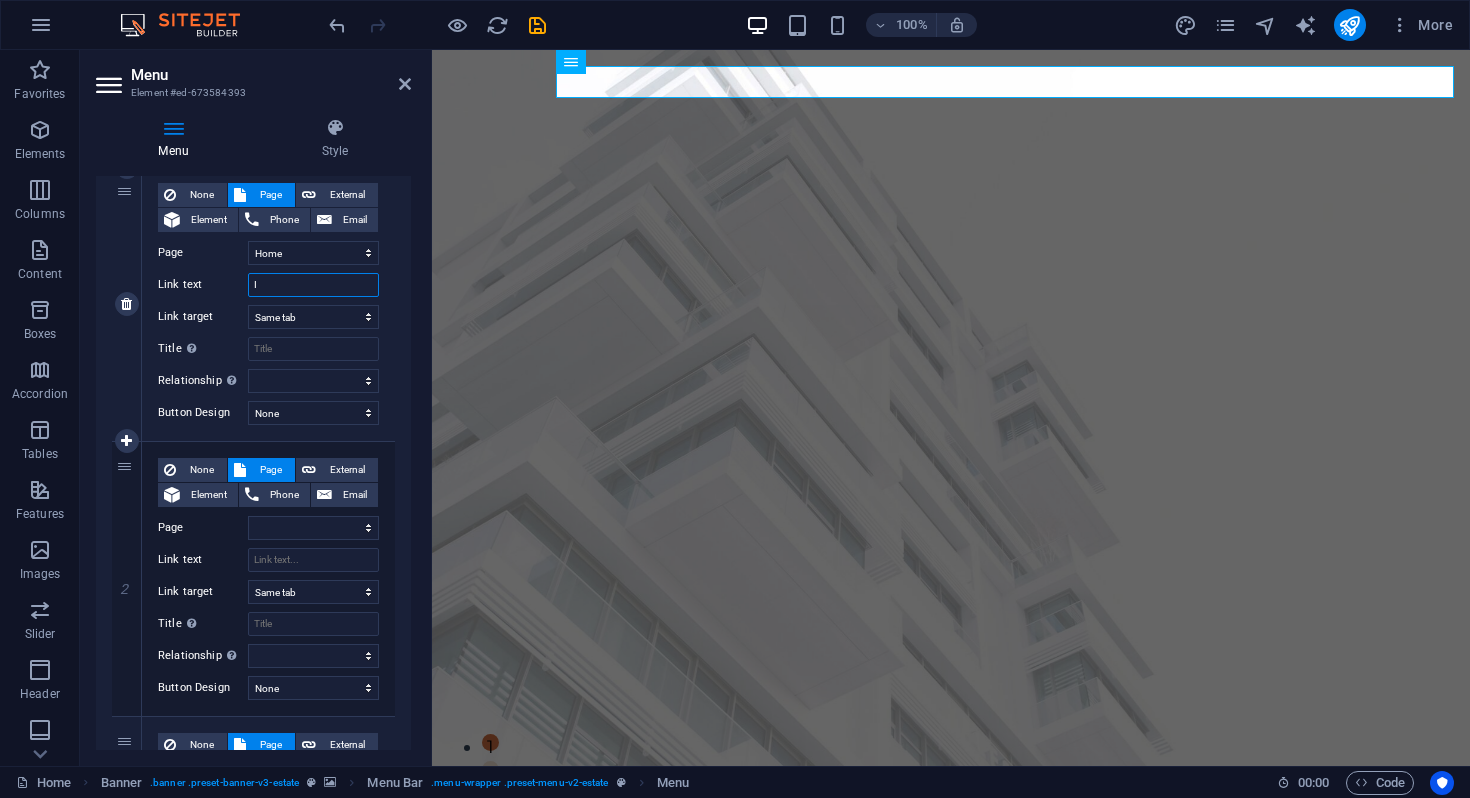 select 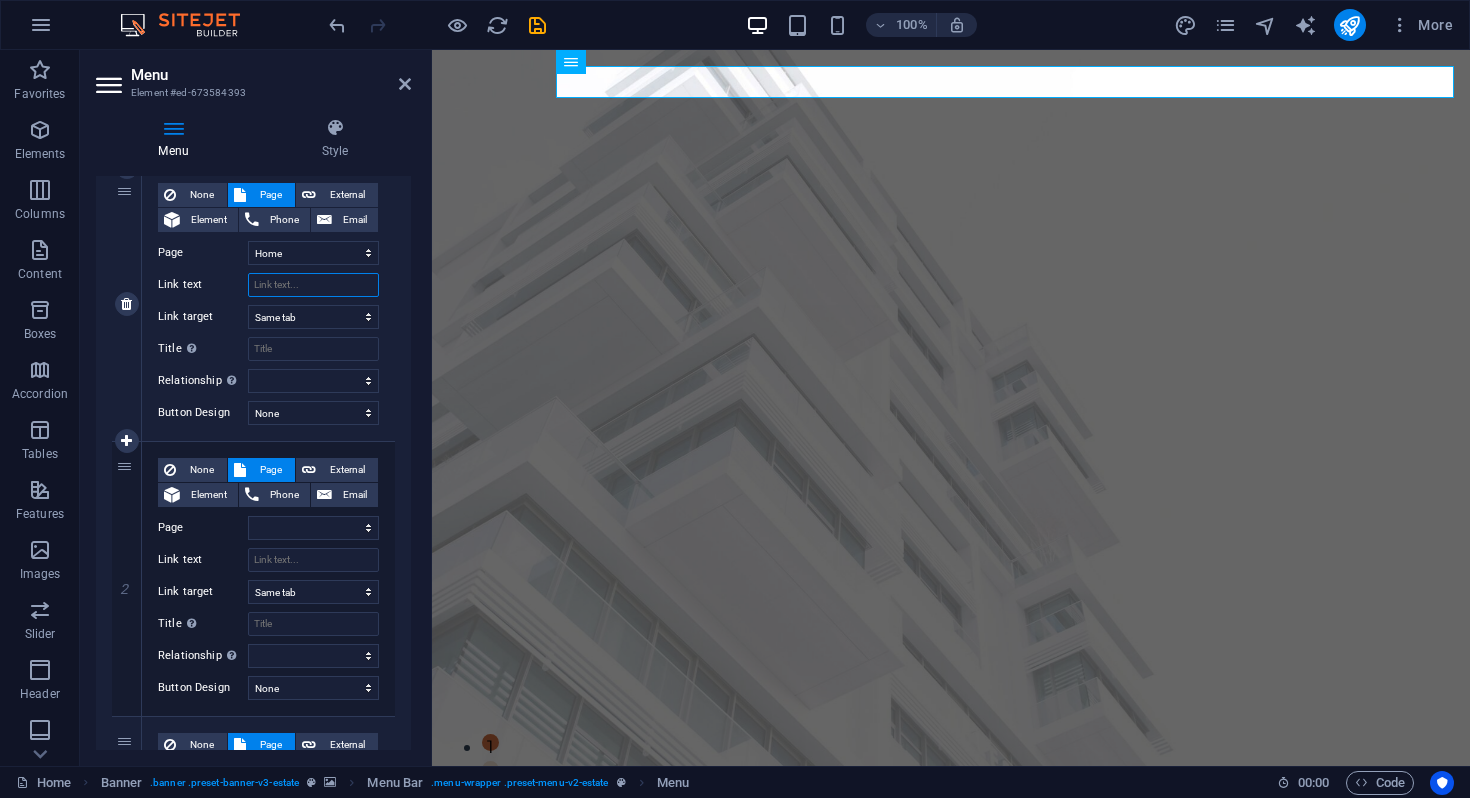 select 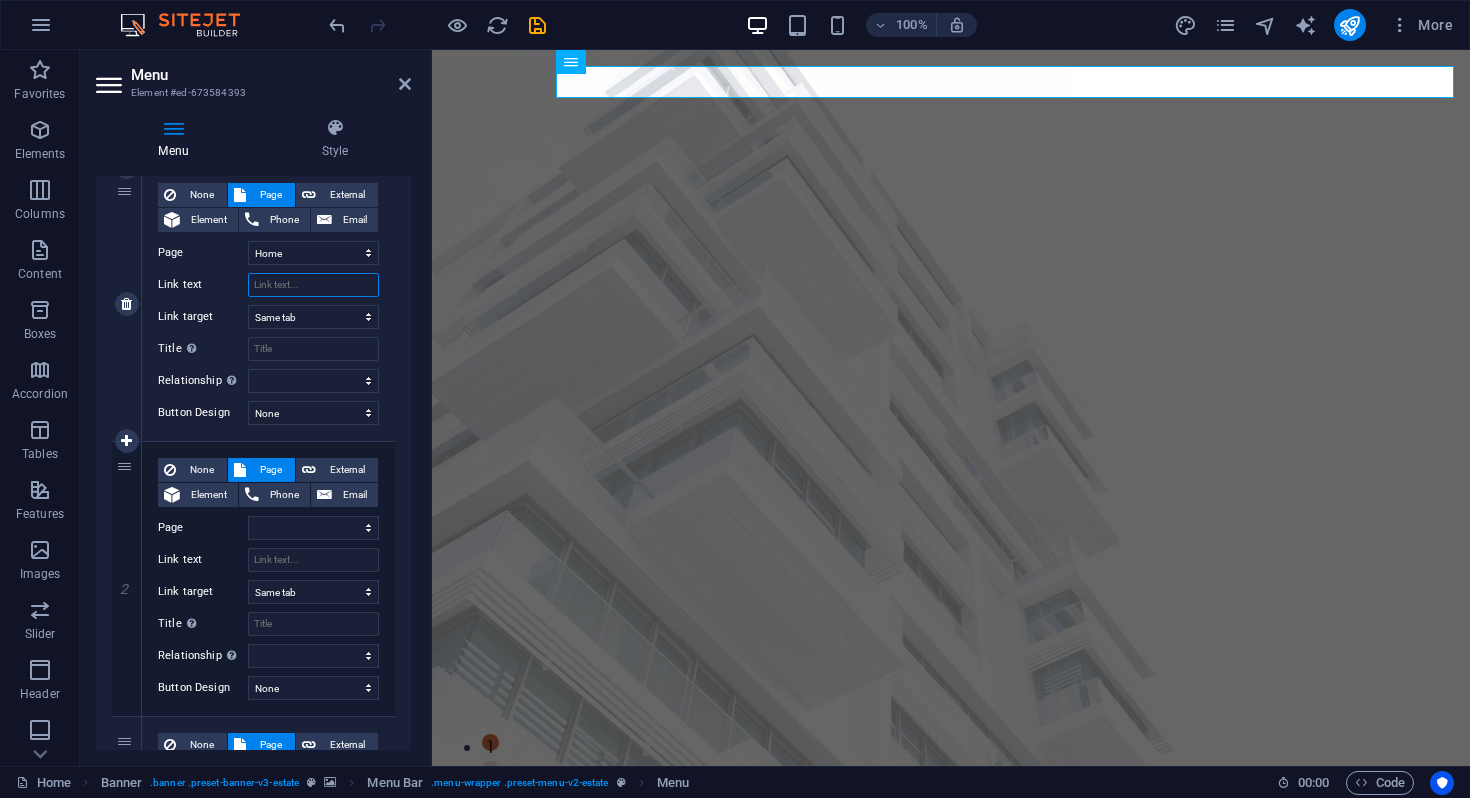 select 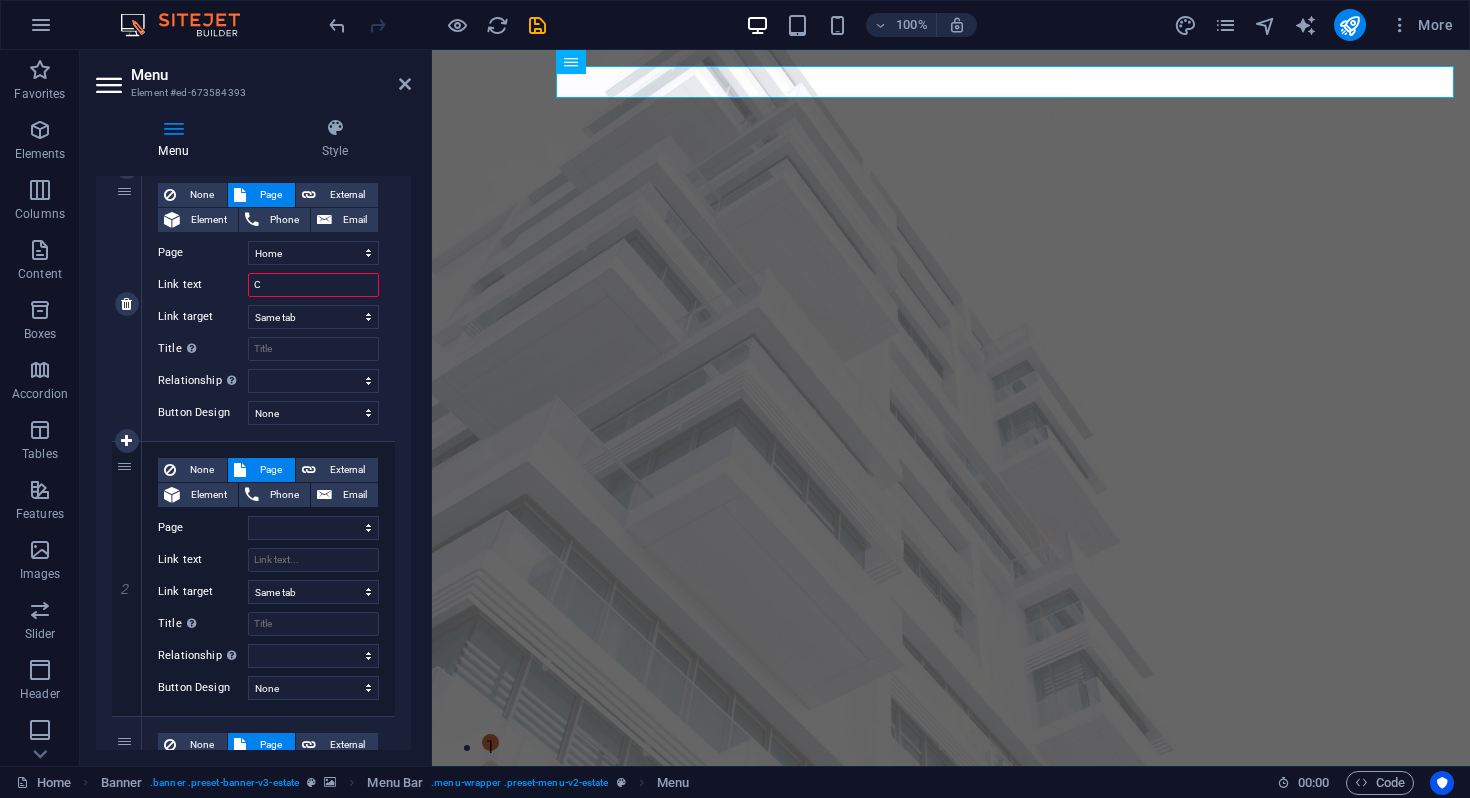 type on "Co" 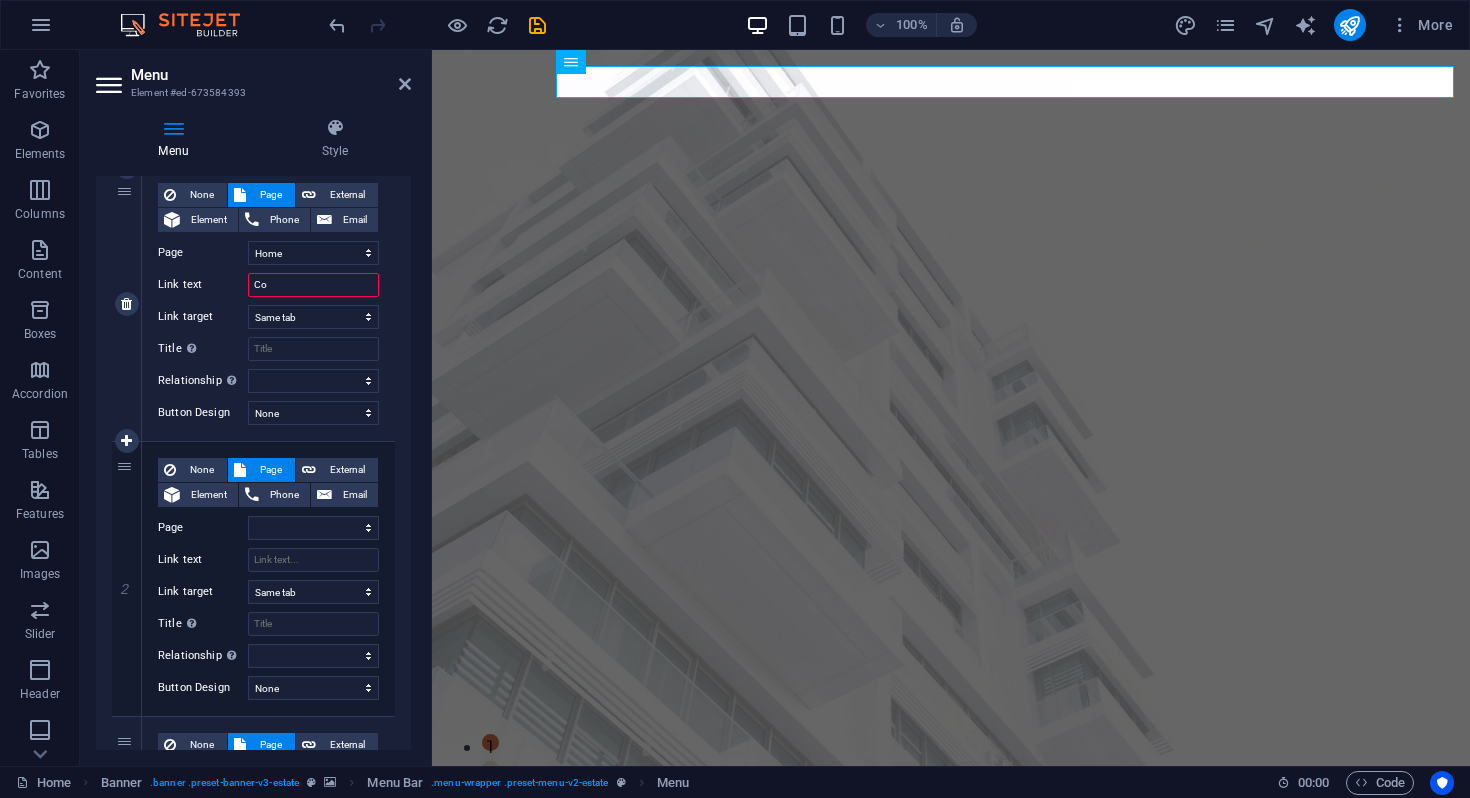 select 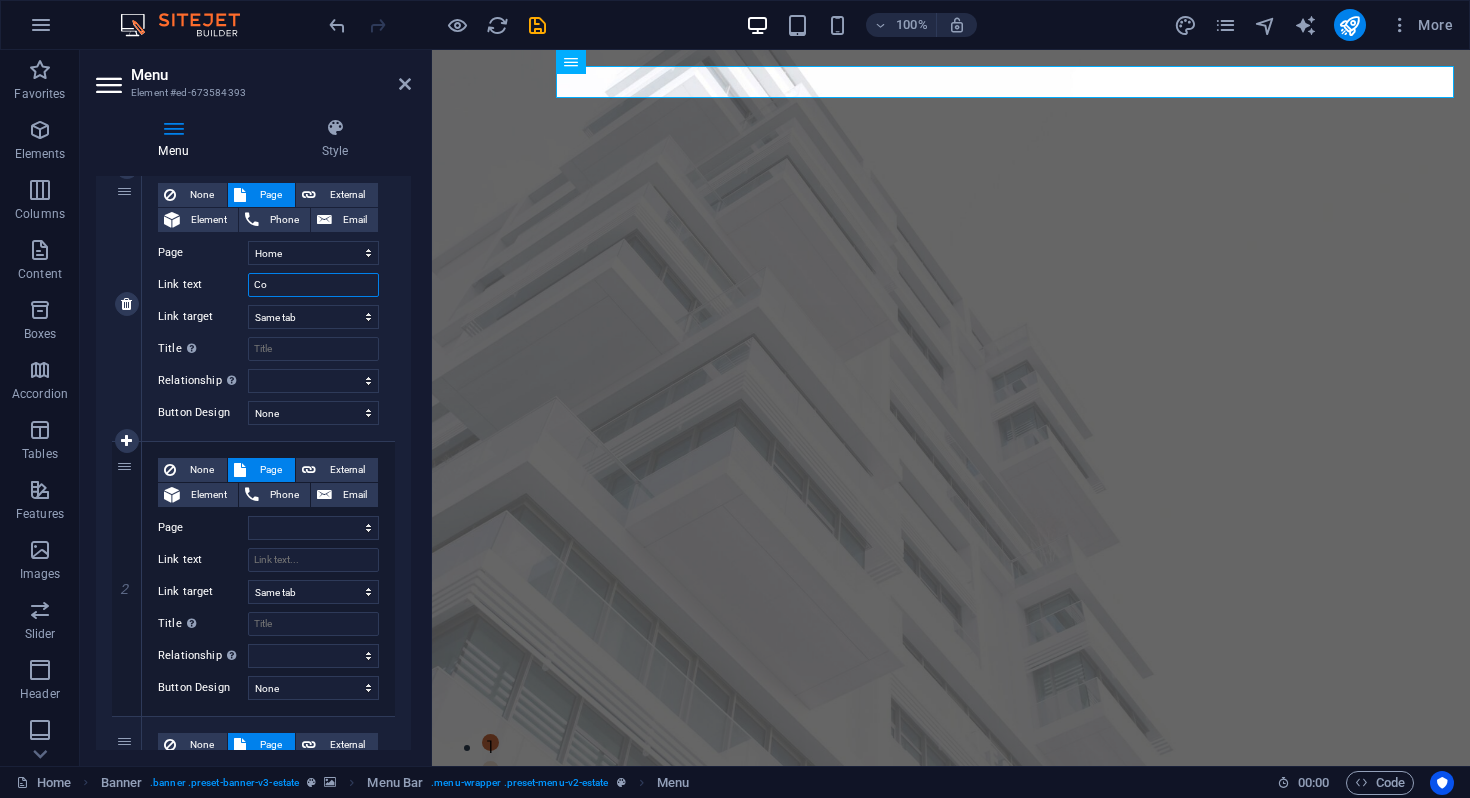 type on "Cor" 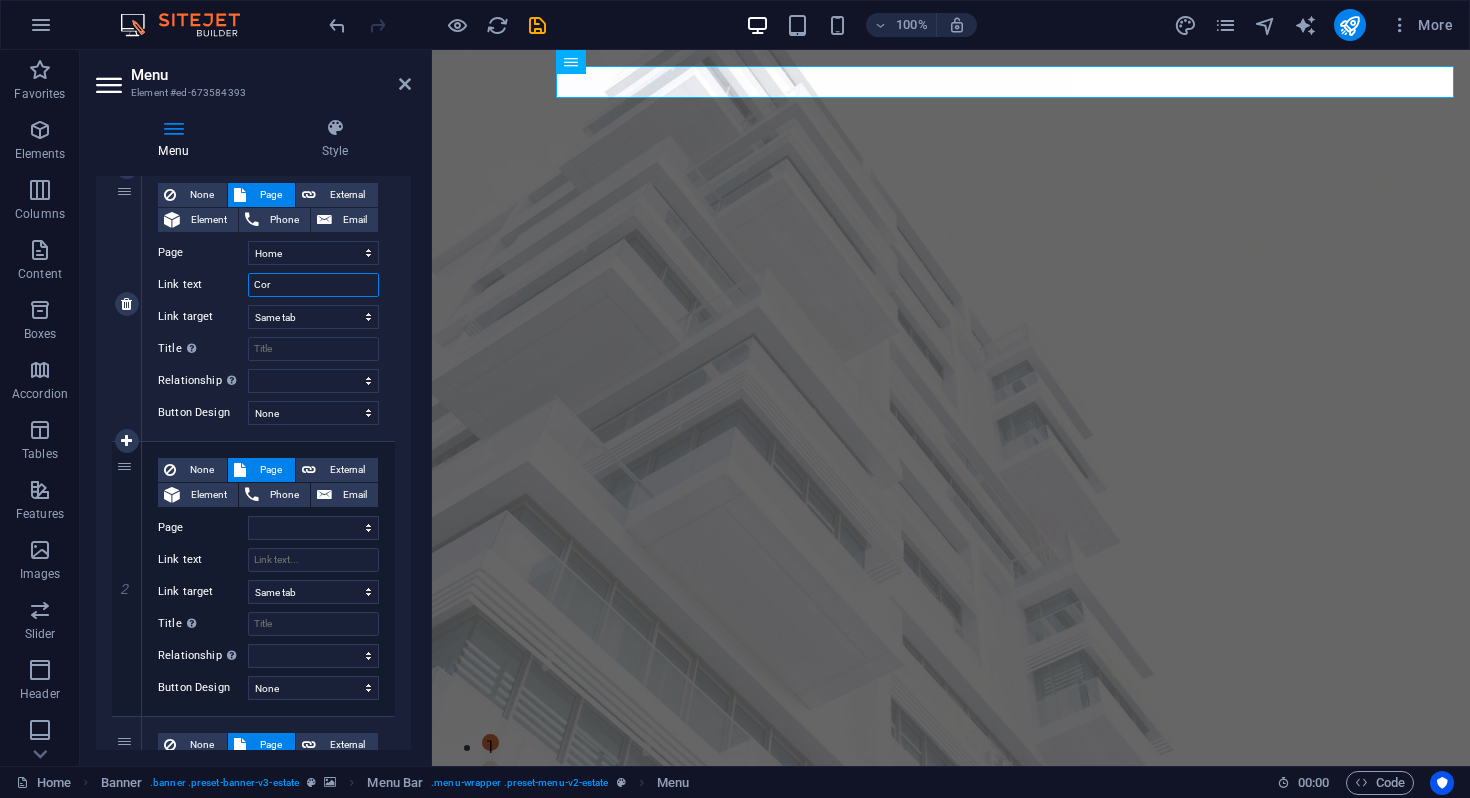 select 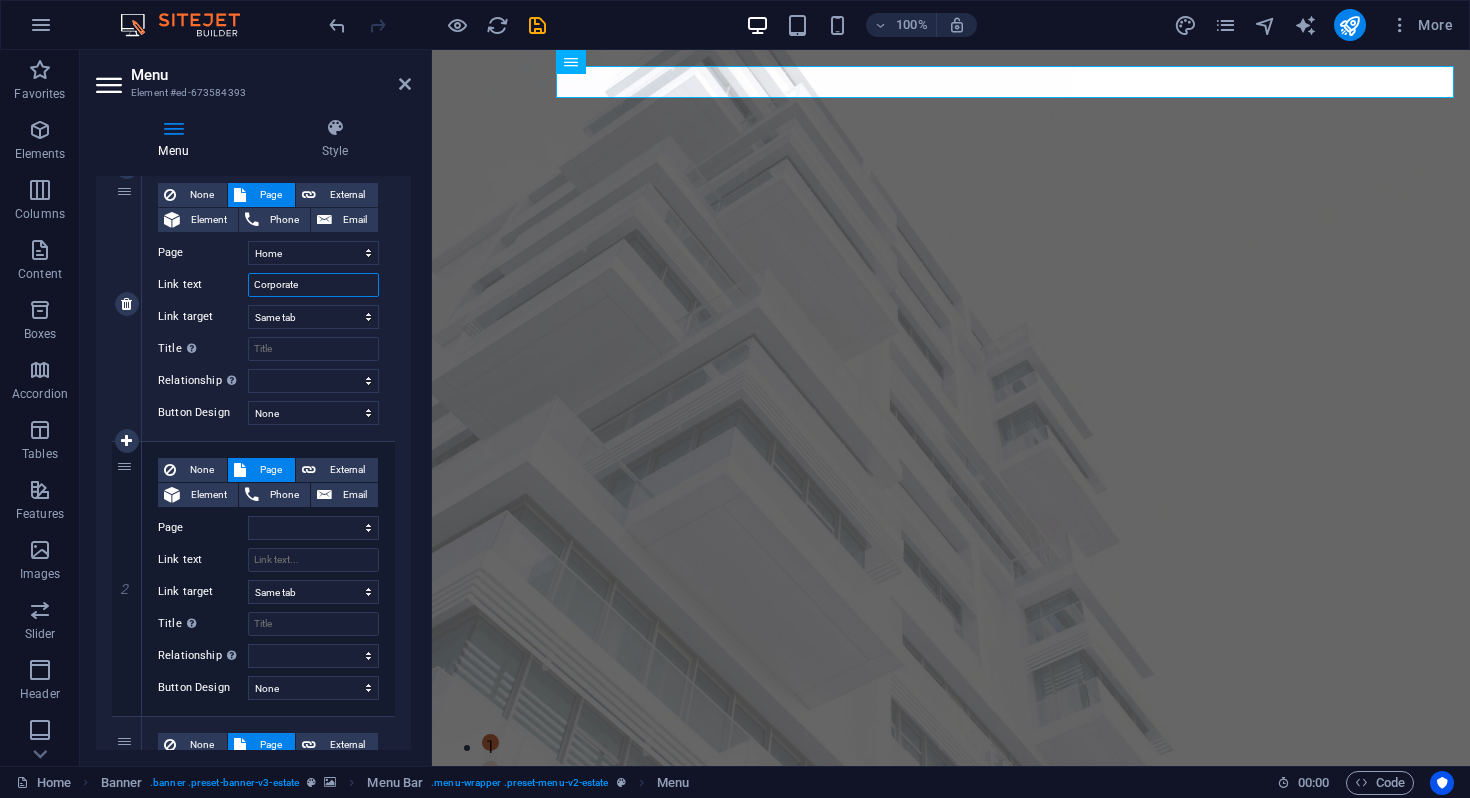 type on "Corporate" 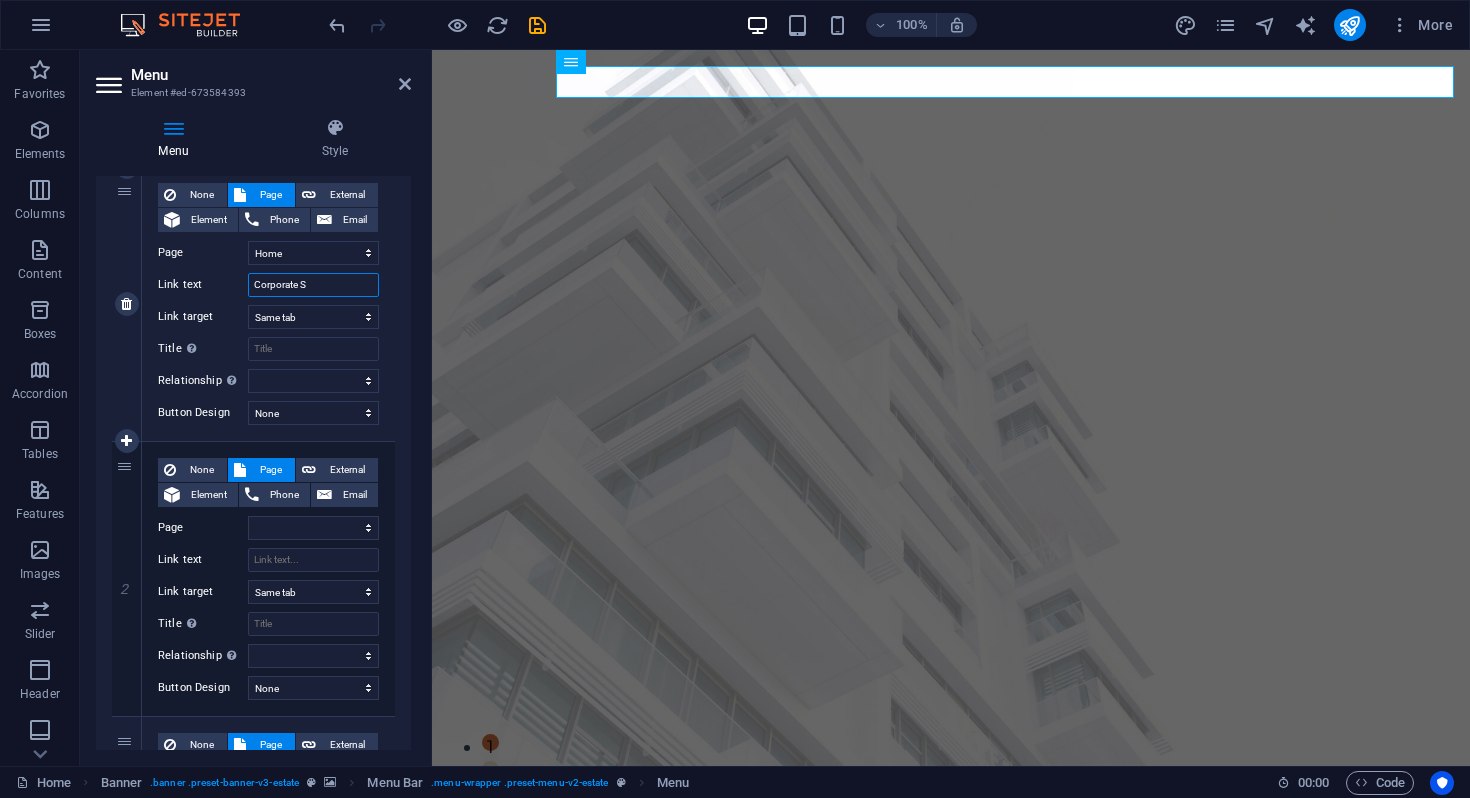 type on "Corporate Se" 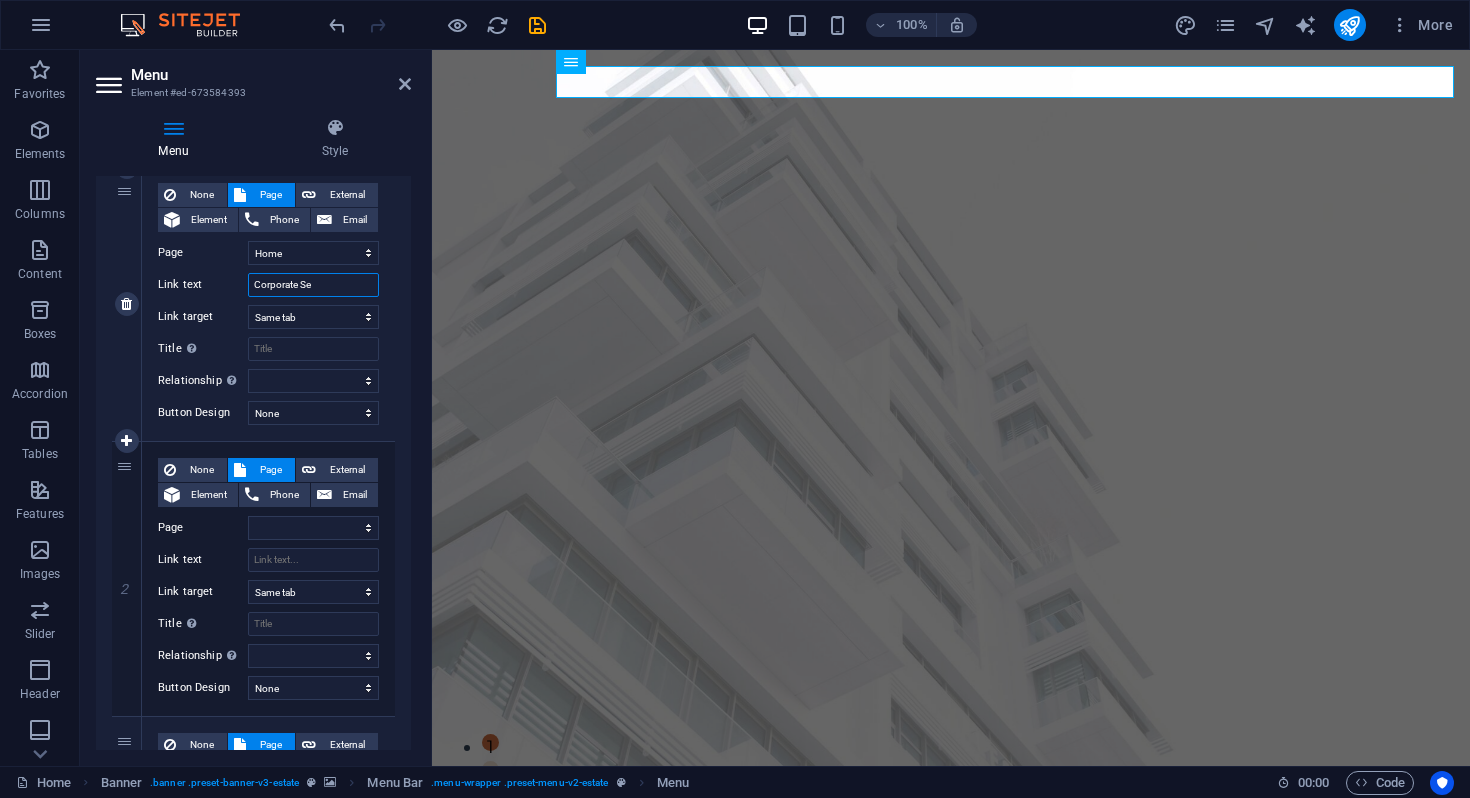 select 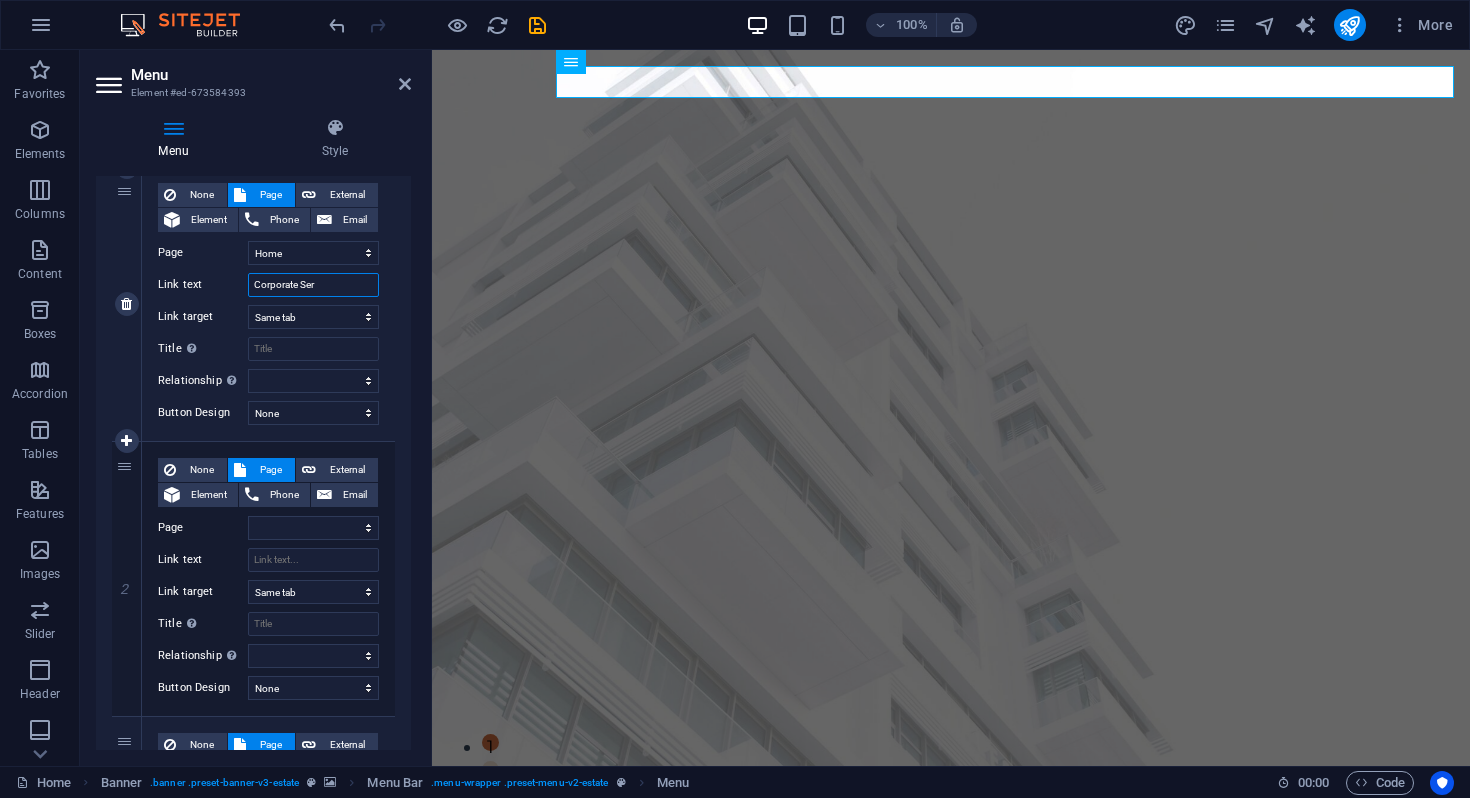 type on "Corporate Serv" 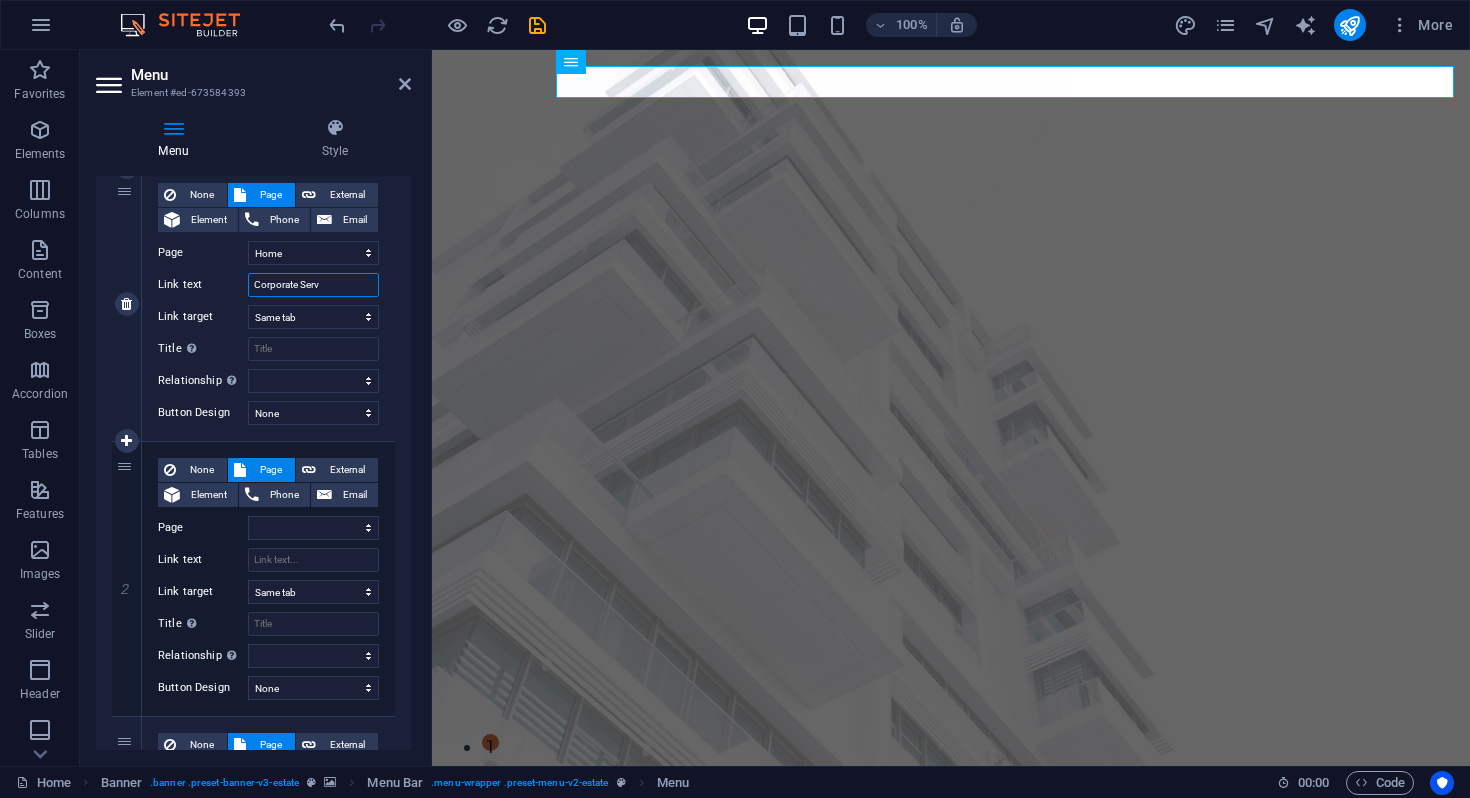 select 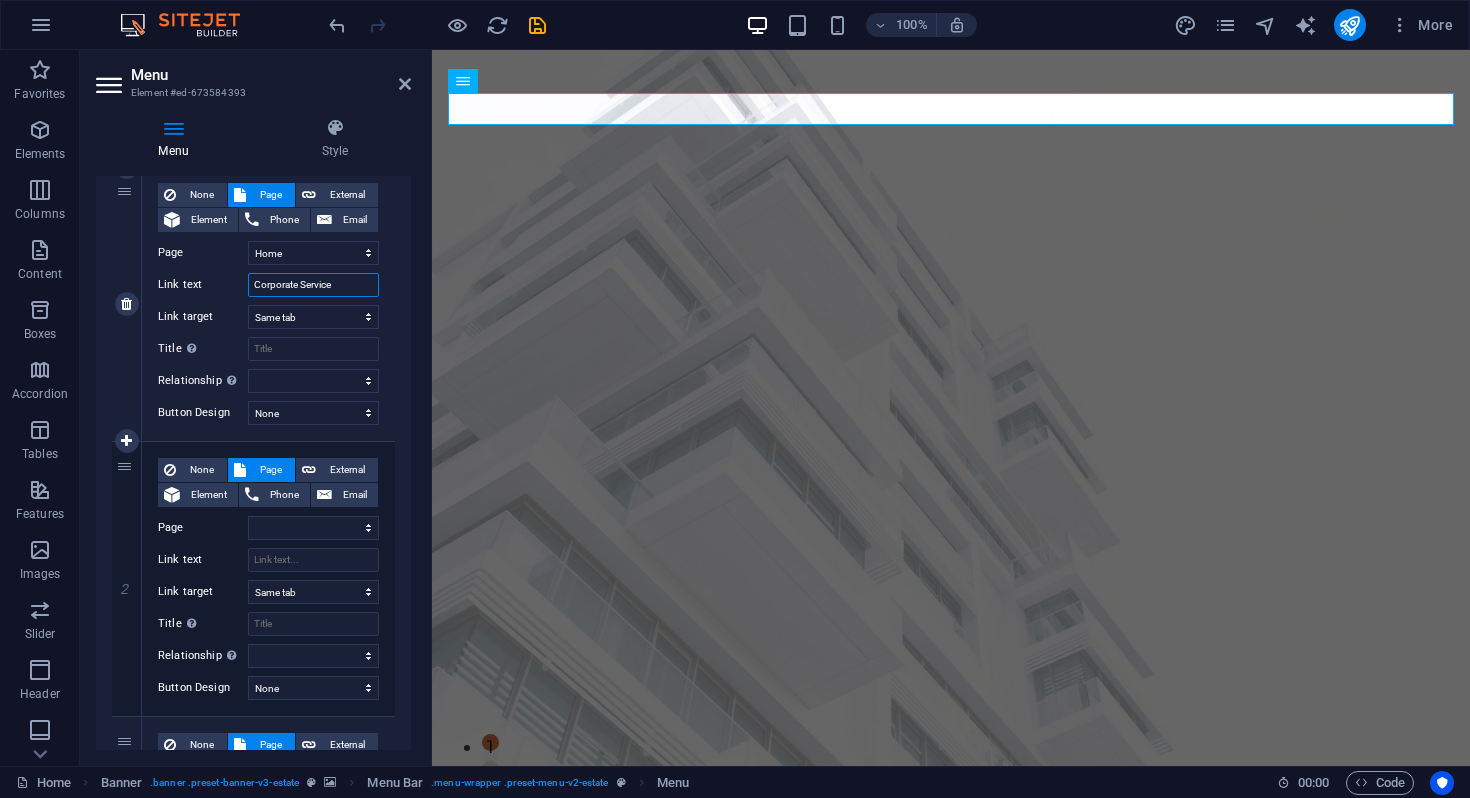 type on "Corporate Services" 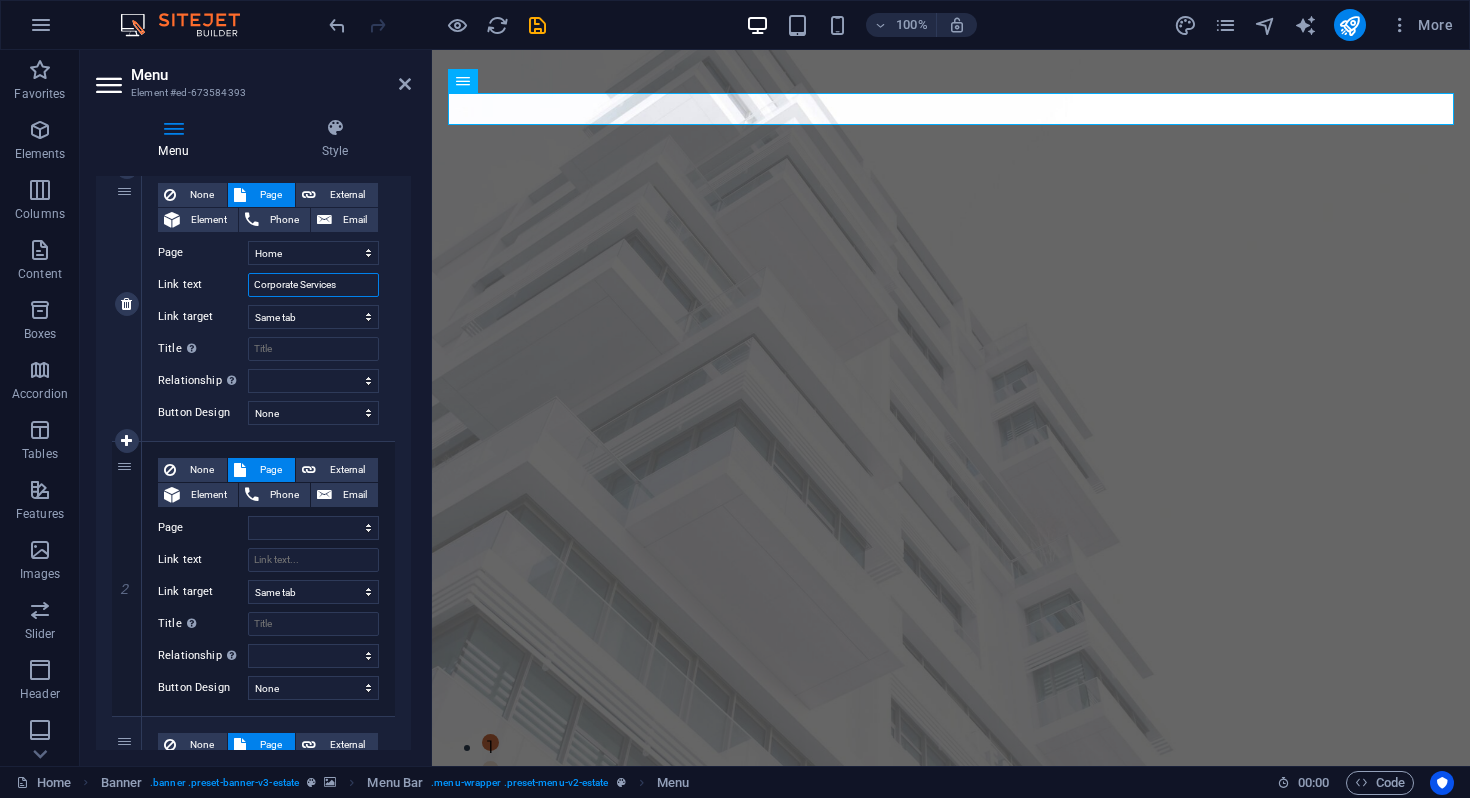 select 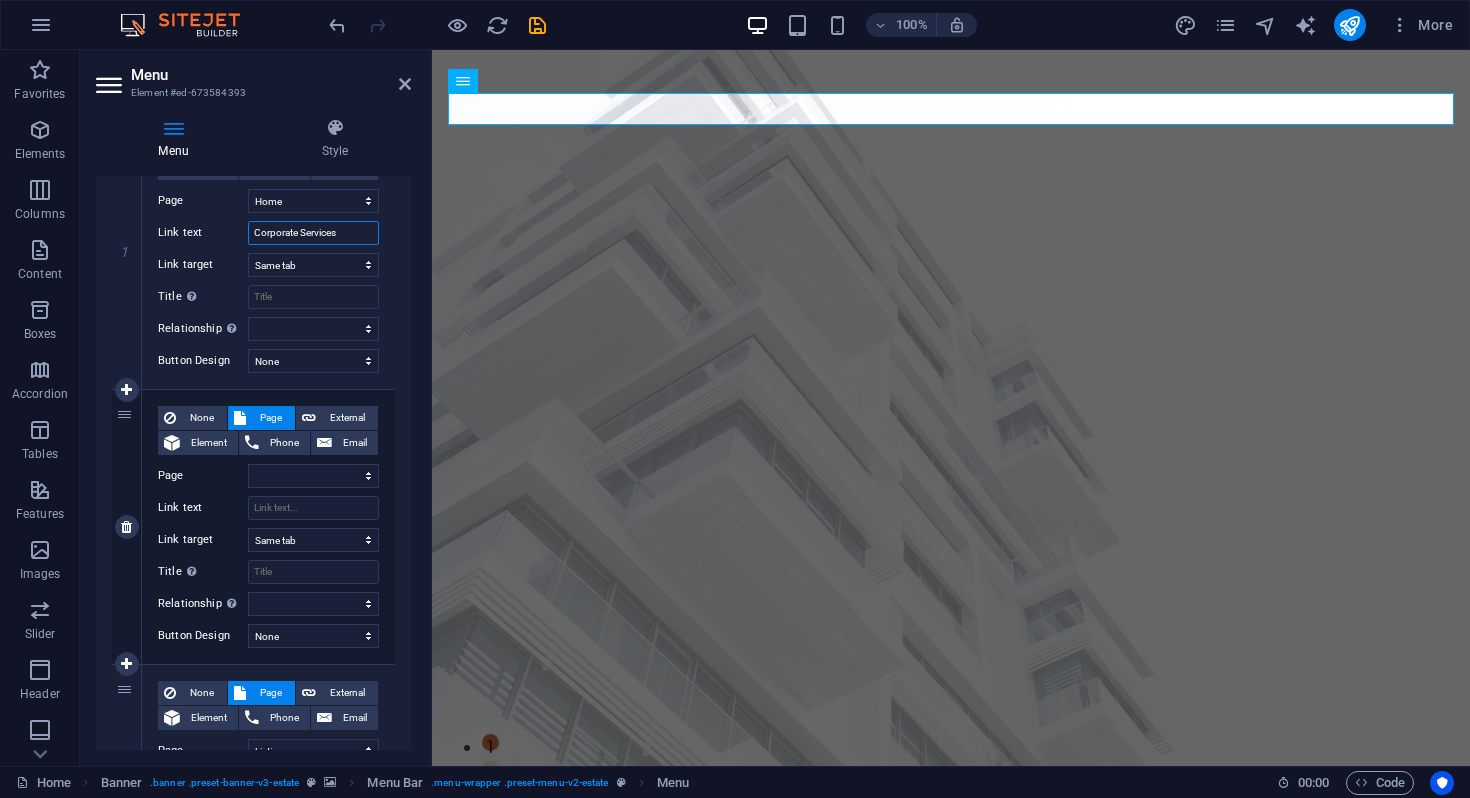 scroll, scrollTop: 253, scrollLeft: 0, axis: vertical 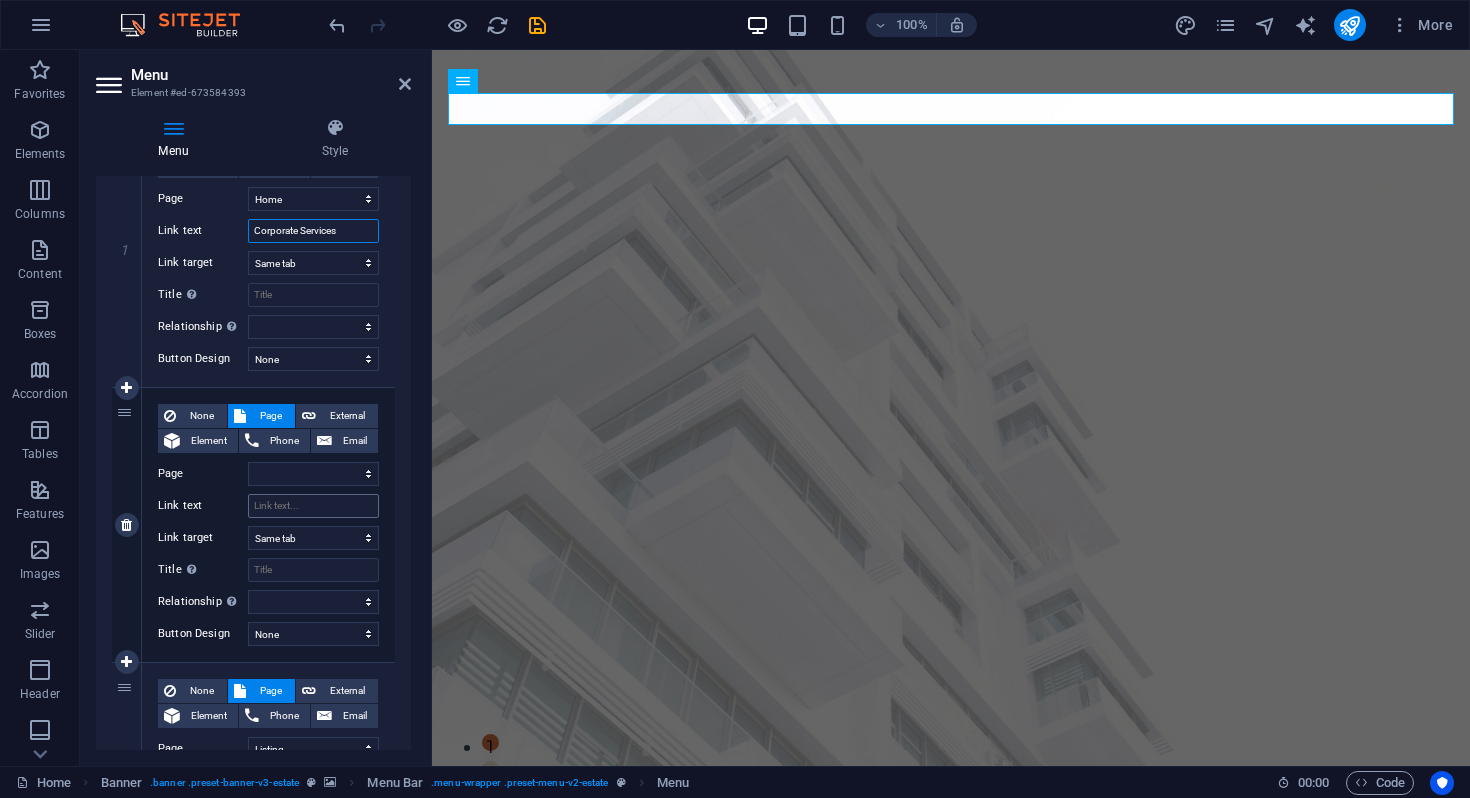 type on "Corporate Services" 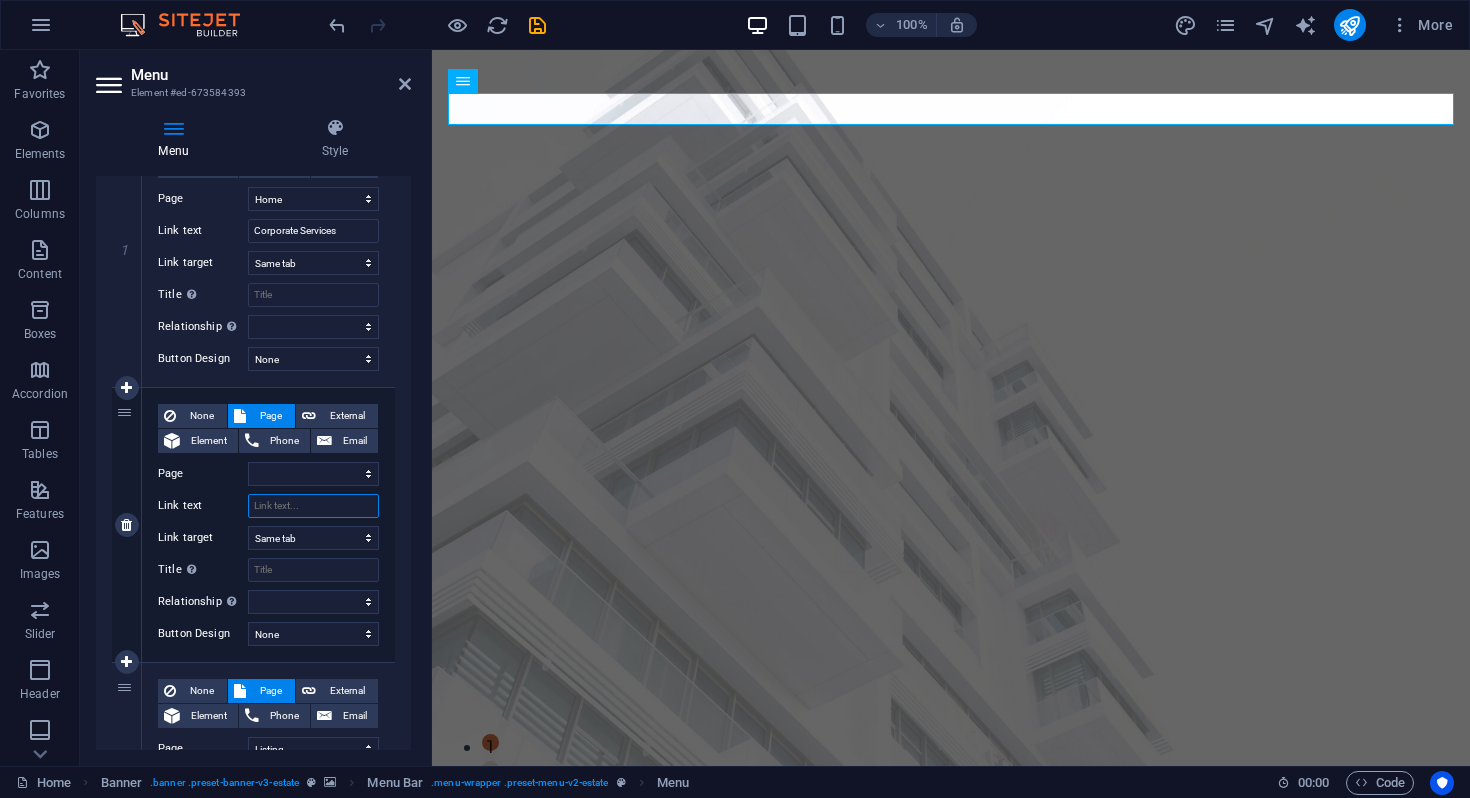 click on "Link text" at bounding box center (313, 506) 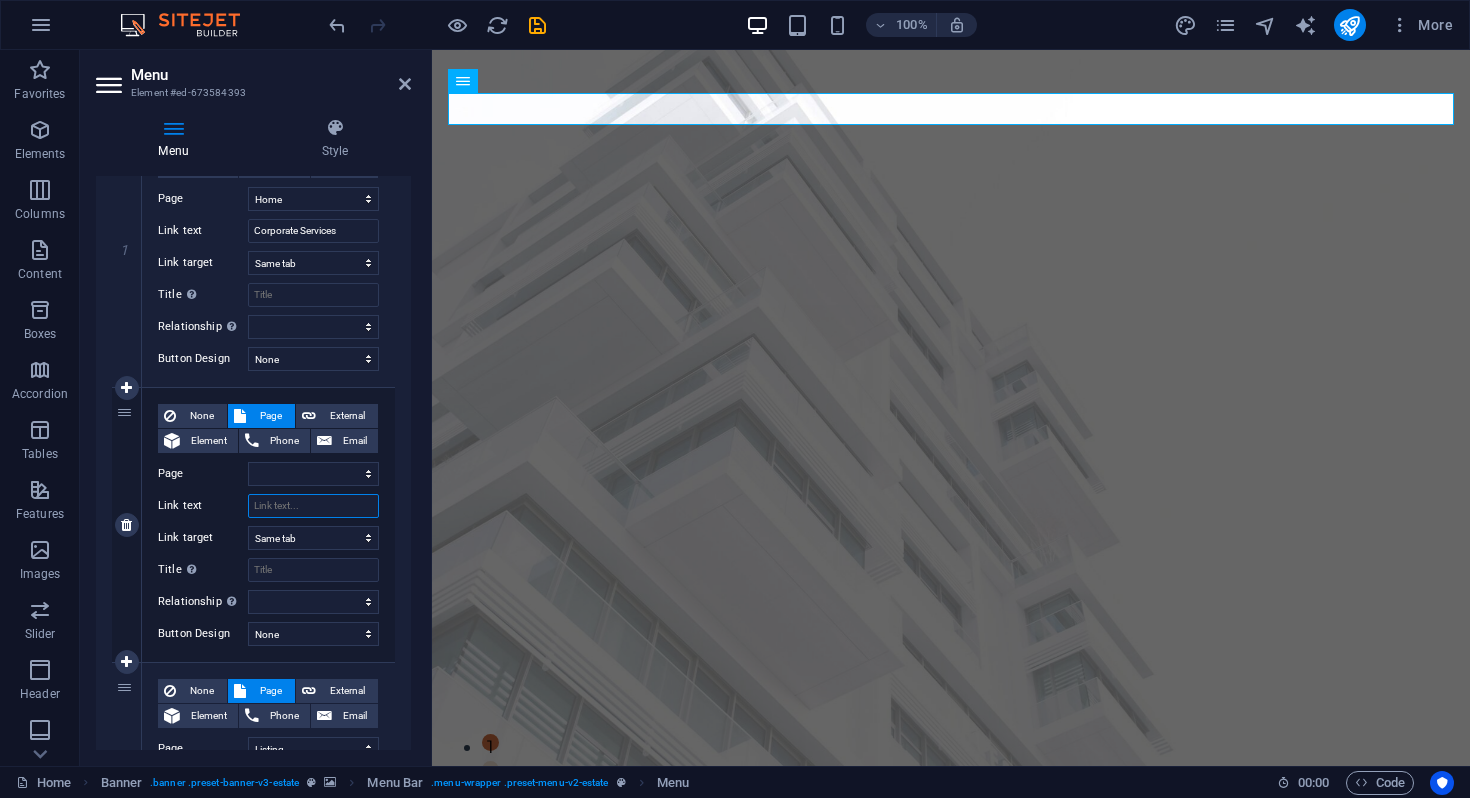type on "I" 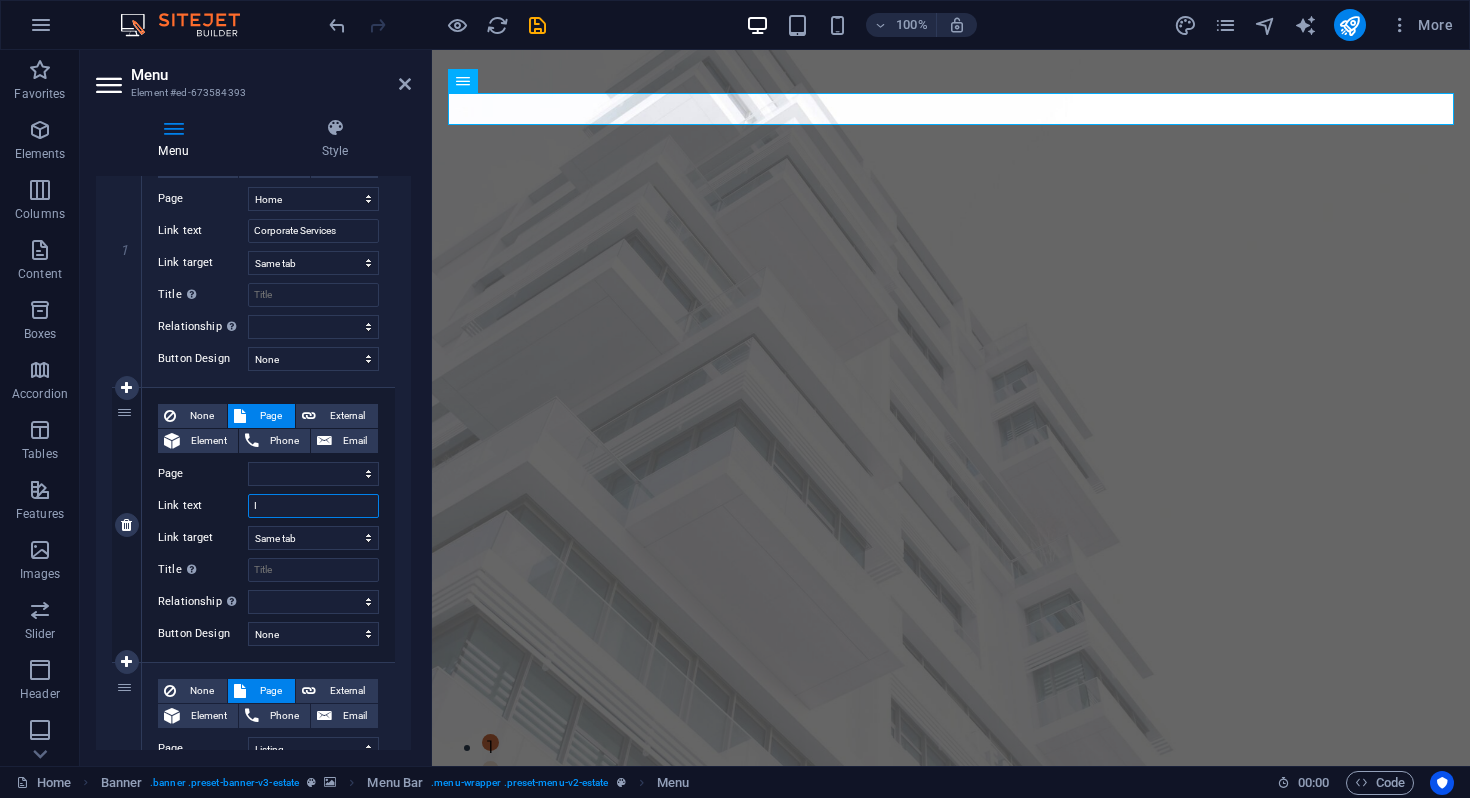 select 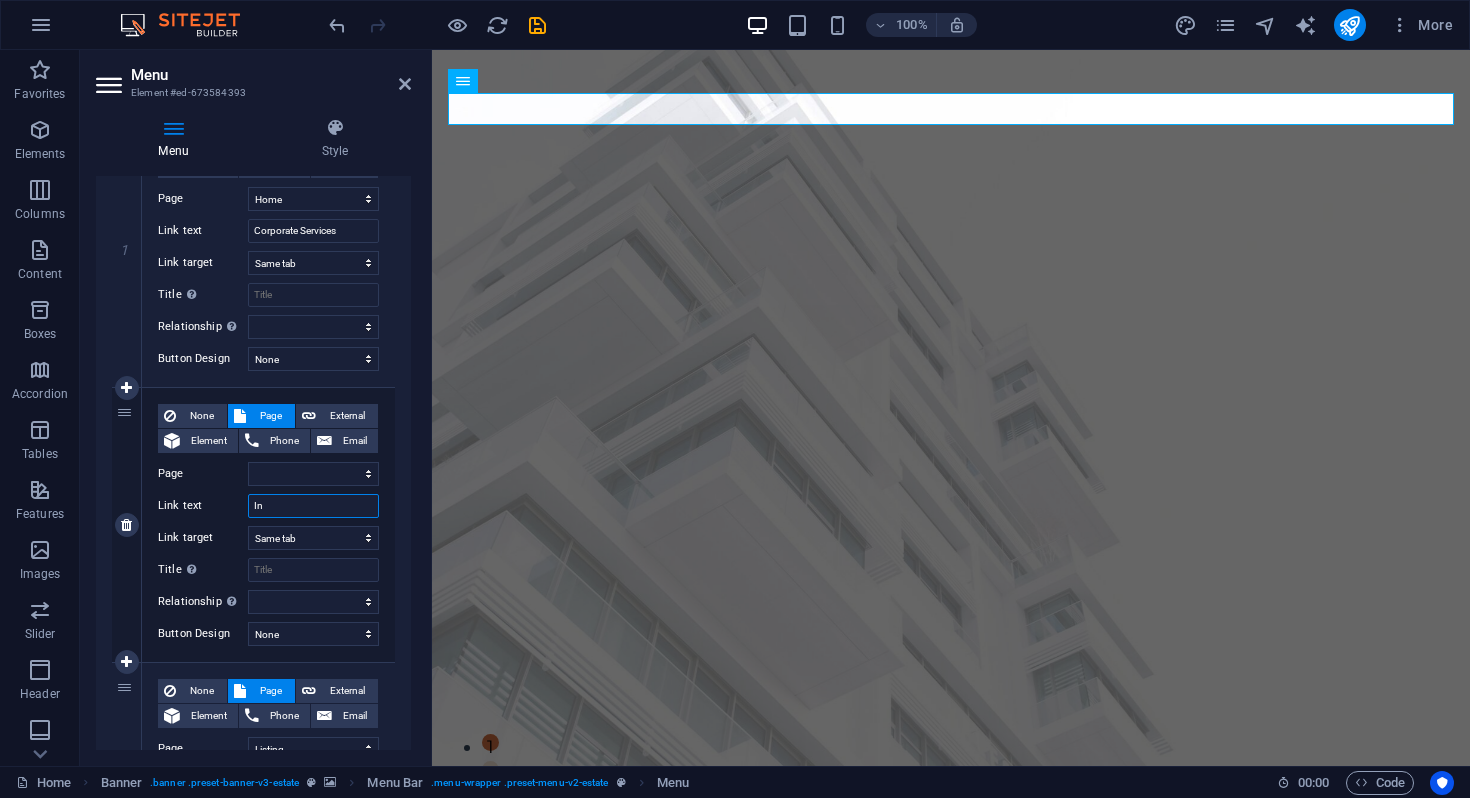 select 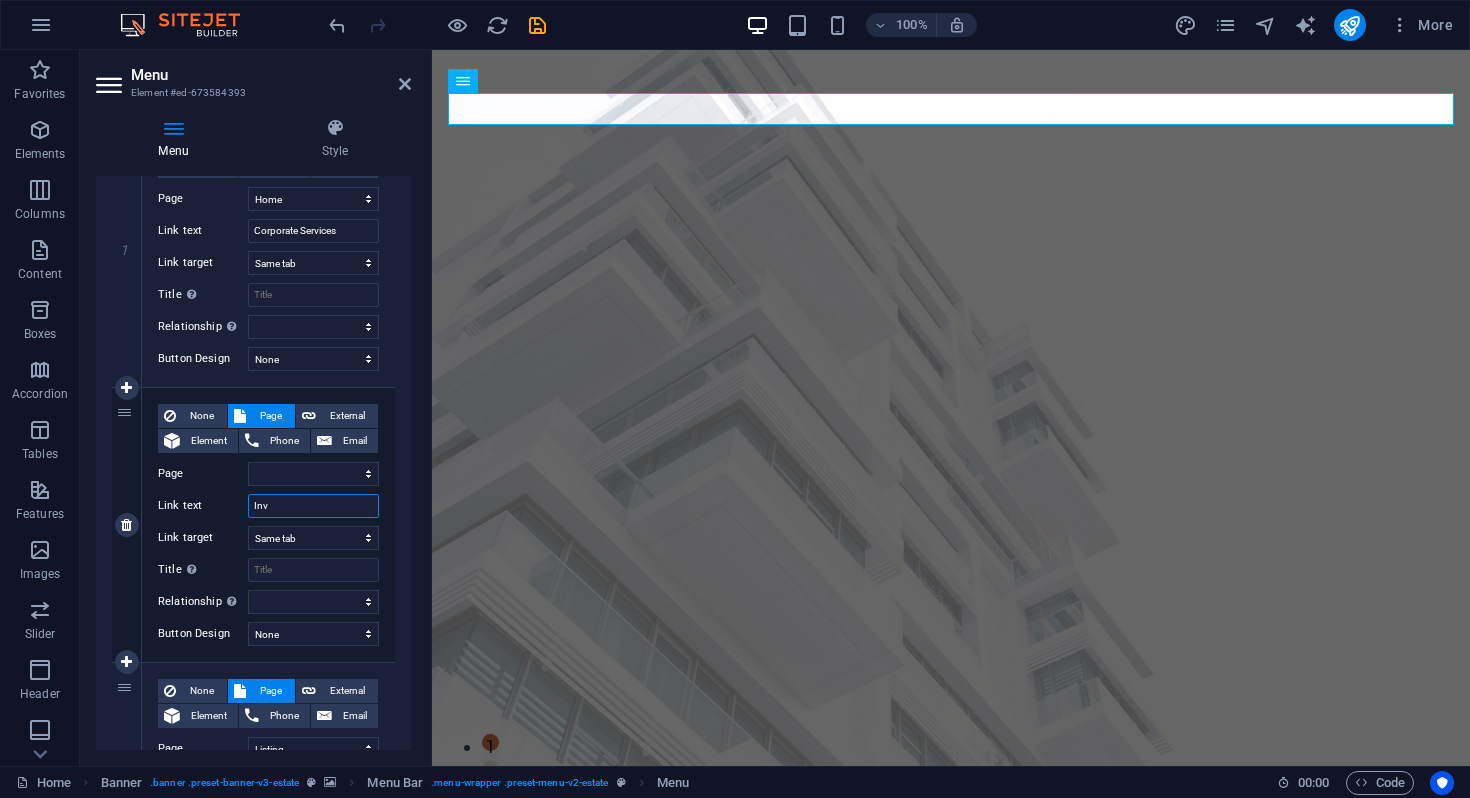 select 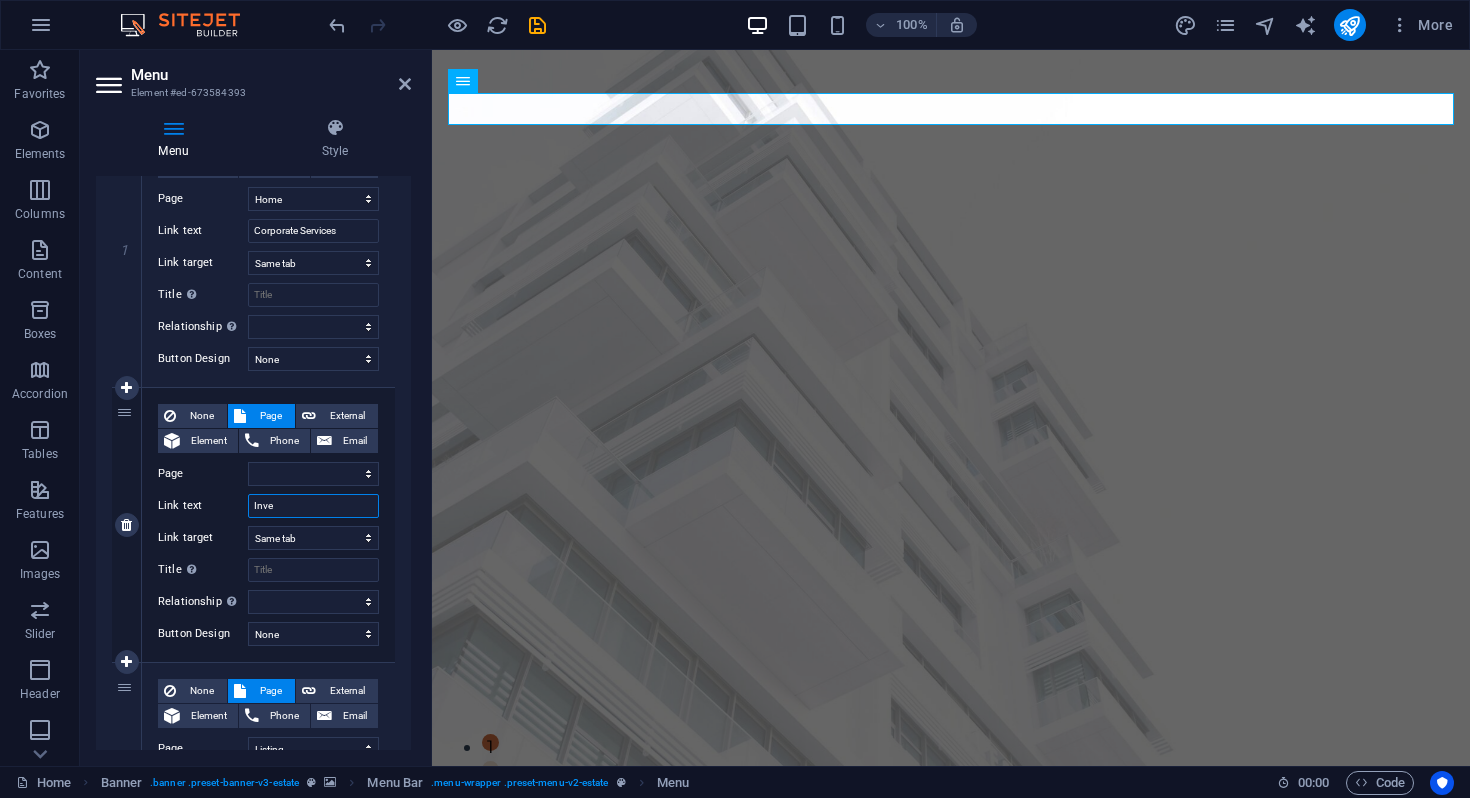 type on "Inves" 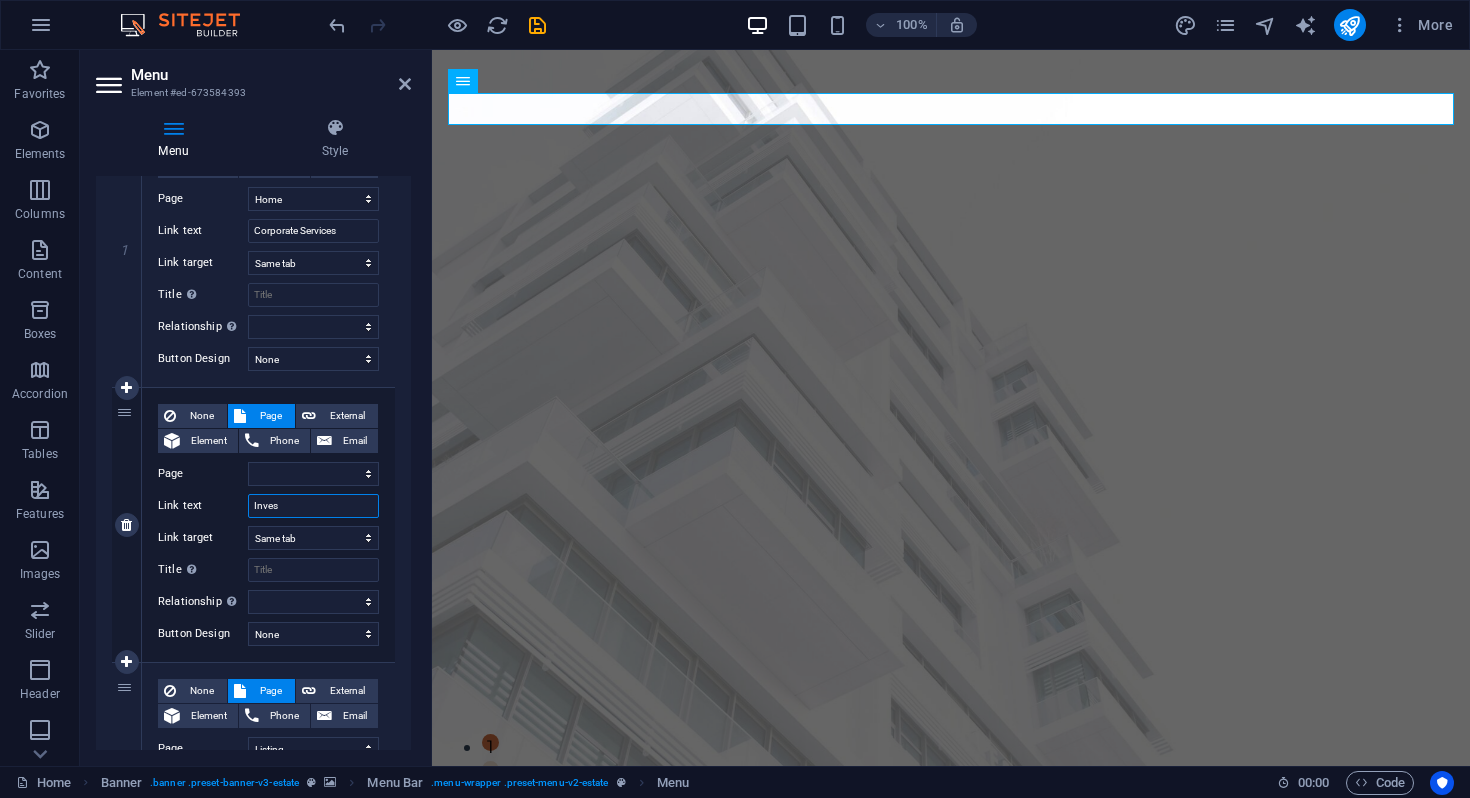 select 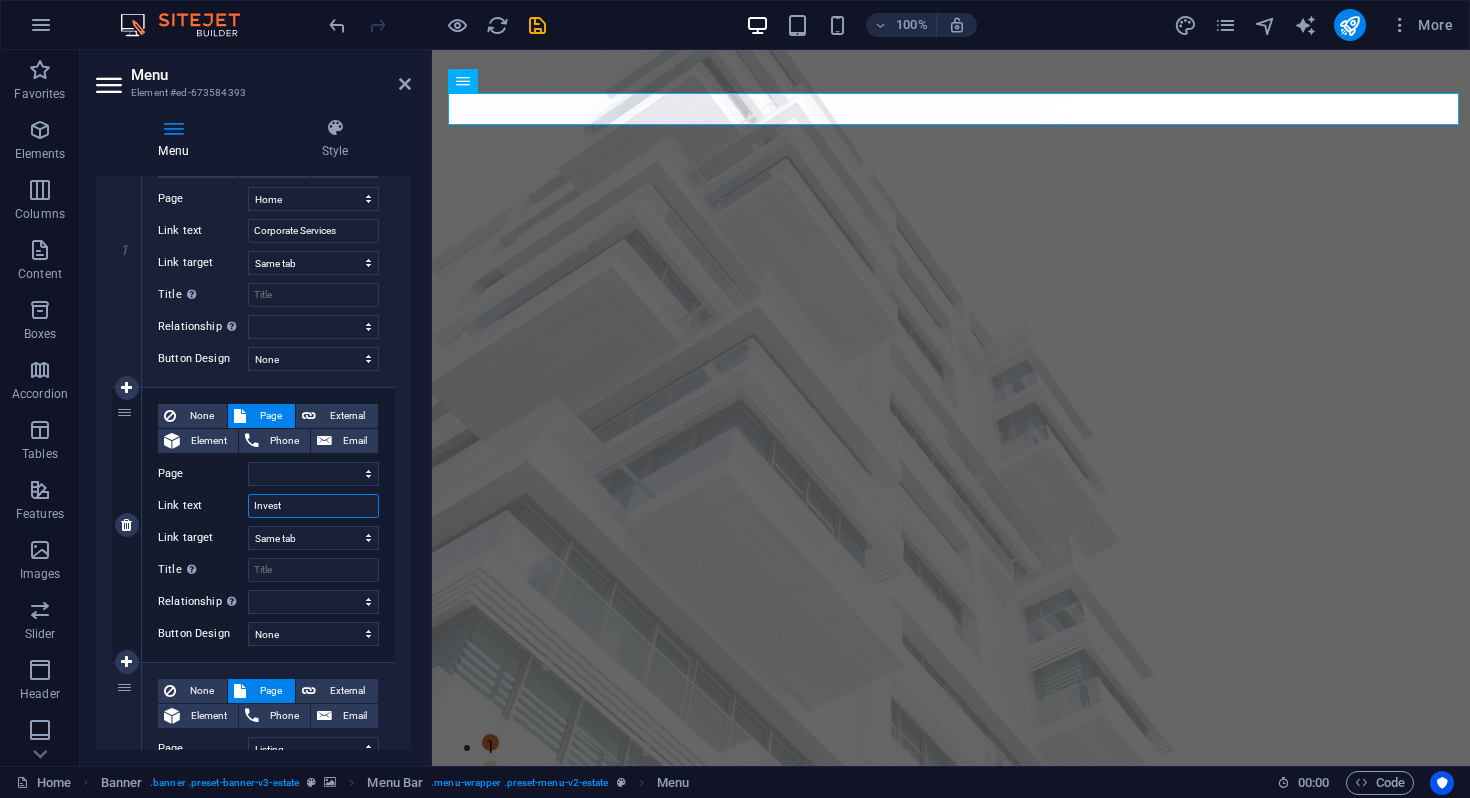 type on "Investe" 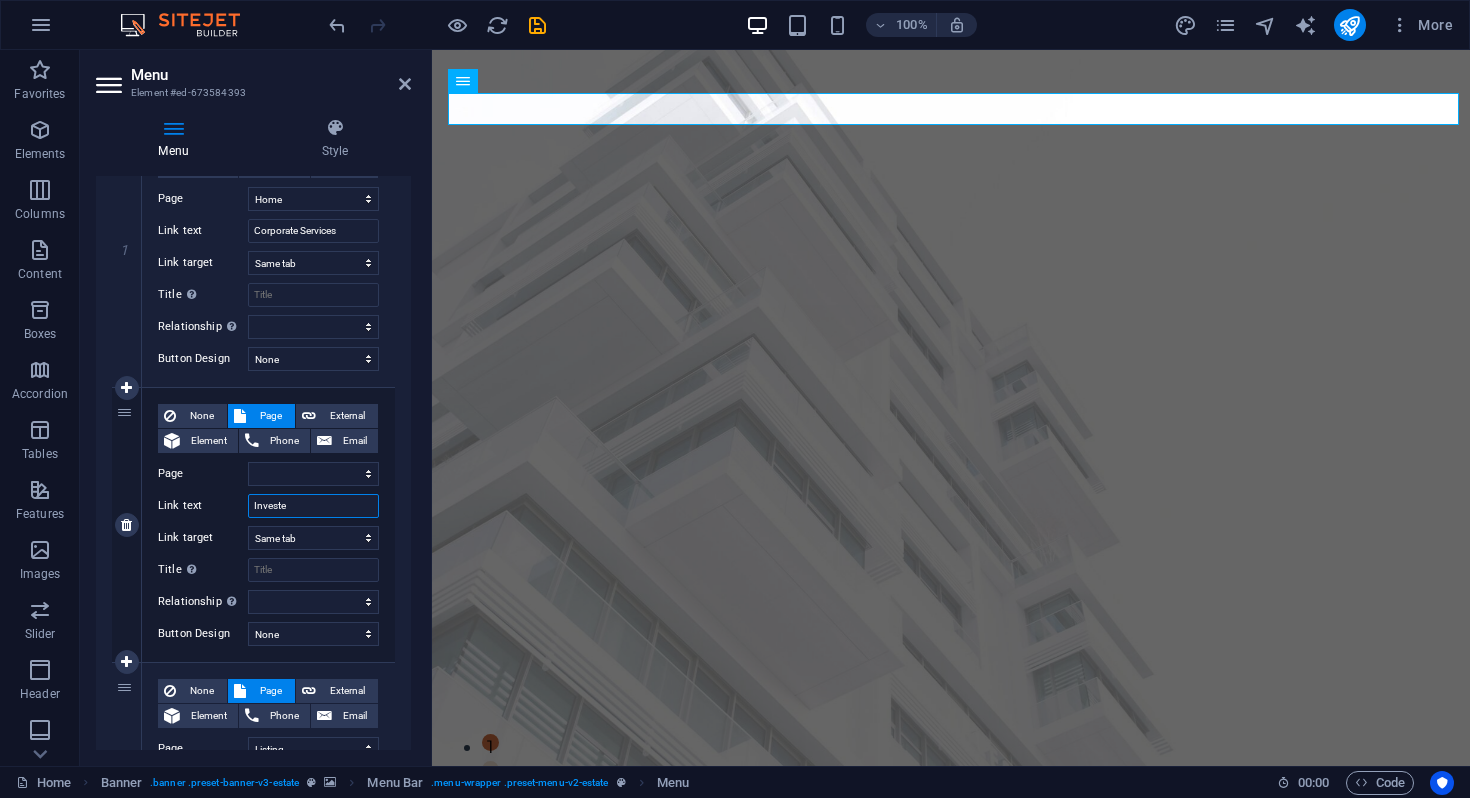 select 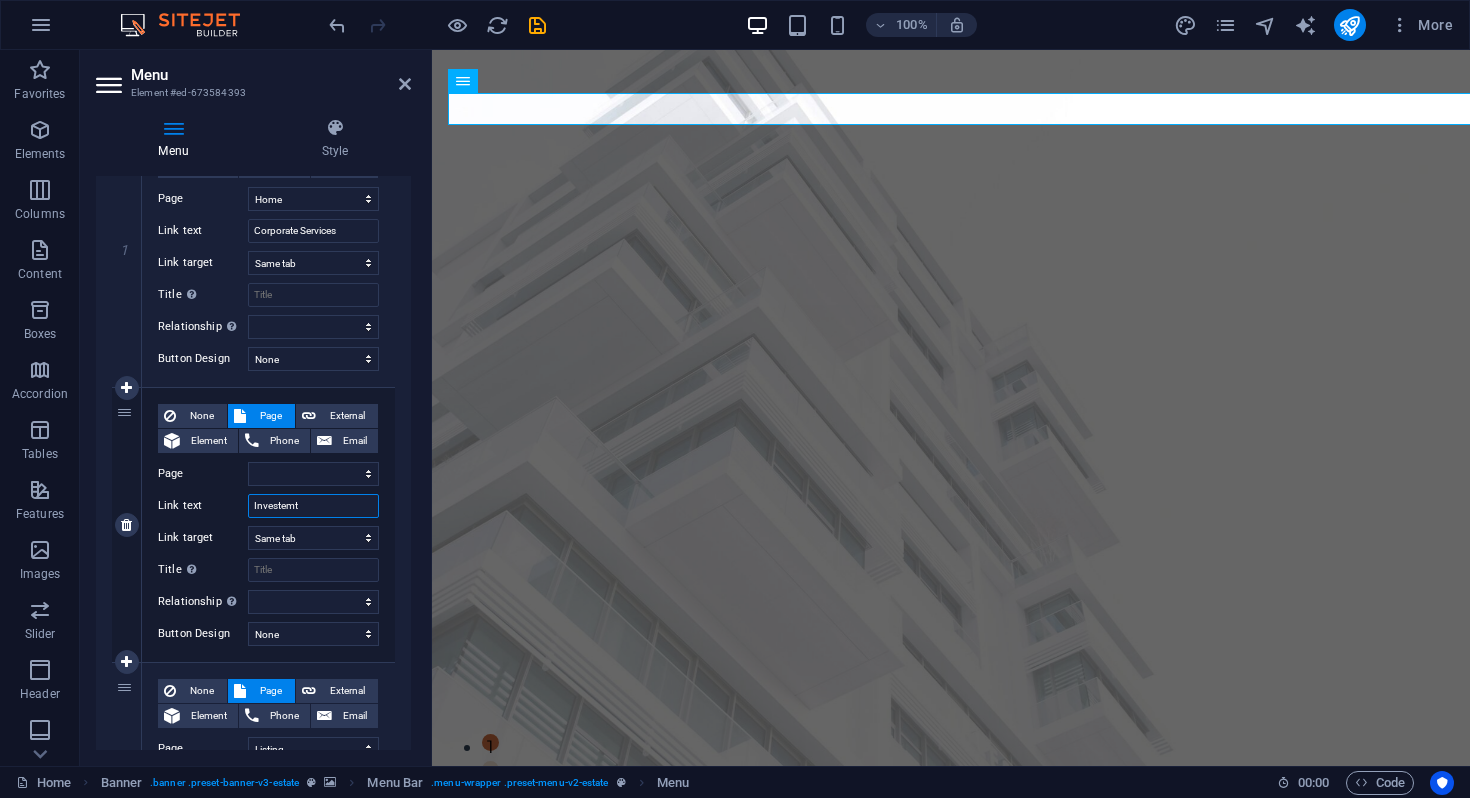 type on "Investemt" 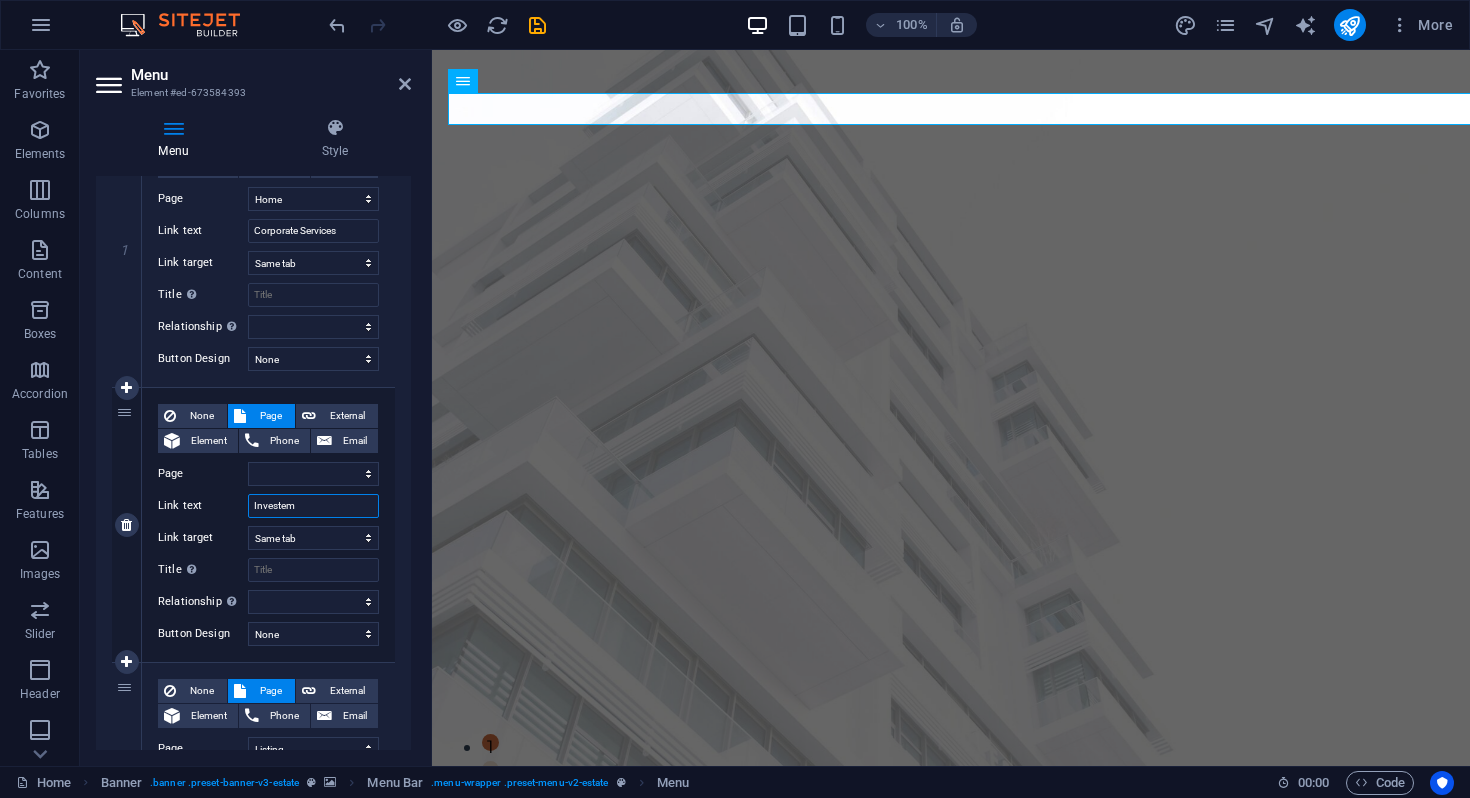 select 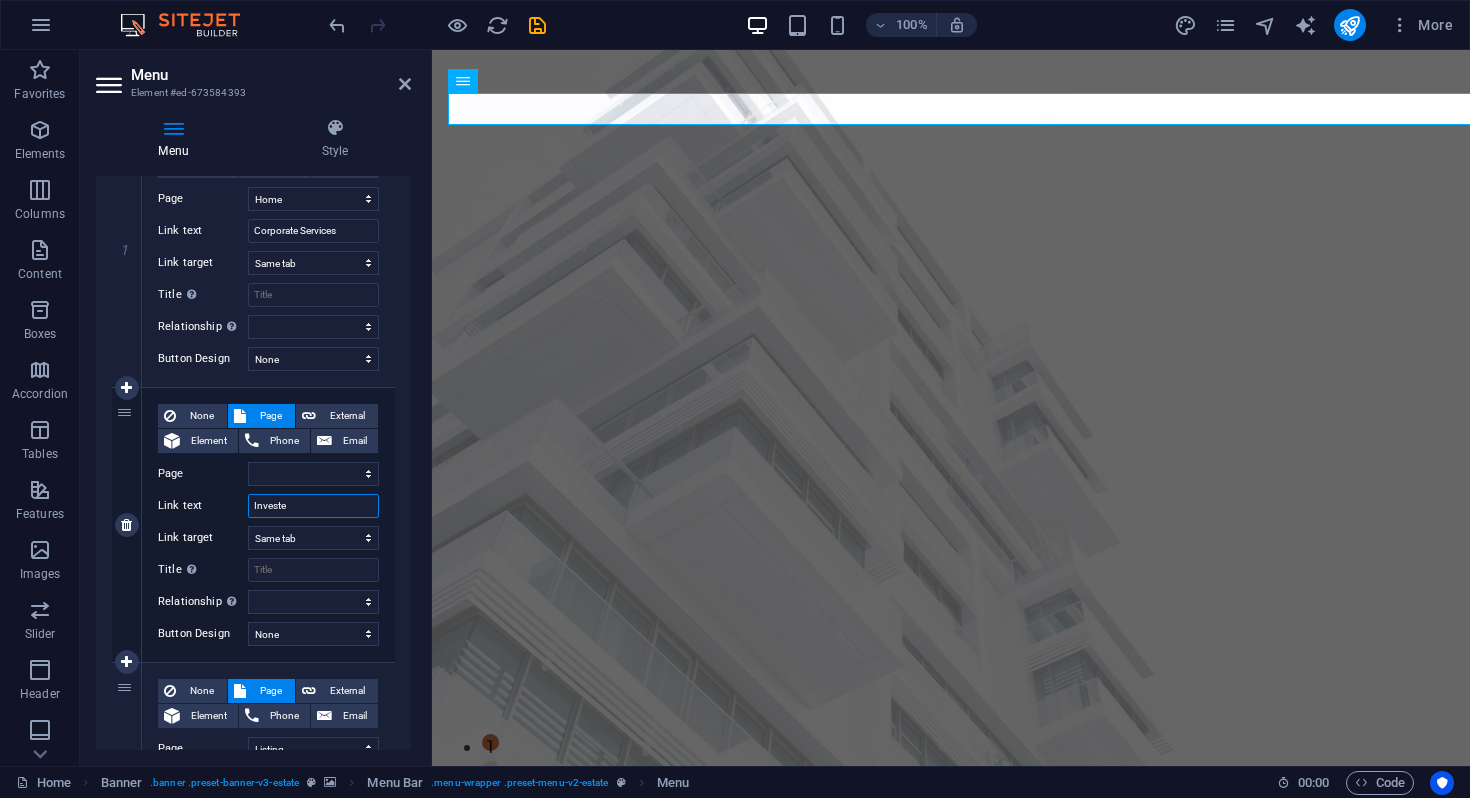 type on "Invest" 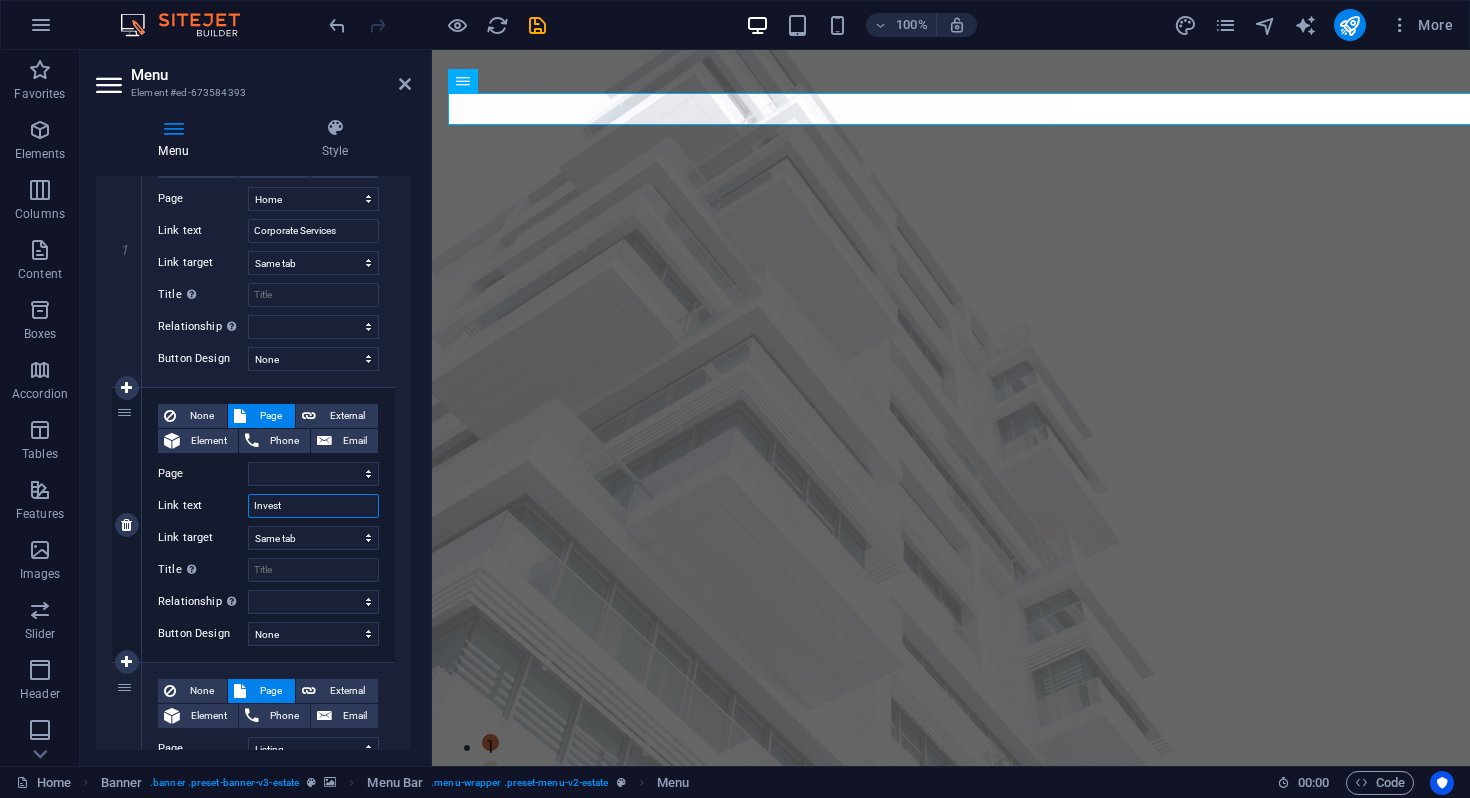 select 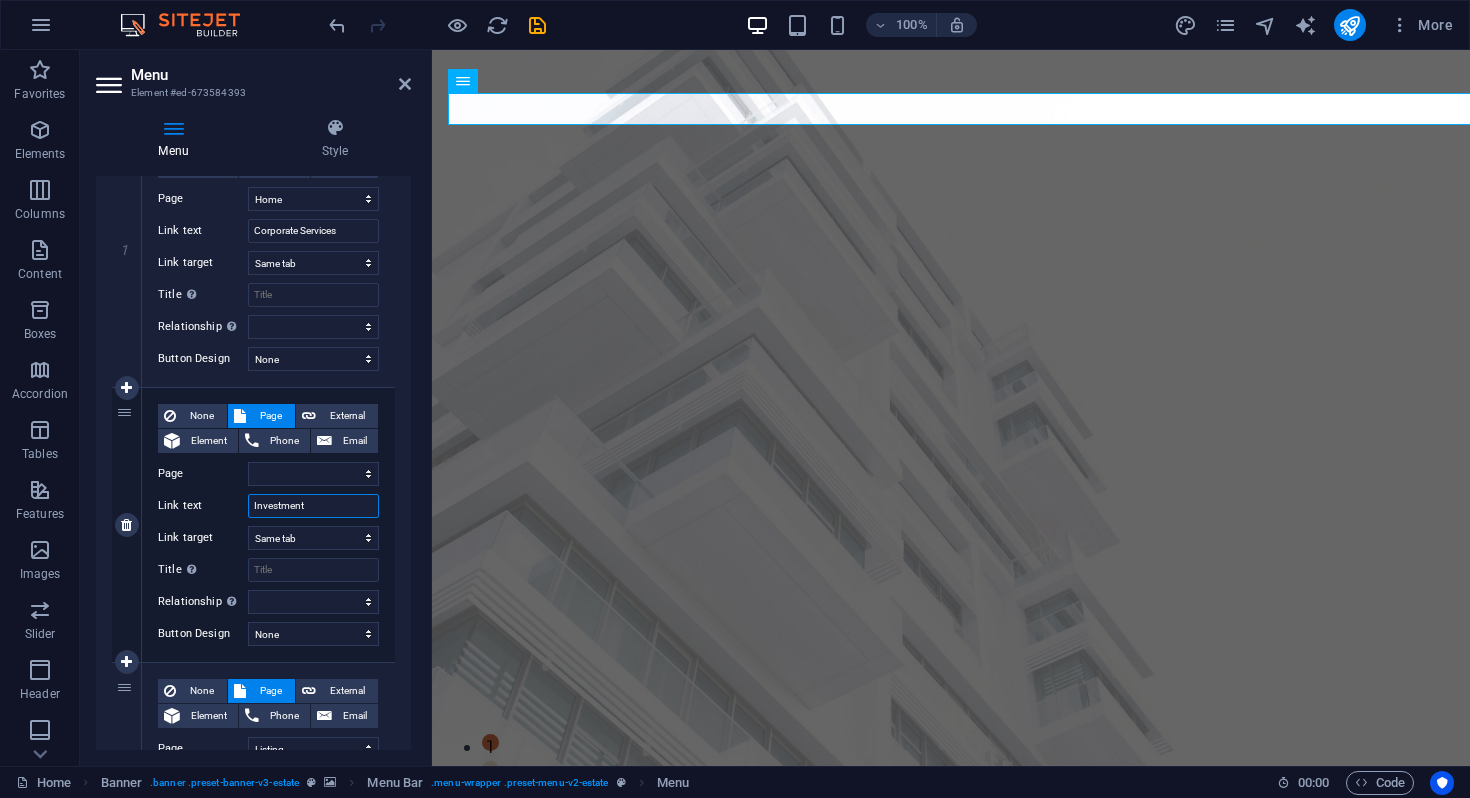 type on "Investment" 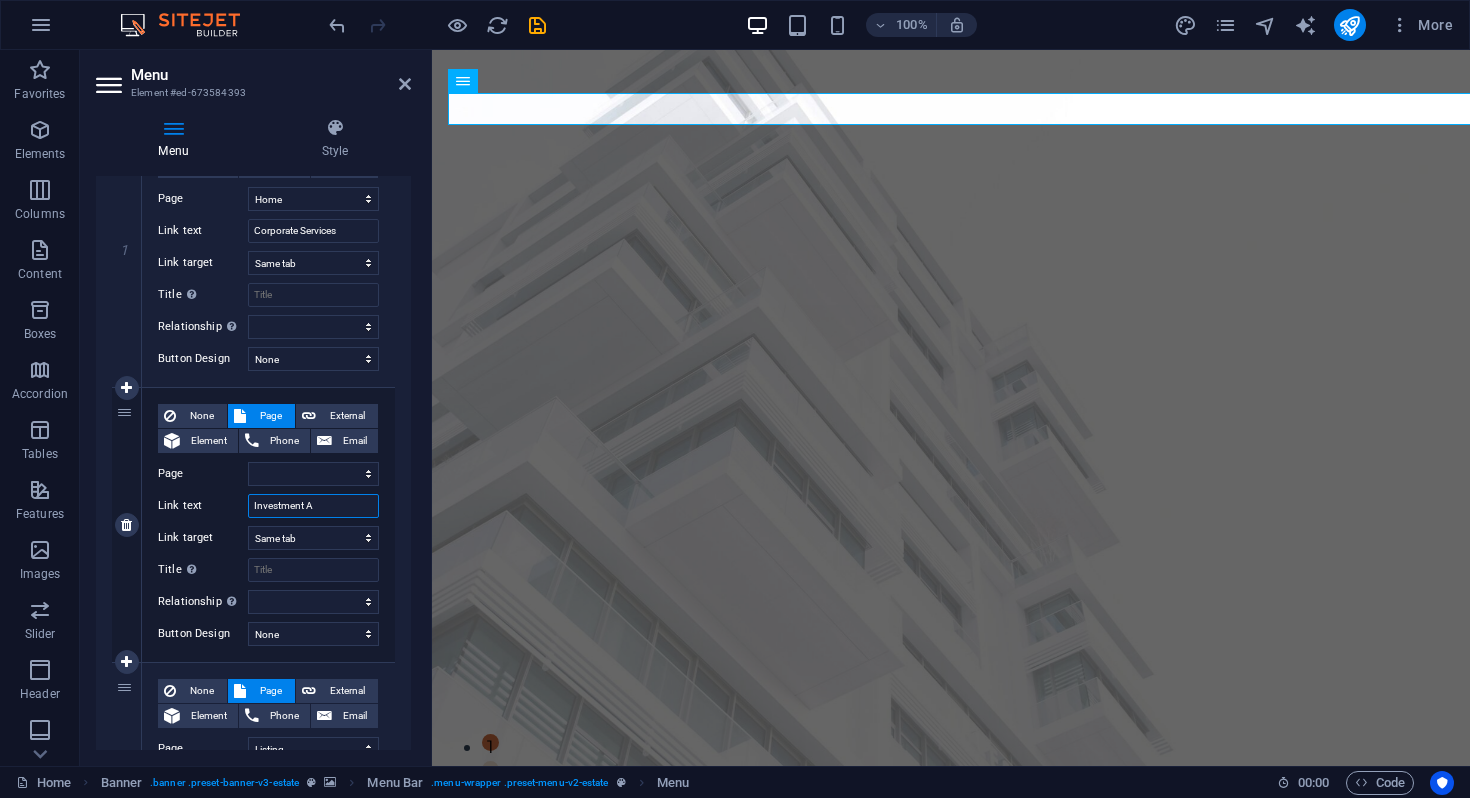 select 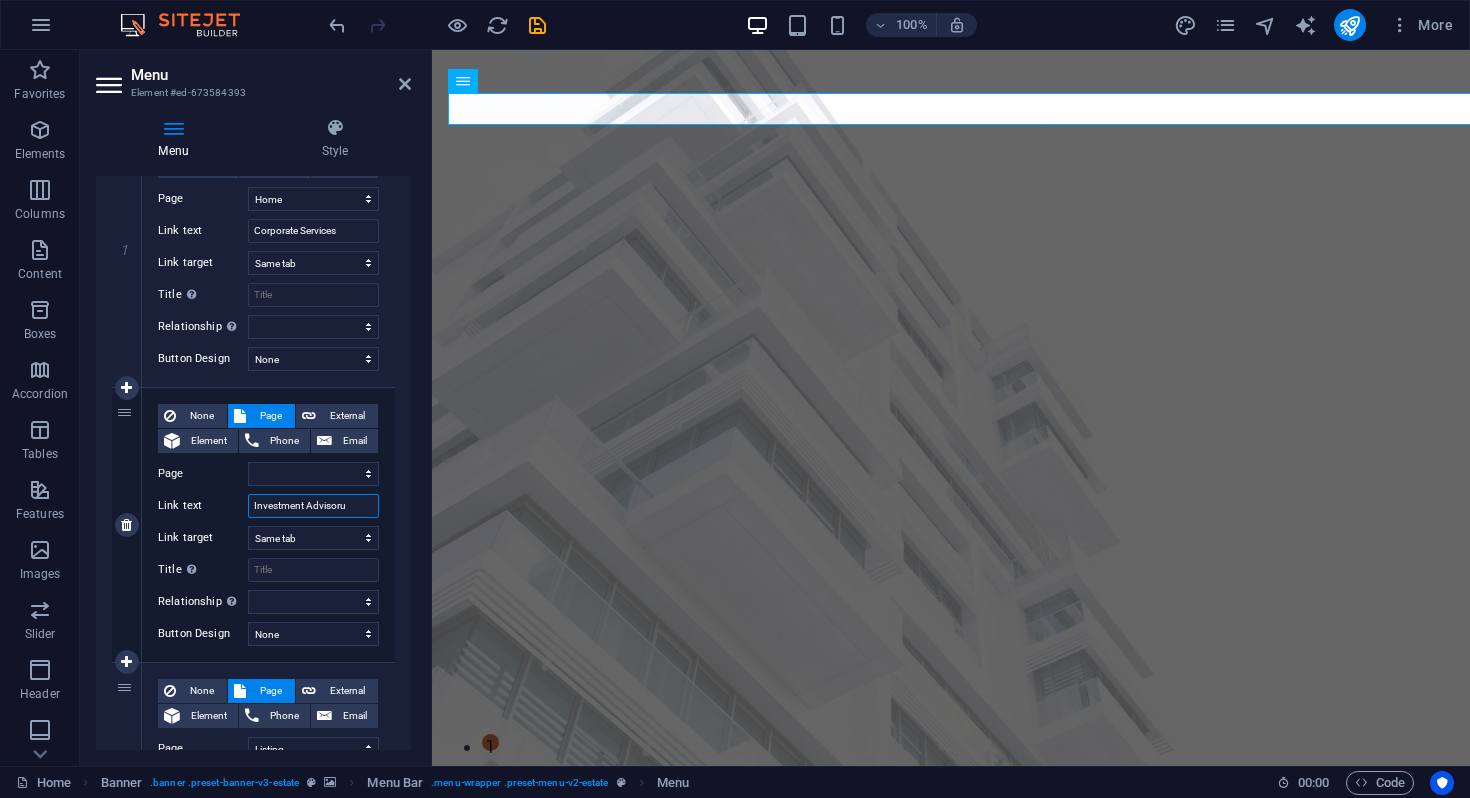 type on "Investment Advisor" 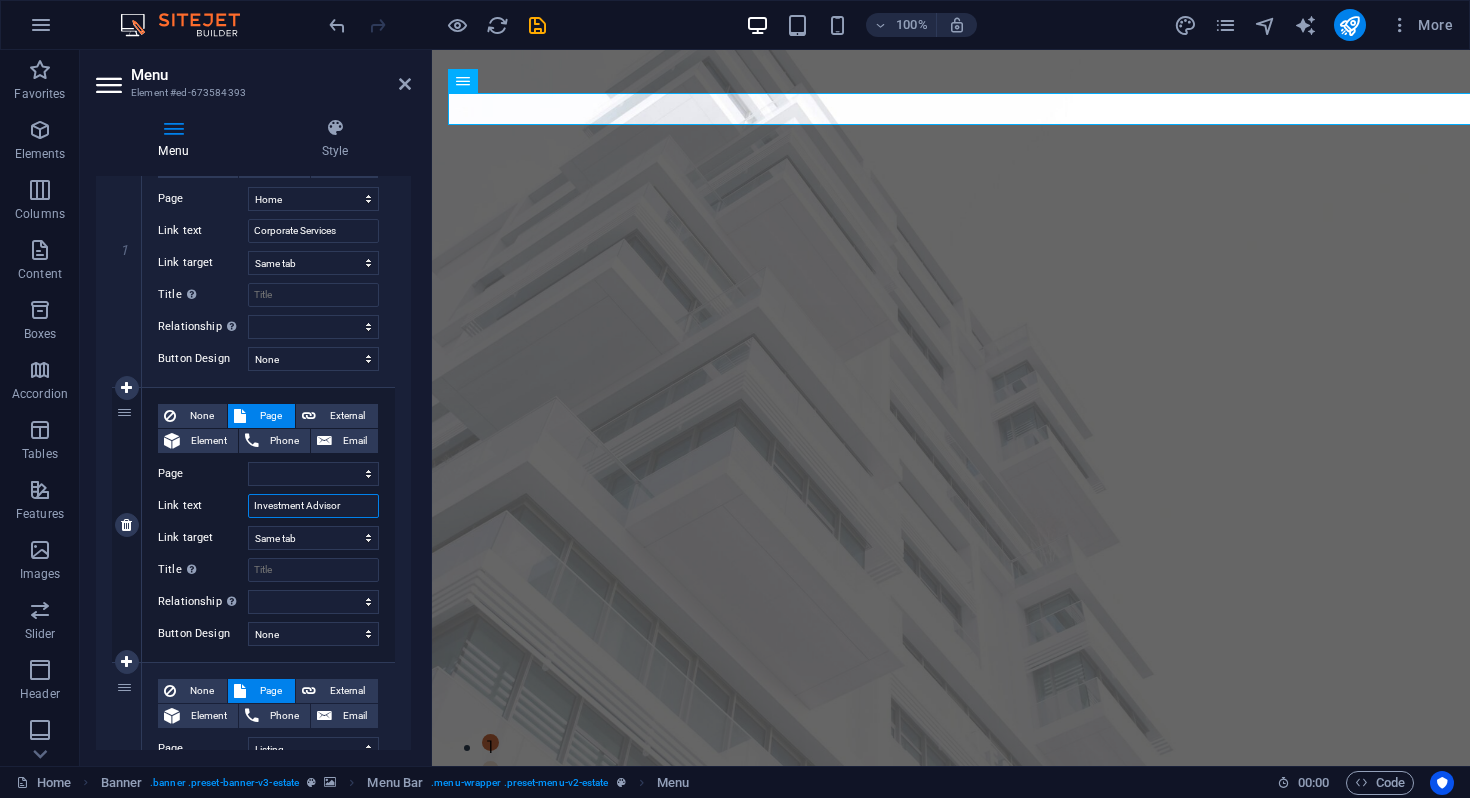 select 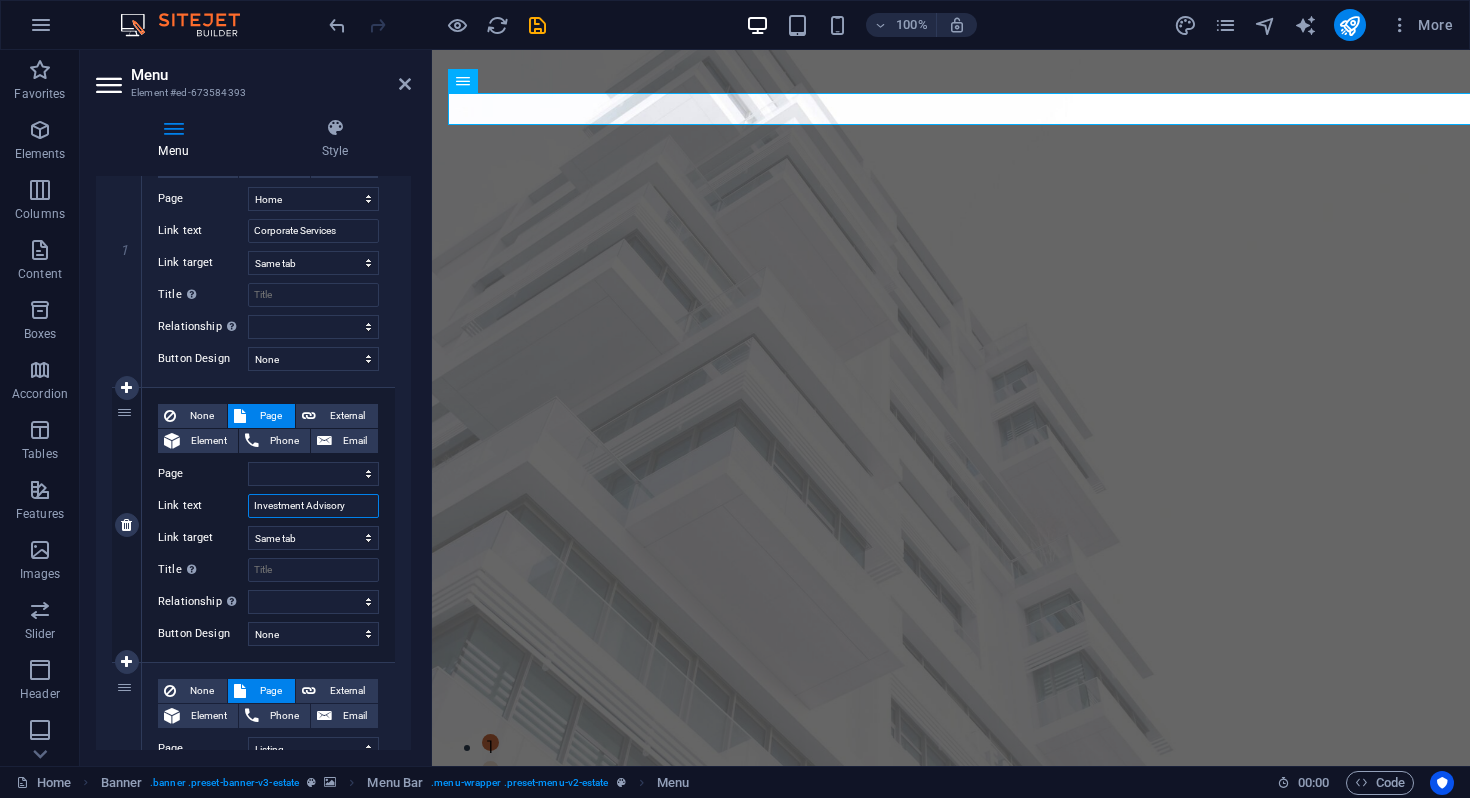 select 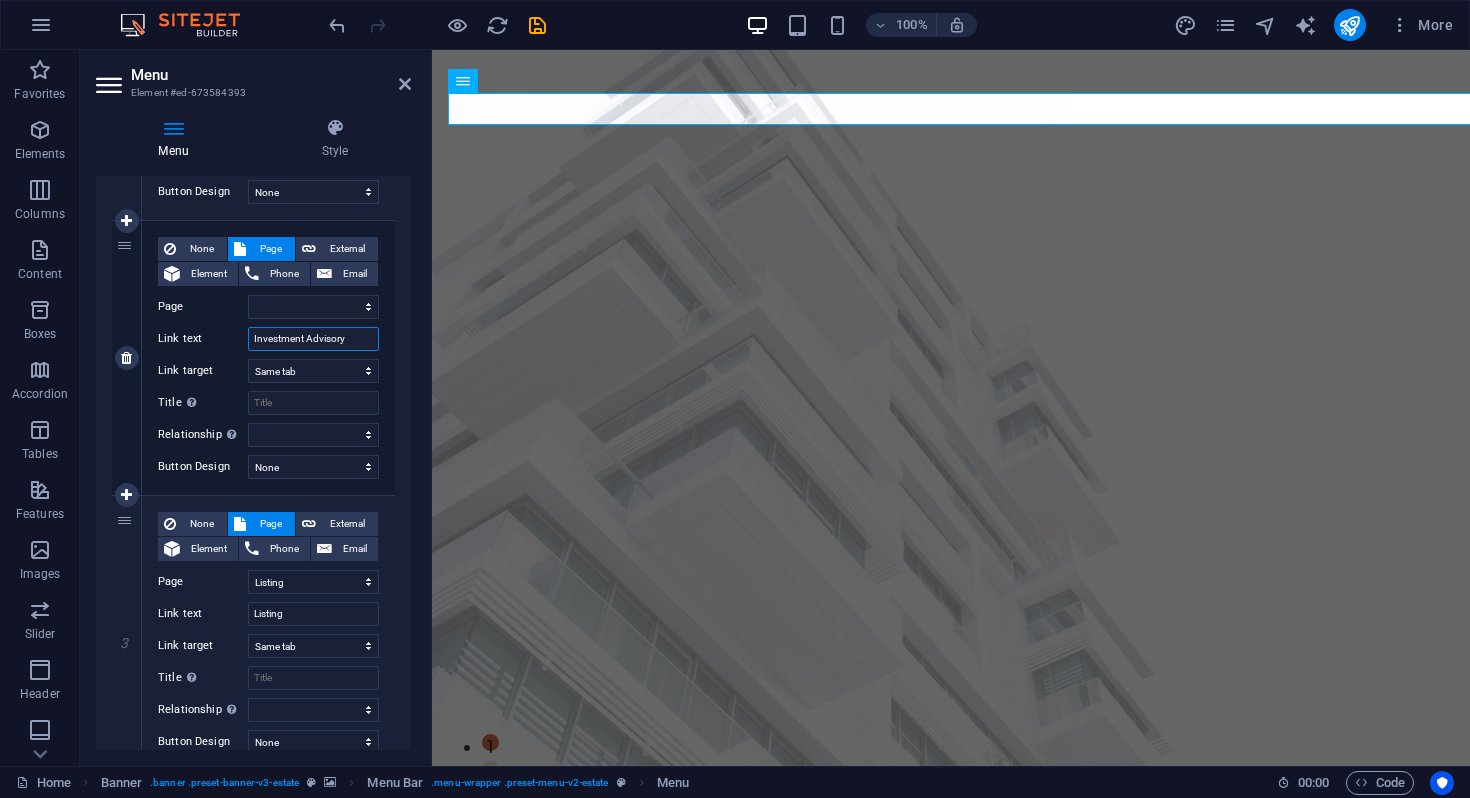 scroll, scrollTop: 441, scrollLeft: 0, axis: vertical 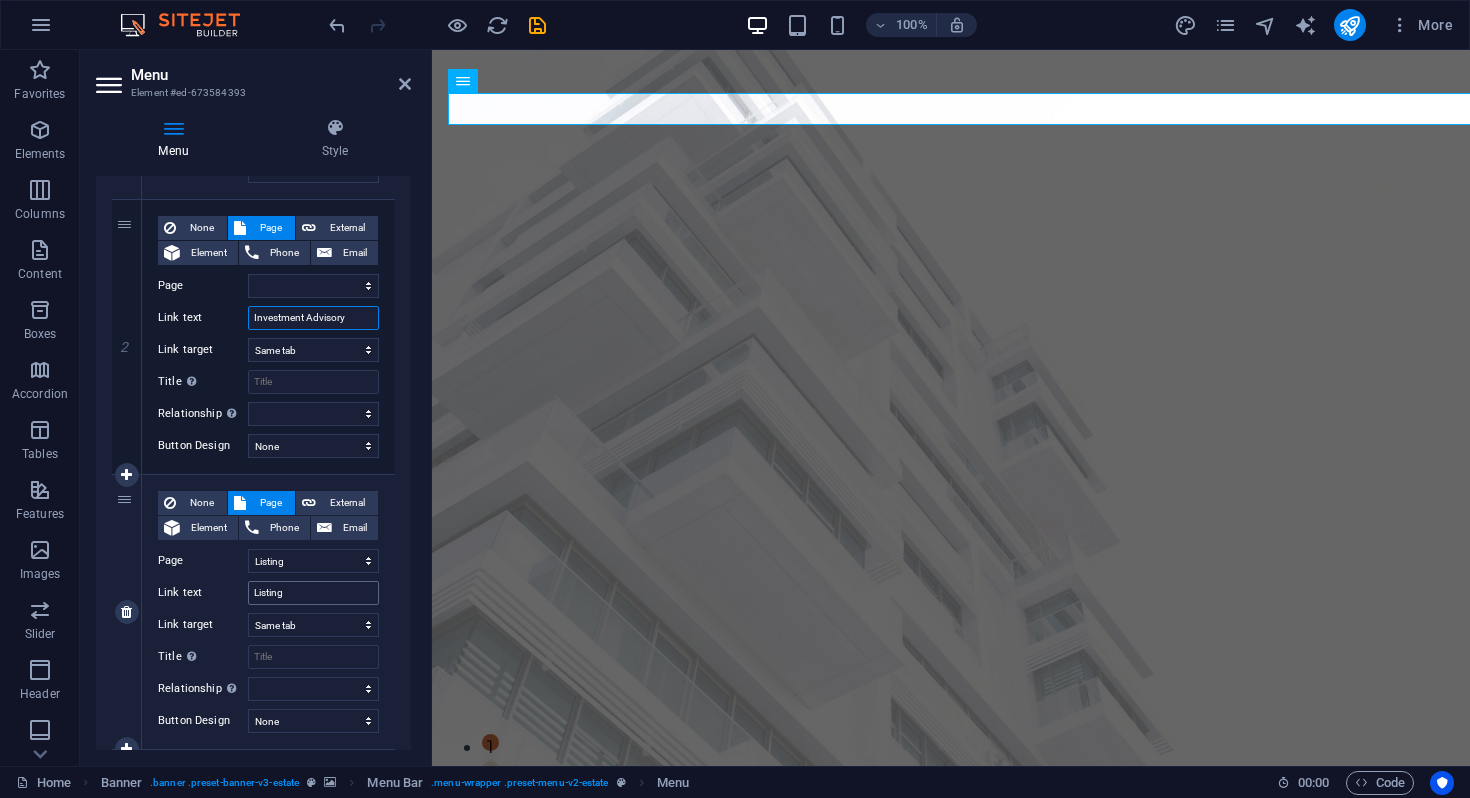 type on "Investment Advisory" 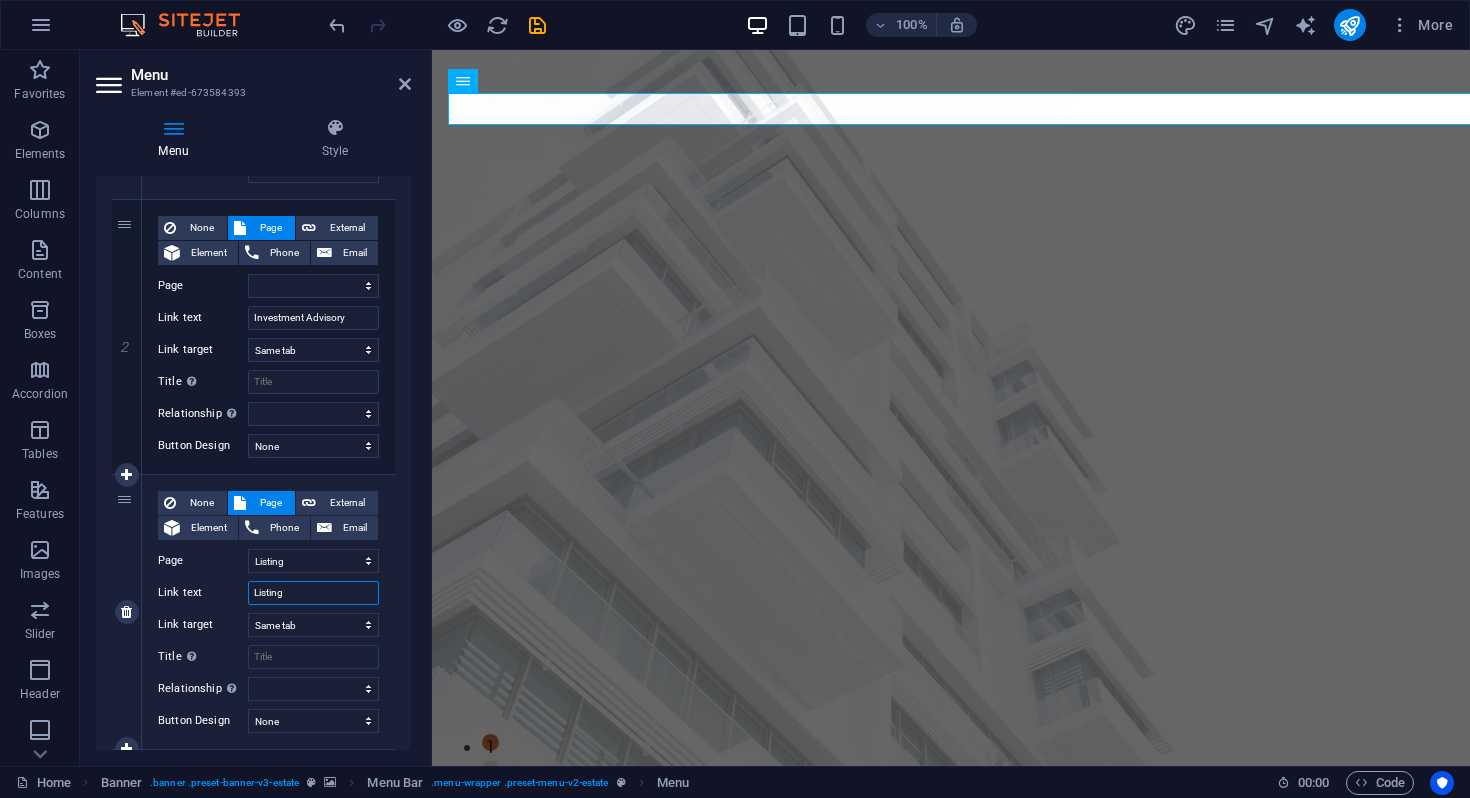 click on "Listing" at bounding box center (313, 593) 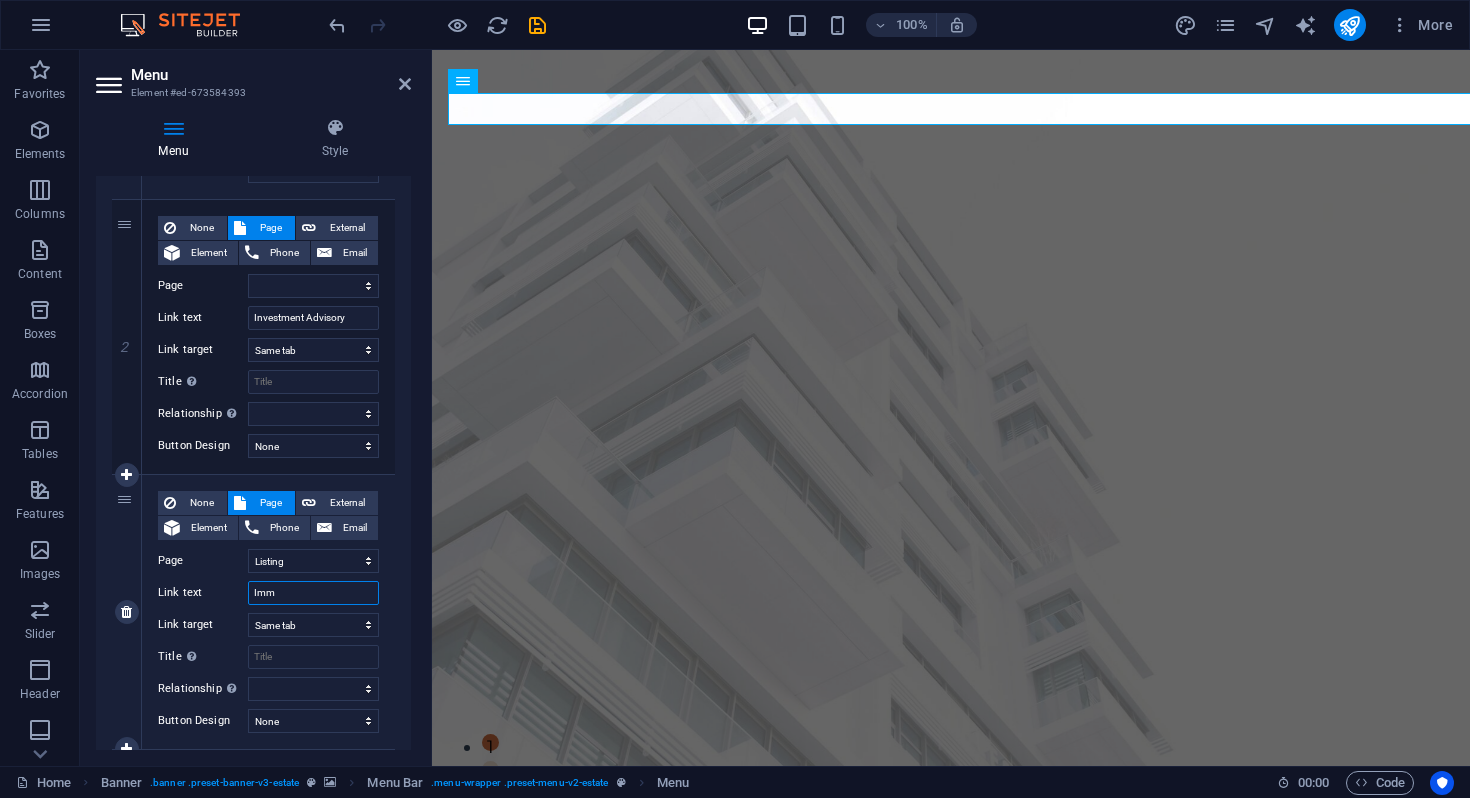 type on "Immi" 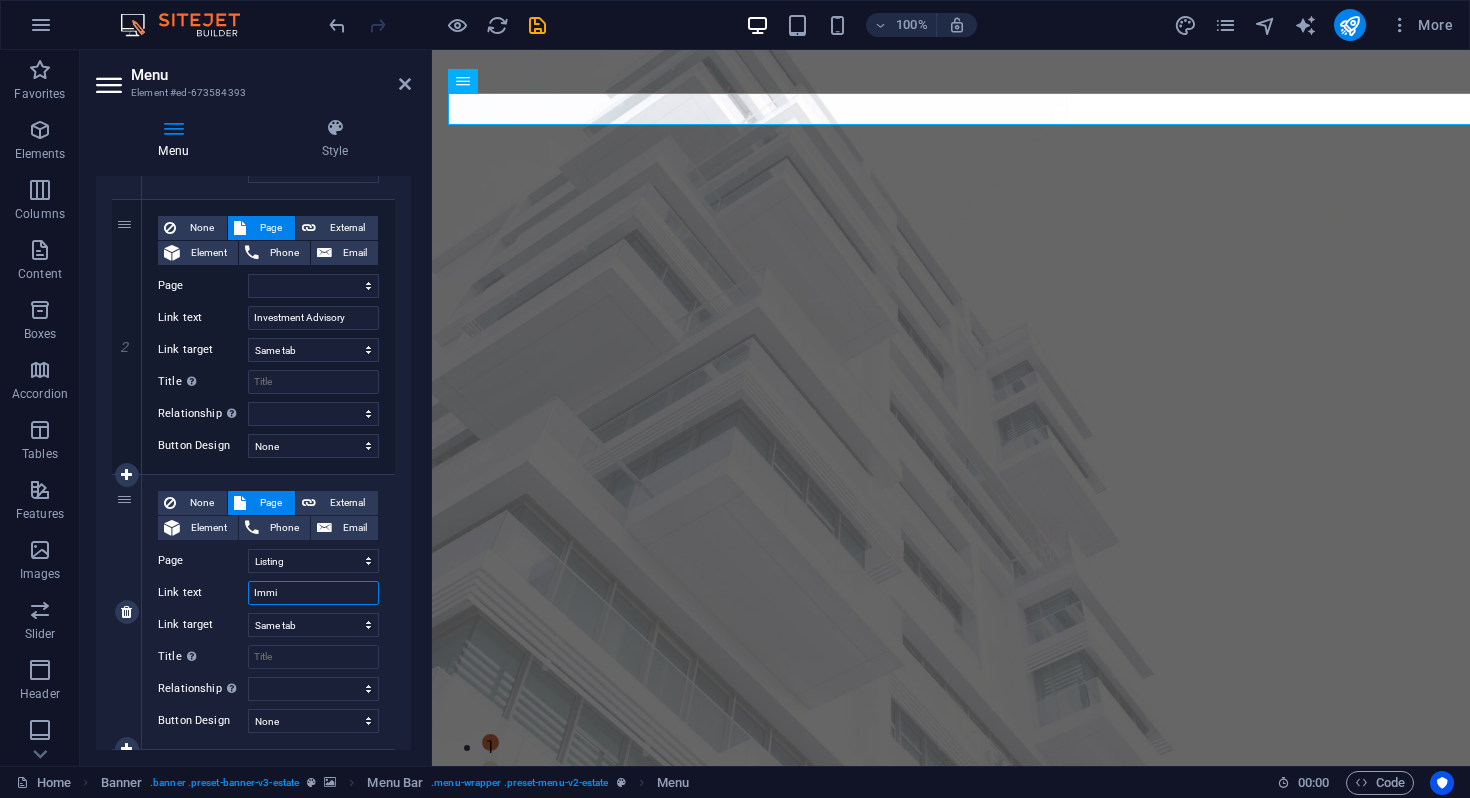 select 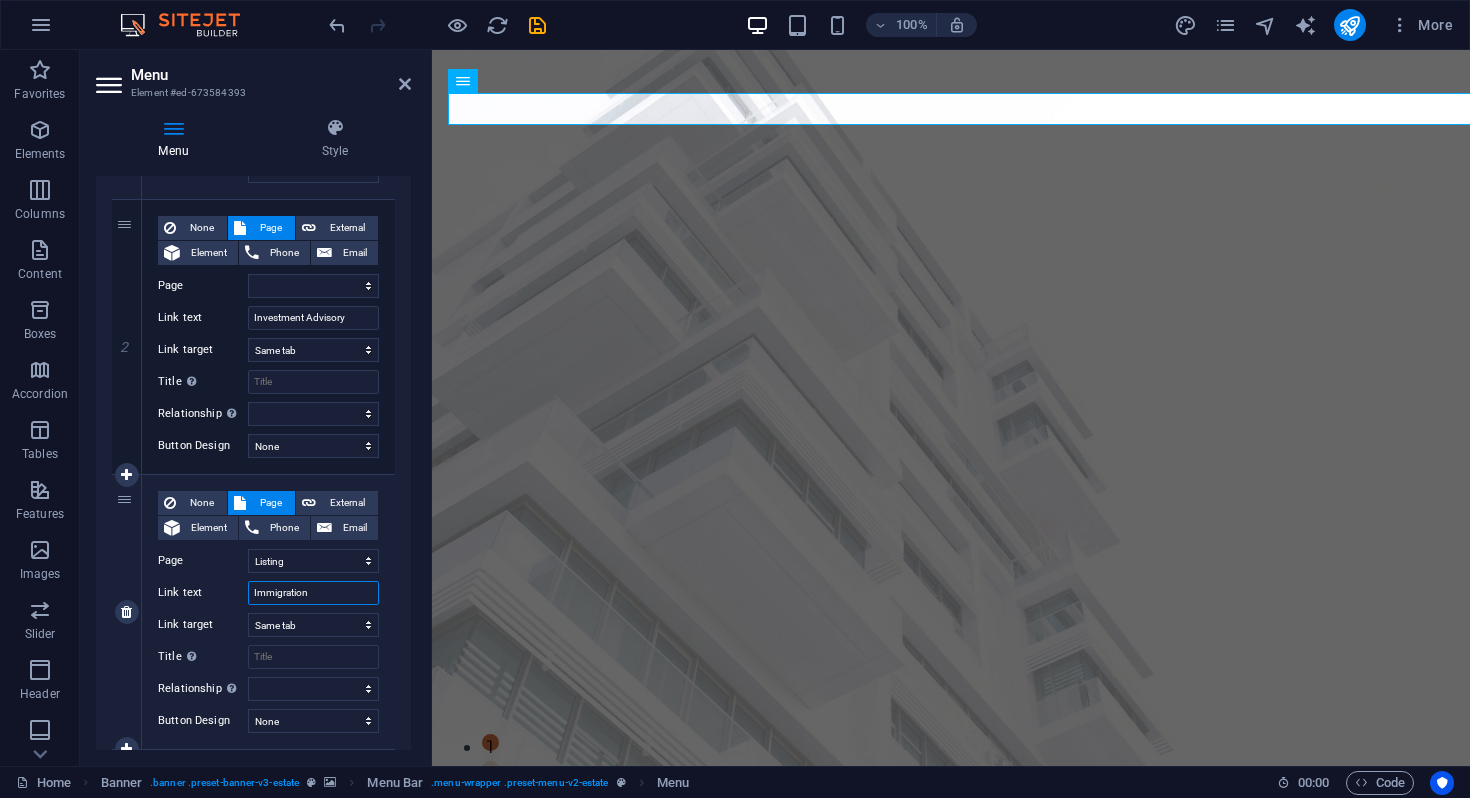 type 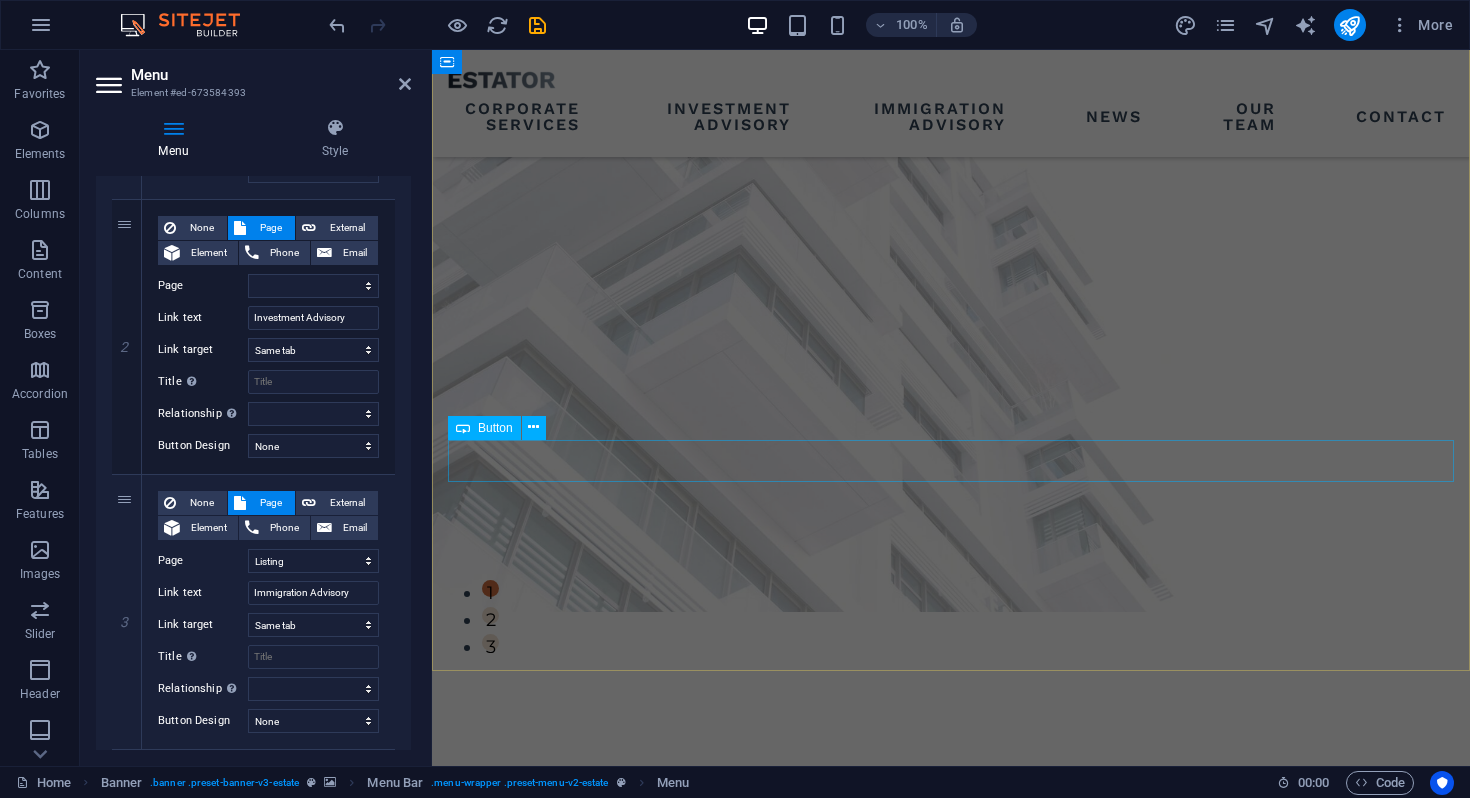 scroll, scrollTop: 192, scrollLeft: 0, axis: vertical 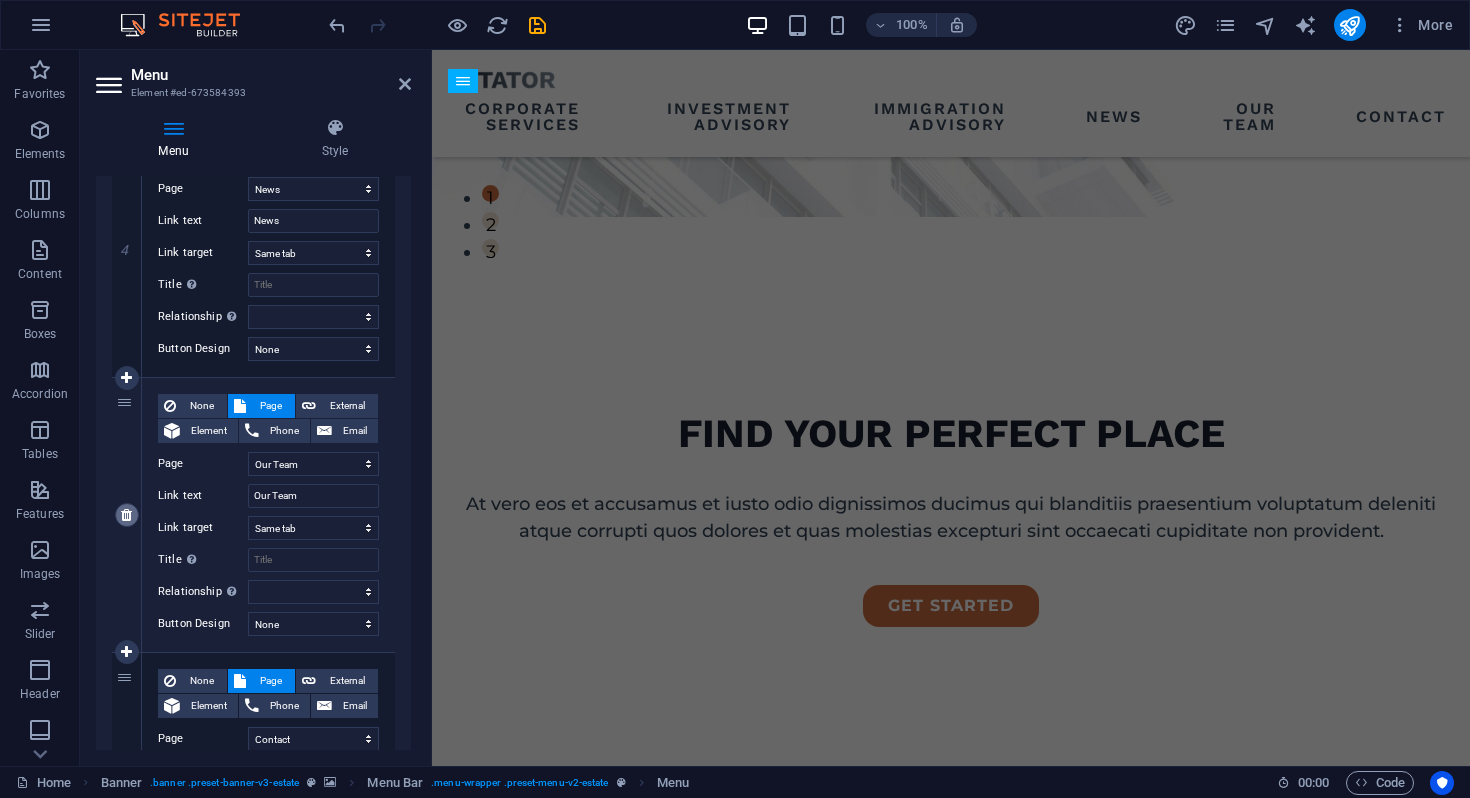 click at bounding box center (126, 515) 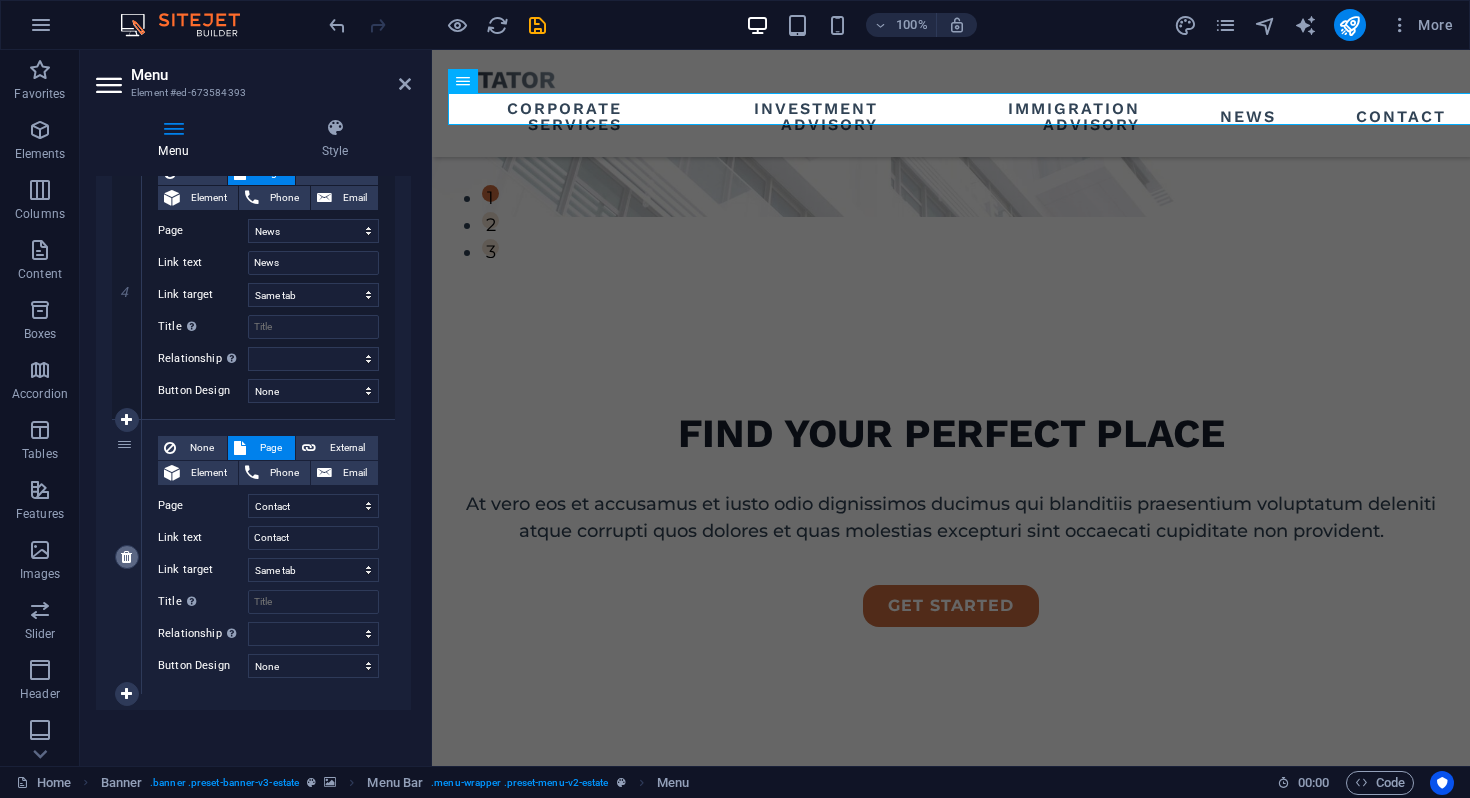 scroll, scrollTop: 1046, scrollLeft: 0, axis: vertical 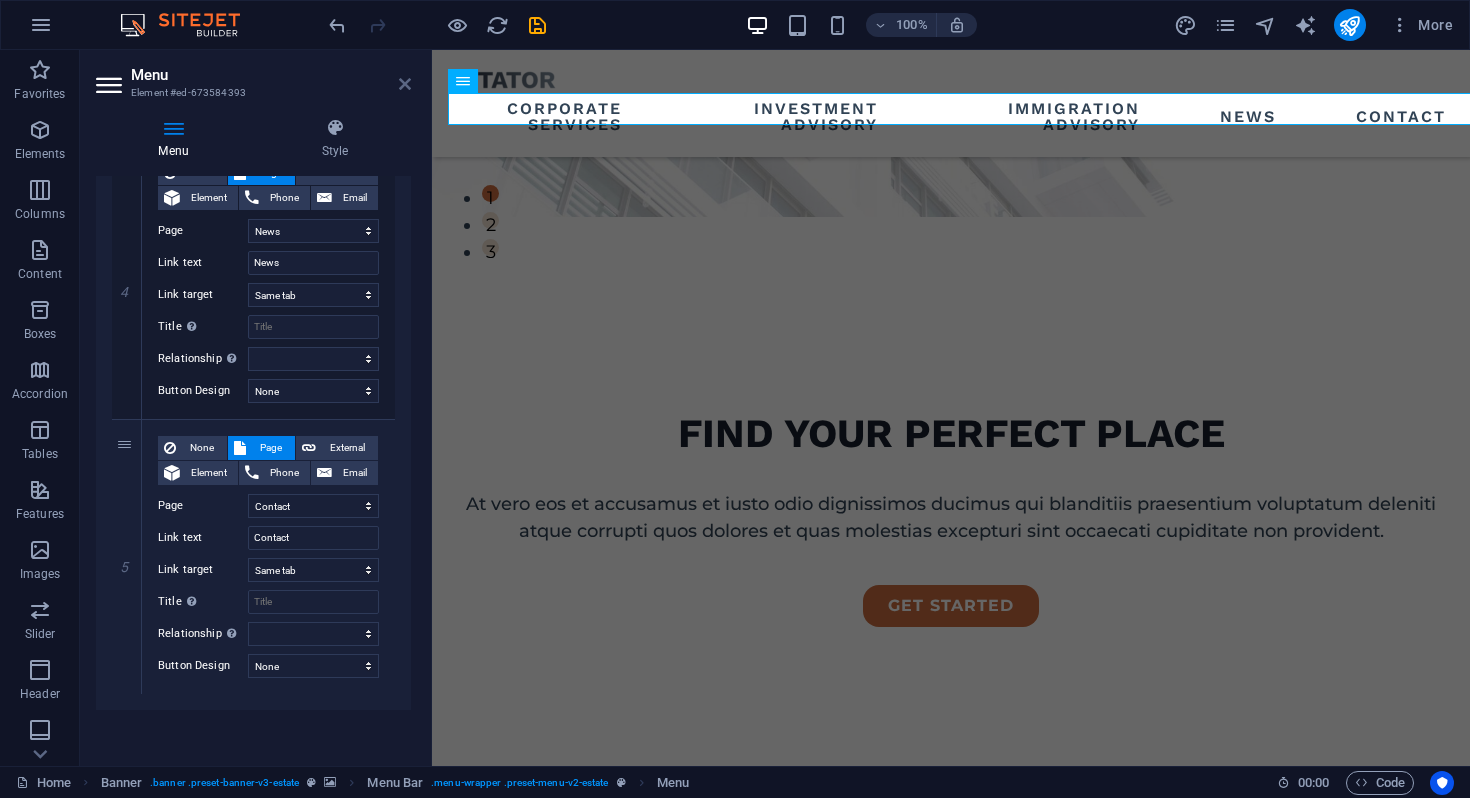 click at bounding box center [405, 84] 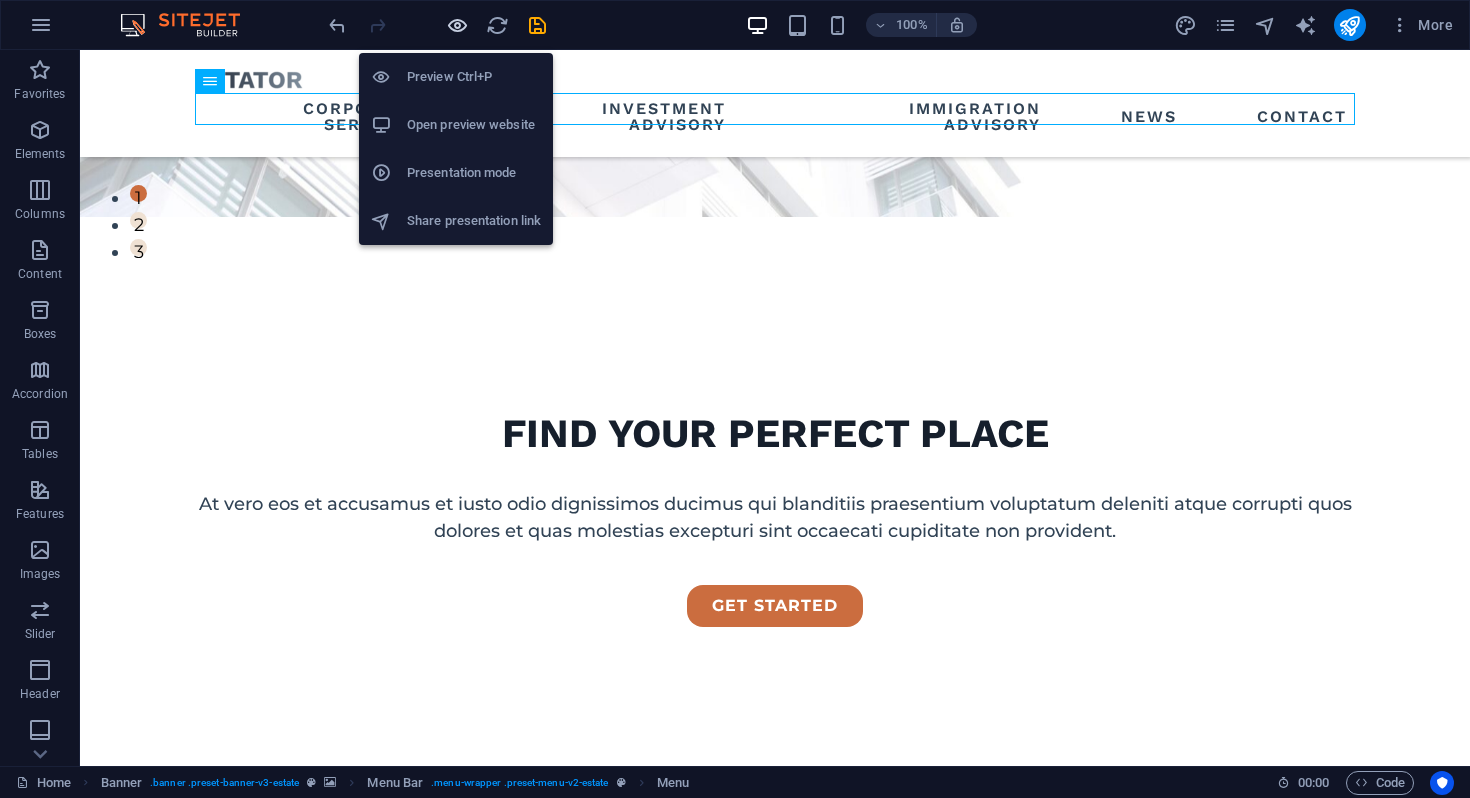 click at bounding box center [457, 25] 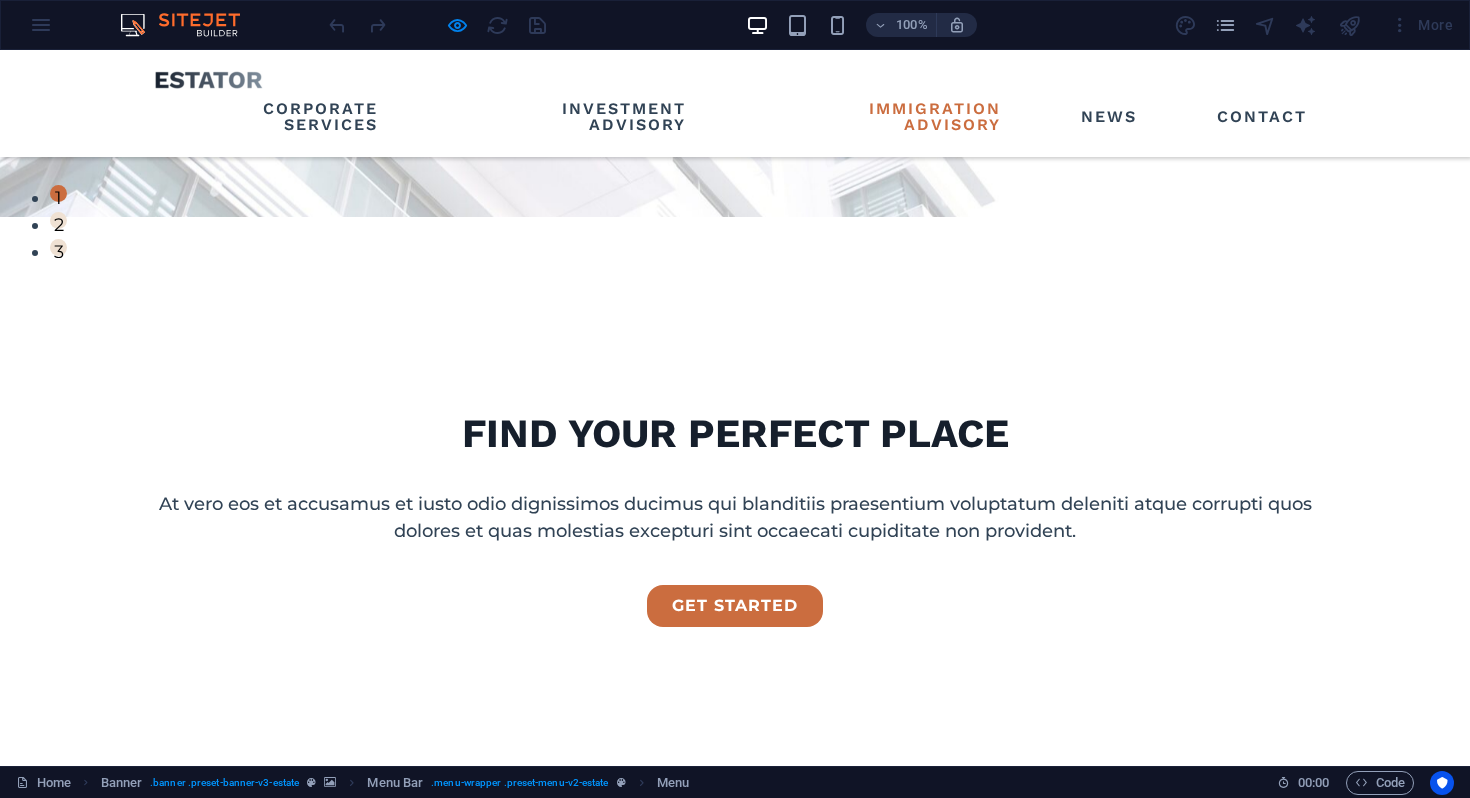 click on "Immigration Advisory" at bounding box center (883, 117) 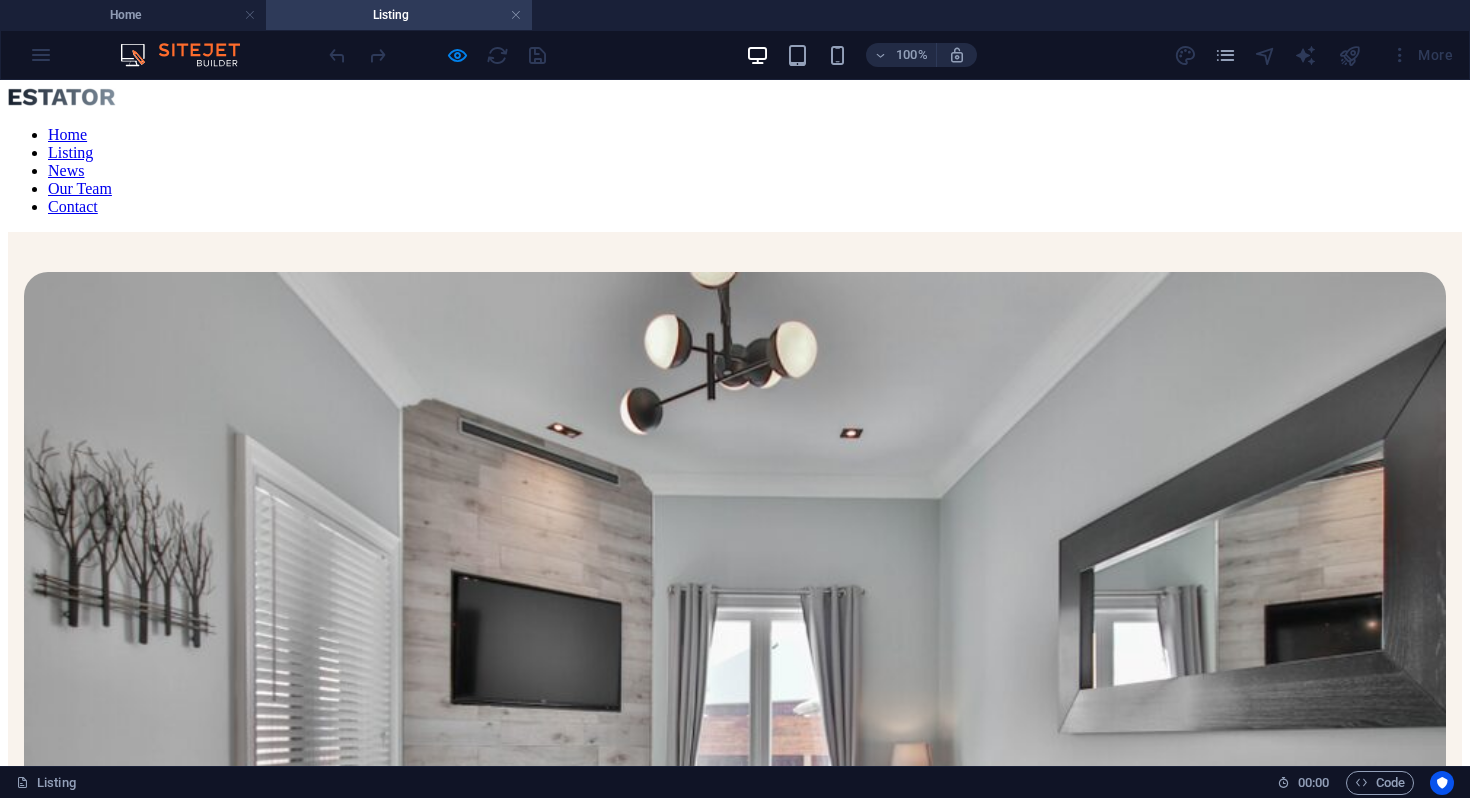 scroll, scrollTop: 0, scrollLeft: 0, axis: both 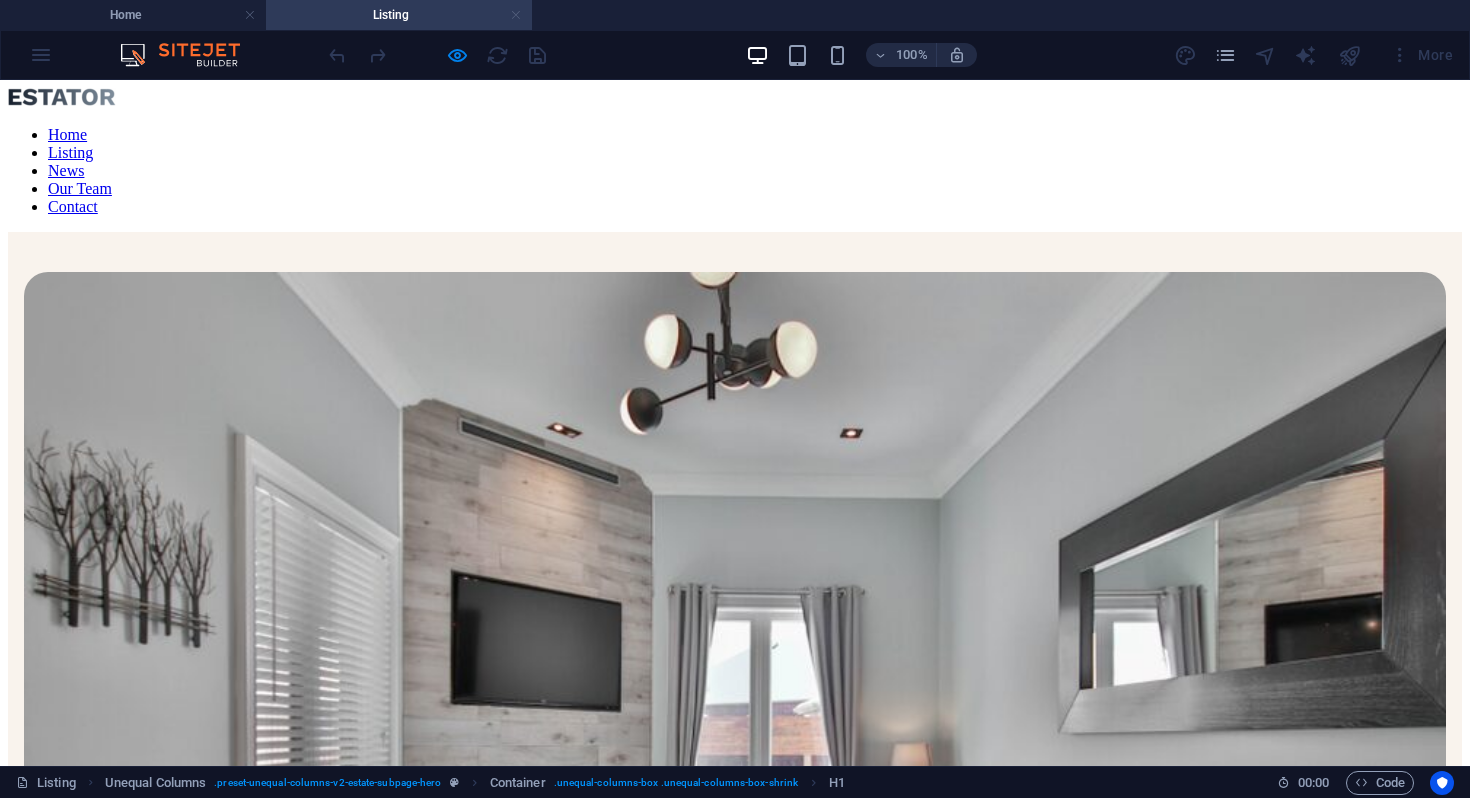 click at bounding box center (516, 15) 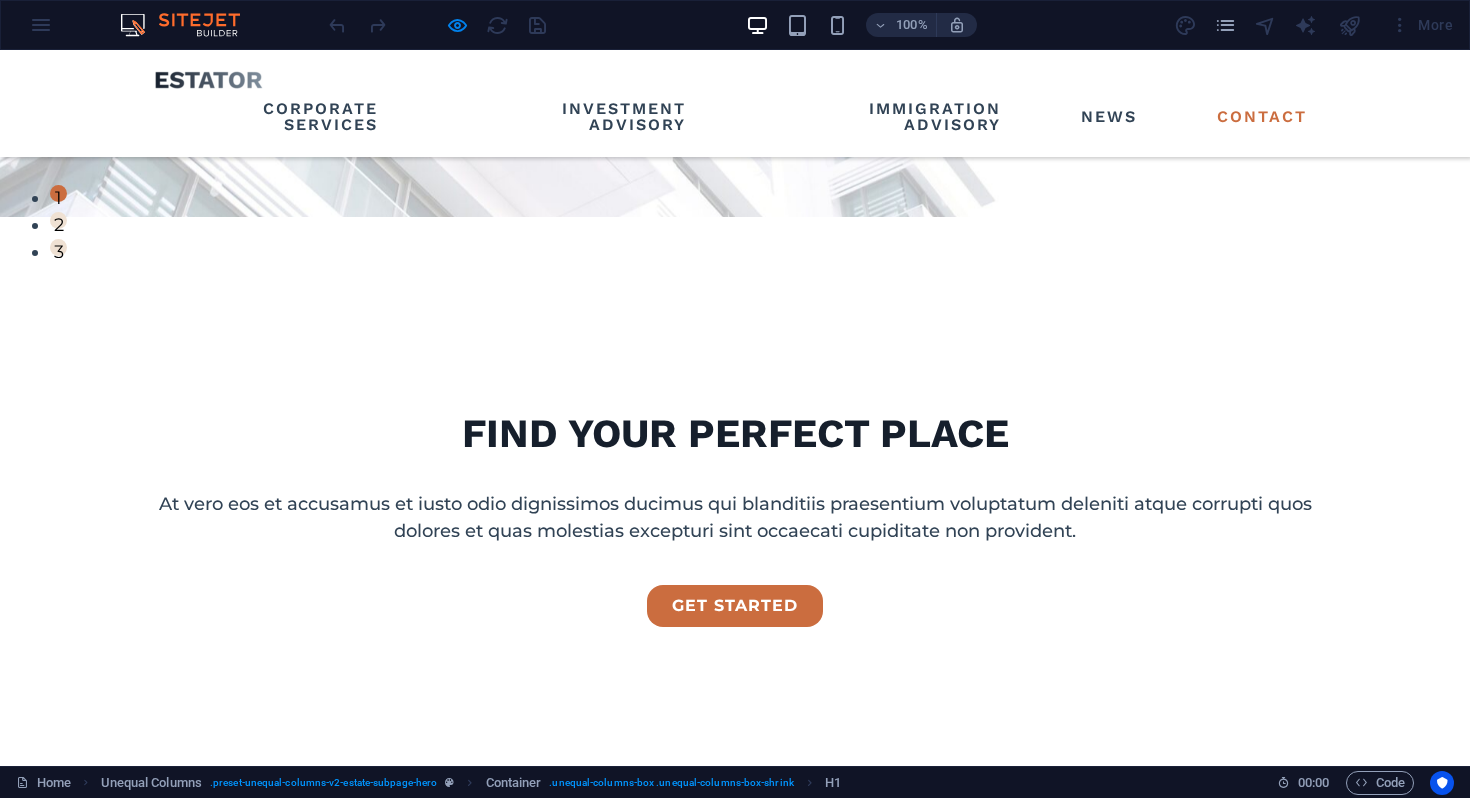 click on "Contact" at bounding box center (1262, 117) 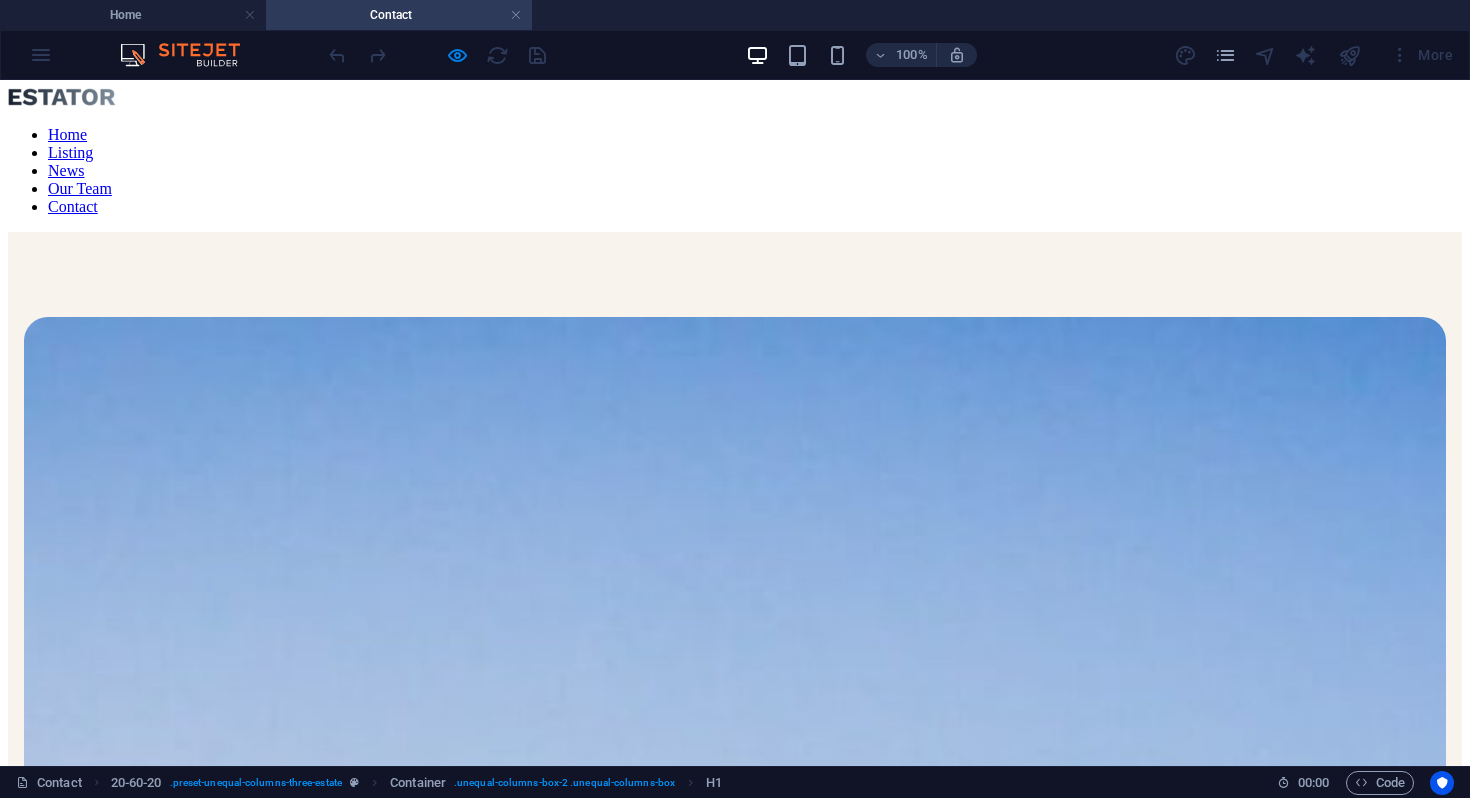 scroll, scrollTop: 0, scrollLeft: 0, axis: both 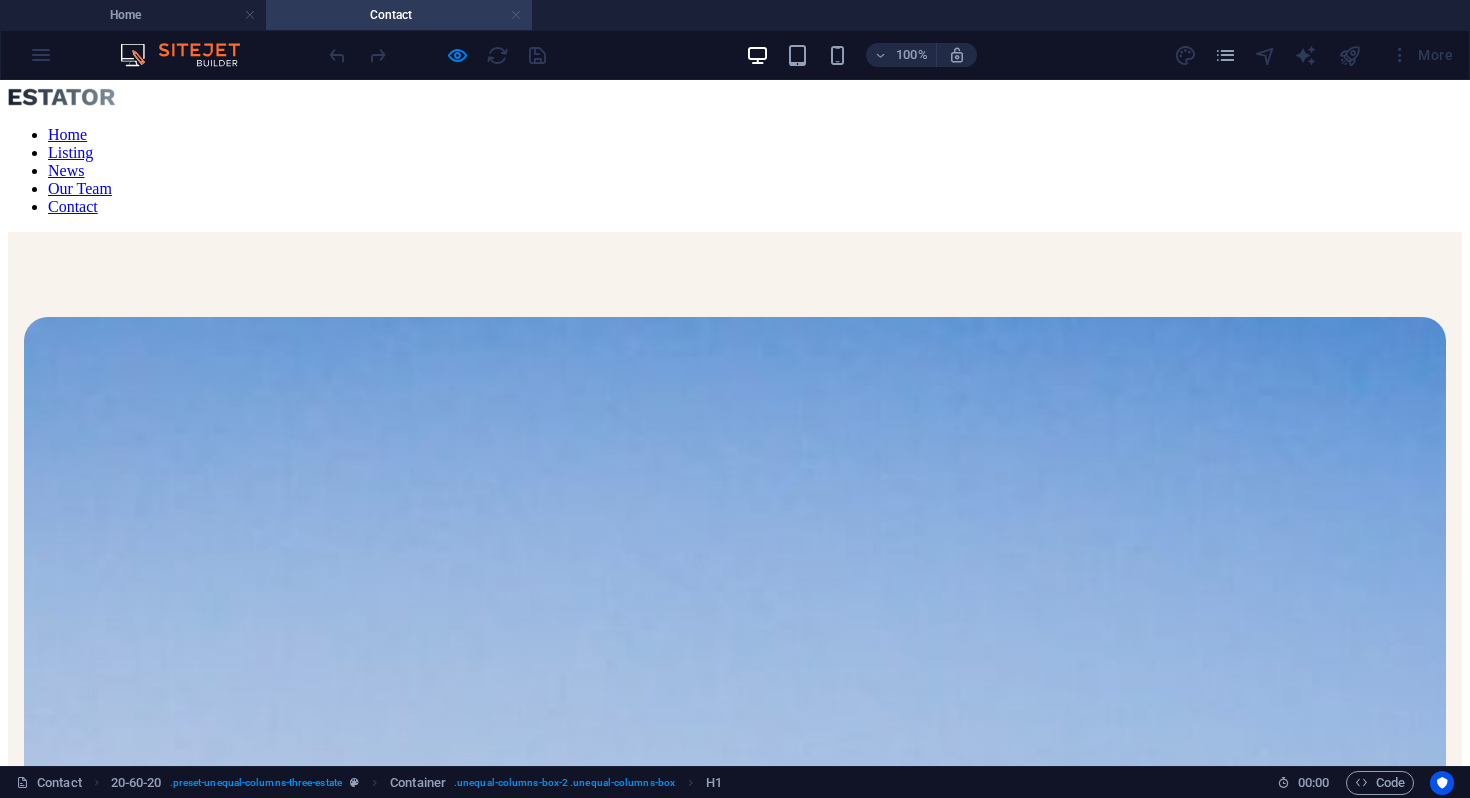 click at bounding box center [516, 15] 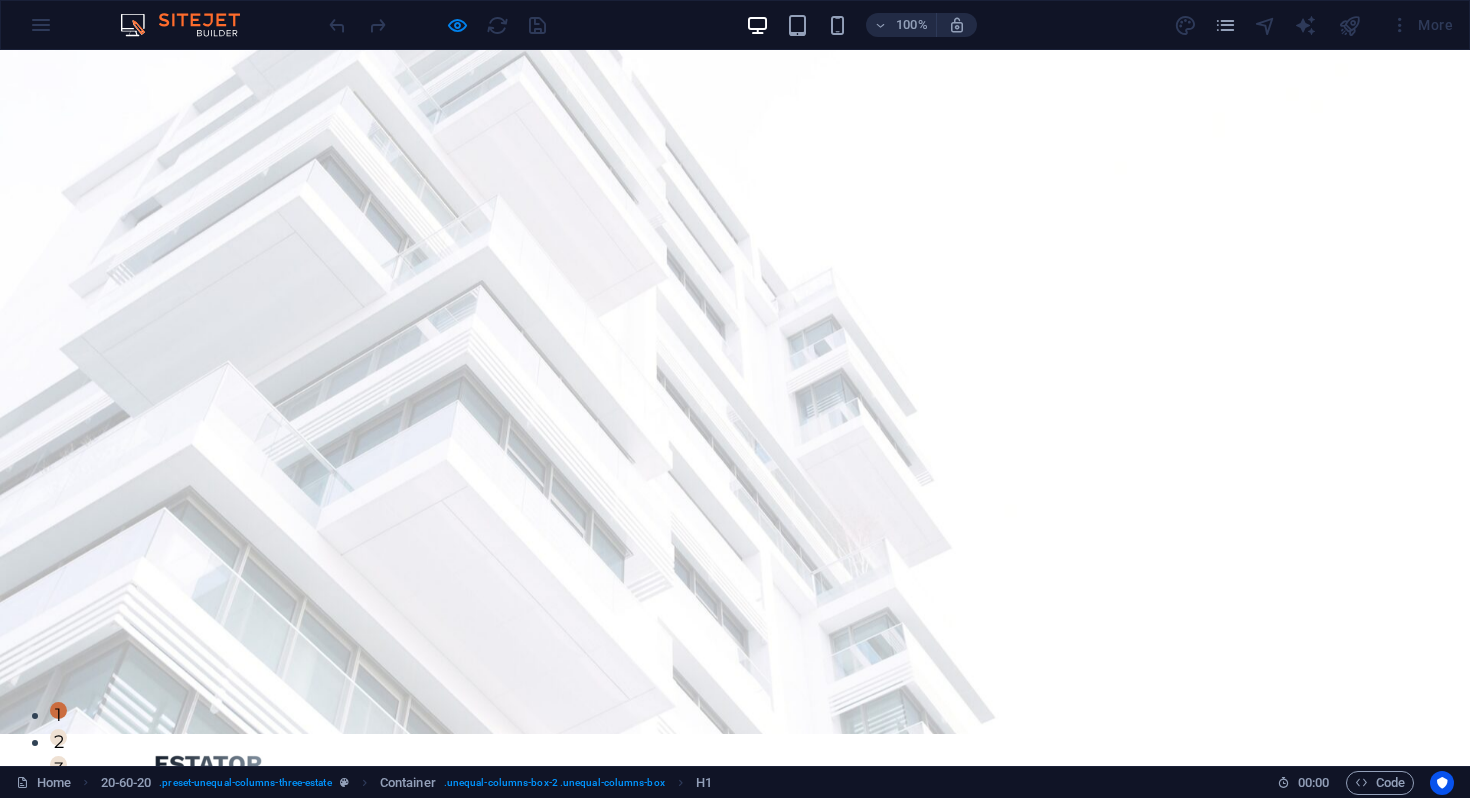 scroll, scrollTop: 0, scrollLeft: 0, axis: both 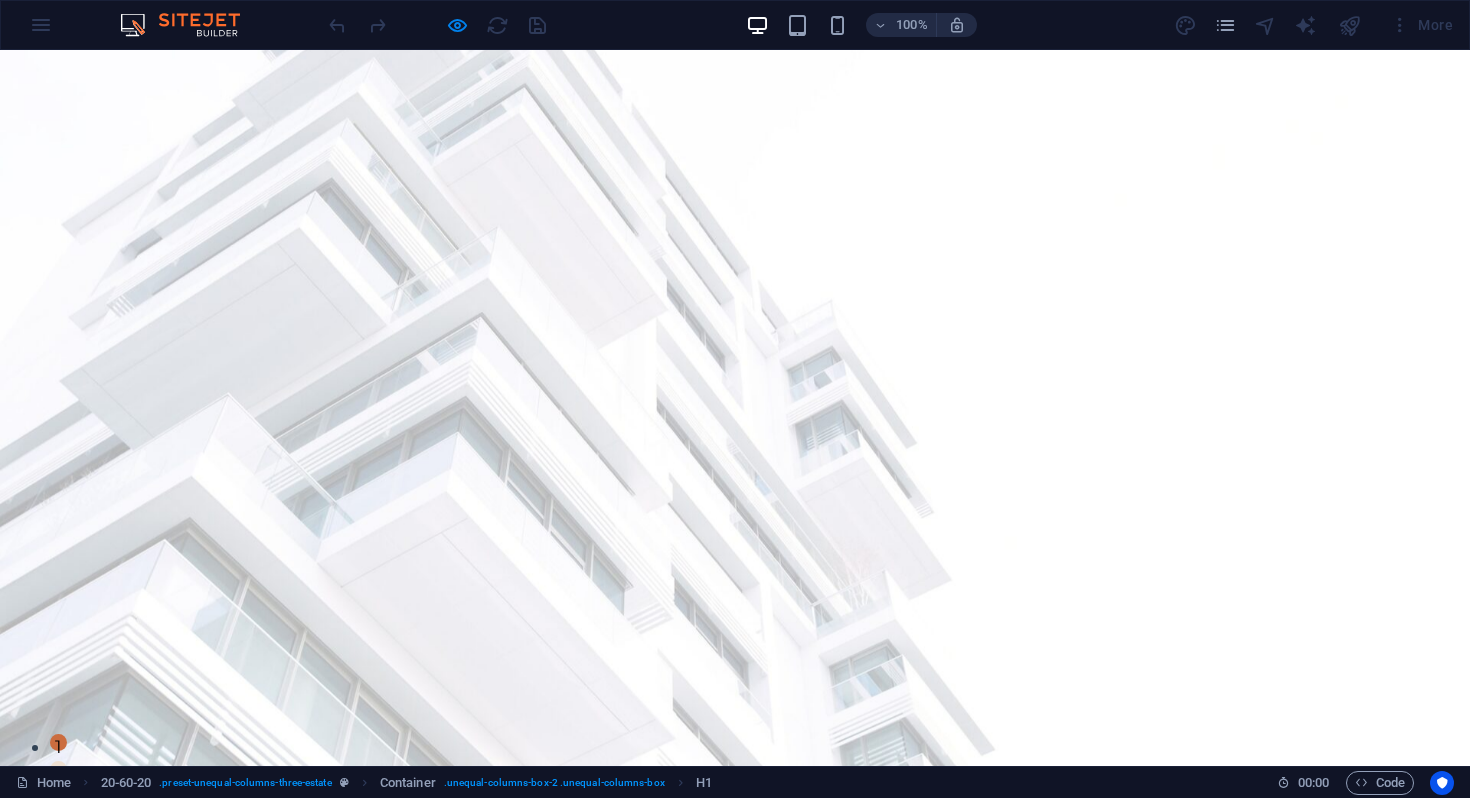 click at bounding box center [209, 796] 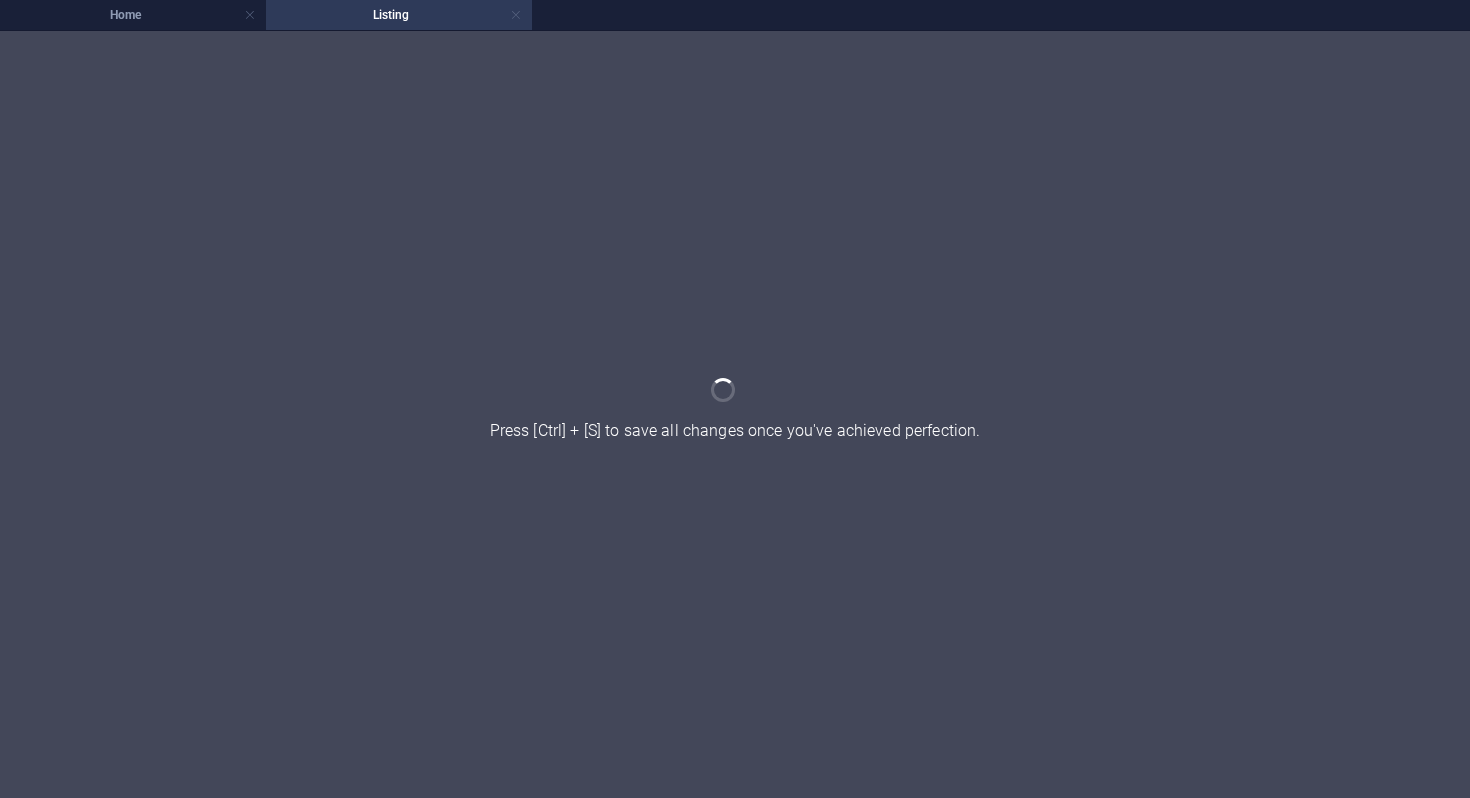click at bounding box center [516, 15] 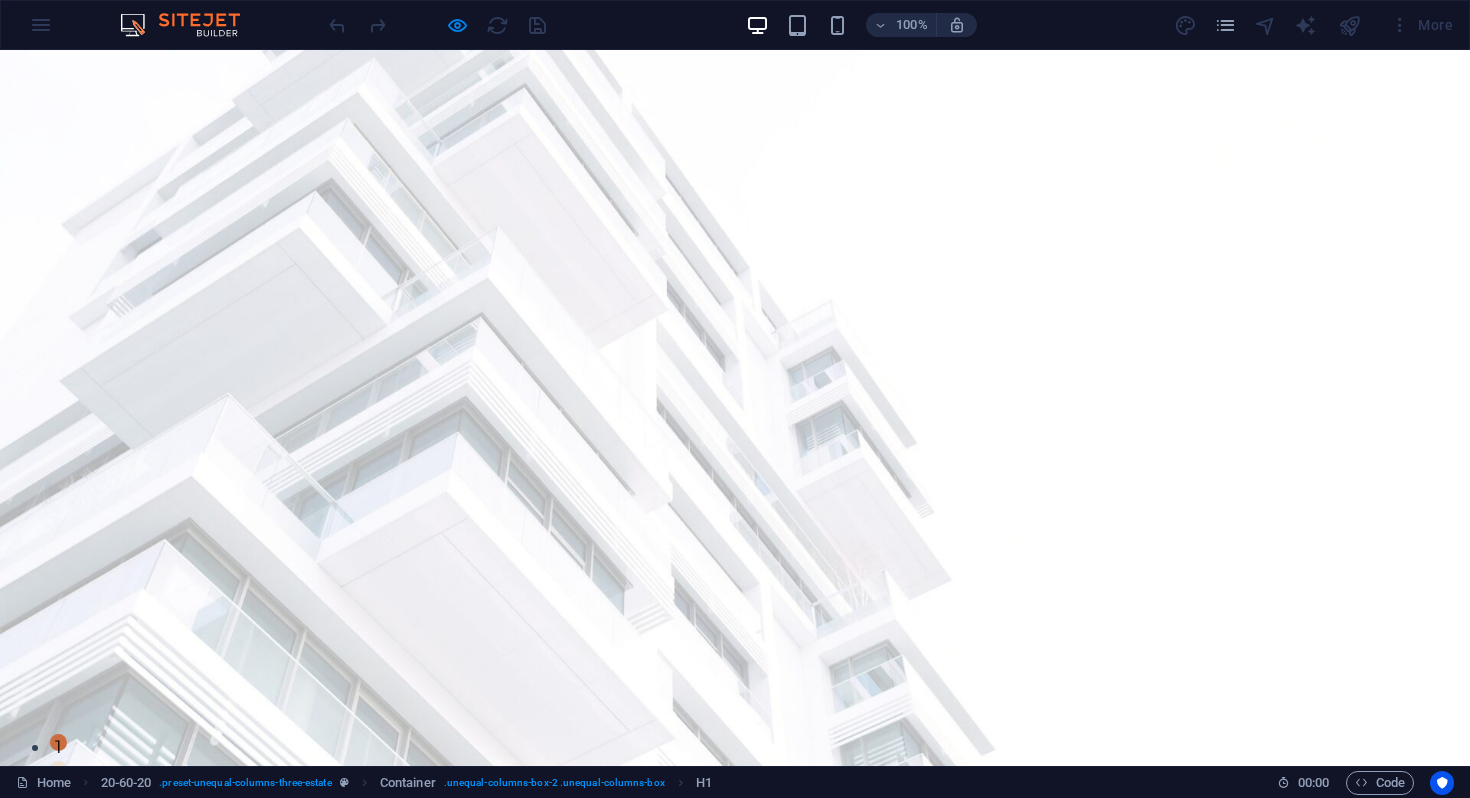click on "Investment Advisory" at bounding box center [571, 833] 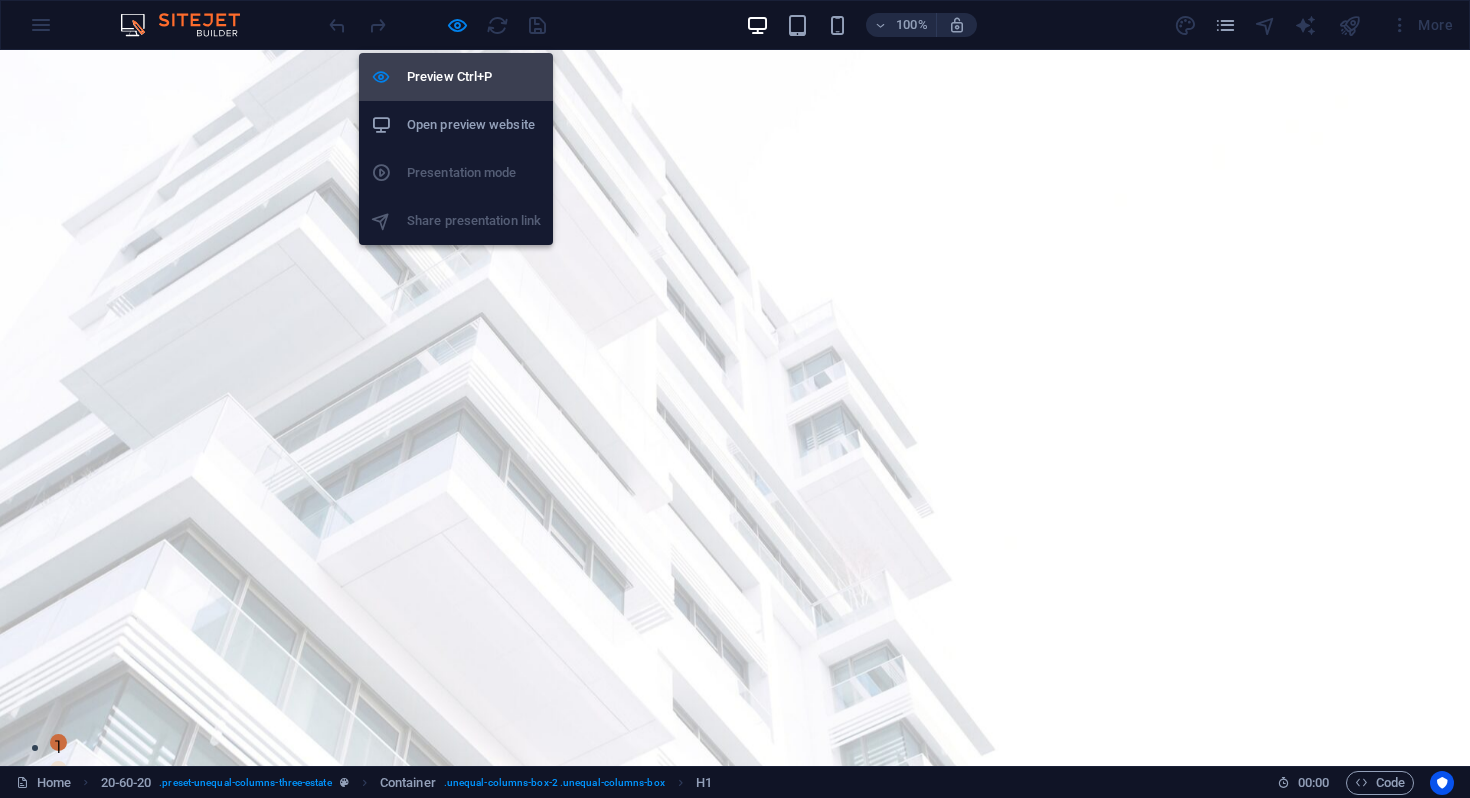 click on "Preview Ctrl+P" at bounding box center (474, 77) 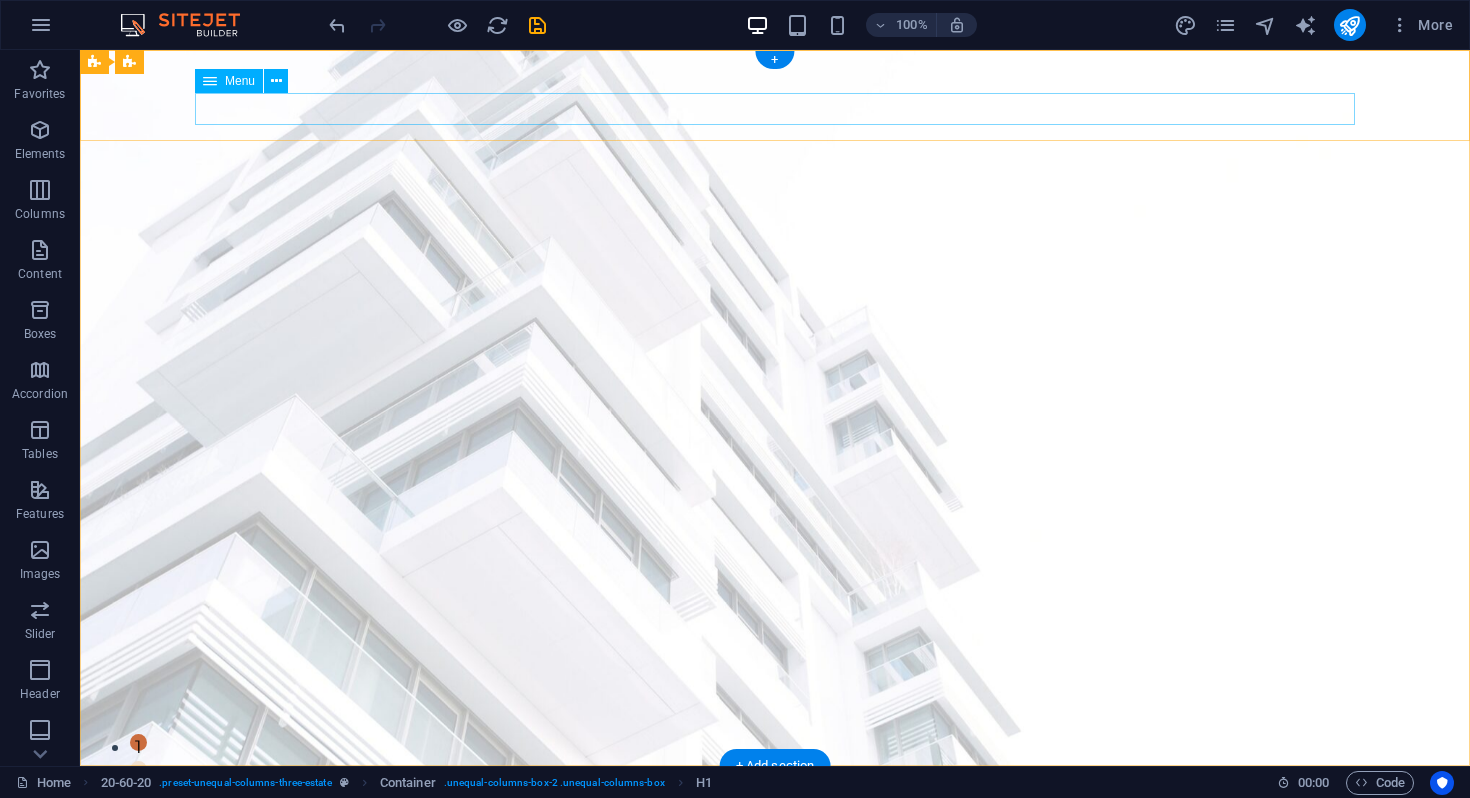 click on "Corporate Services Investment Advisory Immigration Advisory News Contact" at bounding box center (775, 833) 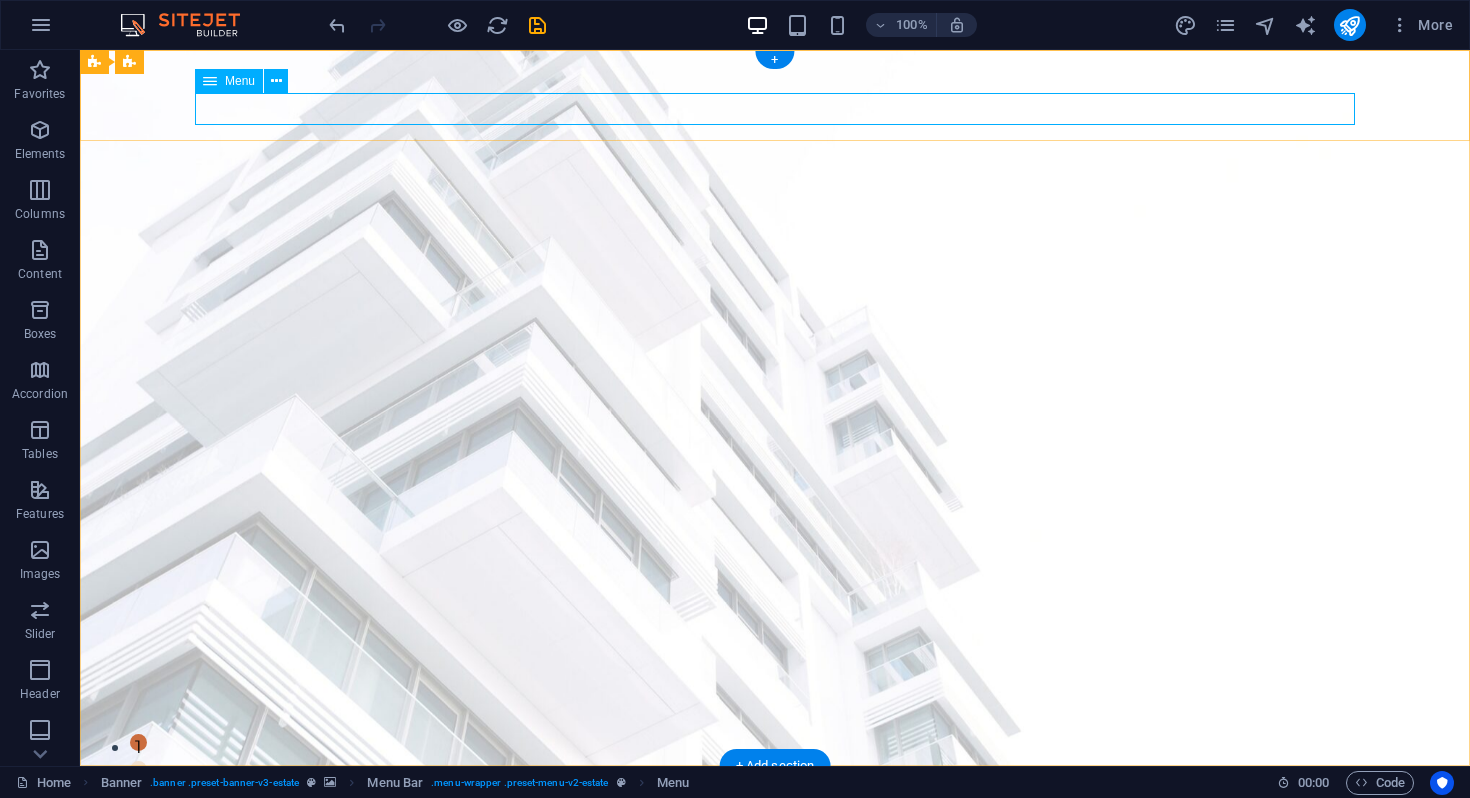click on "Corporate Services Investment Advisory Immigration Advisory News Contact" at bounding box center [775, 833] 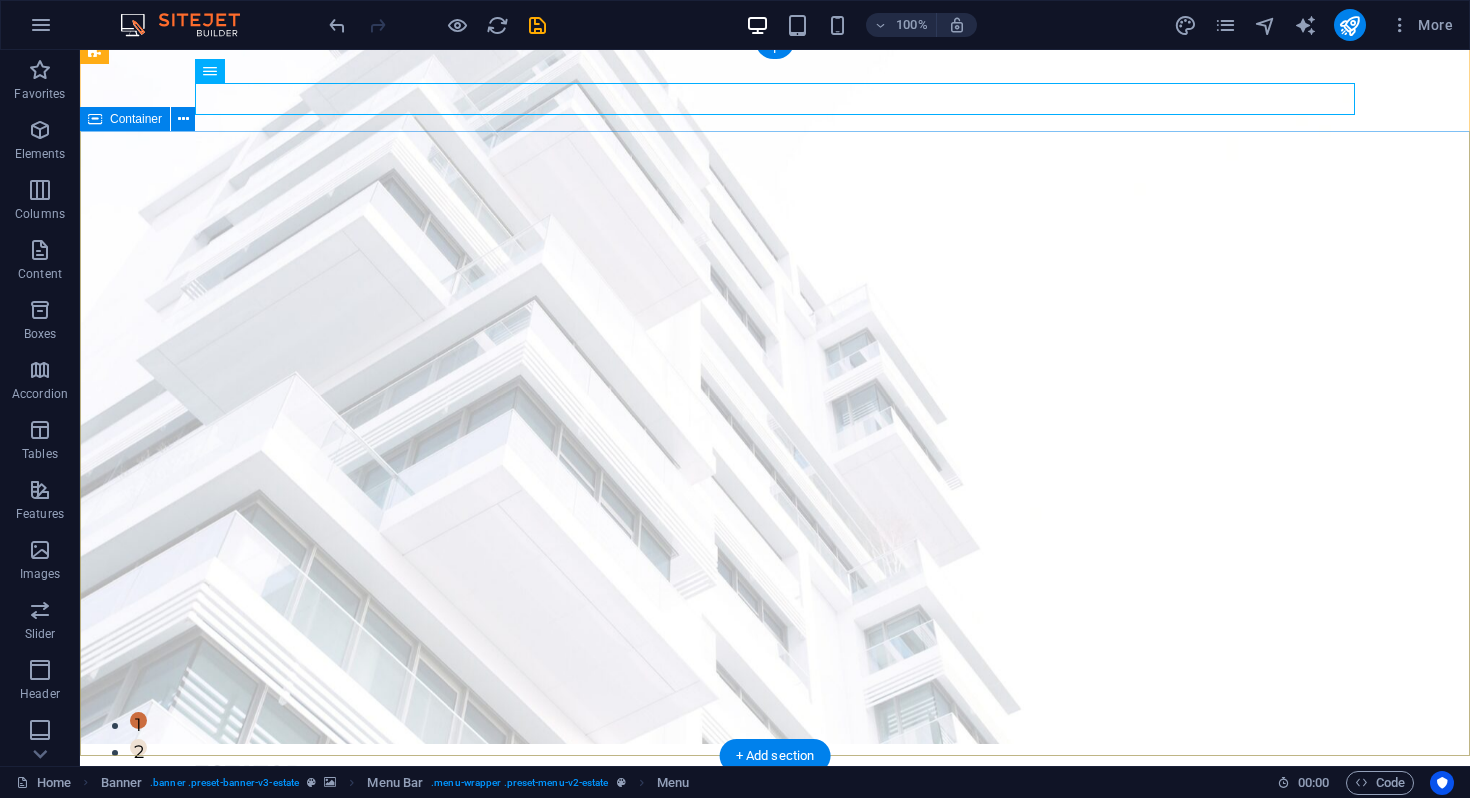 scroll, scrollTop: 31, scrollLeft: 0, axis: vertical 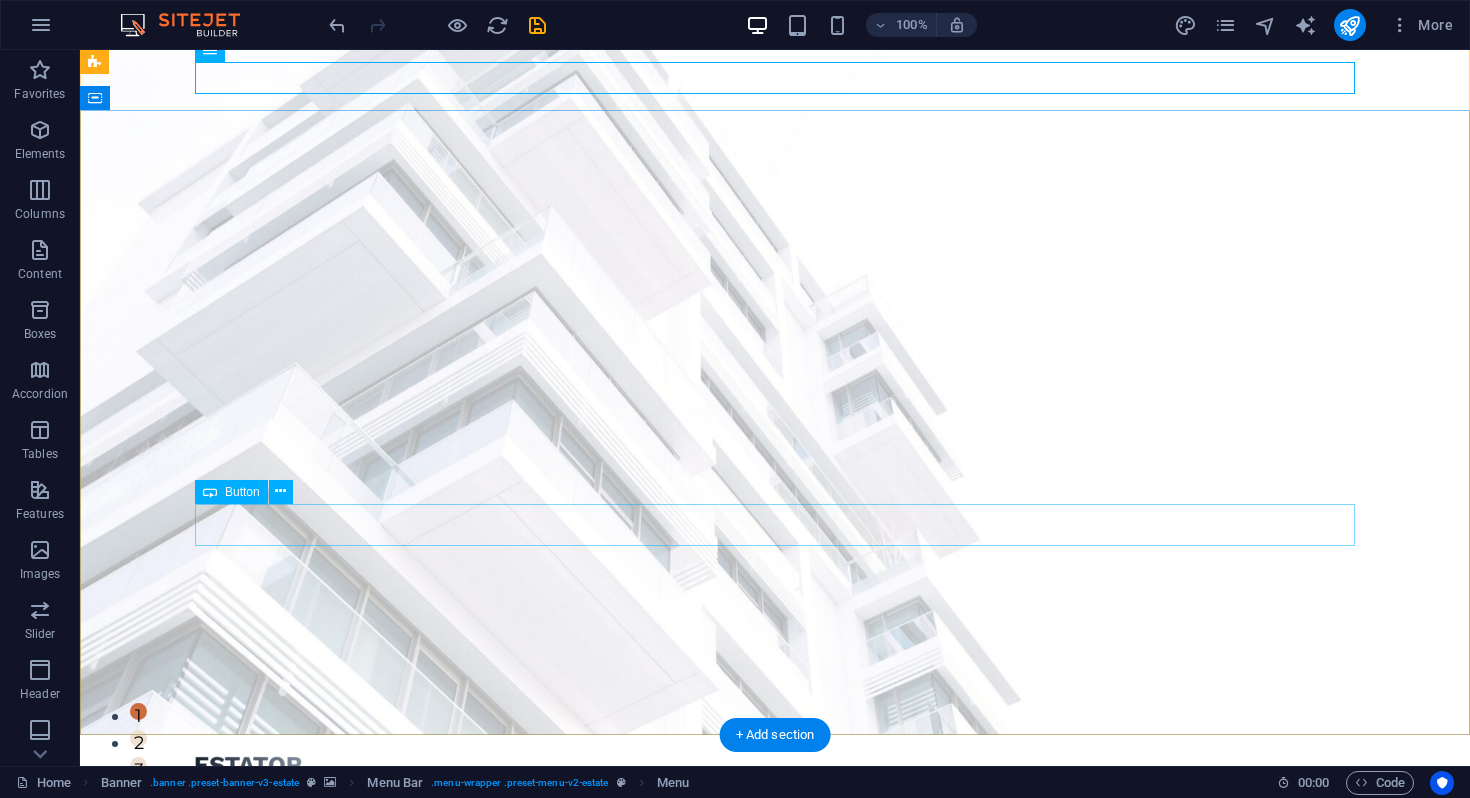 click on "get started" at bounding box center (775, 1140) 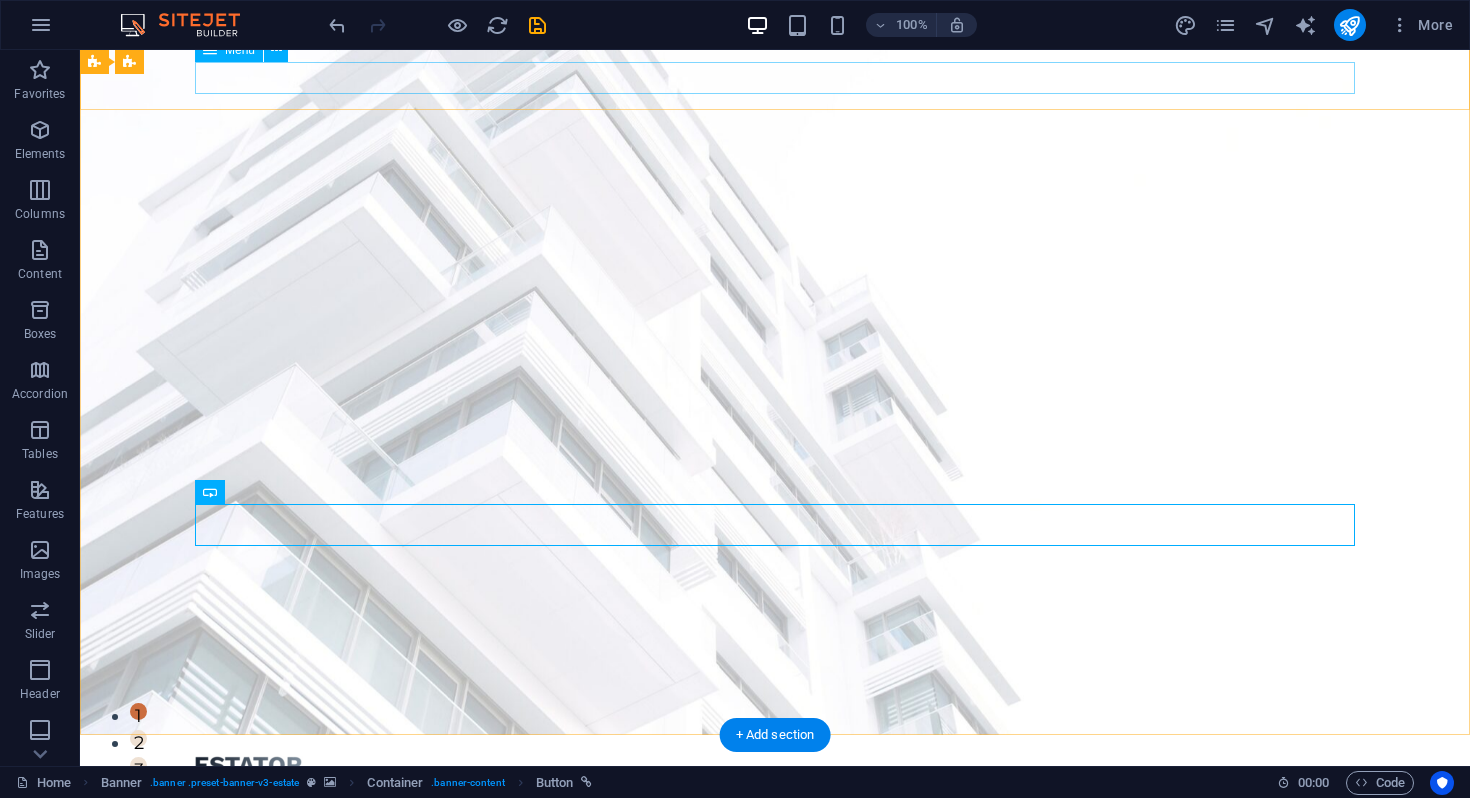 click on "Corporate Services Investment Advisory Immigration Advisory News Contact" at bounding box center (775, 802) 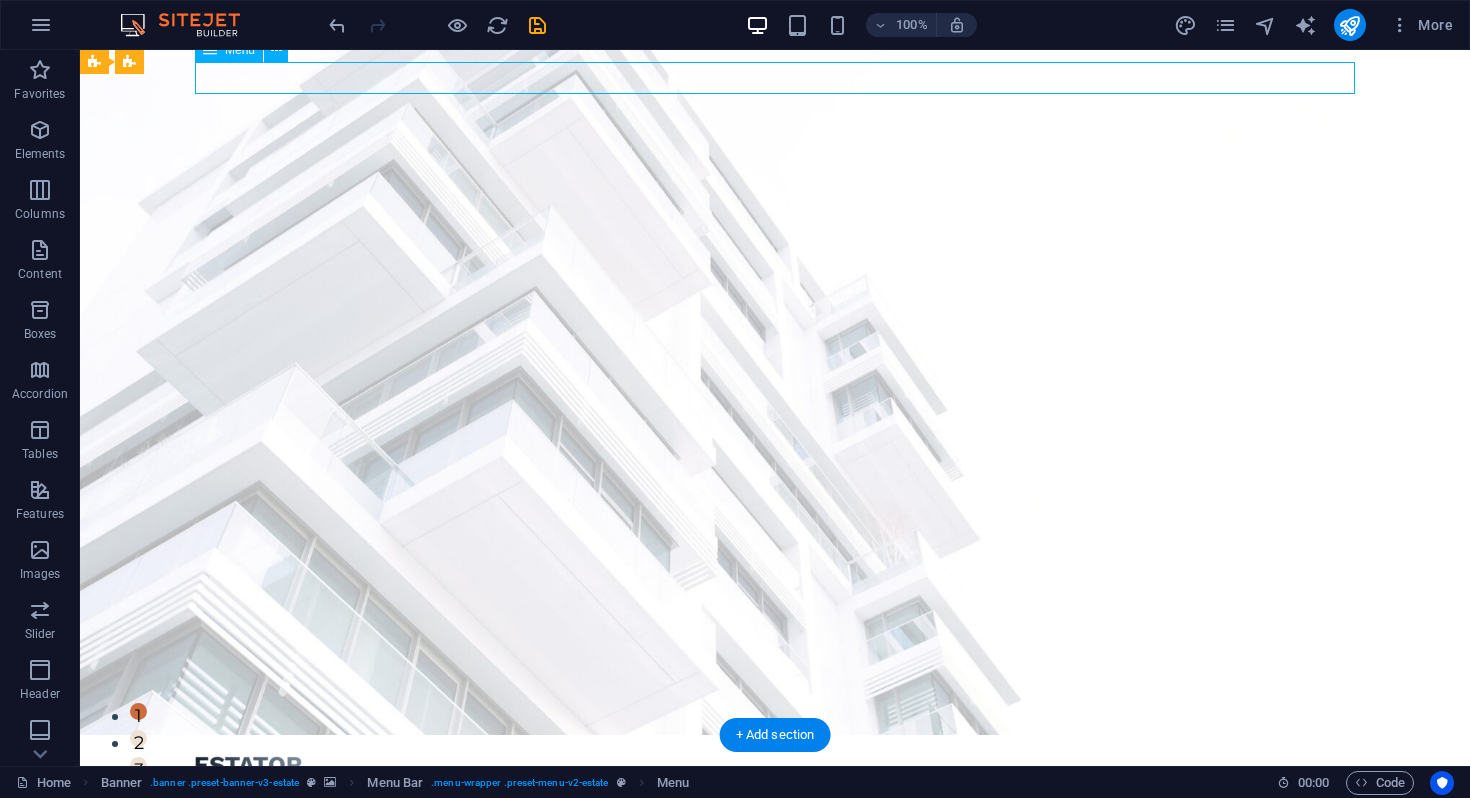 click on "Corporate Services Investment Advisory Immigration Advisory News Contact" at bounding box center (775, 802) 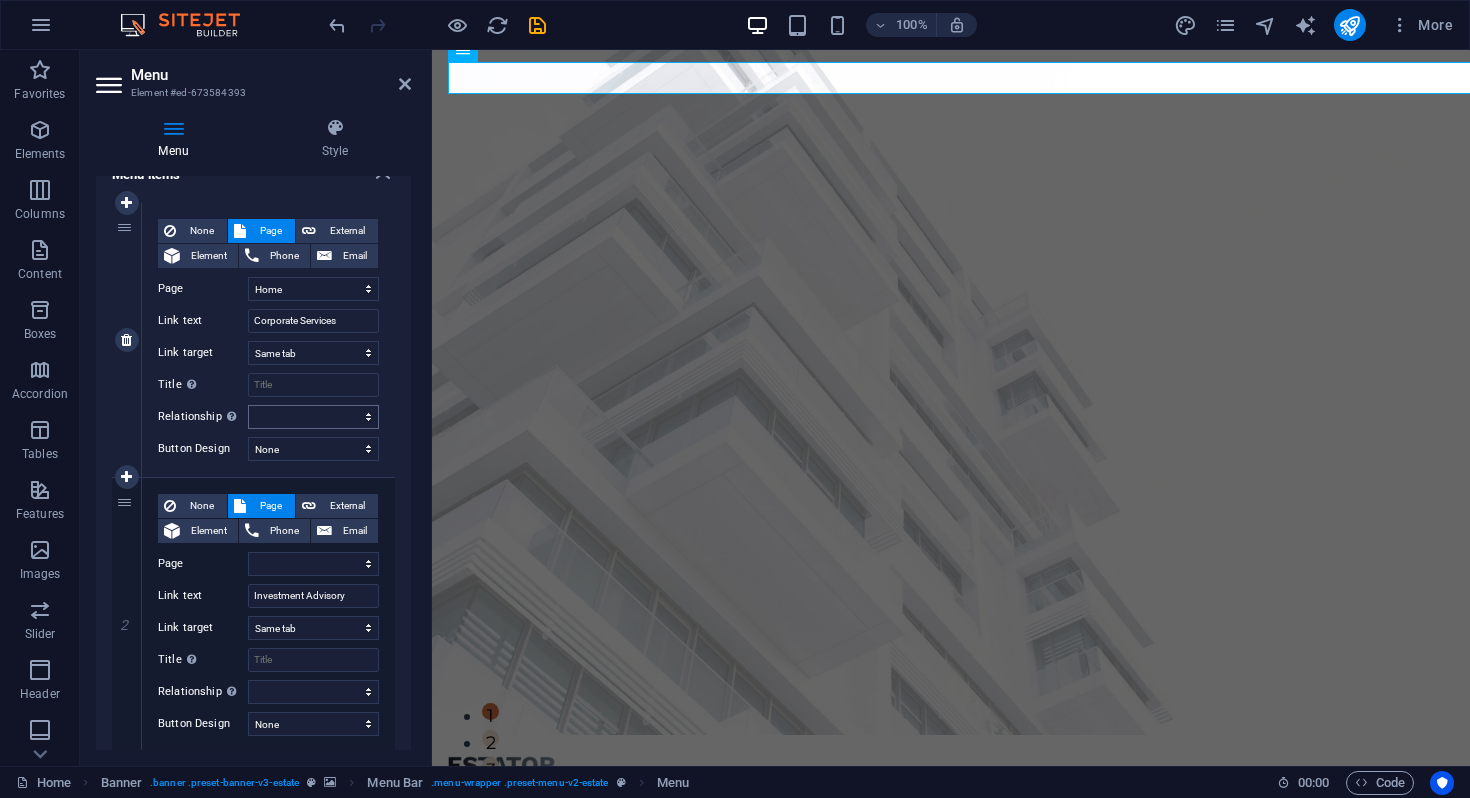 scroll, scrollTop: 169, scrollLeft: 0, axis: vertical 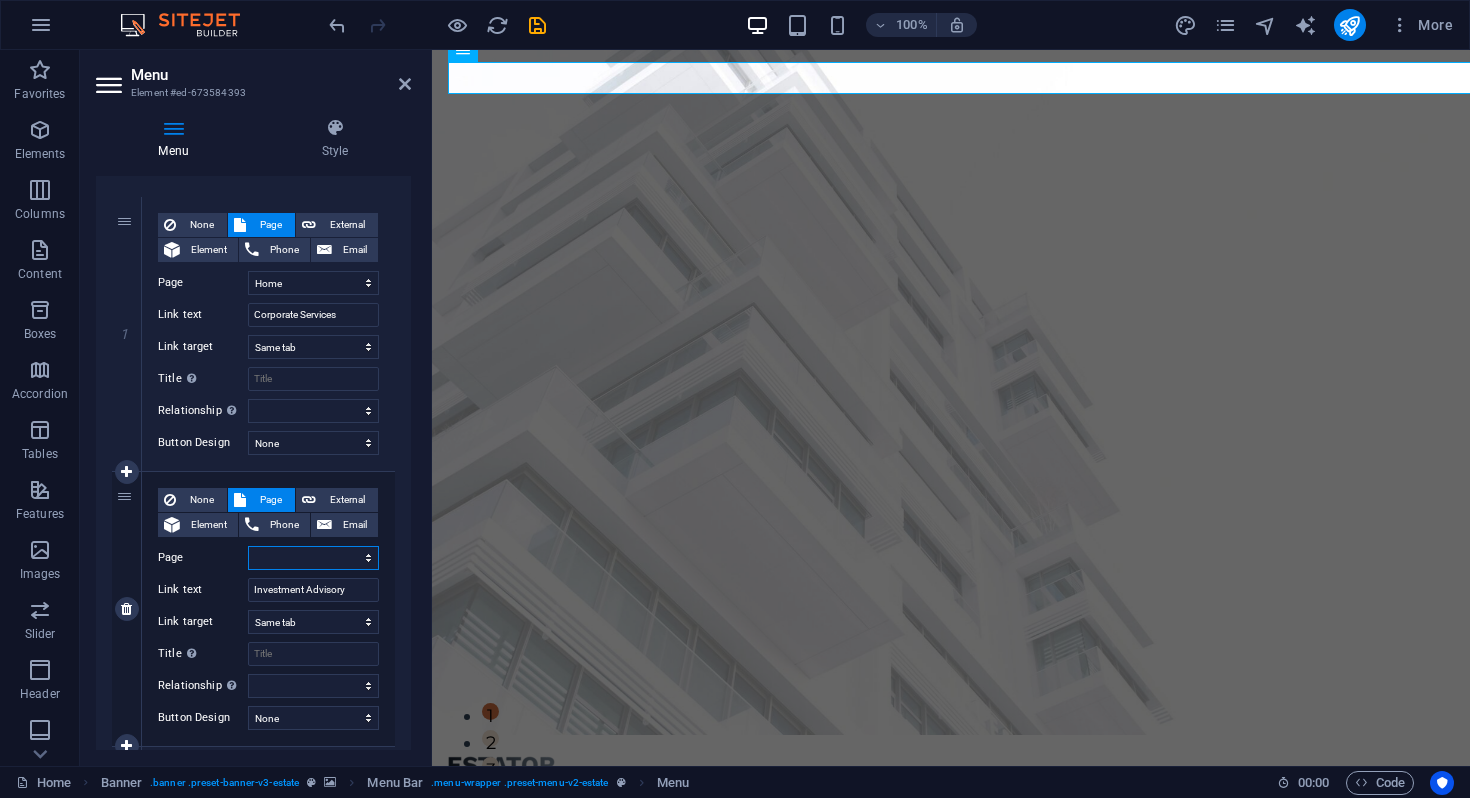 click on "Home Listing News Our Team Contact Legal Notice Privacy" at bounding box center [313, 558] 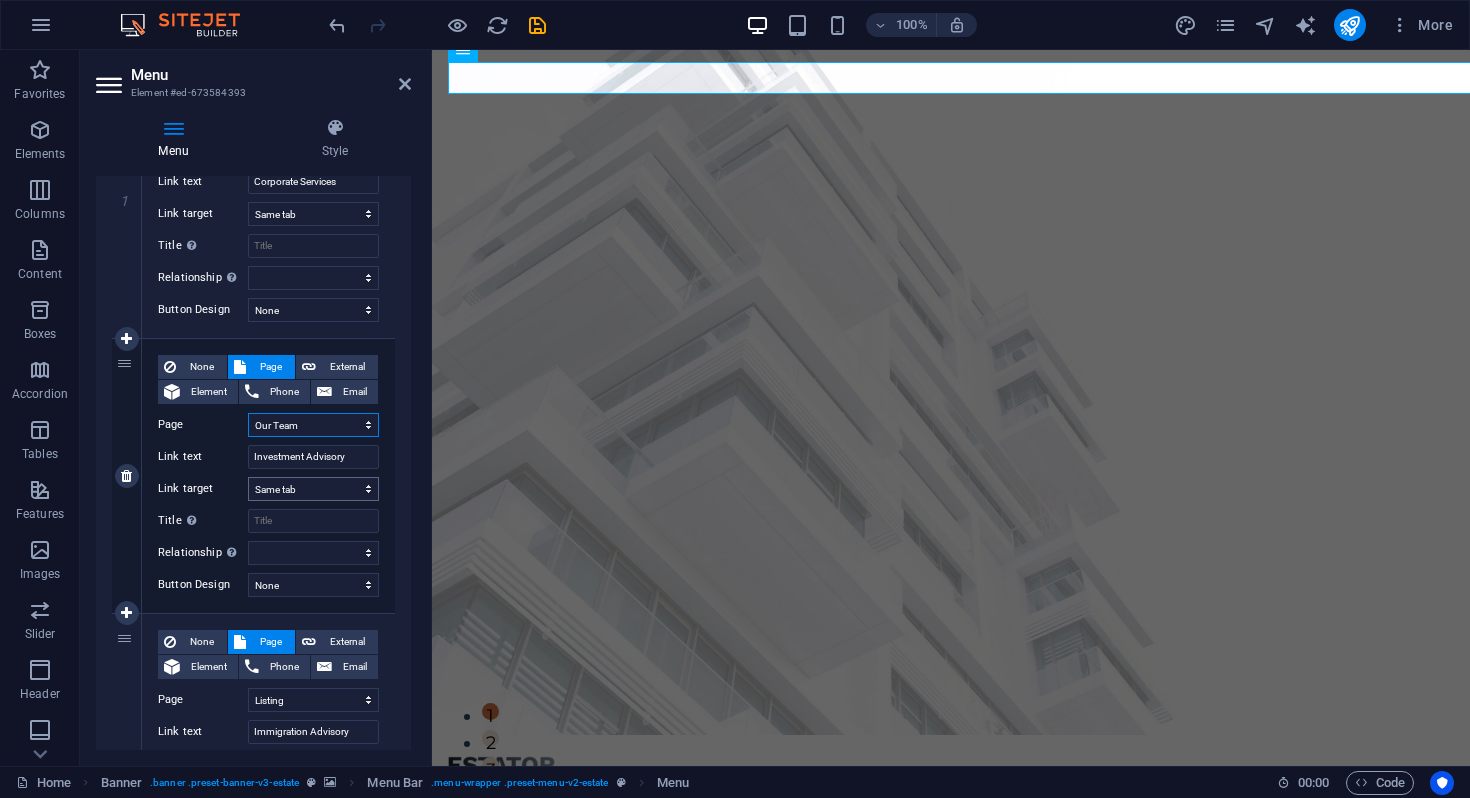 scroll, scrollTop: 312, scrollLeft: 0, axis: vertical 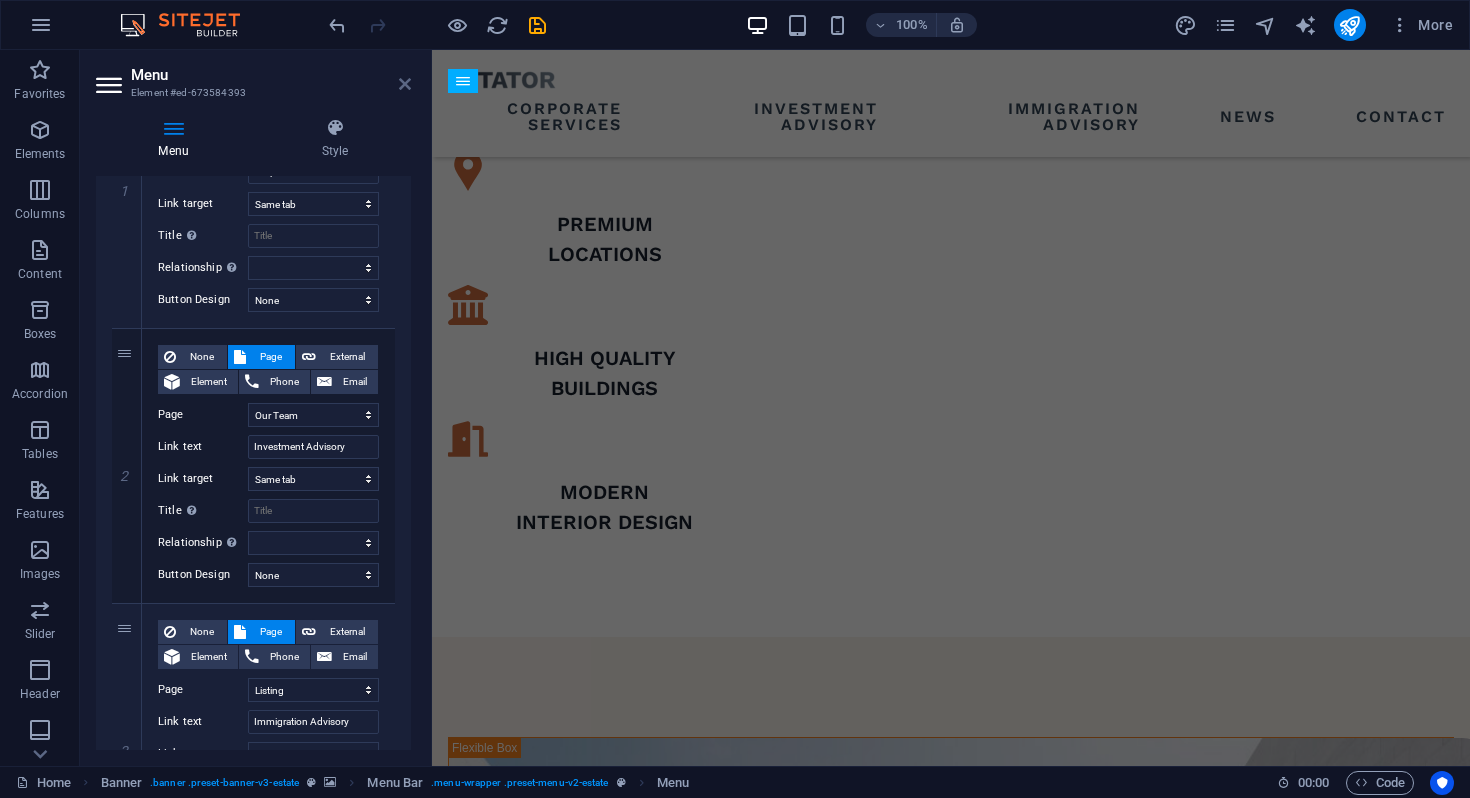 click at bounding box center [405, 84] 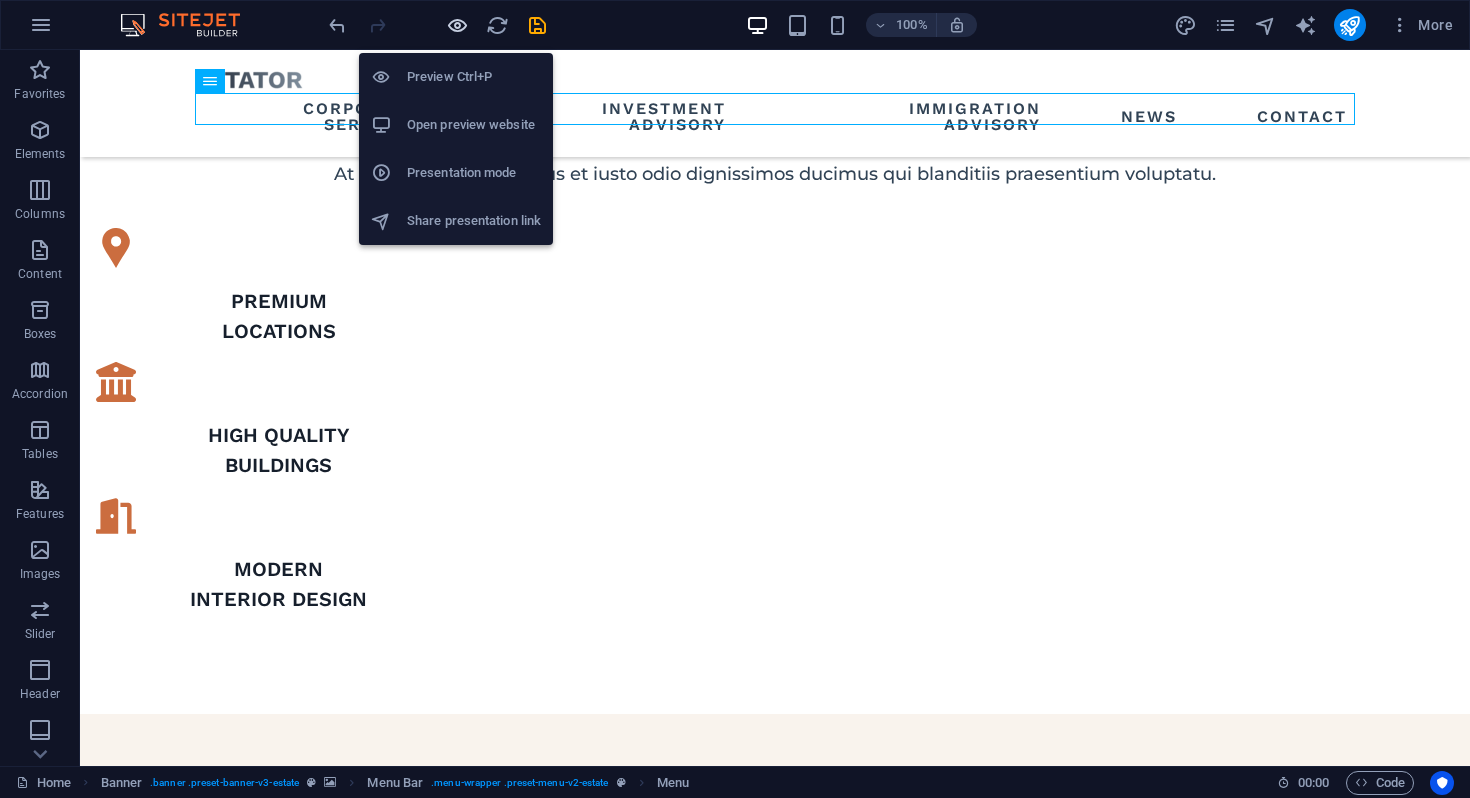 click at bounding box center [457, 25] 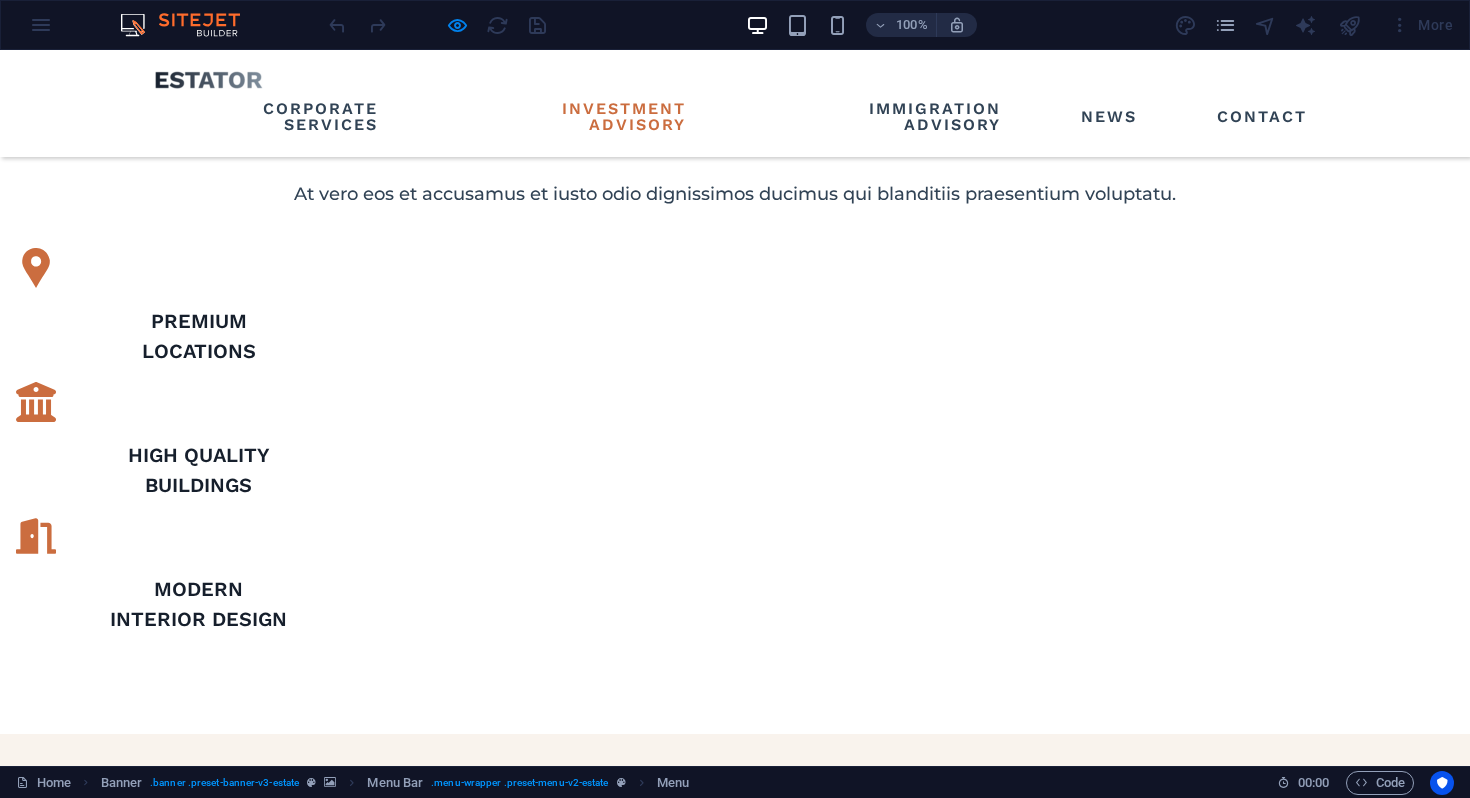 click on "Investment Advisory" at bounding box center [571, 117] 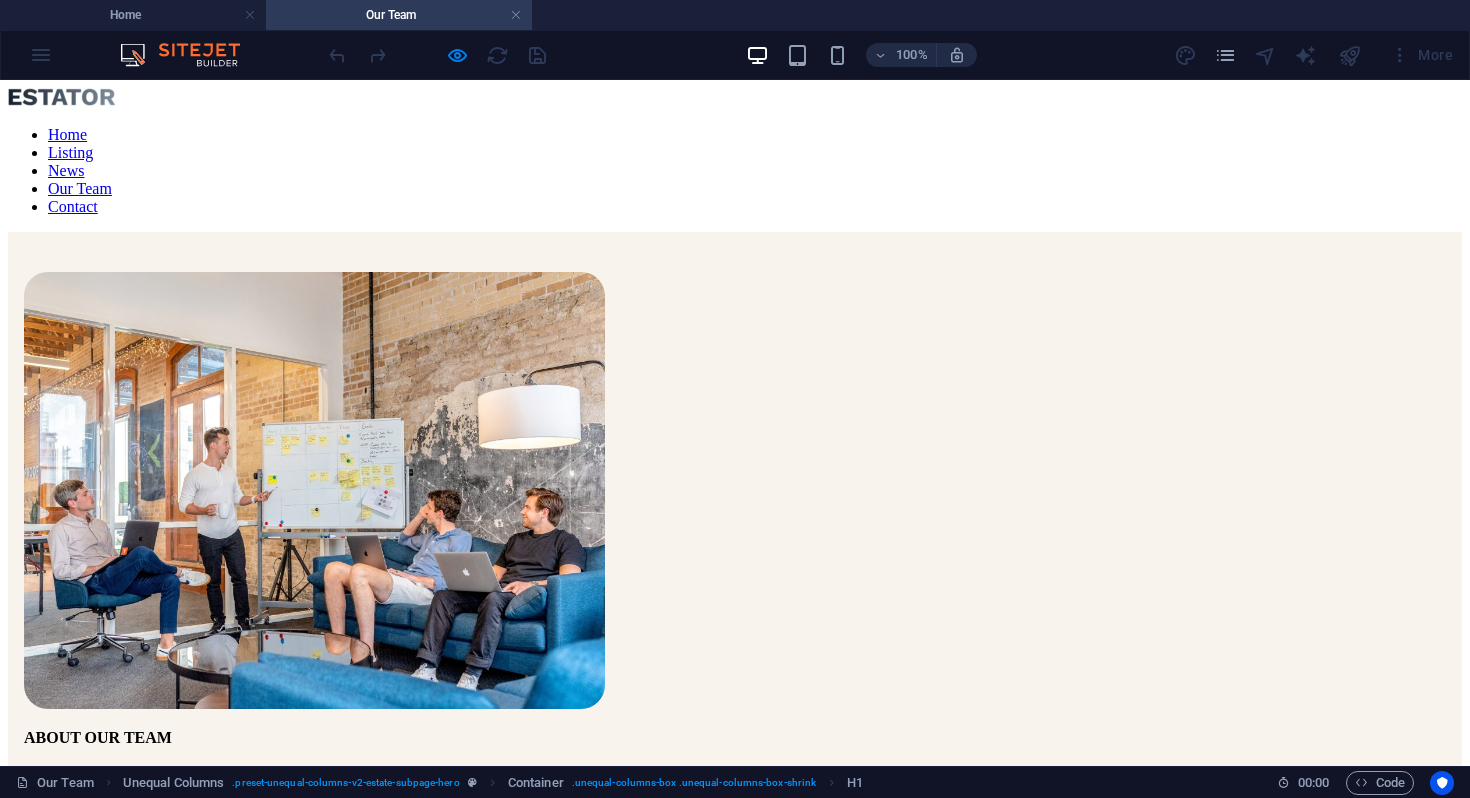 scroll, scrollTop: 0, scrollLeft: 0, axis: both 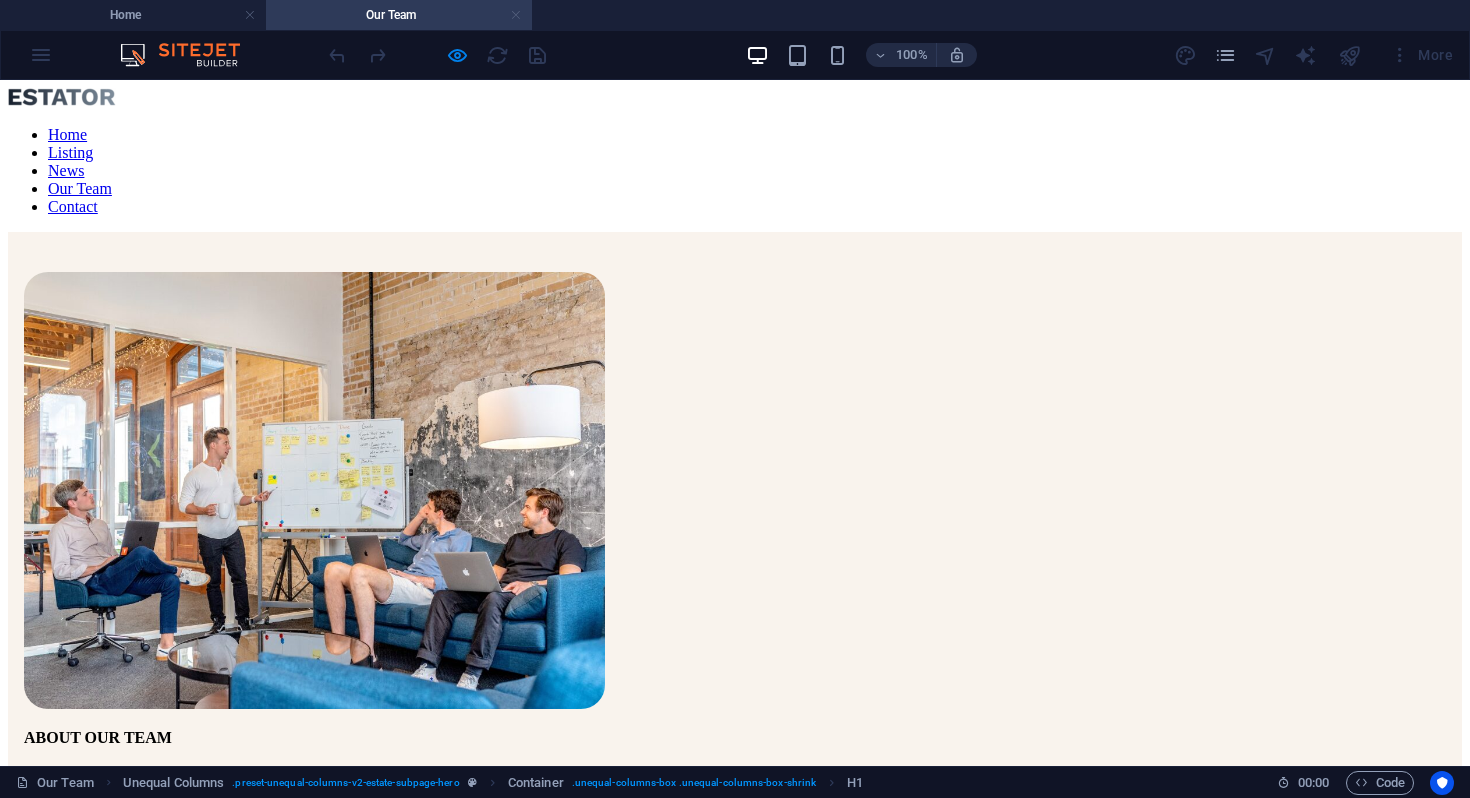 click at bounding box center [516, 15] 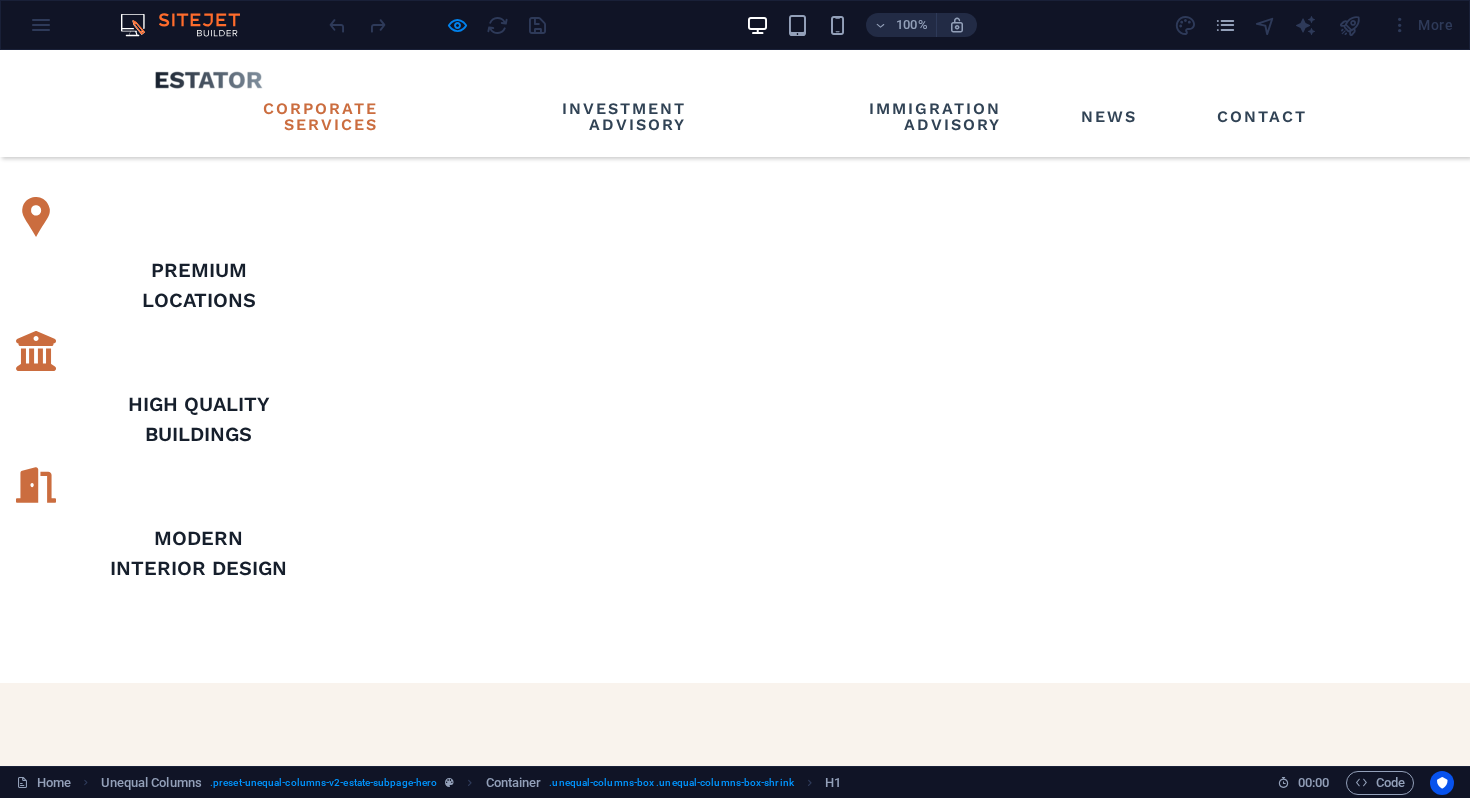 click on "Corporate Services" at bounding box center (270, 117) 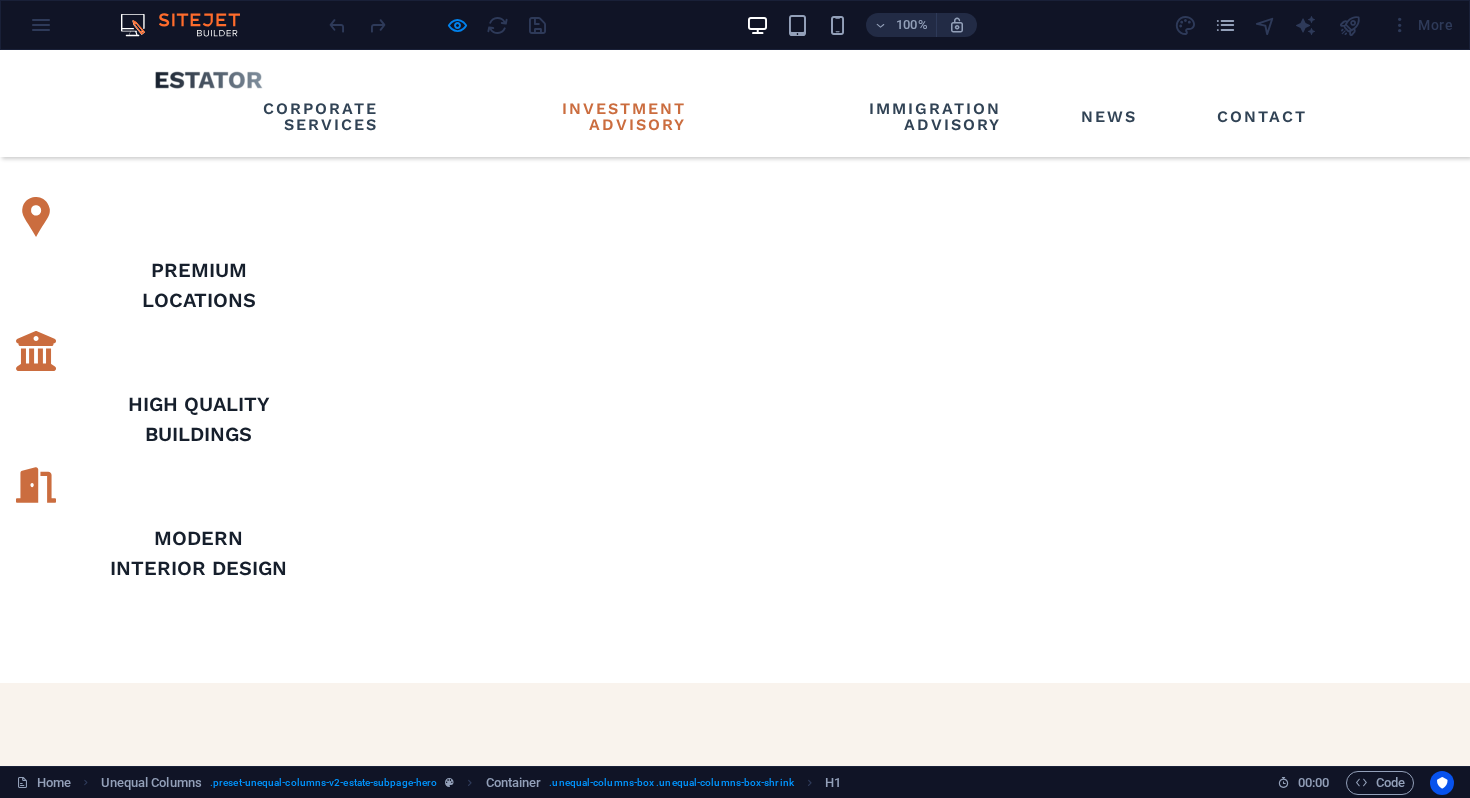 click on "Investment Advisory" at bounding box center (571, 117) 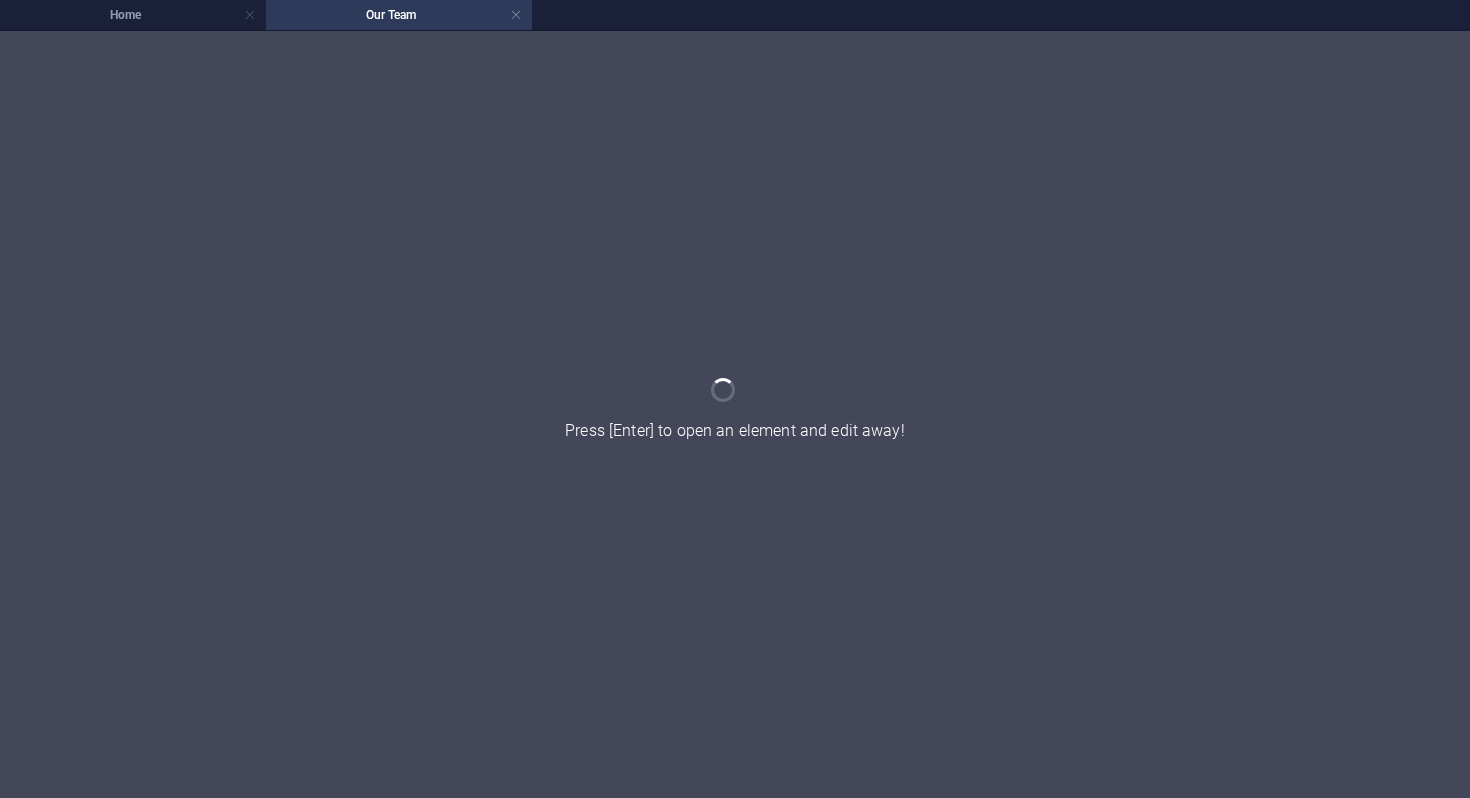 scroll, scrollTop: 0, scrollLeft: 0, axis: both 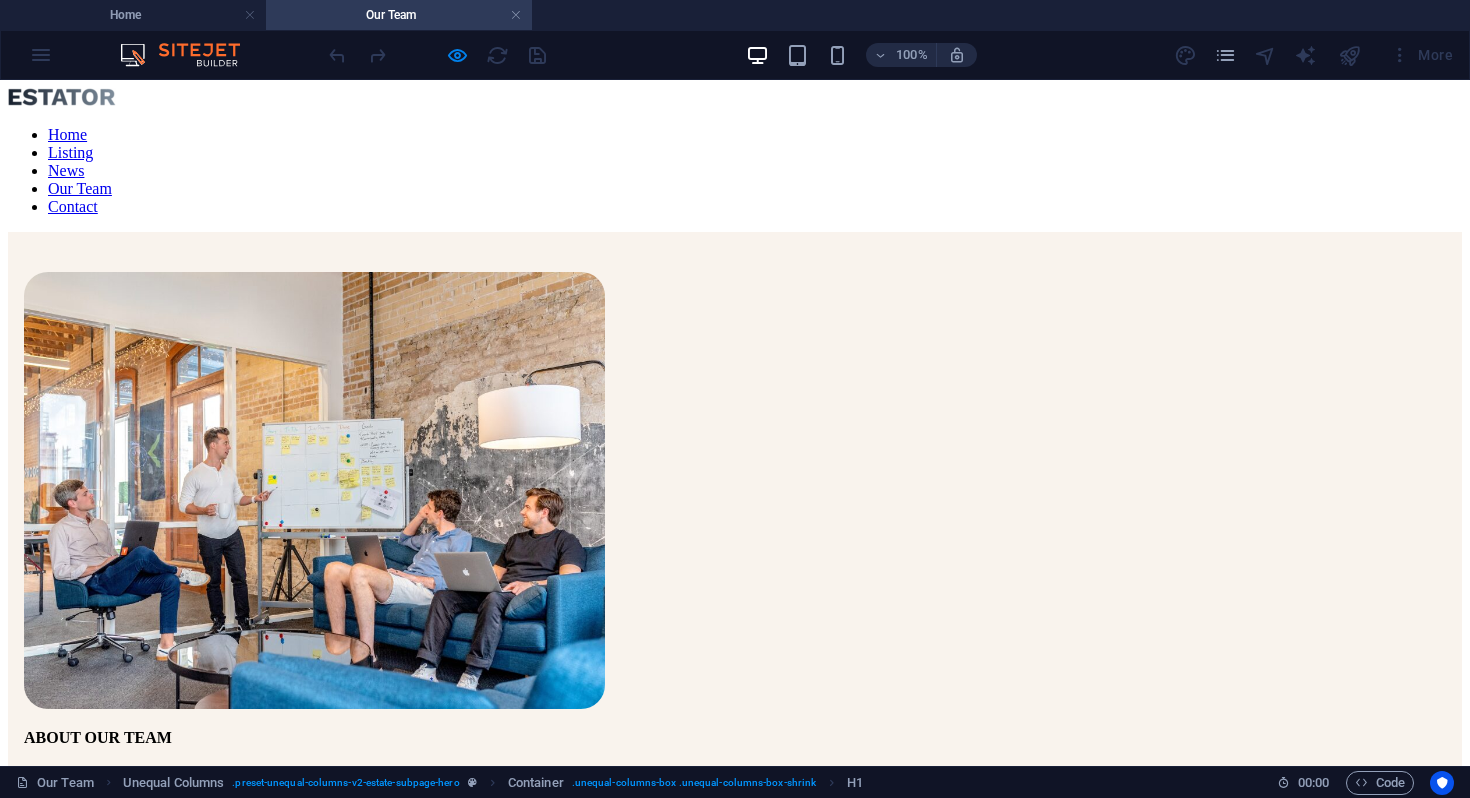 click on "Home Listing News Our Team Contact" at bounding box center [735, 171] 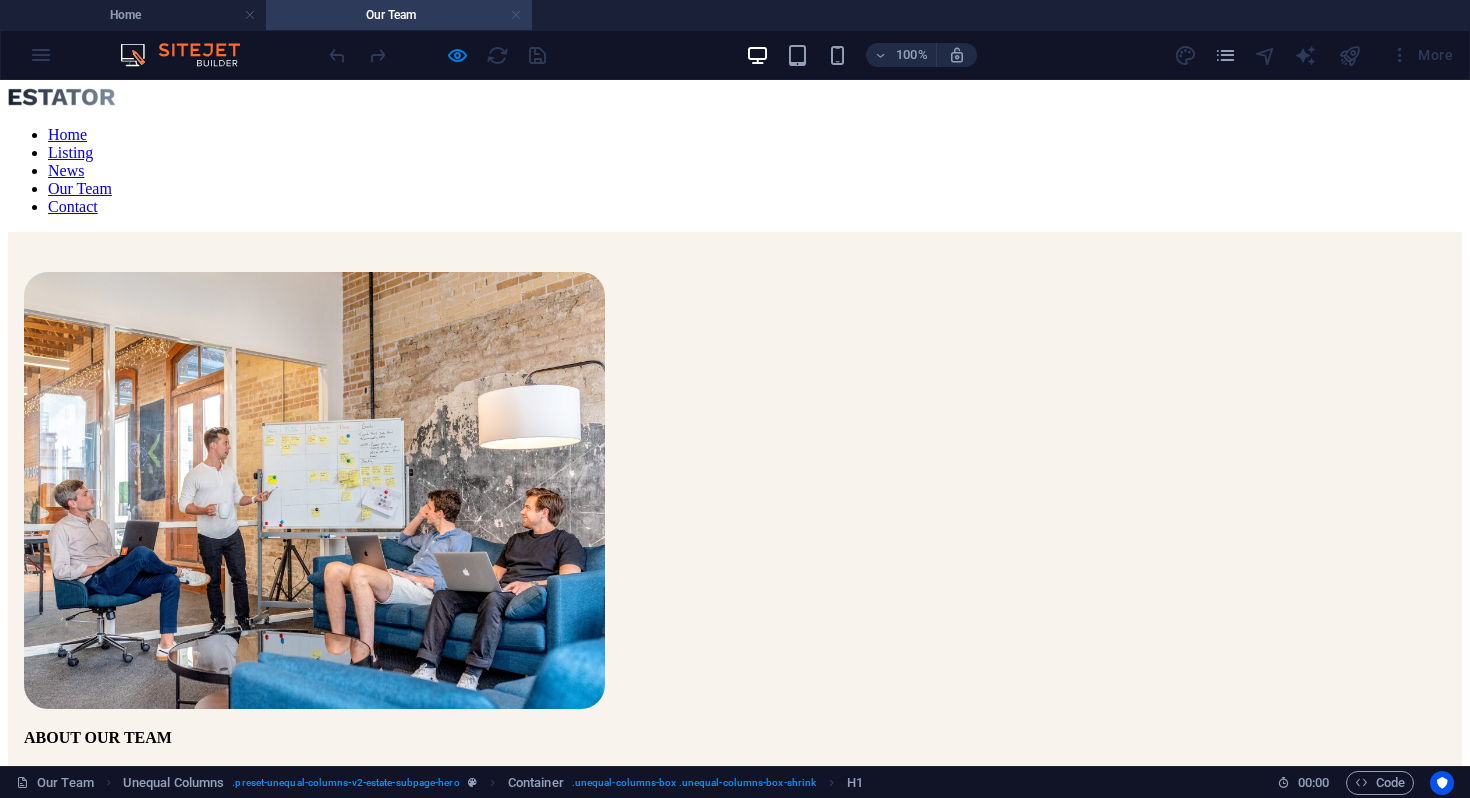click at bounding box center (516, 15) 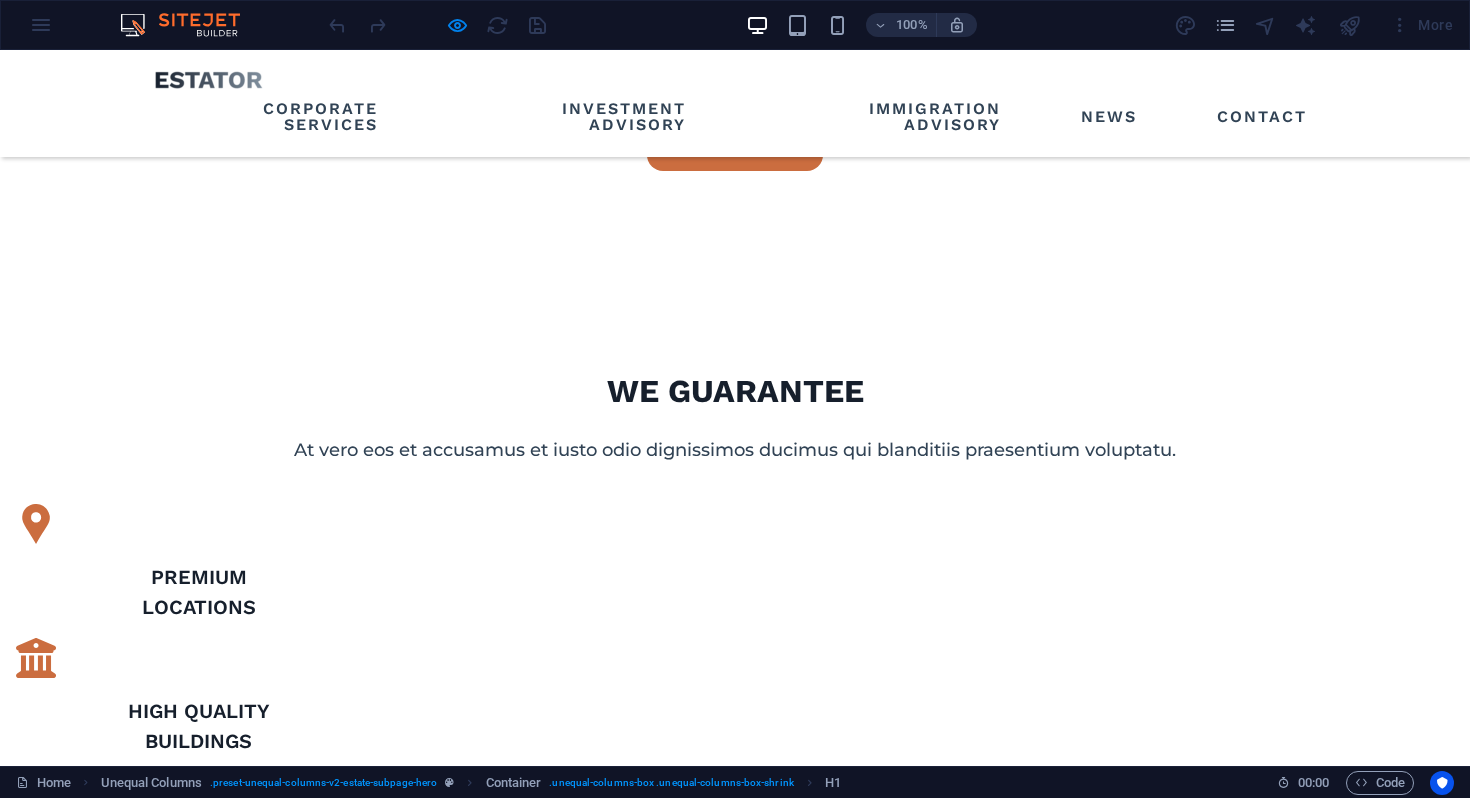 scroll, scrollTop: 0, scrollLeft: 0, axis: both 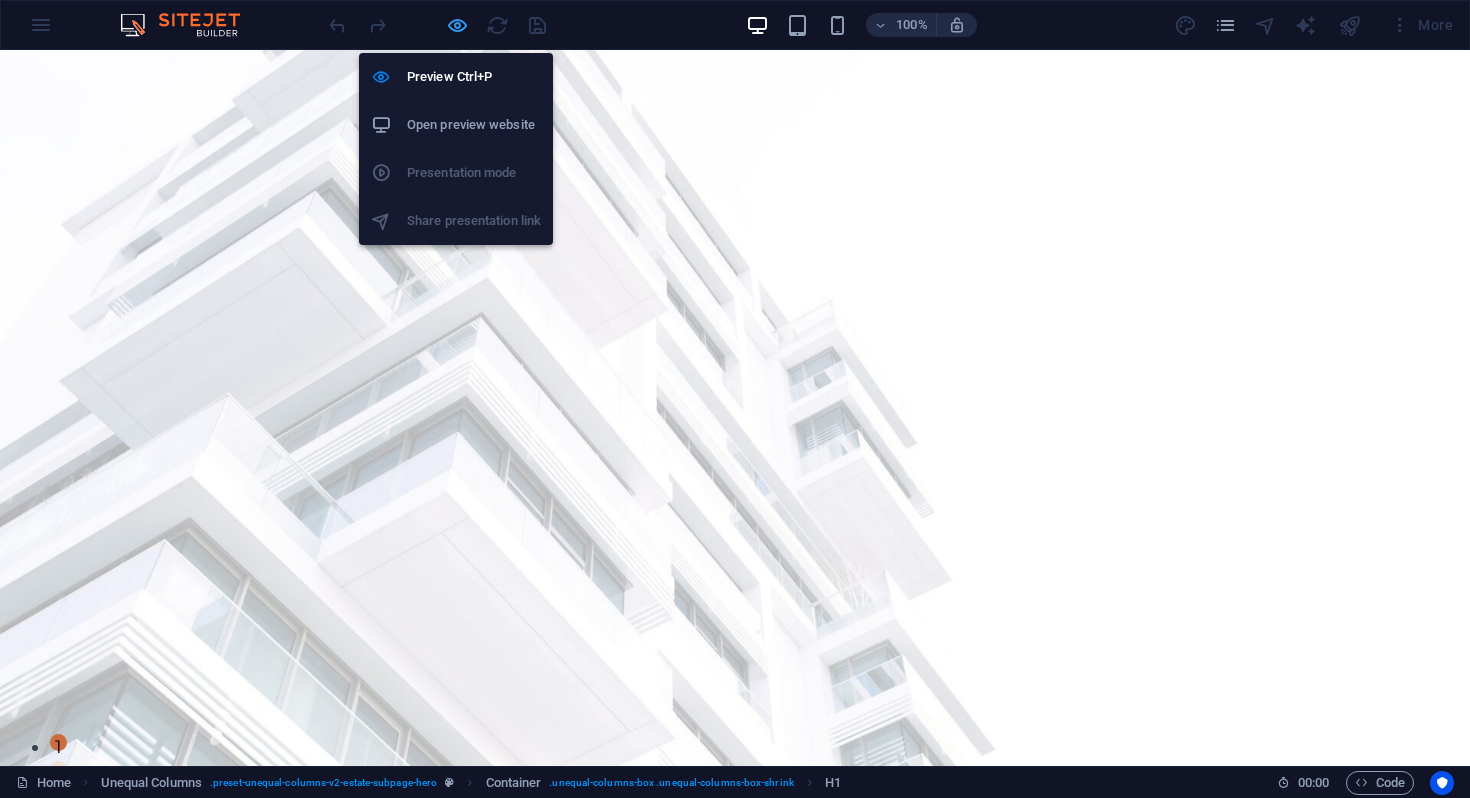 click at bounding box center [457, 25] 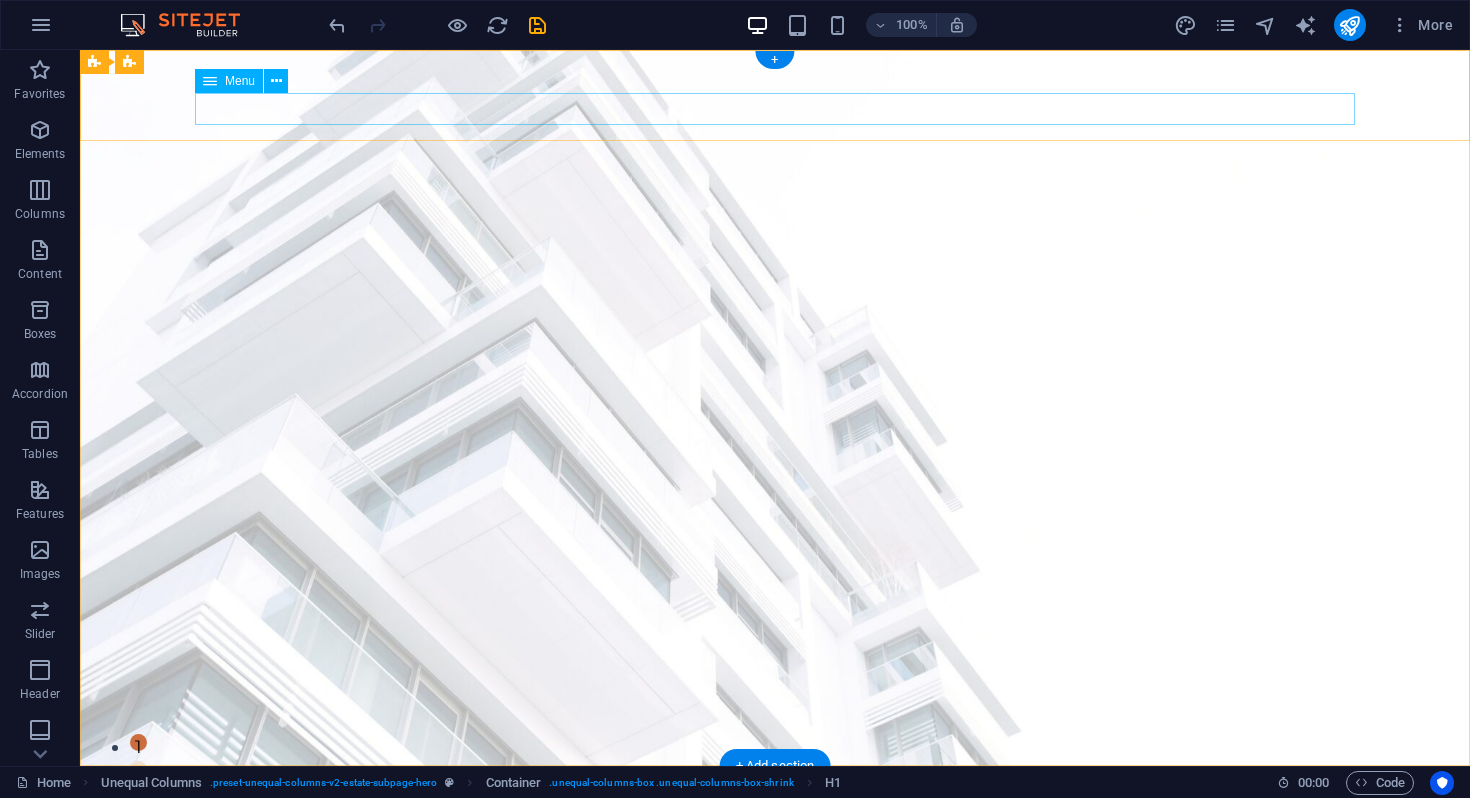 click on "Corporate Services Investment Advisory Immigration Advisory News Contact" at bounding box center (775, 833) 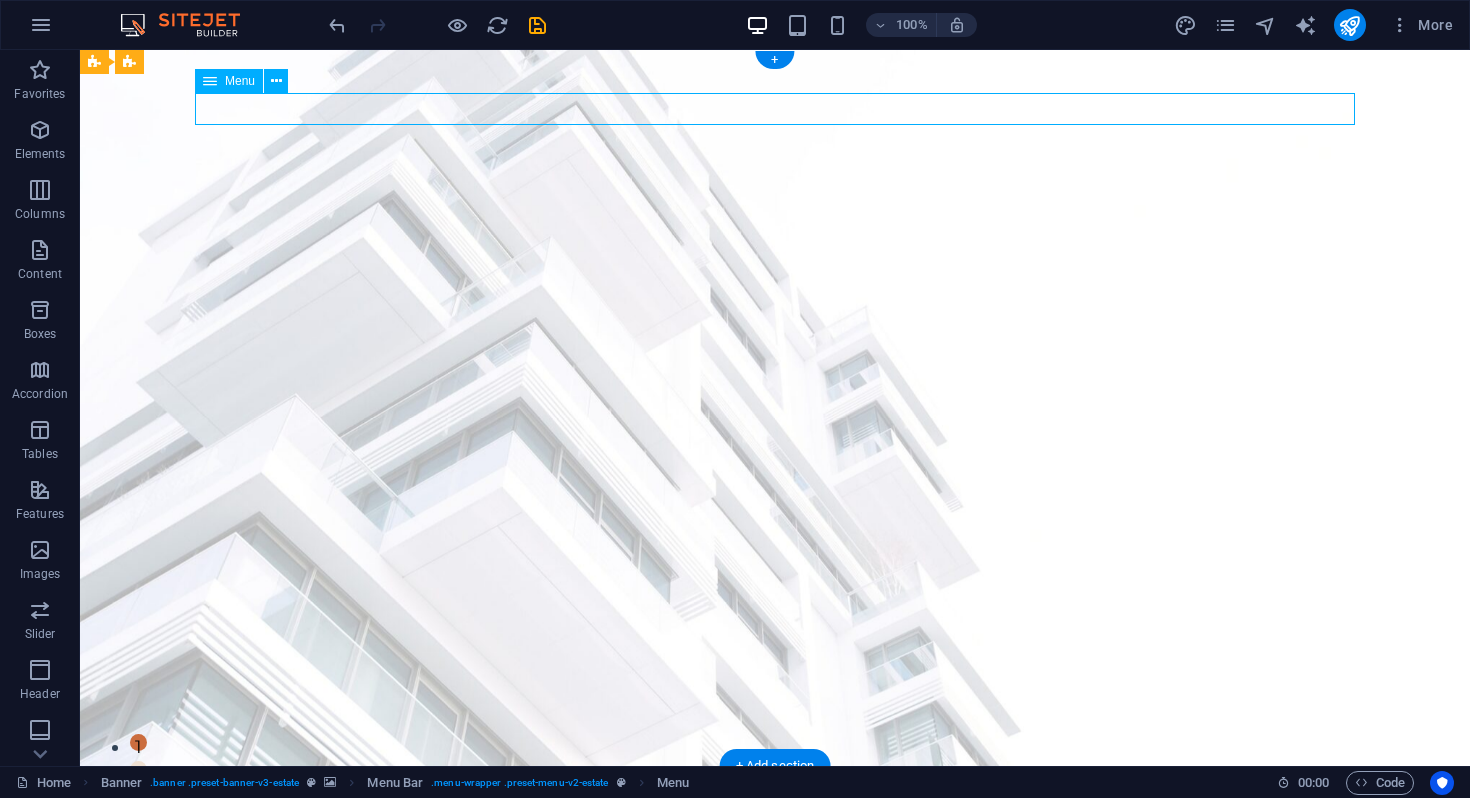 click on "Corporate Services Investment Advisory Immigration Advisory News Contact" at bounding box center (775, 833) 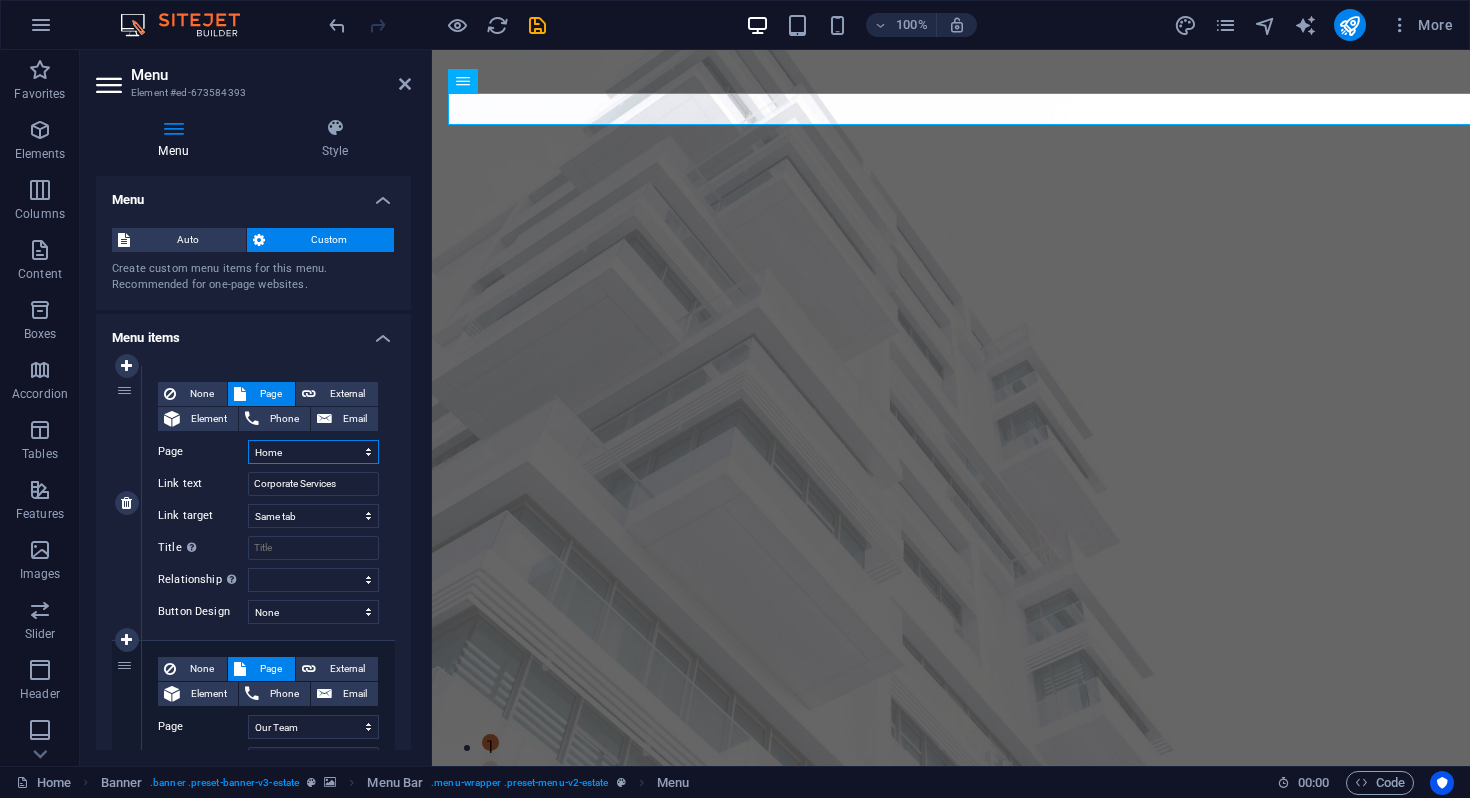 click on "Home Listing News Our Team Contact Legal Notice Privacy" at bounding box center (313, 452) 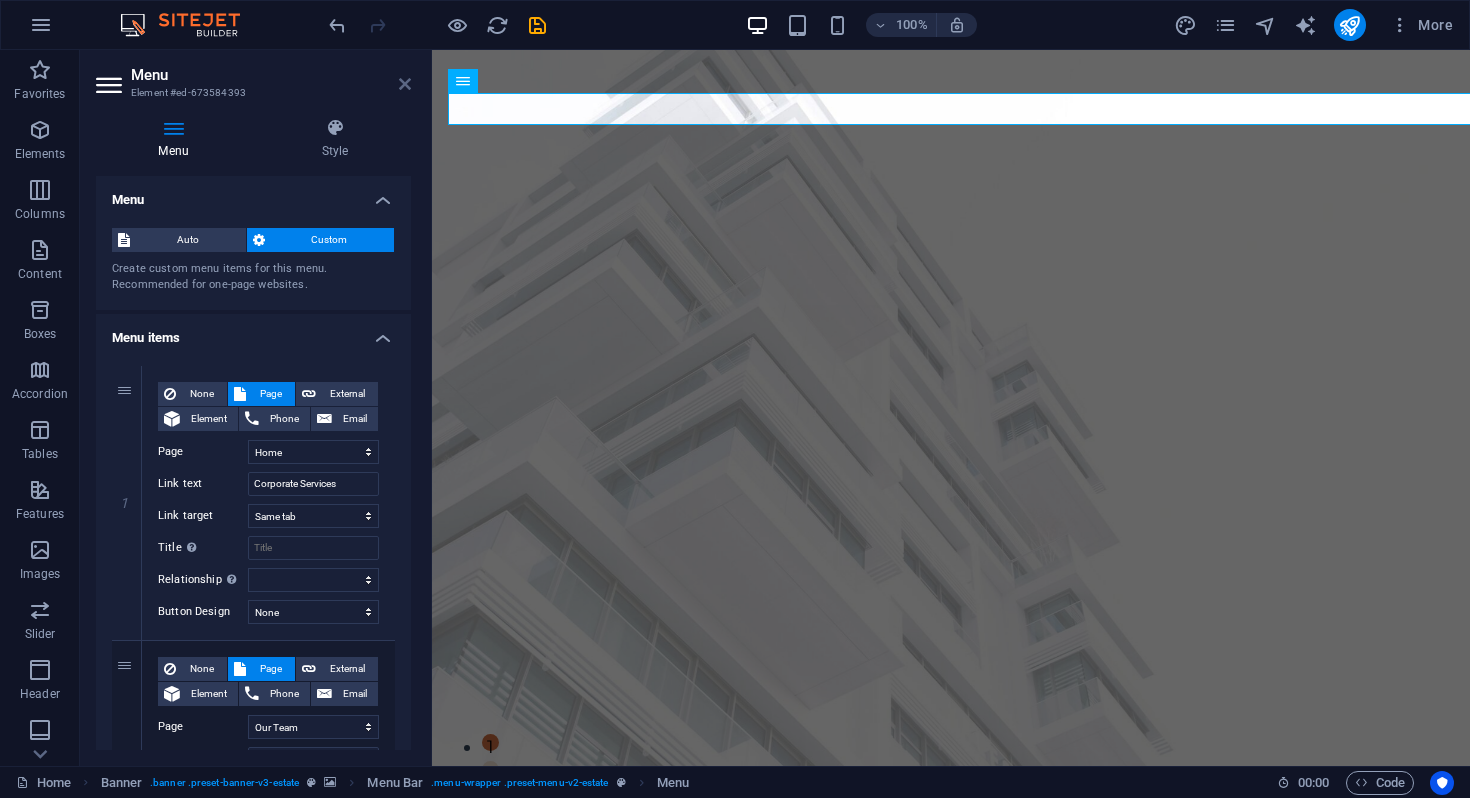 click at bounding box center (405, 84) 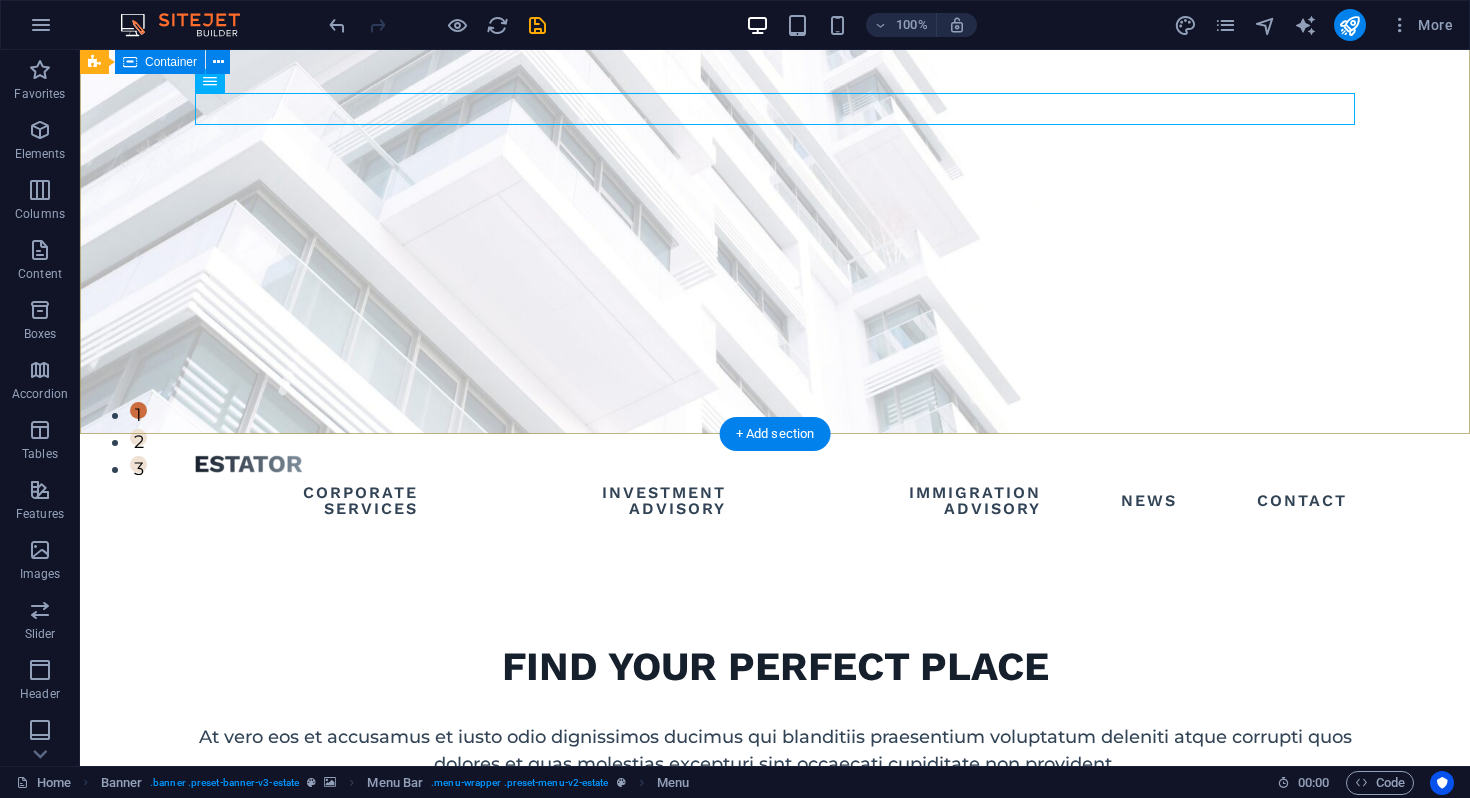 scroll, scrollTop: 0, scrollLeft: 0, axis: both 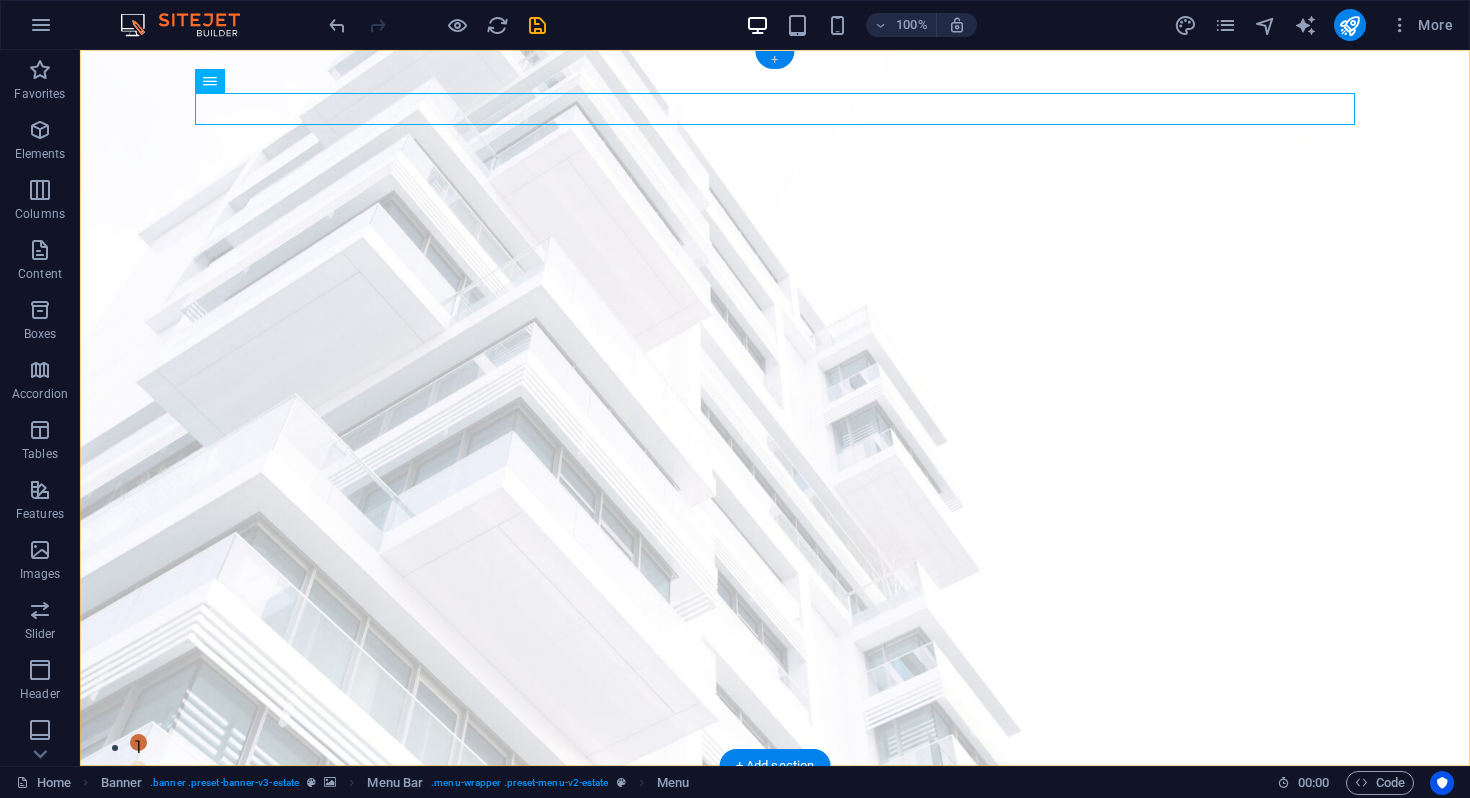 click on "+" at bounding box center [774, 60] 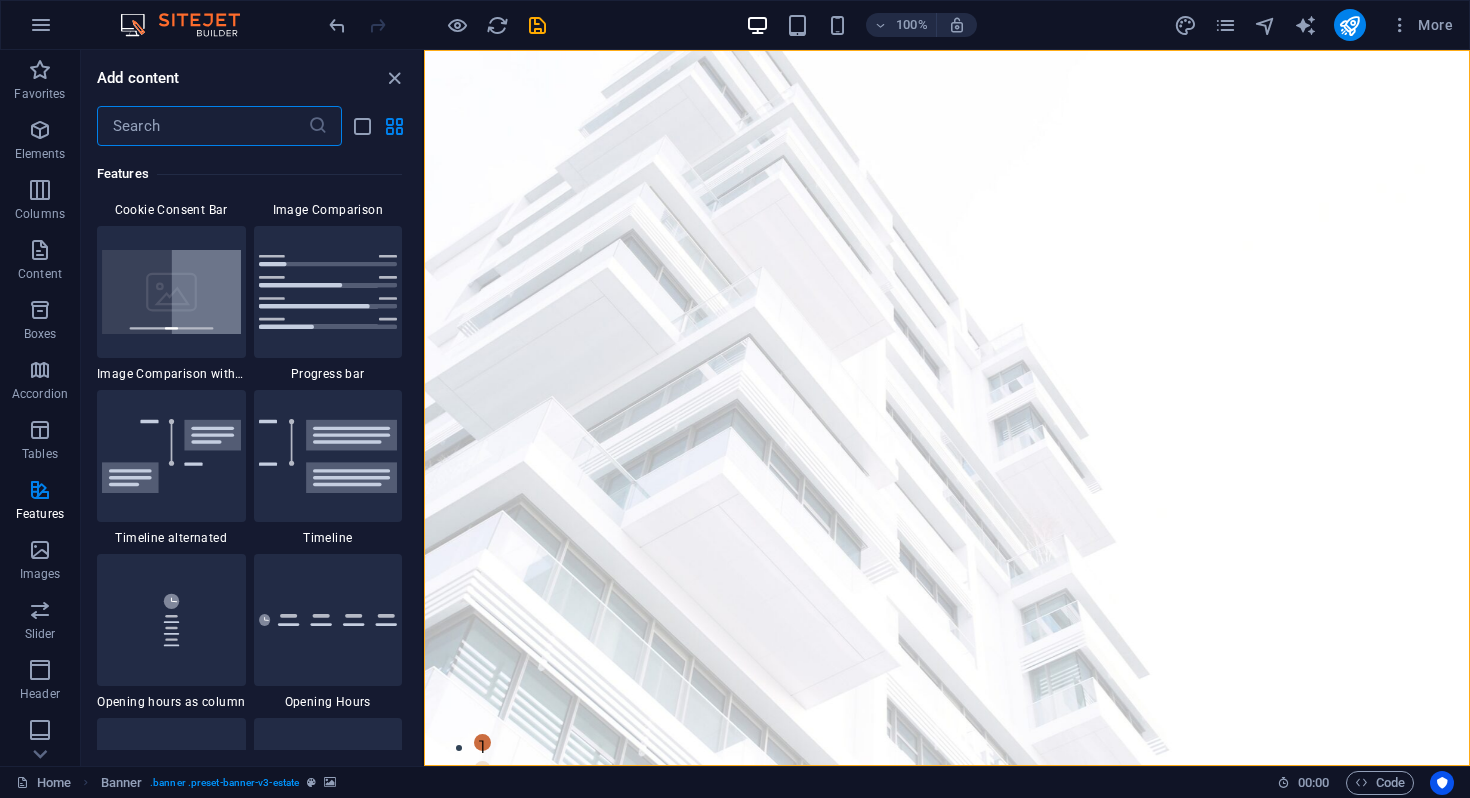 scroll, scrollTop: 8276, scrollLeft: 0, axis: vertical 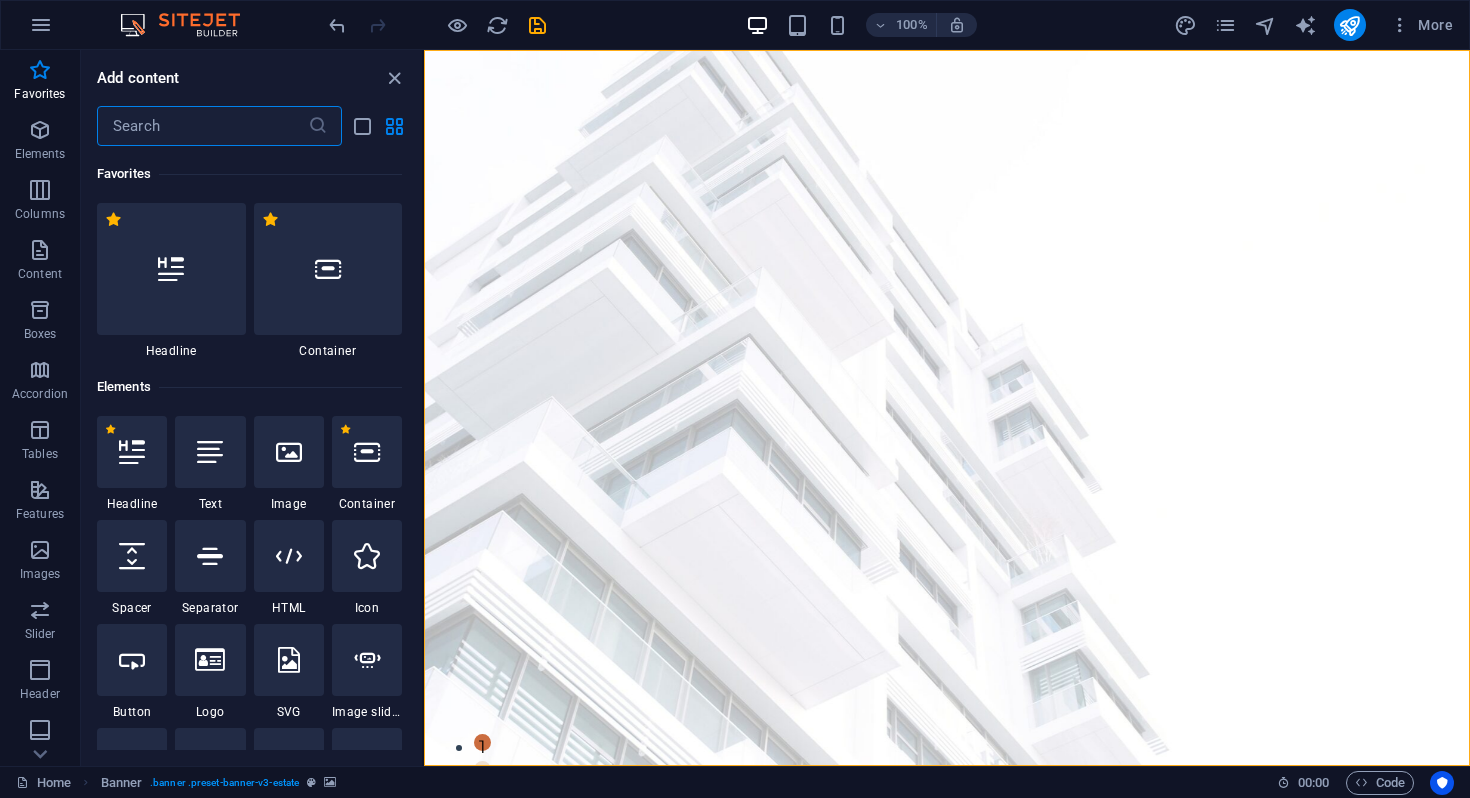 click at bounding box center (202, 126) 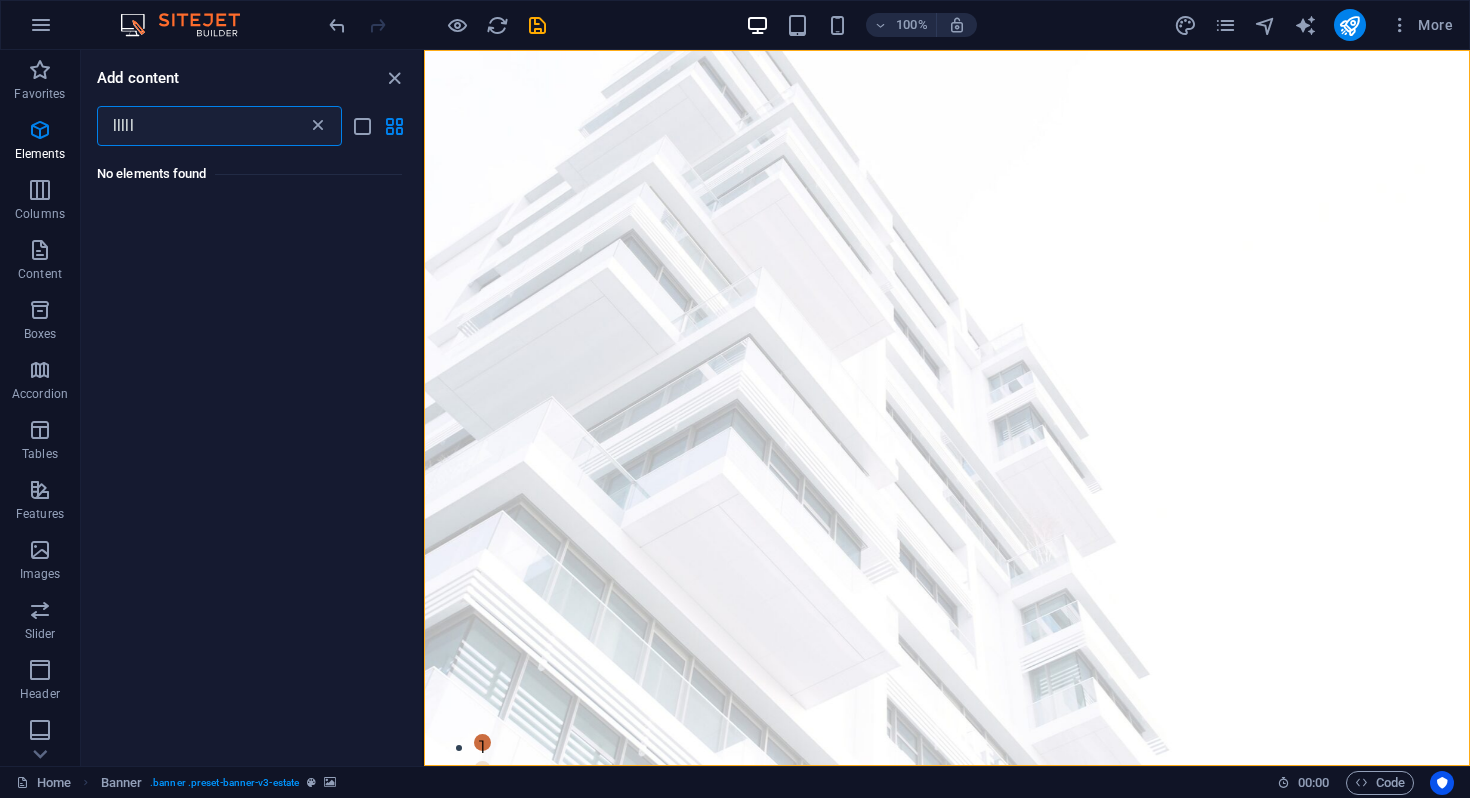 click at bounding box center (318, 126) 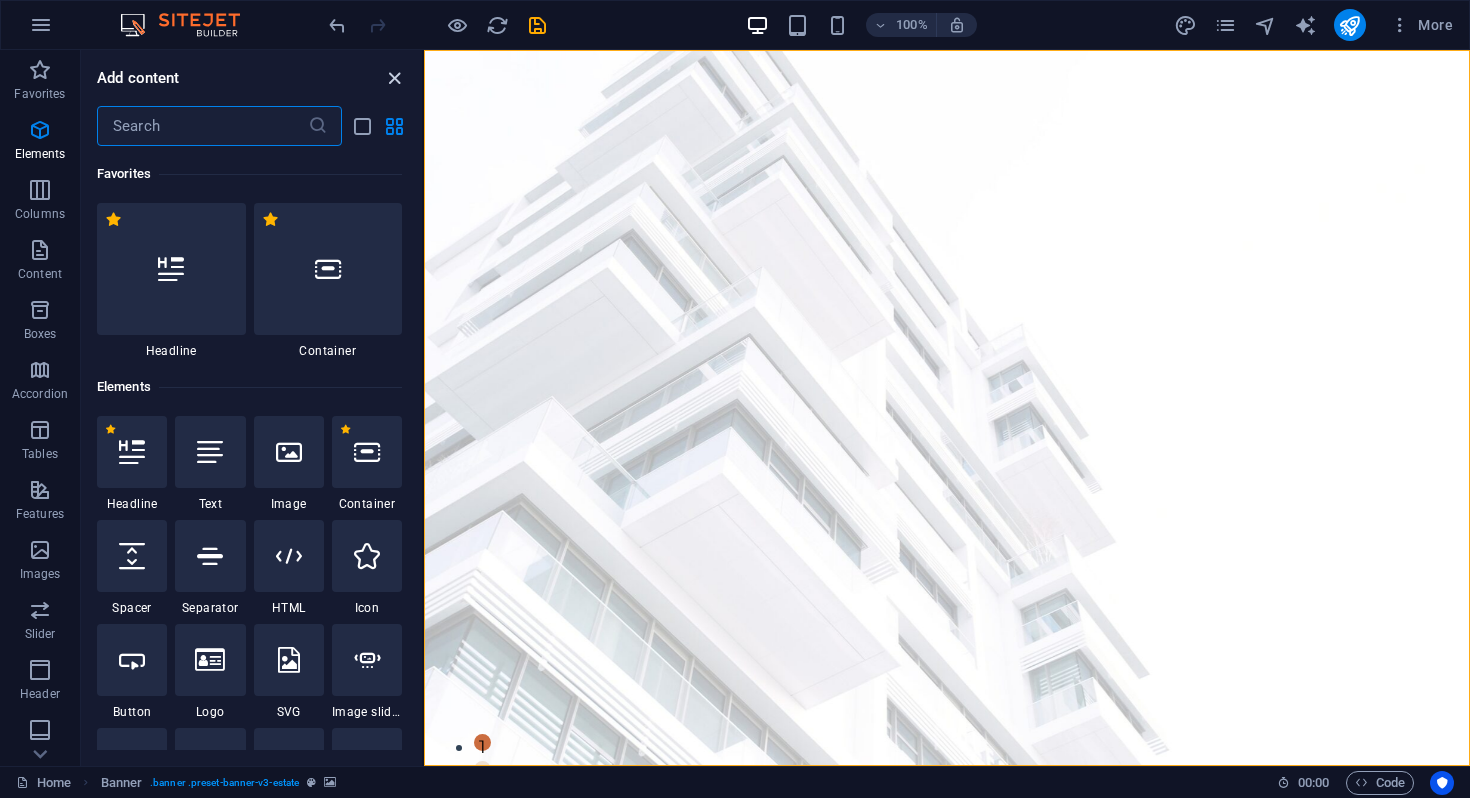 click at bounding box center (394, 78) 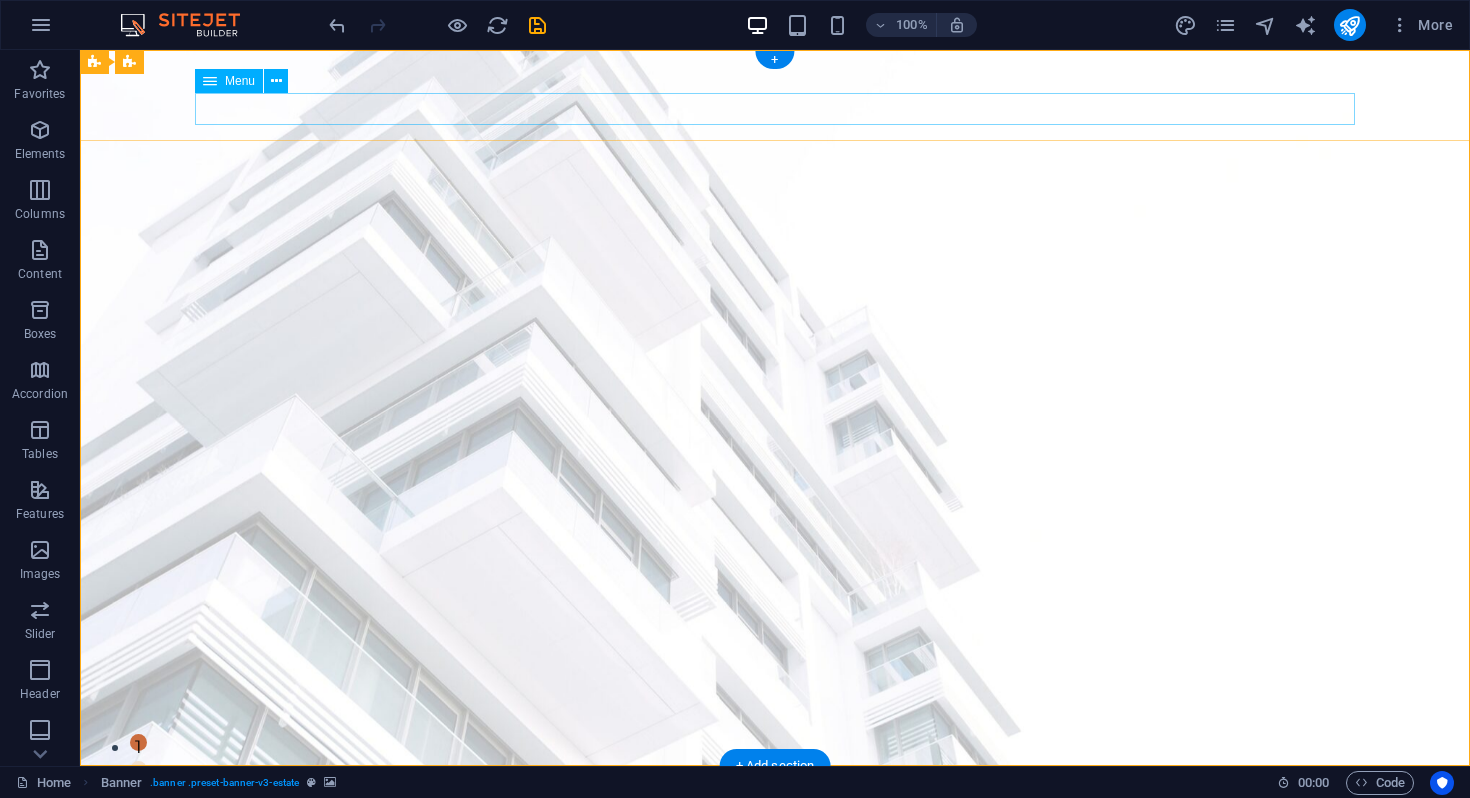 click on "Corporate Services Investment Advisory Immigration Advisory News Contact" at bounding box center [775, 833] 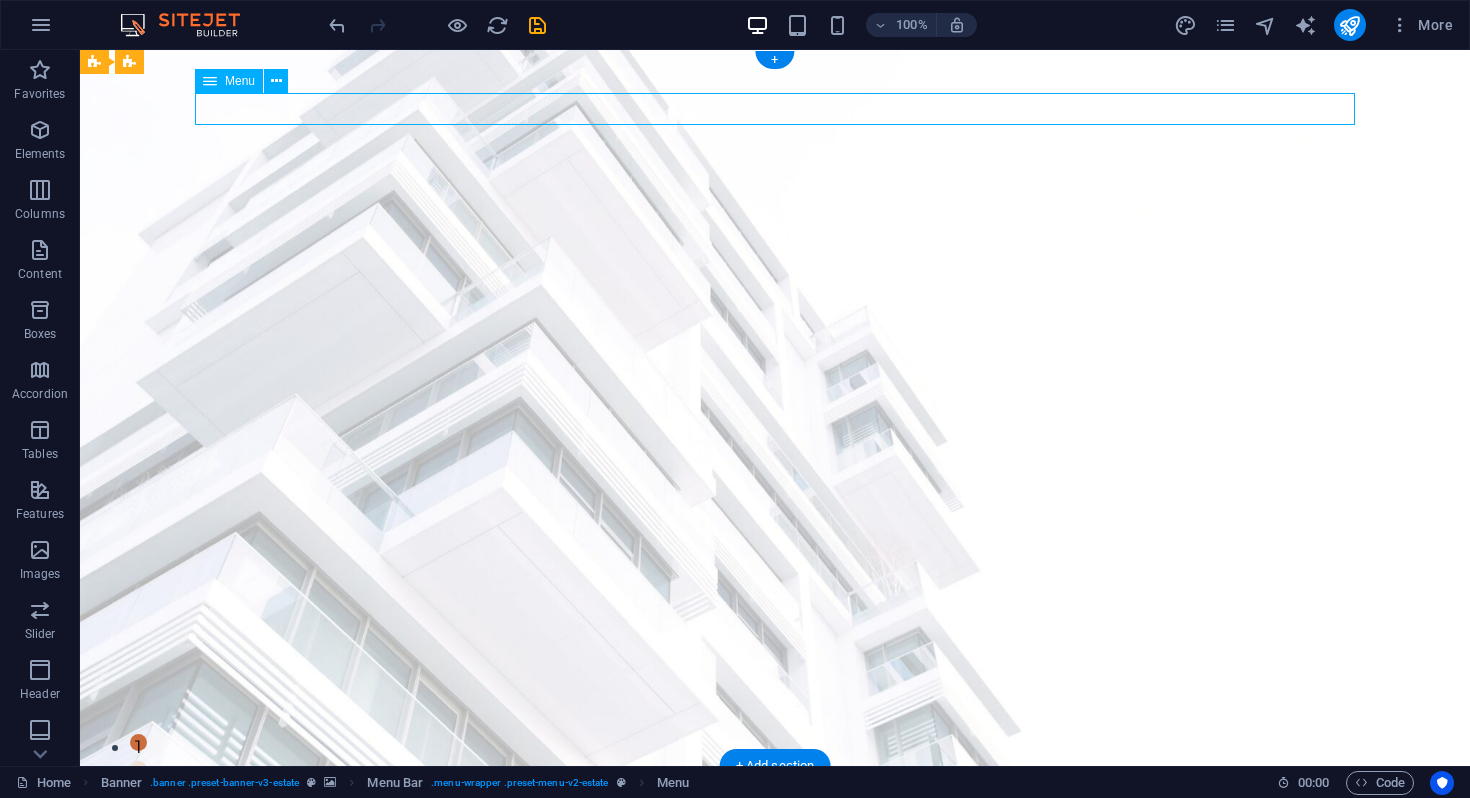 click on "Corporate Services Investment Advisory Immigration Advisory News Contact" at bounding box center [775, 833] 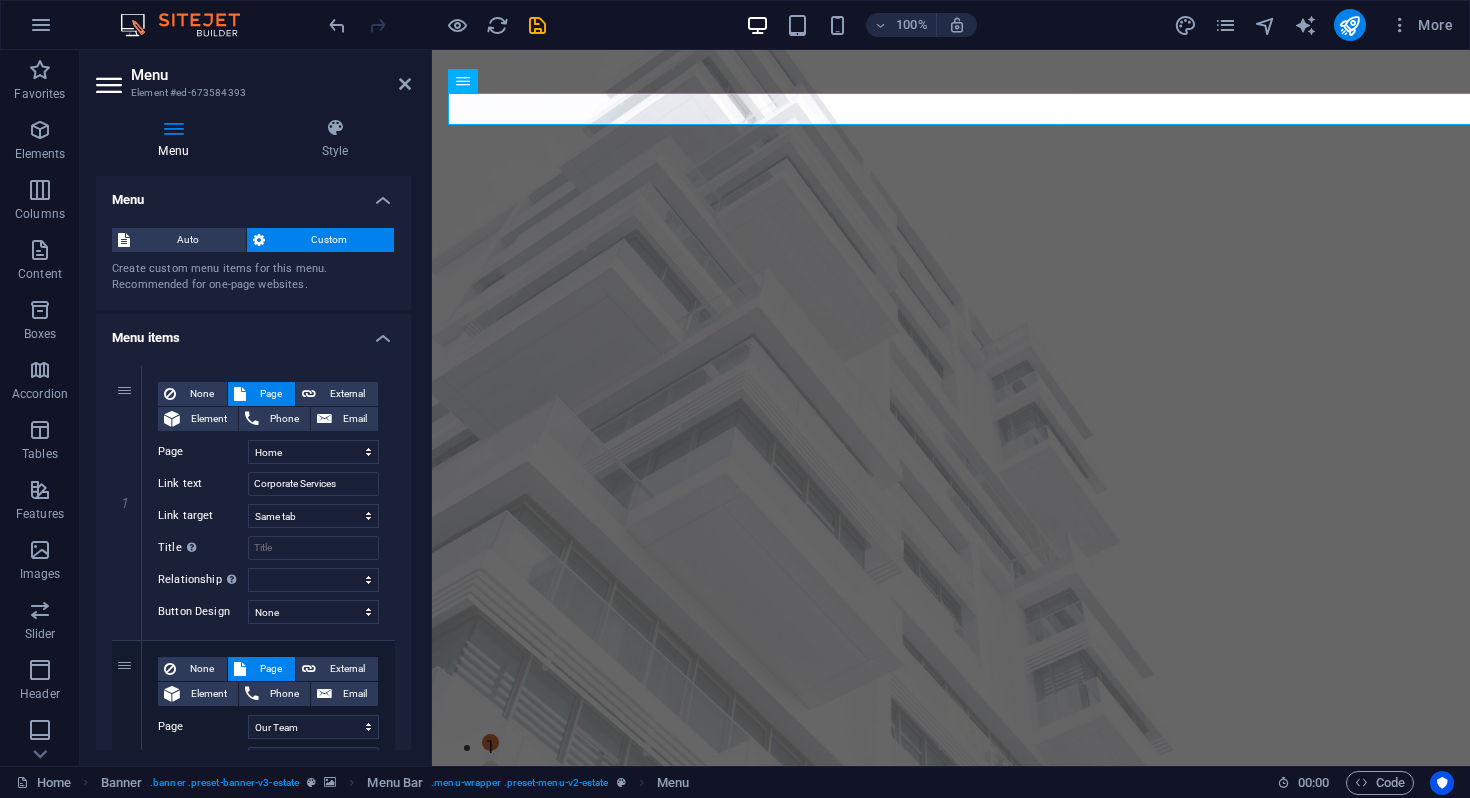 click at bounding box center (173, 128) 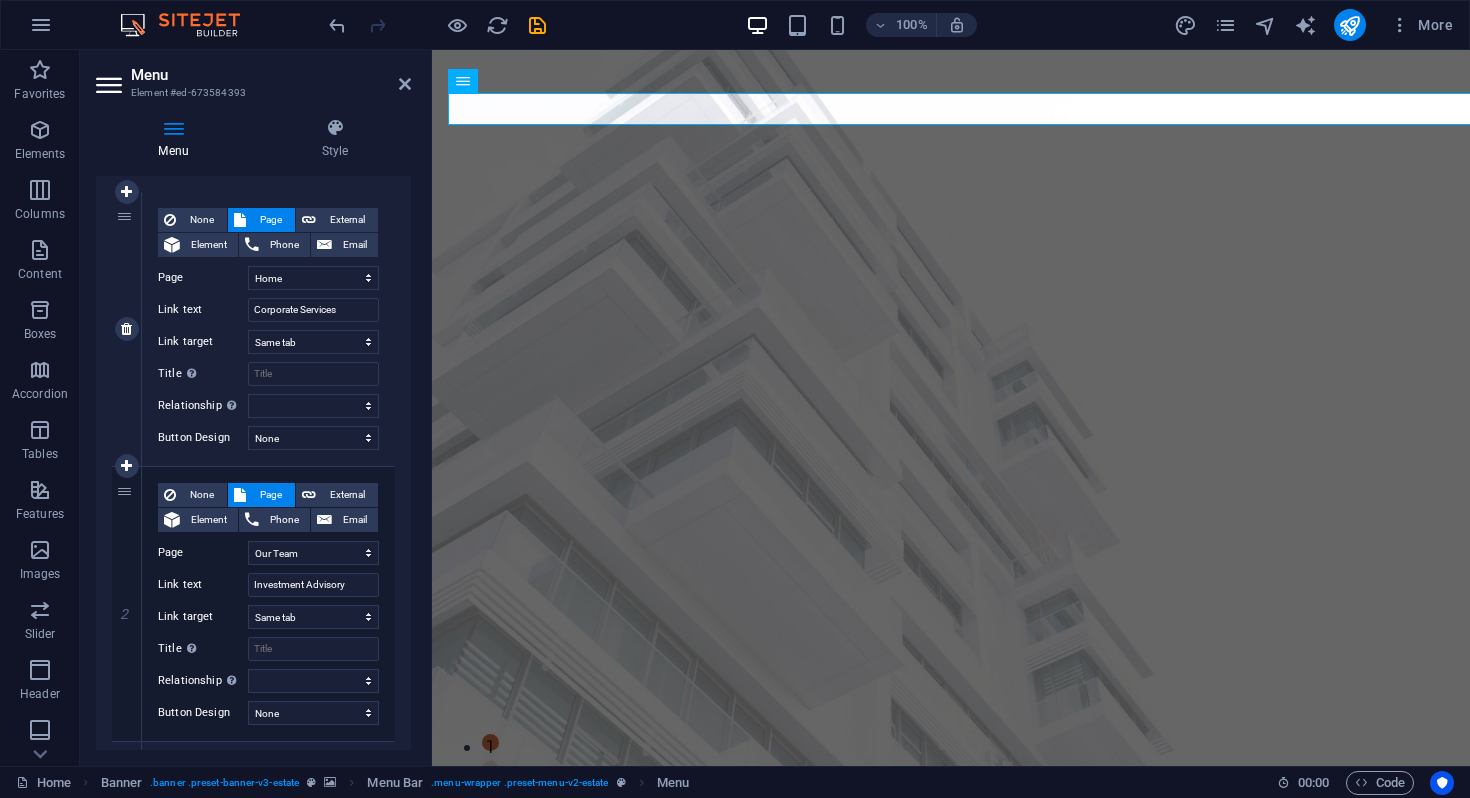 scroll, scrollTop: 176, scrollLeft: 0, axis: vertical 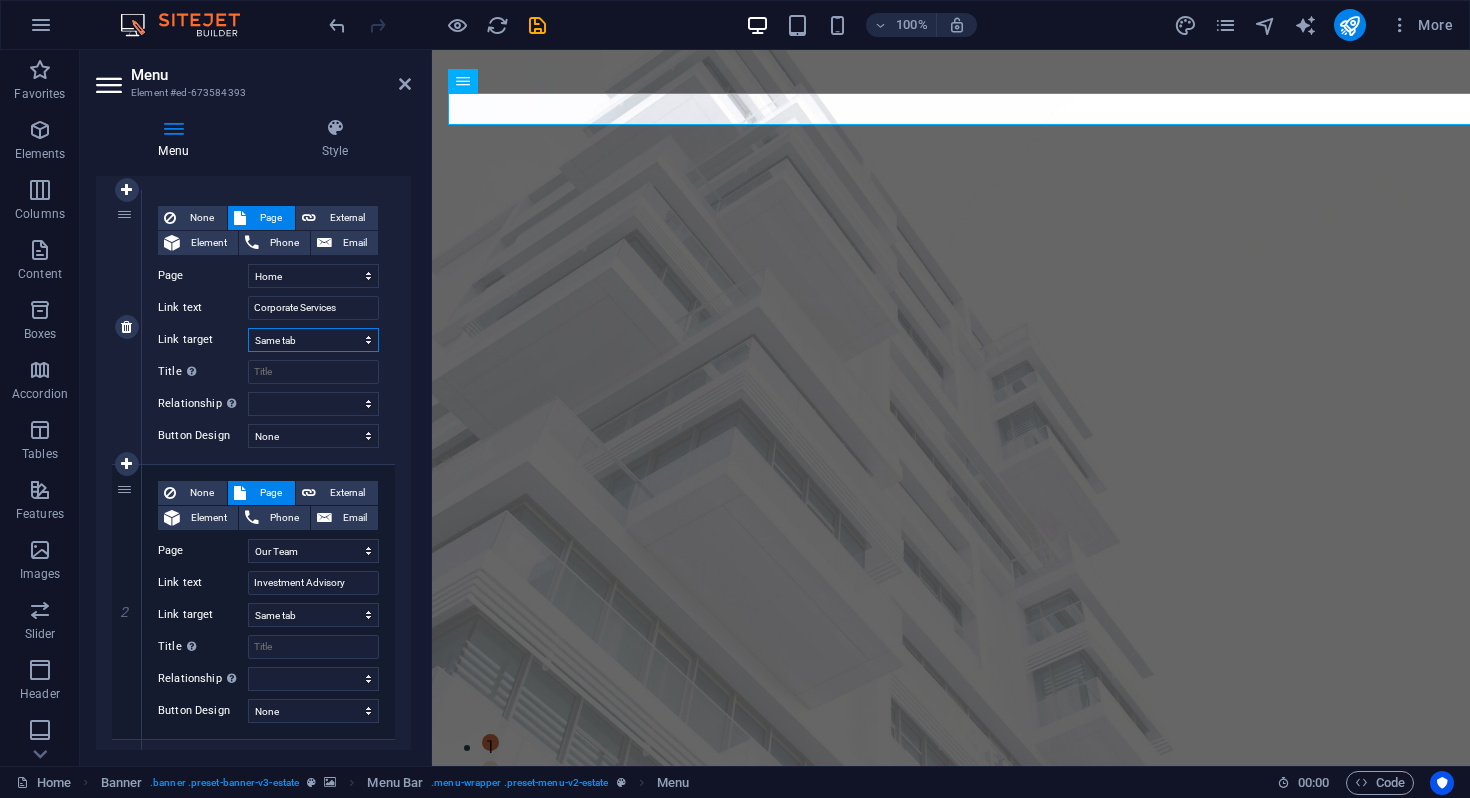 click on "New tab Same tab Overlay" at bounding box center [313, 340] 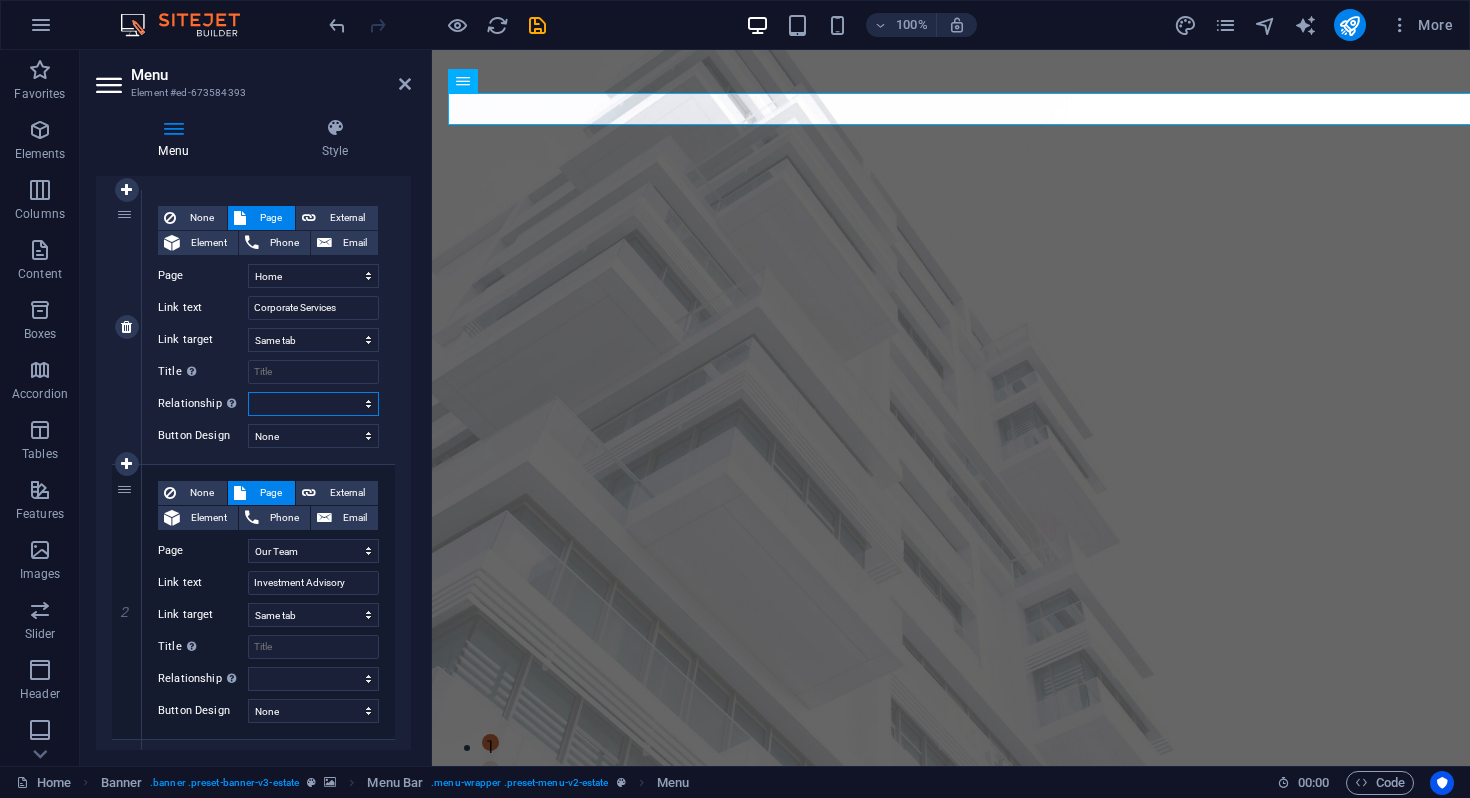 click on "alternate author bookmark external help license next nofollow noreferrer noopener prev search tag" at bounding box center (313, 404) 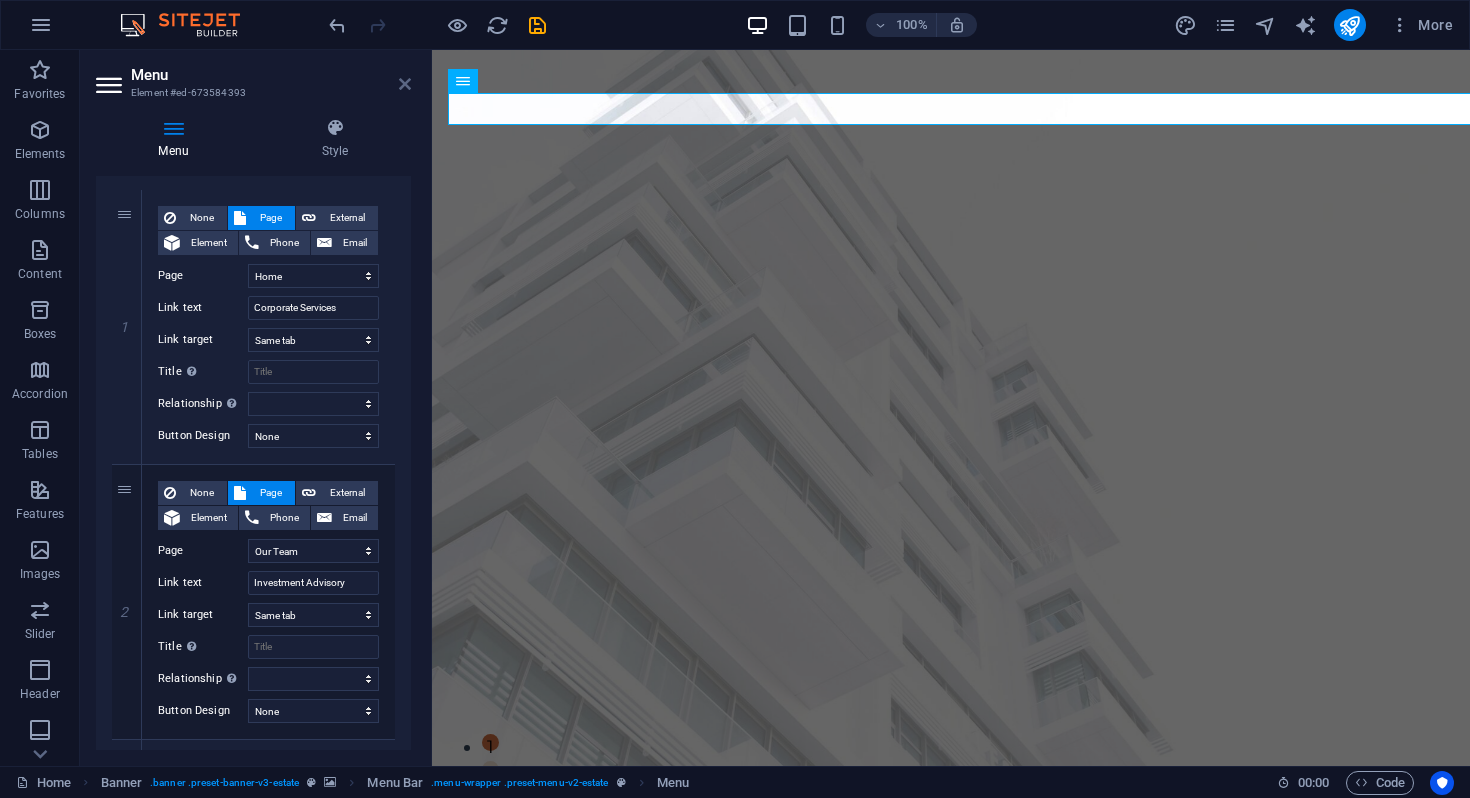 click at bounding box center (405, 84) 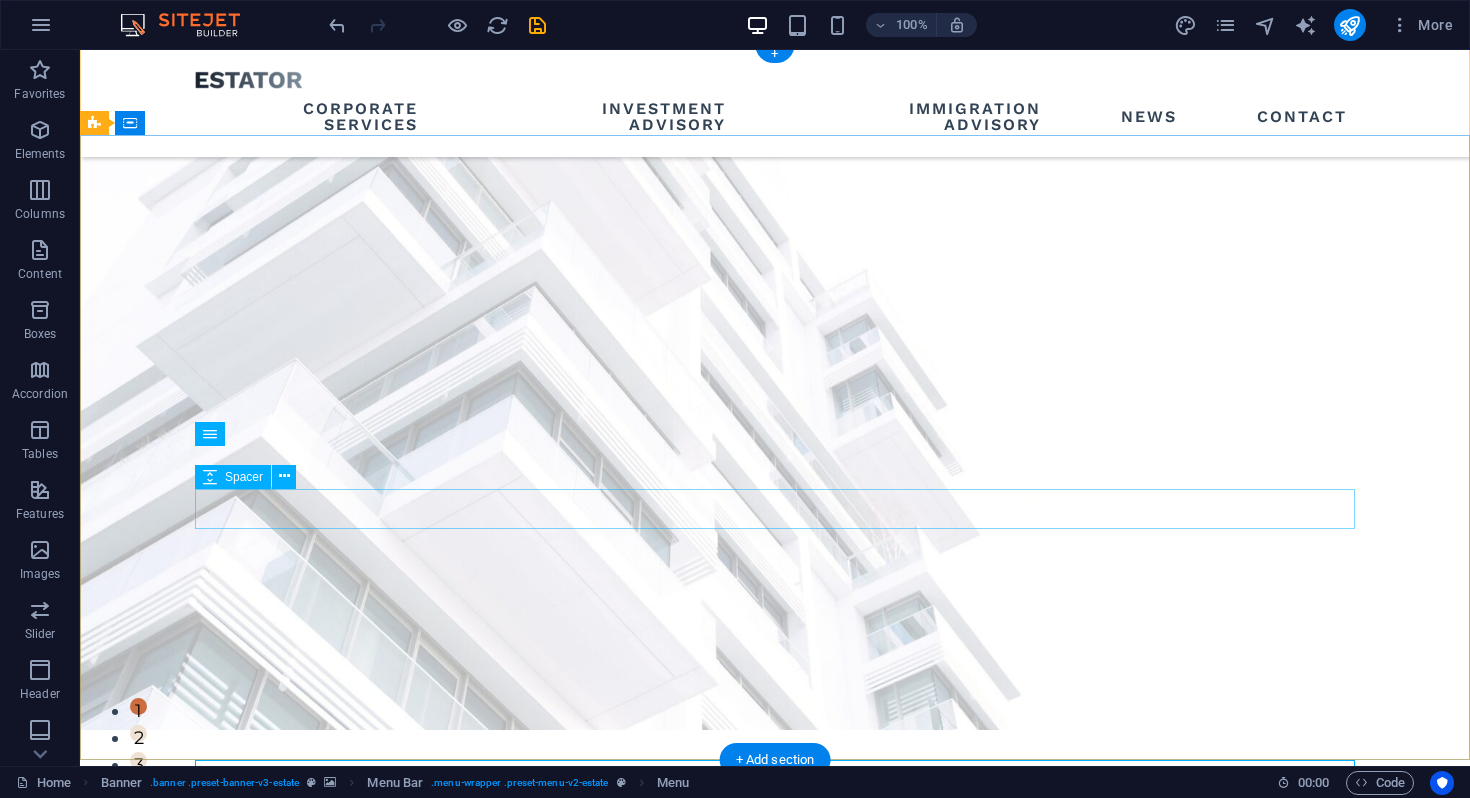 scroll, scrollTop: 0, scrollLeft: 0, axis: both 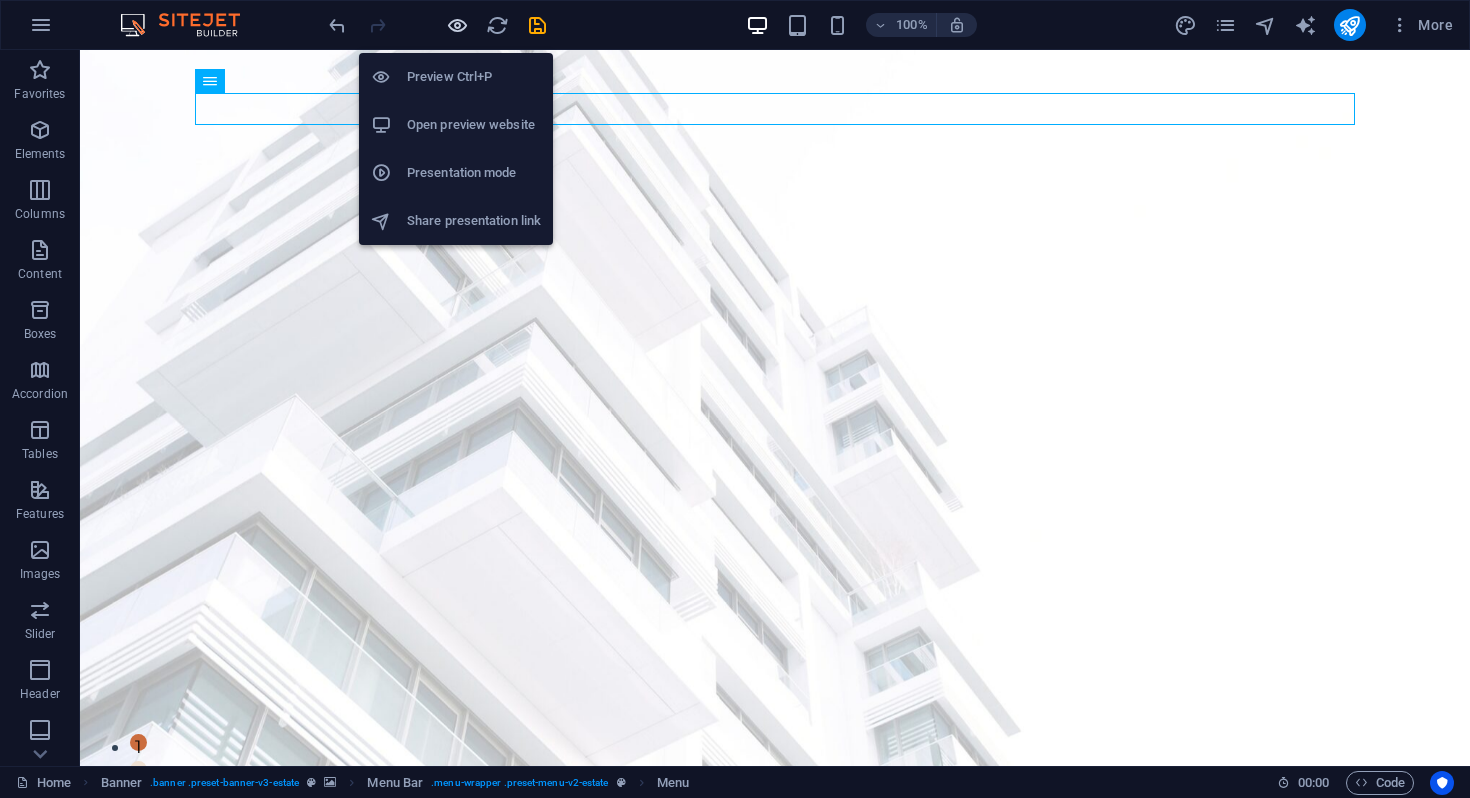 click at bounding box center [457, 25] 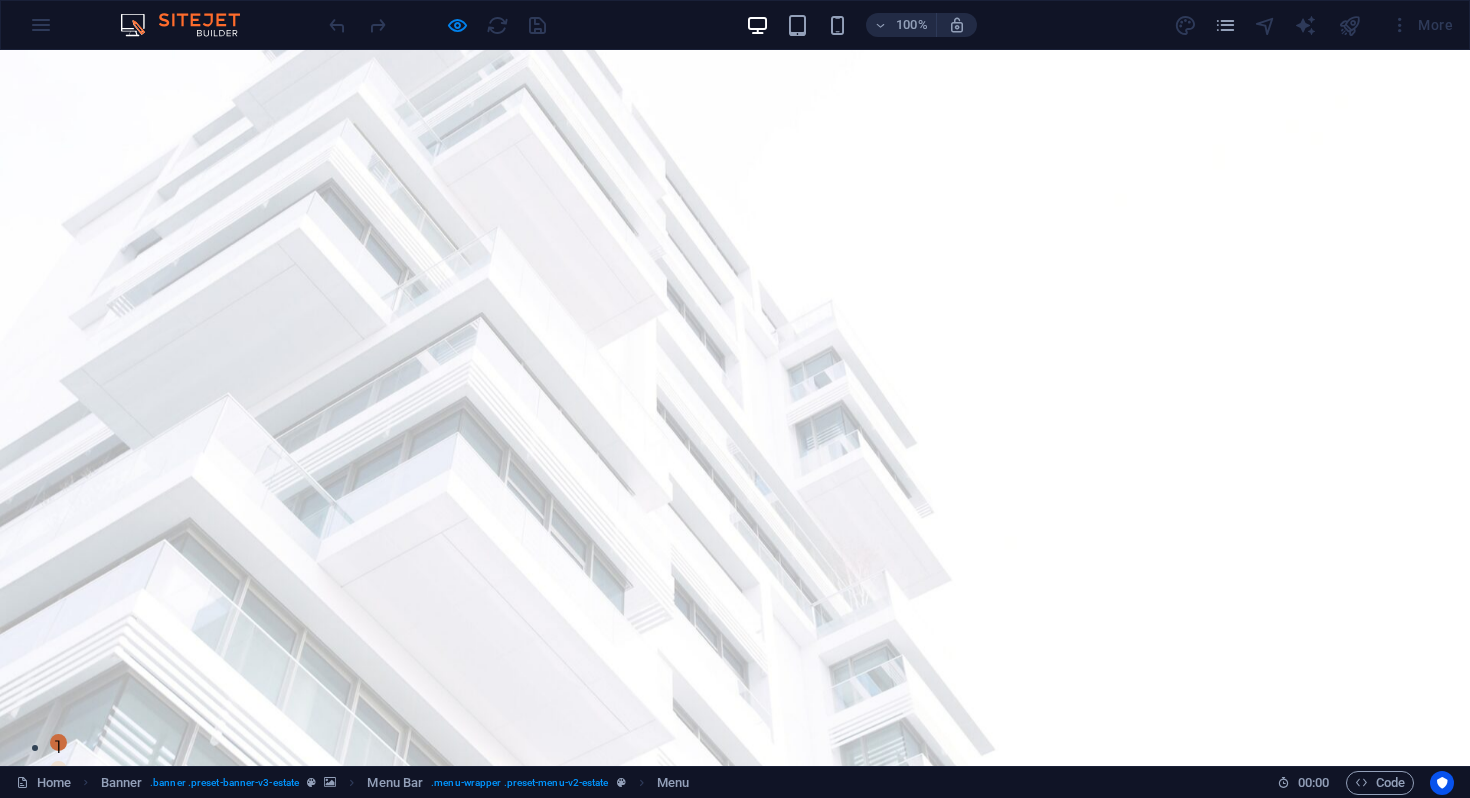 click on "Investment Advisory" at bounding box center [571, 833] 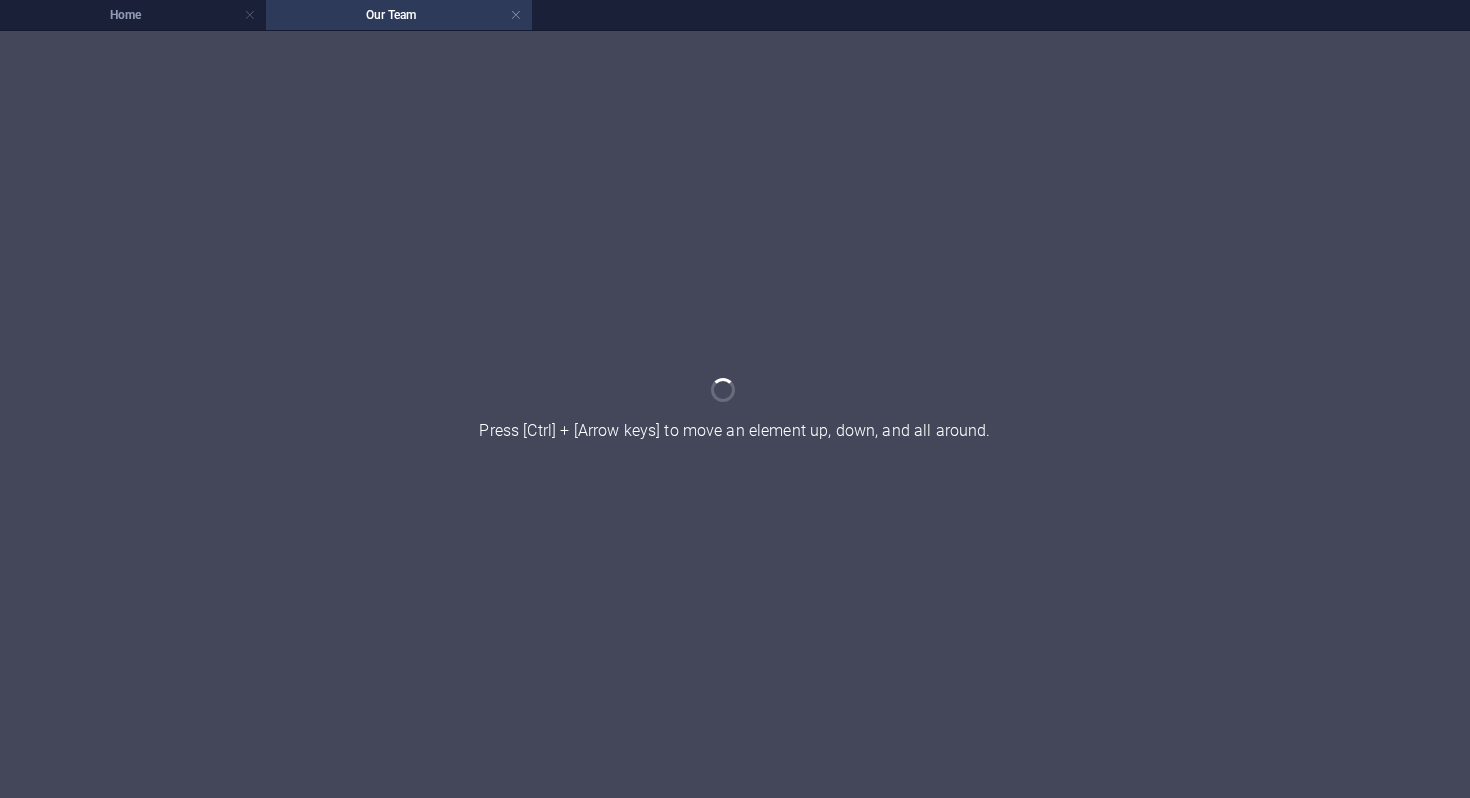 scroll, scrollTop: 0, scrollLeft: 0, axis: both 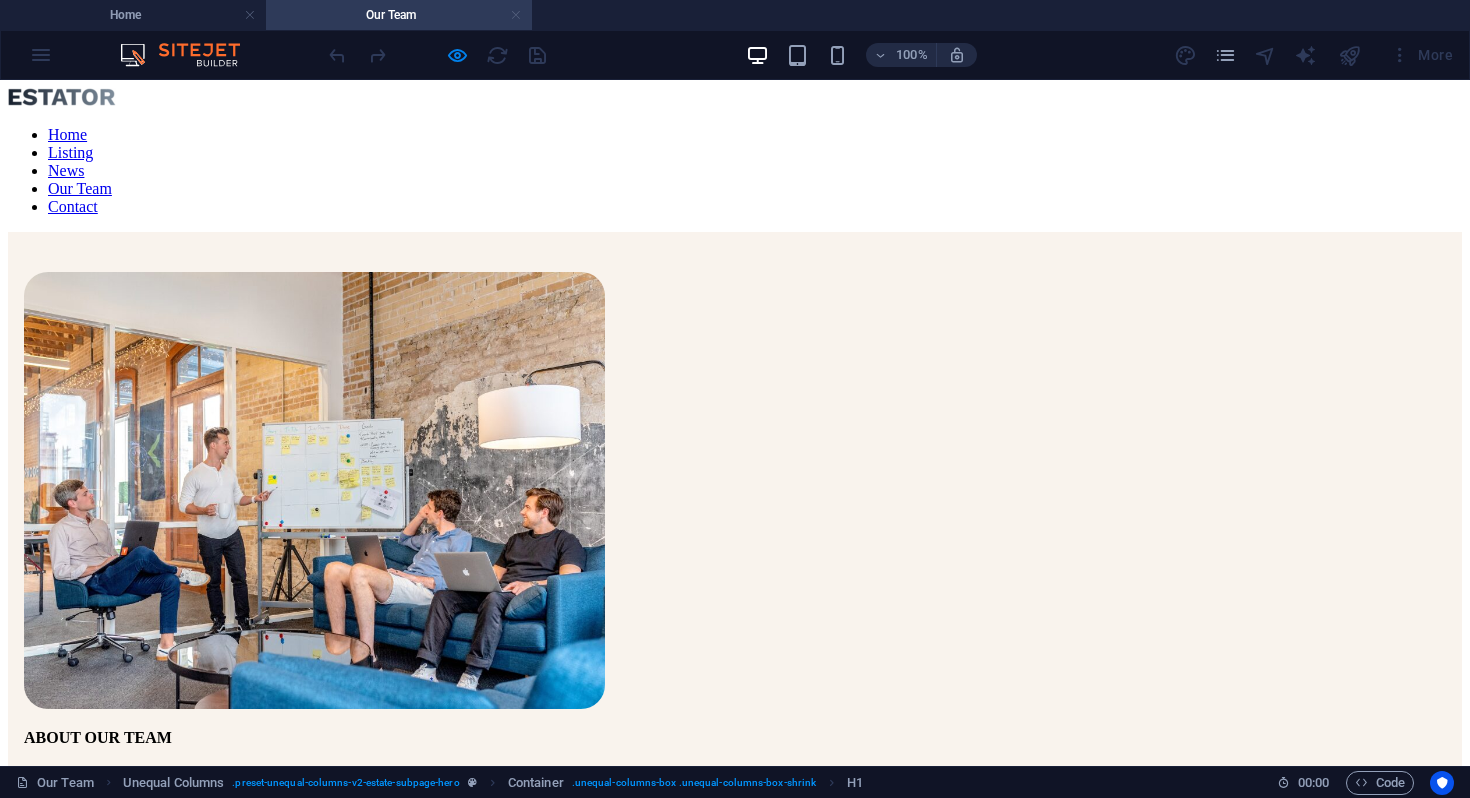 click at bounding box center [516, 15] 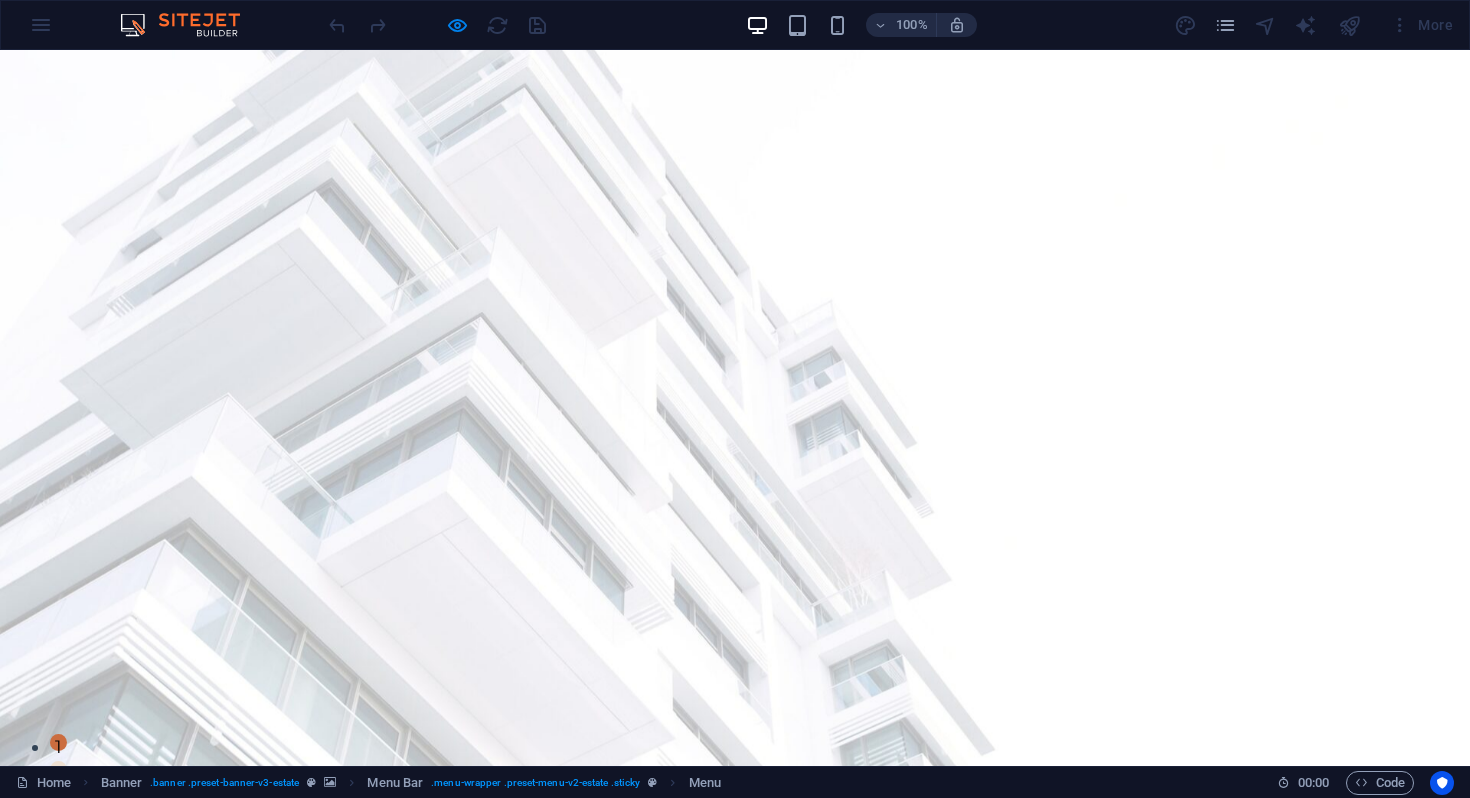 click on "Immigration Advisory" at bounding box center [883, 833] 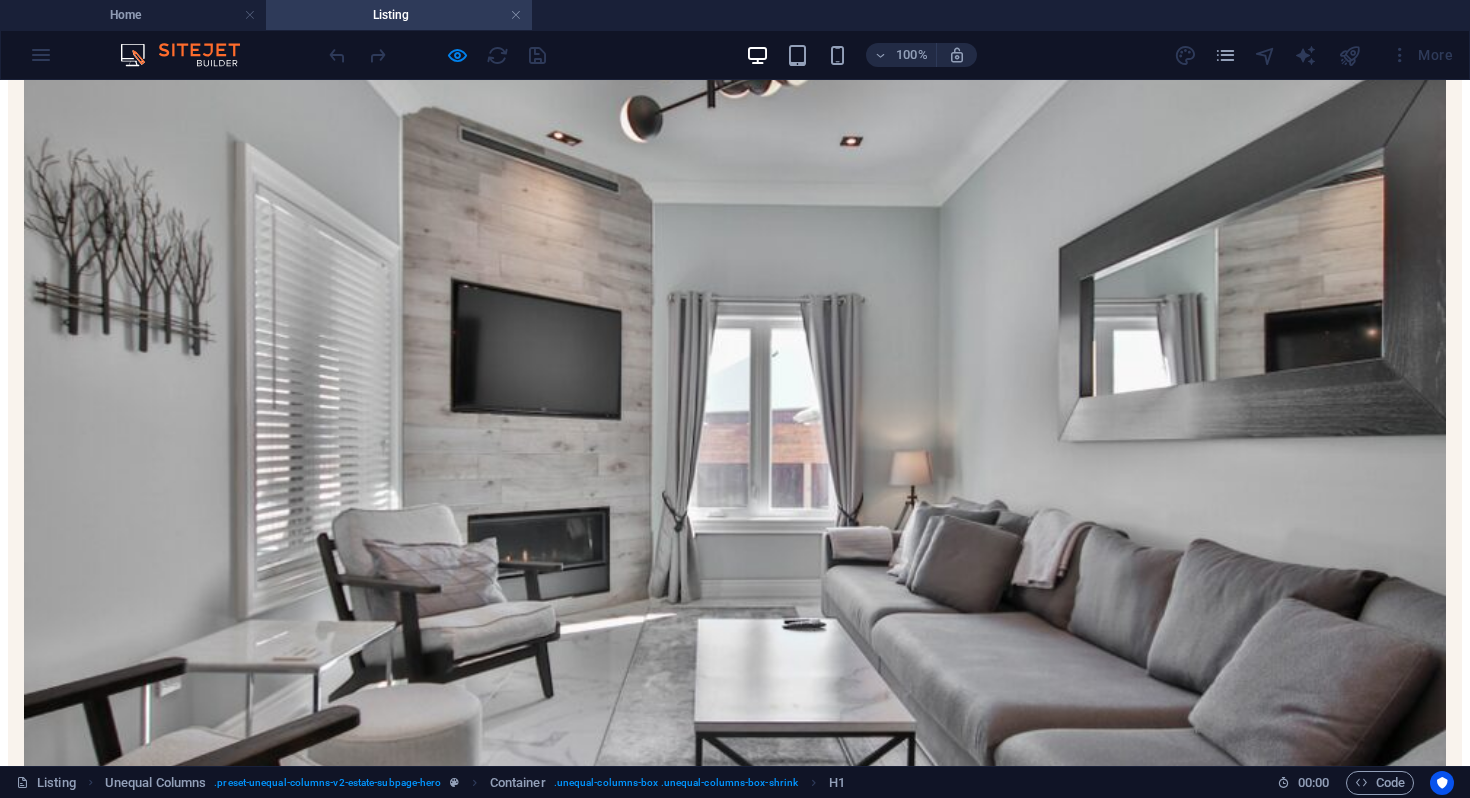 scroll, scrollTop: 0, scrollLeft: 0, axis: both 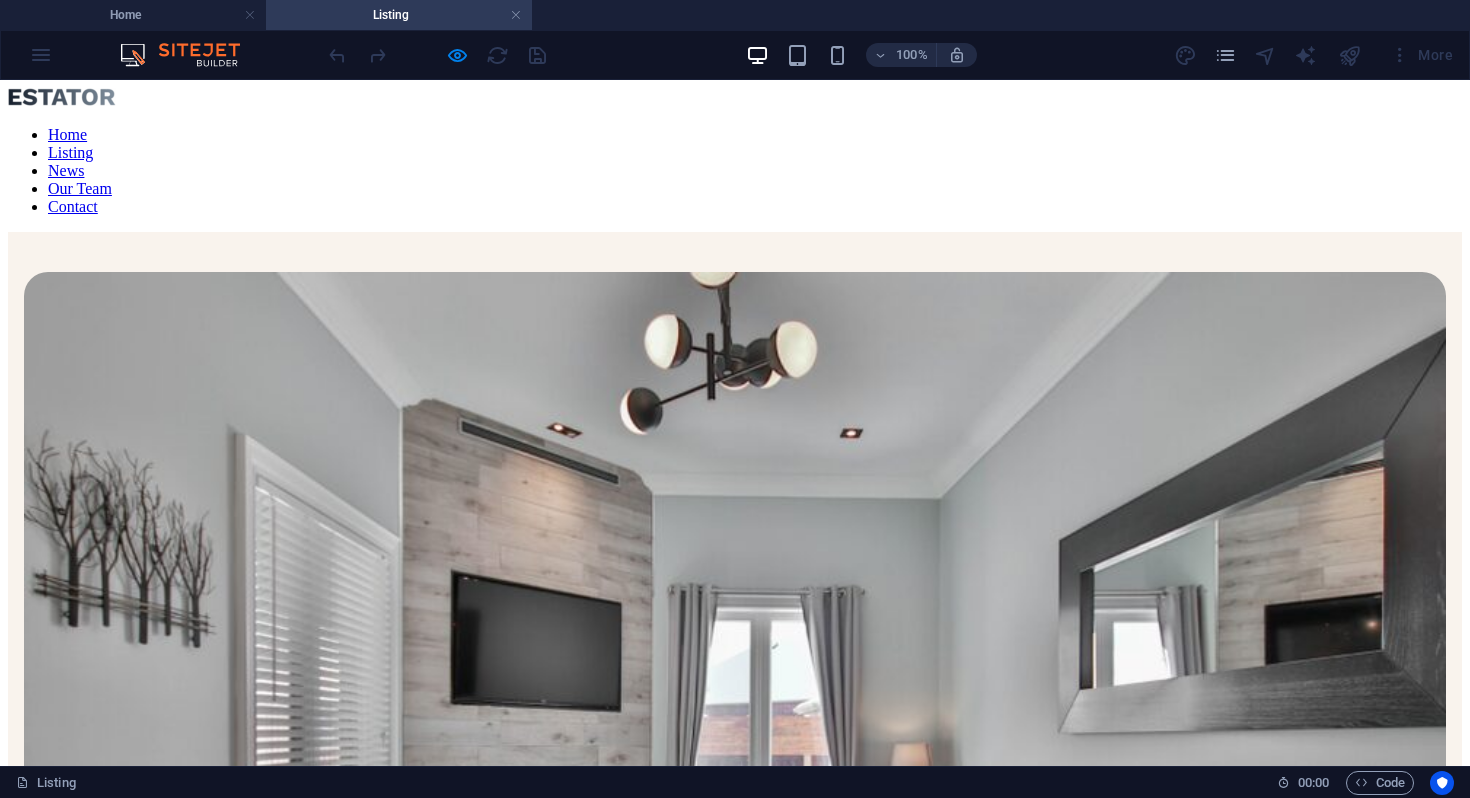 click on "Home Listing News Our Team Contact" at bounding box center (735, 171) 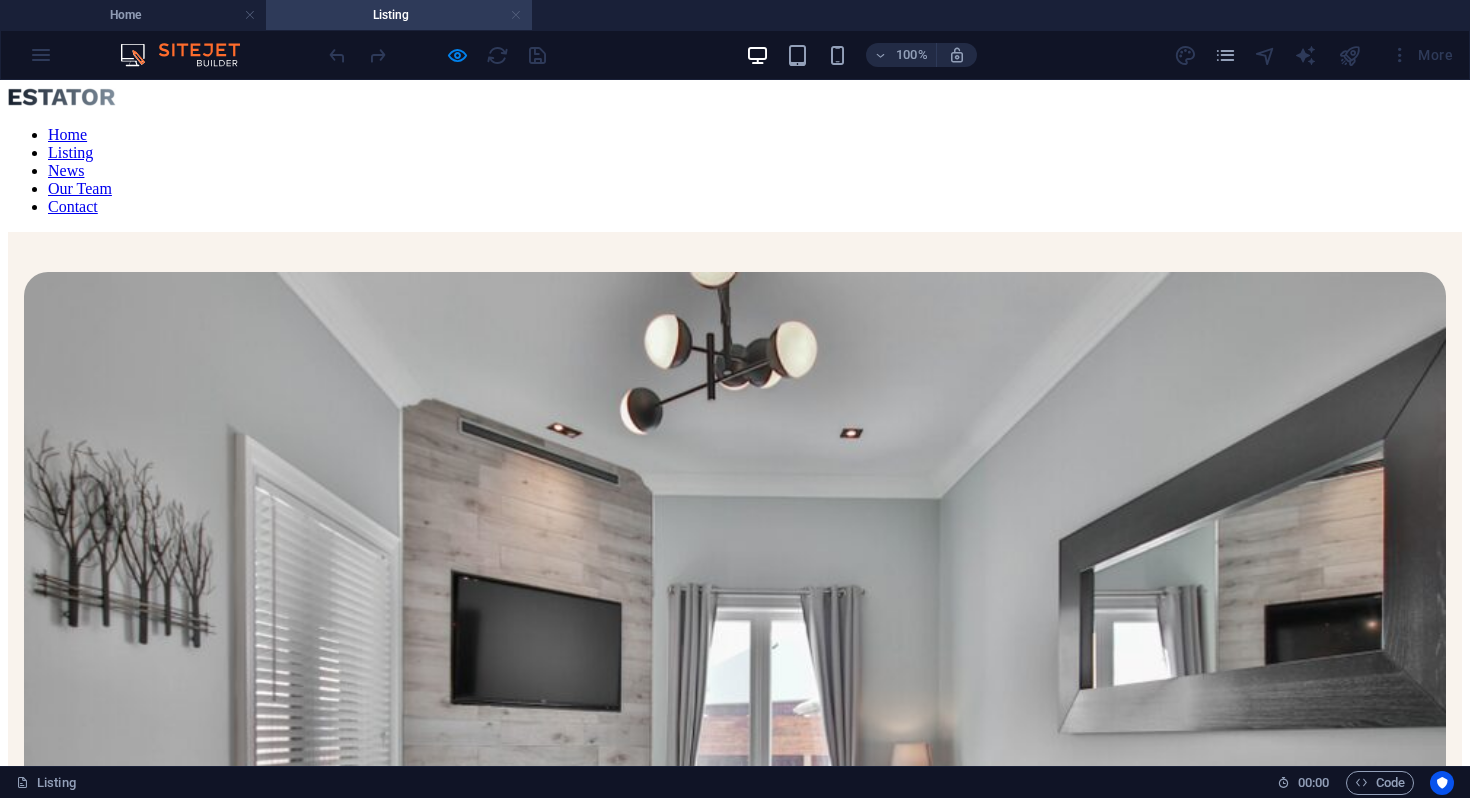 click at bounding box center [516, 15] 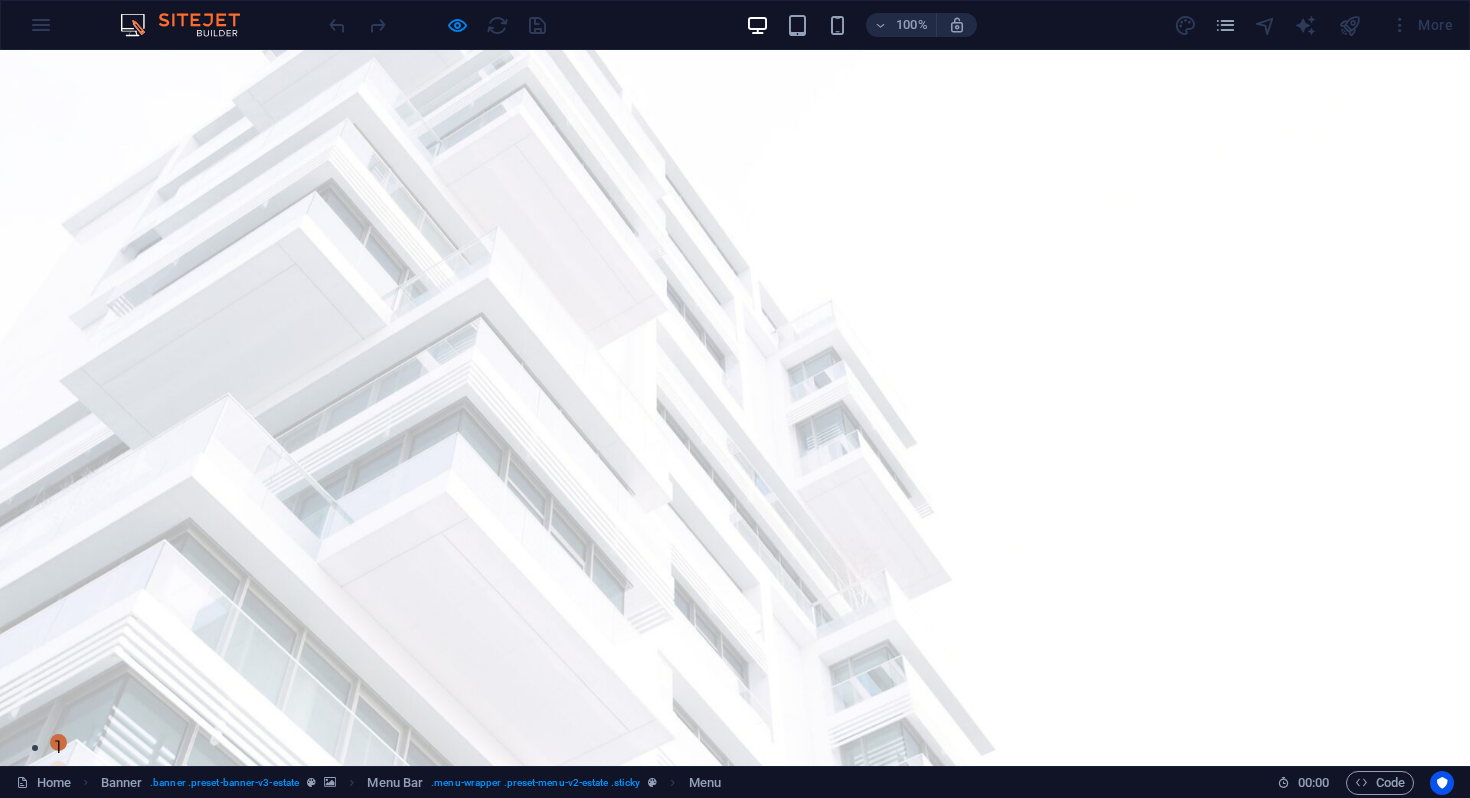 click on "News" at bounding box center [1109, 833] 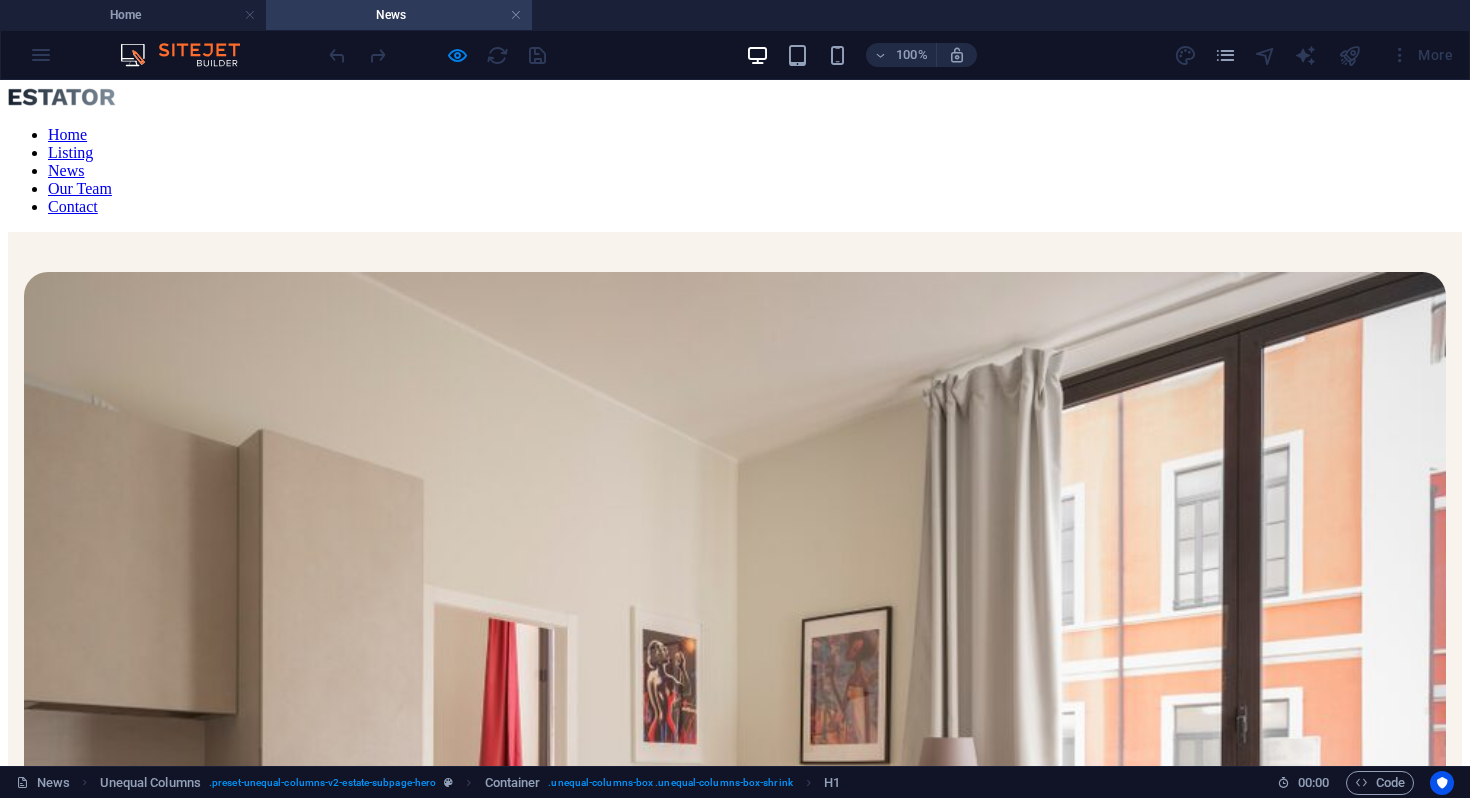 scroll, scrollTop: 5, scrollLeft: 0, axis: vertical 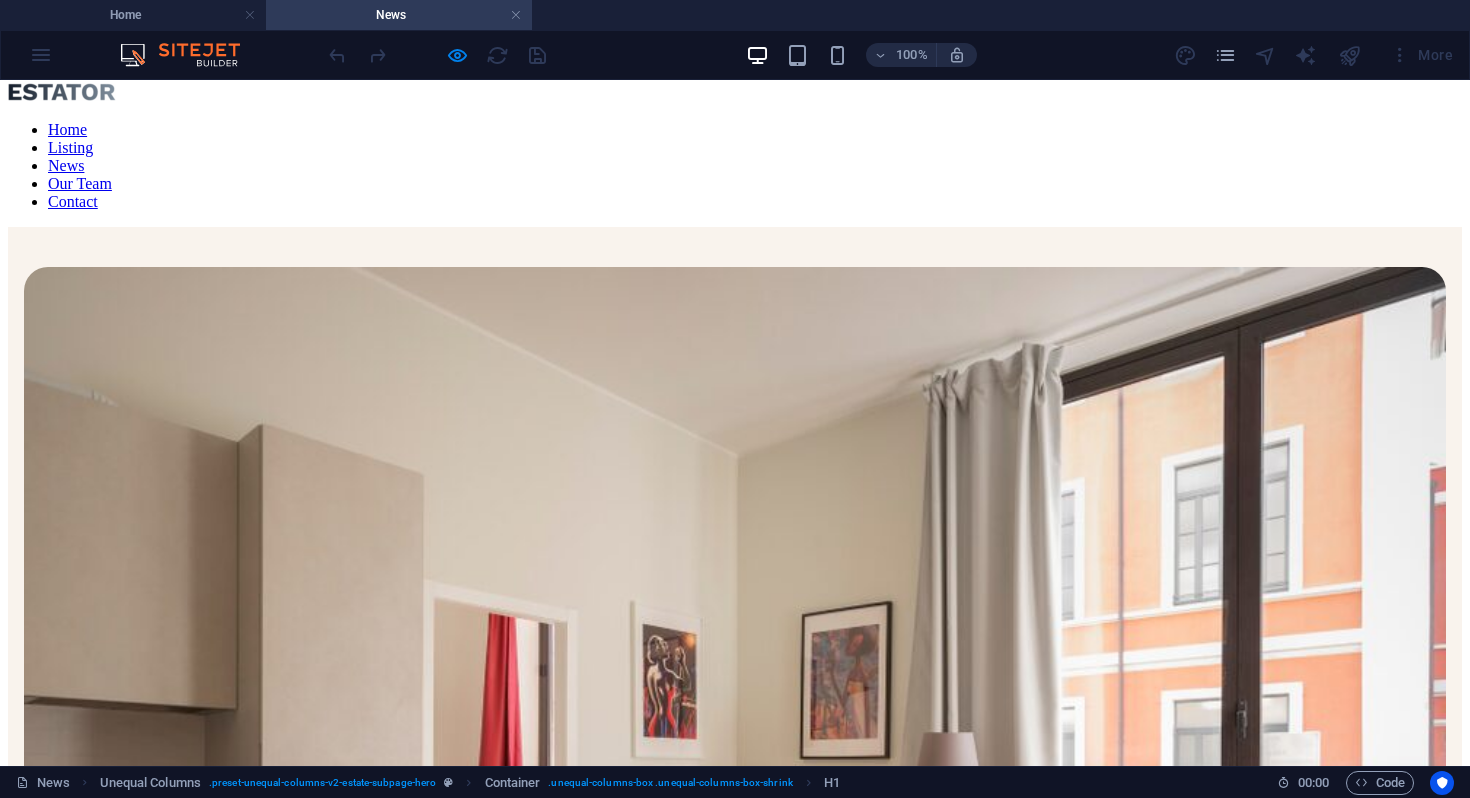 click on "News" at bounding box center [399, 15] 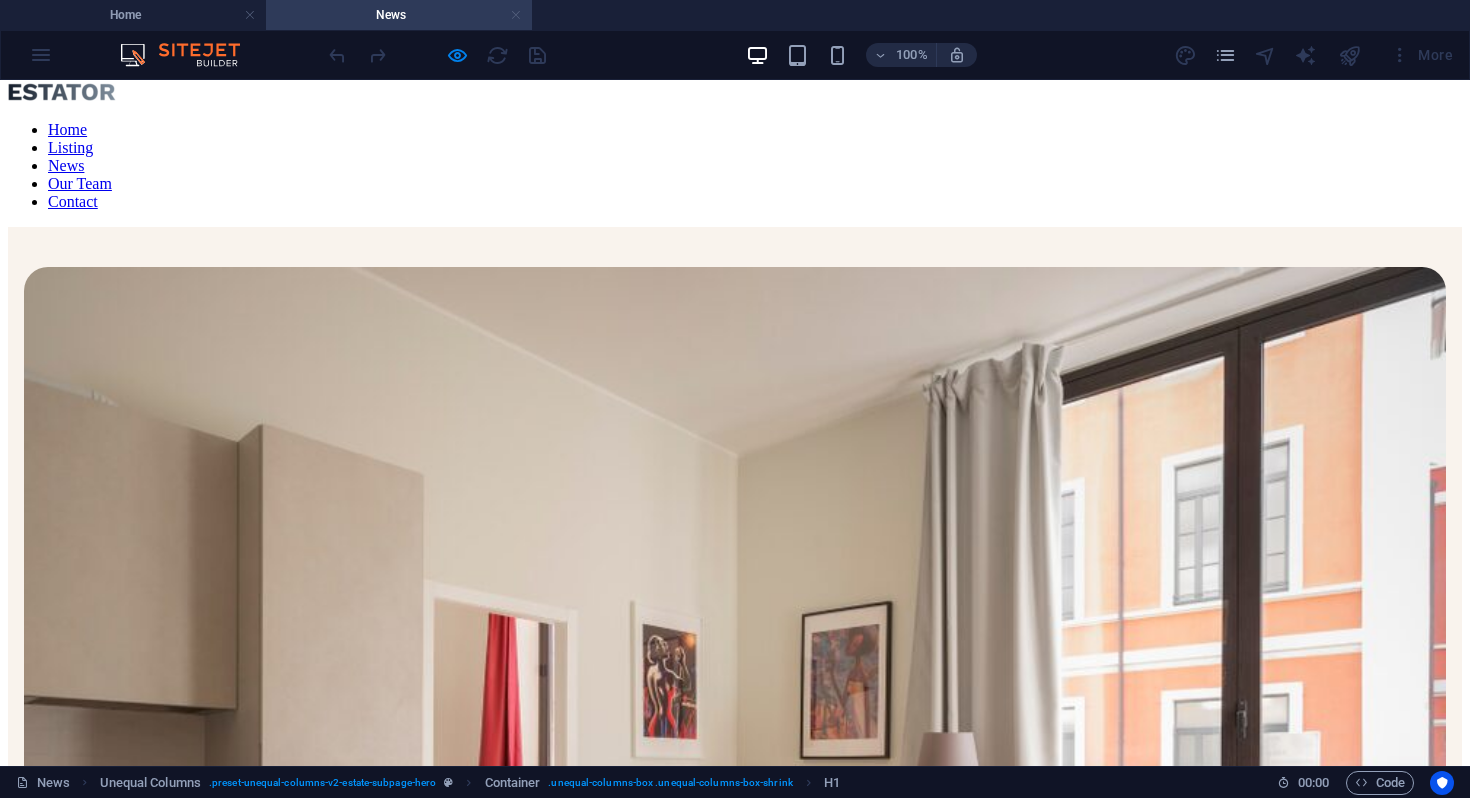 click at bounding box center (516, 15) 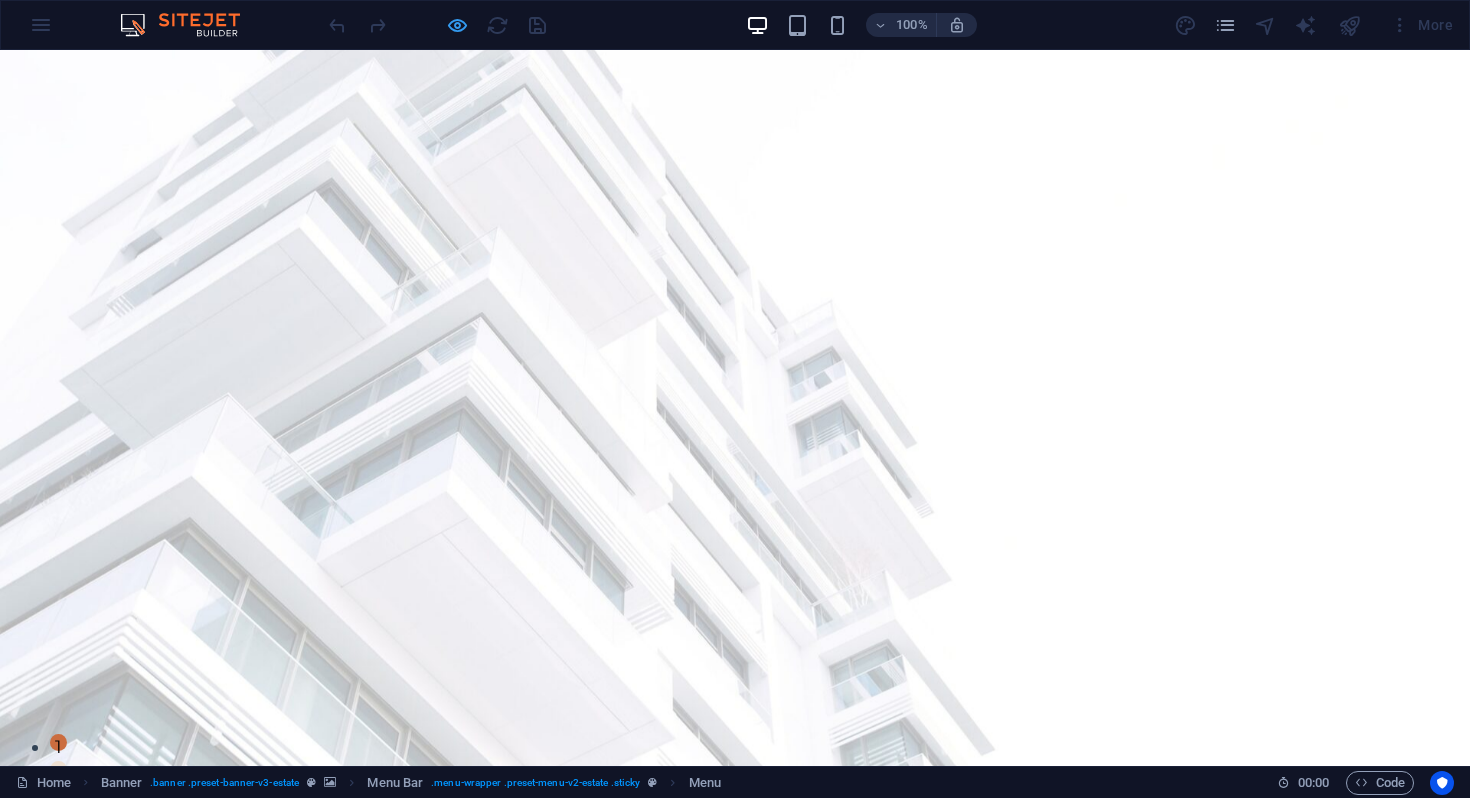 click at bounding box center [457, 25] 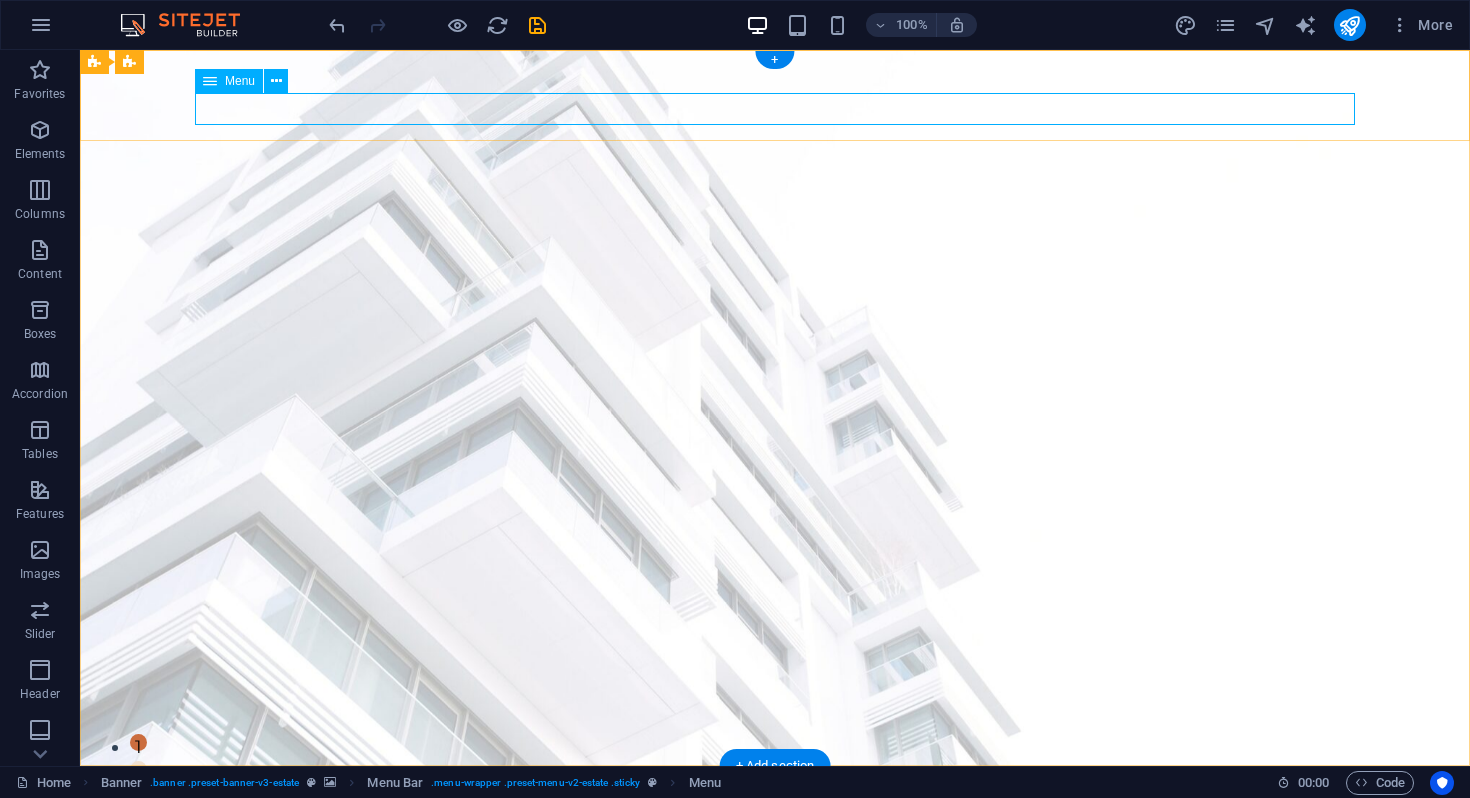 click on "Corporate Services Investment Advisory Immigration Advisory News Contact" at bounding box center (775, 833) 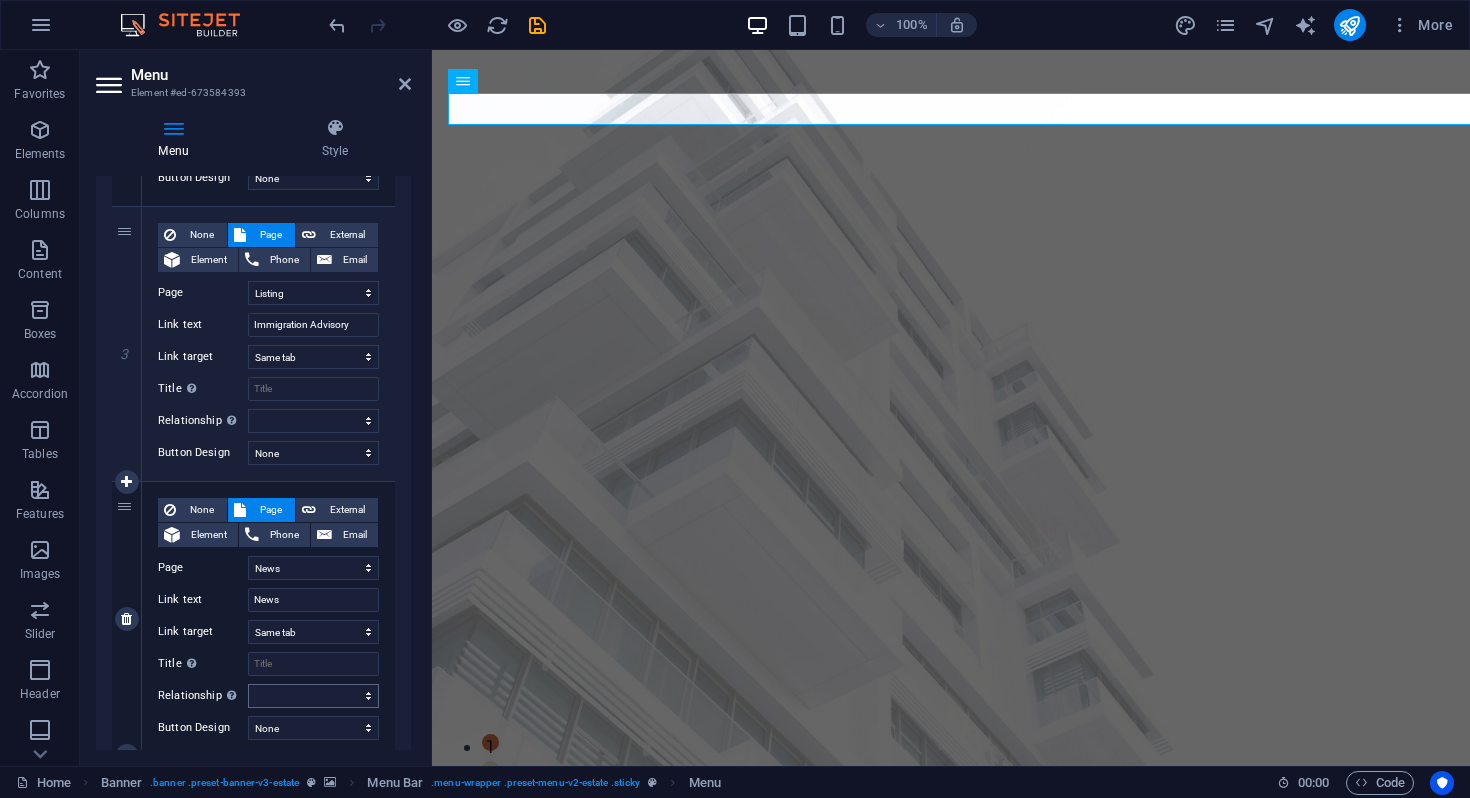 scroll, scrollTop: 705, scrollLeft: 0, axis: vertical 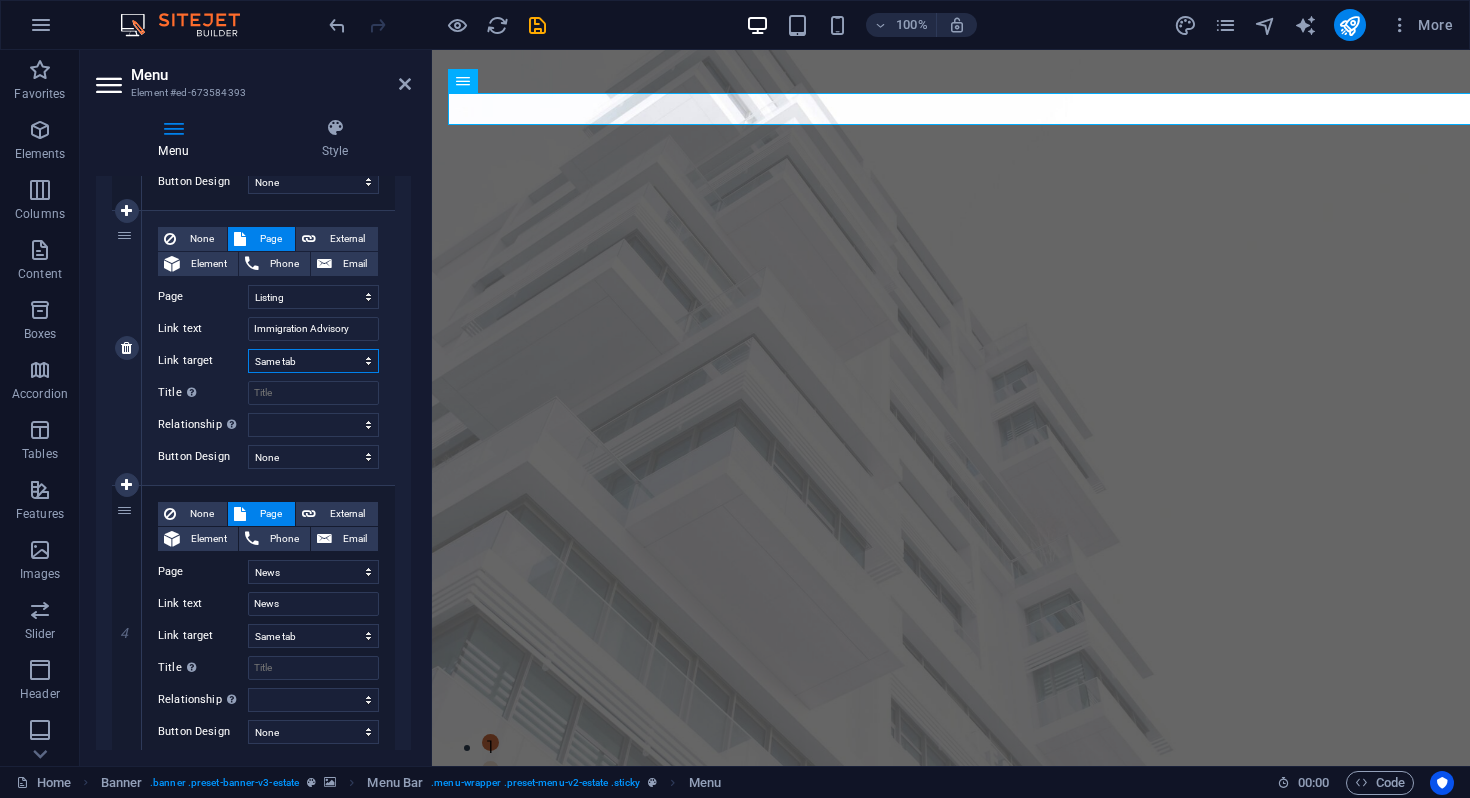 click on "New tab Same tab Overlay" at bounding box center (313, 361) 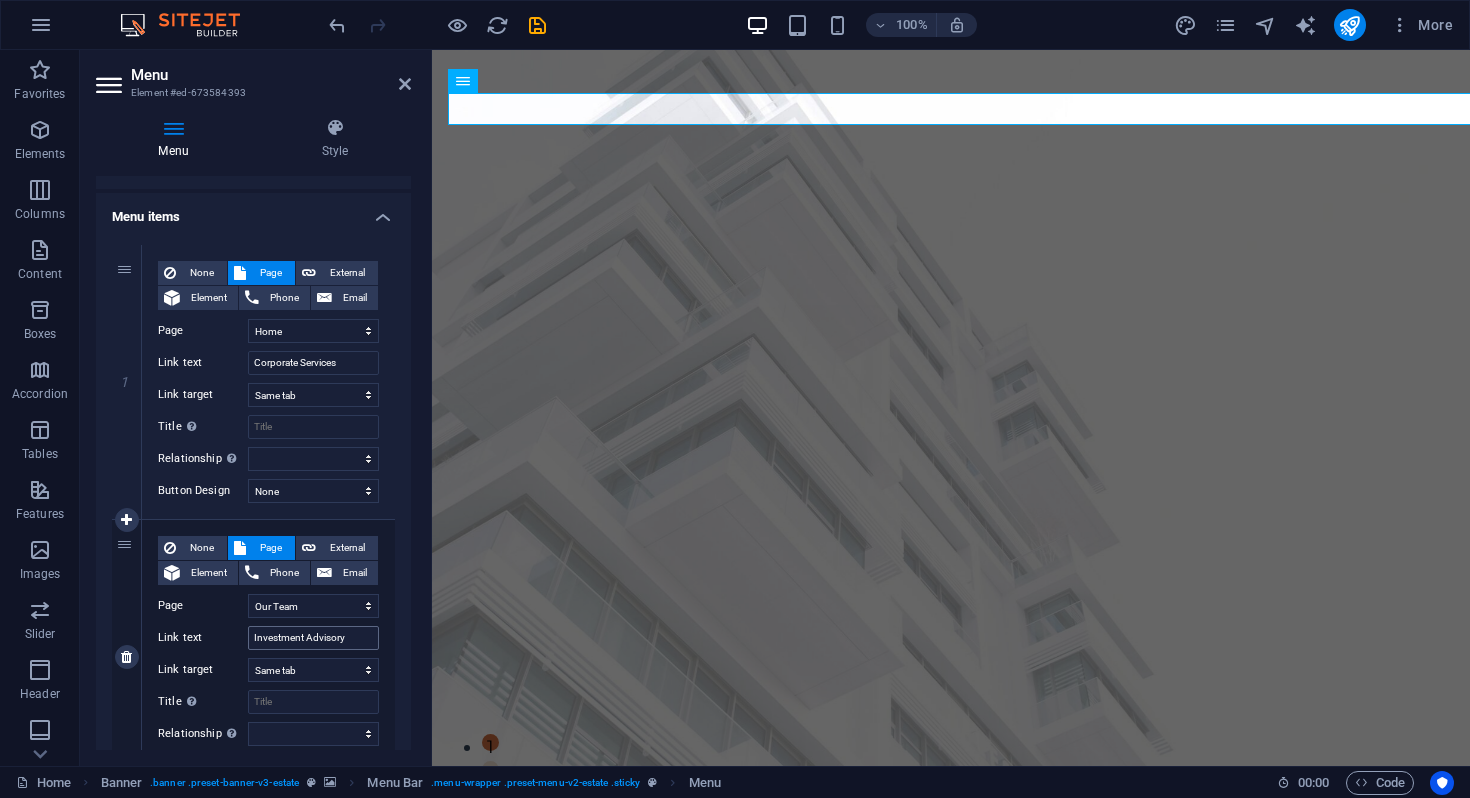 scroll, scrollTop: 114, scrollLeft: 0, axis: vertical 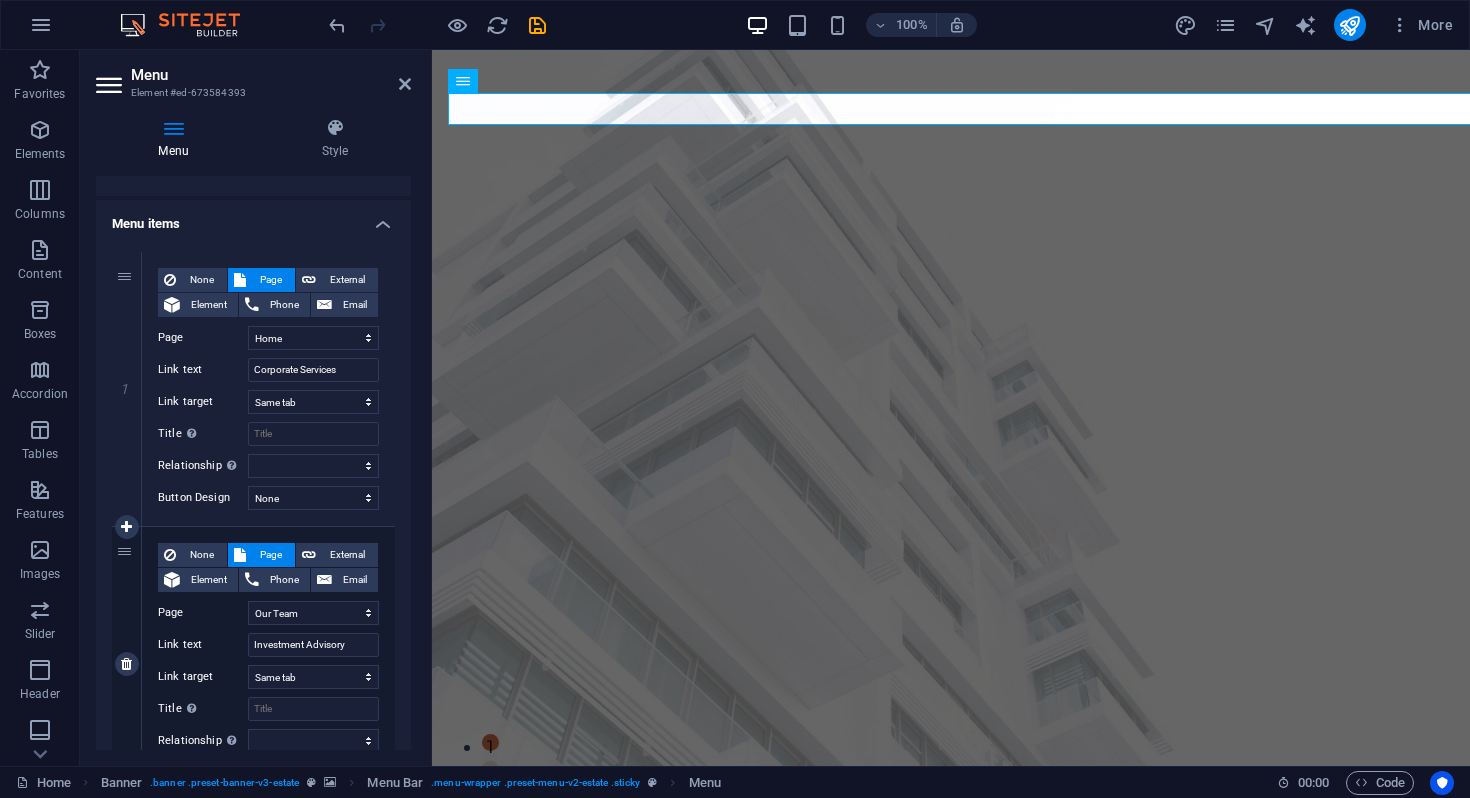 drag, startPoint x: 219, startPoint y: 631, endPoint x: 223, endPoint y: 529, distance: 102.0784 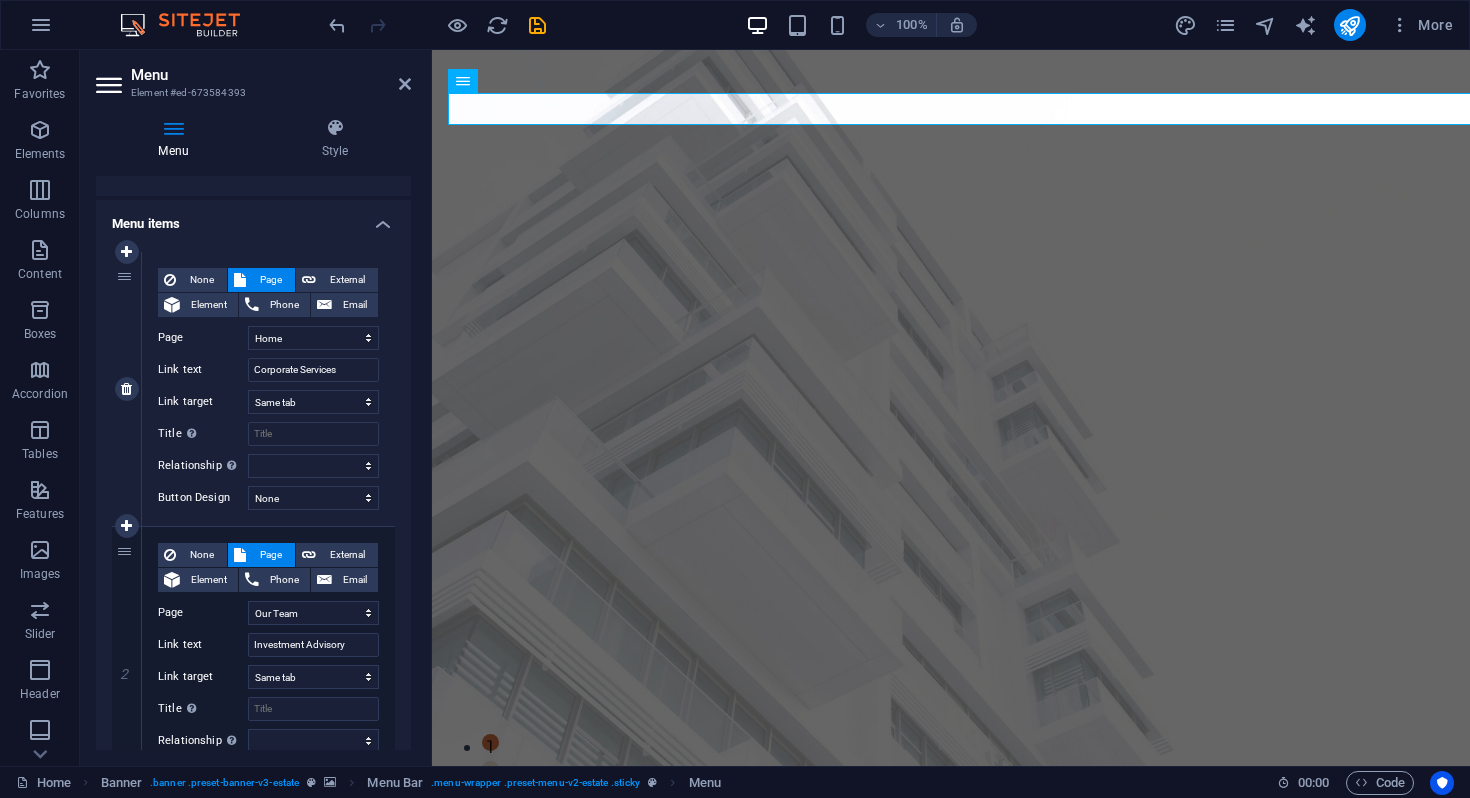 drag, startPoint x: 173, startPoint y: 618, endPoint x: 156, endPoint y: 525, distance: 94.54099 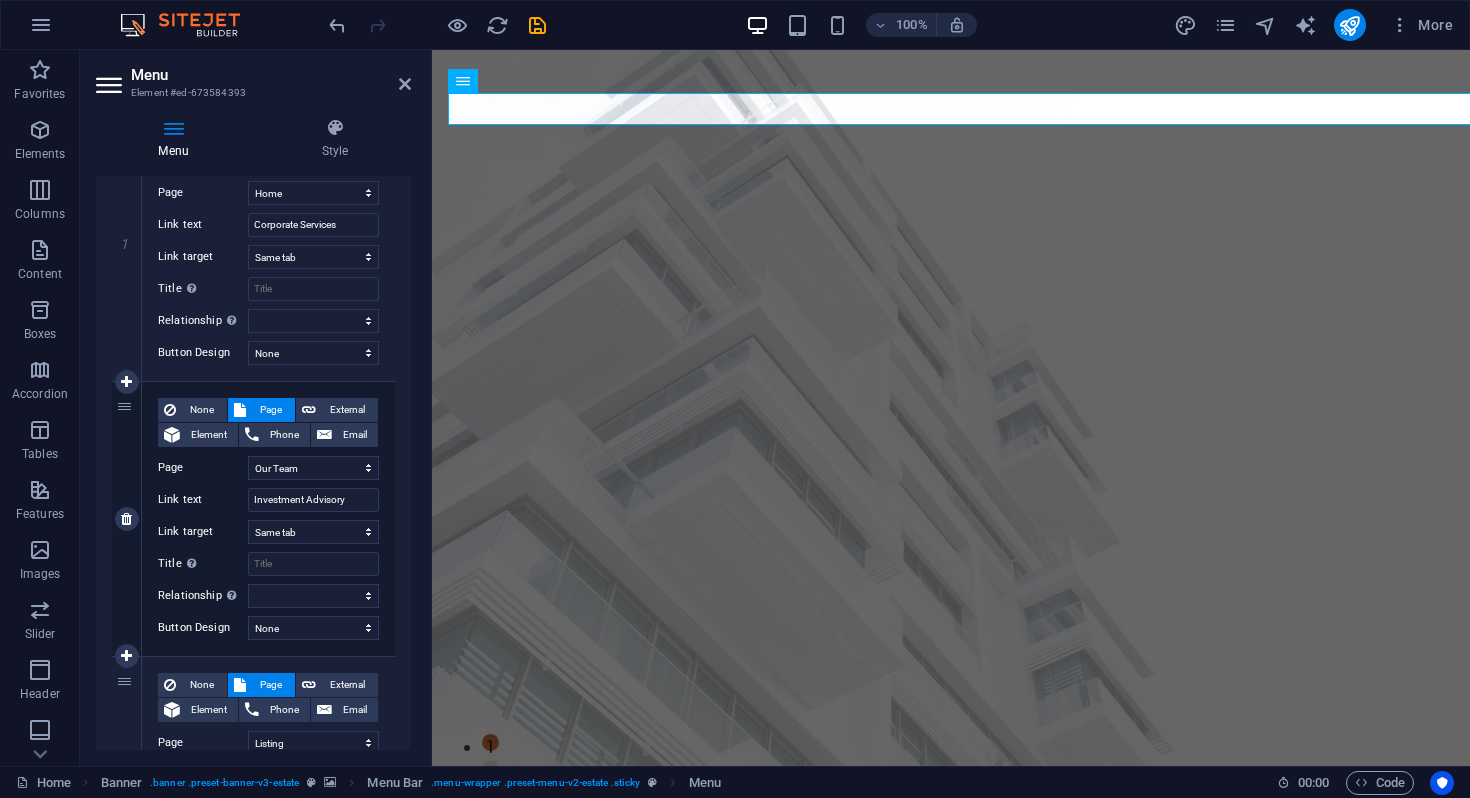 scroll, scrollTop: 258, scrollLeft: 0, axis: vertical 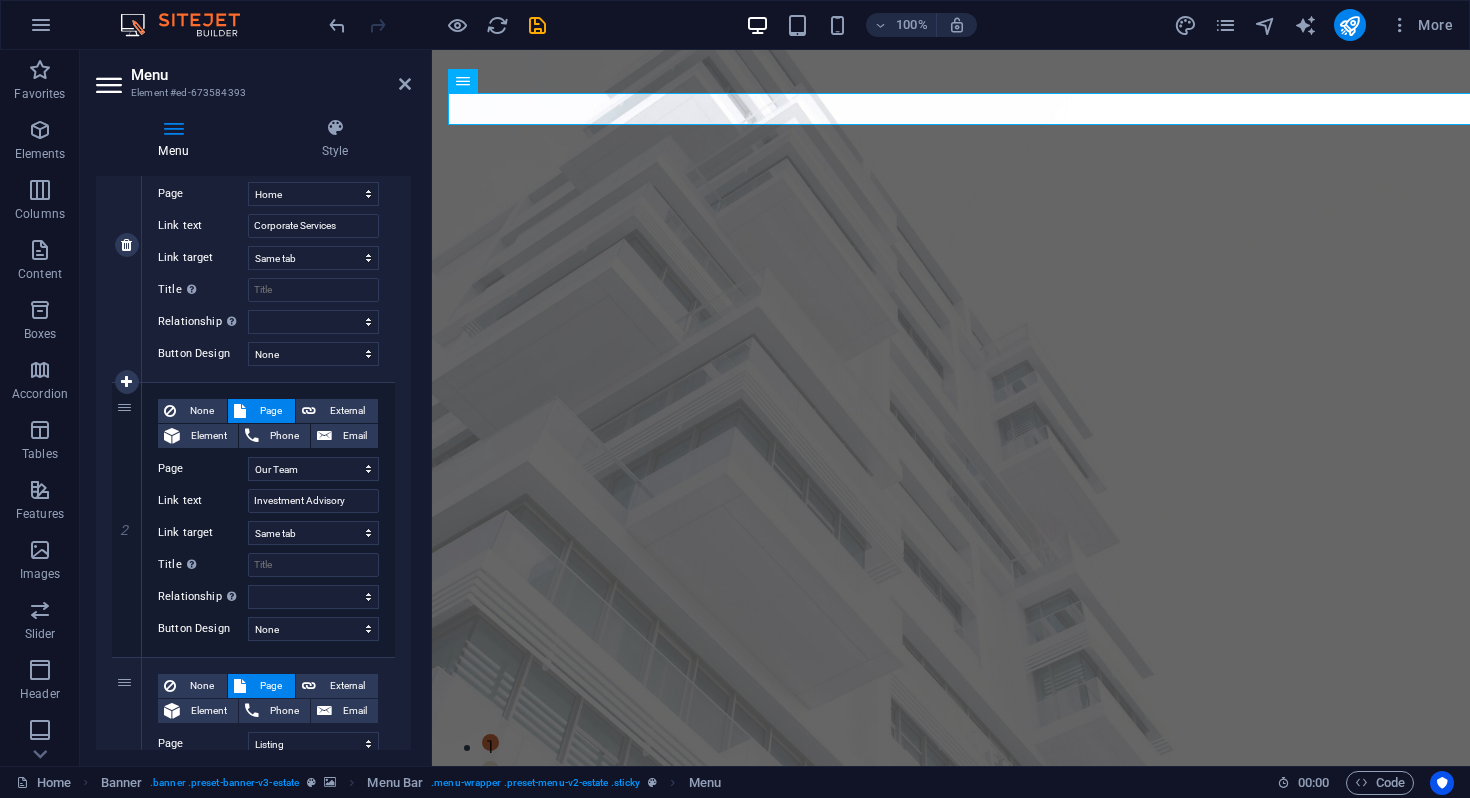 drag, startPoint x: 140, startPoint y: 382, endPoint x: 130, endPoint y: 218, distance: 164.3046 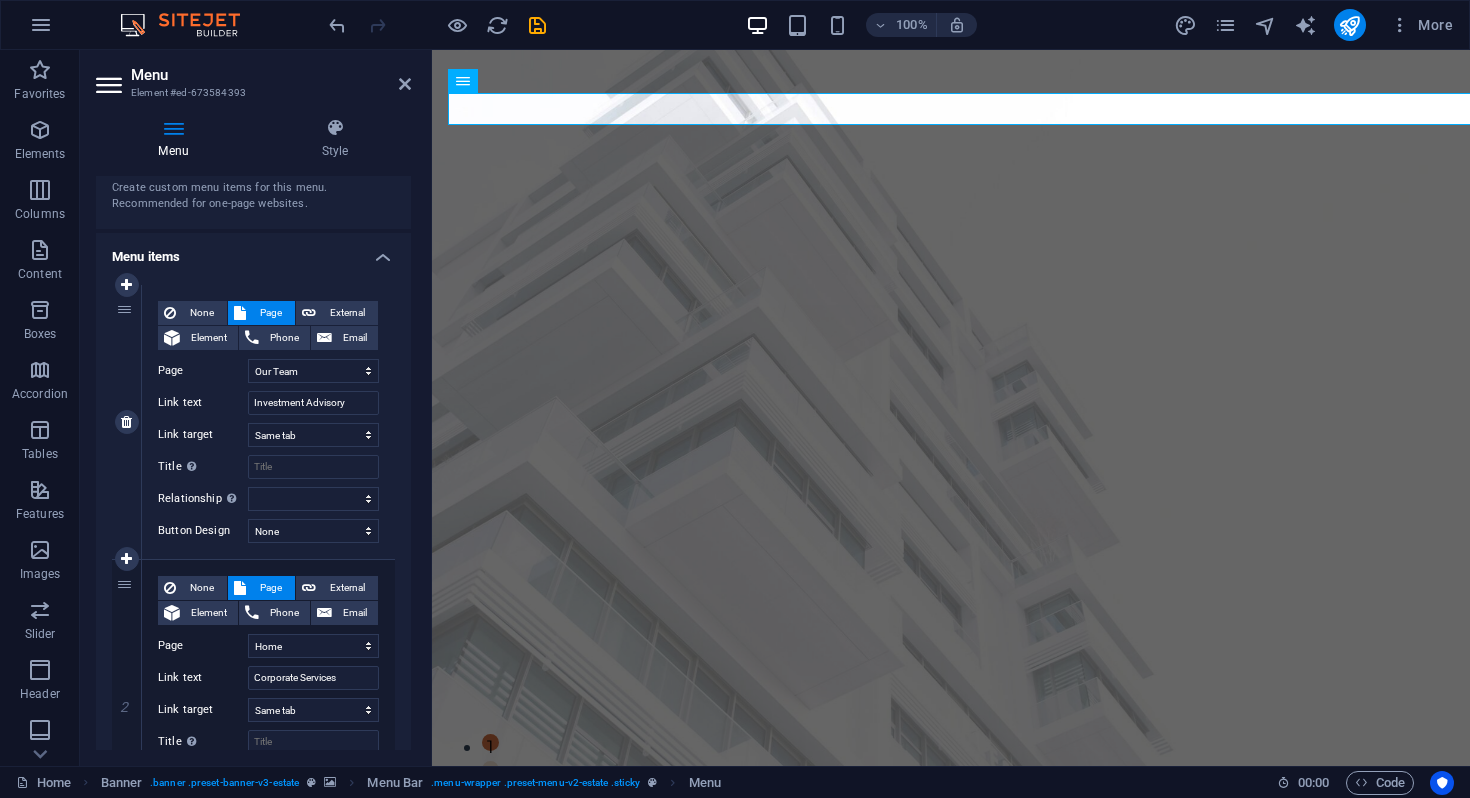 scroll, scrollTop: 131, scrollLeft: 0, axis: vertical 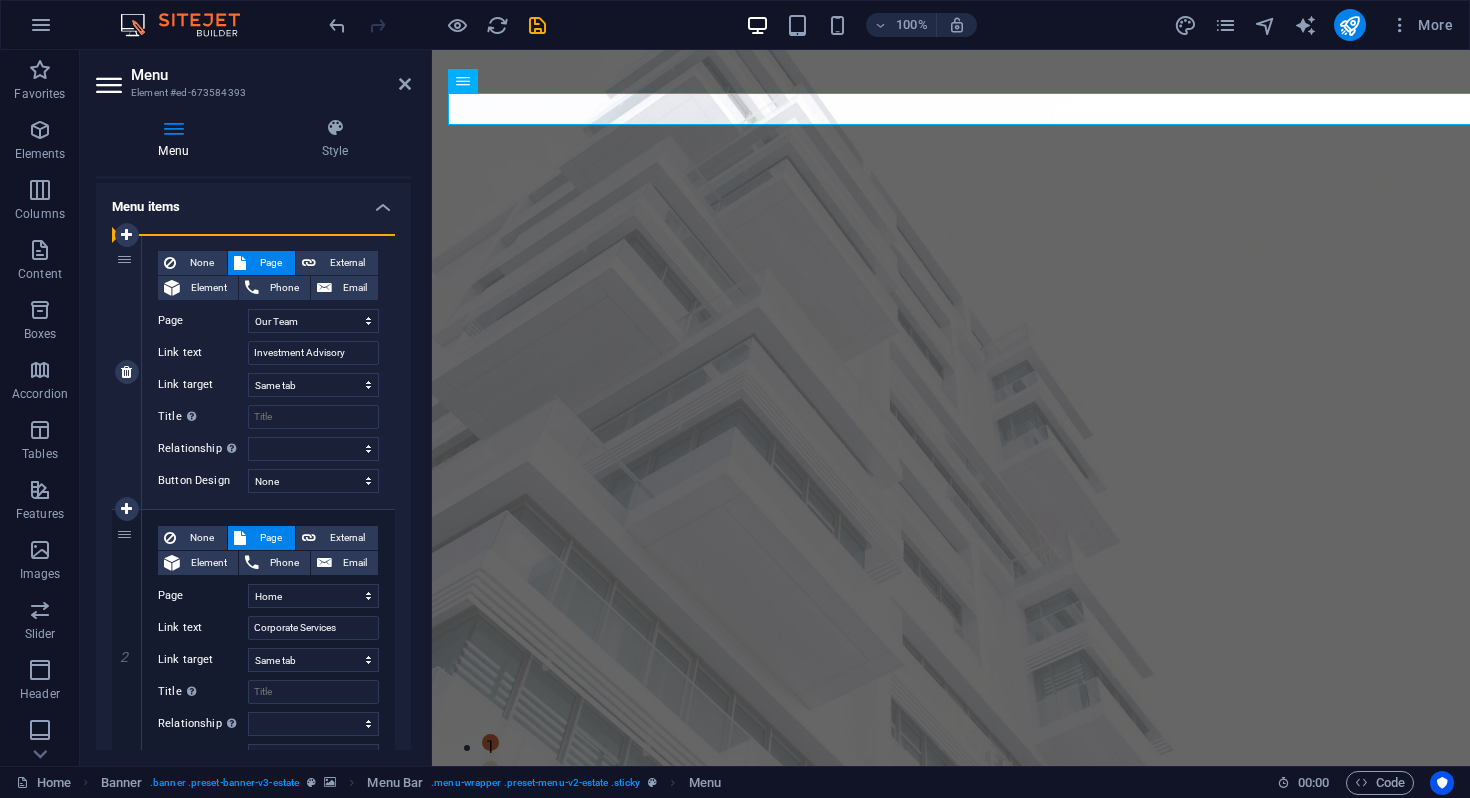 drag, startPoint x: 137, startPoint y: 571, endPoint x: 160, endPoint y: 244, distance: 327.80786 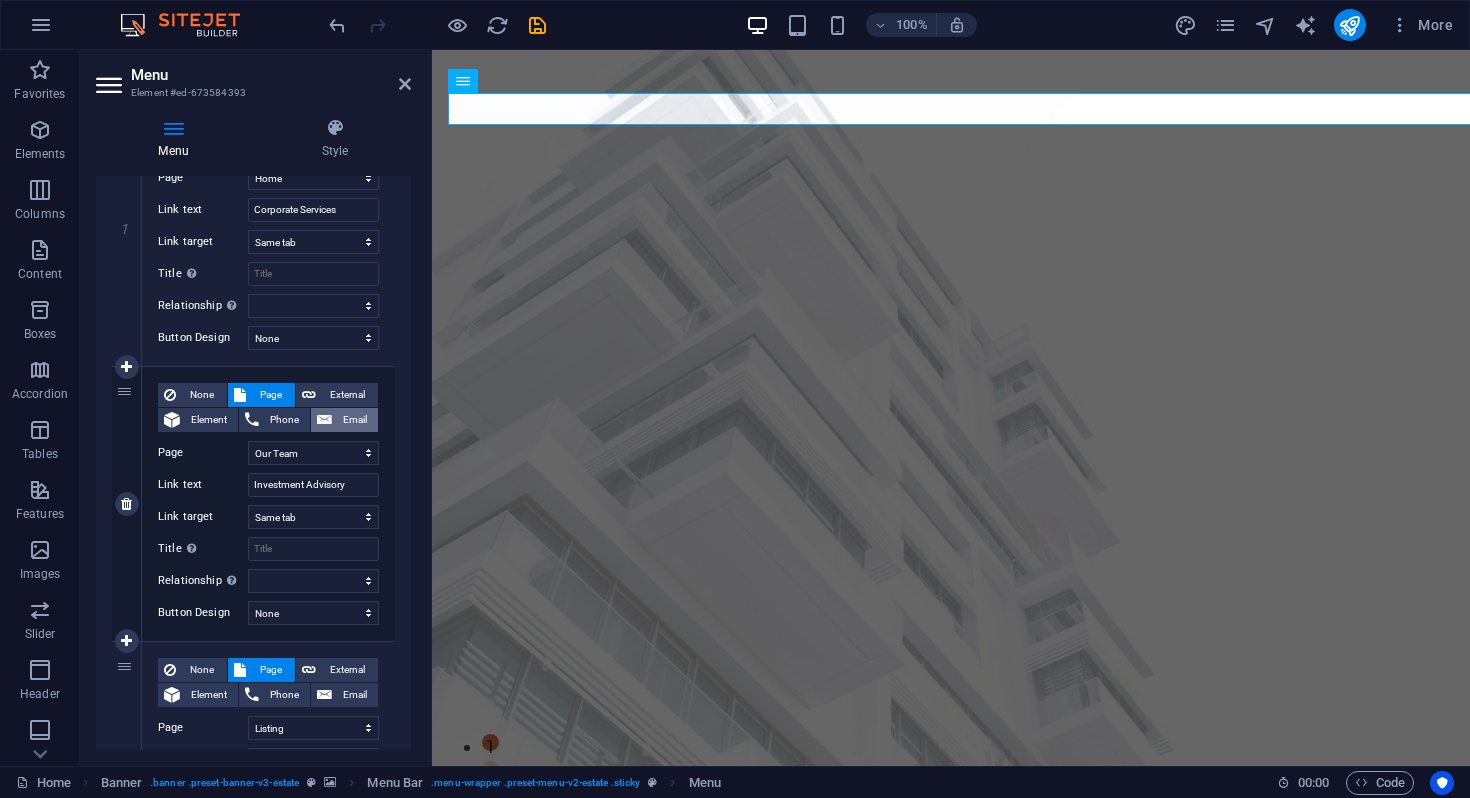 scroll, scrollTop: 300, scrollLeft: 0, axis: vertical 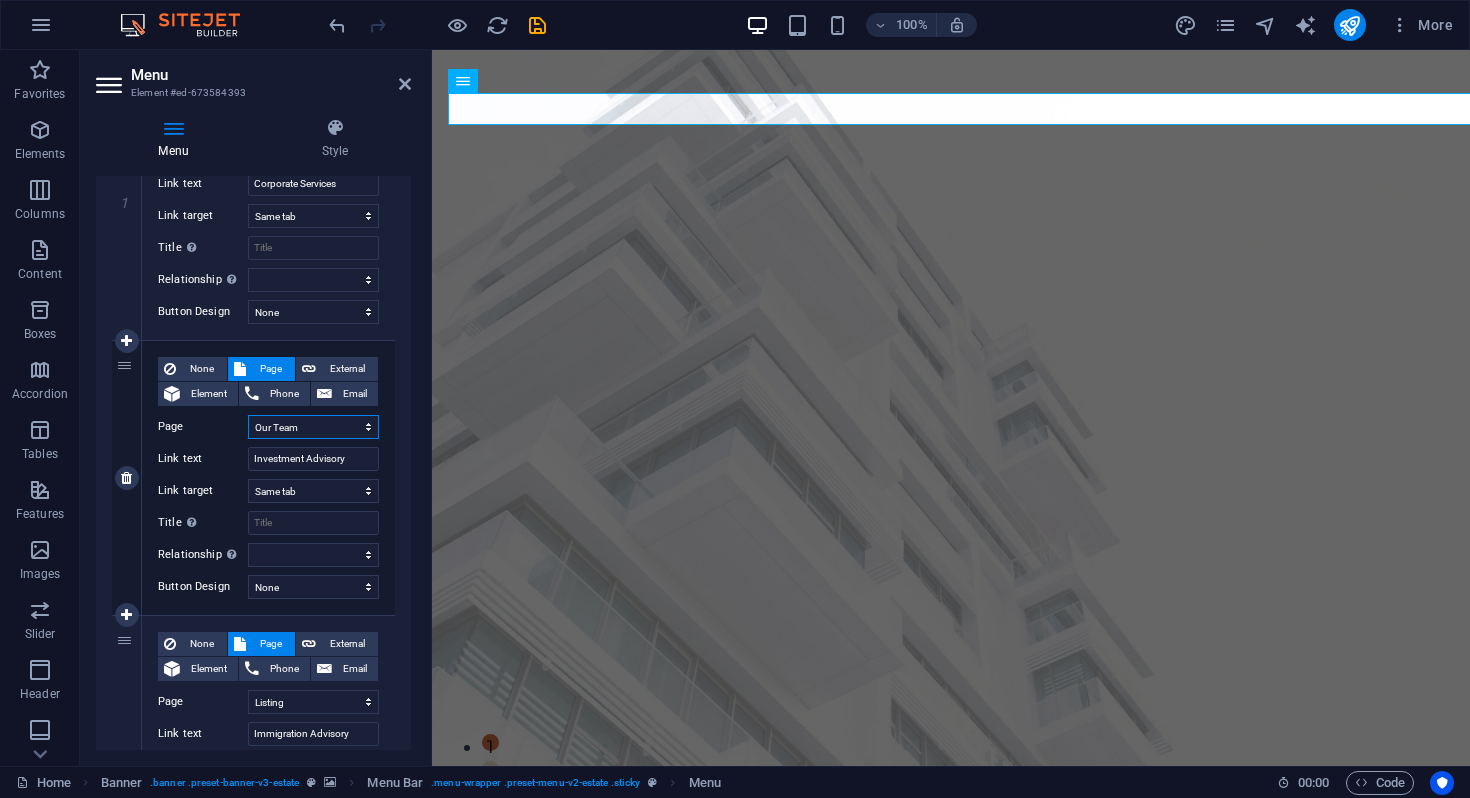 click on "Home Listing News Our Team Contact Legal Notice Privacy" at bounding box center [313, 427] 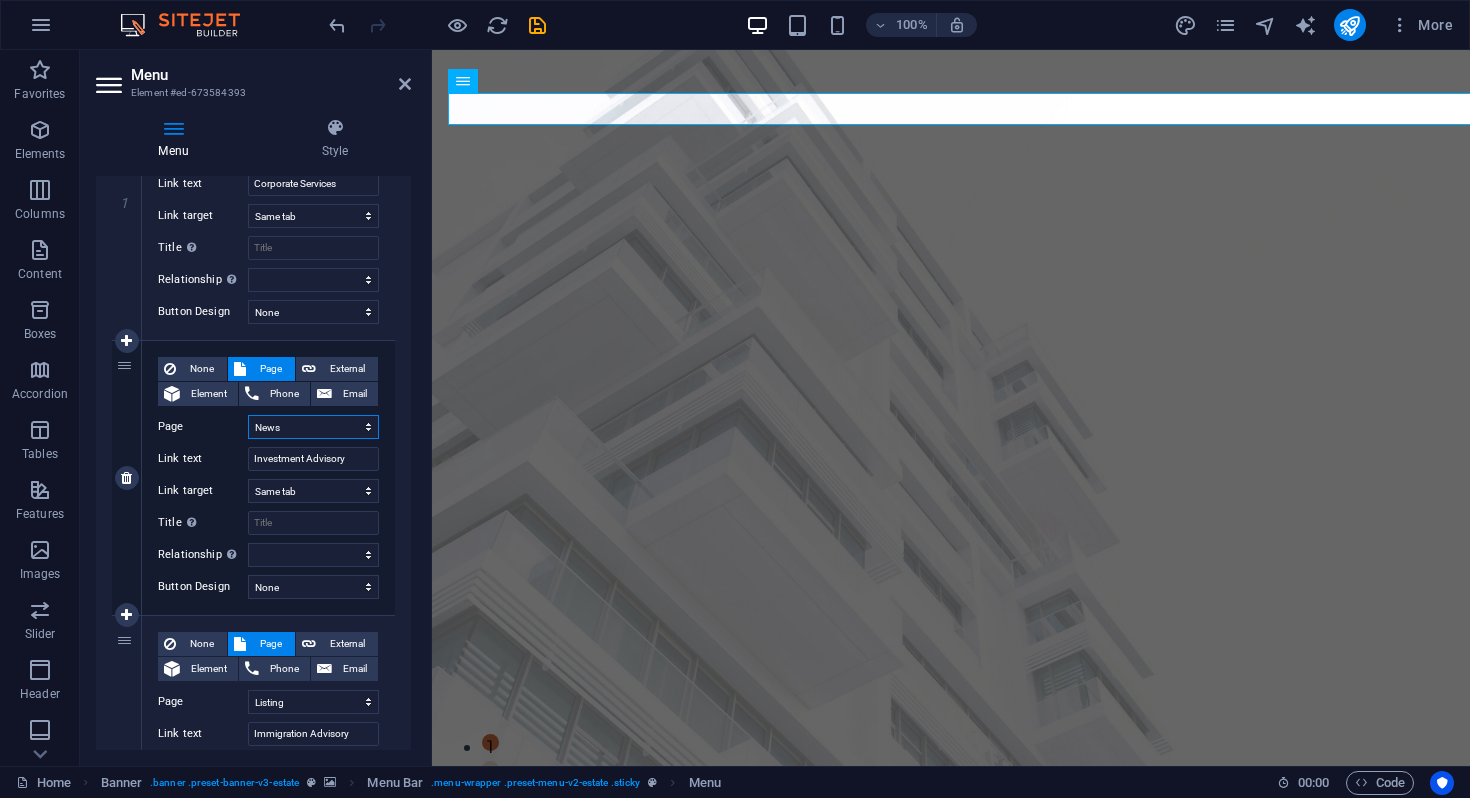 click on "Home Listing News Our Team Contact Legal Notice Privacy" at bounding box center (313, 427) 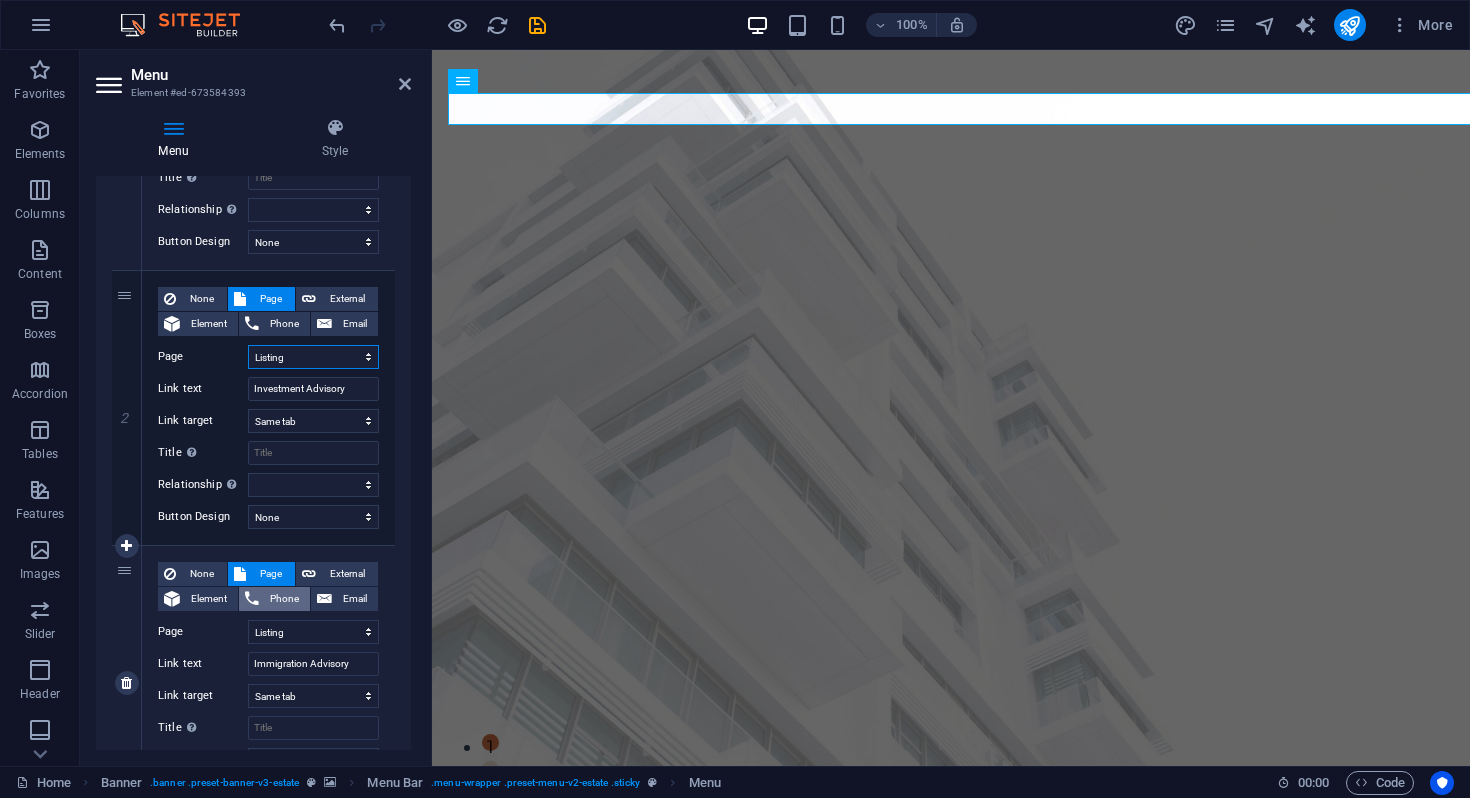 scroll, scrollTop: 384, scrollLeft: 0, axis: vertical 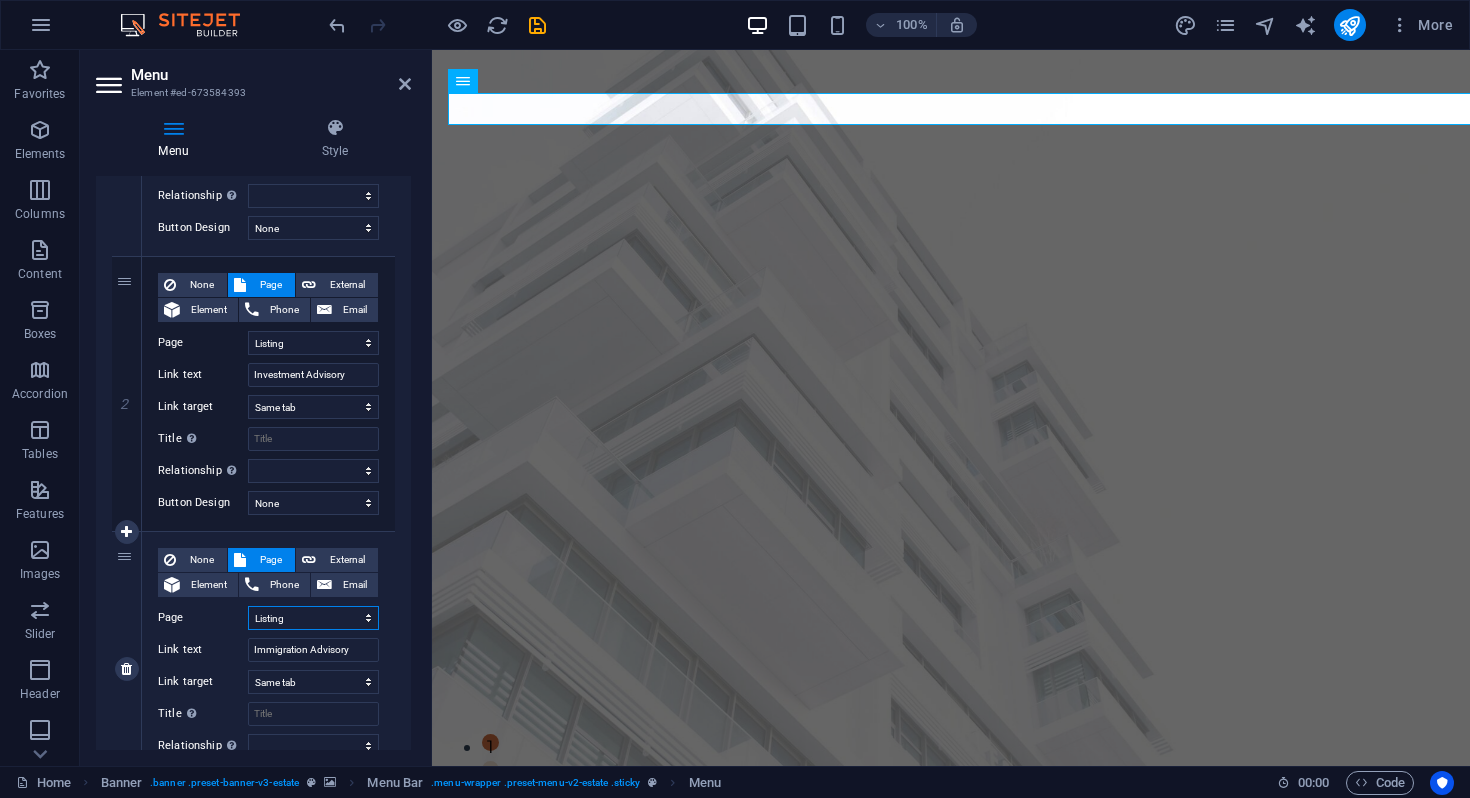 click on "Home Listing News Our Team Contact Legal Notice Privacy" at bounding box center [313, 618] 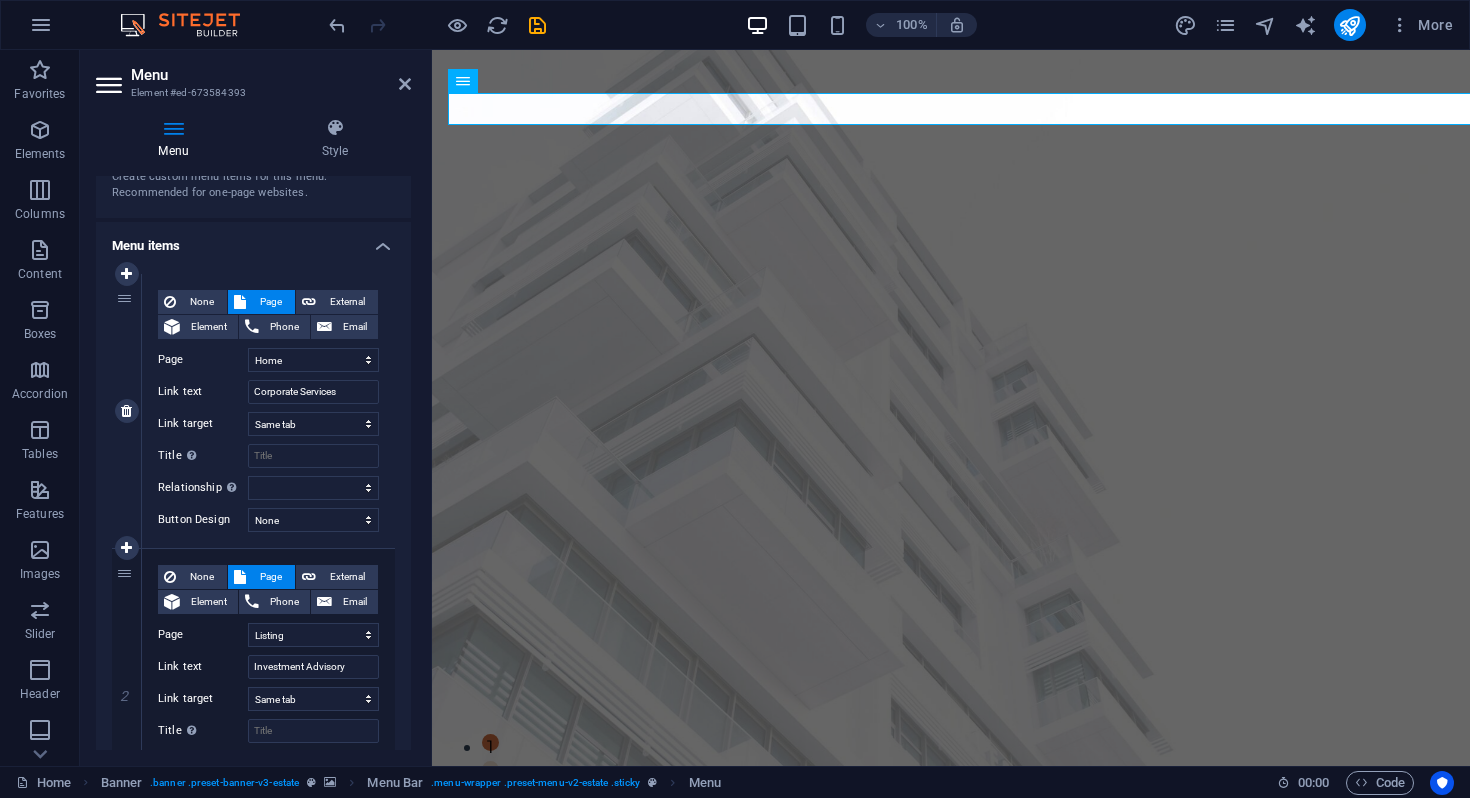 scroll, scrollTop: 93, scrollLeft: 0, axis: vertical 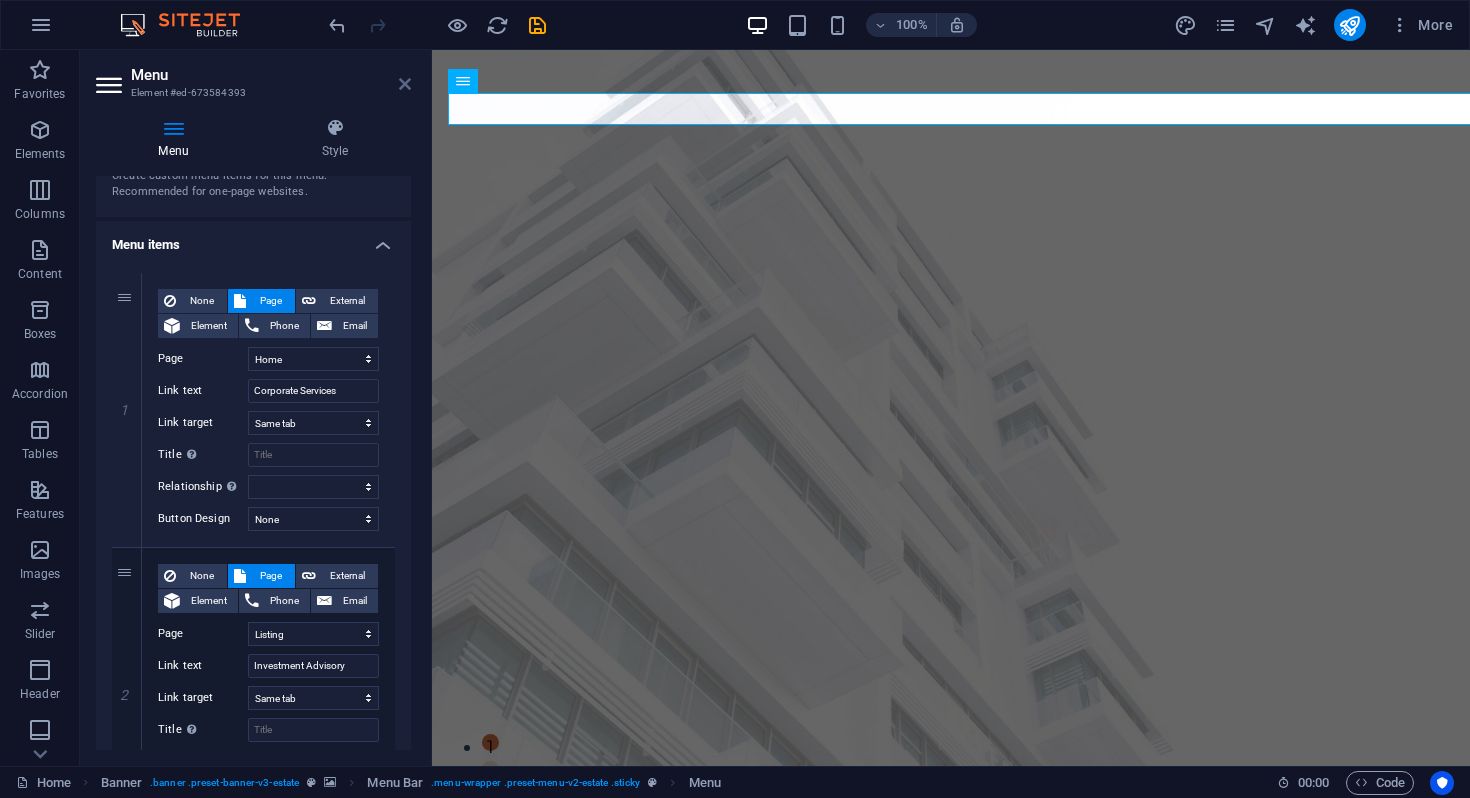 click at bounding box center [405, 84] 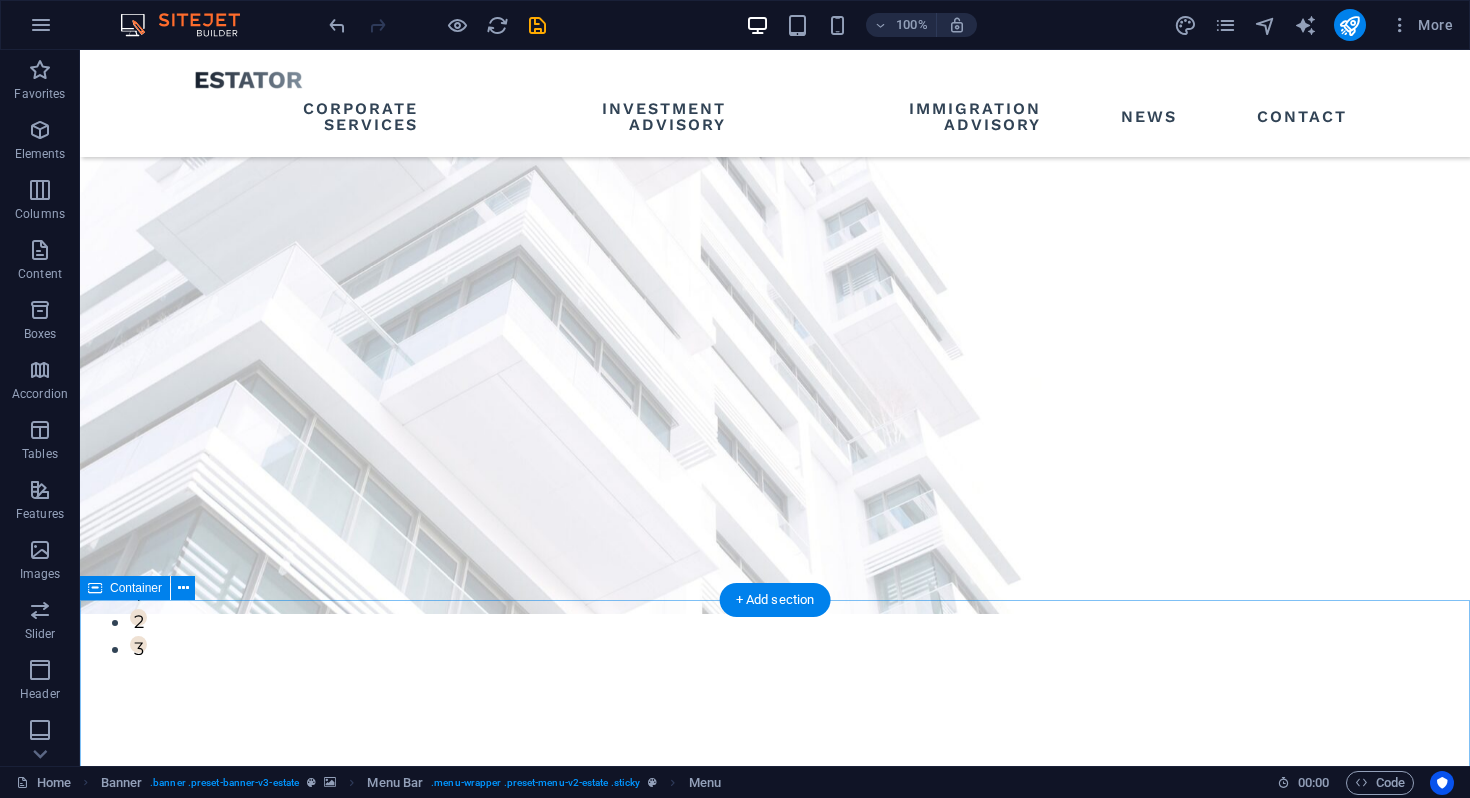 scroll, scrollTop: 212, scrollLeft: 0, axis: vertical 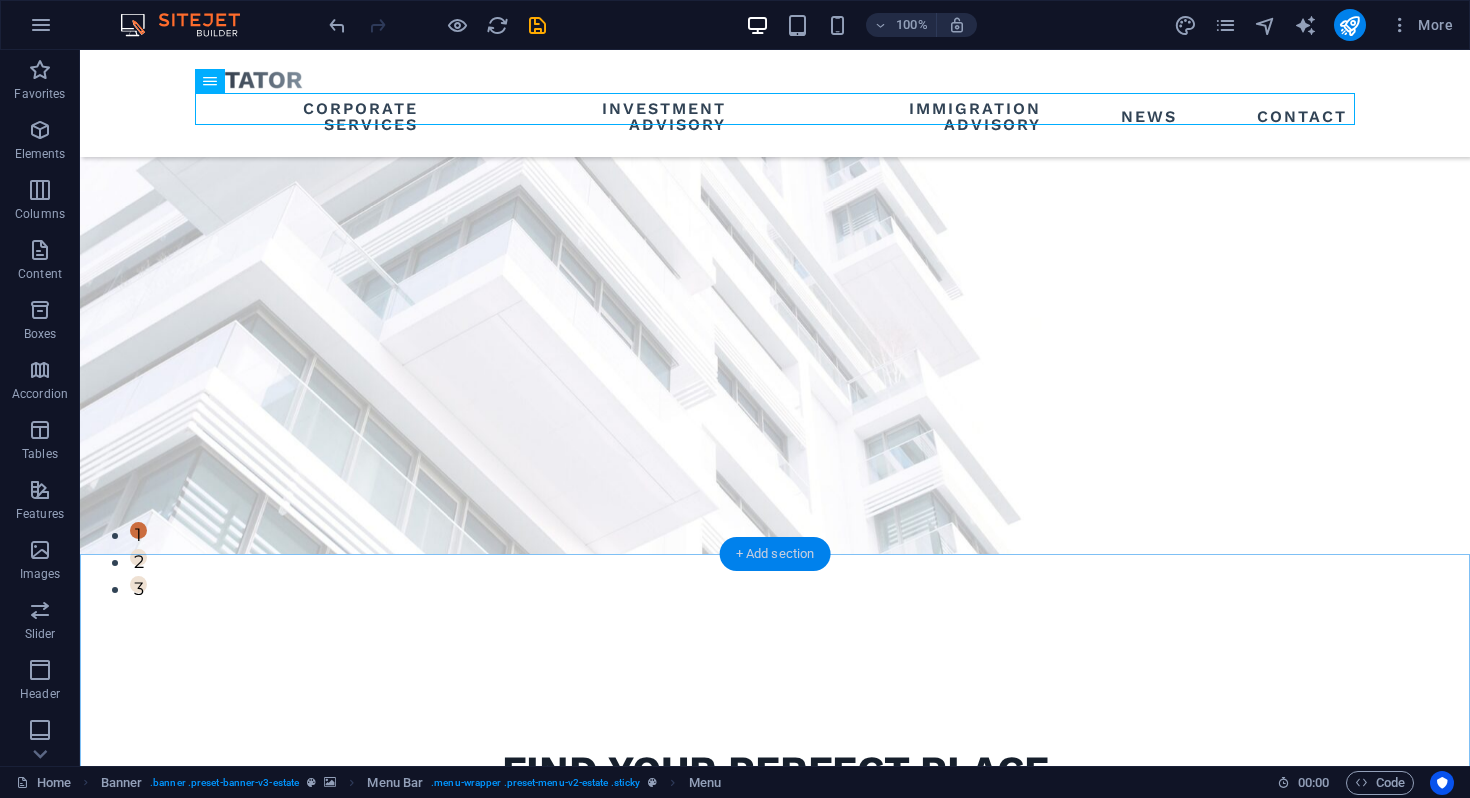 click on "+ Add section" at bounding box center [775, 554] 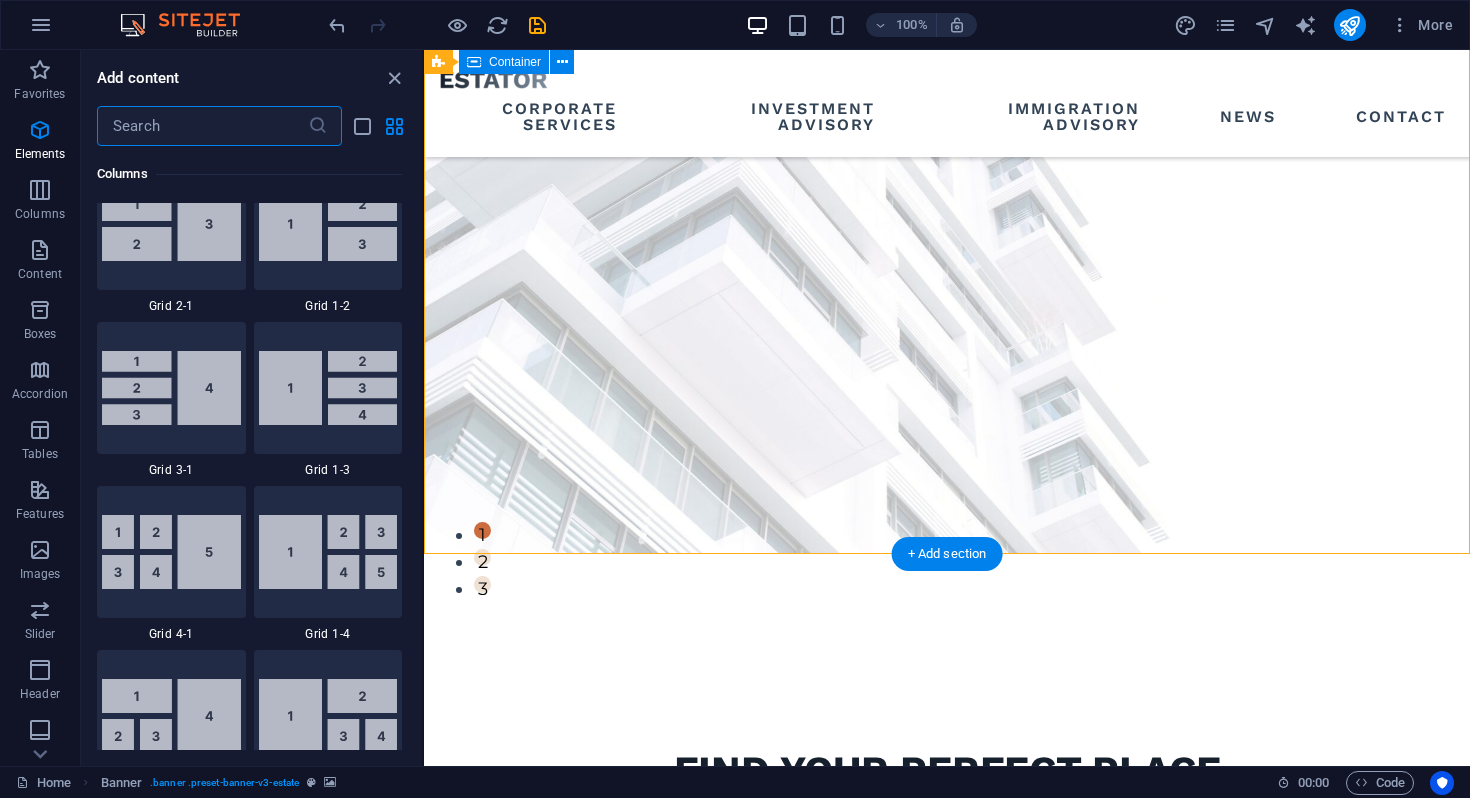 scroll, scrollTop: 3499, scrollLeft: 0, axis: vertical 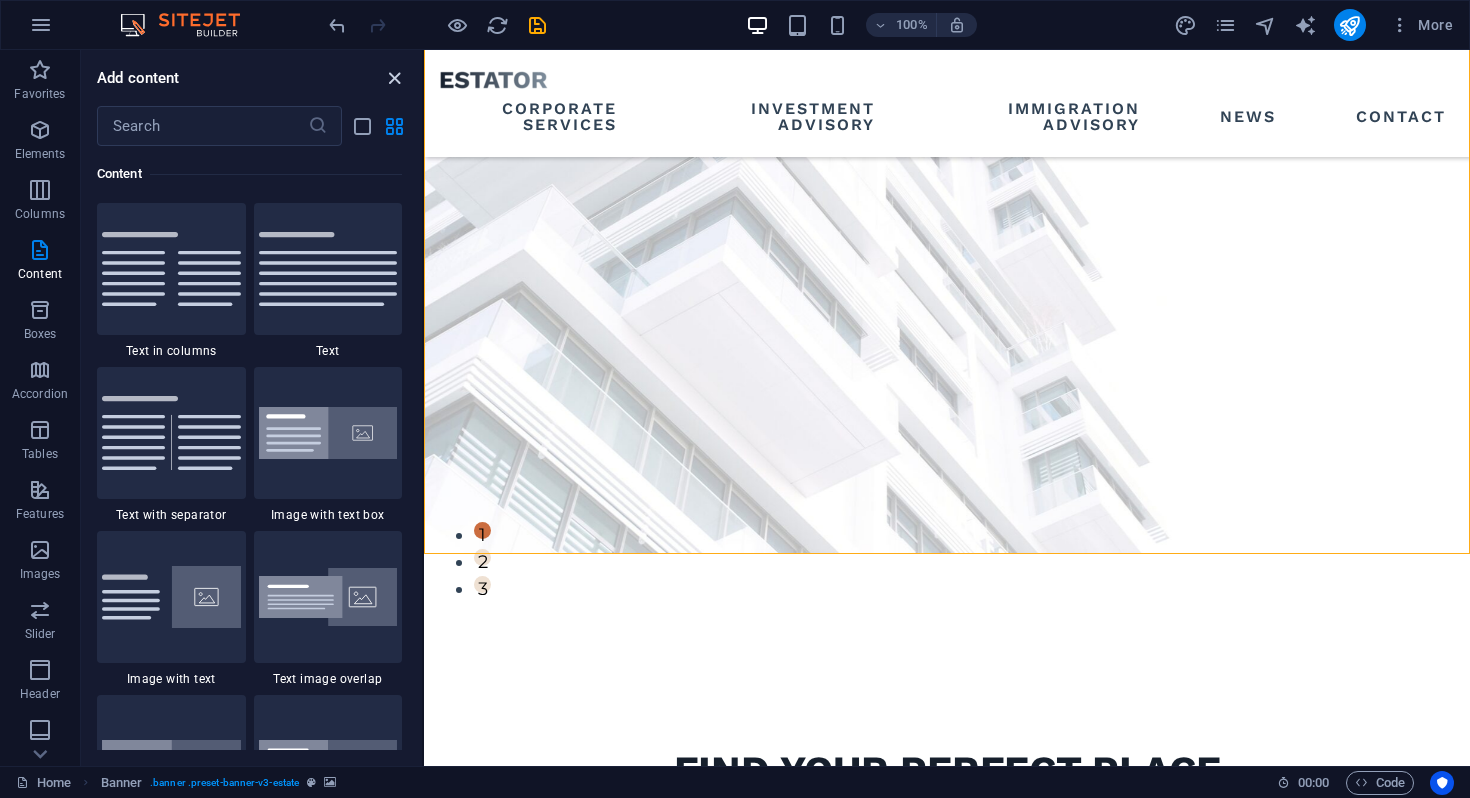 click at bounding box center (394, 78) 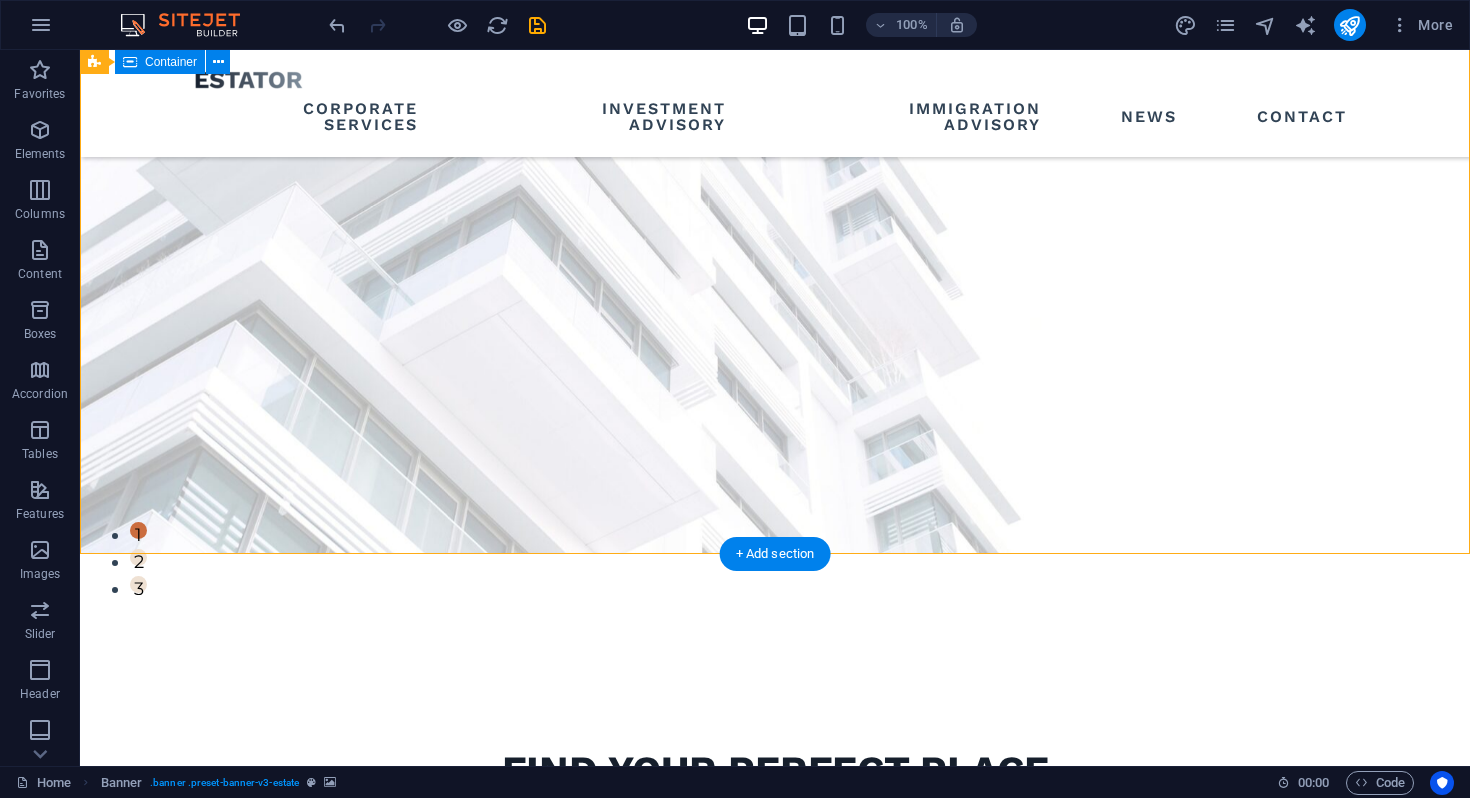 scroll, scrollTop: 0, scrollLeft: 0, axis: both 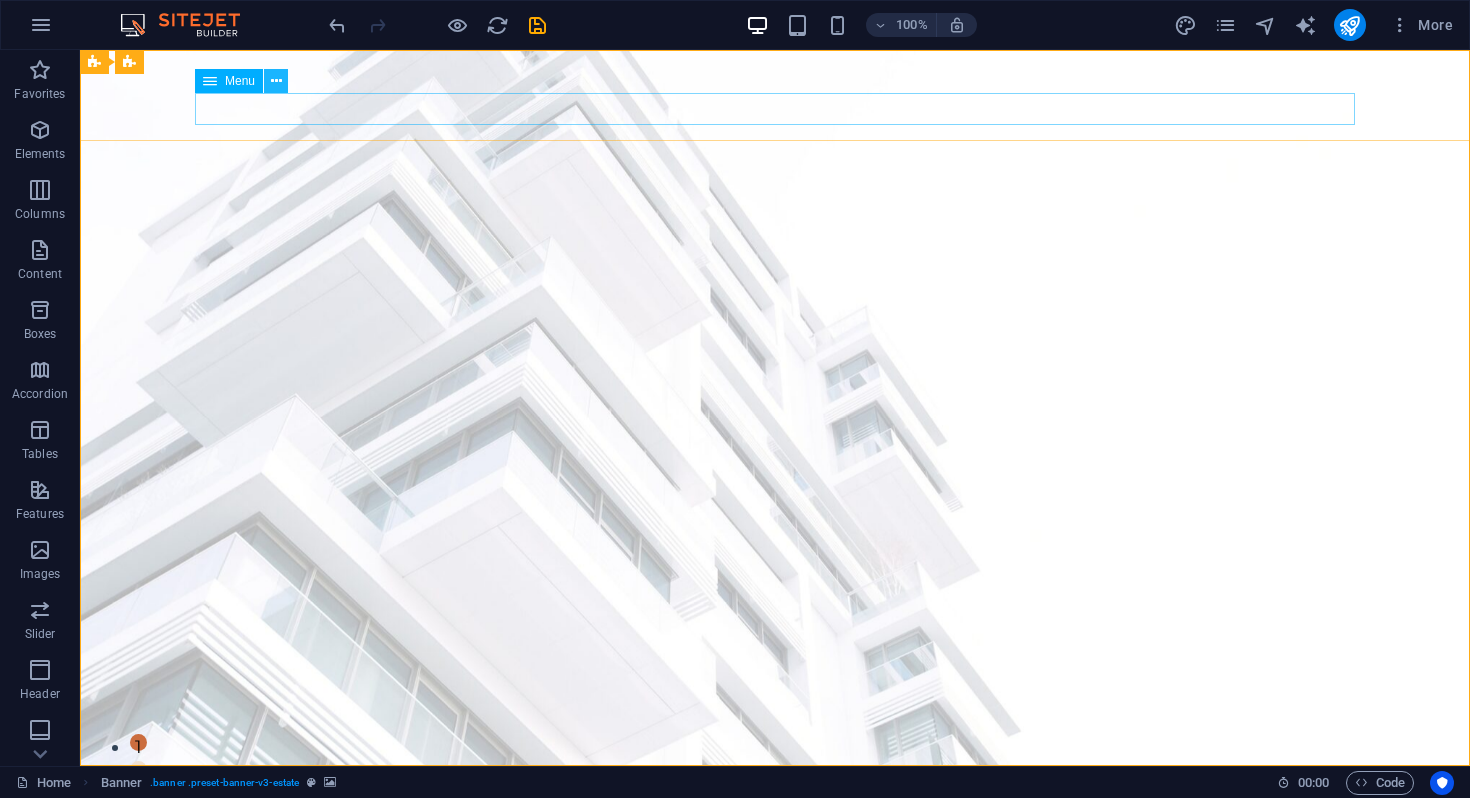 click at bounding box center (276, 81) 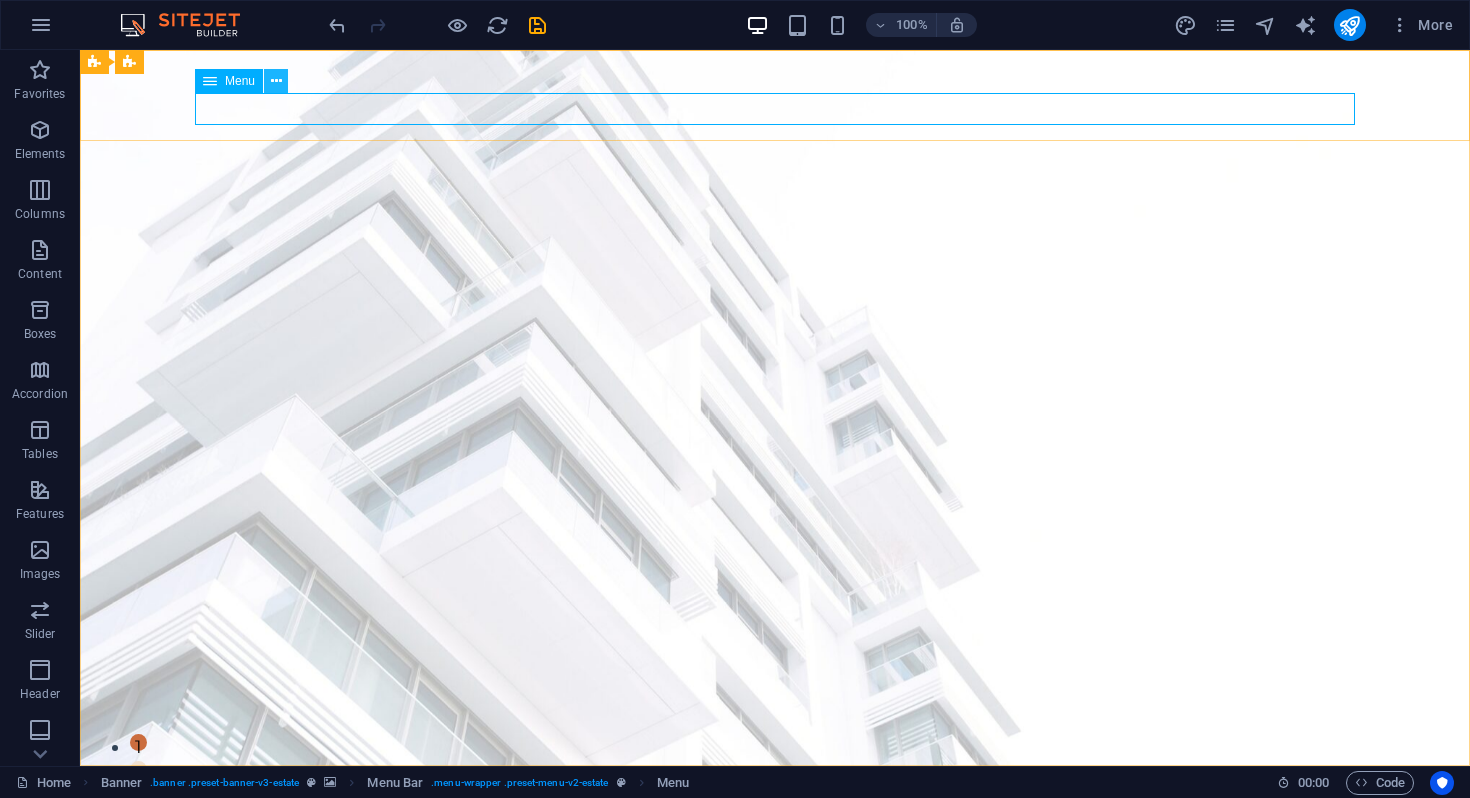 click at bounding box center [276, 81] 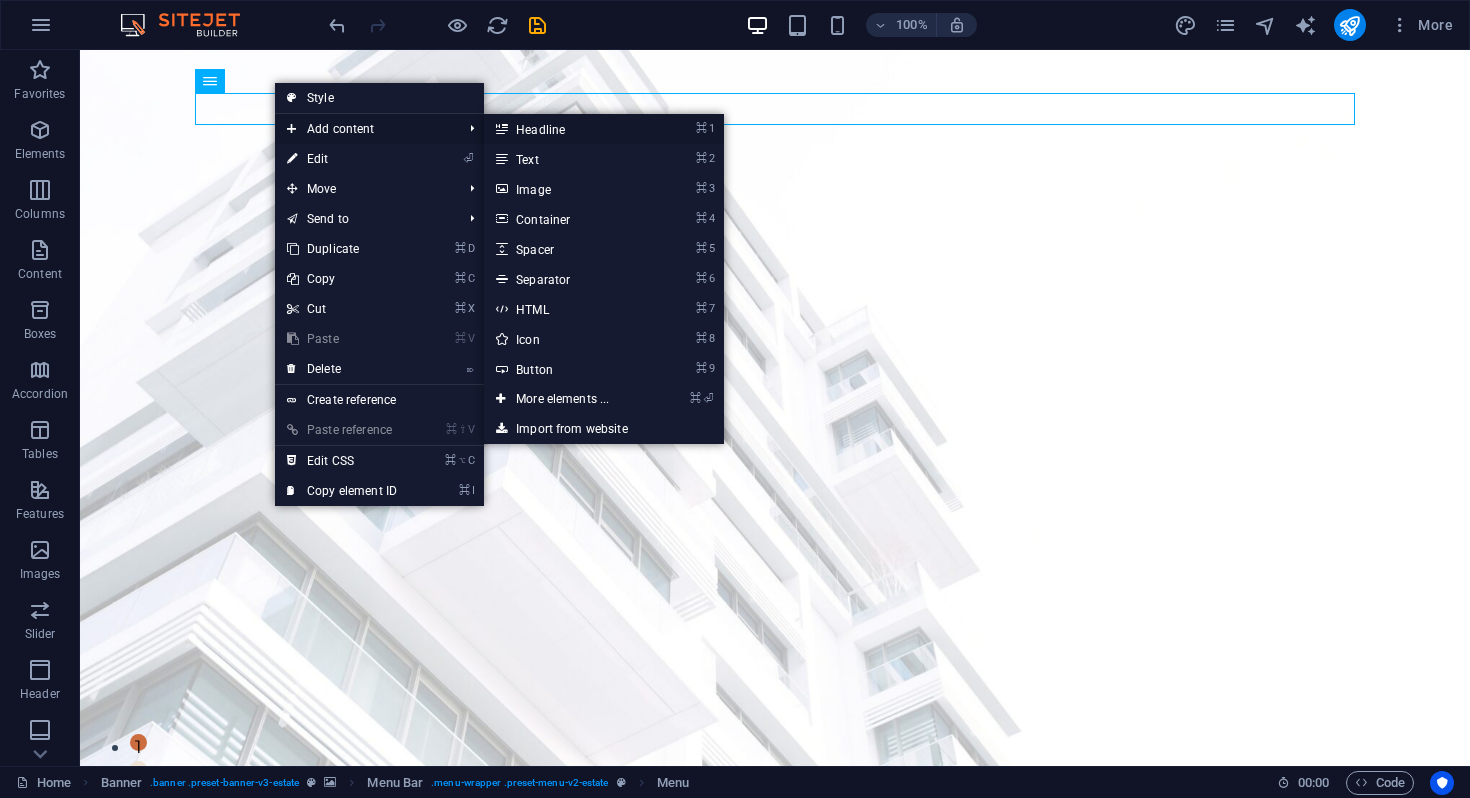 click on "⌘ 1  Headline" at bounding box center [566, 129] 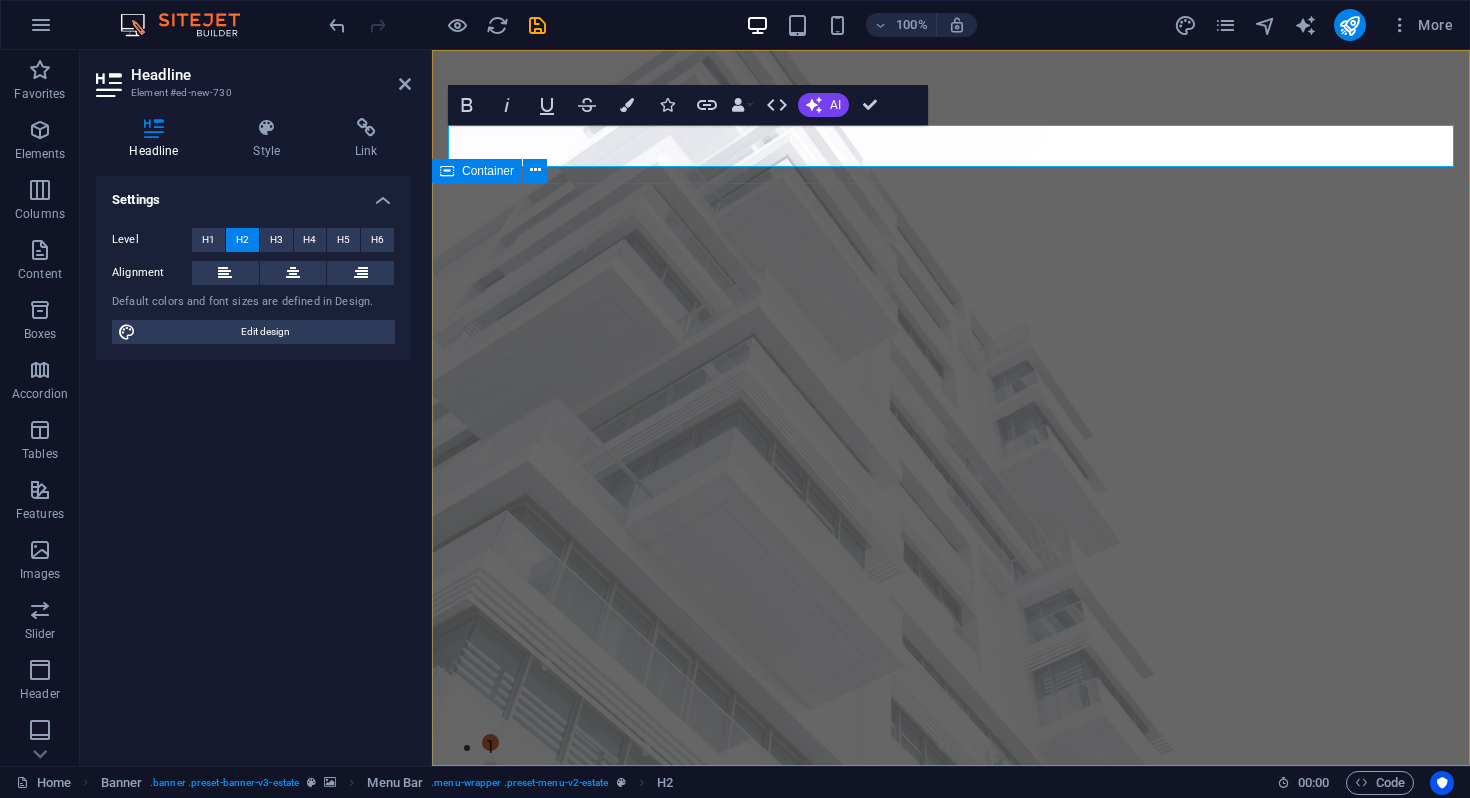 click on "FIND YOUR PERFECT PLACE At vero eos et accusamus et iusto odio dignissimos ducimus qui blanditiis praesentium voluptatum deleniti atque corrupti quos dolores et quas molestias excepturi sint occaecati cupiditate non provident. get started" at bounding box center (951, 1124) 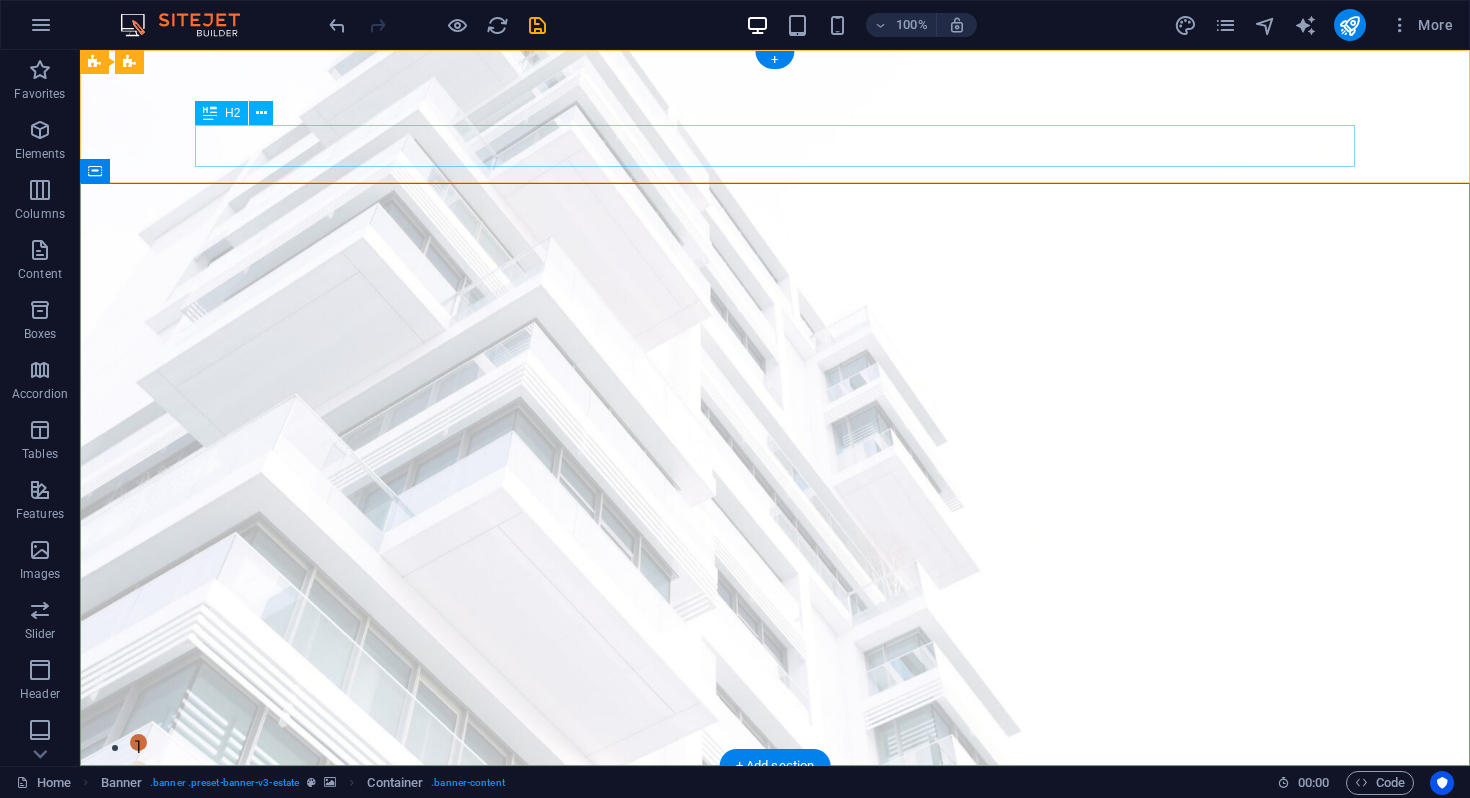 click on "New headline" at bounding box center [775, 878] 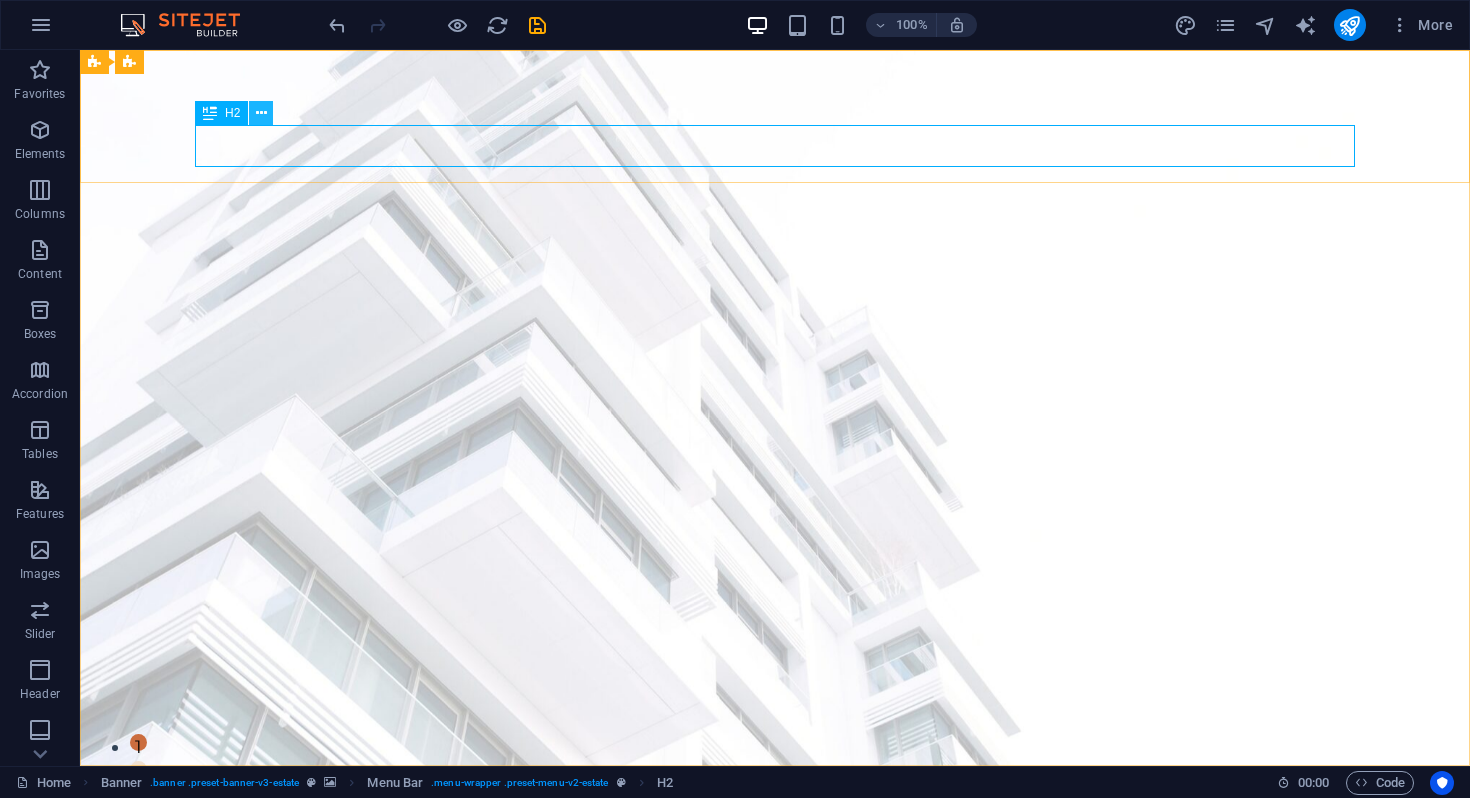 click at bounding box center (261, 113) 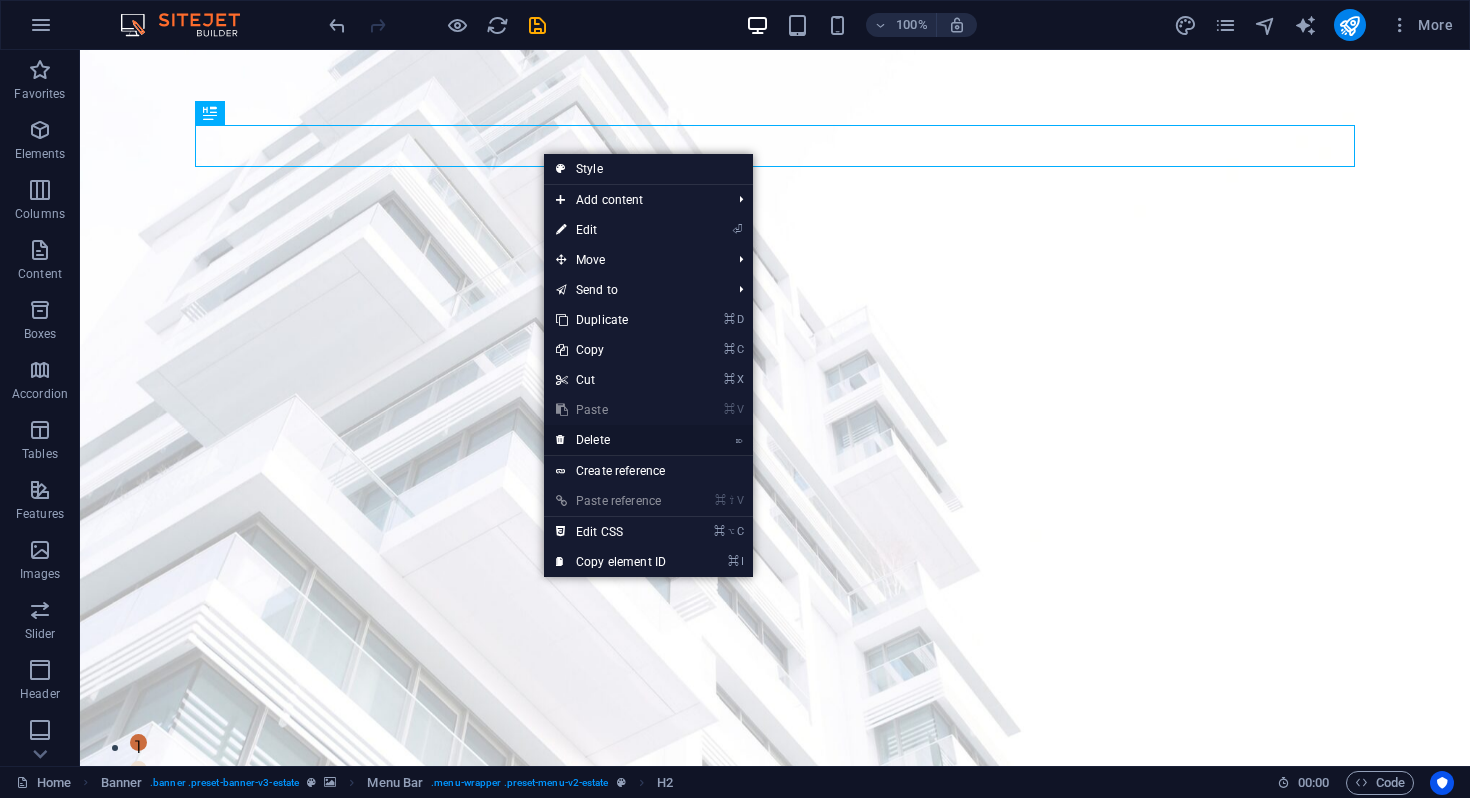 click on "⌦  Delete" at bounding box center [611, 440] 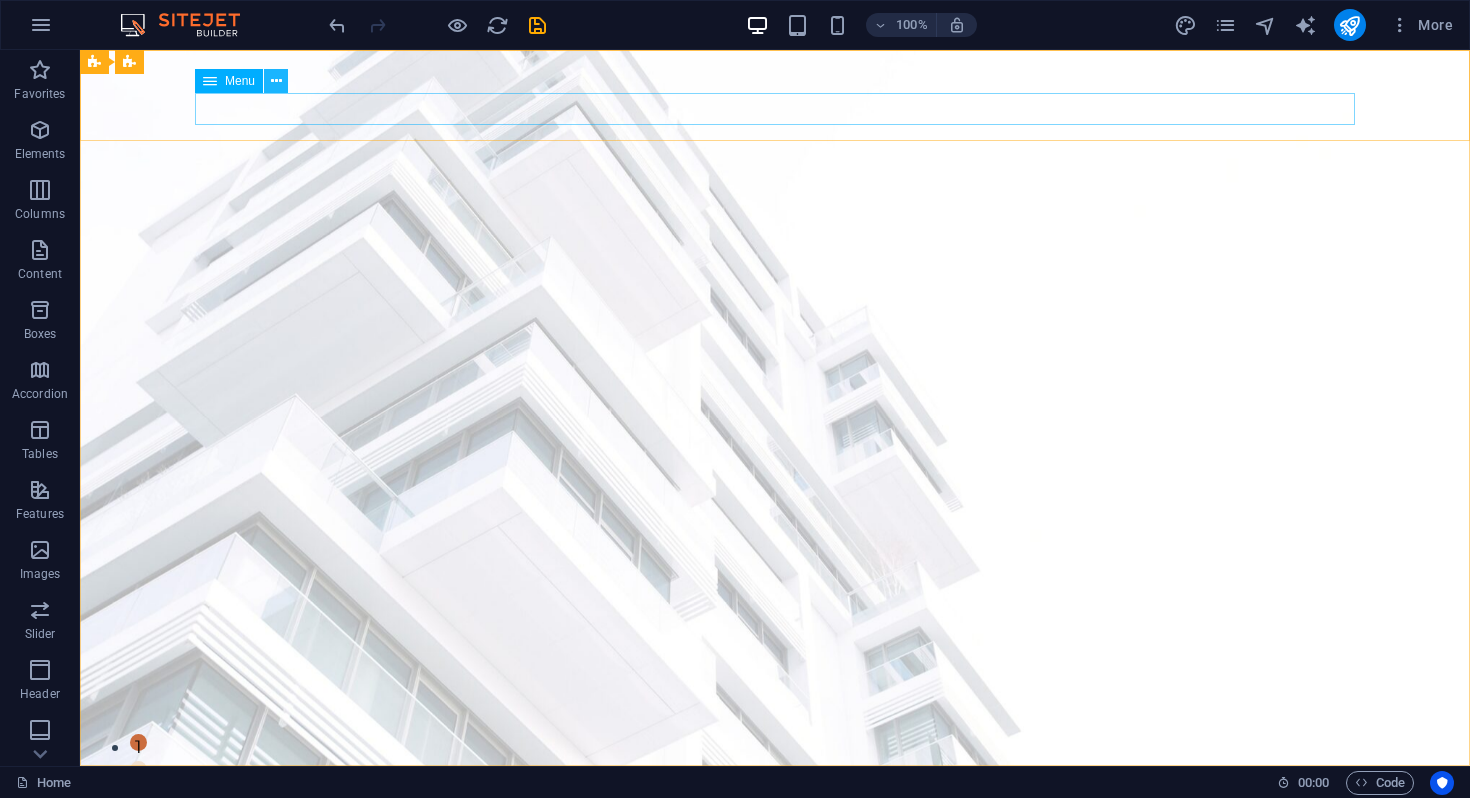 click at bounding box center [276, 81] 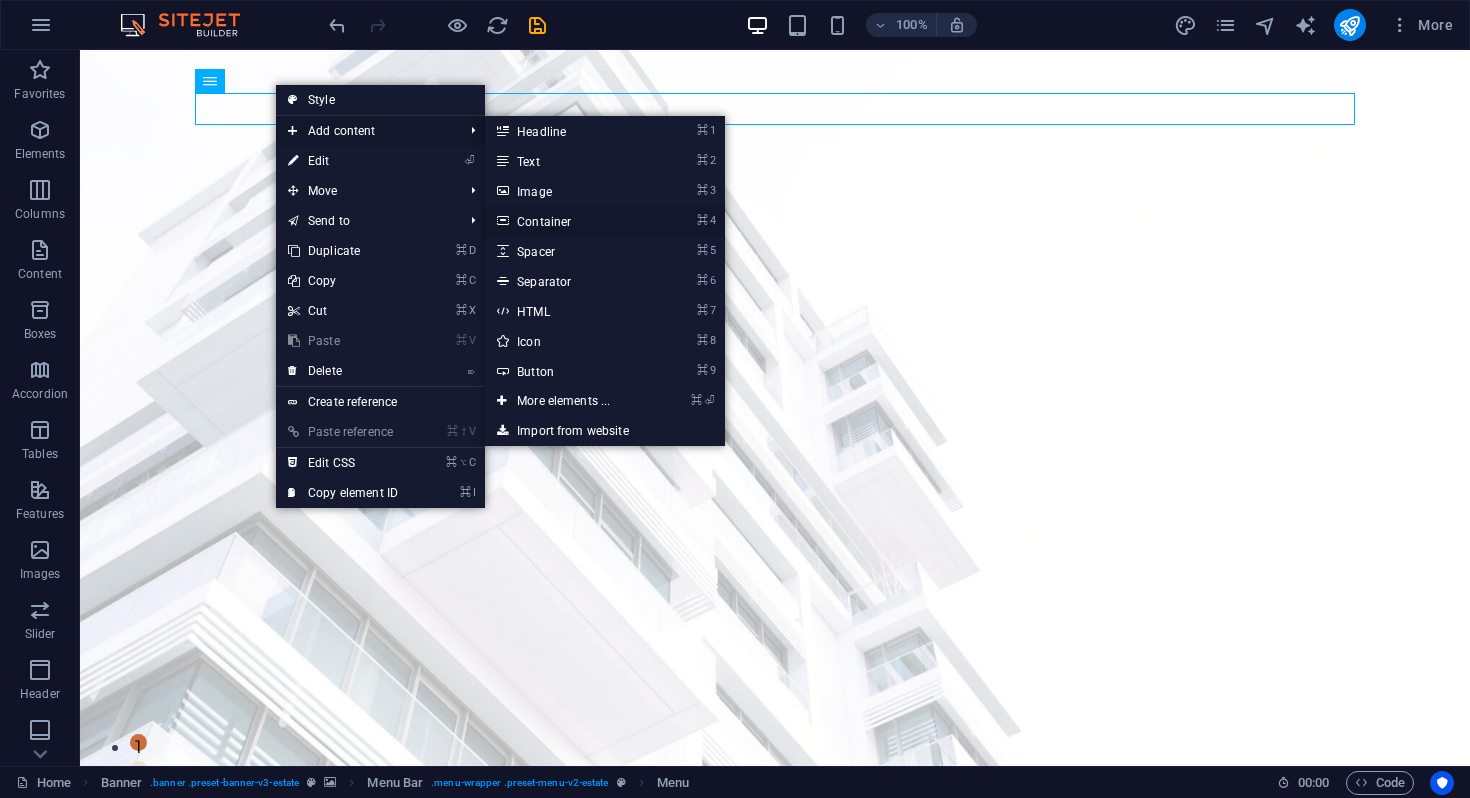 click on "⌘ 4  Container" at bounding box center [567, 221] 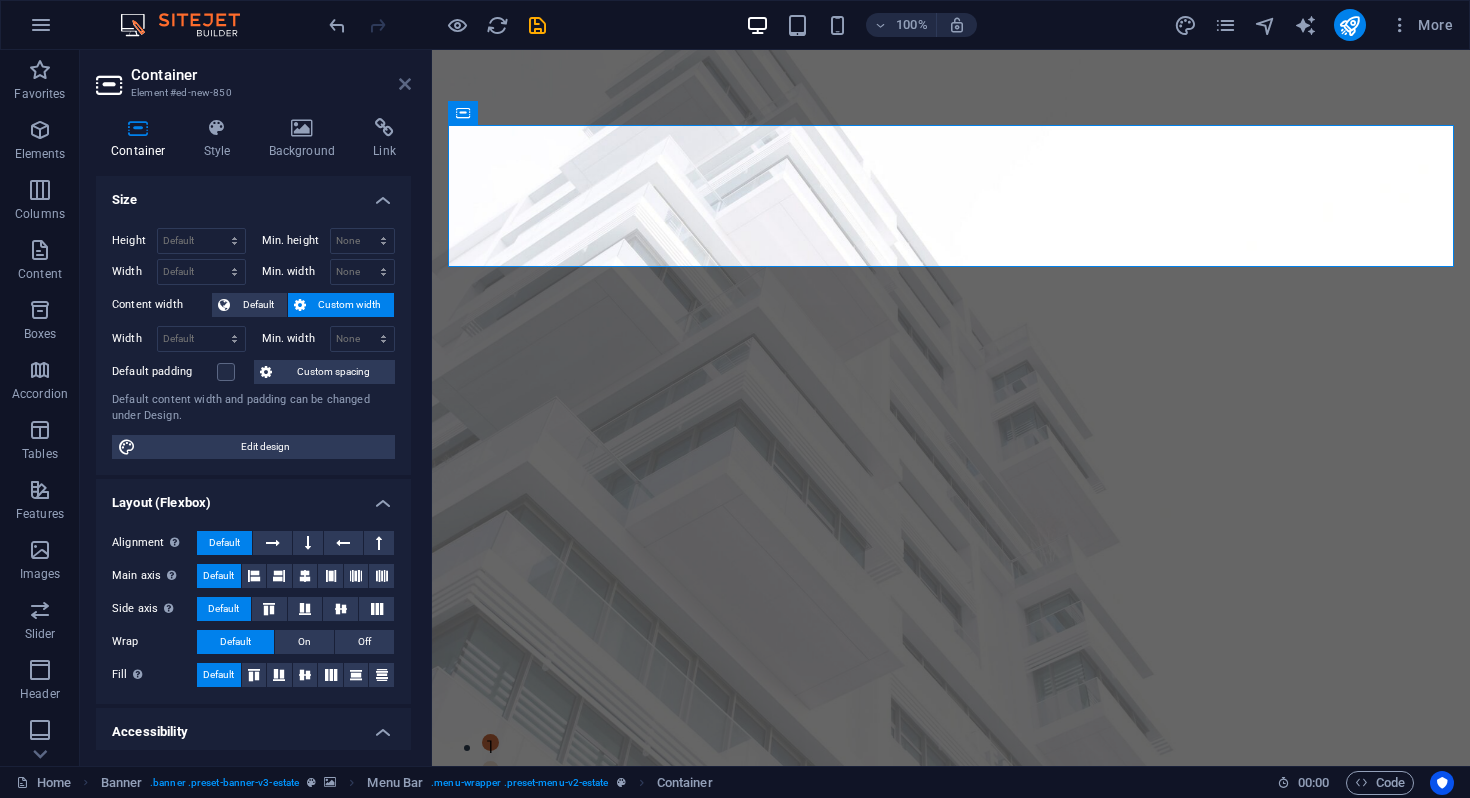 click at bounding box center (405, 84) 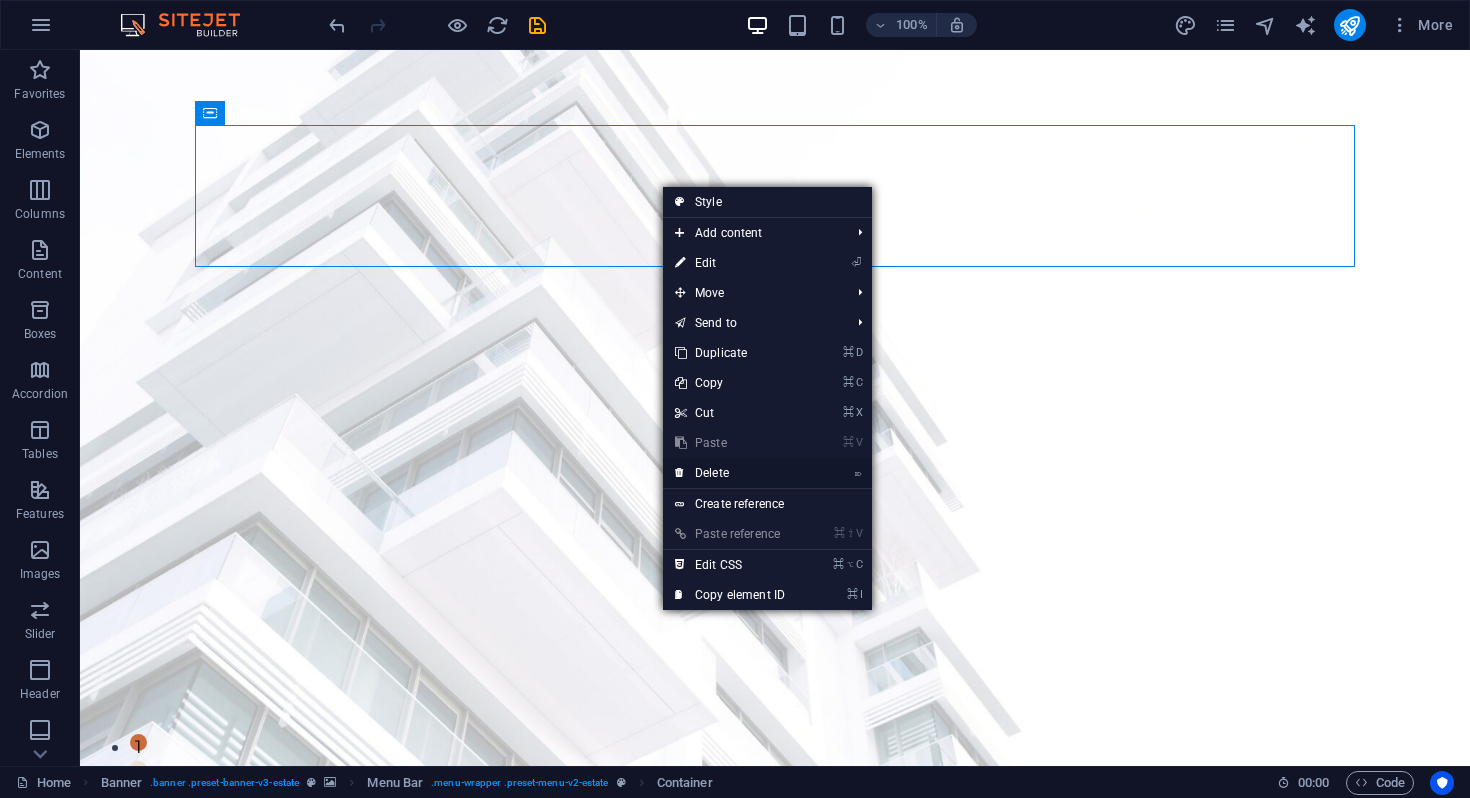 click on "⌦  Delete" at bounding box center [730, 473] 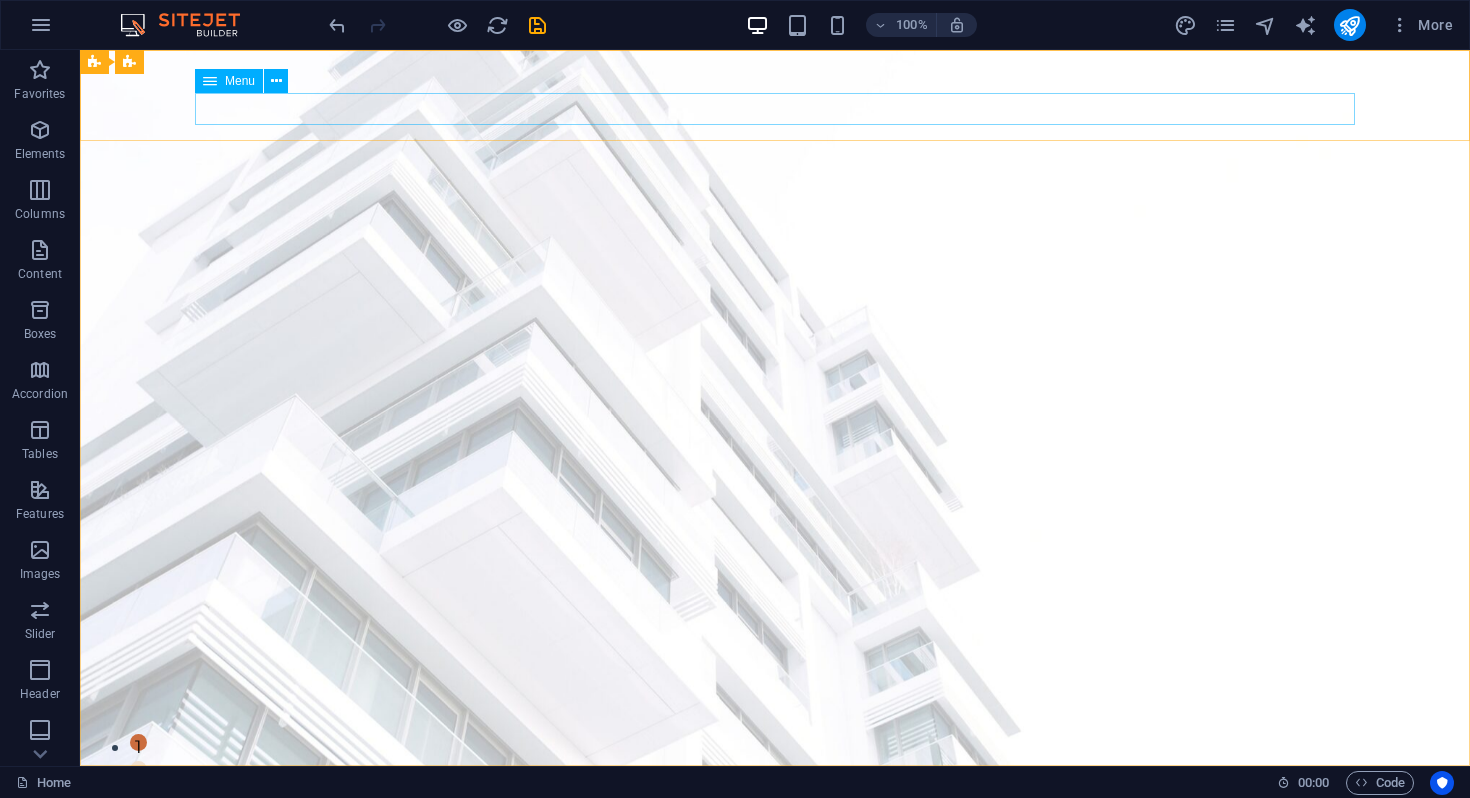 click at bounding box center [210, 81] 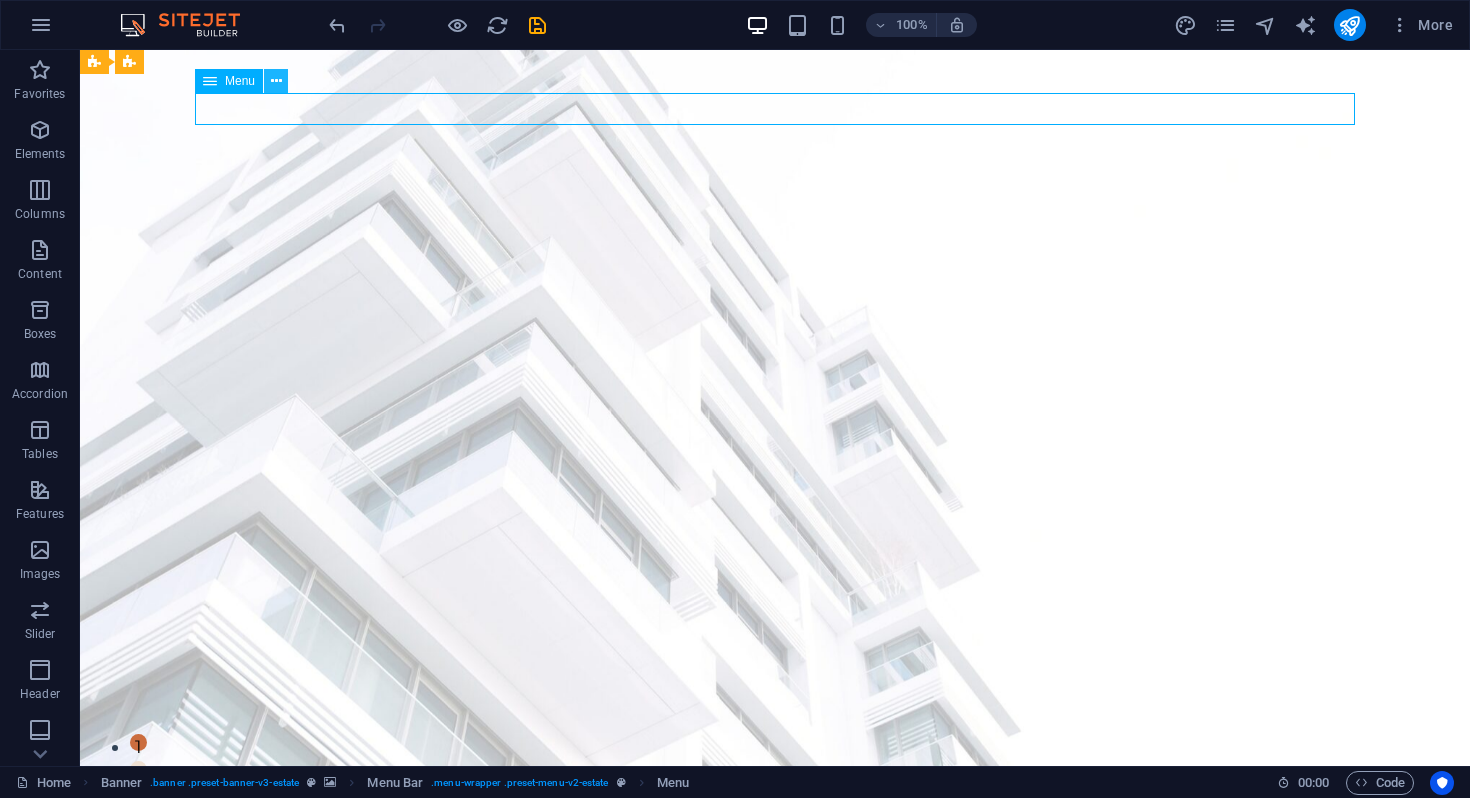 click at bounding box center [276, 81] 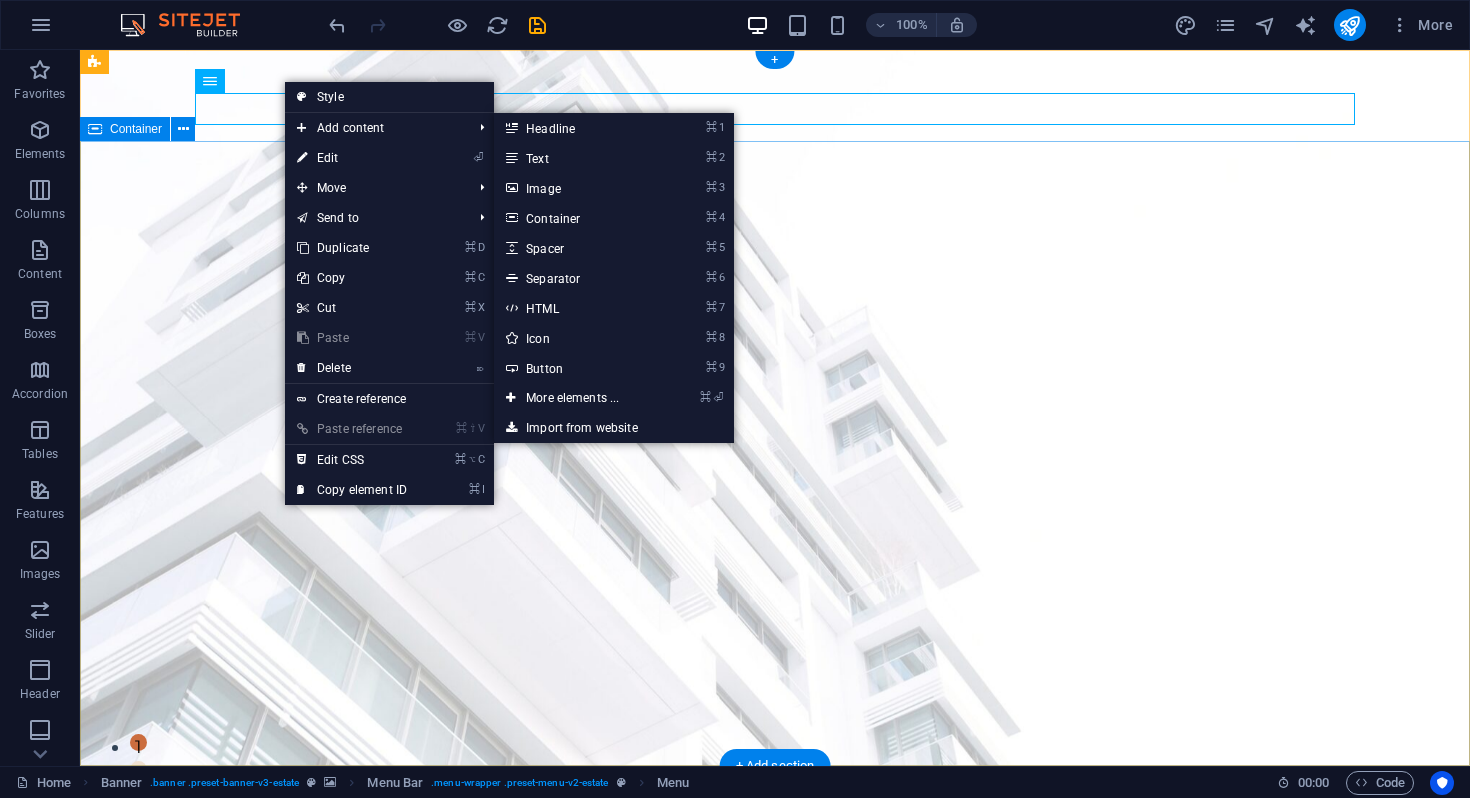 click on "FIND YOUR PERFECT PLACE At vero eos et accusamus et iusto odio dignissimos ducimus qui blanditiis praesentium voluptatum deleniti atque corrupti quos dolores et quas molestias excepturi sint occaecati cupiditate non provident. get started" at bounding box center [775, 1082] 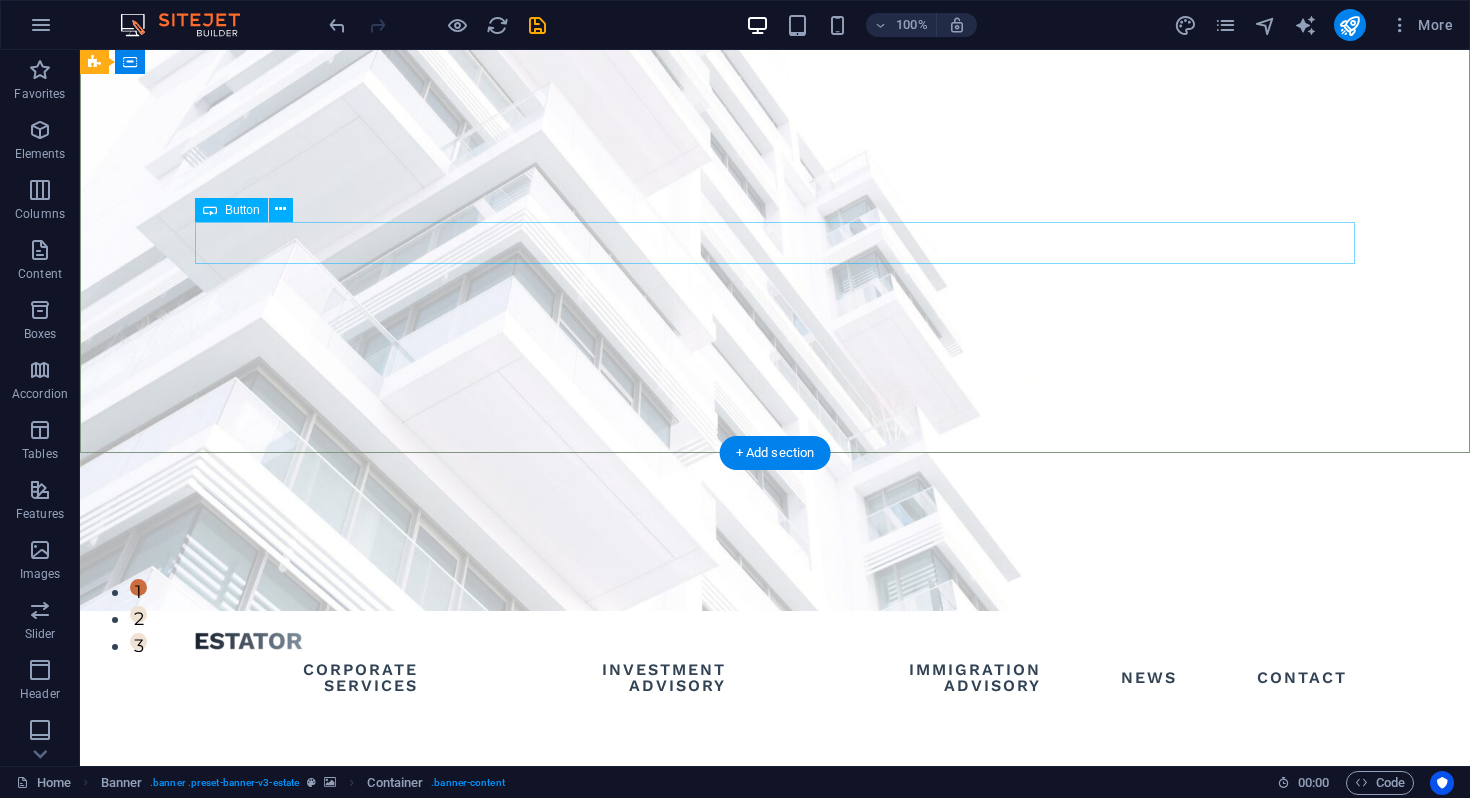 scroll, scrollTop: 43, scrollLeft: 0, axis: vertical 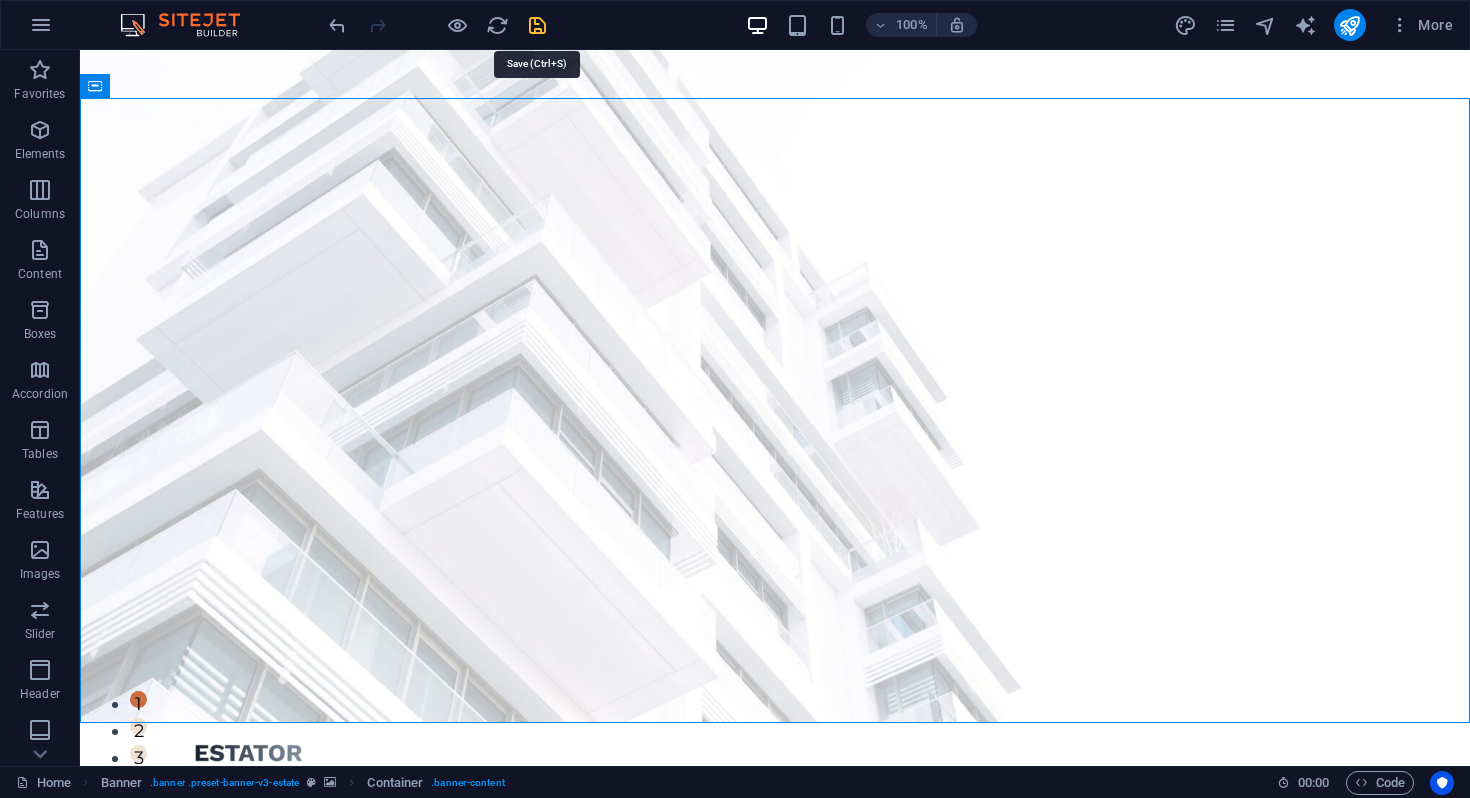 click at bounding box center (537, 25) 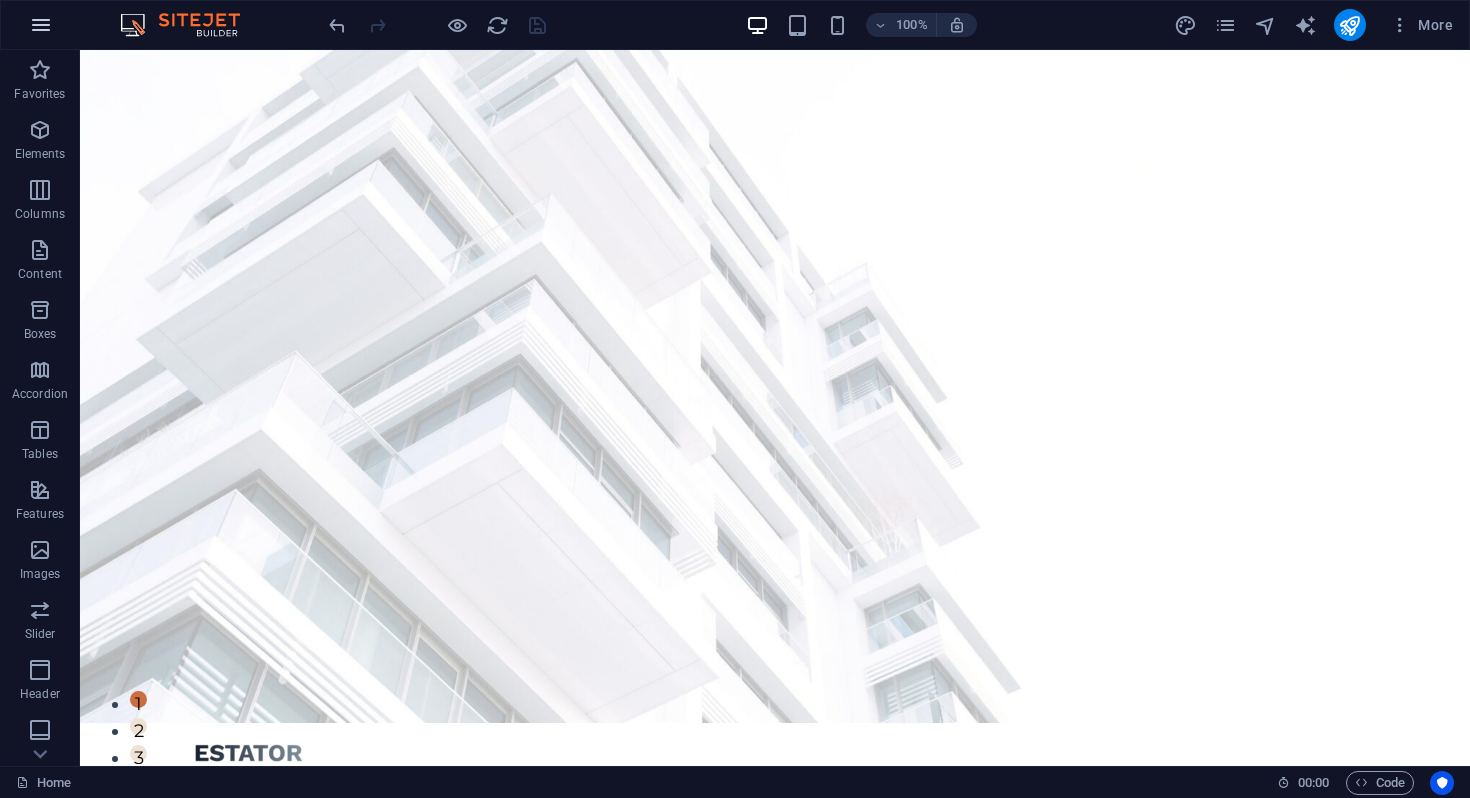 click at bounding box center (41, 25) 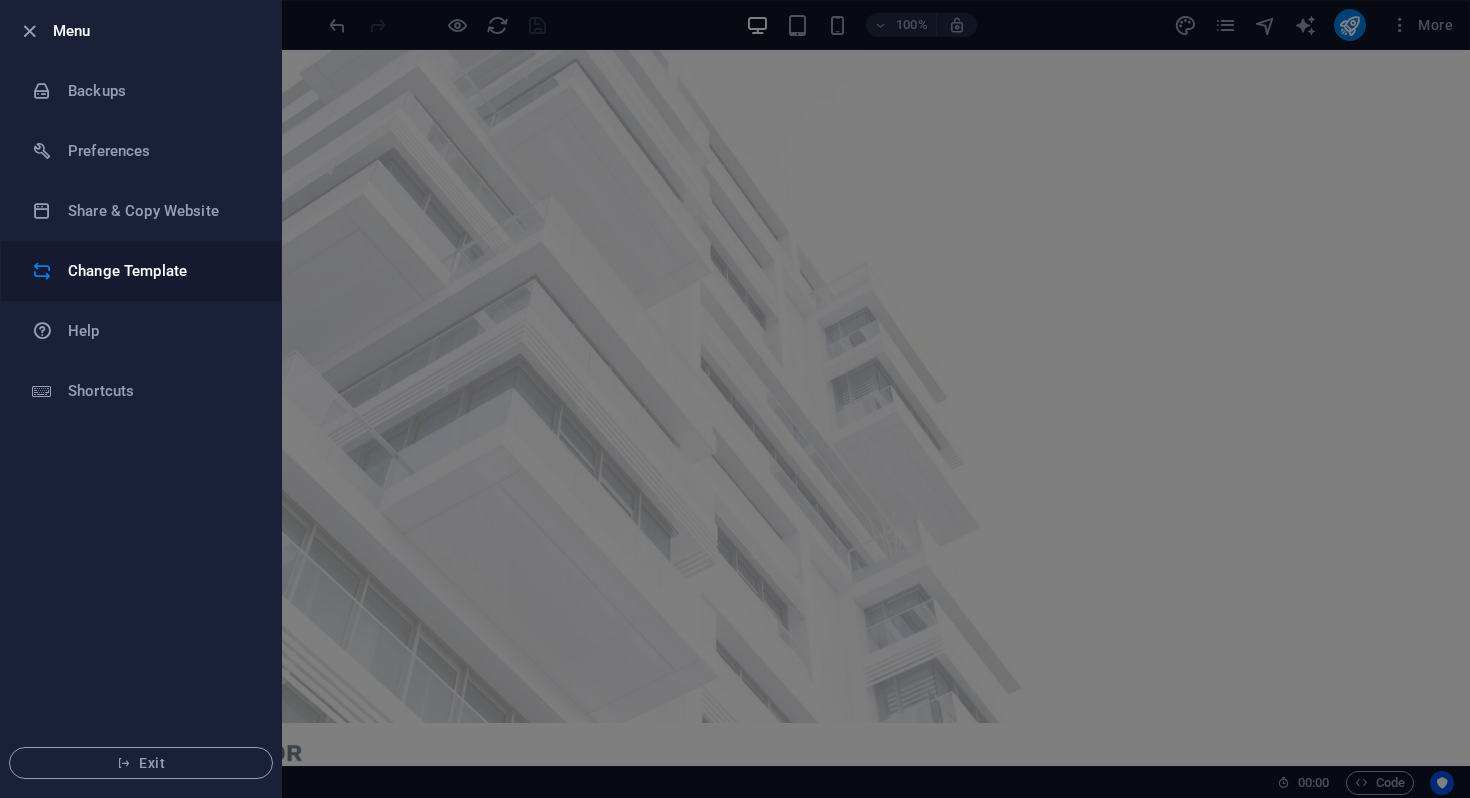 click on "Change Template" at bounding box center [160, 271] 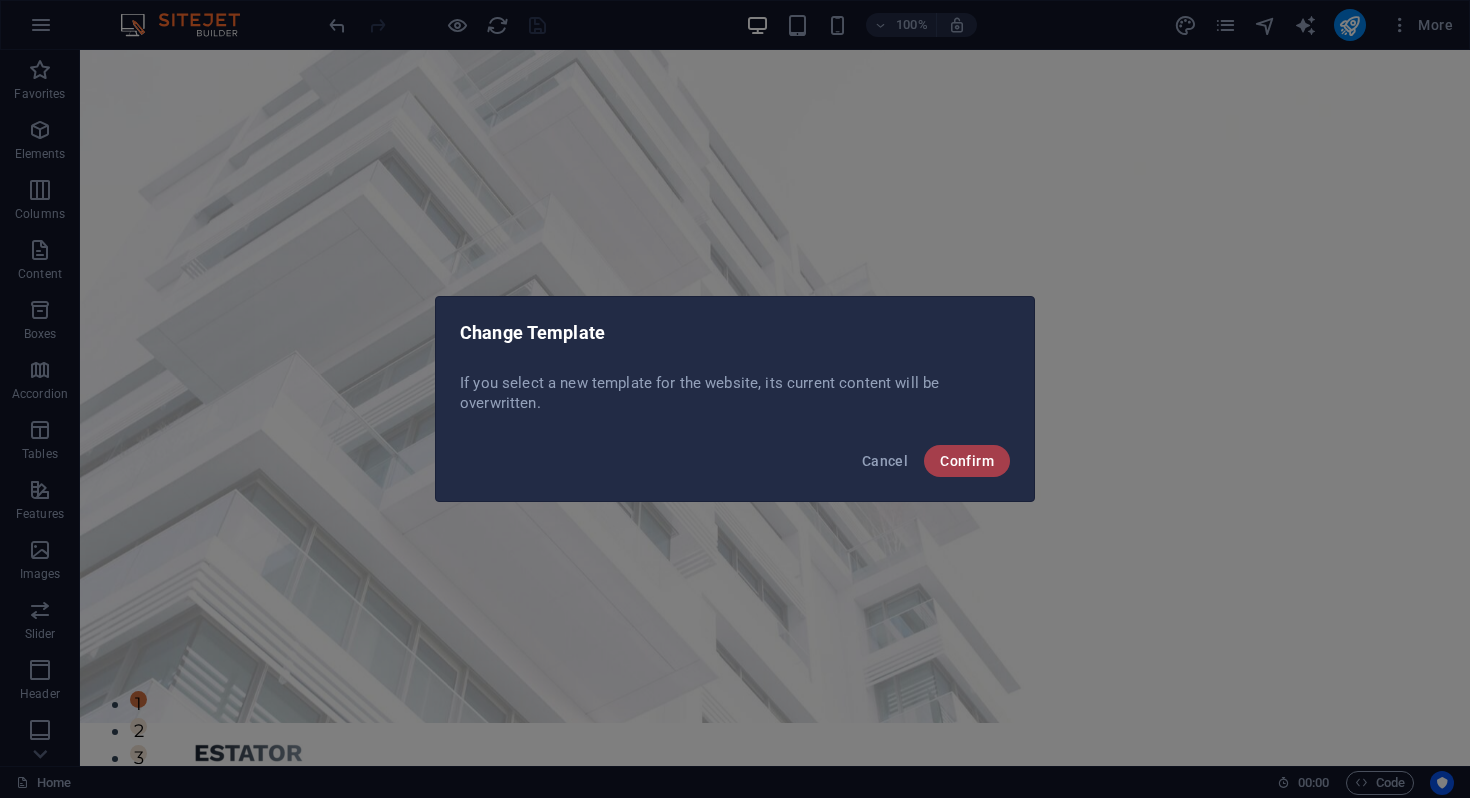 click on "Confirm" at bounding box center (967, 461) 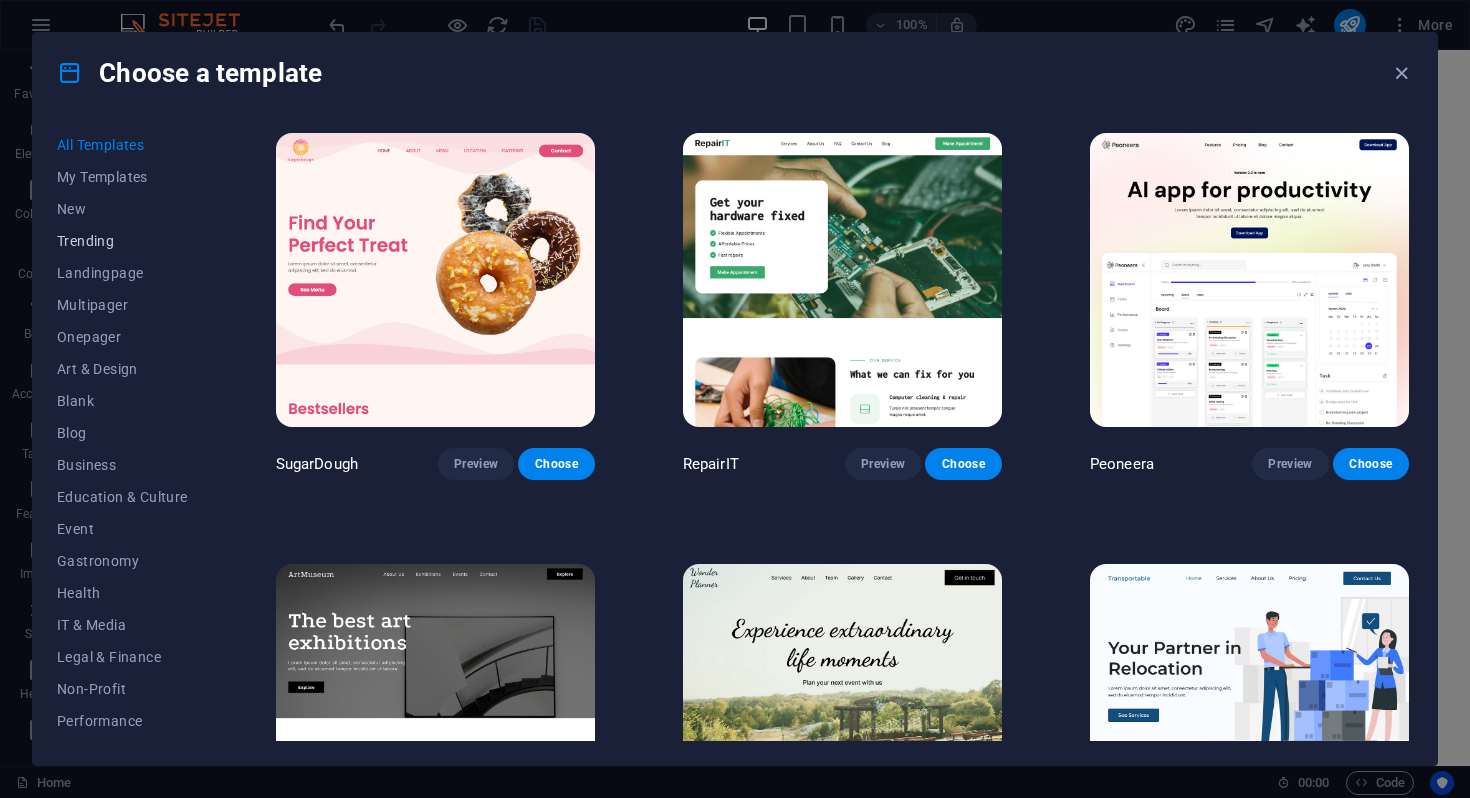 click on "Trending" at bounding box center [122, 241] 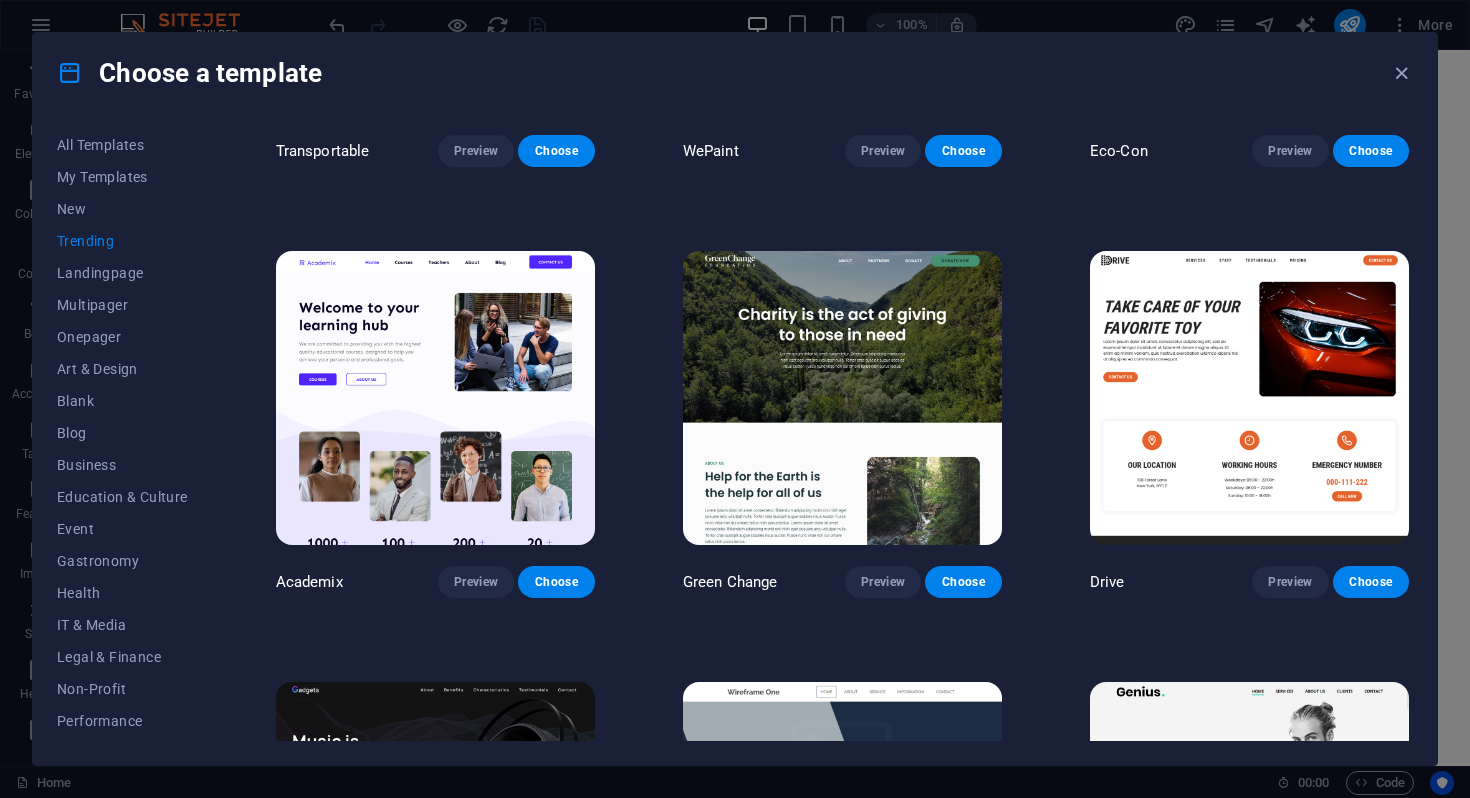 scroll, scrollTop: 0, scrollLeft: 0, axis: both 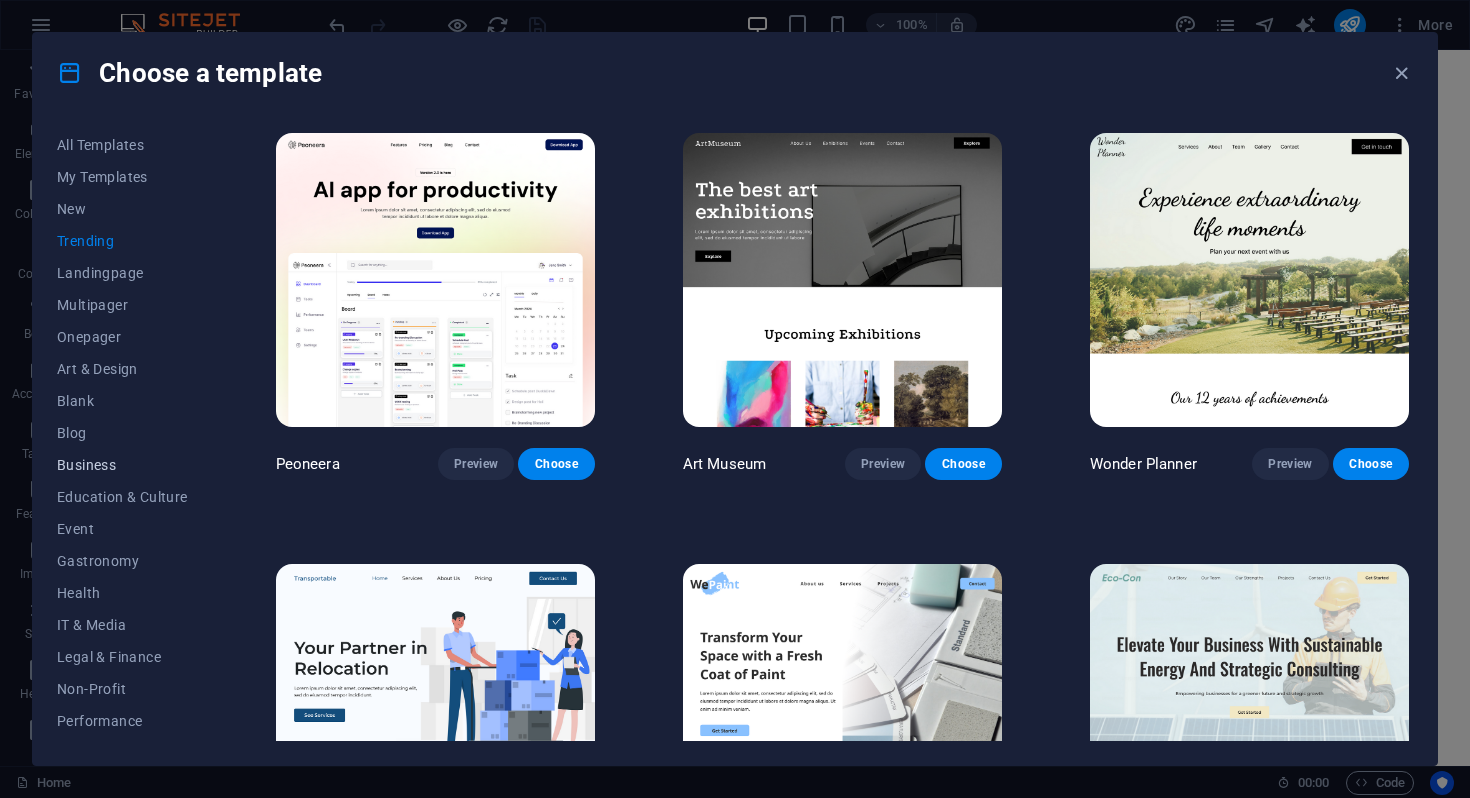 click on "Business" at bounding box center [122, 465] 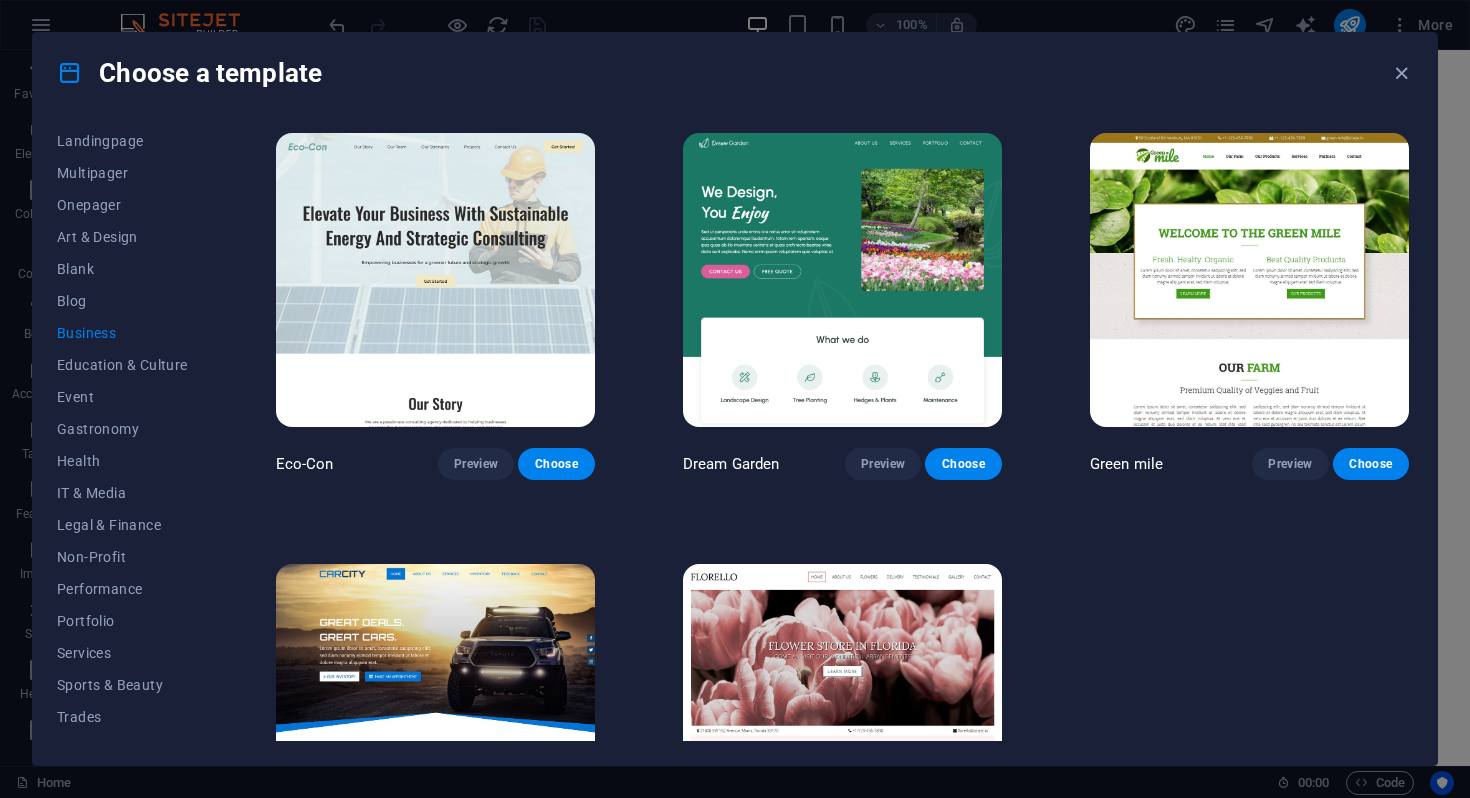 scroll, scrollTop: 188, scrollLeft: 0, axis: vertical 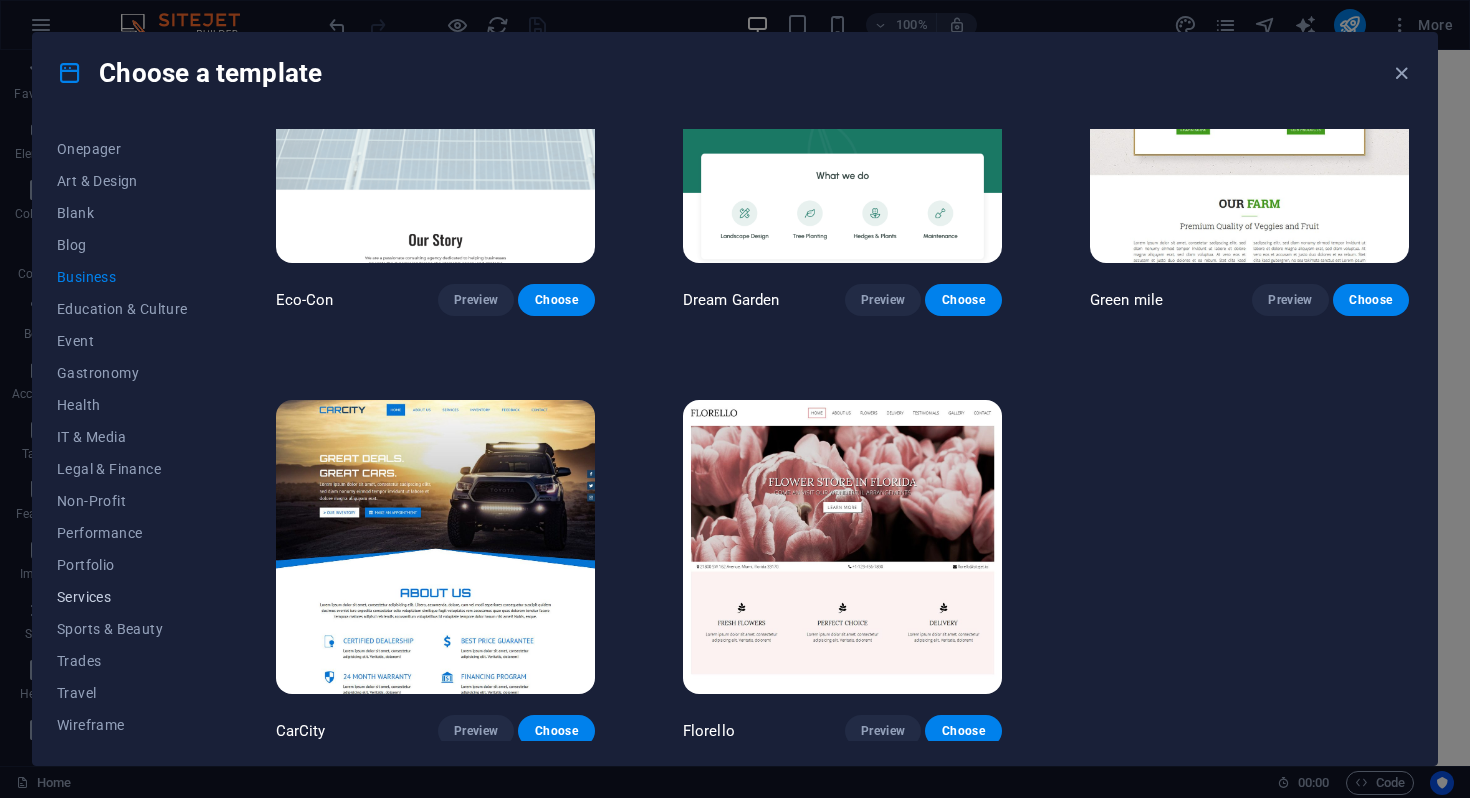 click on "Services" at bounding box center [122, 597] 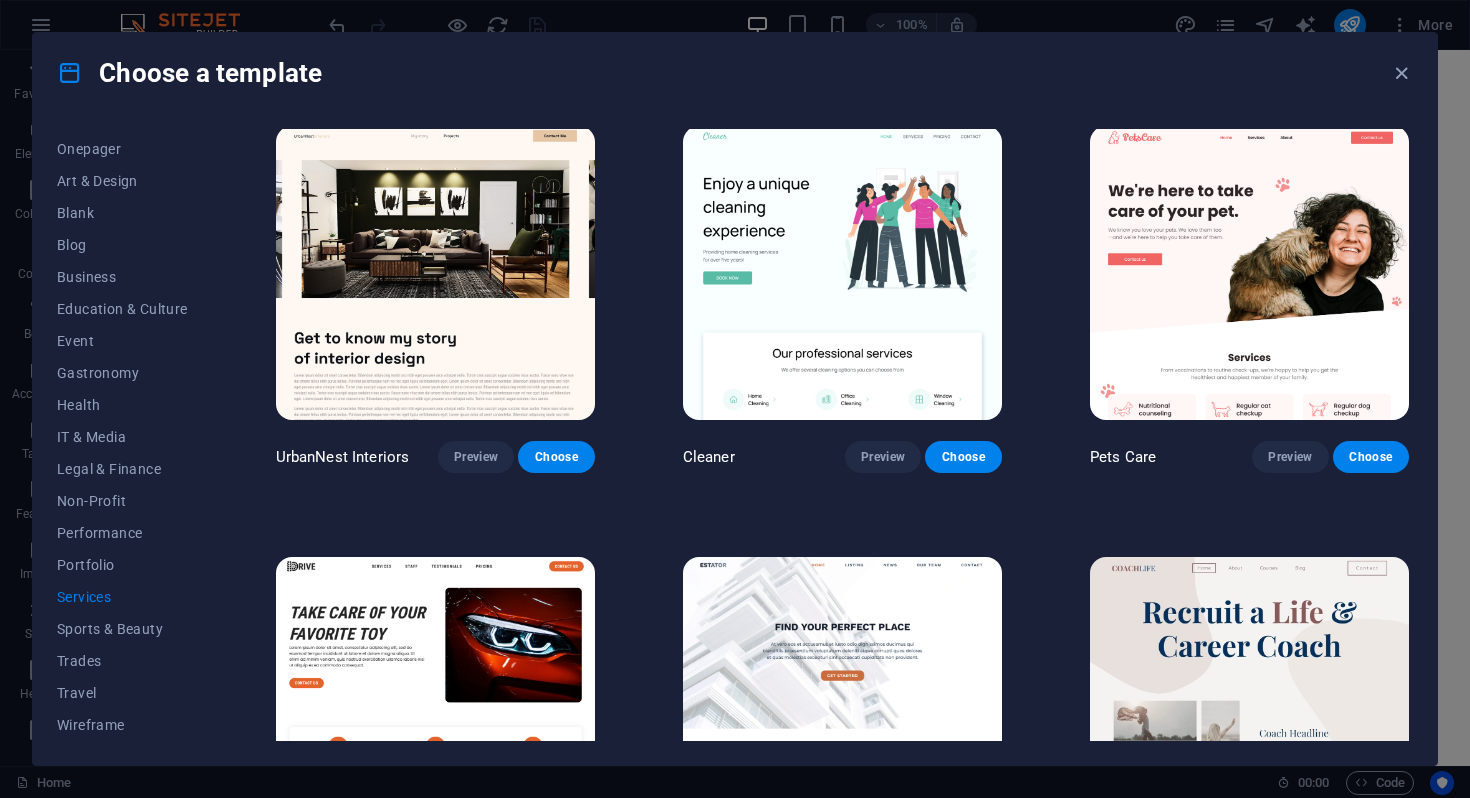 scroll, scrollTop: 461, scrollLeft: 0, axis: vertical 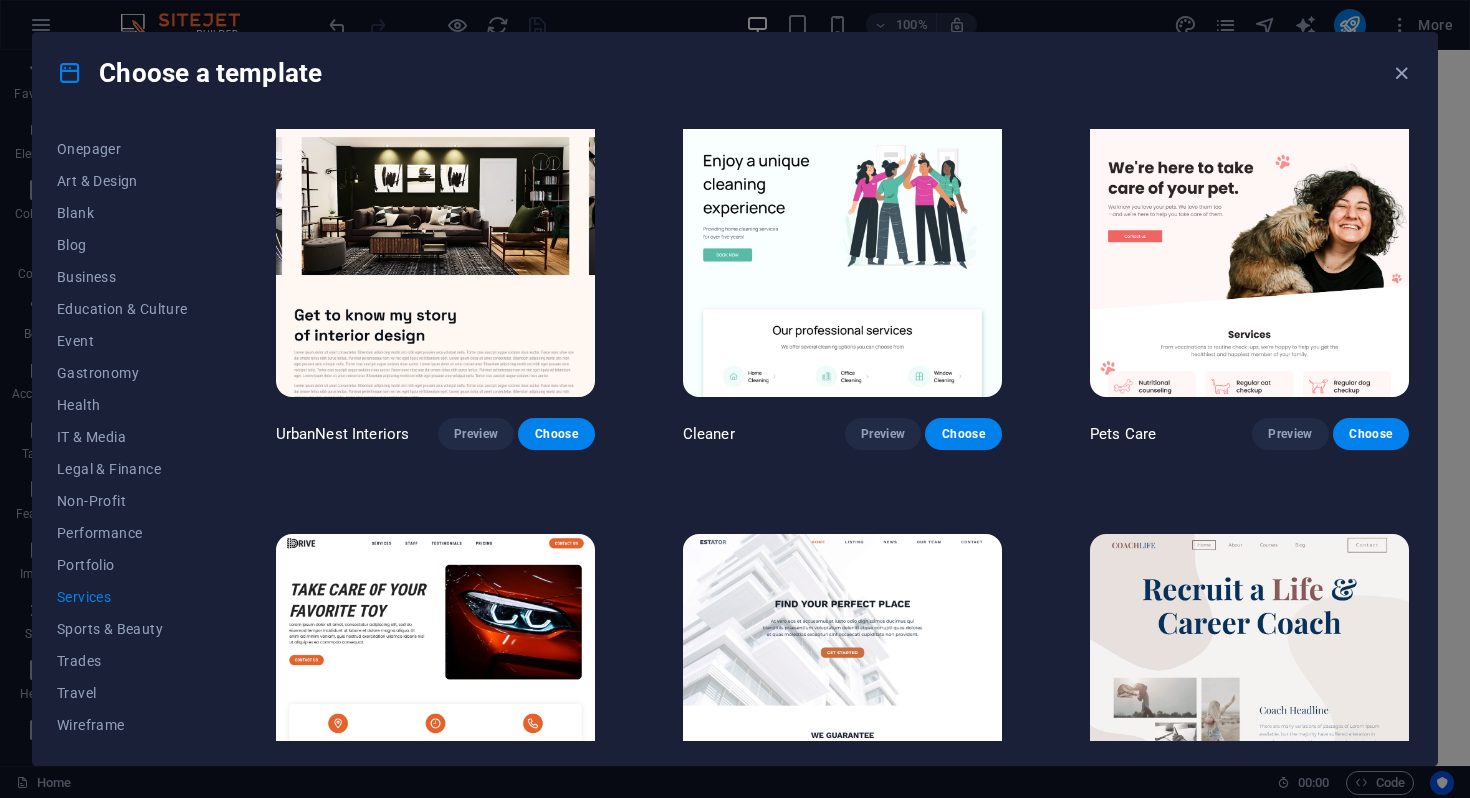 click at bounding box center [842, 681] 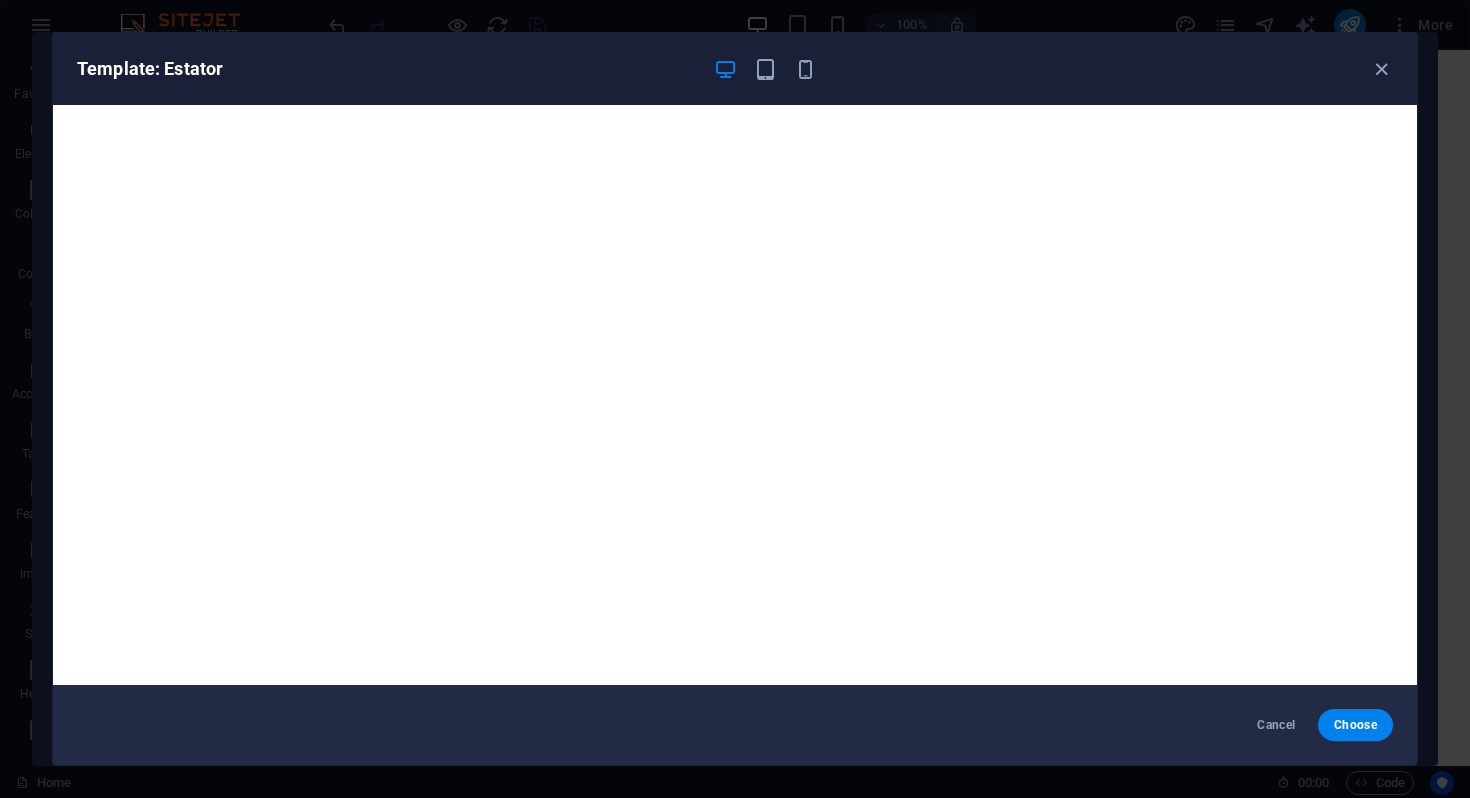click on "Template: Estator" at bounding box center [735, 69] 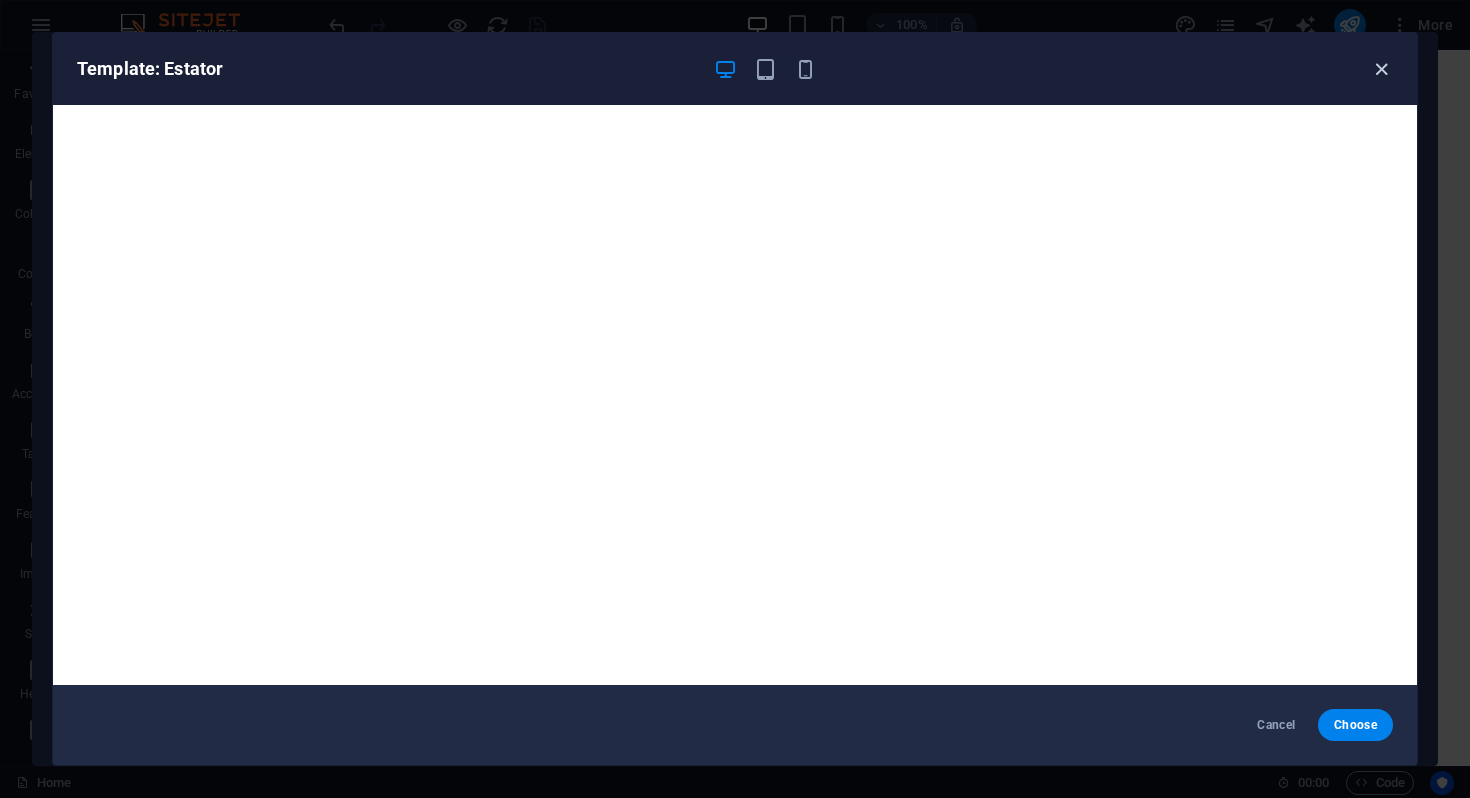 click at bounding box center (1381, 69) 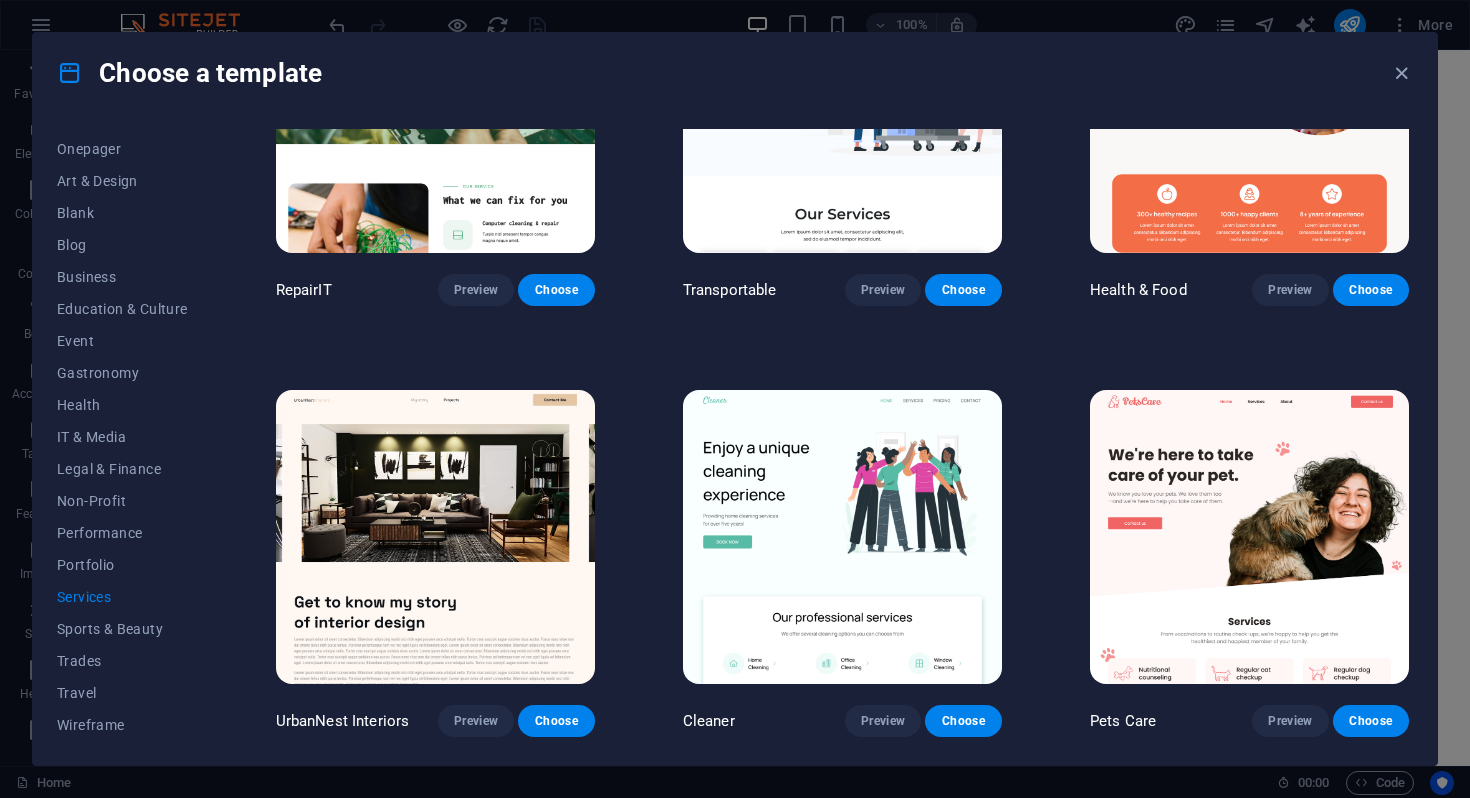 scroll, scrollTop: 0, scrollLeft: 0, axis: both 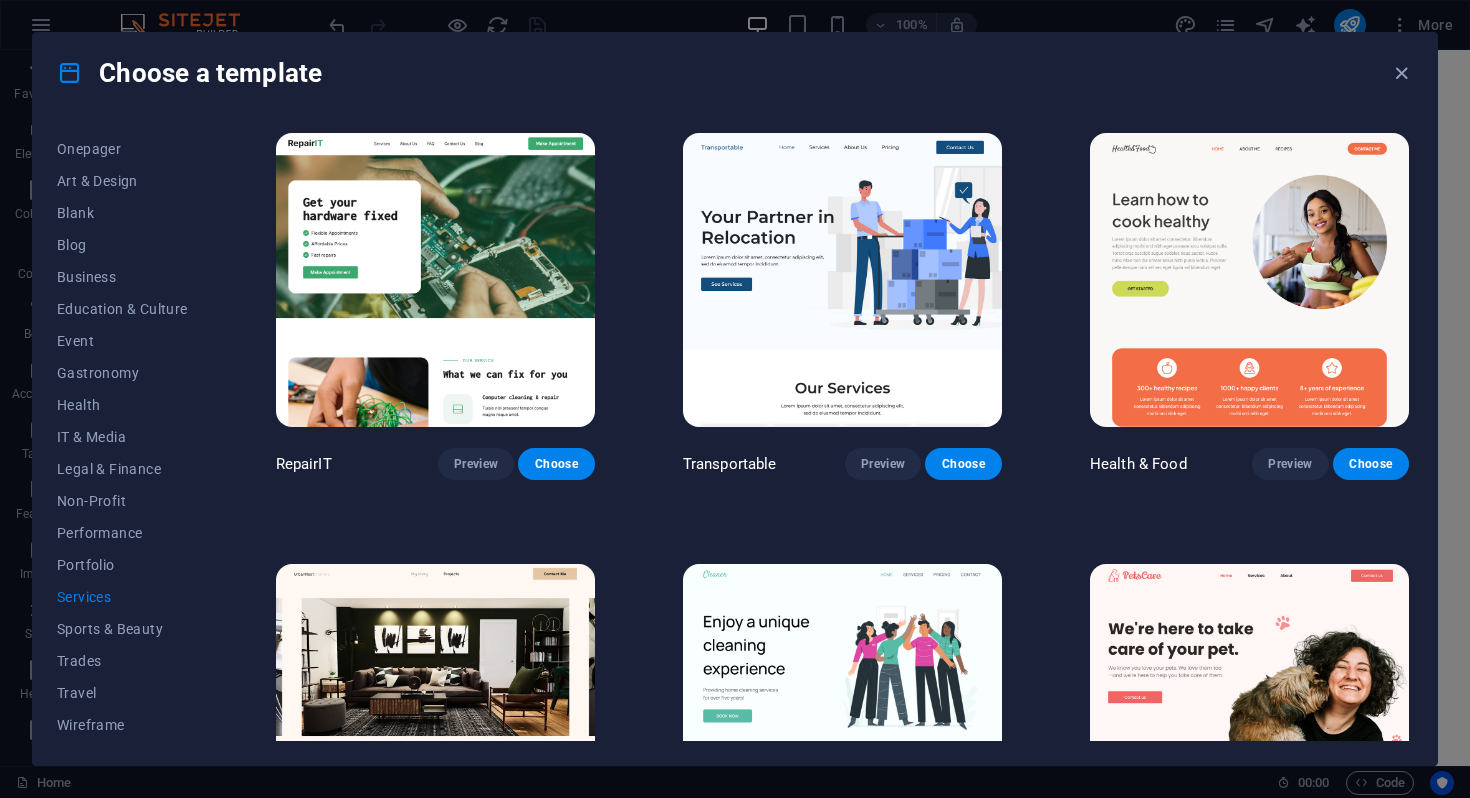 click at bounding box center [842, 280] 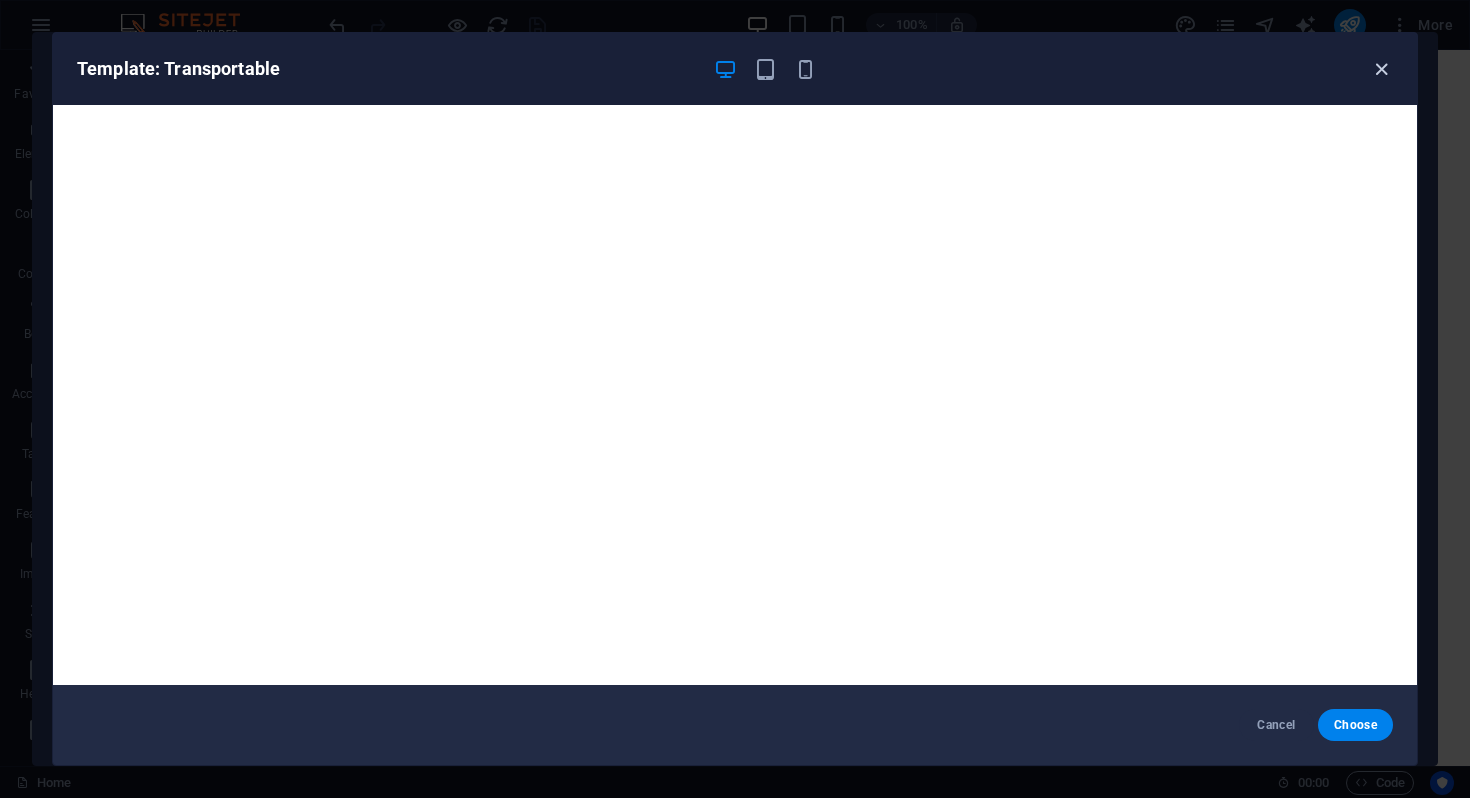 click at bounding box center (1381, 69) 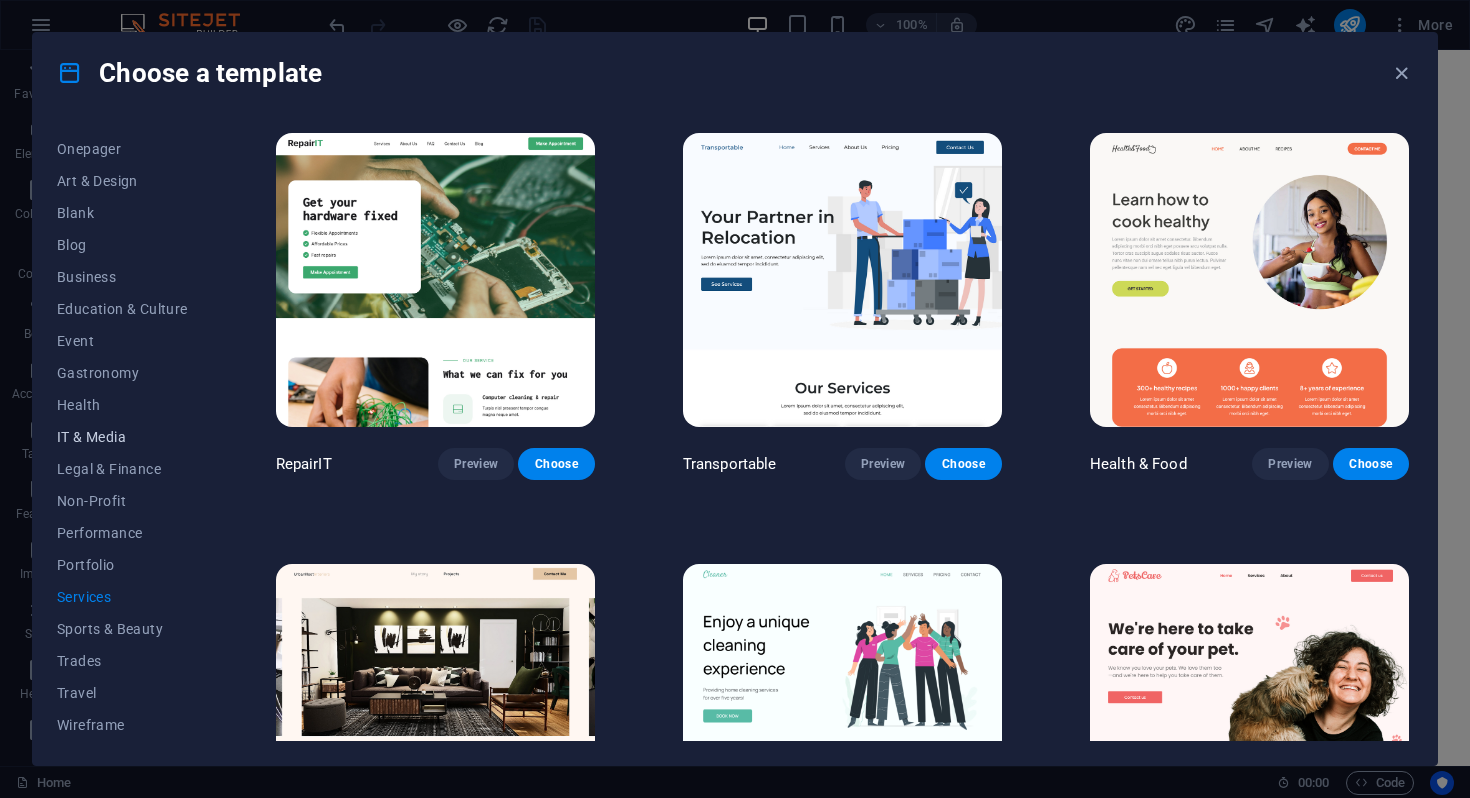 click on "IT & Media" at bounding box center (122, 437) 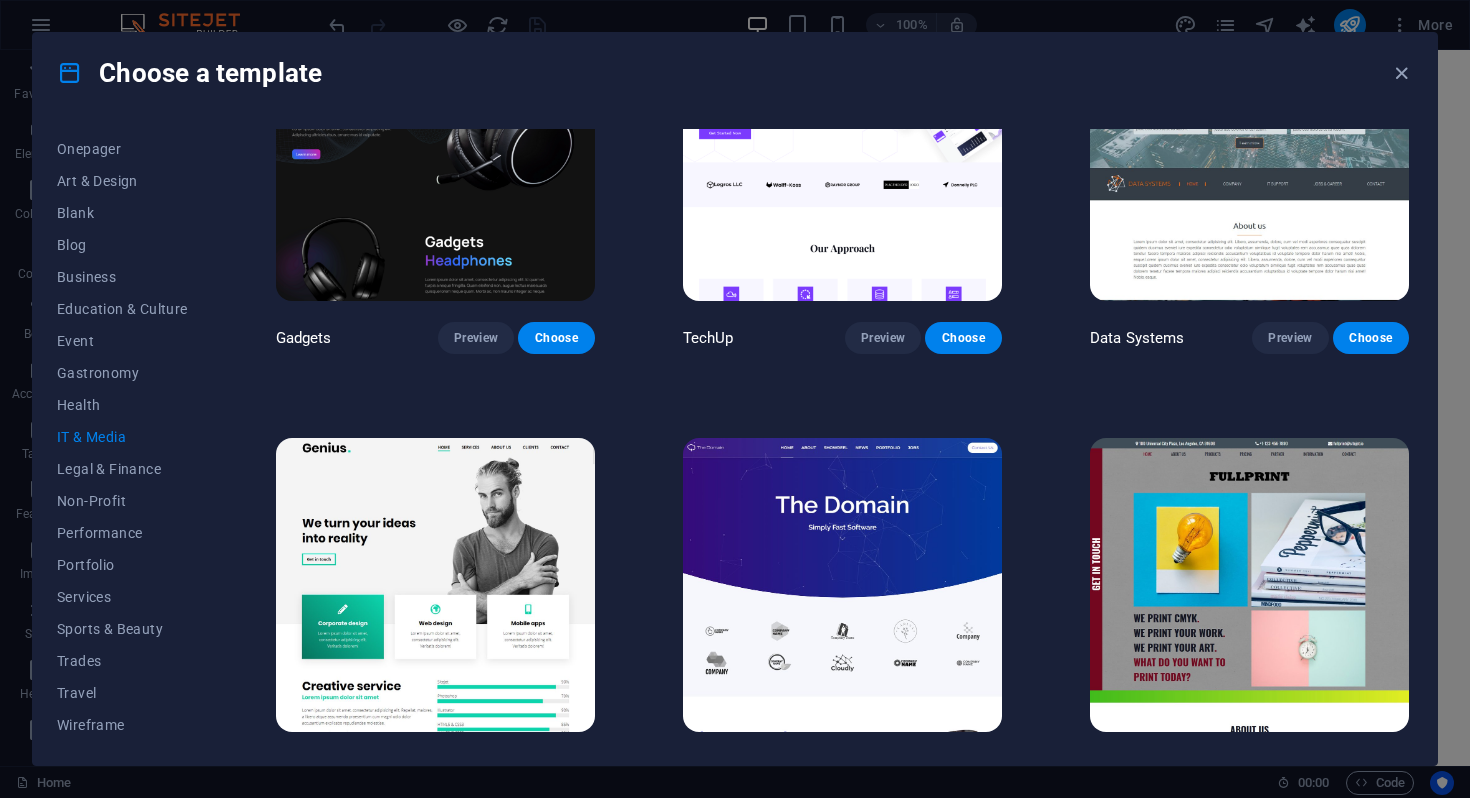 scroll, scrollTop: 698, scrollLeft: 0, axis: vertical 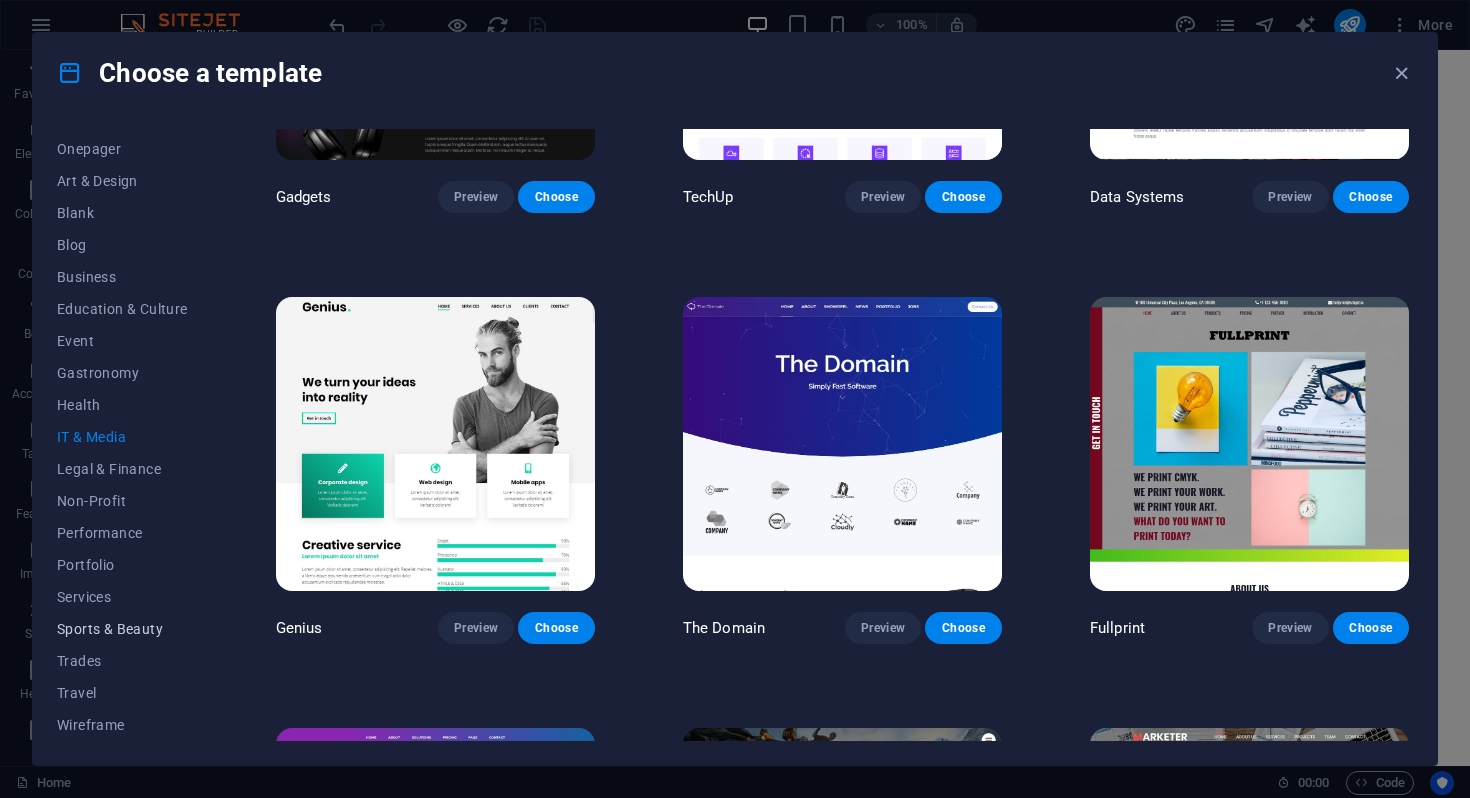 click on "Sports & Beauty" at bounding box center (122, 629) 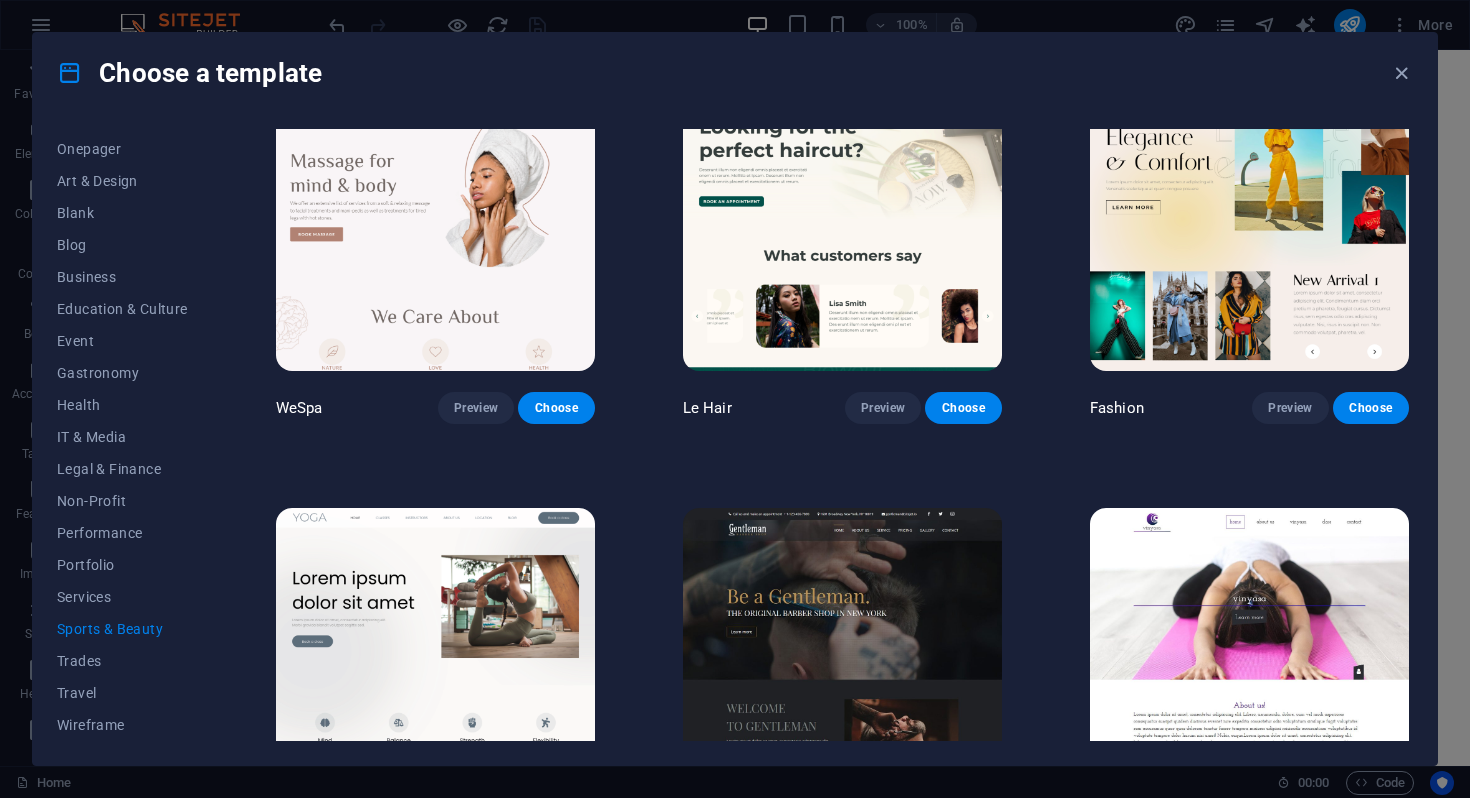 scroll, scrollTop: 488, scrollLeft: 0, axis: vertical 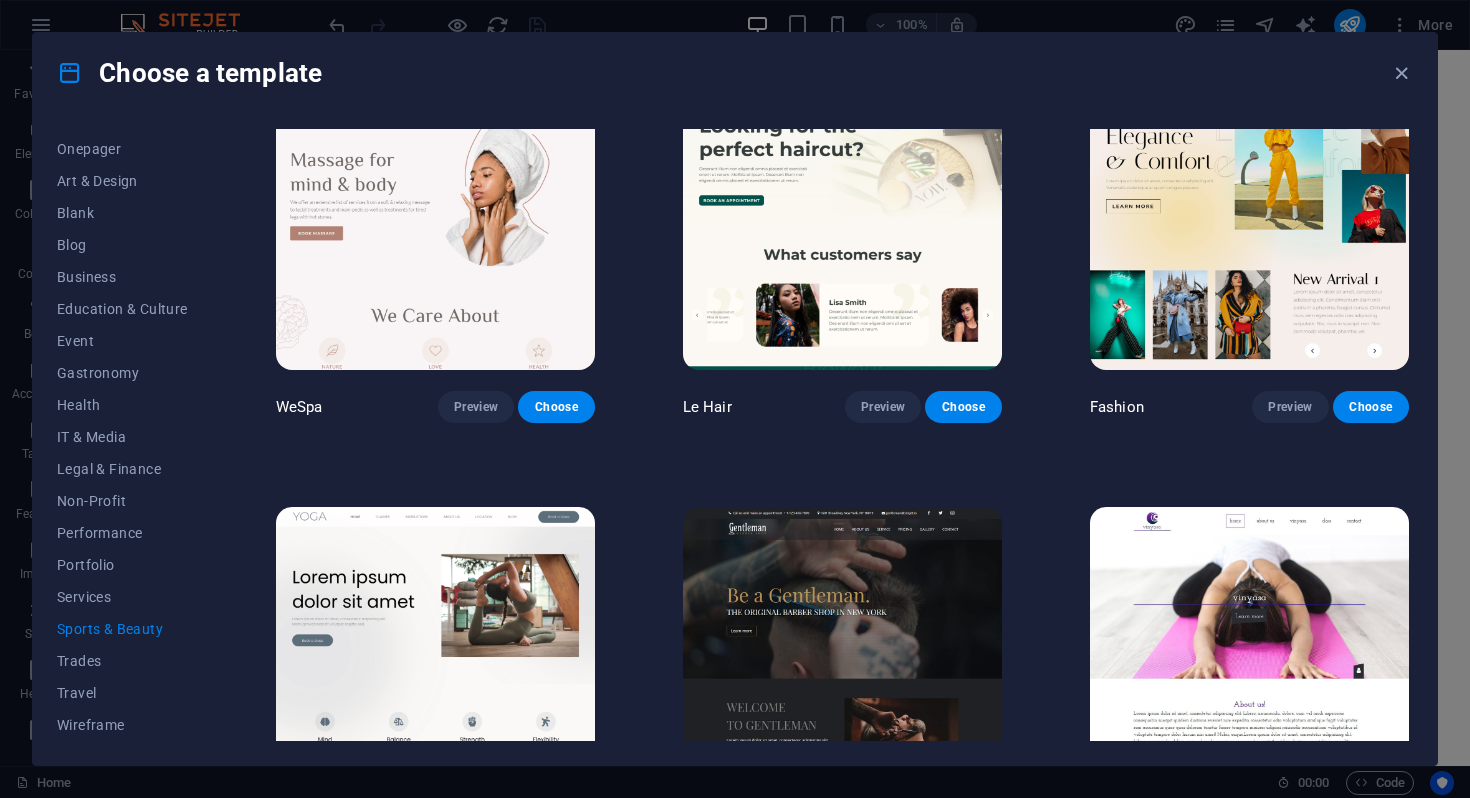 click at bounding box center (435, 654) 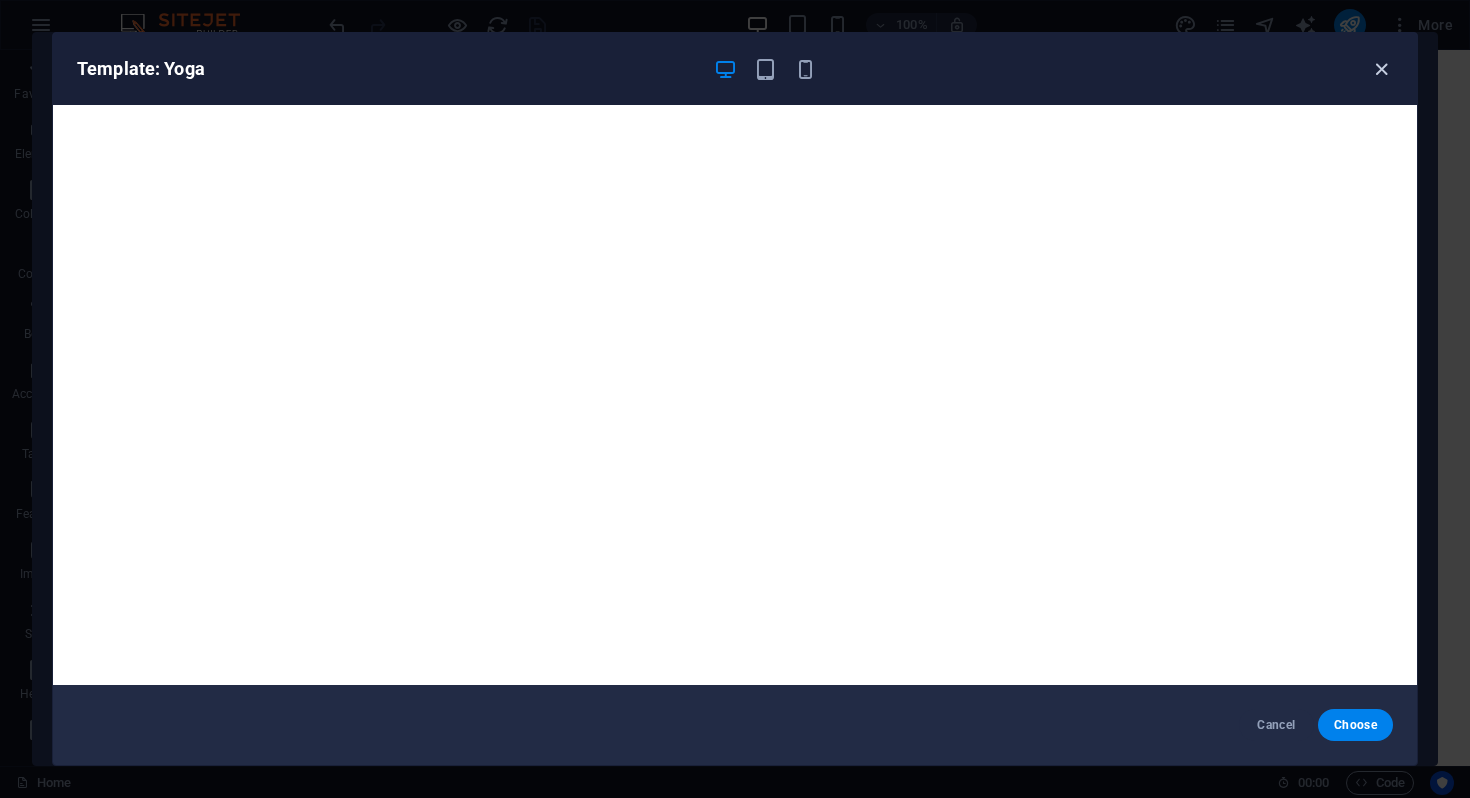 click at bounding box center [1381, 69] 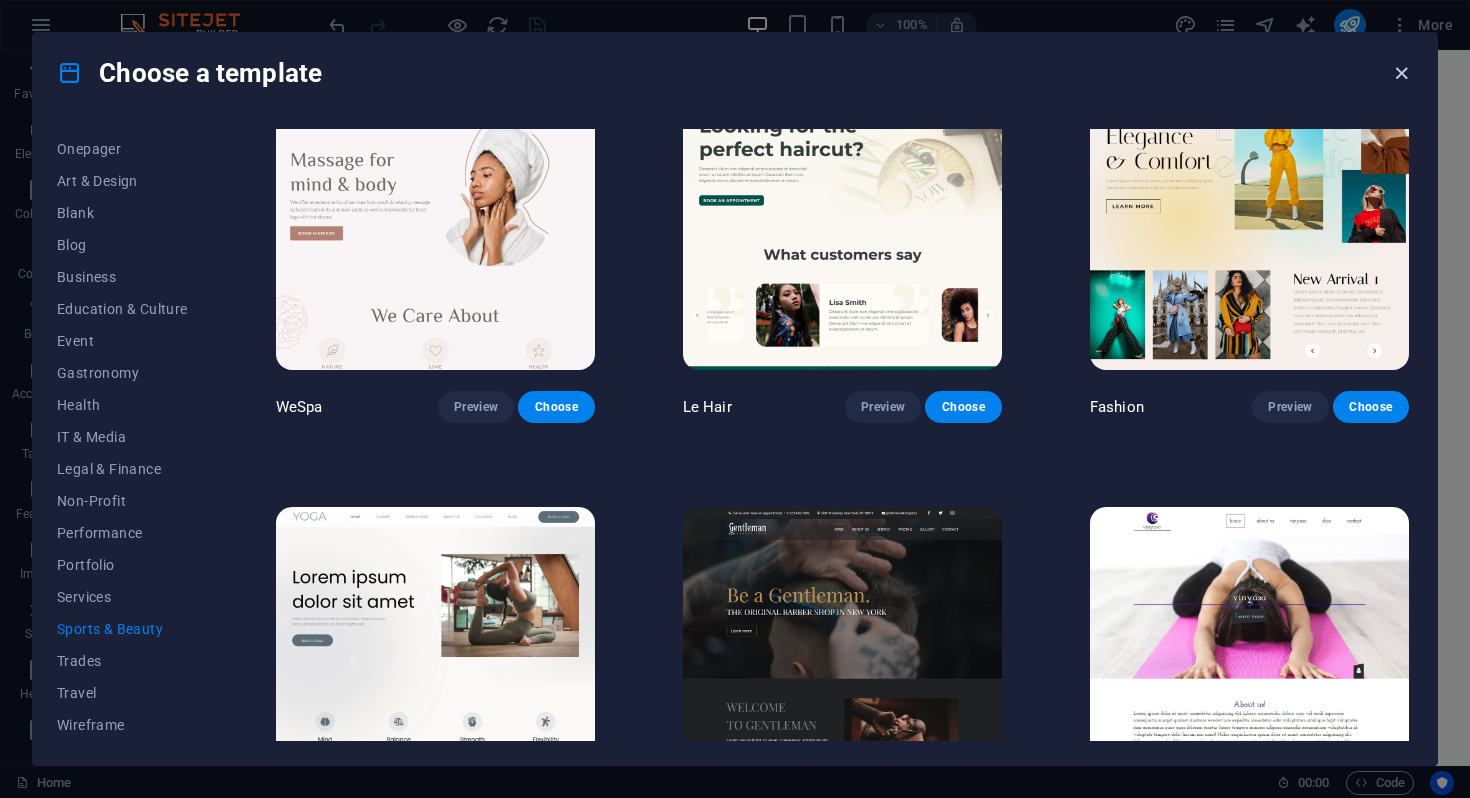click at bounding box center (1401, 73) 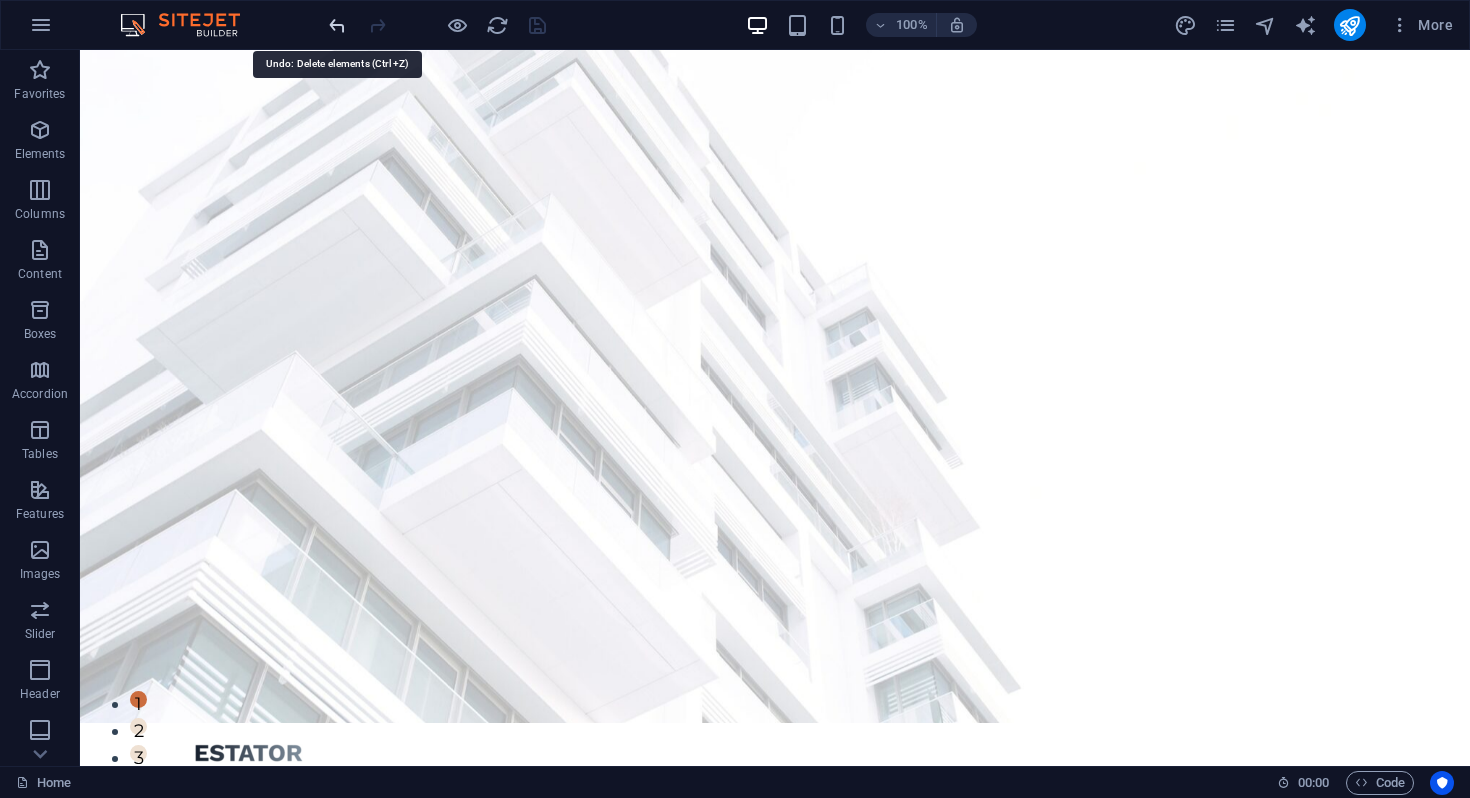 click at bounding box center [337, 25] 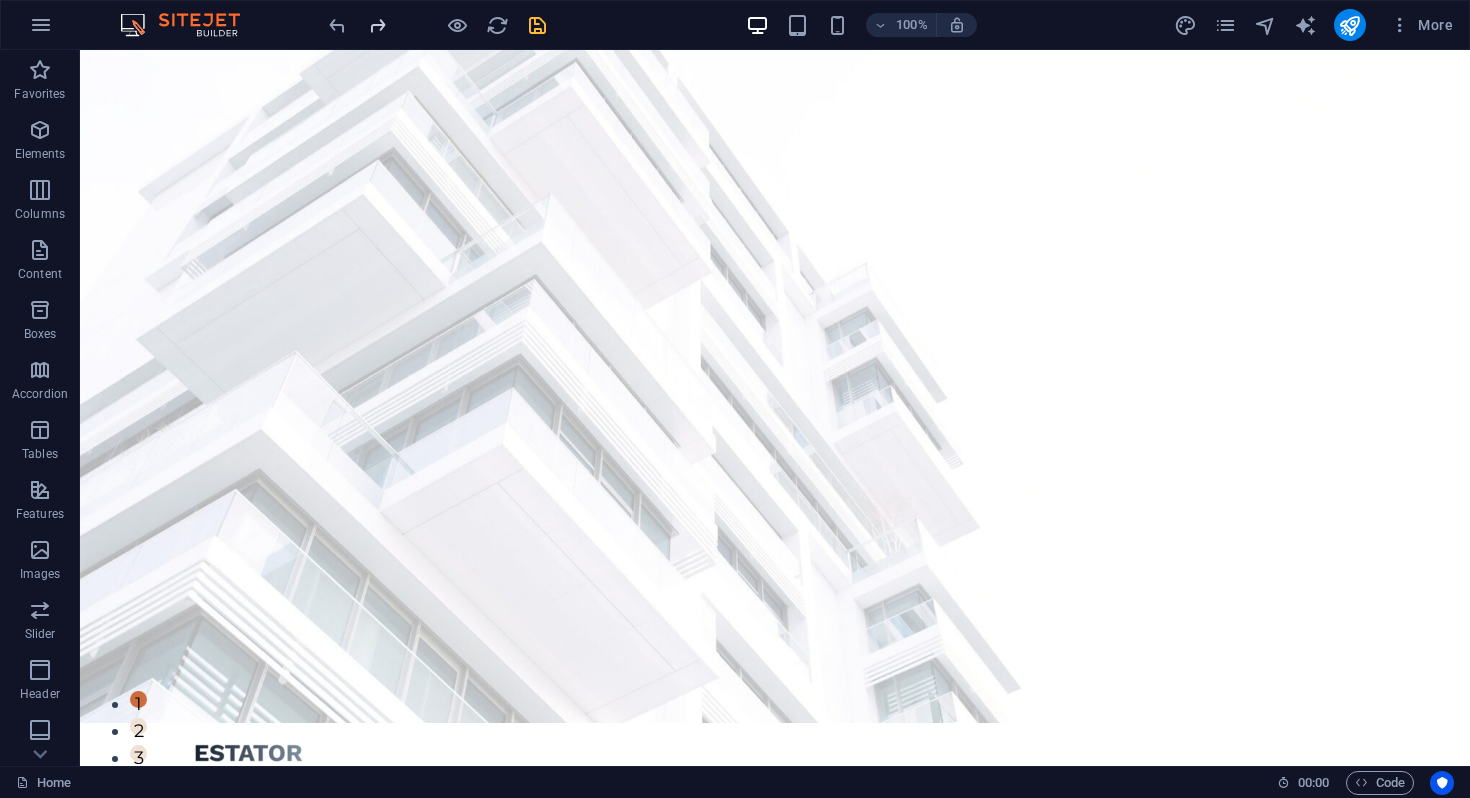 click at bounding box center (377, 25) 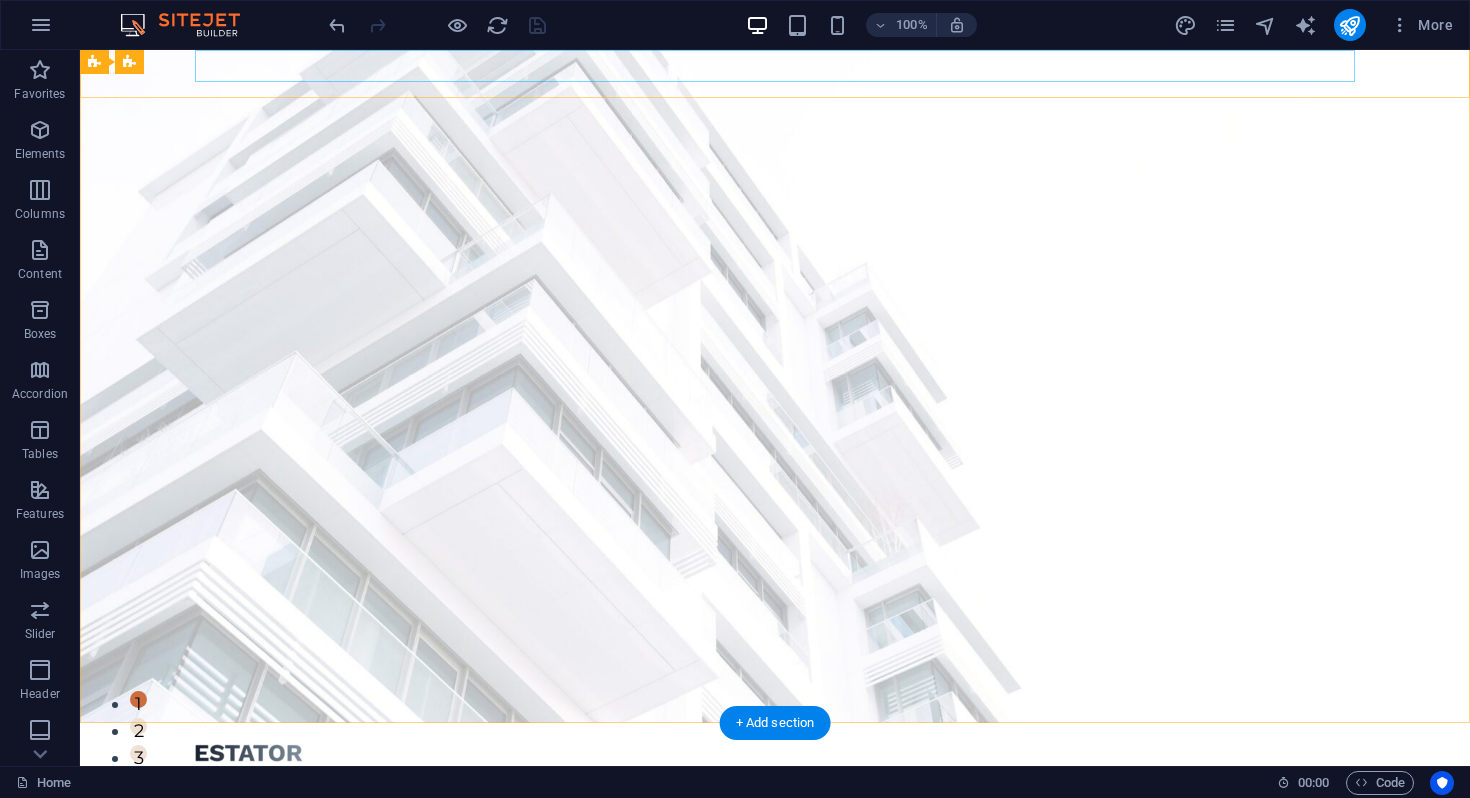 click on "Corporate Services Investment Advisory Immigration Advisory News Contact" at bounding box center (775, 790) 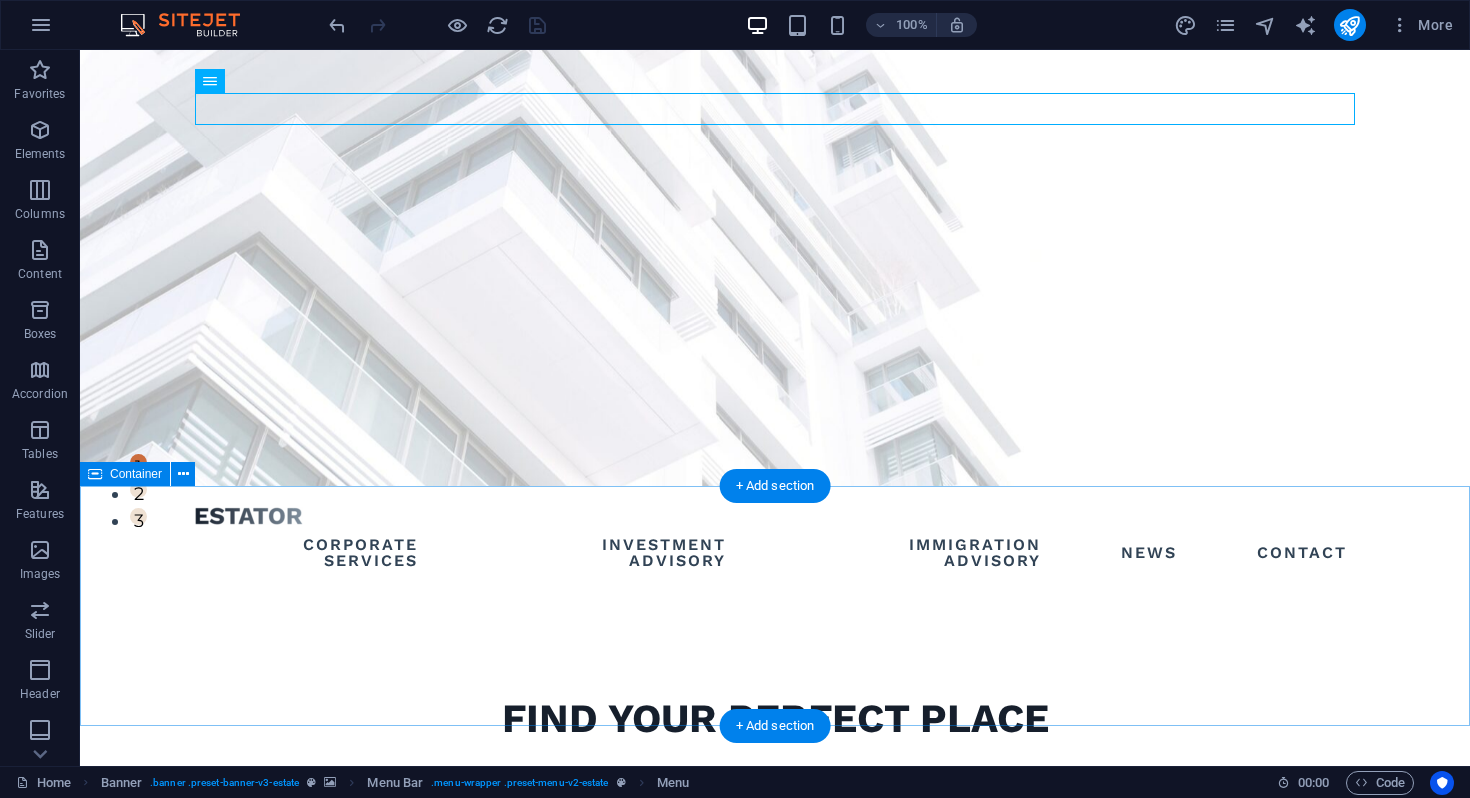 scroll, scrollTop: 0, scrollLeft: 0, axis: both 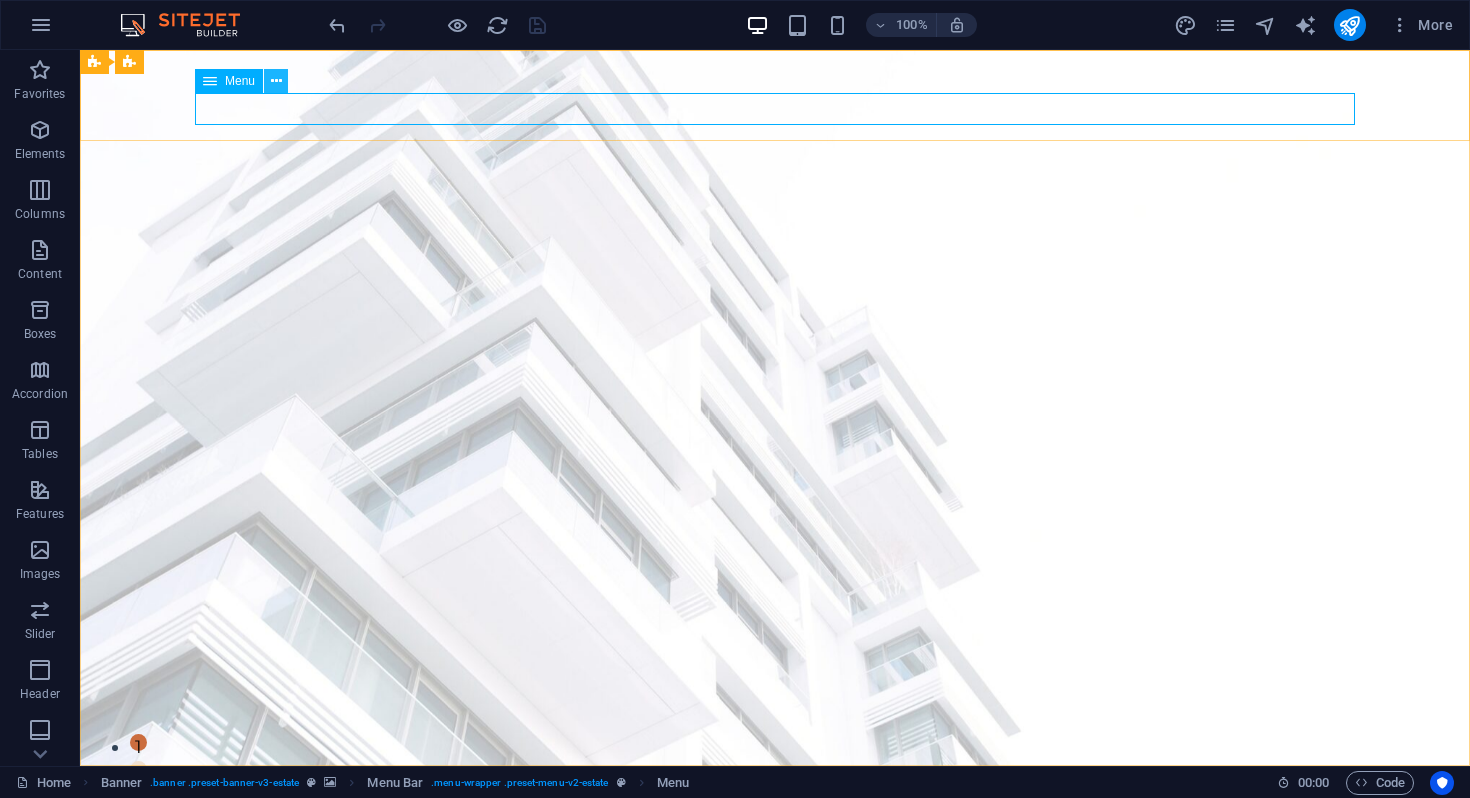 click at bounding box center [276, 81] 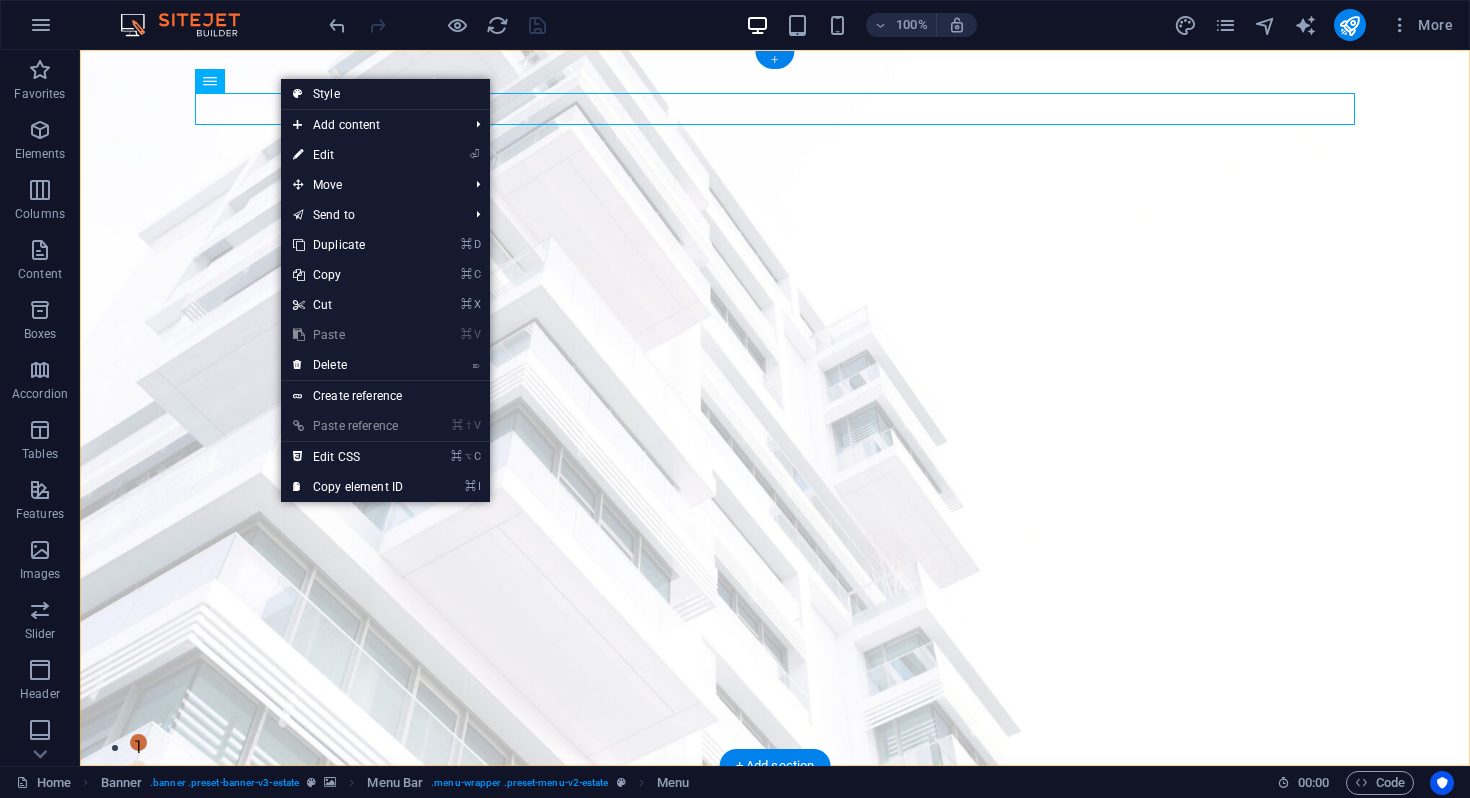 click on "+" at bounding box center (774, 60) 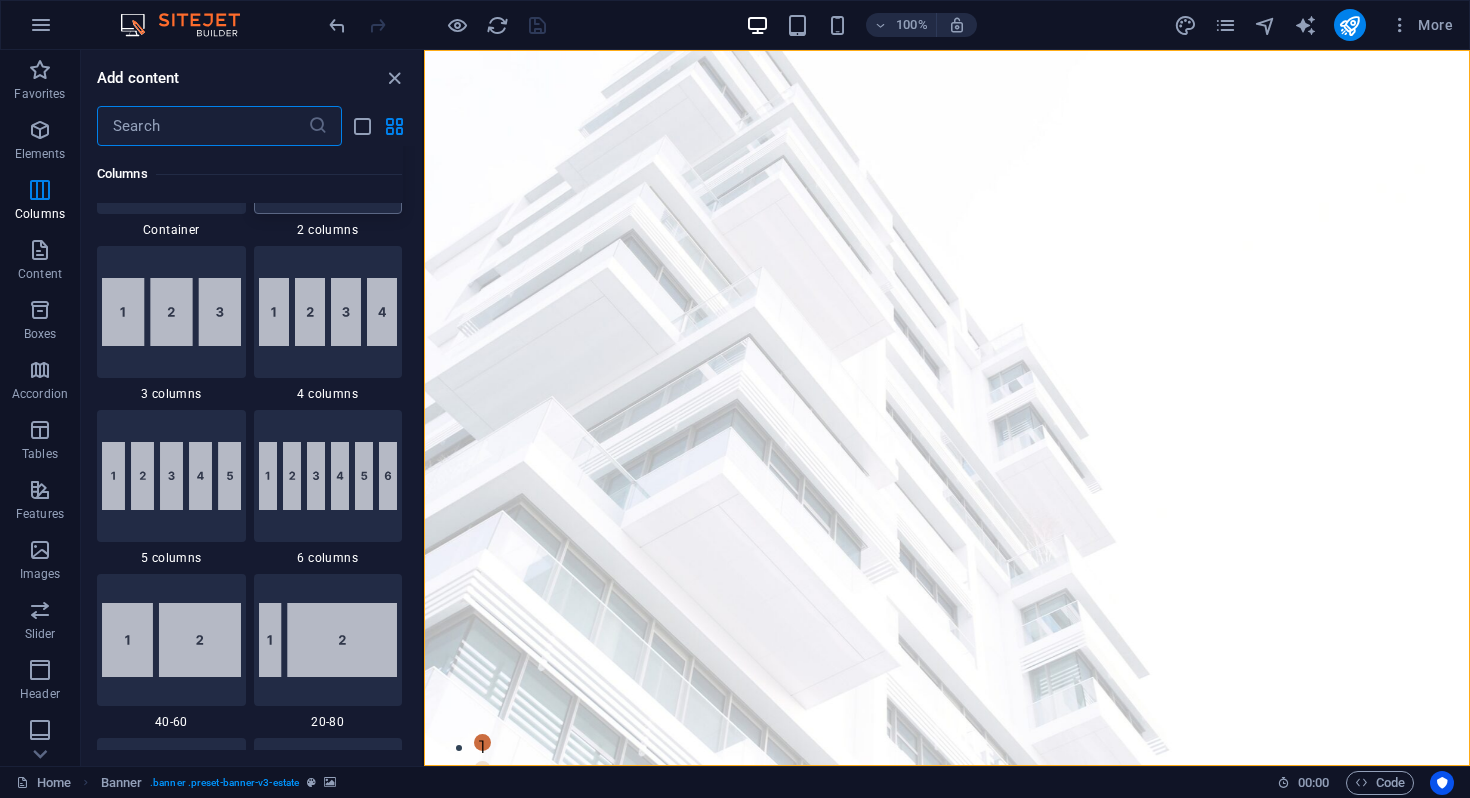 scroll, scrollTop: 1062, scrollLeft: 0, axis: vertical 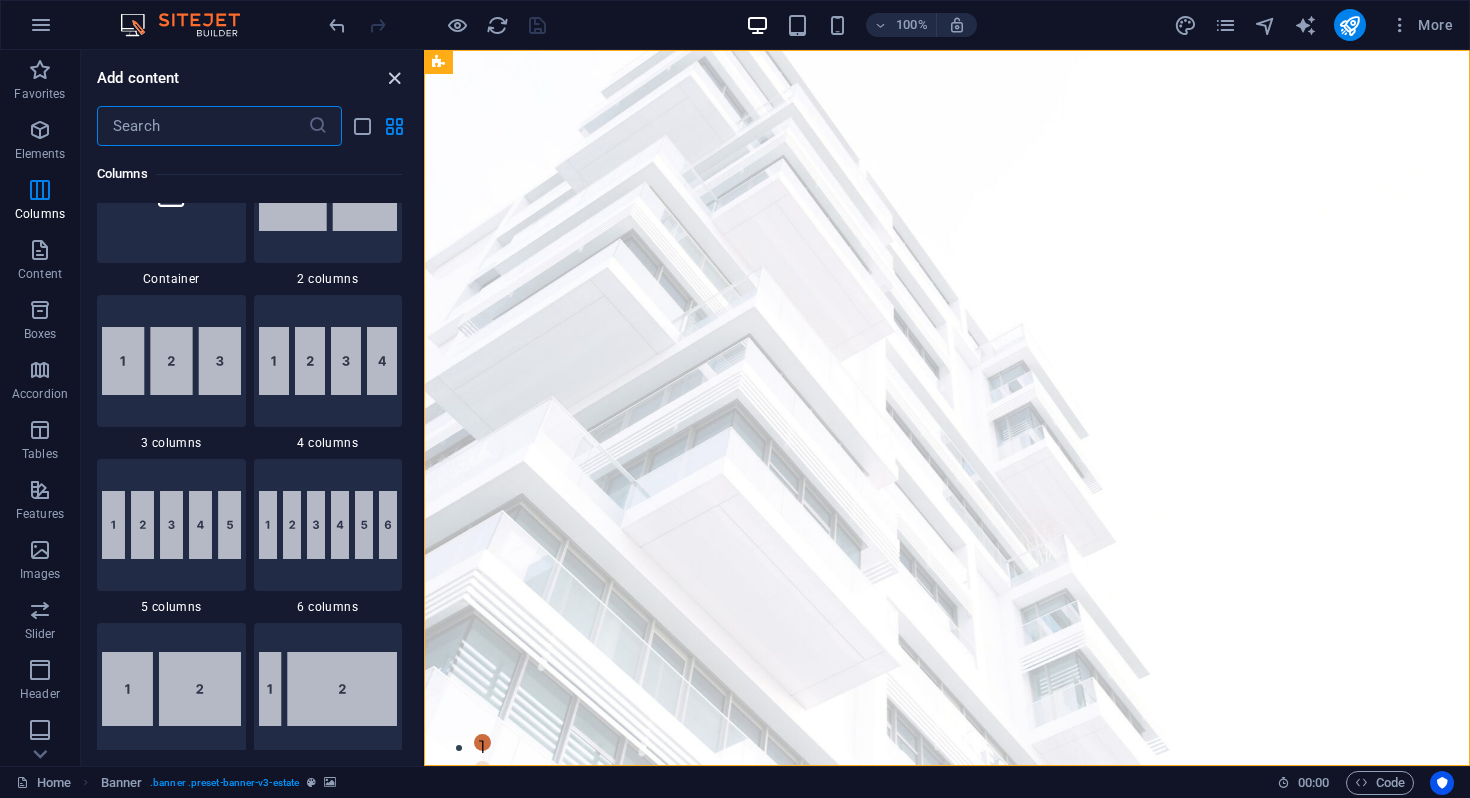 click at bounding box center [394, 78] 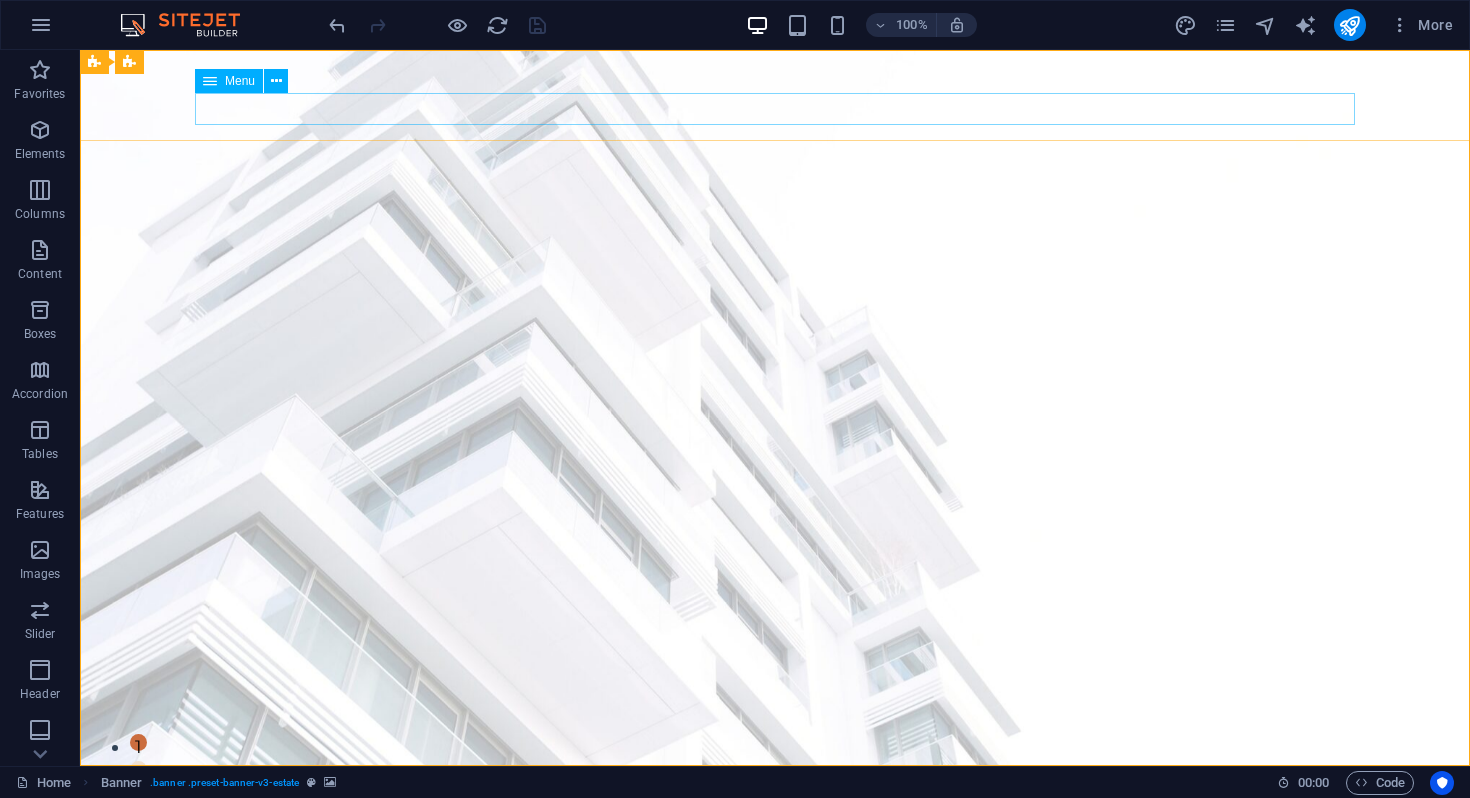click at bounding box center (210, 81) 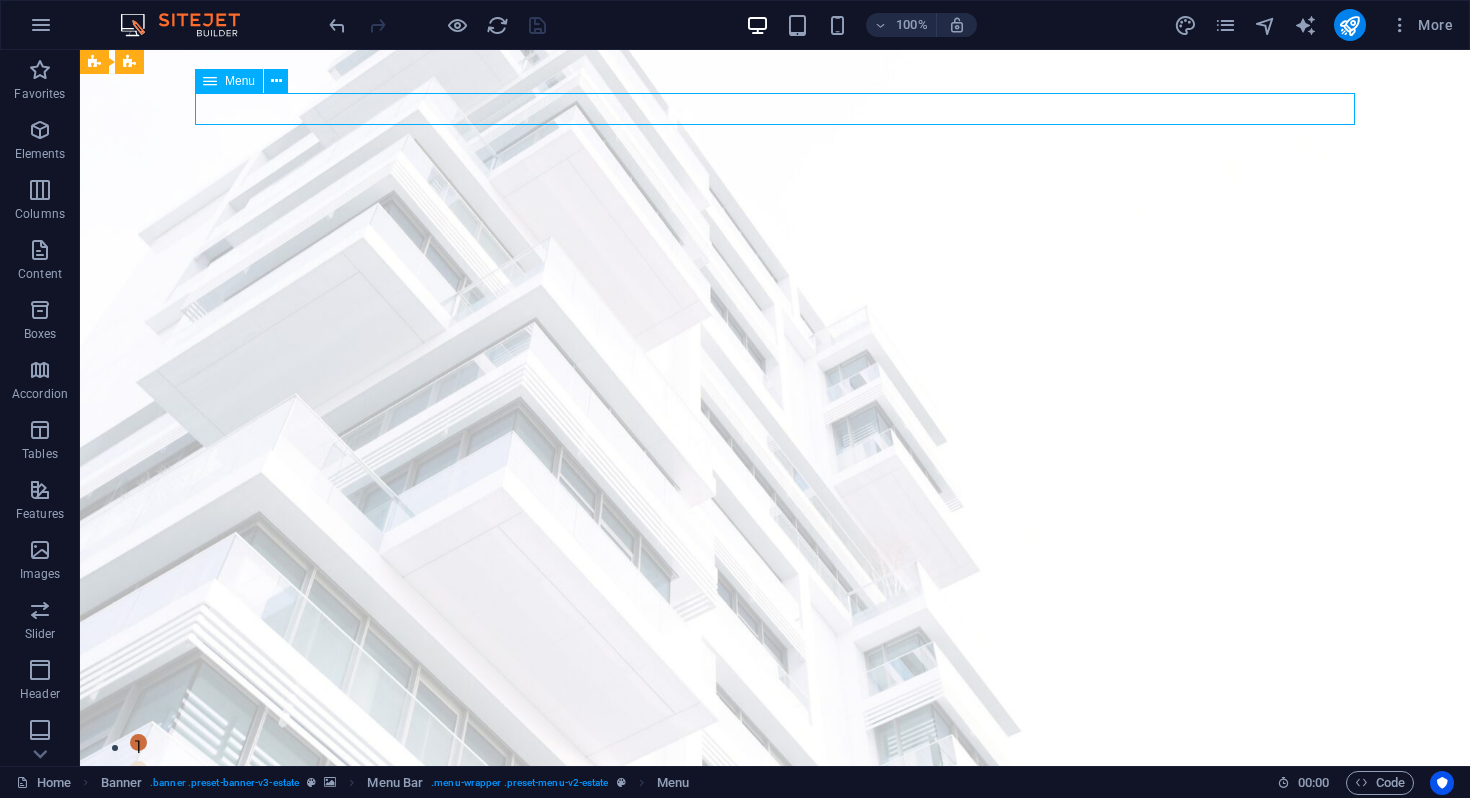 click at bounding box center [210, 81] 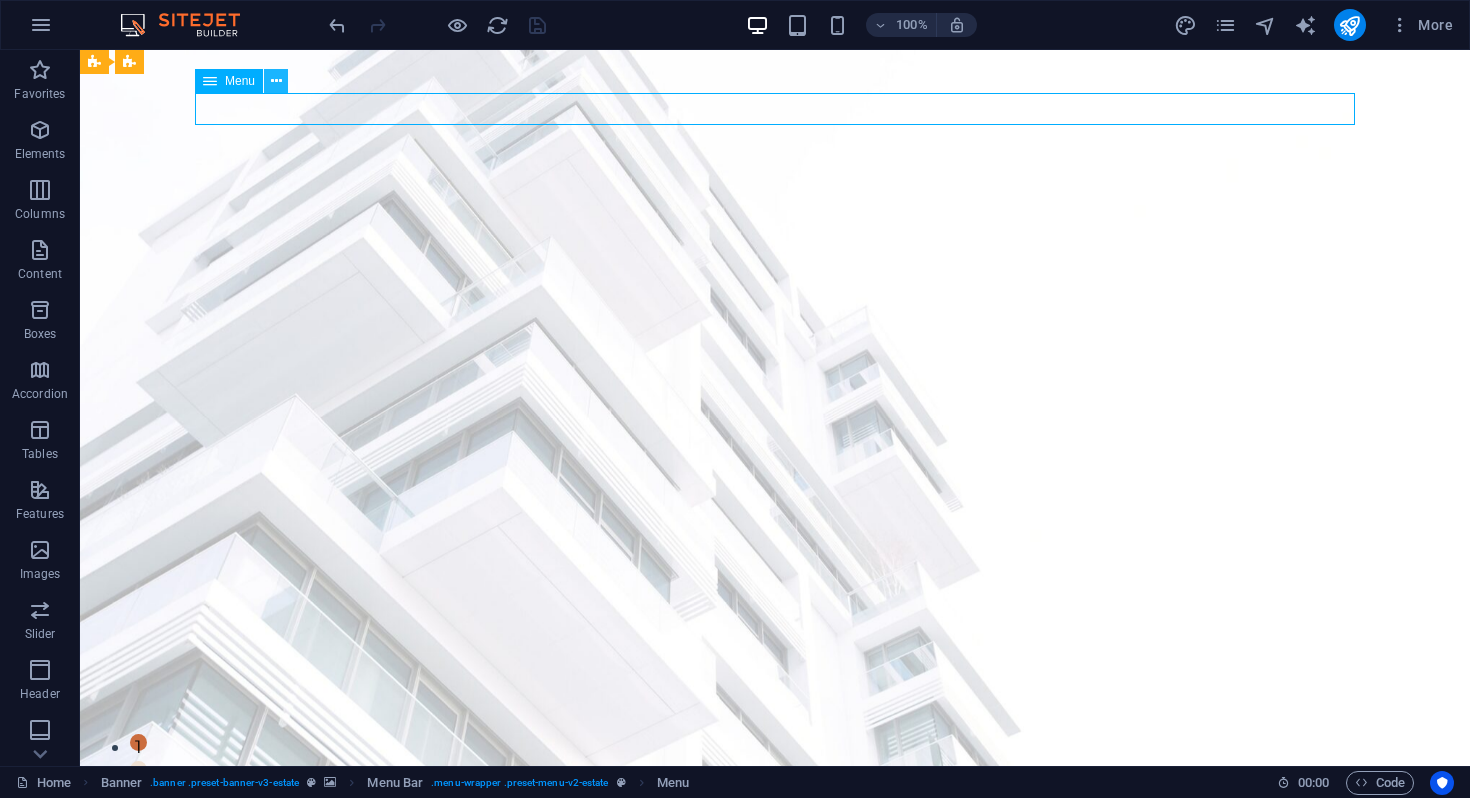 click at bounding box center [276, 81] 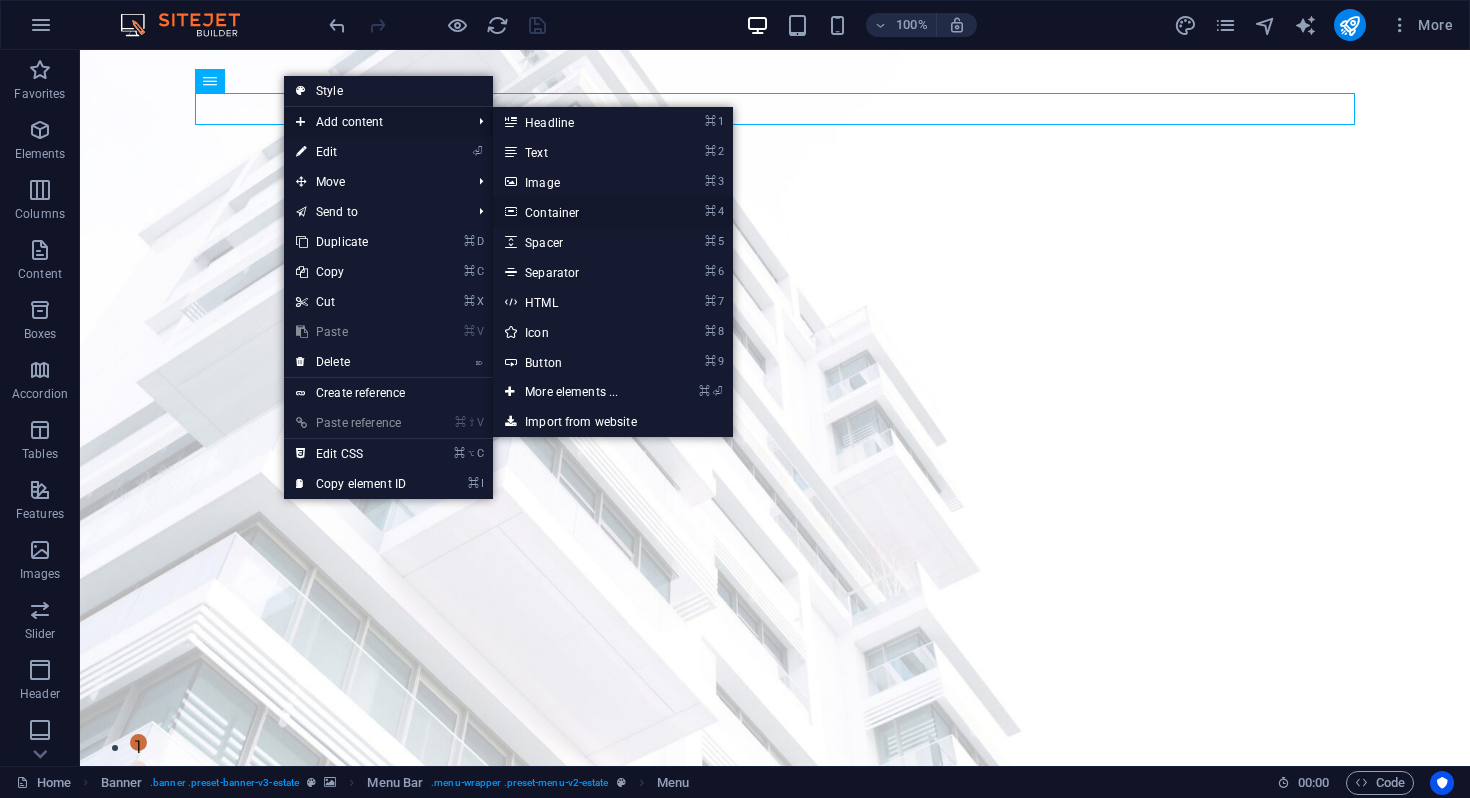 click on "⌘ 4  Container" at bounding box center (575, 212) 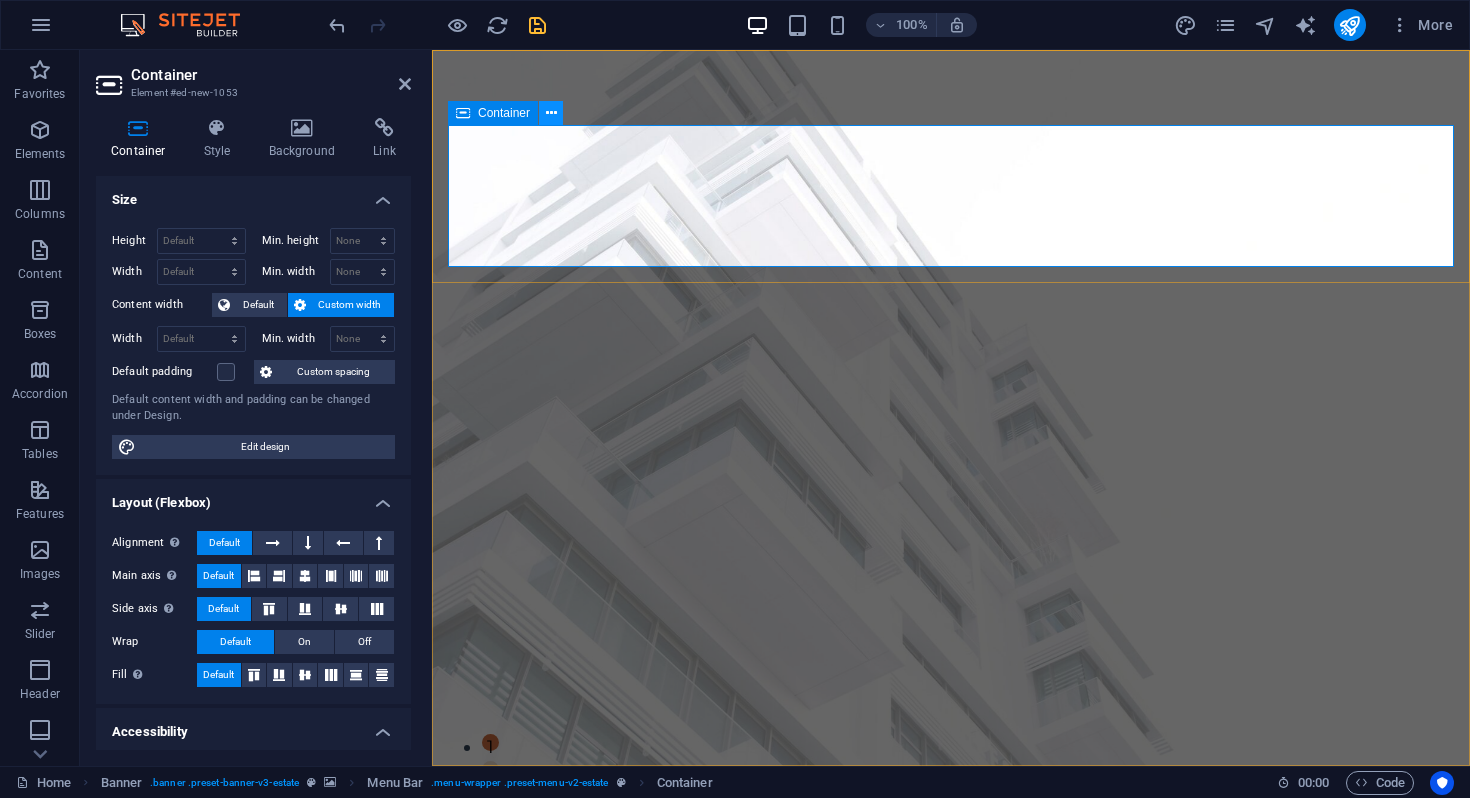click at bounding box center [551, 113] 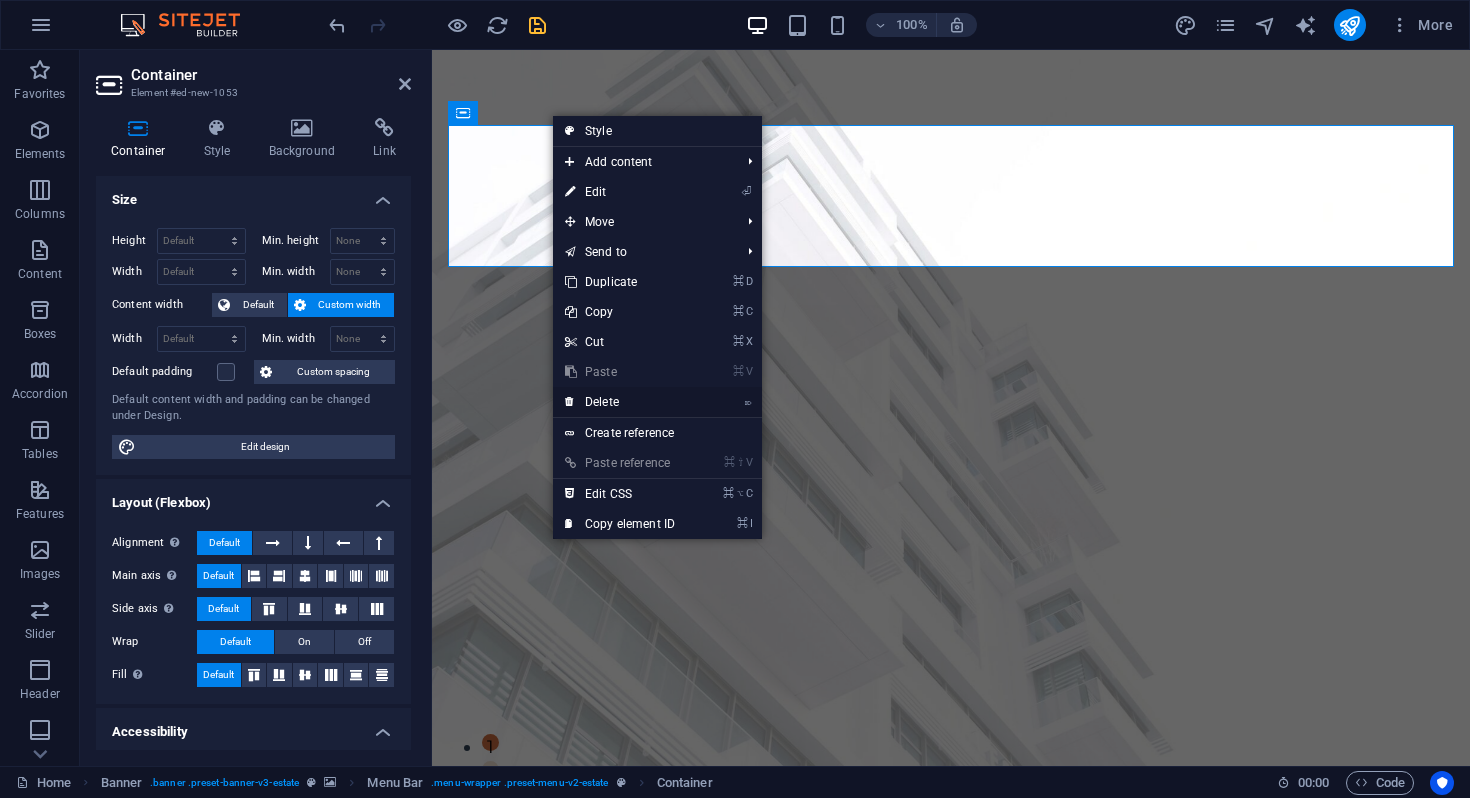 click on "⌦  Delete" at bounding box center [620, 402] 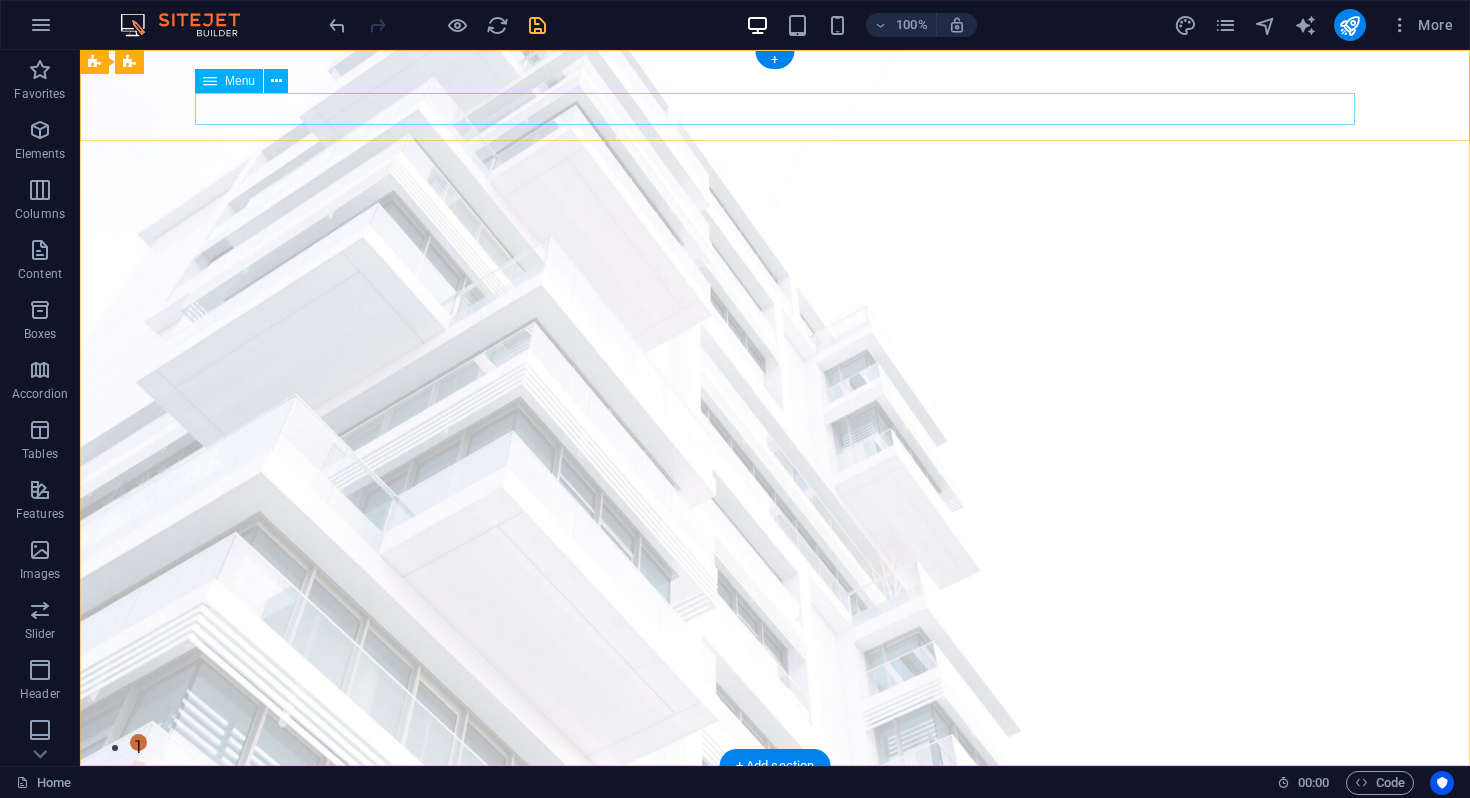 click on "Corporate Services Investment Advisory Immigration Advisory News Contact" at bounding box center (775, 833) 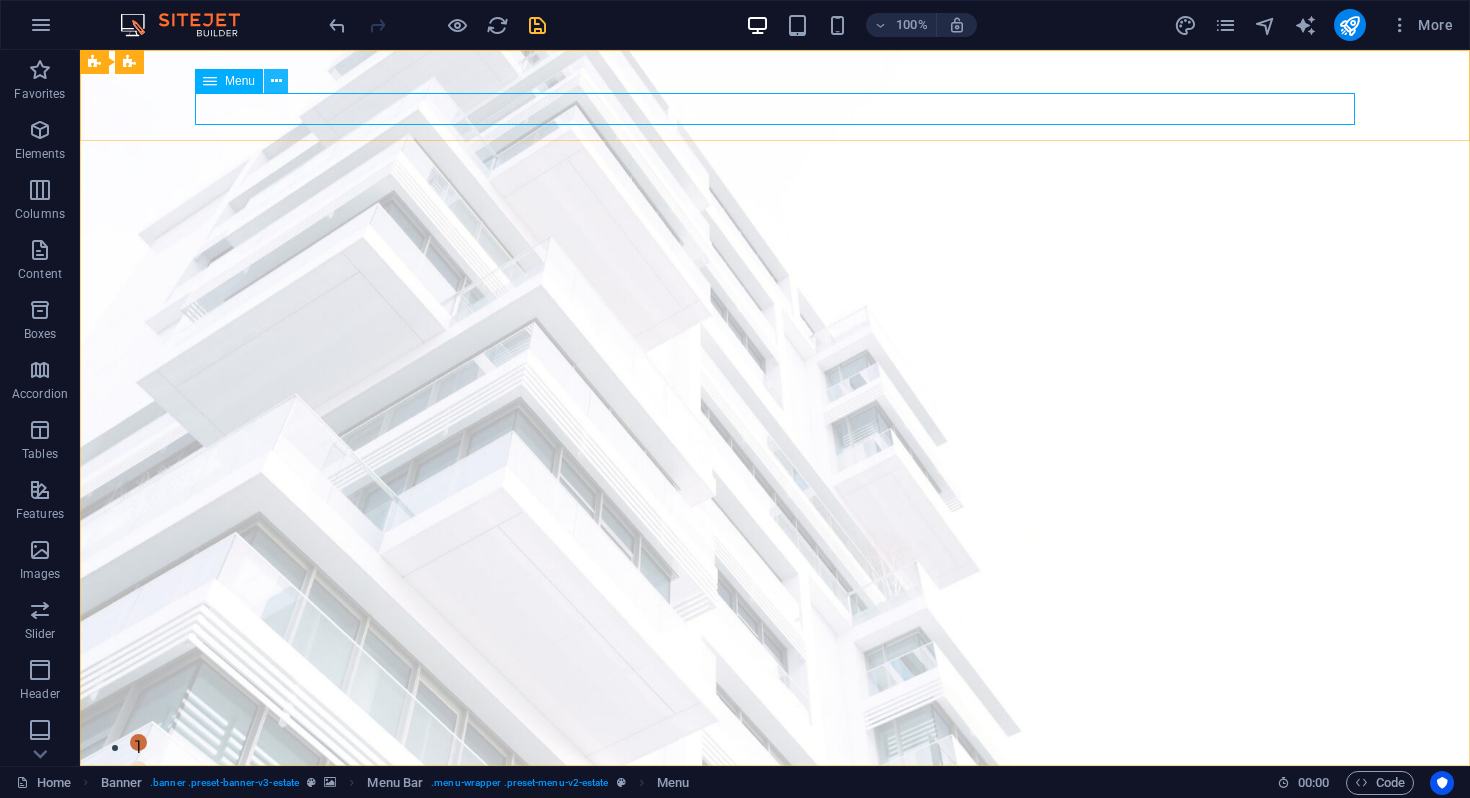 click at bounding box center (276, 81) 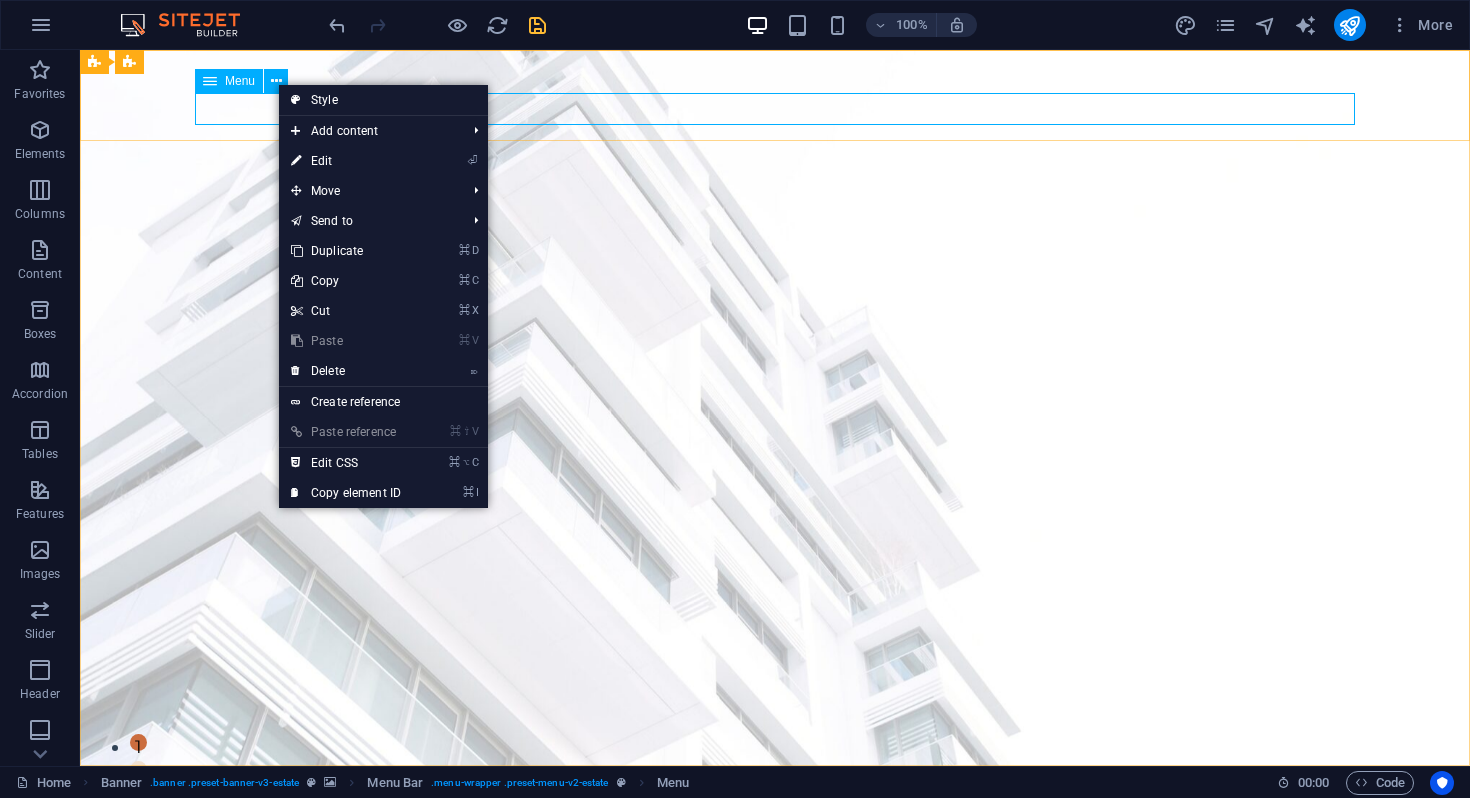 click on "Menu" at bounding box center [229, 81] 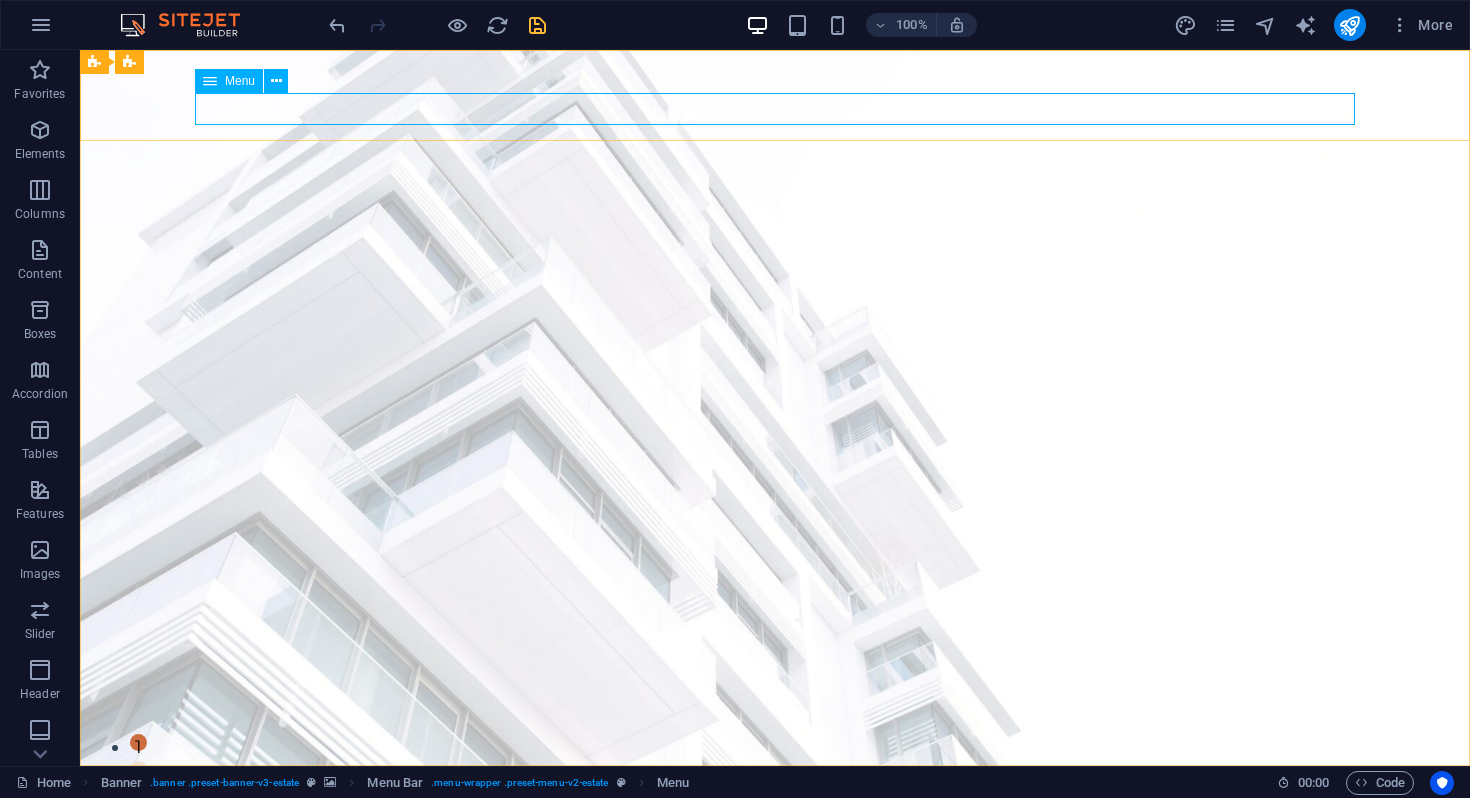 click at bounding box center [210, 81] 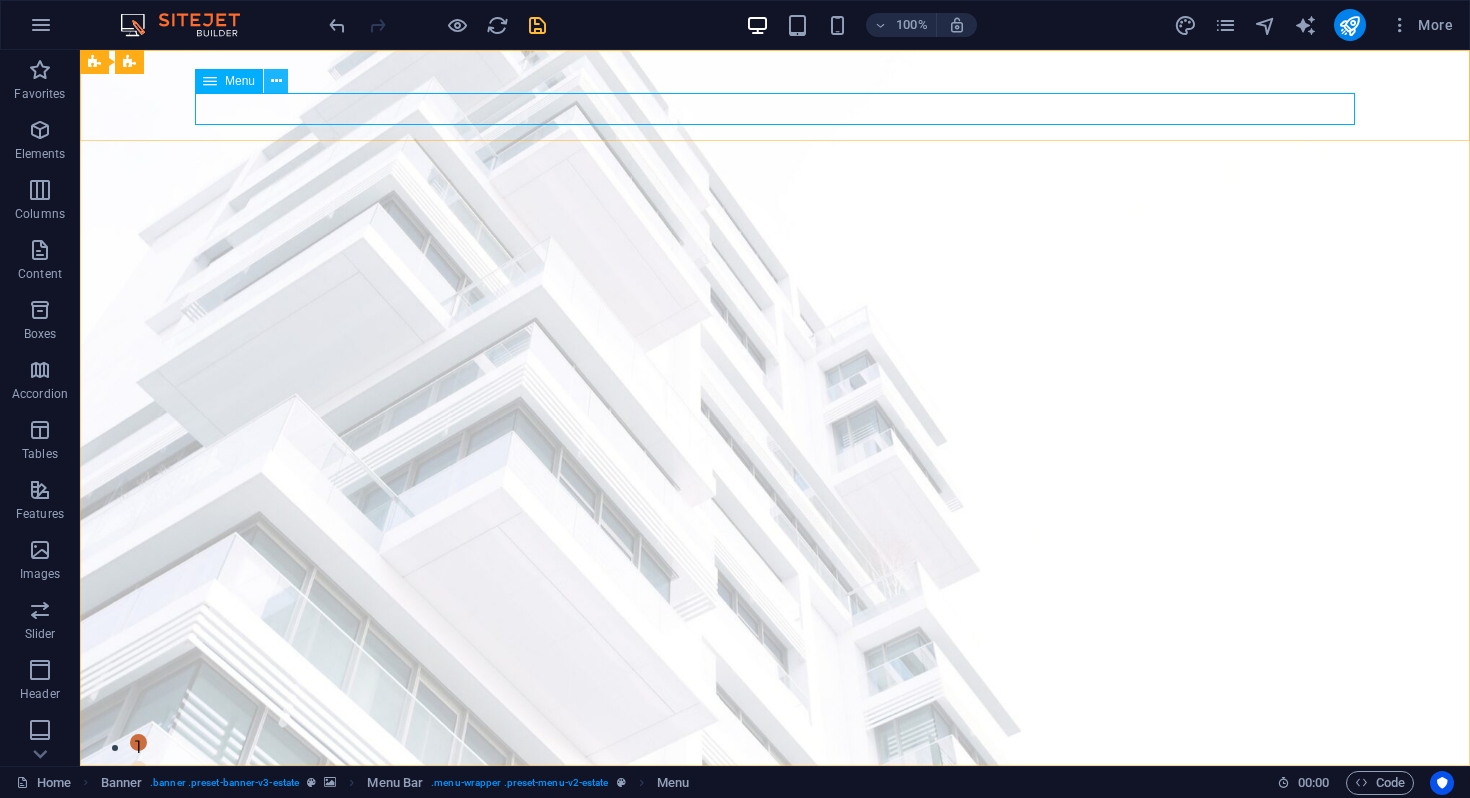 click at bounding box center (276, 81) 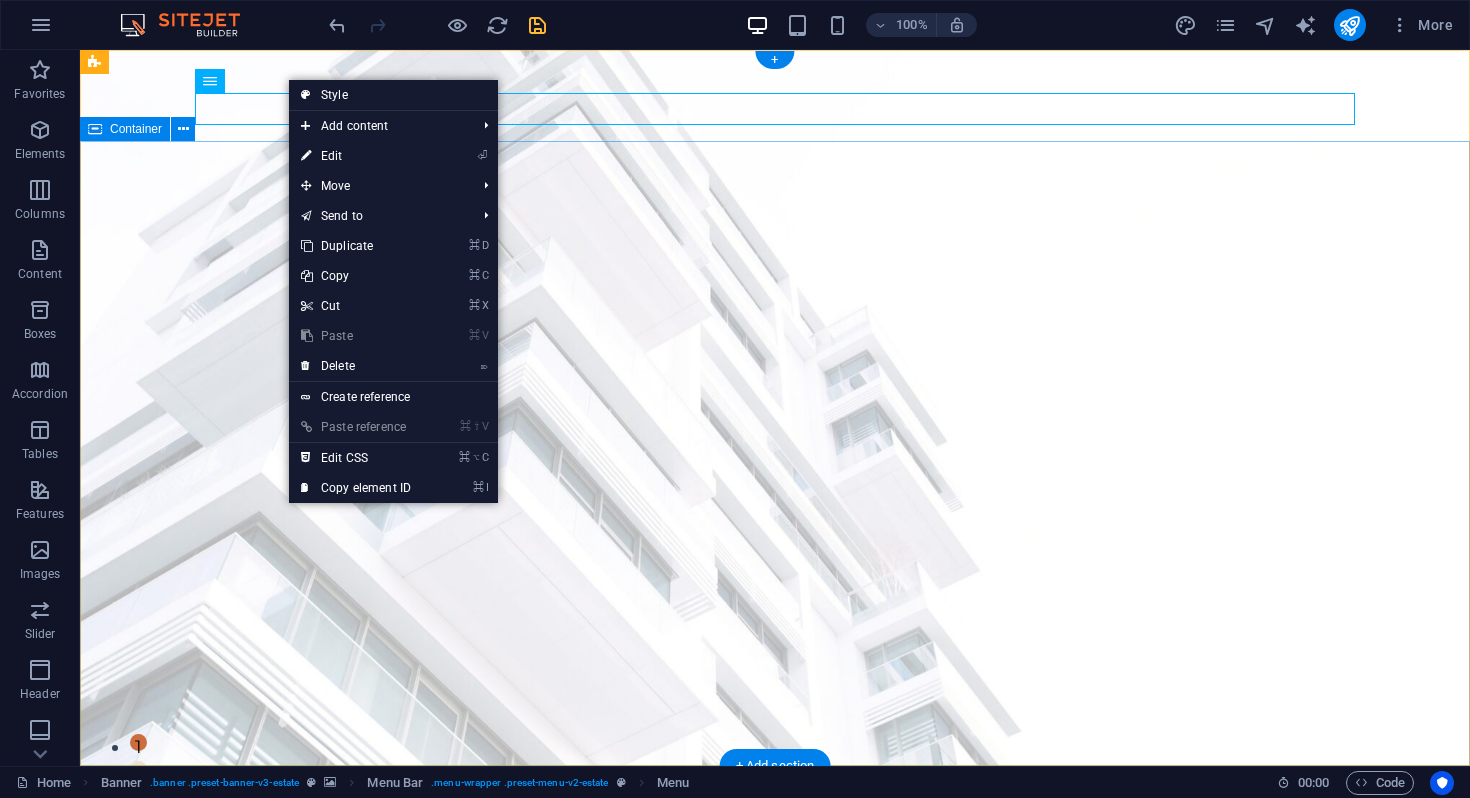 click on "FIND YOUR PERFECT PLACE At vero eos et accusamus et iusto odio dignissimos ducimus qui blanditiis praesentium voluptatum deleniti atque corrupti quos dolores et quas molestias excepturi sint occaecati cupiditate non provident. get started" at bounding box center (775, 1082) 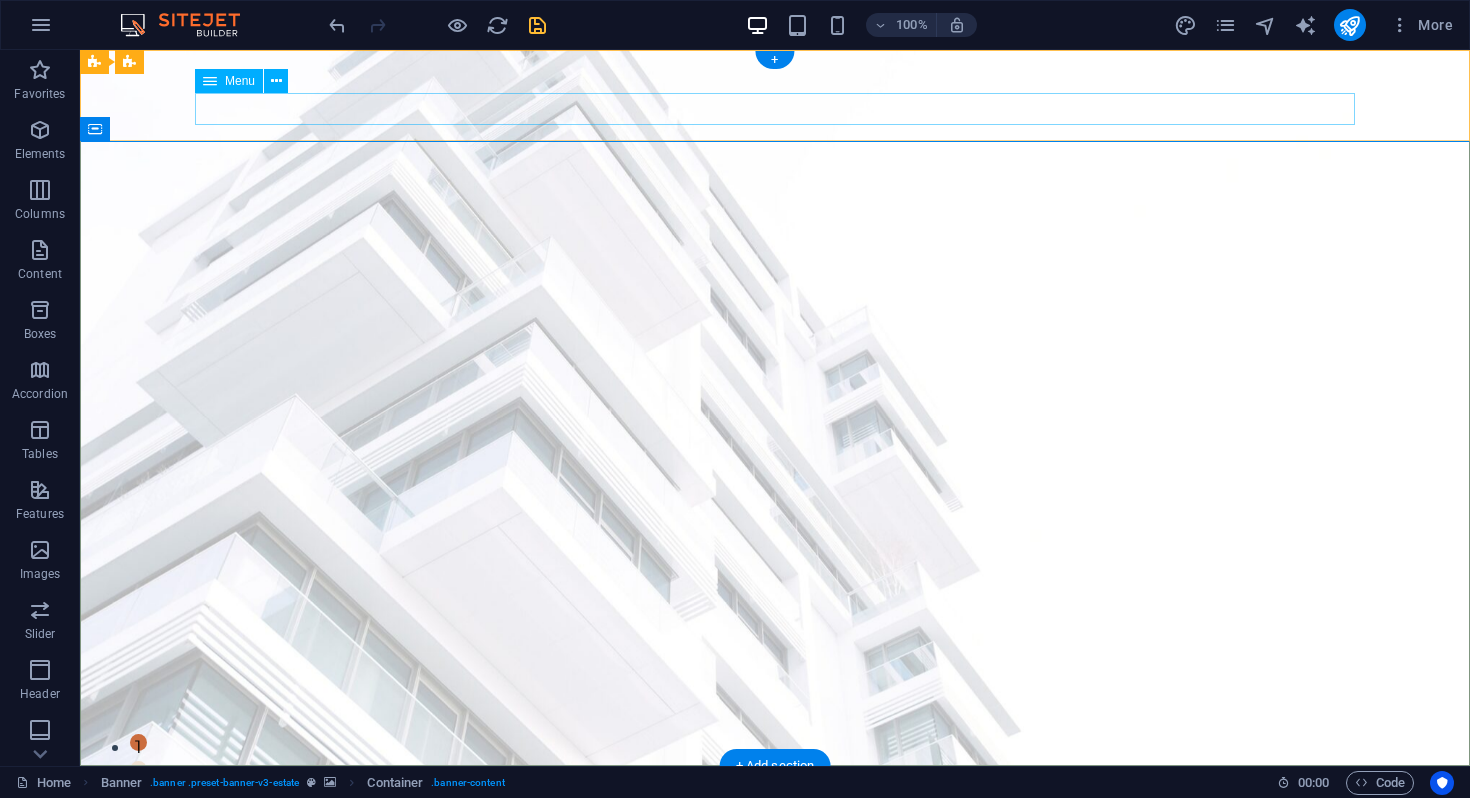 click on "Corporate Services Investment Advisory Immigration Advisory News Contact" at bounding box center [775, 833] 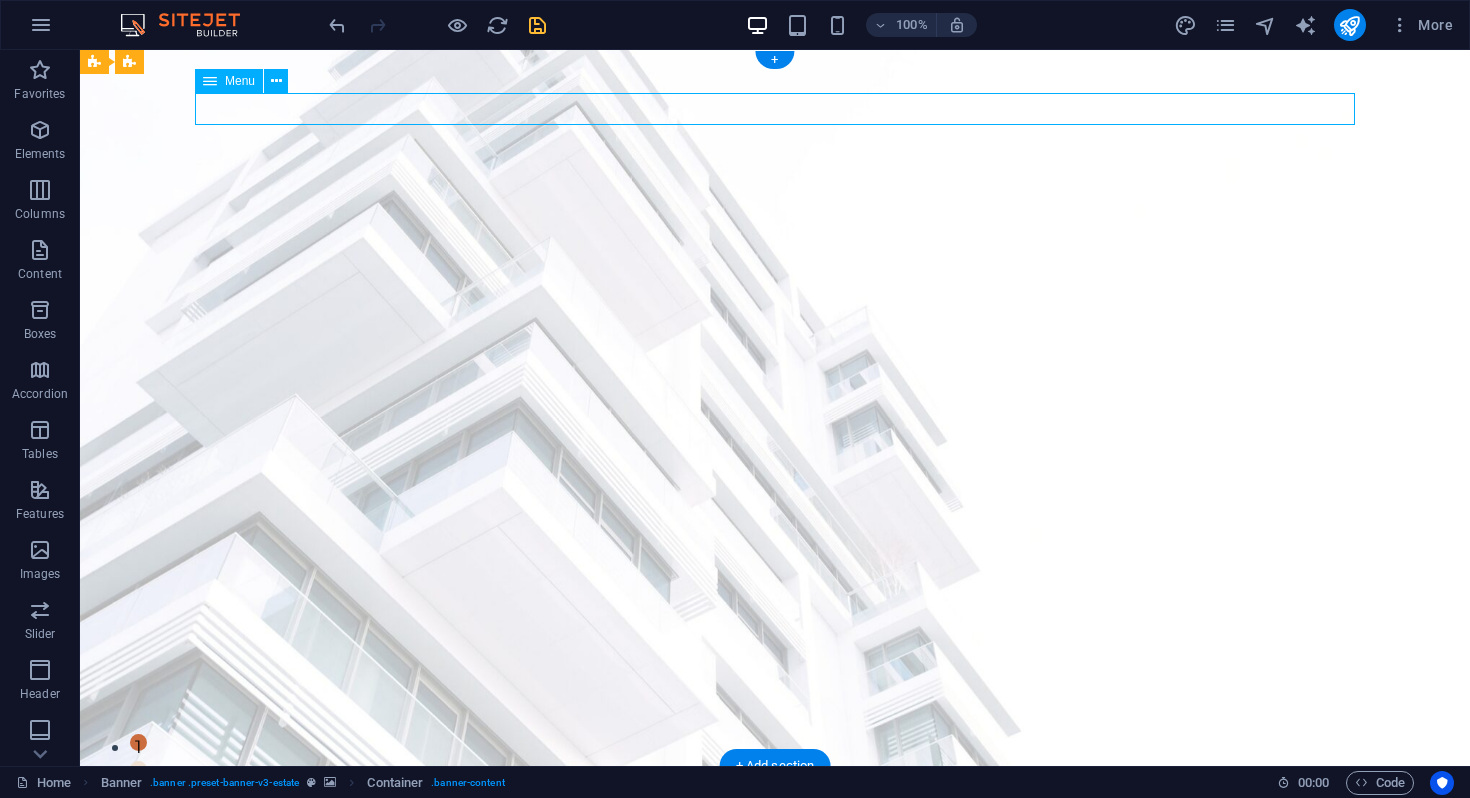 click on "Corporate Services Investment Advisory Immigration Advisory News Contact" at bounding box center (775, 833) 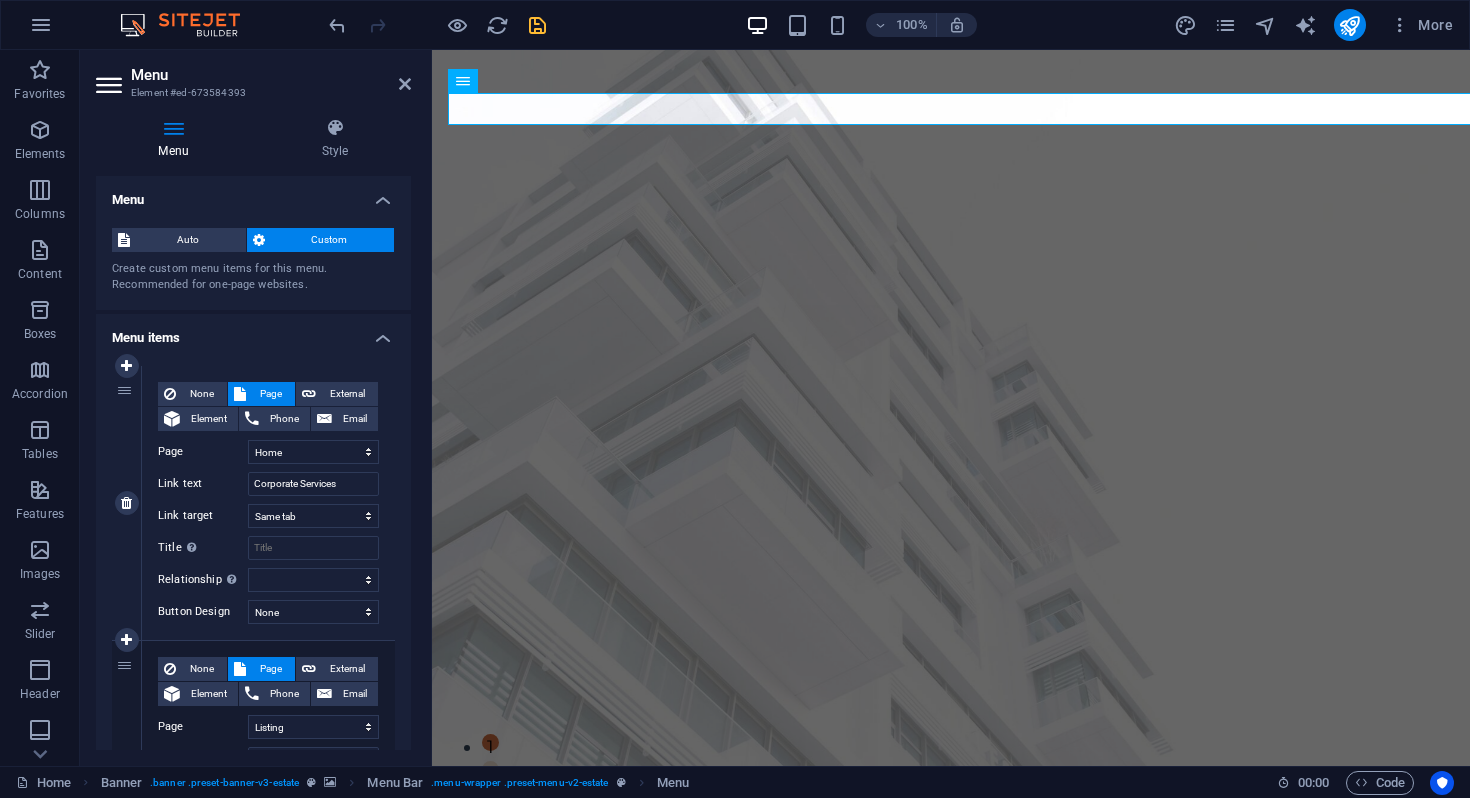 click on "1" at bounding box center (127, 503) 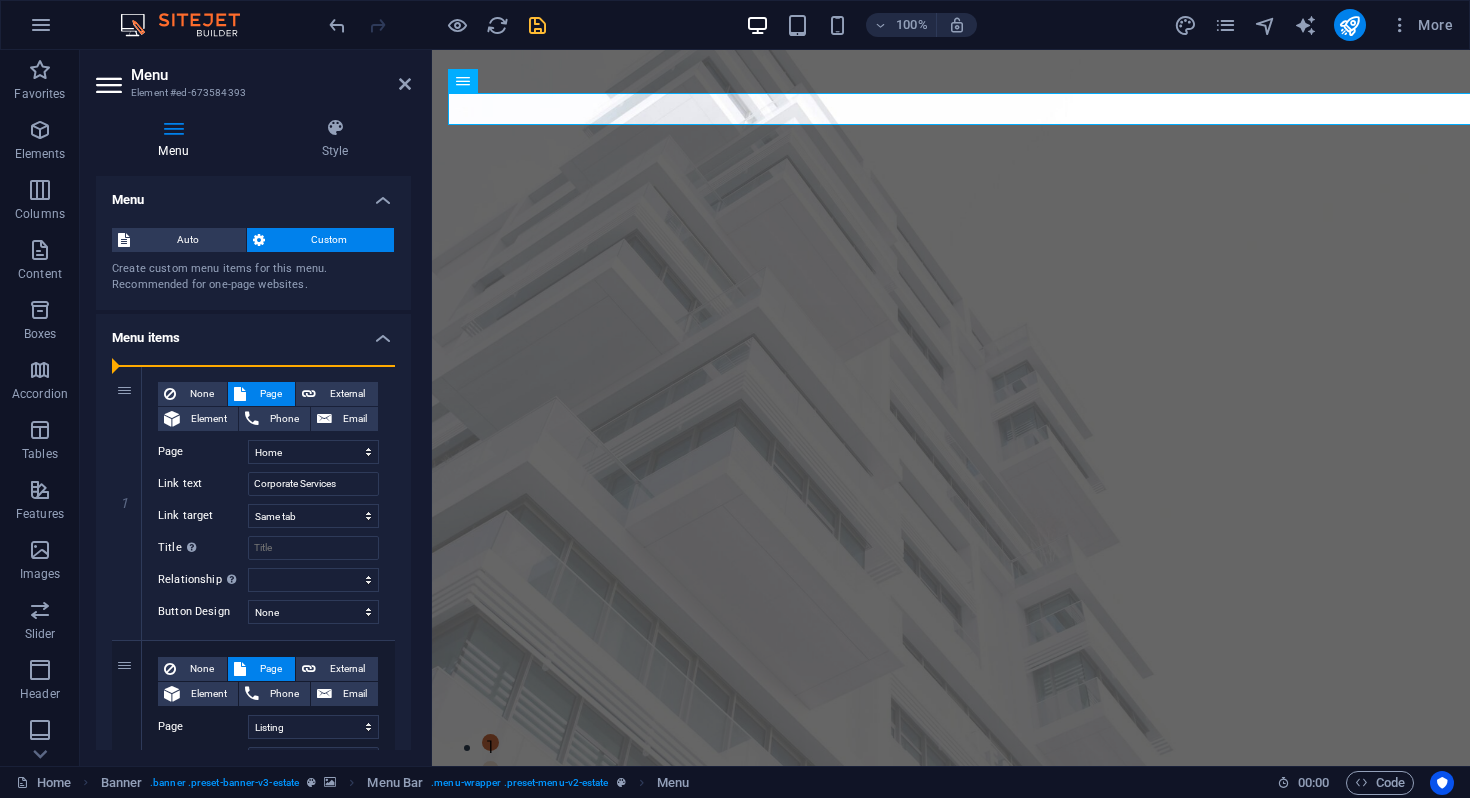 drag, startPoint x: 123, startPoint y: 396, endPoint x: 110, endPoint y: 403, distance: 14.764823 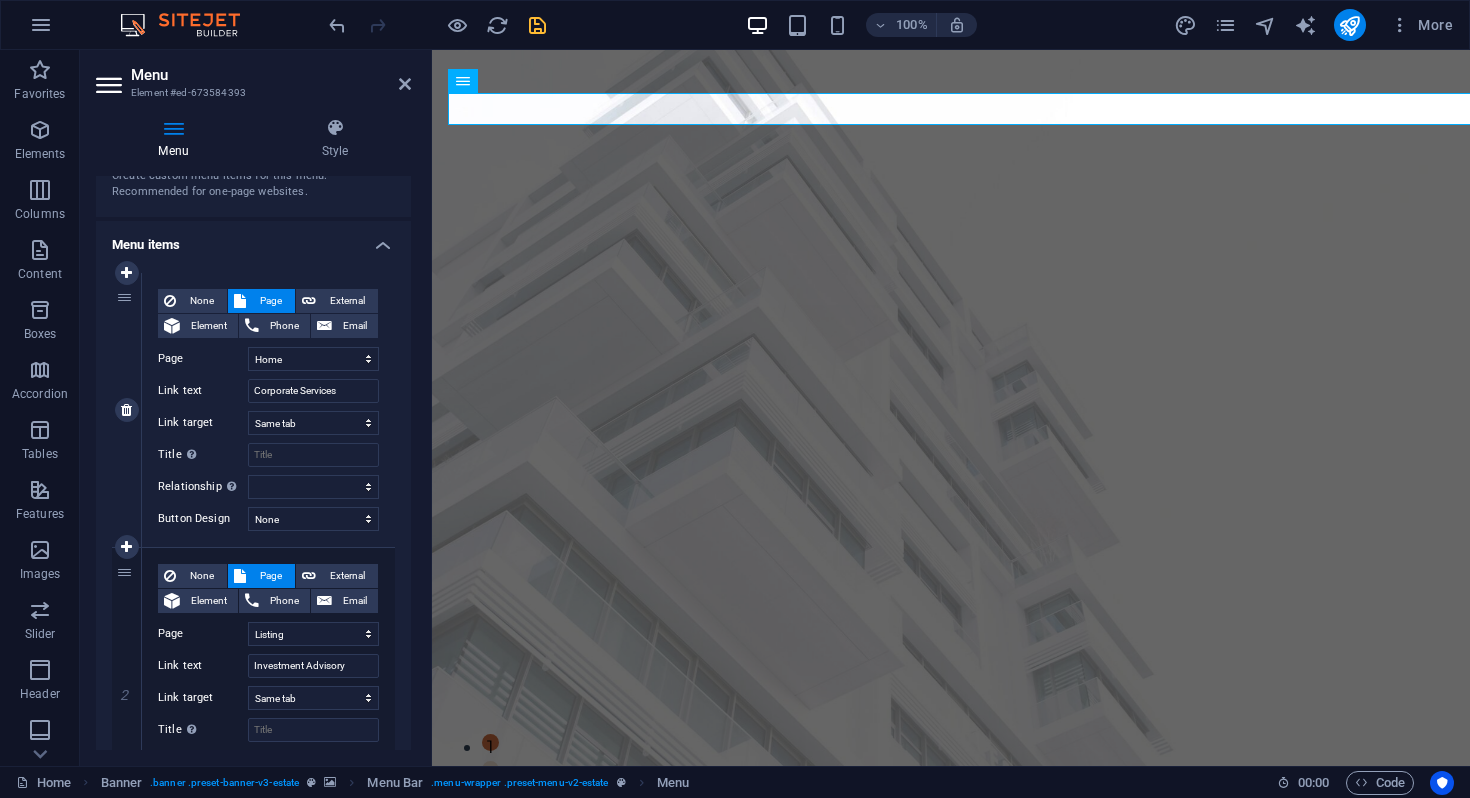 scroll, scrollTop: 112, scrollLeft: 0, axis: vertical 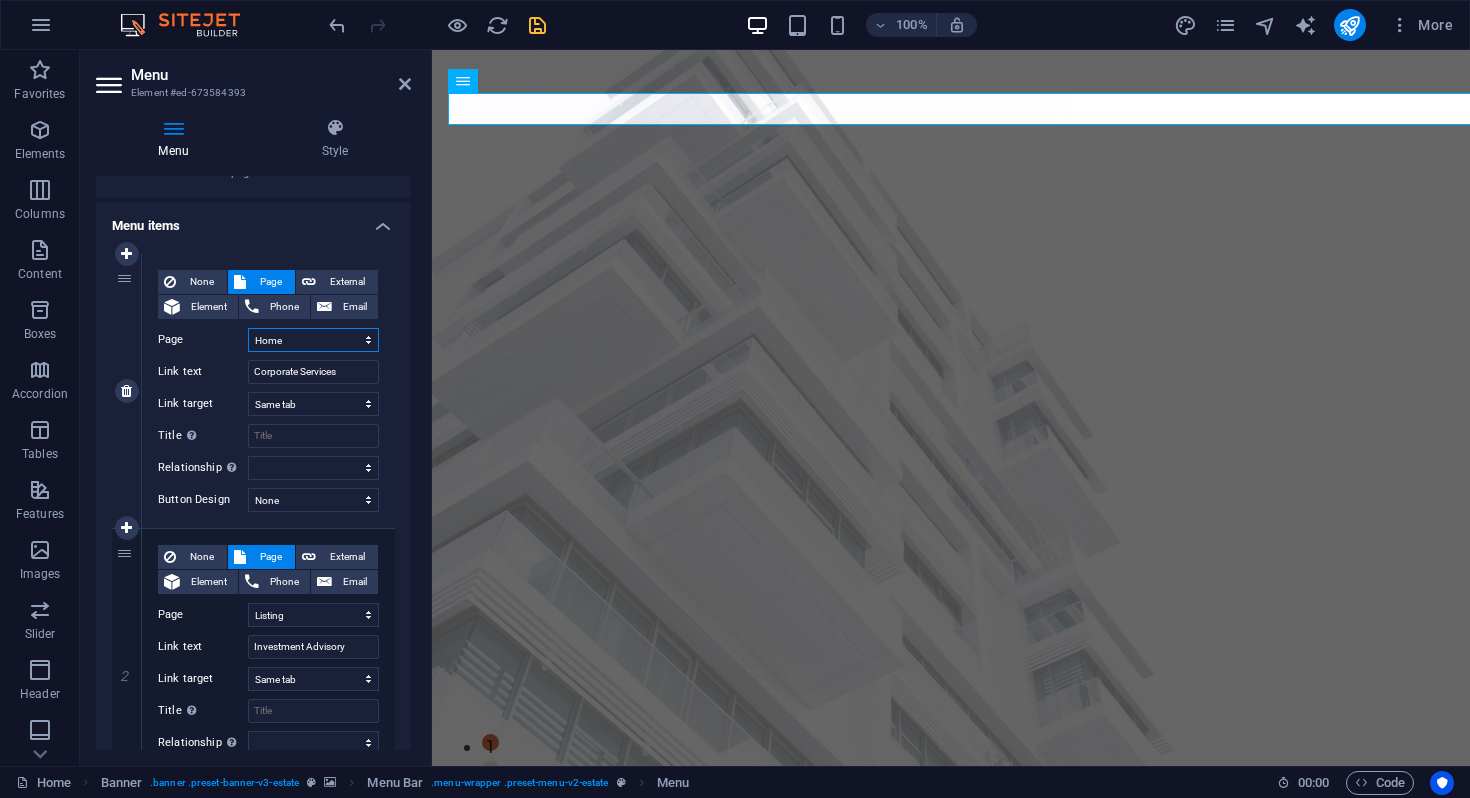 click on "Home Listing News Our Team Contact Legal Notice Privacy" at bounding box center (313, 340) 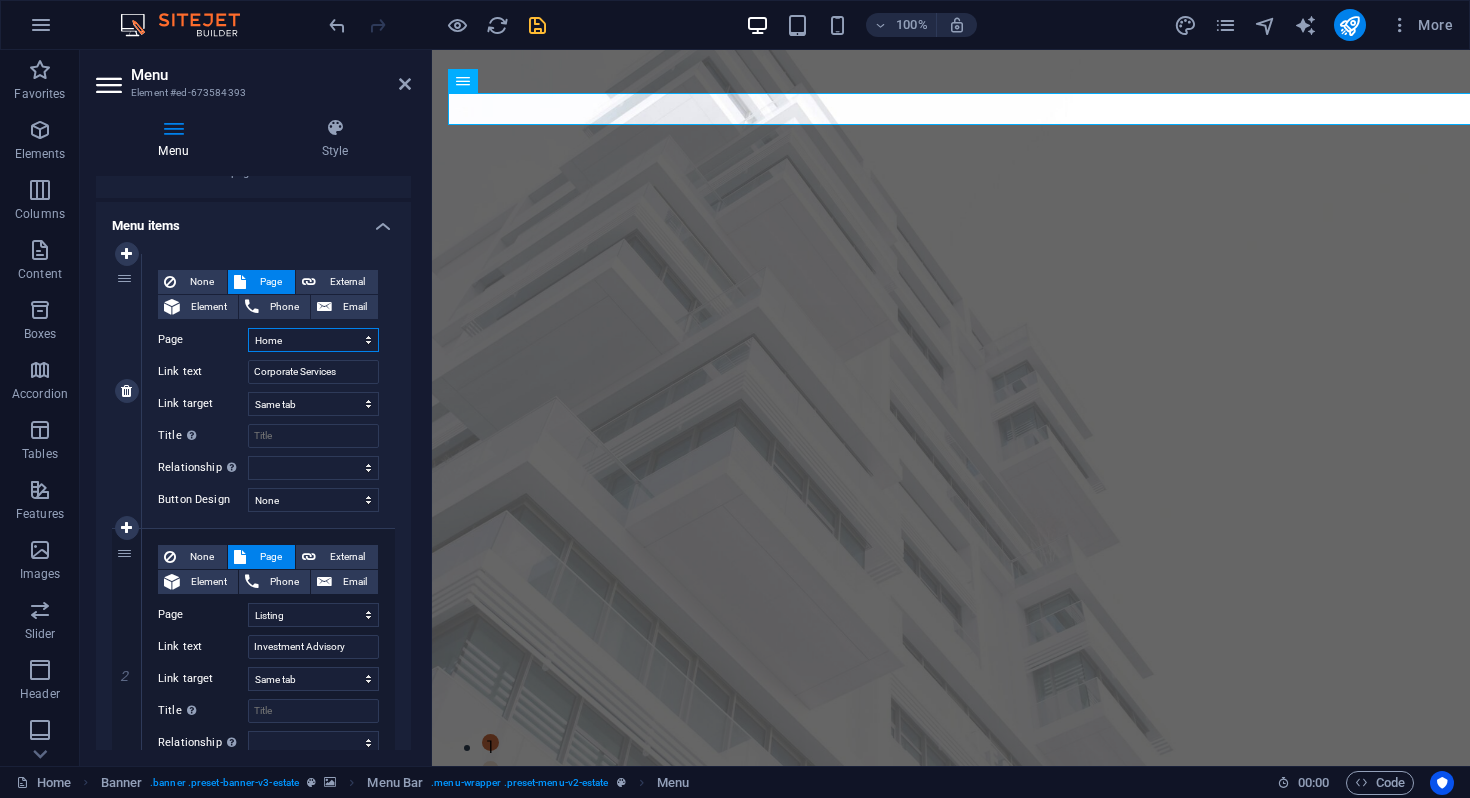 click on "Home Listing News Our Team Contact Legal Notice Privacy" at bounding box center (313, 340) 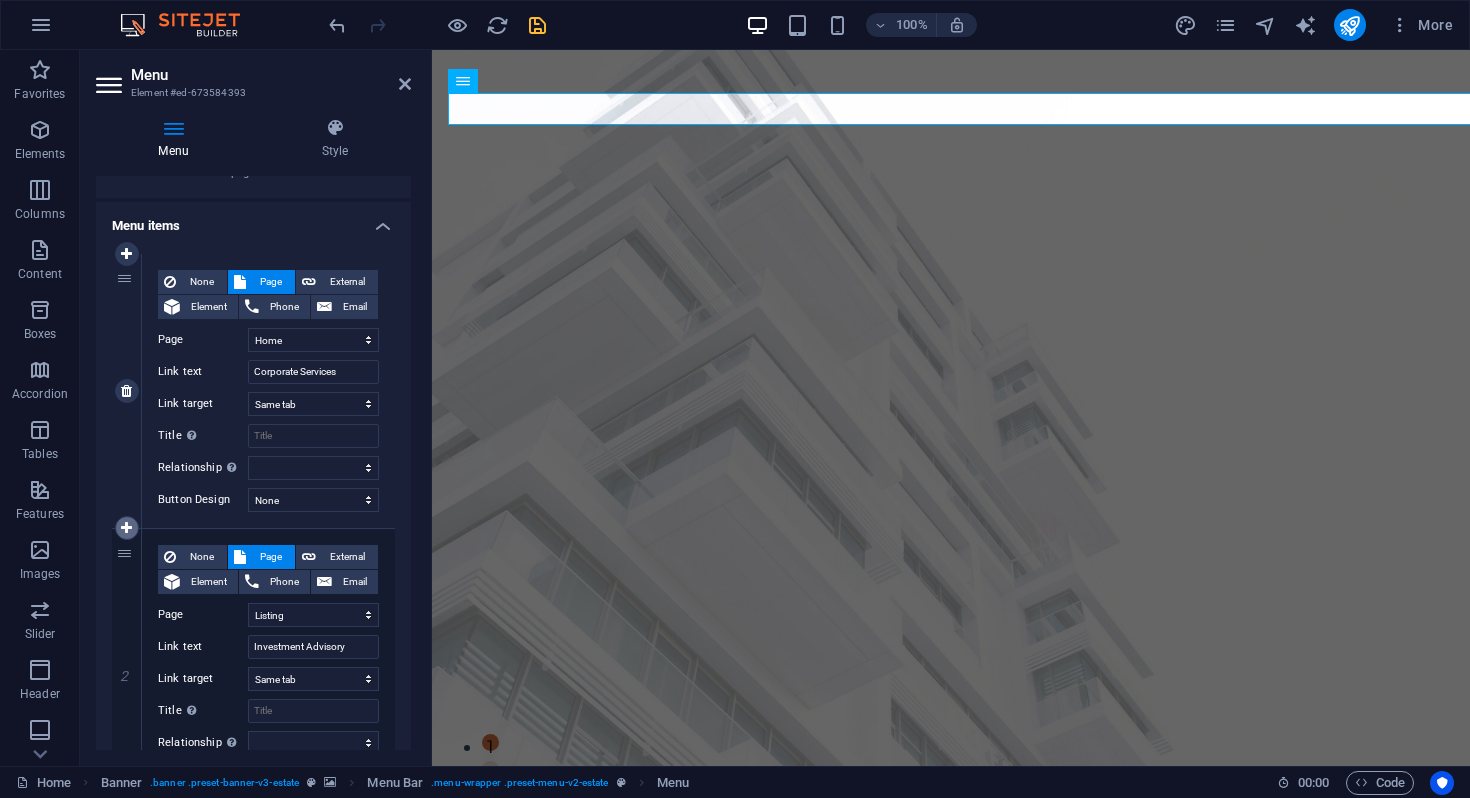 click at bounding box center [126, 528] 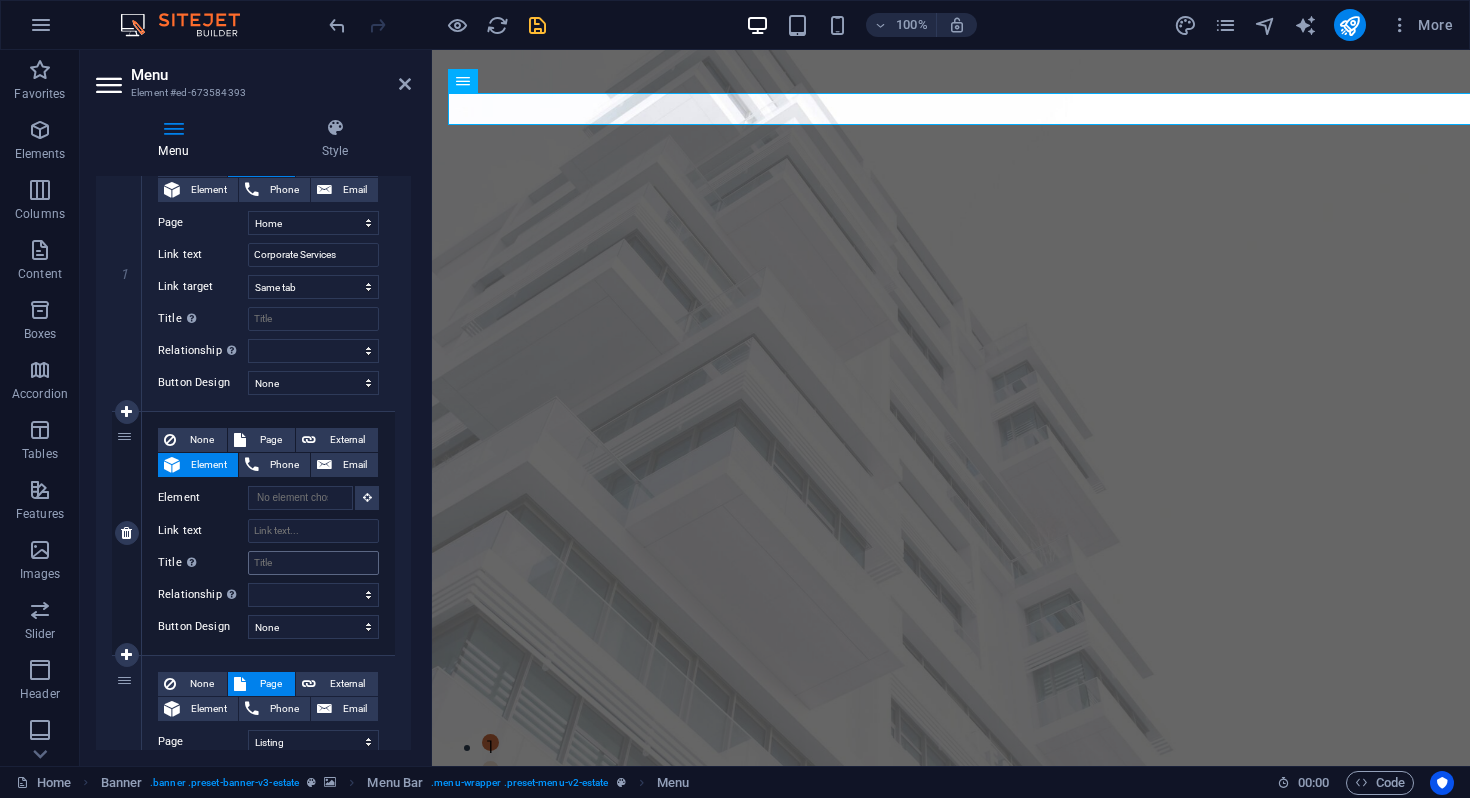 scroll, scrollTop: 235, scrollLeft: 0, axis: vertical 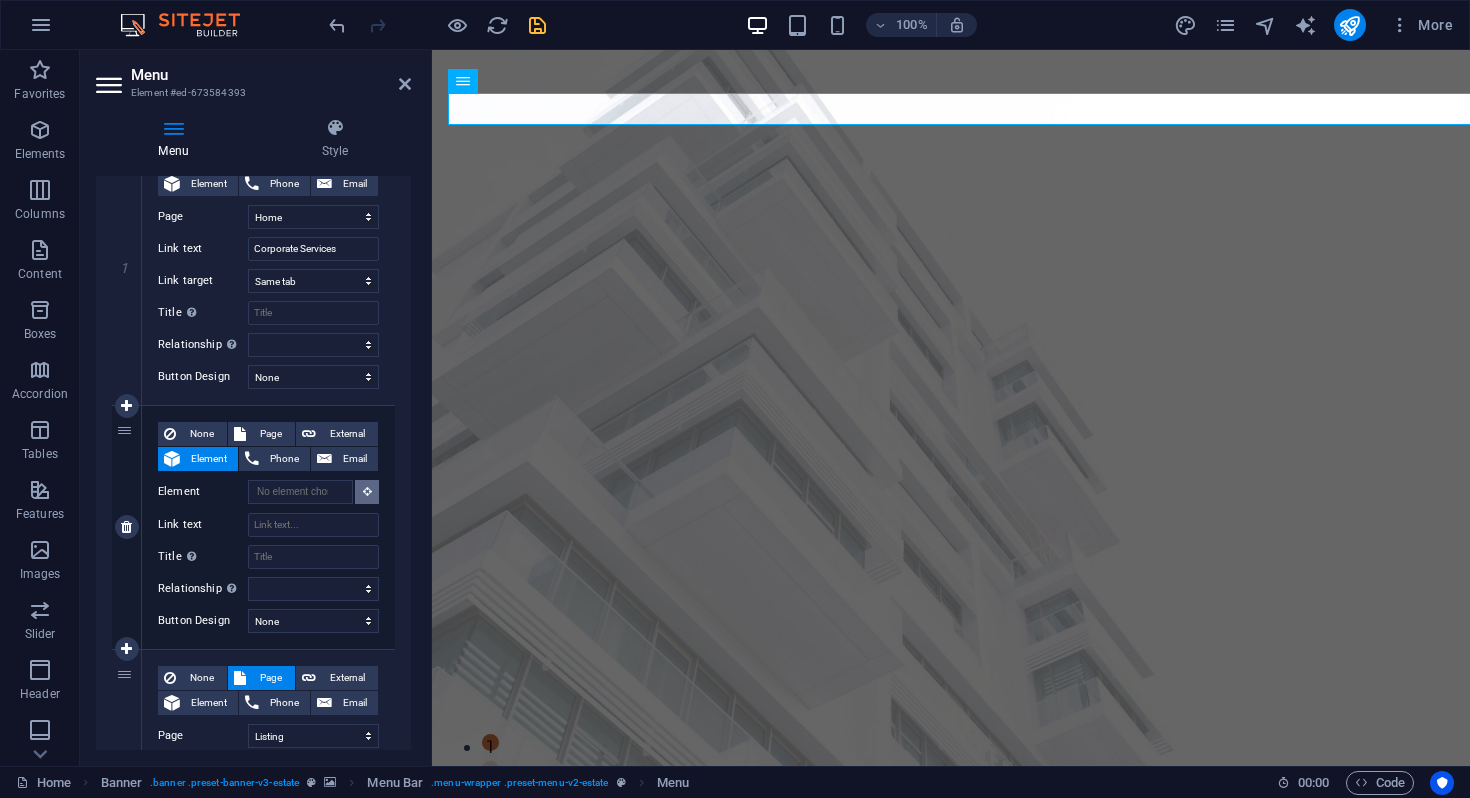 click at bounding box center [367, 492] 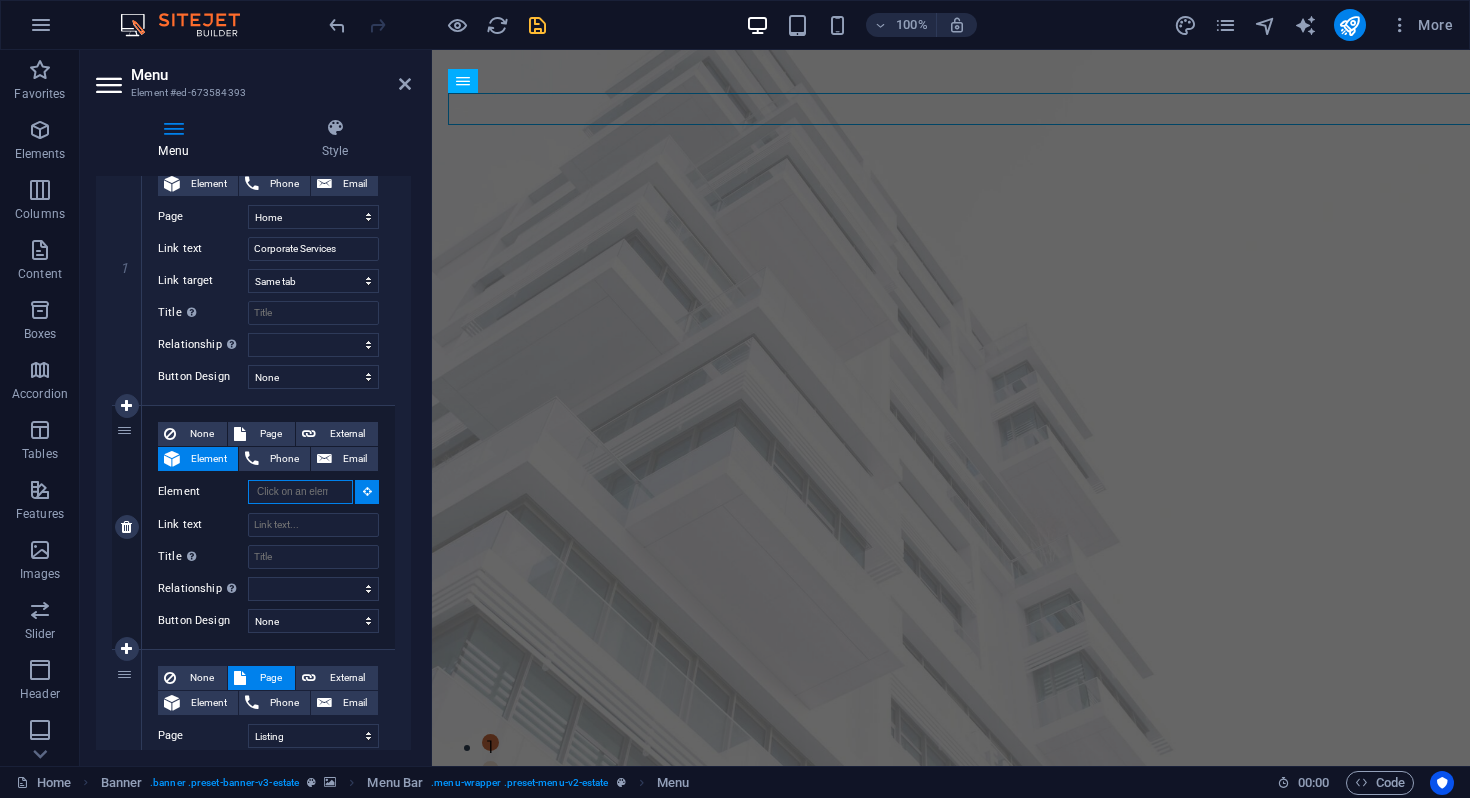 click on "Element" at bounding box center (300, 492) 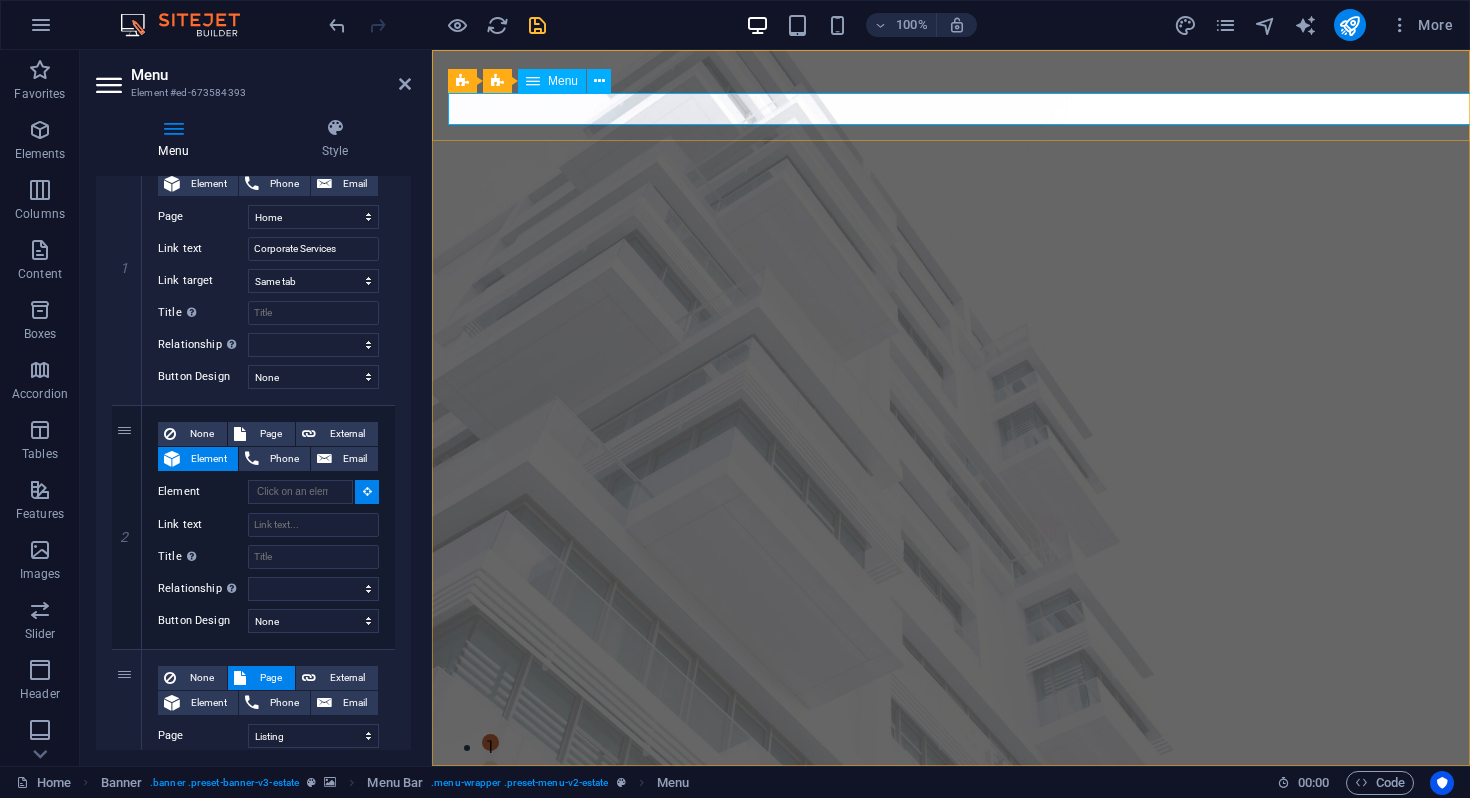 click on "Corporate Services Investment Advisory Immigration Advisory News Contact" at bounding box center [951, 833] 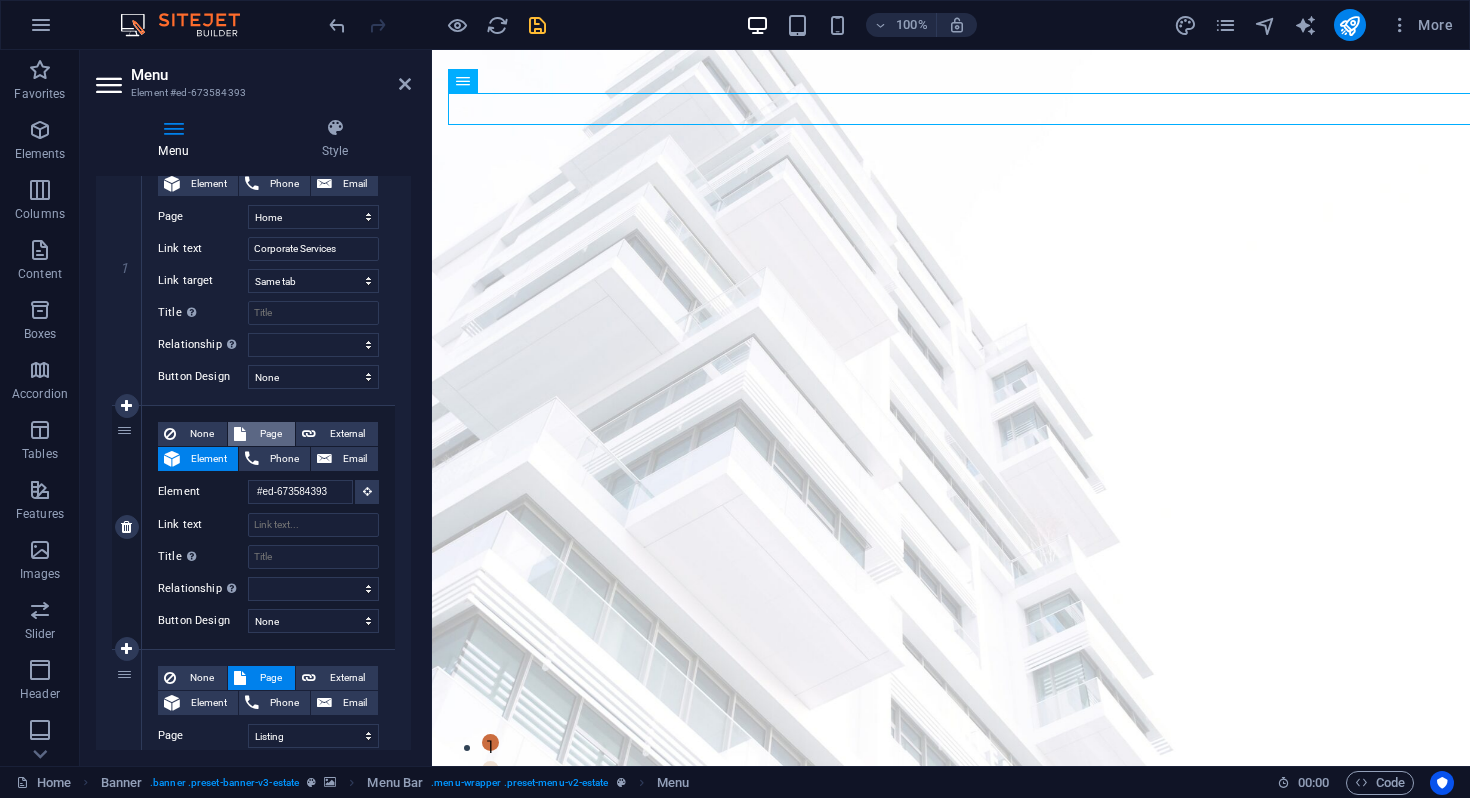 click on "Page" at bounding box center (270, 434) 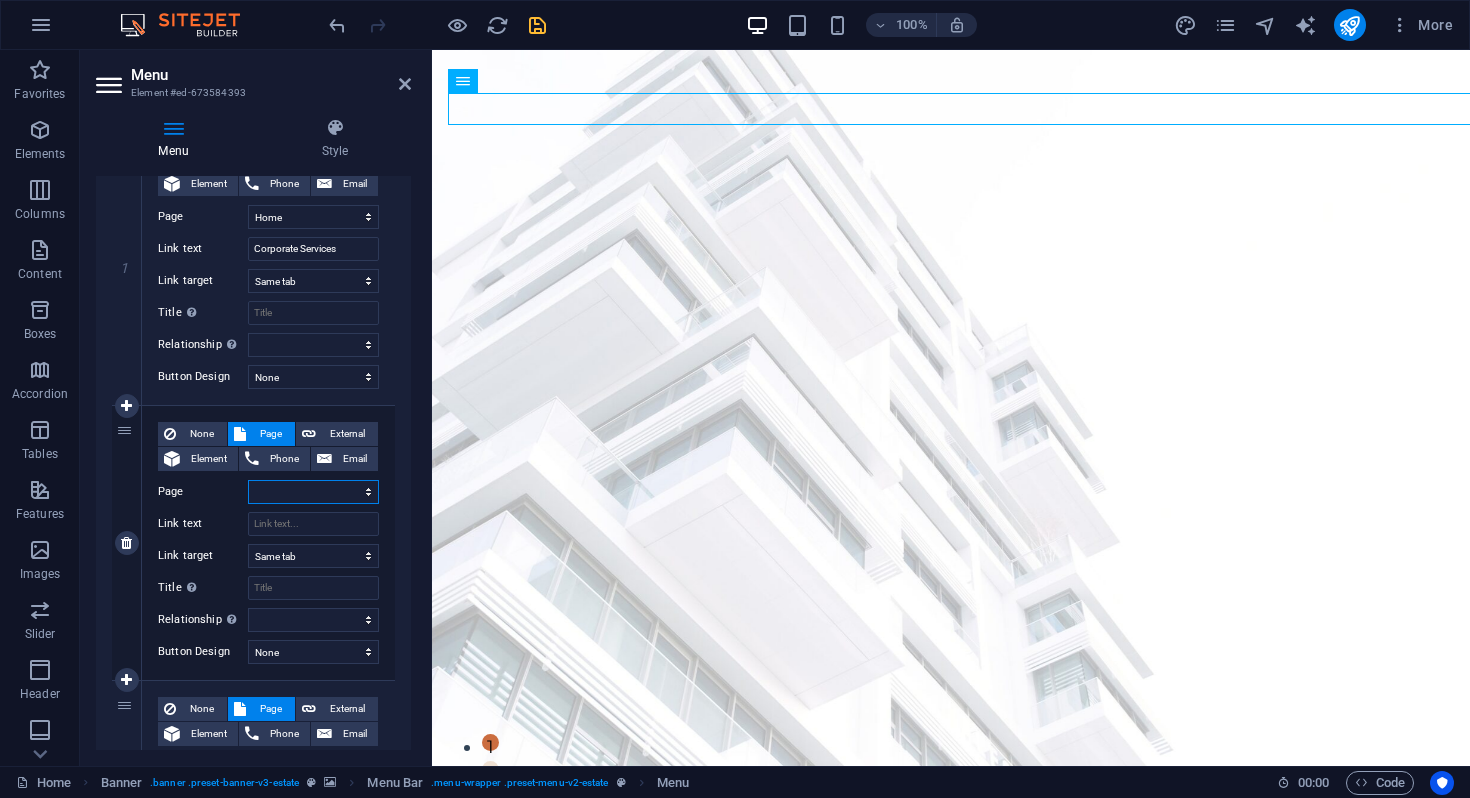 click on "Home Listing News Our Team Contact Legal Notice Privacy" at bounding box center (313, 492) 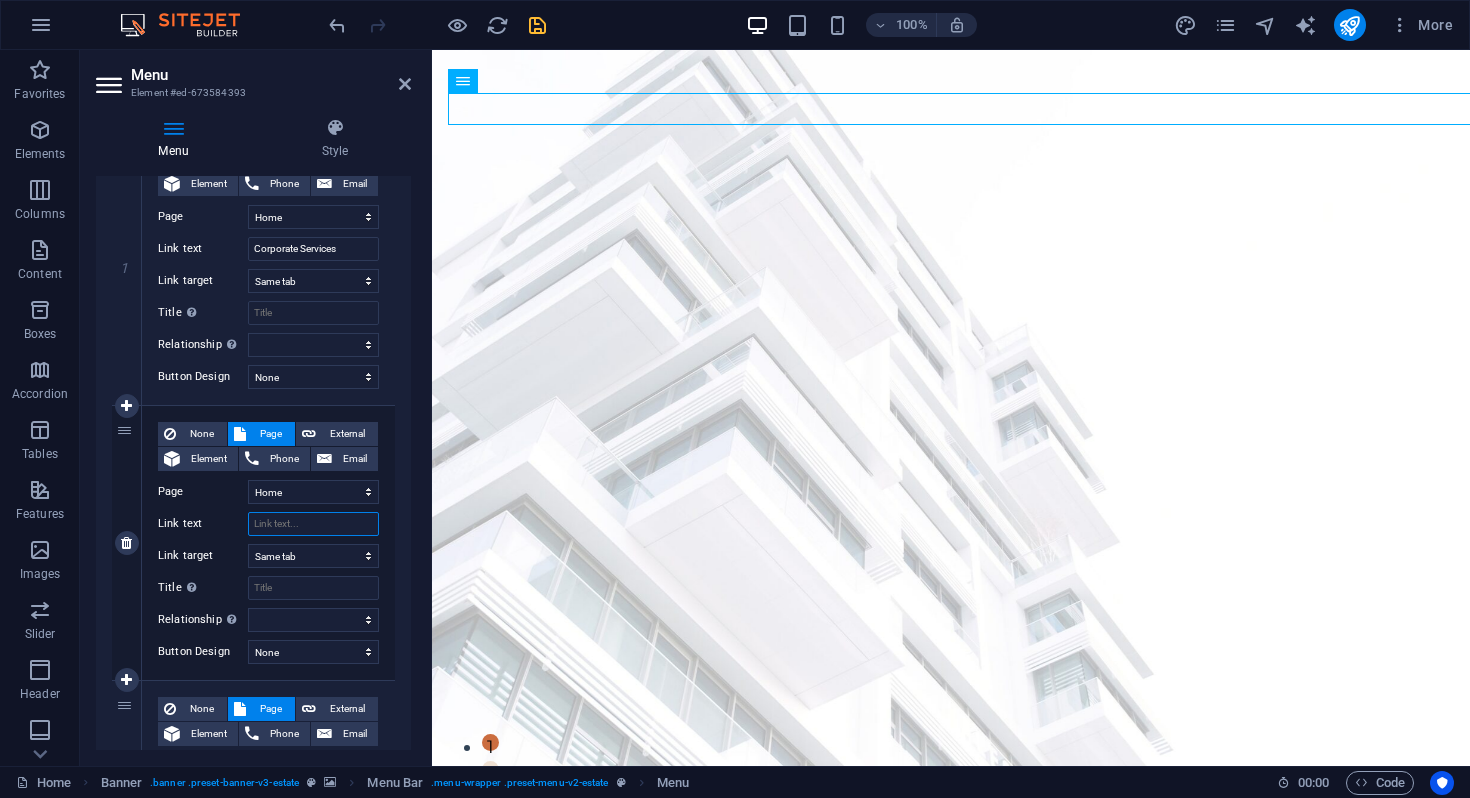 click on "Link text" at bounding box center (313, 524) 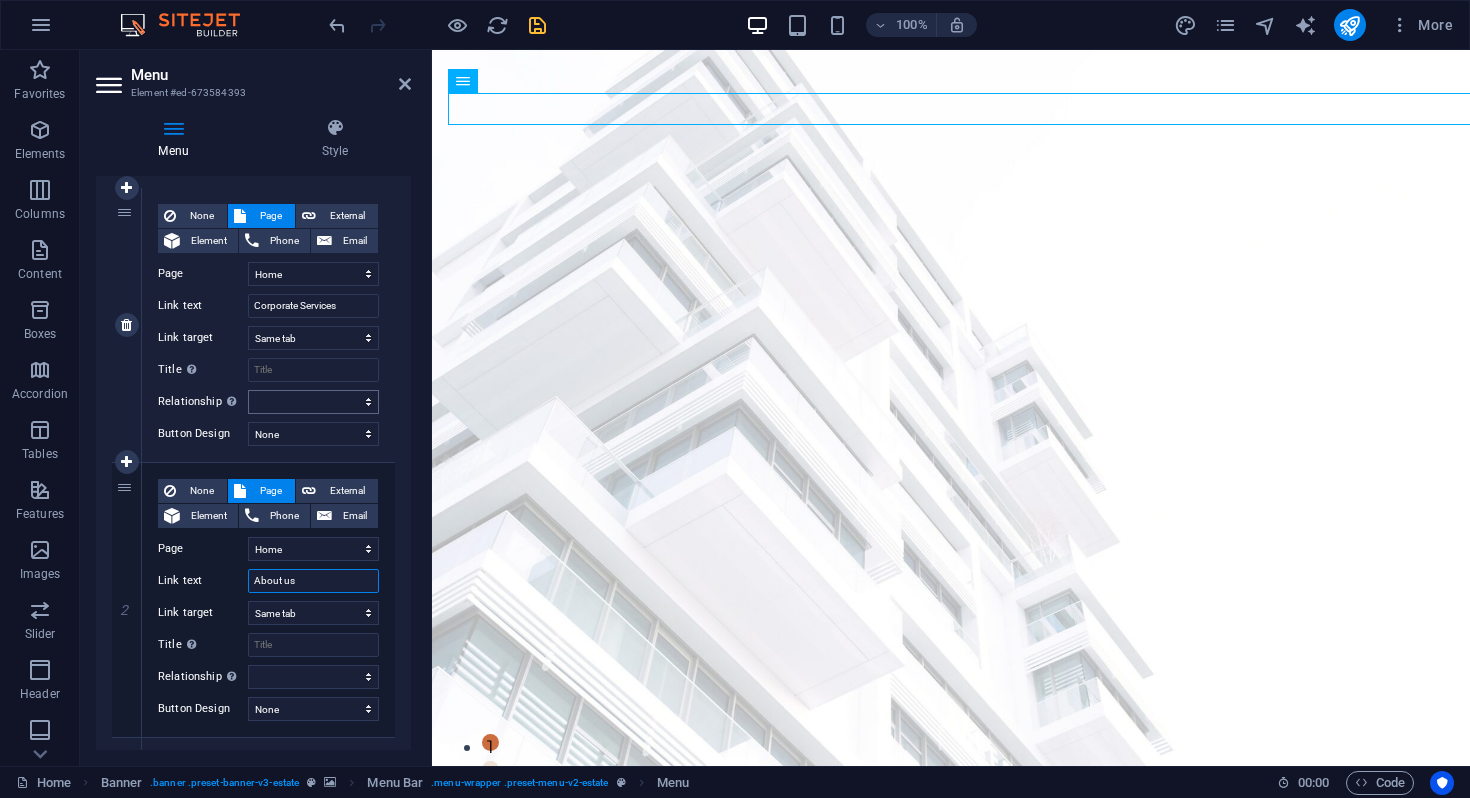 scroll, scrollTop: 177, scrollLeft: 0, axis: vertical 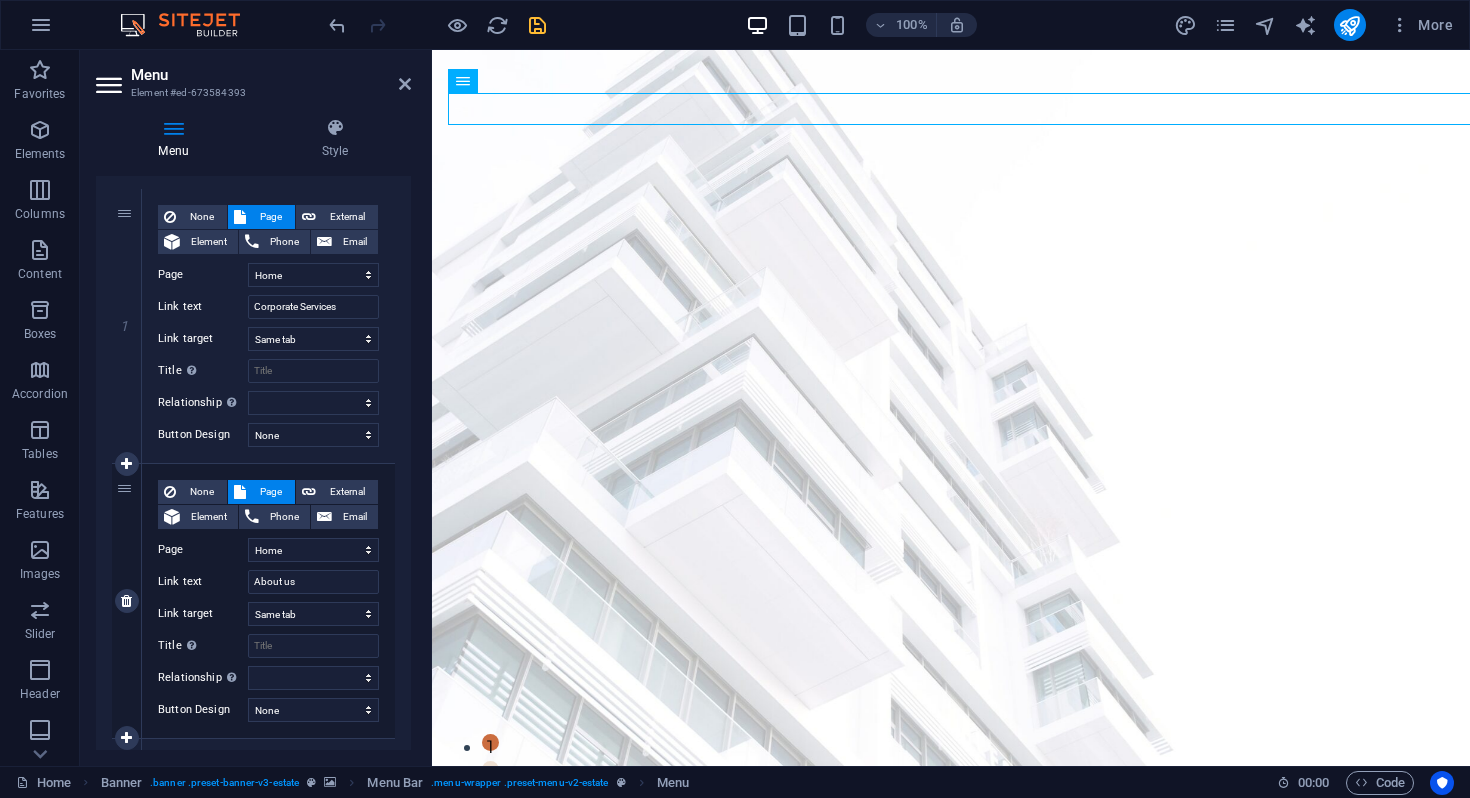 click on "None Page External Element Phone Email Page Home Listing News Our Team Contact Legal Notice Privacy Element #ed-673584393
URL Phone Email Link text About us Link target New tab Same tab Overlay Title Additional link description, should not be the same as the link text. The title is most often shown as a tooltip text when the mouse moves over the element. Leave empty if uncertain. Relationship Sets the  relationship of this link to the link target . For example, the value "nofollow" instructs search engines not to follow the link. Can be left empty. alternate author bookmark external help license next nofollow noreferrer noopener prev search tag" at bounding box center (268, 585) 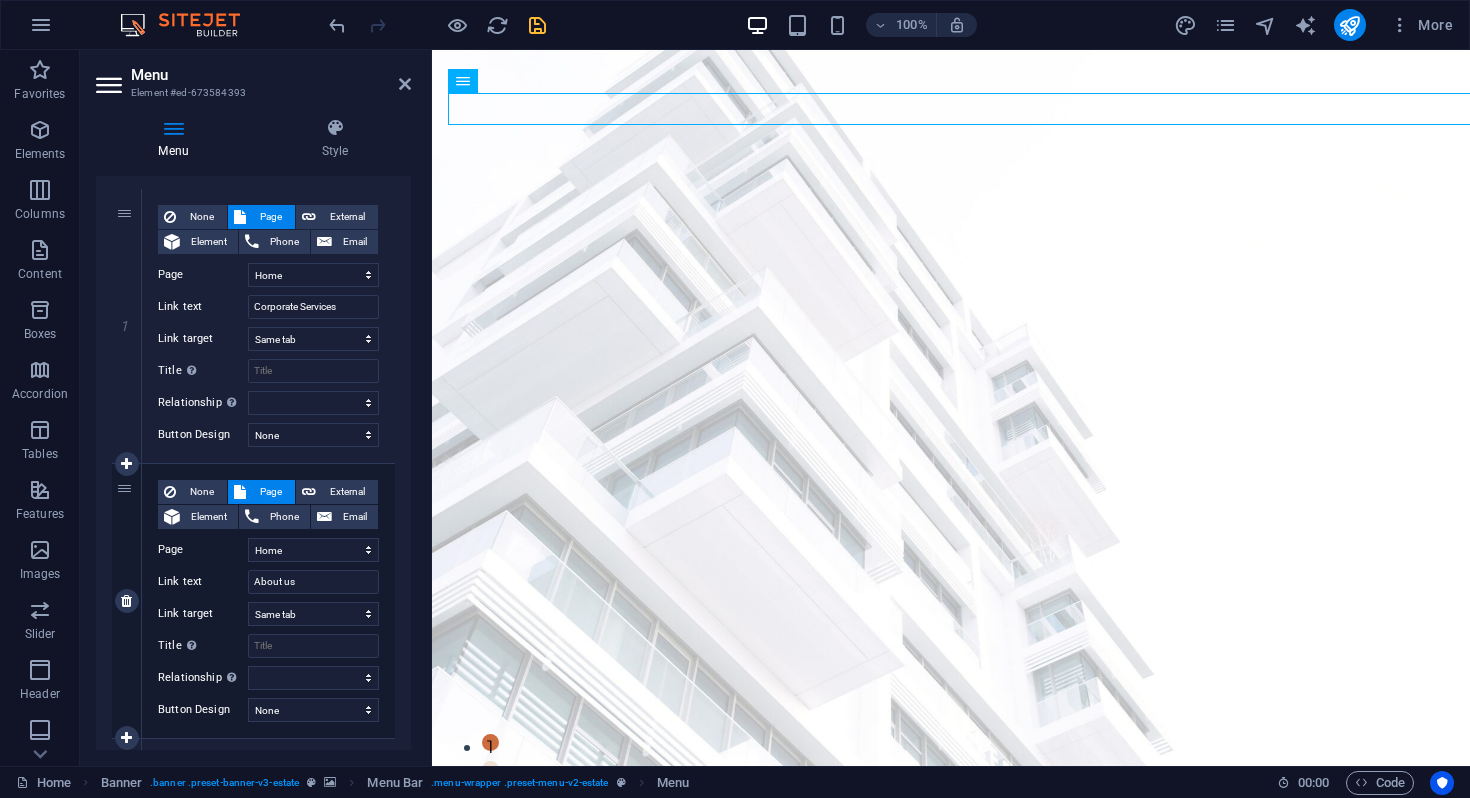 drag, startPoint x: 155, startPoint y: 478, endPoint x: 169, endPoint y: 474, distance: 14.56022 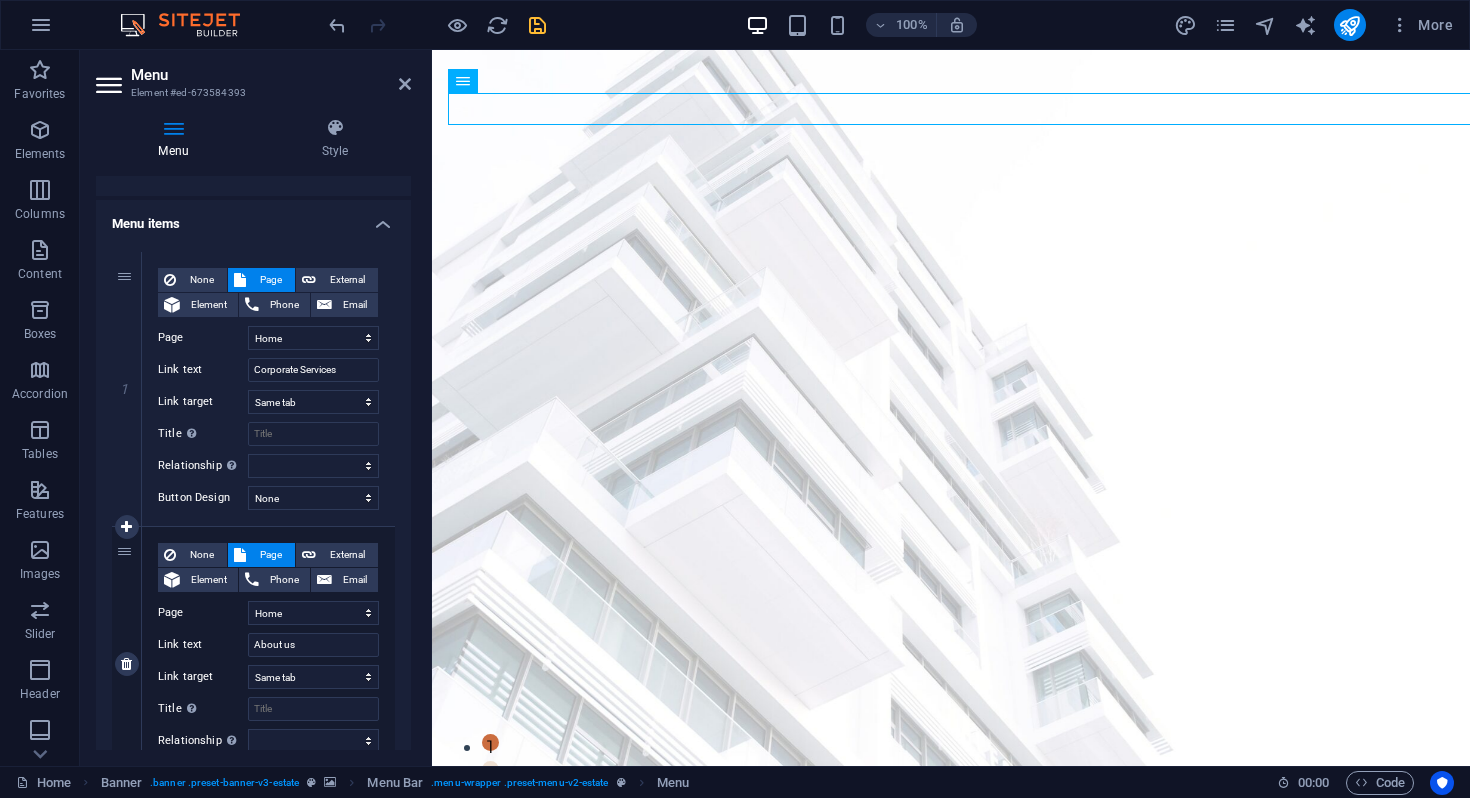scroll, scrollTop: 119, scrollLeft: 0, axis: vertical 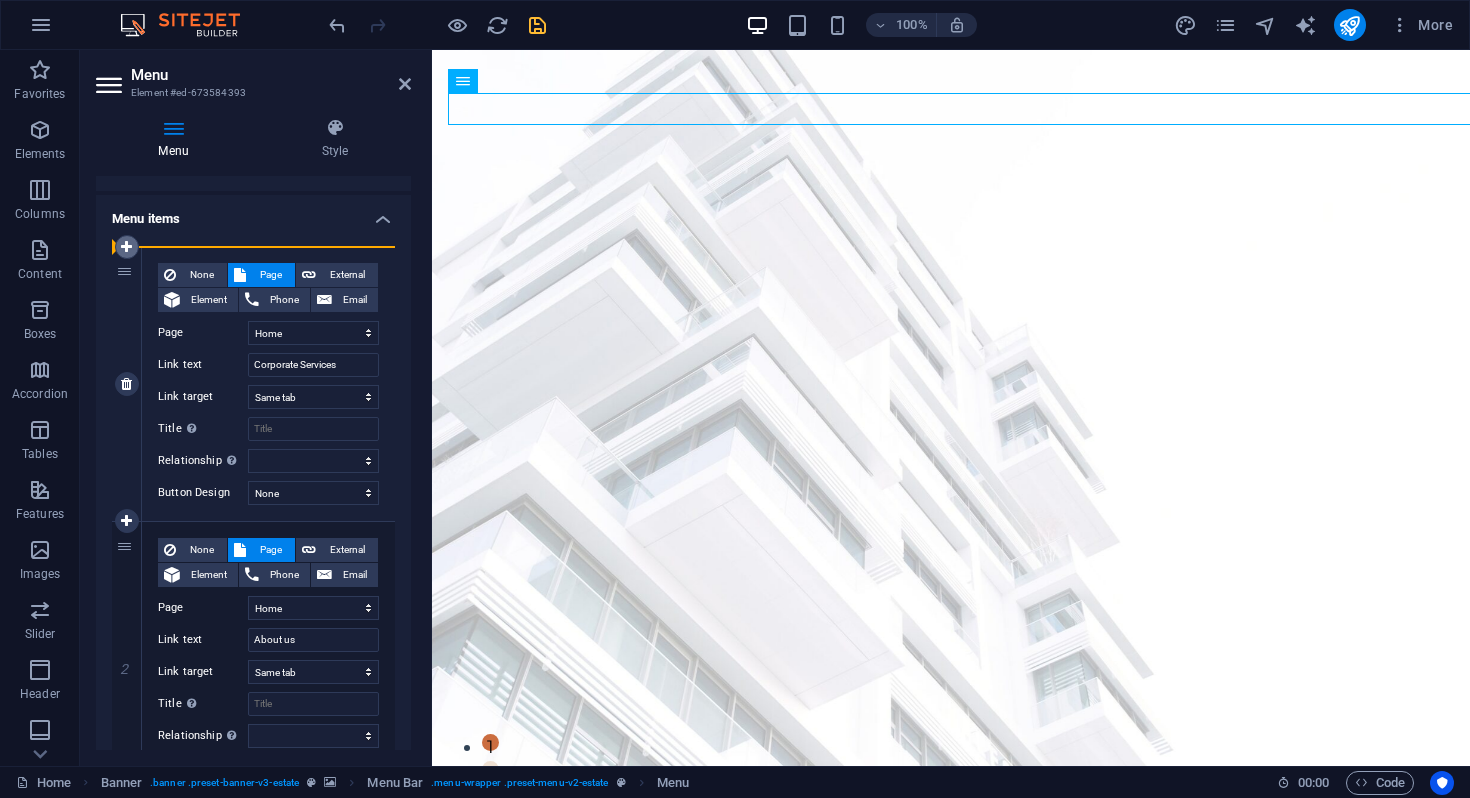 drag, startPoint x: 123, startPoint y: 626, endPoint x: 126, endPoint y: 251, distance: 375.012 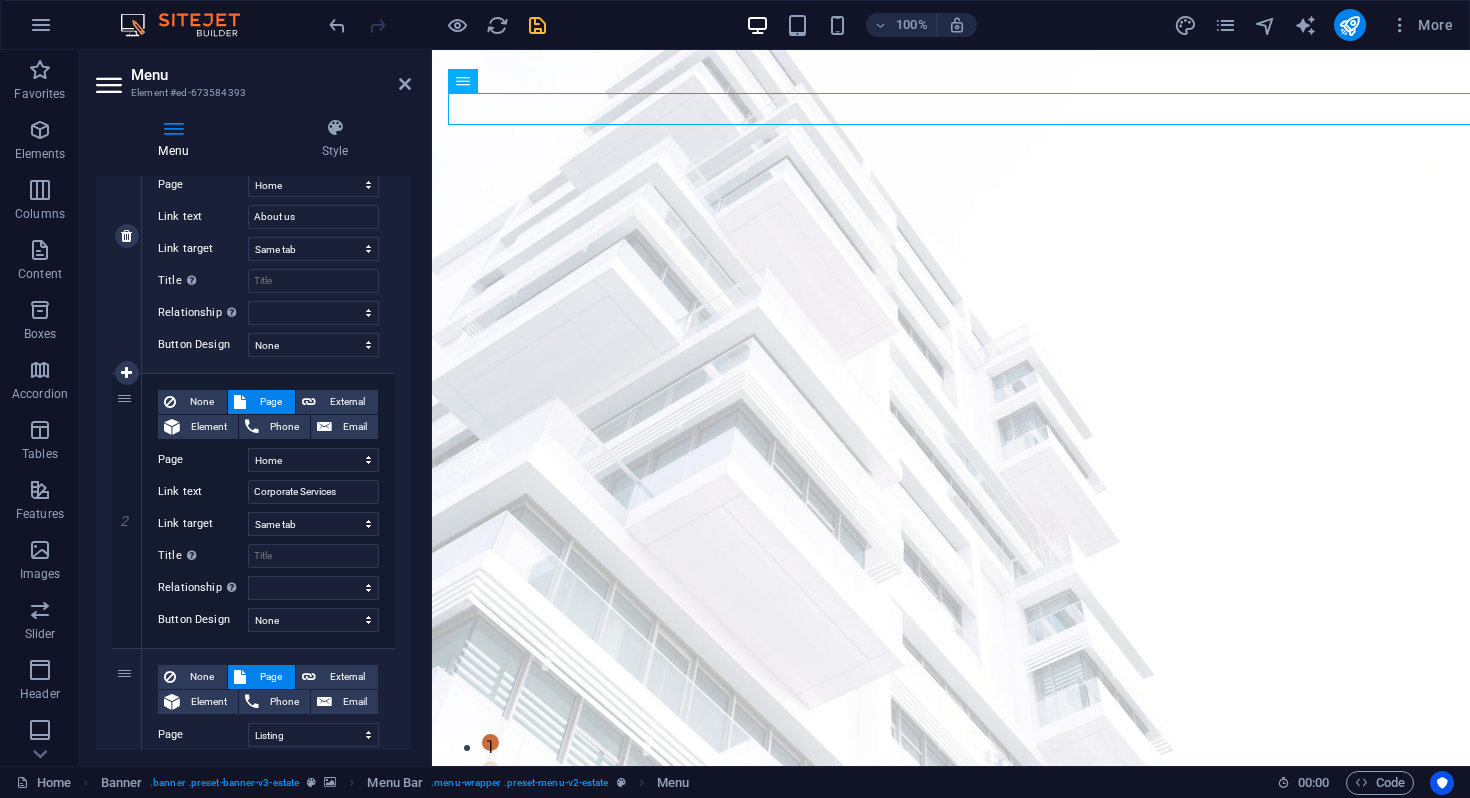 scroll, scrollTop: 314, scrollLeft: 0, axis: vertical 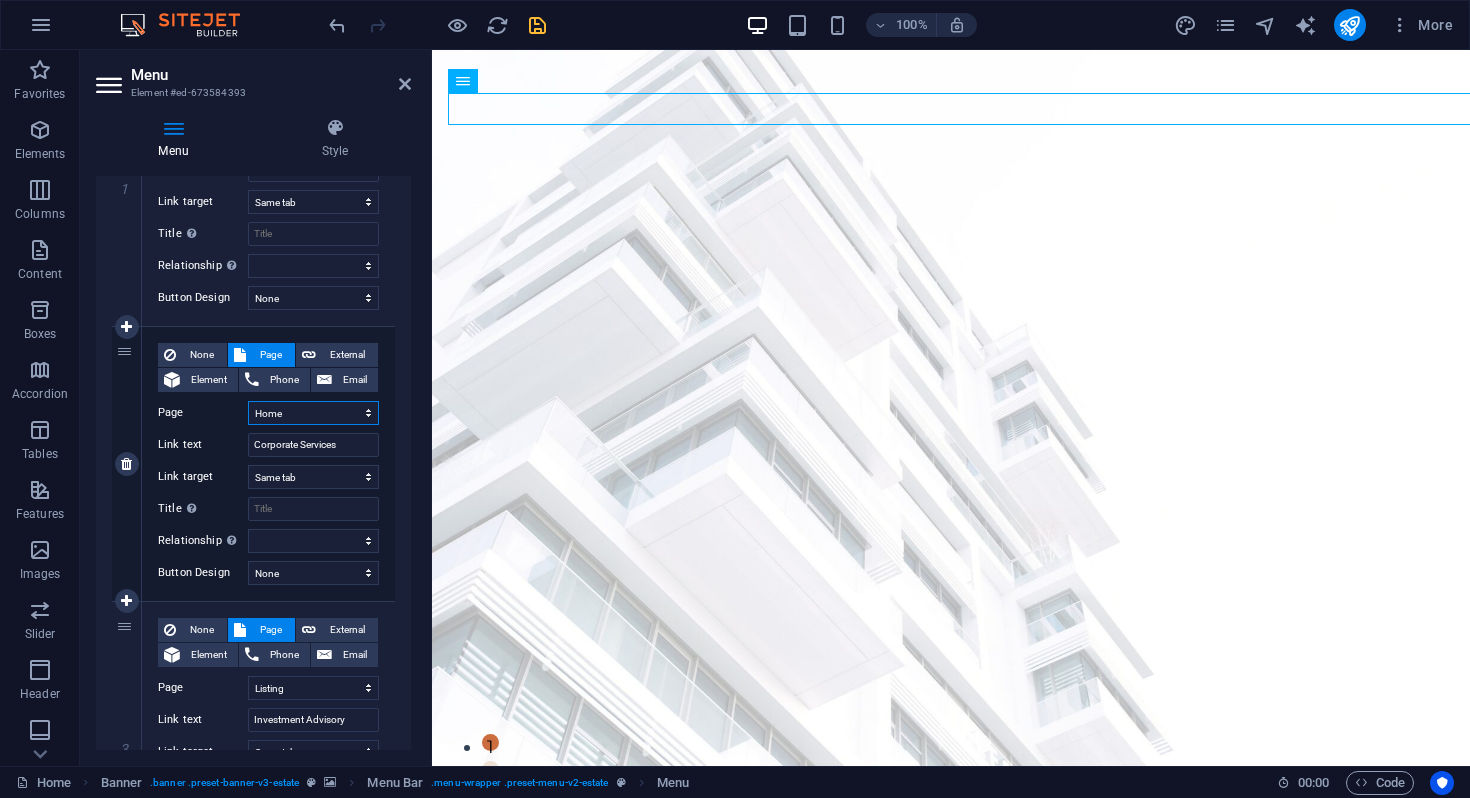 click on "Home Listing News Our Team Contact Legal Notice Privacy" at bounding box center (313, 413) 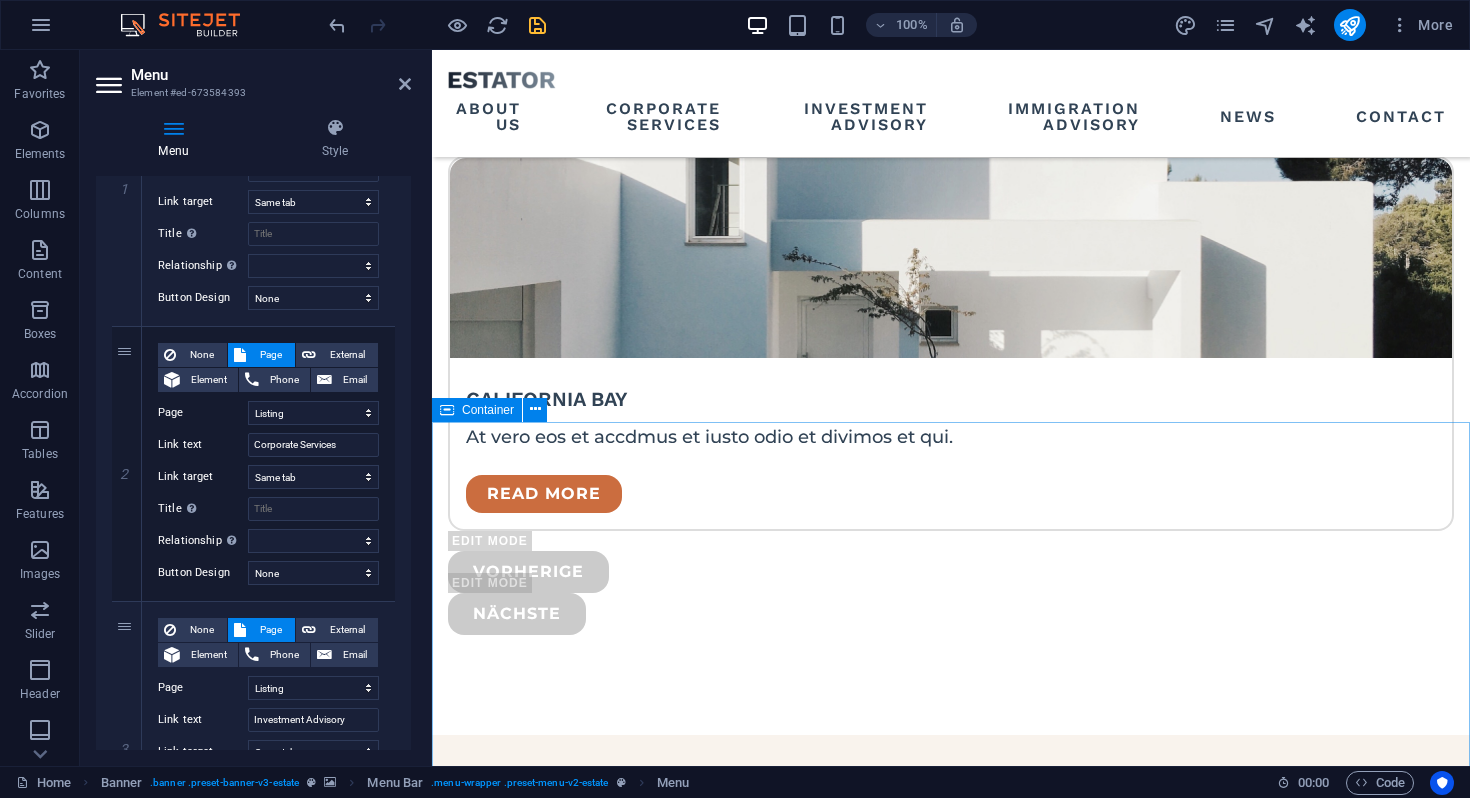 scroll, scrollTop: 5470, scrollLeft: 0, axis: vertical 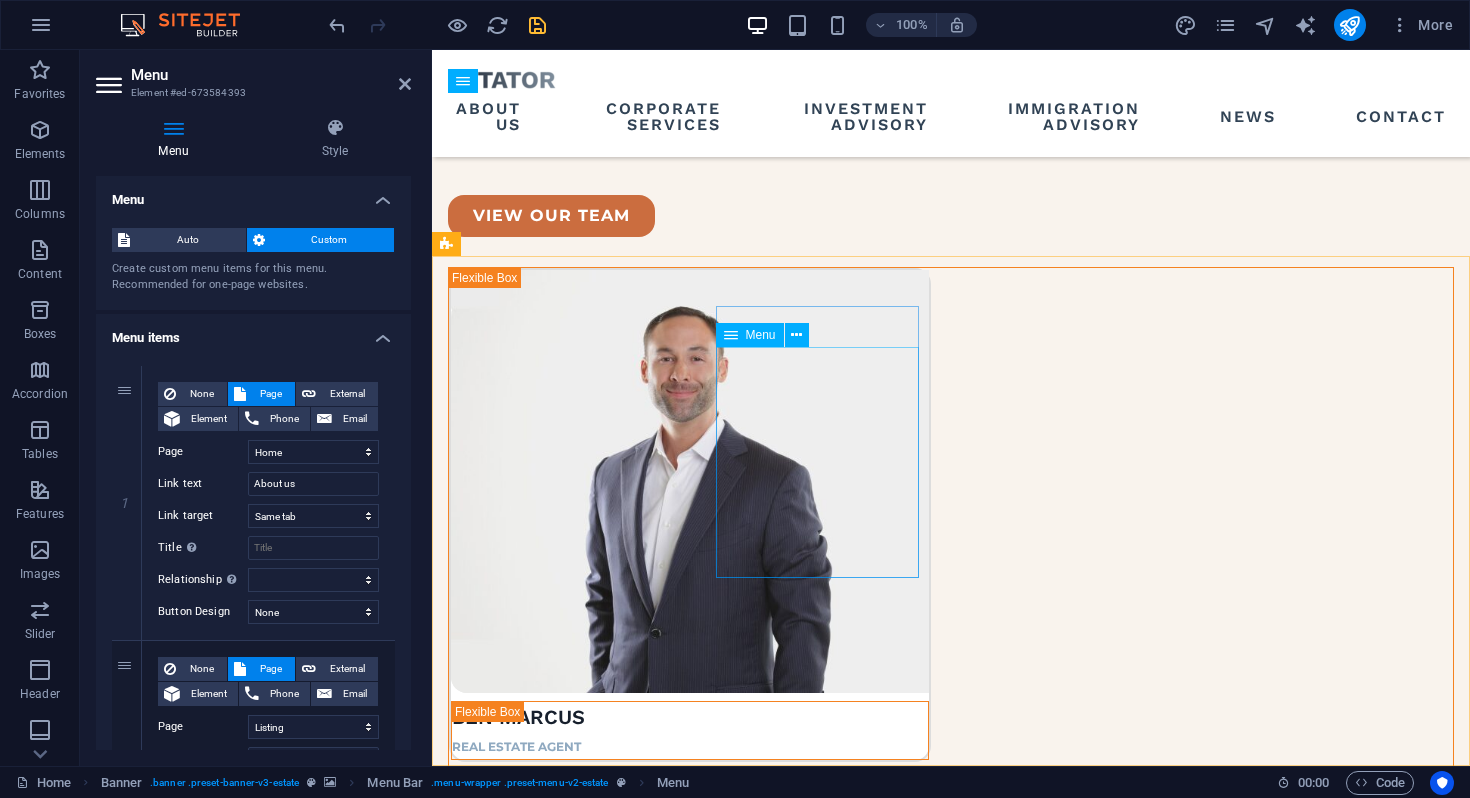 click on "HOME LISTING NEWS OUR TEAM CONTACT" at bounding box center [550, 5664] 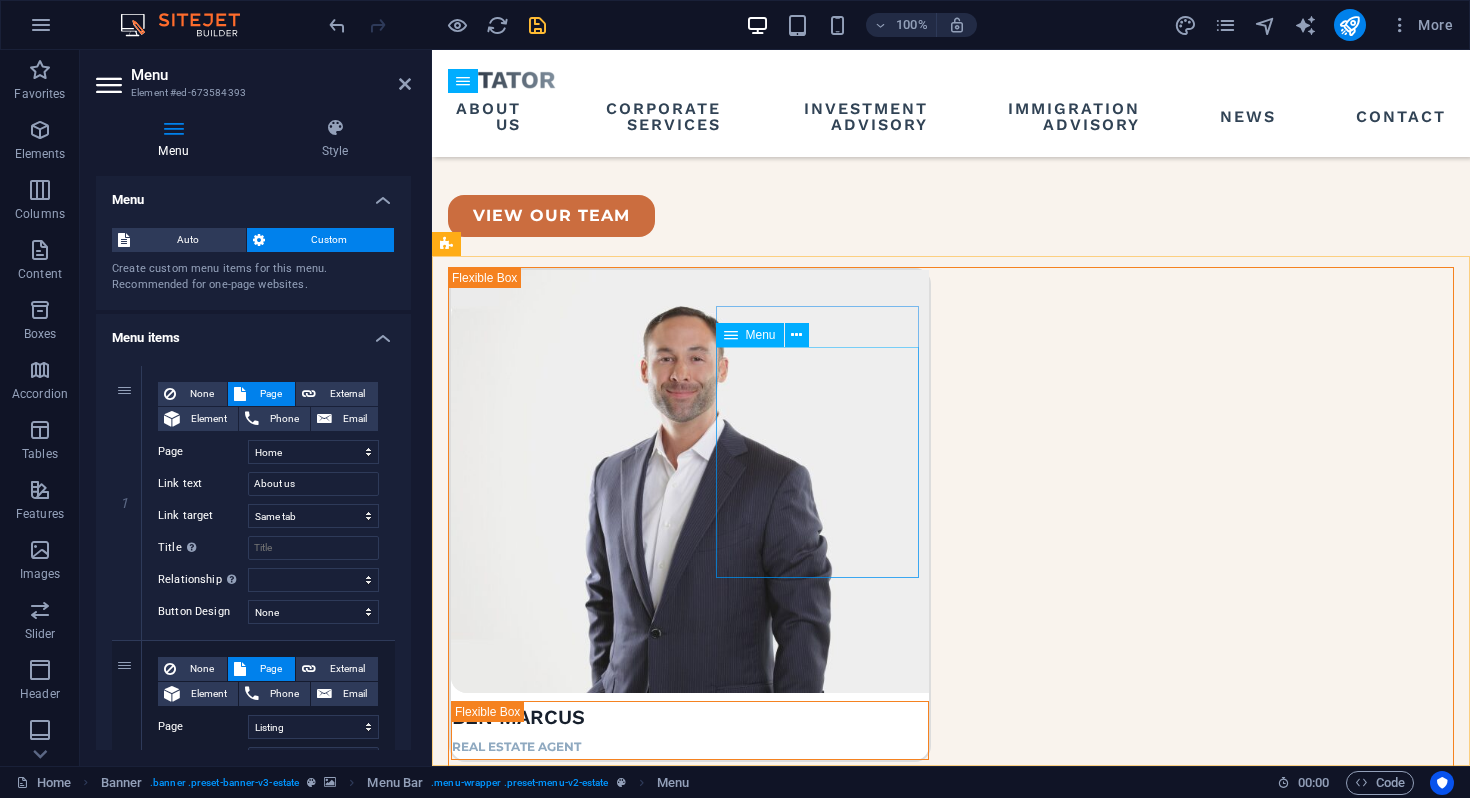 click on "HOME LISTING NEWS OUR TEAM CONTACT" at bounding box center (550, 5664) 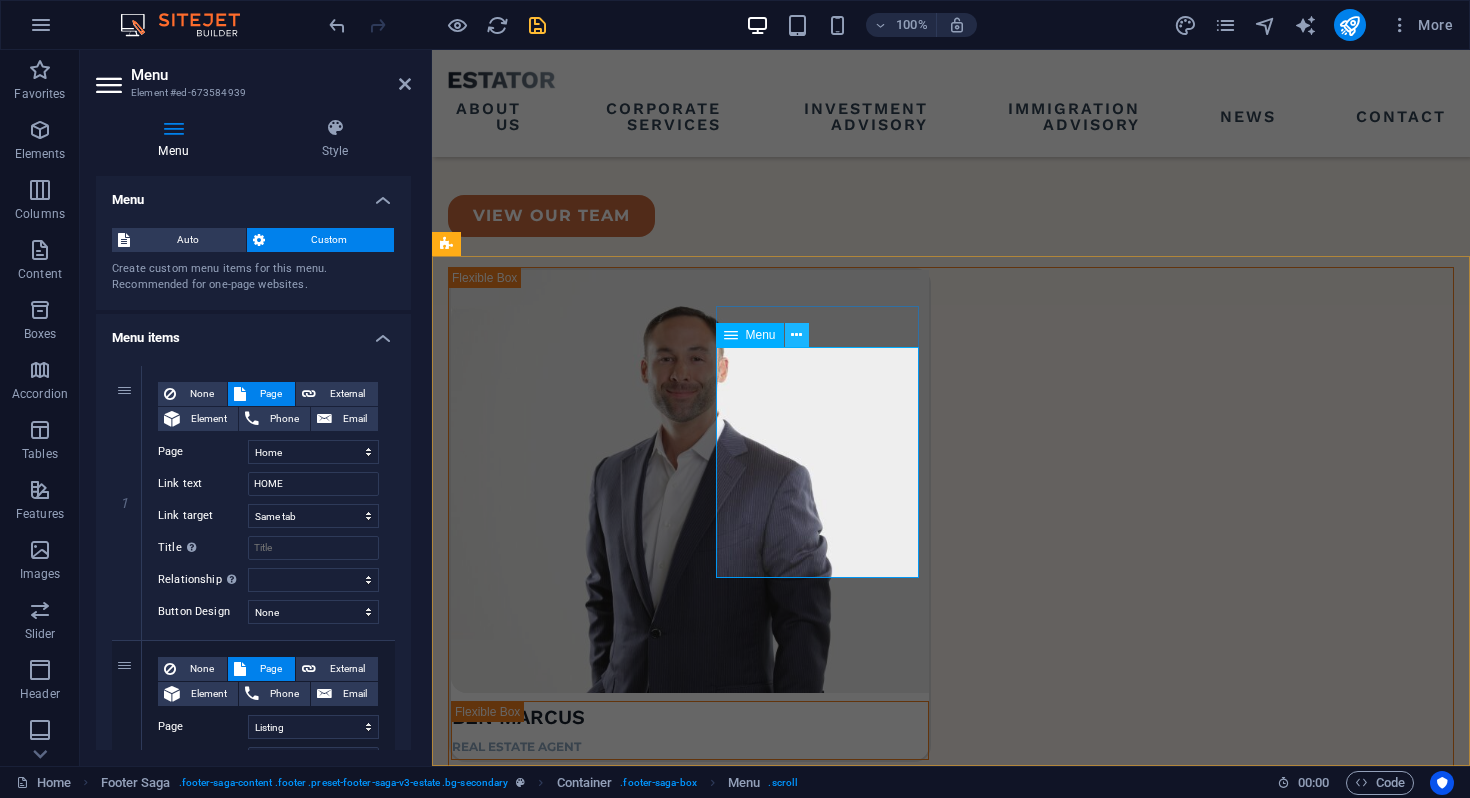 click at bounding box center (796, 335) 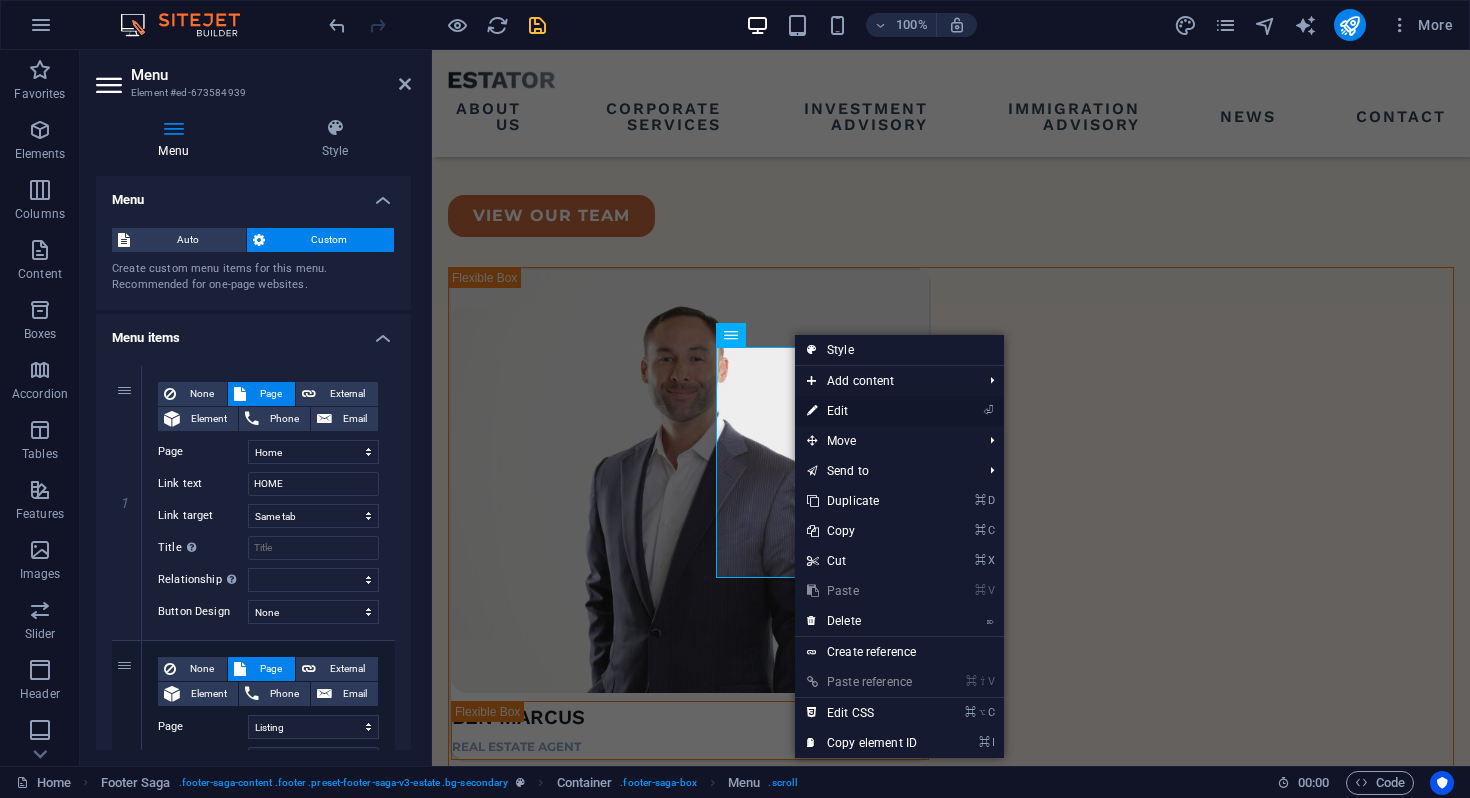 click on "⏎  Edit" at bounding box center (862, 411) 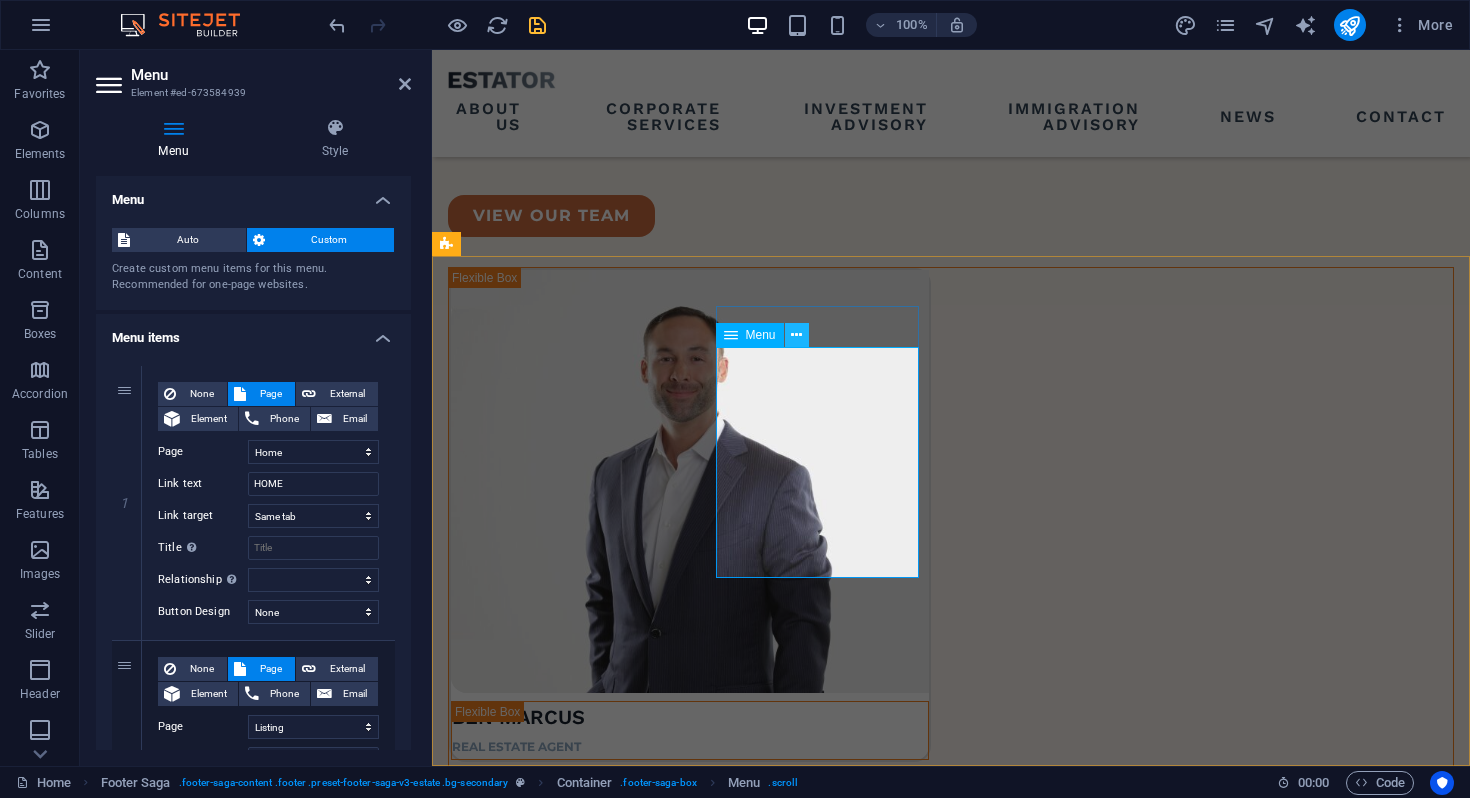 click at bounding box center [796, 335] 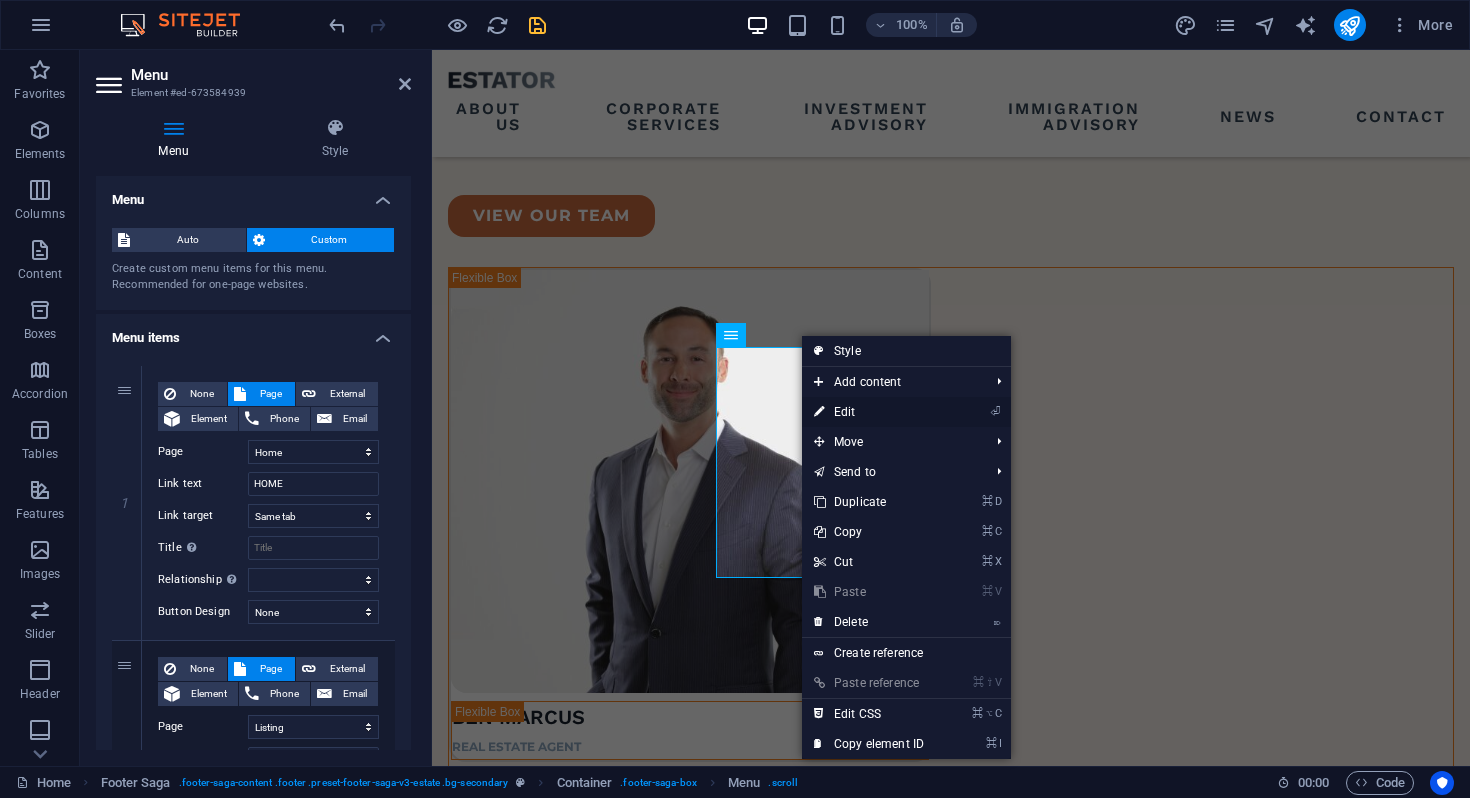 click on "⏎  Edit" at bounding box center [869, 412] 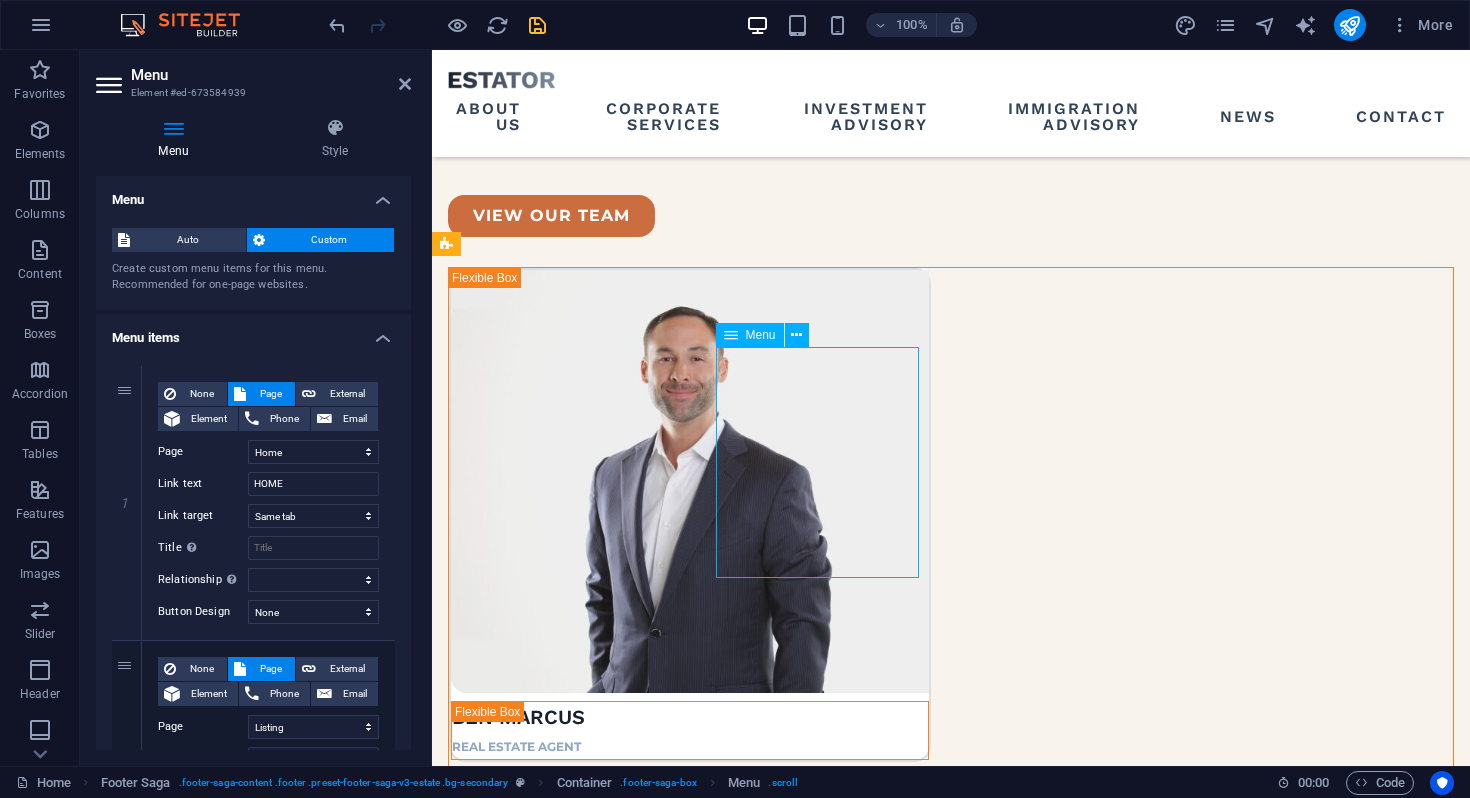 drag, startPoint x: 817, startPoint y: 503, endPoint x: 714, endPoint y: 507, distance: 103.077644 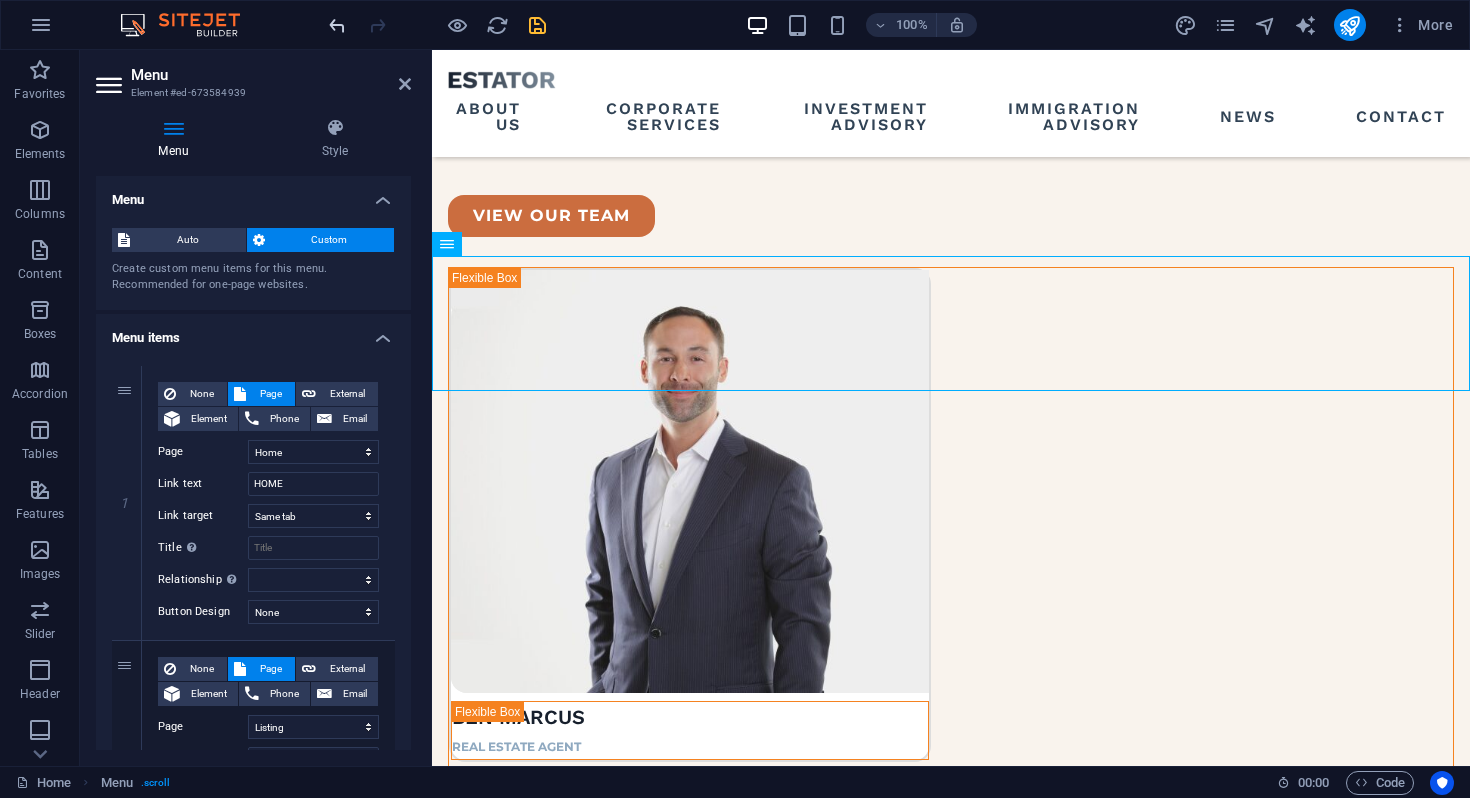 click at bounding box center (337, 25) 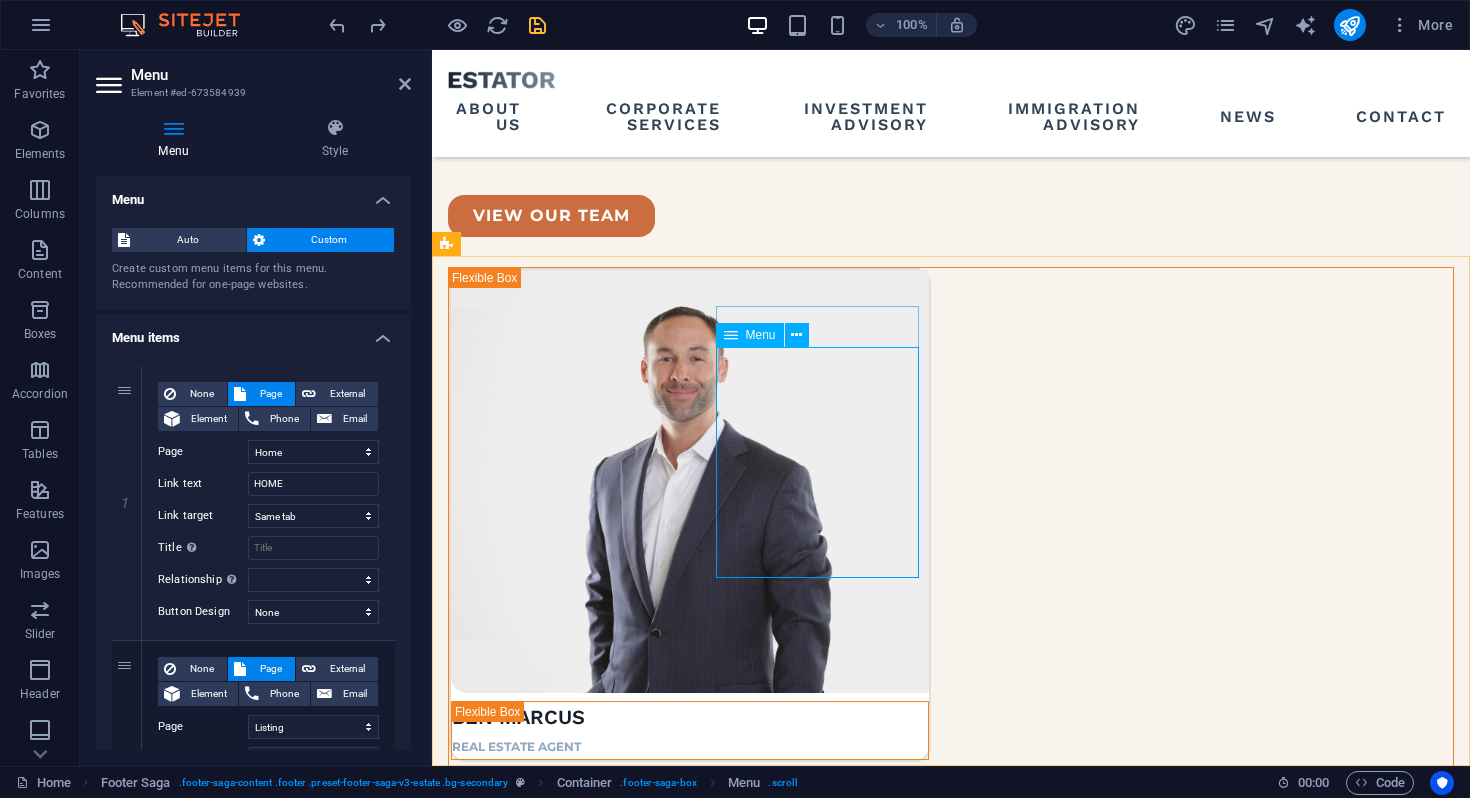 click on "Menu" at bounding box center [750, 335] 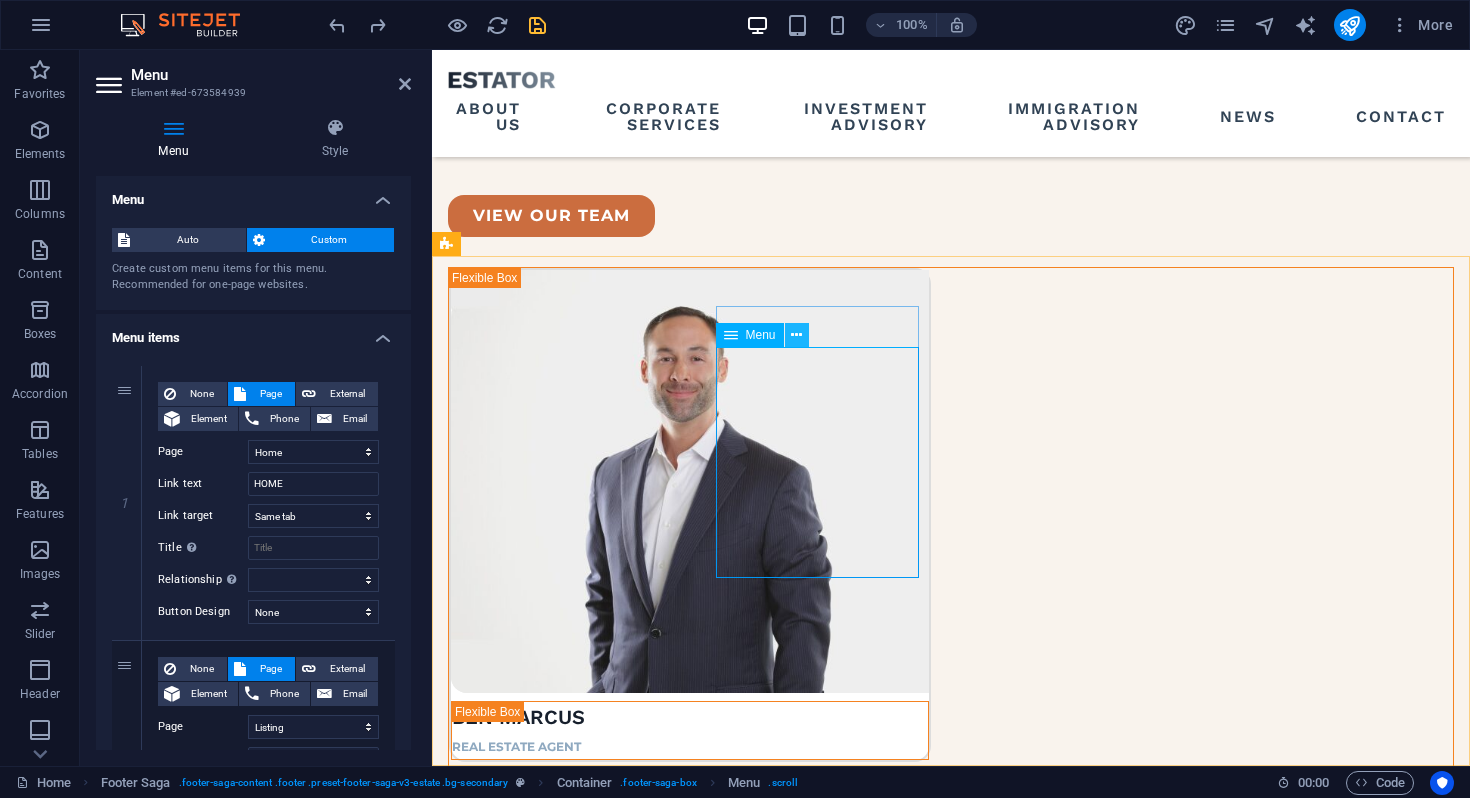 click at bounding box center (796, 335) 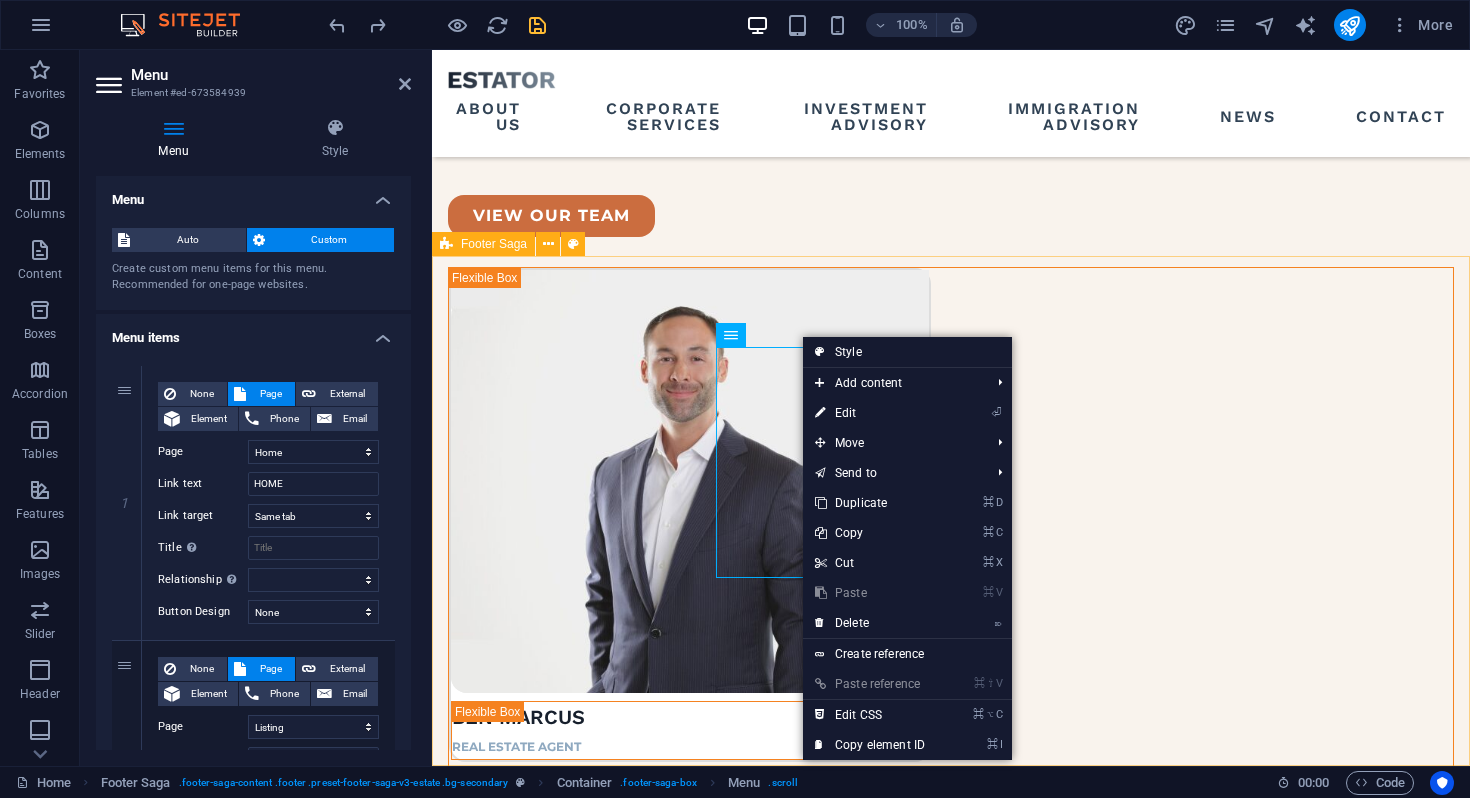 click on "pages HOME LISTING NEWS OUR TEAM CONTACT Contact LOCATION:
452 Kentucky Mt ,  Los Angeles, CA ,  94114 EMAIL:
9b38412f39f9033bbd0a11cc5ae440@cpanel.local PHONE NUMBER:
(123) 456-7890 Social media Copyright © 2023 Estator. All rights reserved.
Privacy Policy   |   Legal Notice" at bounding box center [951, 5944] 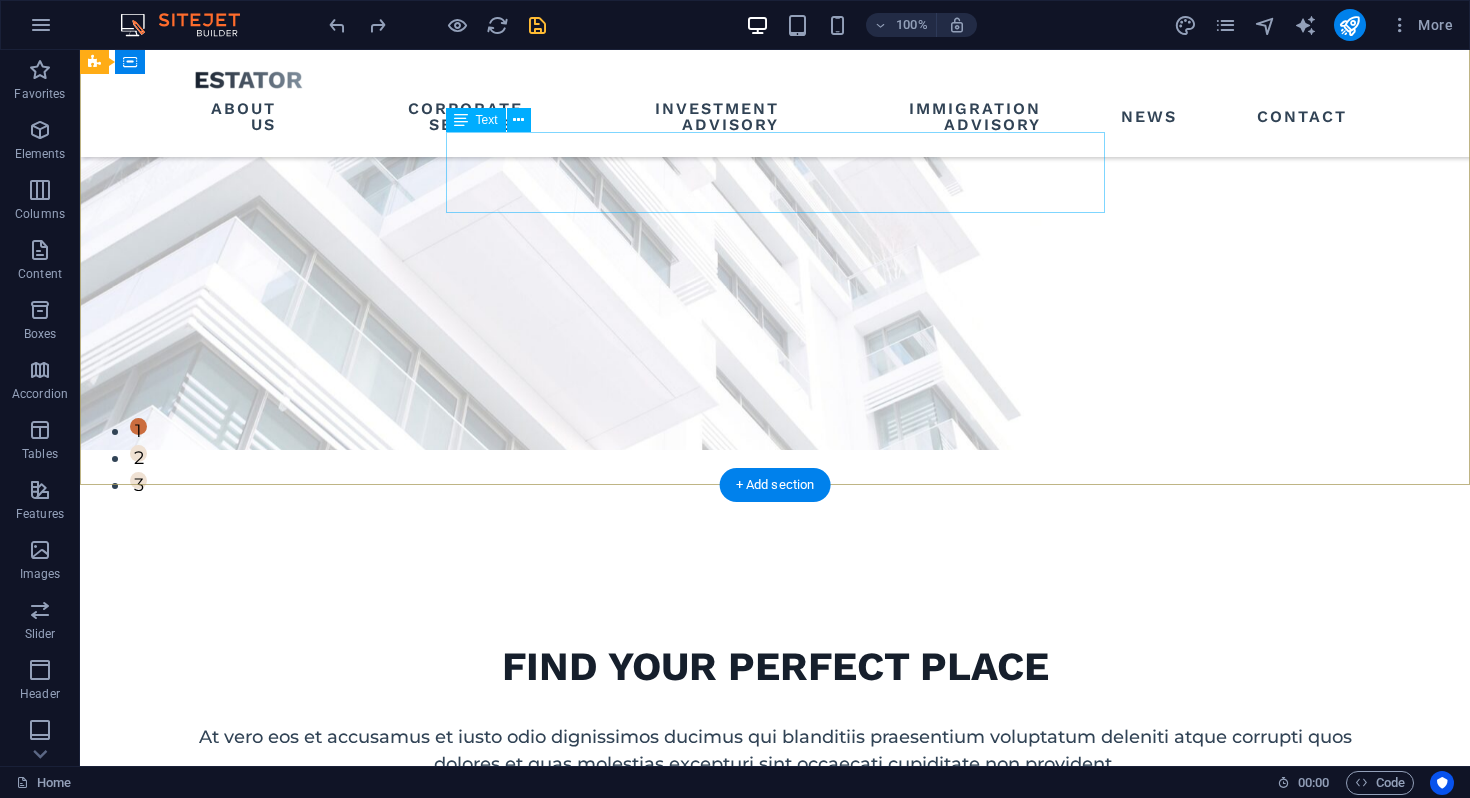 scroll, scrollTop: 0, scrollLeft: 0, axis: both 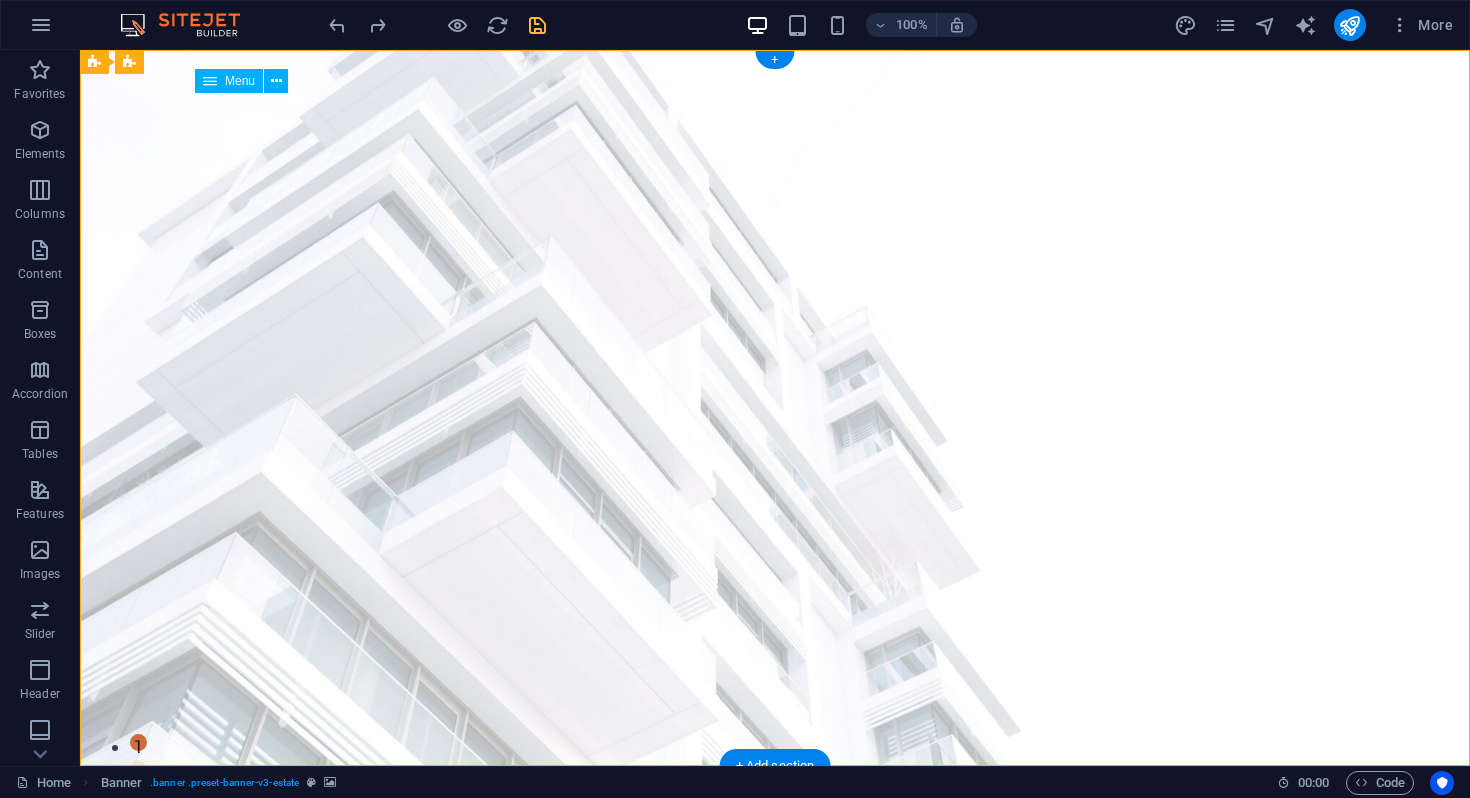 drag, startPoint x: 1067, startPoint y: 111, endPoint x: 943, endPoint y: 119, distance: 124.2578 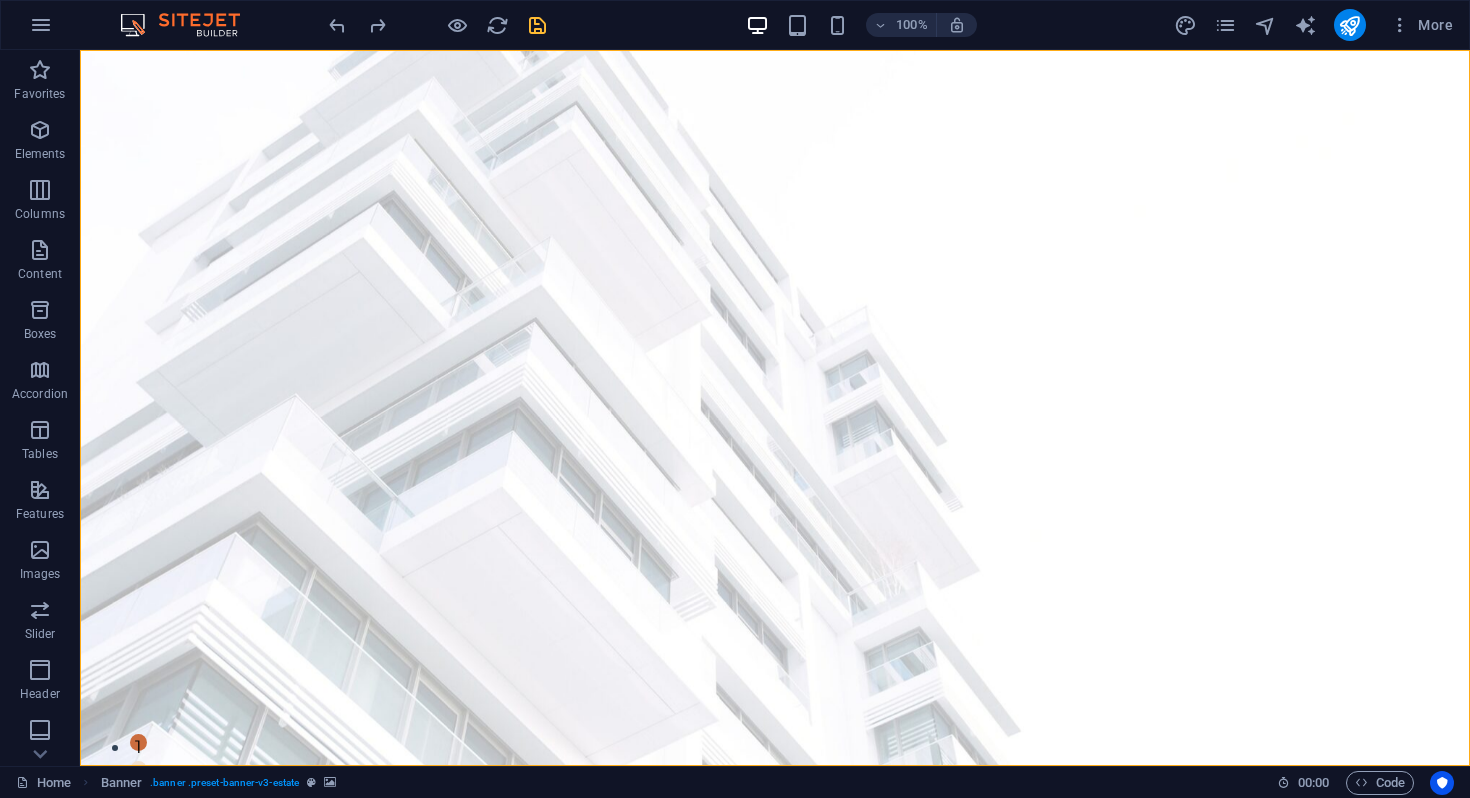 click at bounding box center [537, 25] 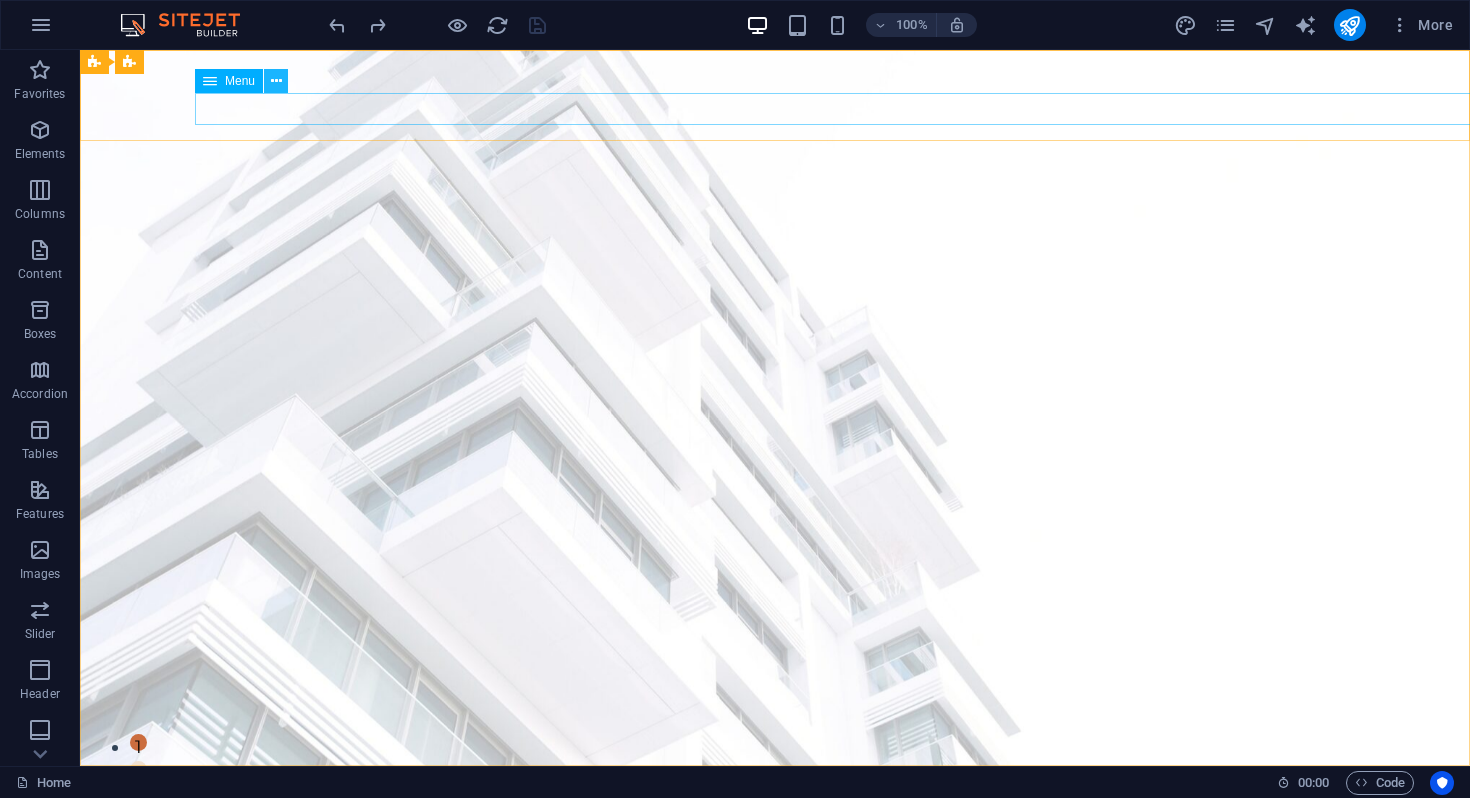 click at bounding box center [276, 81] 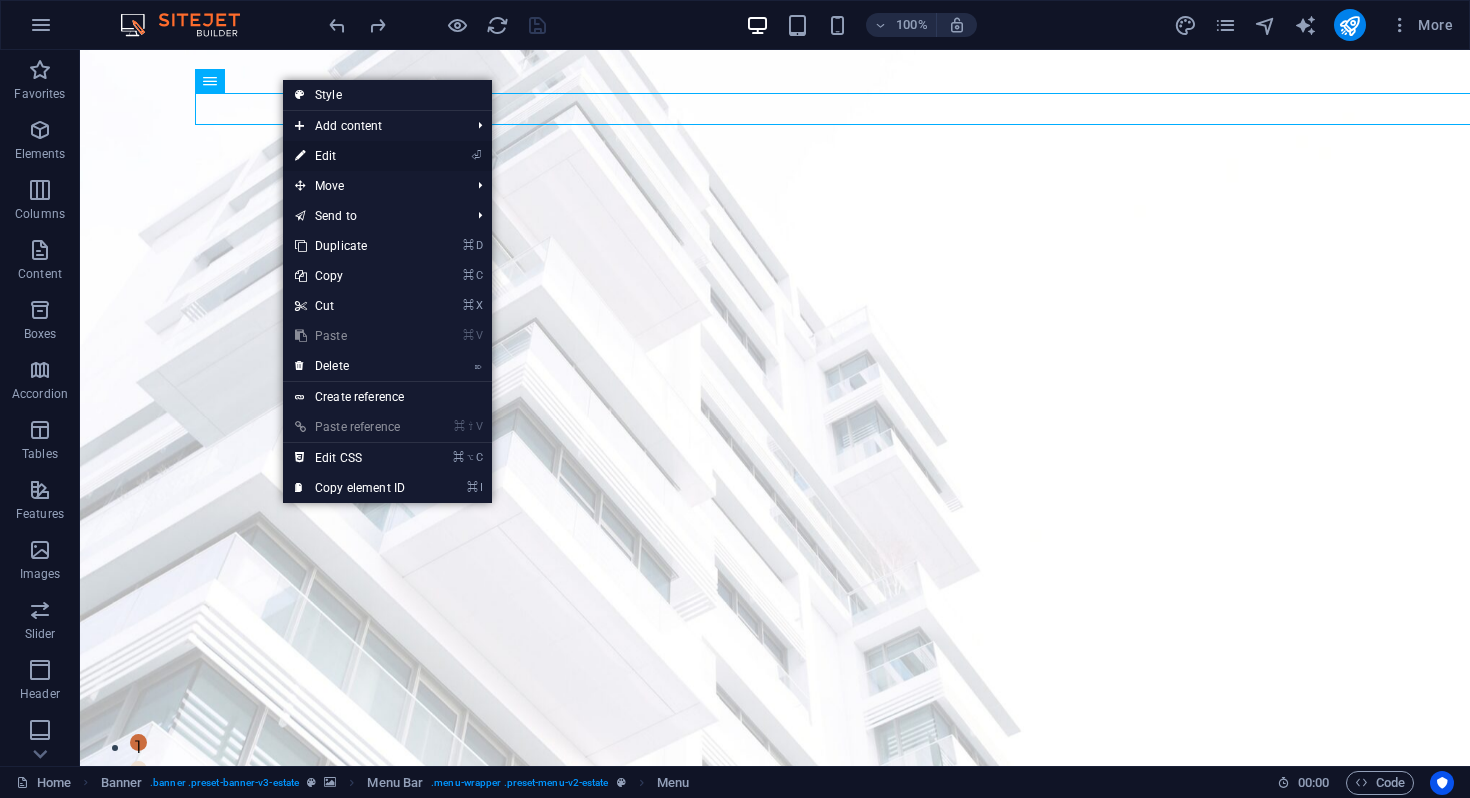 click on "⏎  Edit" at bounding box center [350, 156] 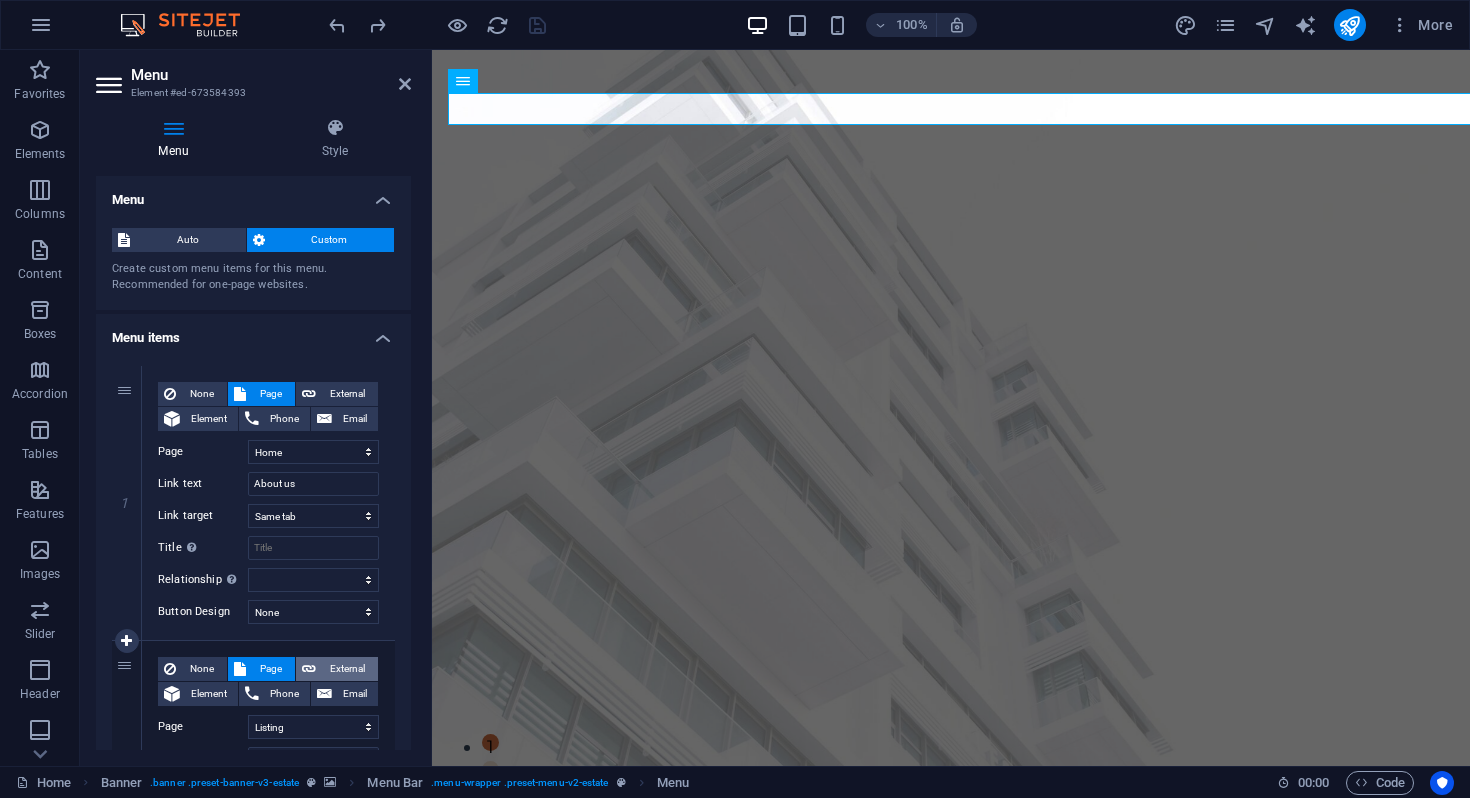 click at bounding box center (309, 669) 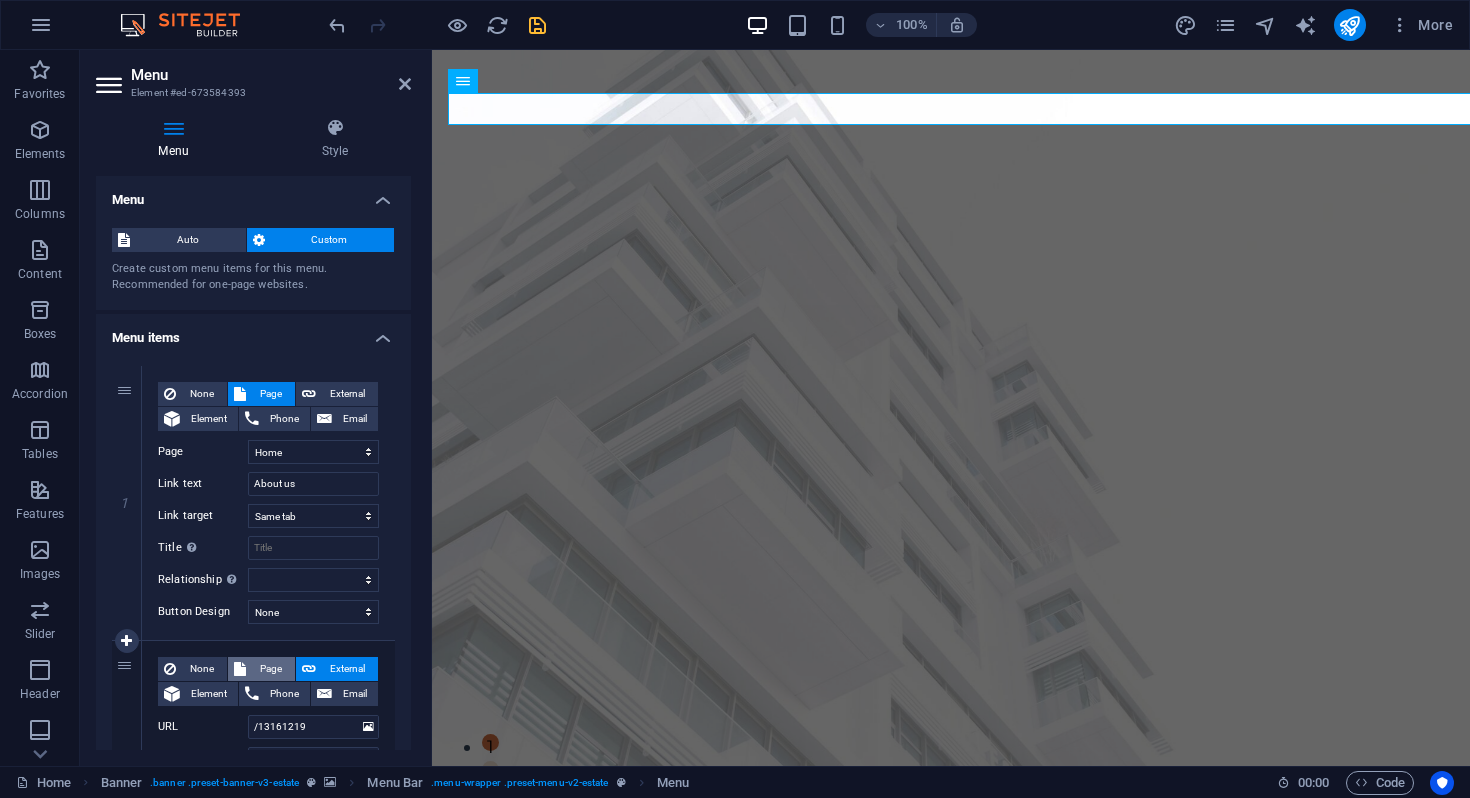 click on "Page" at bounding box center [270, 669] 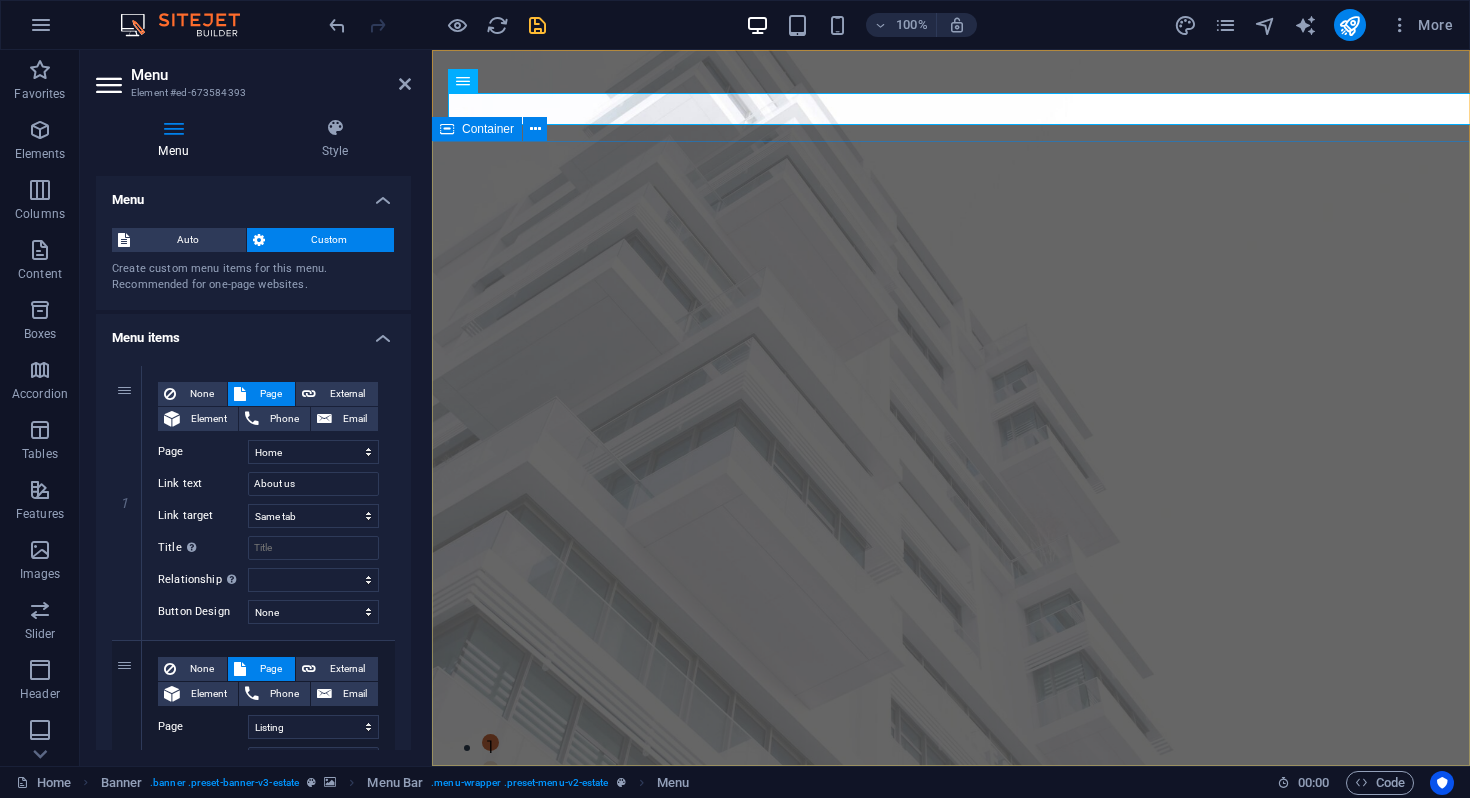 click on "FIND YOUR PERFECT PLACE At vero eos et accusamus et iusto odio dignissimos ducimus qui blanditiis praesentium voluptatum deleniti atque corrupti quos dolores et quas molestias excepturi sint occaecati cupiditate non provident. get started" at bounding box center [951, 1082] 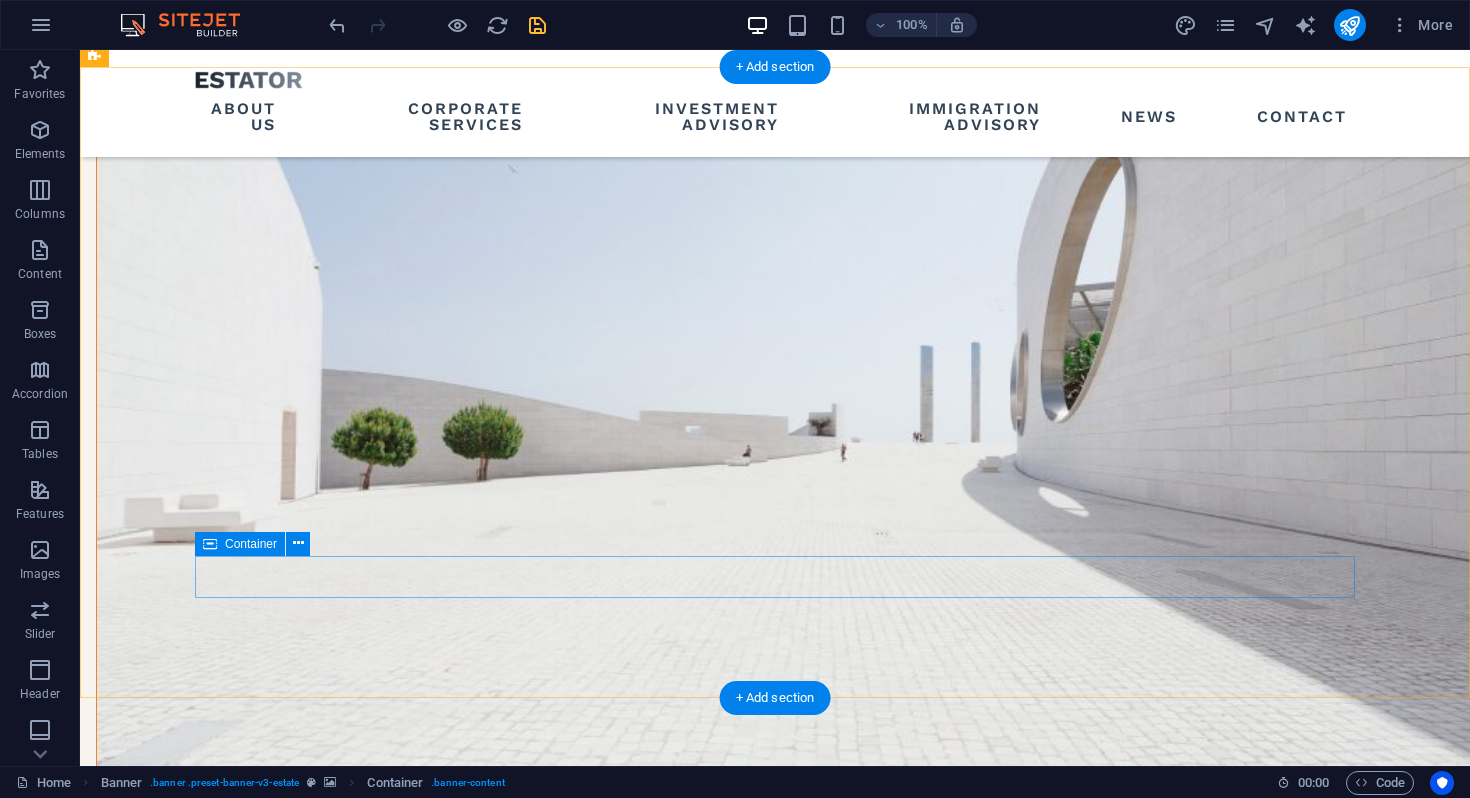 scroll, scrollTop: 2216, scrollLeft: 0, axis: vertical 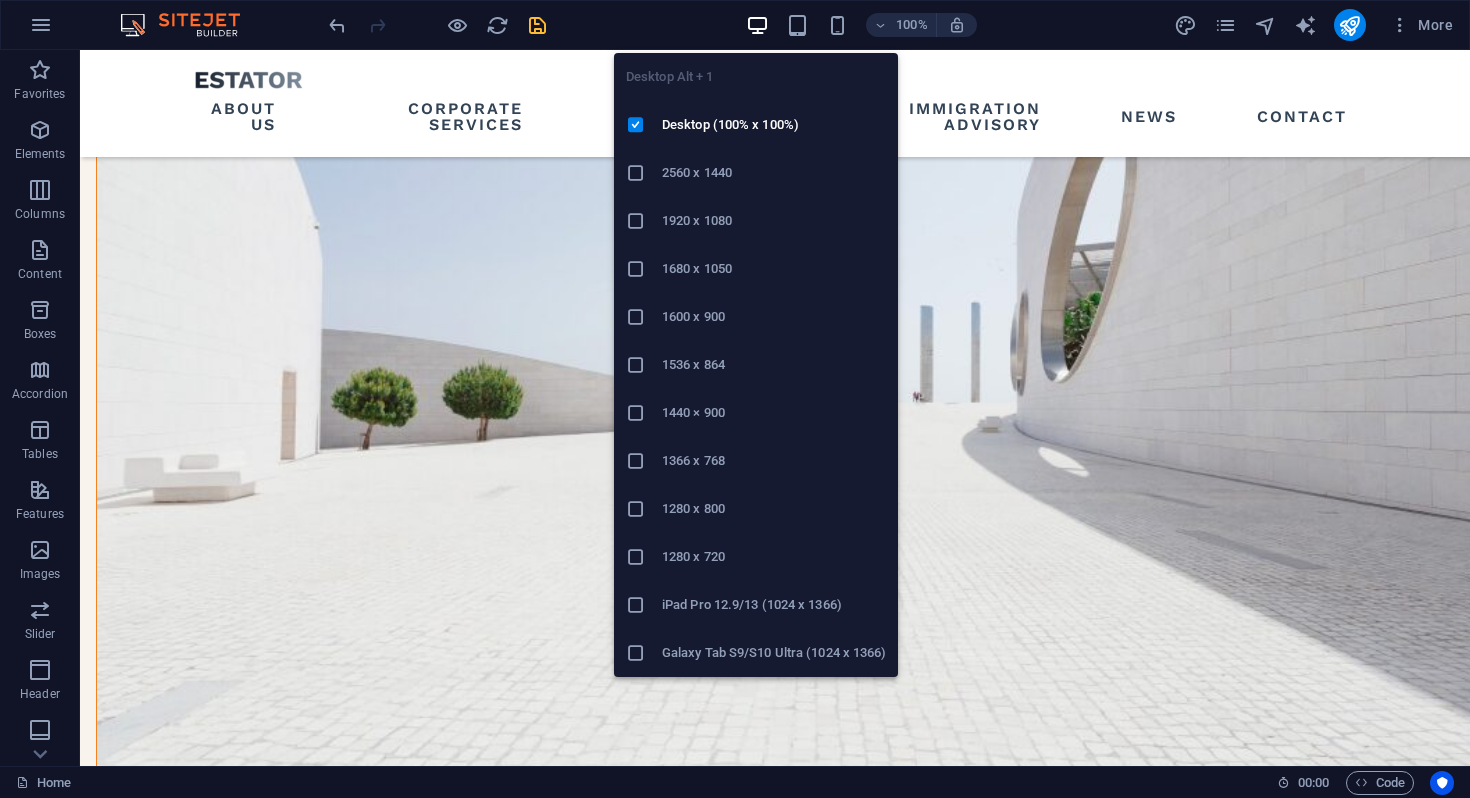 click at bounding box center [757, 25] 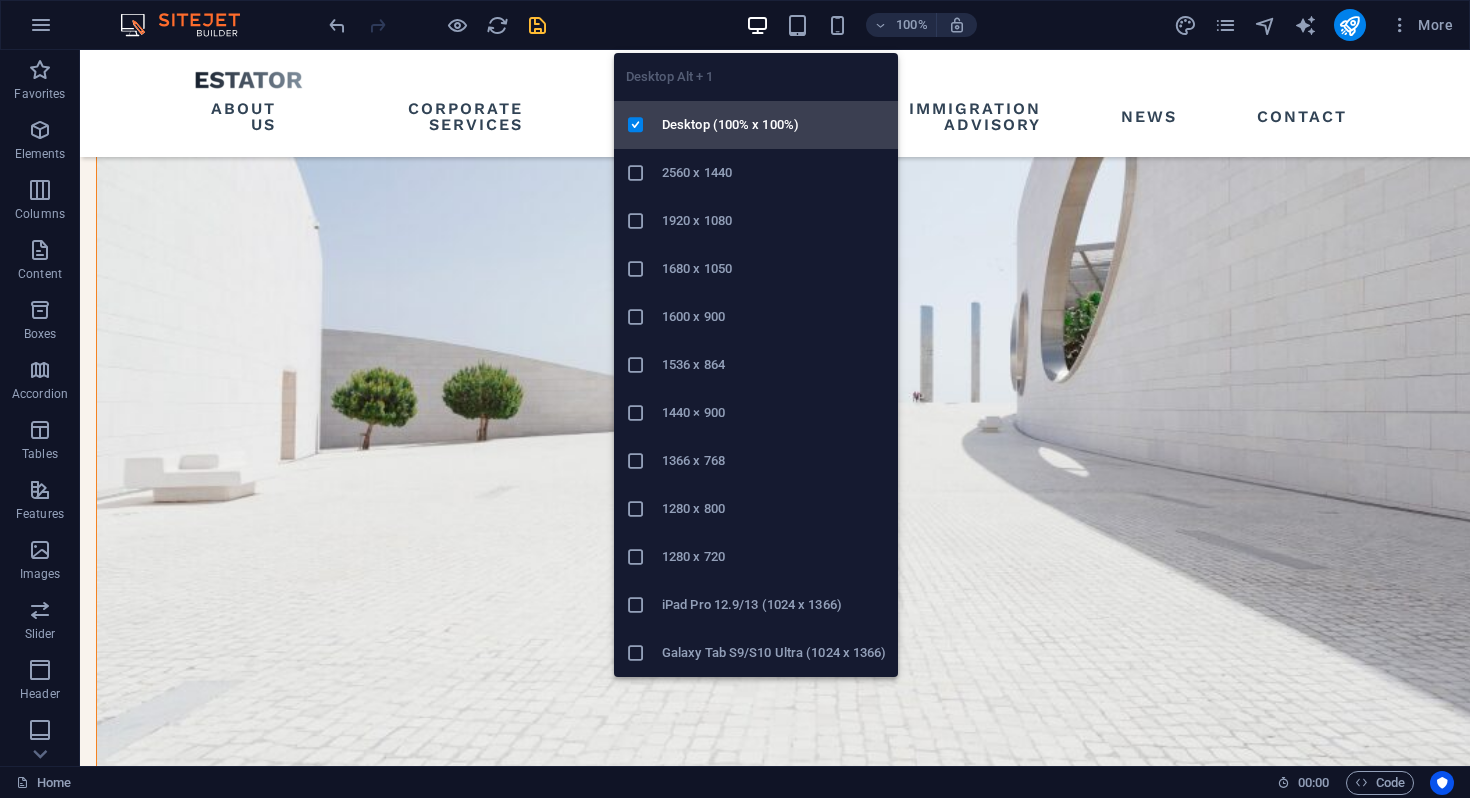 click on "Desktop (100% x 100%)" at bounding box center (774, 125) 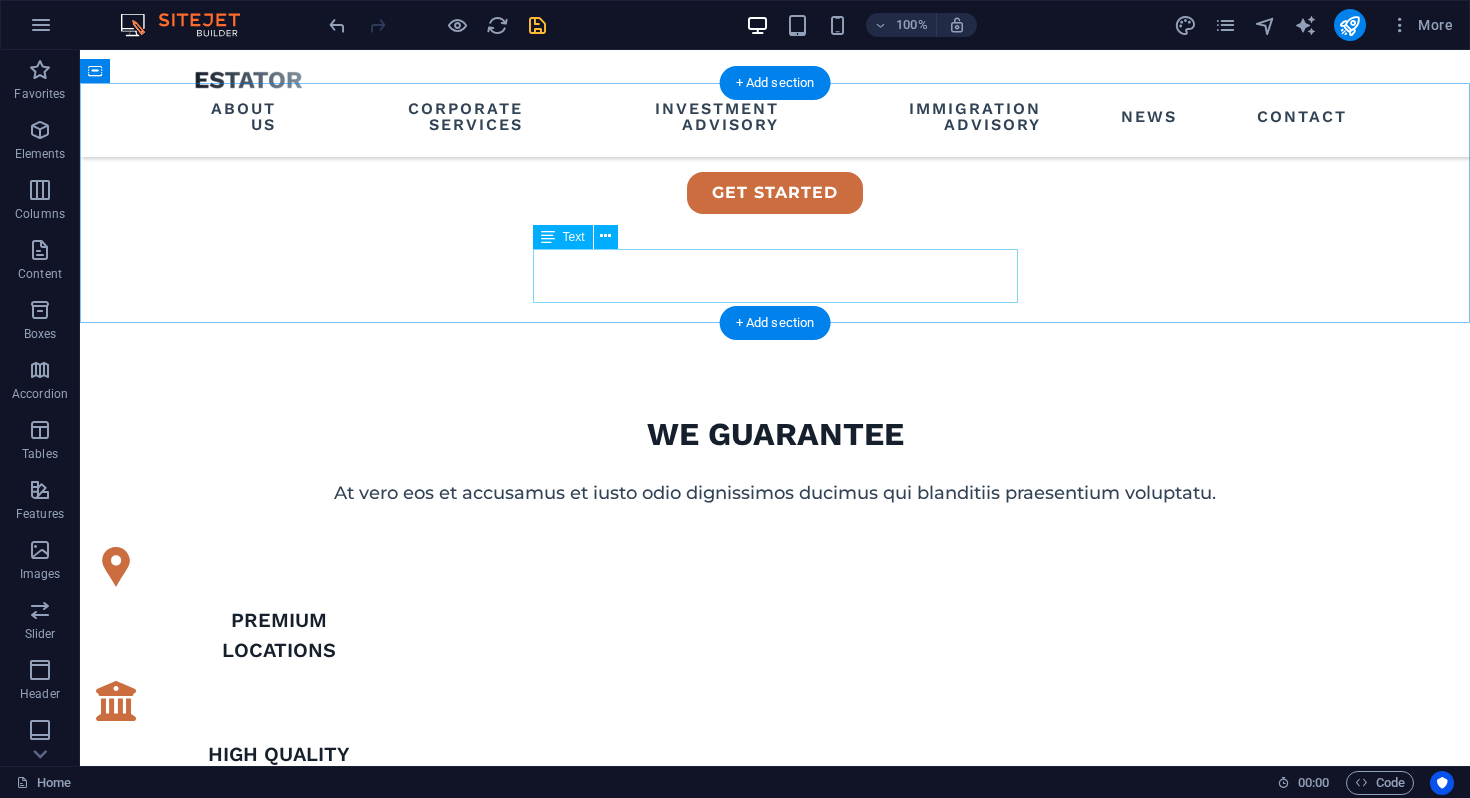 scroll, scrollTop: 0, scrollLeft: 0, axis: both 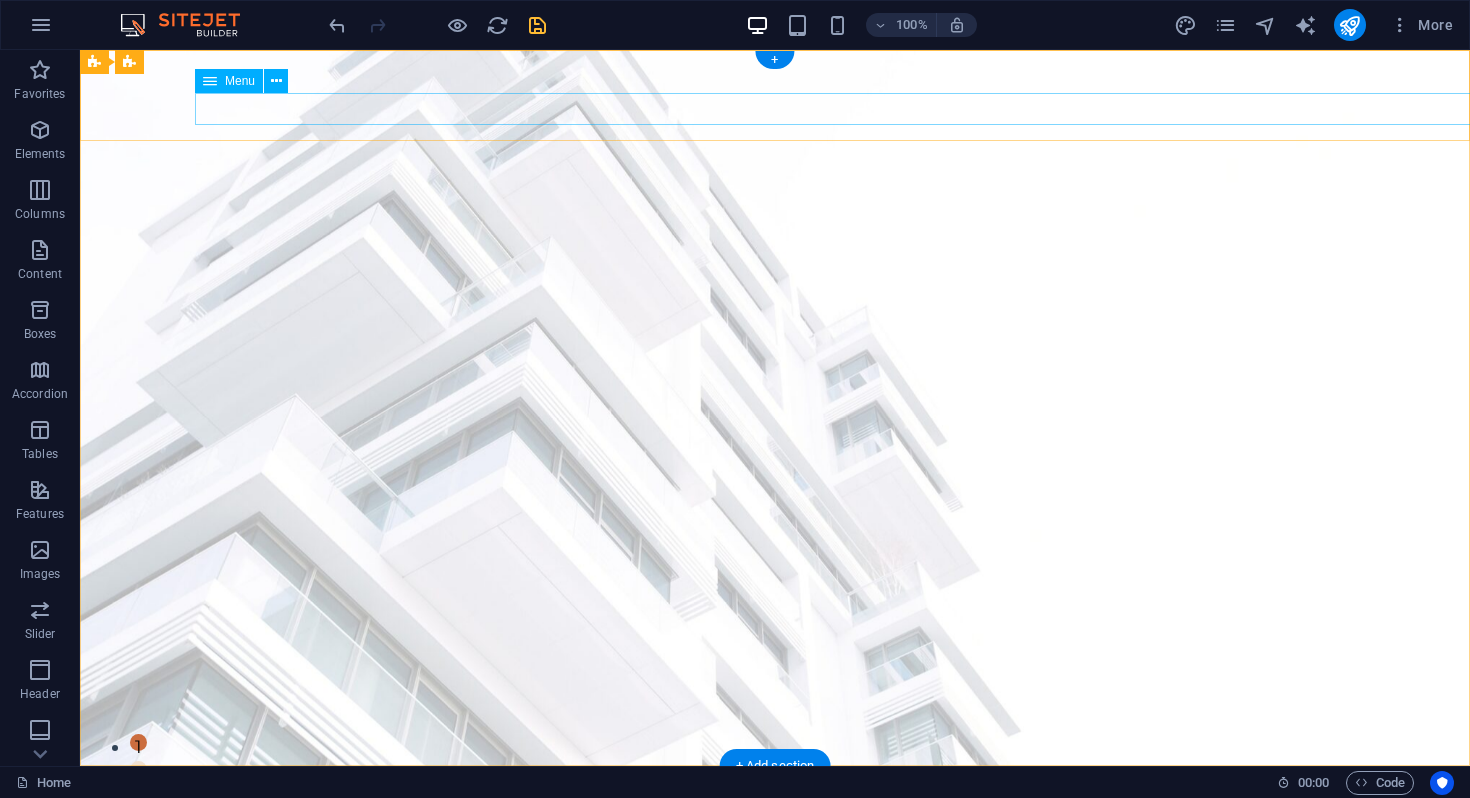 click on "About us Corporate Services Investment Advisory Immigration Advisory News Contact" at bounding box center (775, 833) 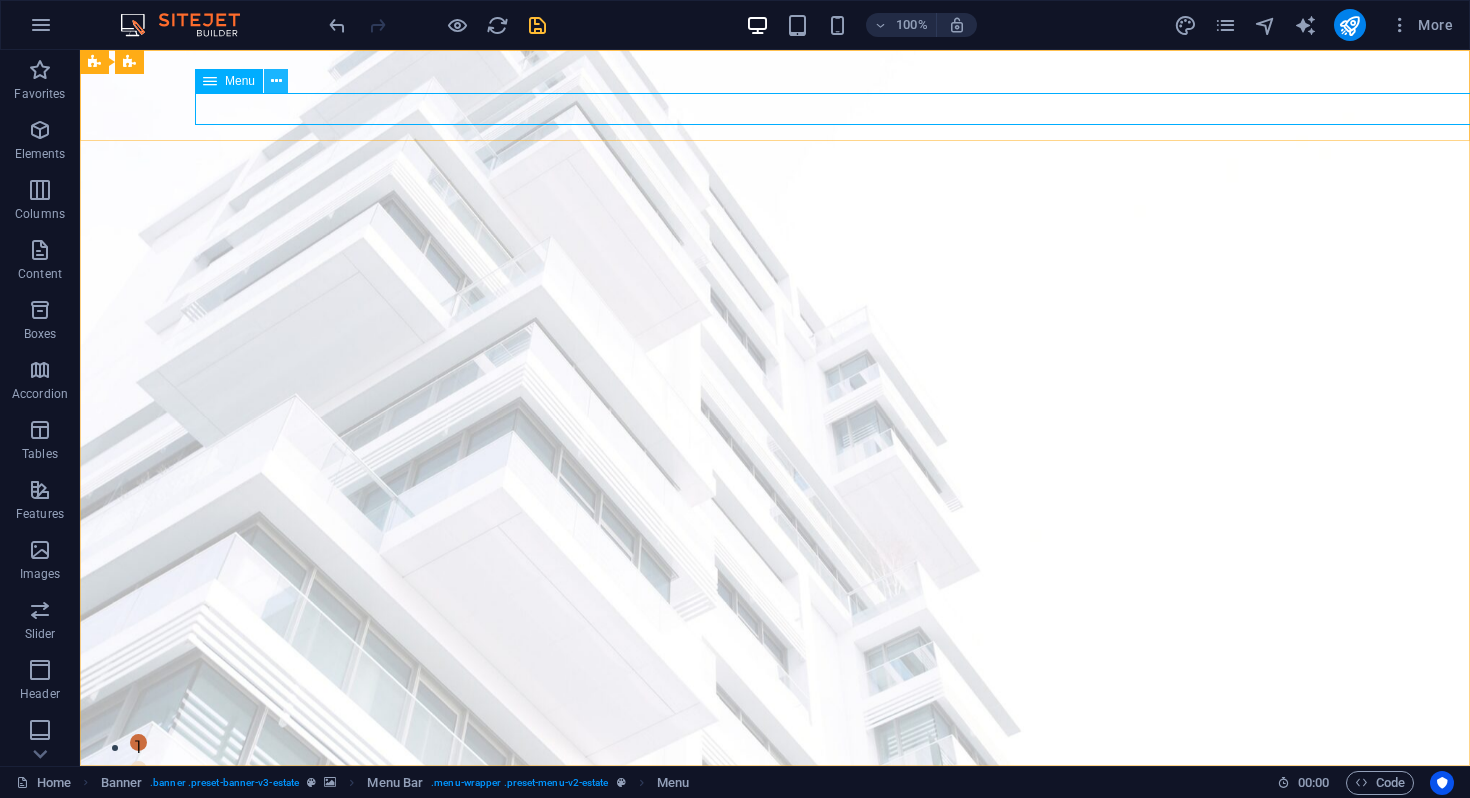click at bounding box center (276, 81) 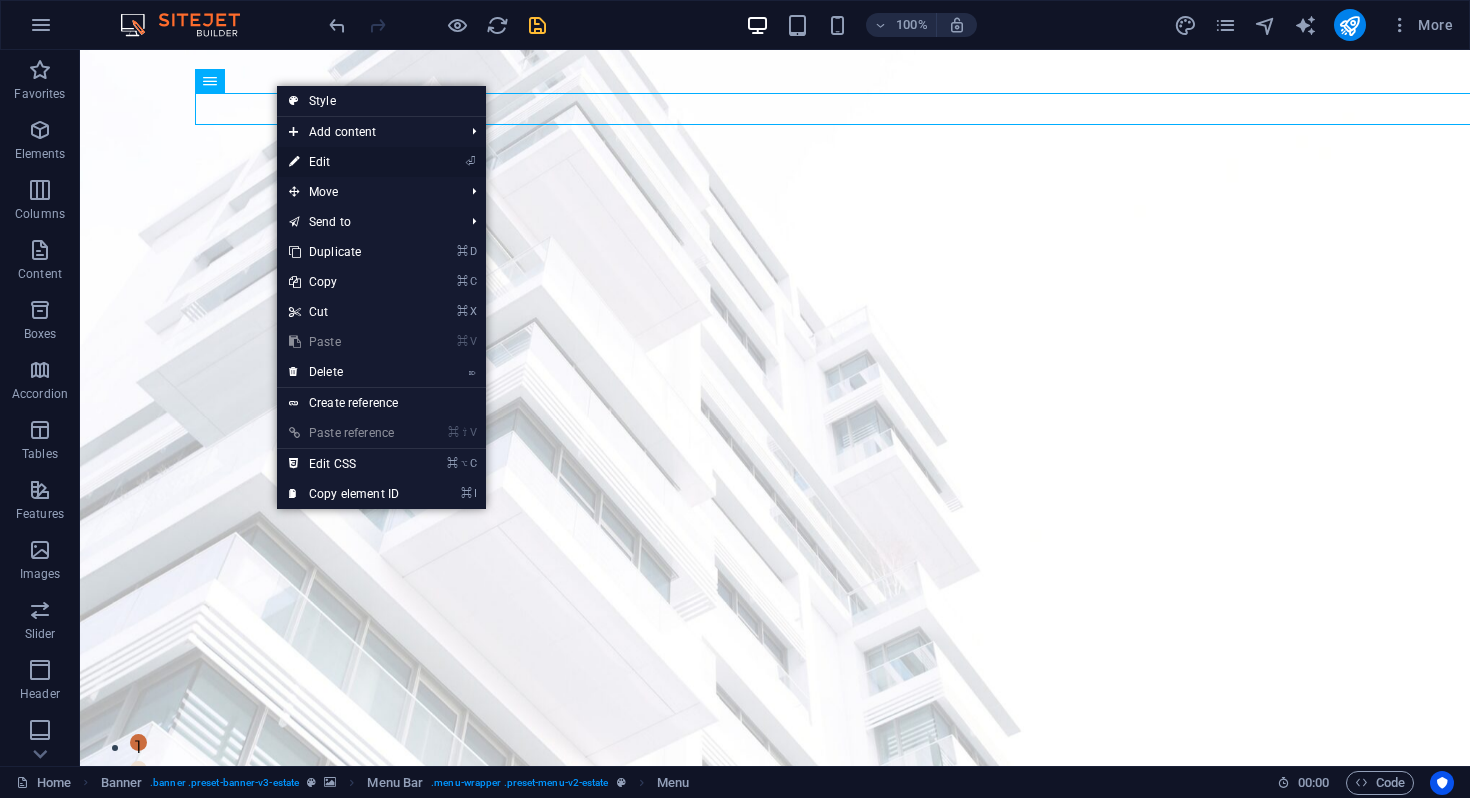 click on "⏎  Edit" at bounding box center [344, 162] 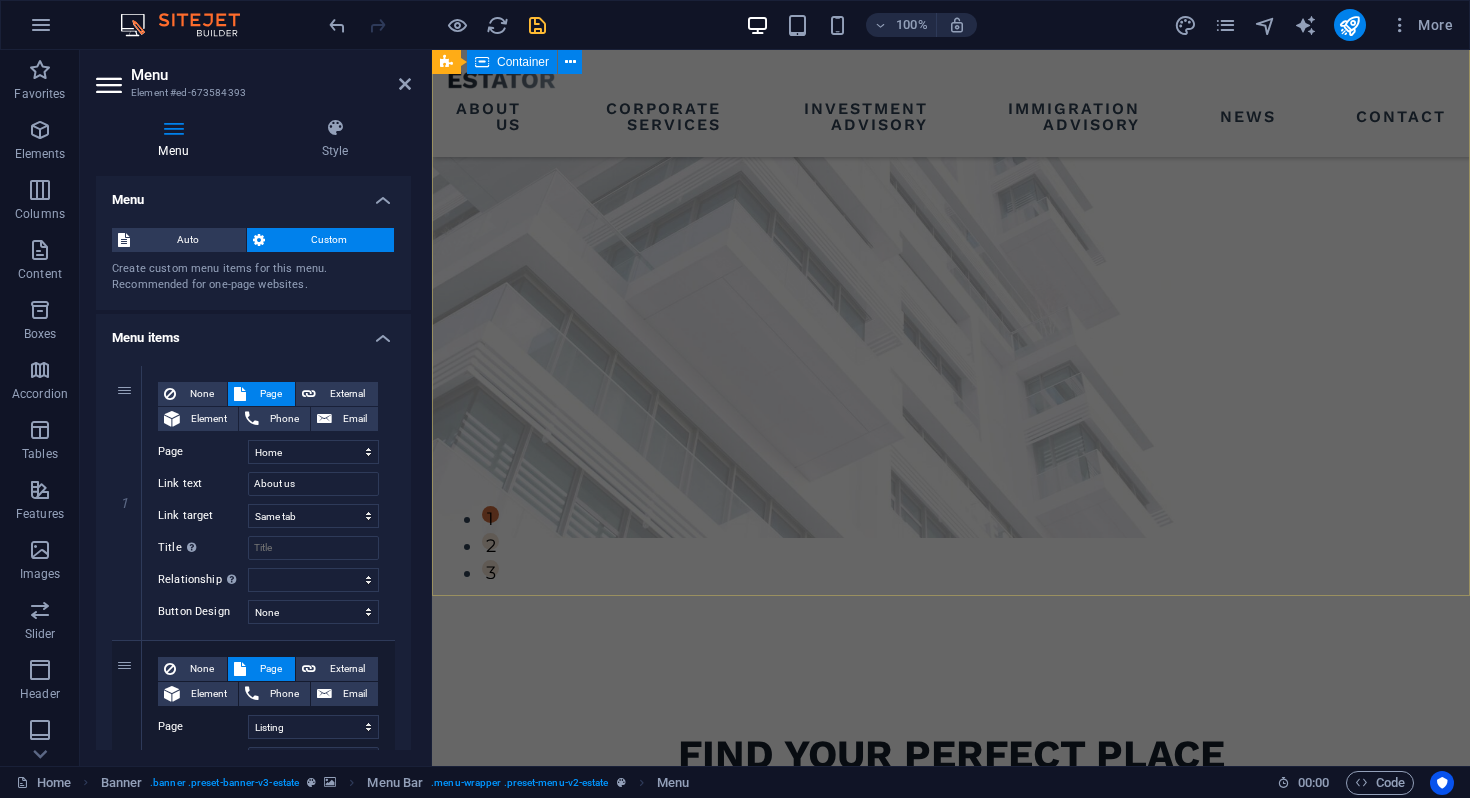 scroll, scrollTop: 244, scrollLeft: 0, axis: vertical 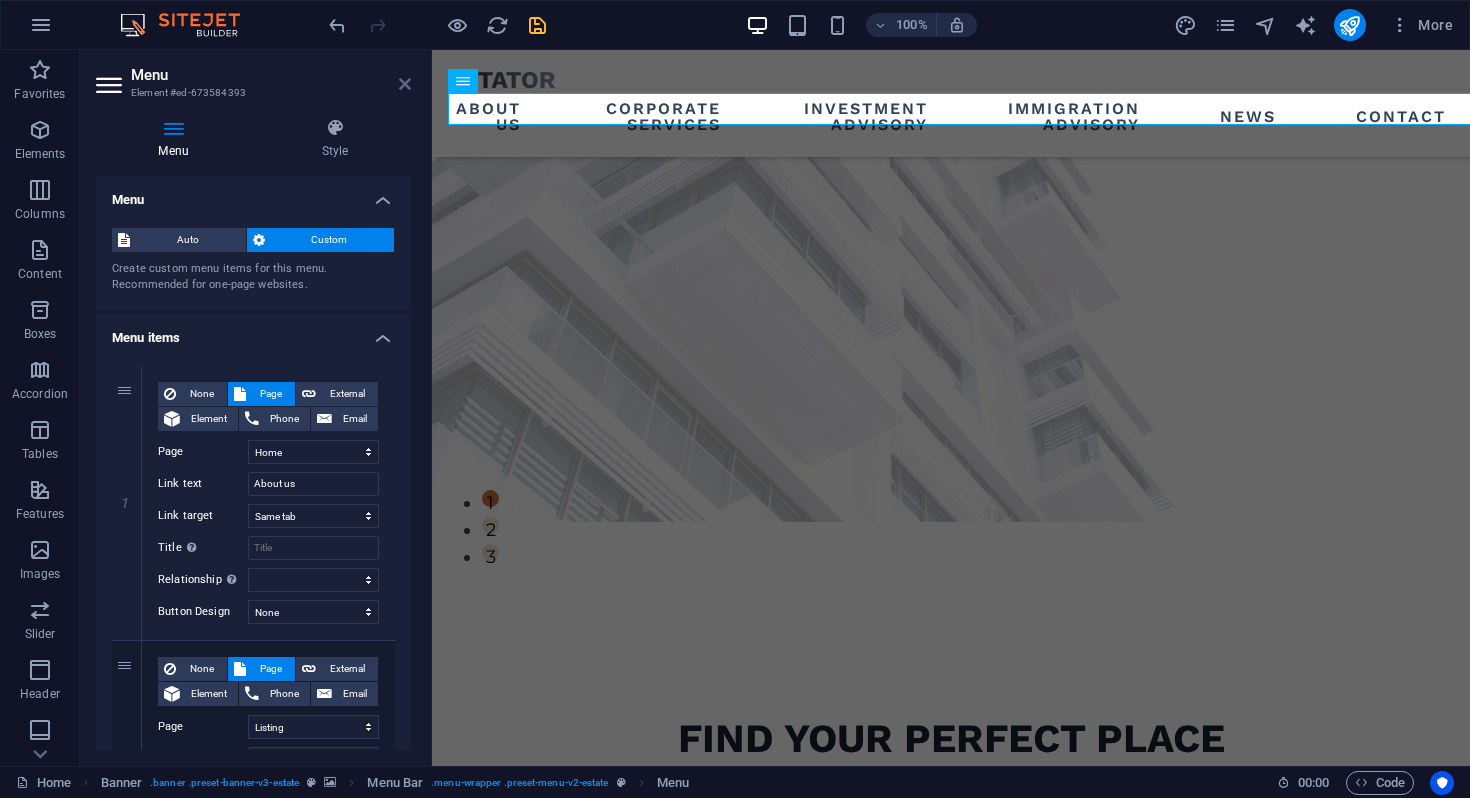 click at bounding box center (405, 84) 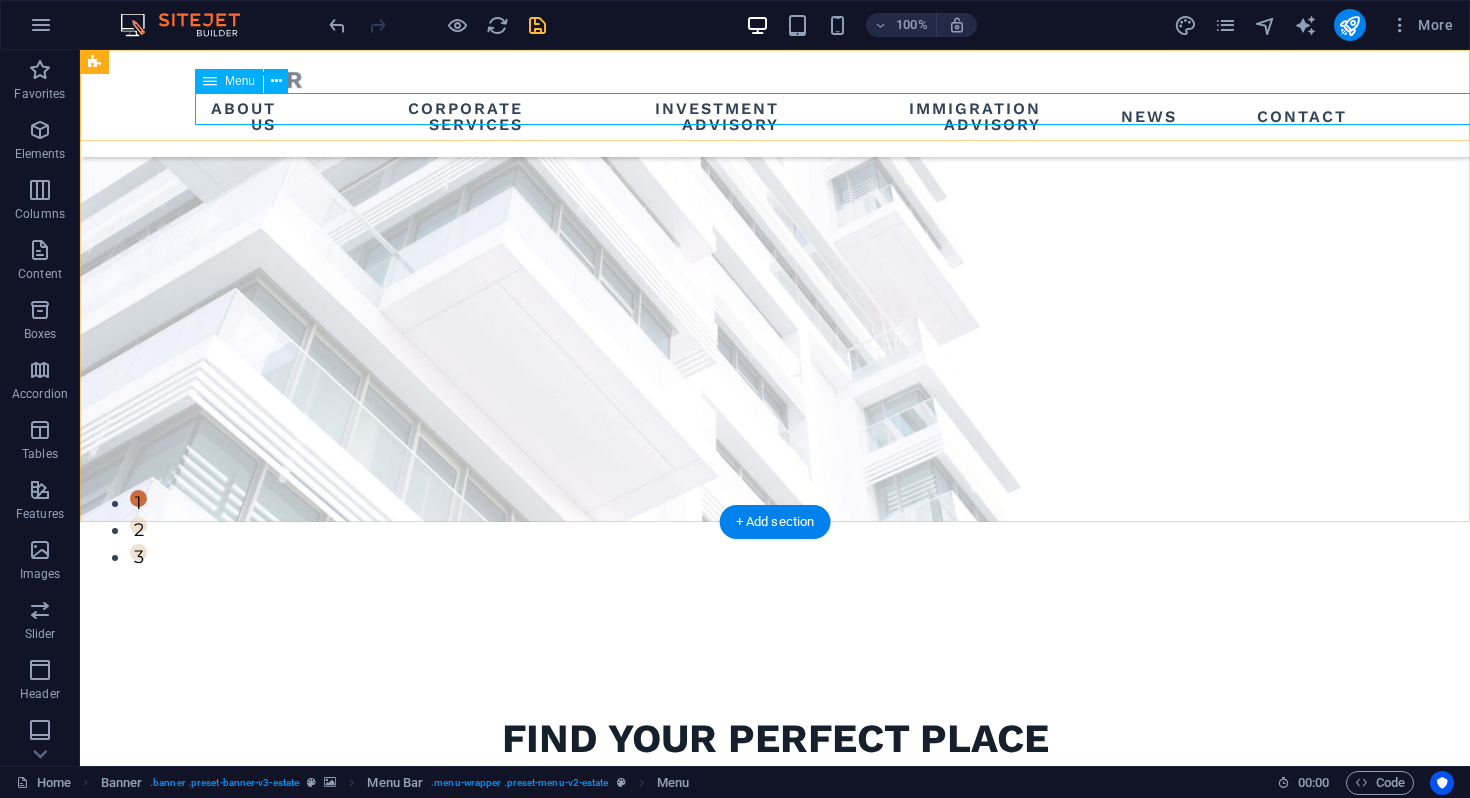 click on "About us Corporate Services Investment Advisory Immigration Advisory News Contact" at bounding box center [775, 117] 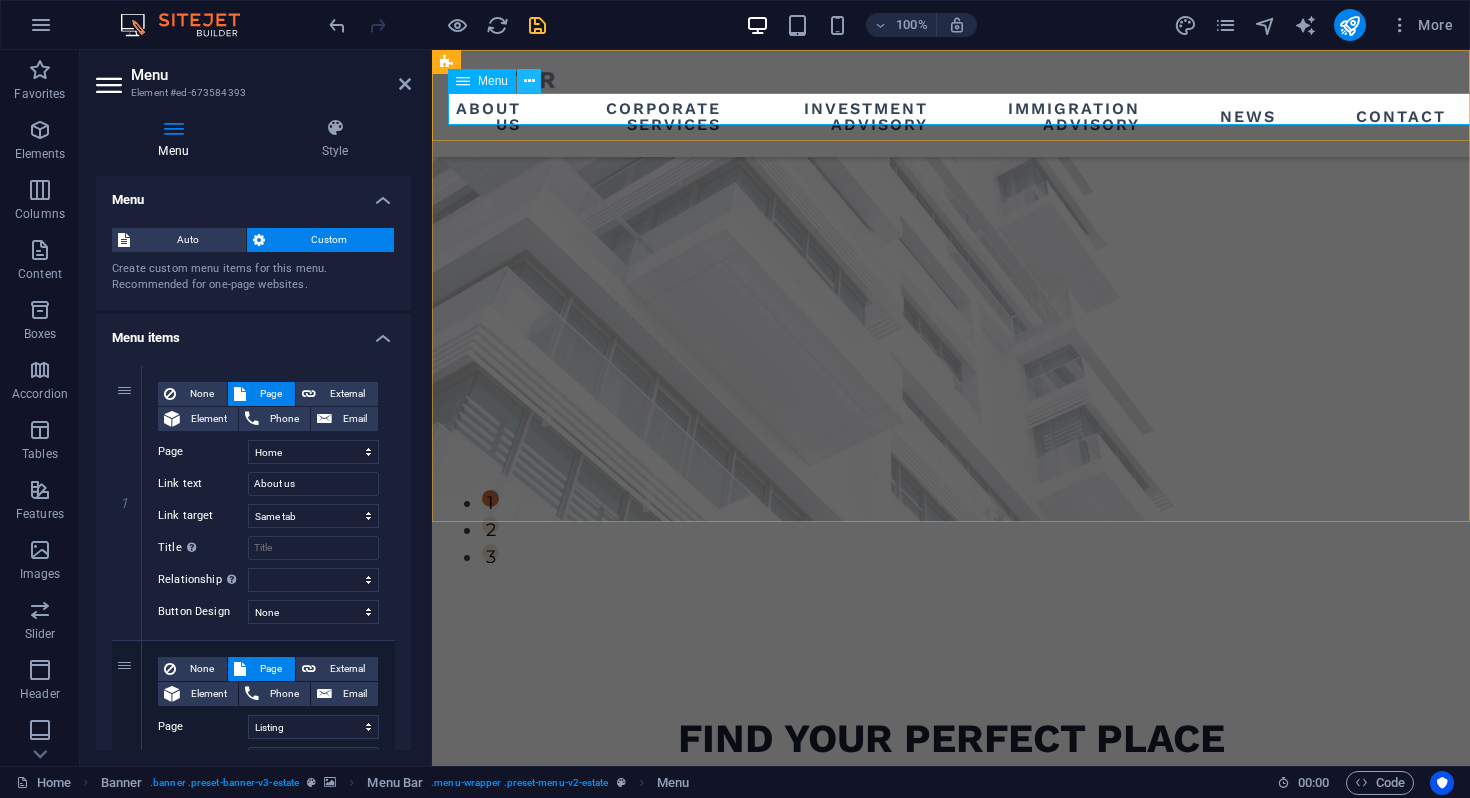 click at bounding box center (529, 81) 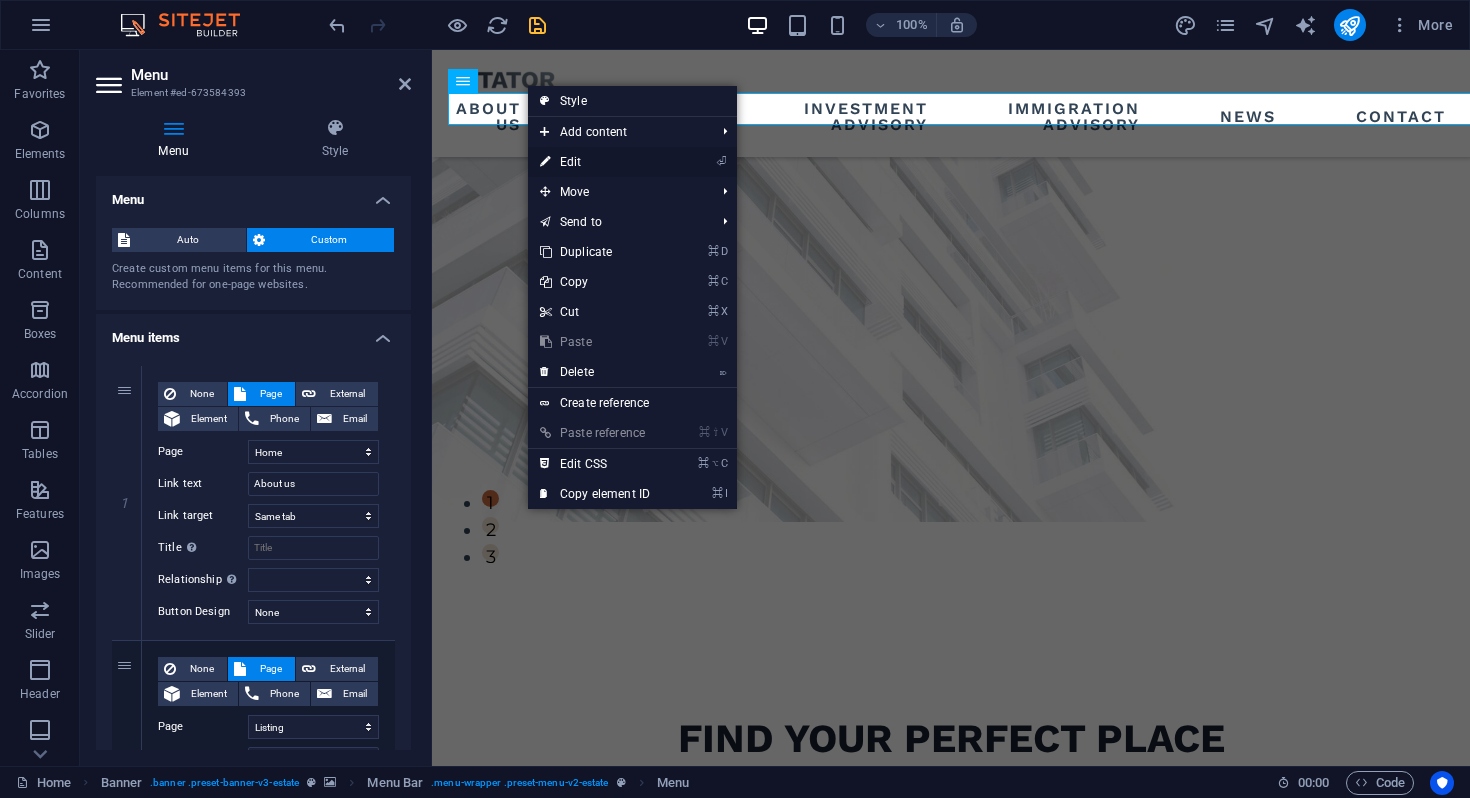 click on "⏎  Edit" at bounding box center [595, 162] 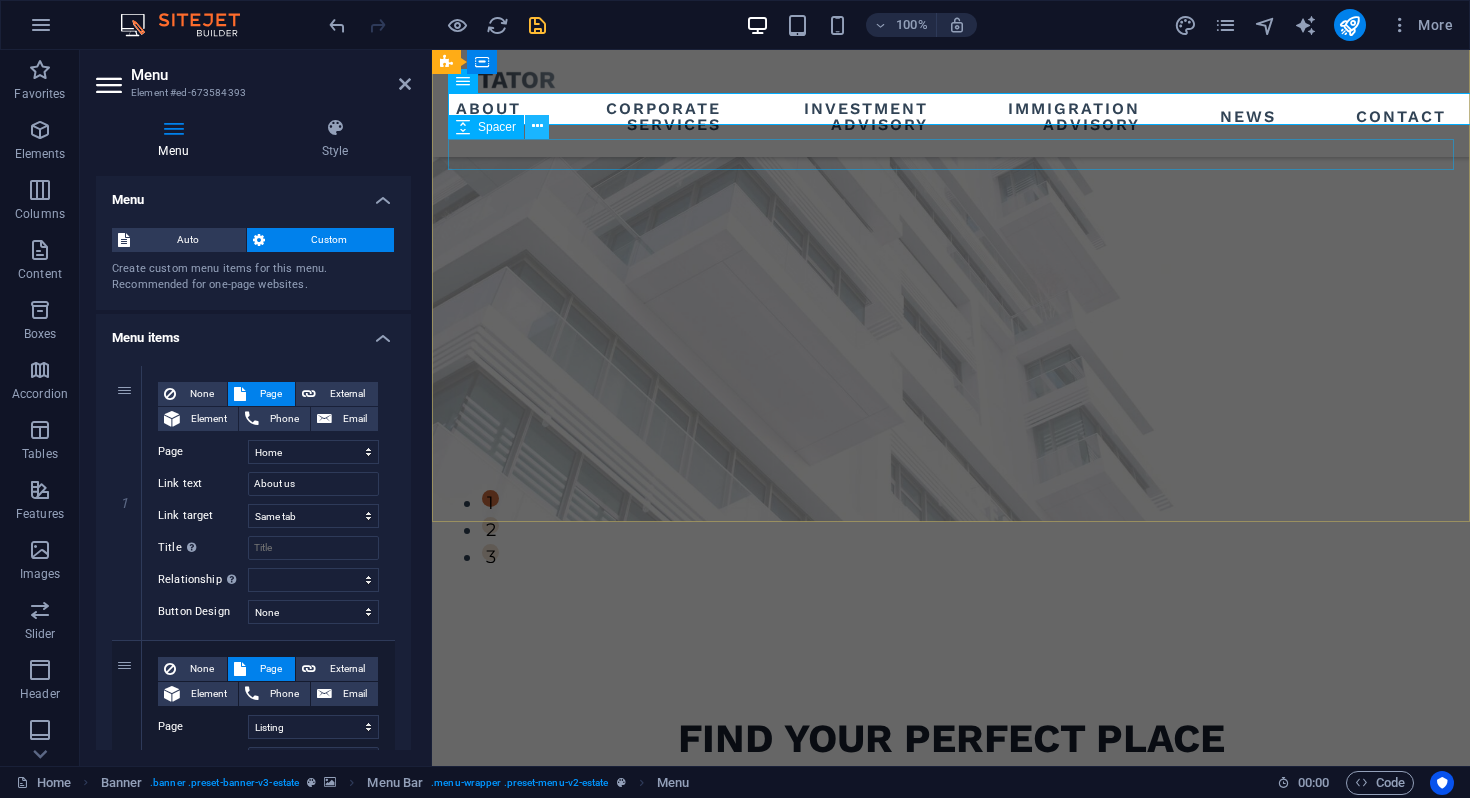 click at bounding box center [537, 127] 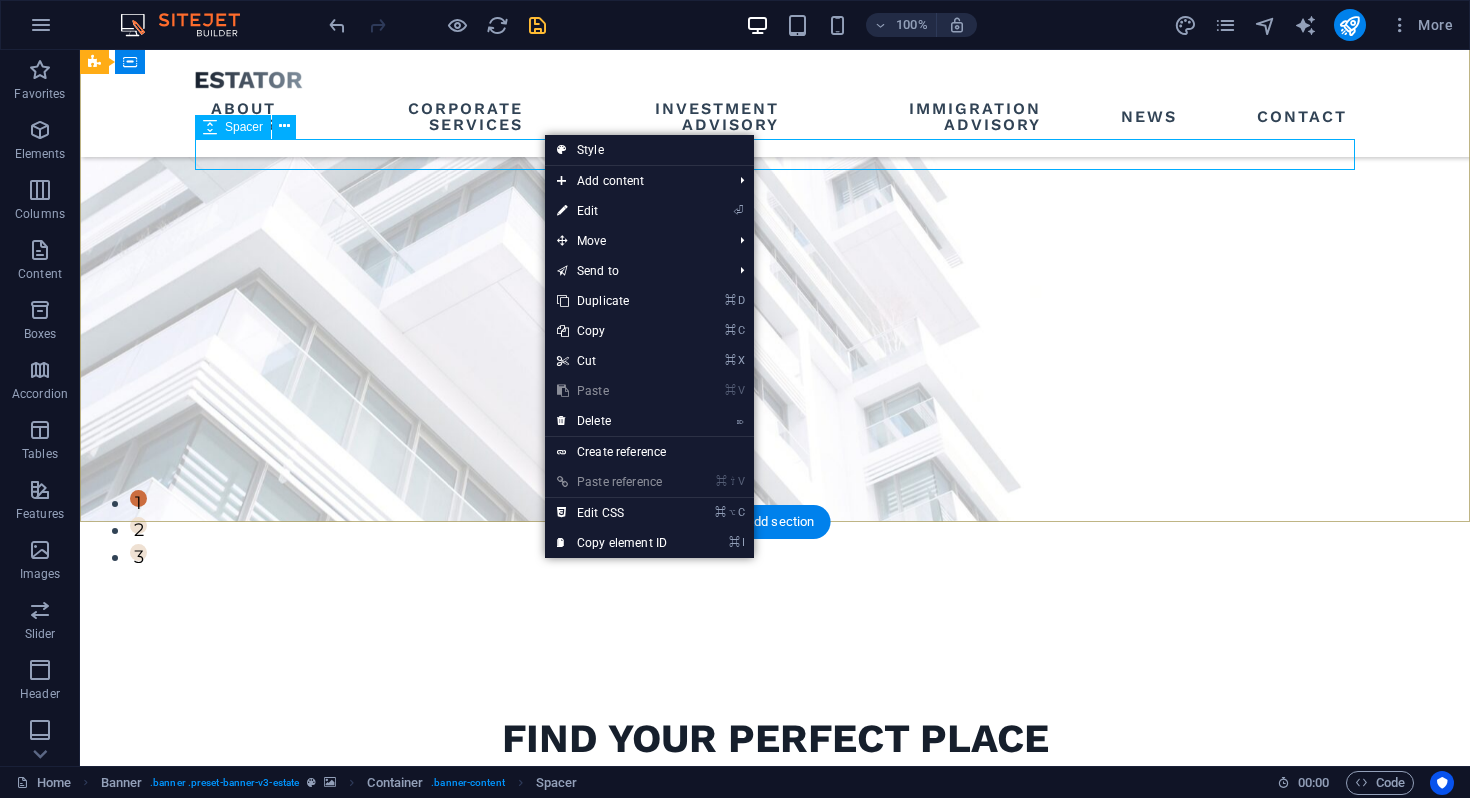 click at bounding box center (775, 780) 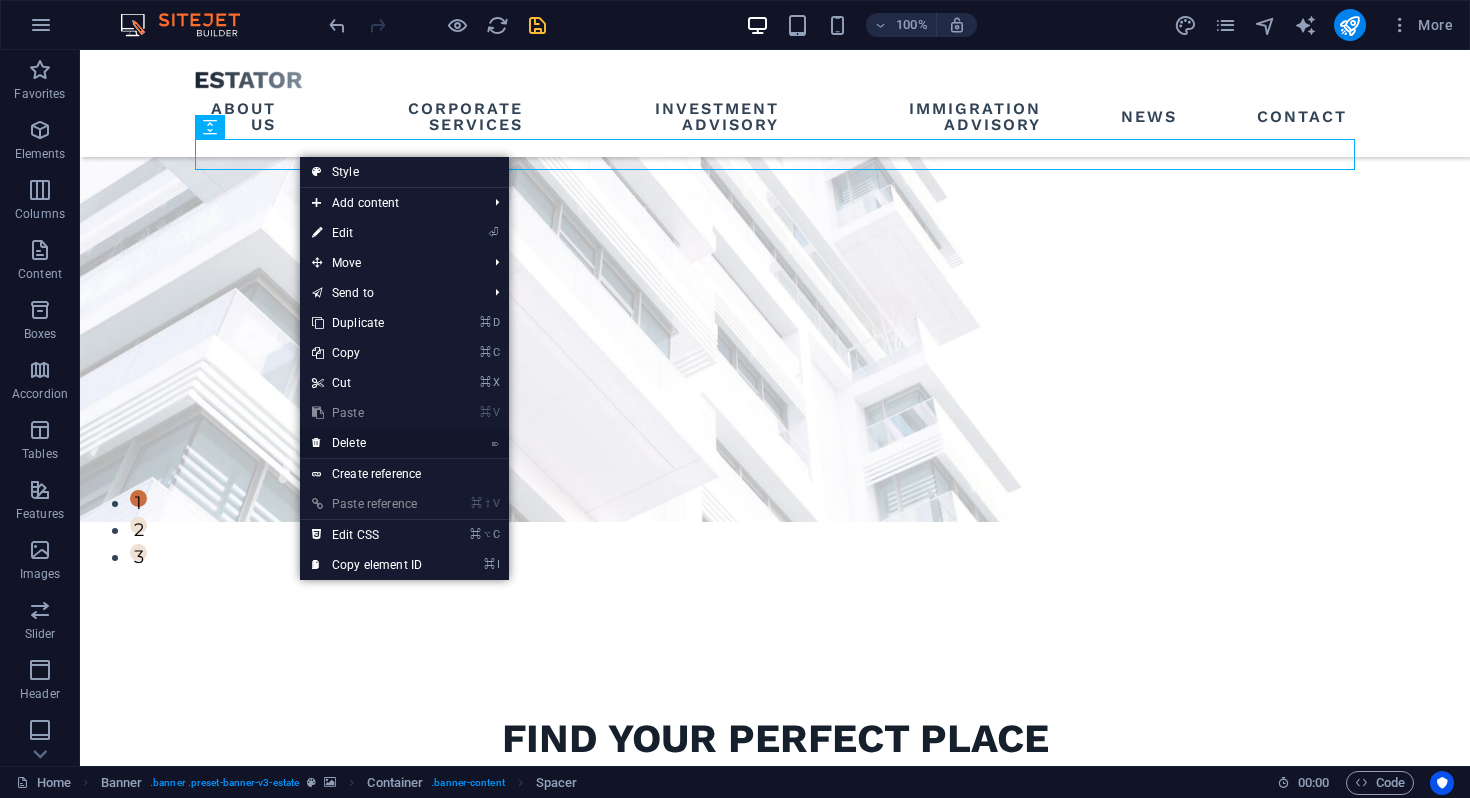 click on "⌦  Delete" at bounding box center (367, 443) 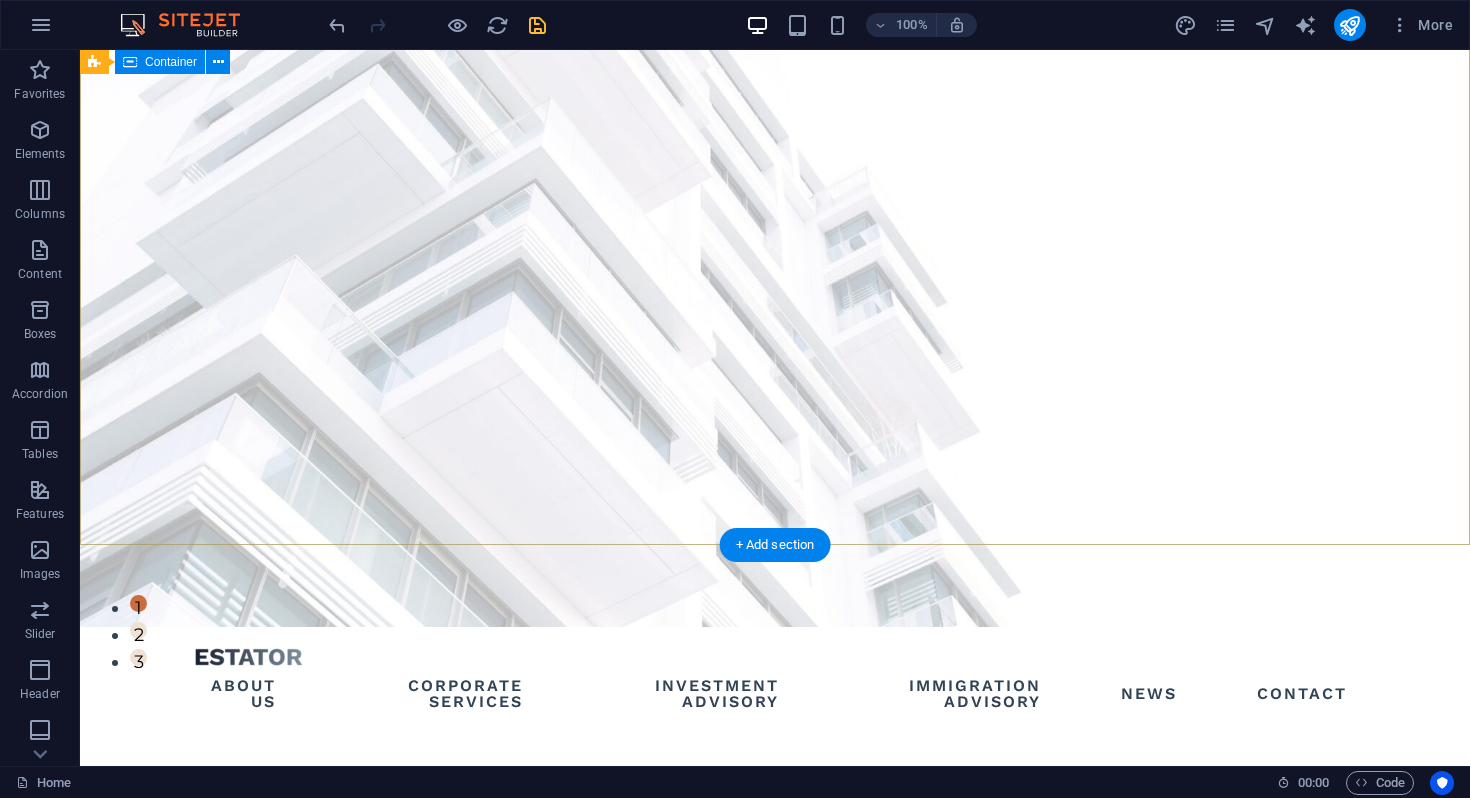 scroll, scrollTop: 0, scrollLeft: 0, axis: both 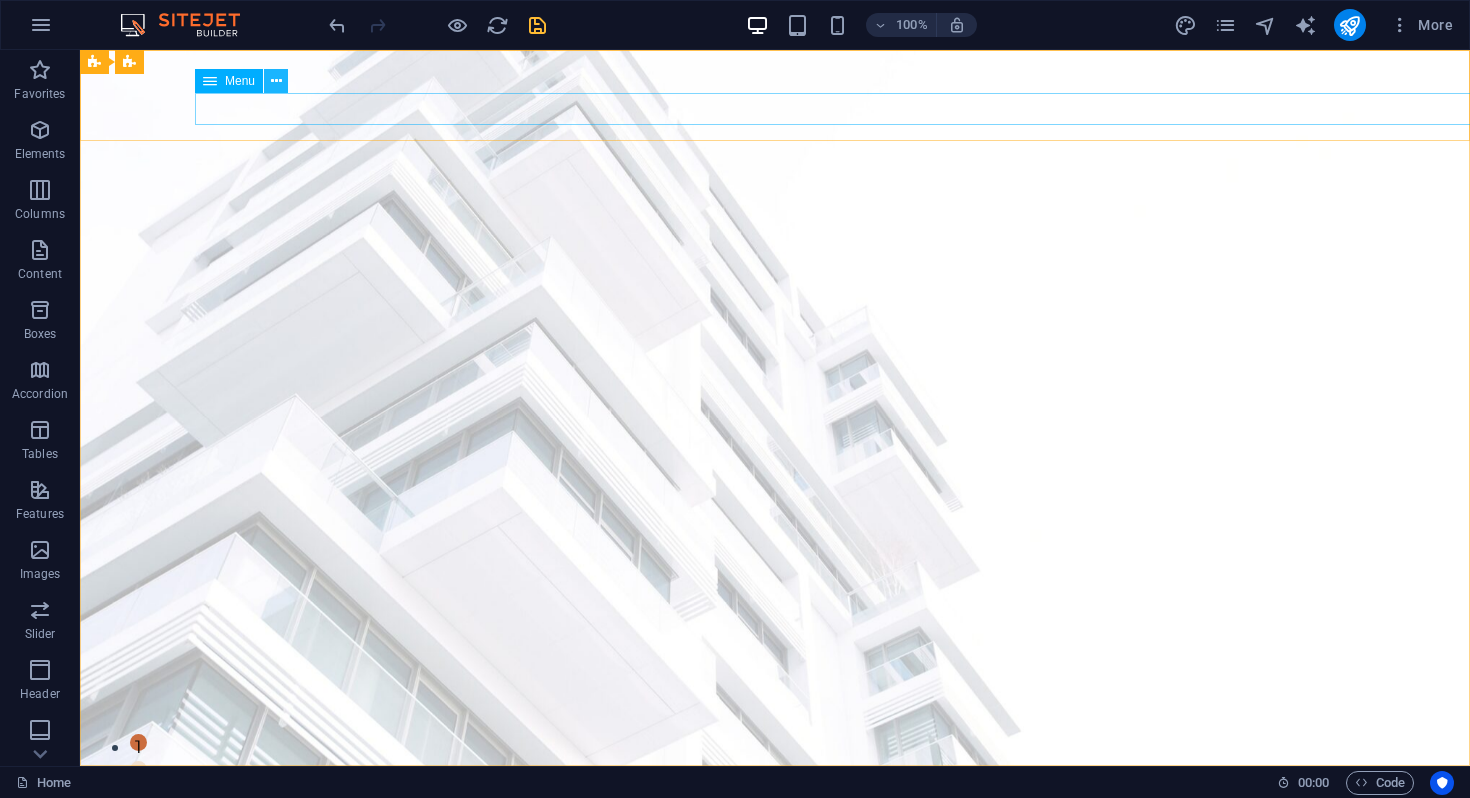 click at bounding box center (276, 81) 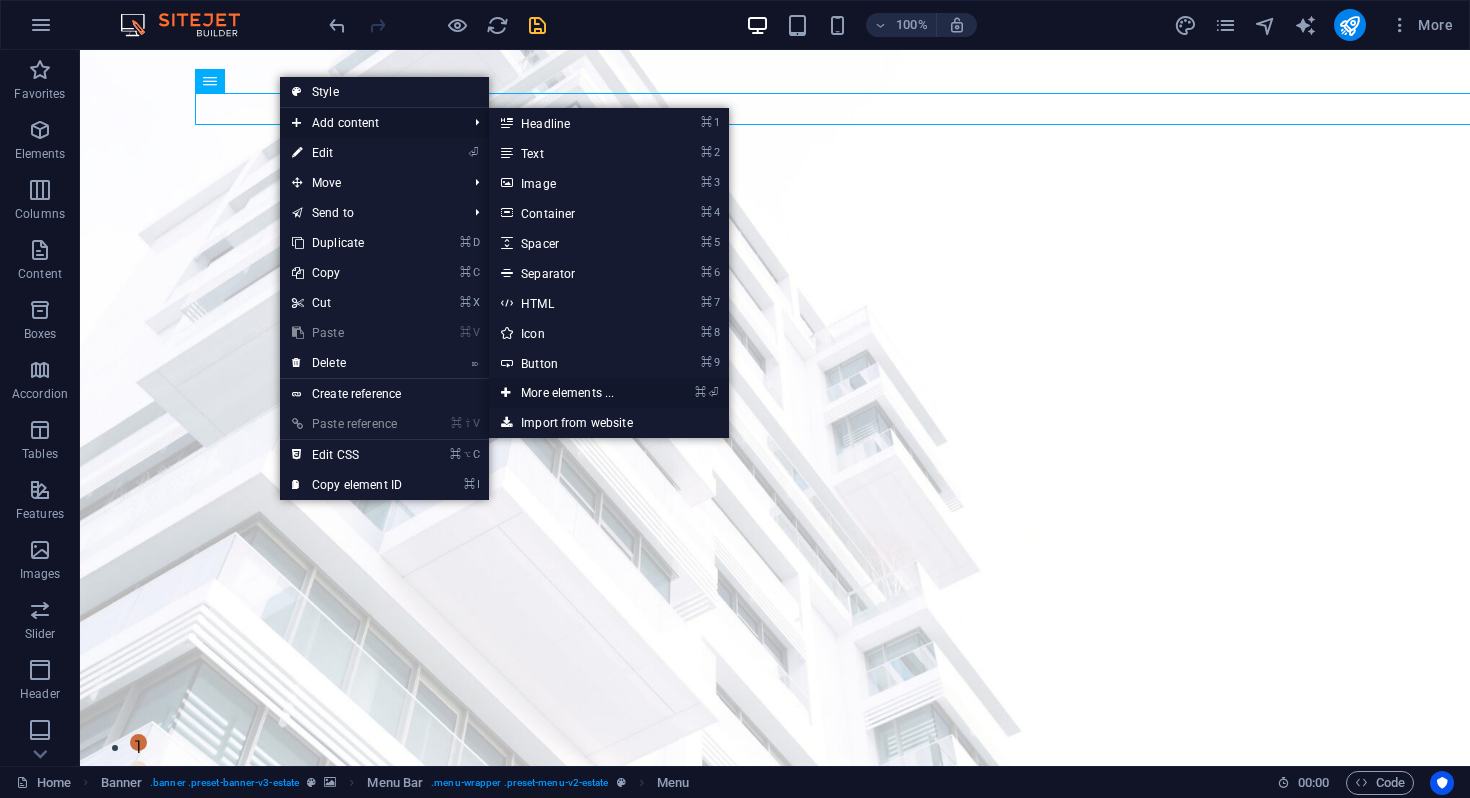 click on "⌘ ⏎  More elements ..." at bounding box center [571, 393] 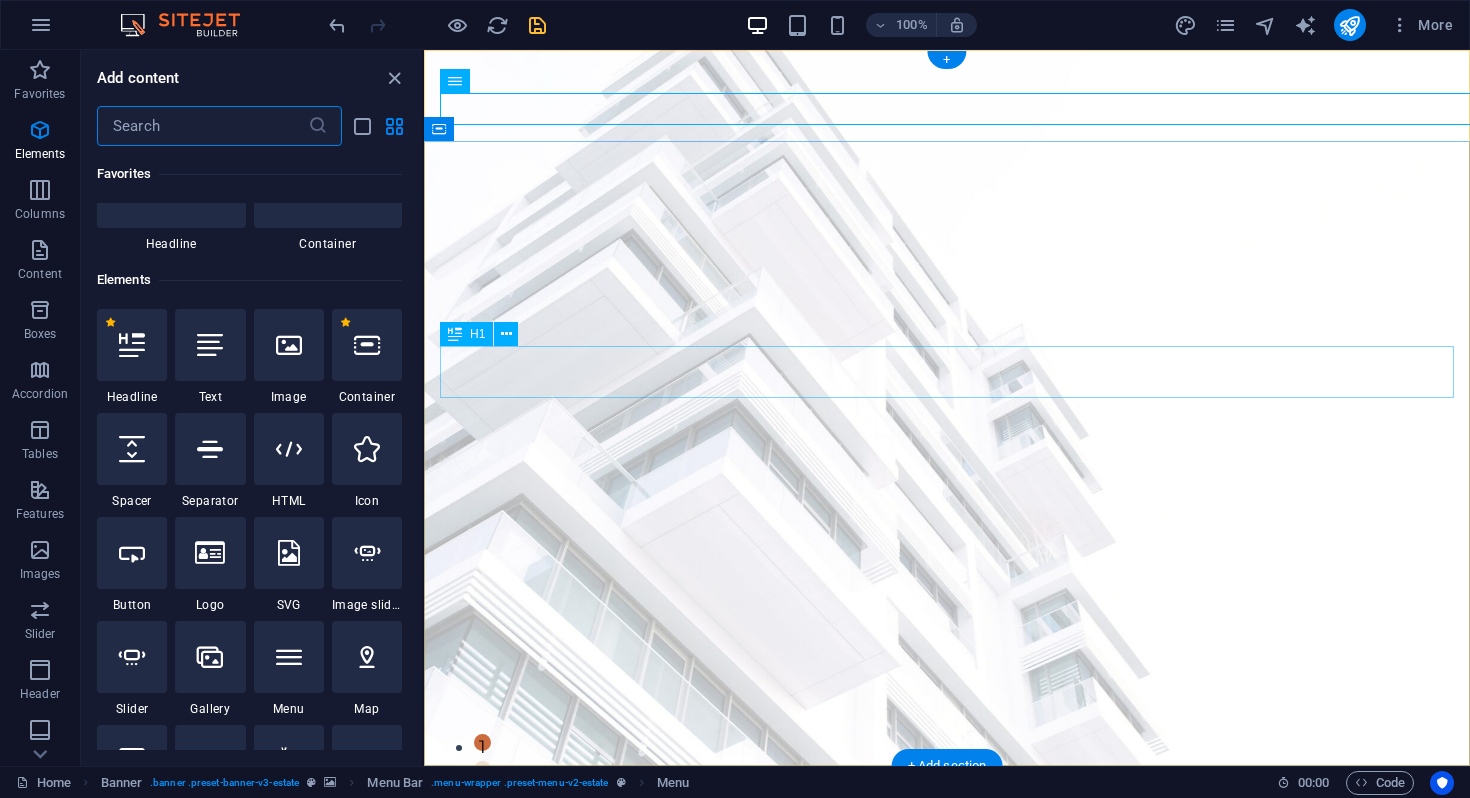 scroll, scrollTop: 213, scrollLeft: 0, axis: vertical 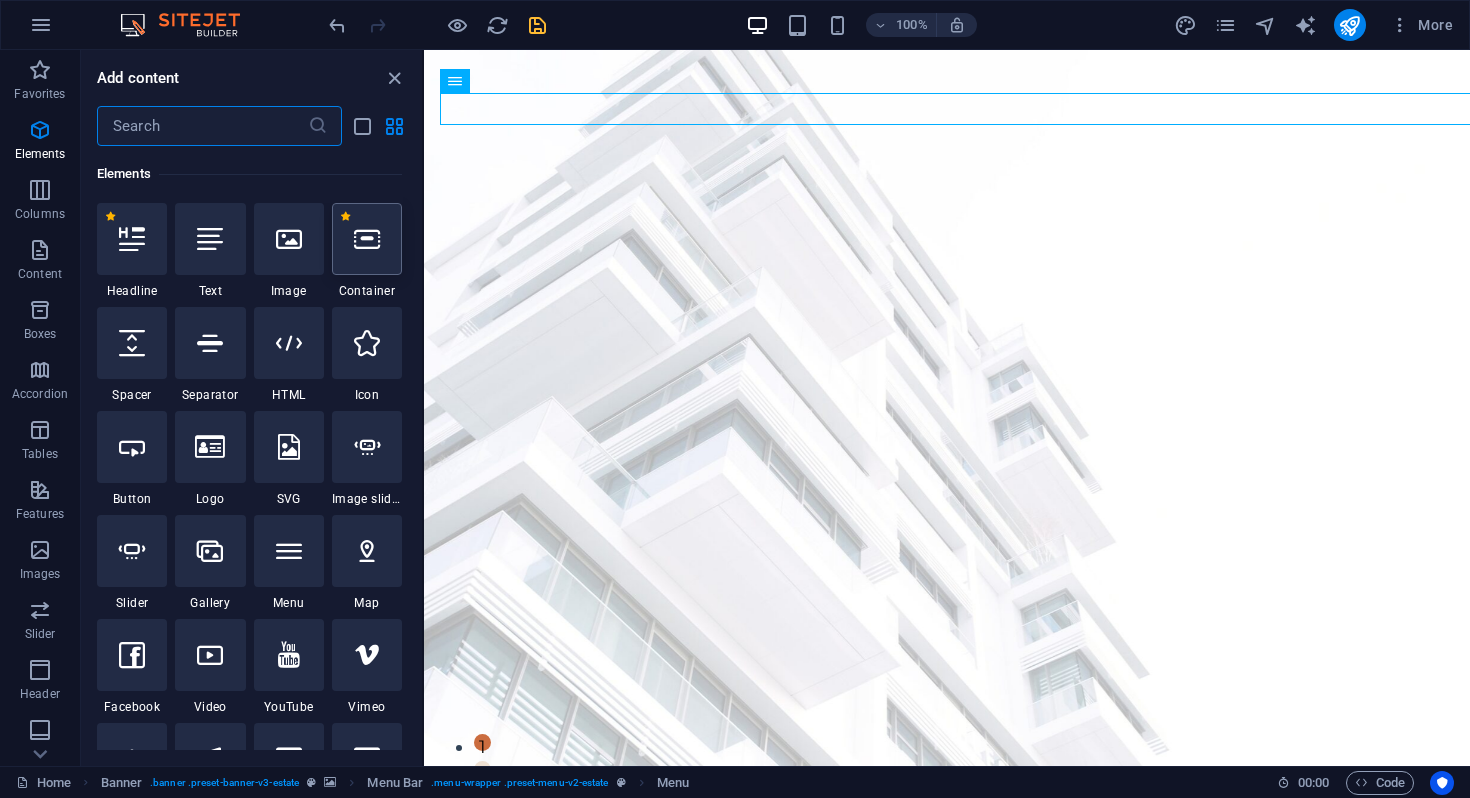 click at bounding box center [367, 239] 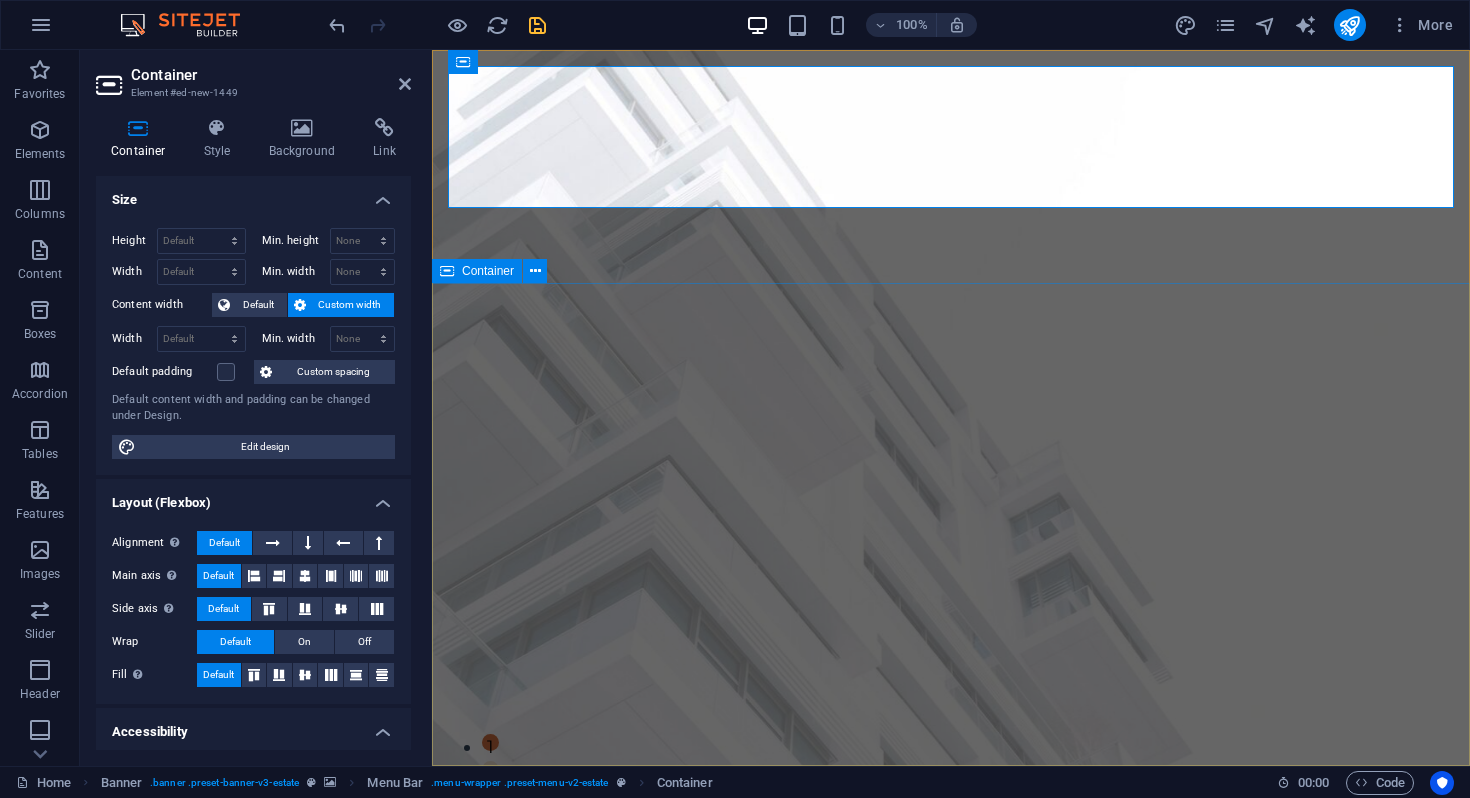 click on "FIND YOUR PERFECT PLACE At vero eos et accusamus et iusto odio dignissimos ducimus qui blanditiis praesentium voluptatum deleniti atque corrupti quos dolores et quas molestias excepturi sint occaecati cupiditate non provident. get started" at bounding box center [951, 1516] 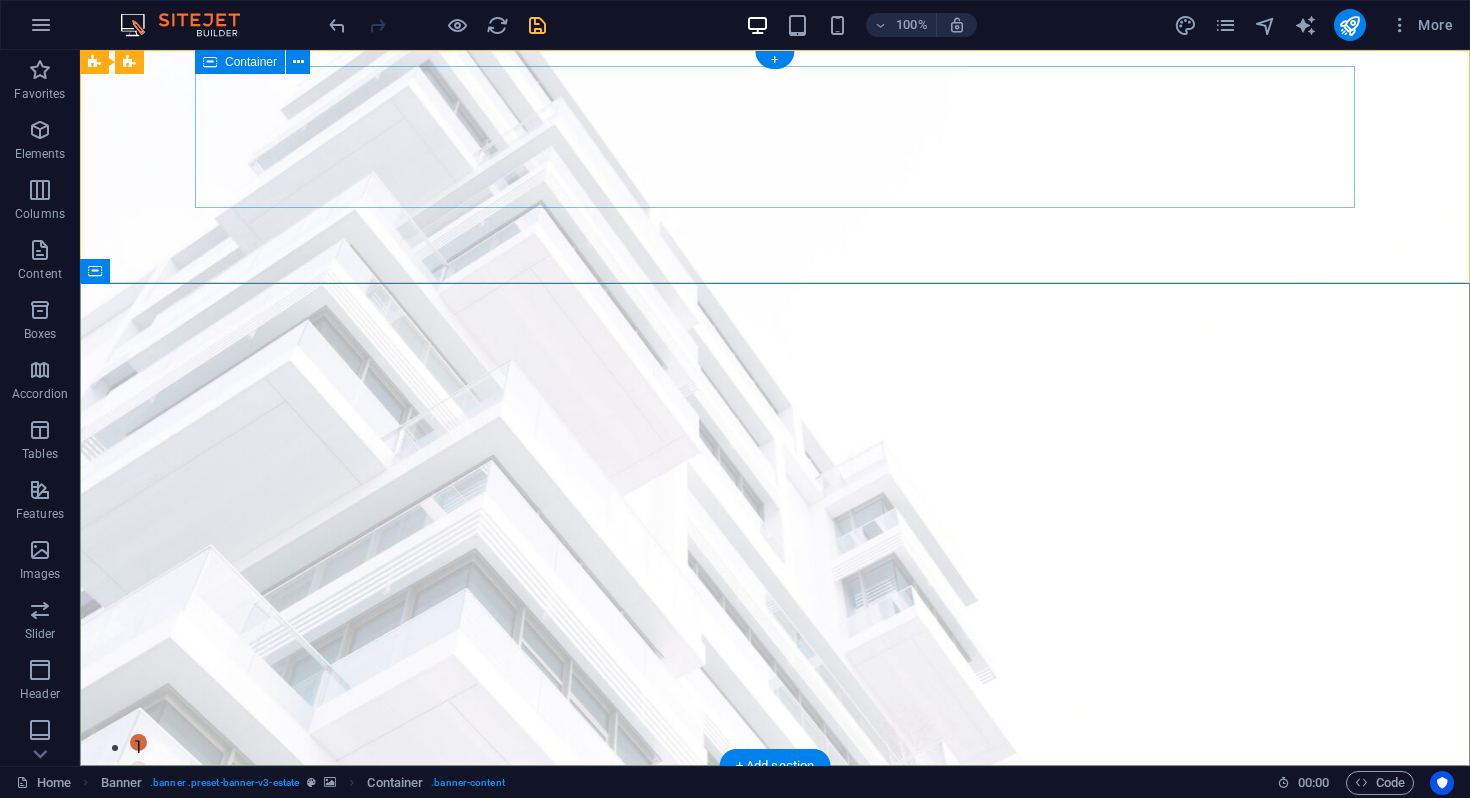 click on "Drop content here or  Add elements  Paste clipboard" at bounding box center (775, 1160) 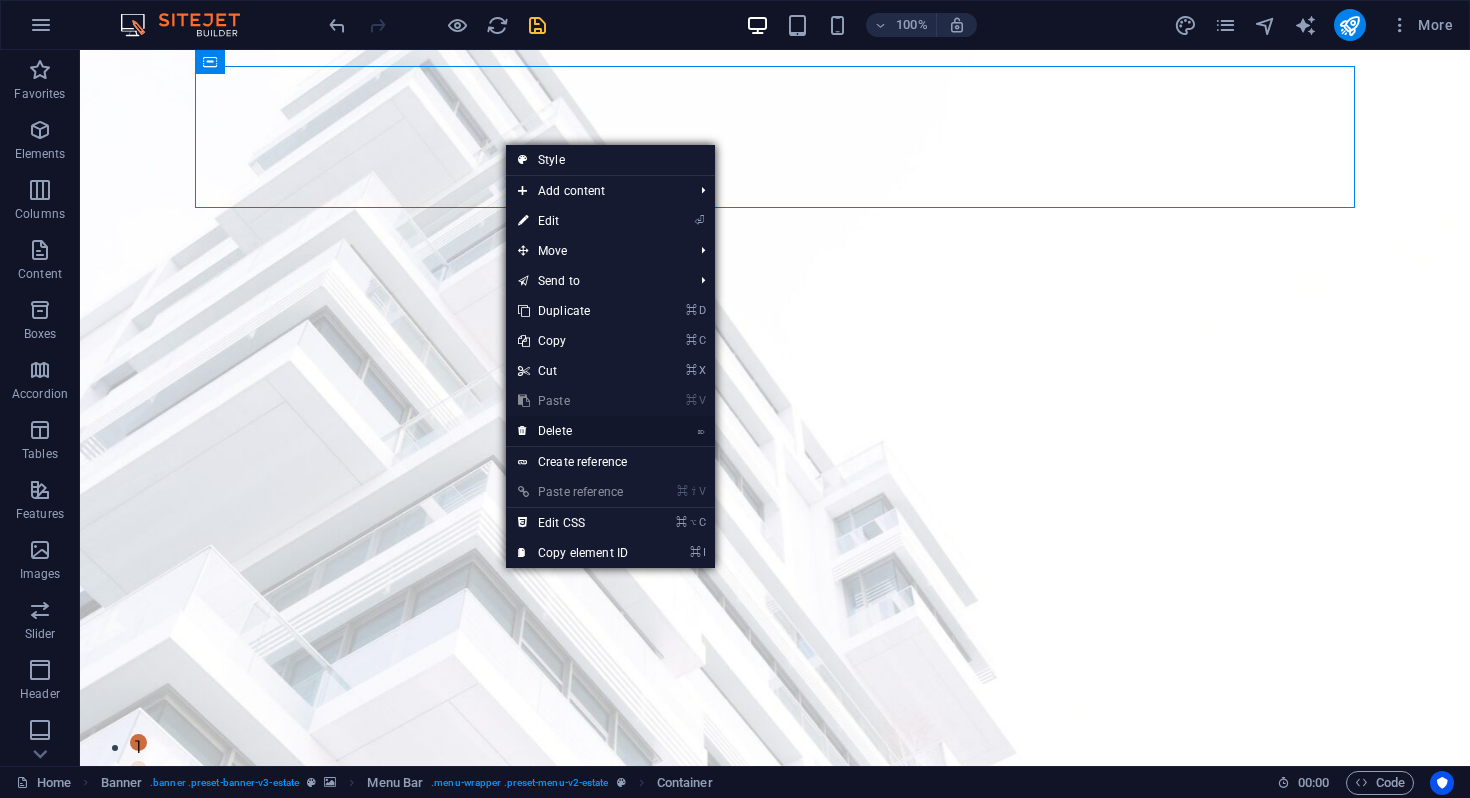 click on "⌦  Delete" at bounding box center [573, 431] 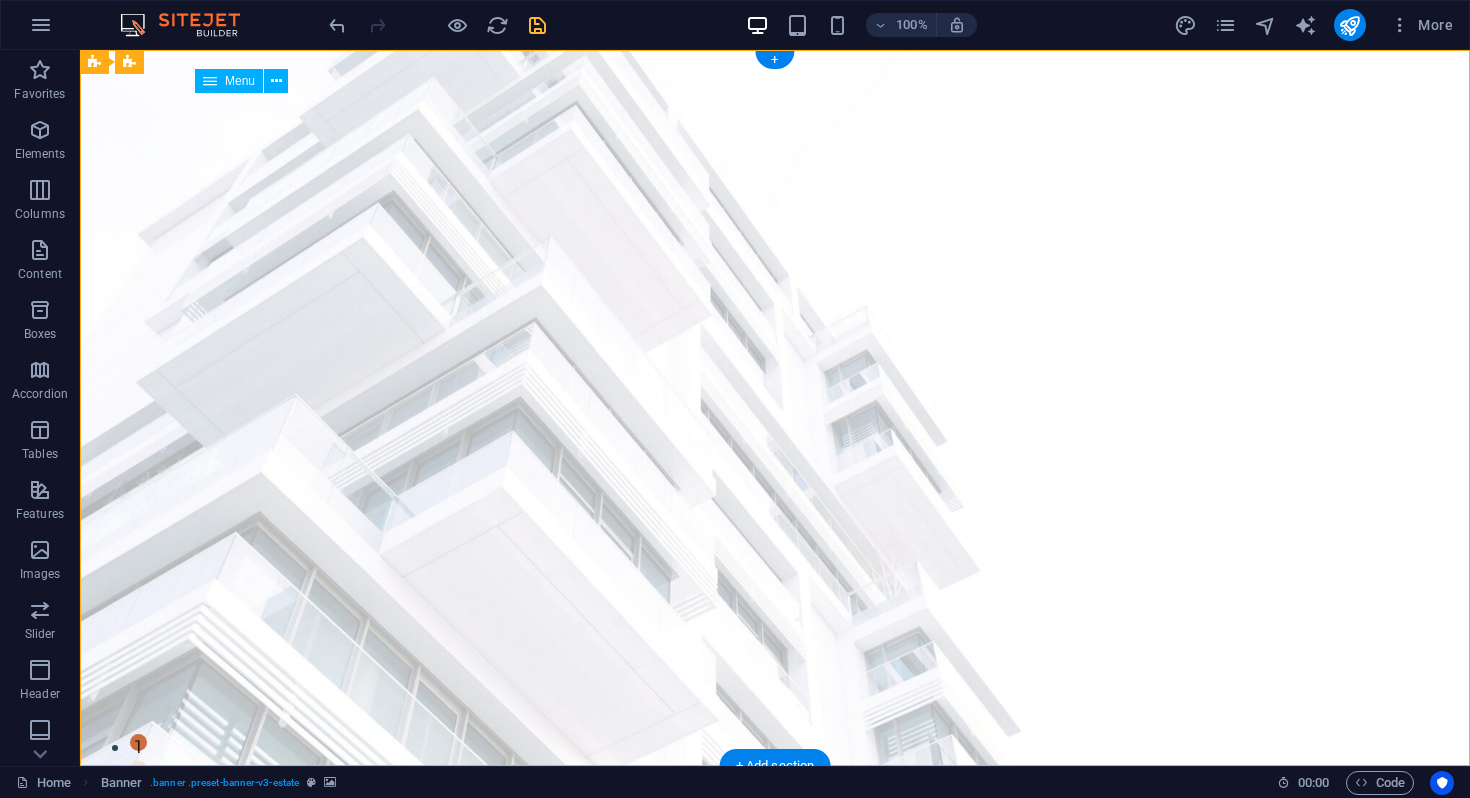 drag, startPoint x: 1456, startPoint y: 109, endPoint x: 1283, endPoint y: 112, distance: 173.02602 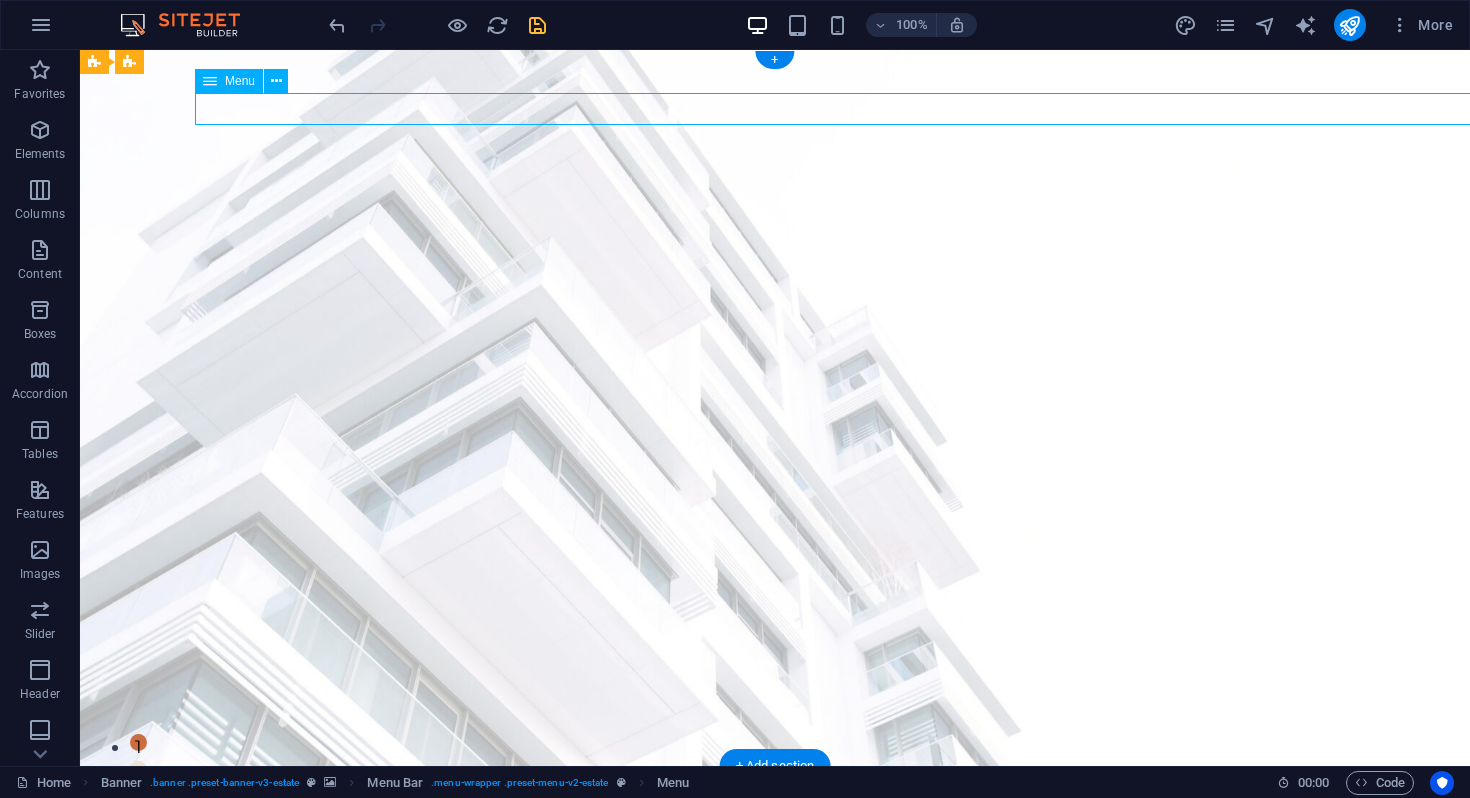 drag, startPoint x: 1350, startPoint y: 105, endPoint x: 1089, endPoint y: 110, distance: 261.04788 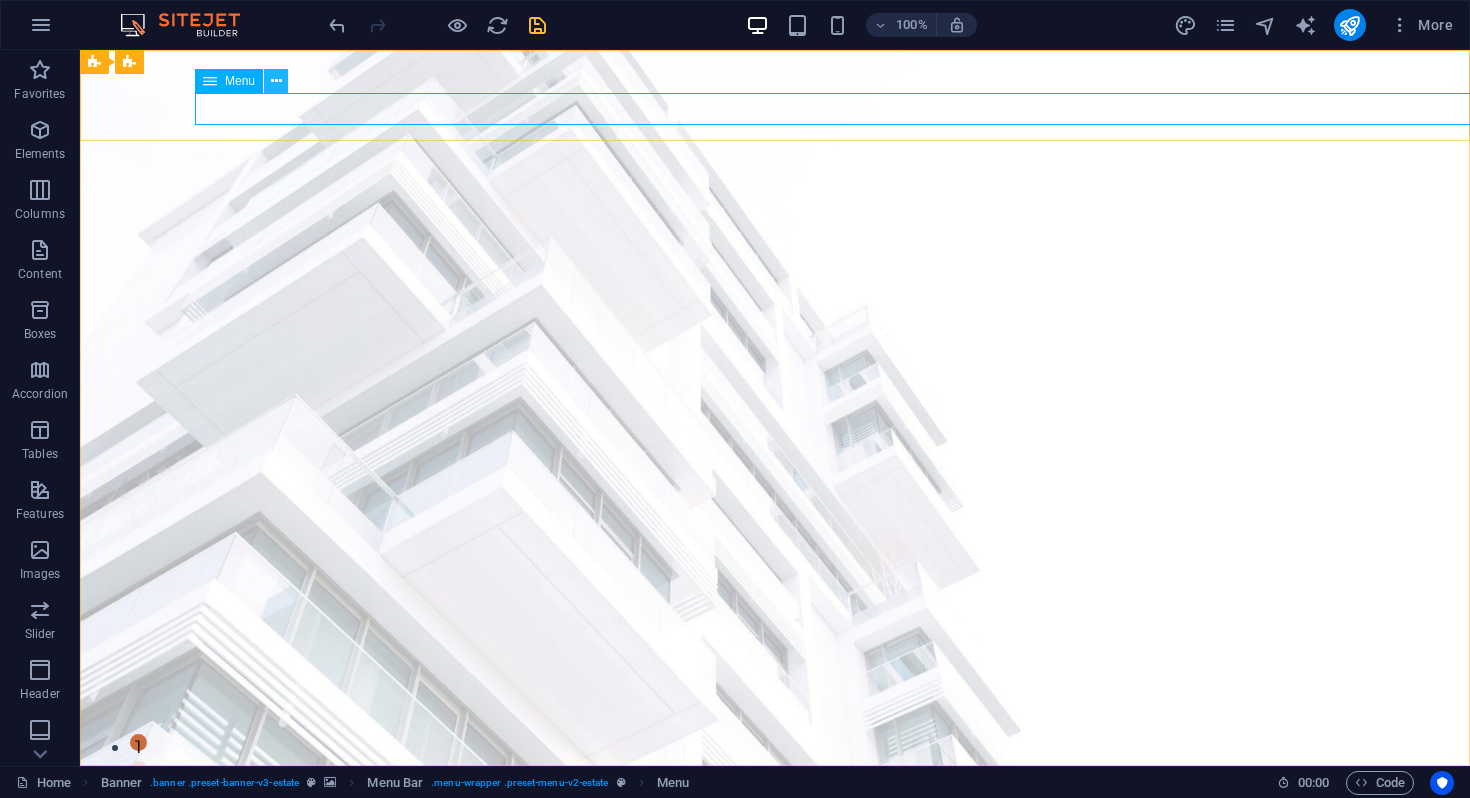 click at bounding box center [276, 81] 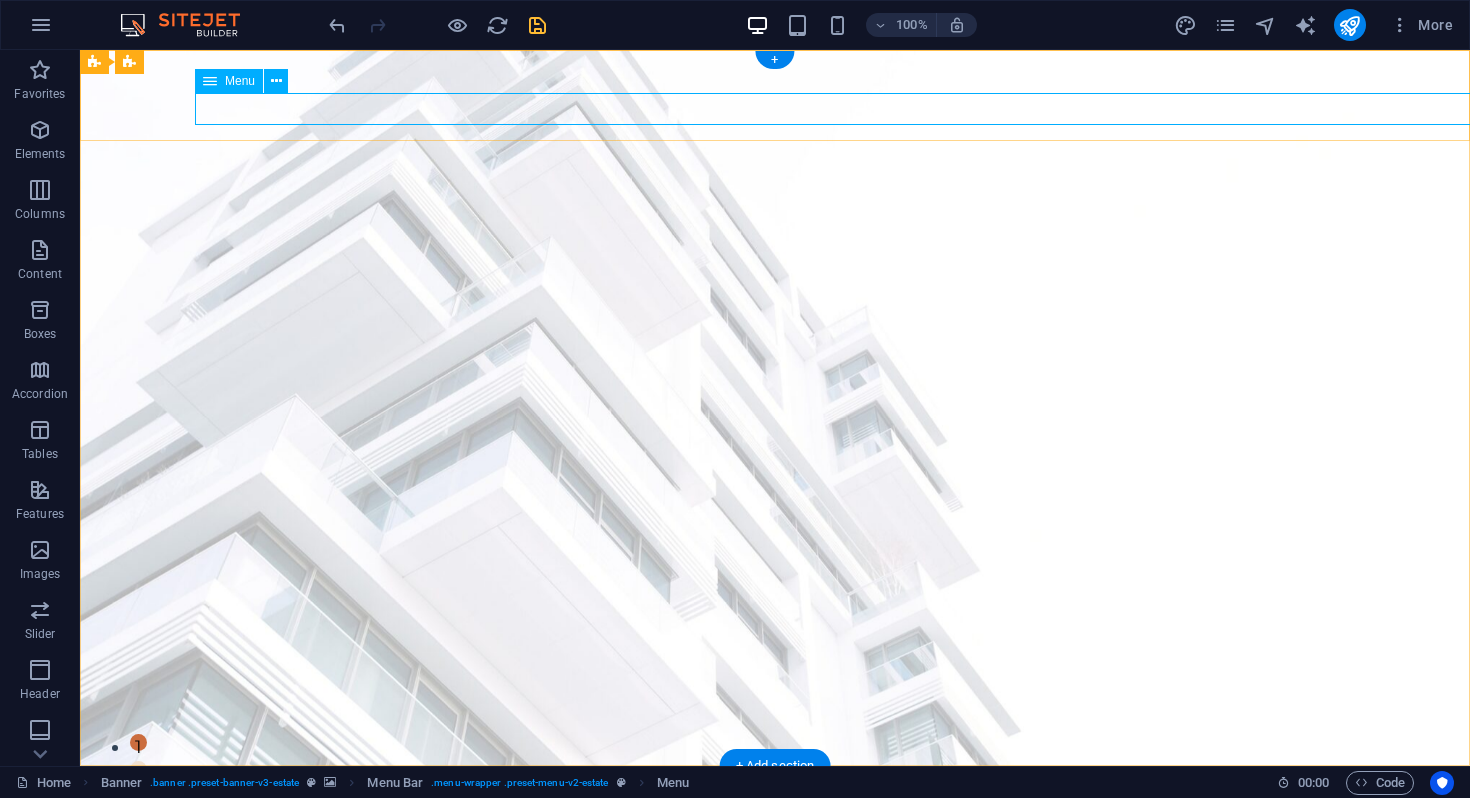 click on "About us Corporate Services Investment Advisory Immigration Advisory News Contact" at bounding box center [775, 833] 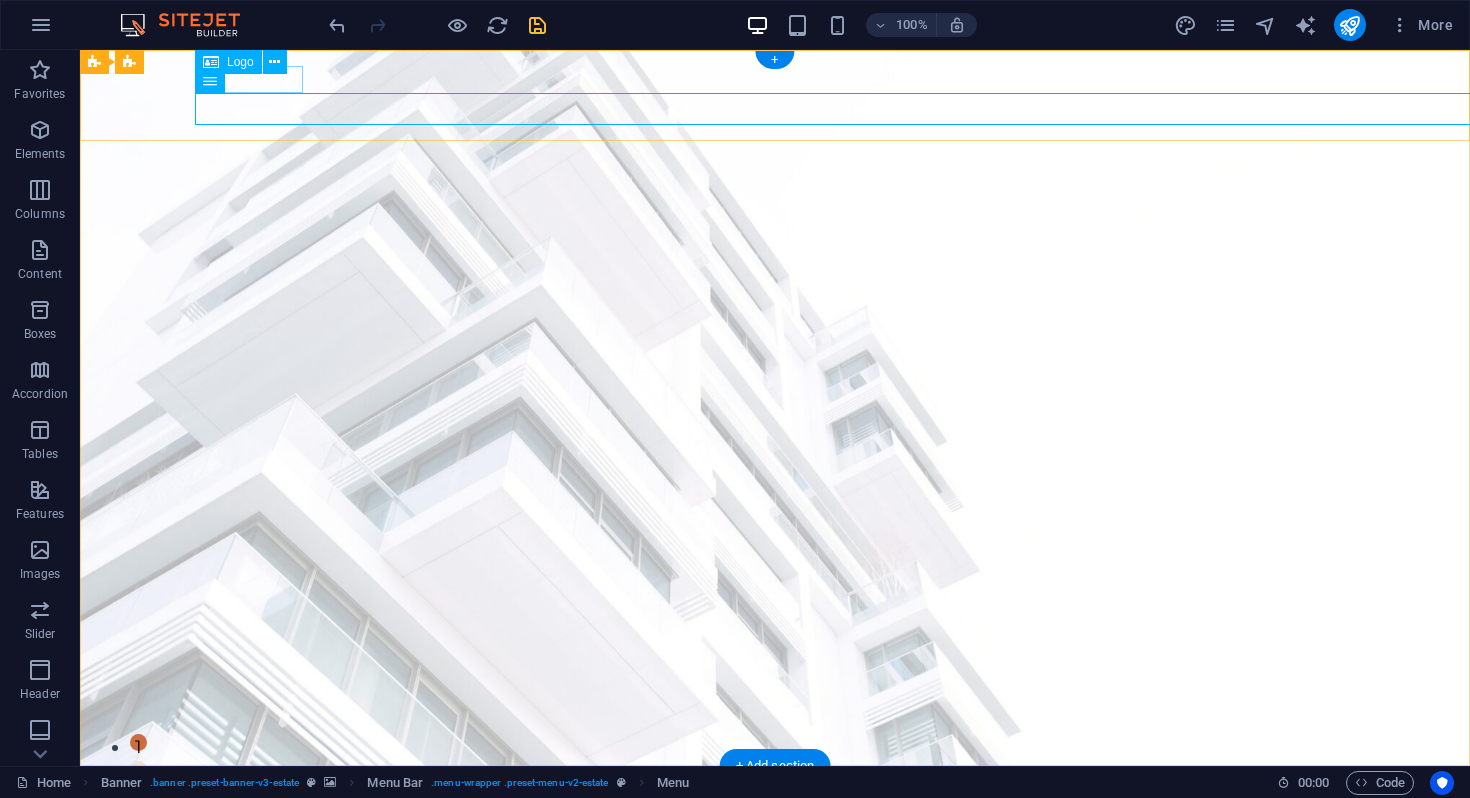 click at bounding box center (775, 795) 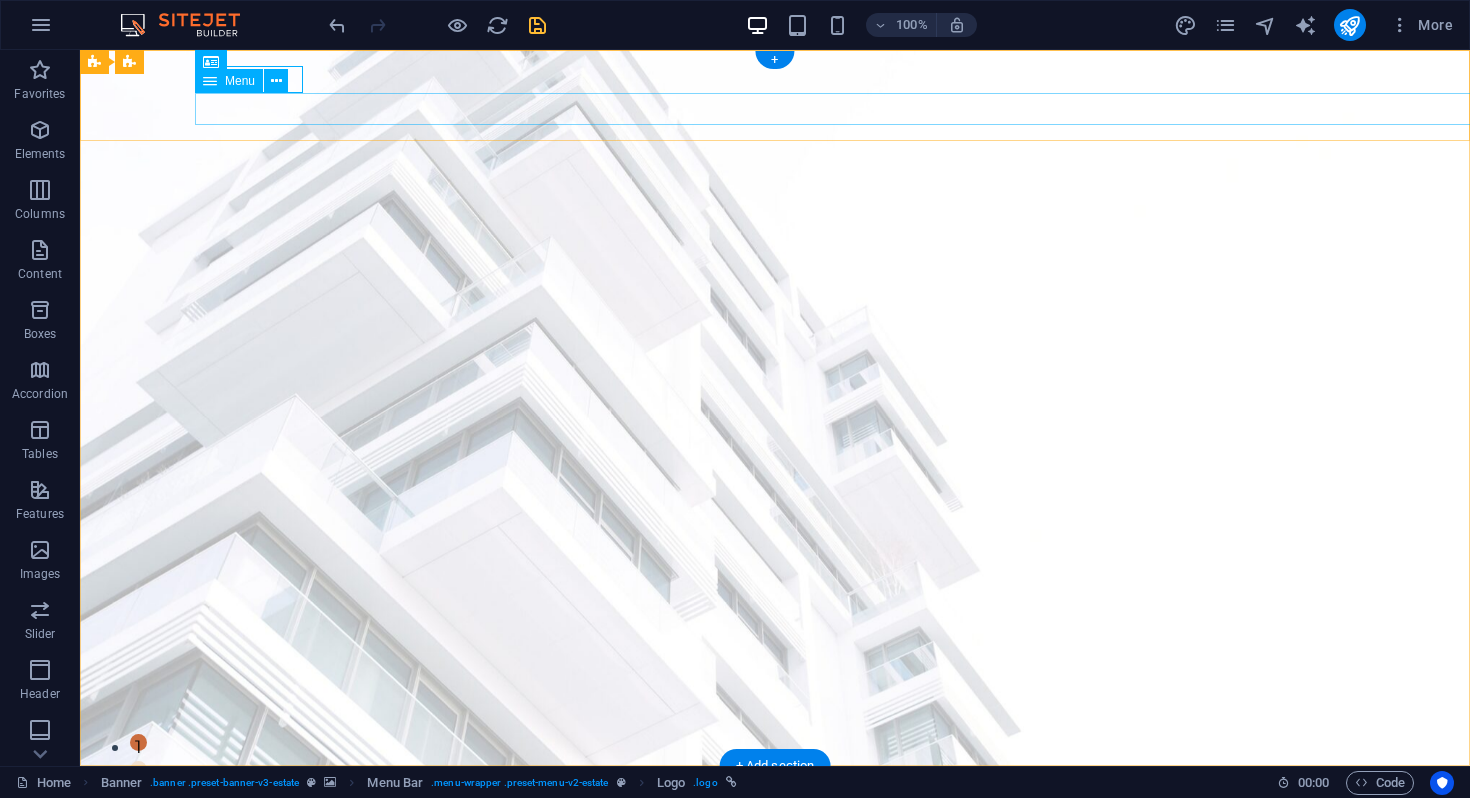 click on "About us Corporate Services Investment Advisory Immigration Advisory News Contact" at bounding box center [775, 833] 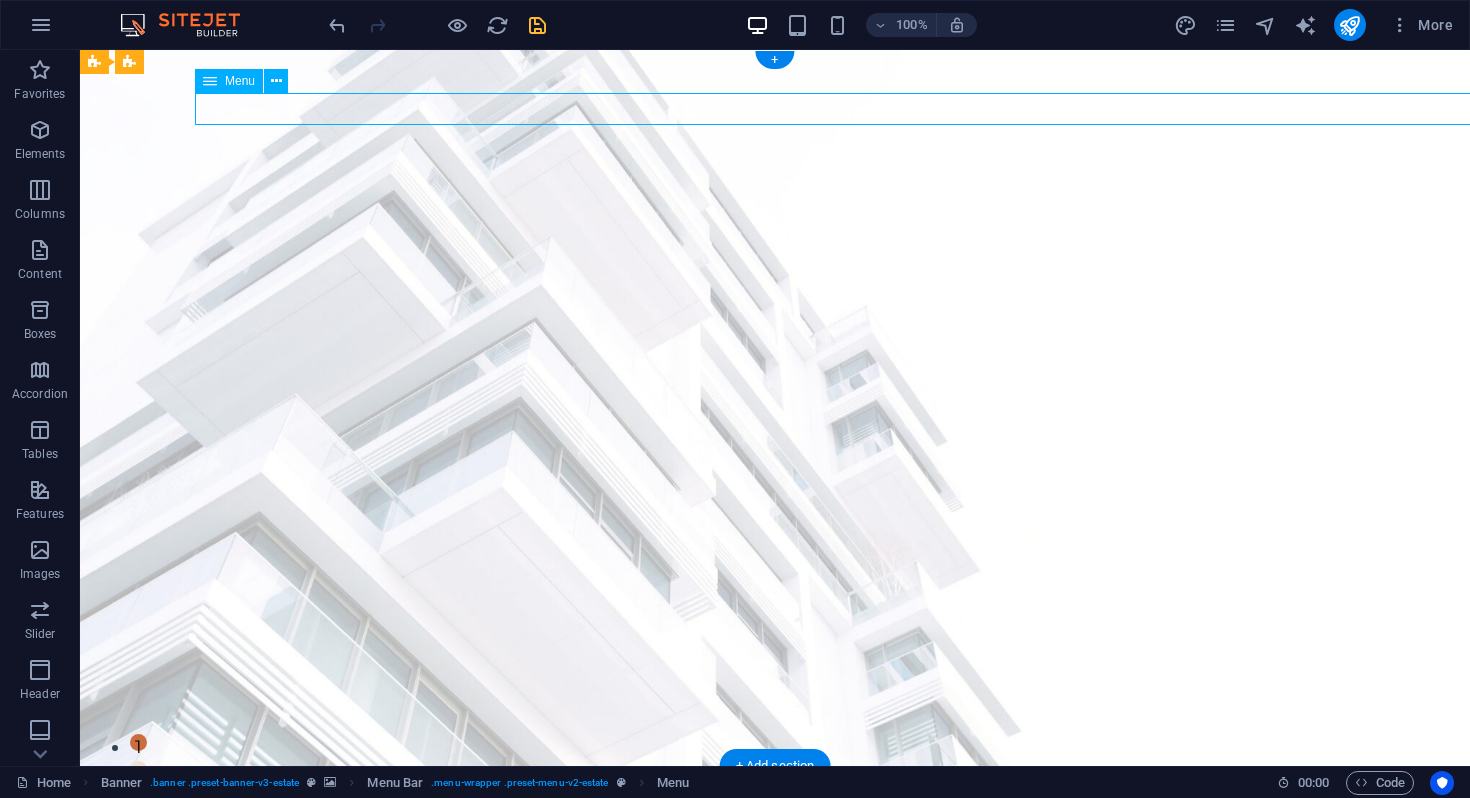 click on "About us Corporate Services Investment Advisory Immigration Advisory News Contact" at bounding box center (775, 833) 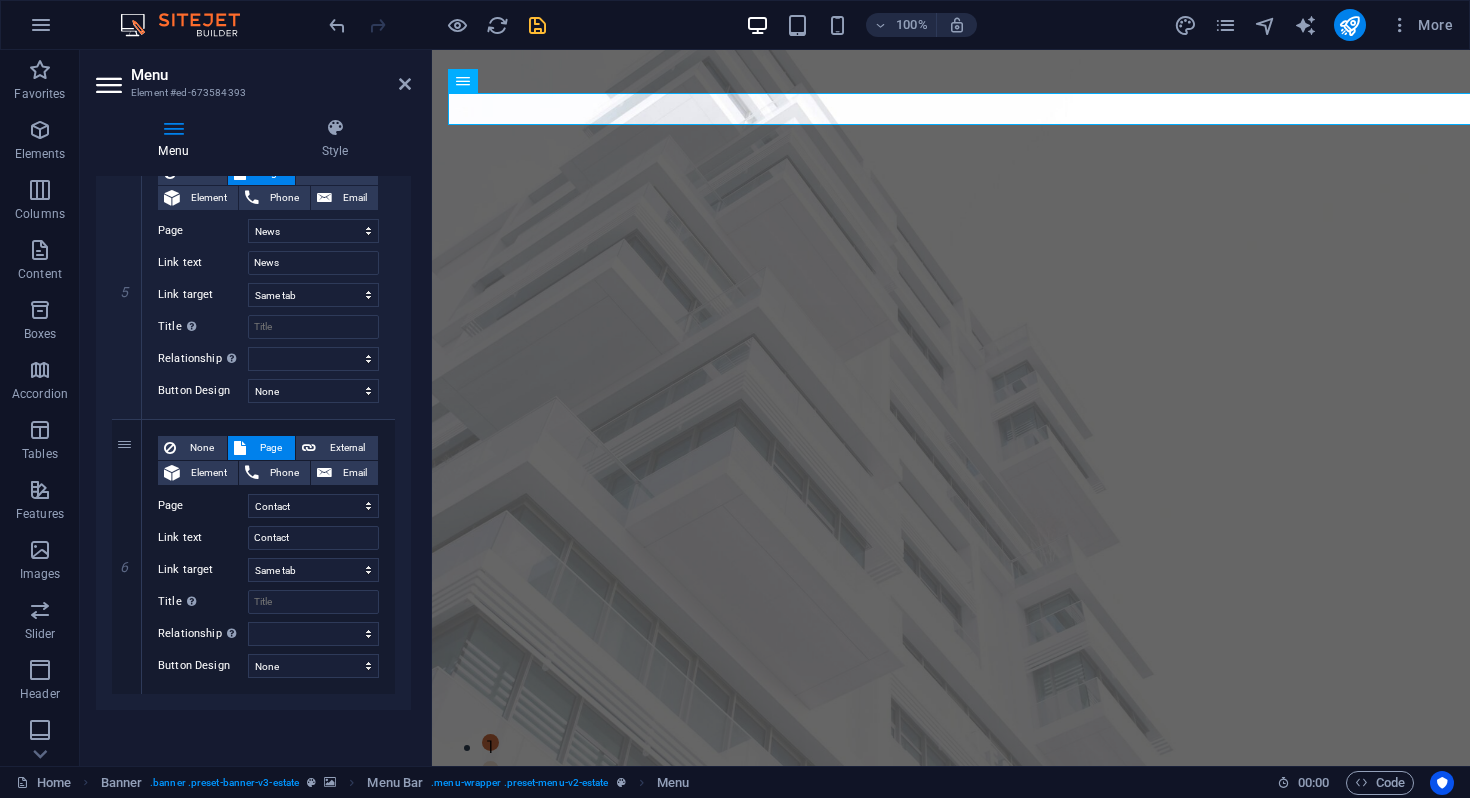 scroll, scrollTop: 0, scrollLeft: 0, axis: both 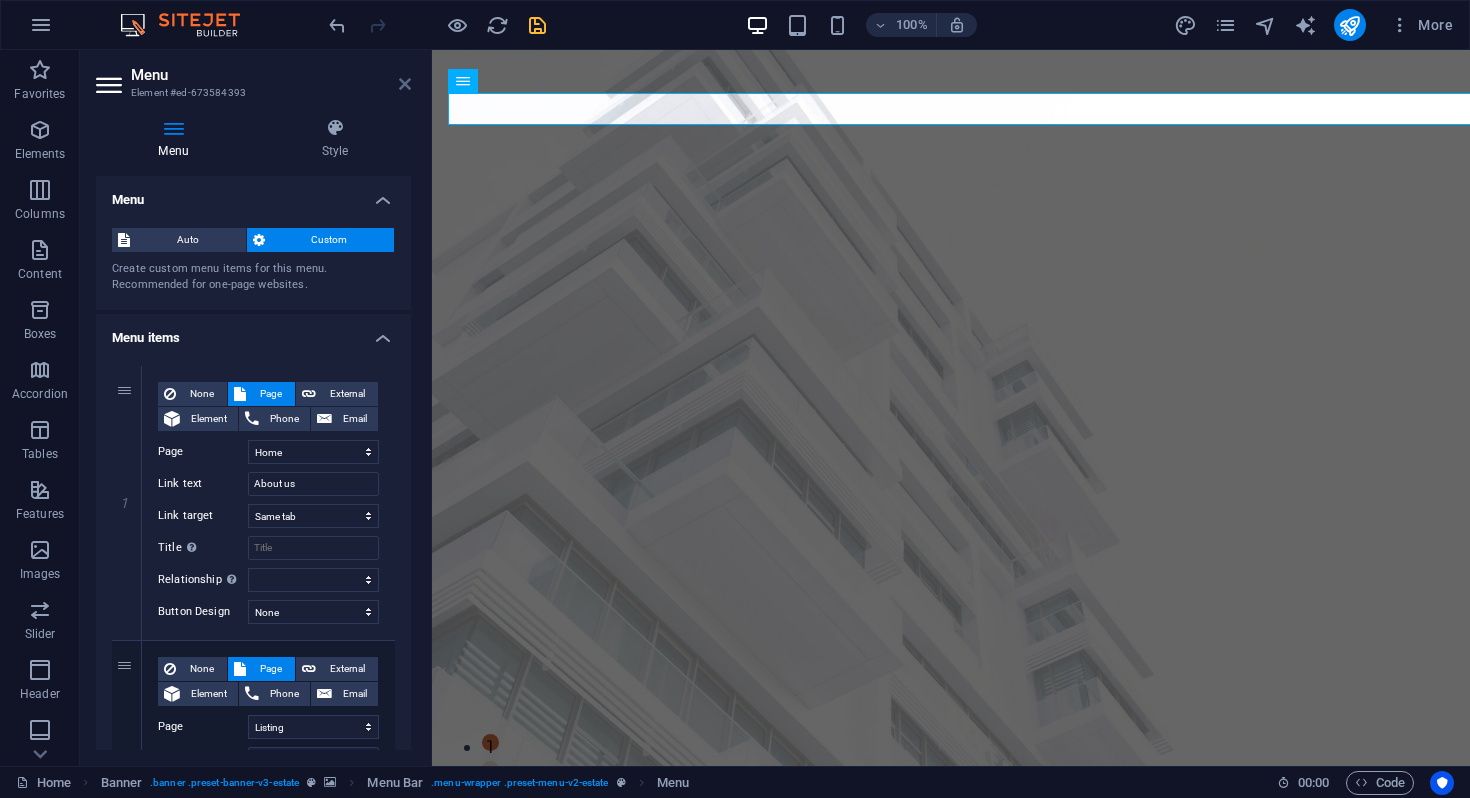 click at bounding box center [405, 84] 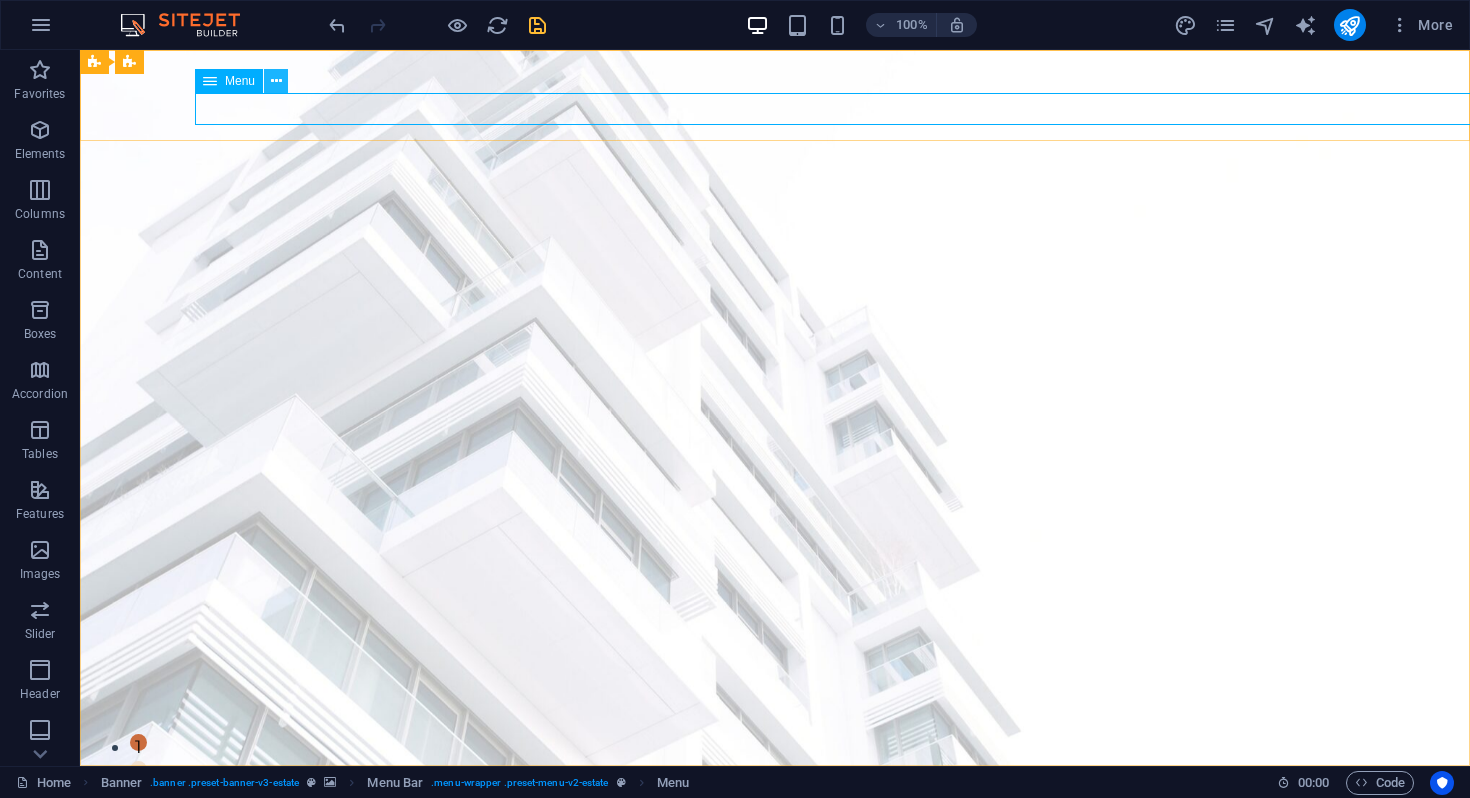 click at bounding box center [276, 81] 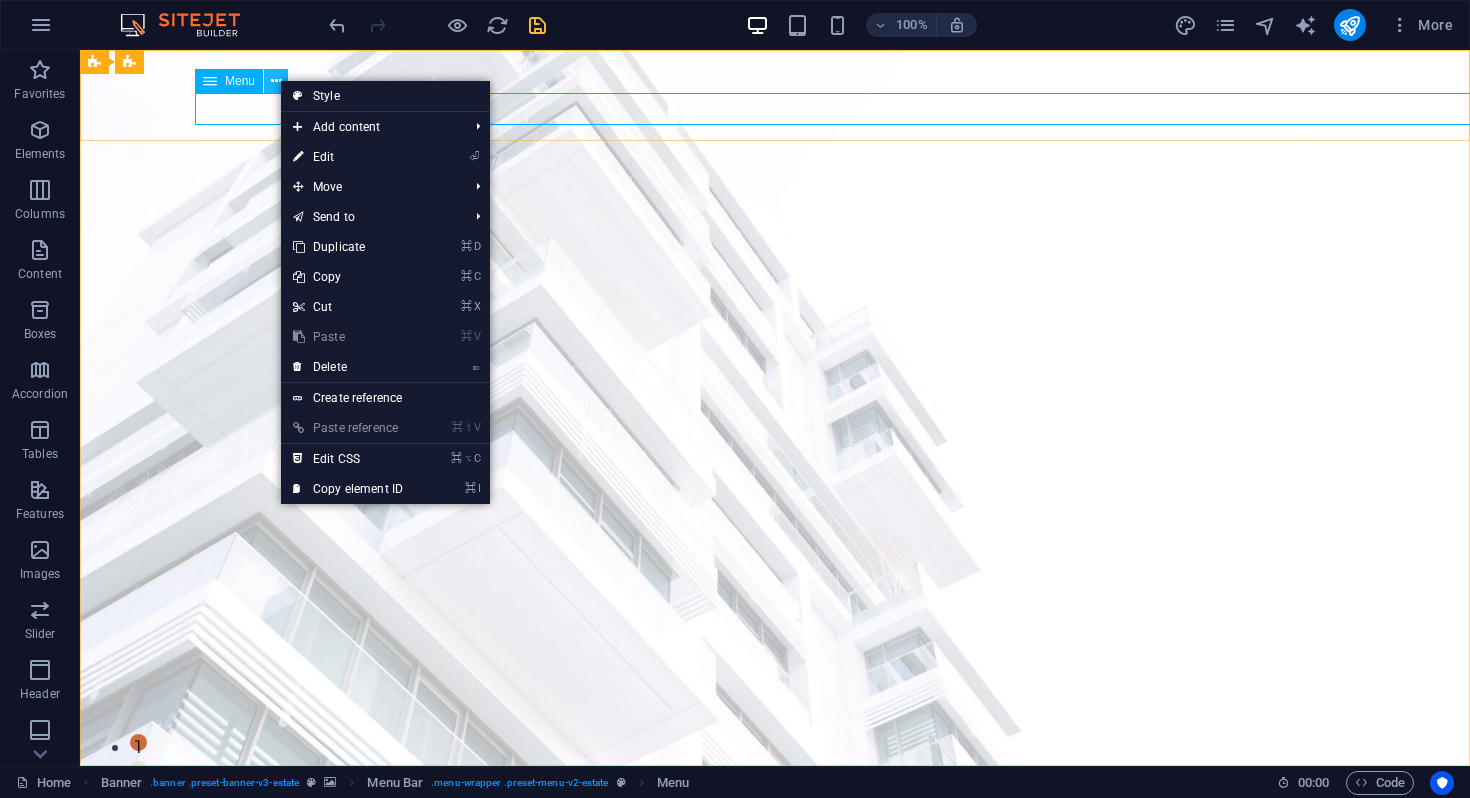 click at bounding box center (276, 81) 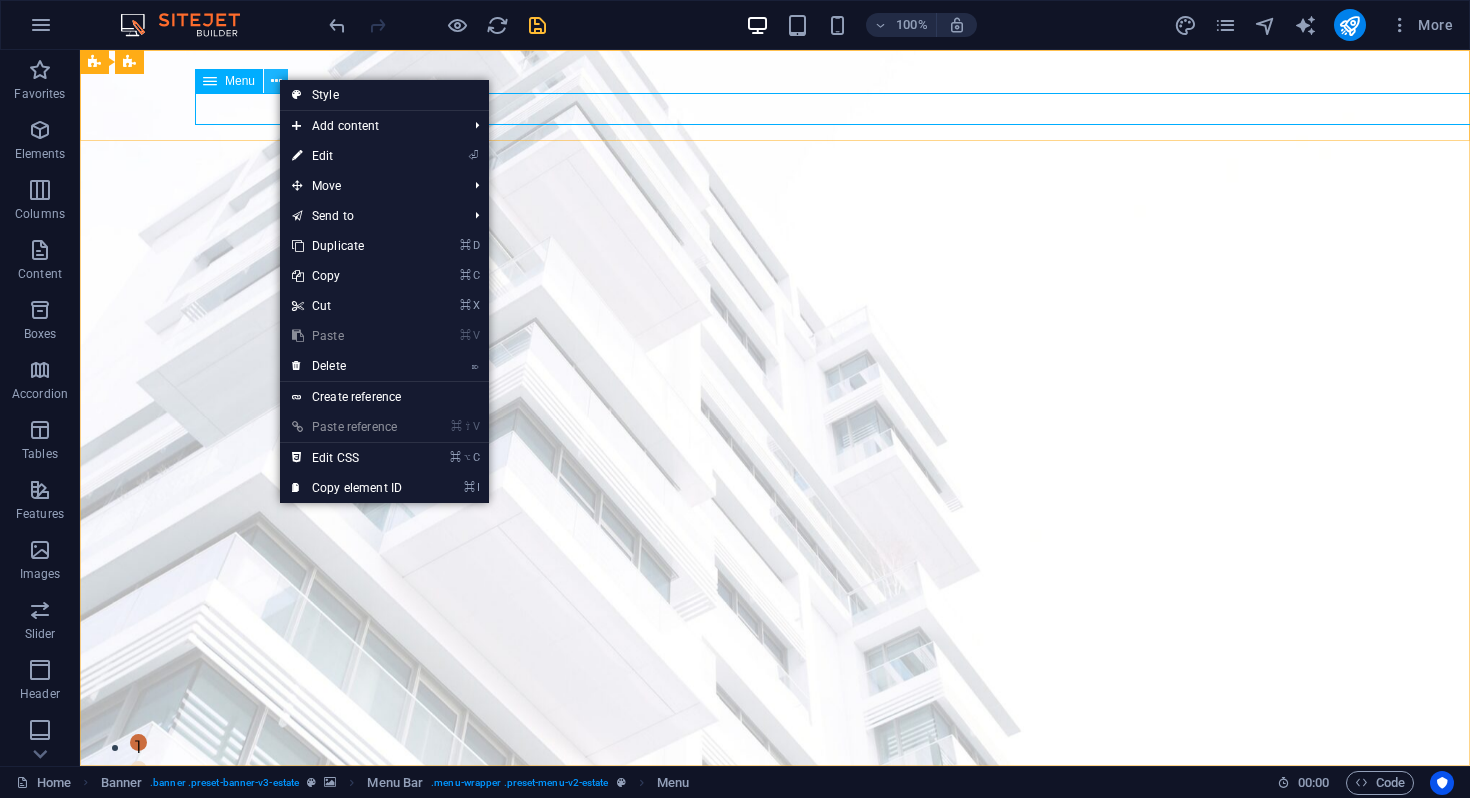 click at bounding box center [276, 81] 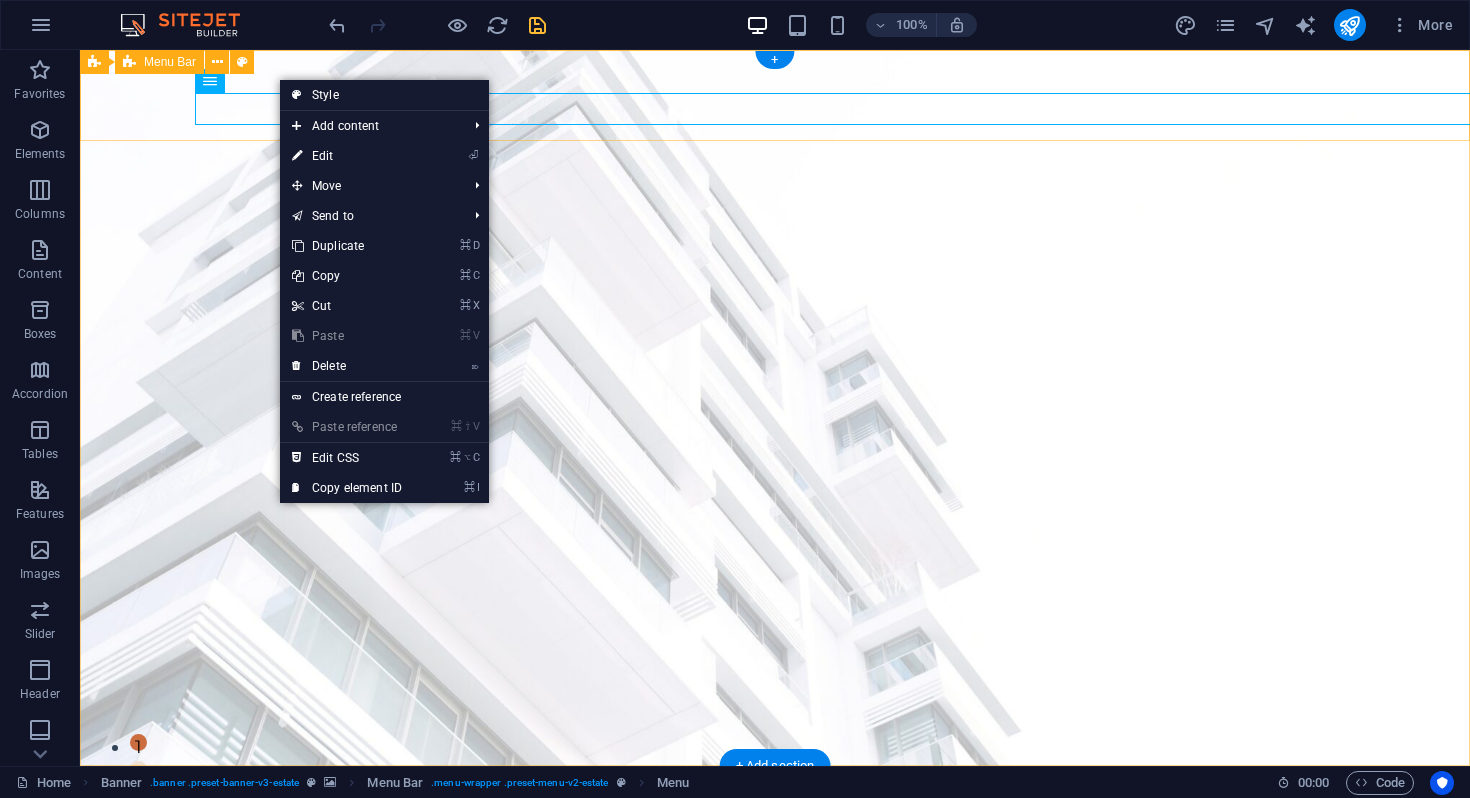 click on "About us Corporate Services Investment Advisory Immigration Advisory News Contact" at bounding box center [775, 819] 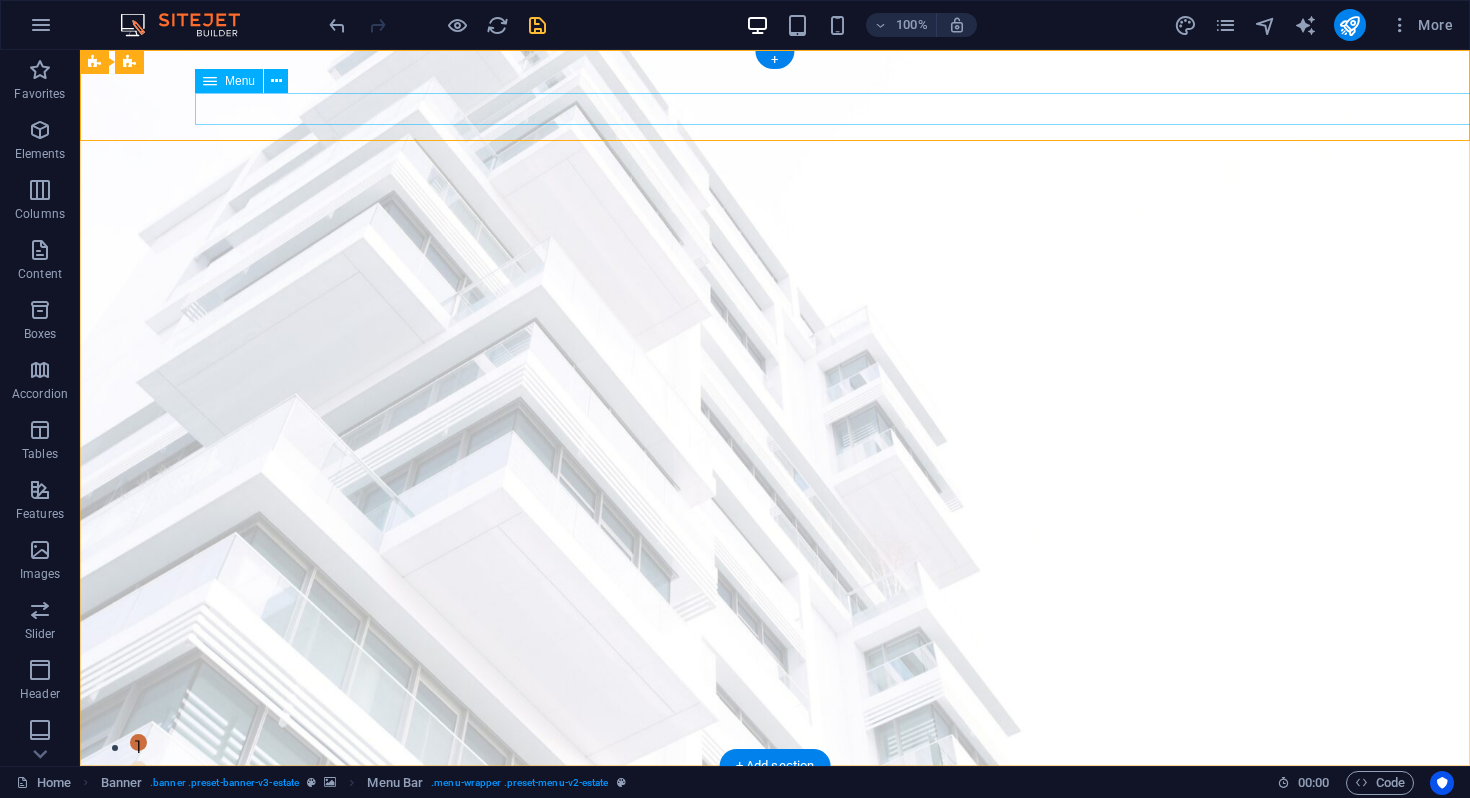 click on "About us Corporate Services Investment Advisory Immigration Advisory News Contact" at bounding box center (775, 833) 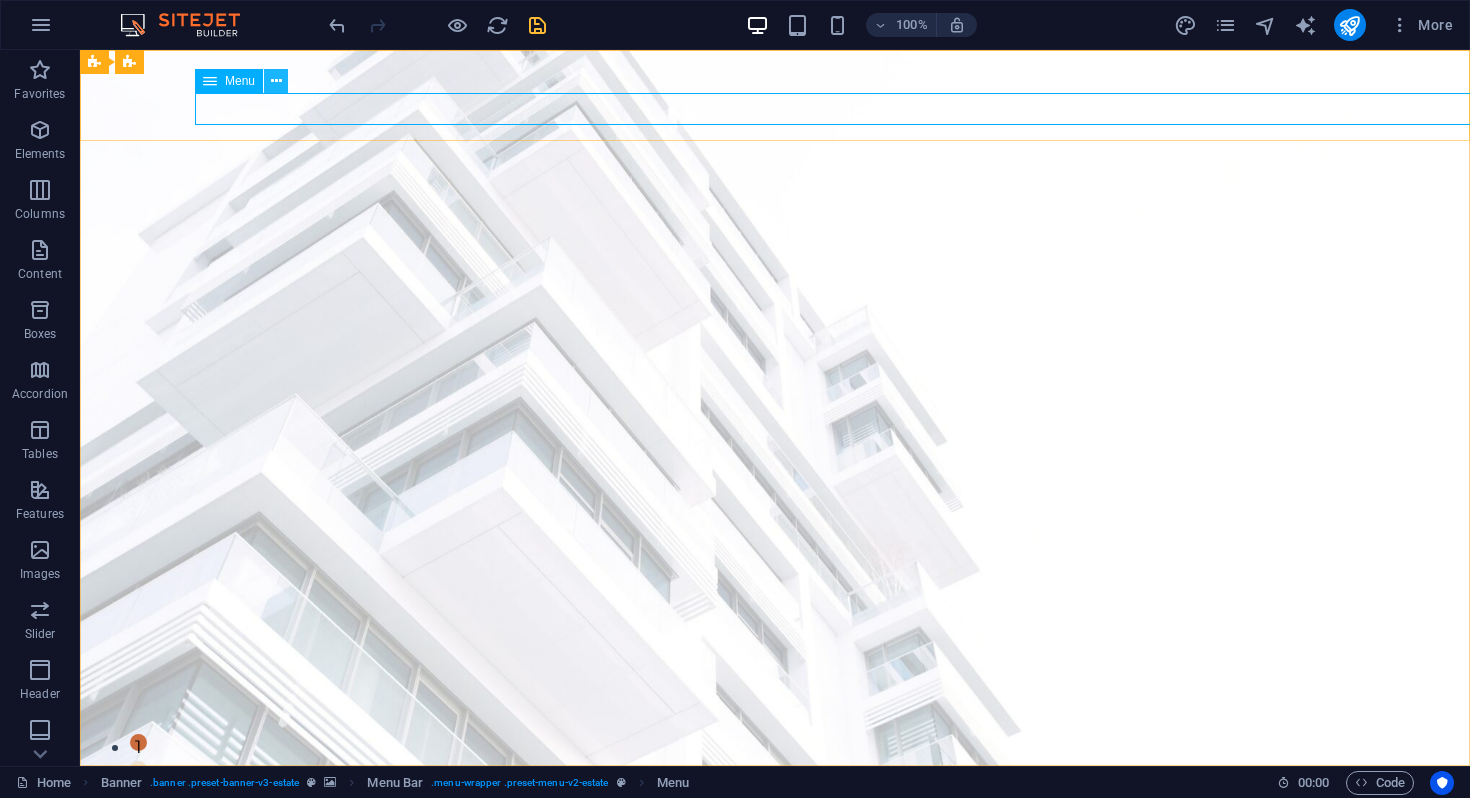 click at bounding box center (276, 81) 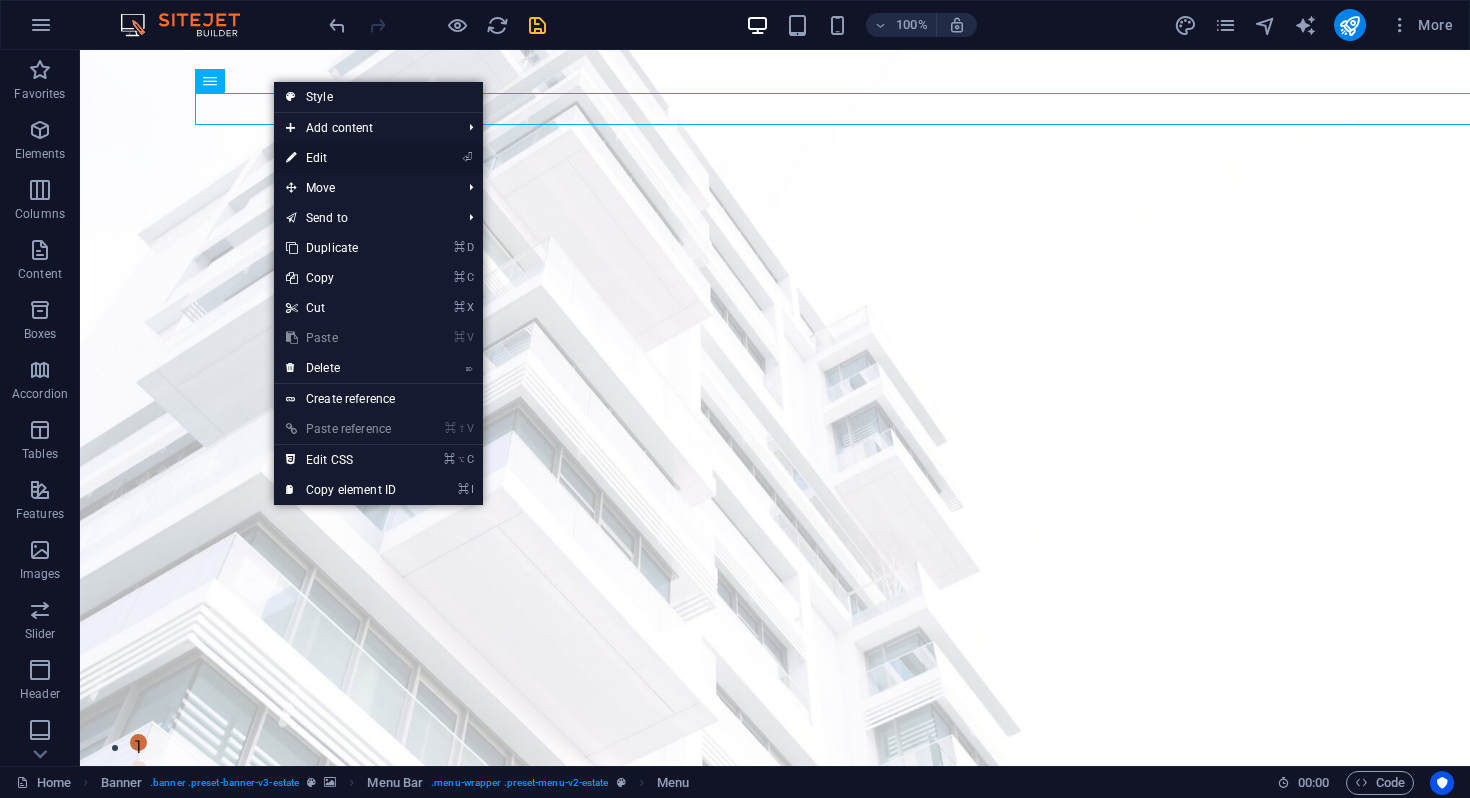 click on "⏎  Edit" at bounding box center [341, 158] 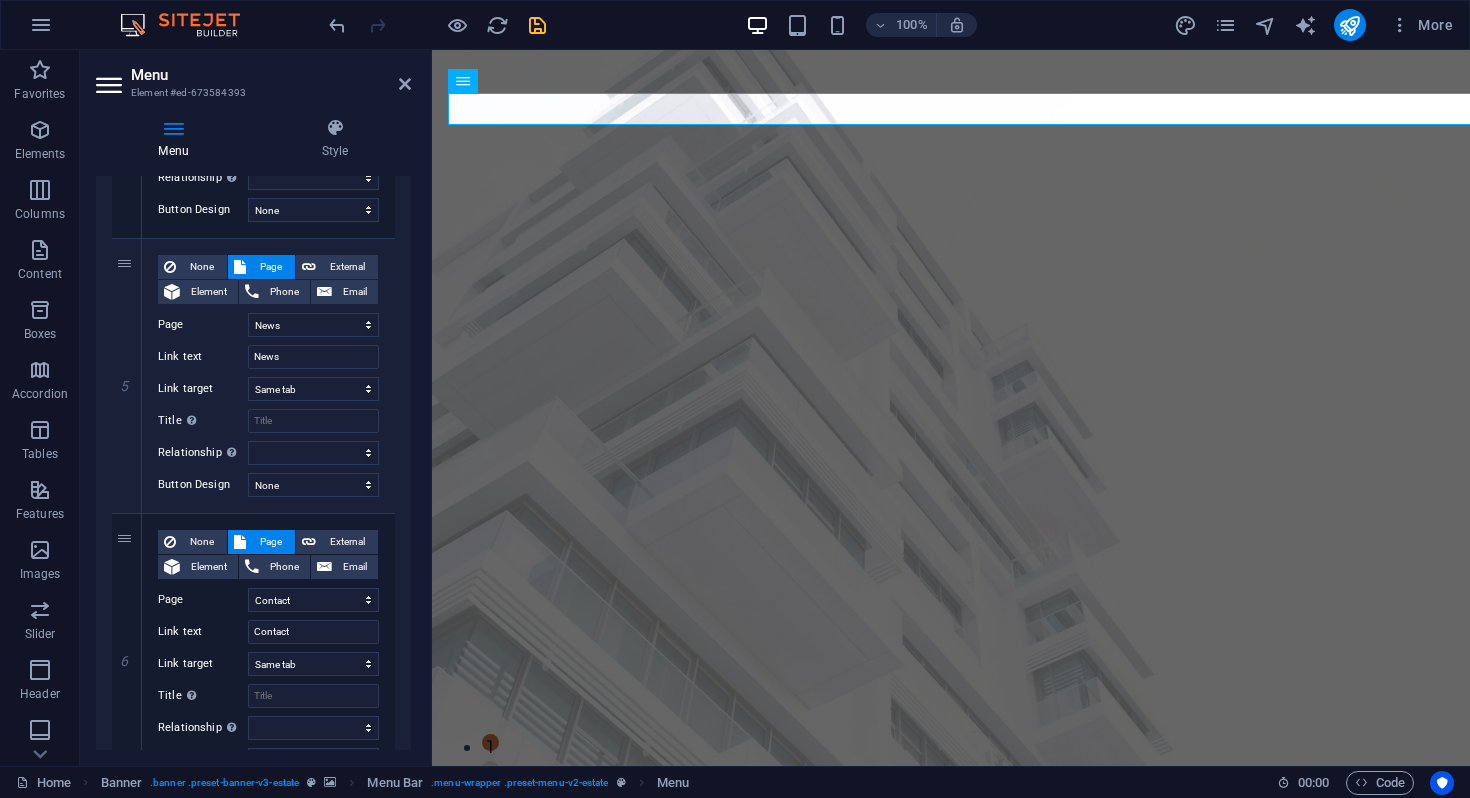 scroll, scrollTop: 1321, scrollLeft: 0, axis: vertical 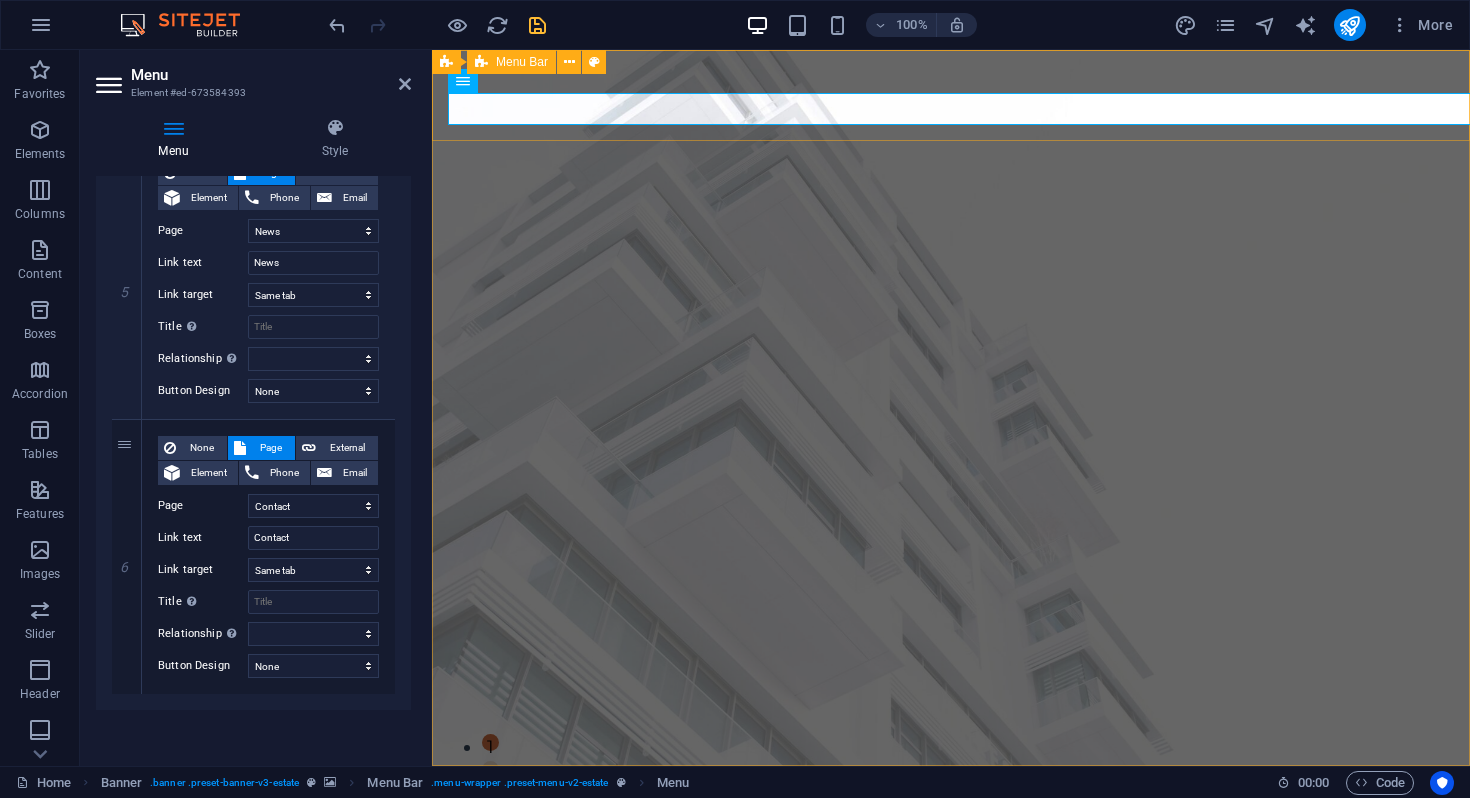 click on "About us Corporate Services Investment Advisory Immigration Advisory News Contact" at bounding box center (951, 833) 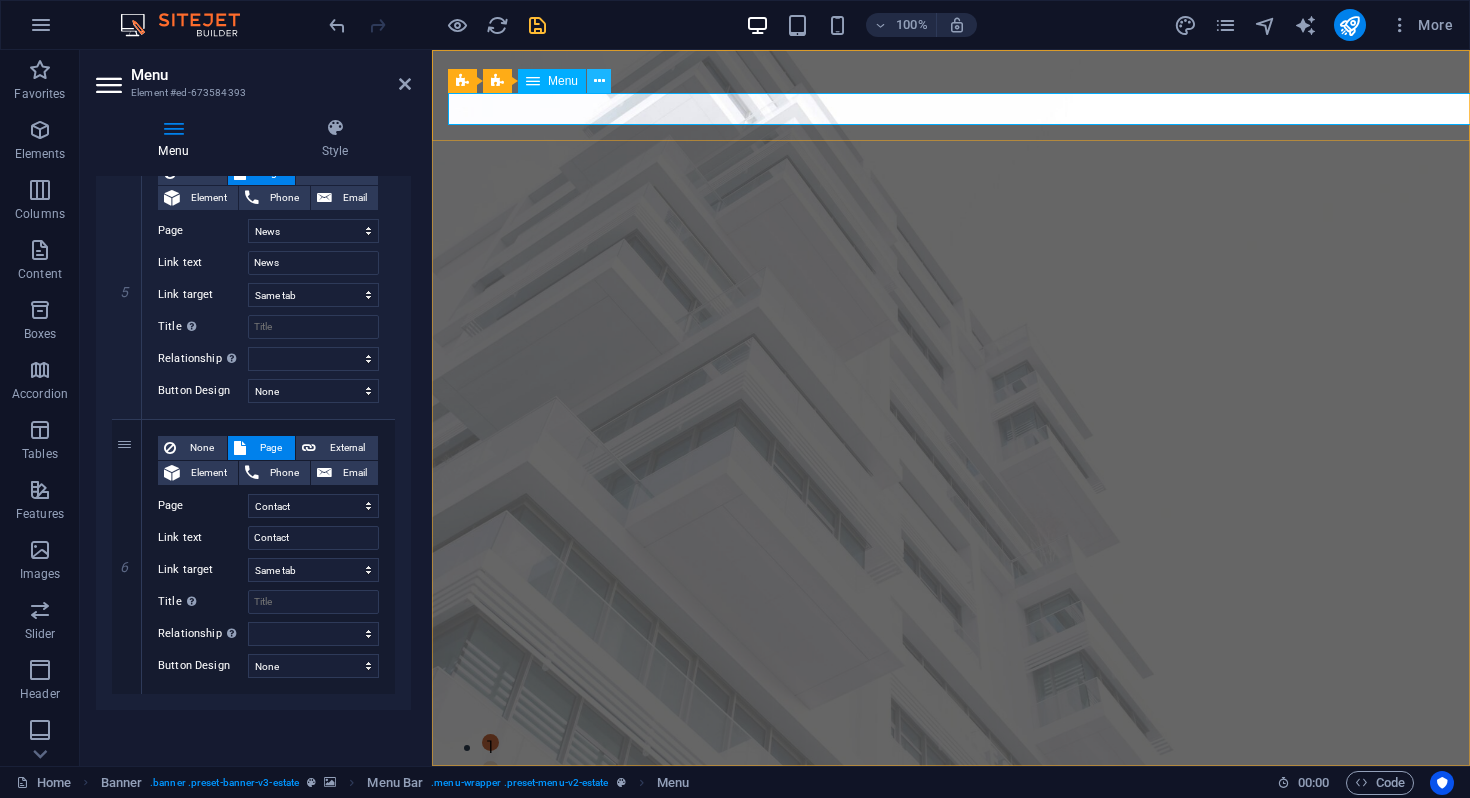 click at bounding box center [599, 81] 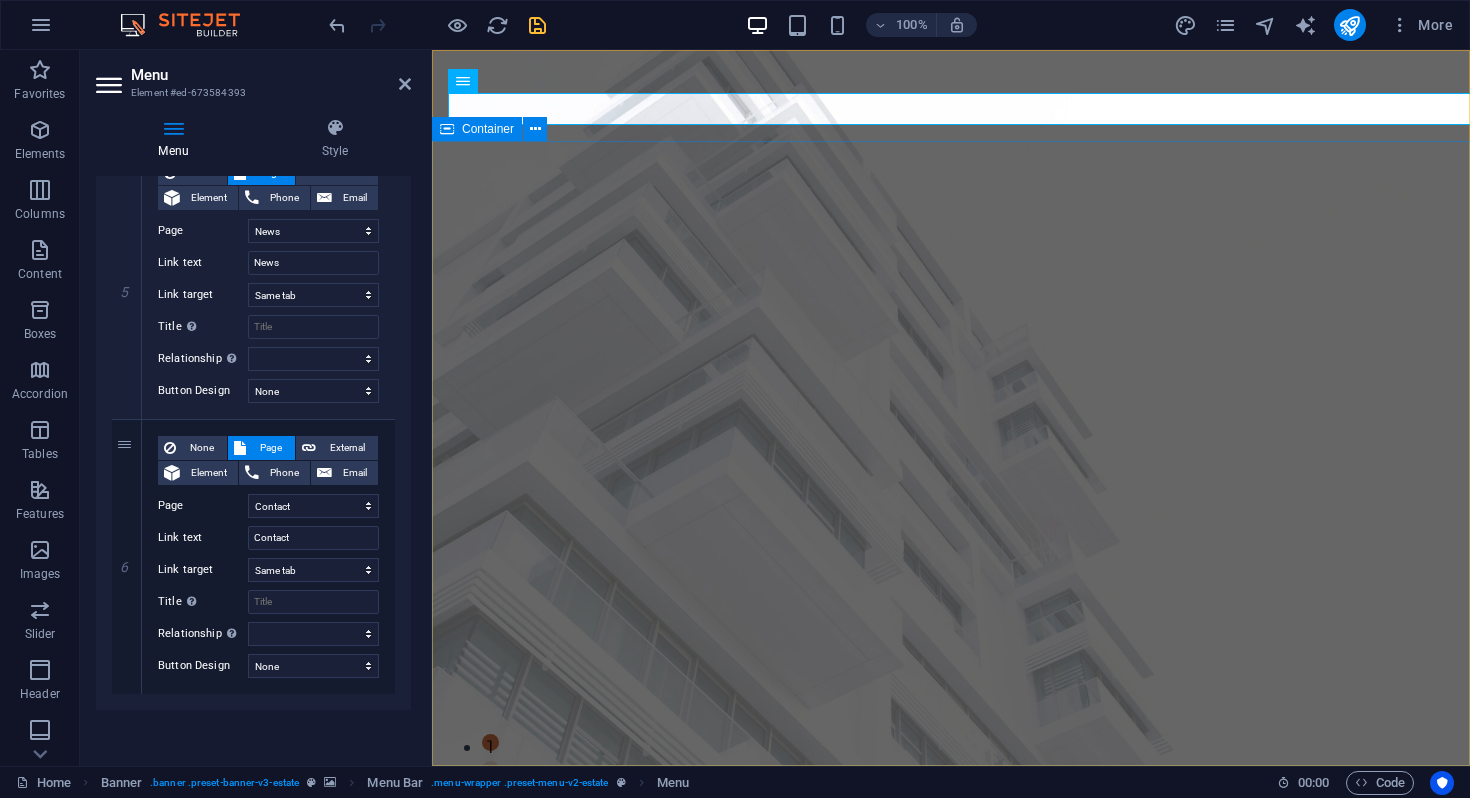 click on "FIND YOUR PERFECT PLACE At vero eos et accusamus et iusto odio dignissimos ducimus qui blanditiis praesentium voluptatum deleniti atque corrupti quos dolores et quas molestias excepturi sint occaecati cupiditate non provident. get started" at bounding box center (951, 1067) 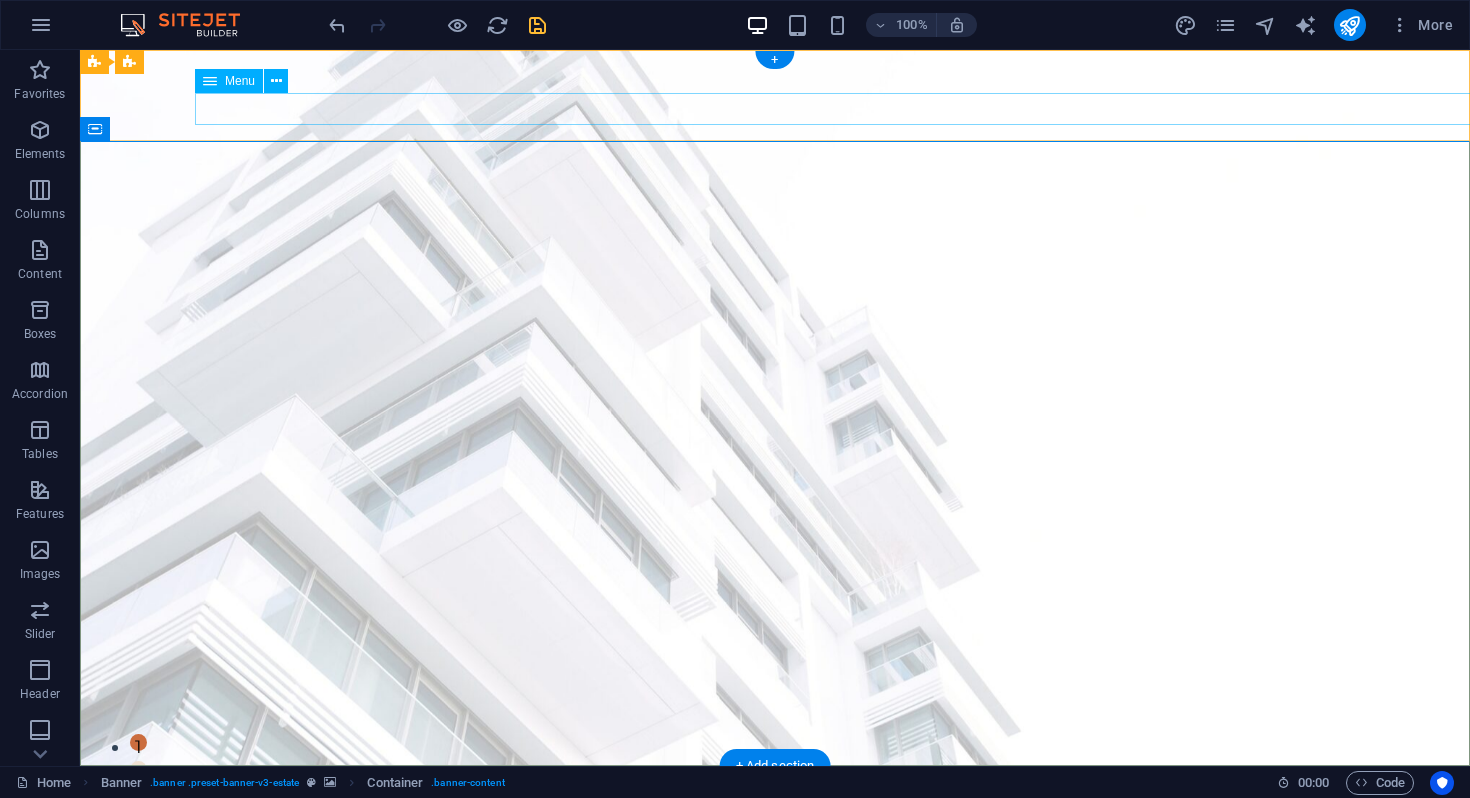 click on "About us Corporate Services Investment Advisory Immigration Advisory News Contact" at bounding box center [775, 833] 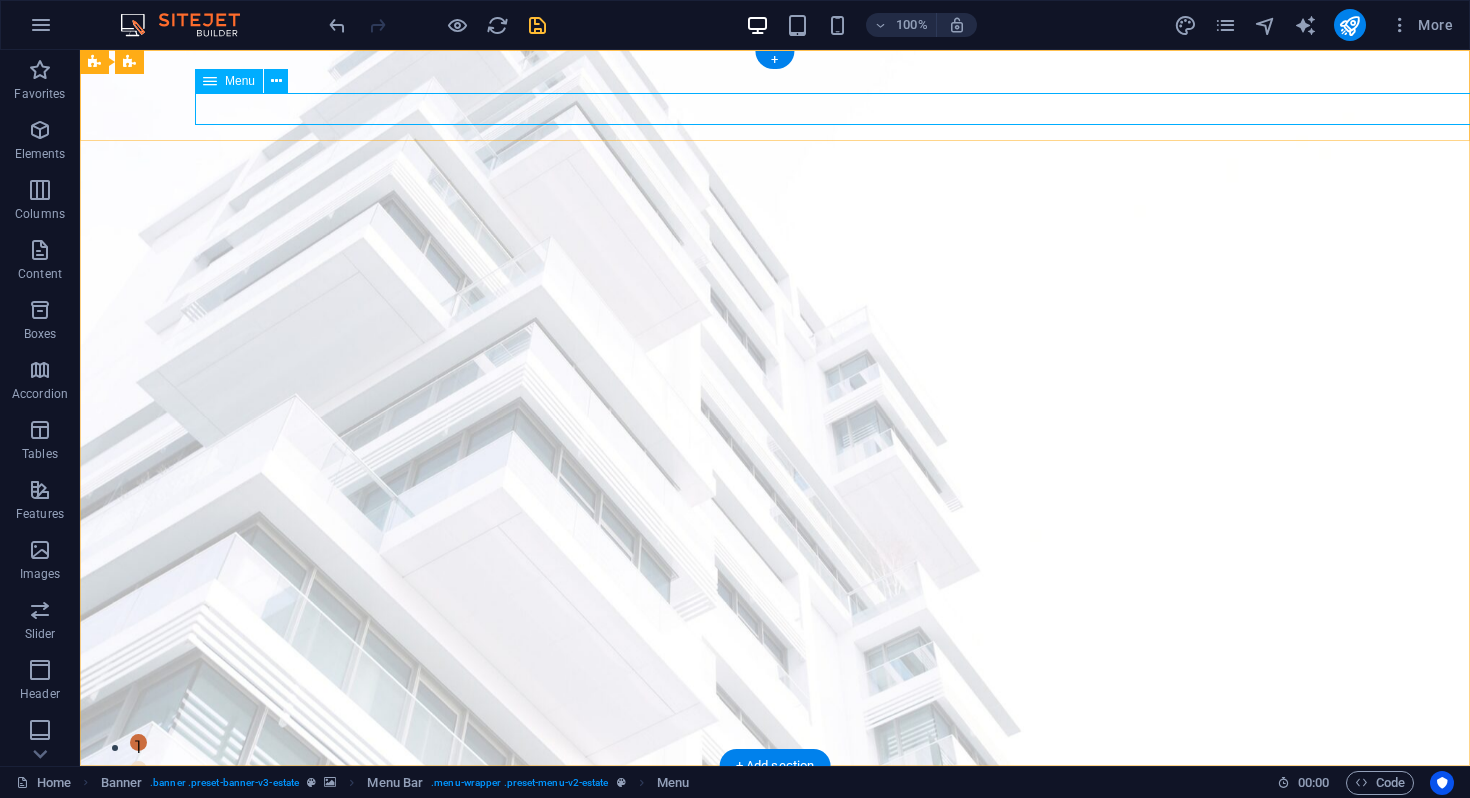 click on "About us Corporate Services Investment Advisory Immigration Advisory News Contact" at bounding box center [775, 833] 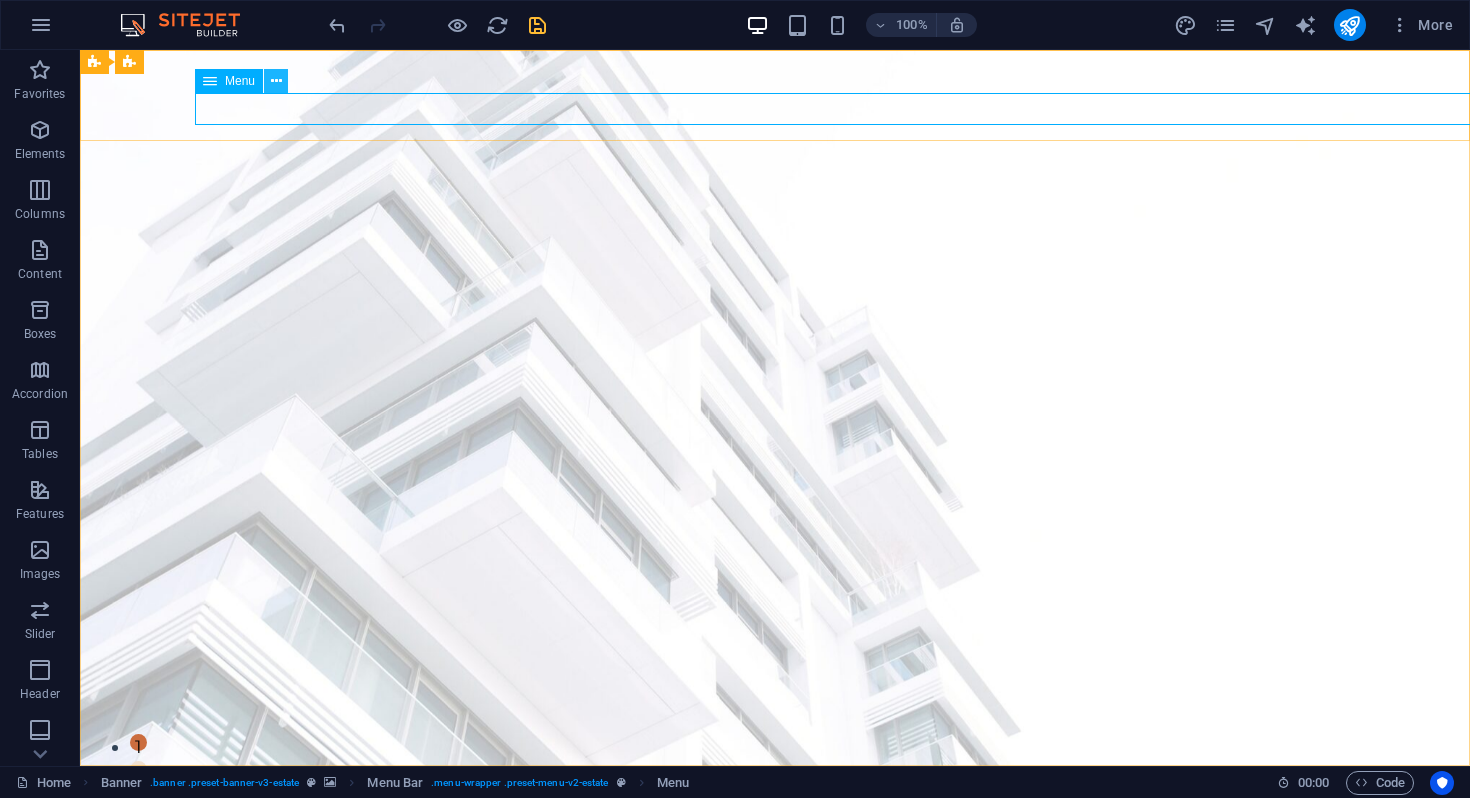 click at bounding box center (276, 81) 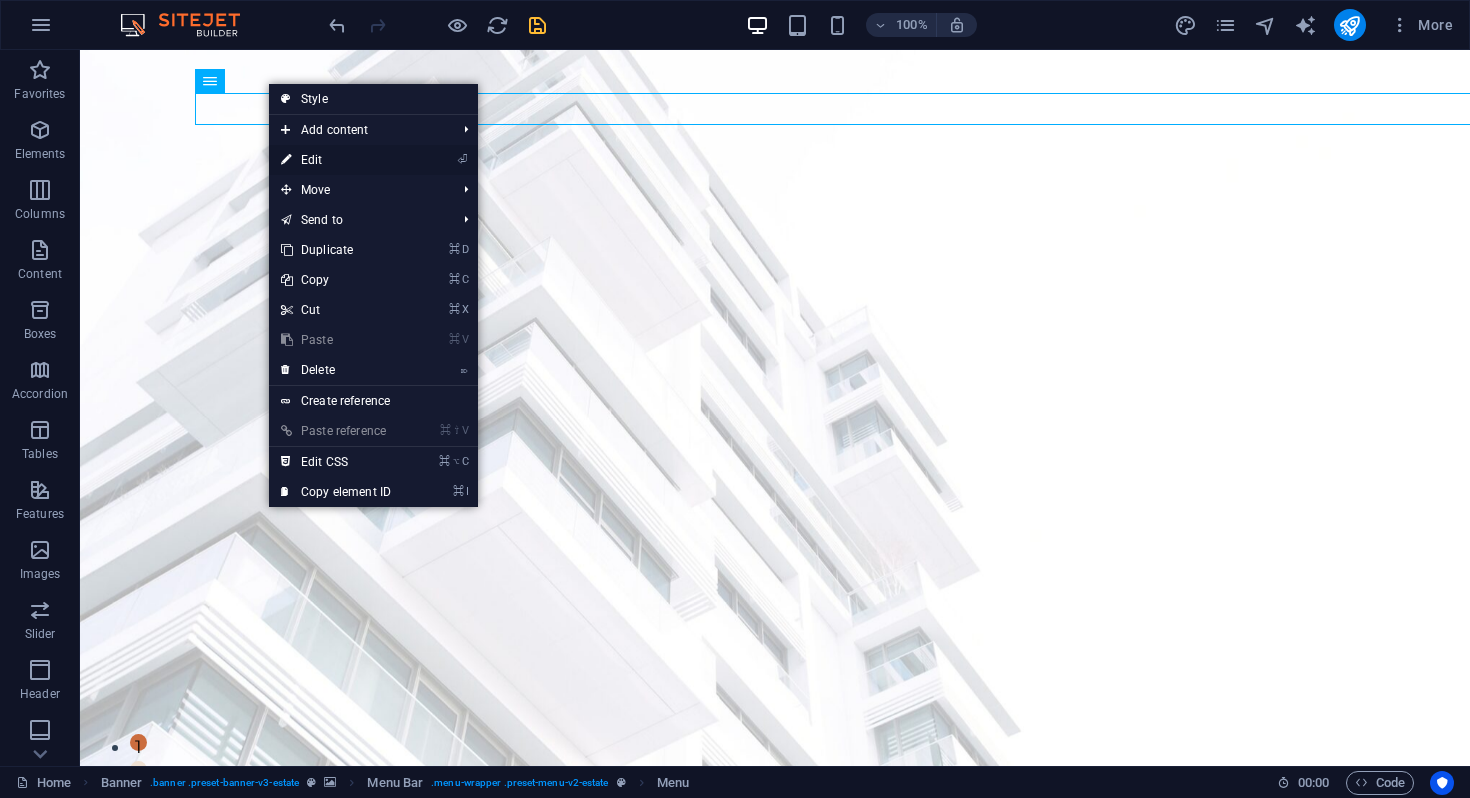 click on "⏎  Edit" at bounding box center (336, 160) 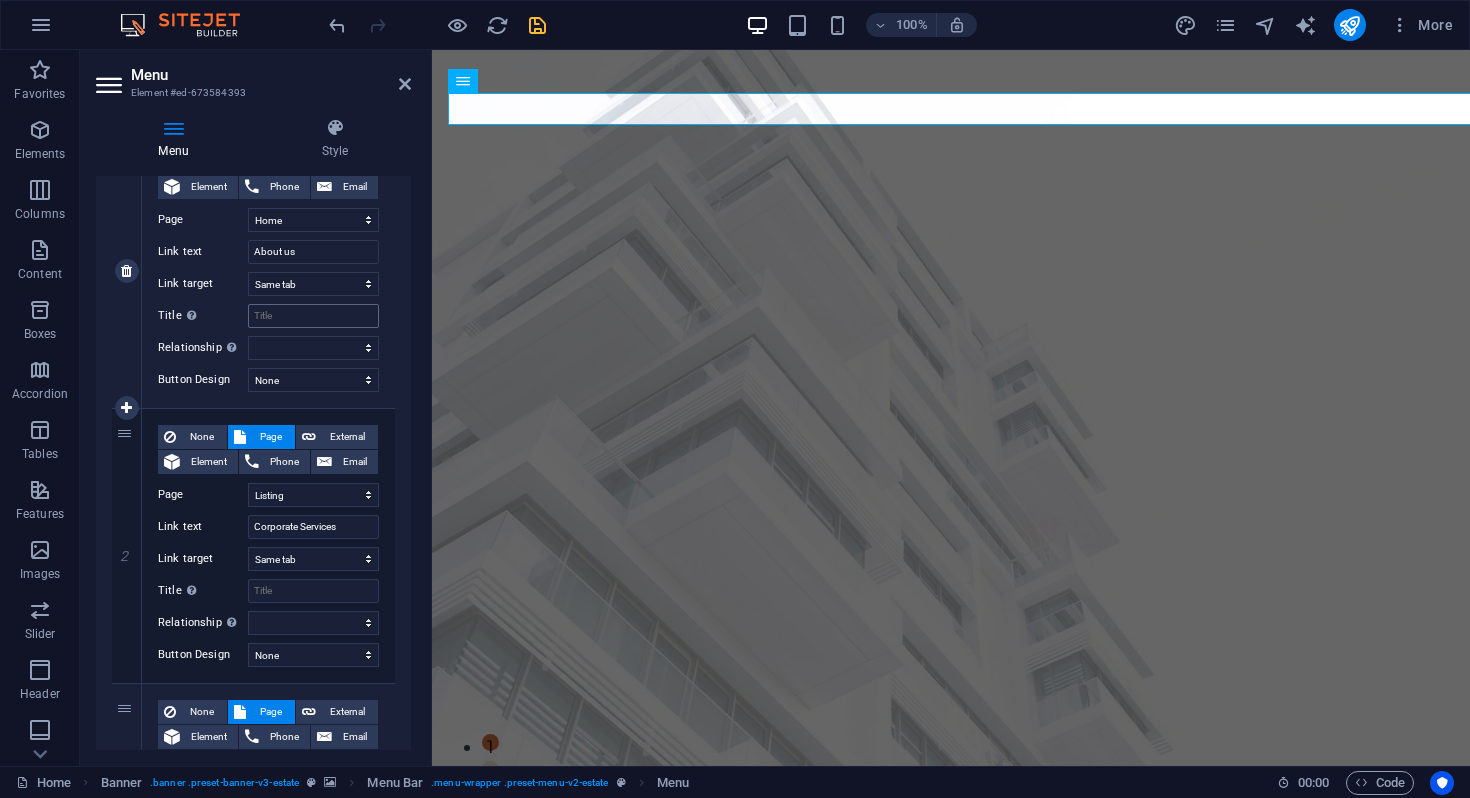 scroll, scrollTop: 255, scrollLeft: 0, axis: vertical 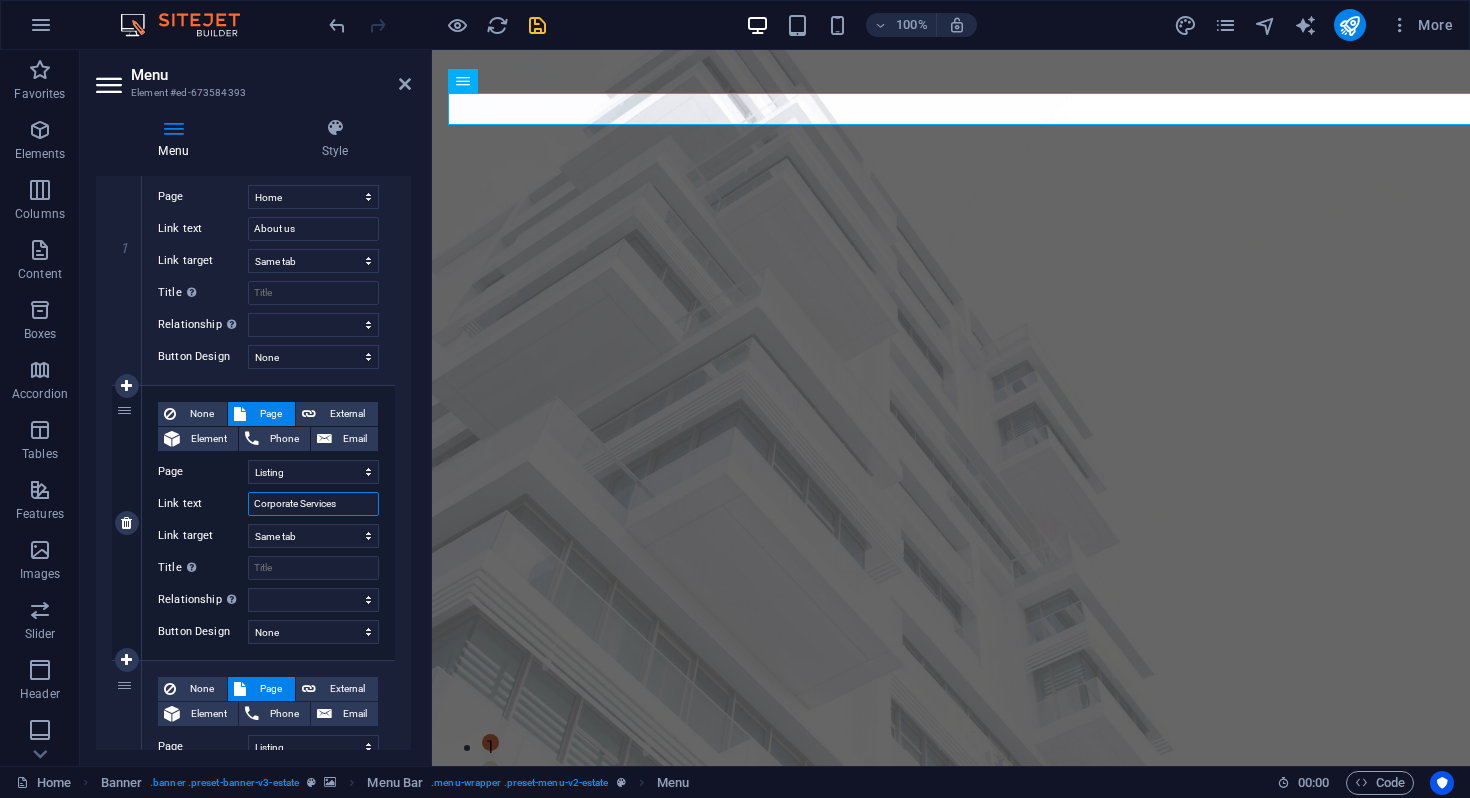 click on "Corporate Services" at bounding box center [313, 504] 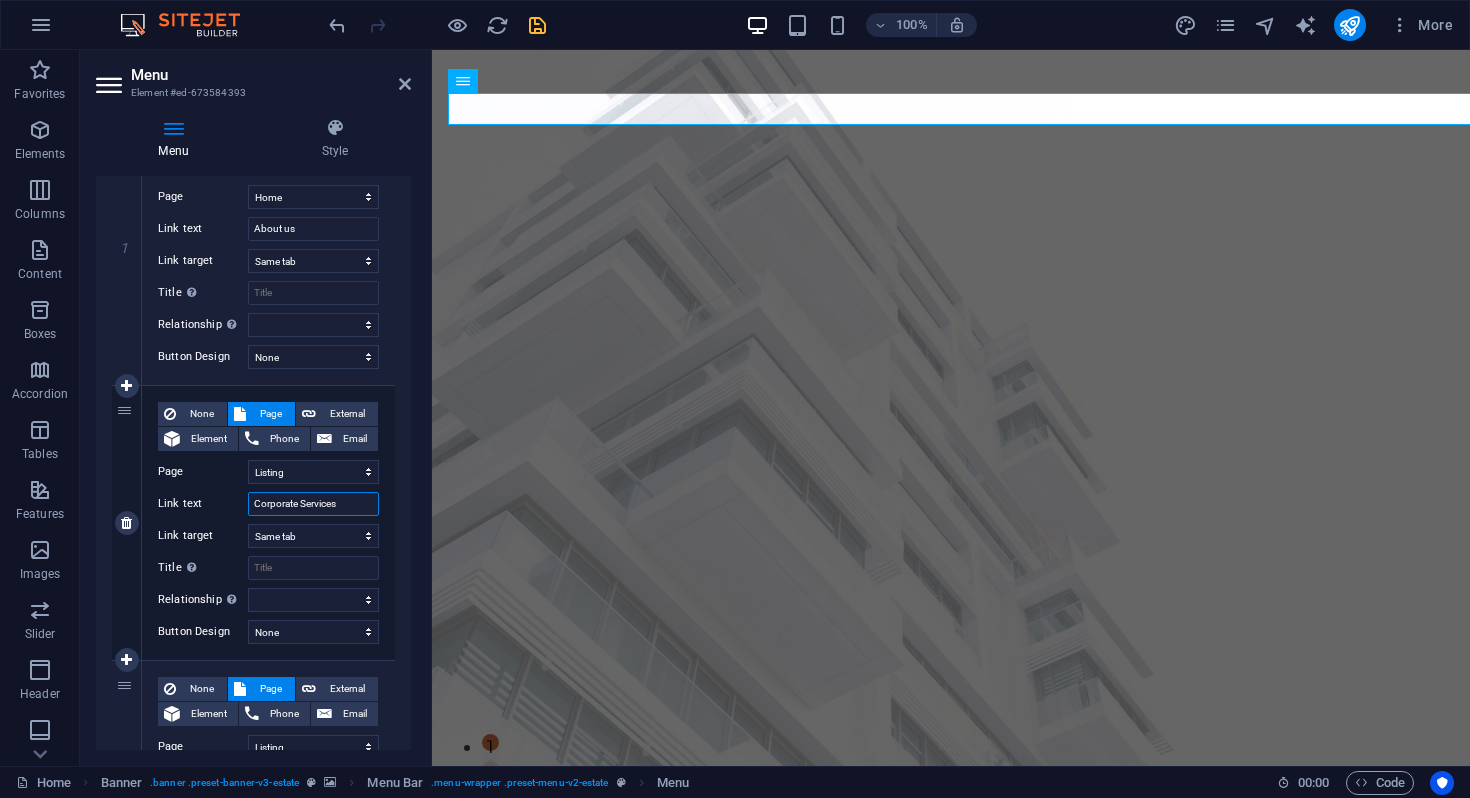 click on "Corporate Services" at bounding box center [313, 504] 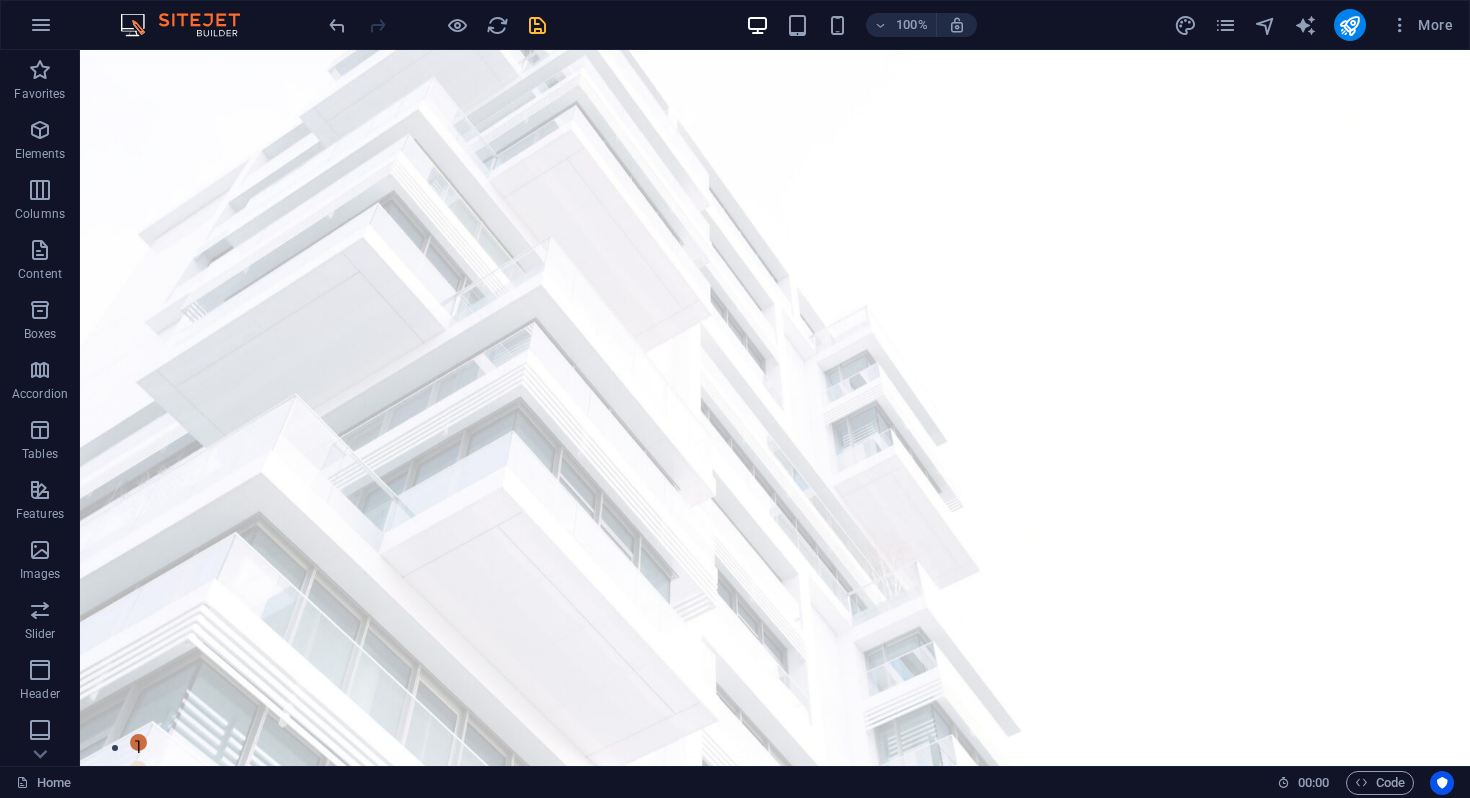 click at bounding box center [437, 25] 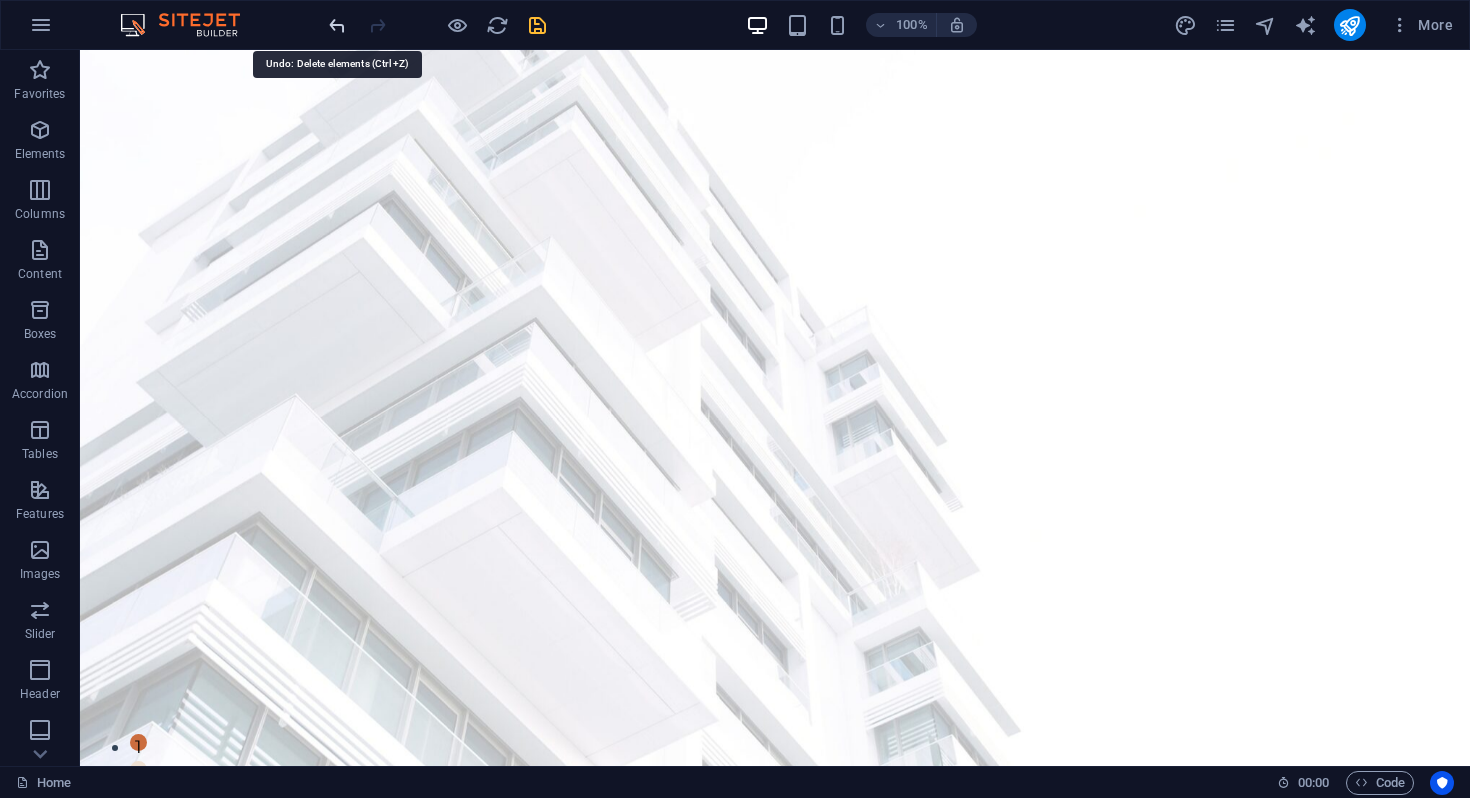 click at bounding box center [337, 25] 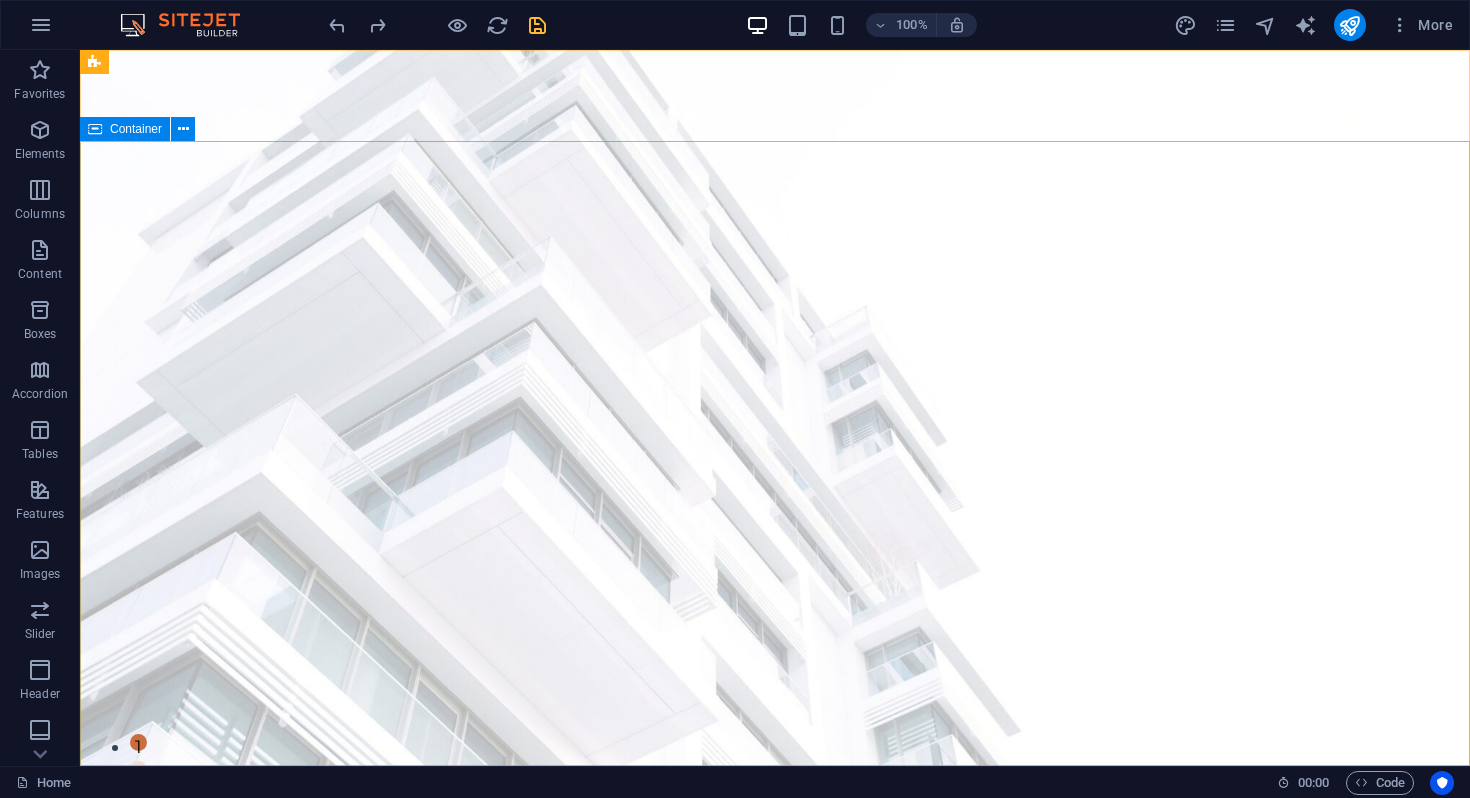 click at bounding box center [95, 129] 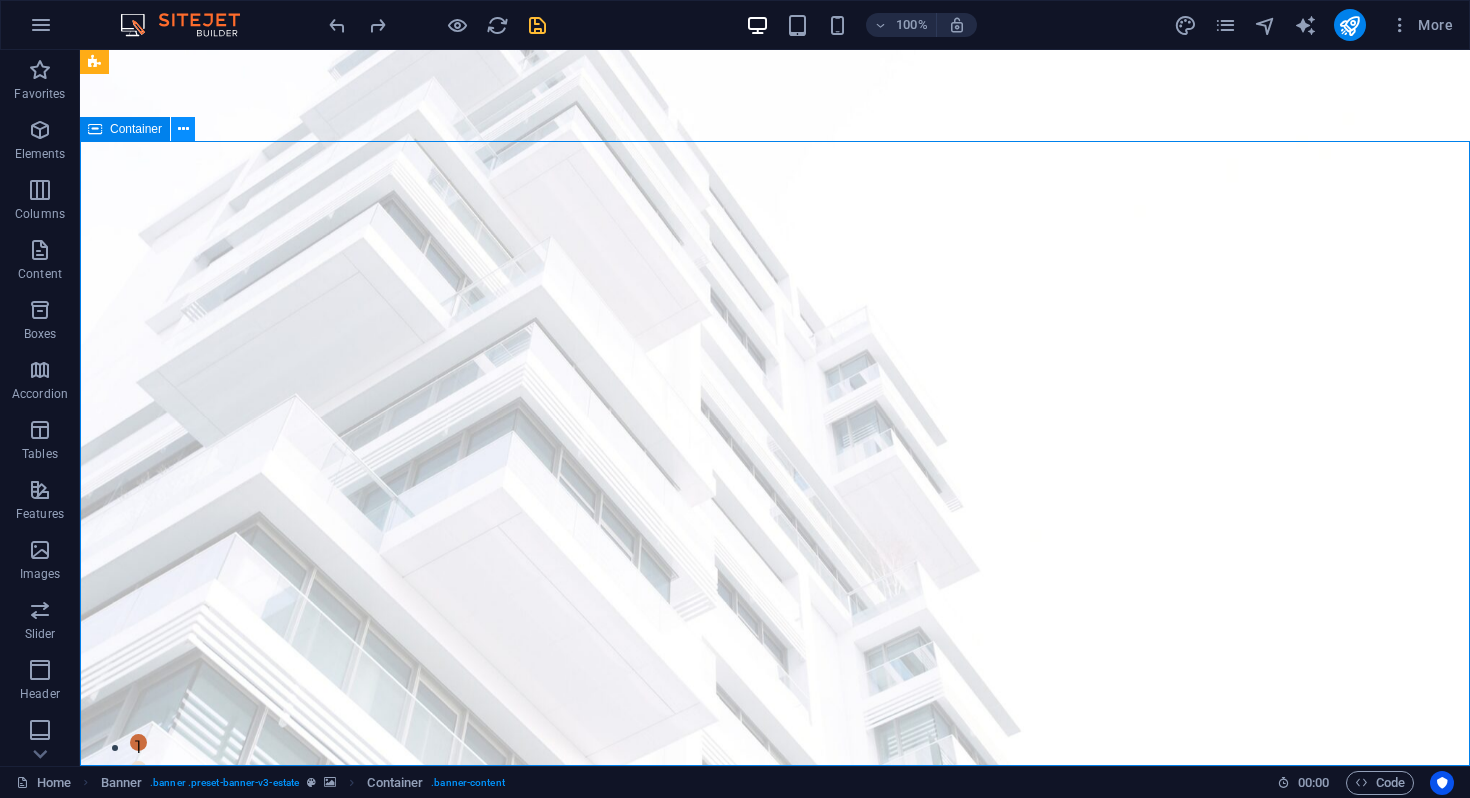click at bounding box center (183, 129) 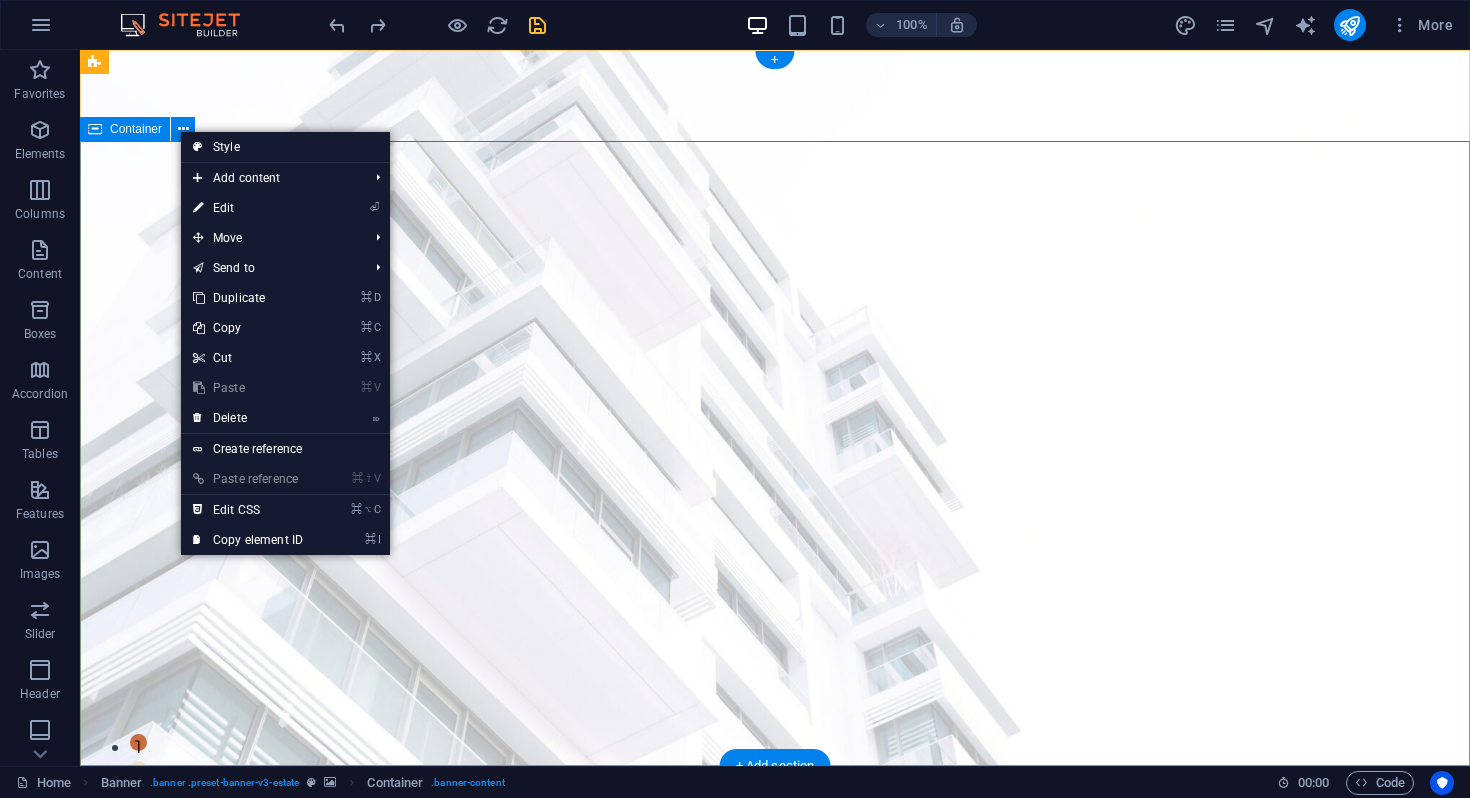 click on "FIND YOUR PERFECT PLACE At vero eos et accusamus et iusto odio dignissimos ducimus qui blanditiis praesentium voluptatum deleniti atque corrupti quos dolores et quas molestias excepturi sint occaecati cupiditate non provident. get started" at bounding box center (775, 1067) 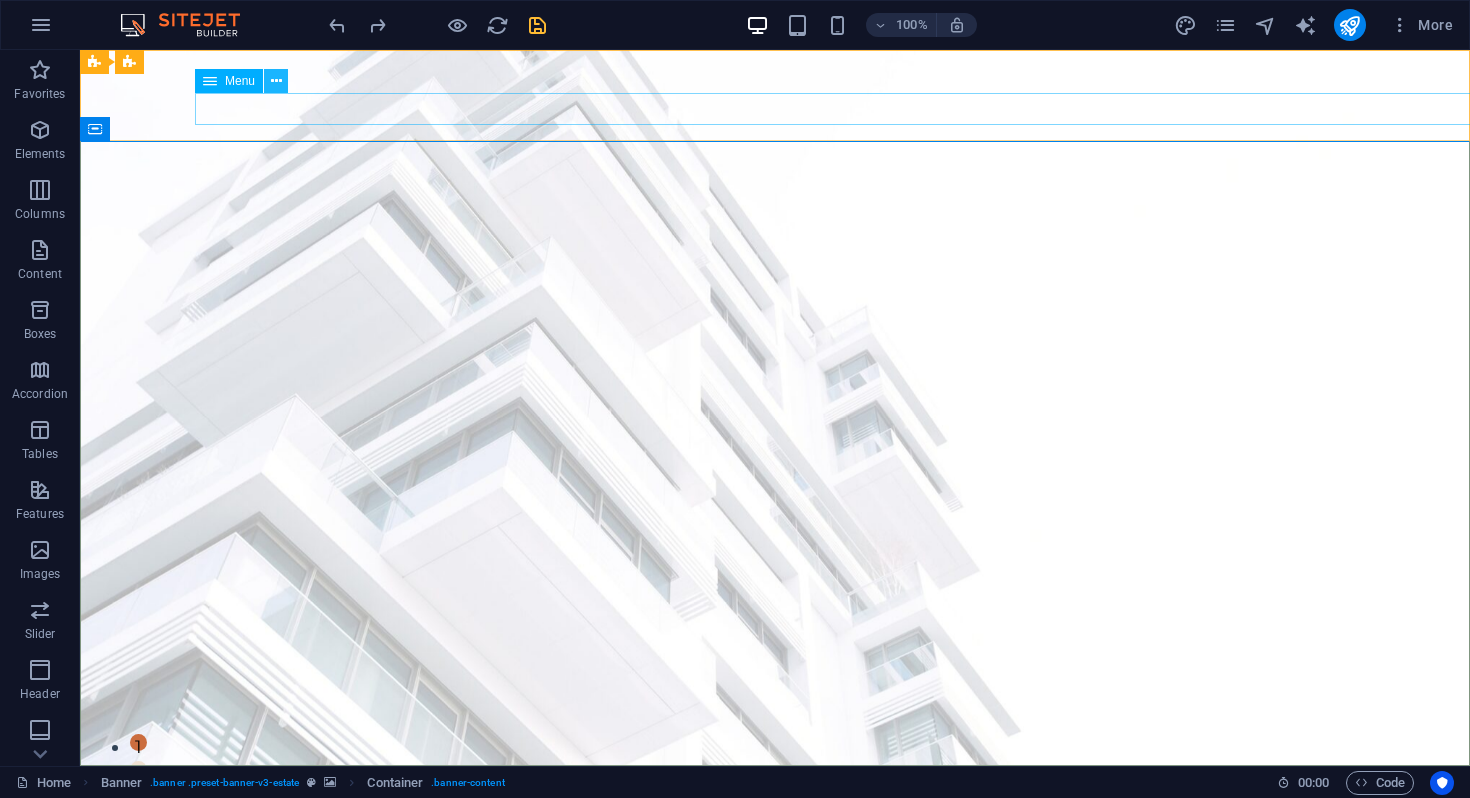 click at bounding box center (276, 81) 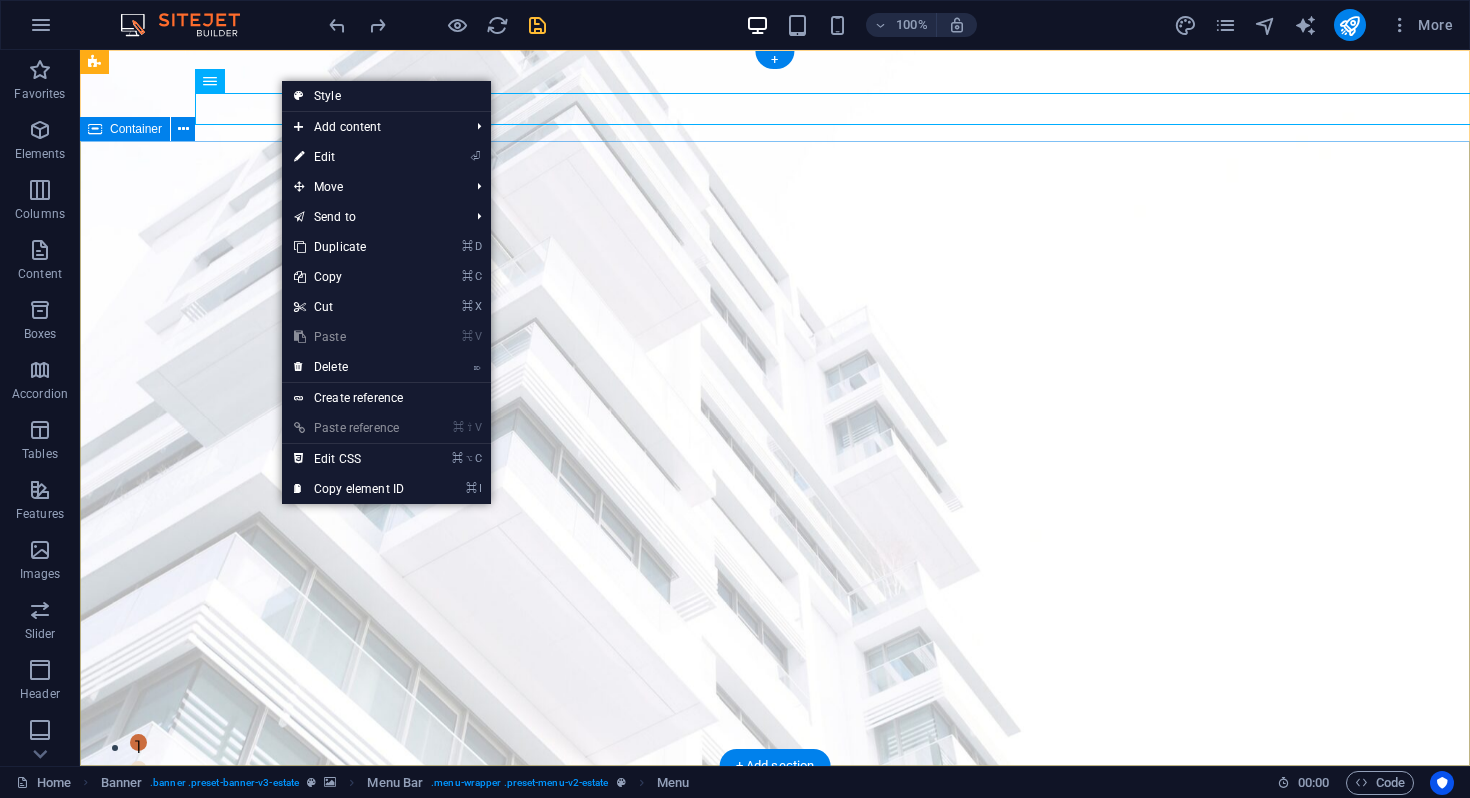click on "FIND YOUR PERFECT PLACE At vero eos et accusamus et iusto odio dignissimos ducimus qui blanditiis praesentium voluptatum deleniti atque corrupti quos dolores et quas molestias excepturi sint occaecati cupiditate non provident. get started" at bounding box center (775, 1067) 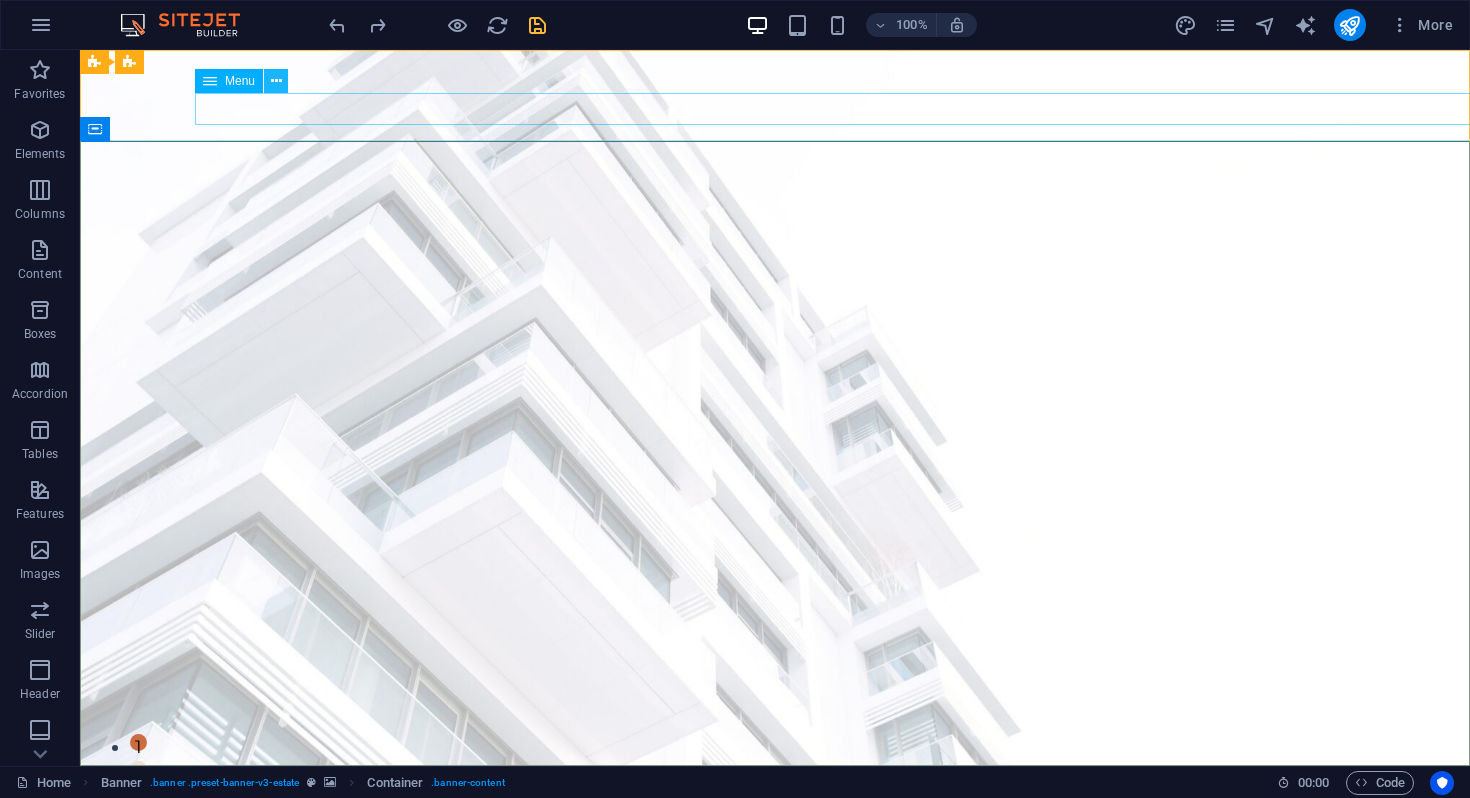 click at bounding box center (276, 81) 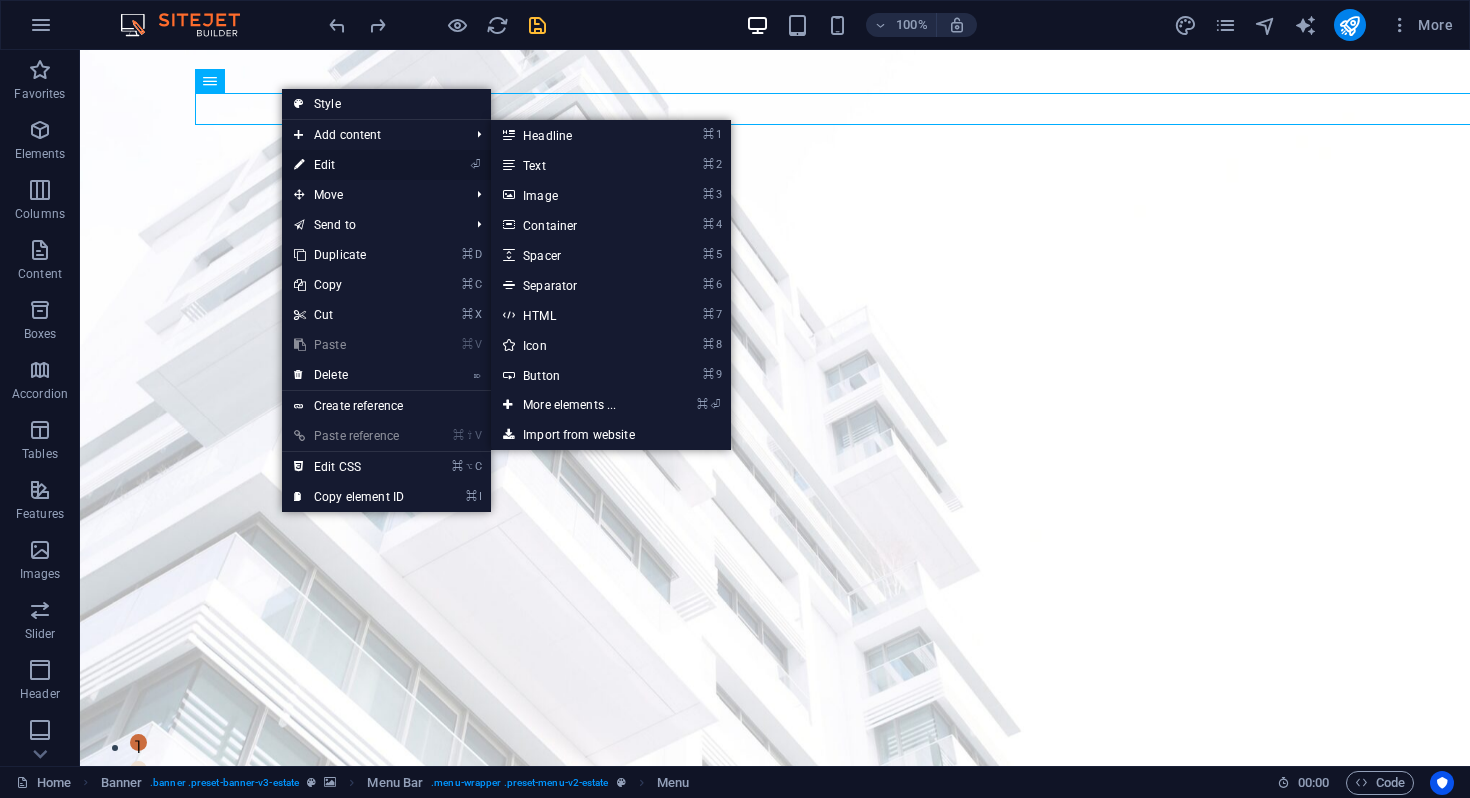 click on "⏎  Edit" at bounding box center [349, 165] 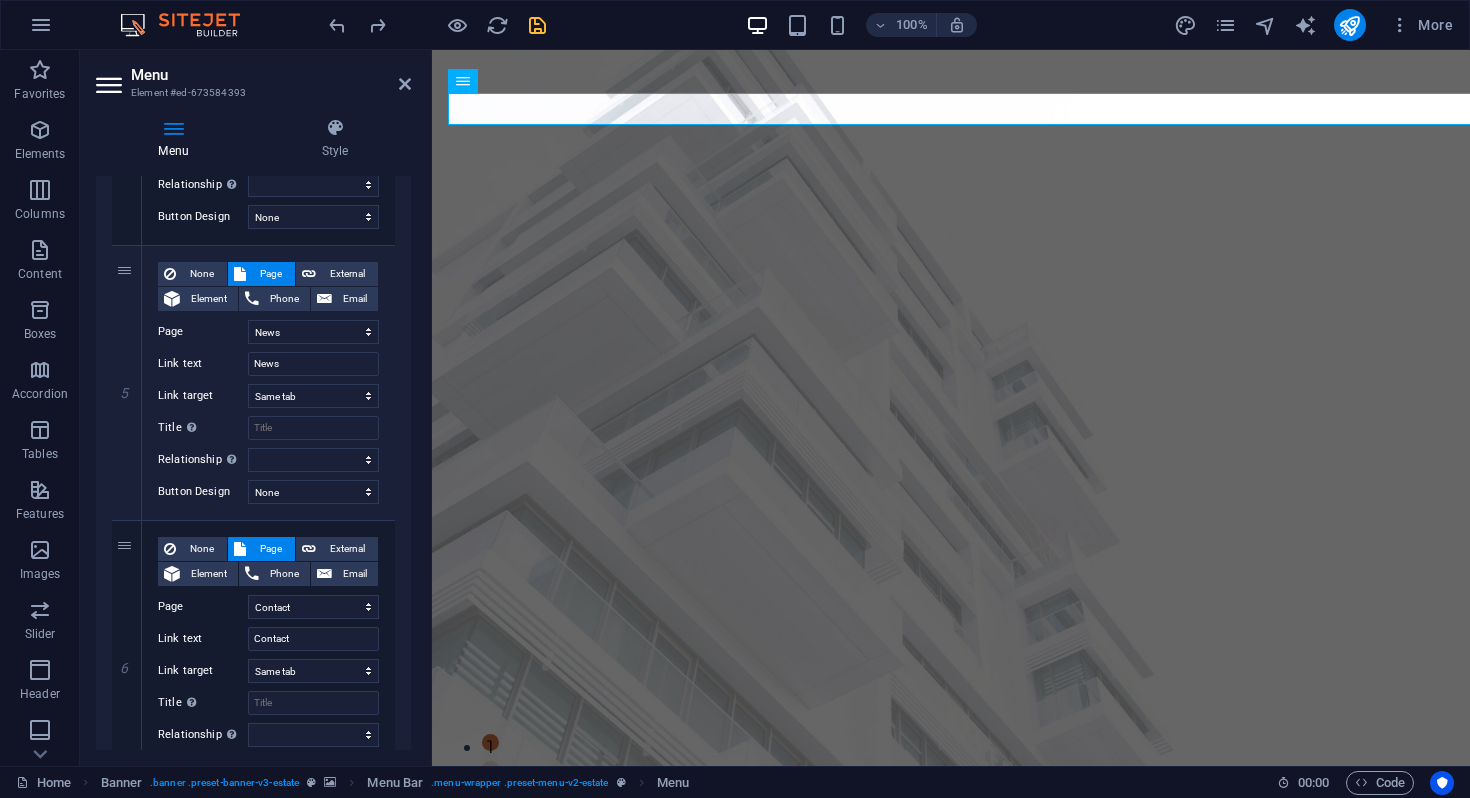 scroll, scrollTop: 1321, scrollLeft: 0, axis: vertical 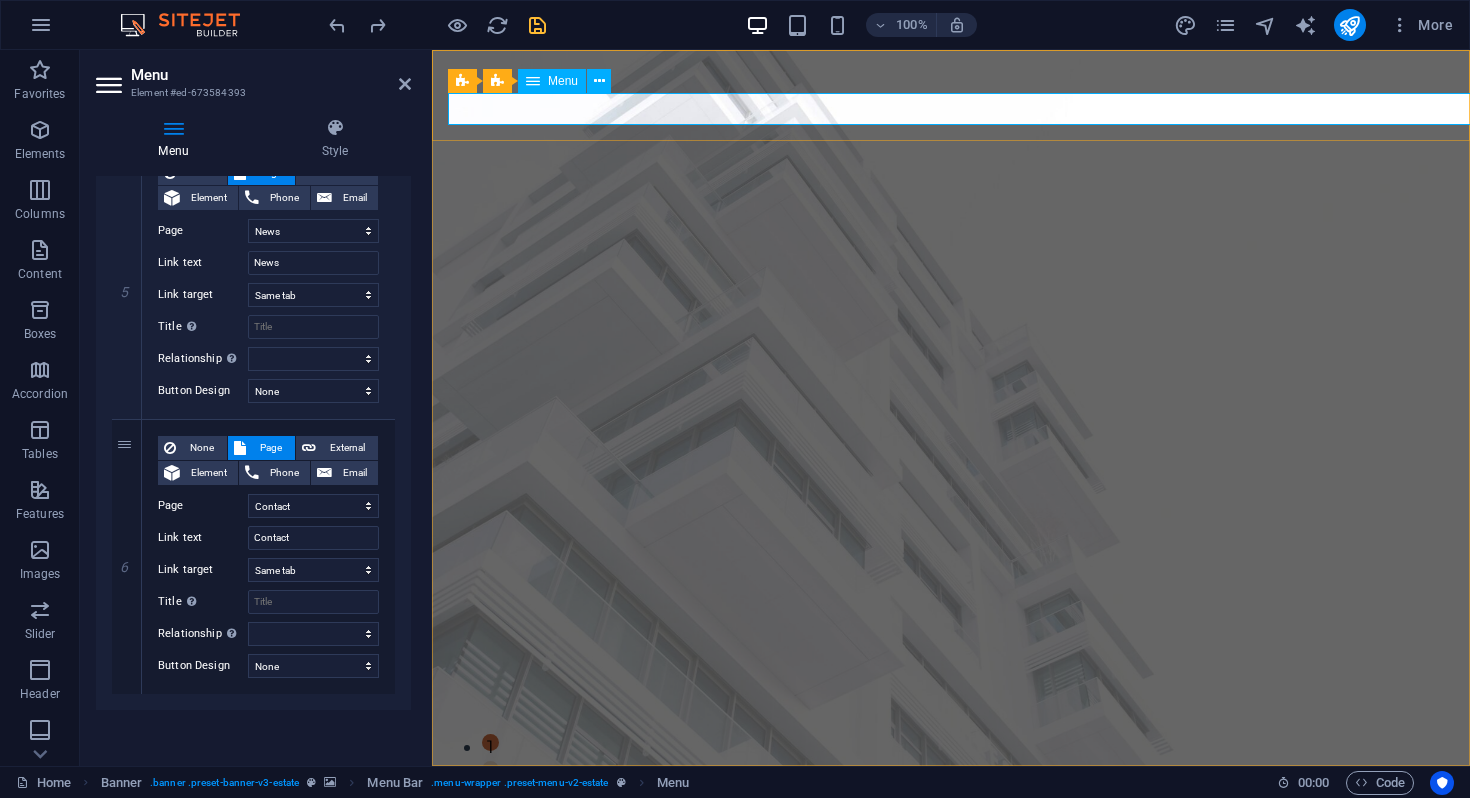 click on "About us Corporate  Services Investment Advisory Immigration Advisory News Contact" at bounding box center [951, 833] 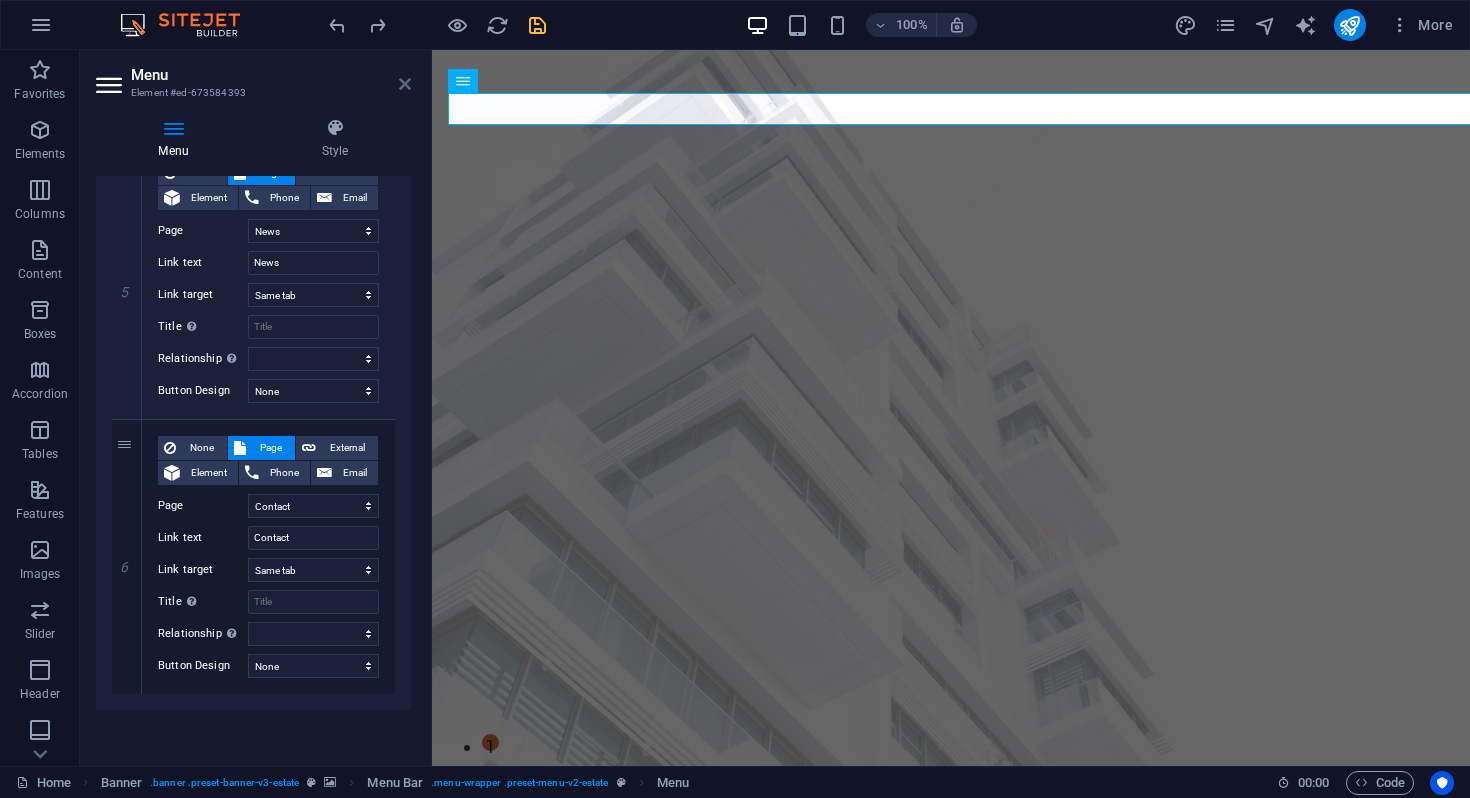 click at bounding box center [405, 84] 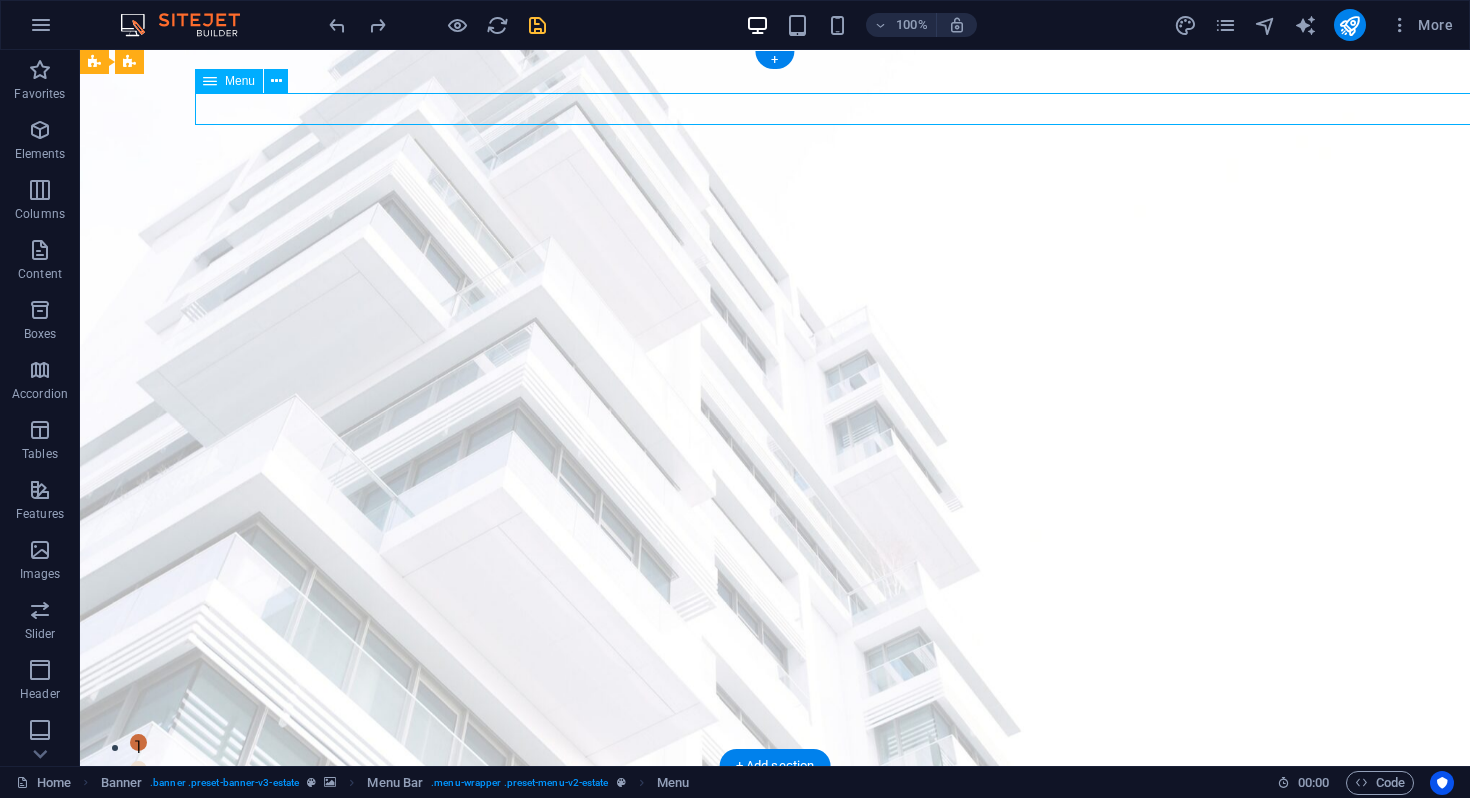 drag, startPoint x: 604, startPoint y: 108, endPoint x: 438, endPoint y: 111, distance: 166.0271 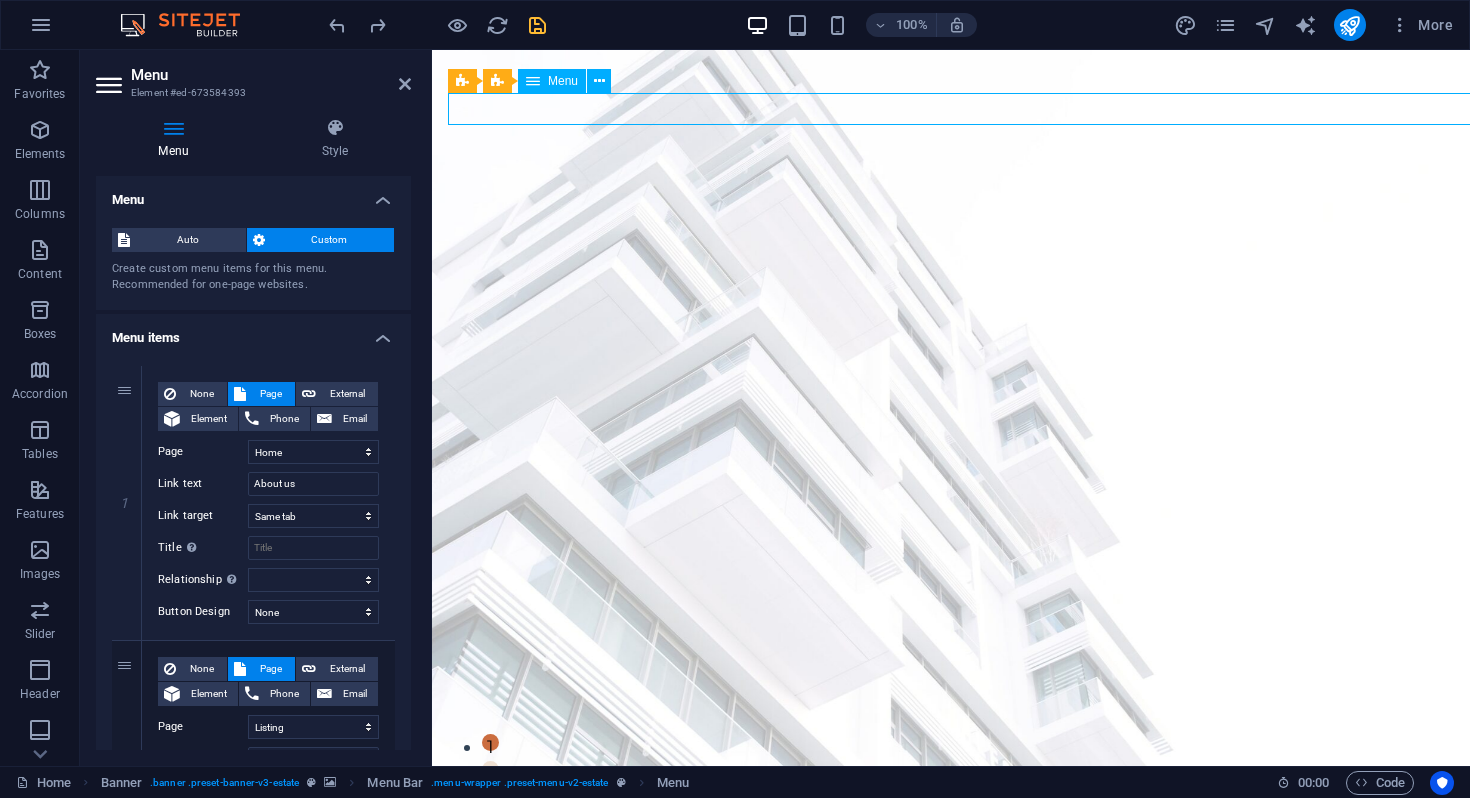 drag, startPoint x: 553, startPoint y: 103, endPoint x: 467, endPoint y: 104, distance: 86.00581 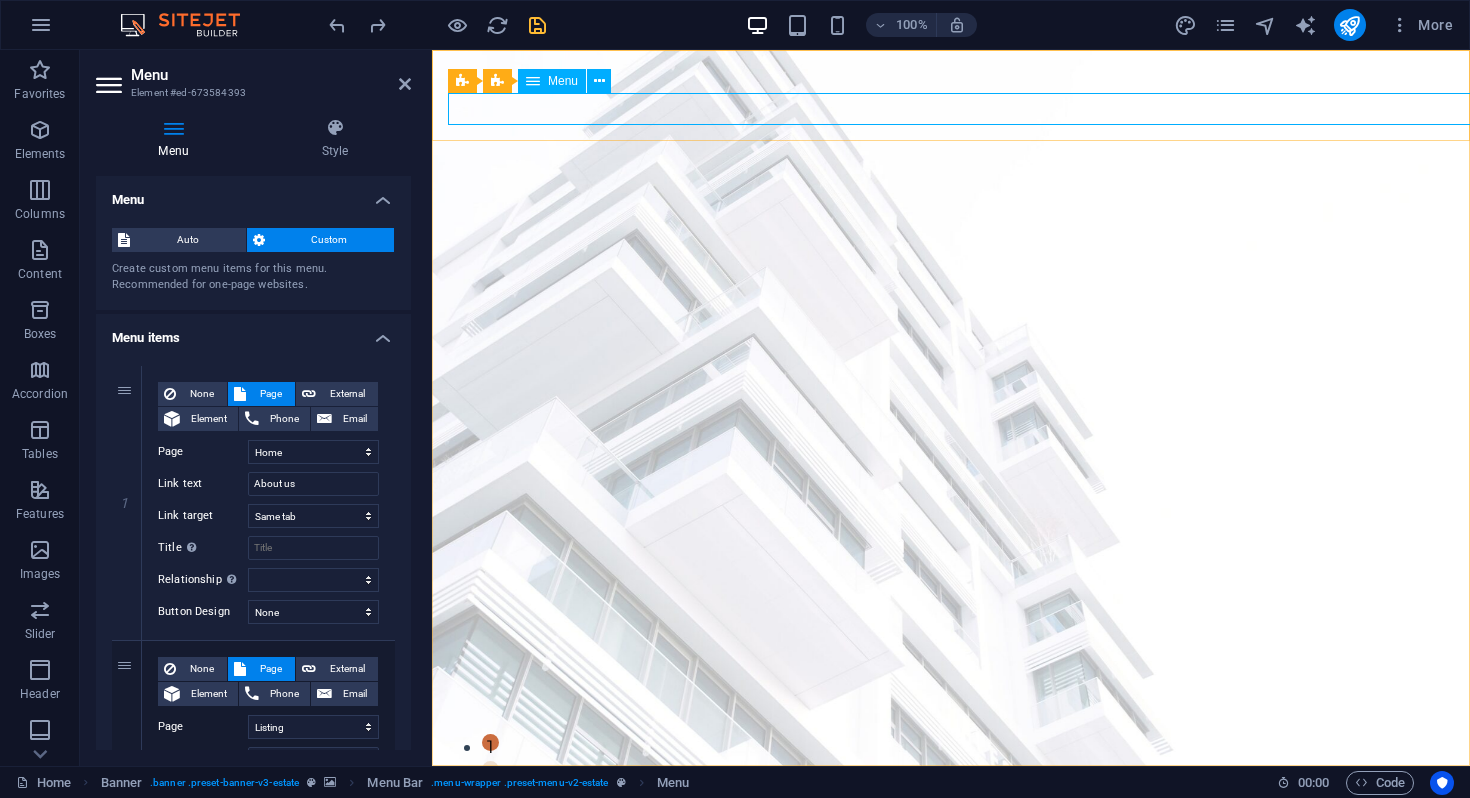 click on "Menu" at bounding box center [552, 81] 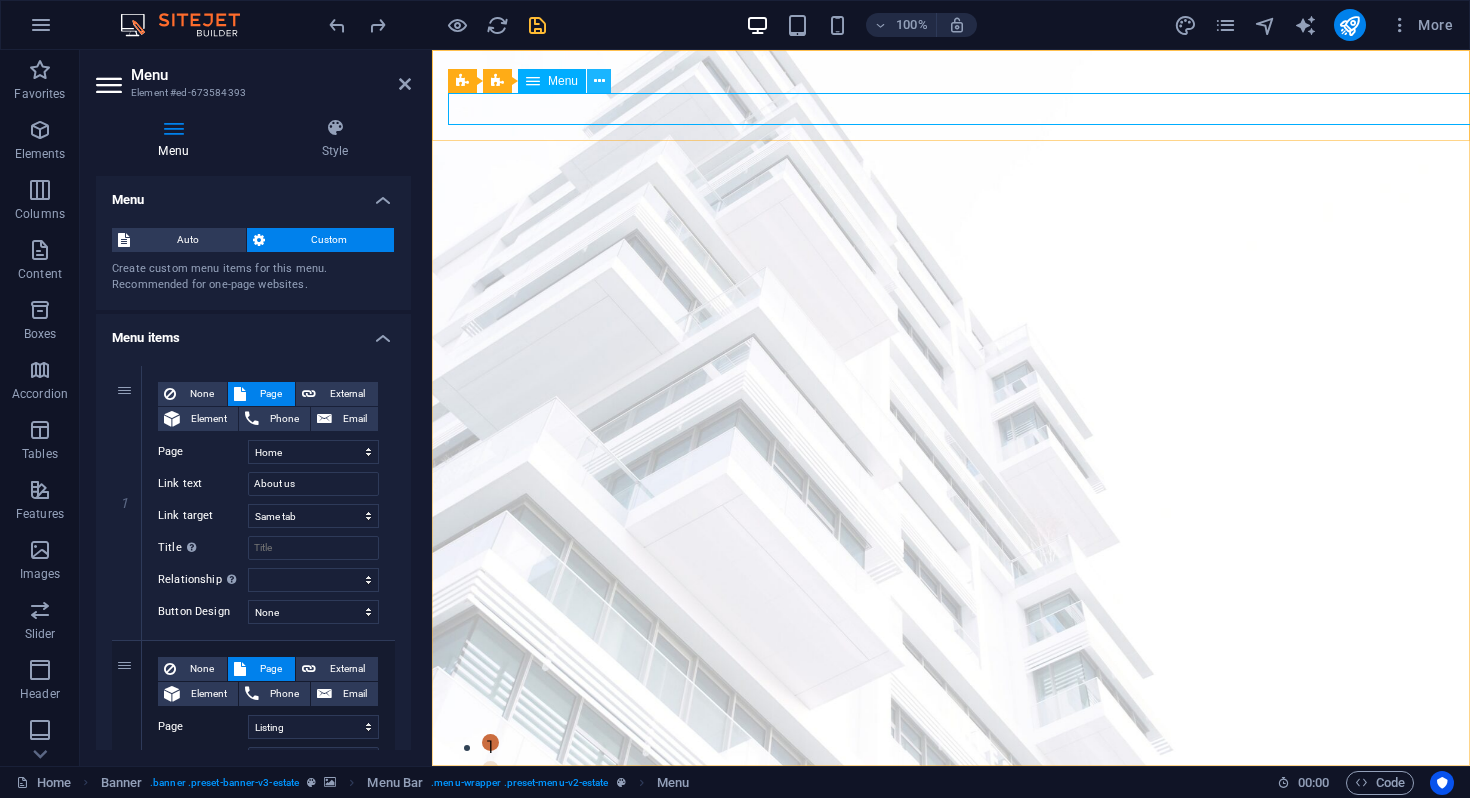 click at bounding box center [599, 81] 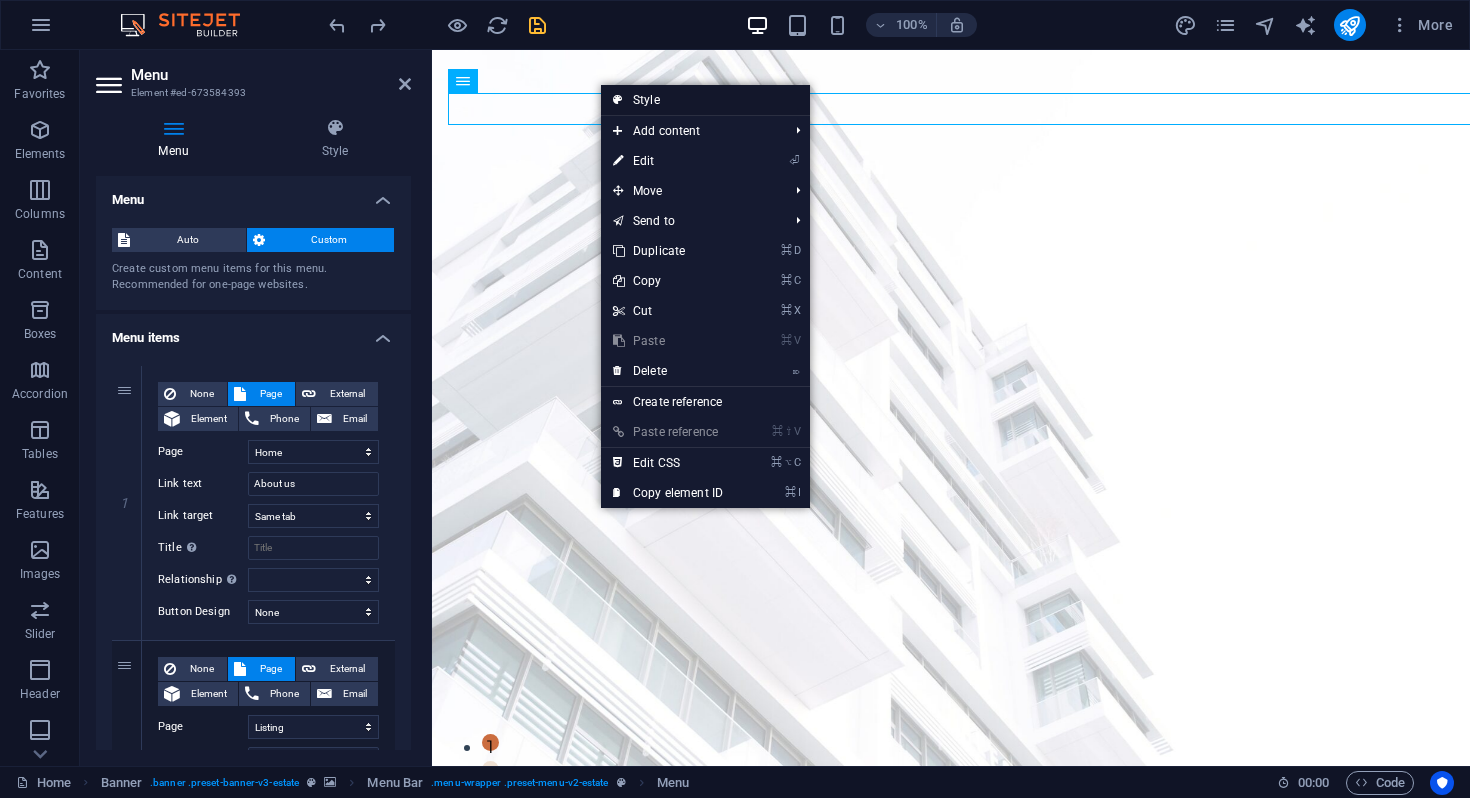 click on "Style" at bounding box center (705, 100) 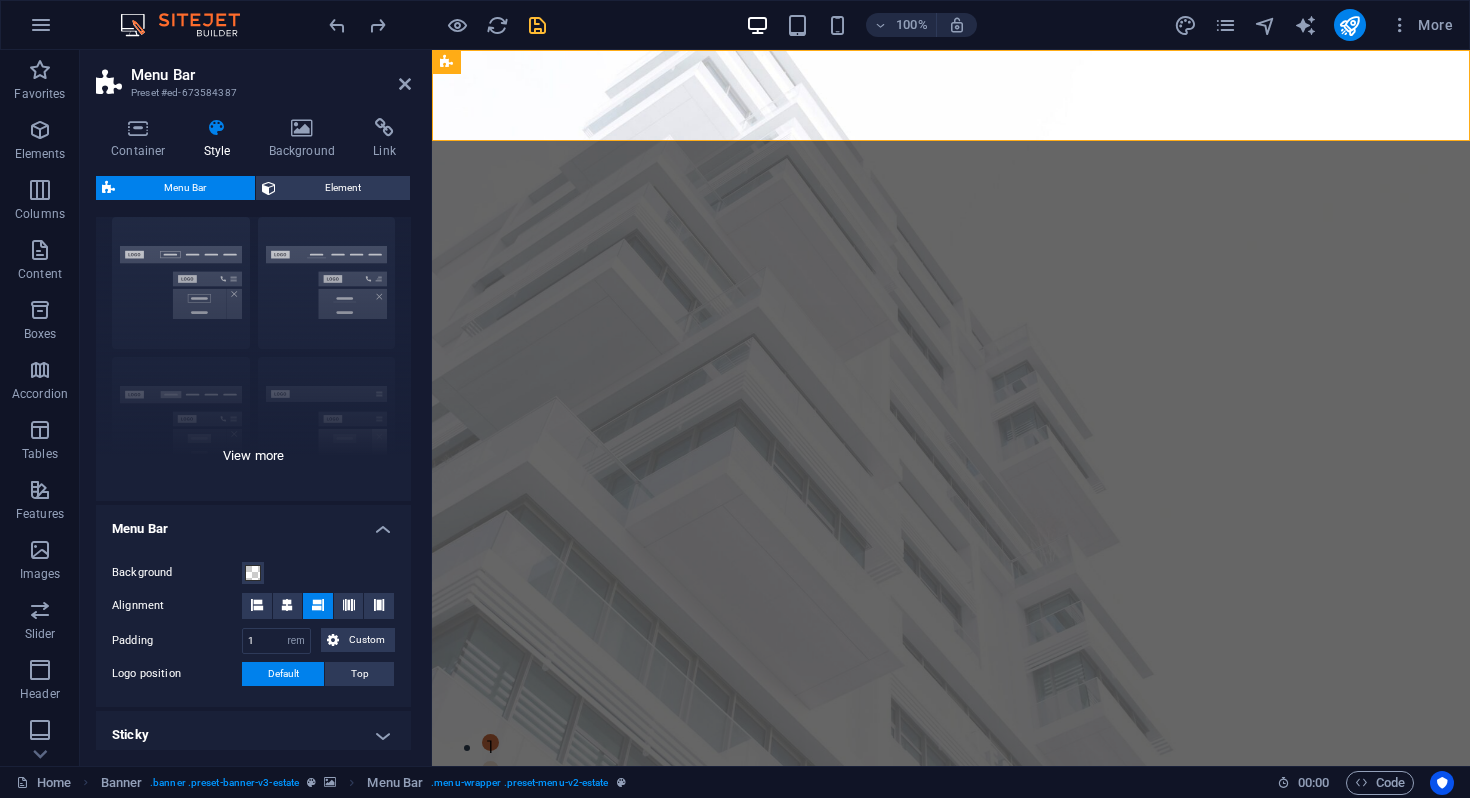 scroll, scrollTop: 67, scrollLeft: 0, axis: vertical 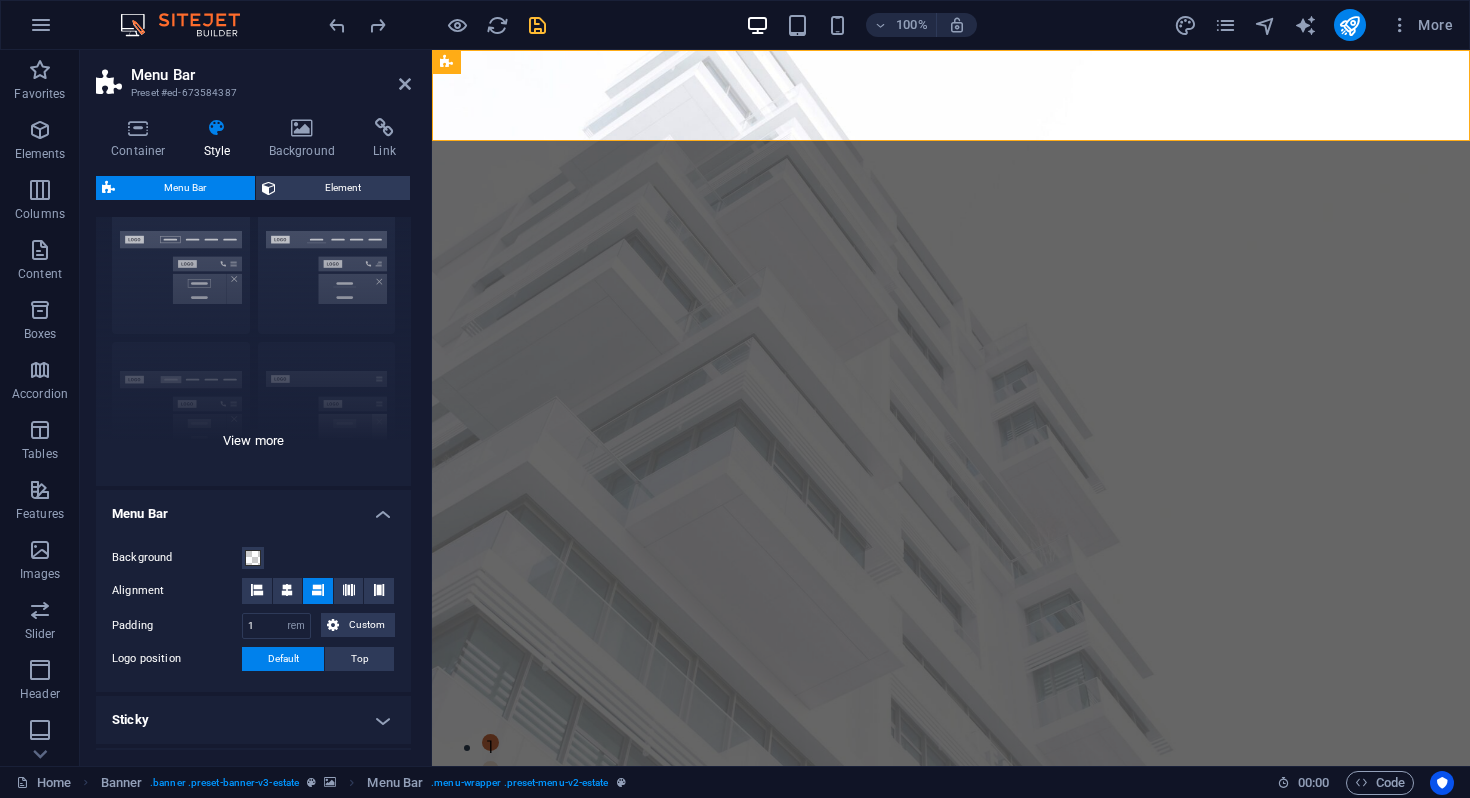 click on "Border Centered Default Fixed Loki Trigger Wide XXL" at bounding box center (253, 336) 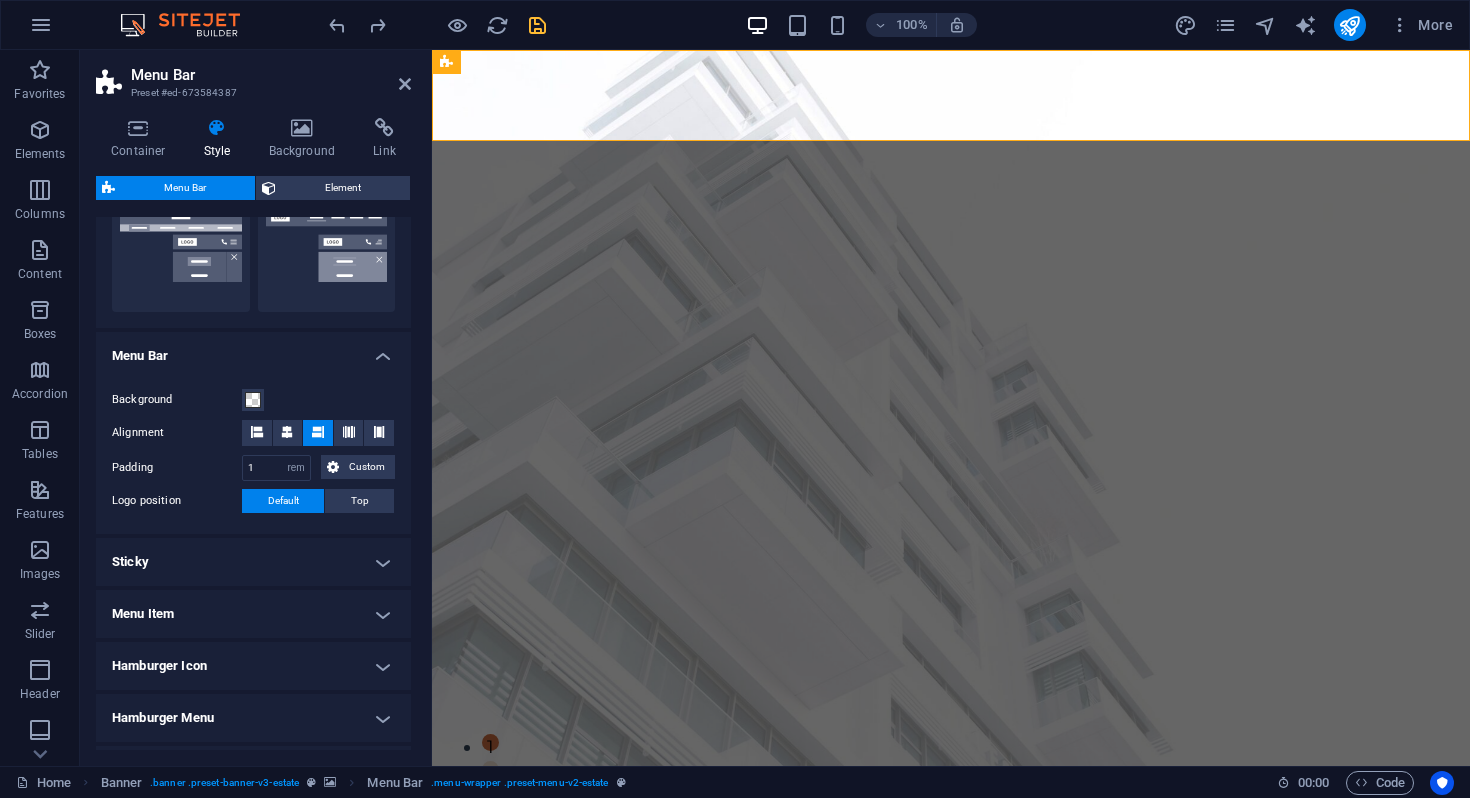 scroll, scrollTop: 632, scrollLeft: 0, axis: vertical 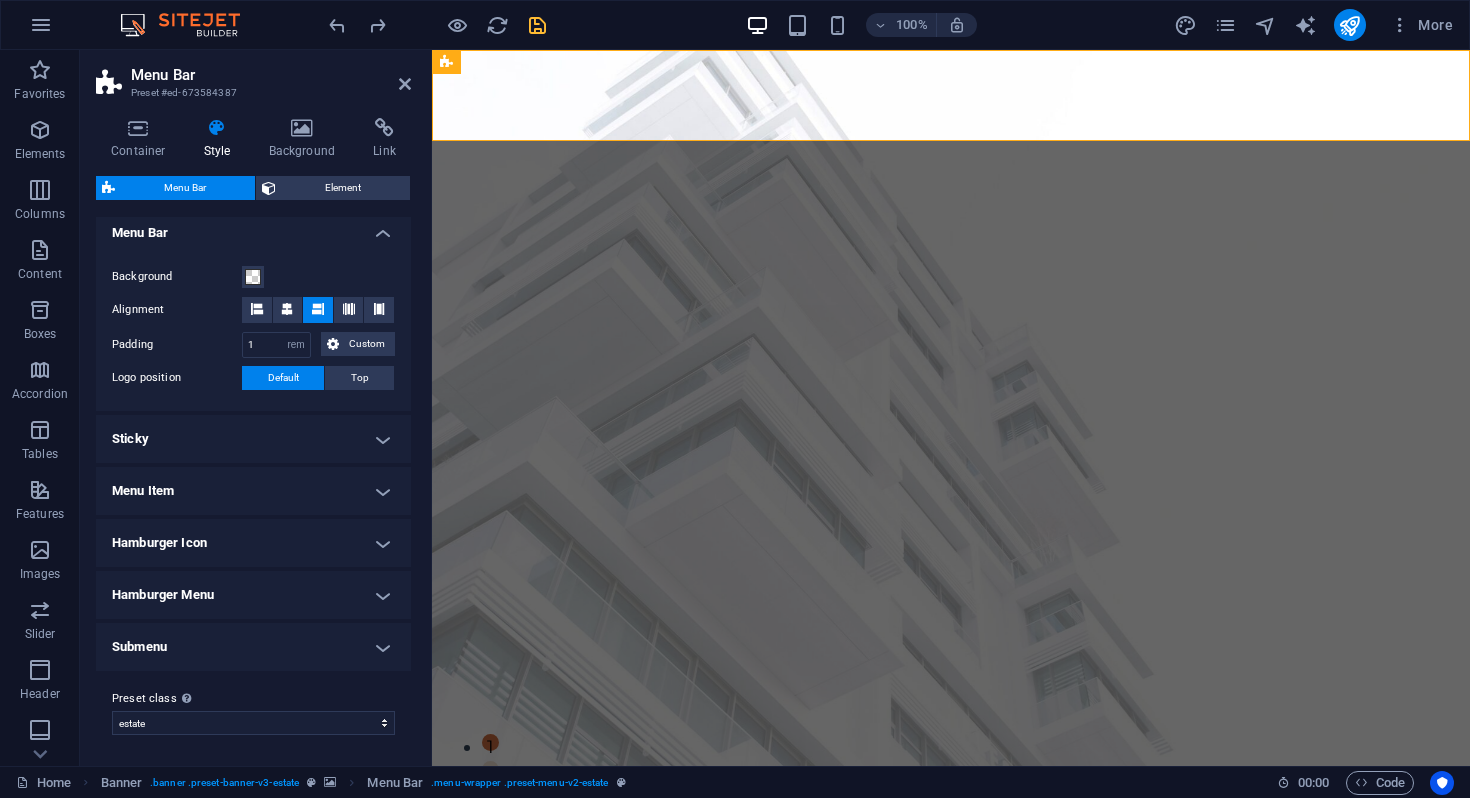 click on "Menu Item" at bounding box center (253, 491) 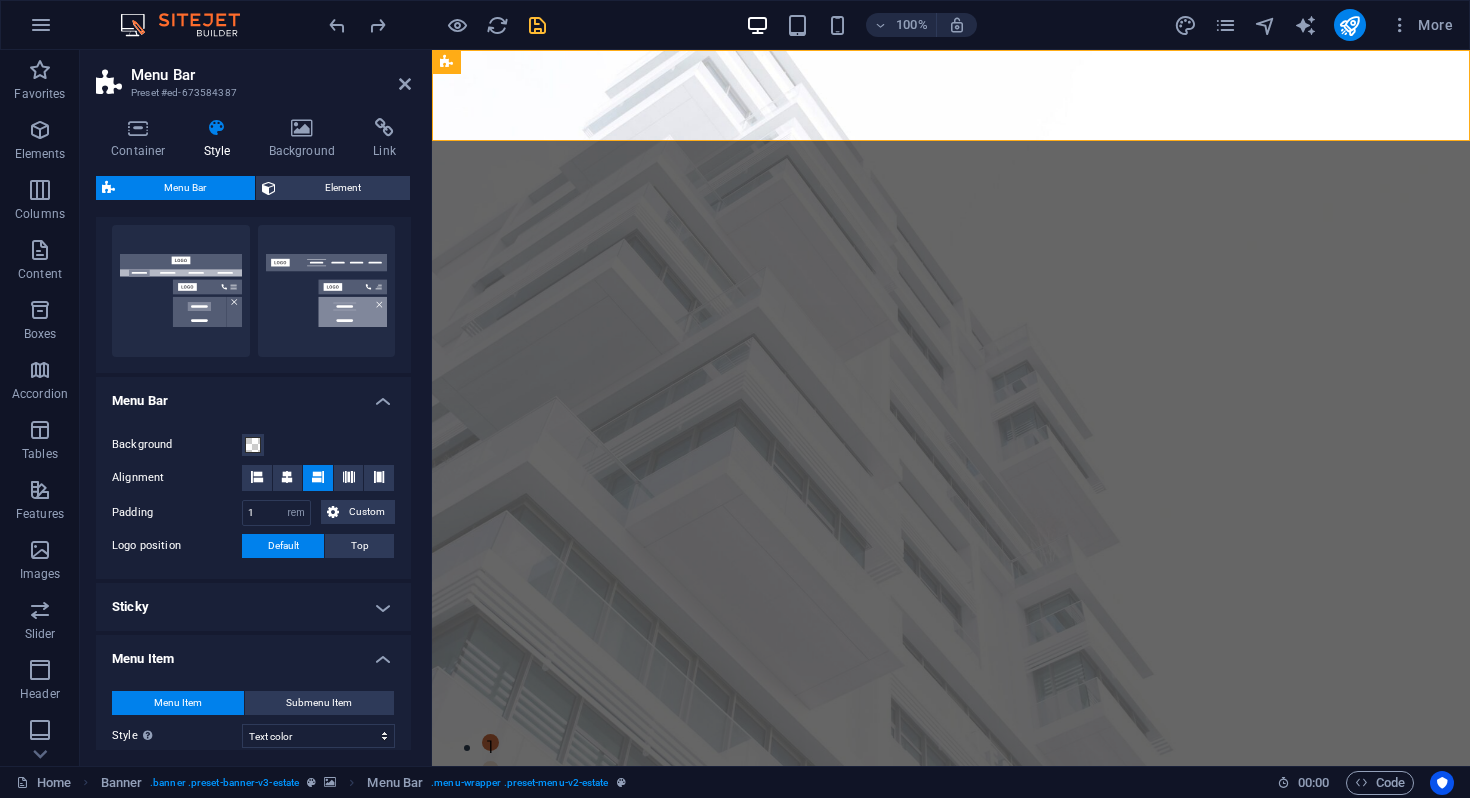 scroll, scrollTop: 0, scrollLeft: 0, axis: both 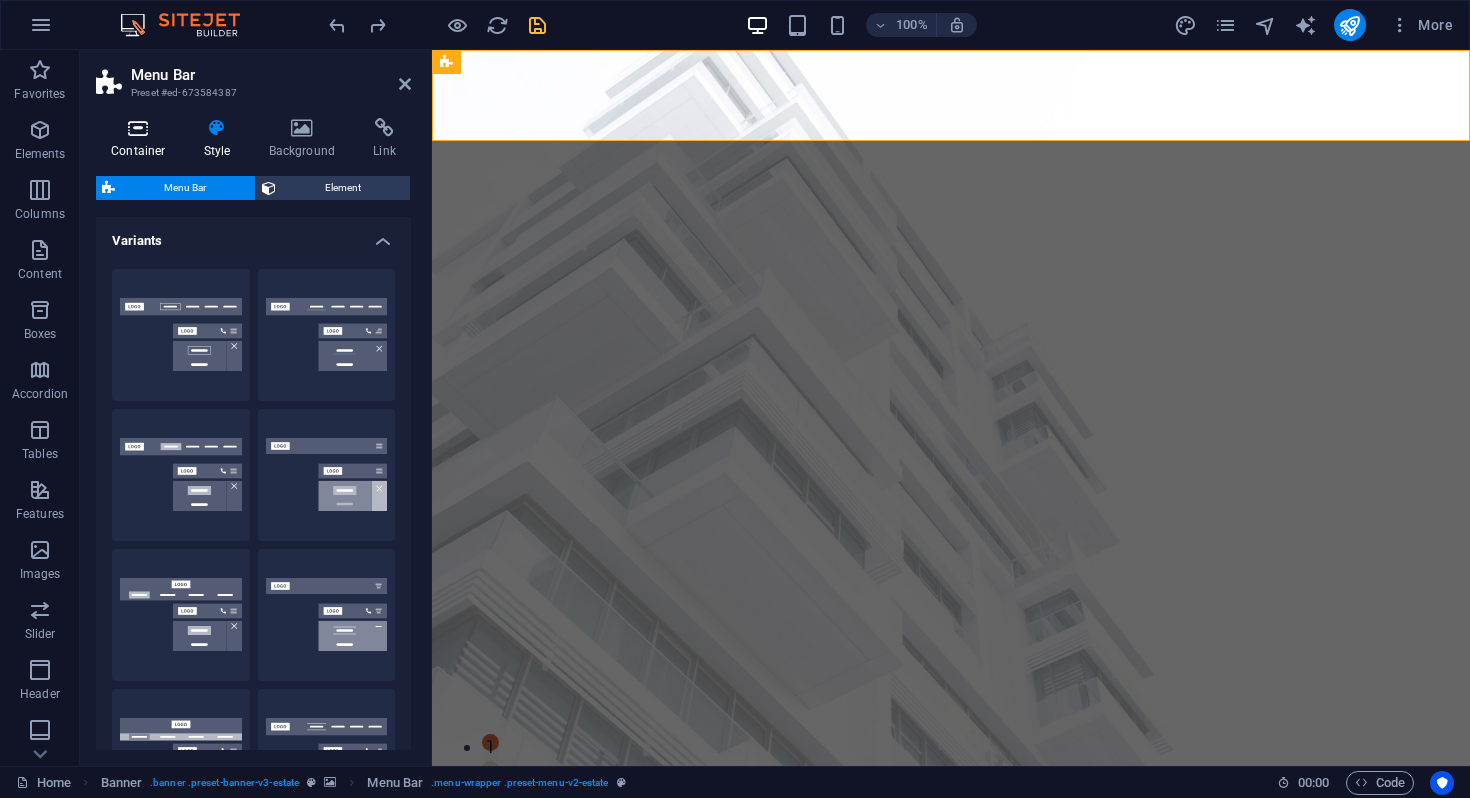 click on "Container" at bounding box center [142, 139] 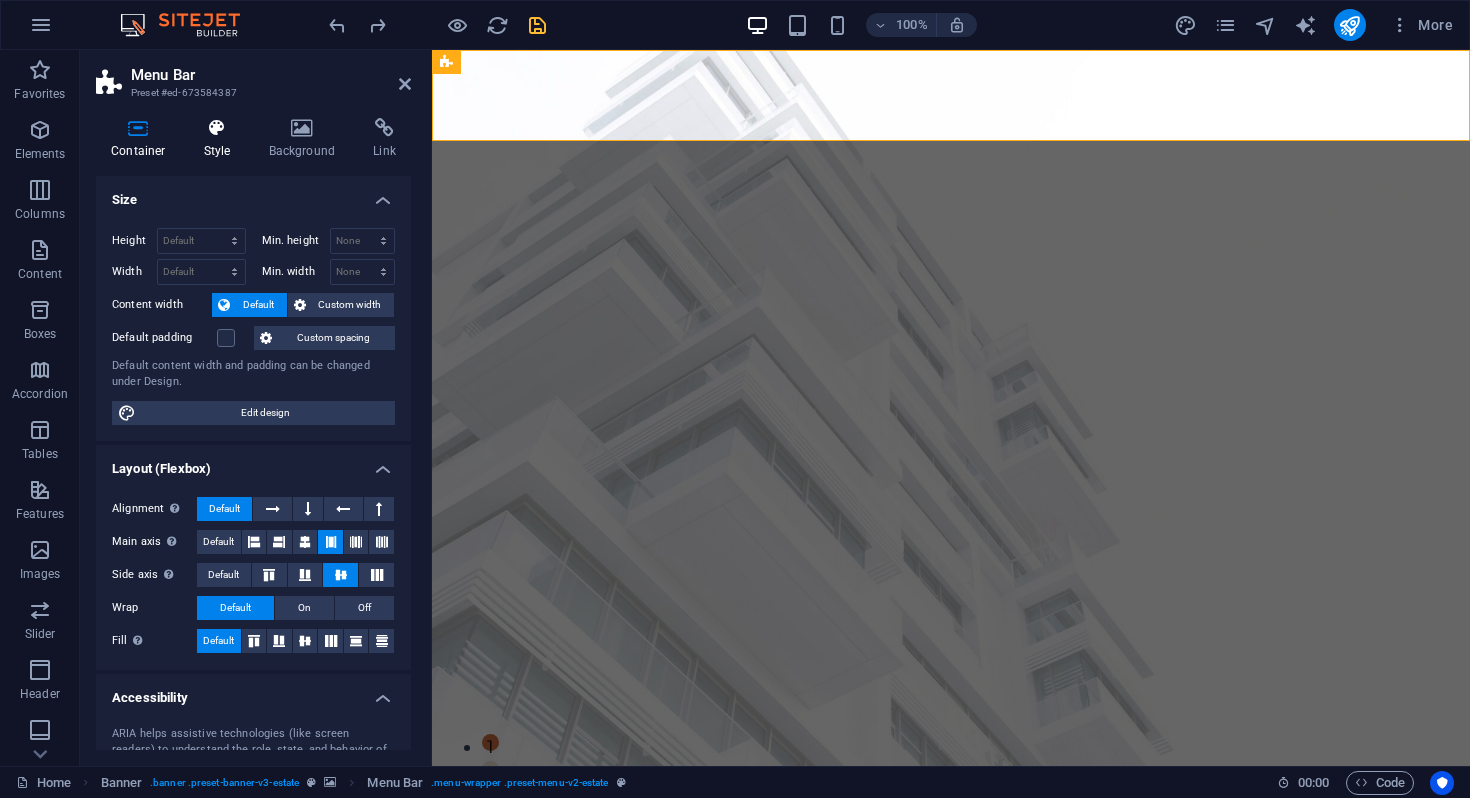 click at bounding box center (217, 128) 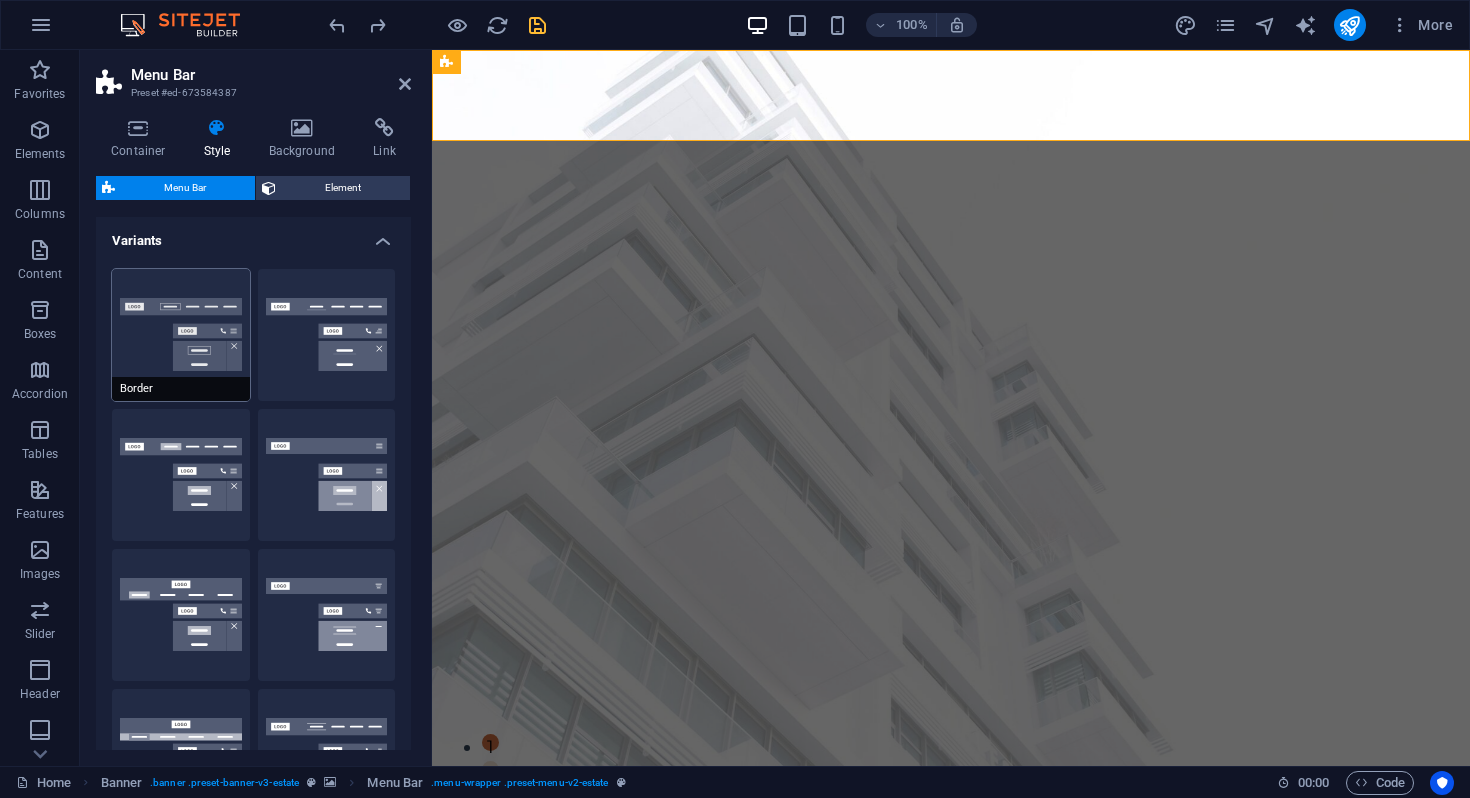 click on "Border" at bounding box center (181, 335) 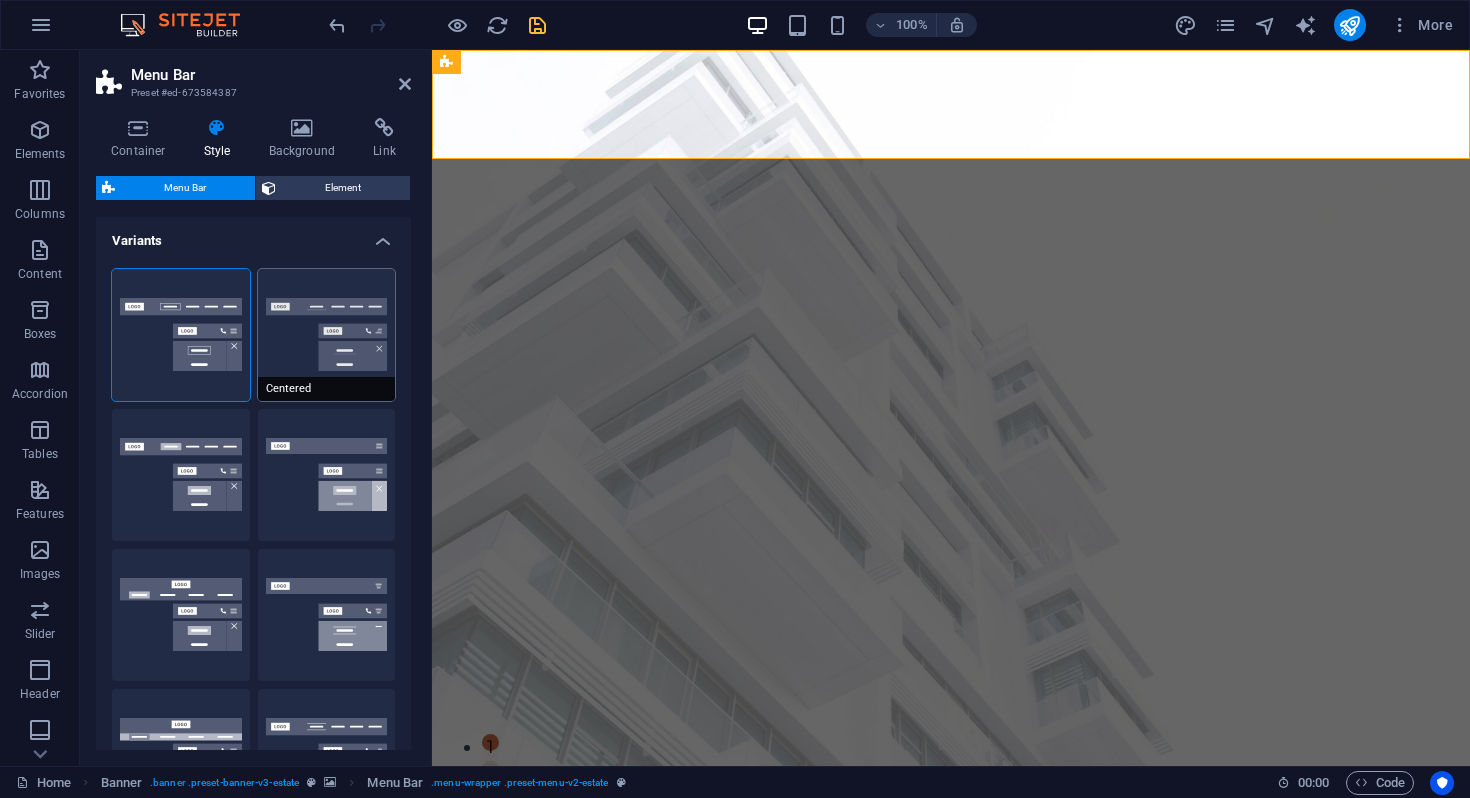 click on "Centered" at bounding box center [327, 335] 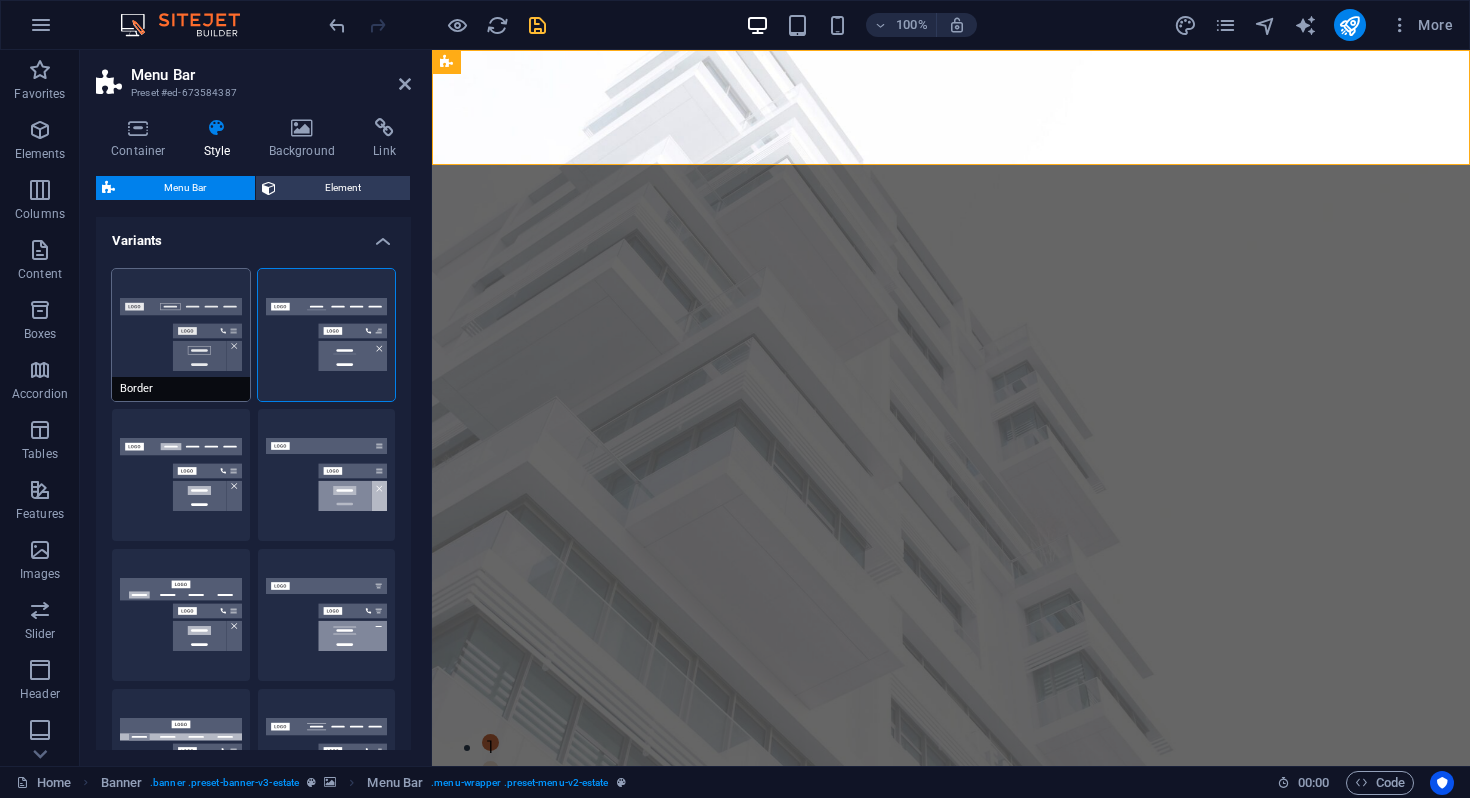 click on "Border" at bounding box center (181, 335) 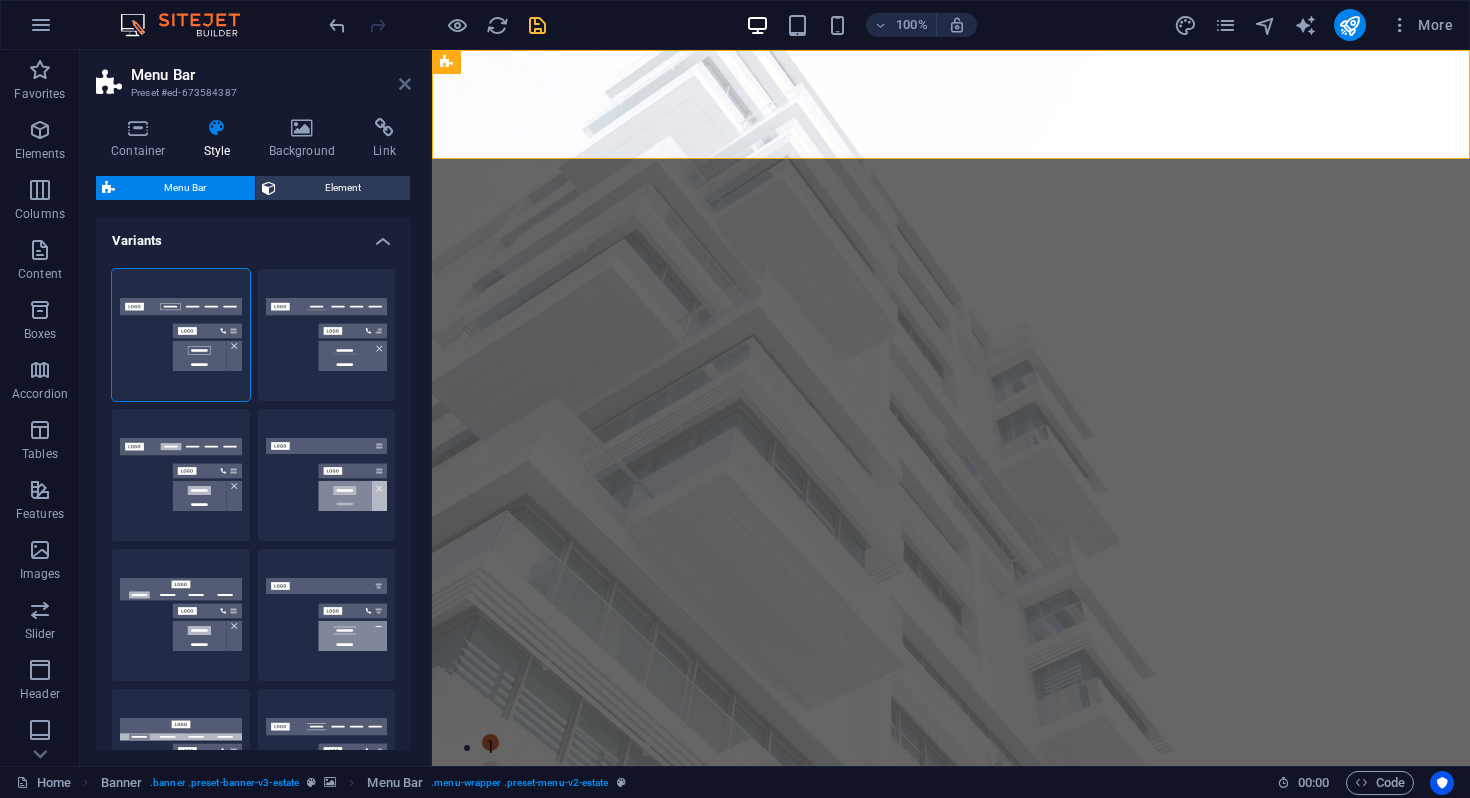 drag, startPoint x: 410, startPoint y: 83, endPoint x: 330, endPoint y: 32, distance: 94.873604 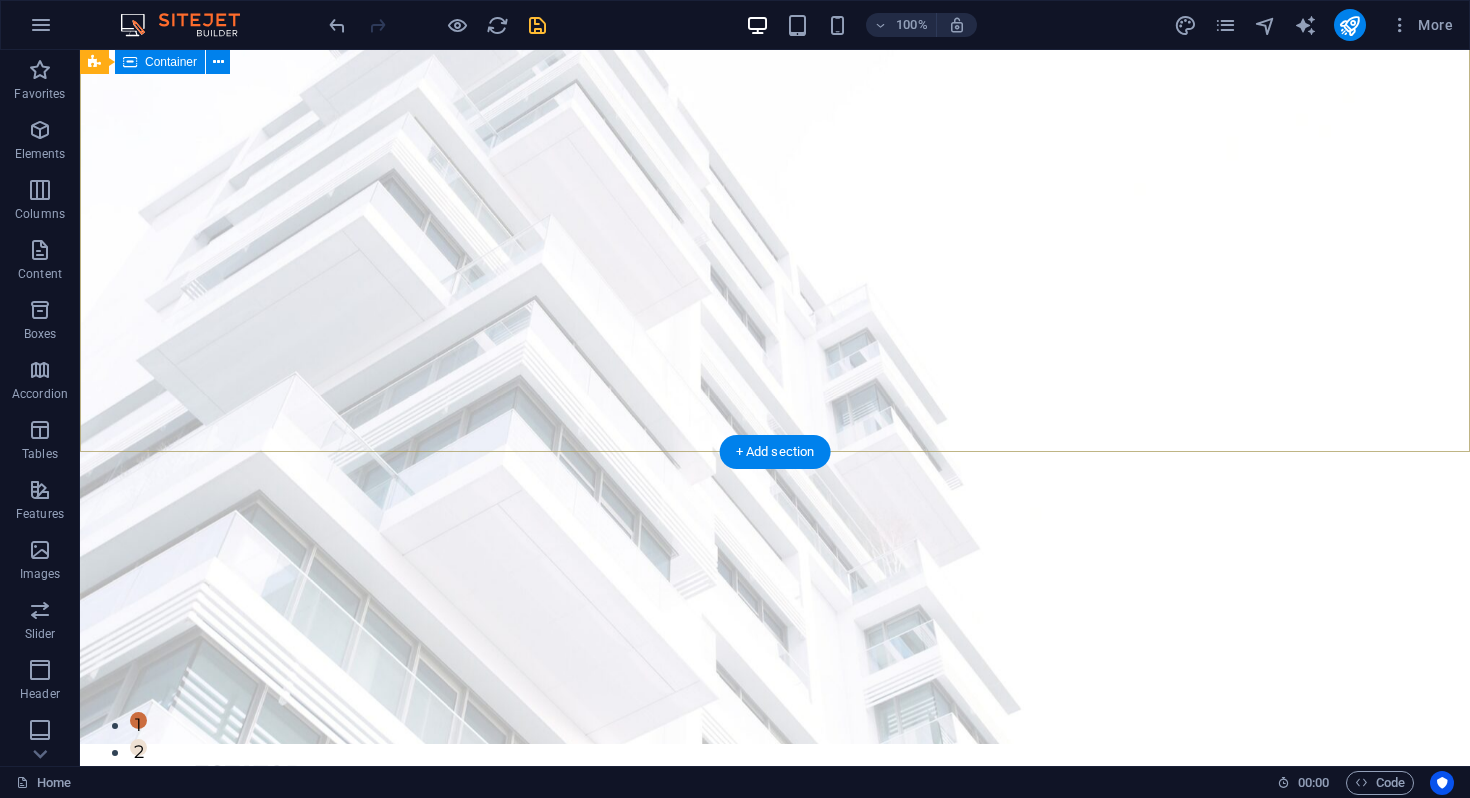 scroll, scrollTop: 0, scrollLeft: 0, axis: both 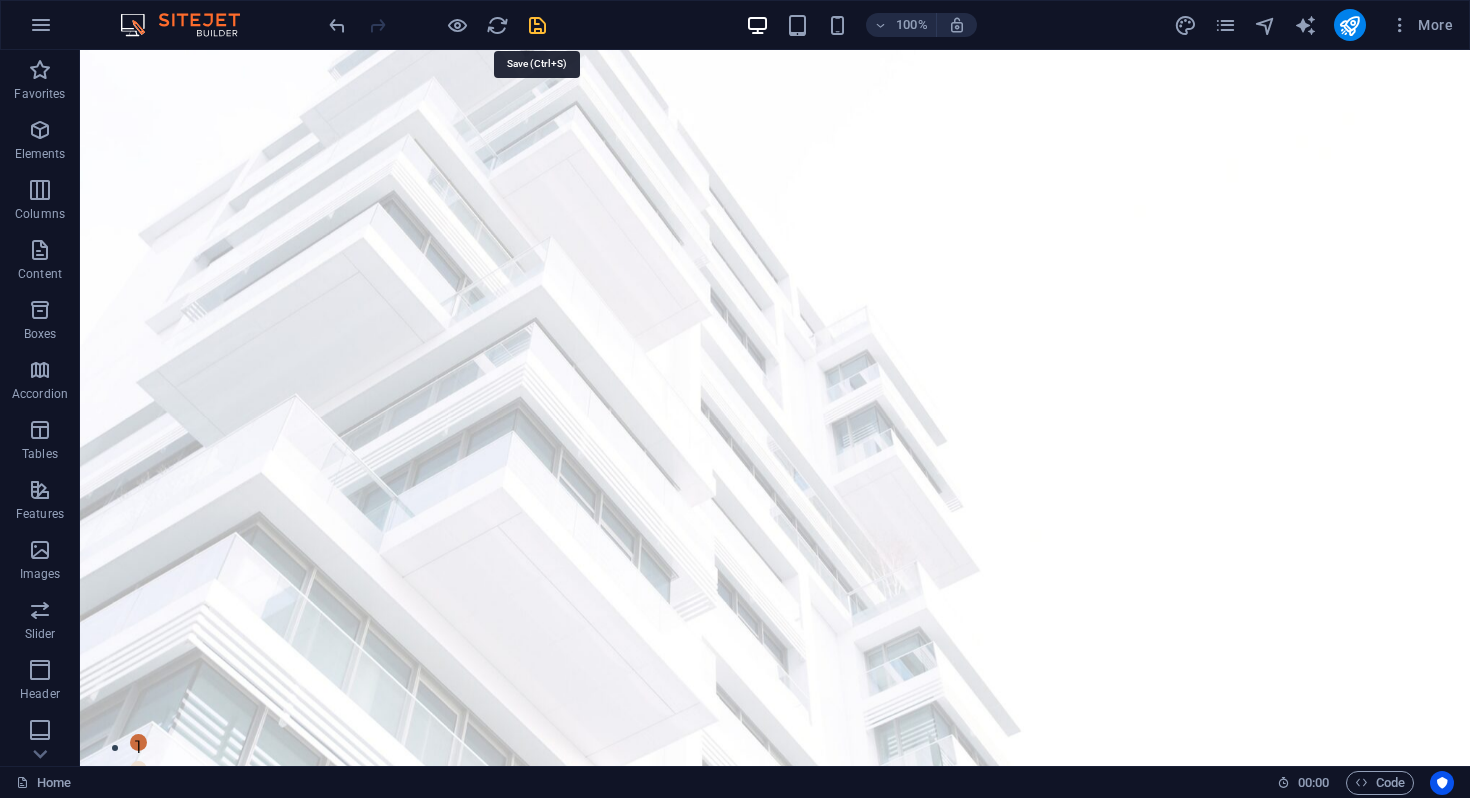click at bounding box center [537, 25] 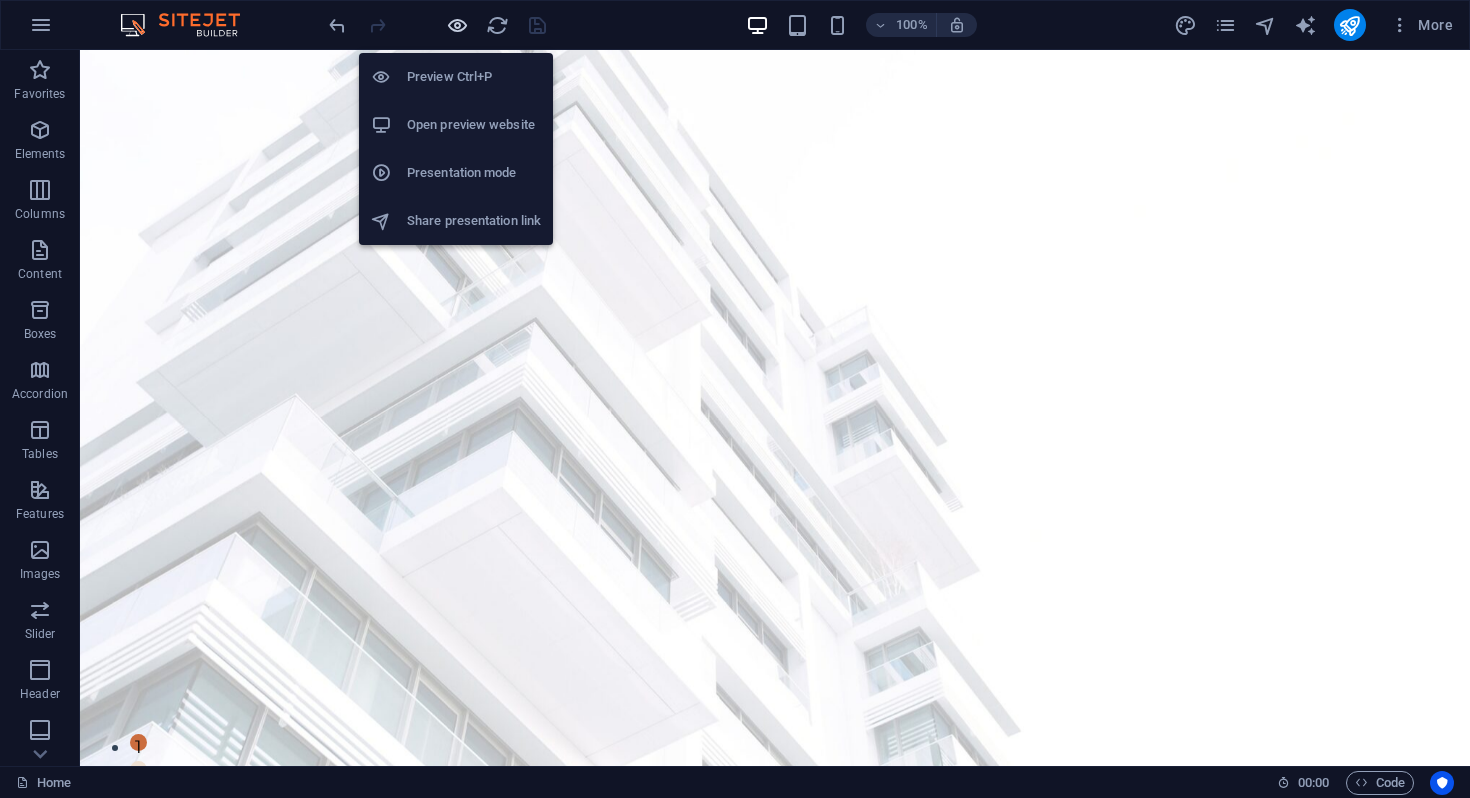 click at bounding box center [457, 25] 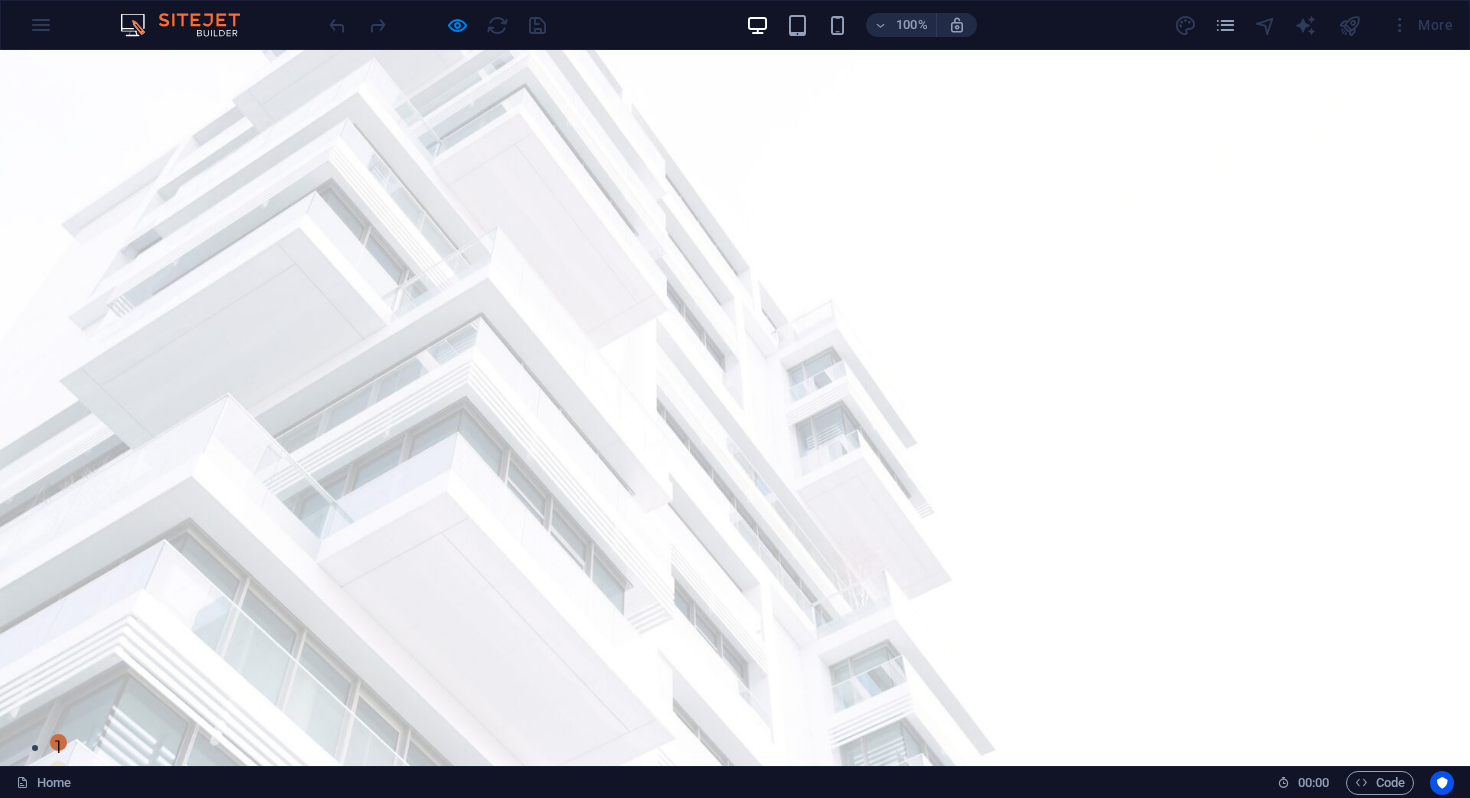 click on "Corporate  Services" at bounding box center [415, 842] 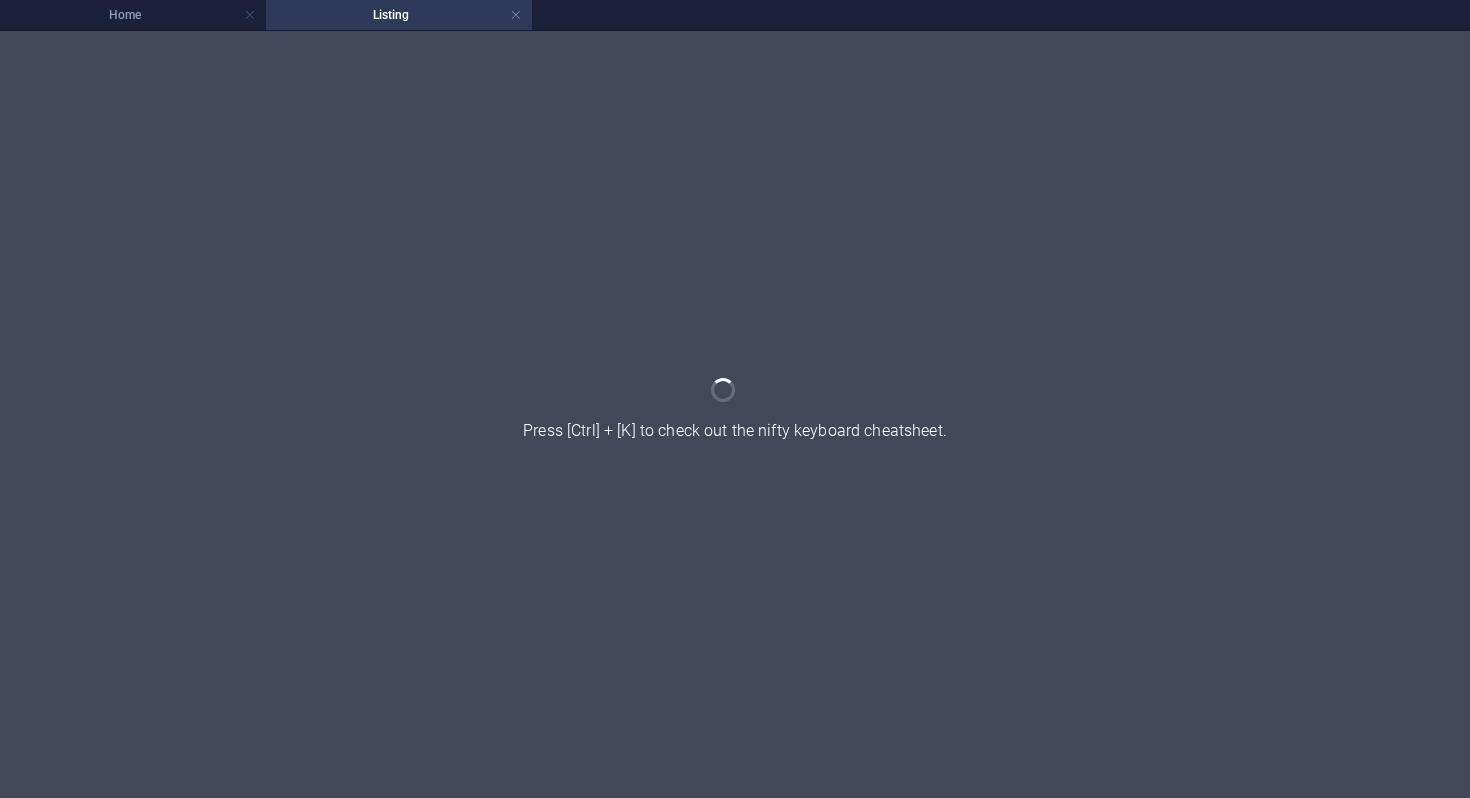 scroll, scrollTop: 0, scrollLeft: 0, axis: both 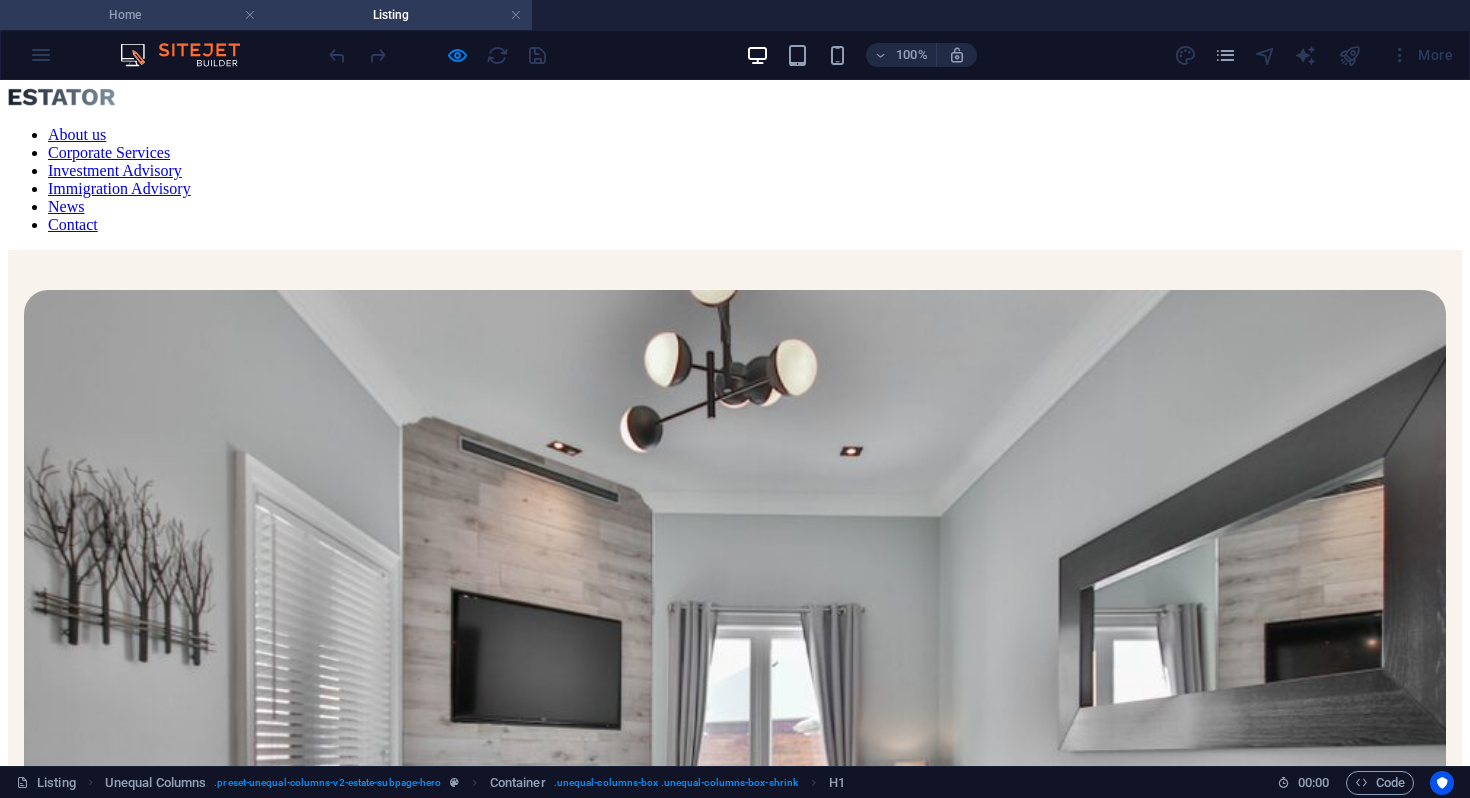 click on "Home" at bounding box center (133, 15) 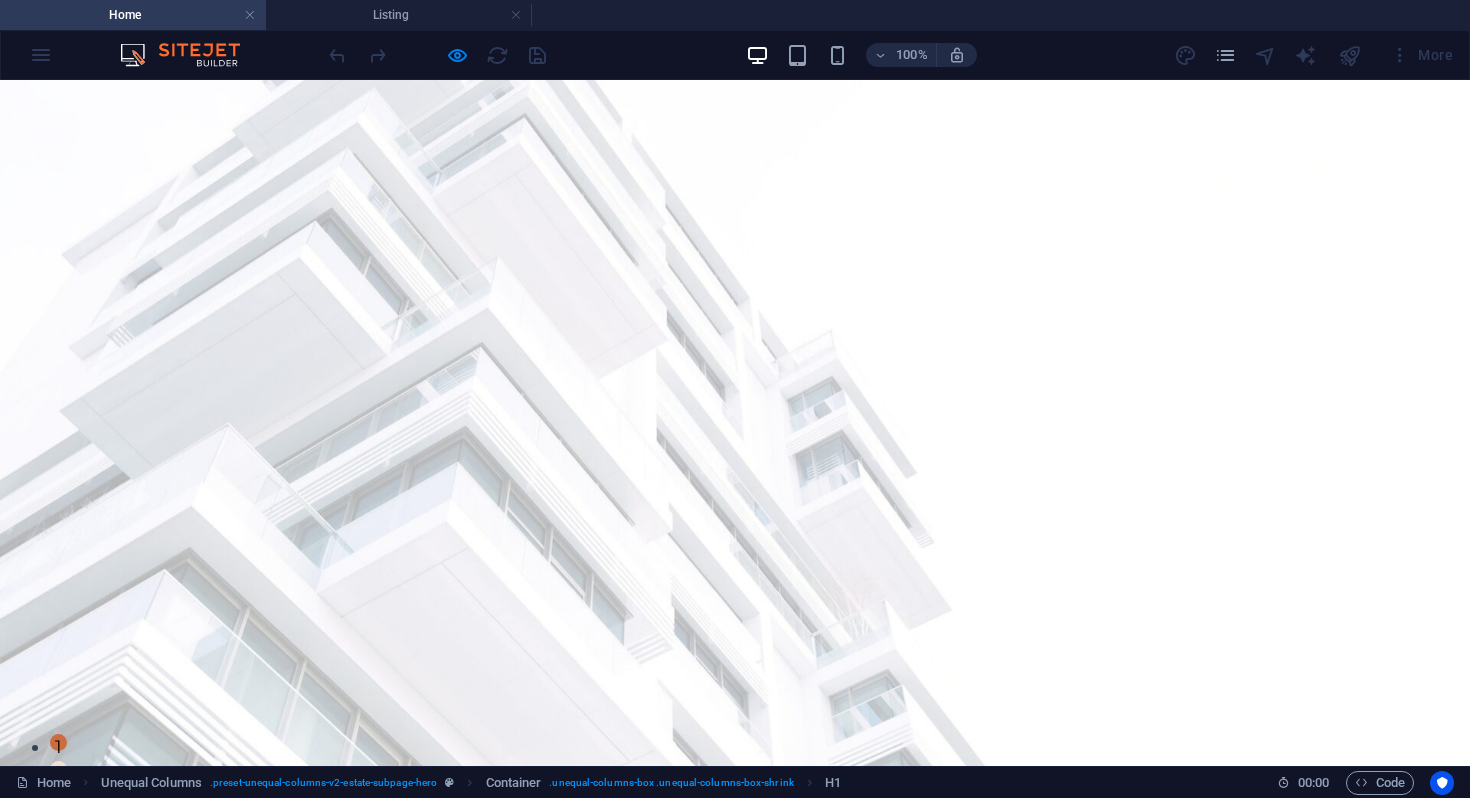 click on "Investment Advisory" at bounding box center (677, 872) 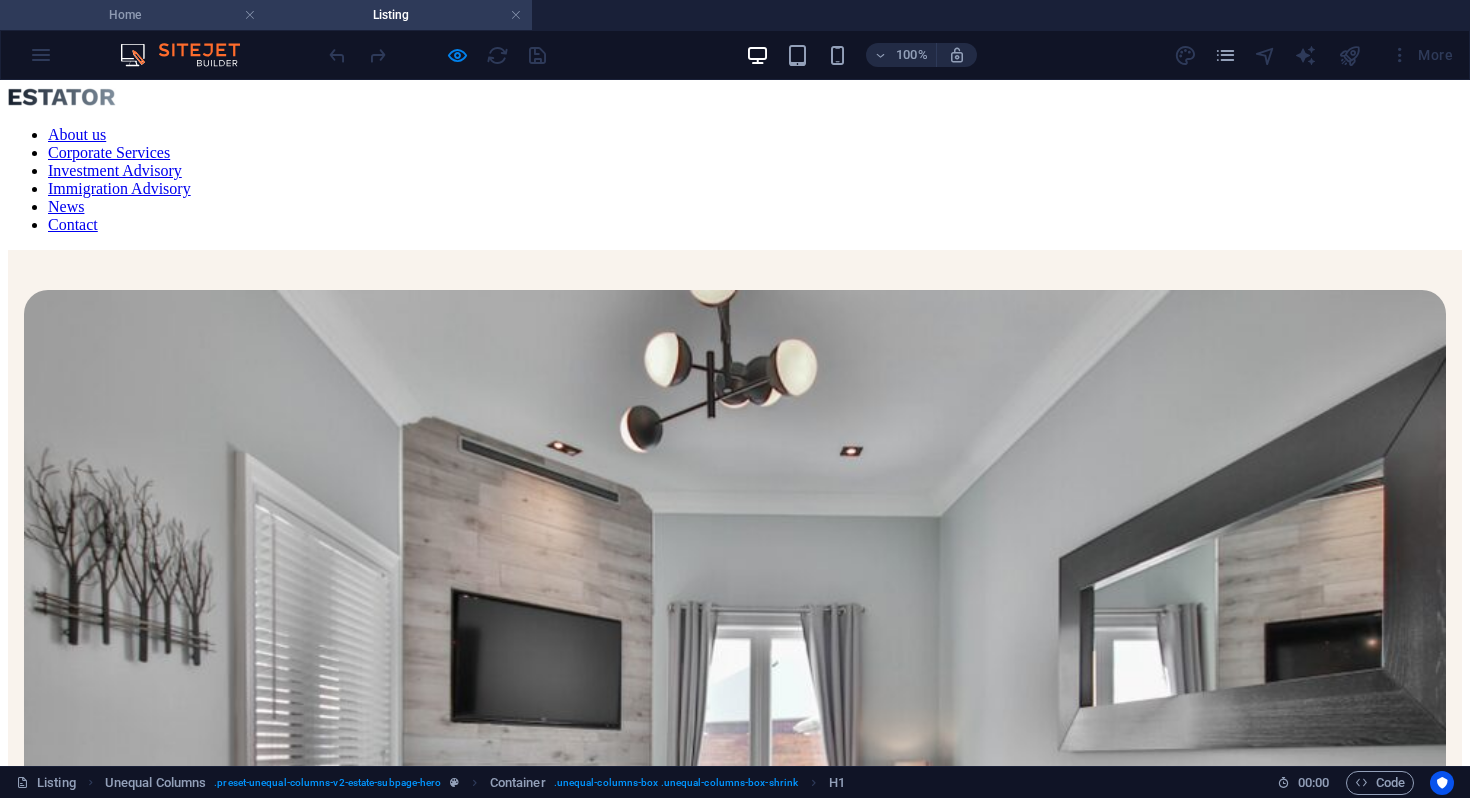 click on "Home" at bounding box center (133, 15) 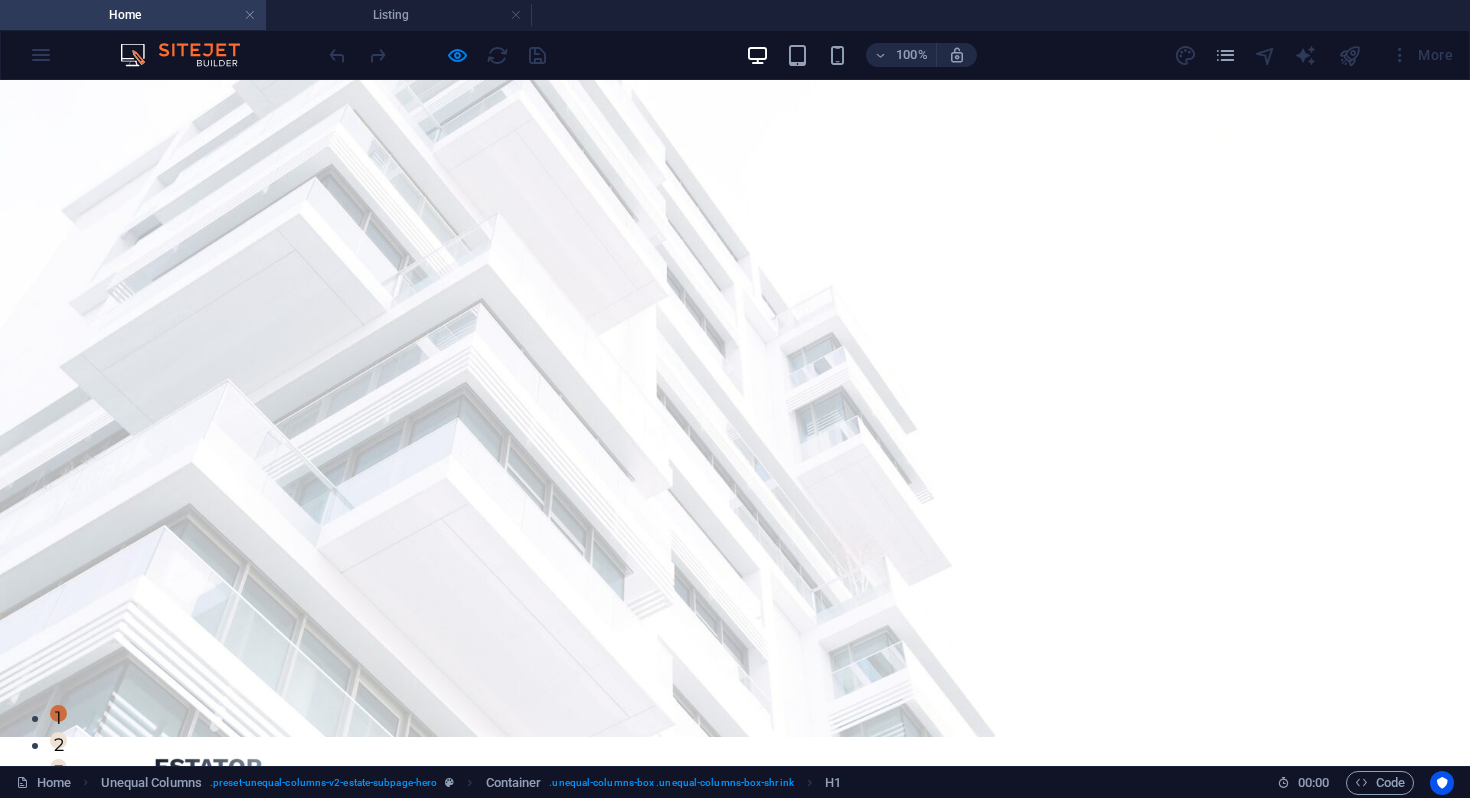 scroll, scrollTop: 0, scrollLeft: 0, axis: both 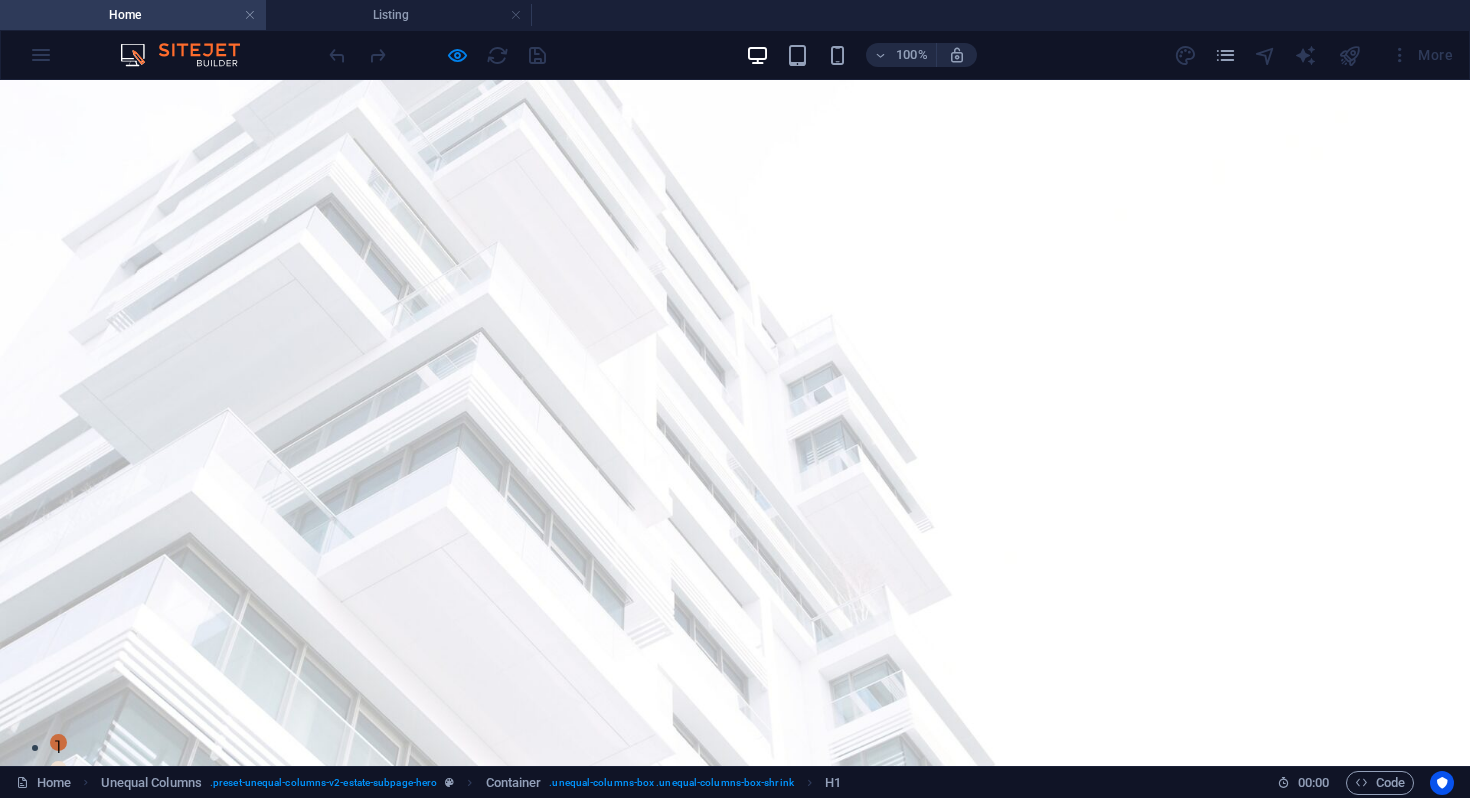 click on "Corporate  Services" at bounding box center (415, 842) 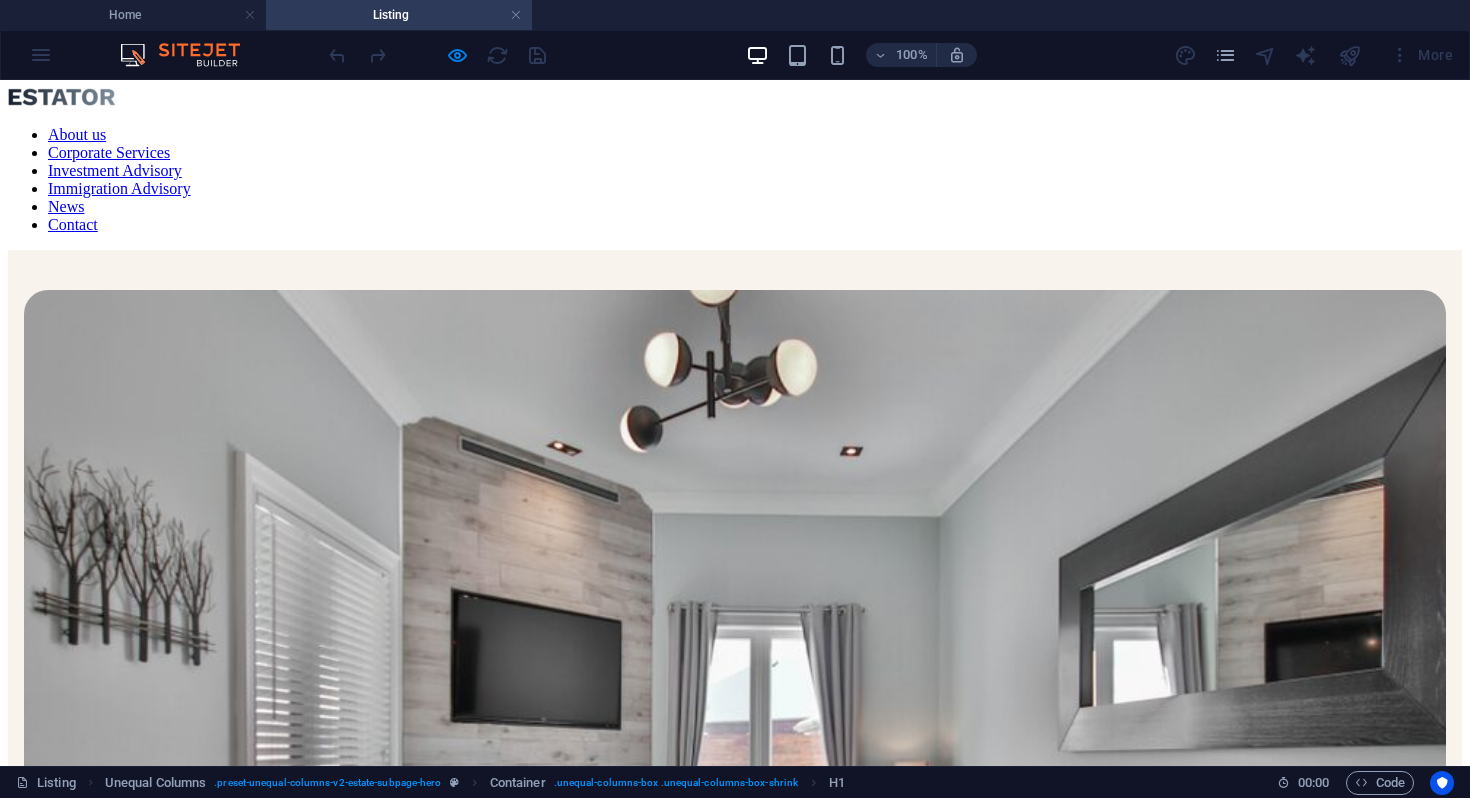 click on "About us Corporate  Services Investment Advisory Immigration Advisory News Contact" at bounding box center [735, 180] 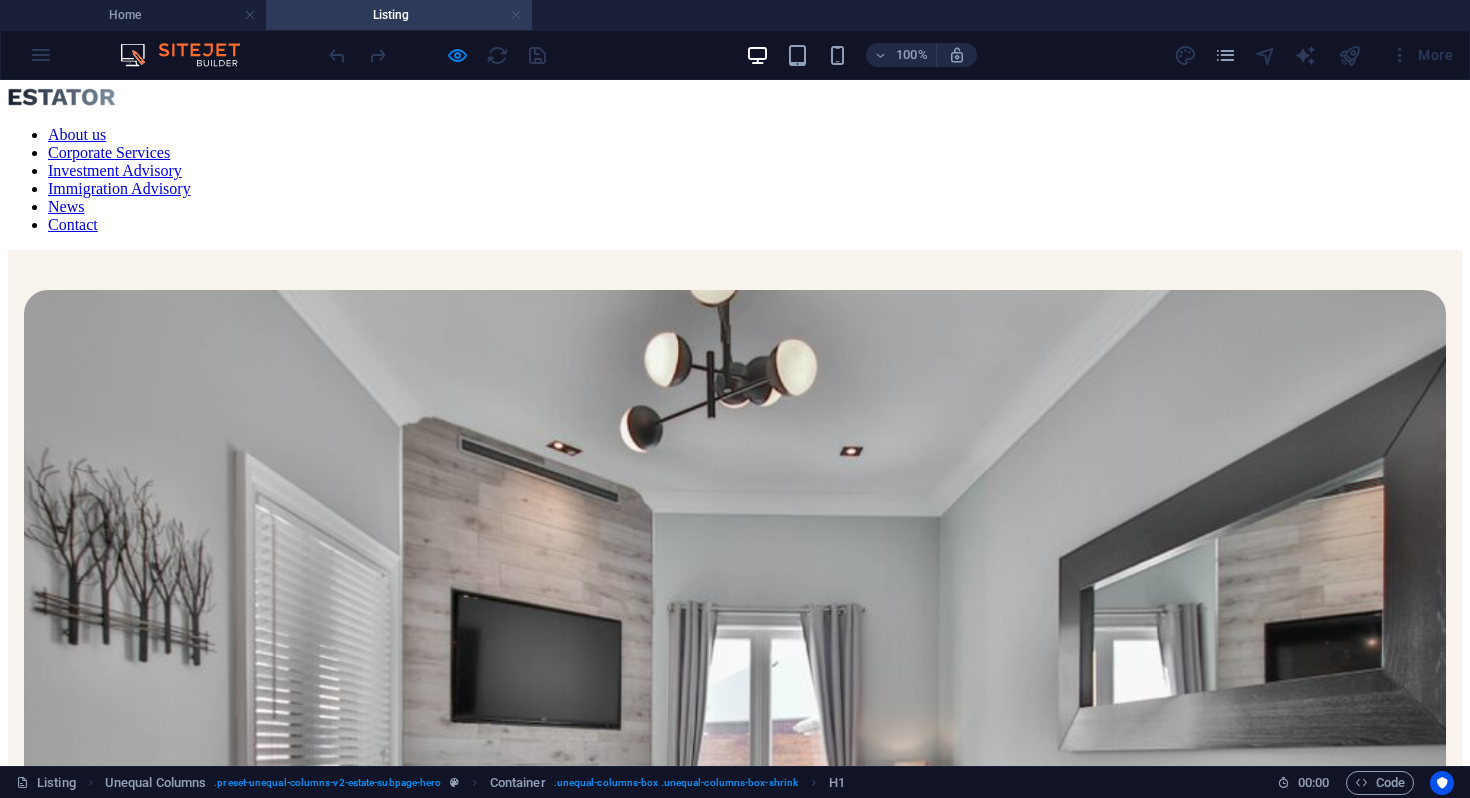 click at bounding box center [516, 15] 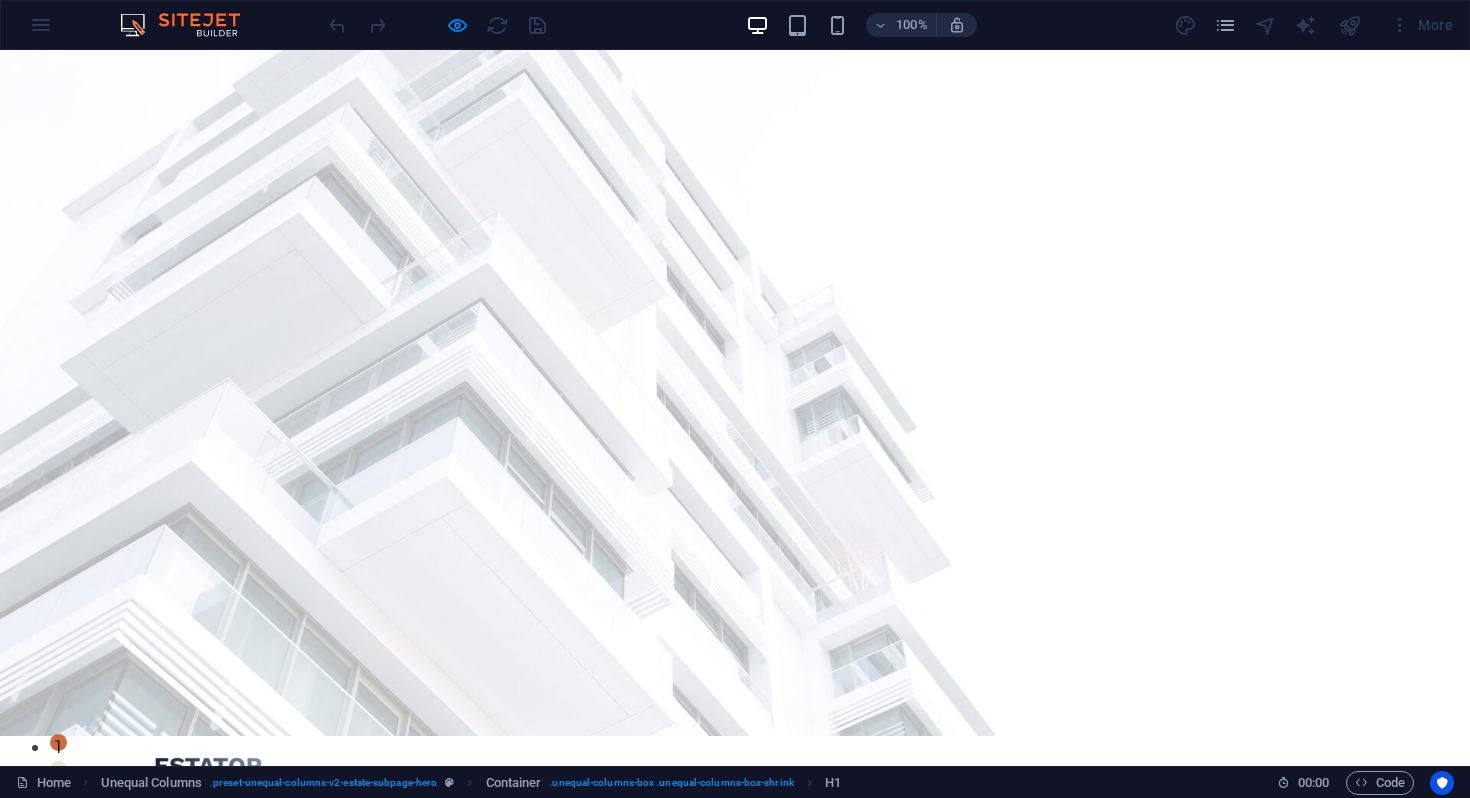 click on "Immigration Advisory" at bounding box center (946, 812) 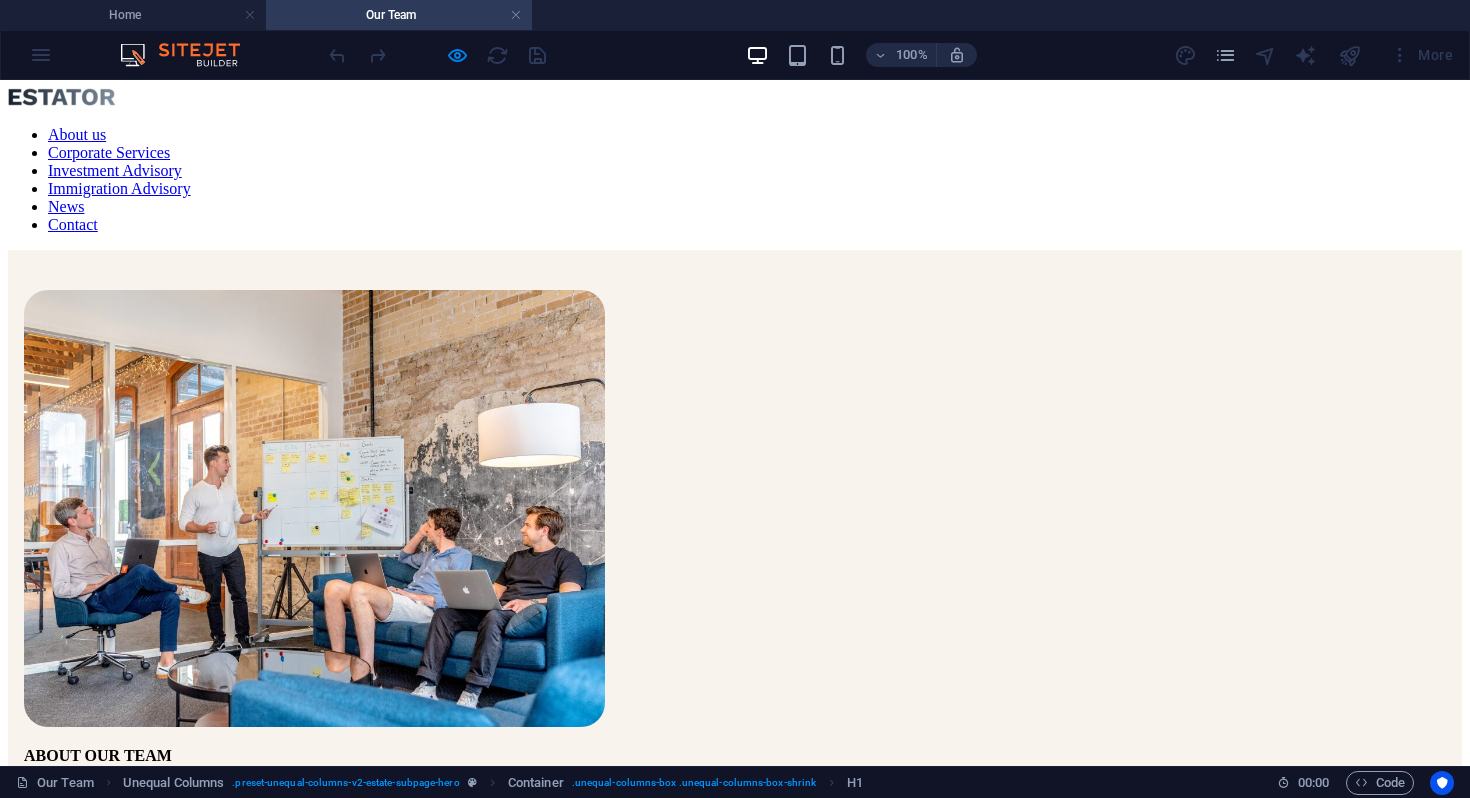 scroll, scrollTop: 0, scrollLeft: 0, axis: both 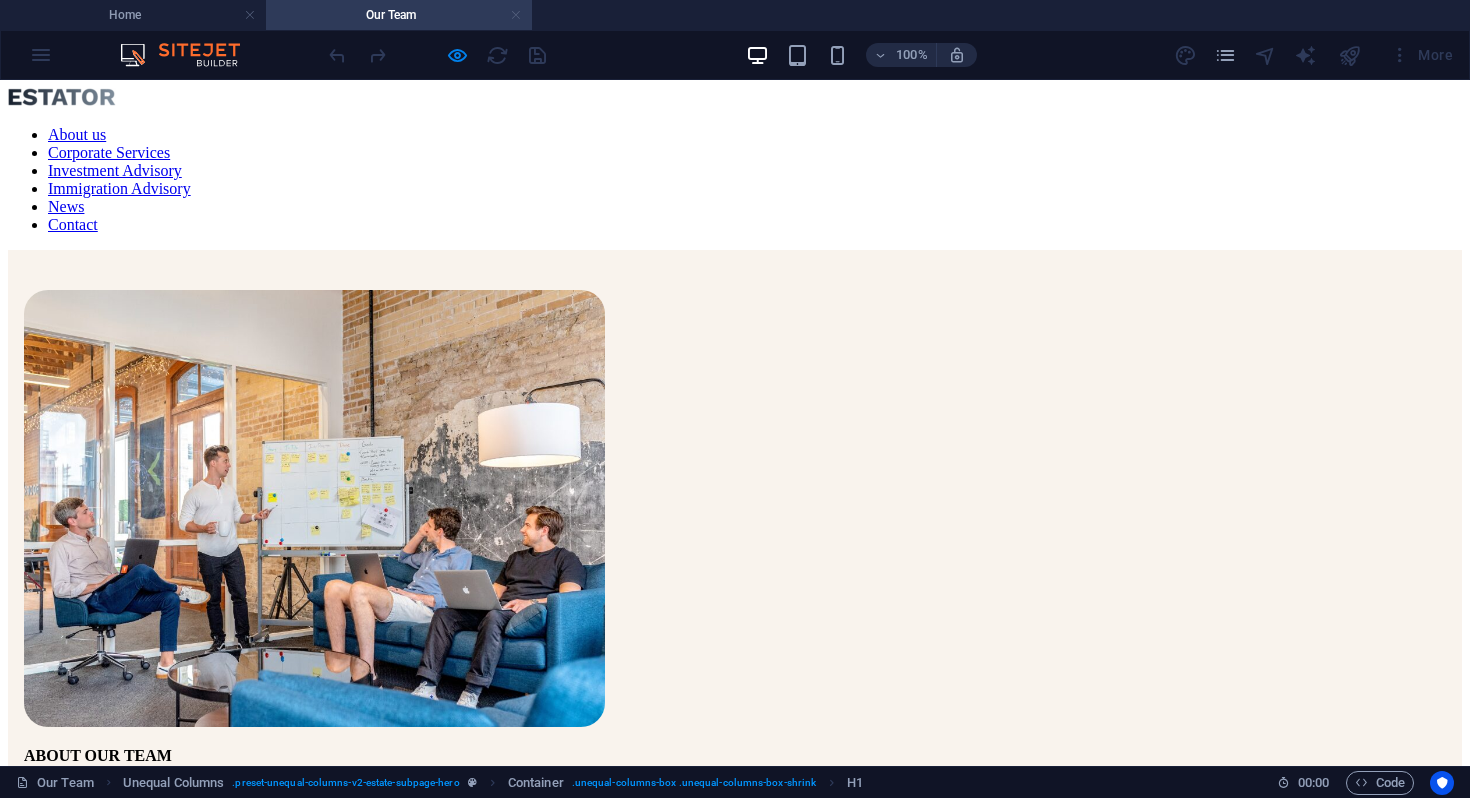 click at bounding box center (516, 15) 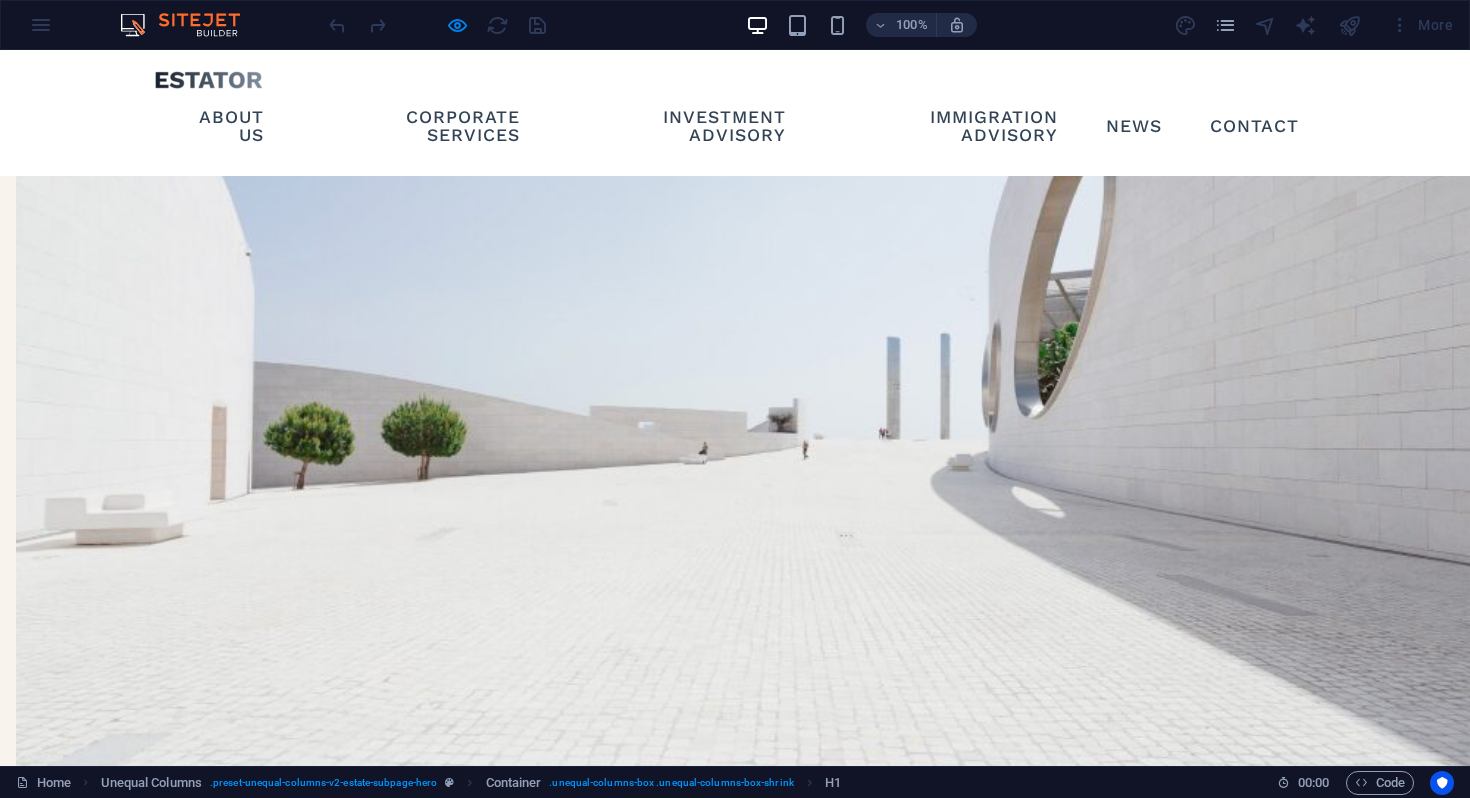 scroll, scrollTop: 1472, scrollLeft: 0, axis: vertical 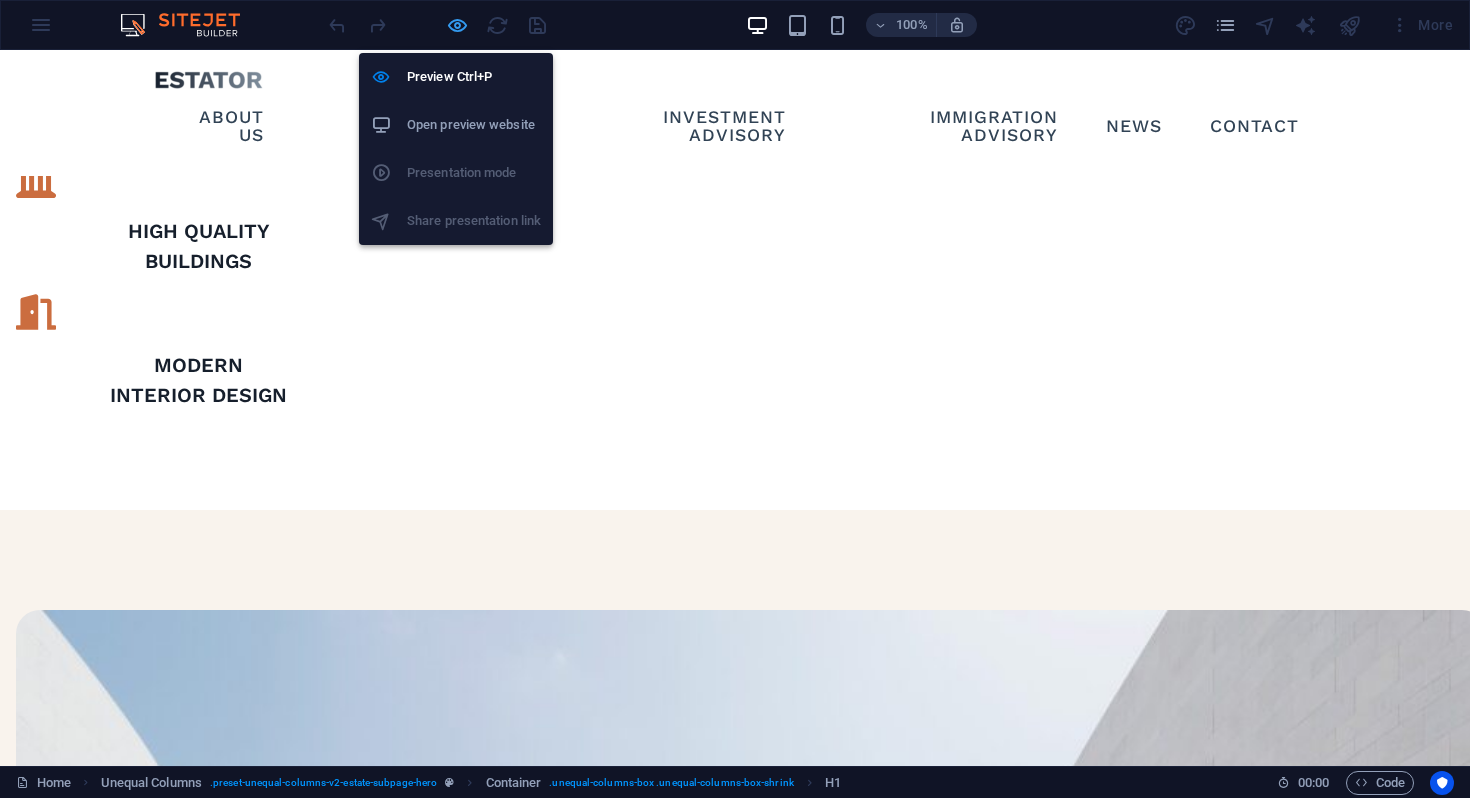 click at bounding box center [457, 25] 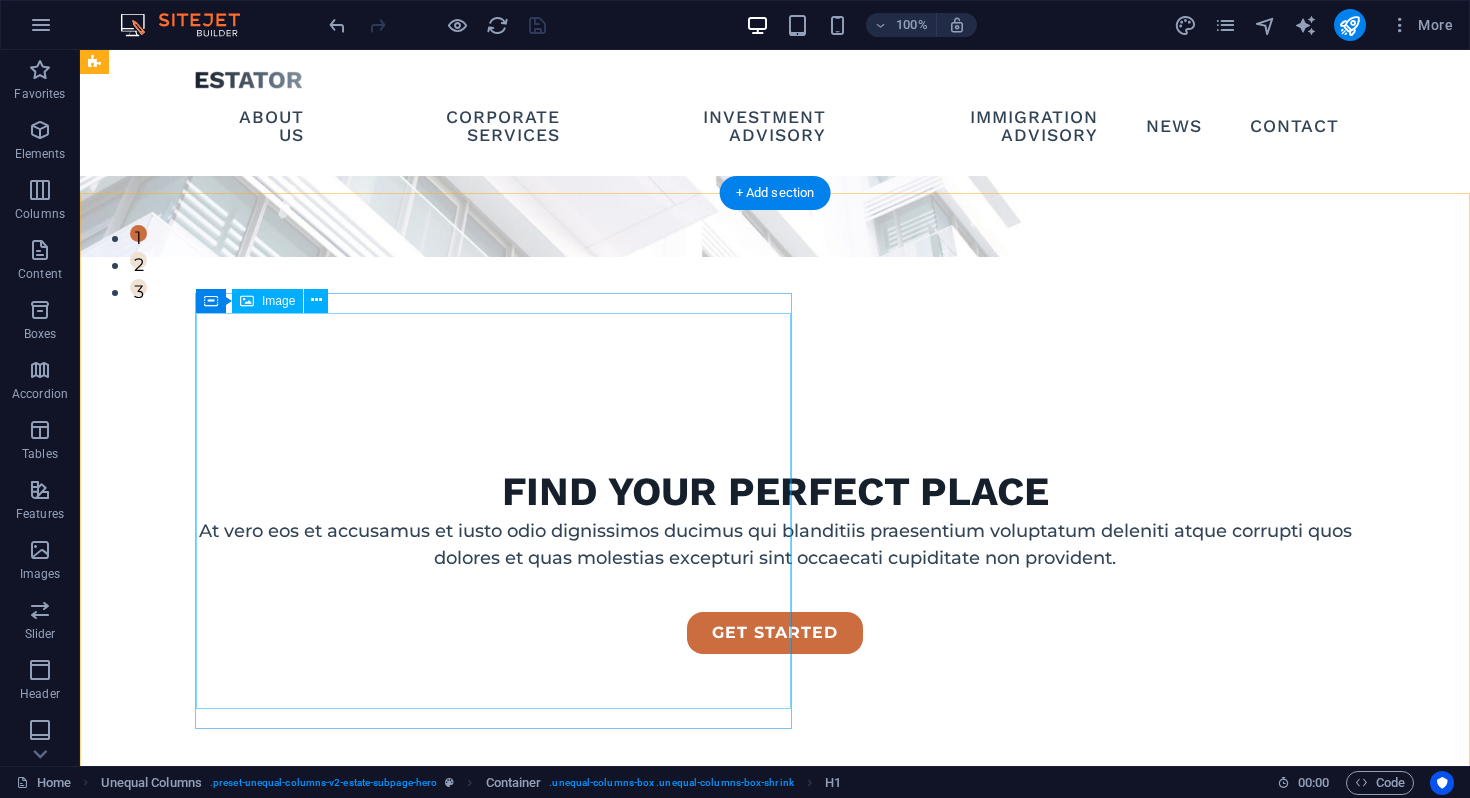 scroll, scrollTop: 0, scrollLeft: 0, axis: both 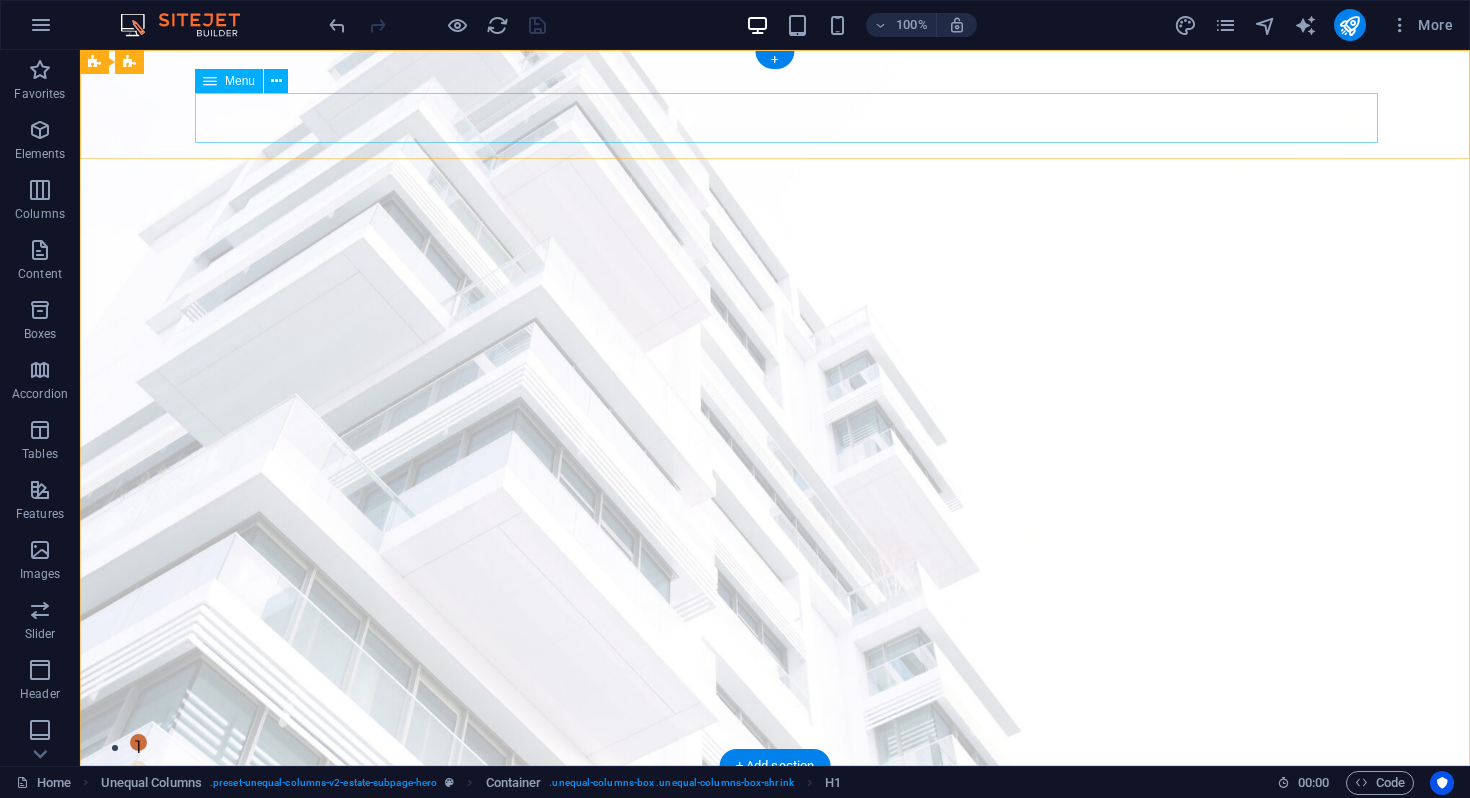 click on "About us Corporate  Services Investment Advisory Immigration Advisory News Contact" at bounding box center (775, 842) 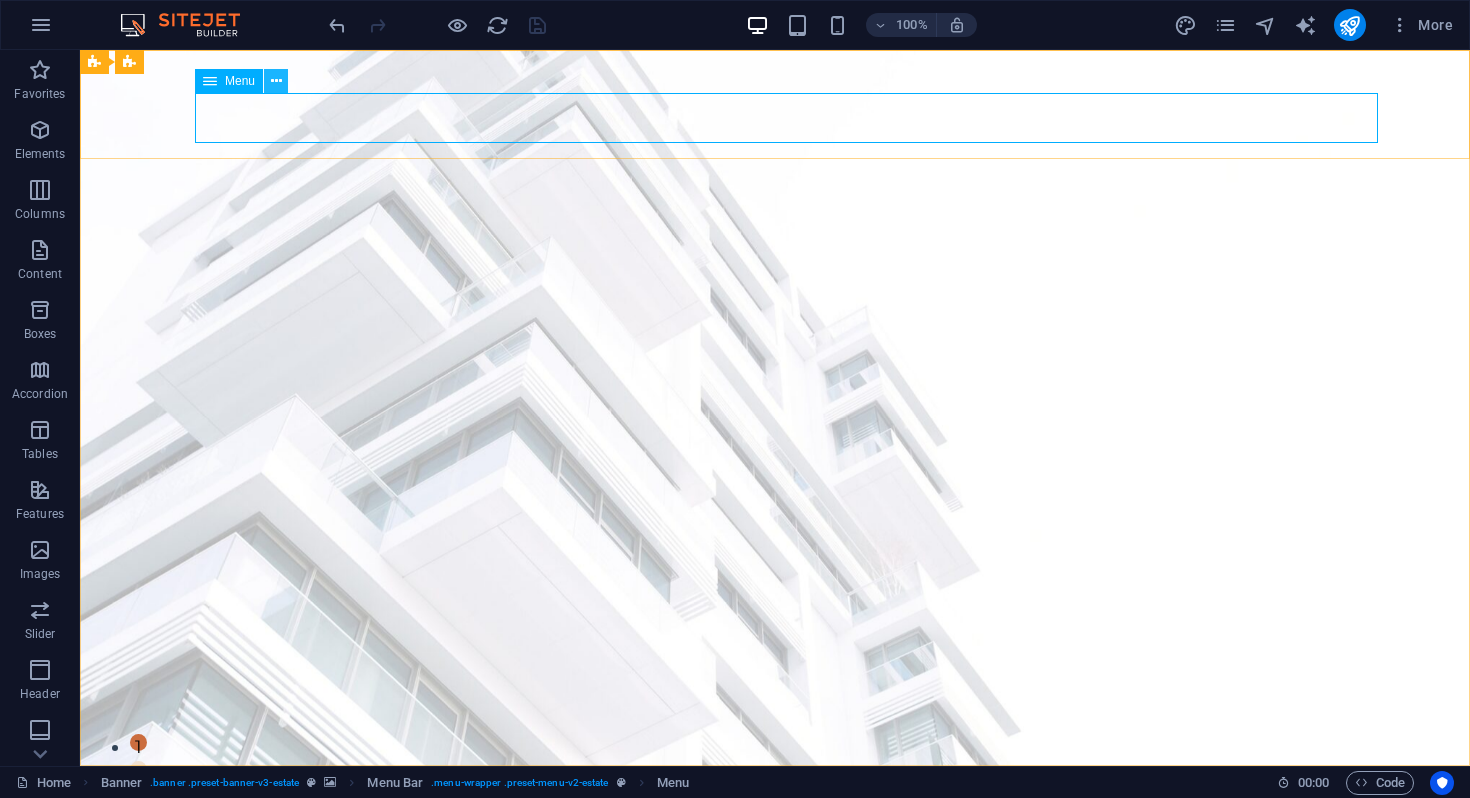click at bounding box center [276, 81] 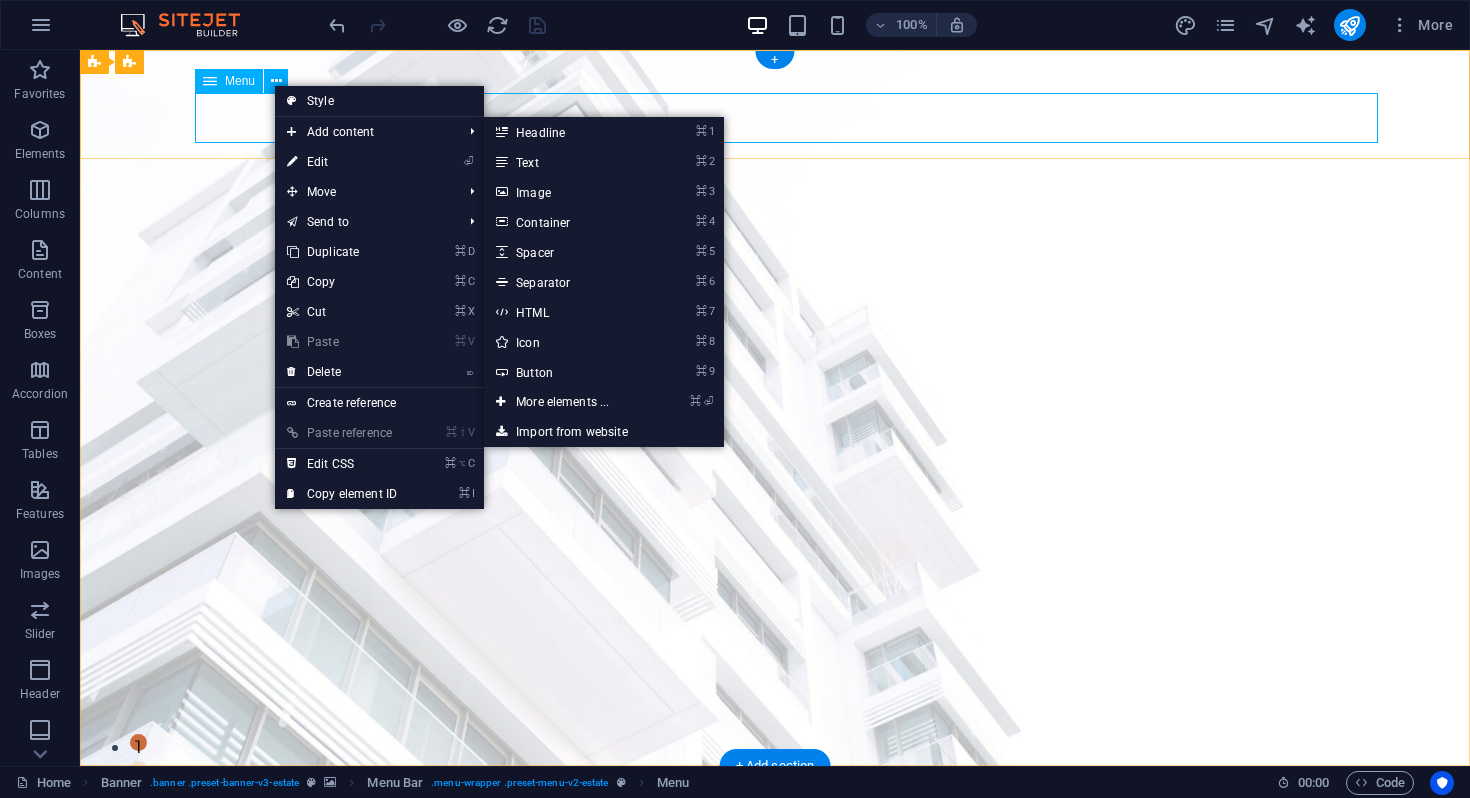 click on "About us Corporate  Services Investment Advisory Immigration Advisory News Contact" at bounding box center [775, 842] 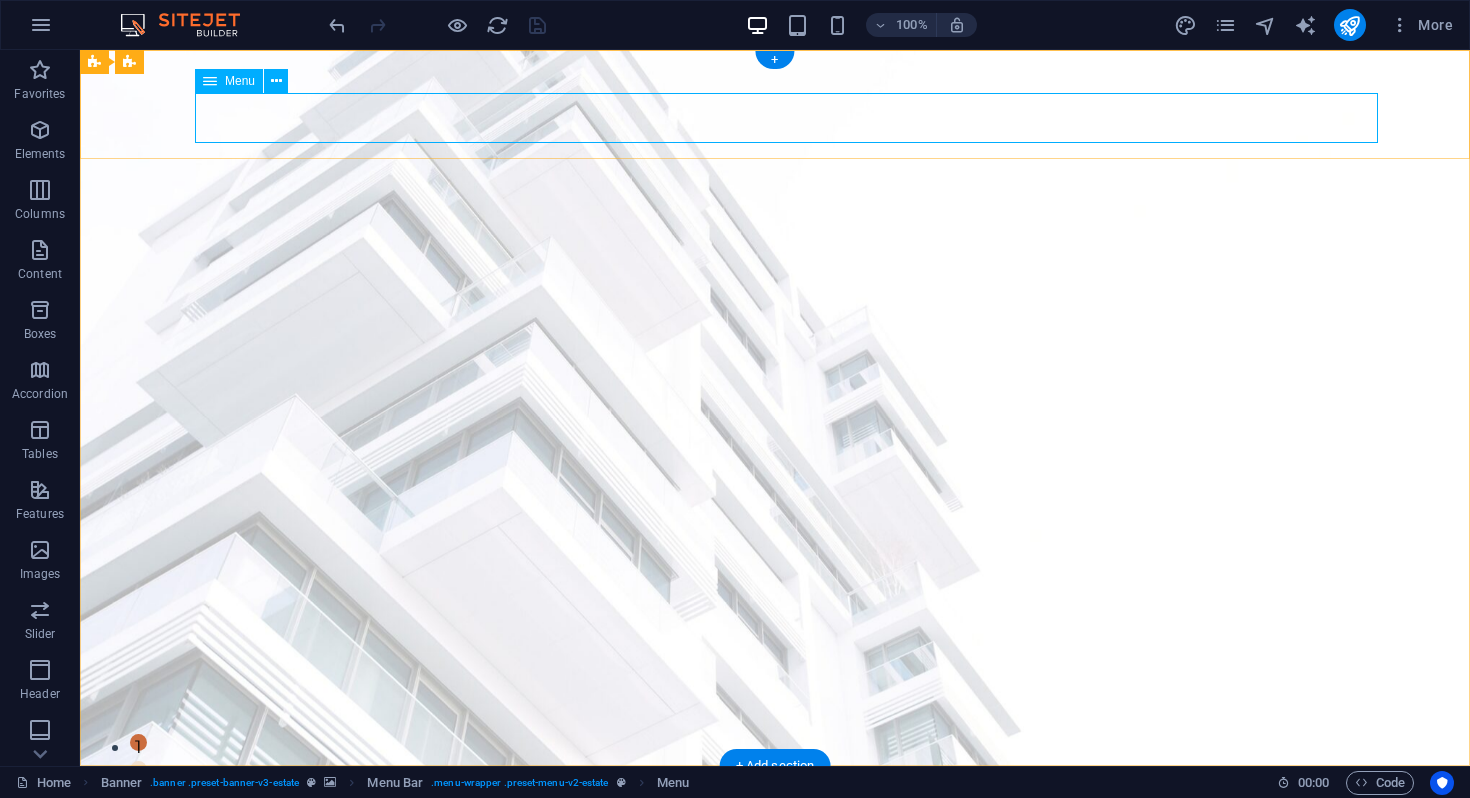 click on "About us Corporate  Services Investment Advisory Immigration Advisory News Contact" at bounding box center (775, 842) 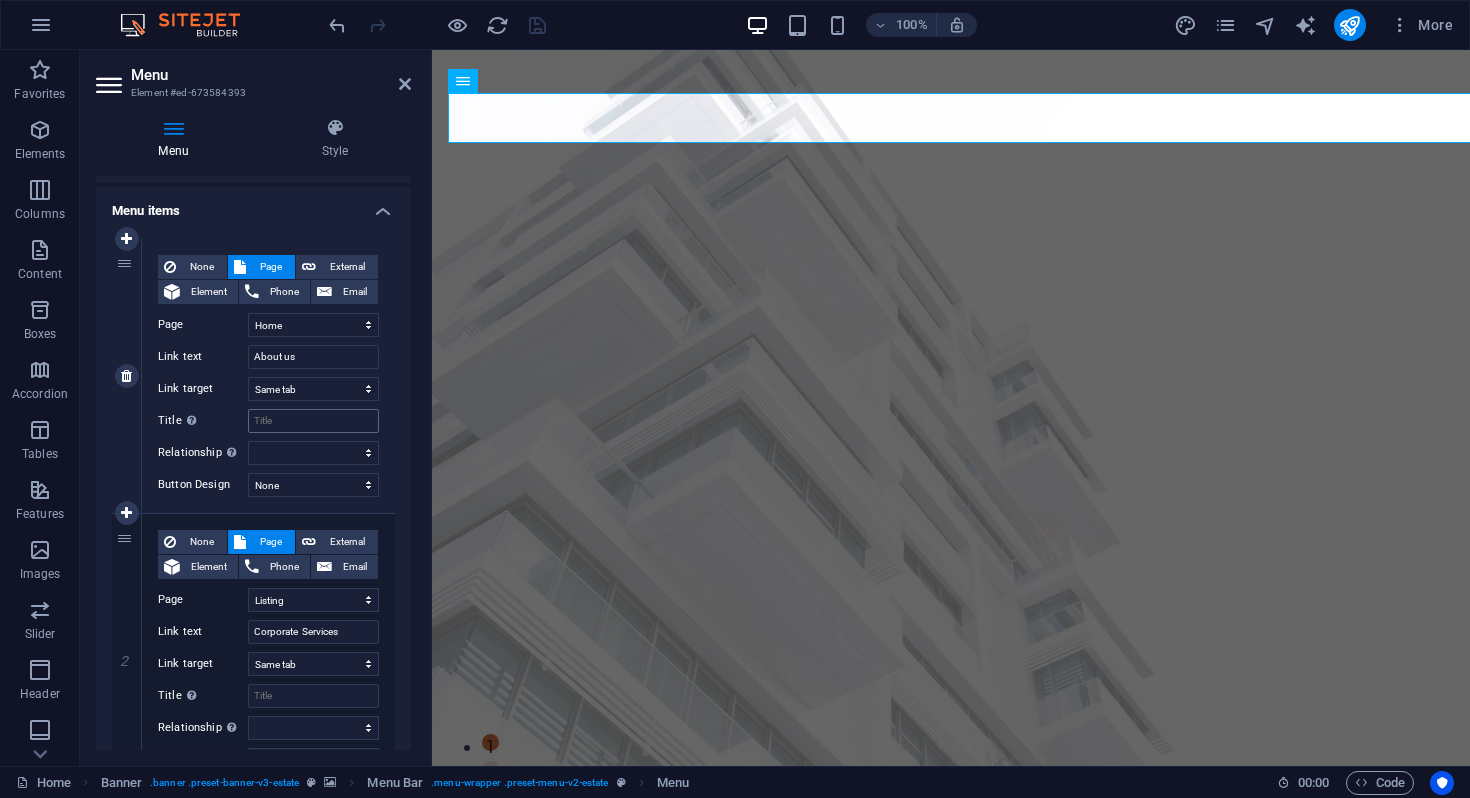 scroll, scrollTop: 140, scrollLeft: 0, axis: vertical 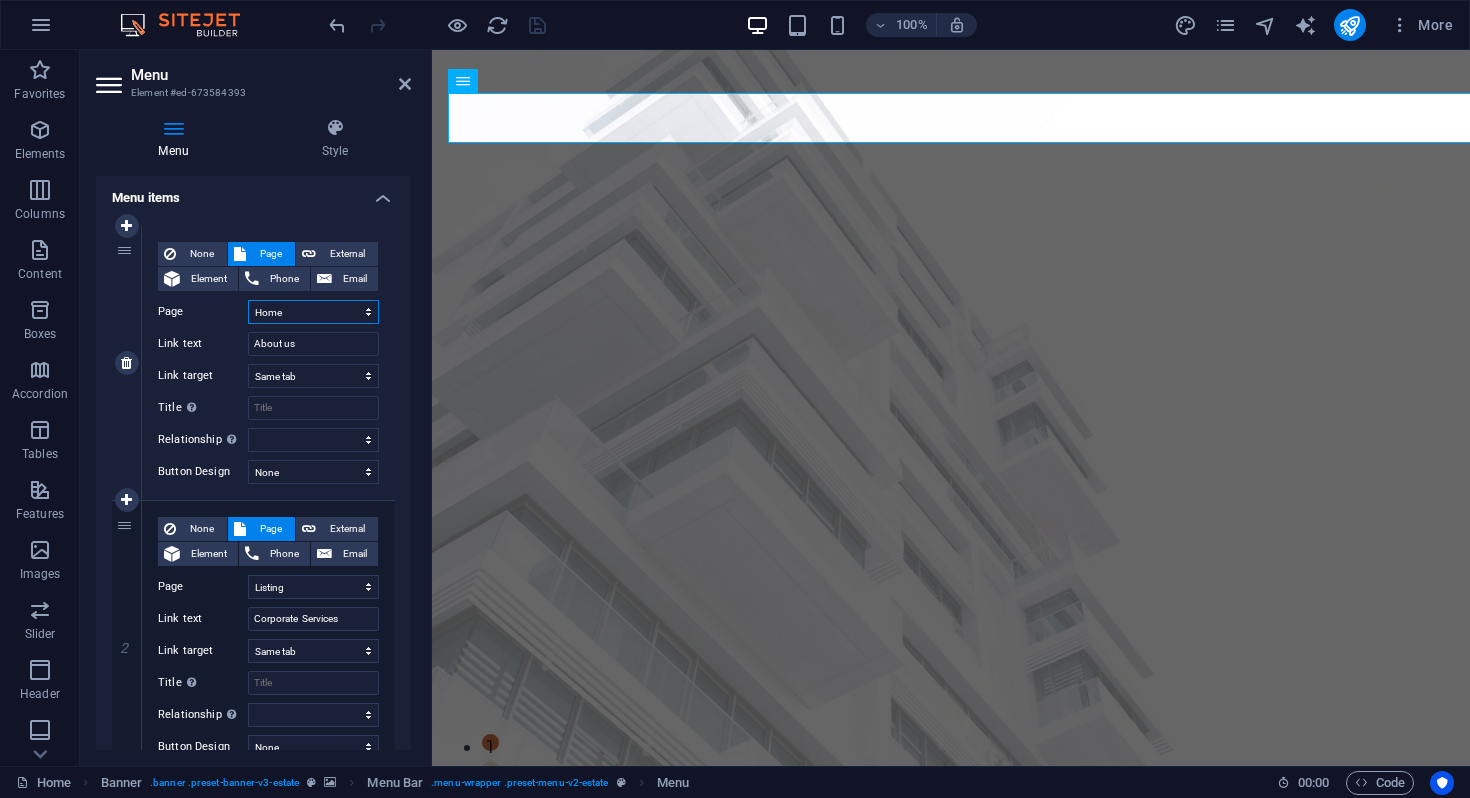 click on "Home Listing News Our Team Contact Legal Notice Privacy" at bounding box center (313, 312) 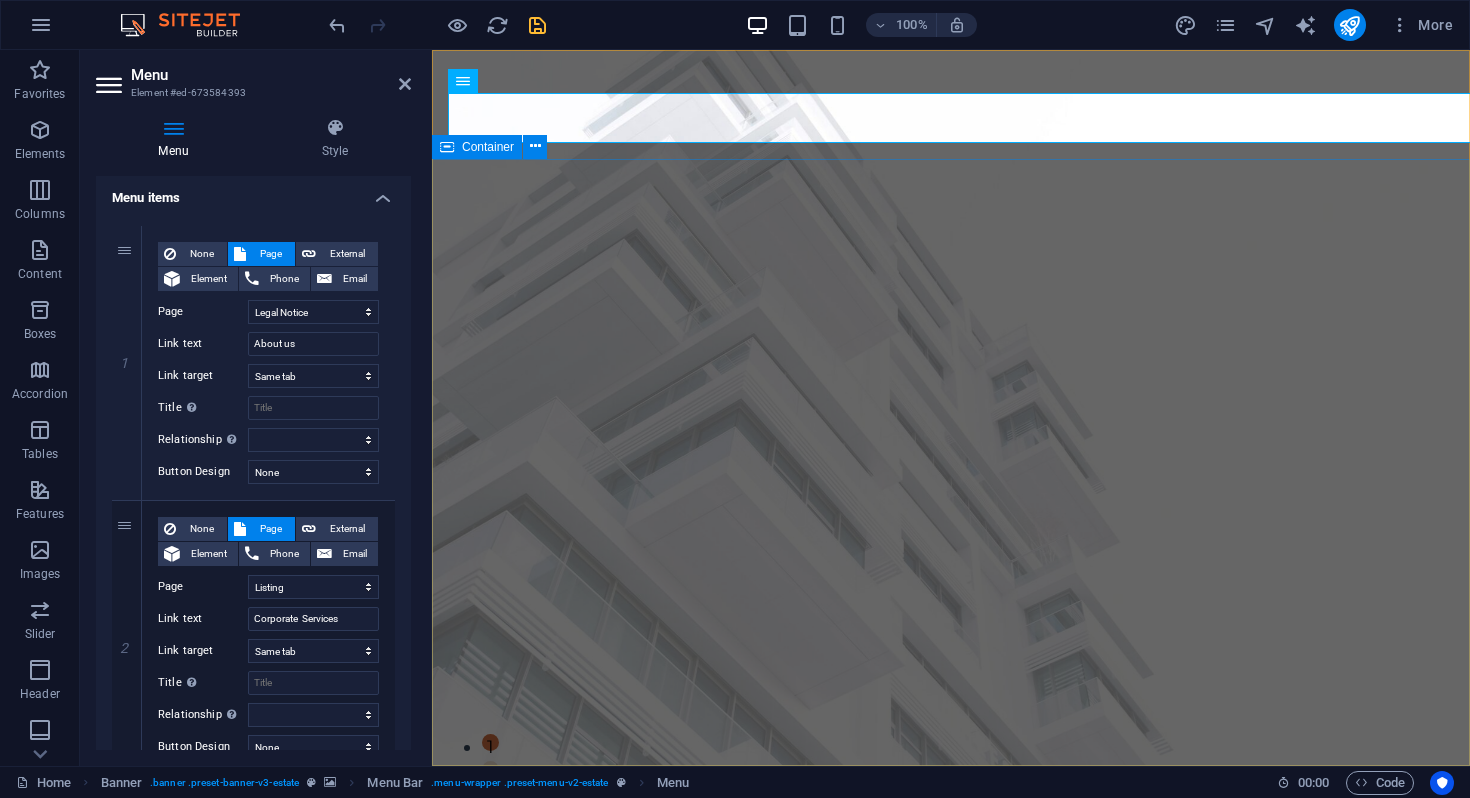 click on "FIND YOUR PERFECT PLACE At vero eos et accusamus et iusto odio dignissimos ducimus qui blanditiis praesentium voluptatum deleniti atque corrupti quos dolores et quas molestias excepturi sint occaecati cupiditate non provident. get started" at bounding box center [951, 1086] 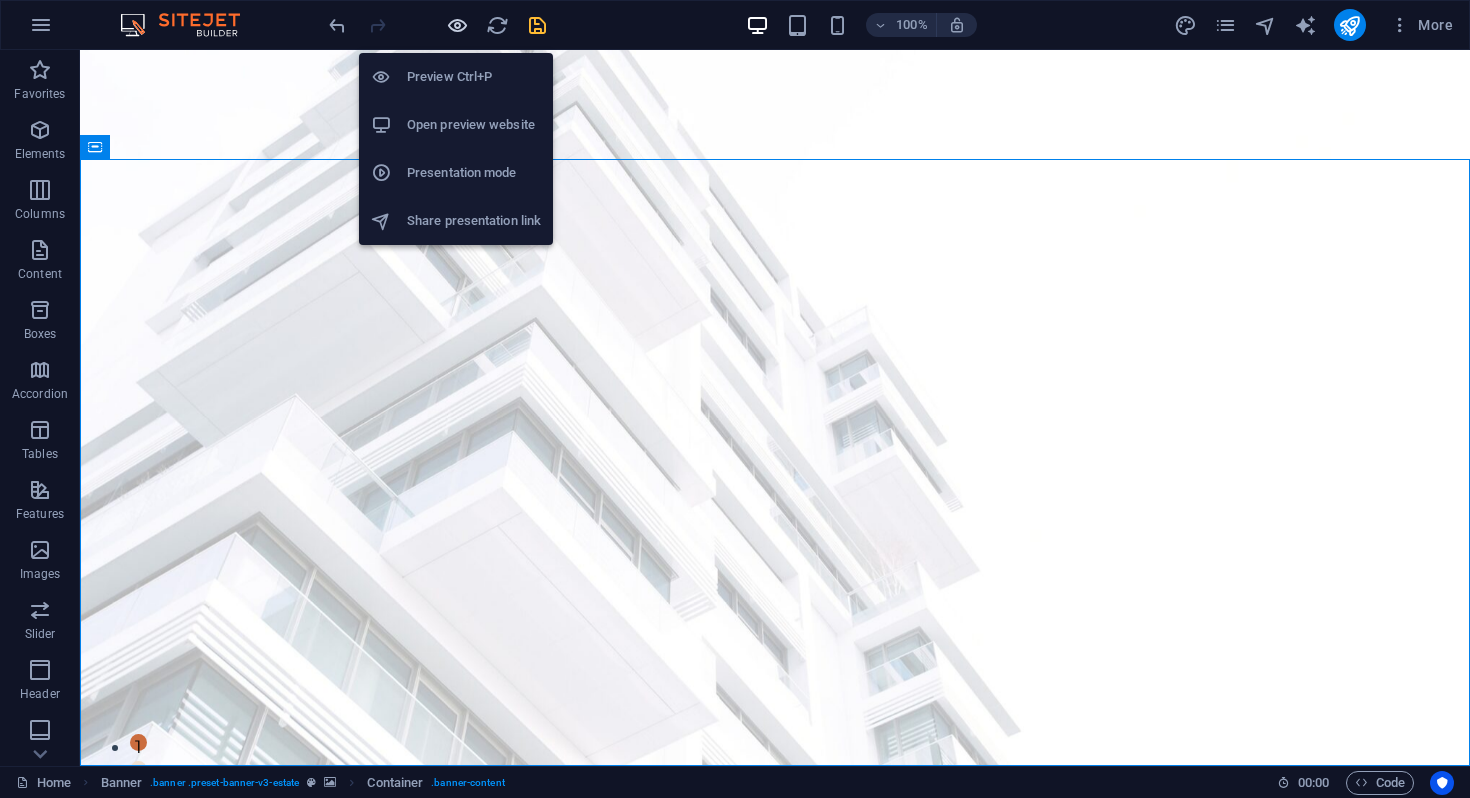 click at bounding box center (457, 25) 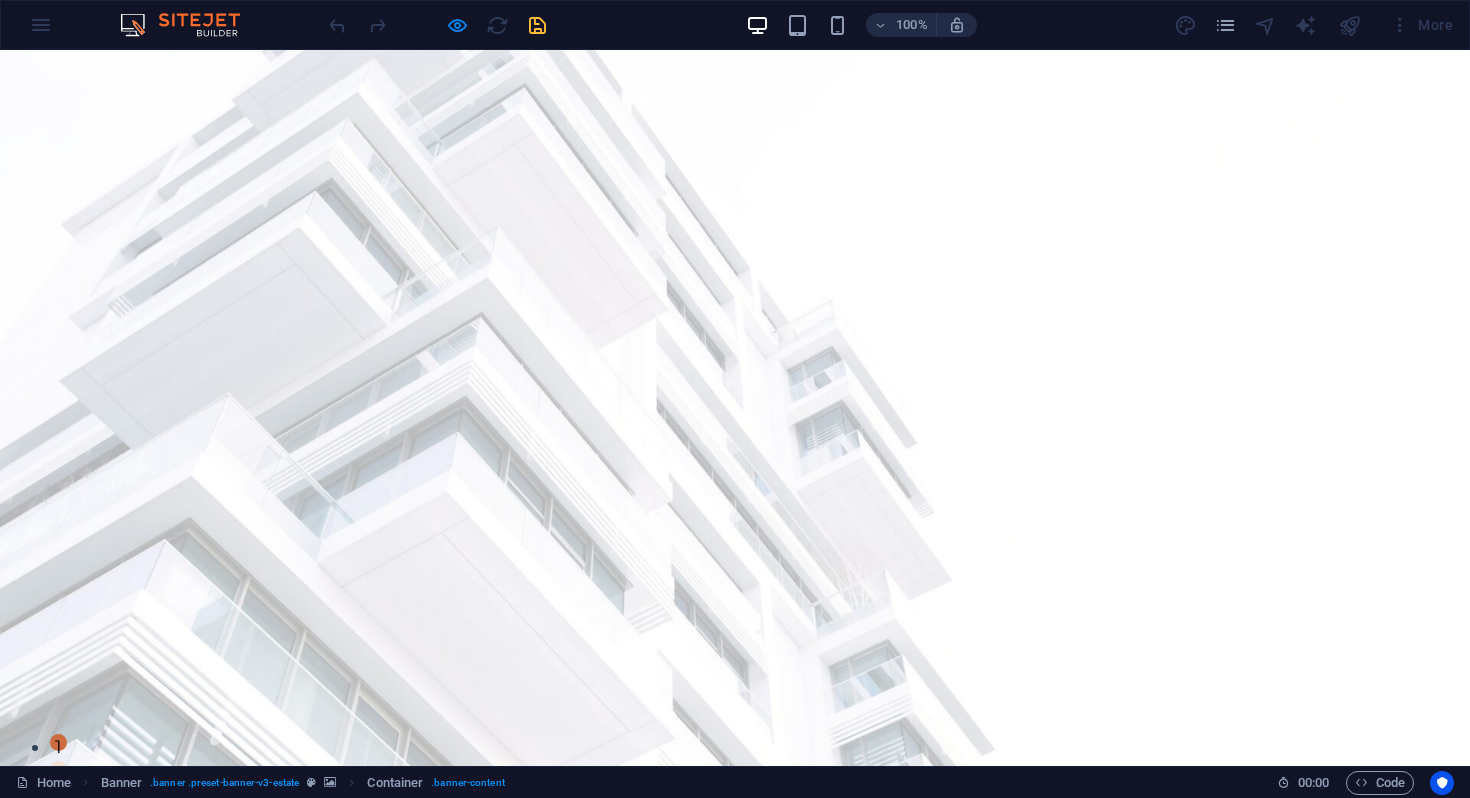 click on "Corporate  Services" at bounding box center [415, 842] 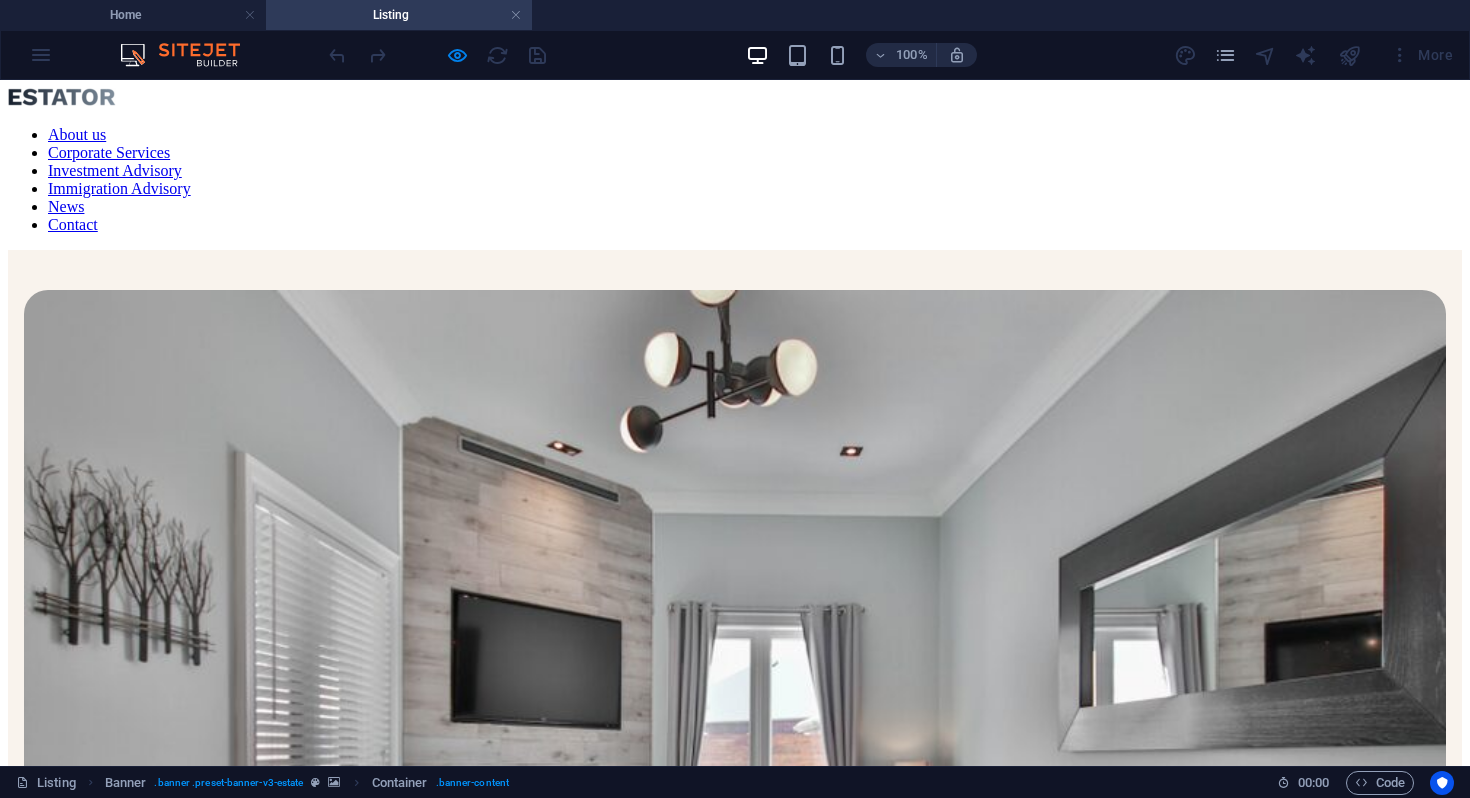 scroll, scrollTop: 0, scrollLeft: 0, axis: both 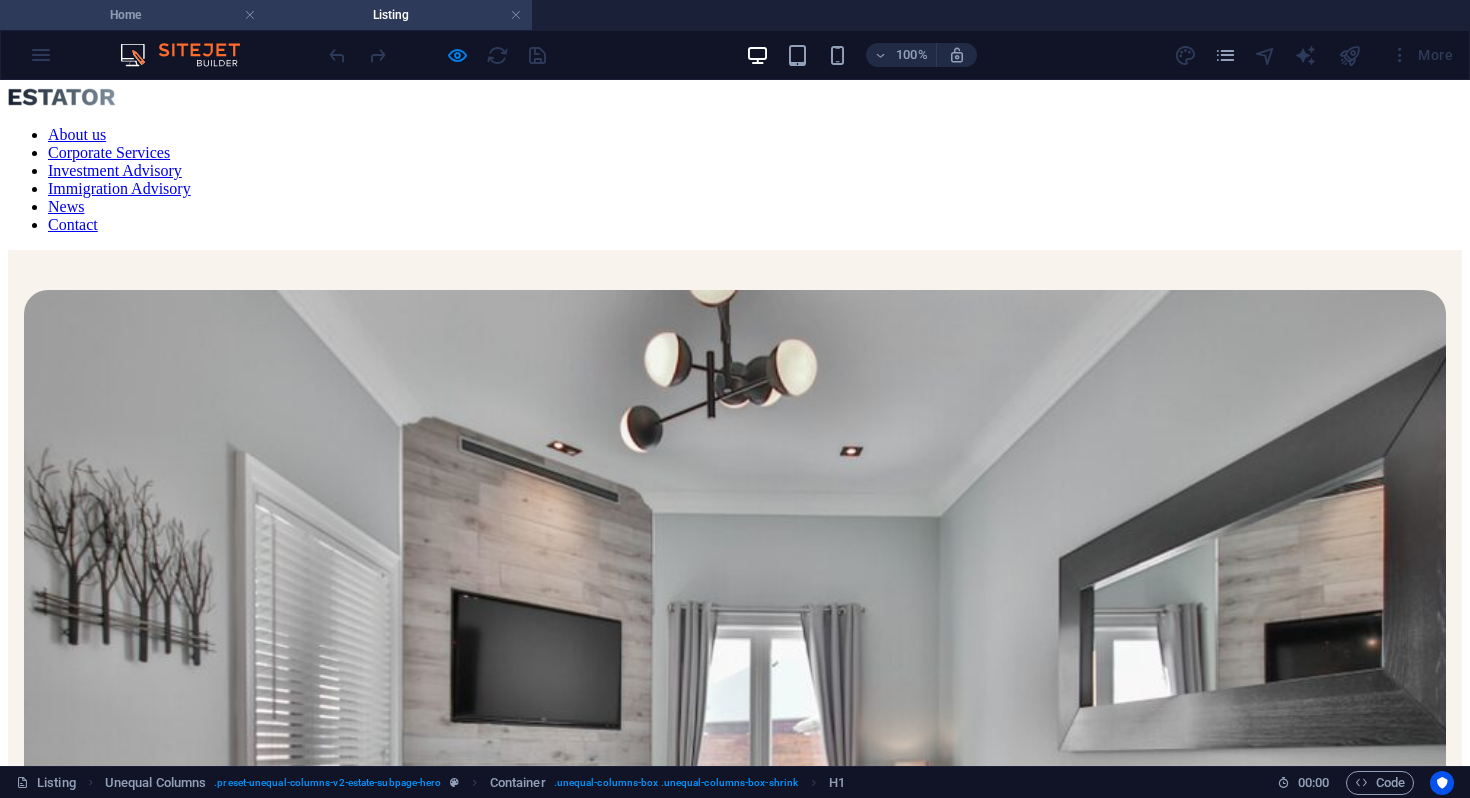 click on "Home" at bounding box center (133, 15) 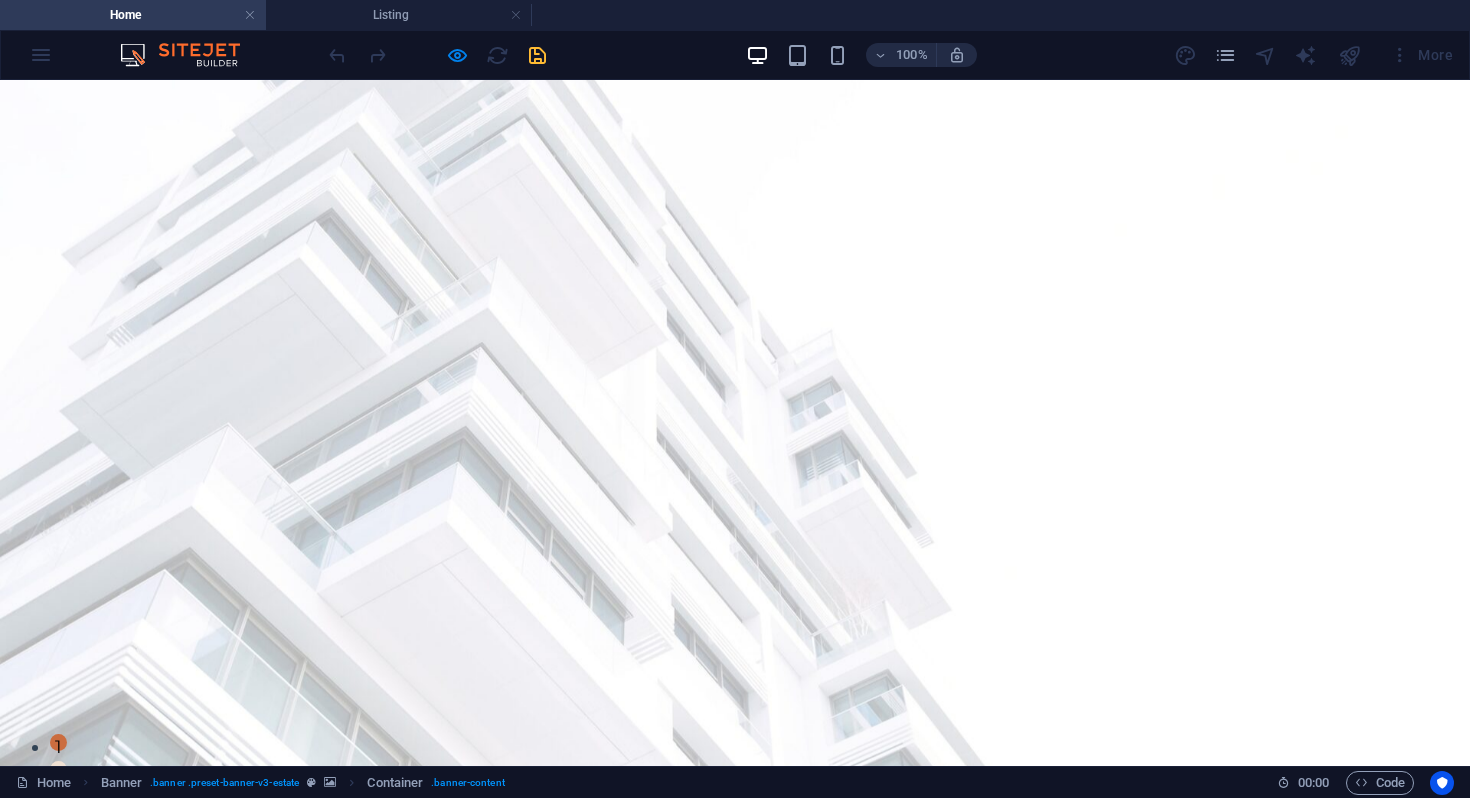 click on "About us" at bounding box center [217, 872] 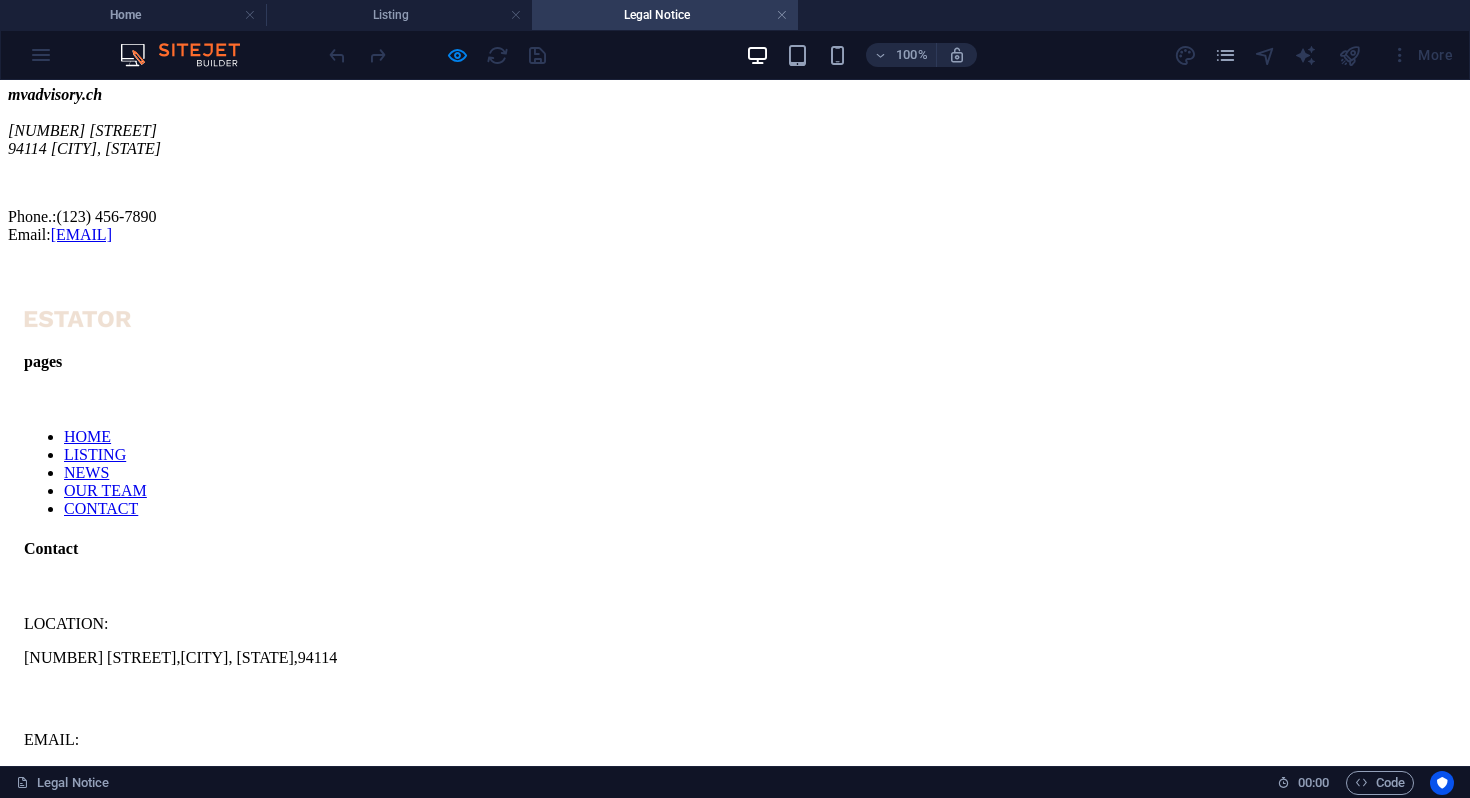 scroll, scrollTop: 0, scrollLeft: 0, axis: both 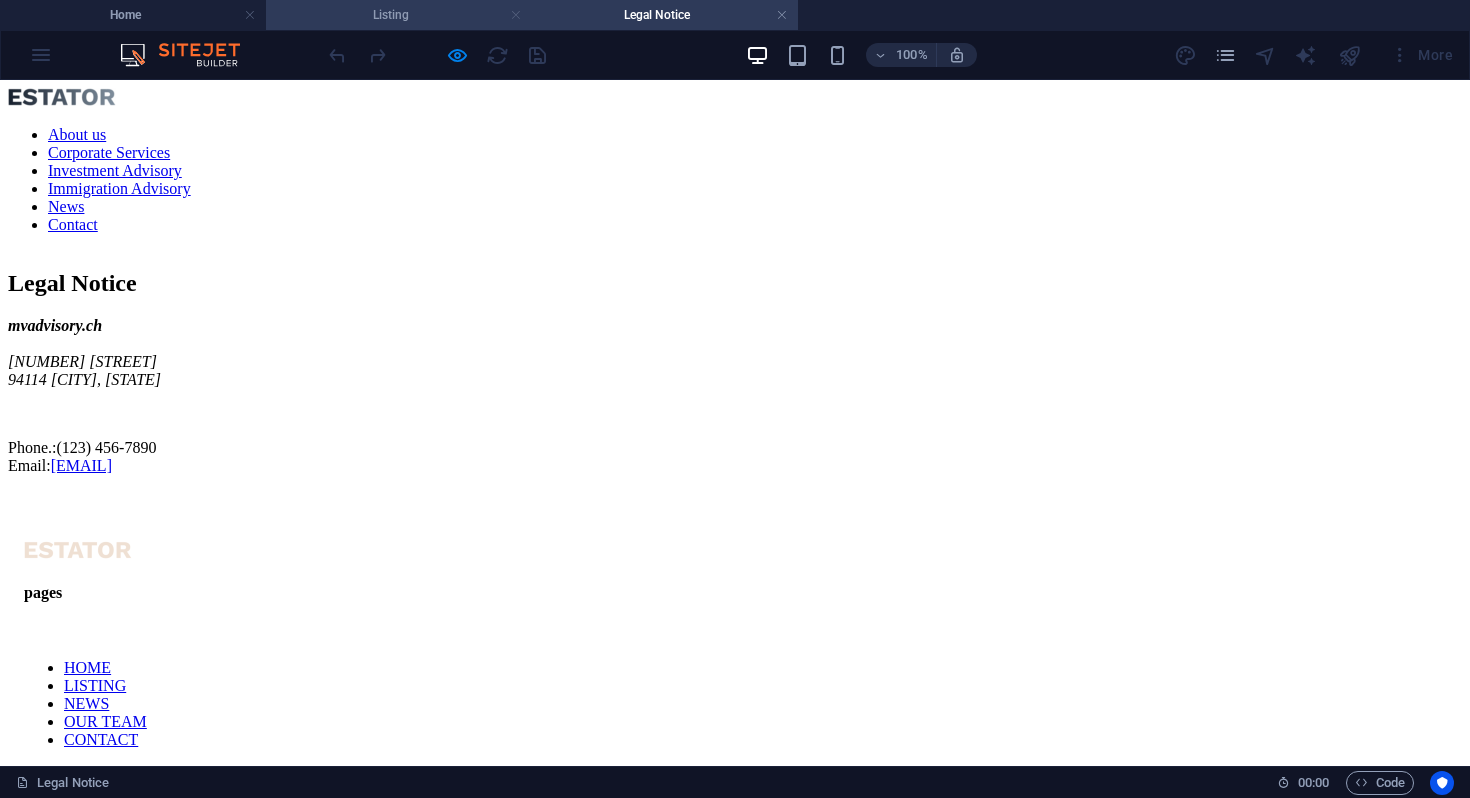click at bounding box center (516, 15) 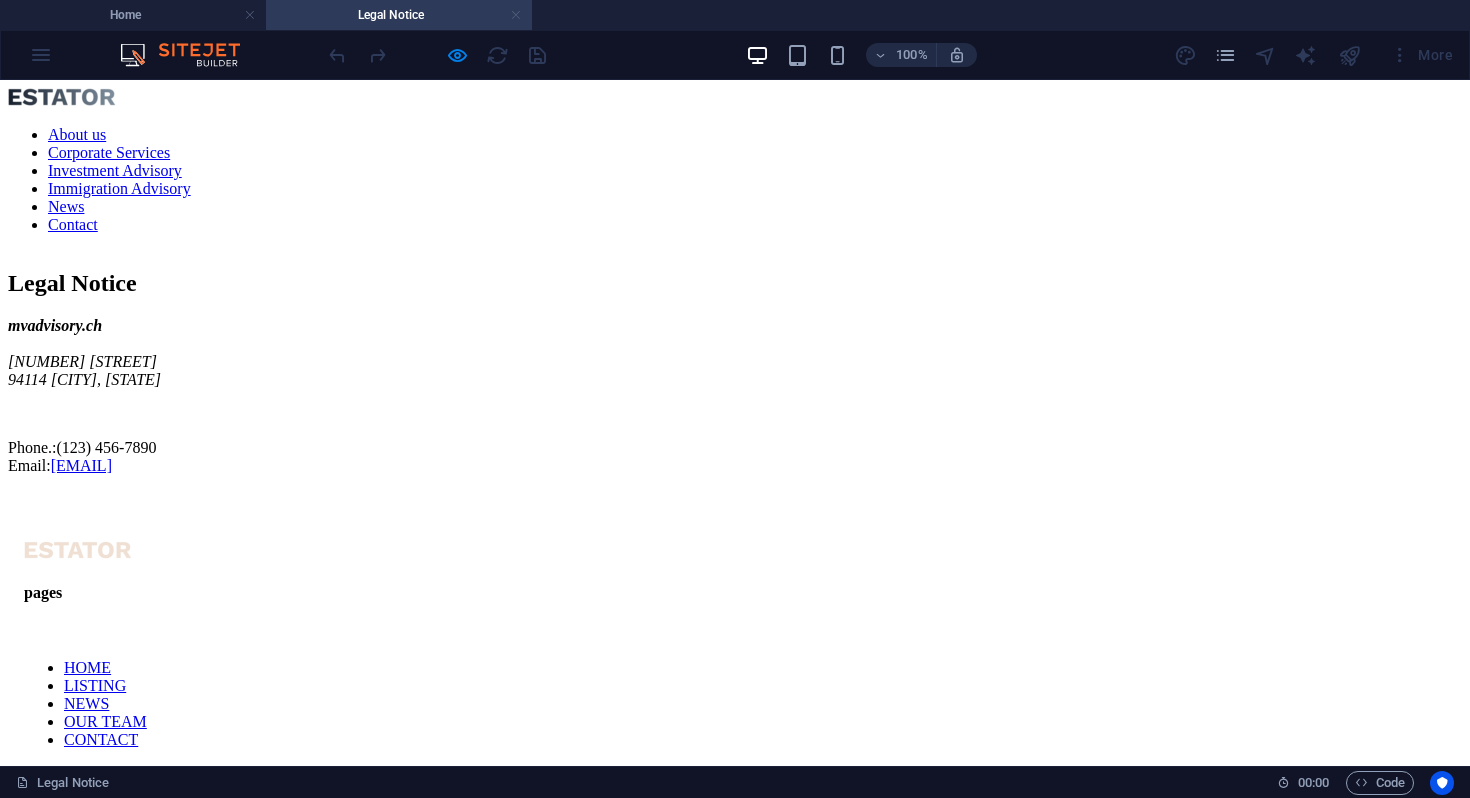 click at bounding box center (516, 15) 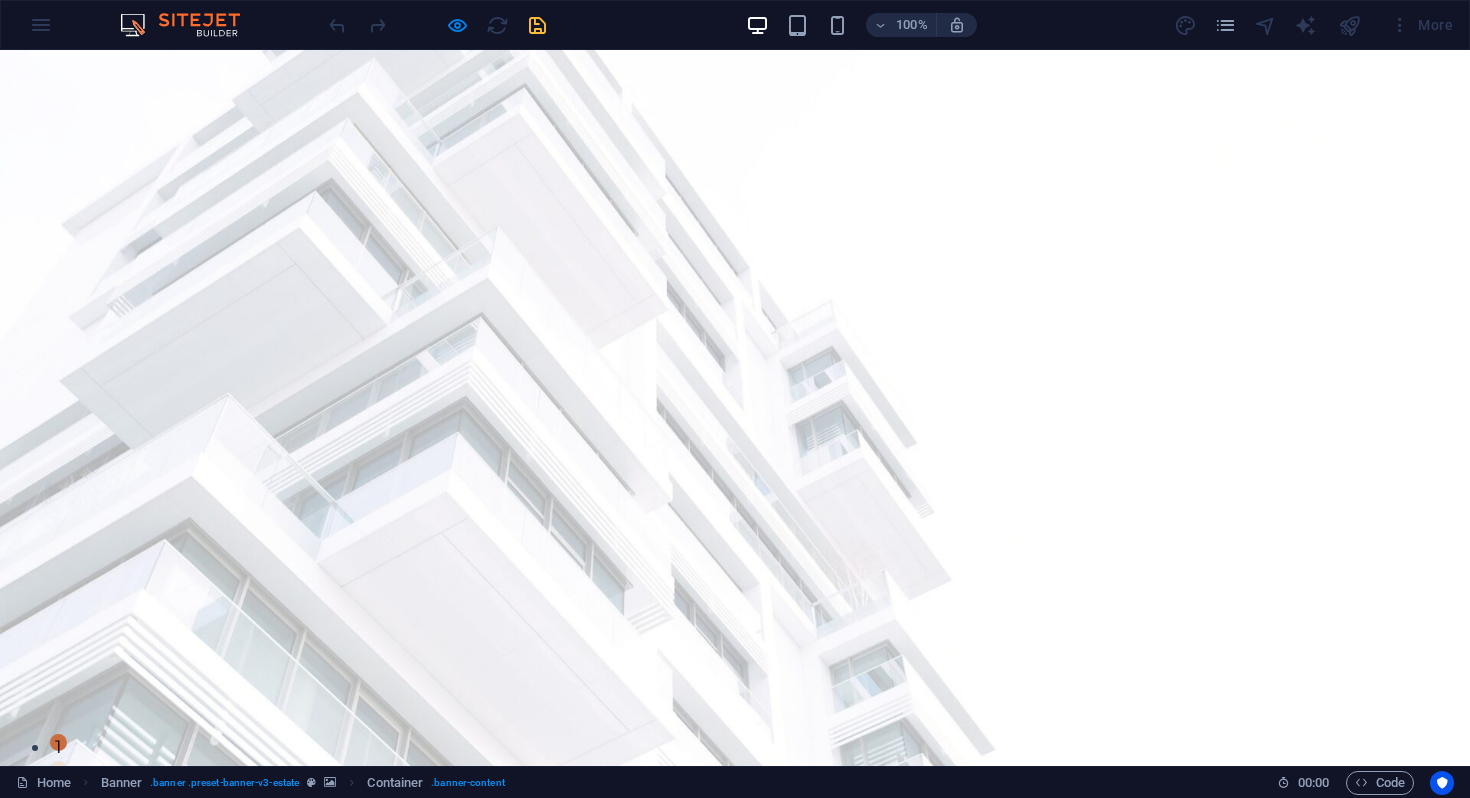 click on "About us" at bounding box center (217, 842) 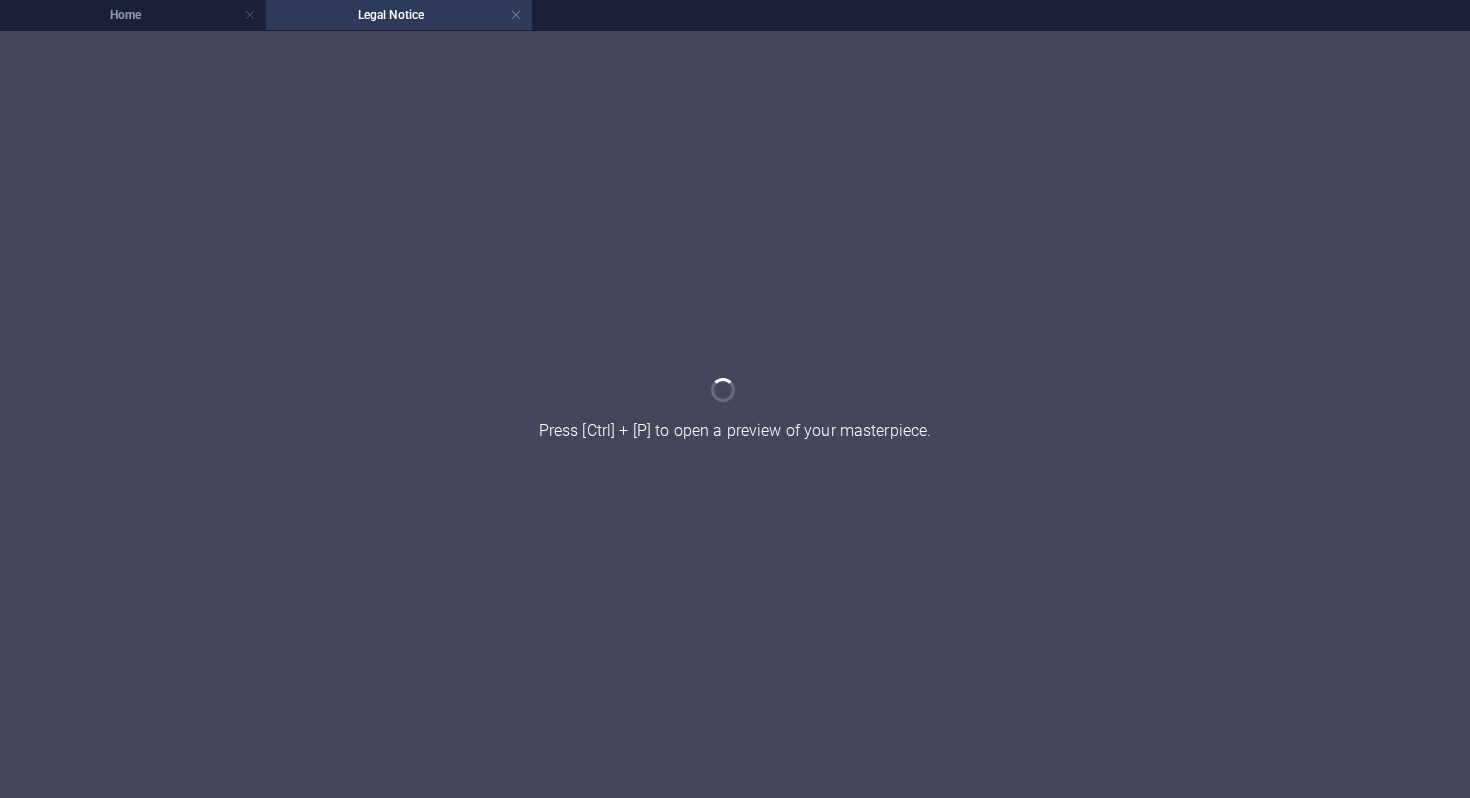 scroll, scrollTop: 0, scrollLeft: 0, axis: both 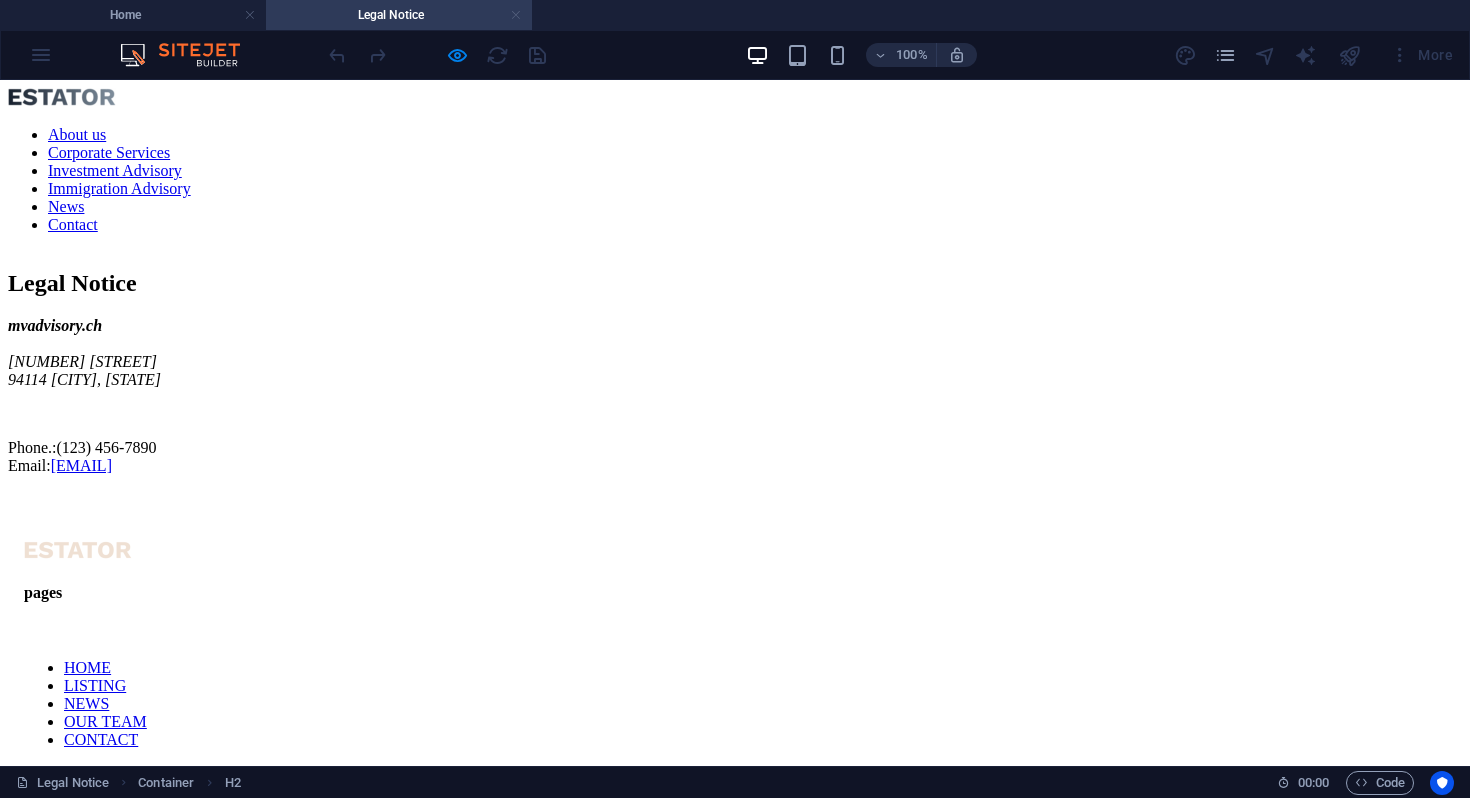 click at bounding box center [516, 15] 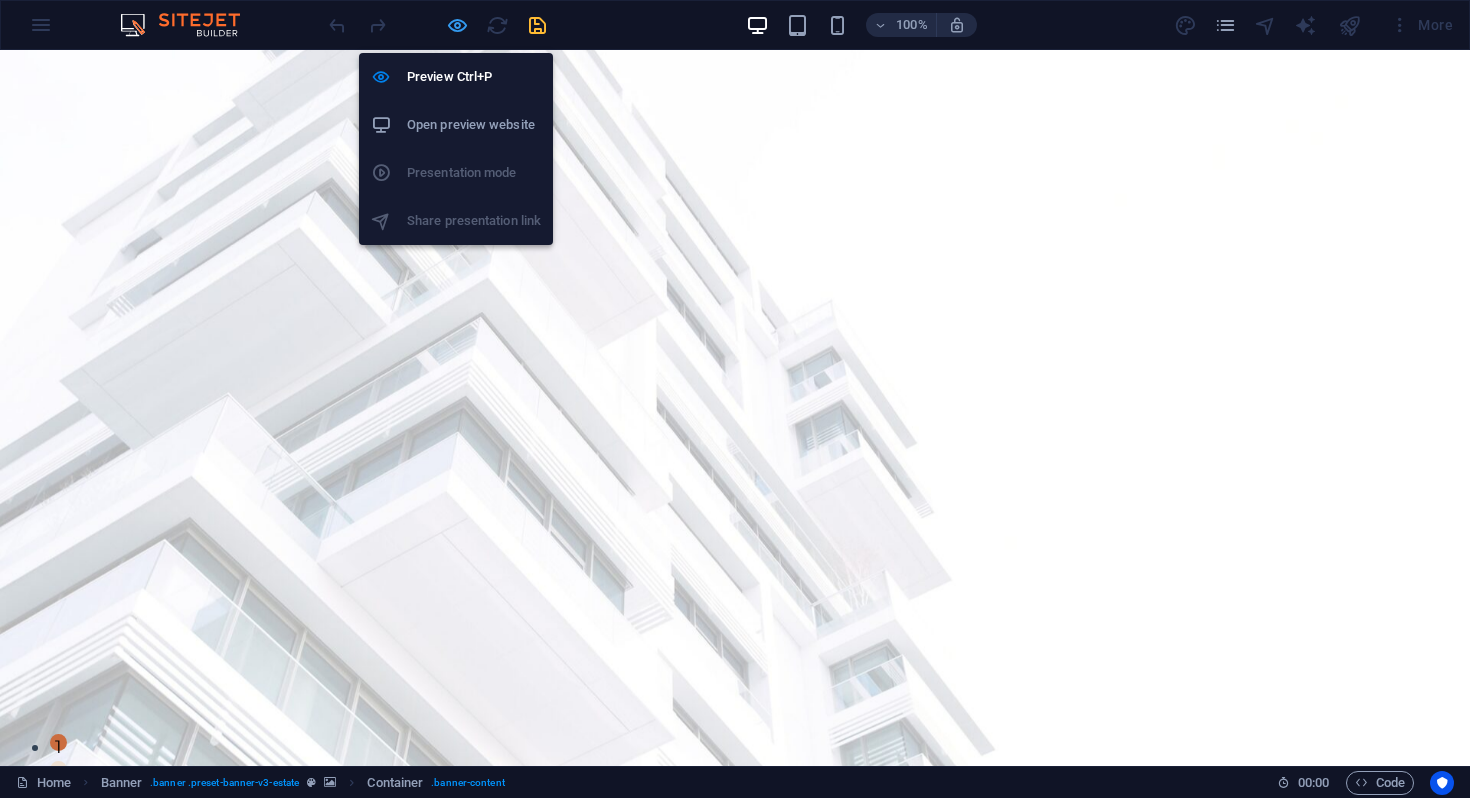 click at bounding box center (457, 25) 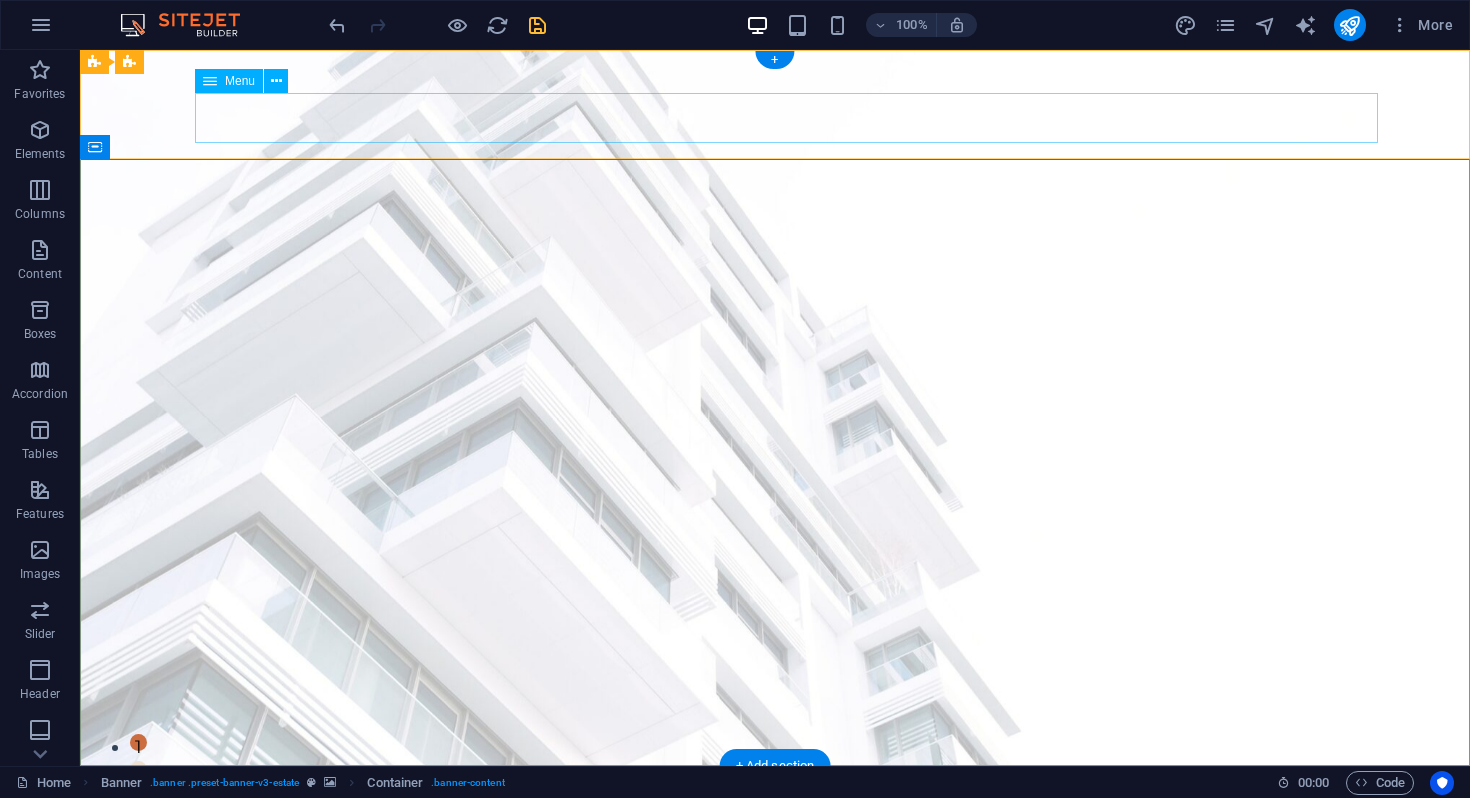 click on "About us Corporate  Services Investment Advisory Immigration Advisory News Contact" at bounding box center (775, 842) 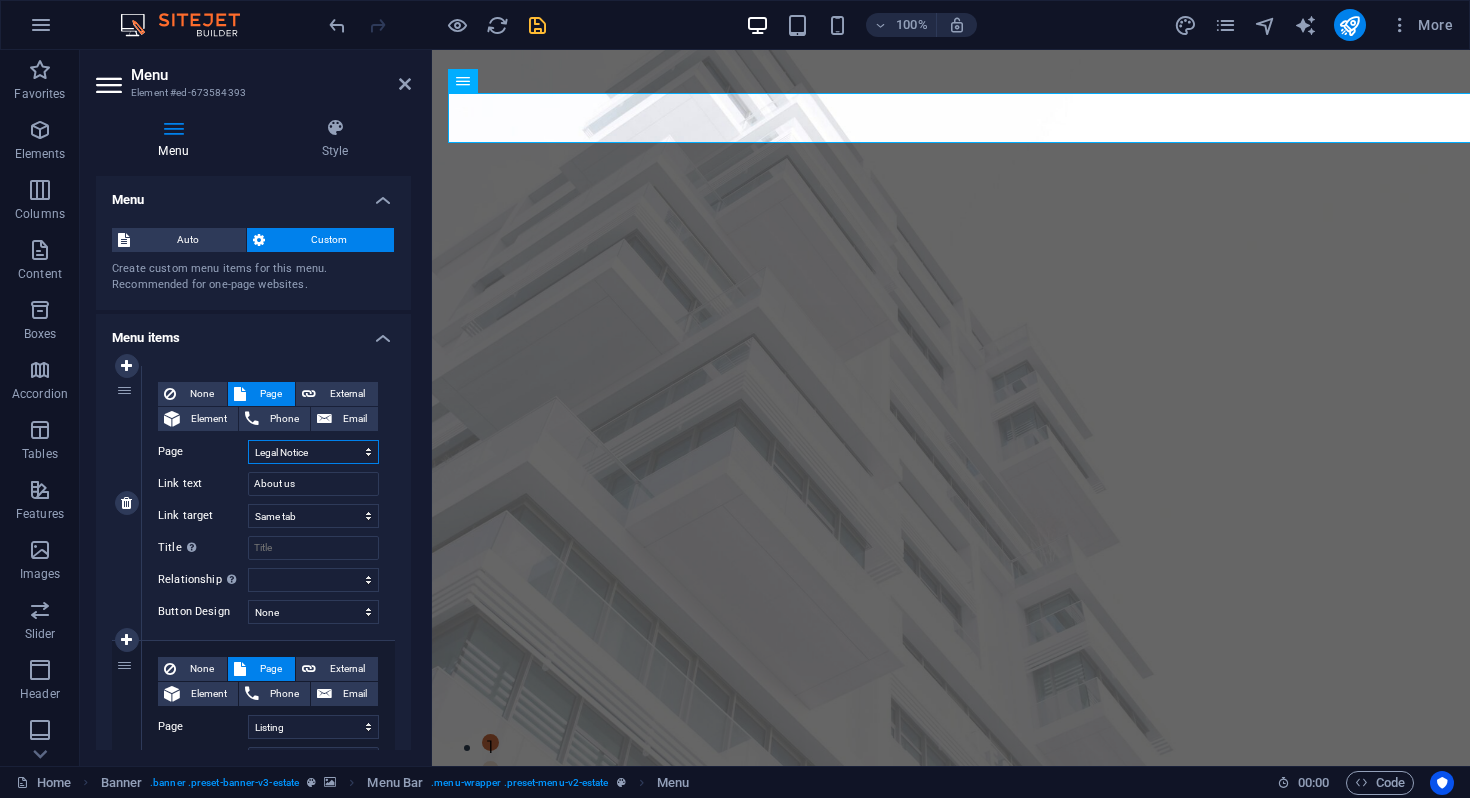 click on "Home Listing News Our Team Contact Legal Notice Privacy" at bounding box center (313, 452) 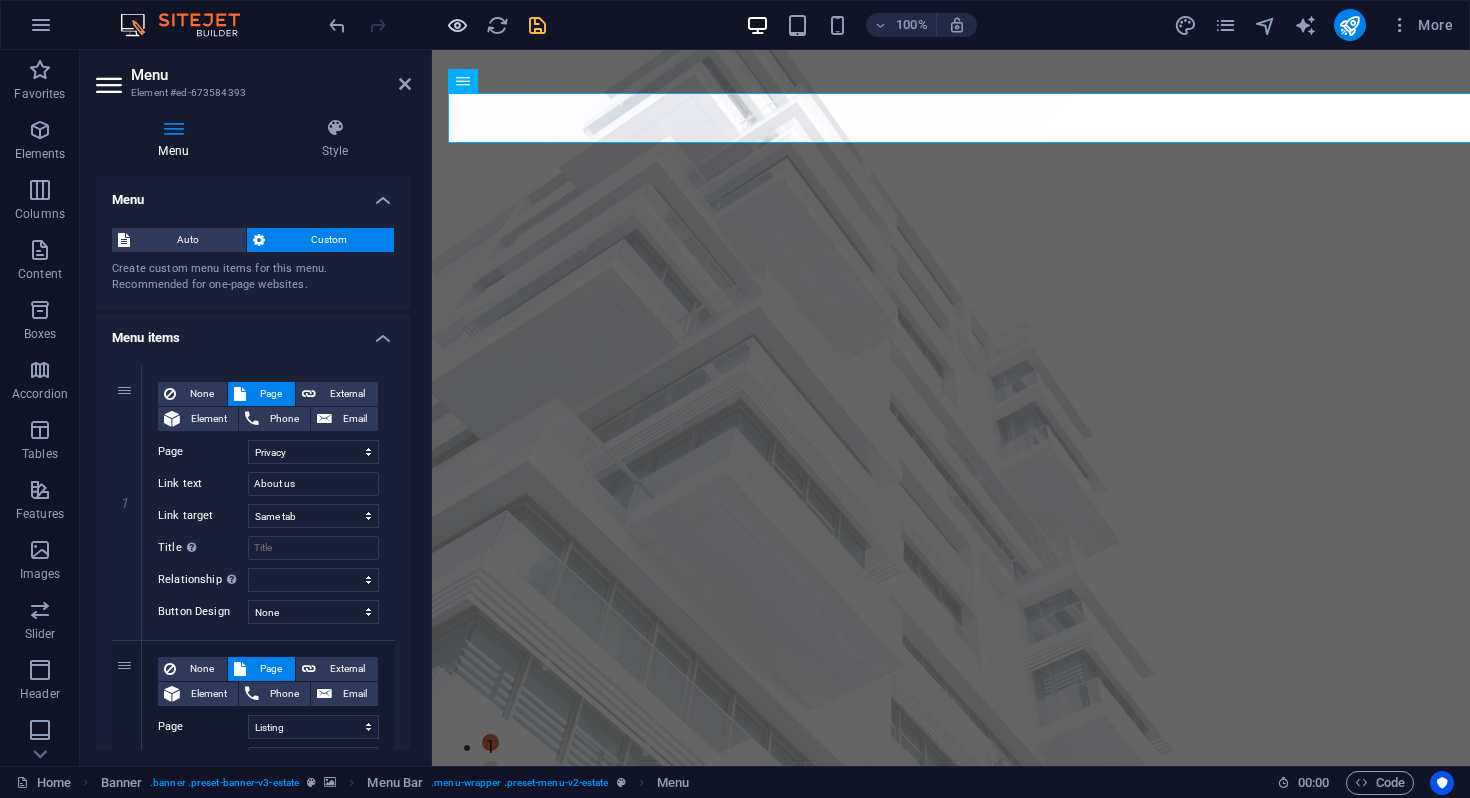 click at bounding box center (457, 25) 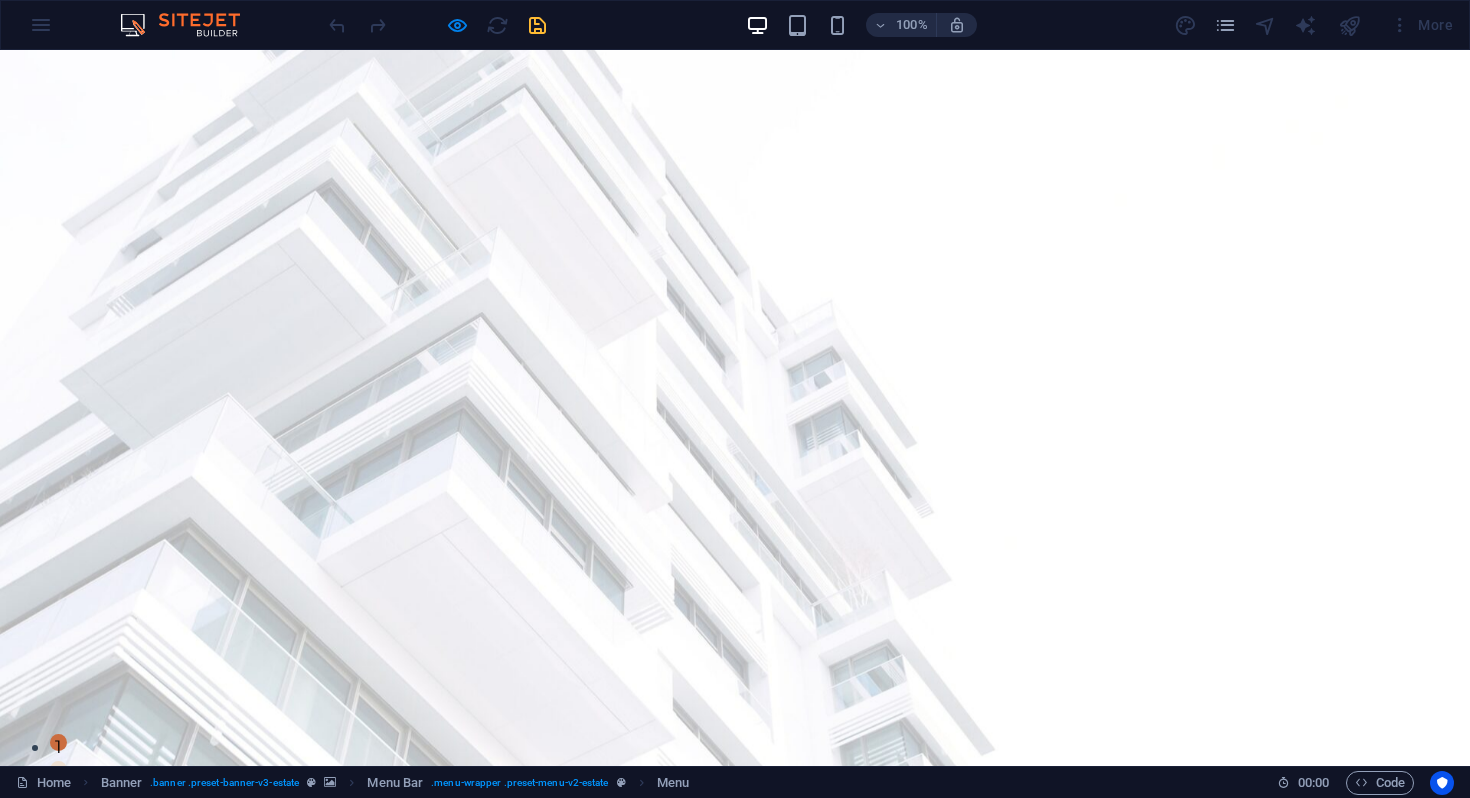 click on "About us" at bounding box center (217, 842) 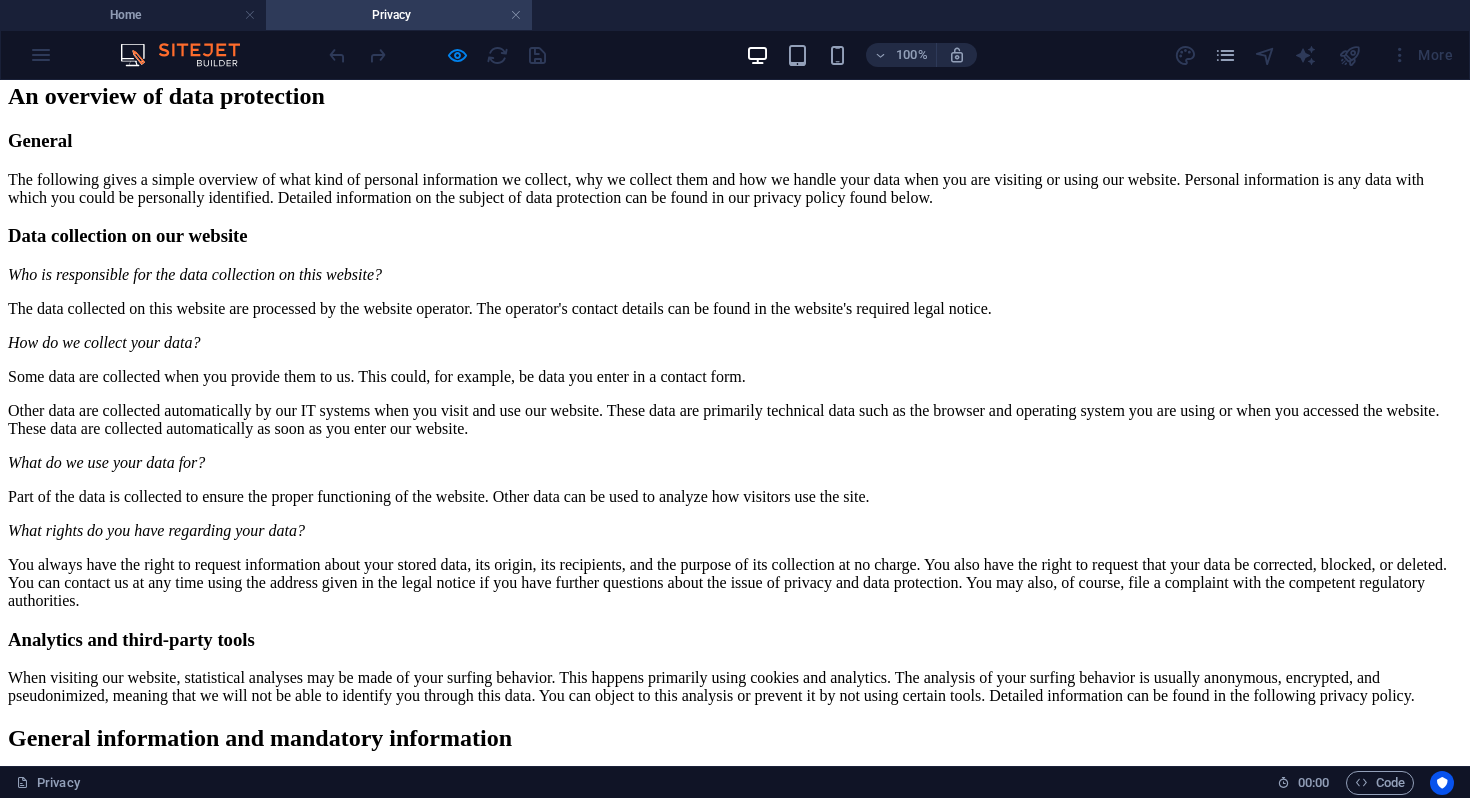 scroll, scrollTop: 0, scrollLeft: 0, axis: both 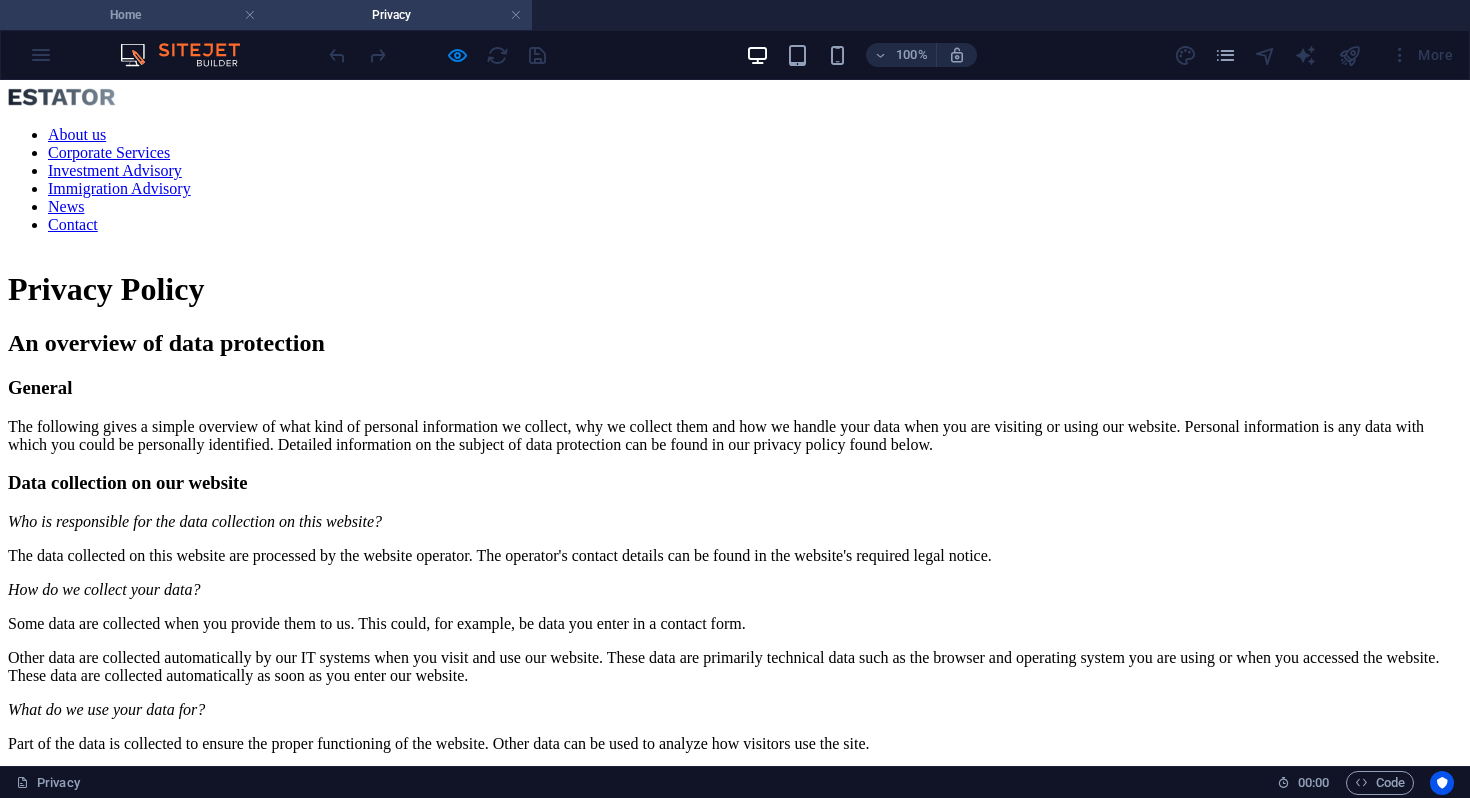 click on "Home" at bounding box center (133, 15) 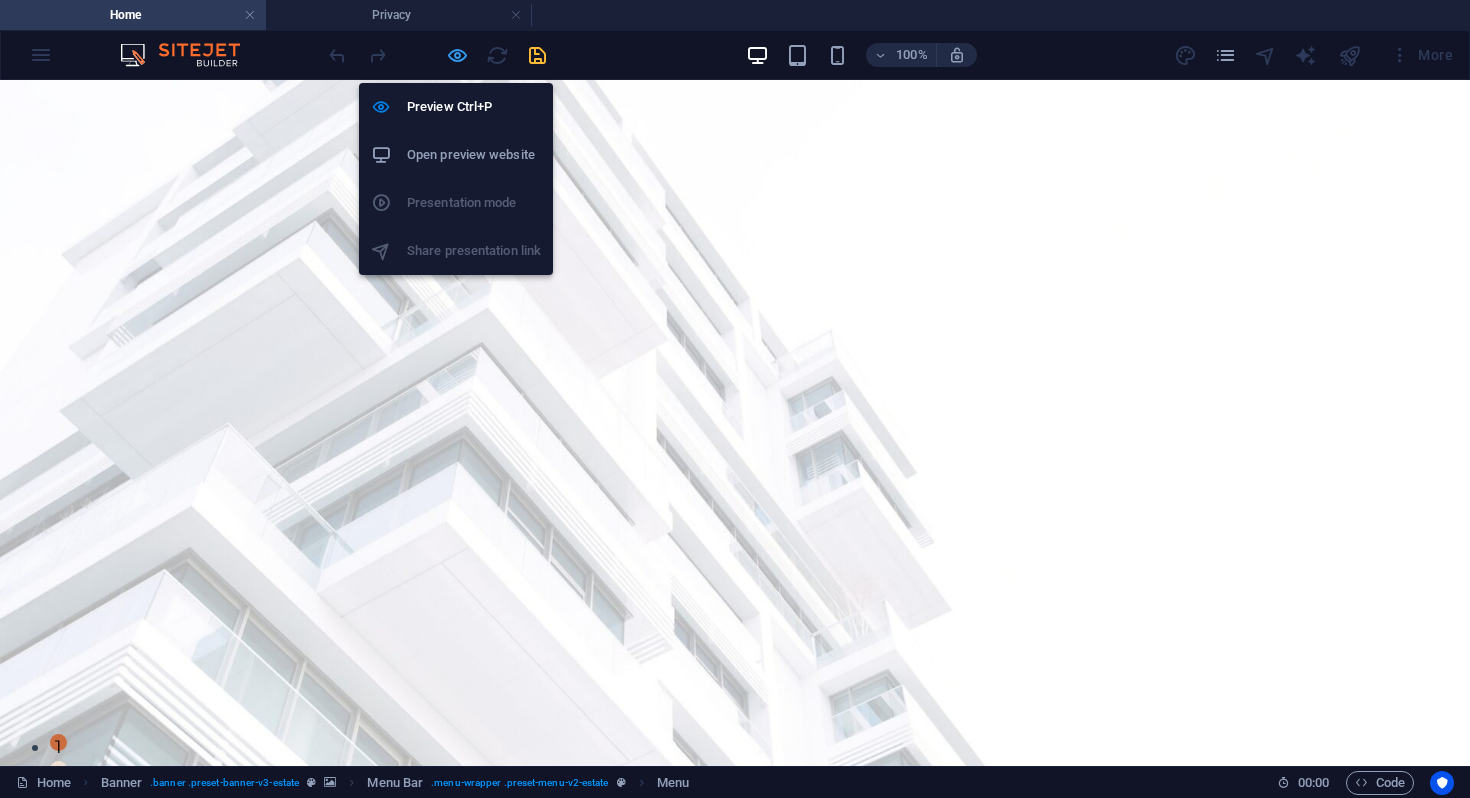 click at bounding box center (457, 55) 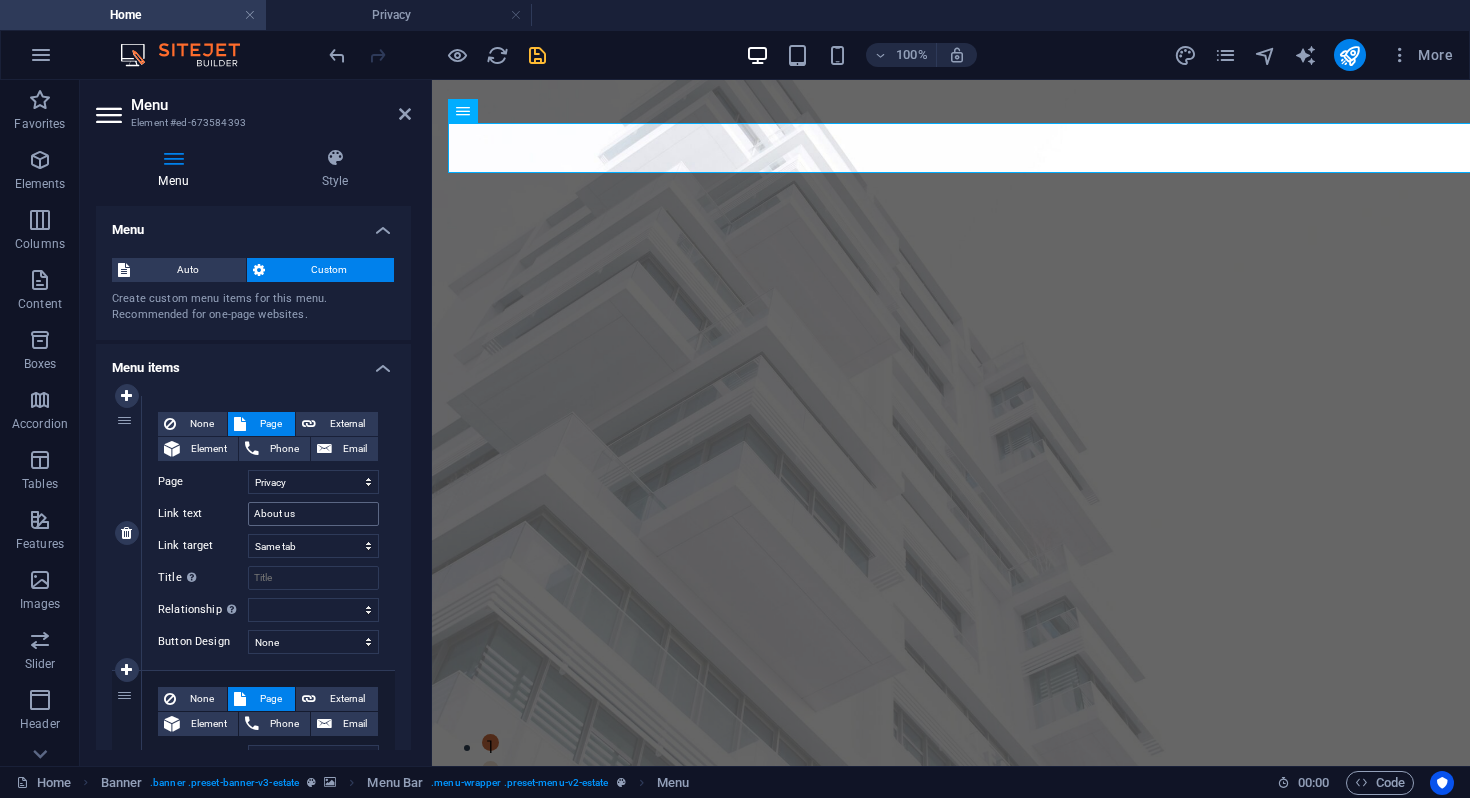 scroll, scrollTop: 81, scrollLeft: 0, axis: vertical 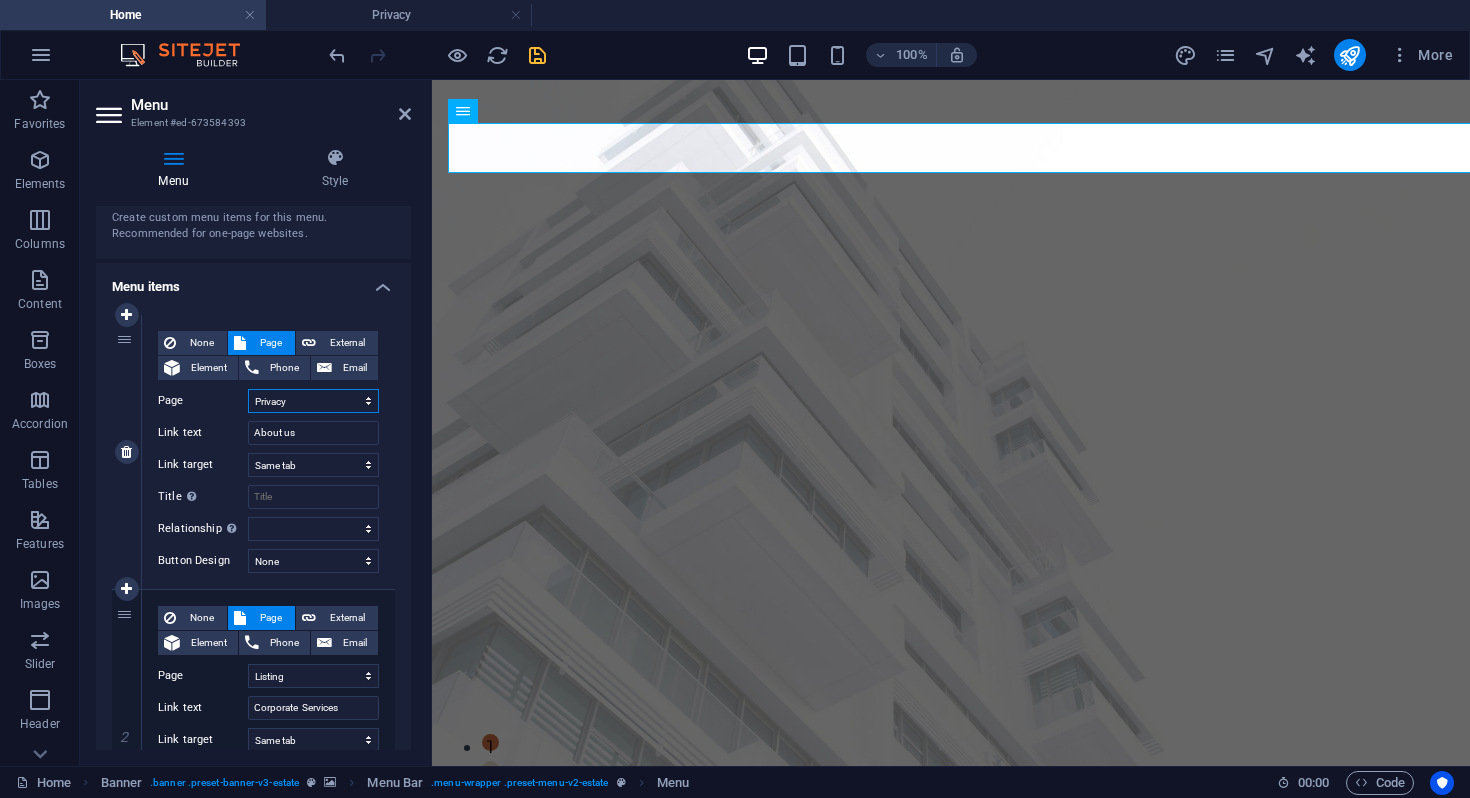 click on "Home Listing News Our Team Contact Legal Notice Privacy" at bounding box center [313, 401] 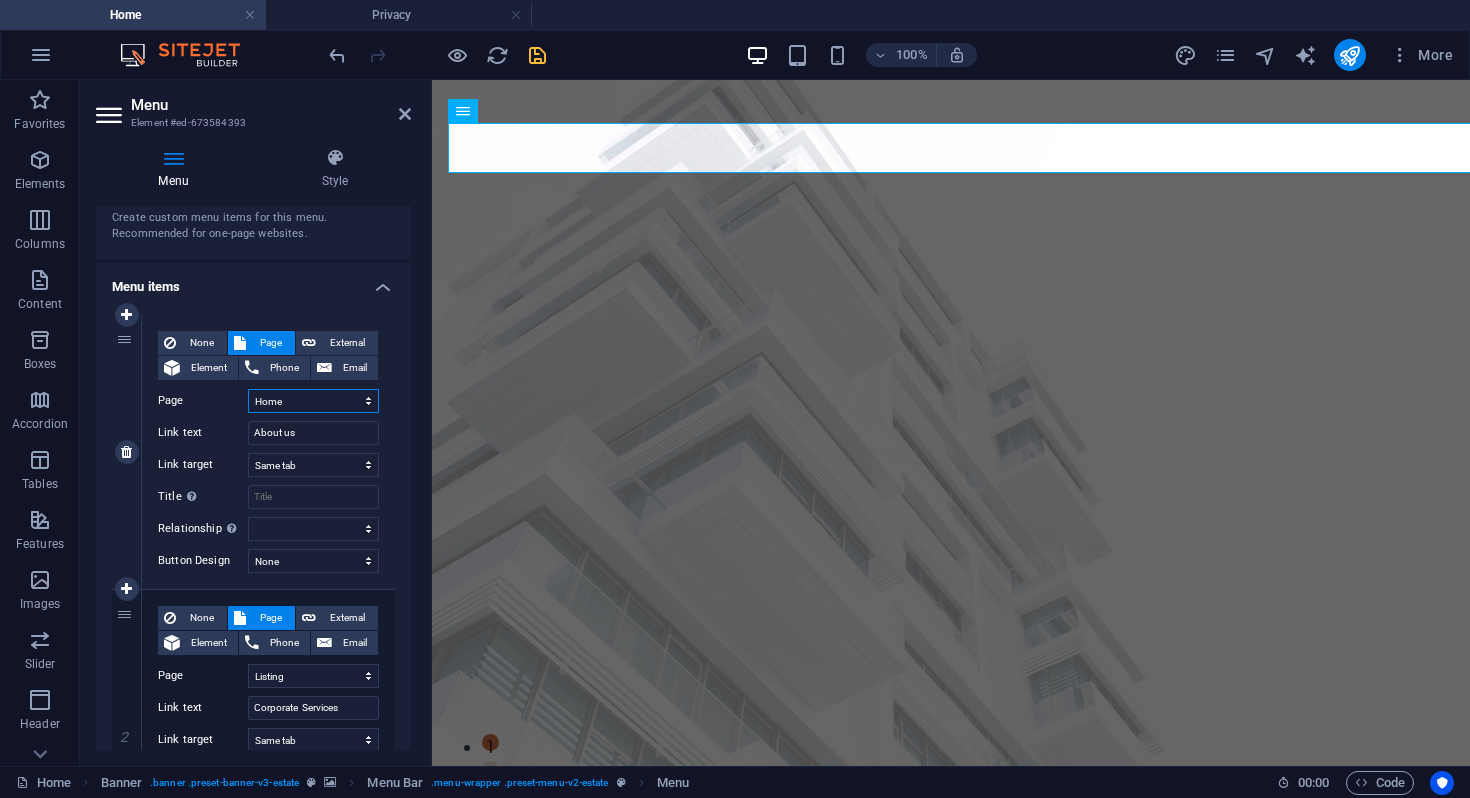 click on "Home Listing News Our Team Contact Legal Notice Privacy" at bounding box center [313, 401] 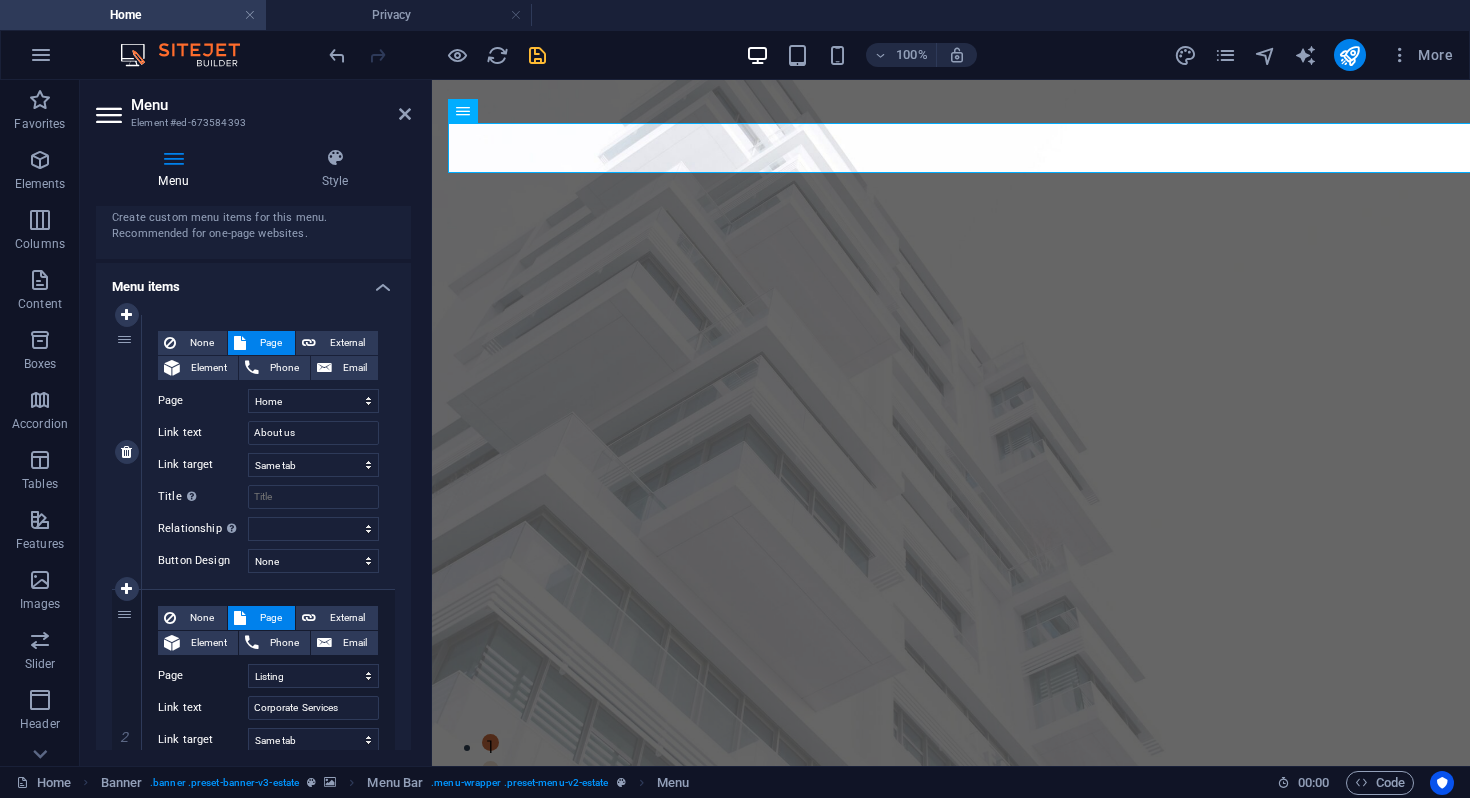 click on "1" at bounding box center [127, 452] 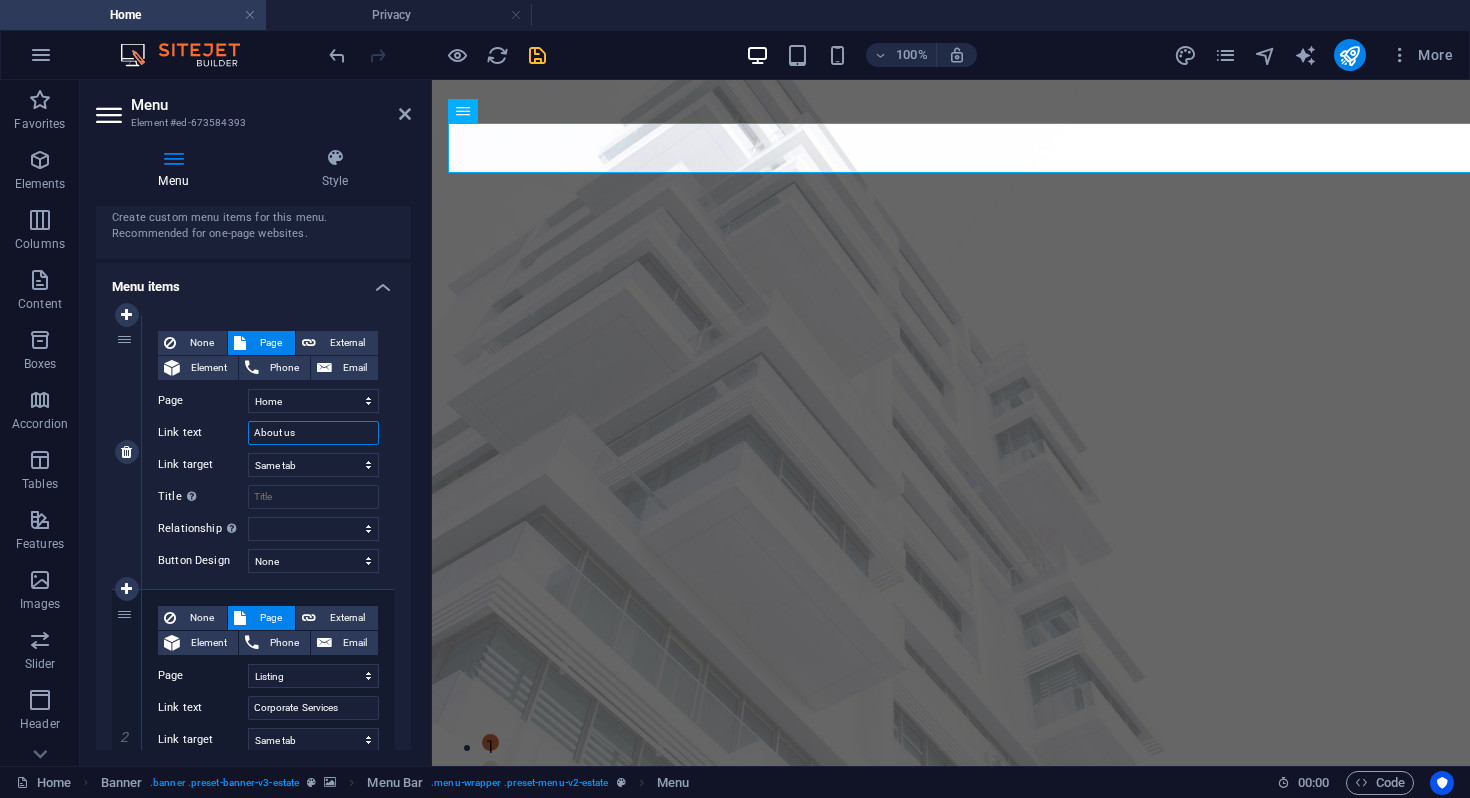 click on "About us" at bounding box center [313, 433] 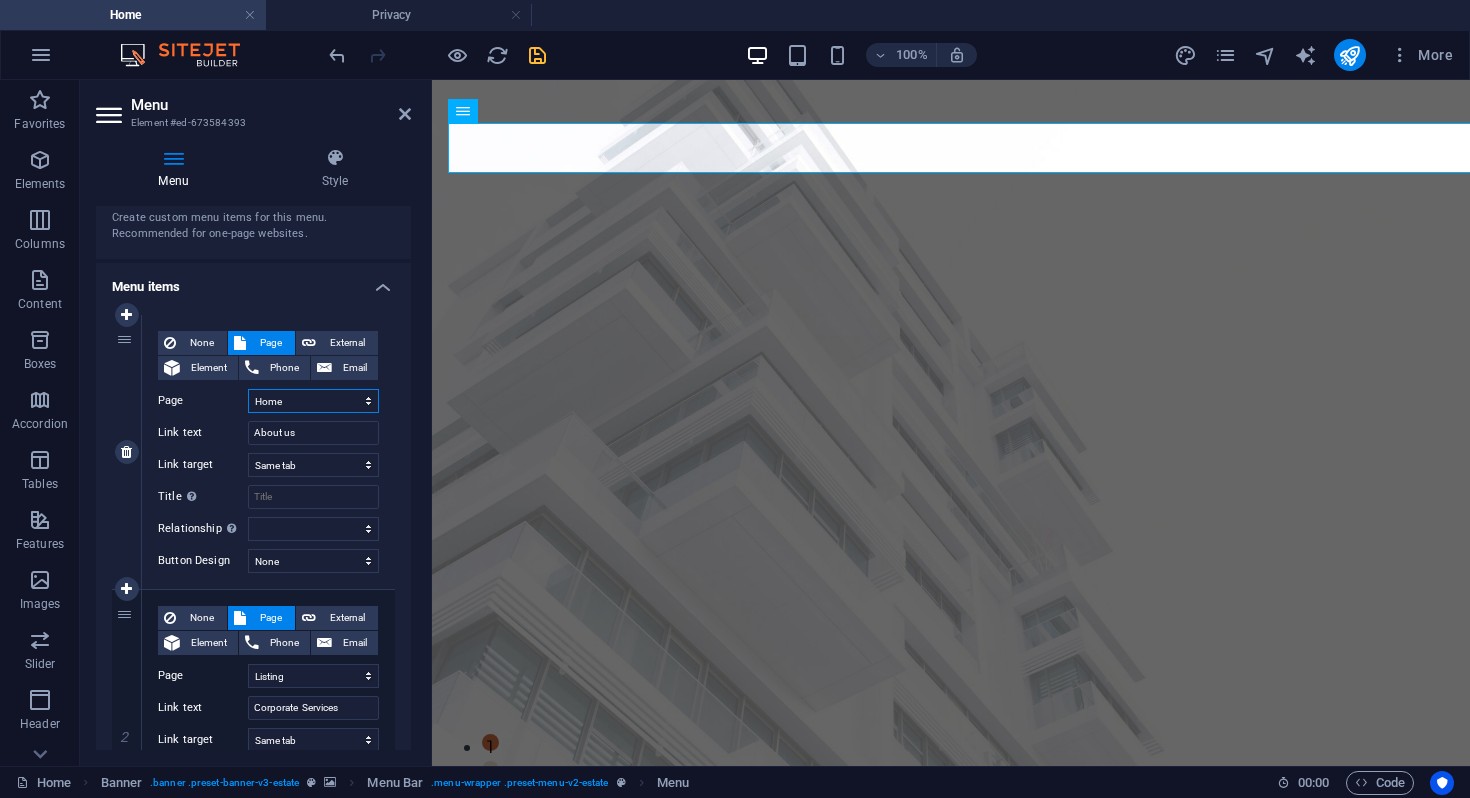 click on "Home Listing News Our Team Contact Legal Notice Privacy" at bounding box center (313, 401) 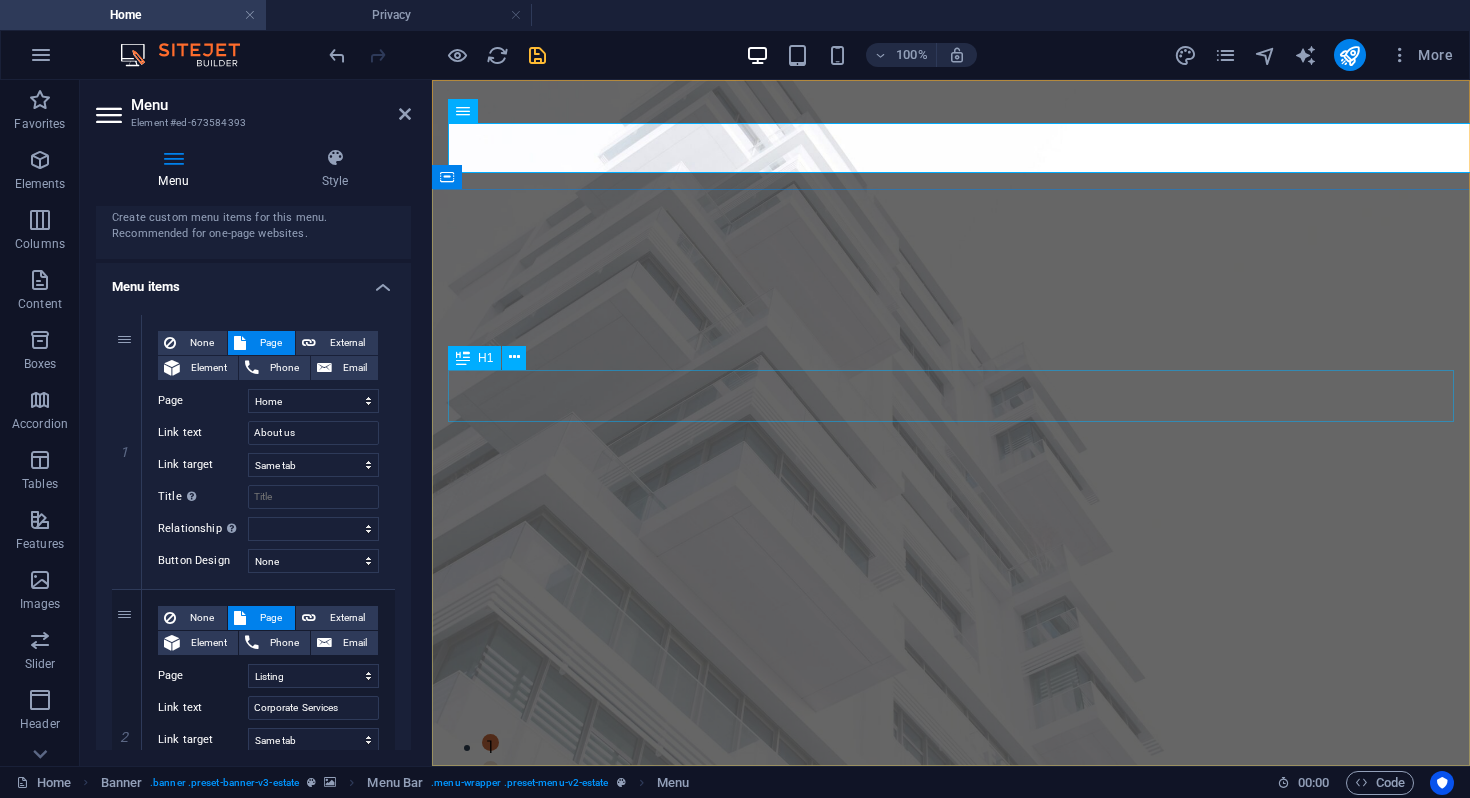 click on "FIND YOUR PERFECT PLACE" at bounding box center (951, 1018) 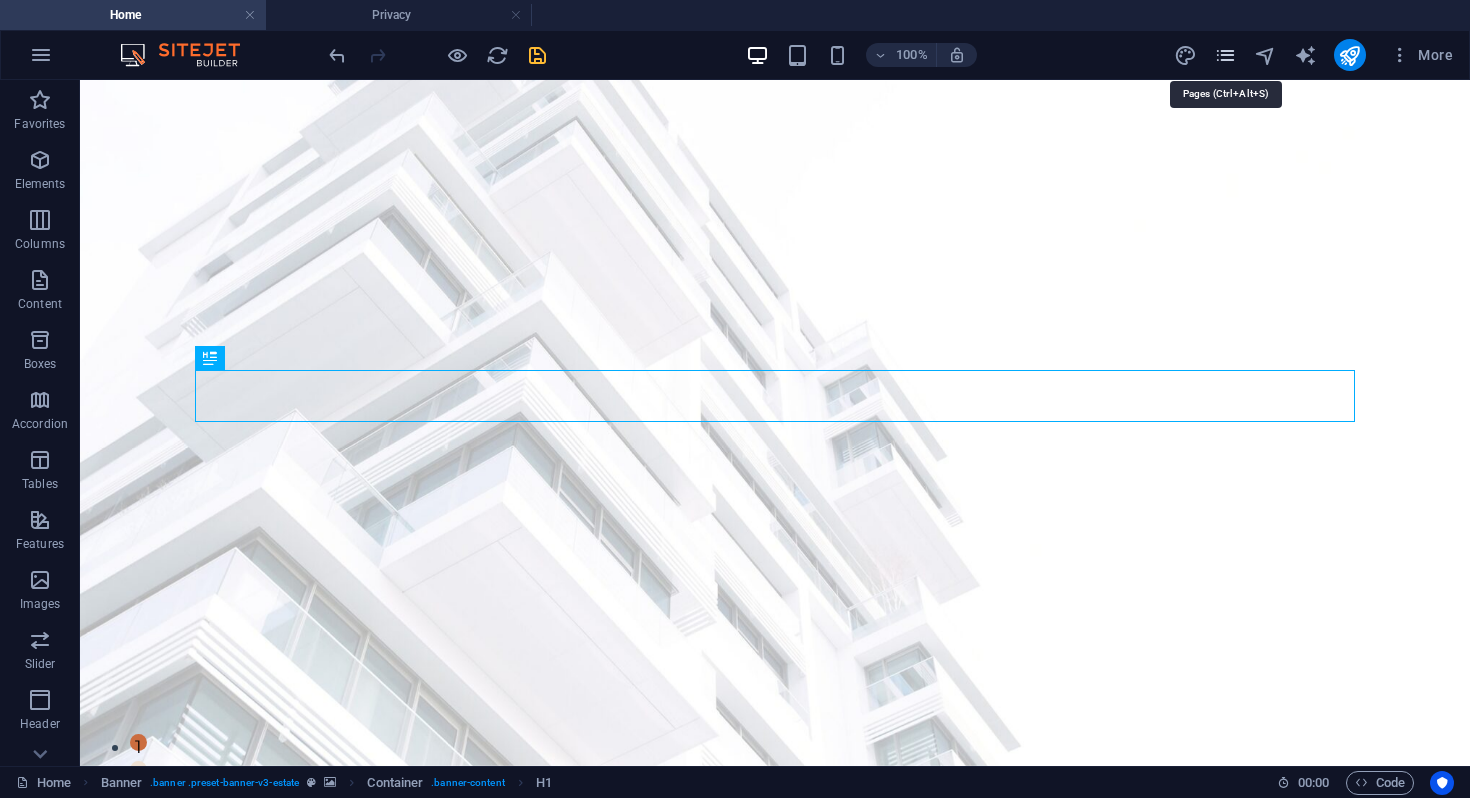 click at bounding box center (1225, 55) 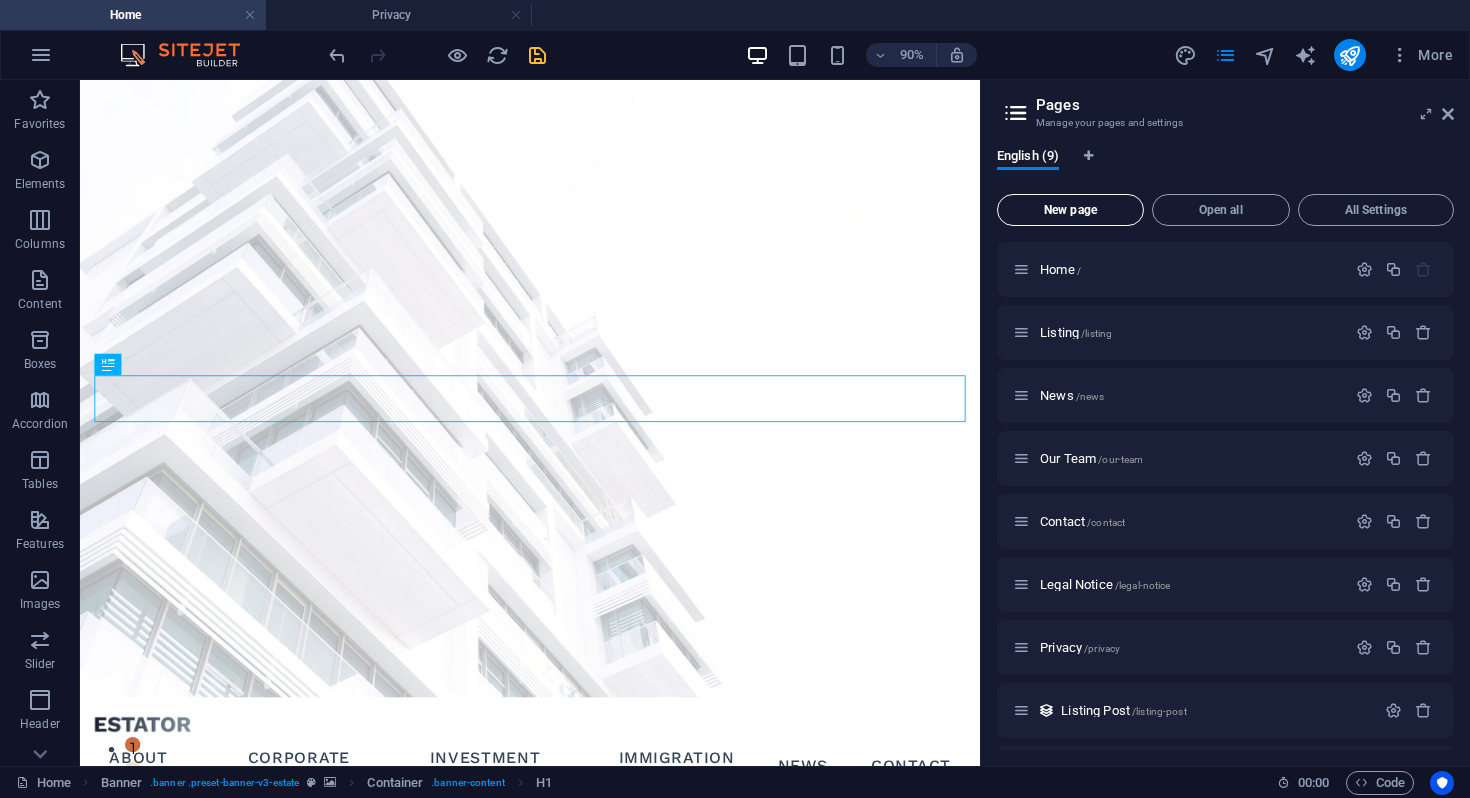 click on "New page" at bounding box center [1070, 210] 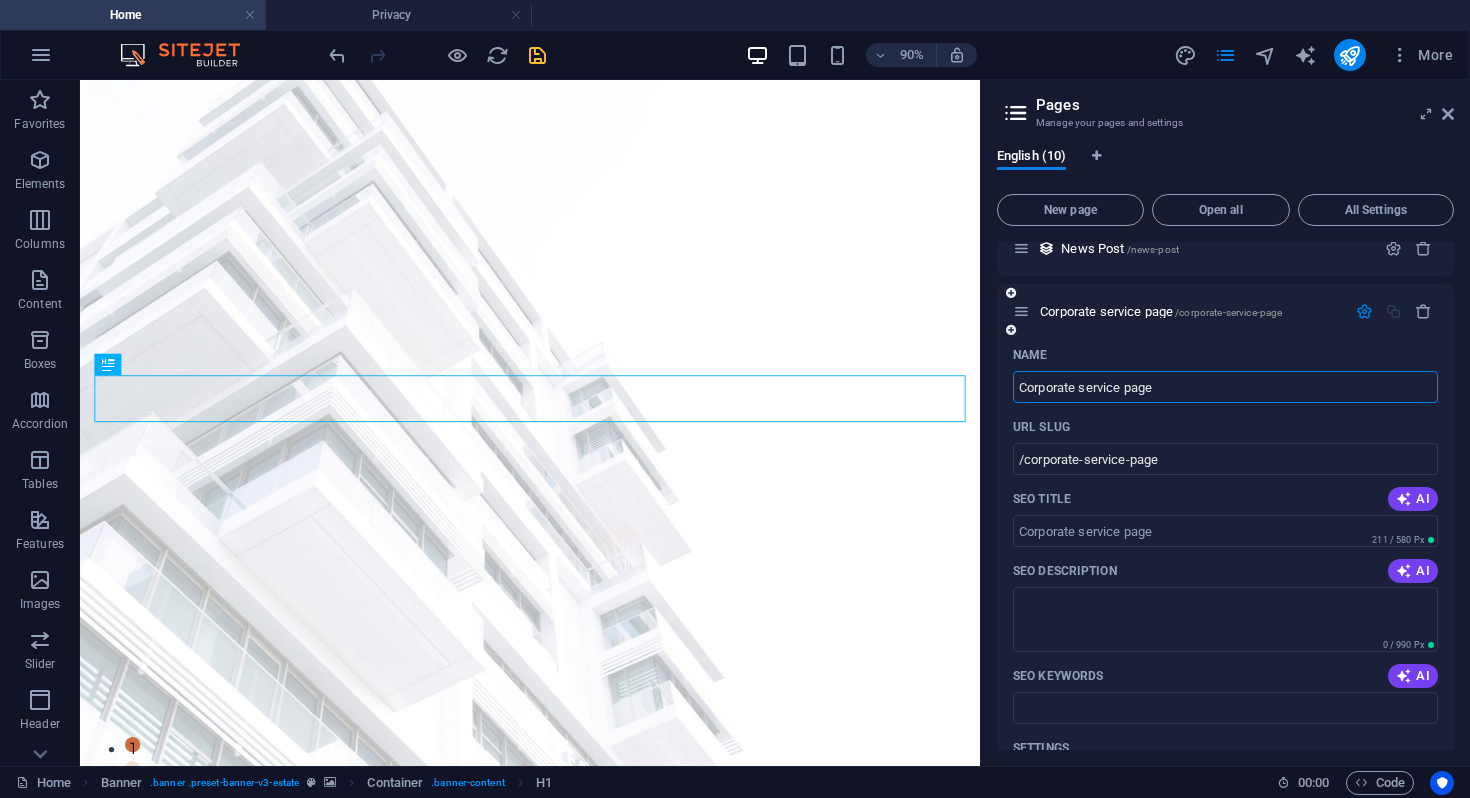 scroll, scrollTop: 539, scrollLeft: 0, axis: vertical 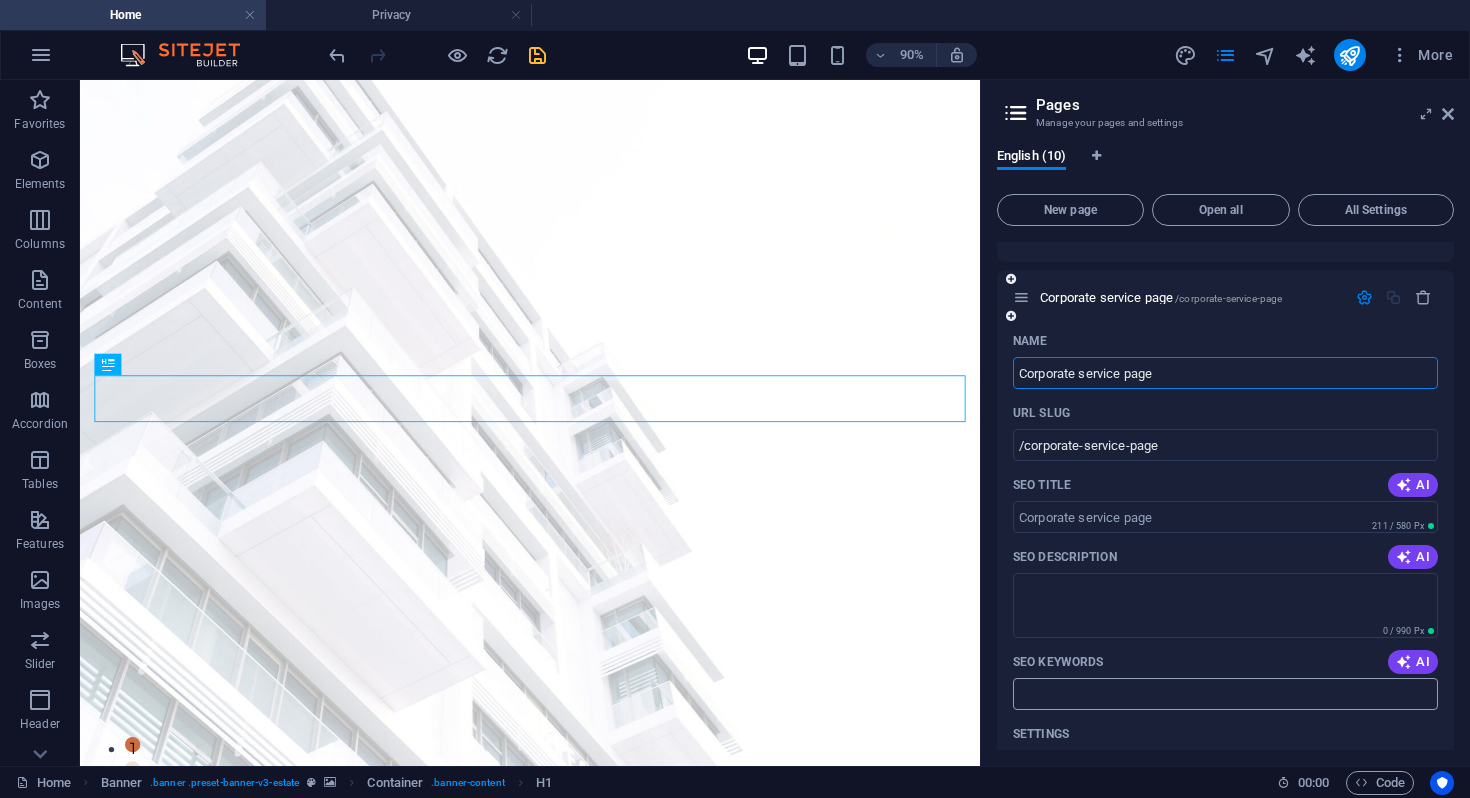 click on "SEO Keywords" at bounding box center [1225, 694] 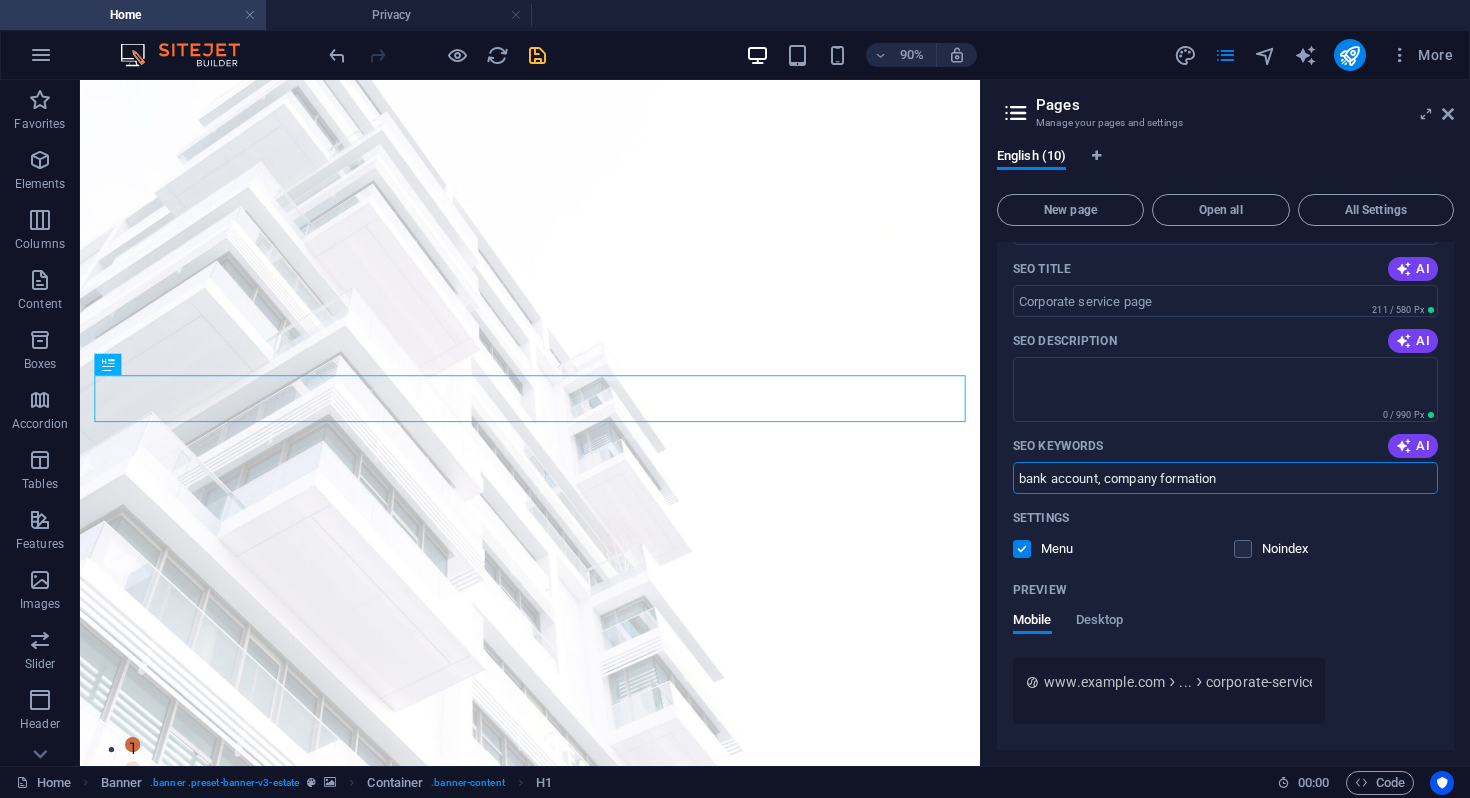 scroll, scrollTop: 819, scrollLeft: 0, axis: vertical 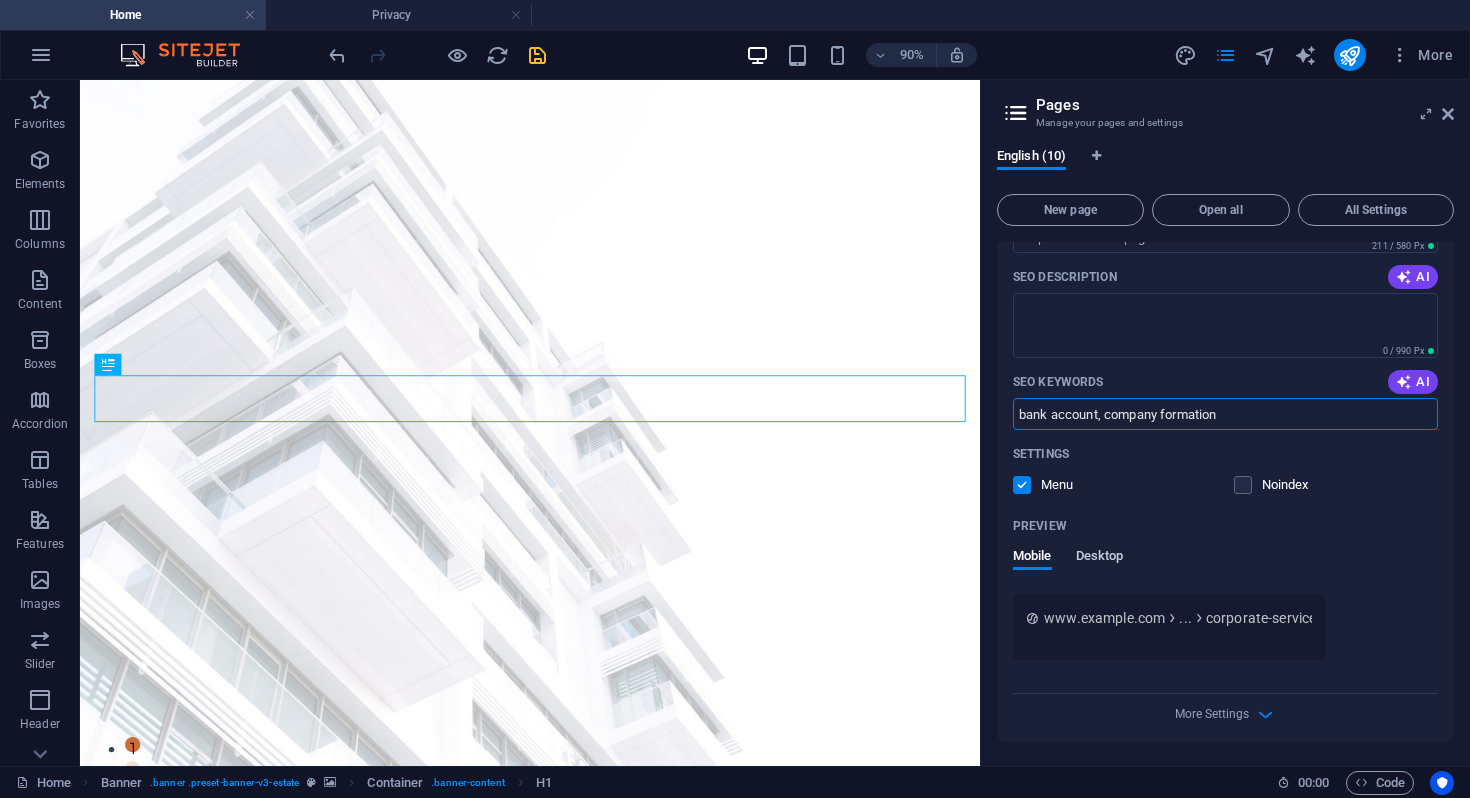 click on "Desktop" at bounding box center (1100, 558) 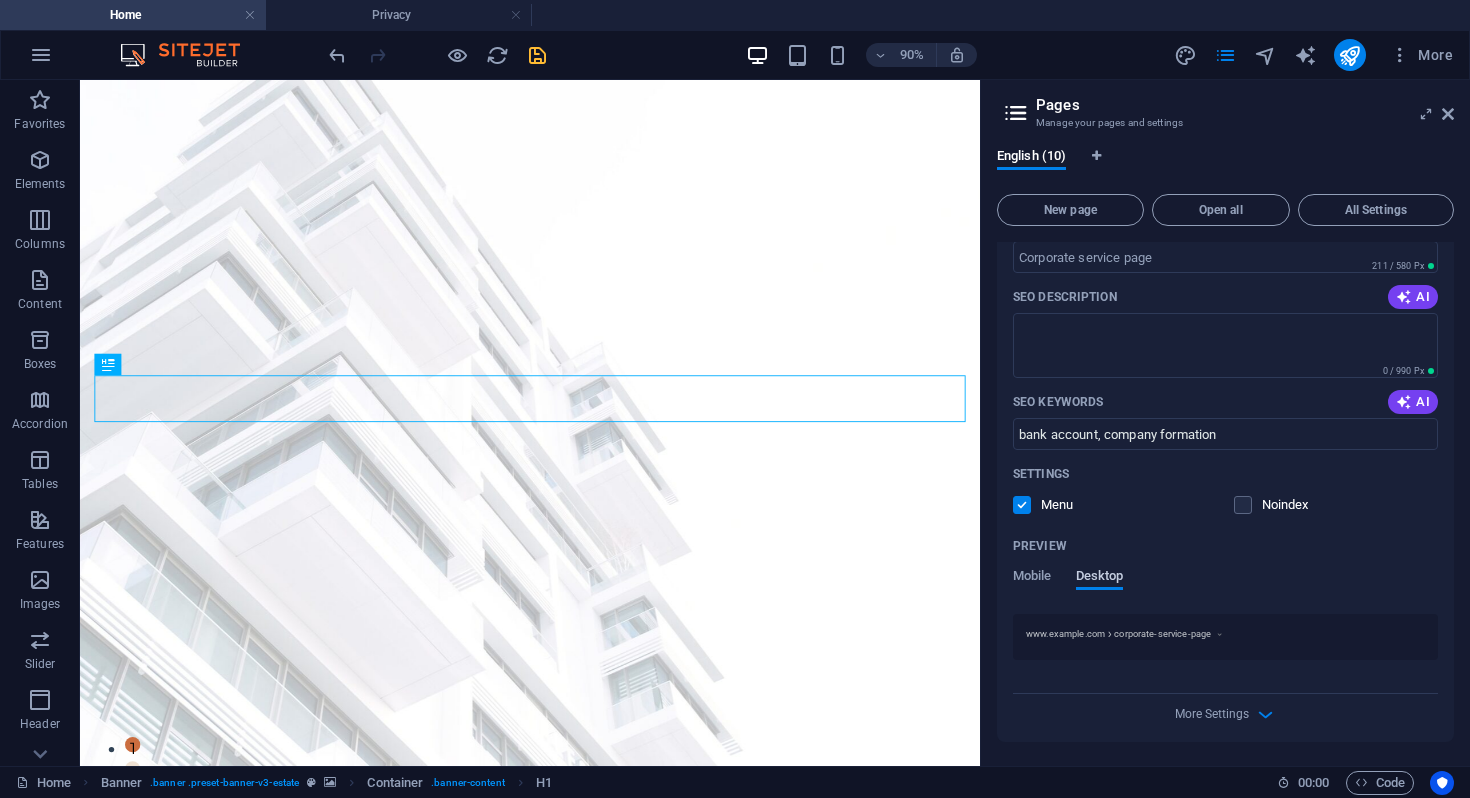 scroll, scrollTop: 799, scrollLeft: 0, axis: vertical 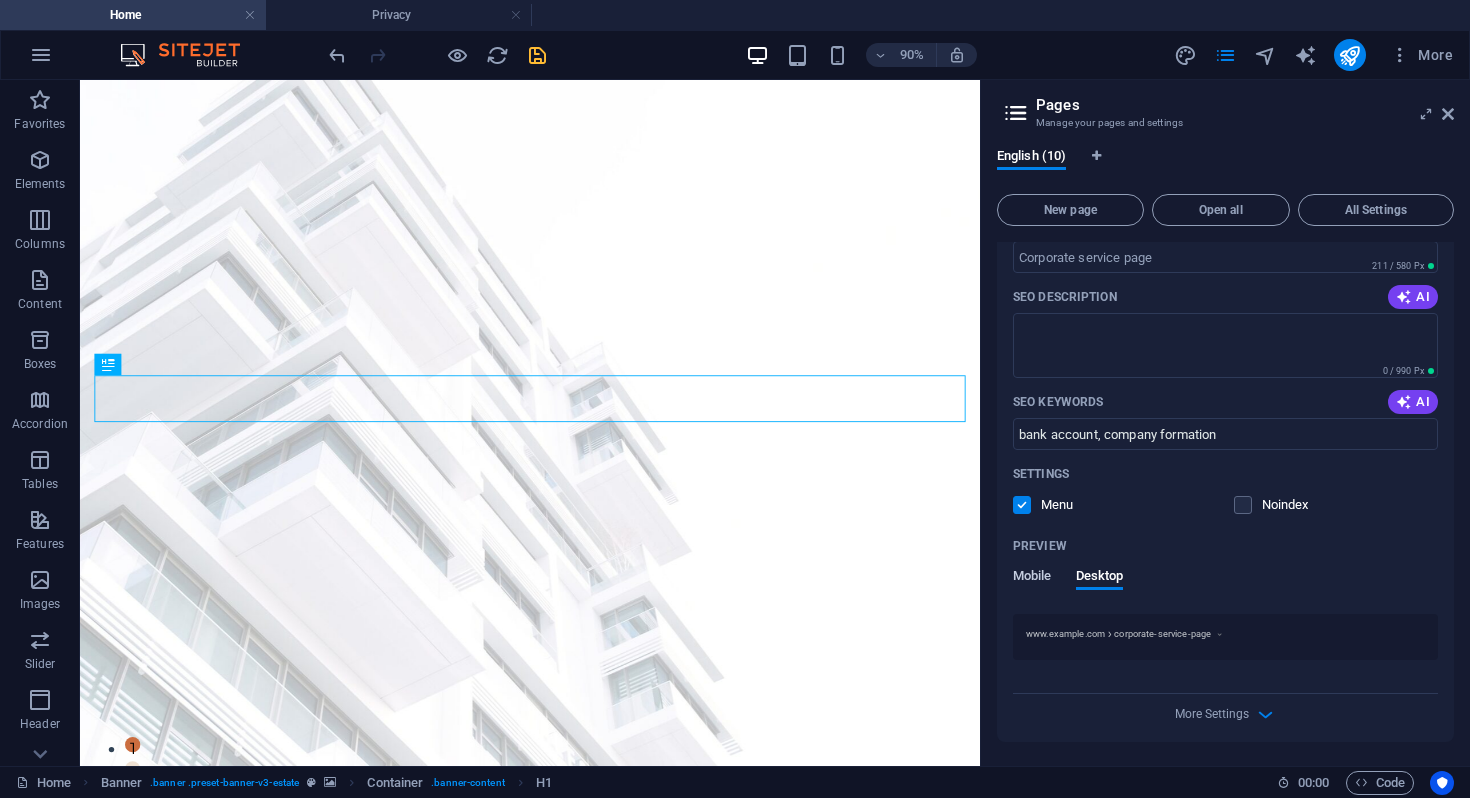 click on "Mobile" at bounding box center [1032, 578] 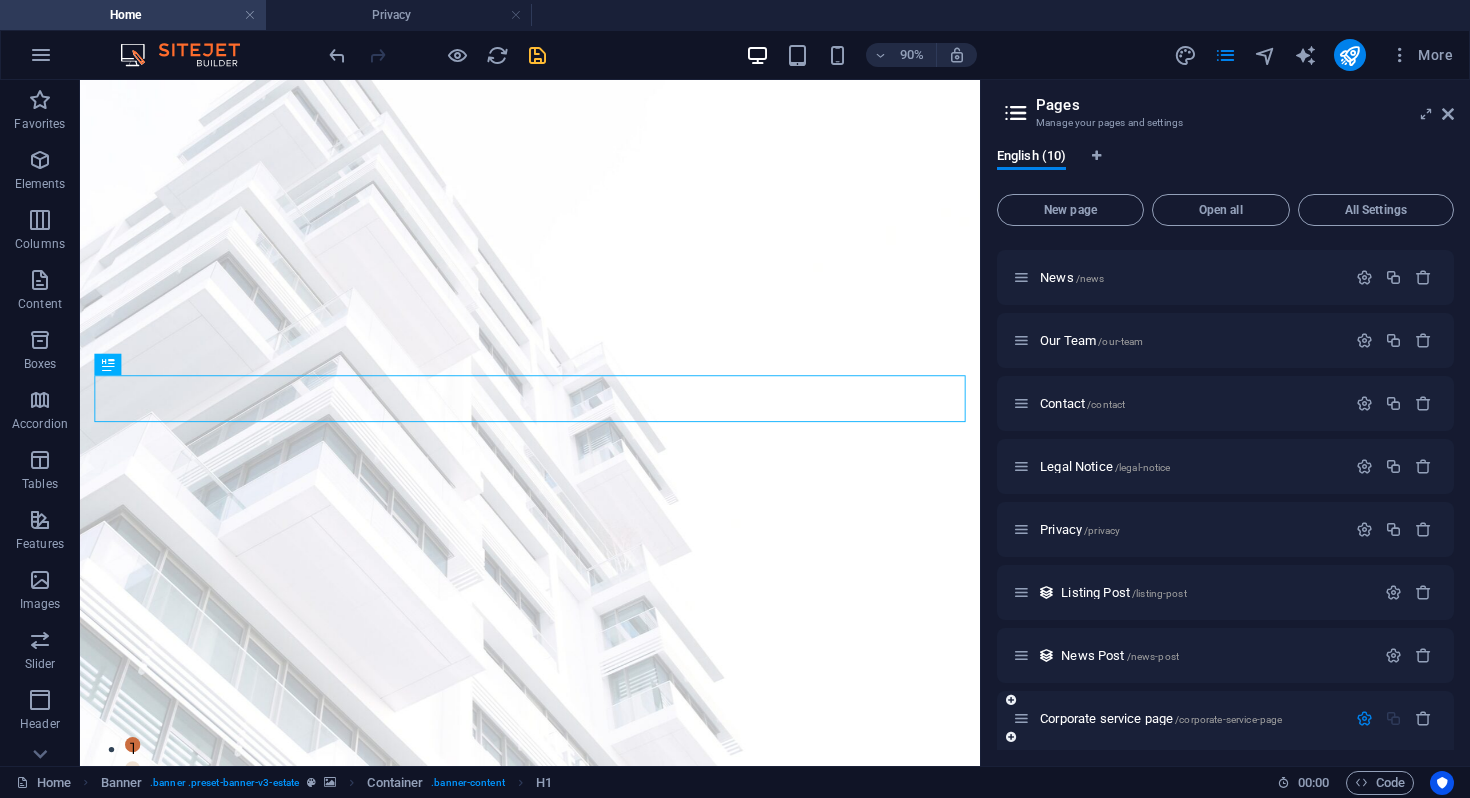 scroll, scrollTop: 0, scrollLeft: 0, axis: both 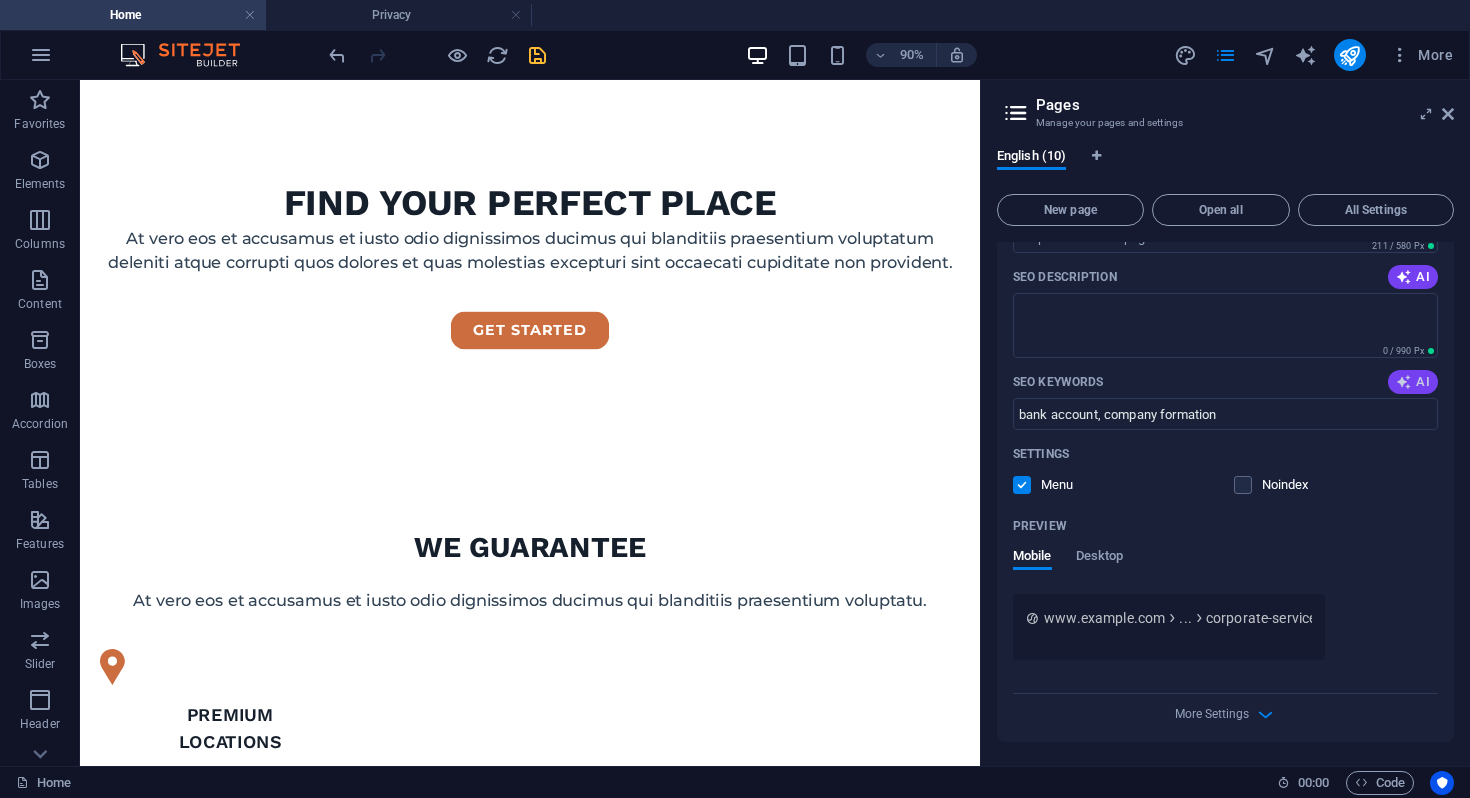 click at bounding box center (1404, 382) 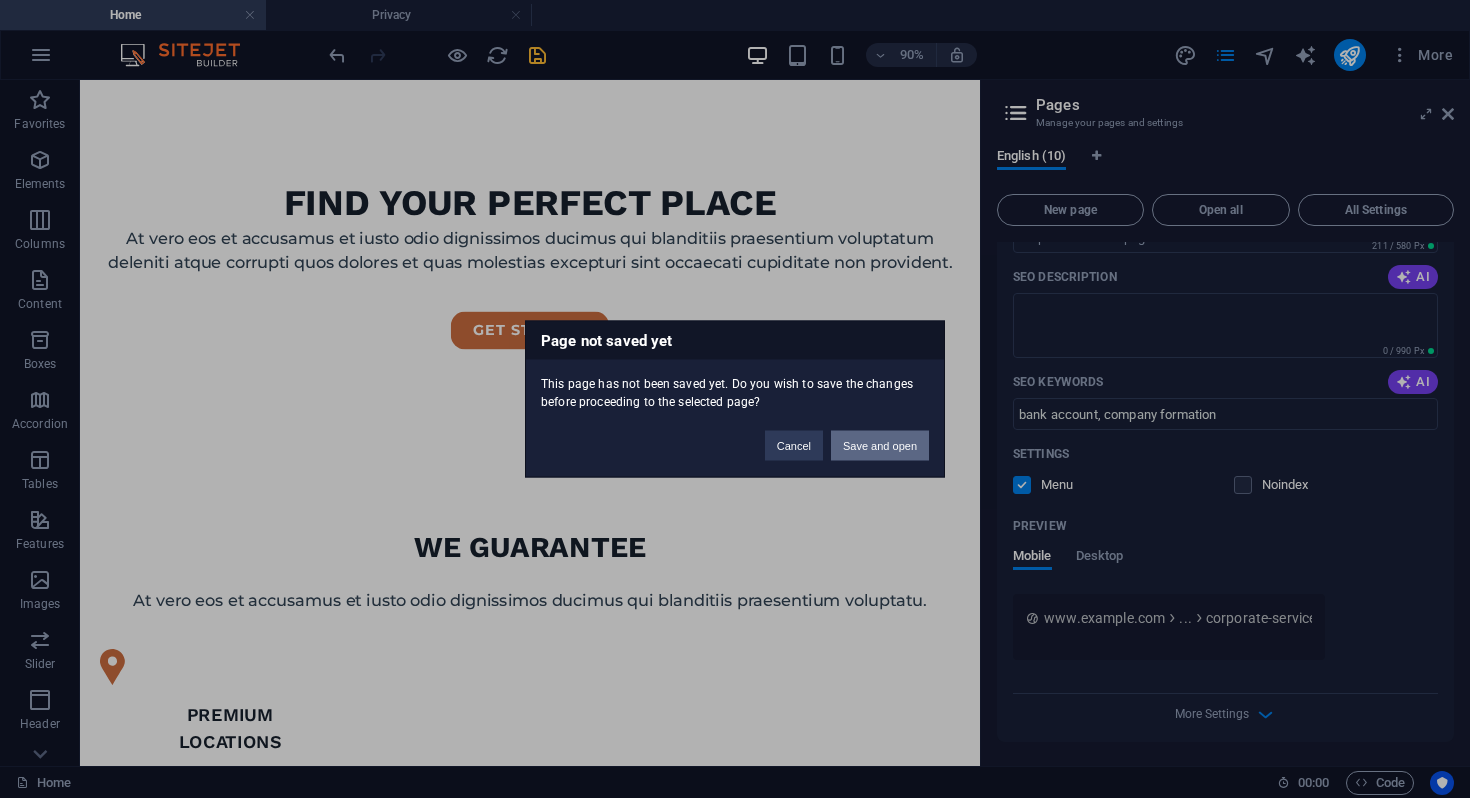 click on "Save and open" at bounding box center (880, 446) 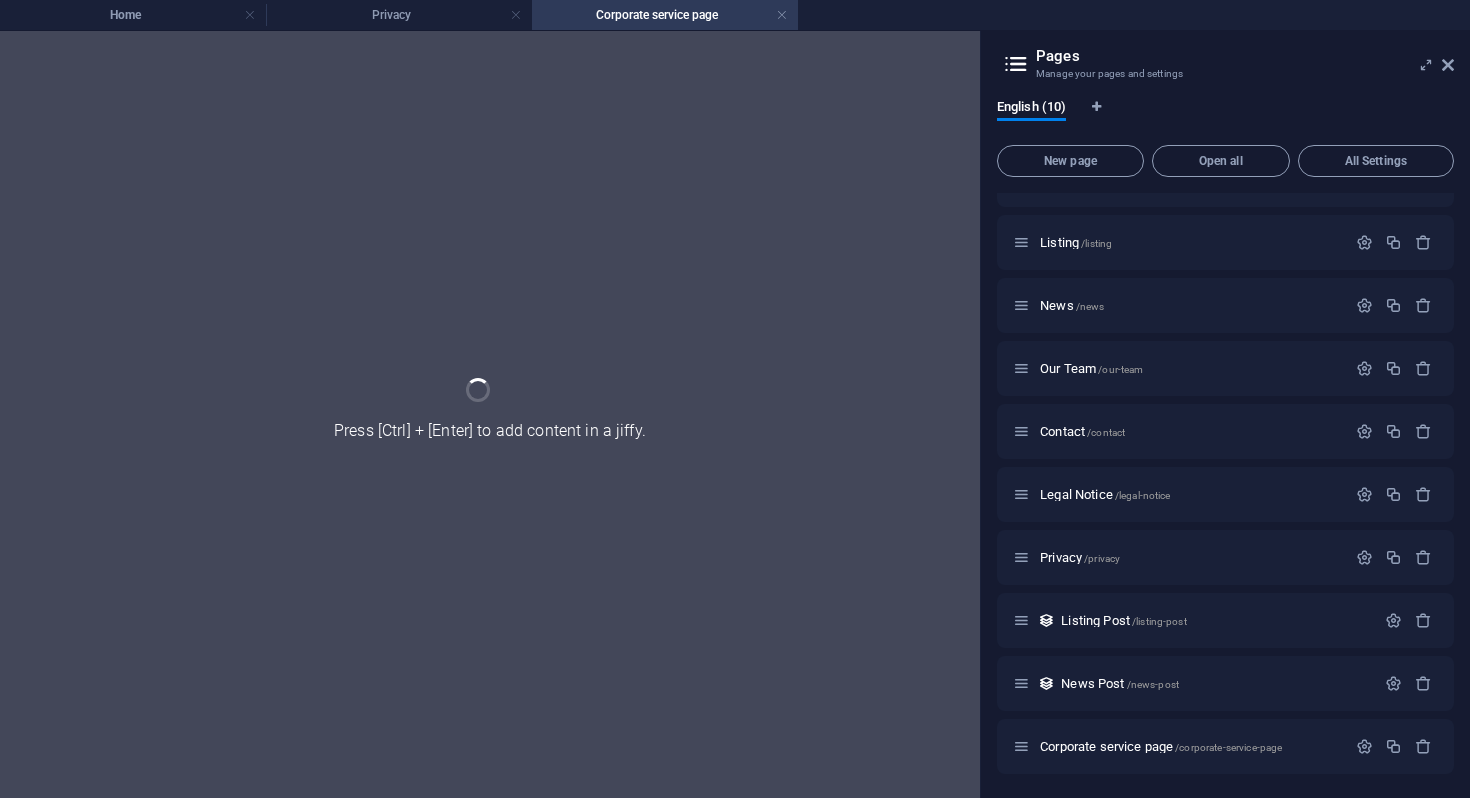 scroll, scrollTop: 0, scrollLeft: 0, axis: both 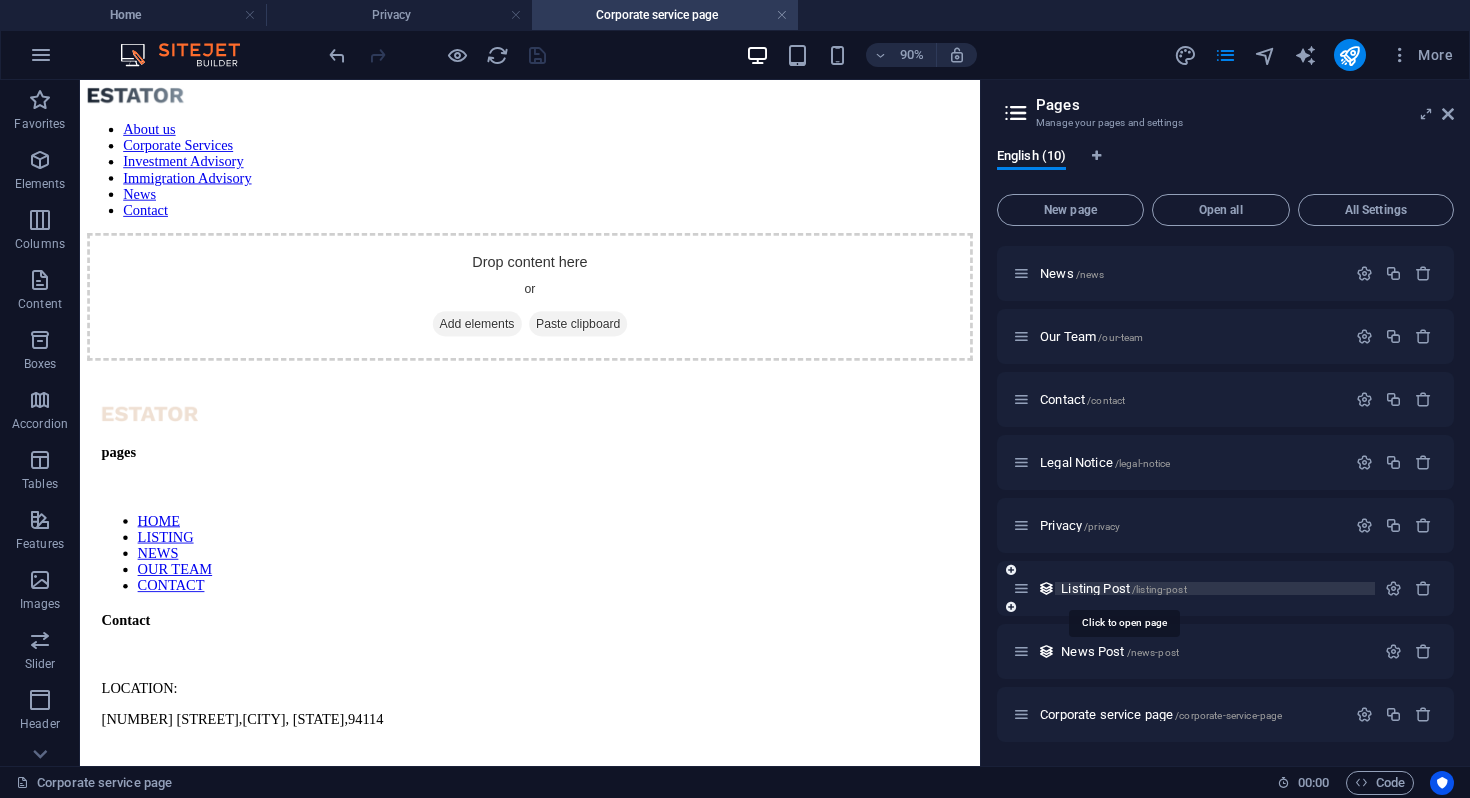 click on "Listing Post /listing-post" at bounding box center [1123, 588] 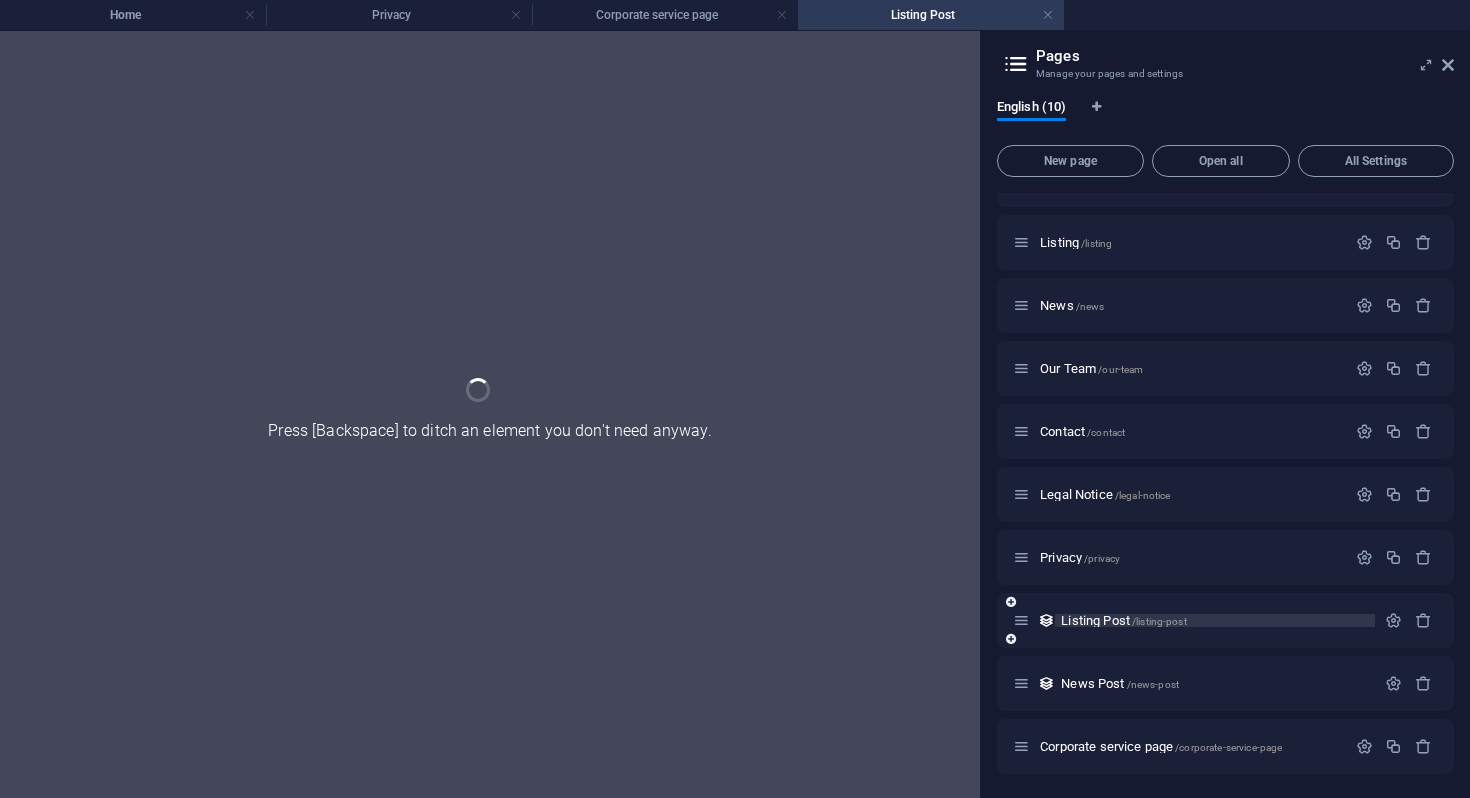 scroll, scrollTop: 41, scrollLeft: 0, axis: vertical 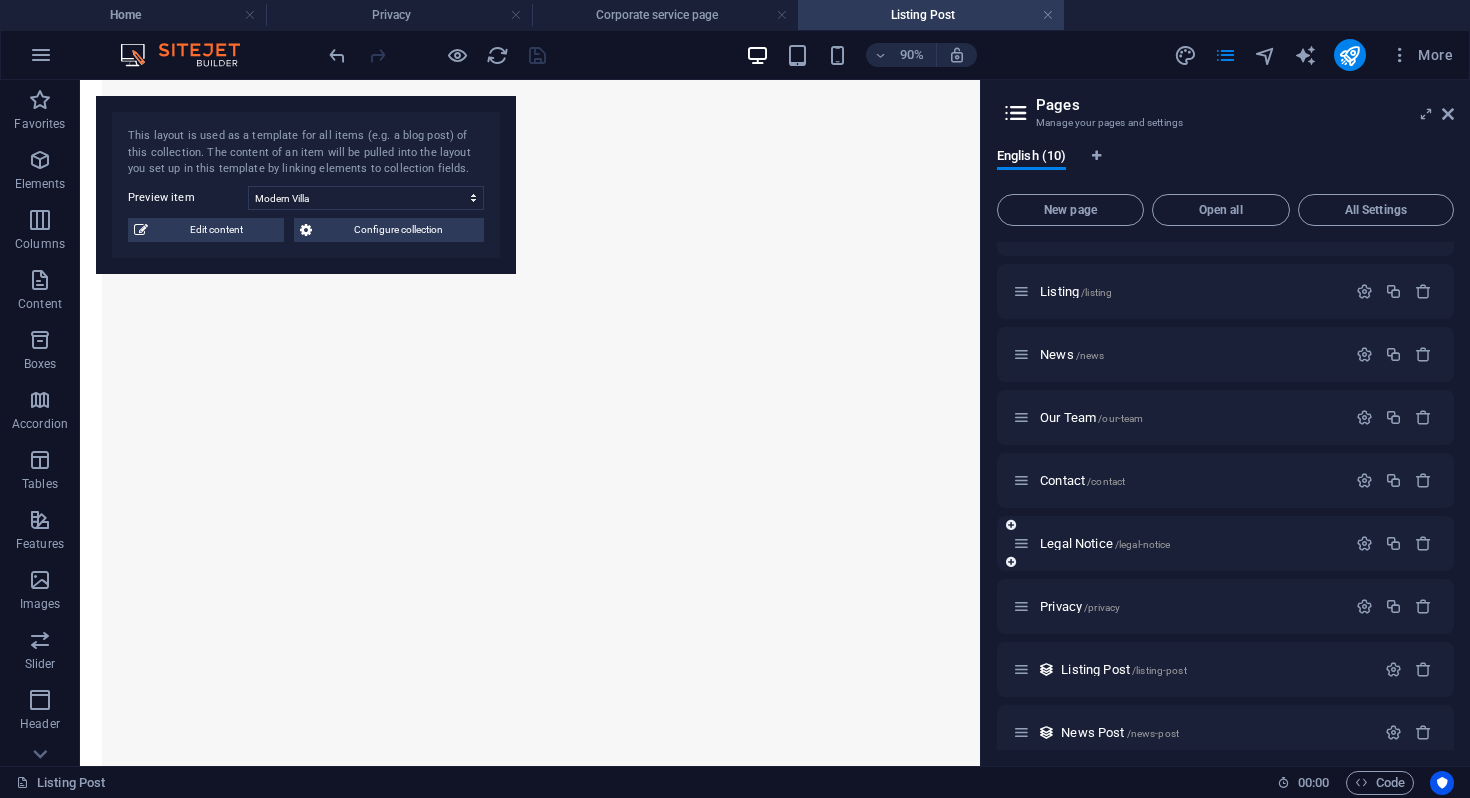 click at bounding box center [1021, 543] 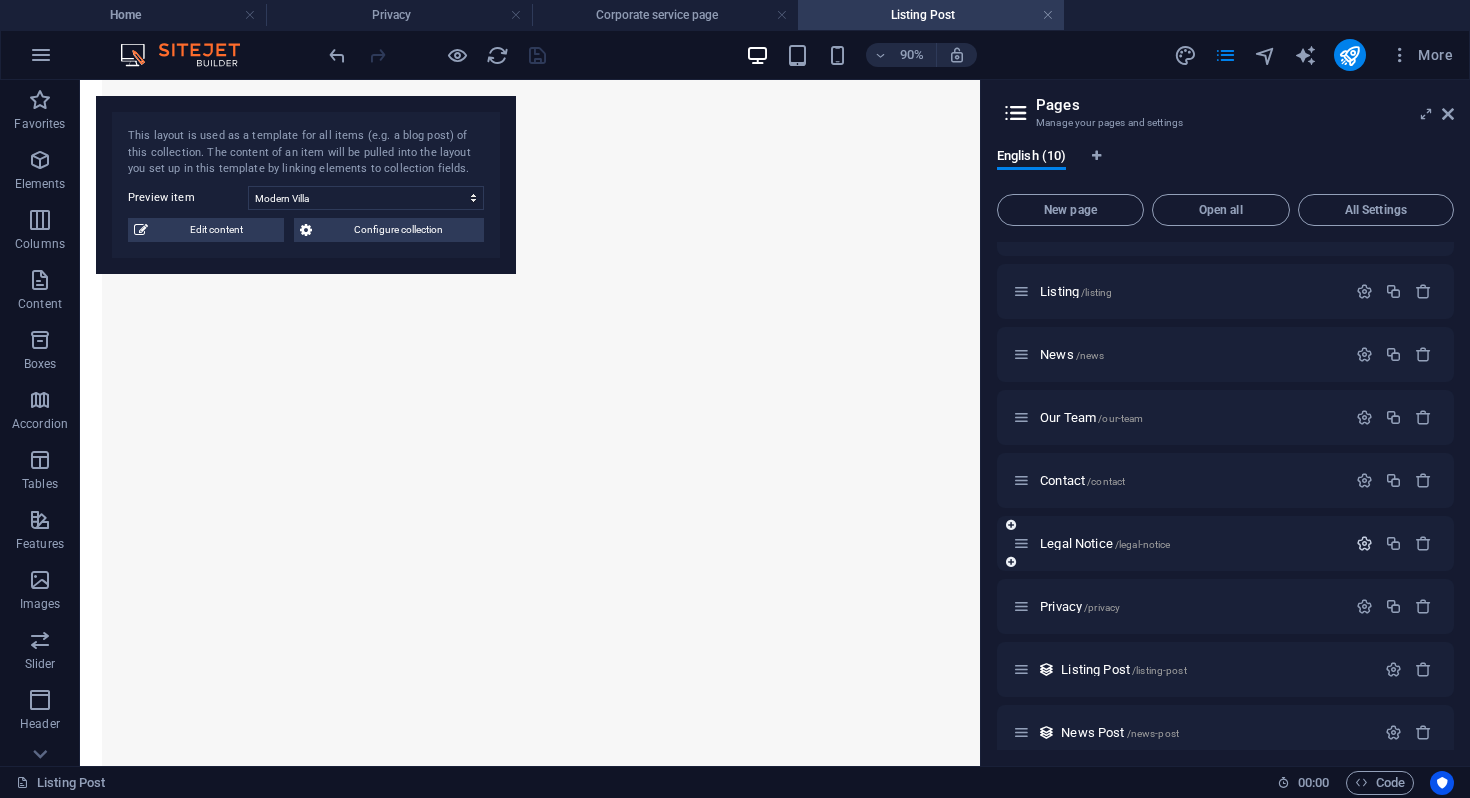 click at bounding box center (1364, 543) 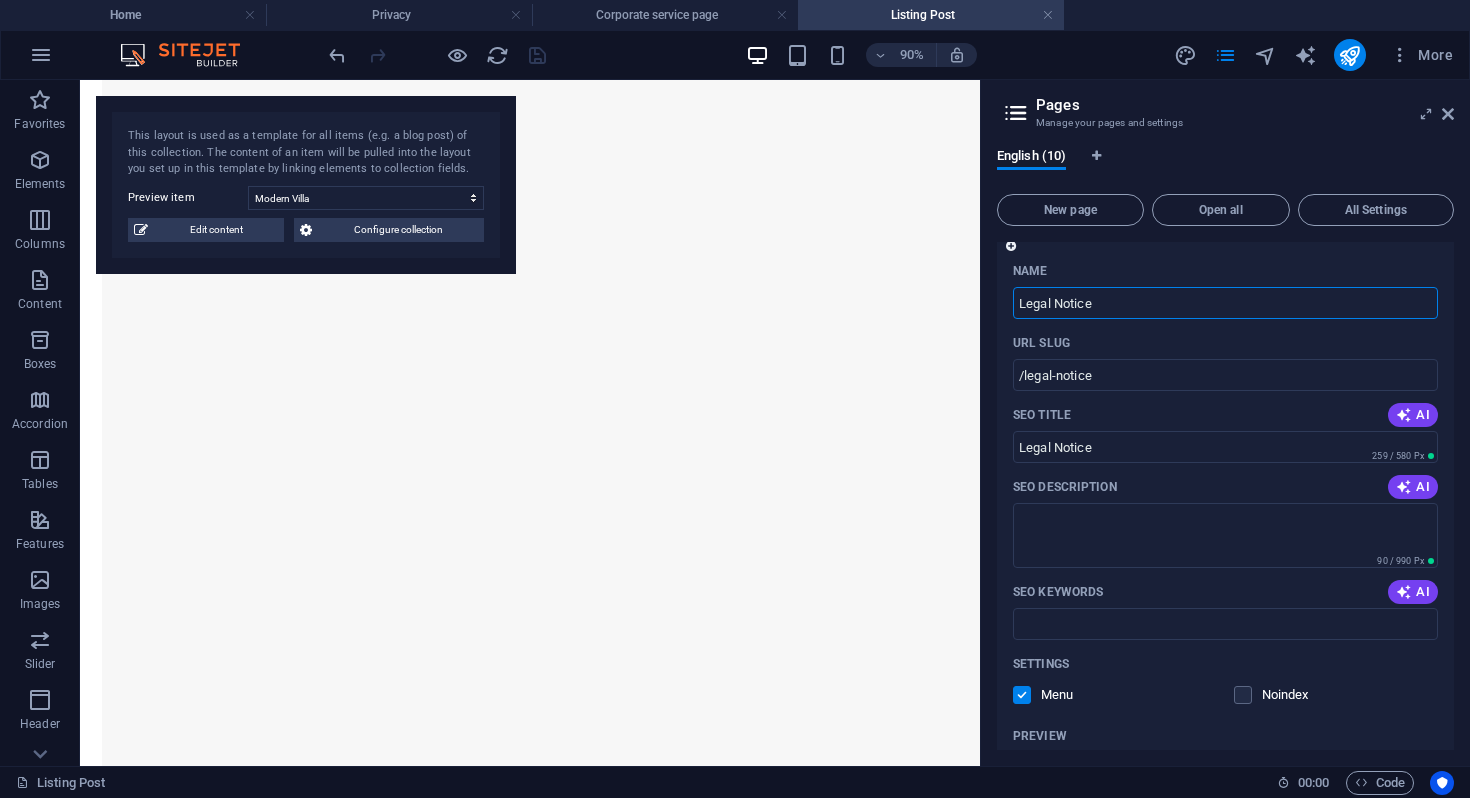 scroll, scrollTop: 0, scrollLeft: 0, axis: both 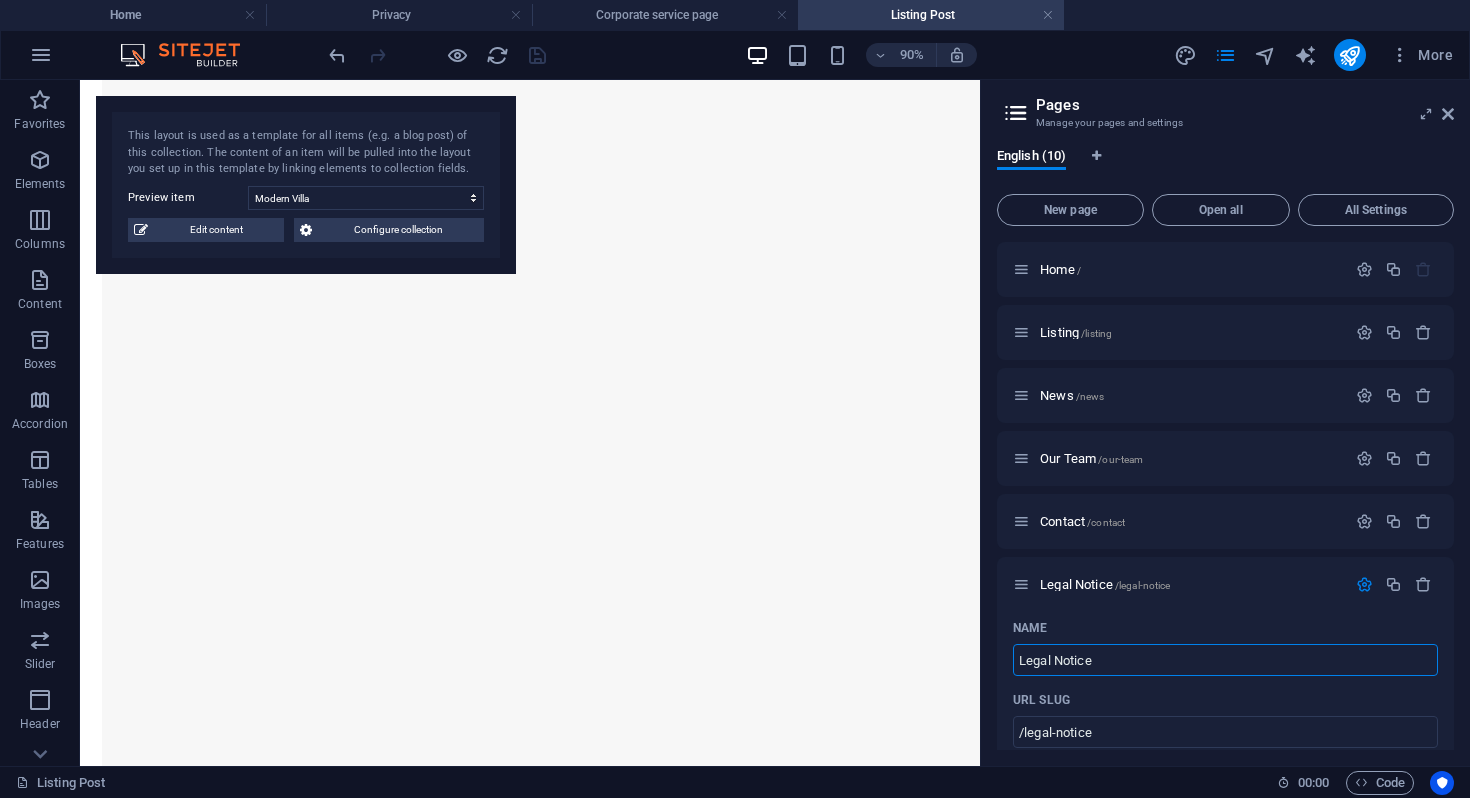 click on "Pages Manage your pages and settings English (10) New page Open all All Settings Home / Listing /listing News /news Our Team /our-team Contact /contact Legal Notice /legal-notice Name Legal Notice ​ URL SLUG /legal-notice ​ SEO Title AI Legal Notice ​ 259 / 580 Px SEO Description AI ​ 90 / 990 Px SEO Keywords AI ​ Settings Menu Noindex Preview Mobile Desktop www.example.com legal-notice Legal Notice - mvadvisory.ch mvadvisory.ch Meta tags ​ Preview Image (Open Graph) Drag files here, click to choose files or select files from Files or our free stock photos & videos More Settings Privacy /privacy Listing Post /listing-post News Post /news-post Corporate service page /corporate-service-page" at bounding box center [1225, 423] 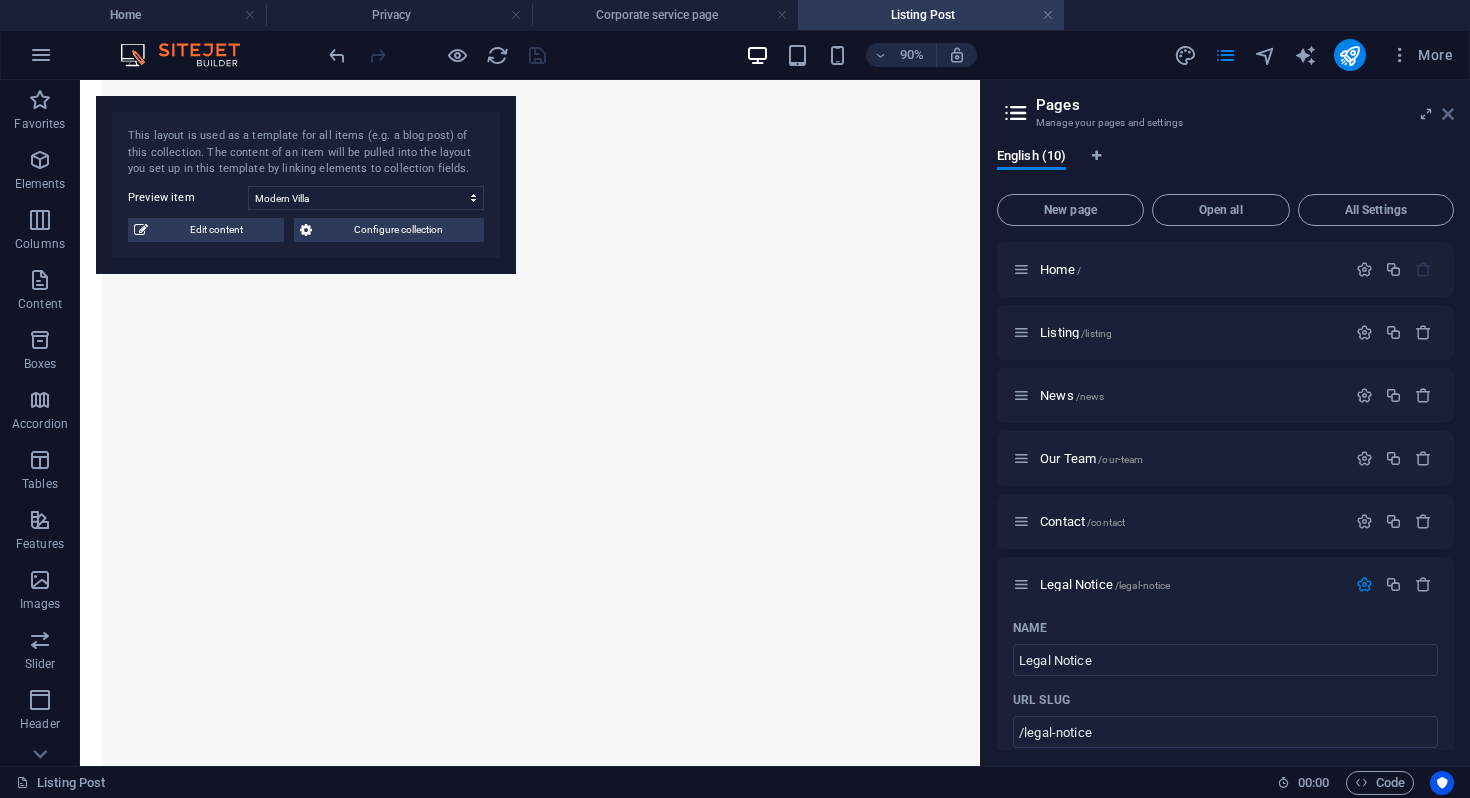 click at bounding box center (1448, 114) 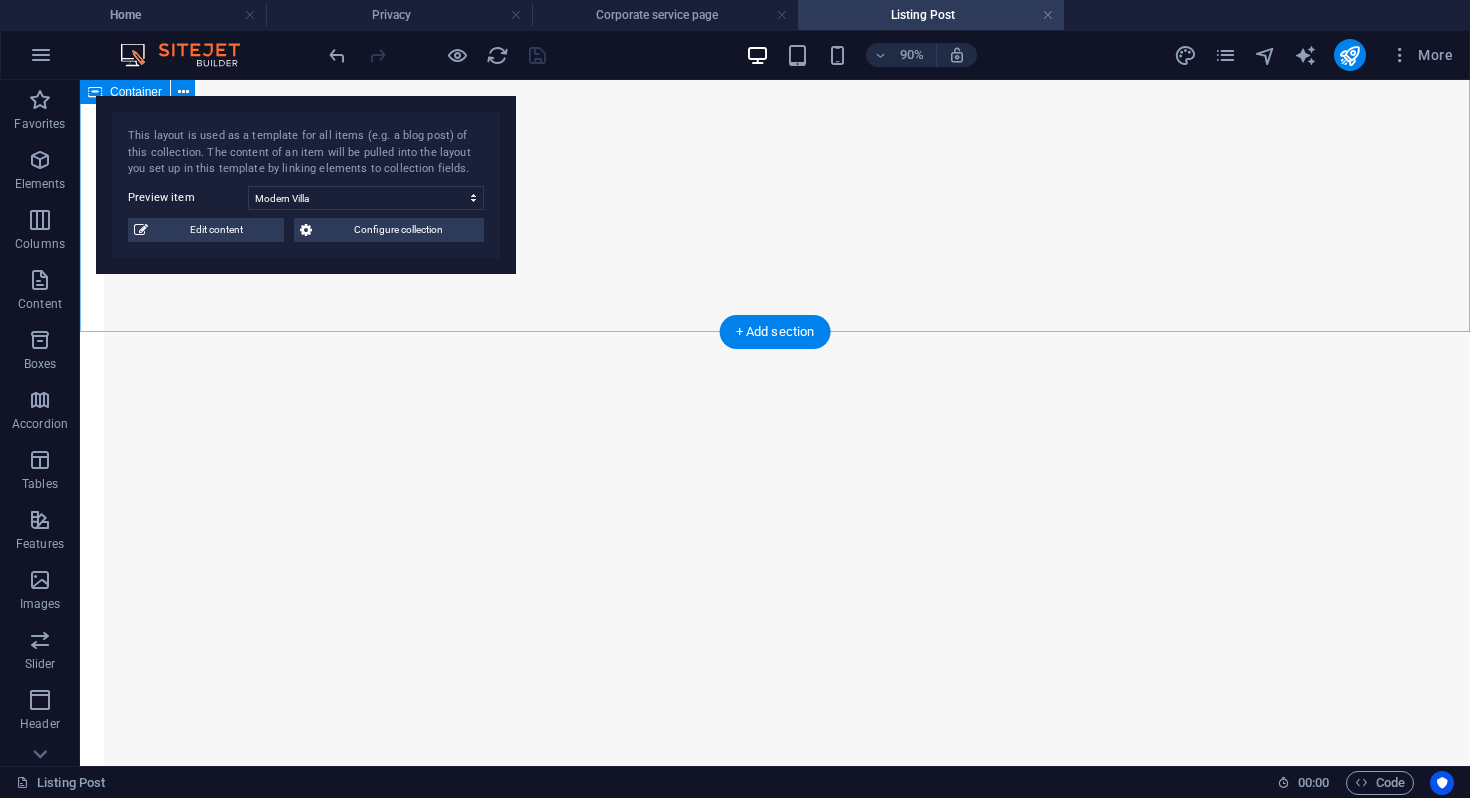 scroll, scrollTop: 3808, scrollLeft: 0, axis: vertical 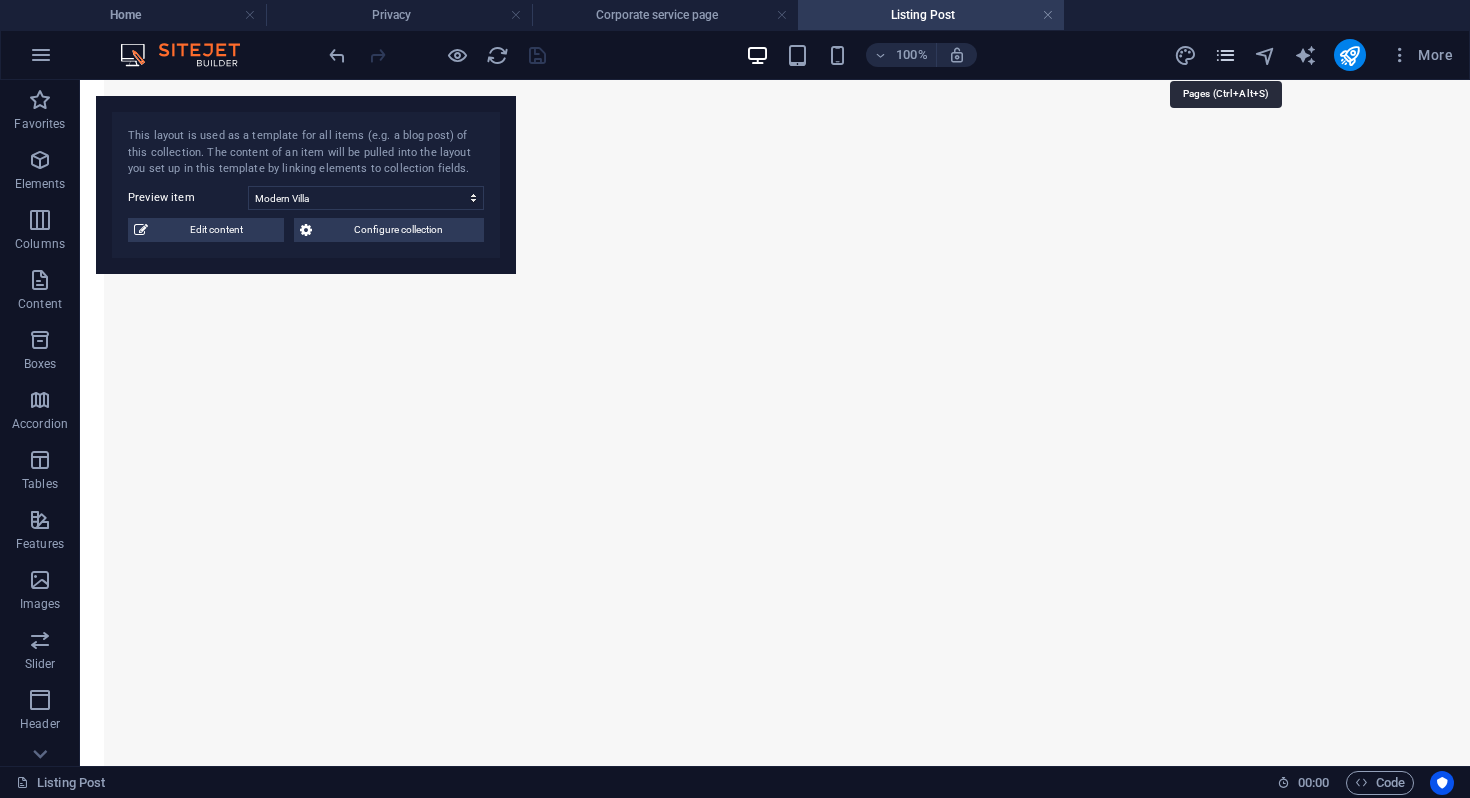 click at bounding box center [1225, 55] 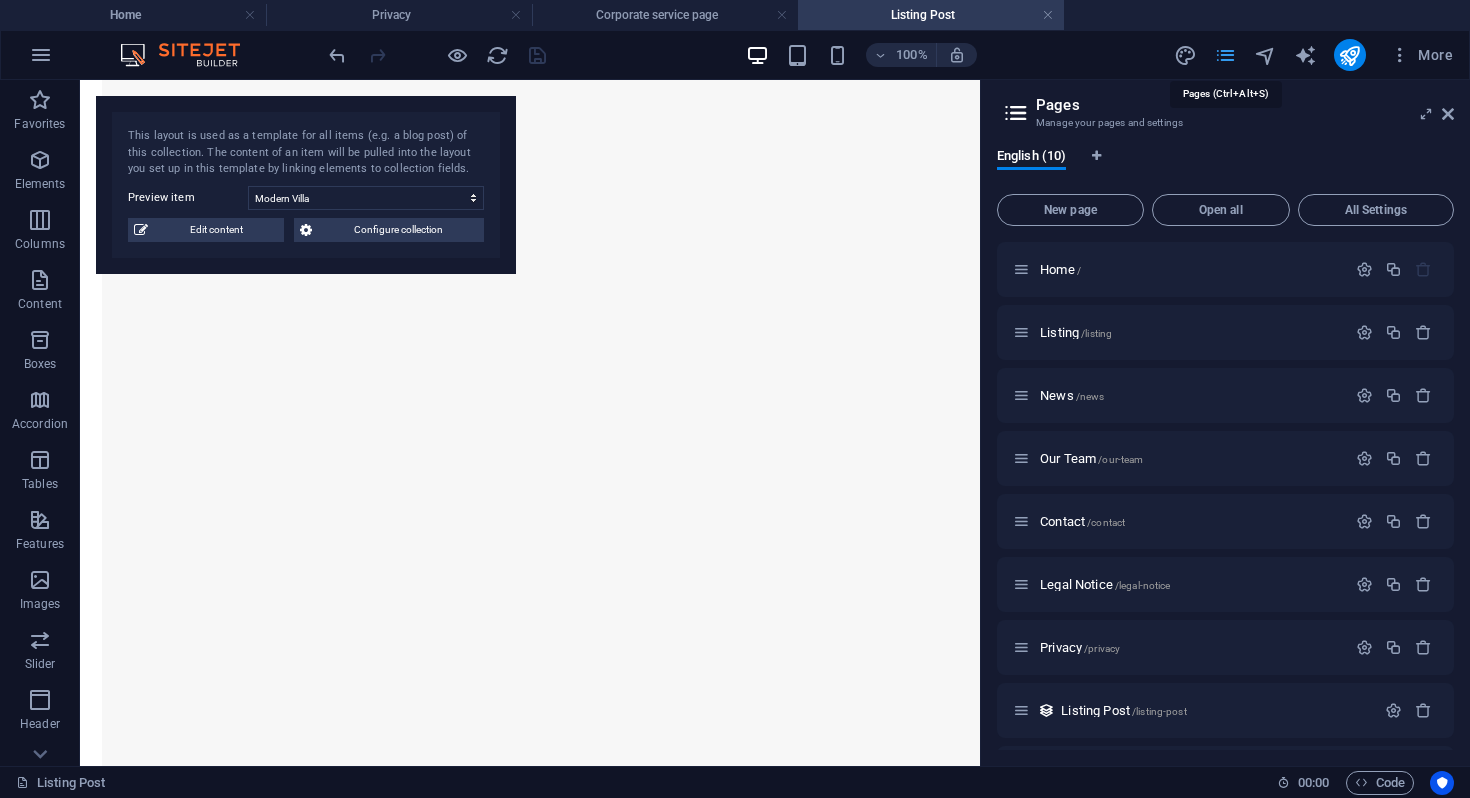 scroll, scrollTop: 3737, scrollLeft: 0, axis: vertical 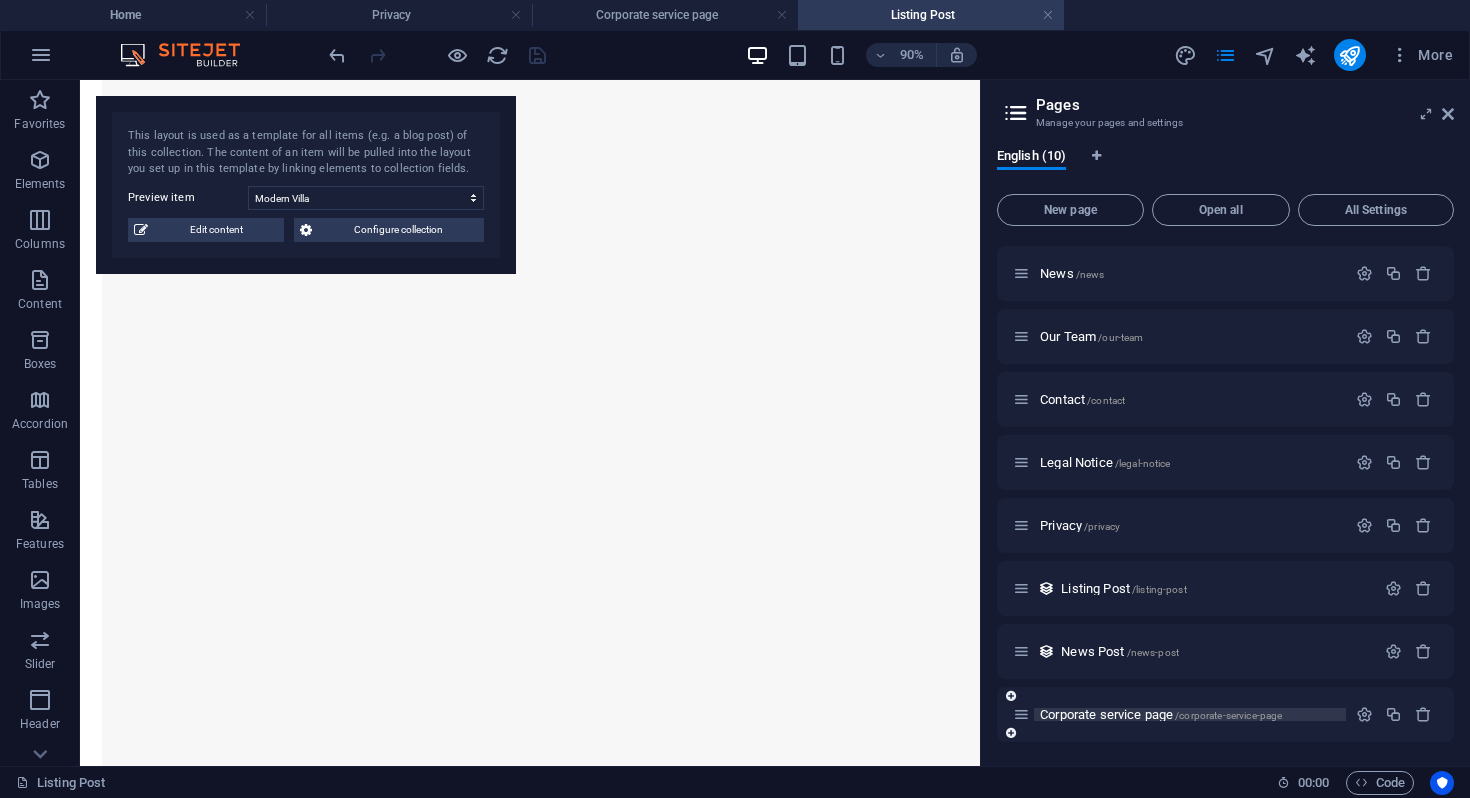 click on "/corporate-service-page" at bounding box center (1228, 715) 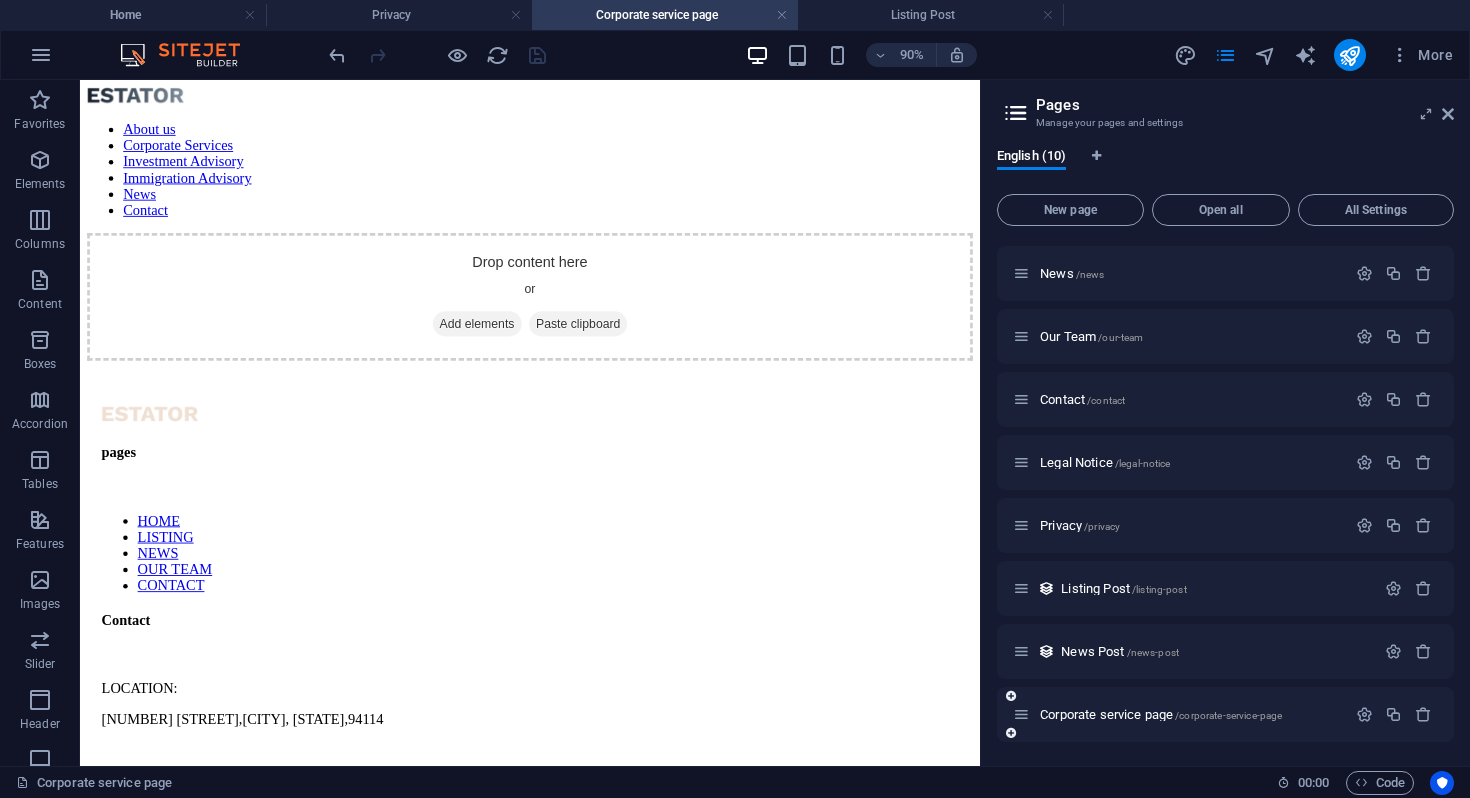 click at bounding box center (1011, 733) 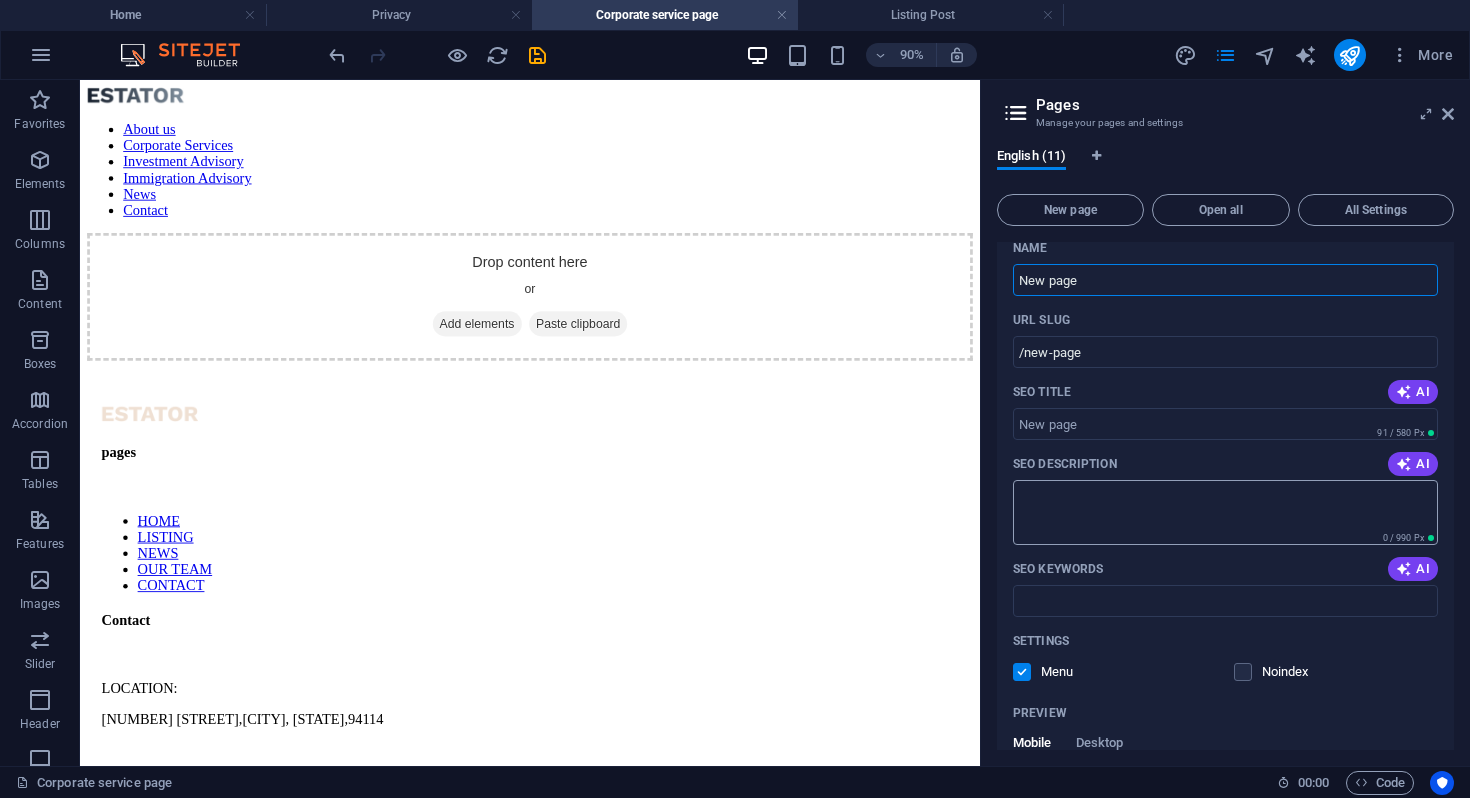 scroll, scrollTop: 711, scrollLeft: 0, axis: vertical 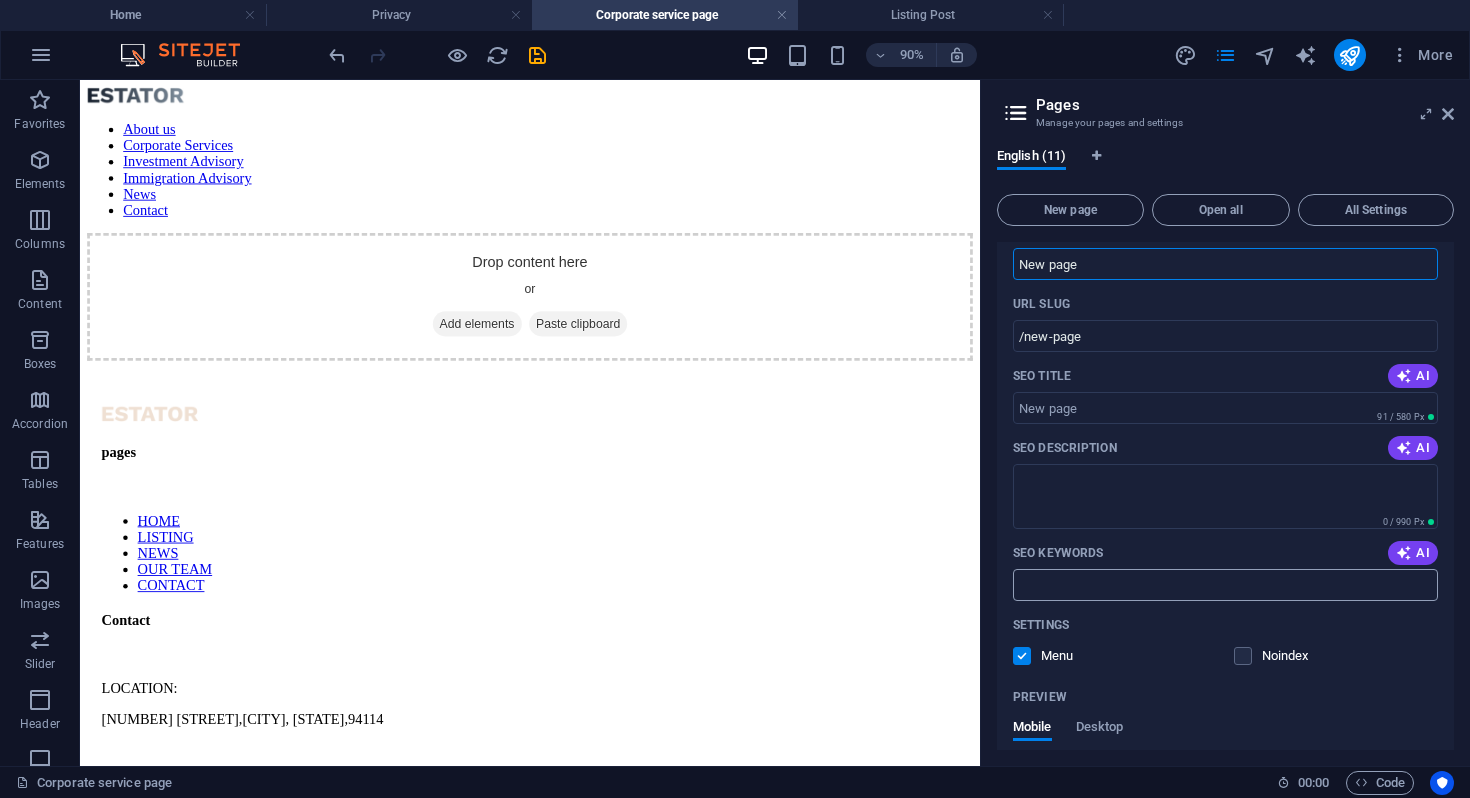 click on "SEO Keywords" at bounding box center [1225, 585] 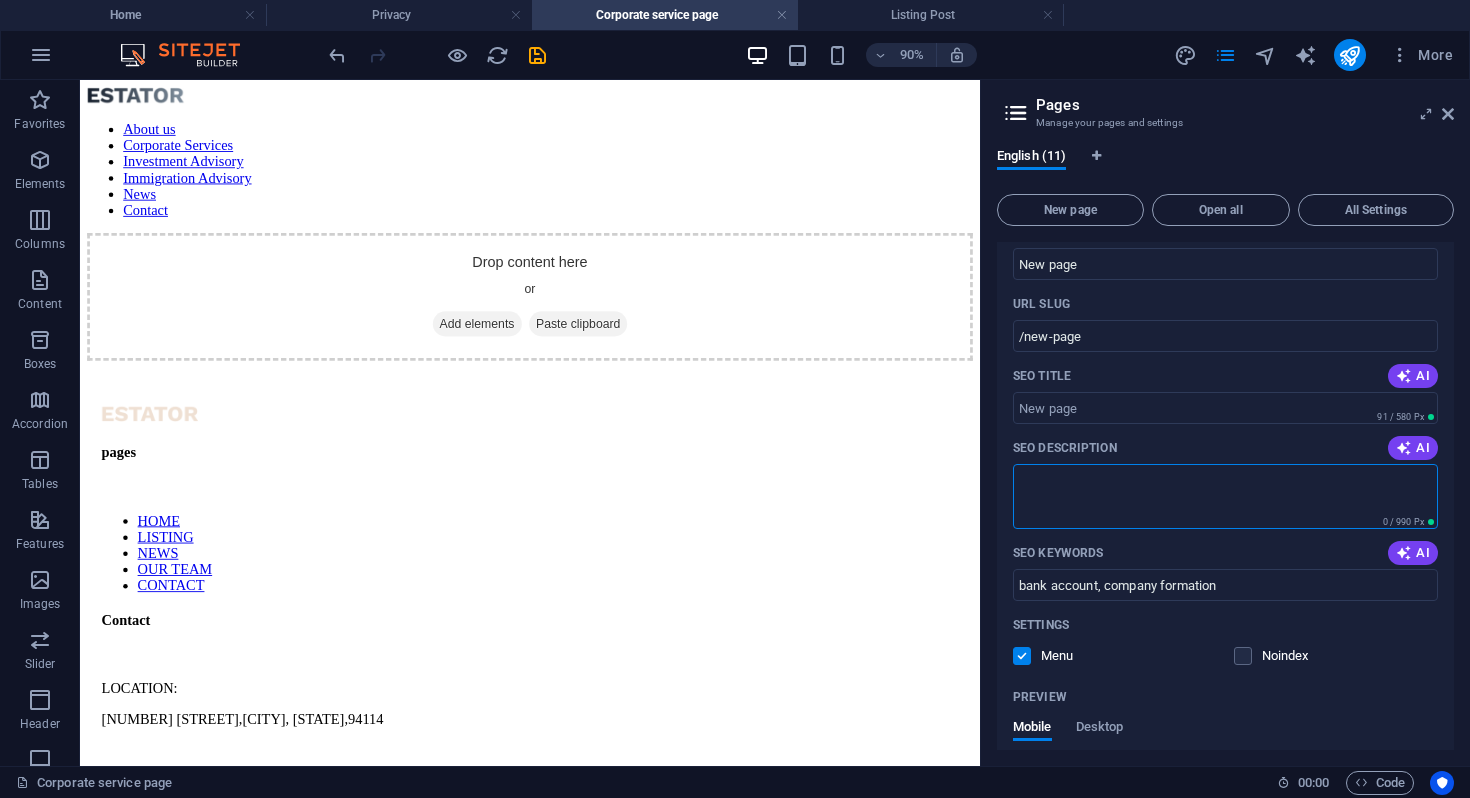 click on "SEO Description" at bounding box center (1225, 496) 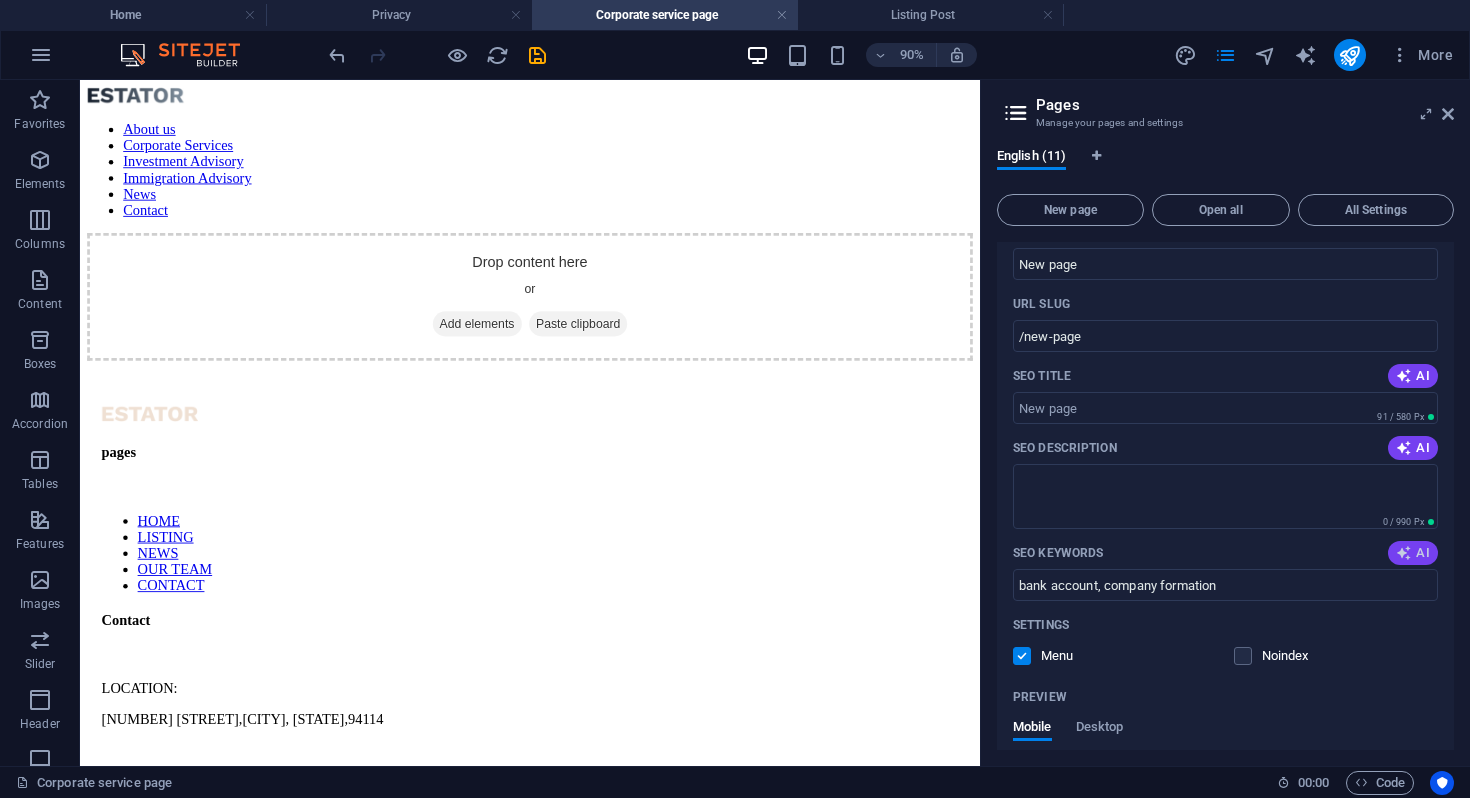click on "AI" at bounding box center (1413, 553) 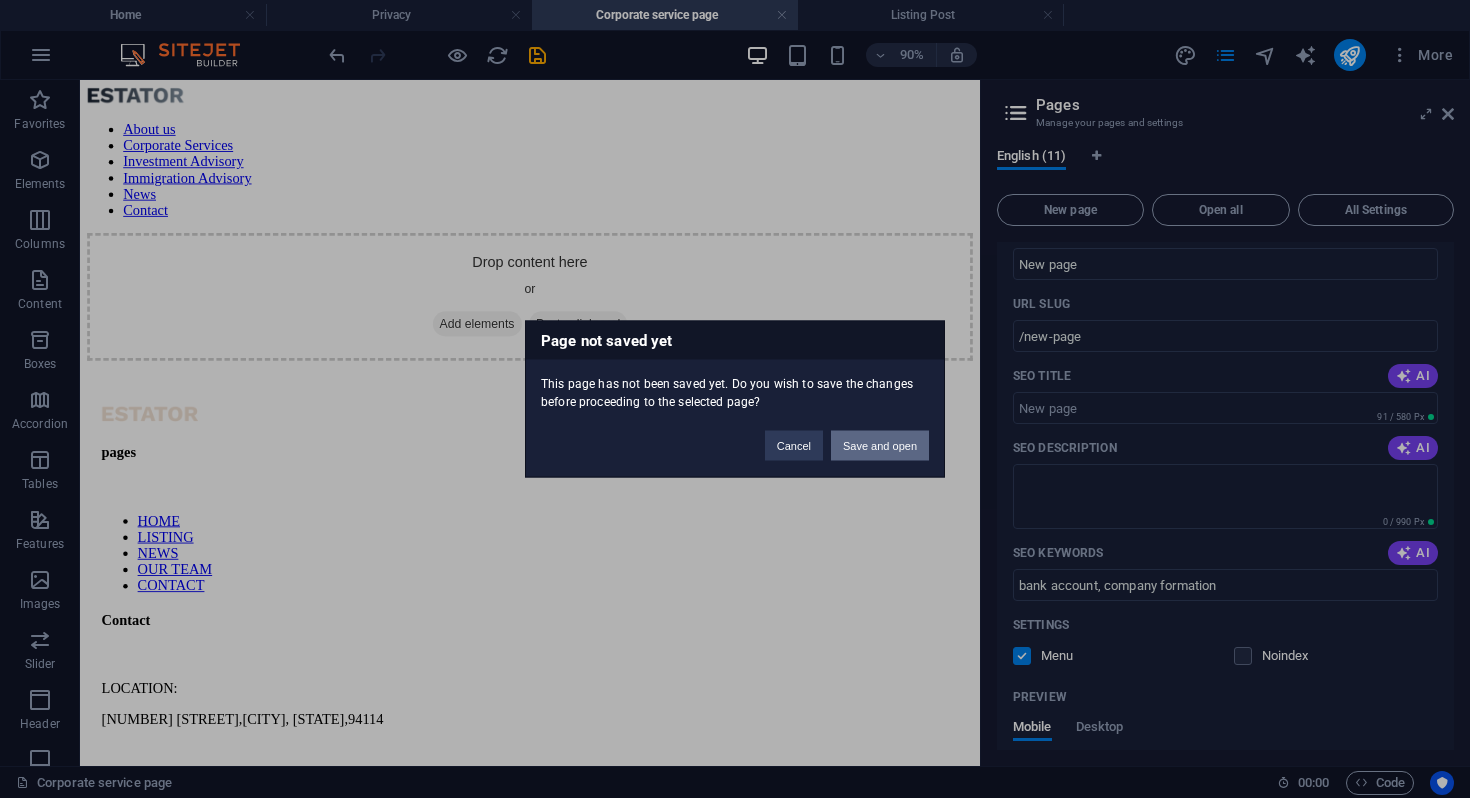 click on "Save and open" at bounding box center (880, 446) 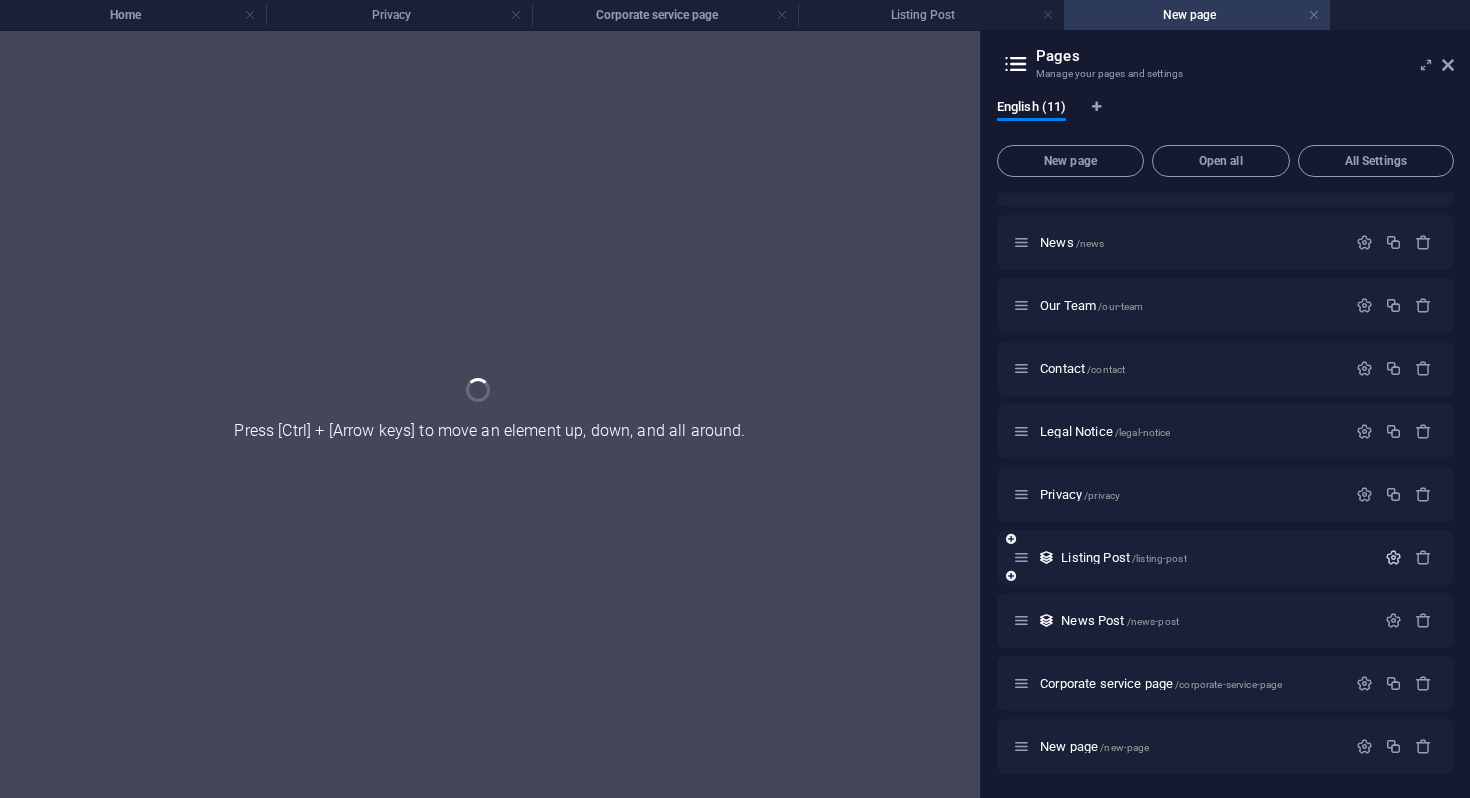 scroll, scrollTop: 104, scrollLeft: 0, axis: vertical 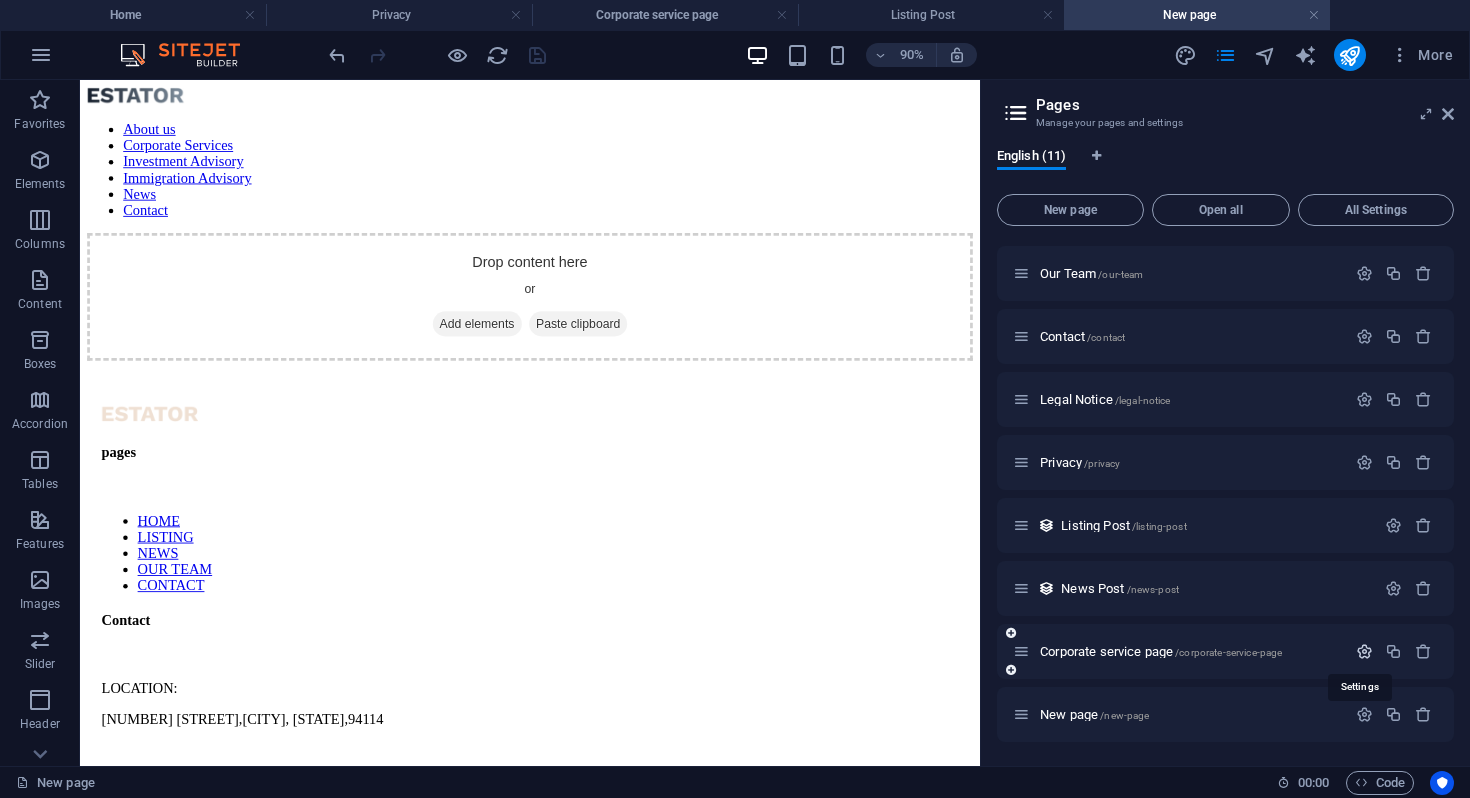 click at bounding box center [1364, 651] 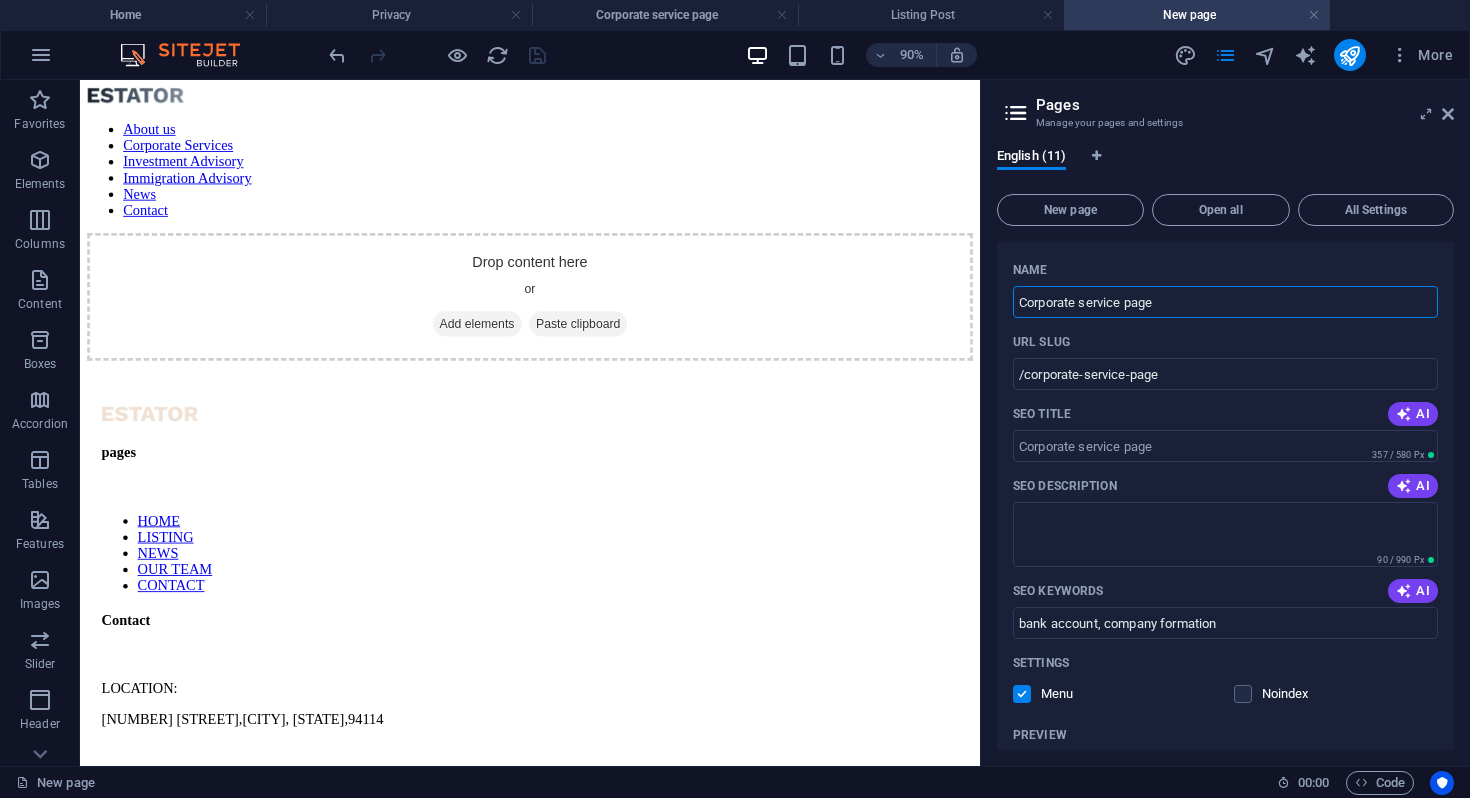 scroll, scrollTop: 689, scrollLeft: 0, axis: vertical 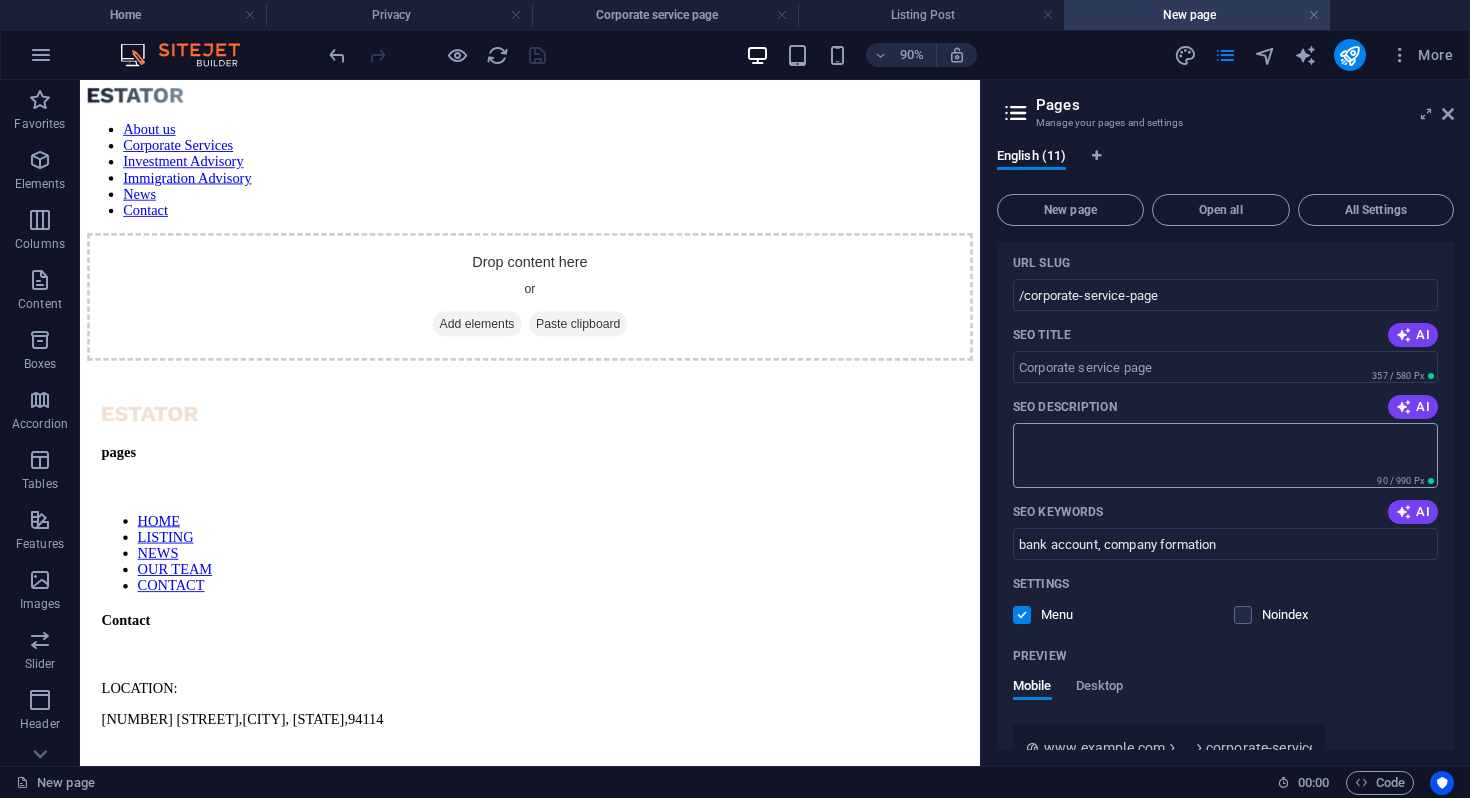 click on "SEO Description" at bounding box center (1225, 455) 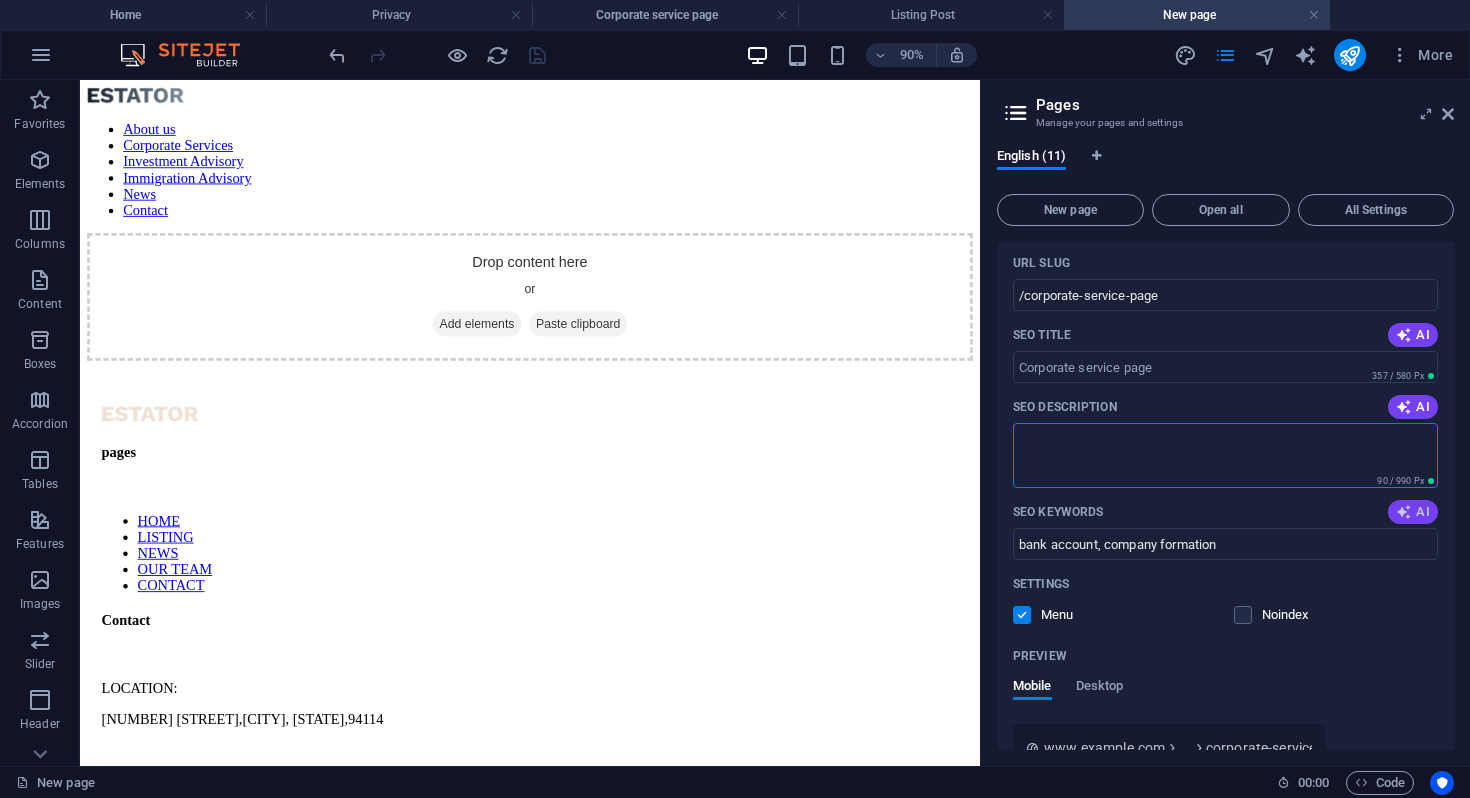 click at bounding box center [1404, 512] 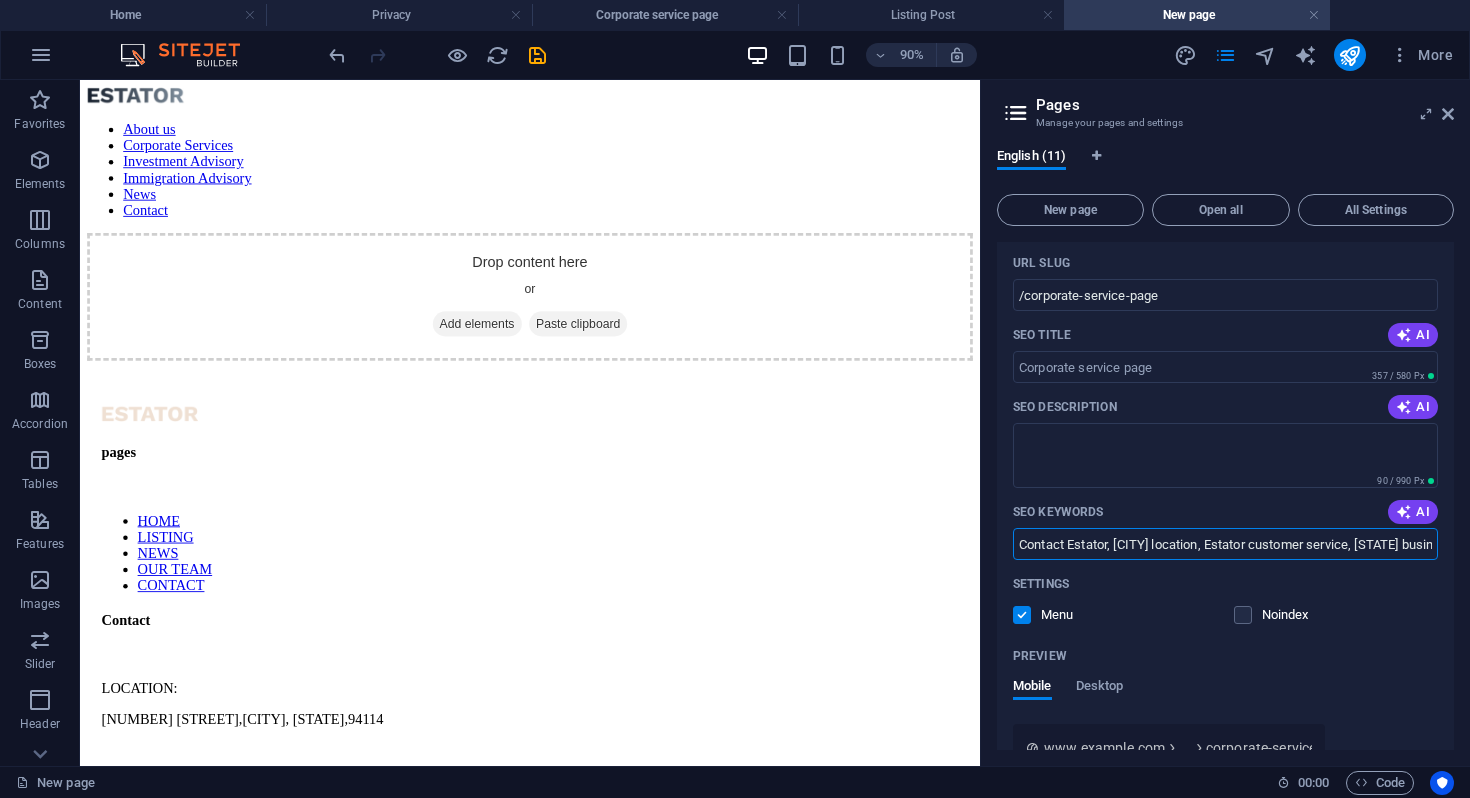 drag, startPoint x: 1023, startPoint y: 538, endPoint x: 1426, endPoint y: 547, distance: 403.1005 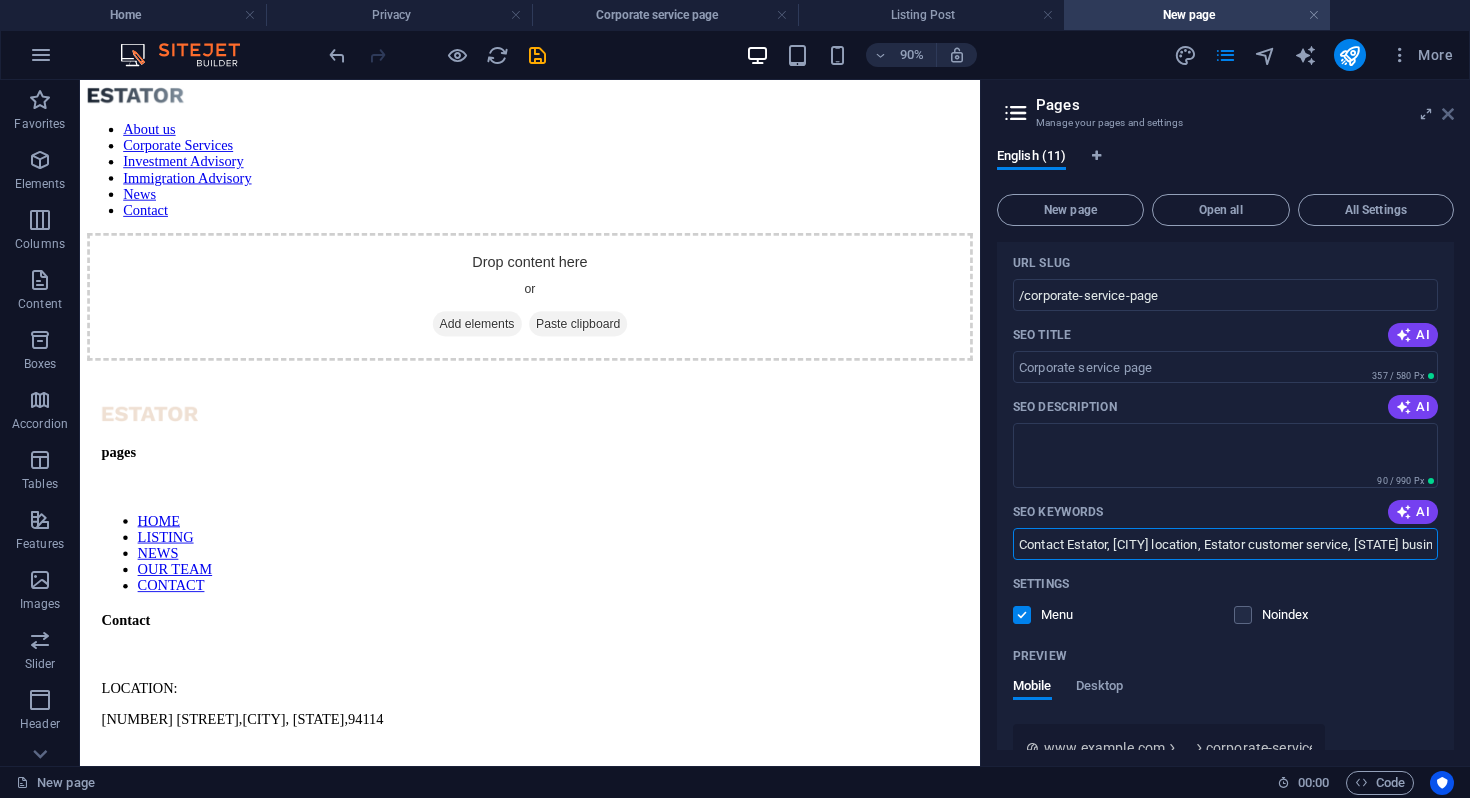 click at bounding box center [1448, 114] 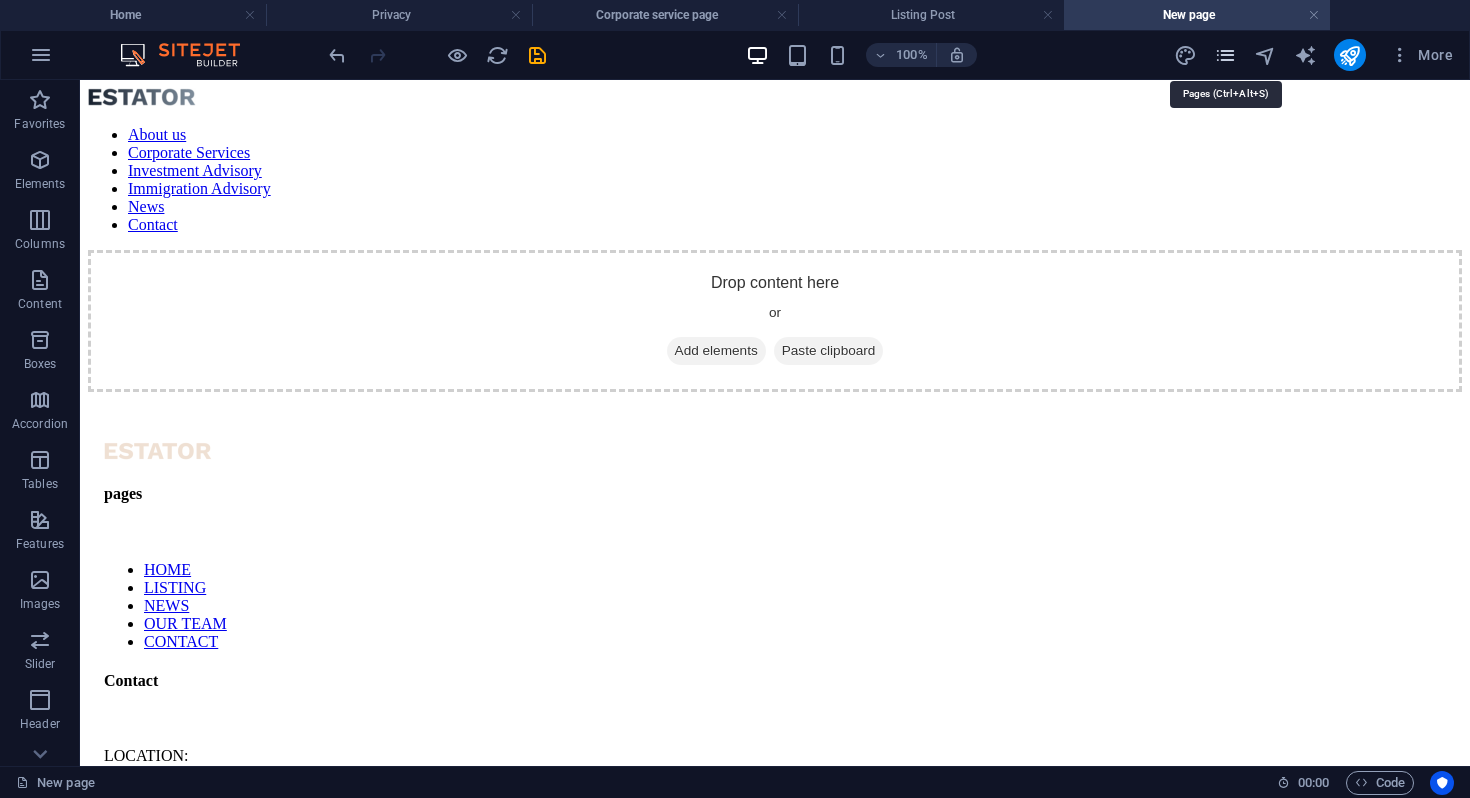 click at bounding box center [1225, 55] 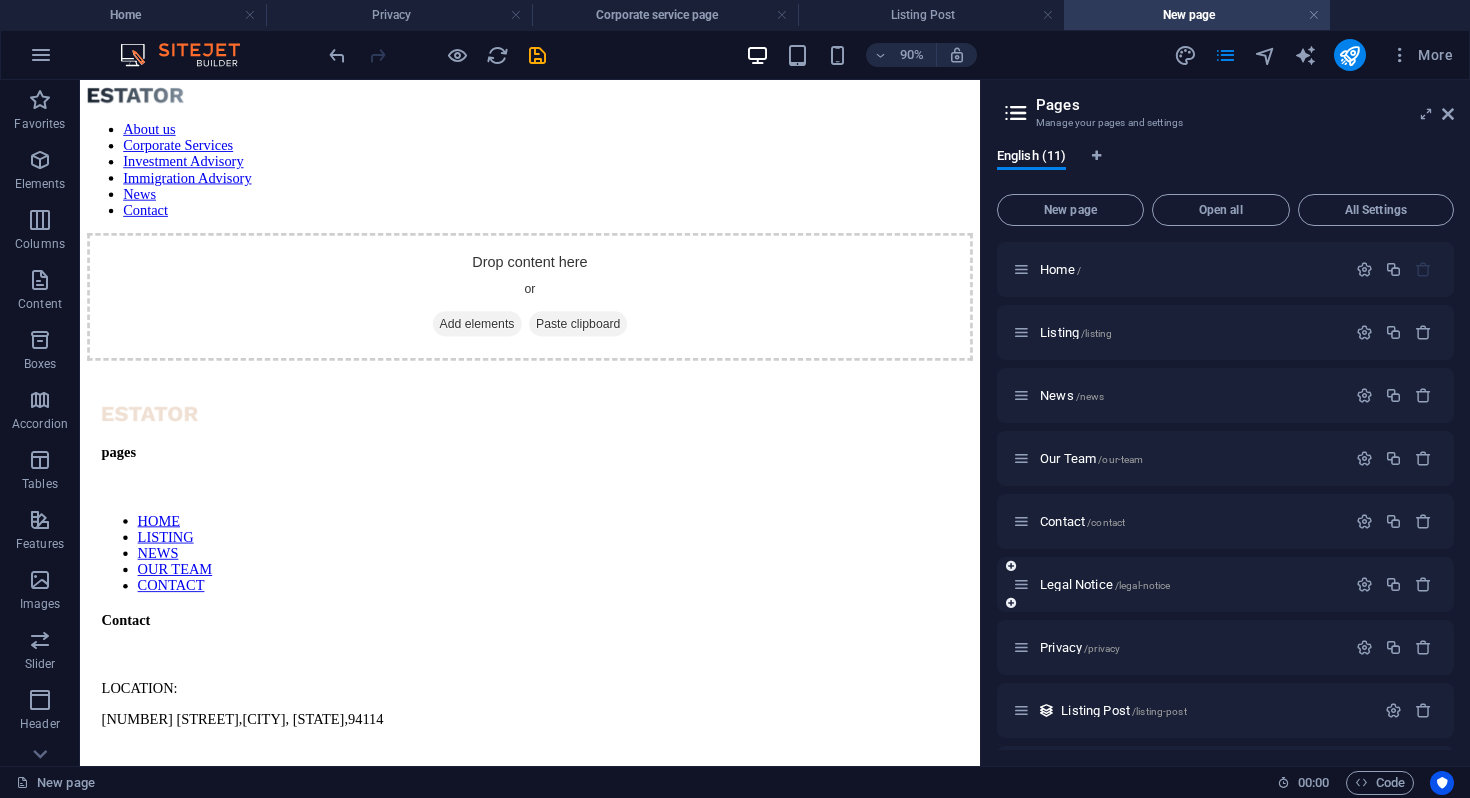 scroll, scrollTop: 185, scrollLeft: 0, axis: vertical 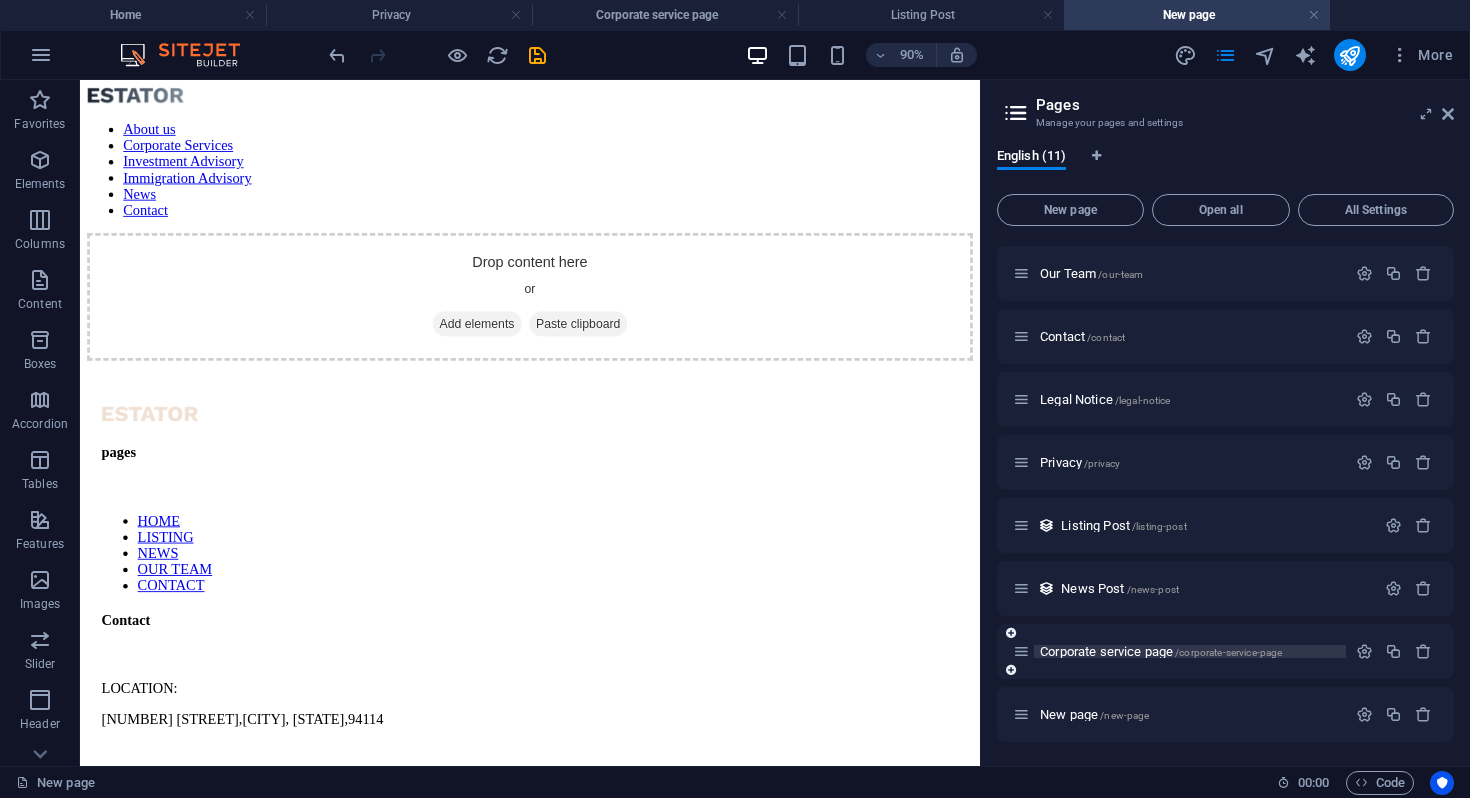 click on "Corporate service page /corporate-service-page" at bounding box center (1161, 651) 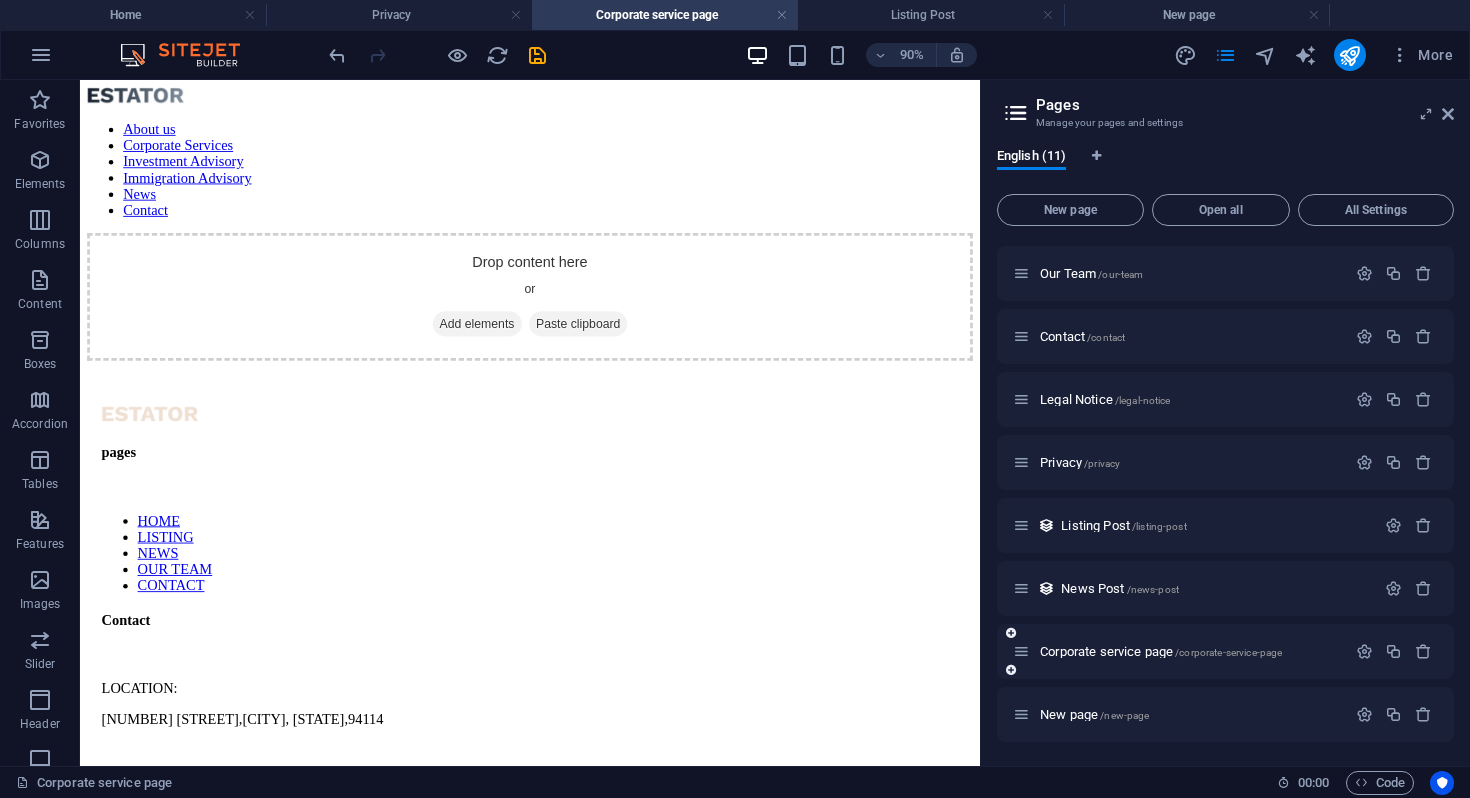 click at bounding box center (1011, 670) 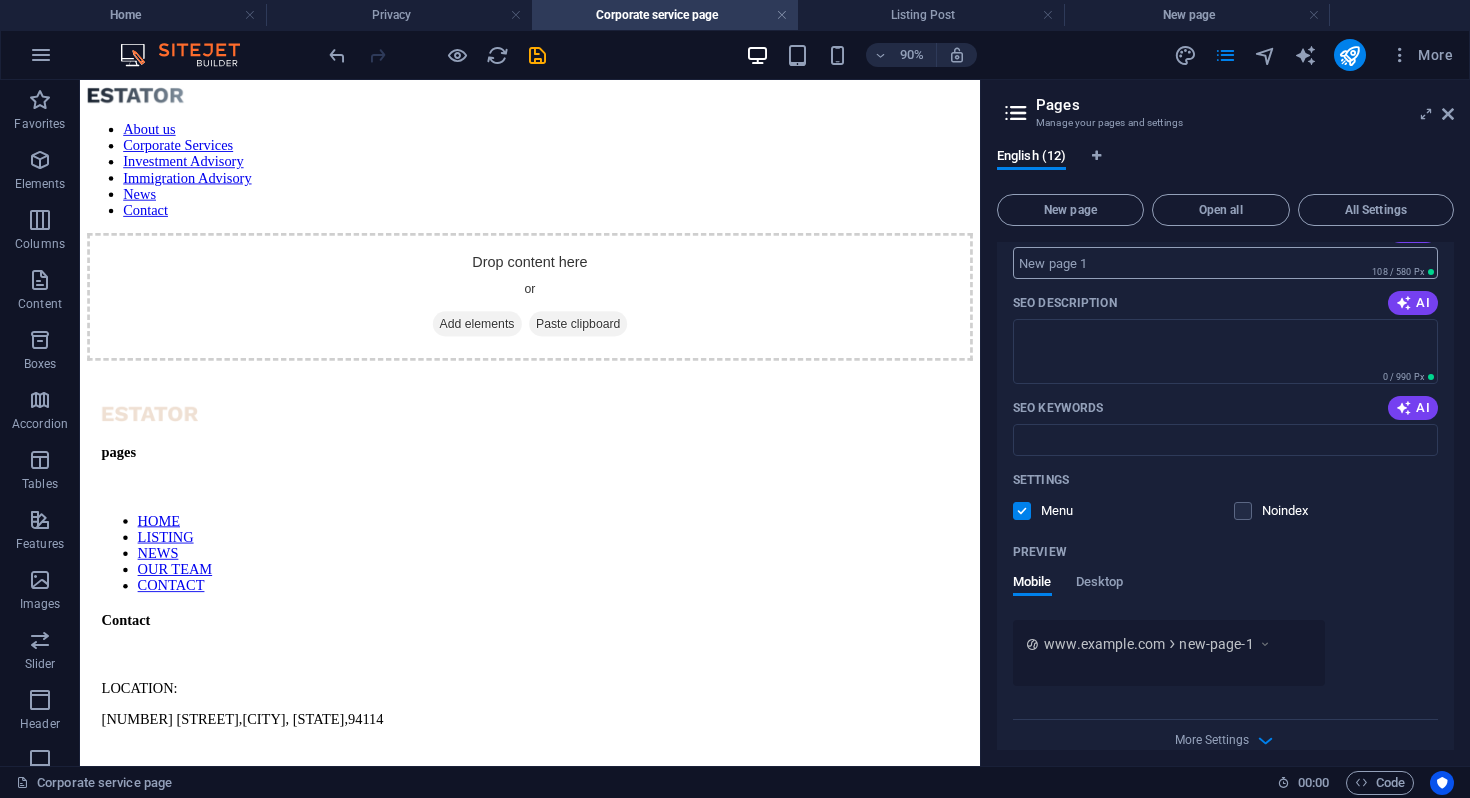 scroll, scrollTop: 854, scrollLeft: 0, axis: vertical 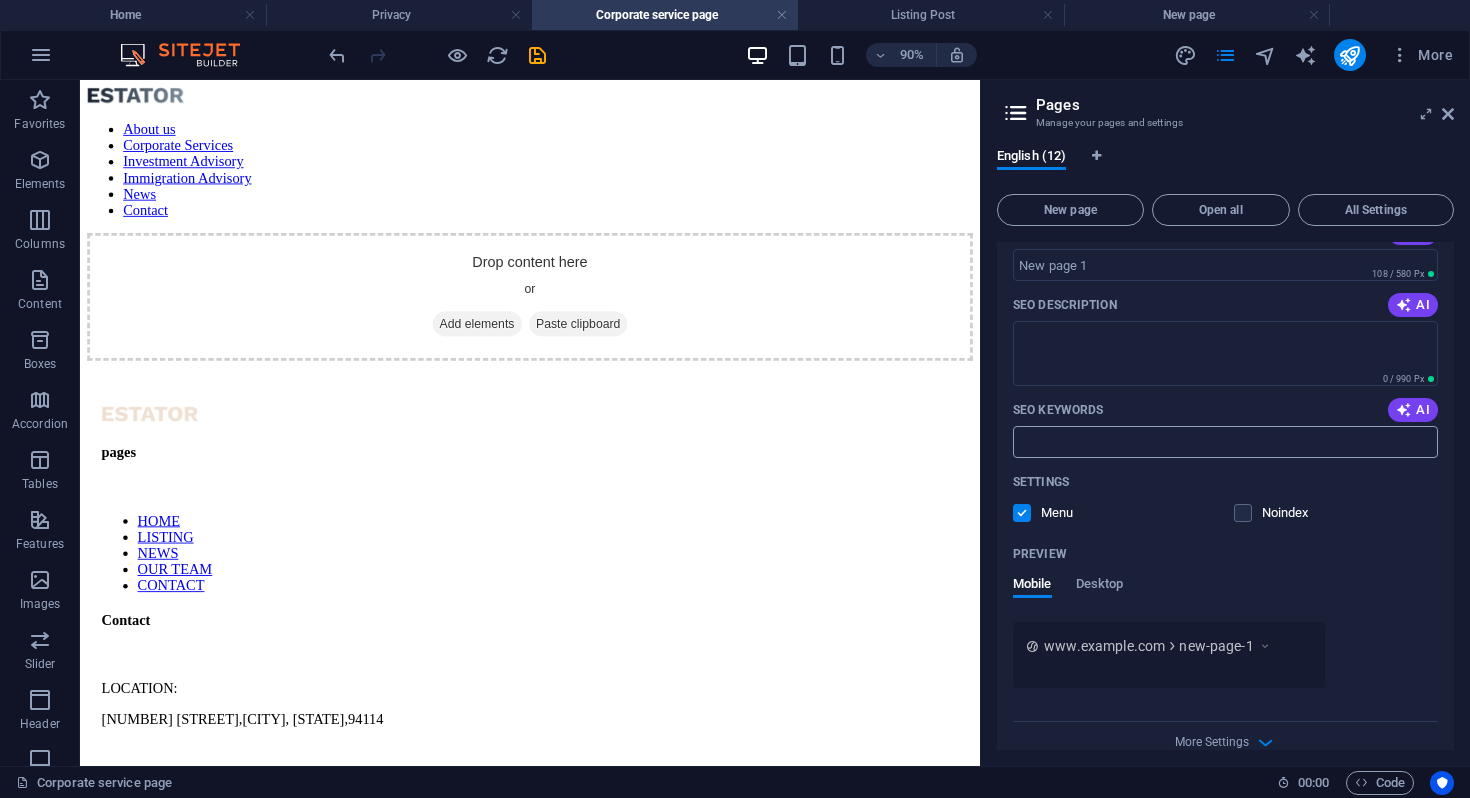 click on "SEO Keywords" at bounding box center (1225, 442) 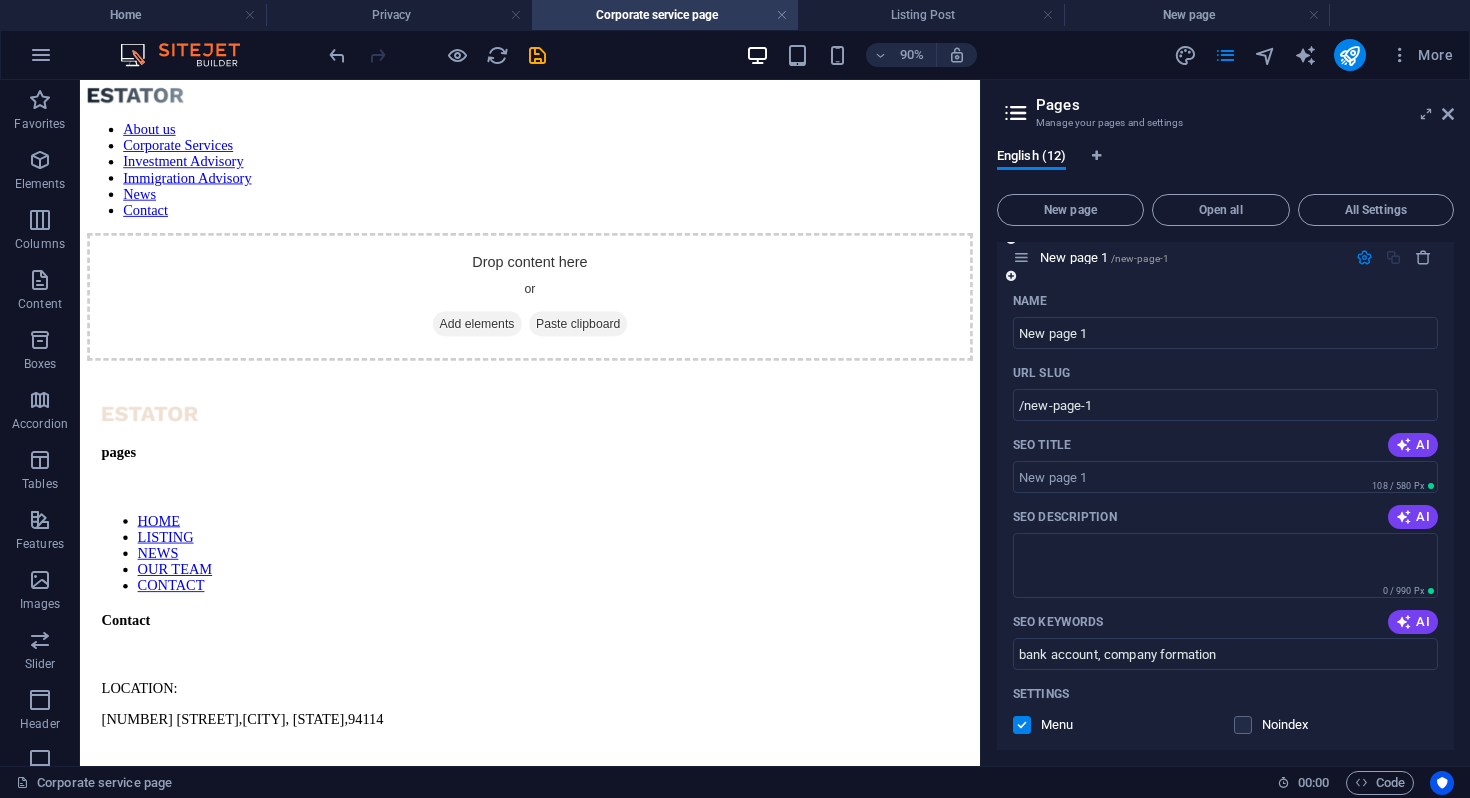 scroll, scrollTop: 578, scrollLeft: 0, axis: vertical 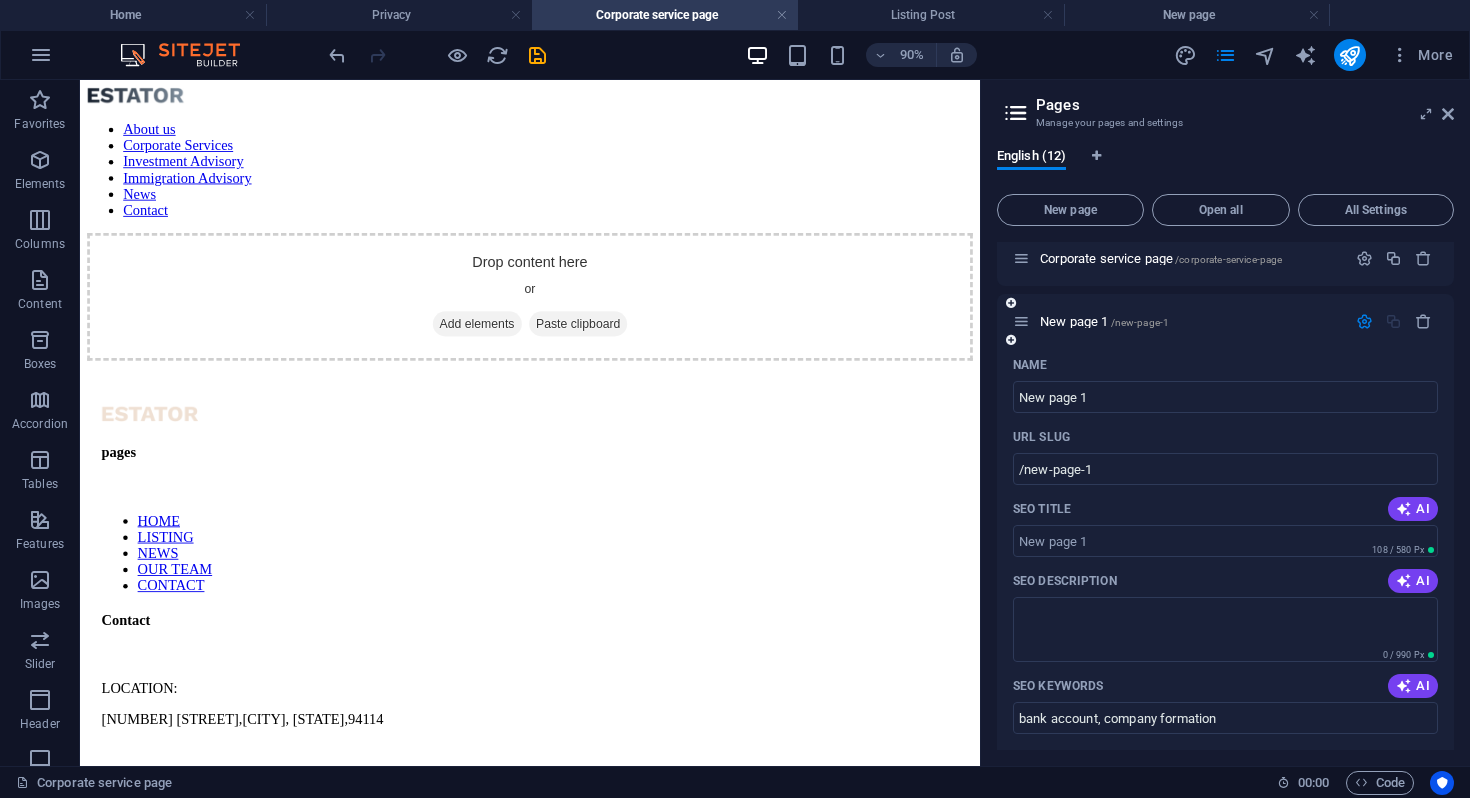 click at bounding box center [1364, 321] 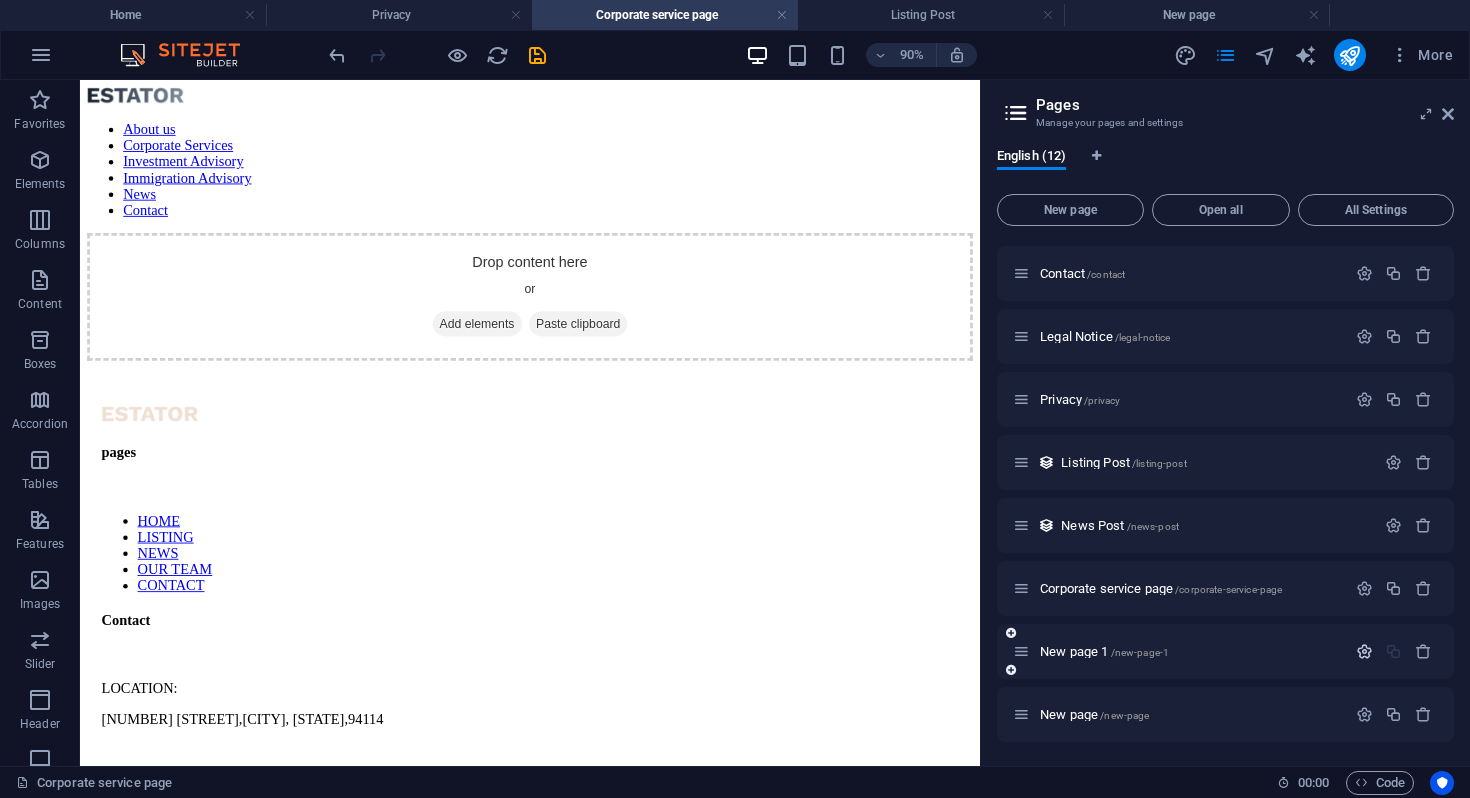 scroll, scrollTop: 248, scrollLeft: 0, axis: vertical 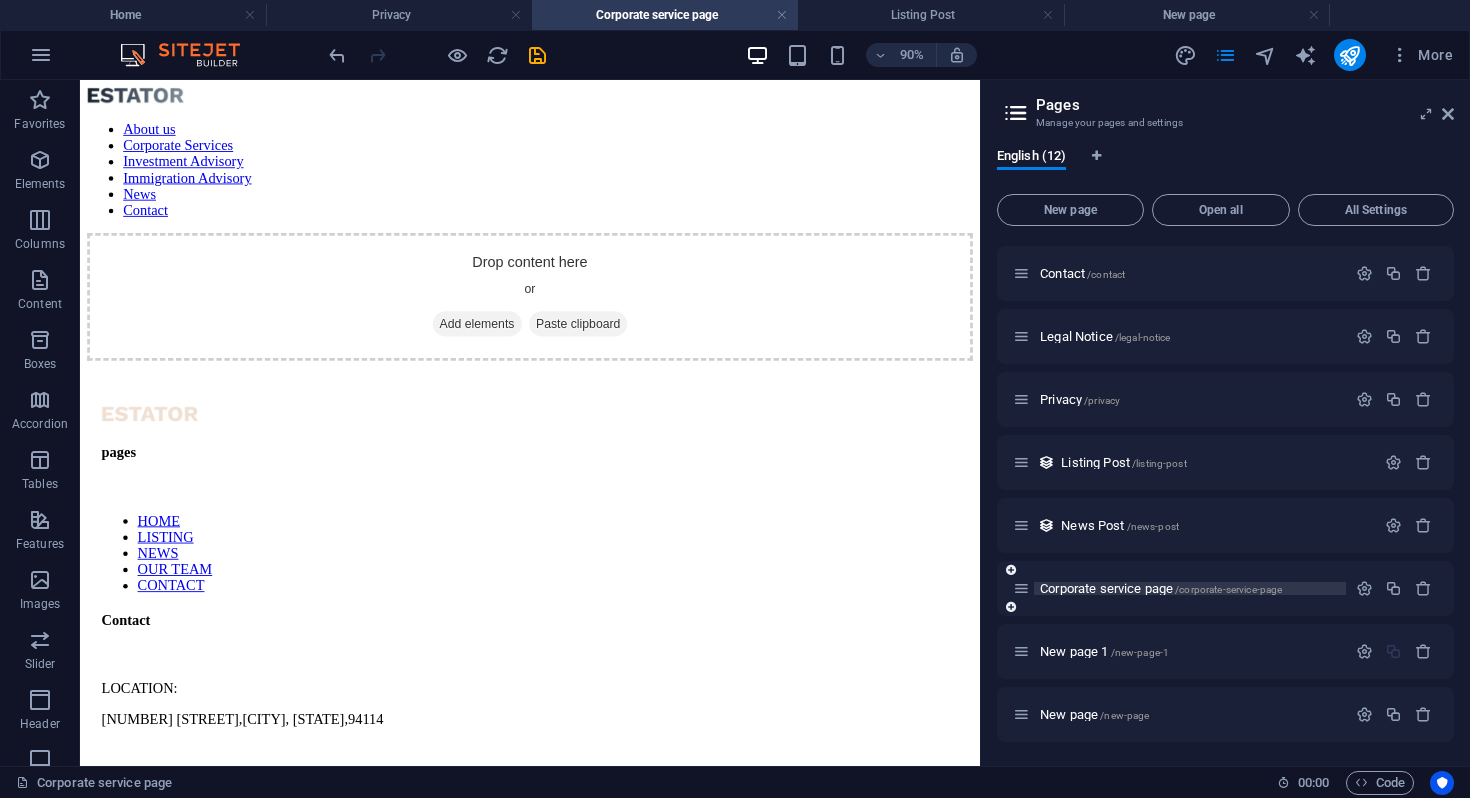 click on "Corporate service page /corporate-service-page" at bounding box center (1161, 588) 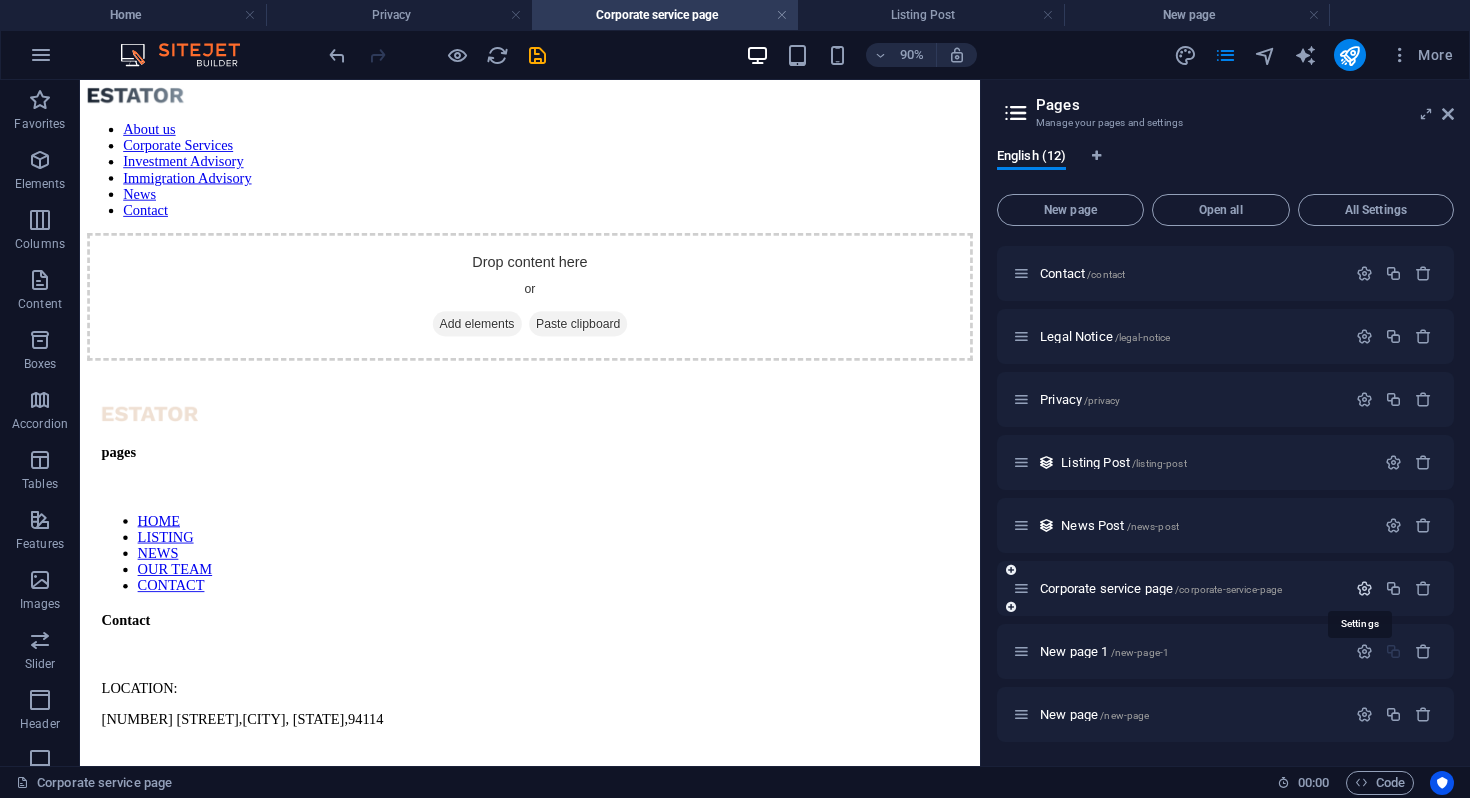 click at bounding box center (1364, 588) 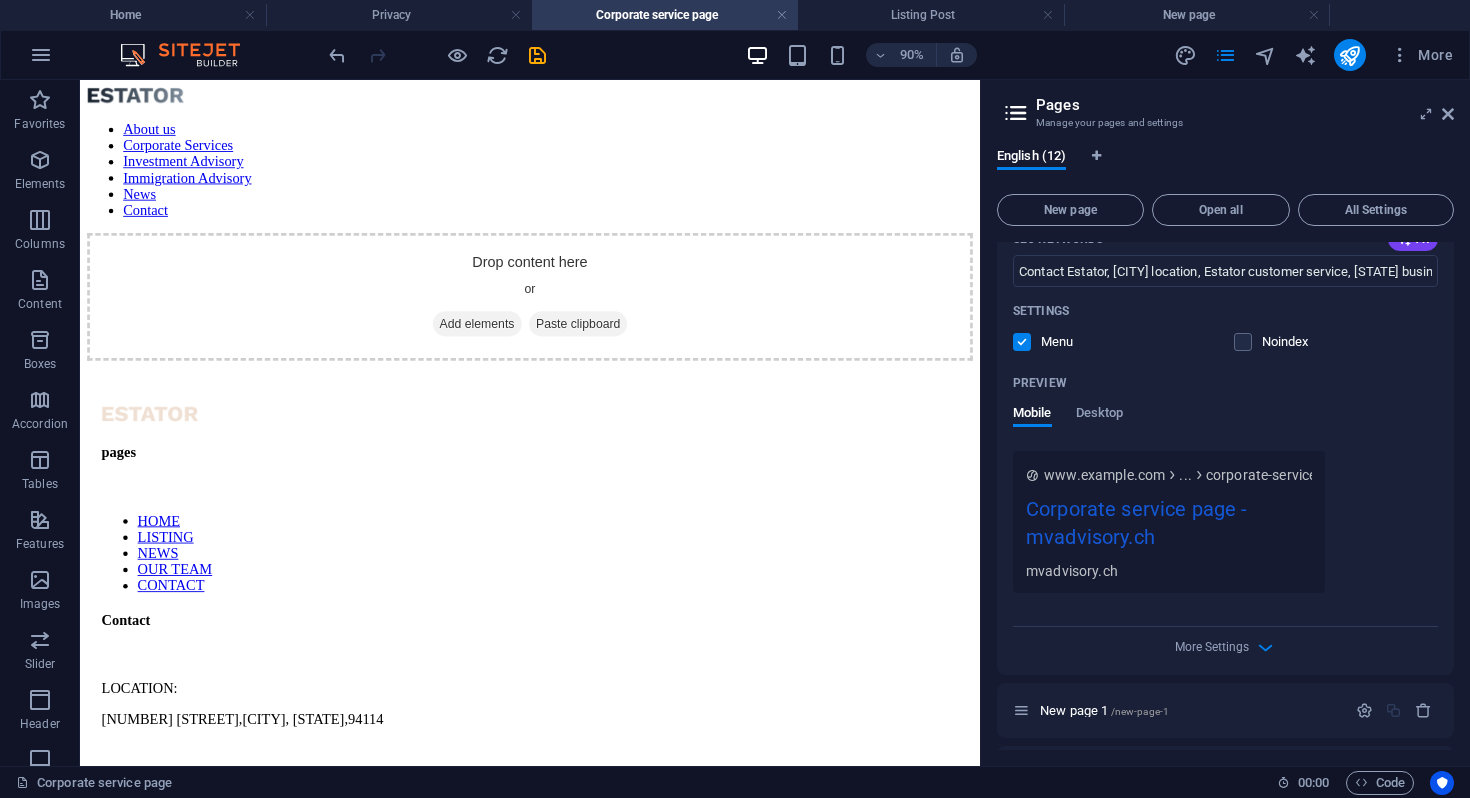 scroll, scrollTop: 648, scrollLeft: 0, axis: vertical 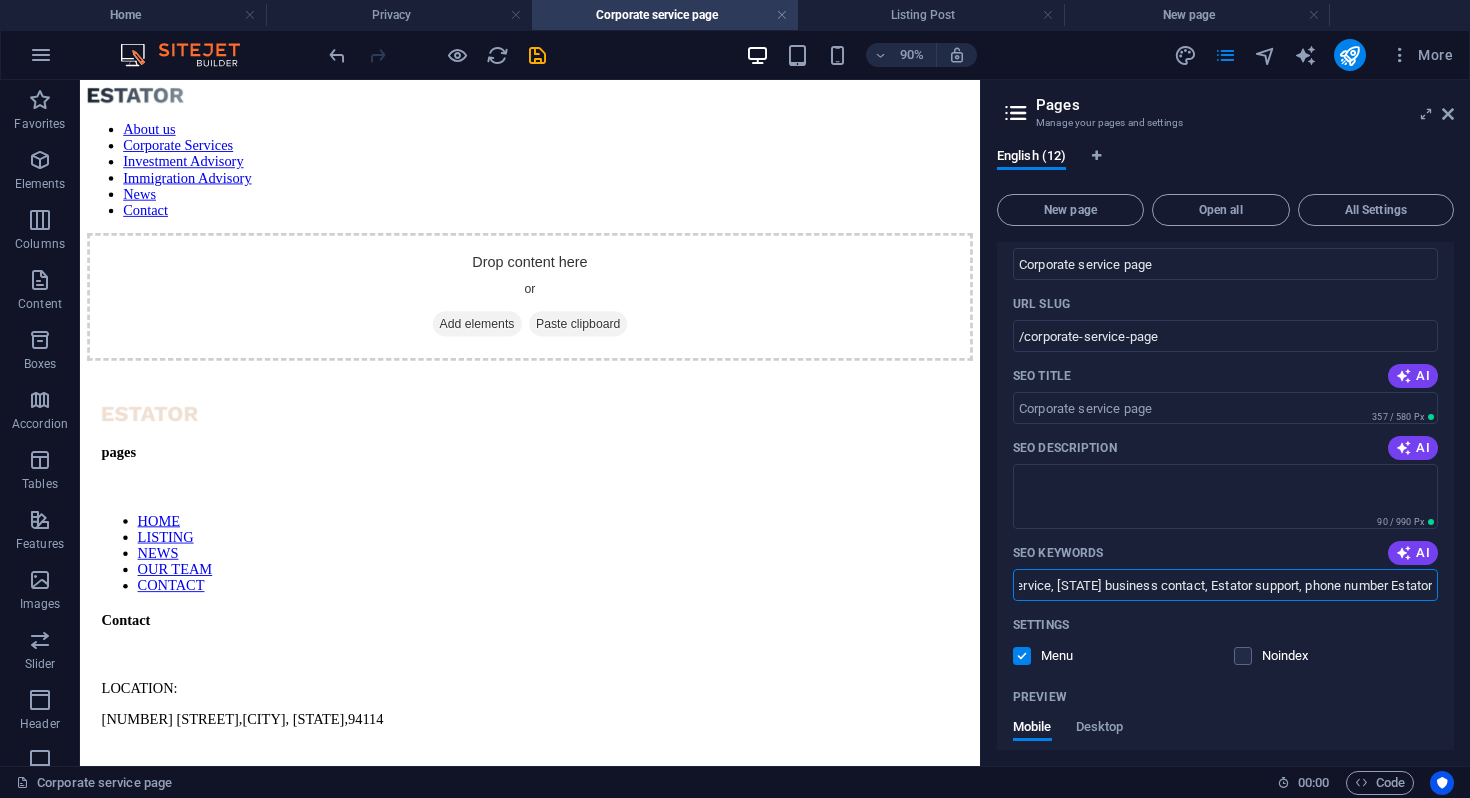 drag, startPoint x: 1039, startPoint y: 587, endPoint x: 1469, endPoint y: 607, distance: 430.46487 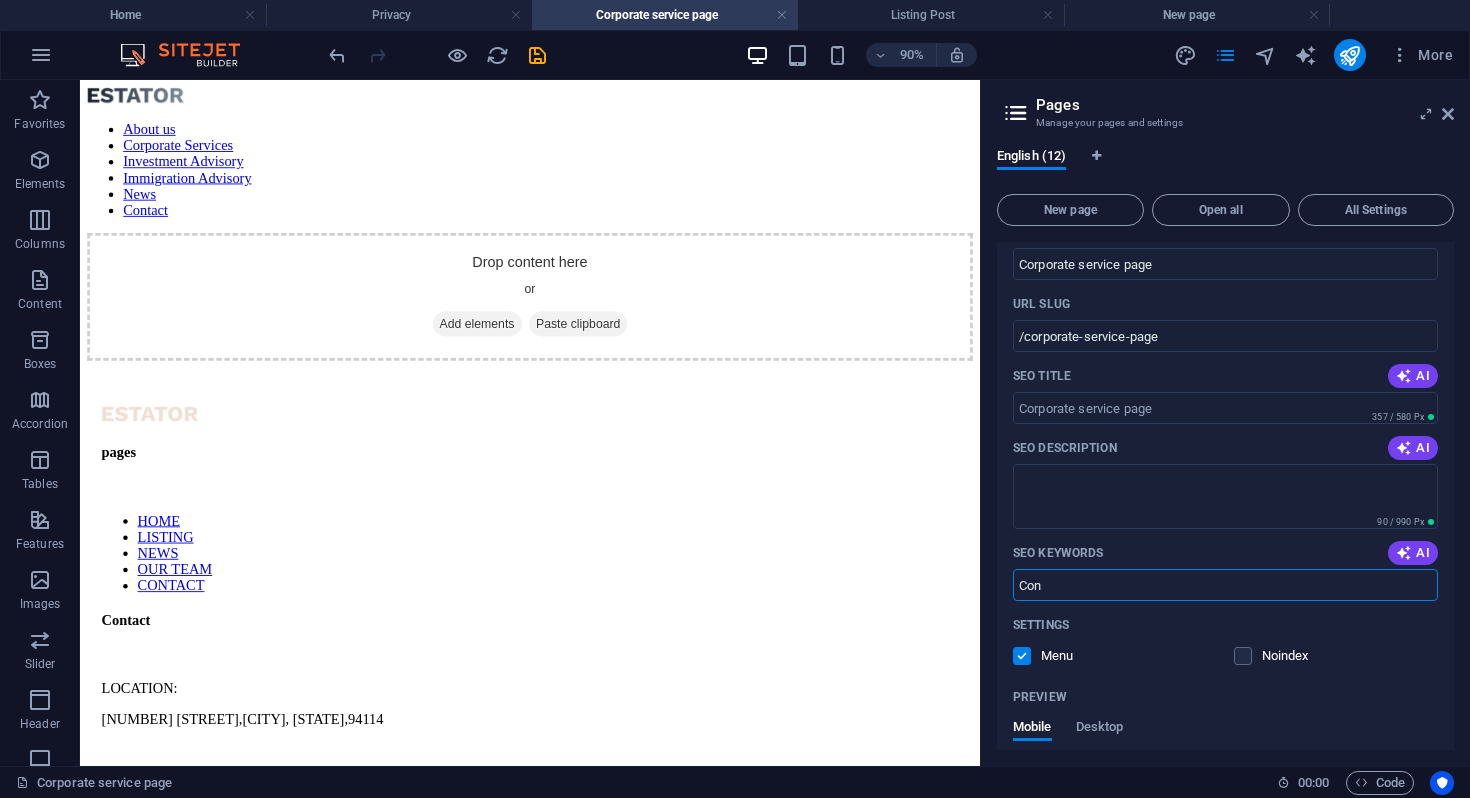 scroll, scrollTop: 0, scrollLeft: 0, axis: both 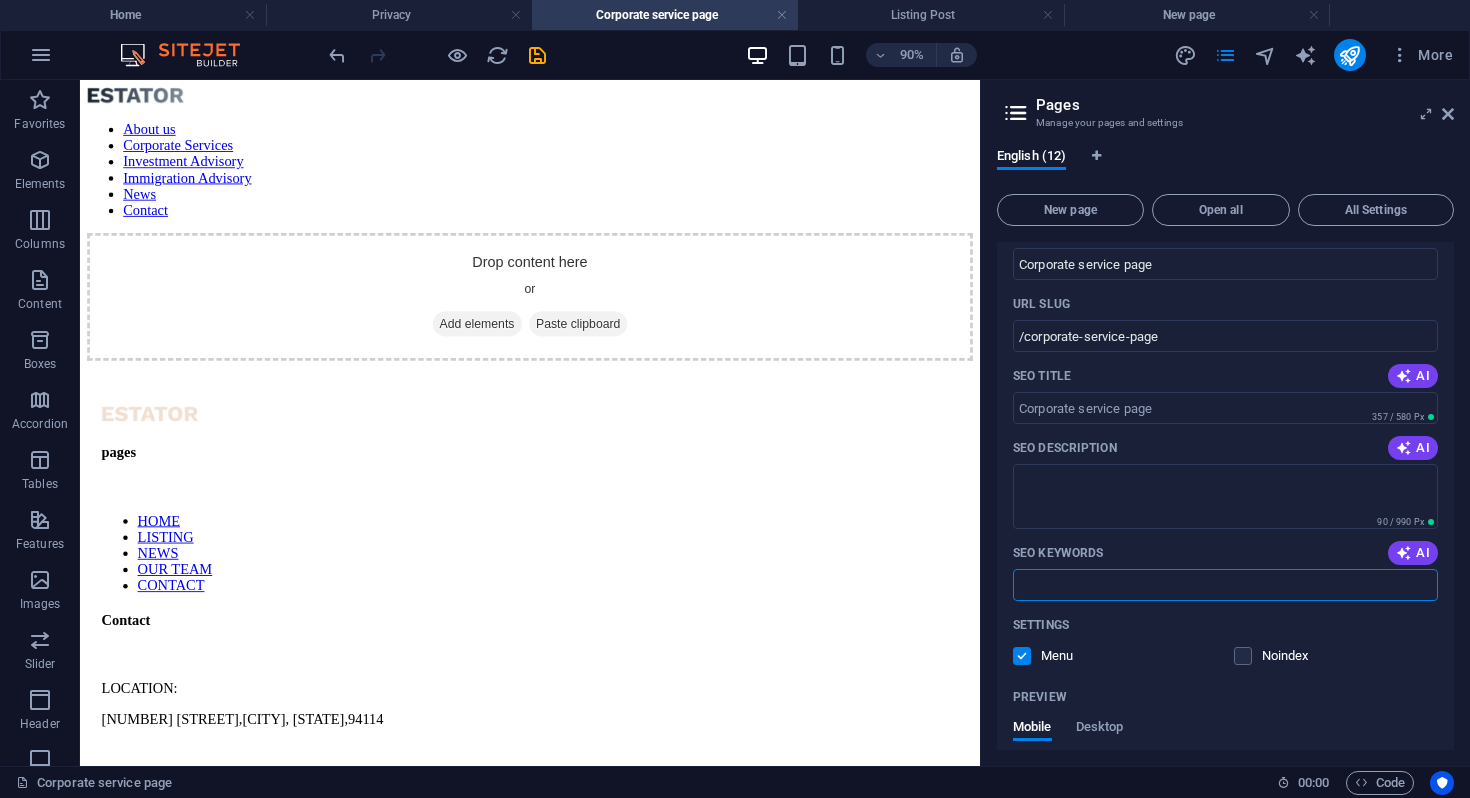 click on "SEO Keywords" at bounding box center [1225, 585] 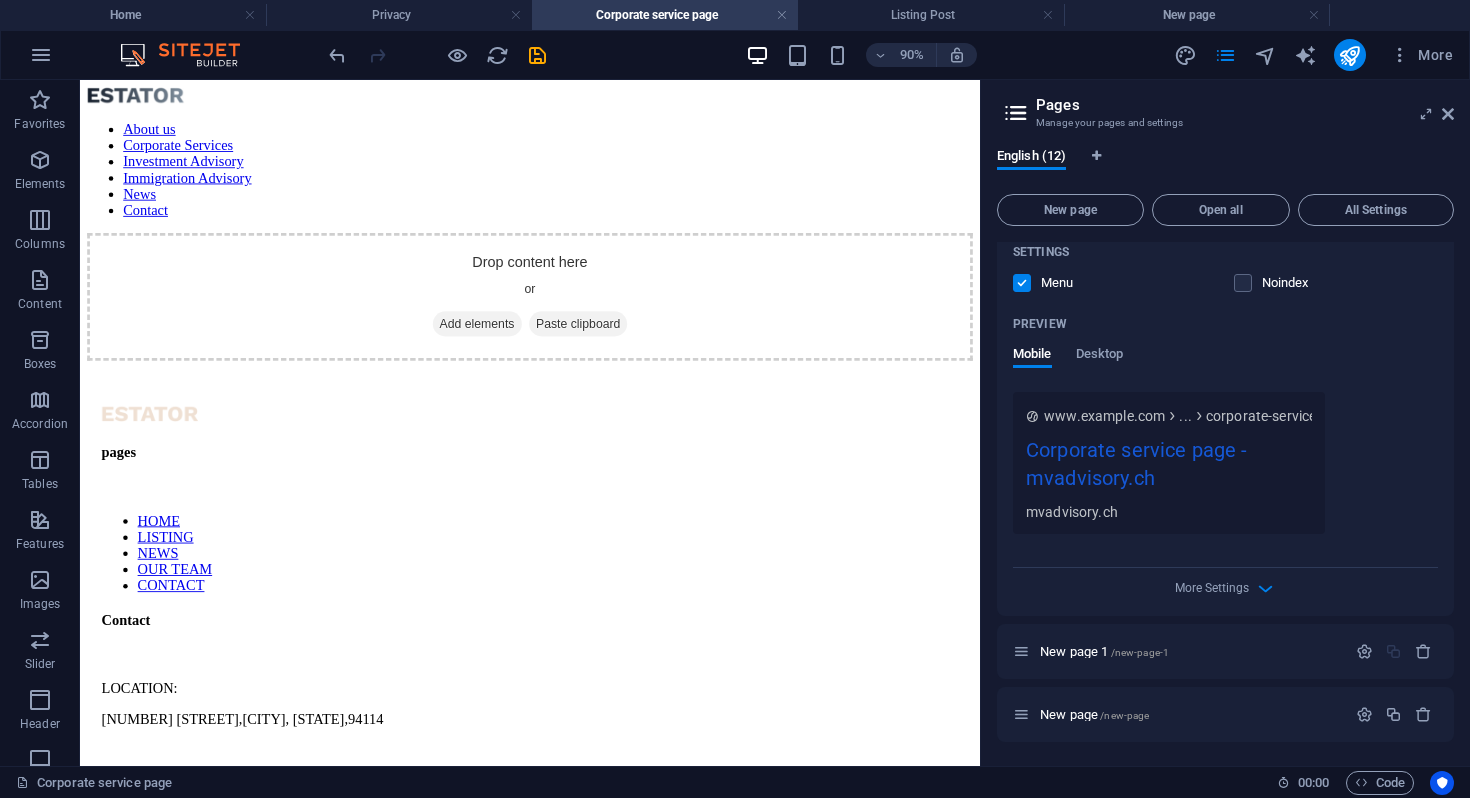 scroll, scrollTop: 1020, scrollLeft: 0, axis: vertical 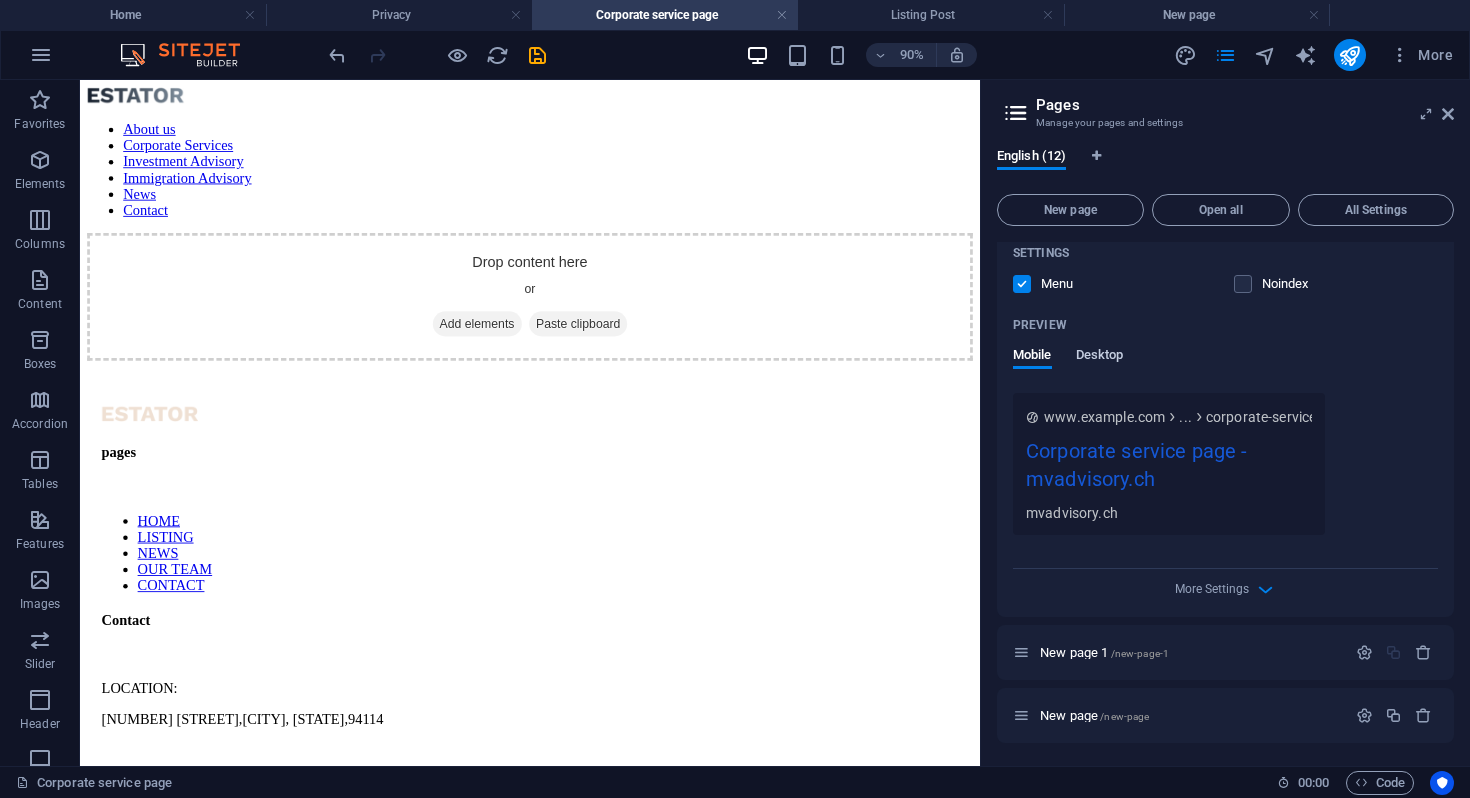 click on "Desktop" at bounding box center (1100, 357) 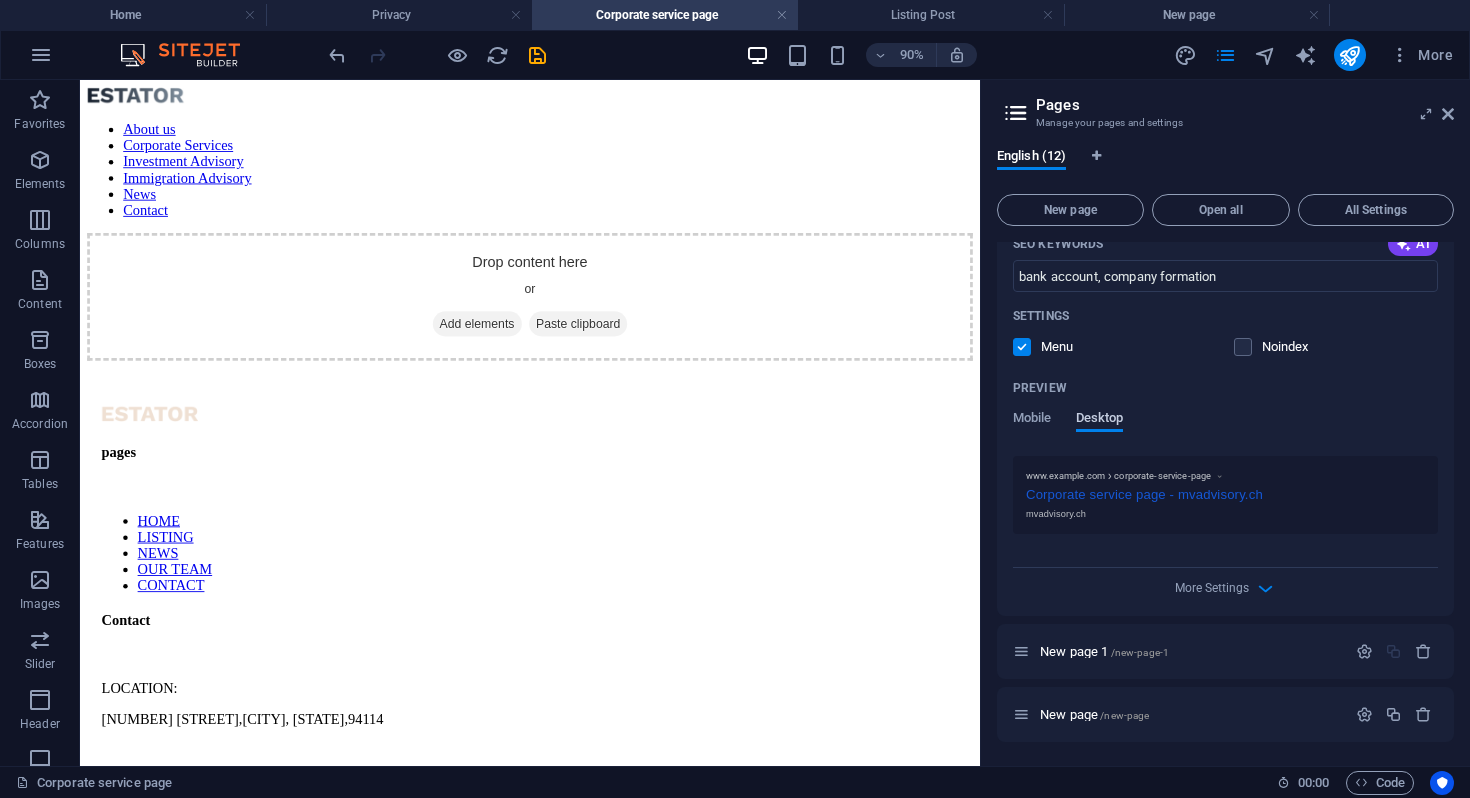 scroll, scrollTop: 957, scrollLeft: 0, axis: vertical 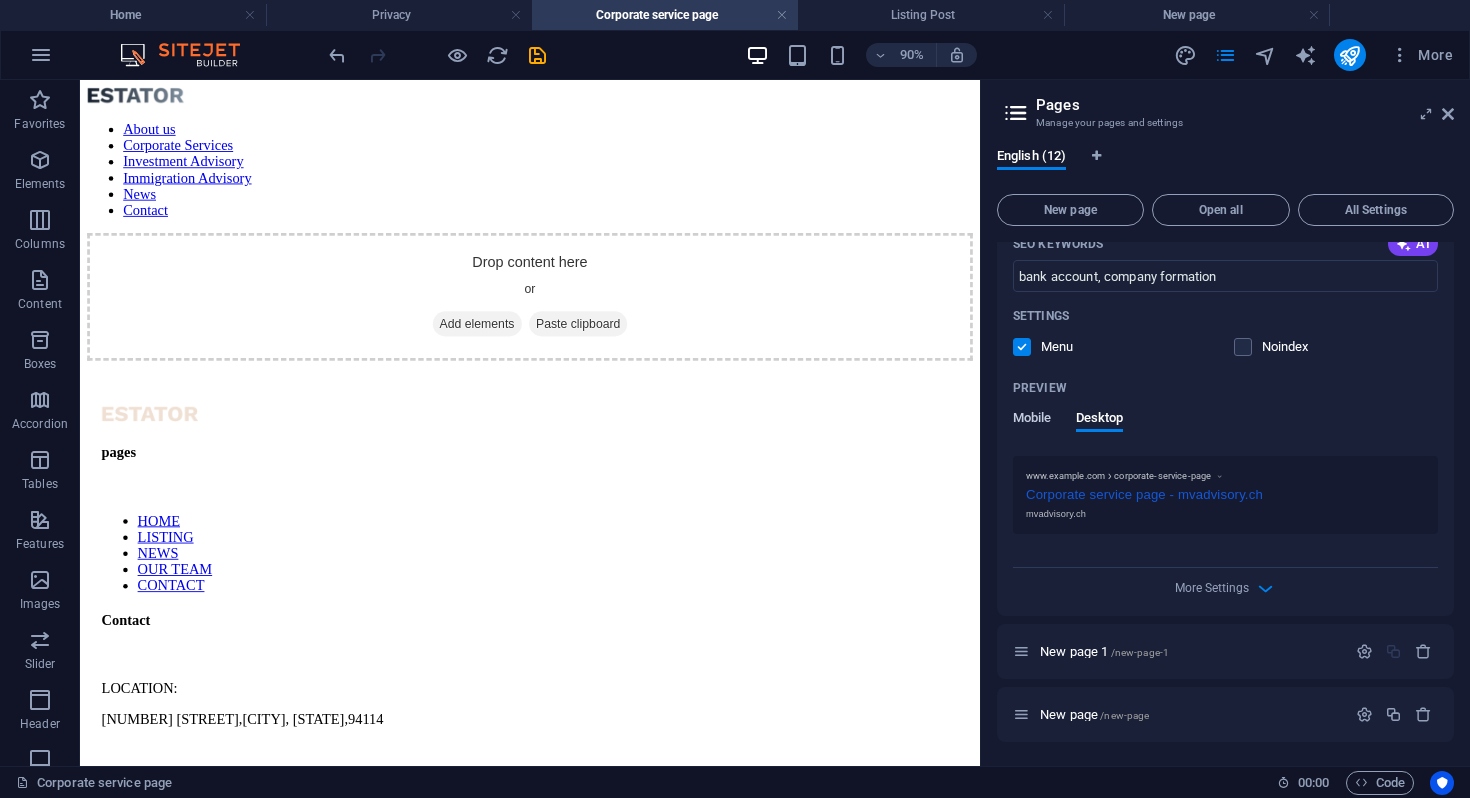 click on "Mobile" at bounding box center (1032, 420) 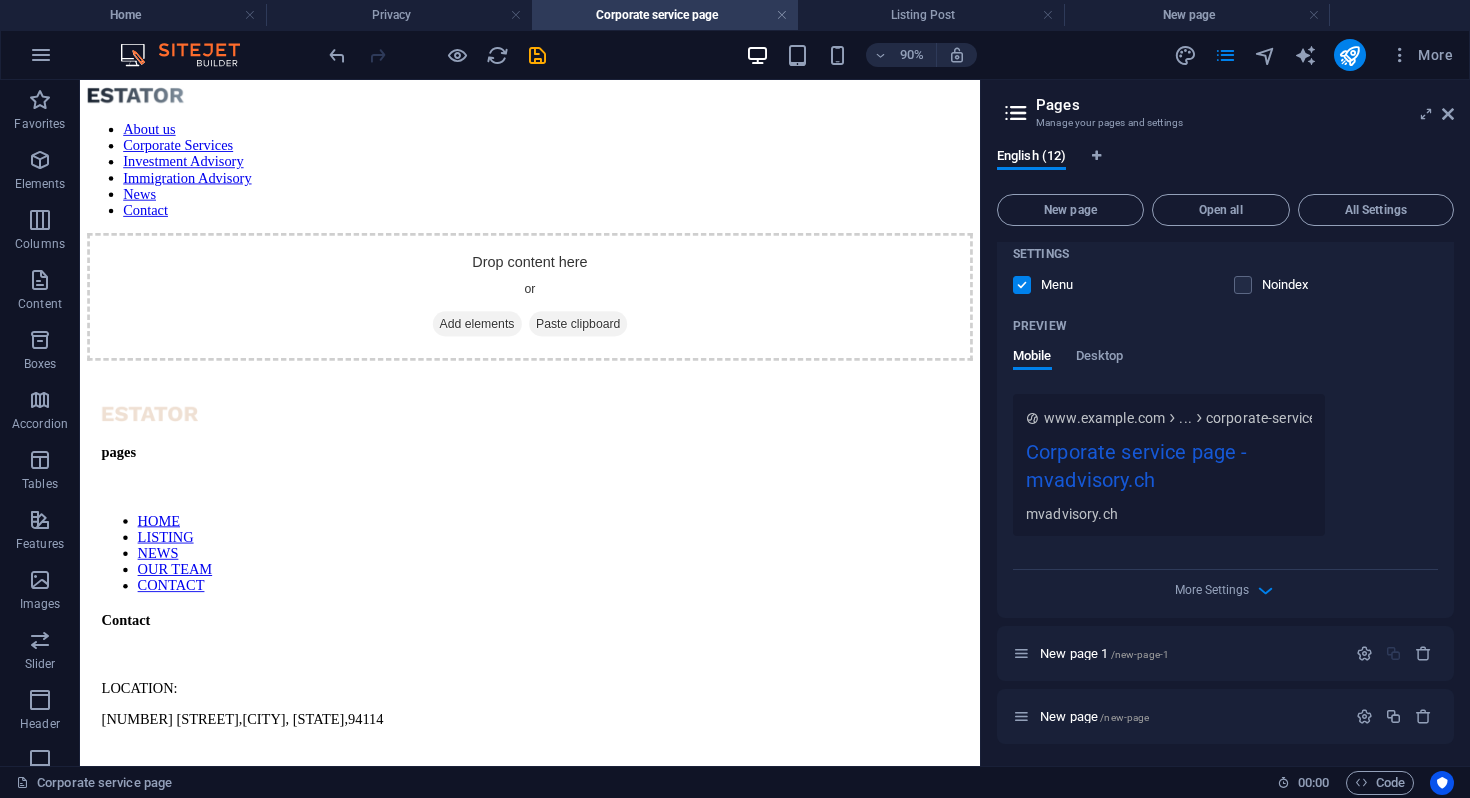 scroll, scrollTop: 1021, scrollLeft: 0, axis: vertical 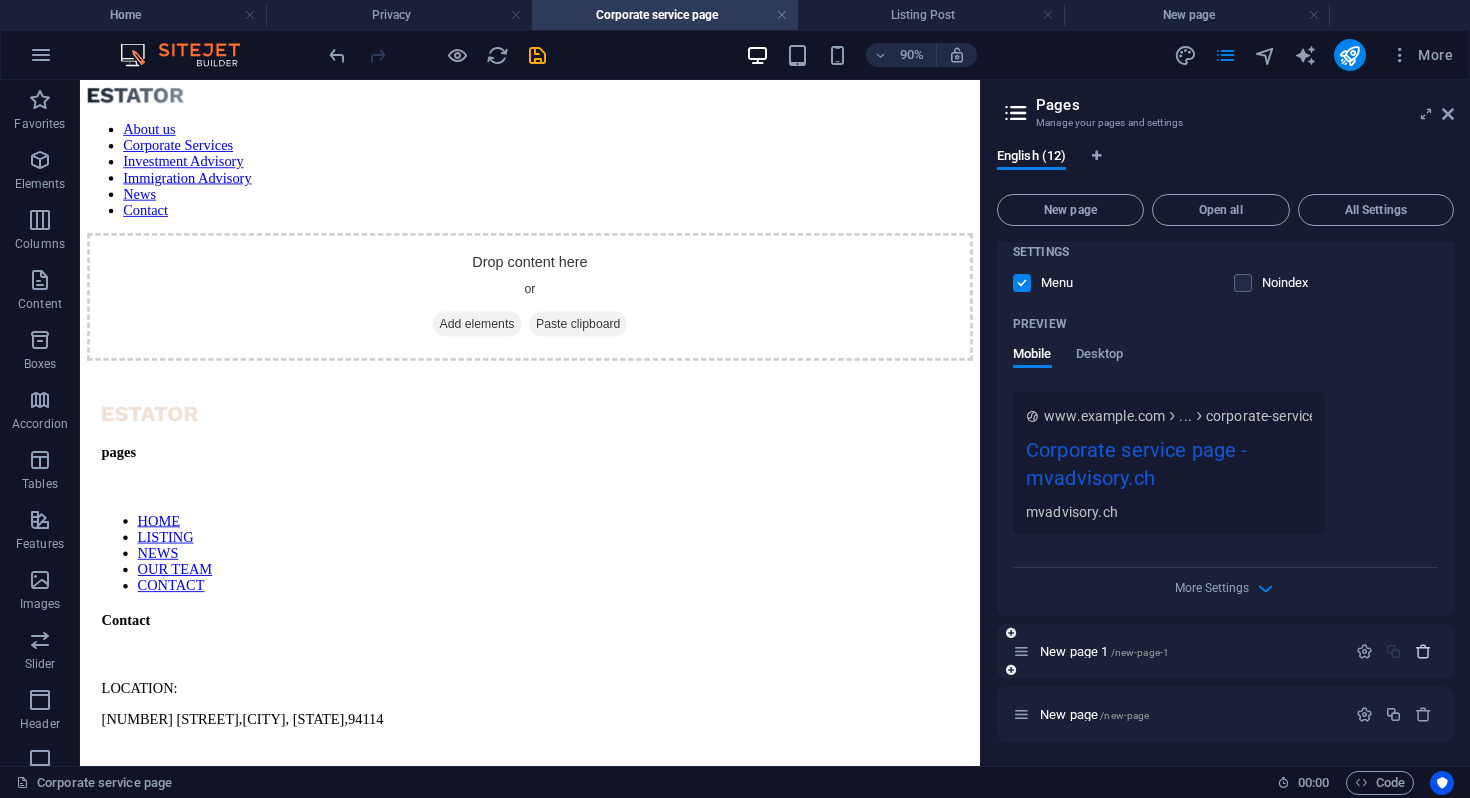click at bounding box center (1423, 651) 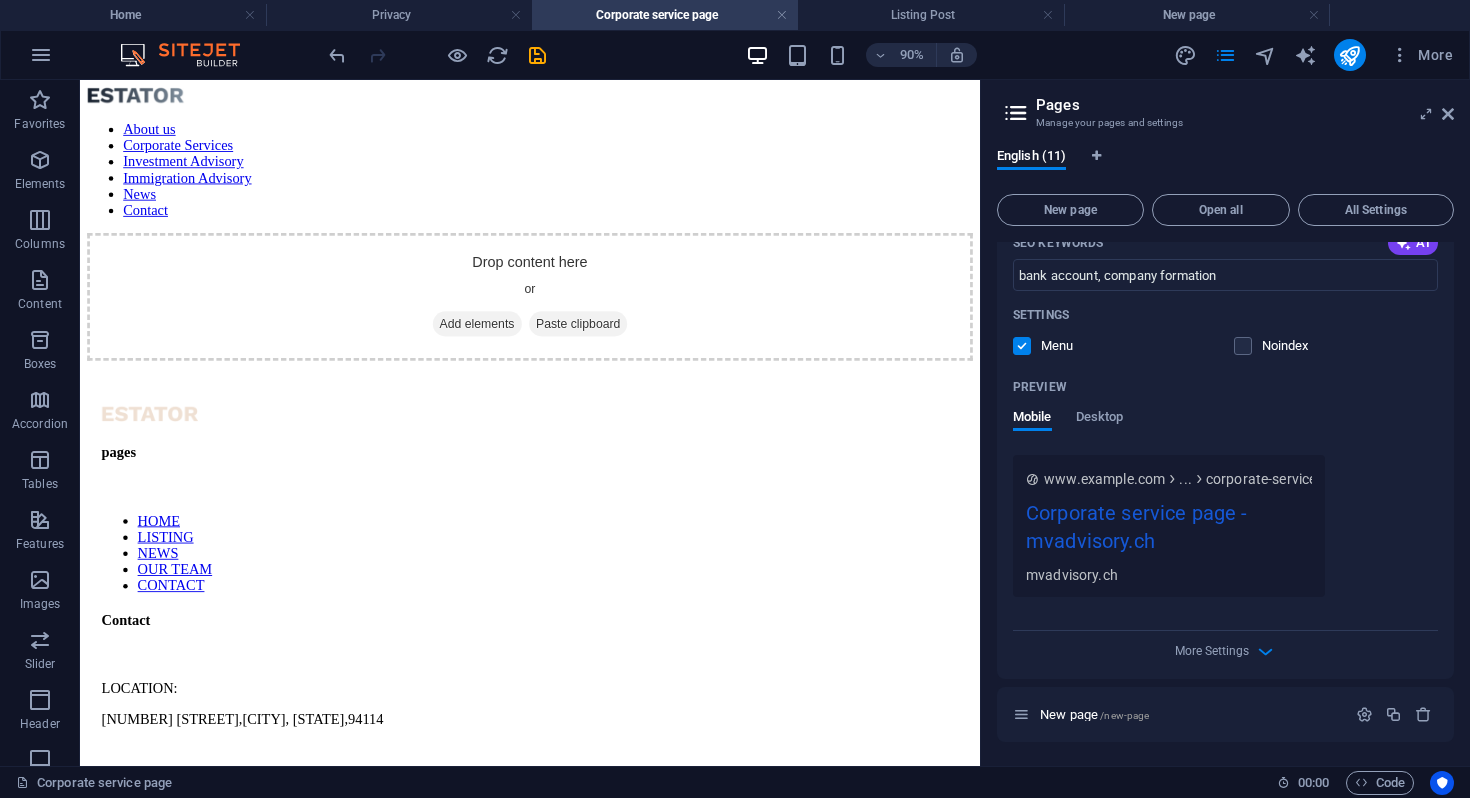 scroll, scrollTop: 958, scrollLeft: 0, axis: vertical 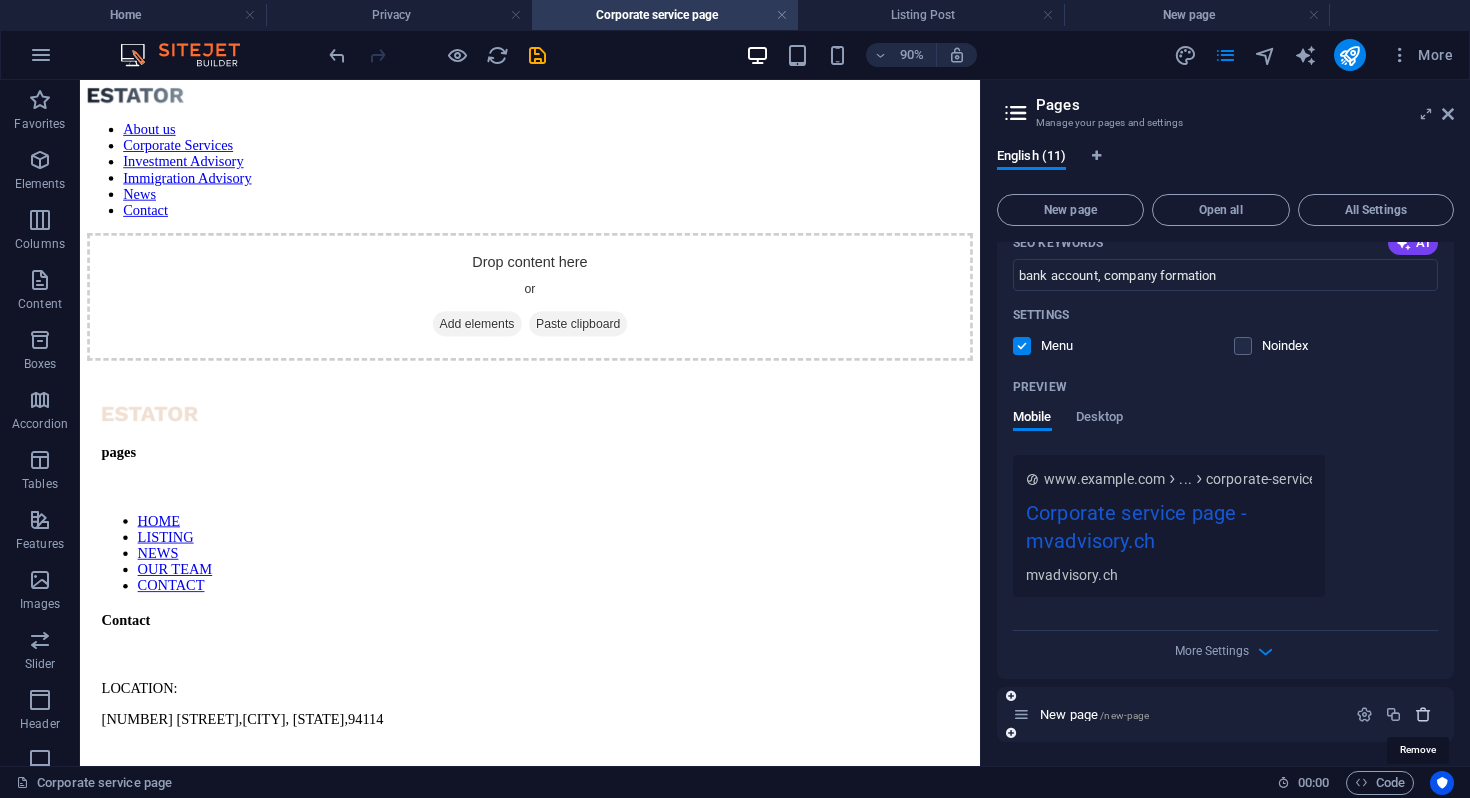 click at bounding box center (1423, 714) 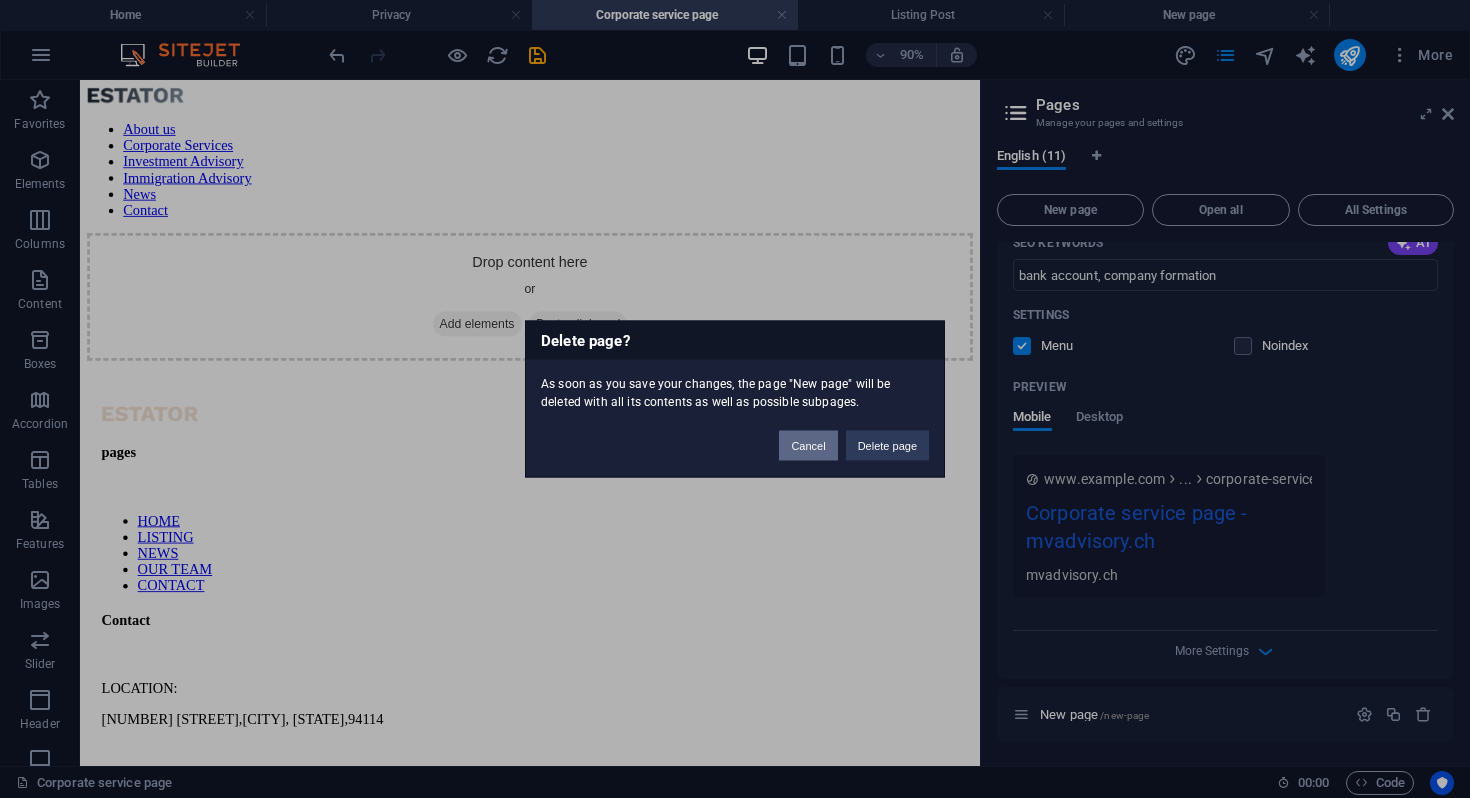 click on "Cancel" at bounding box center [808, 446] 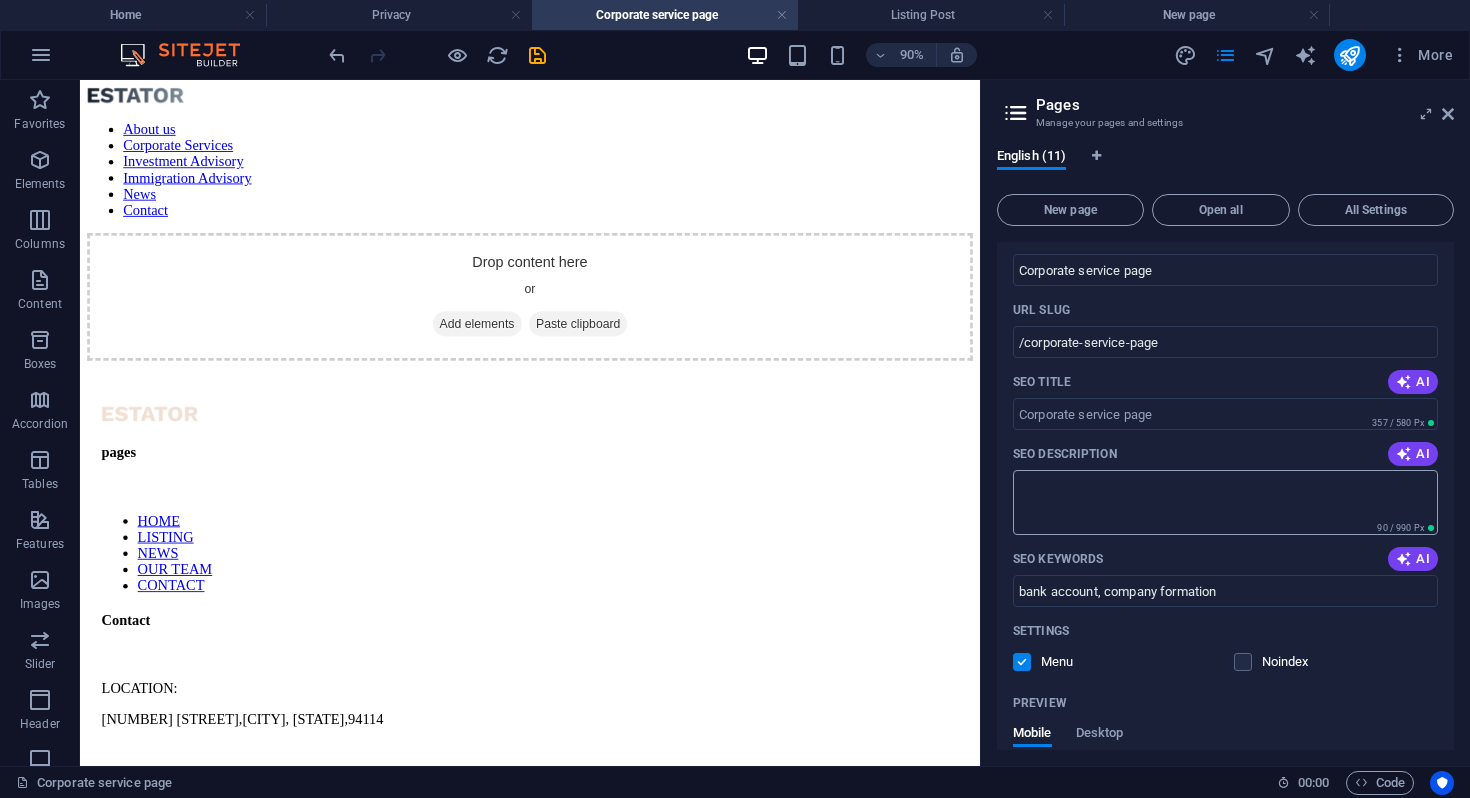 scroll, scrollTop: 347, scrollLeft: 0, axis: vertical 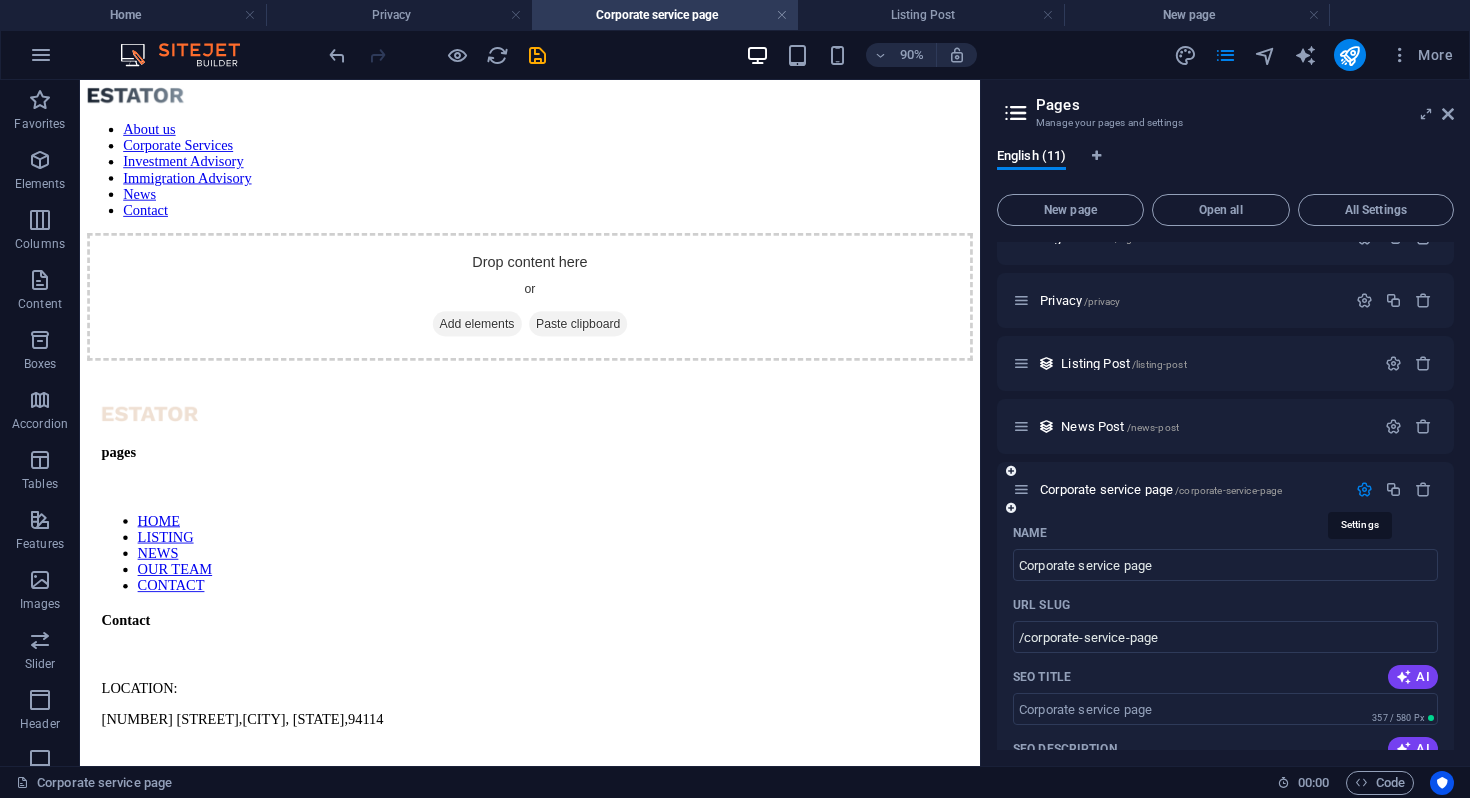 click at bounding box center [1364, 489] 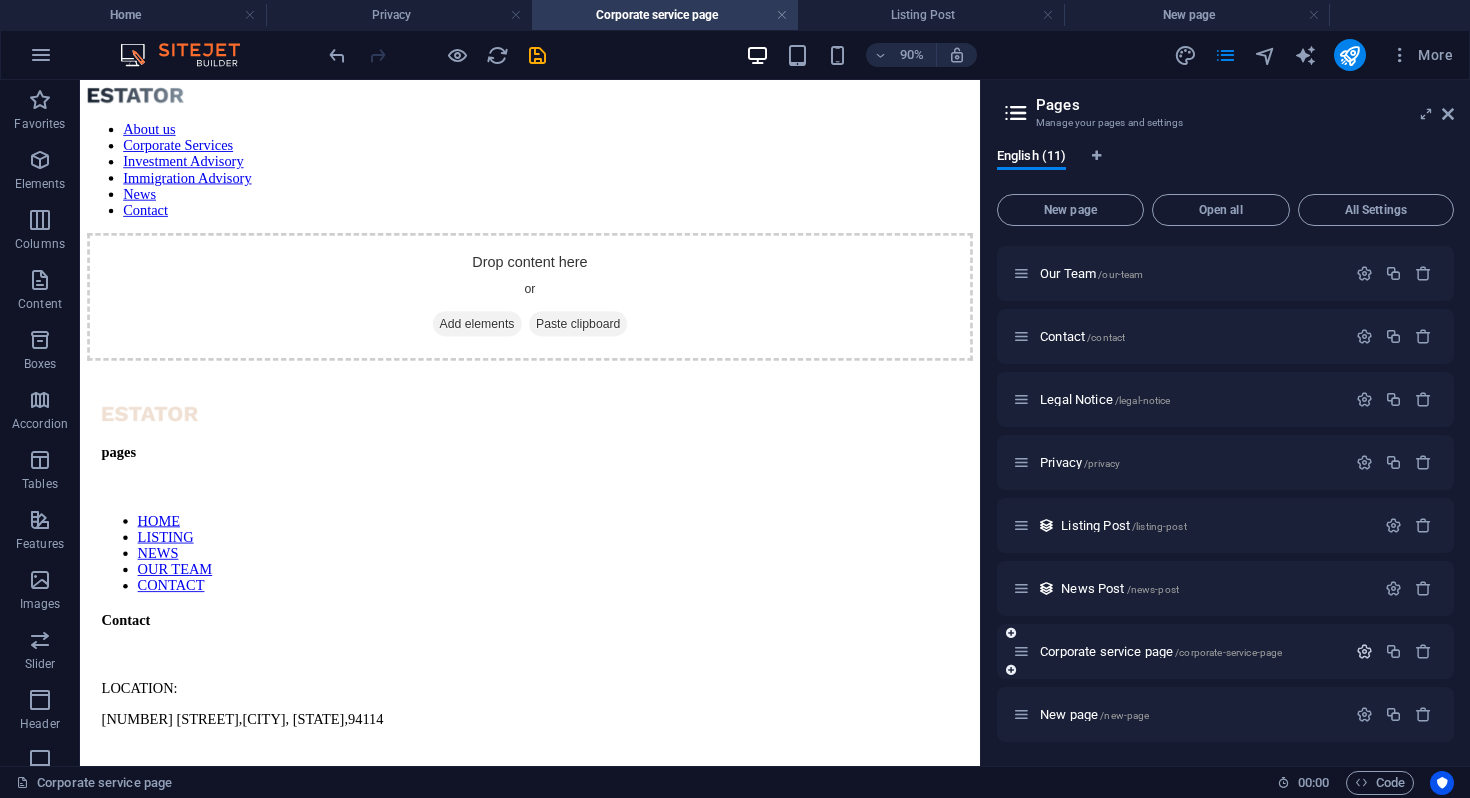 scroll, scrollTop: 185, scrollLeft: 0, axis: vertical 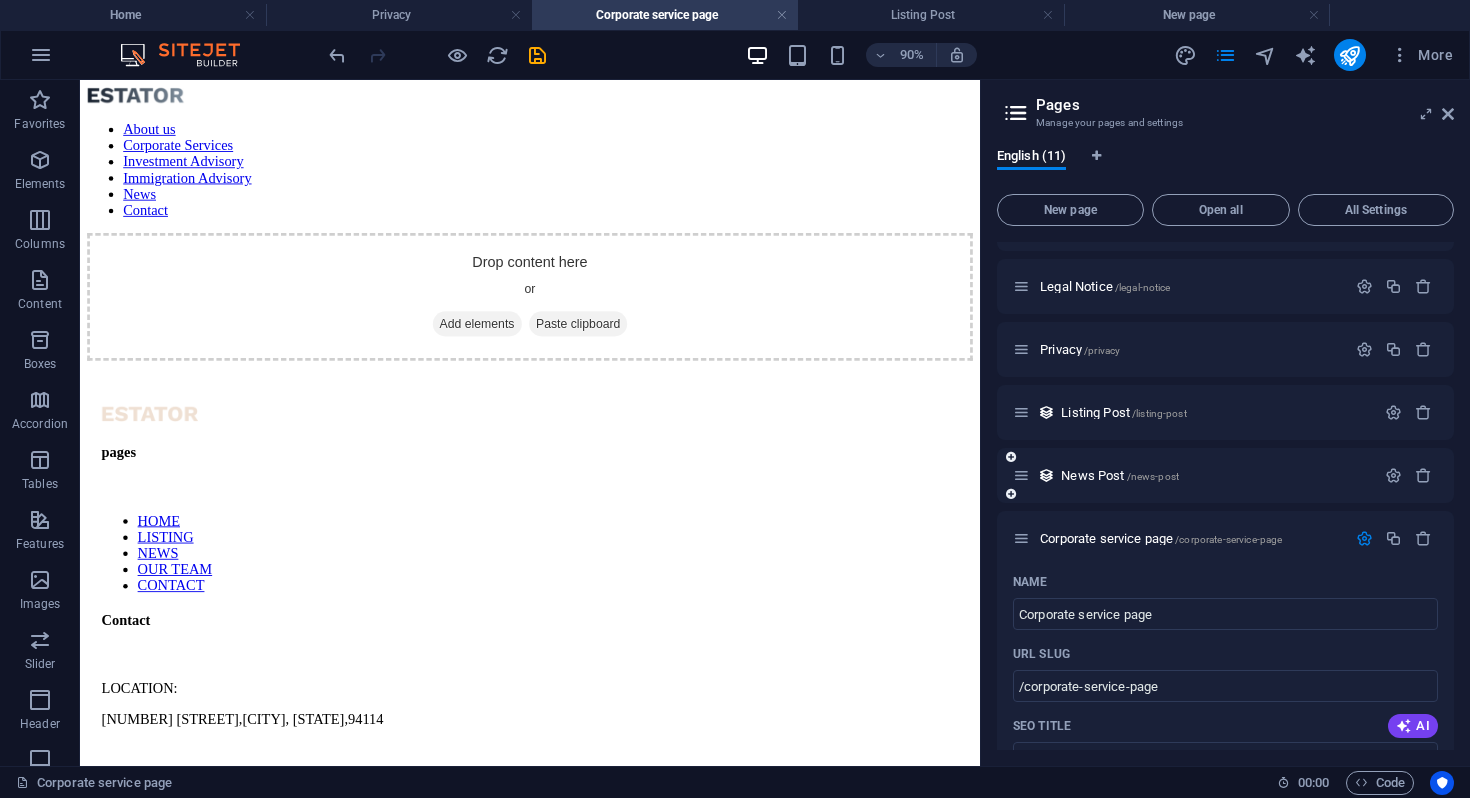 drag, startPoint x: 1044, startPoint y: 525, endPoint x: 1060, endPoint y: 450, distance: 76.687675 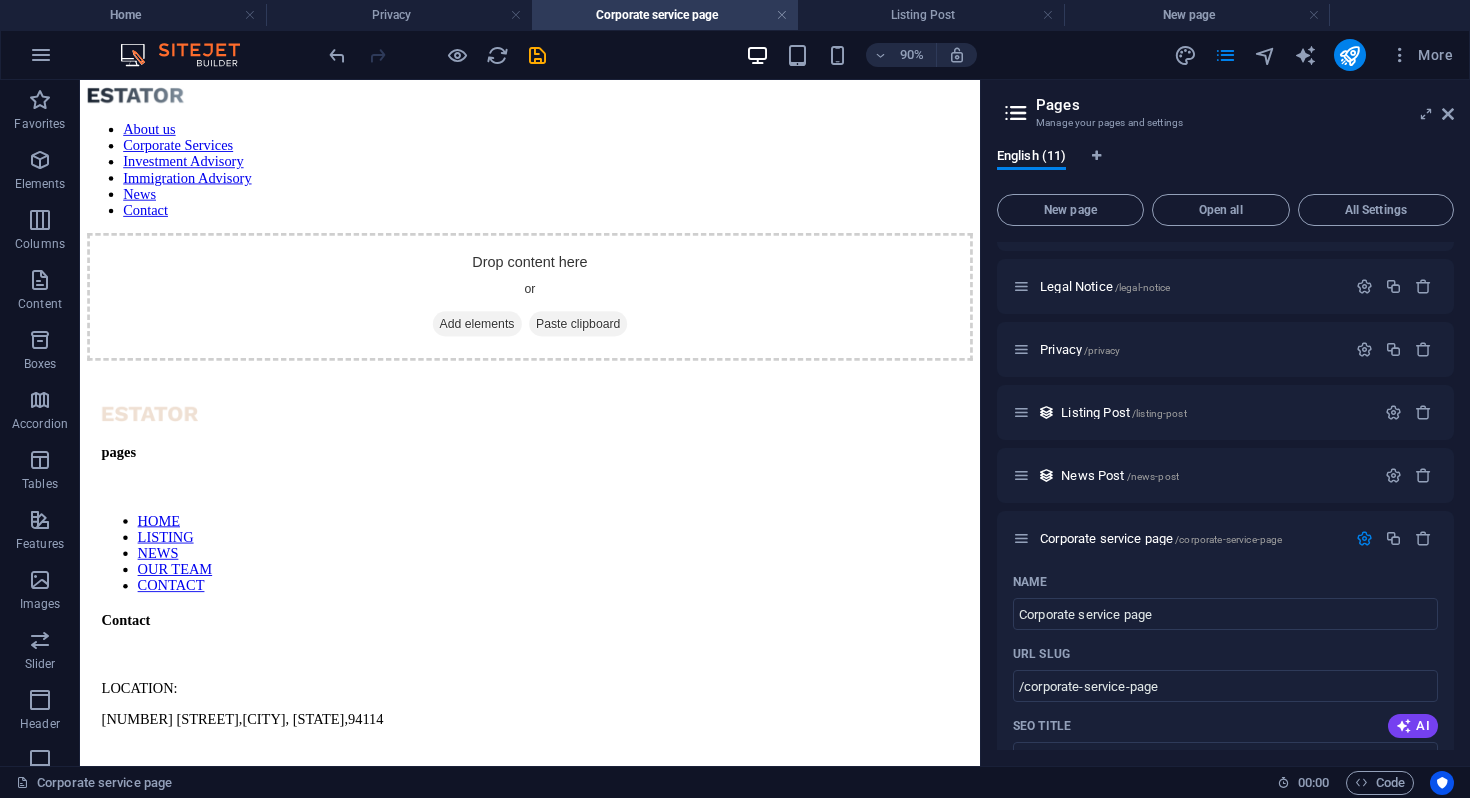 drag, startPoint x: 1073, startPoint y: 539, endPoint x: 1076, endPoint y: 383, distance: 156.02884 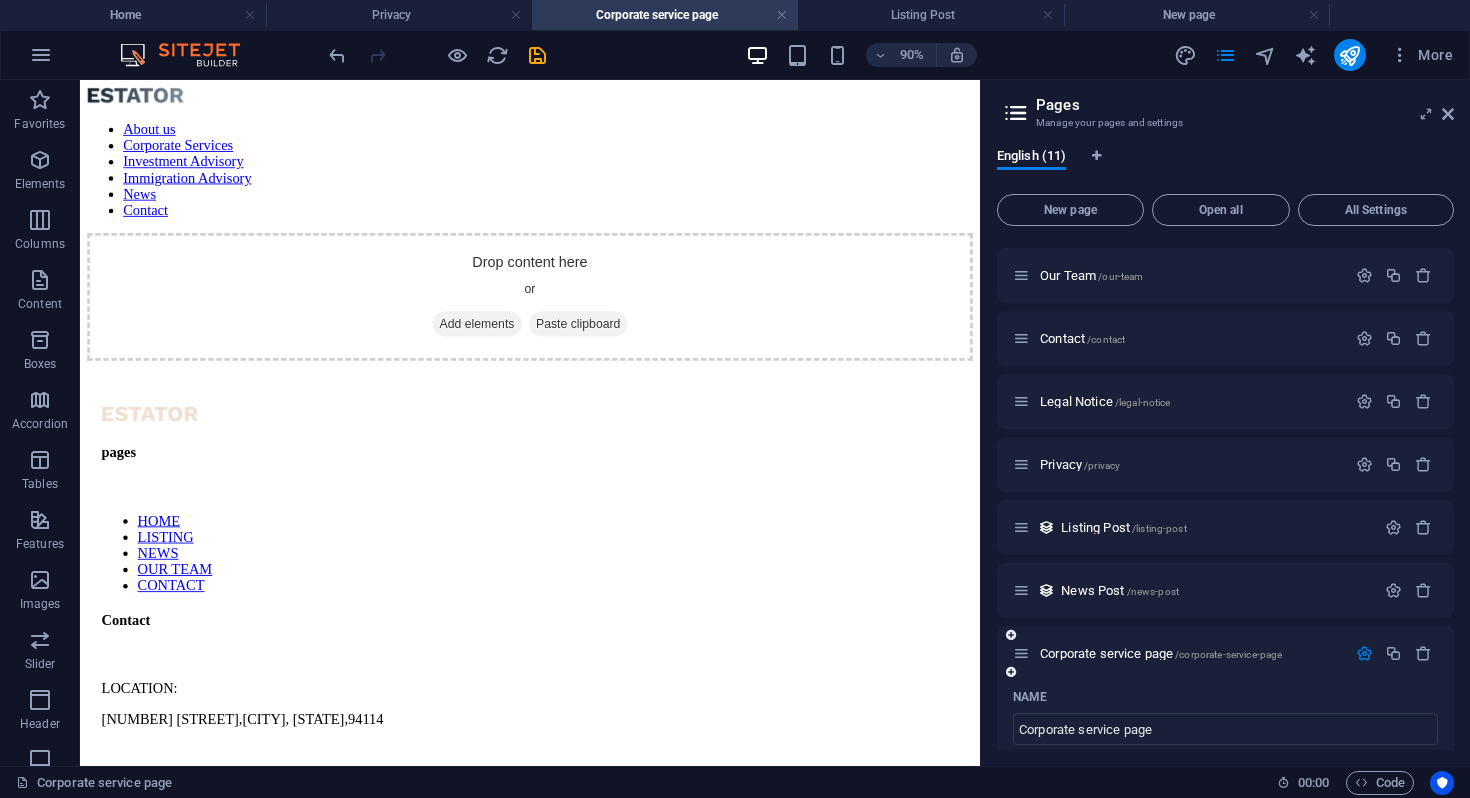 scroll, scrollTop: 186, scrollLeft: 0, axis: vertical 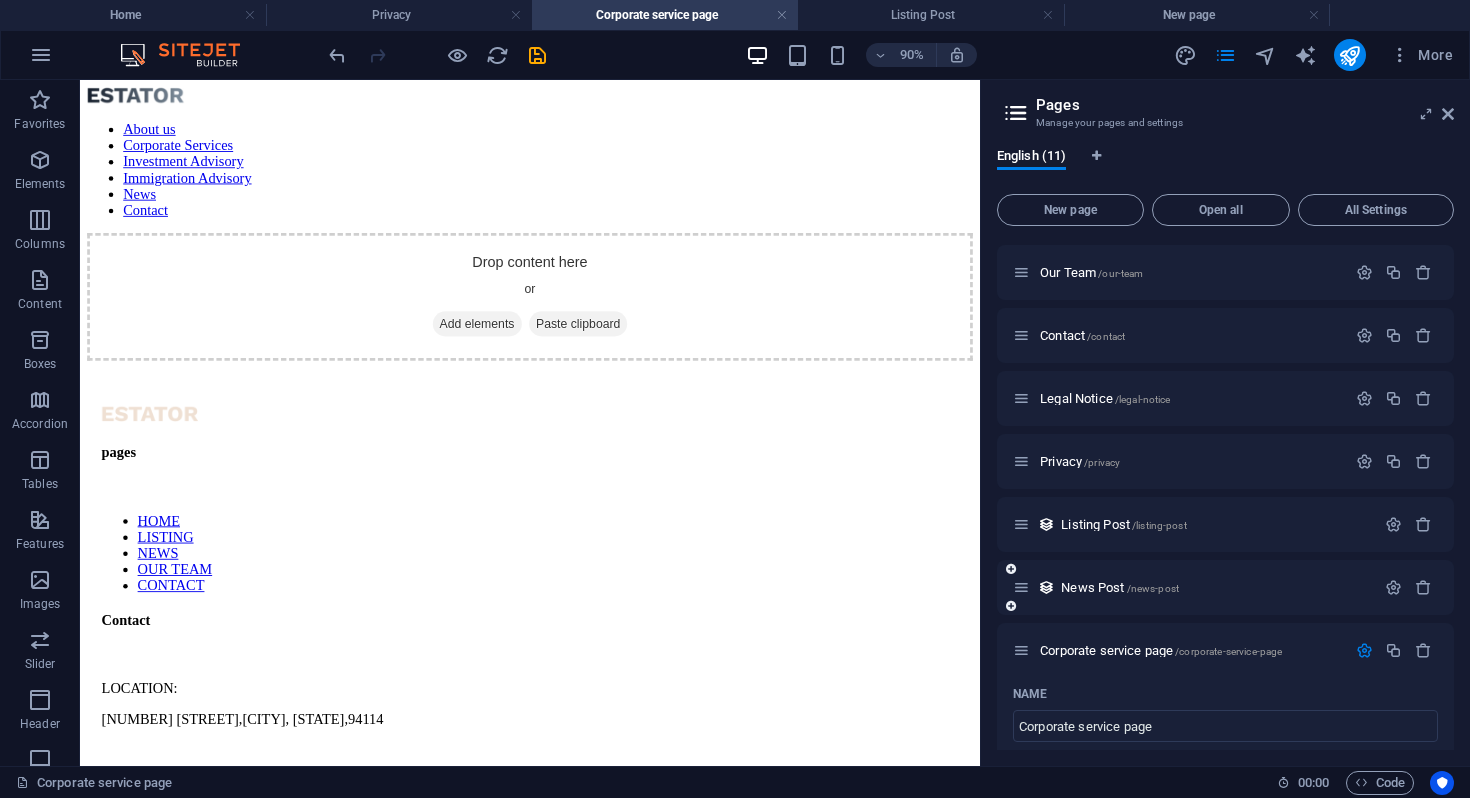 drag, startPoint x: 1011, startPoint y: 622, endPoint x: 1016, endPoint y: 600, distance: 22.561028 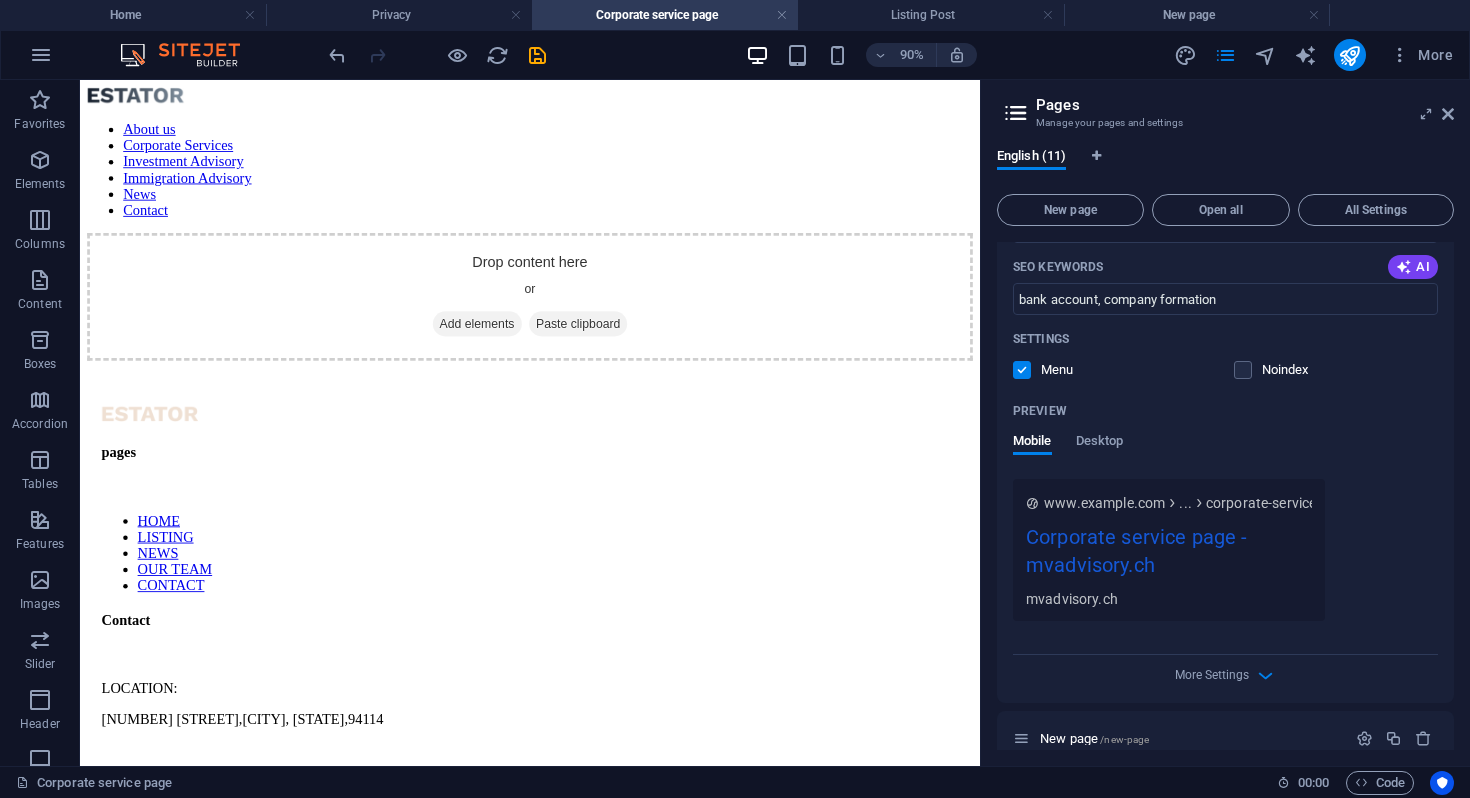 scroll, scrollTop: 958, scrollLeft: 0, axis: vertical 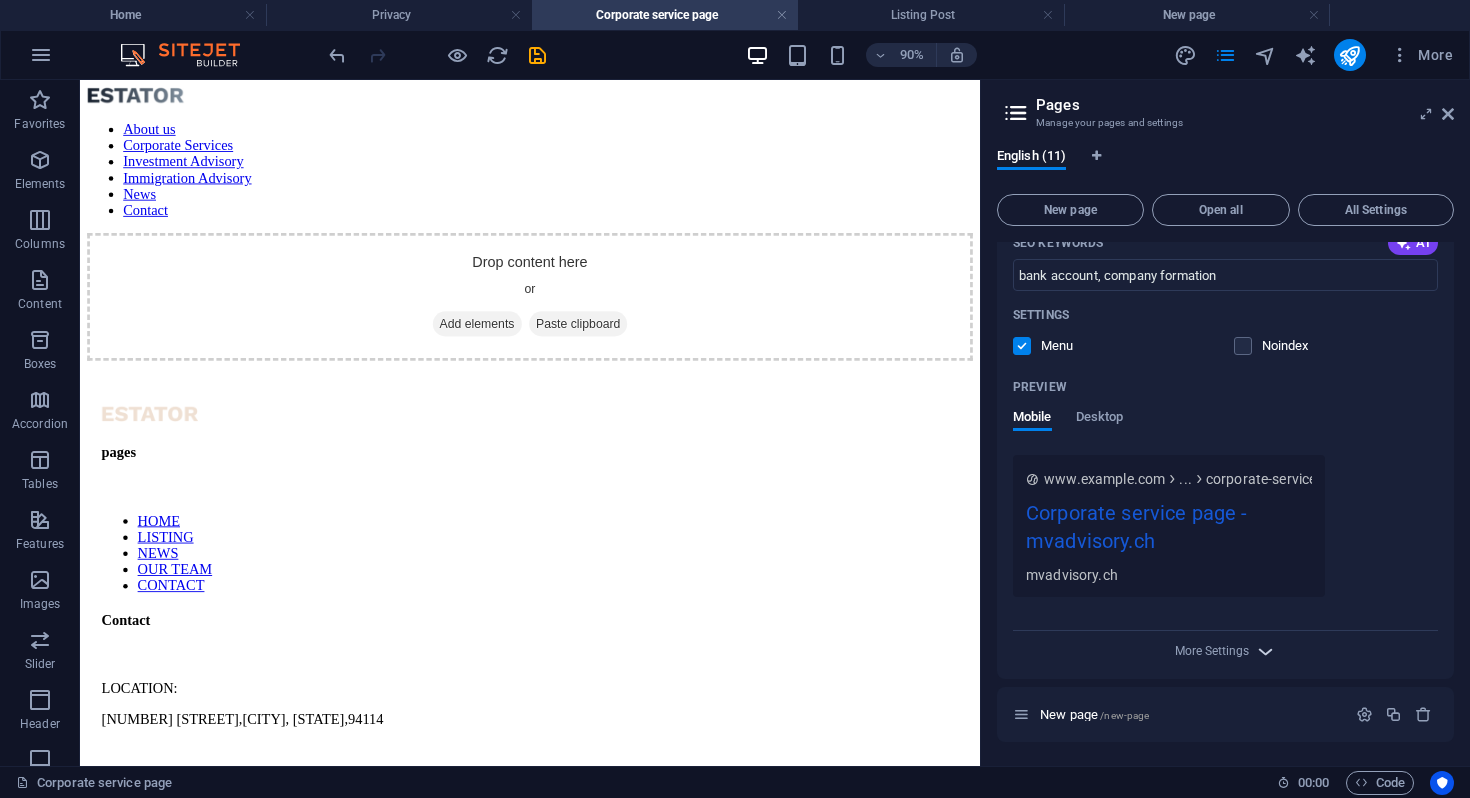 click on "More Settings" at bounding box center (1226, 651) 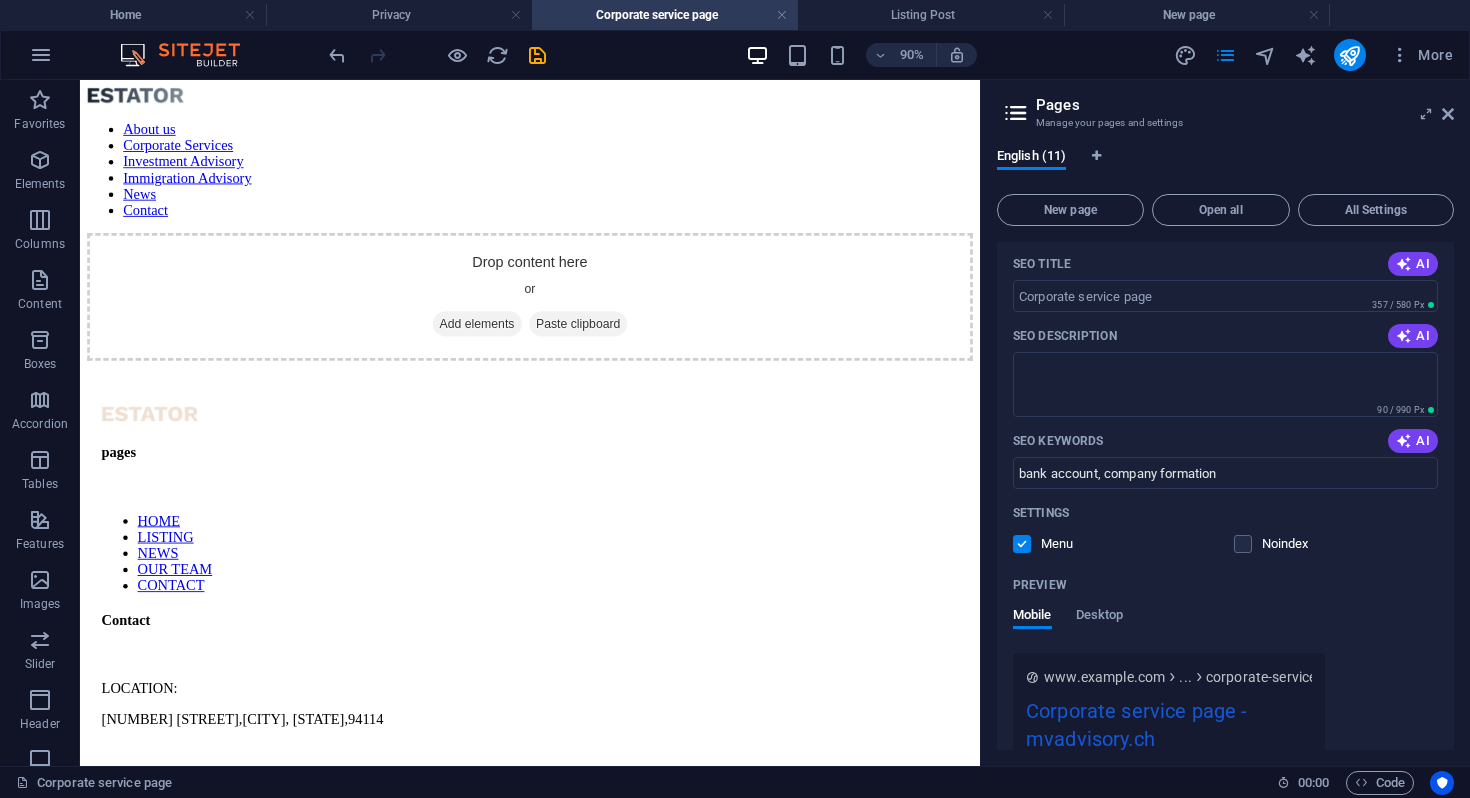scroll, scrollTop: 457, scrollLeft: 0, axis: vertical 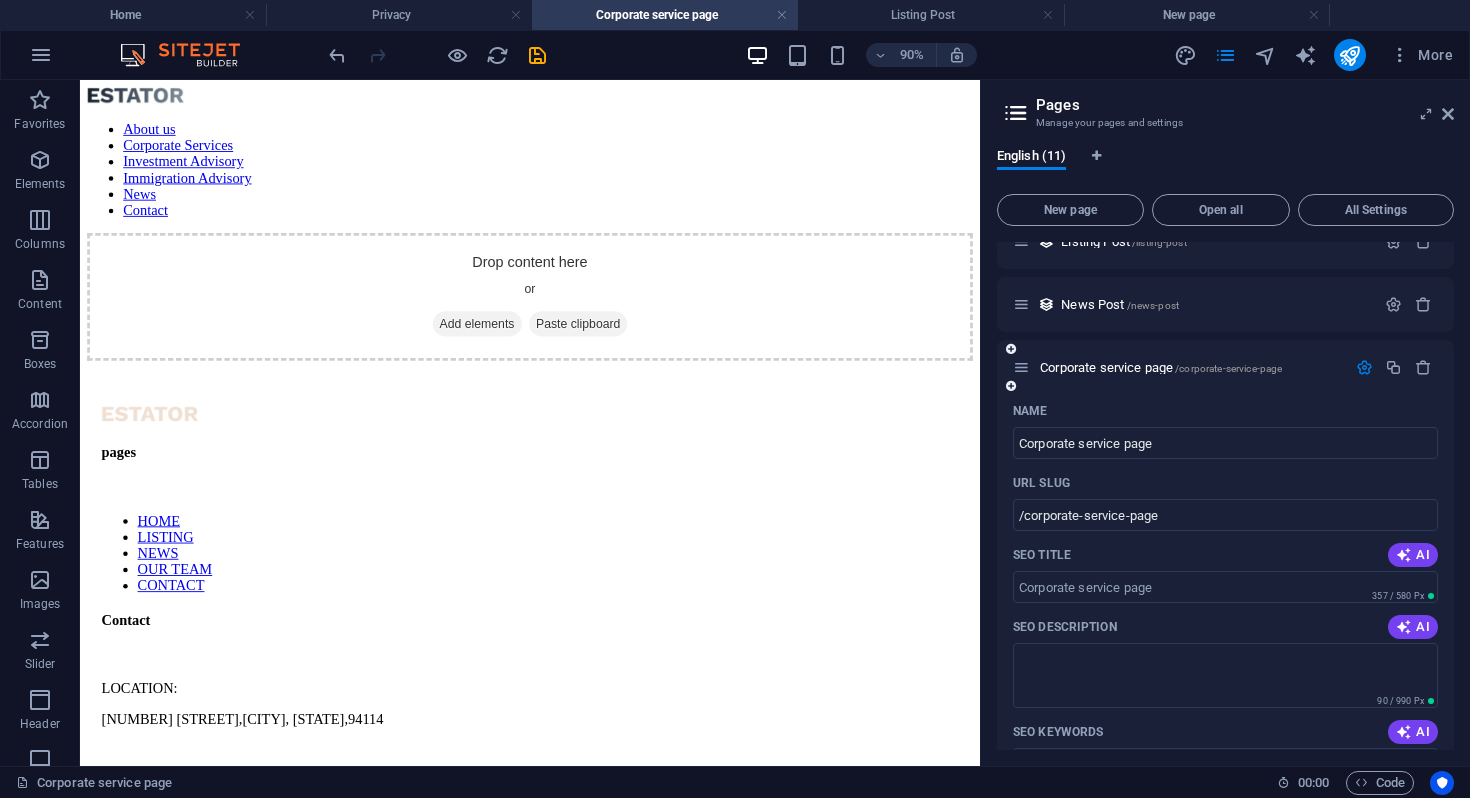 click at bounding box center (1364, 367) 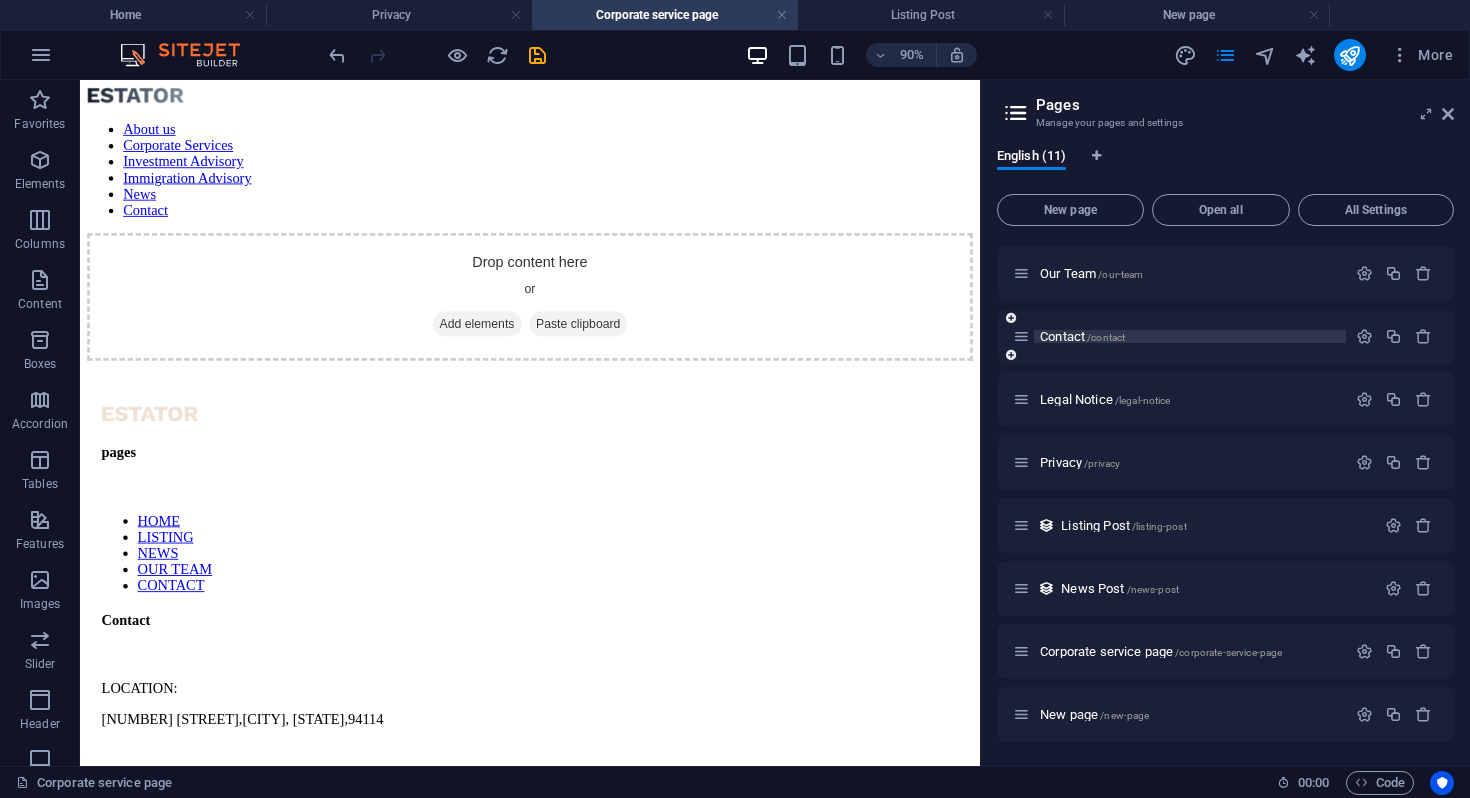 scroll, scrollTop: 184, scrollLeft: 0, axis: vertical 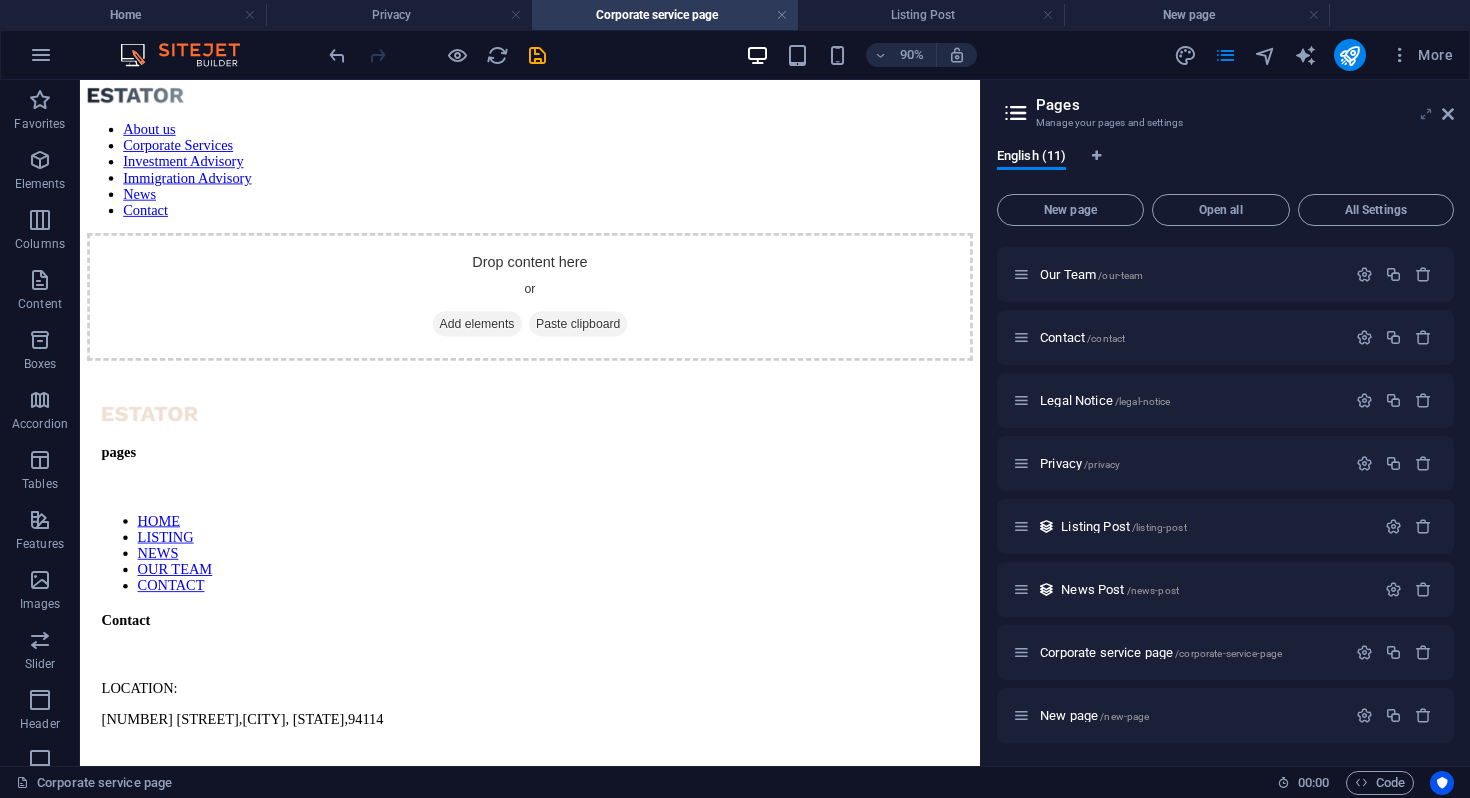 click at bounding box center [1426, 114] 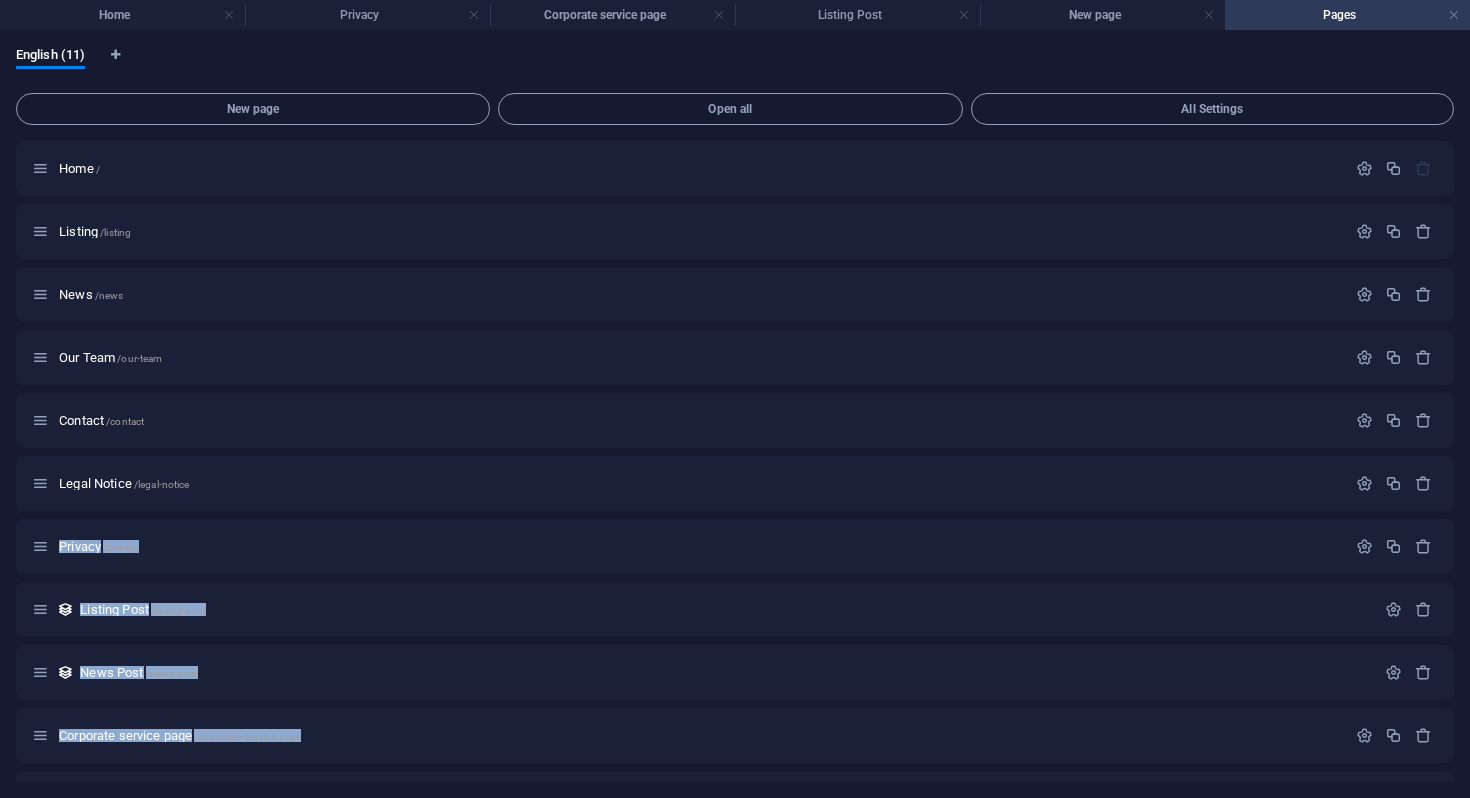 drag, startPoint x: 890, startPoint y: 740, endPoint x: 902, endPoint y: 514, distance: 226.31836 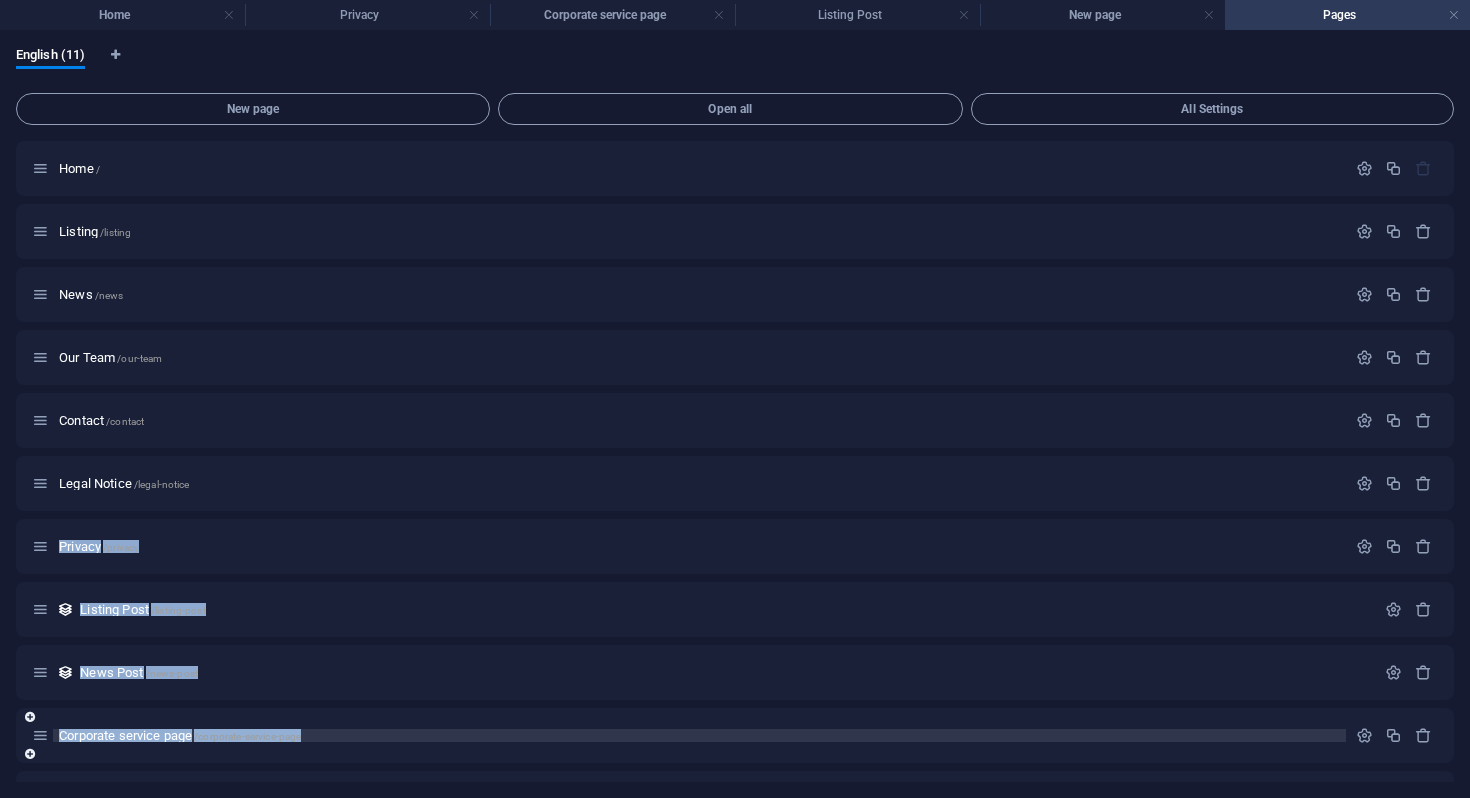 click on "Home / Listing /listing News /news Our Team /our-team Contact /contact Legal Notice /legal-notice Privacy /privacy Listing Post /listing-post News Post /news-post Corporate service page /corporate-service-page New page /new-page" at bounding box center [735, 483] 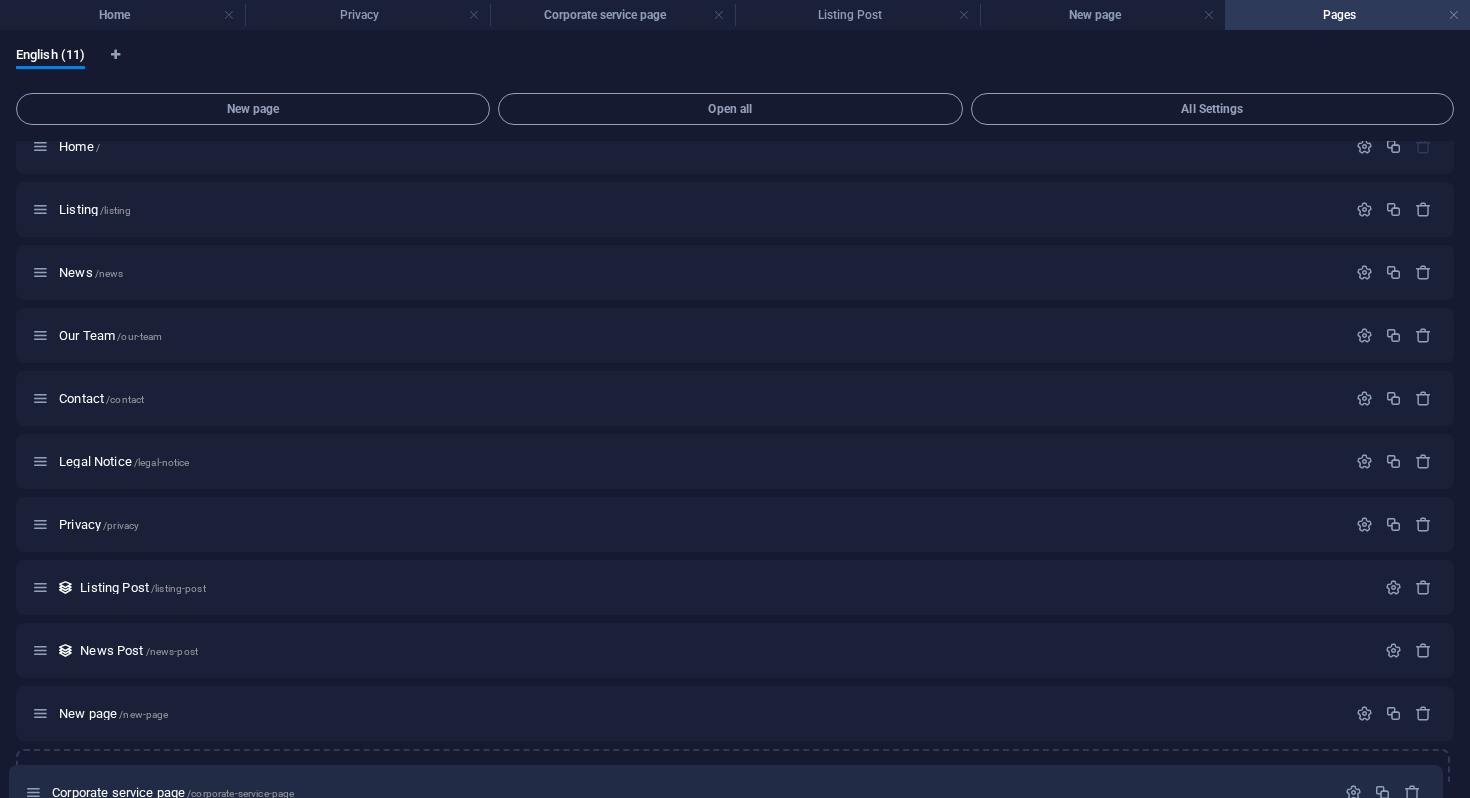 click on "Home / Listing /listing News /news Our Team /our-team Contact /contact Legal Notice /legal-notice Privacy /privacy Listing Post /listing-post News Post /news-post Corporate service page /corporate-service-page New page /new-page" at bounding box center (735, 461) 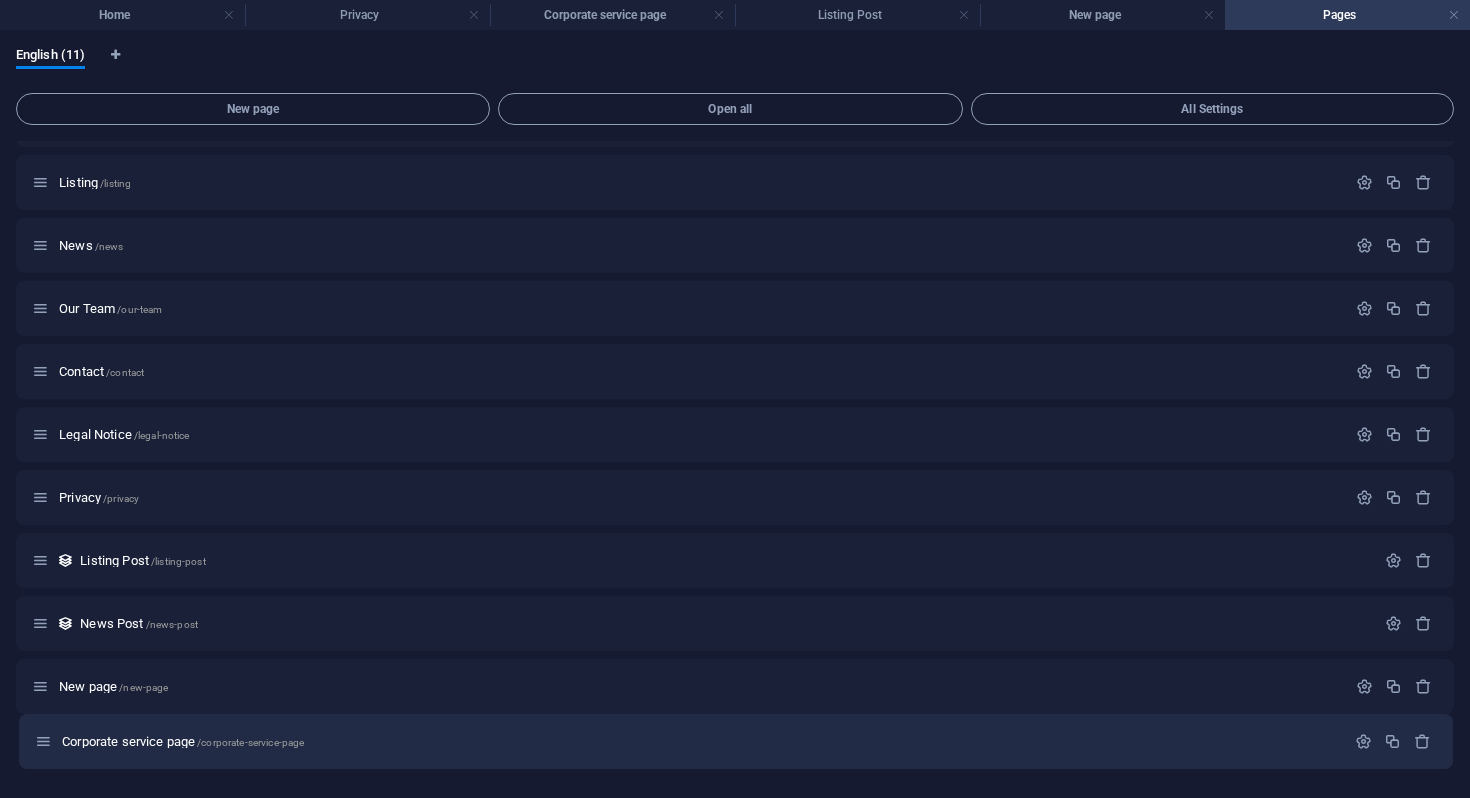 scroll, scrollTop: 52, scrollLeft: 0, axis: vertical 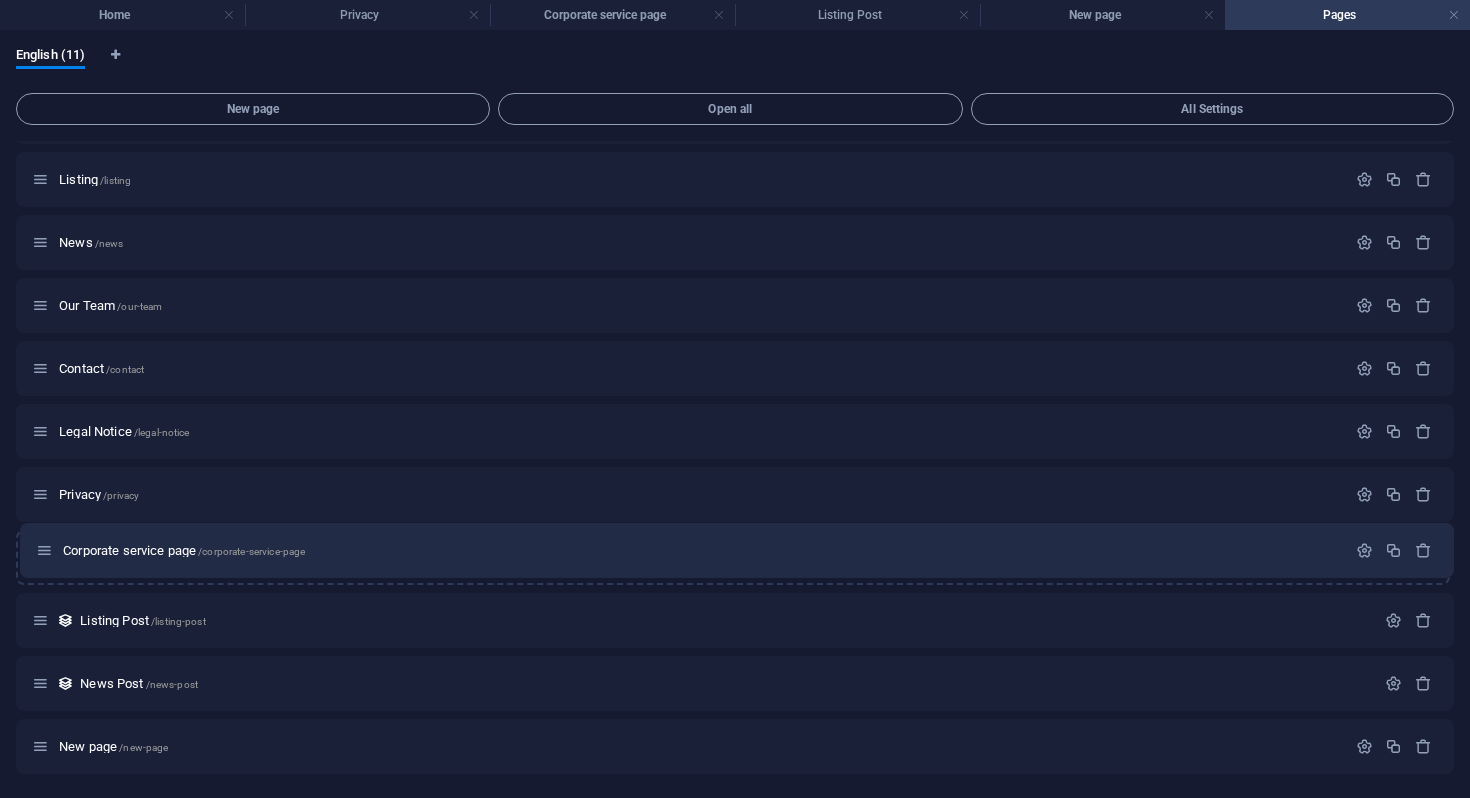 drag, startPoint x: 48, startPoint y: 768, endPoint x: 52, endPoint y: 543, distance: 225.03555 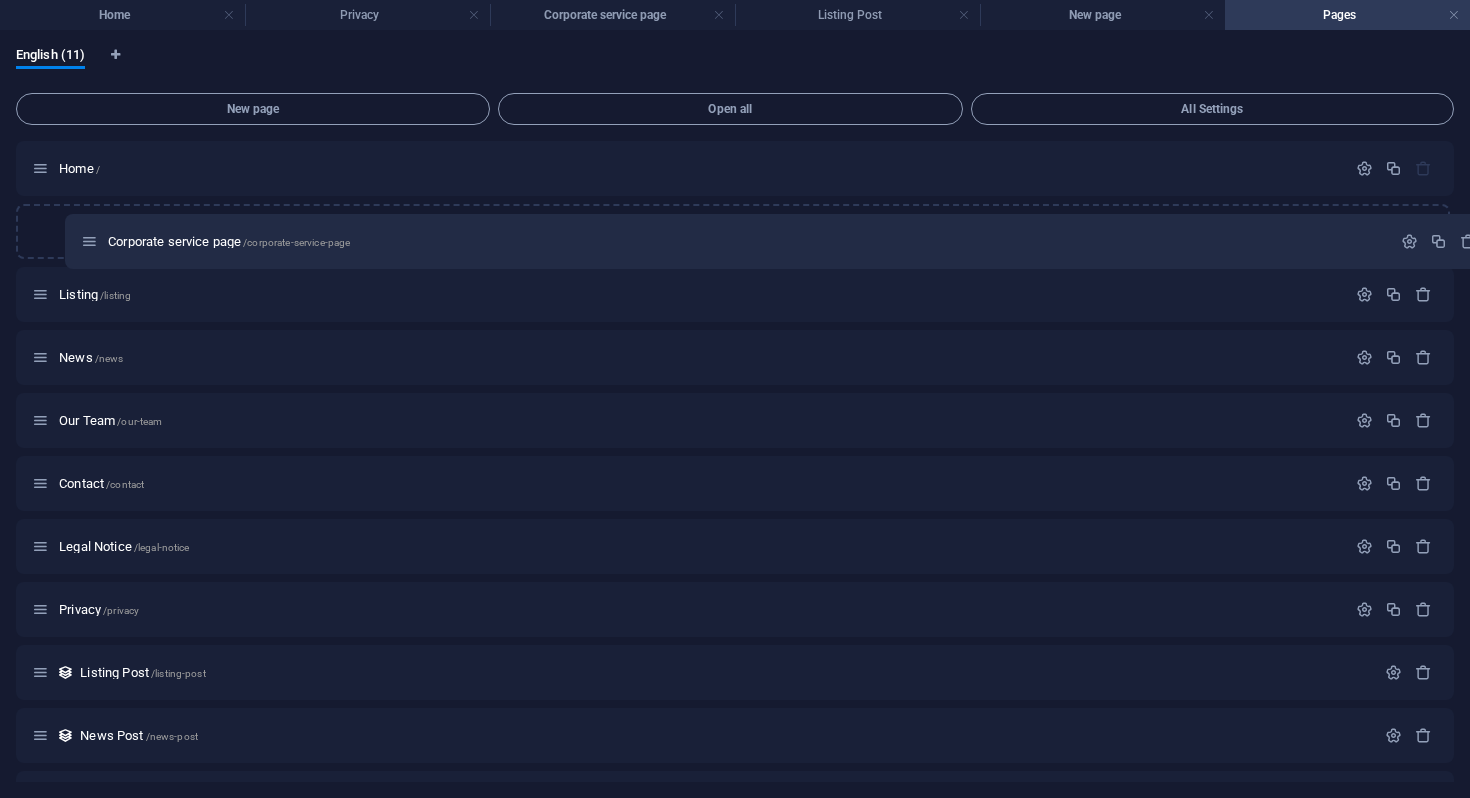scroll, scrollTop: 0, scrollLeft: 0, axis: both 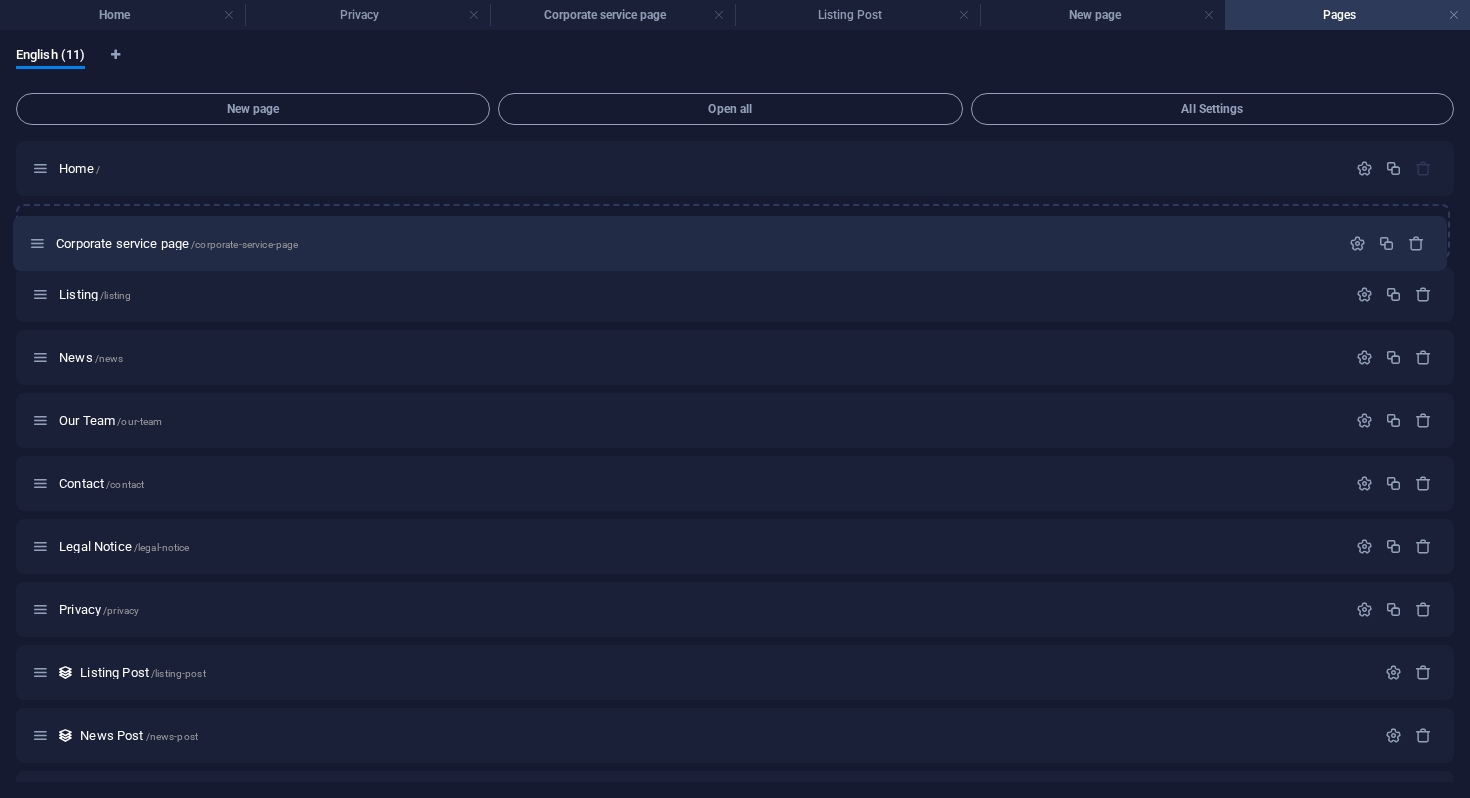 drag, startPoint x: 47, startPoint y: 560, endPoint x: 44, endPoint y: 239, distance: 321.014 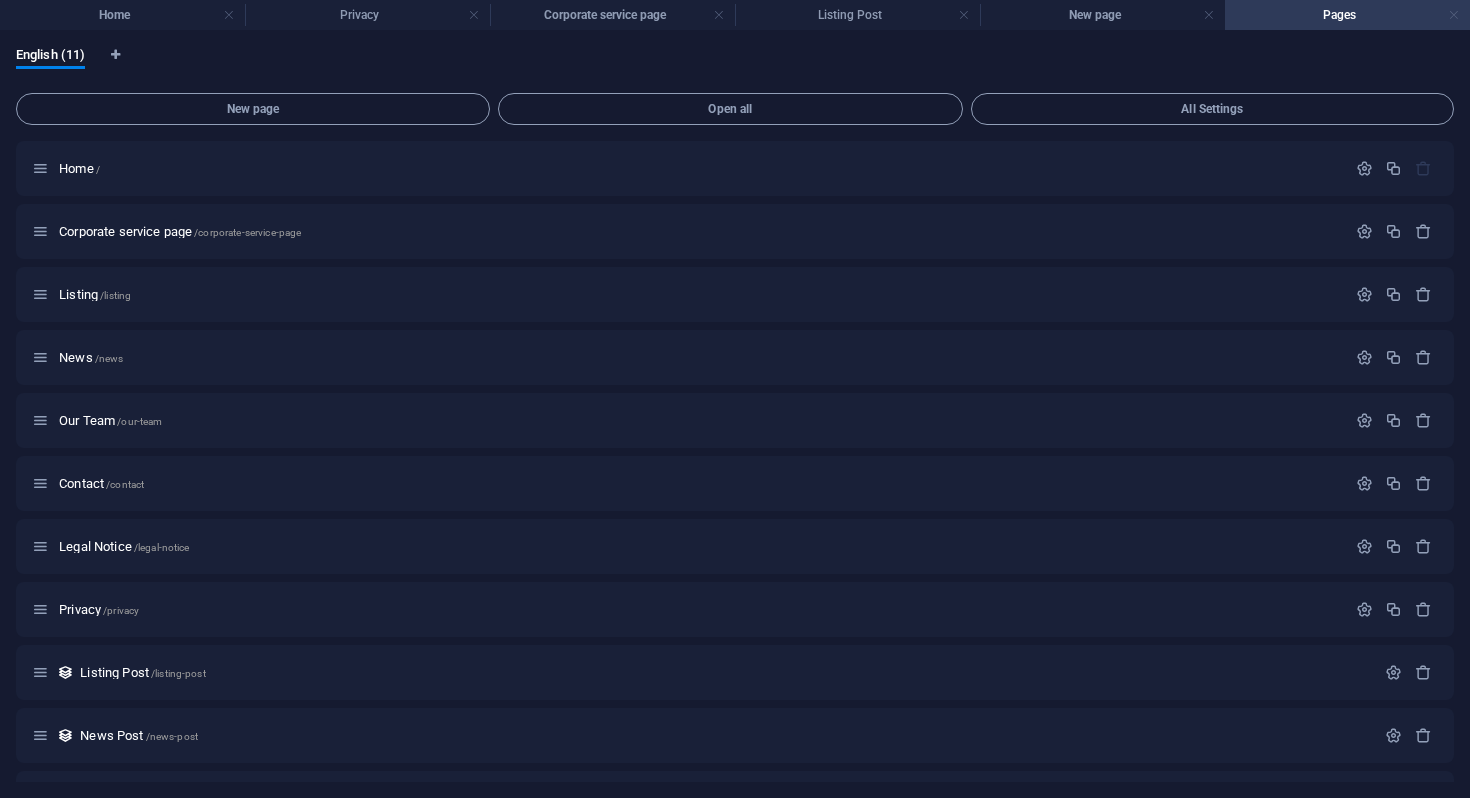 click at bounding box center (1454, 15) 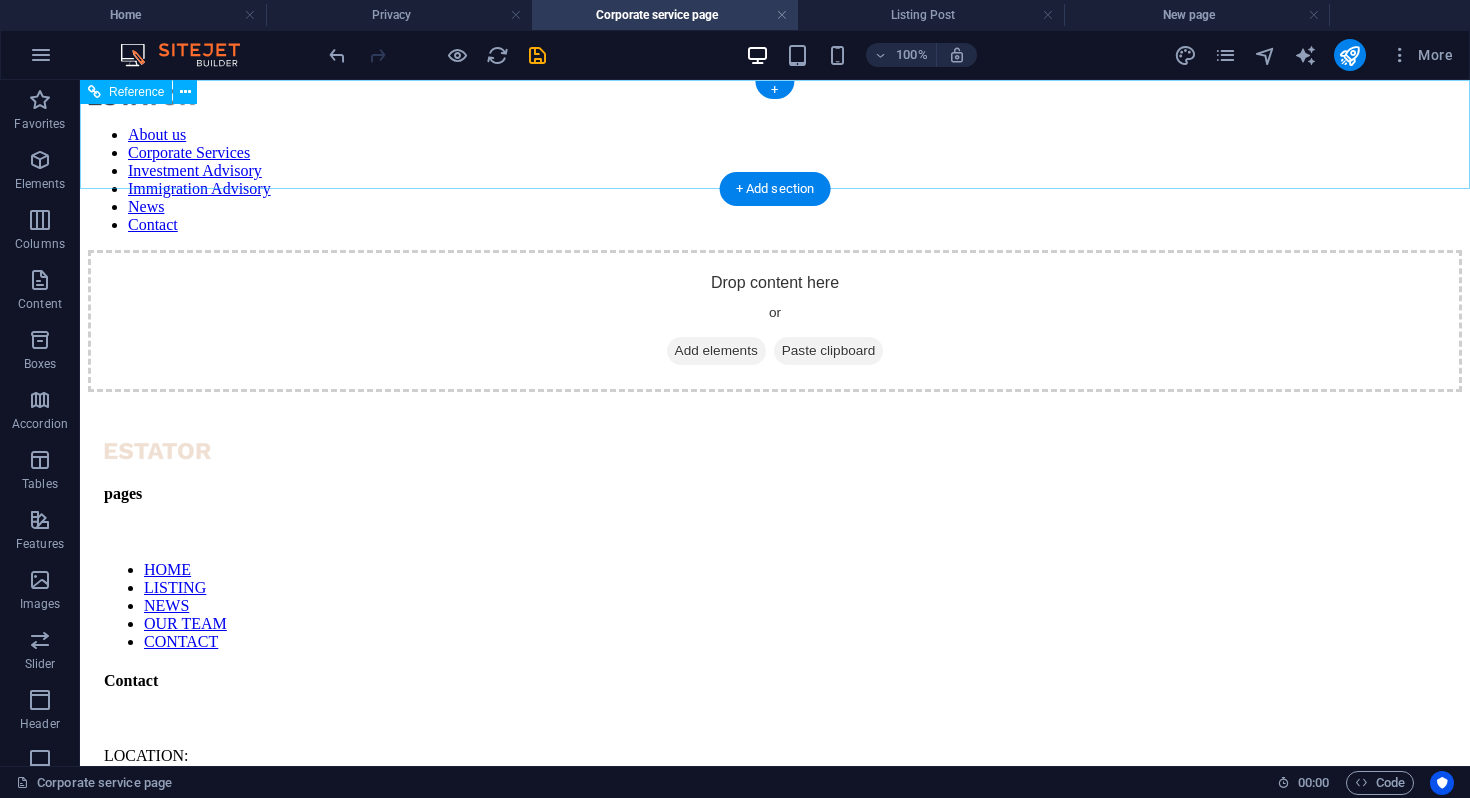 click on "About us Corporate  Services Investment Advisory Immigration Advisory News Contact" at bounding box center [775, 180] 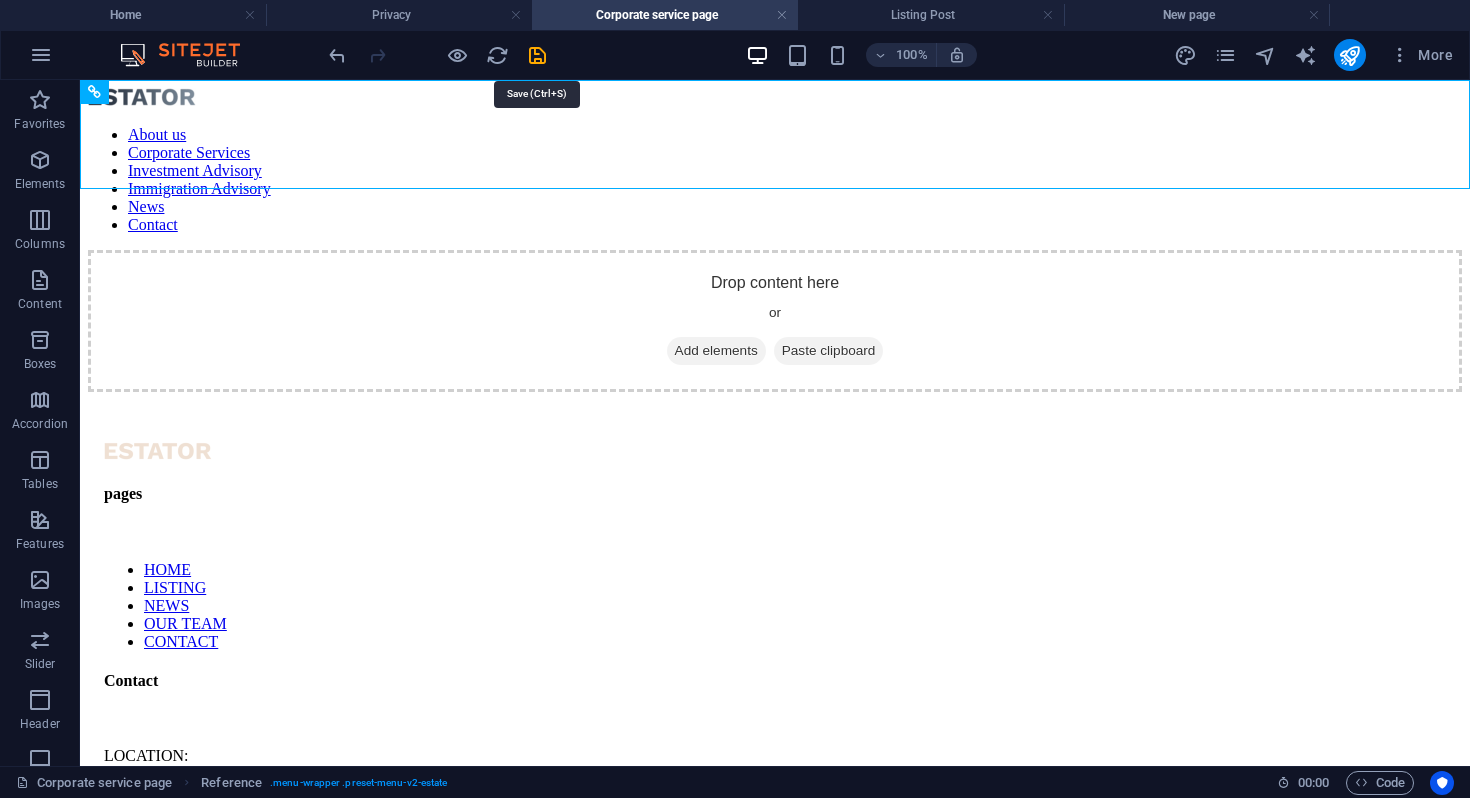 click on "100% More" at bounding box center [893, 55] 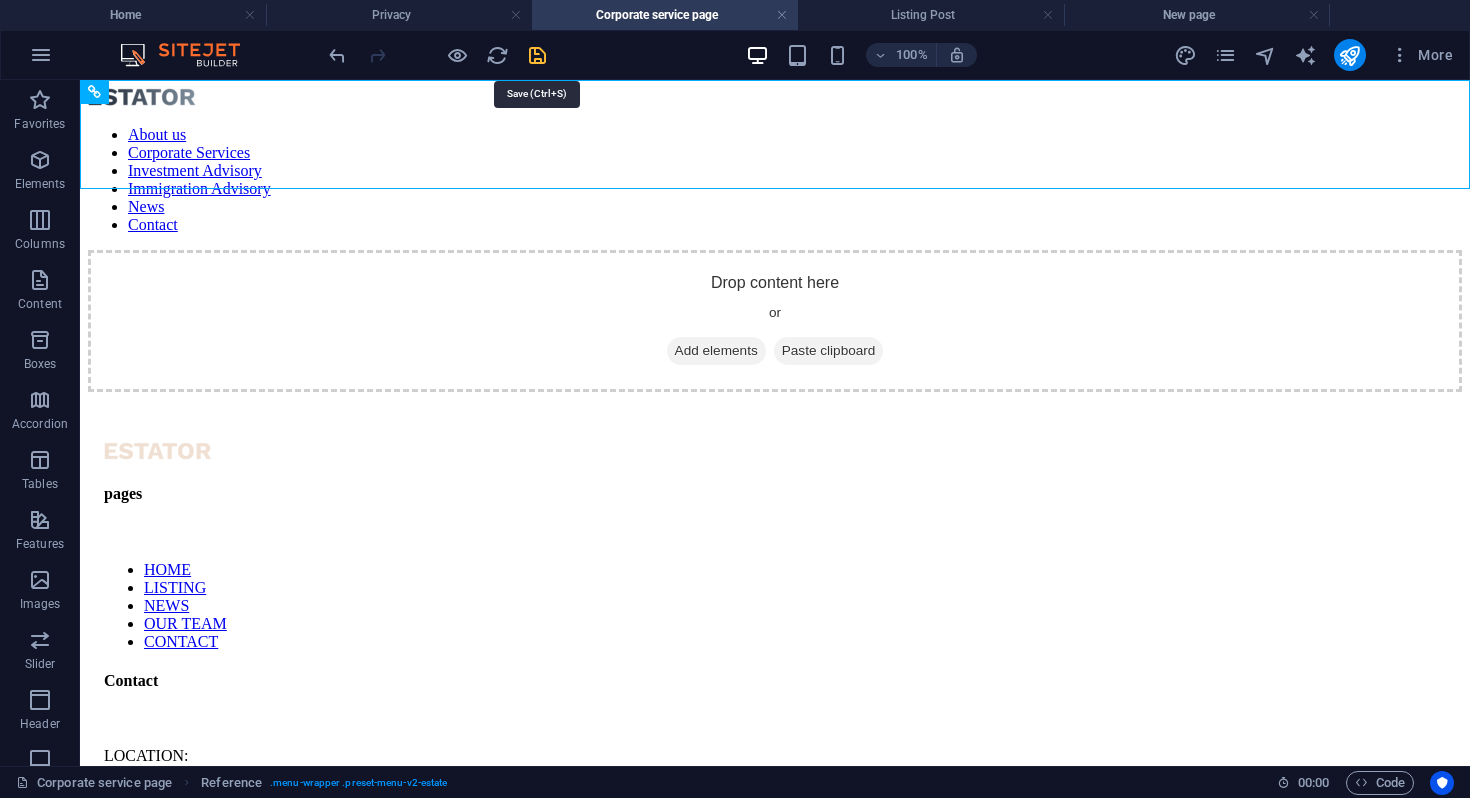 click at bounding box center (537, 55) 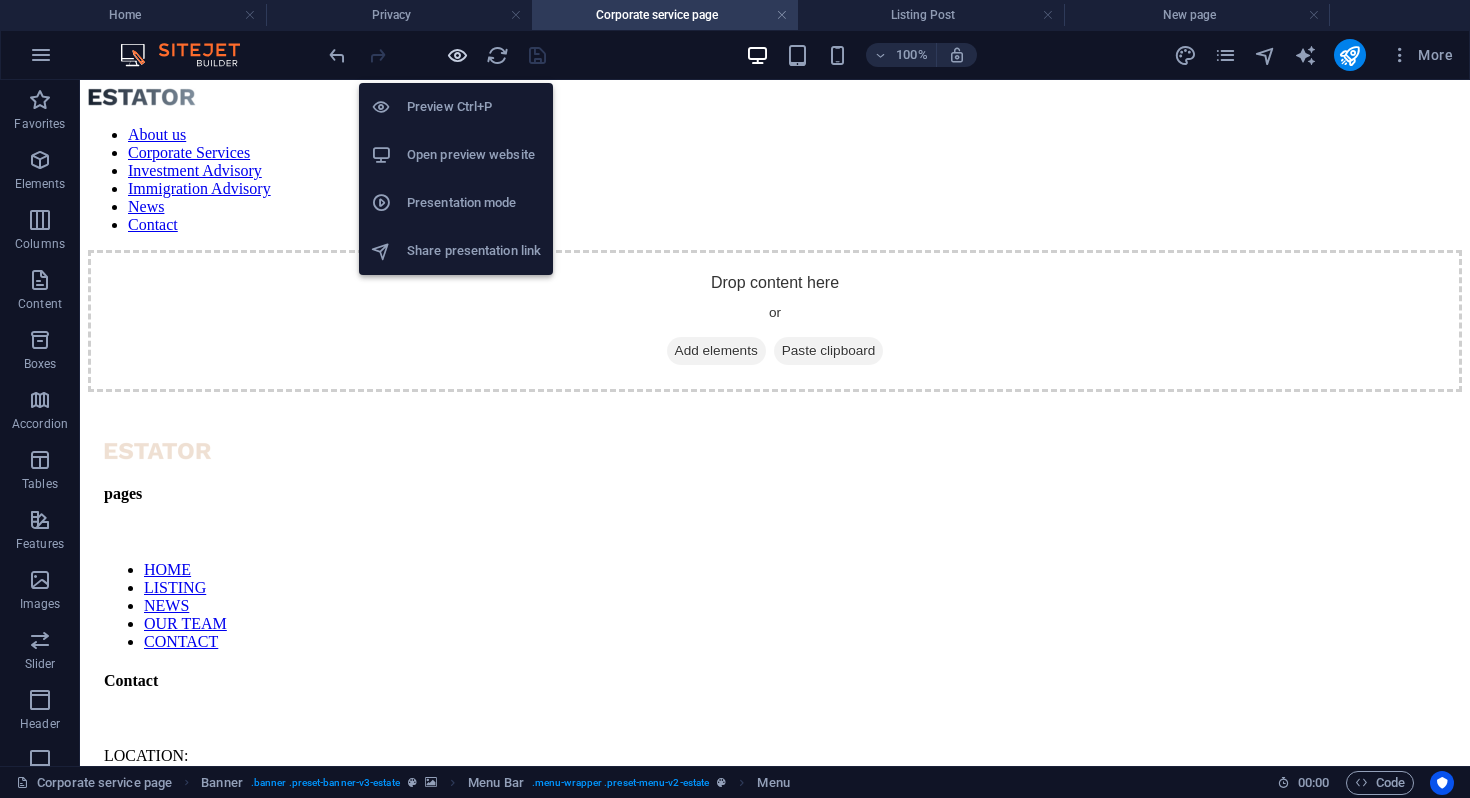 click at bounding box center [457, 55] 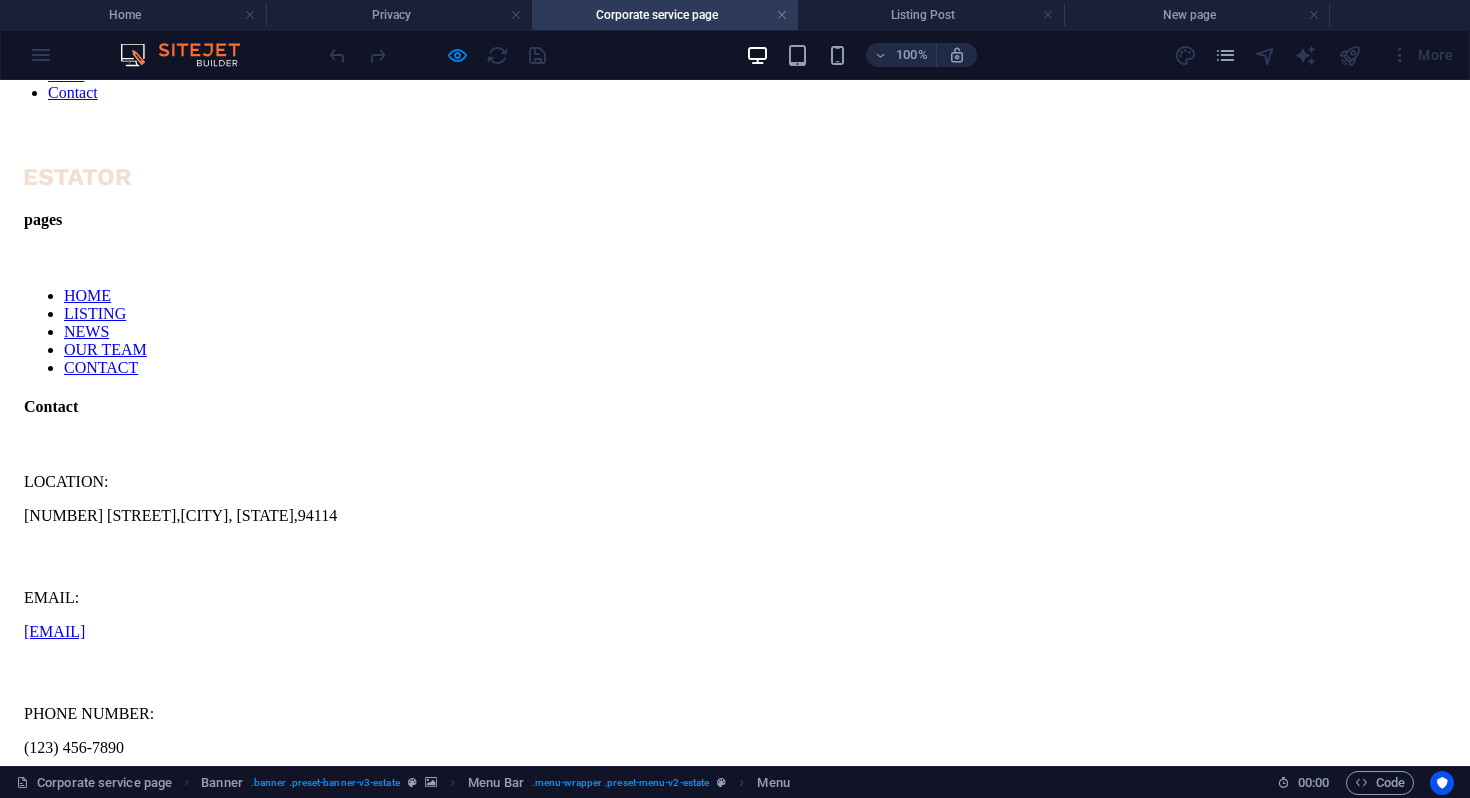 scroll, scrollTop: 0, scrollLeft: 0, axis: both 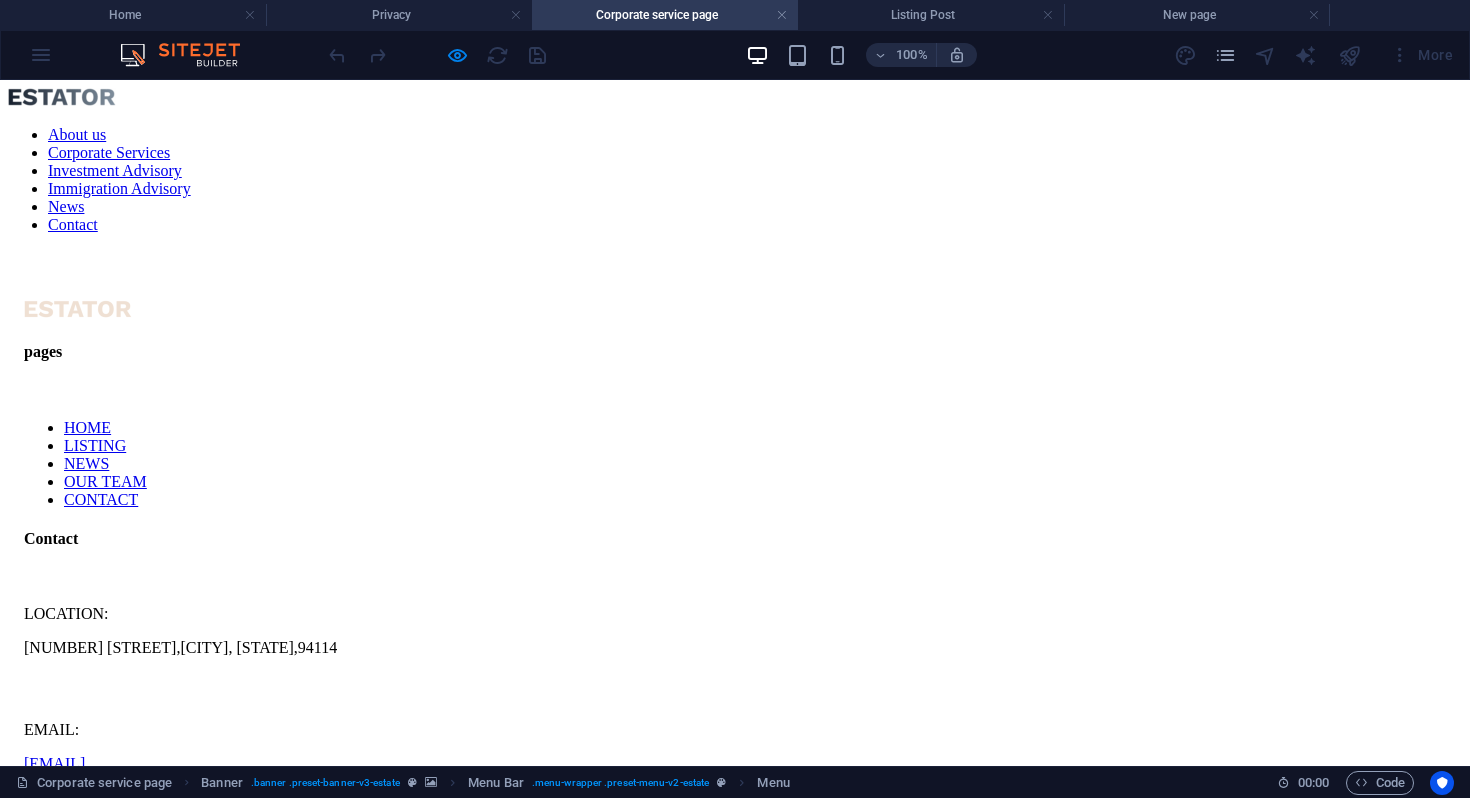 click on "About us" at bounding box center (77, 134) 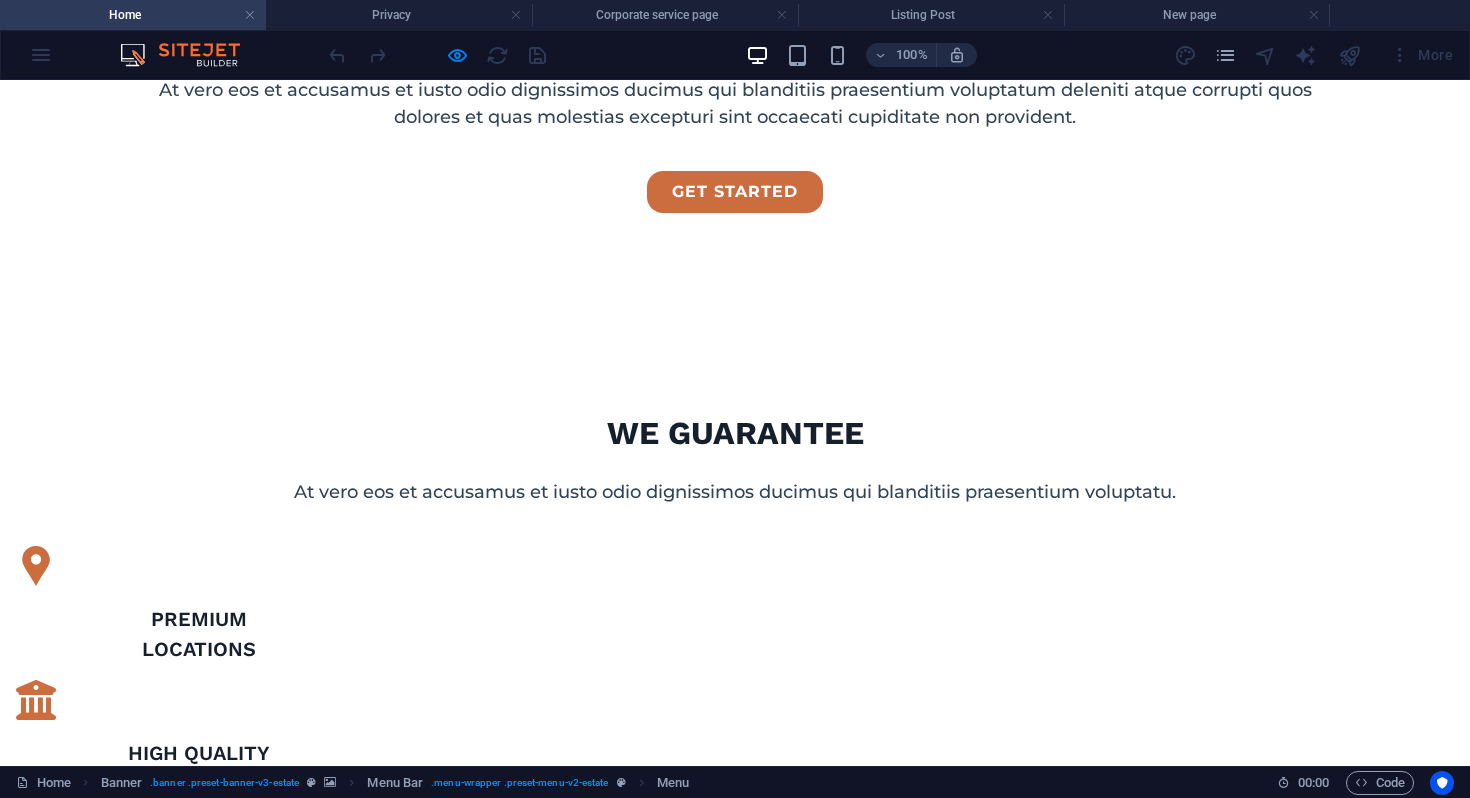 scroll, scrollTop: 0, scrollLeft: 0, axis: both 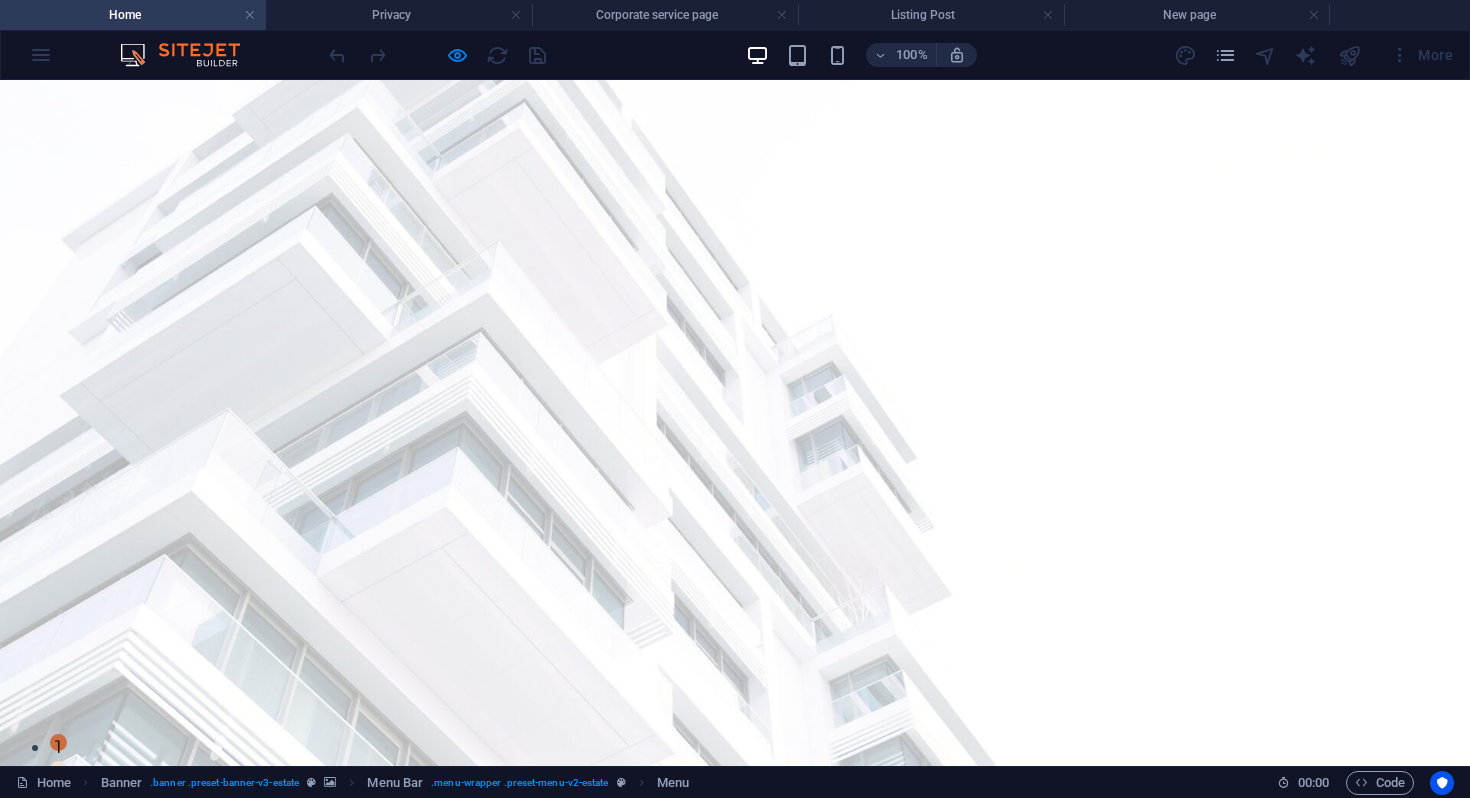 click on "Corporate  Services" at bounding box center [415, 842] 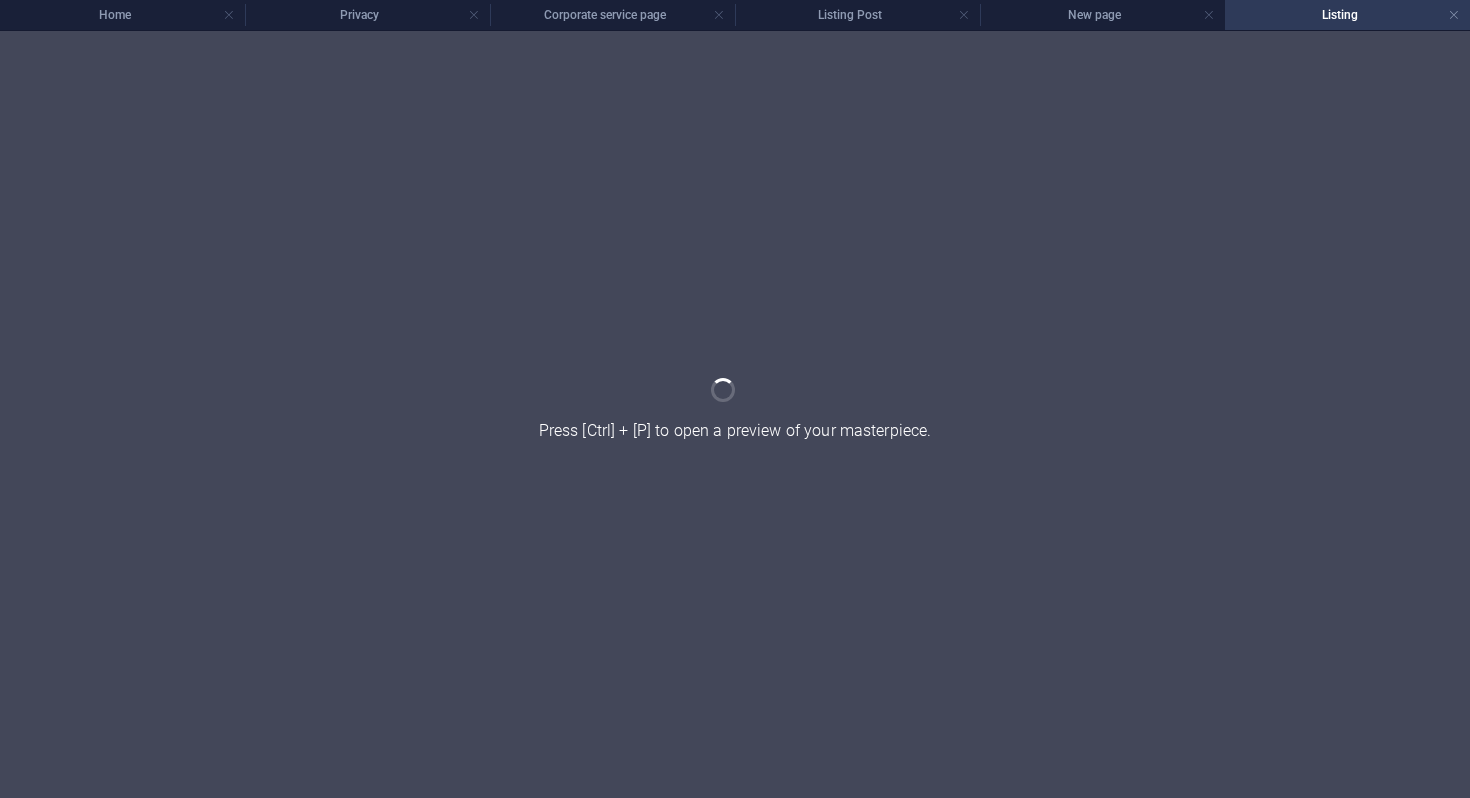 scroll, scrollTop: 0, scrollLeft: 0, axis: both 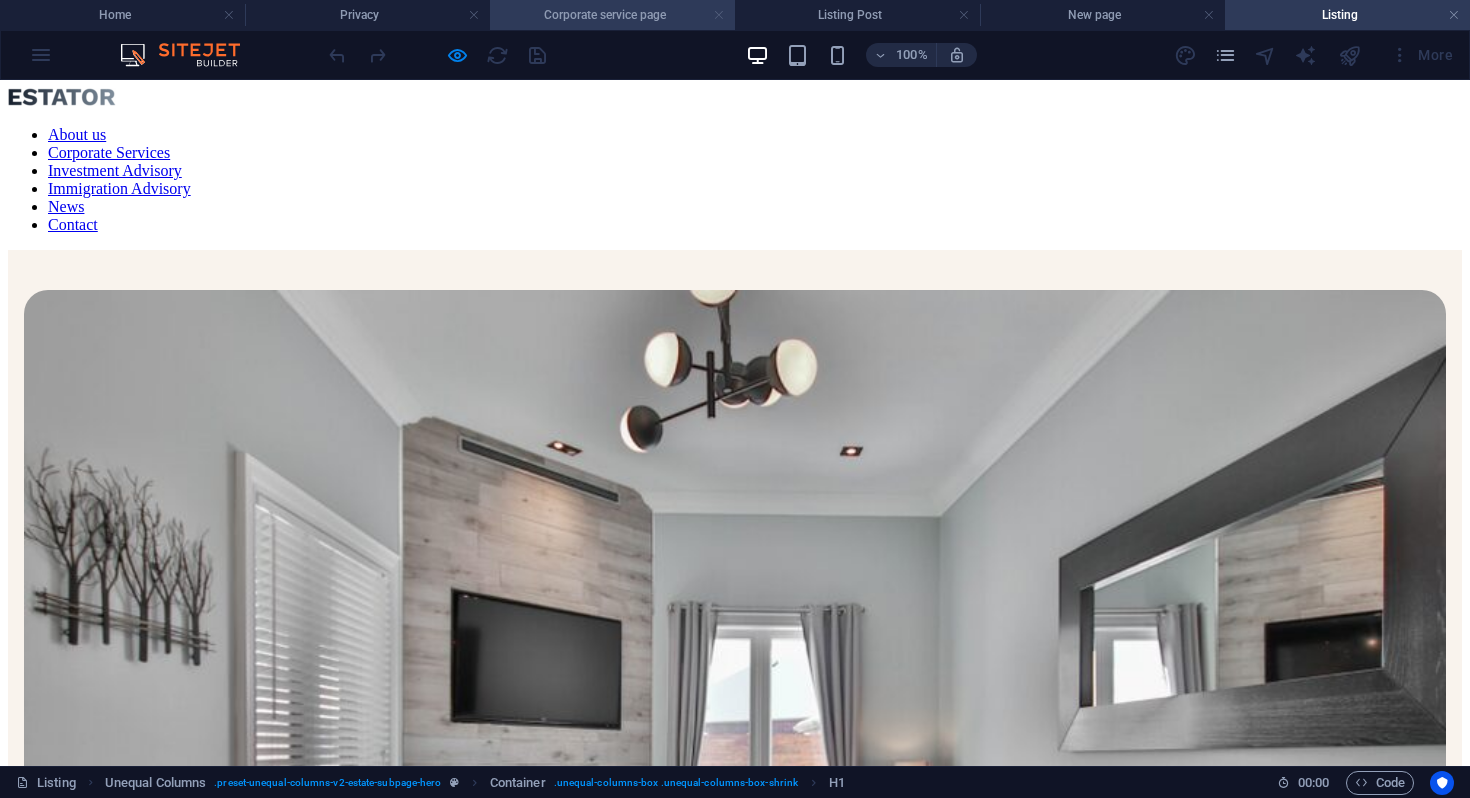 click at bounding box center (719, 15) 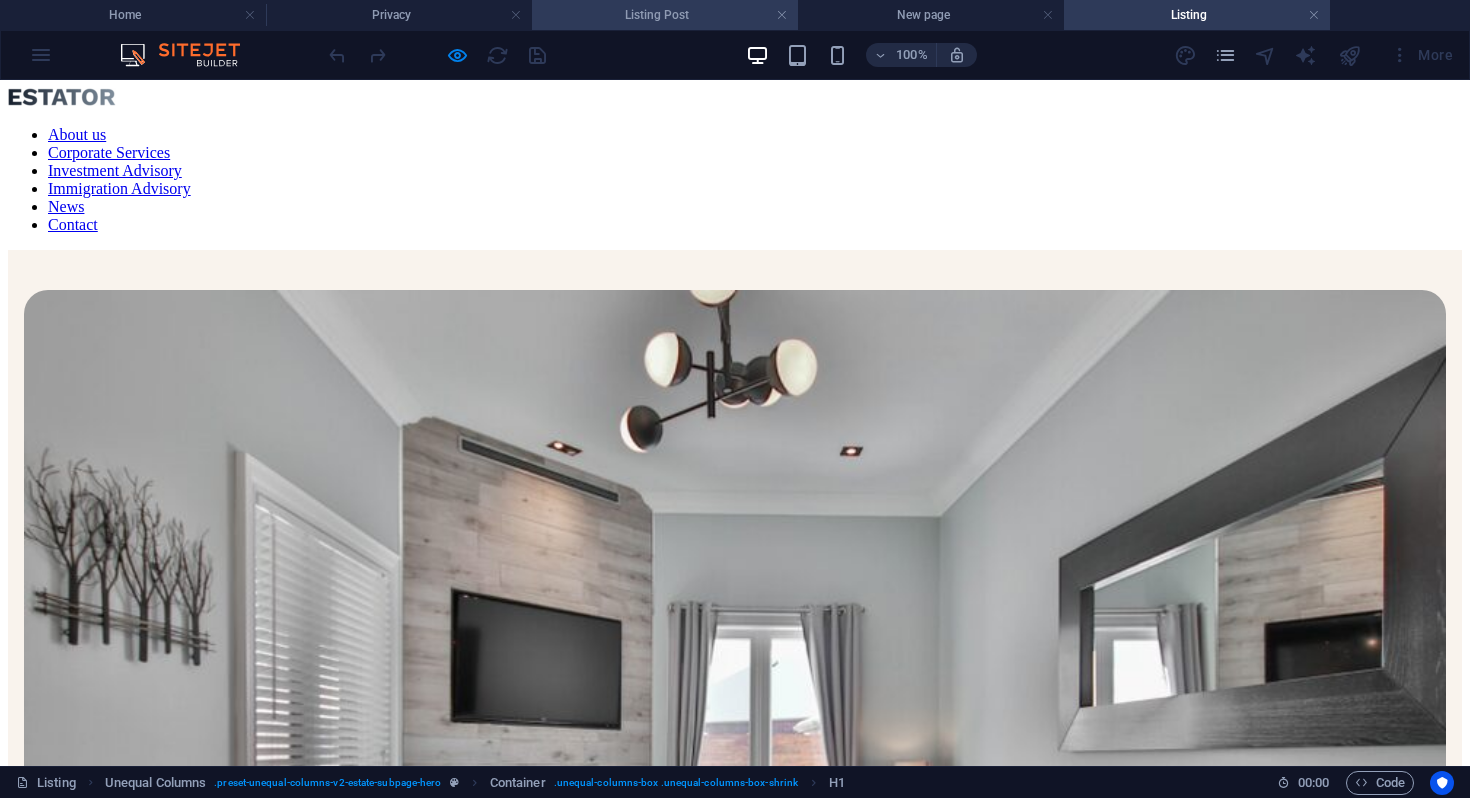 click on "Listing Post" at bounding box center [665, 15] 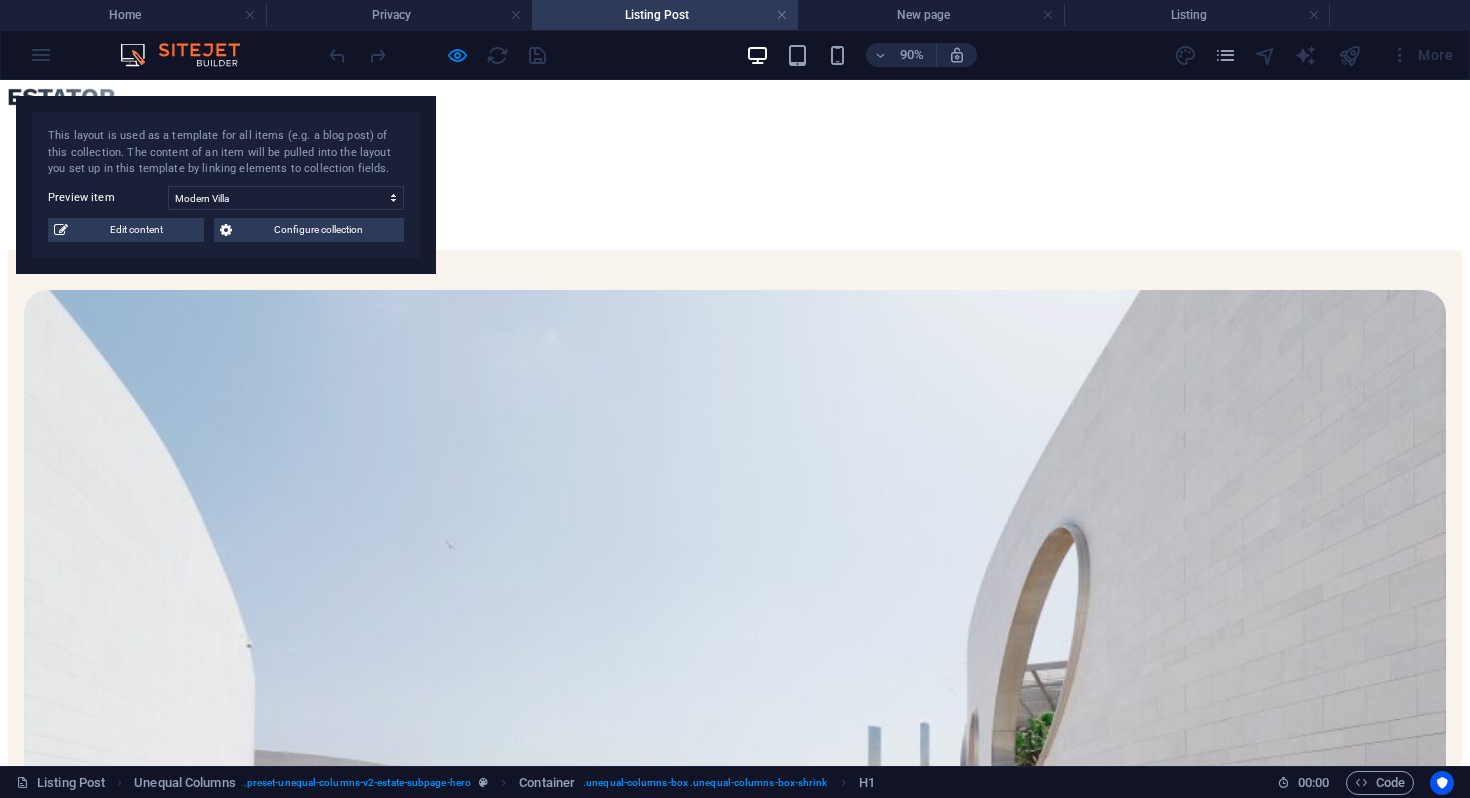 scroll, scrollTop: 3737, scrollLeft: 0, axis: vertical 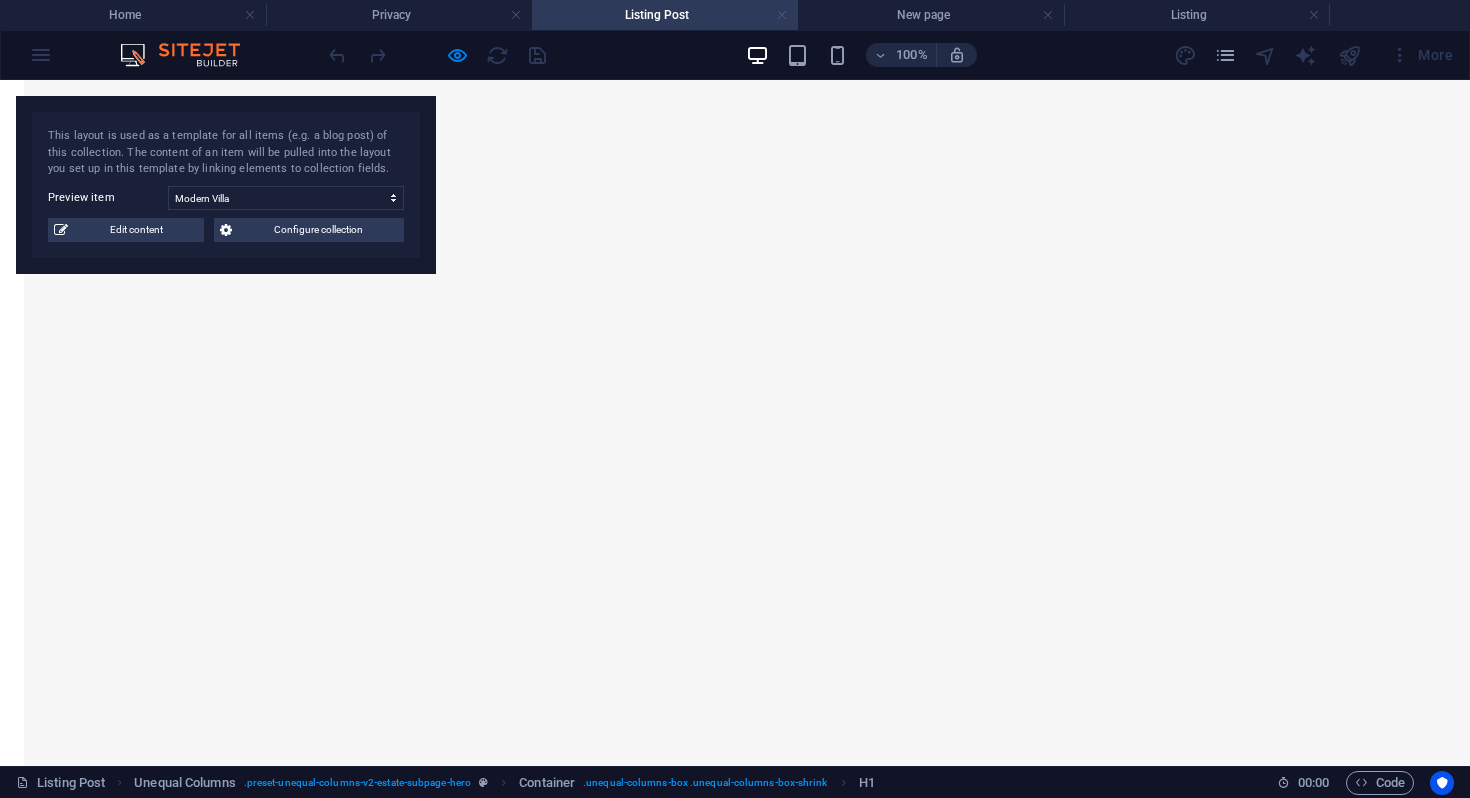 click at bounding box center (782, 15) 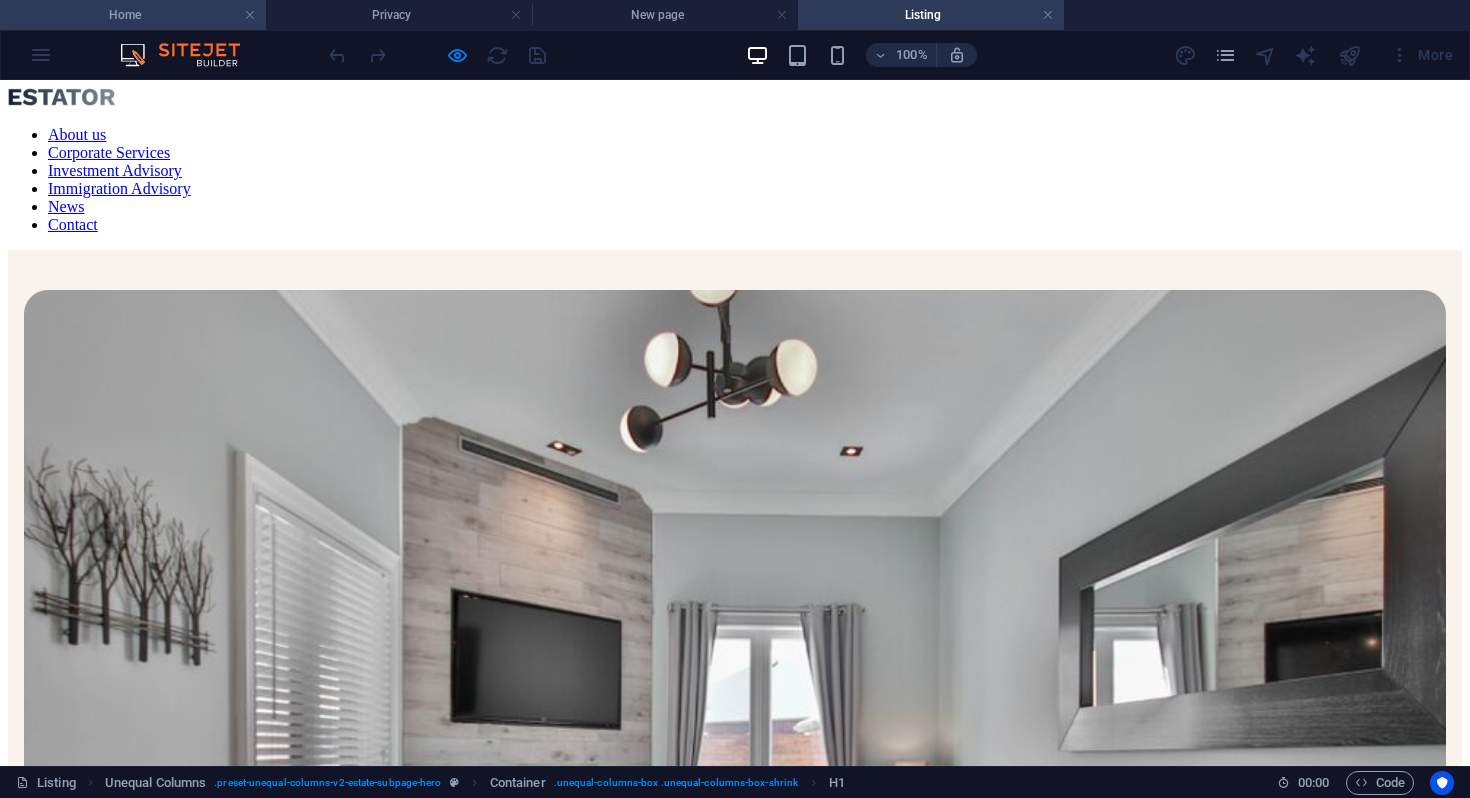 click on "Home" at bounding box center [133, 15] 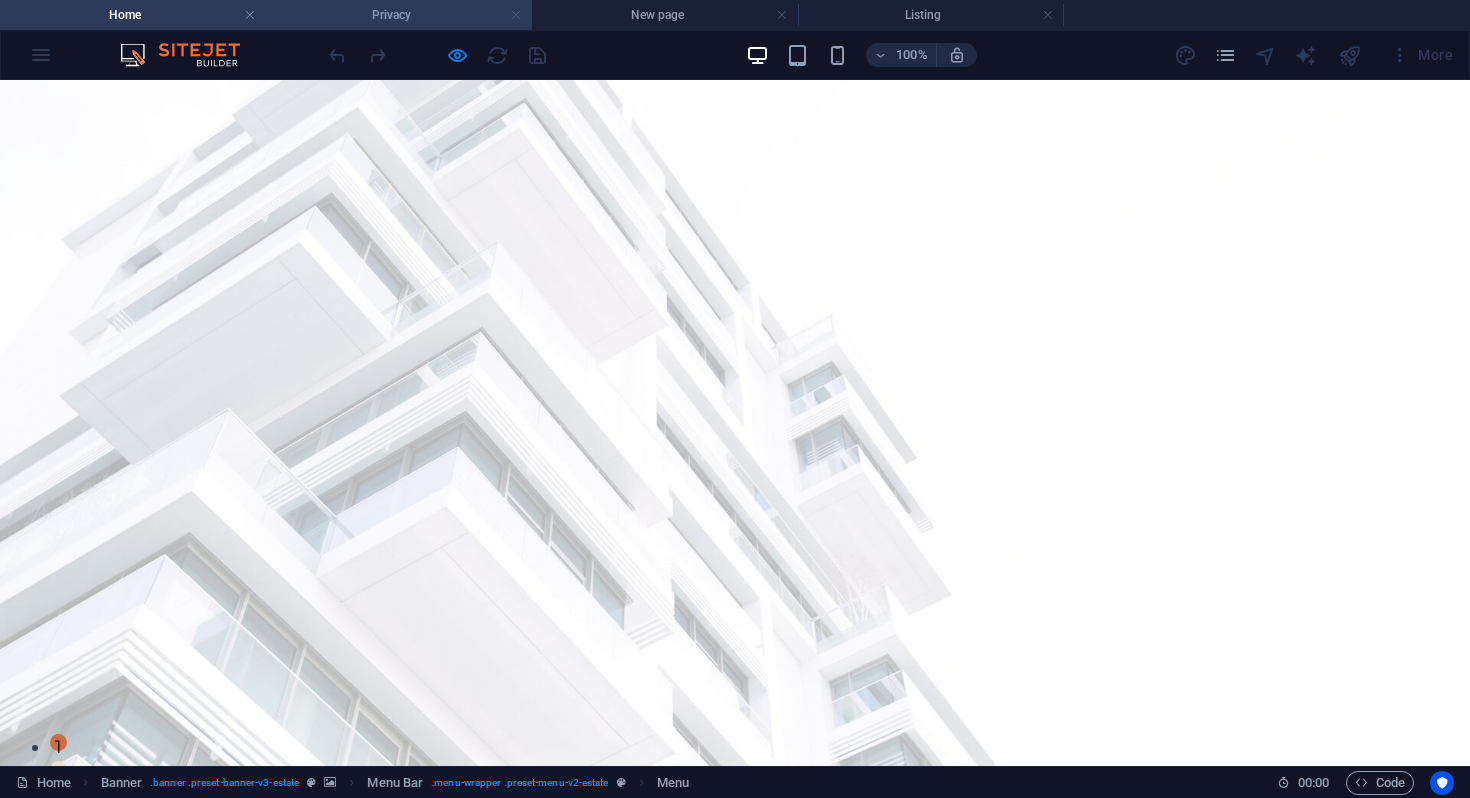 click at bounding box center [516, 15] 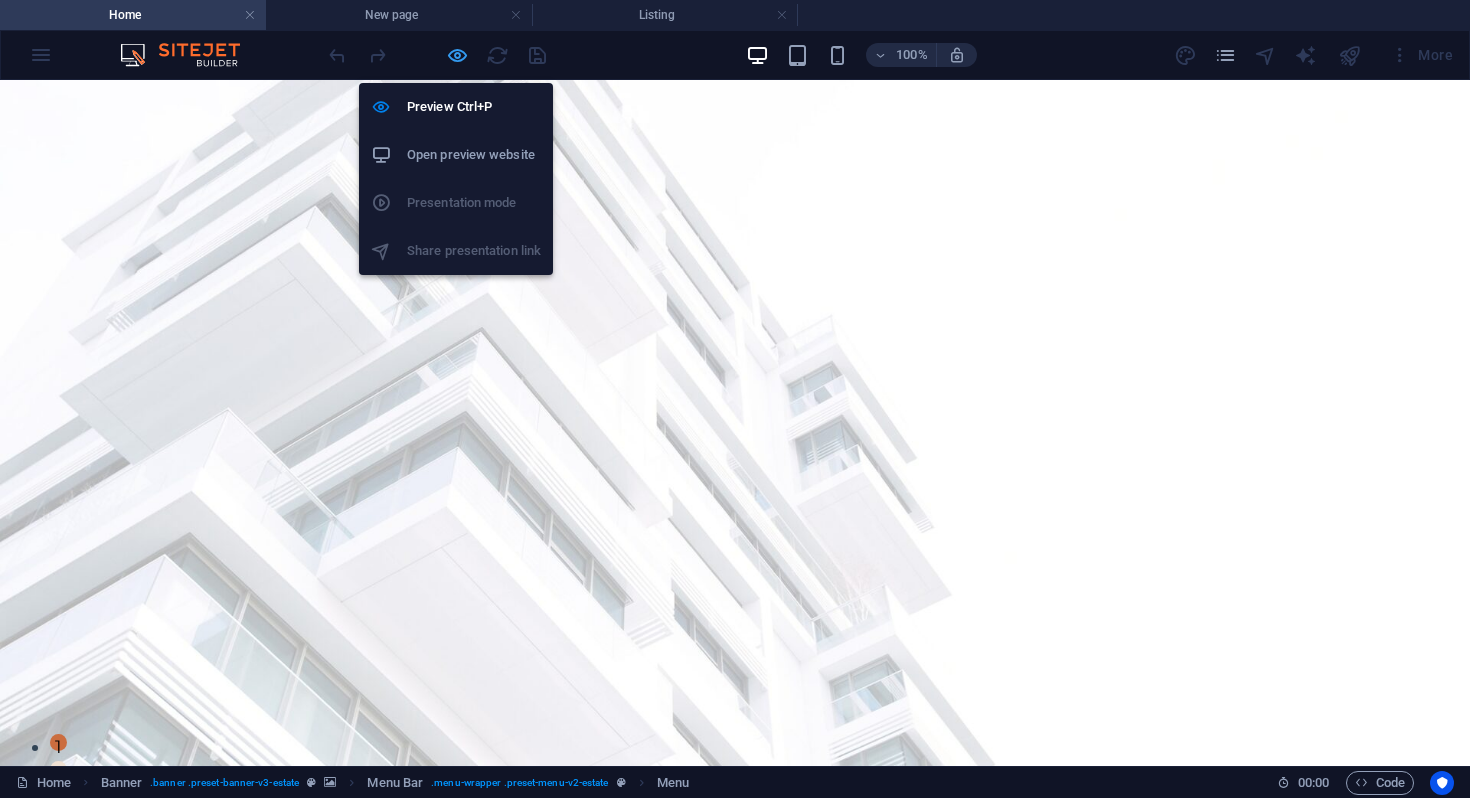 click at bounding box center (457, 55) 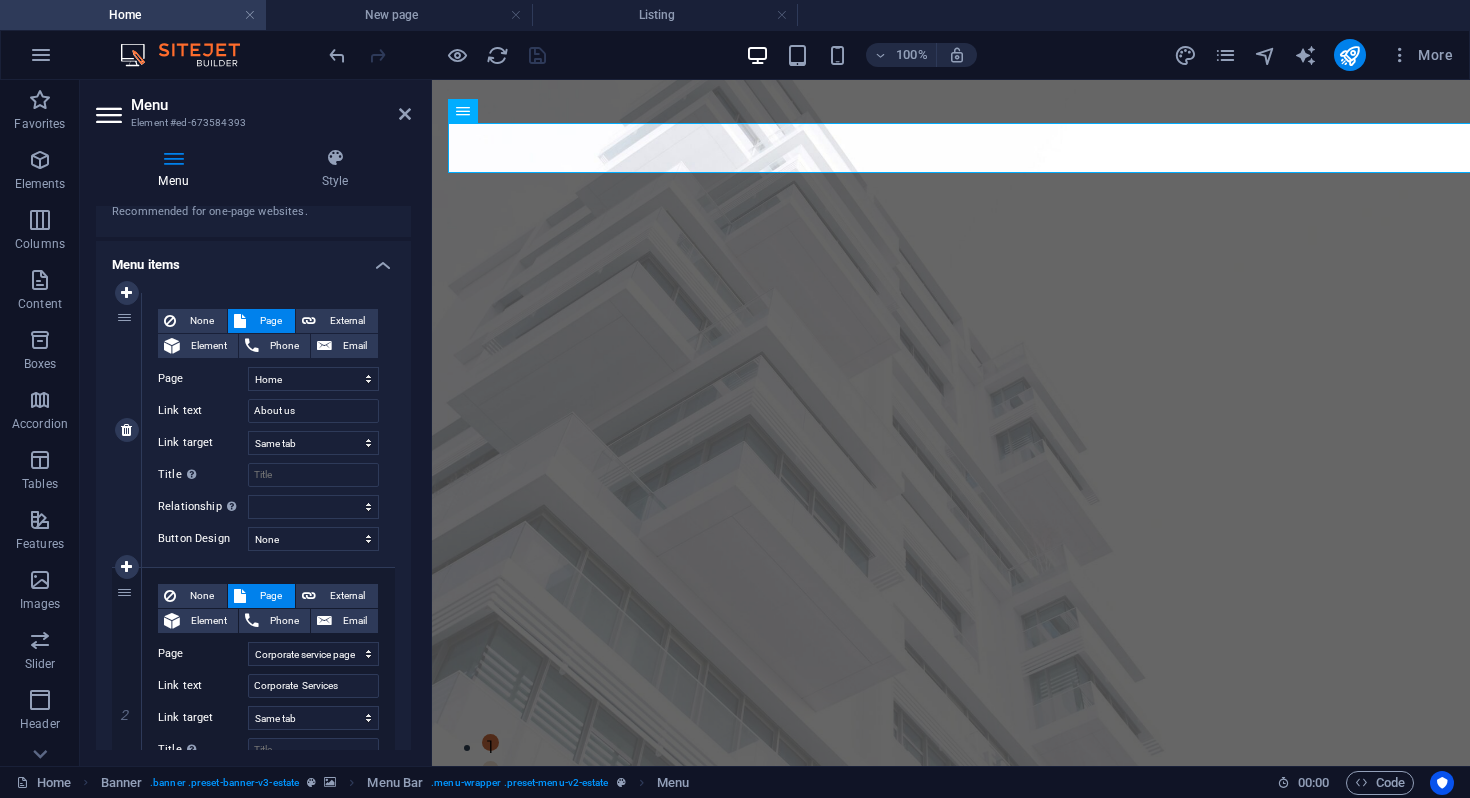 scroll, scrollTop: 372, scrollLeft: 0, axis: vertical 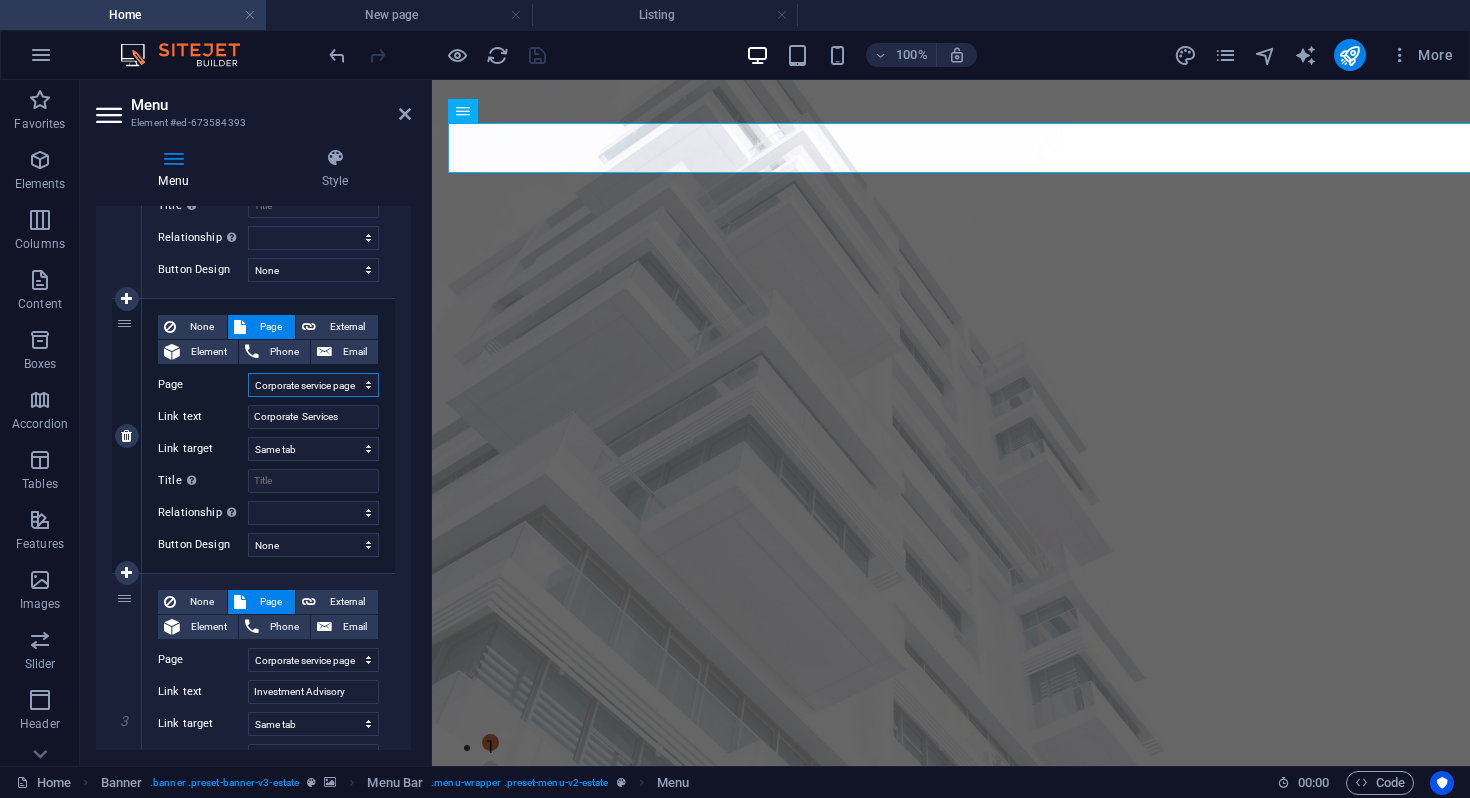 click on "Home Corporate service page Listing News Our Team Contact Legal Notice Privacy New page" at bounding box center [313, 385] 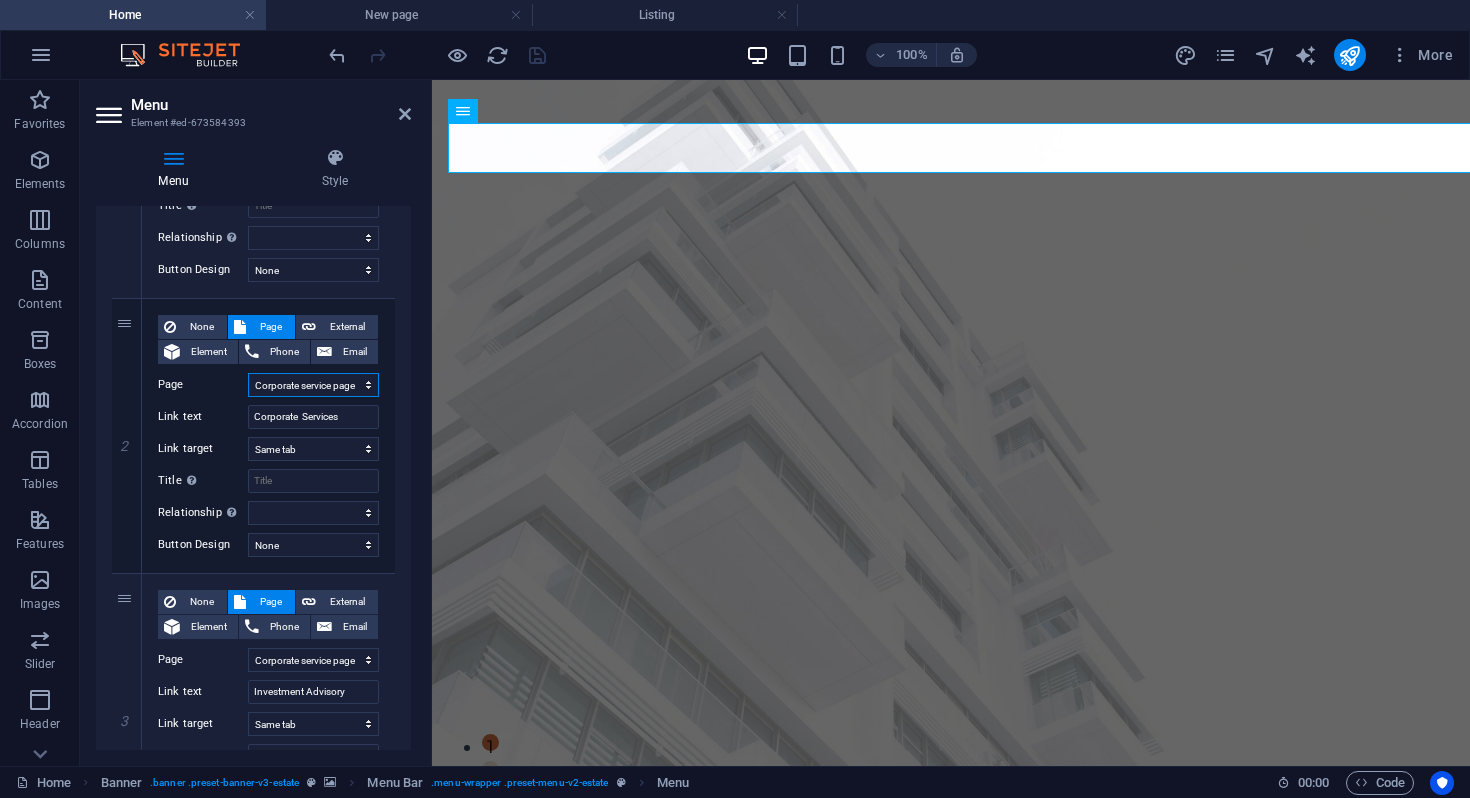 scroll, scrollTop: 0, scrollLeft: 0, axis: both 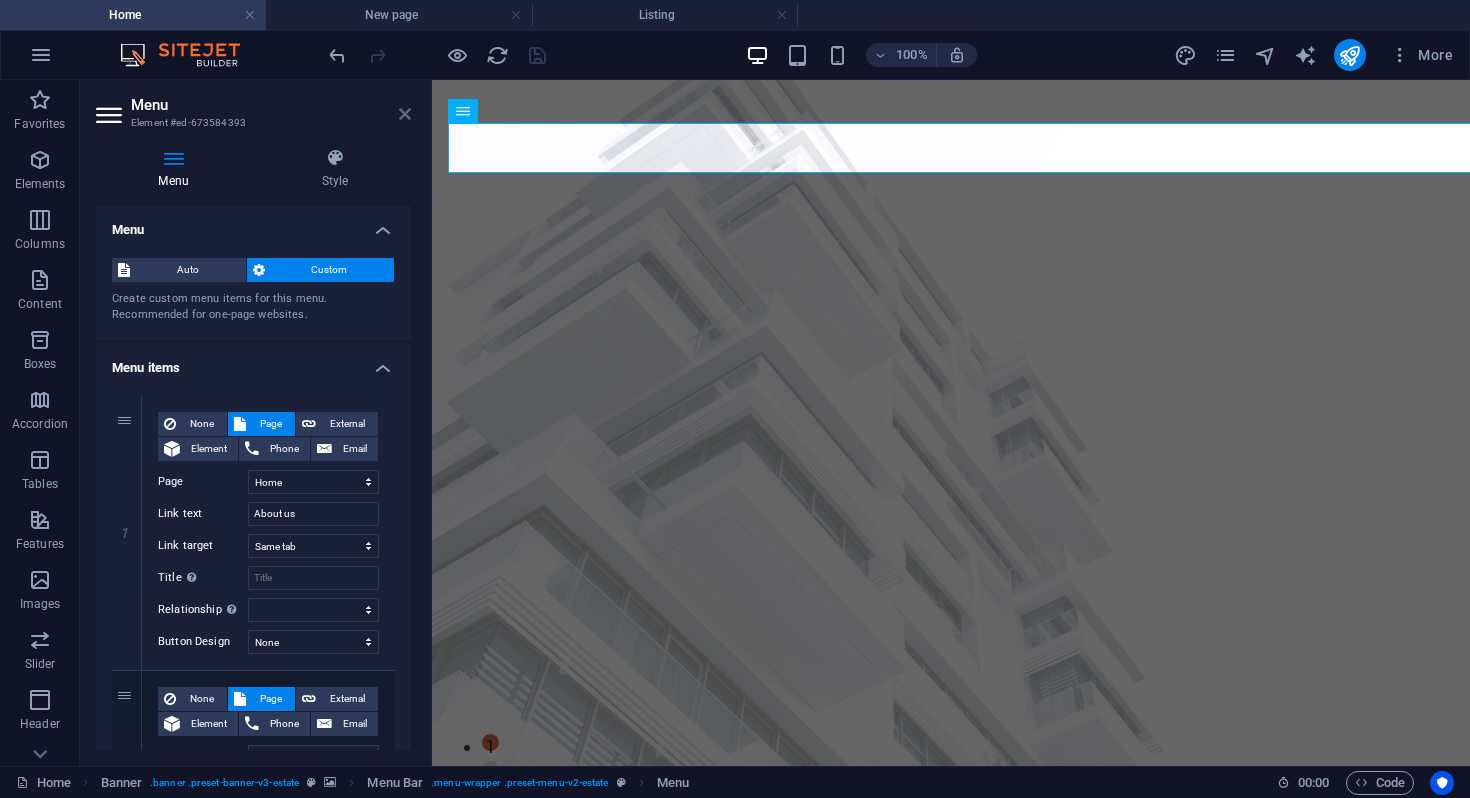 click at bounding box center (405, 114) 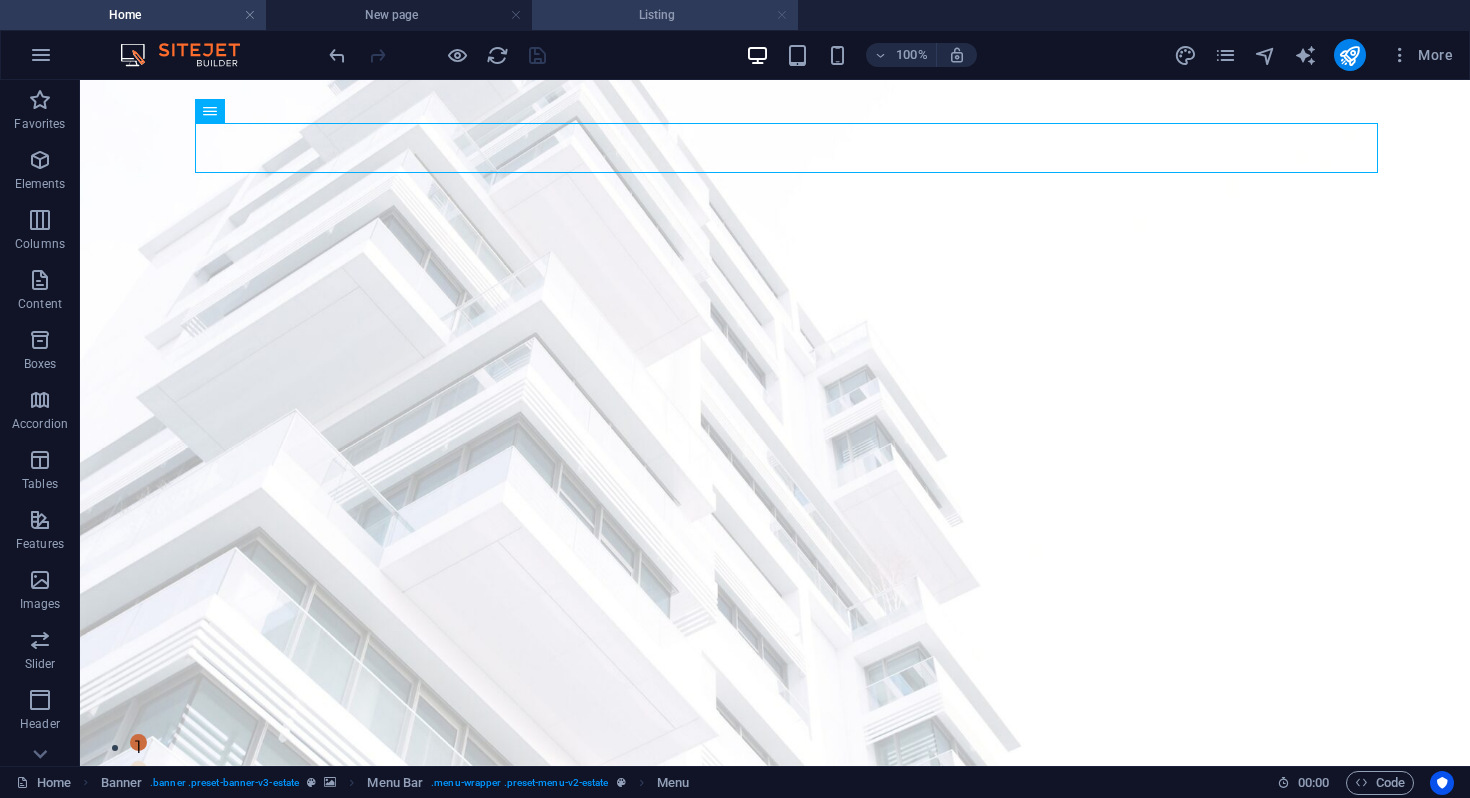 click at bounding box center (782, 15) 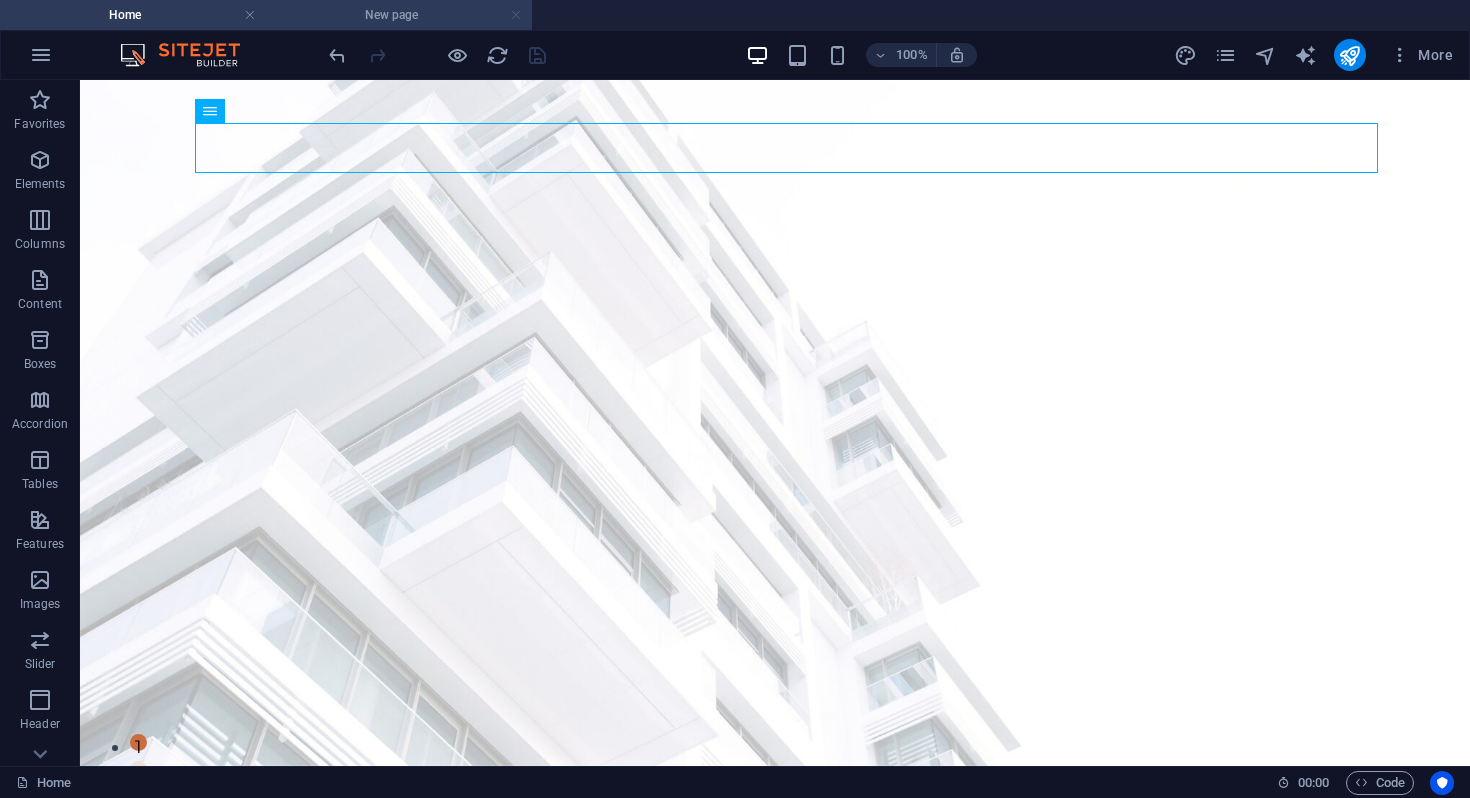 click at bounding box center (516, 15) 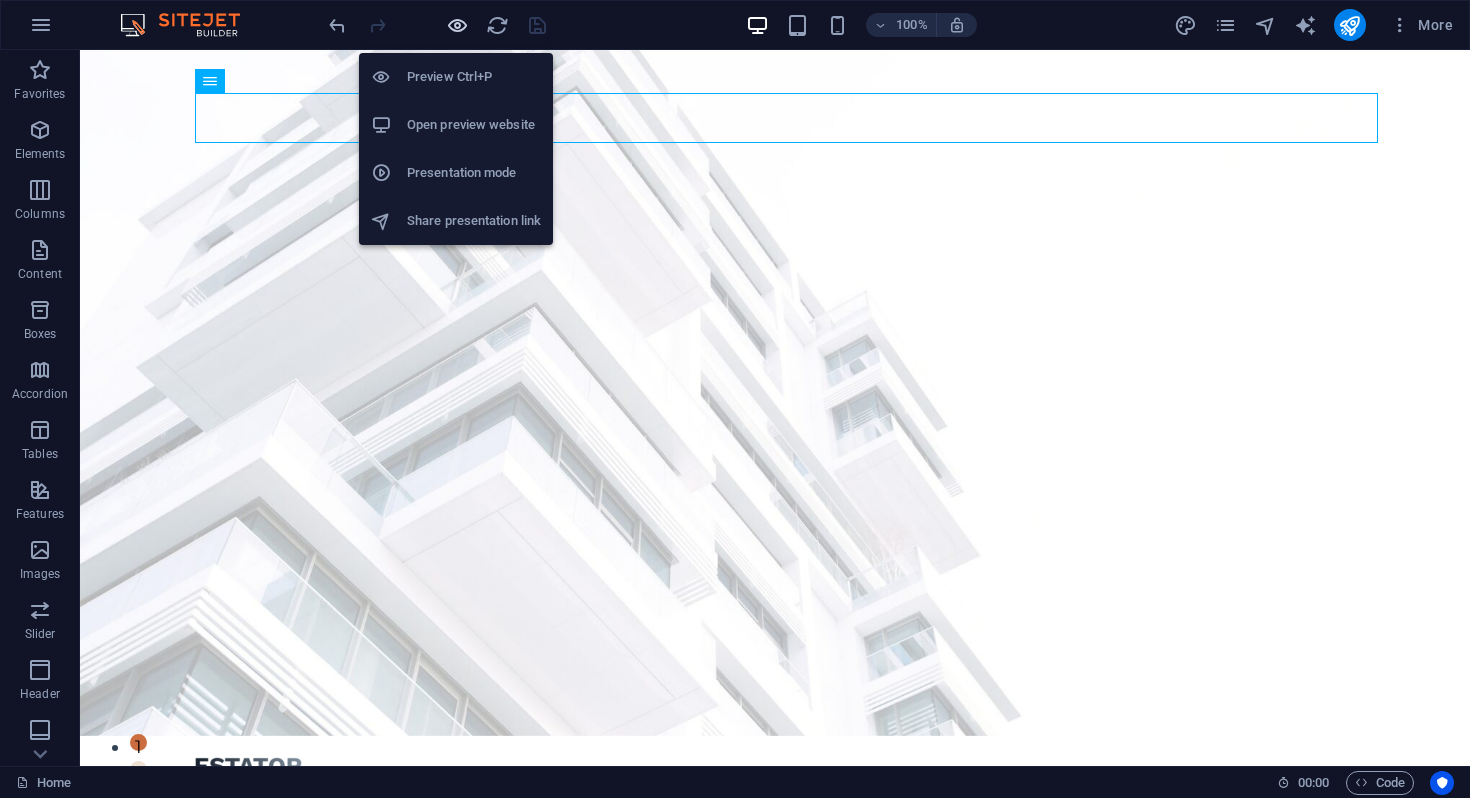 click at bounding box center [457, 25] 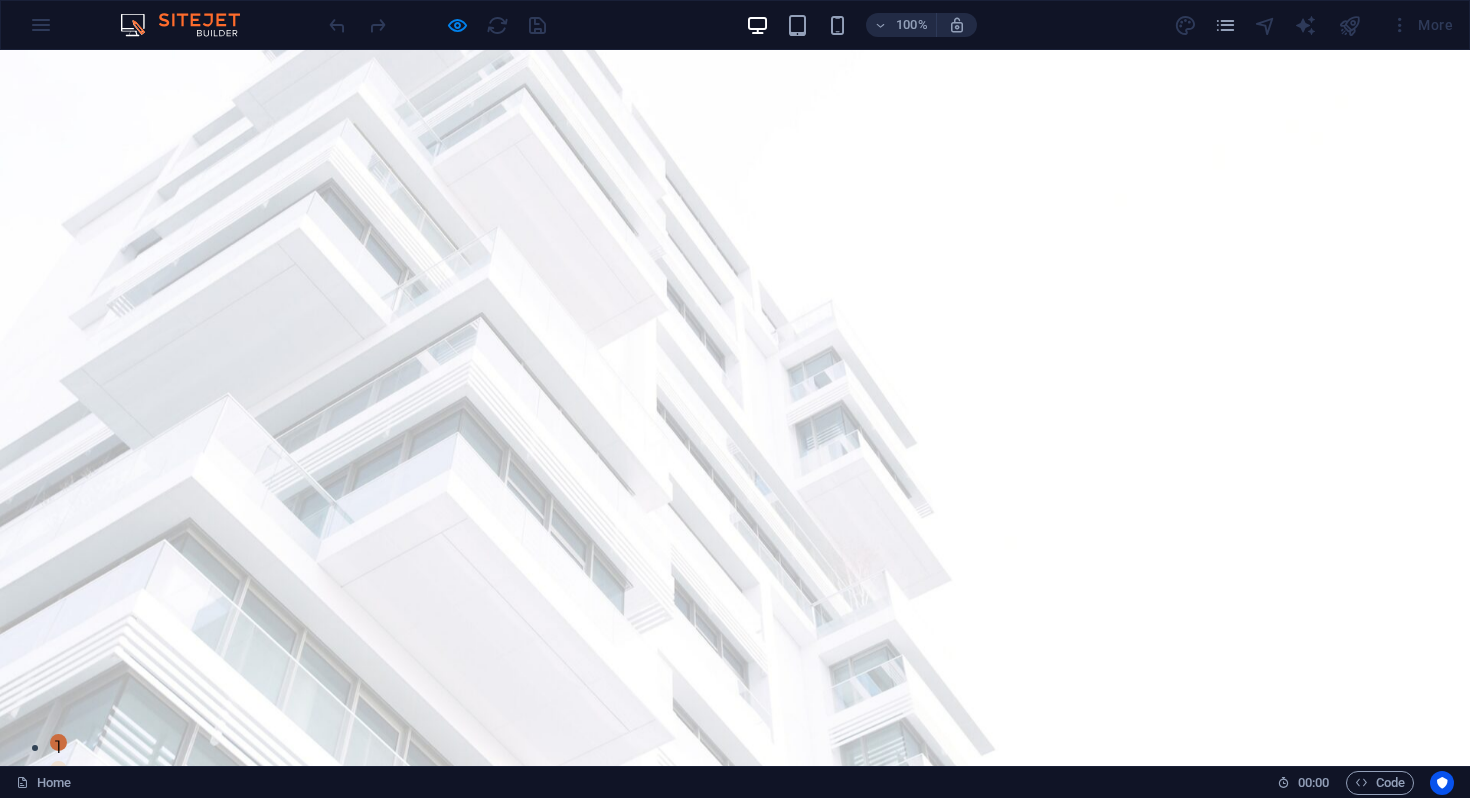 click on "Corporate  Services" at bounding box center [415, 842] 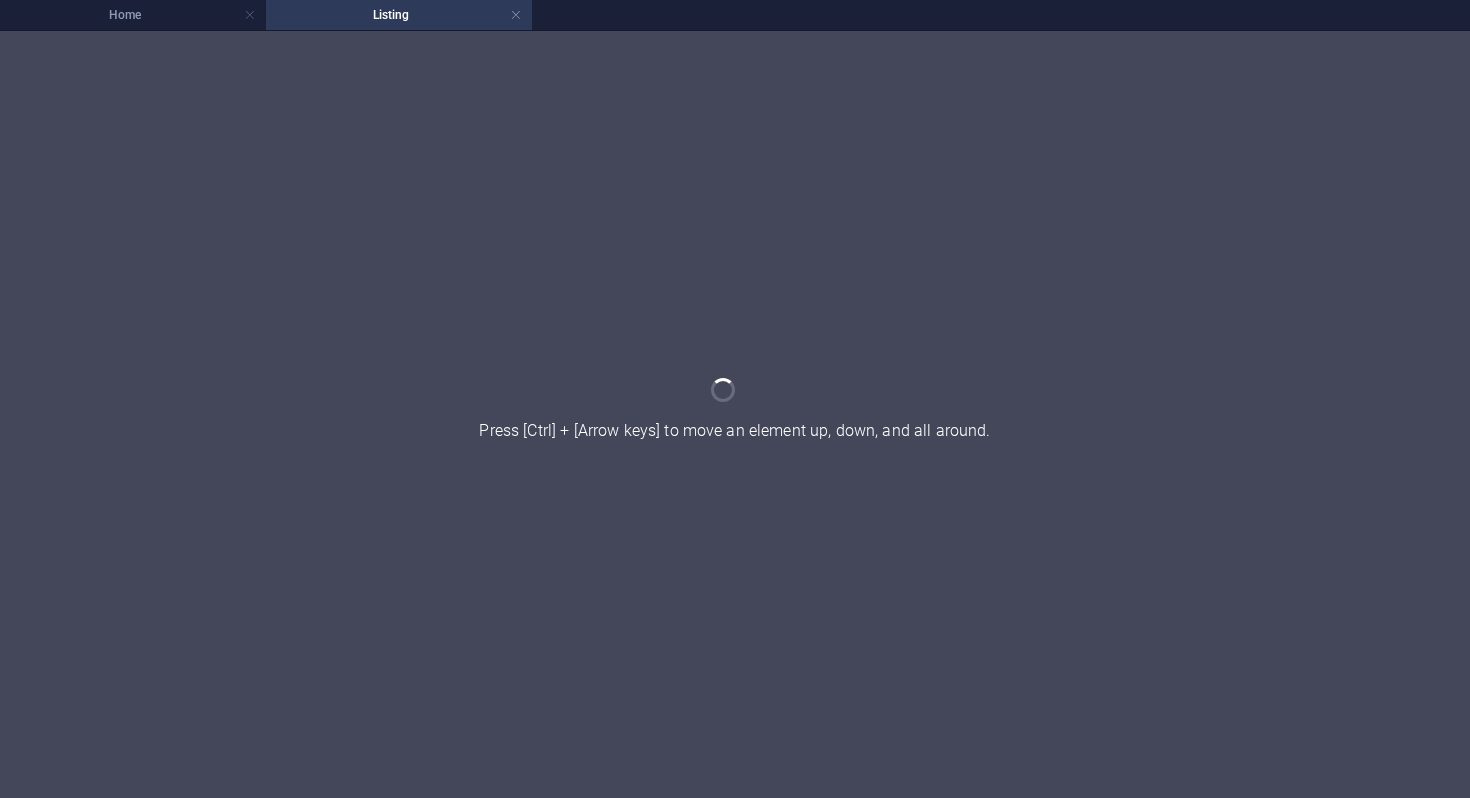 scroll, scrollTop: 0, scrollLeft: 0, axis: both 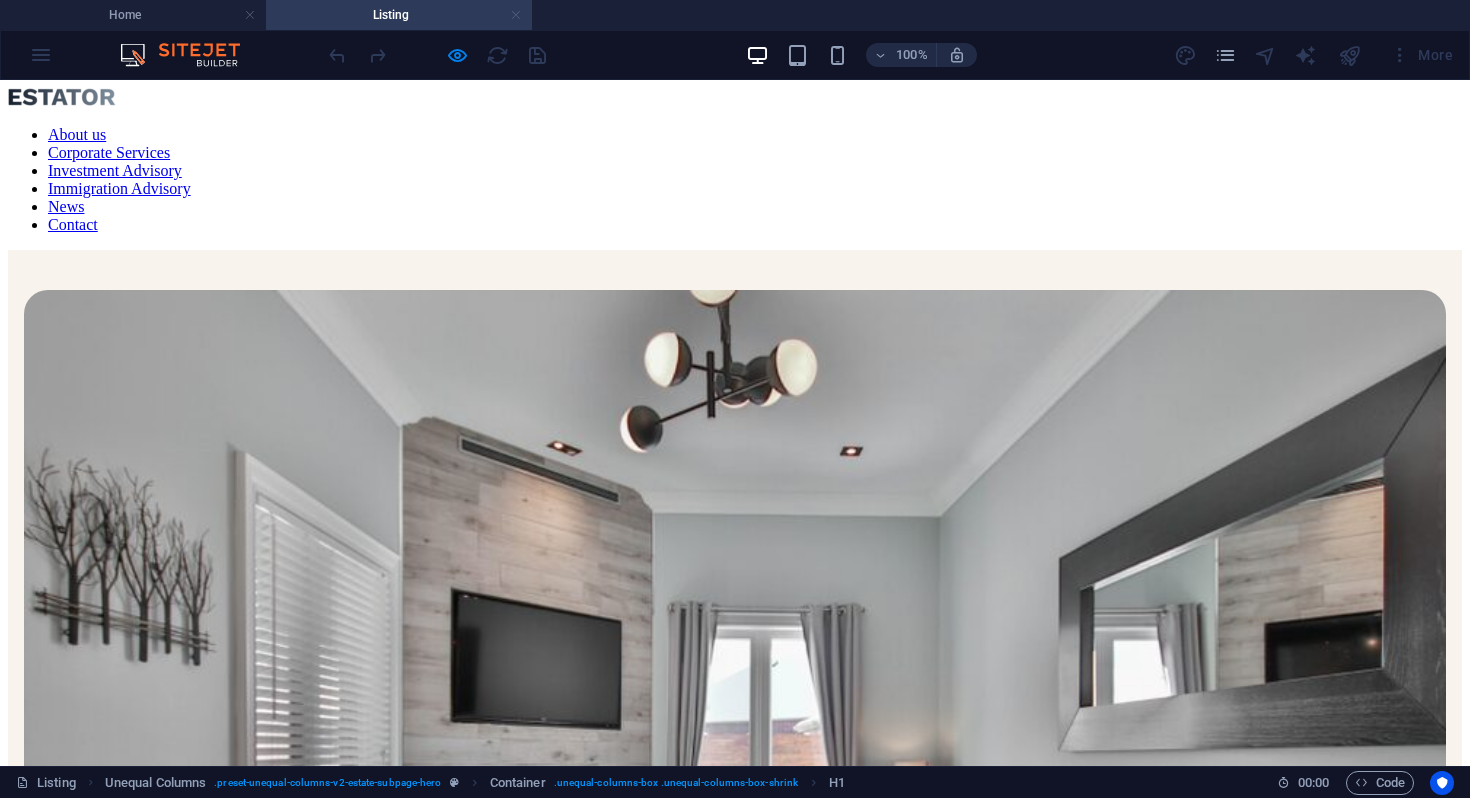 click at bounding box center (516, 15) 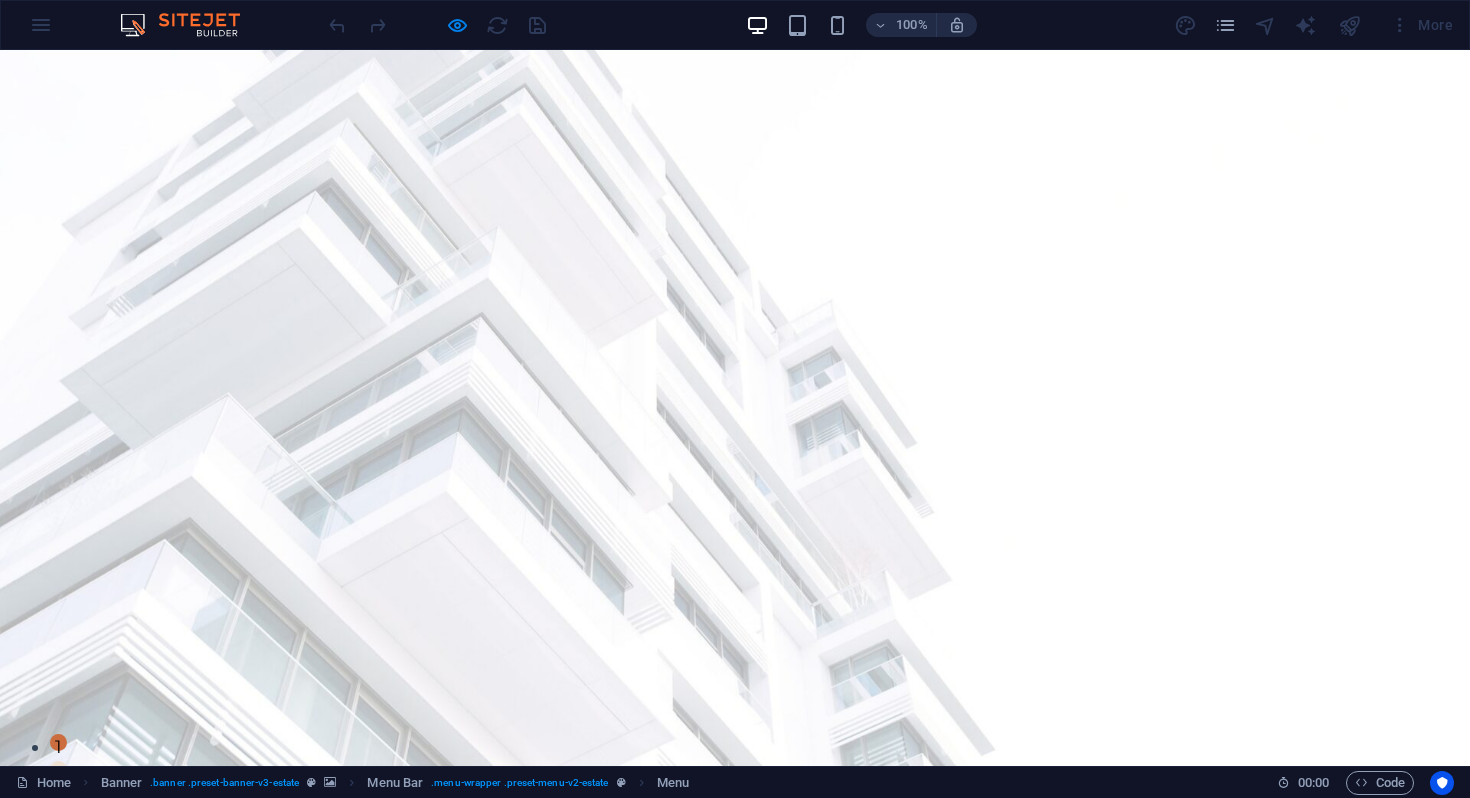click on "About us" at bounding box center [217, 842] 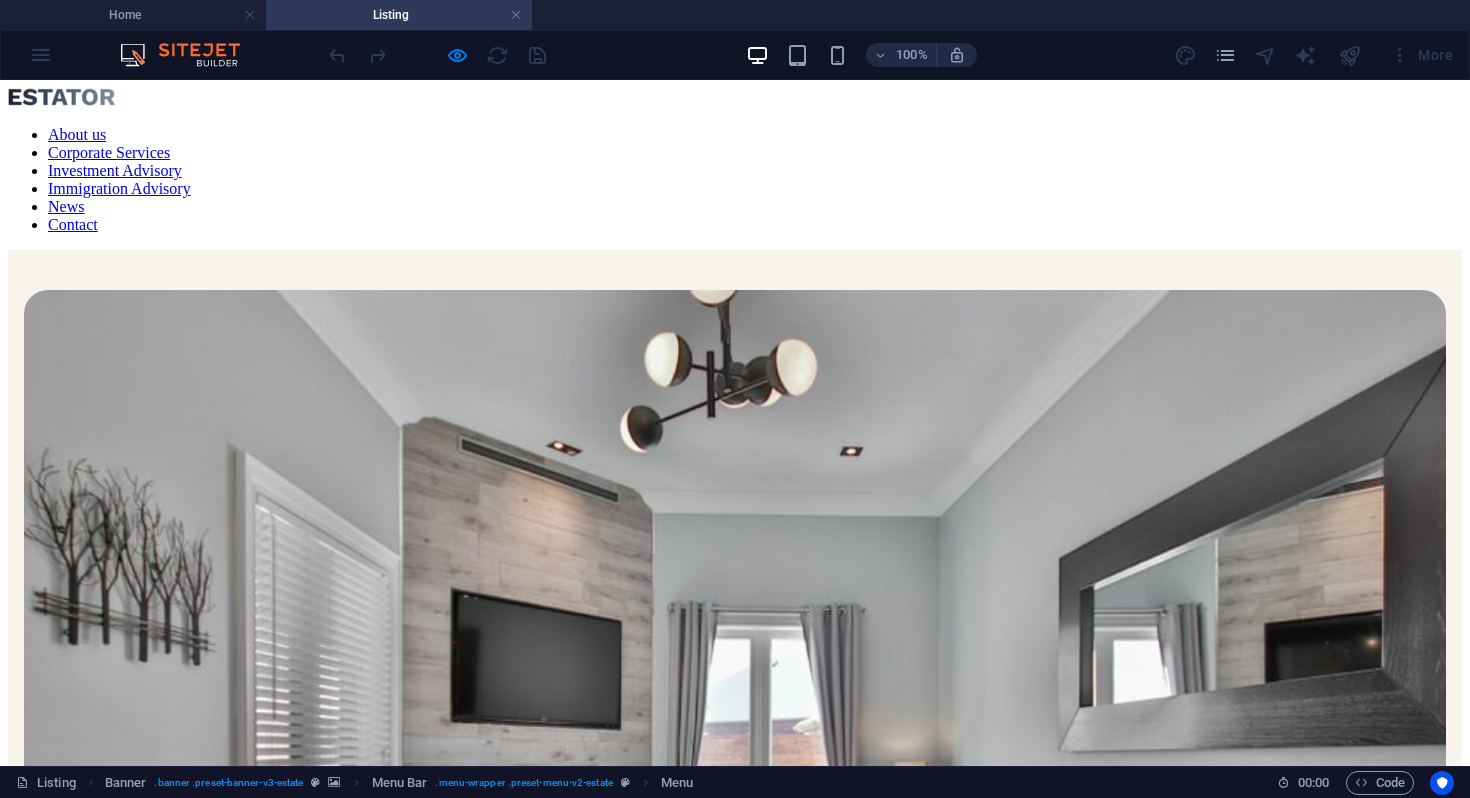 scroll, scrollTop: 0, scrollLeft: 0, axis: both 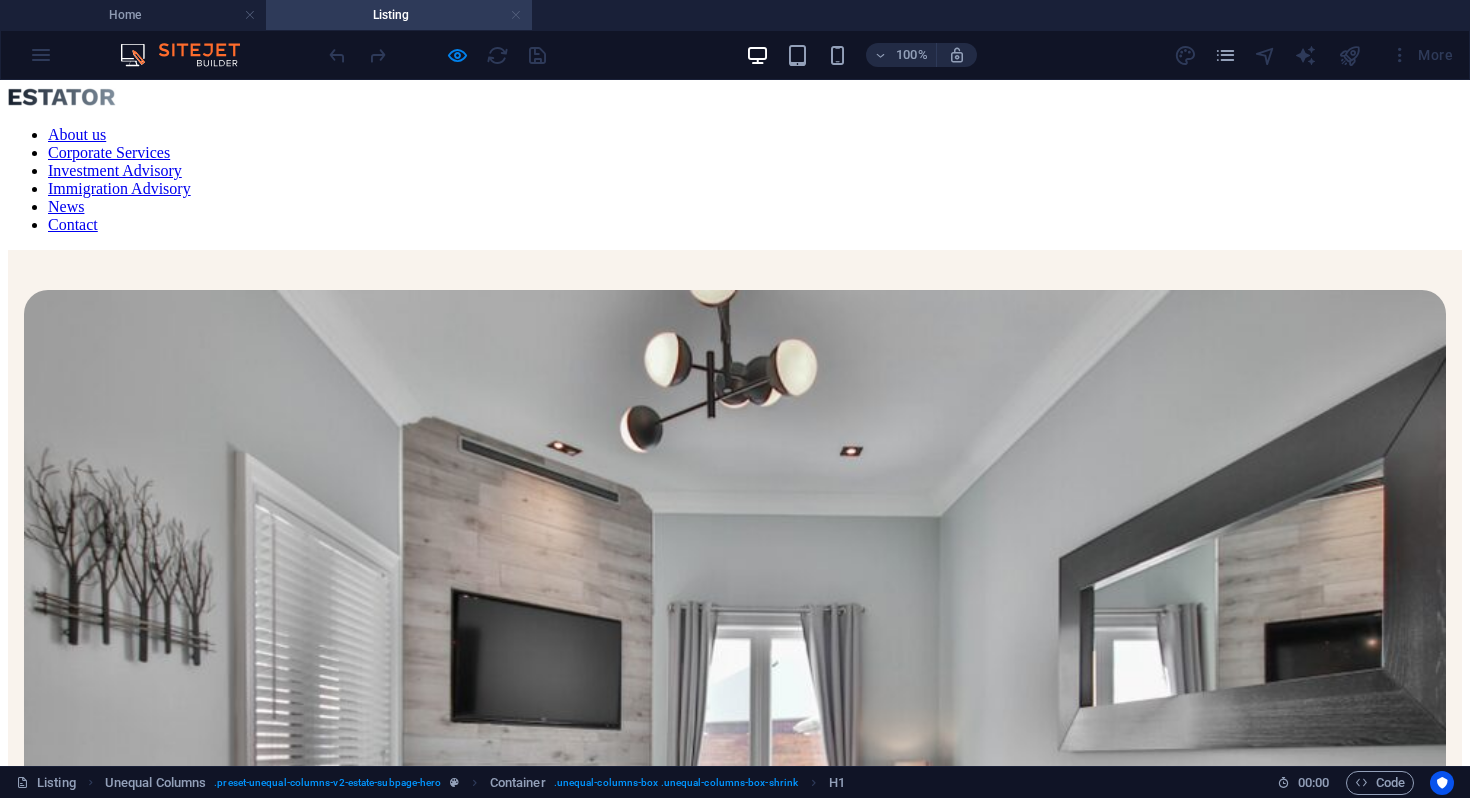 click at bounding box center [516, 15] 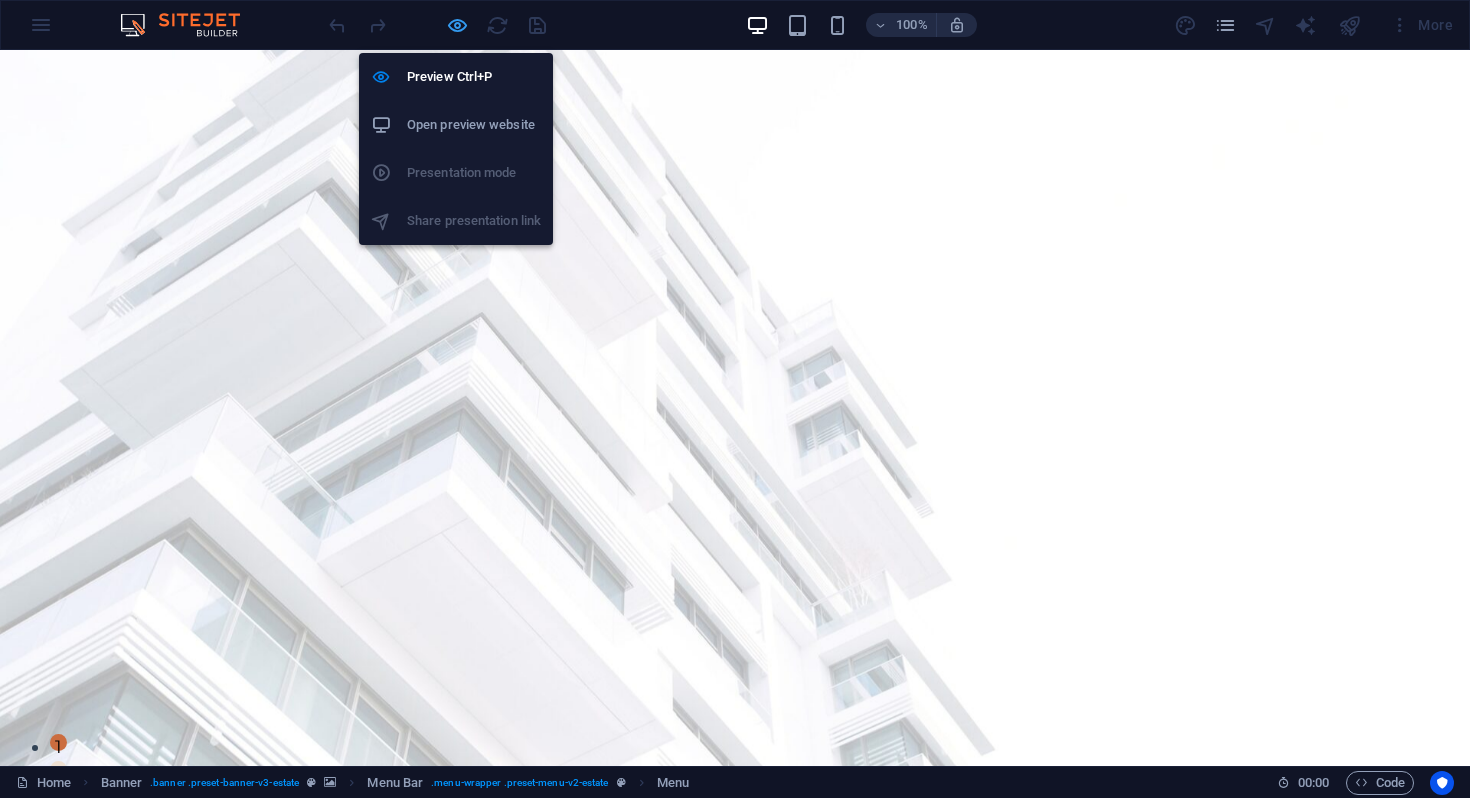 click at bounding box center [457, 25] 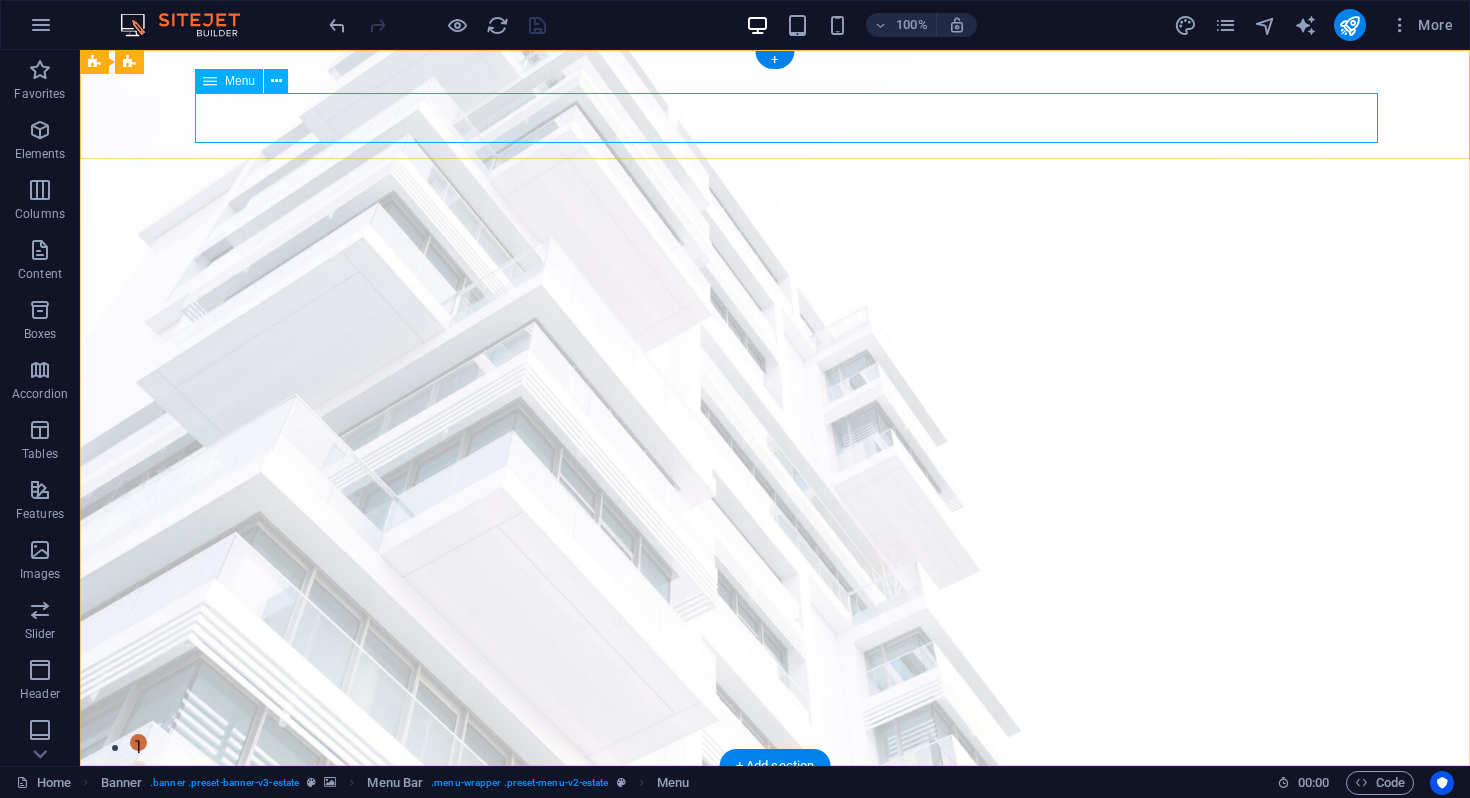 click on "About us Corporate  Services Investment Advisory Immigration Advisory News Contact" at bounding box center [775, 842] 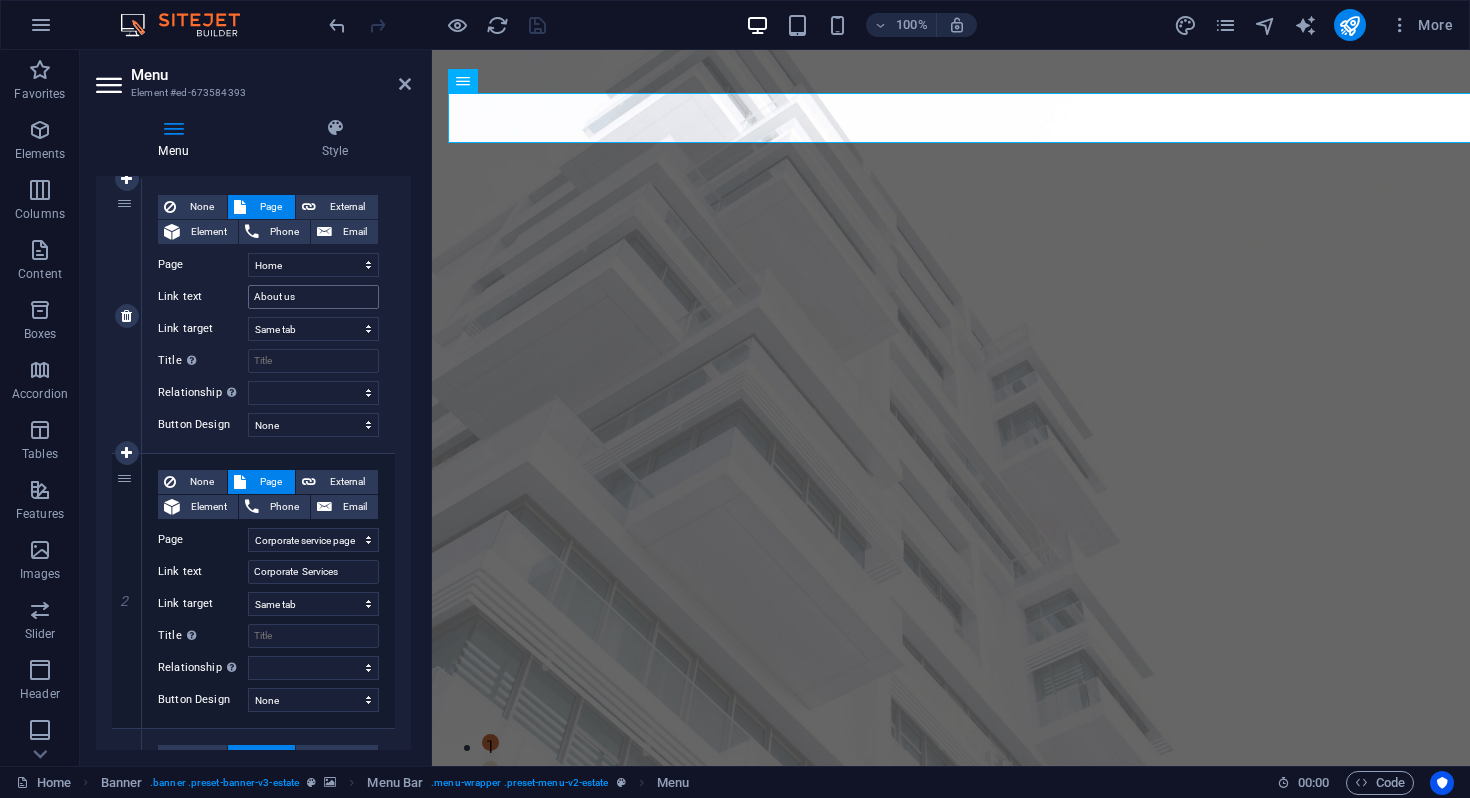 scroll, scrollTop: 217, scrollLeft: 0, axis: vertical 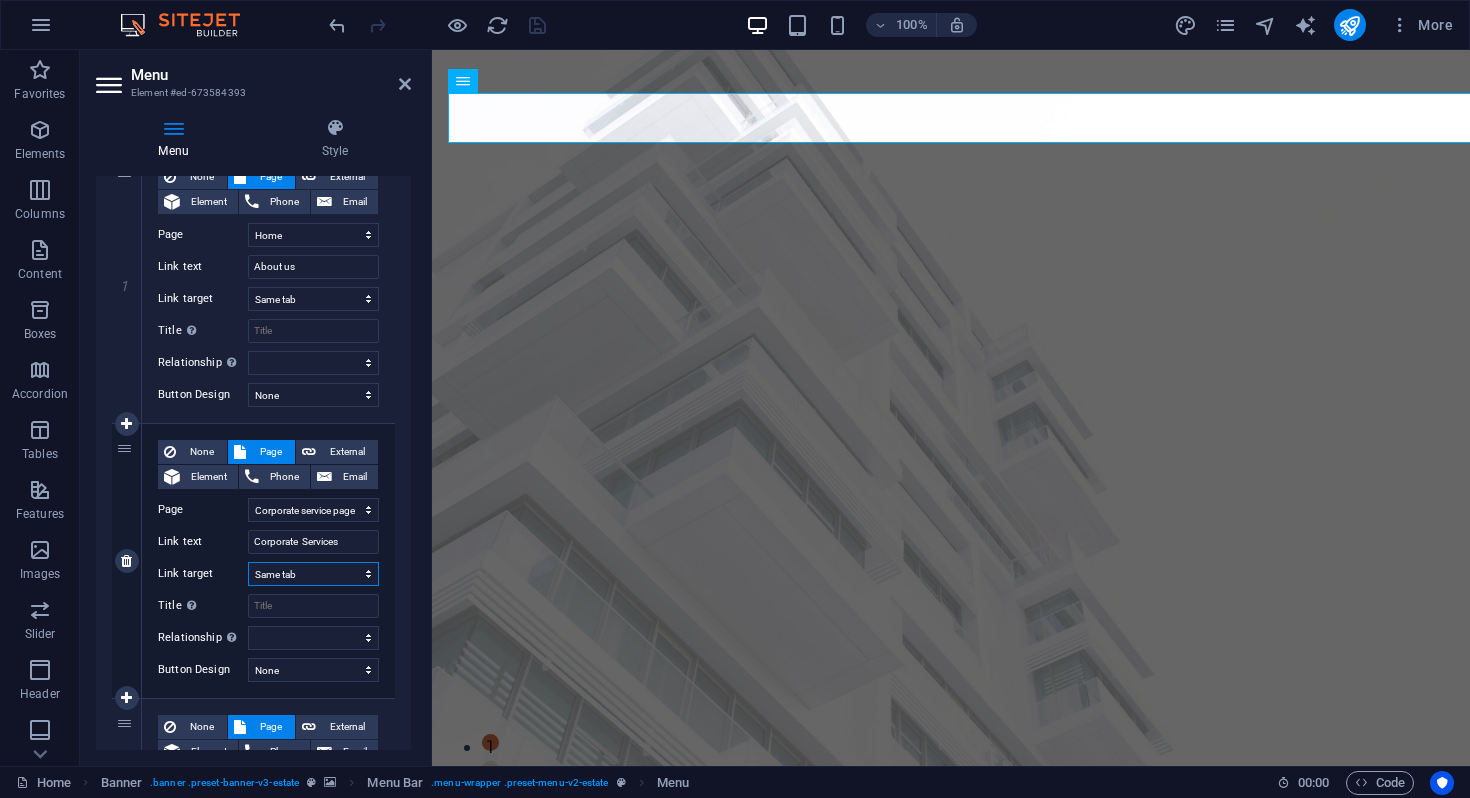 click on "New tab Same tab Overlay" at bounding box center (313, 574) 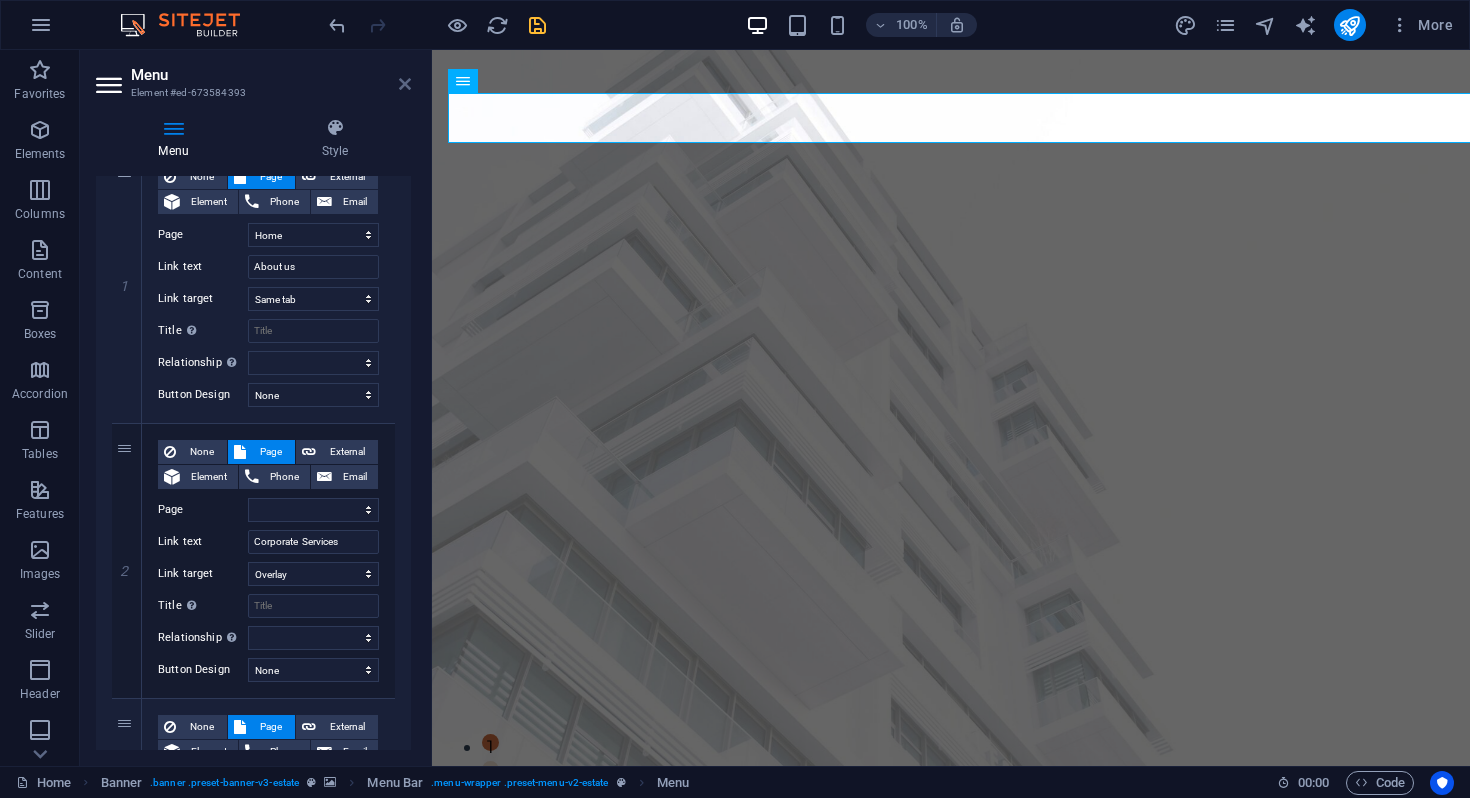 click at bounding box center [405, 84] 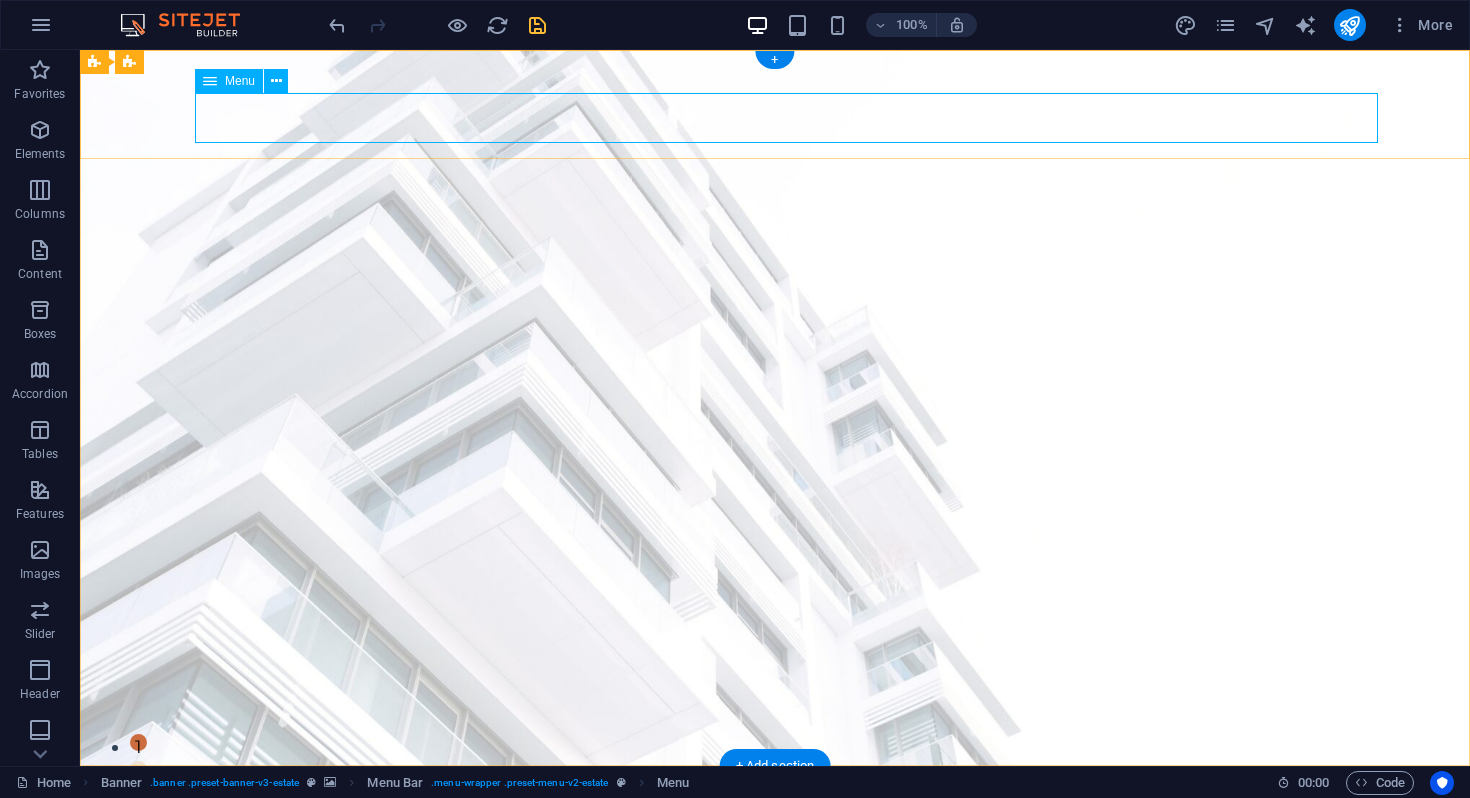 click on "About us Corporate  Services Investment Advisory Immigration Advisory News Contact" at bounding box center [775, 842] 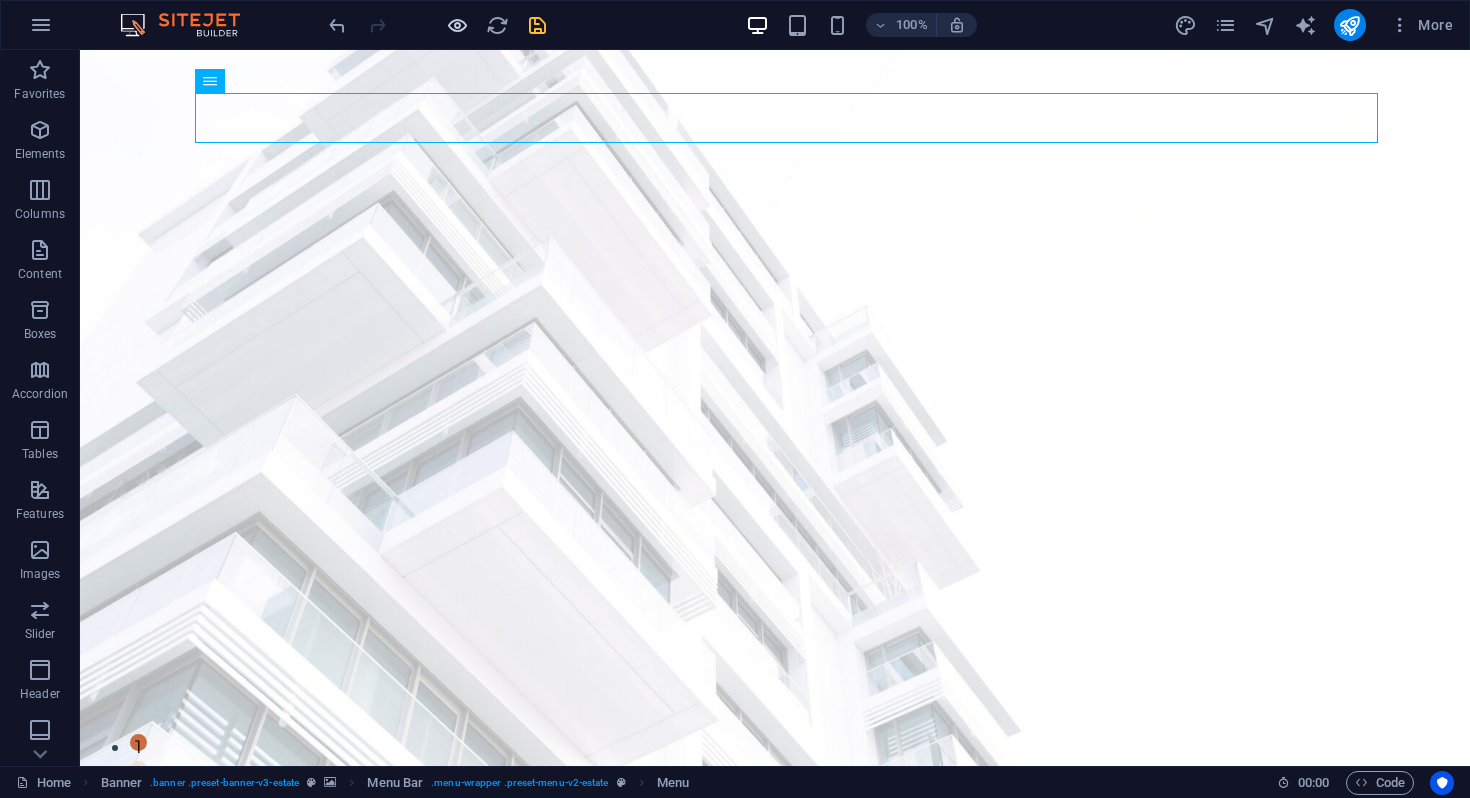 click at bounding box center [457, 25] 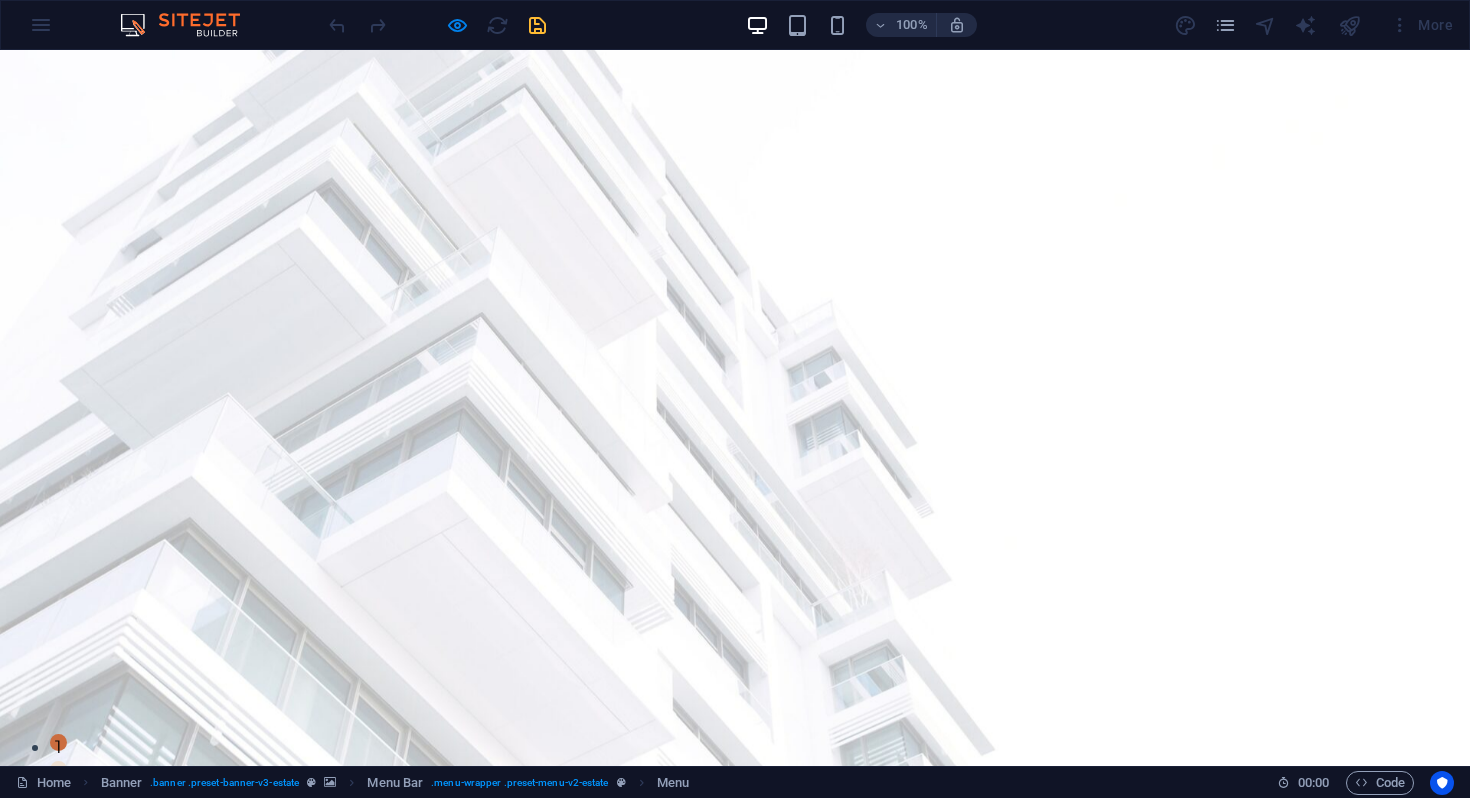 click on "Corporate  Services" at bounding box center [415, 842] 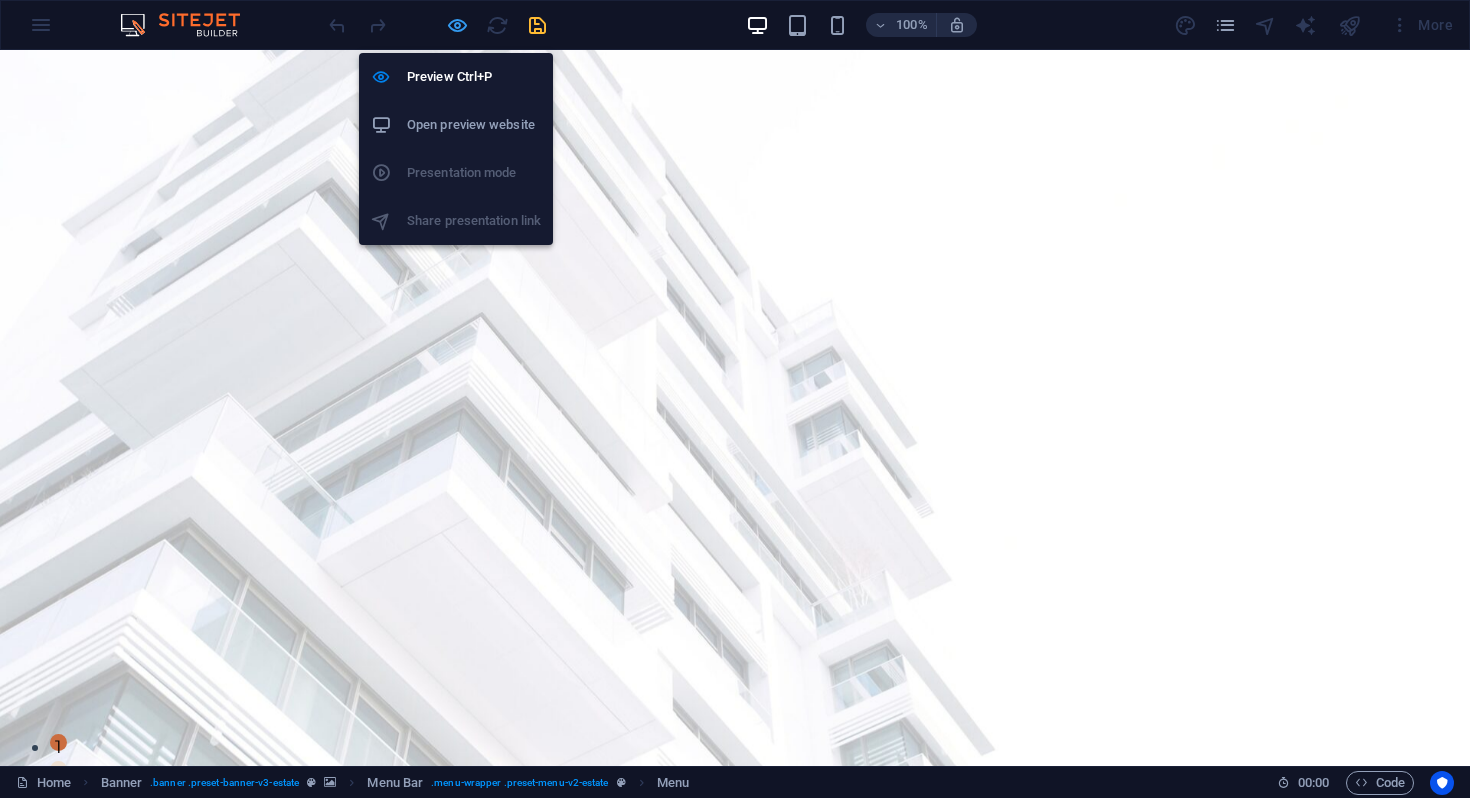 click at bounding box center (457, 25) 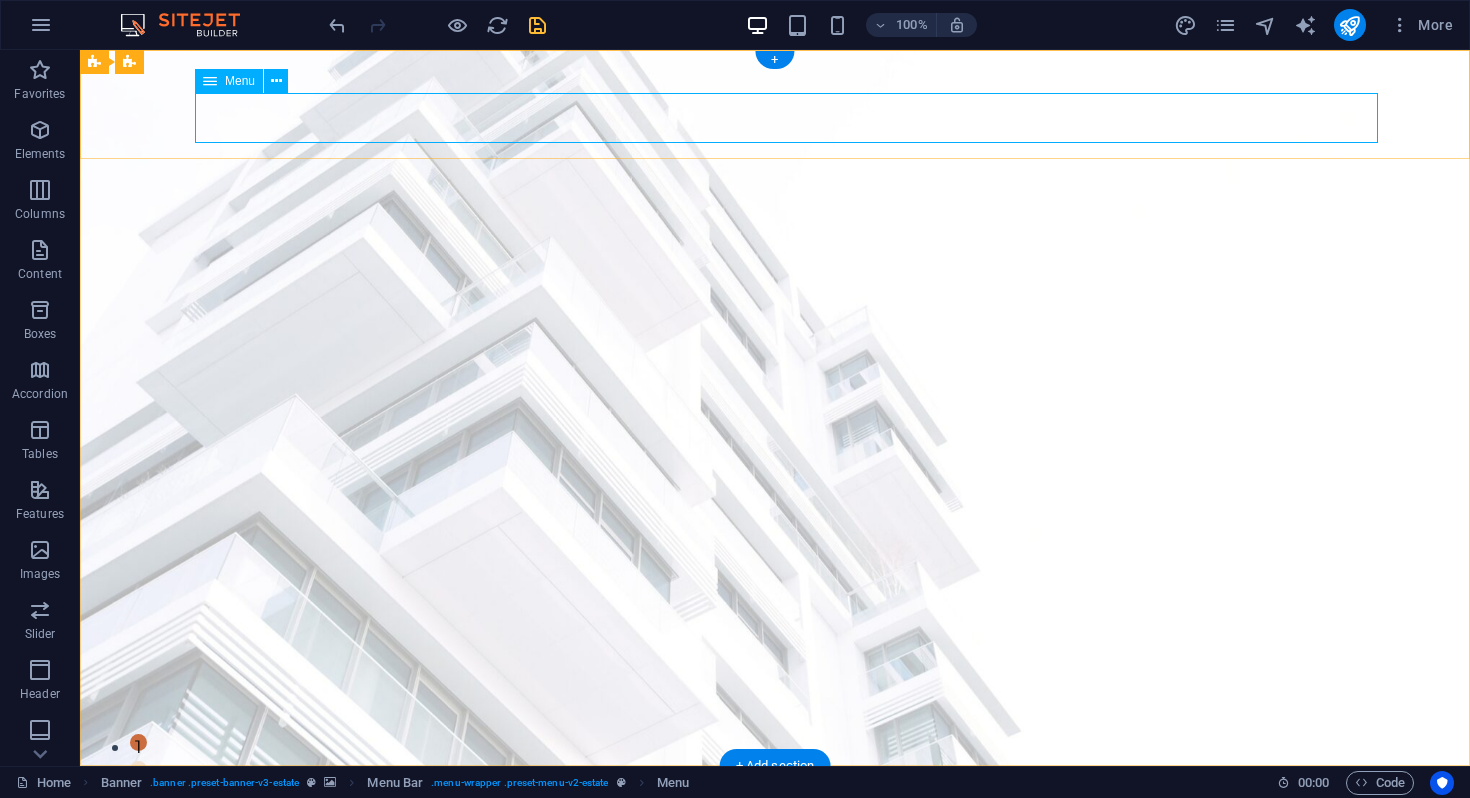 click on "About us Corporate  Services Investment Advisory Immigration Advisory News Contact" at bounding box center (775, 842) 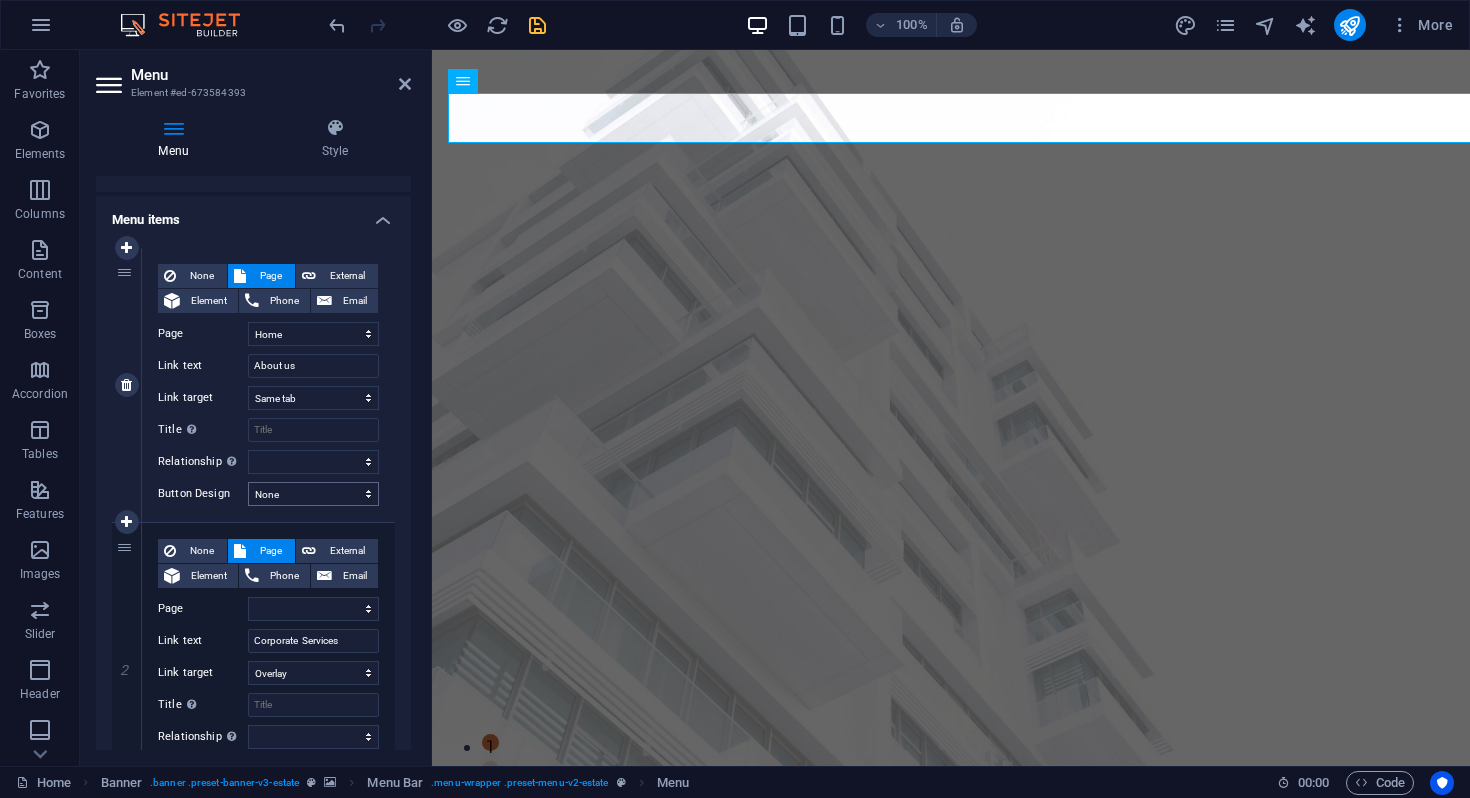 scroll, scrollTop: 241, scrollLeft: 0, axis: vertical 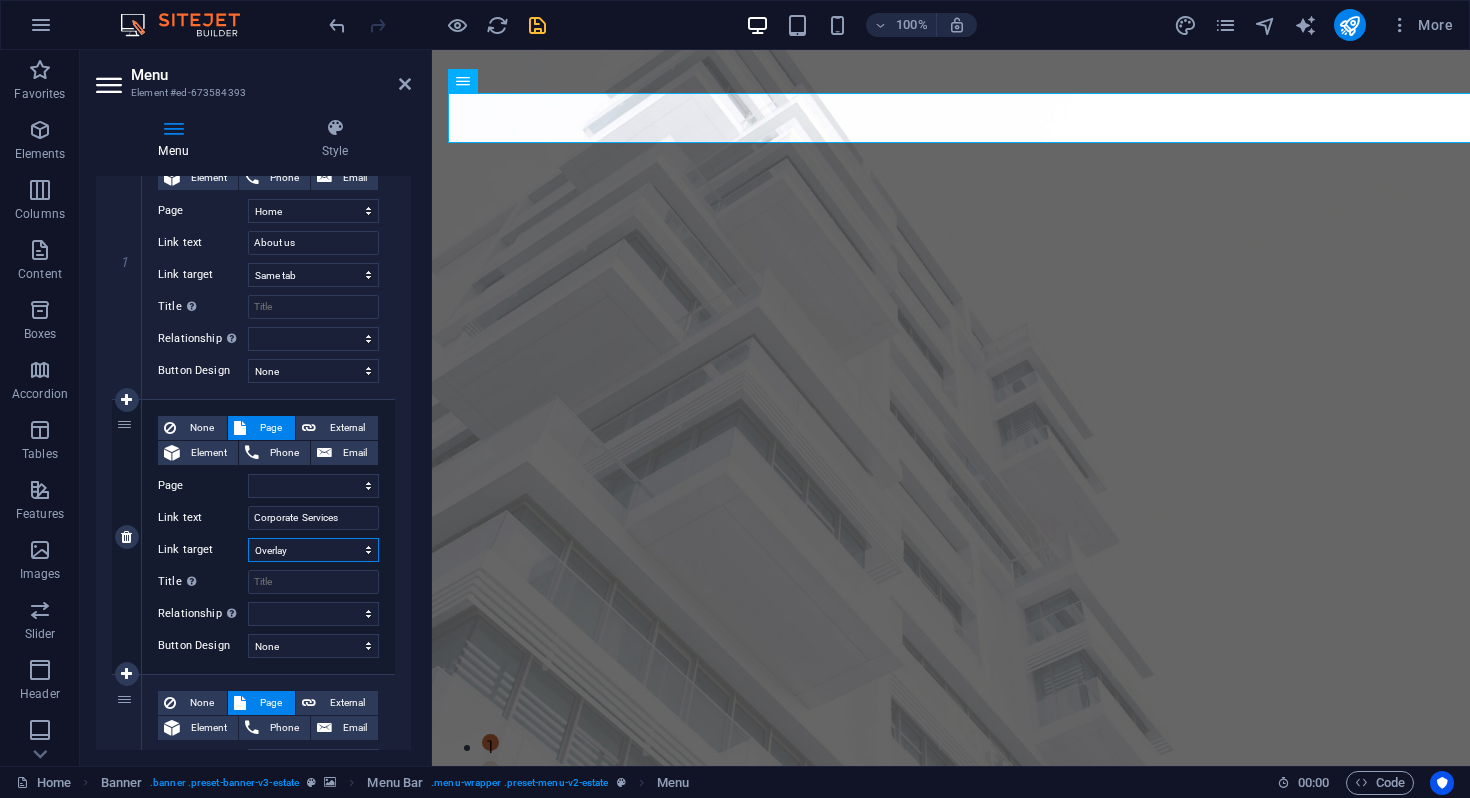 click on "New tab Same tab Overlay" at bounding box center [313, 550] 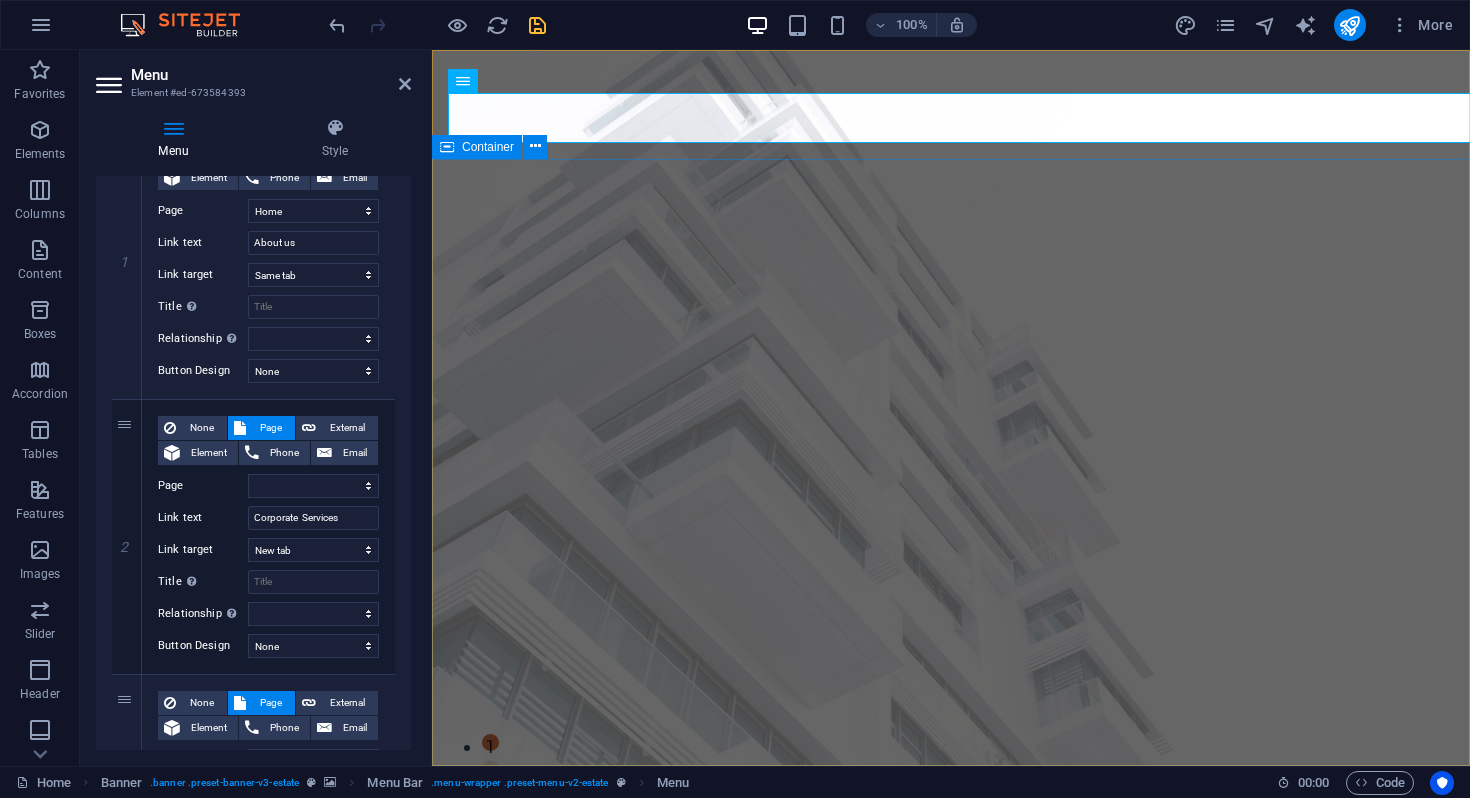 click on "FIND YOUR PERFECT PLACE At vero eos et accusamus et iusto odio dignissimos ducimus qui blanditiis praesentium voluptatum deleniti atque corrupti quos dolores et quas molestias excepturi sint occaecati cupiditate non provident. get started" at bounding box center (951, 1086) 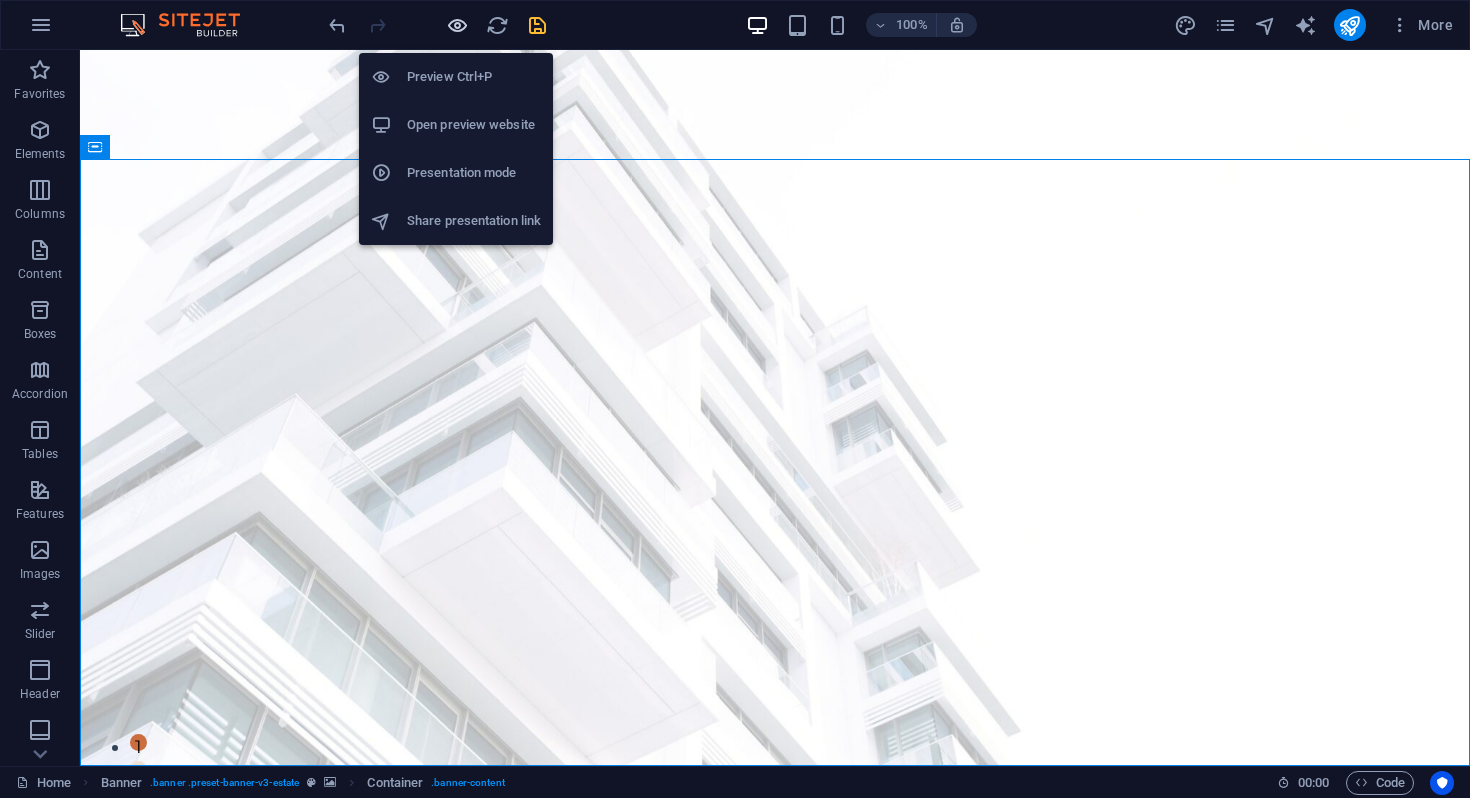 click at bounding box center [457, 25] 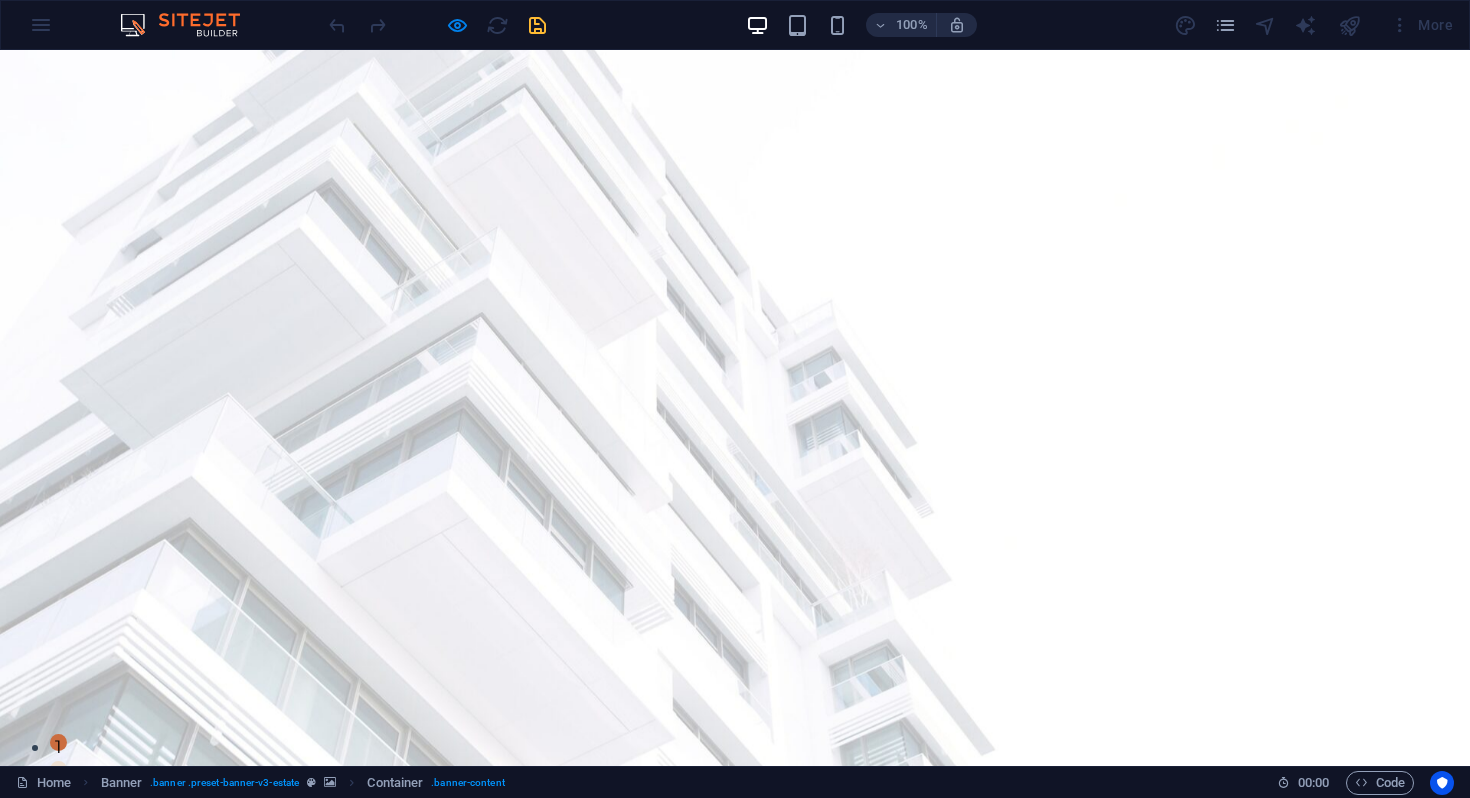 click on "Corporate  Services" at bounding box center [415, 842] 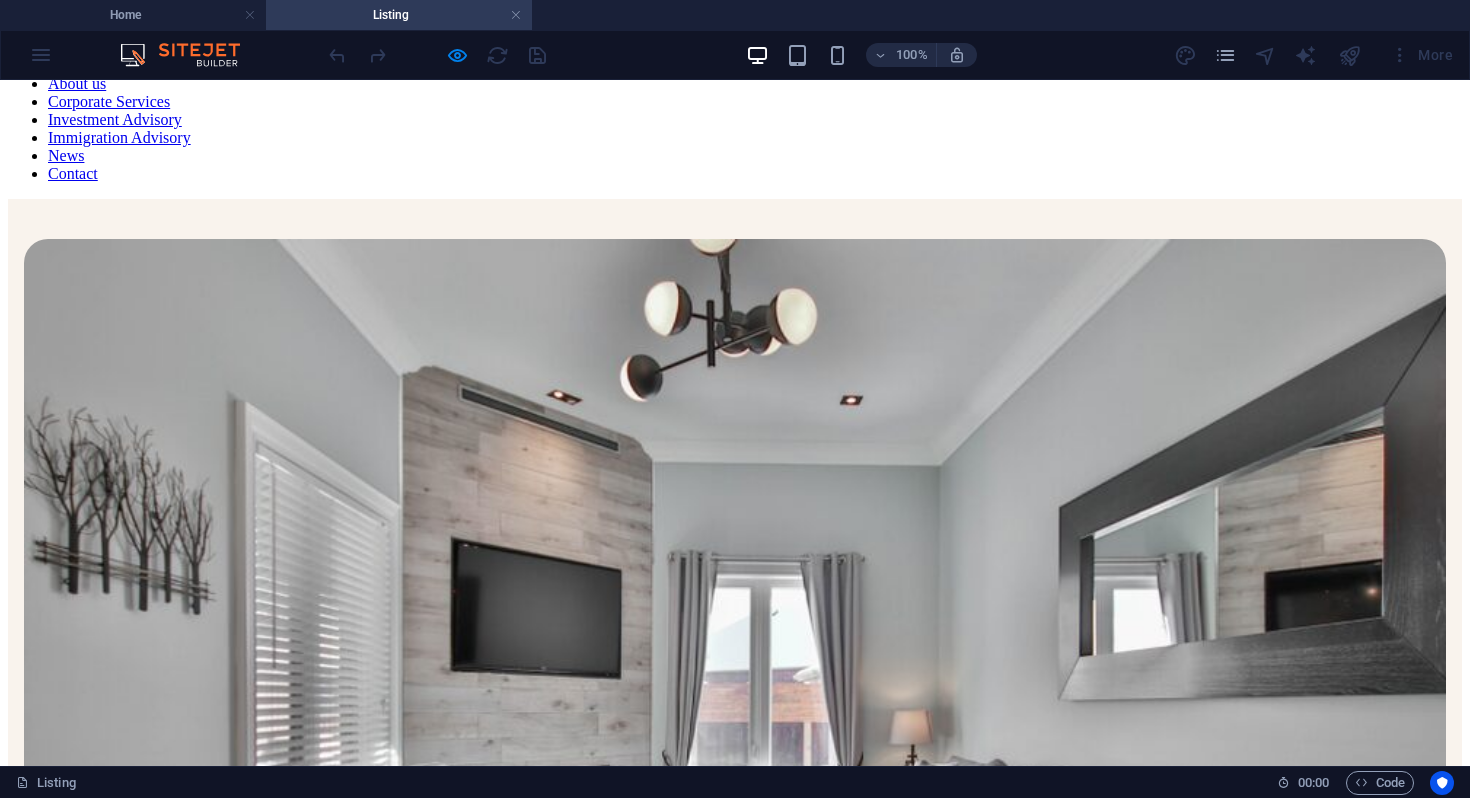 scroll, scrollTop: 0, scrollLeft: 0, axis: both 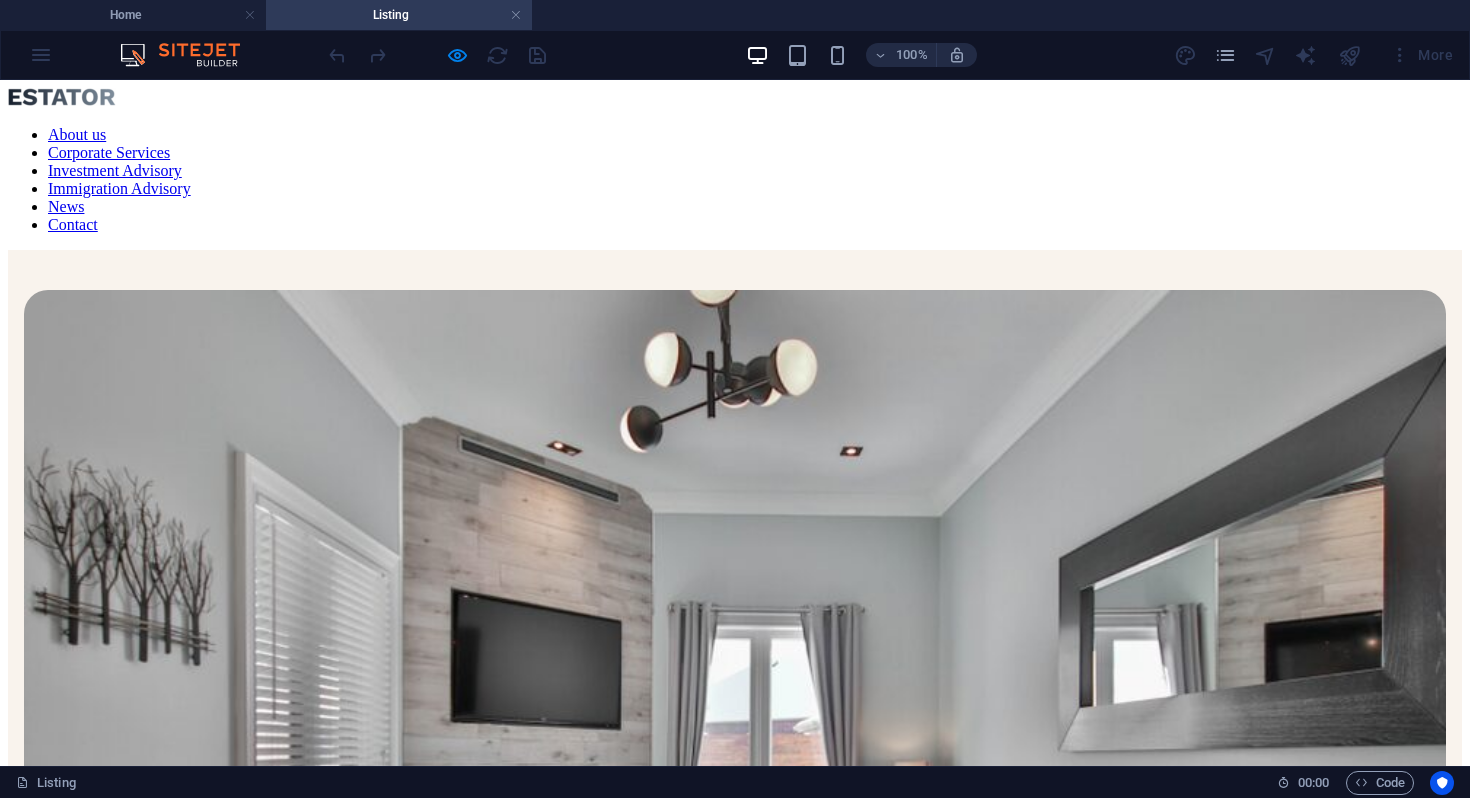 click on "About us Corporate  Services Investment Advisory Immigration Advisory News Contact" at bounding box center [735, 180] 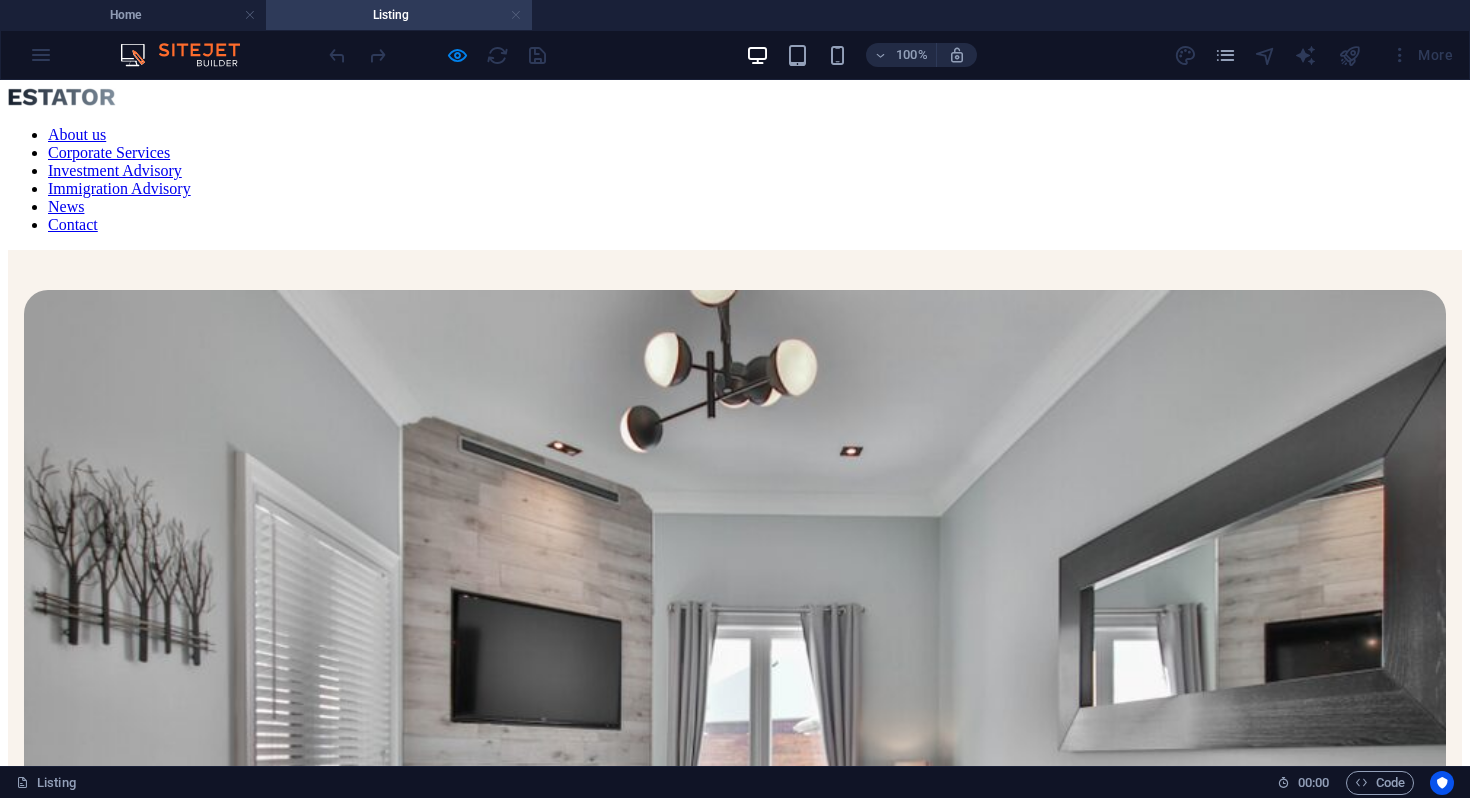click at bounding box center [516, 15] 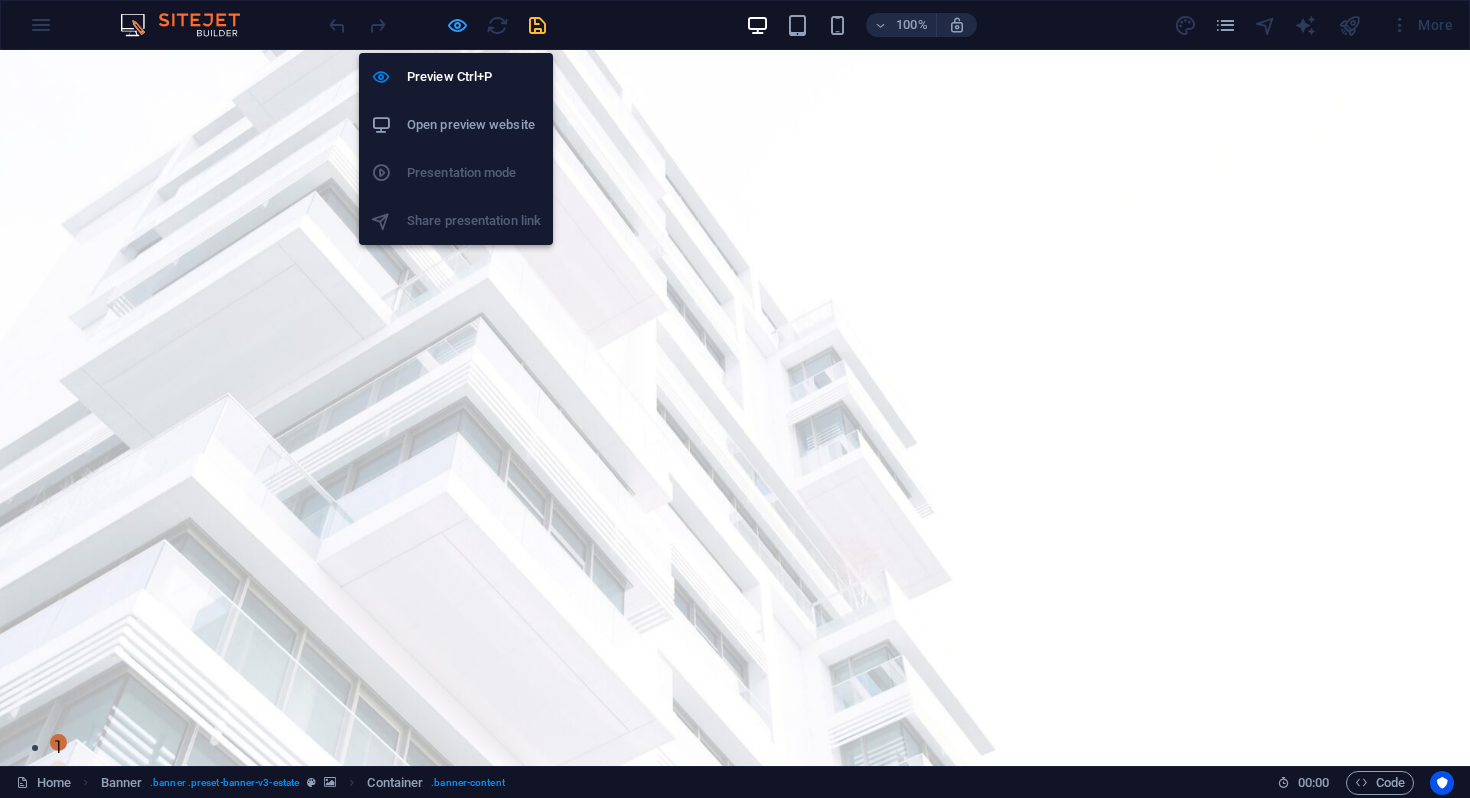 click at bounding box center [457, 25] 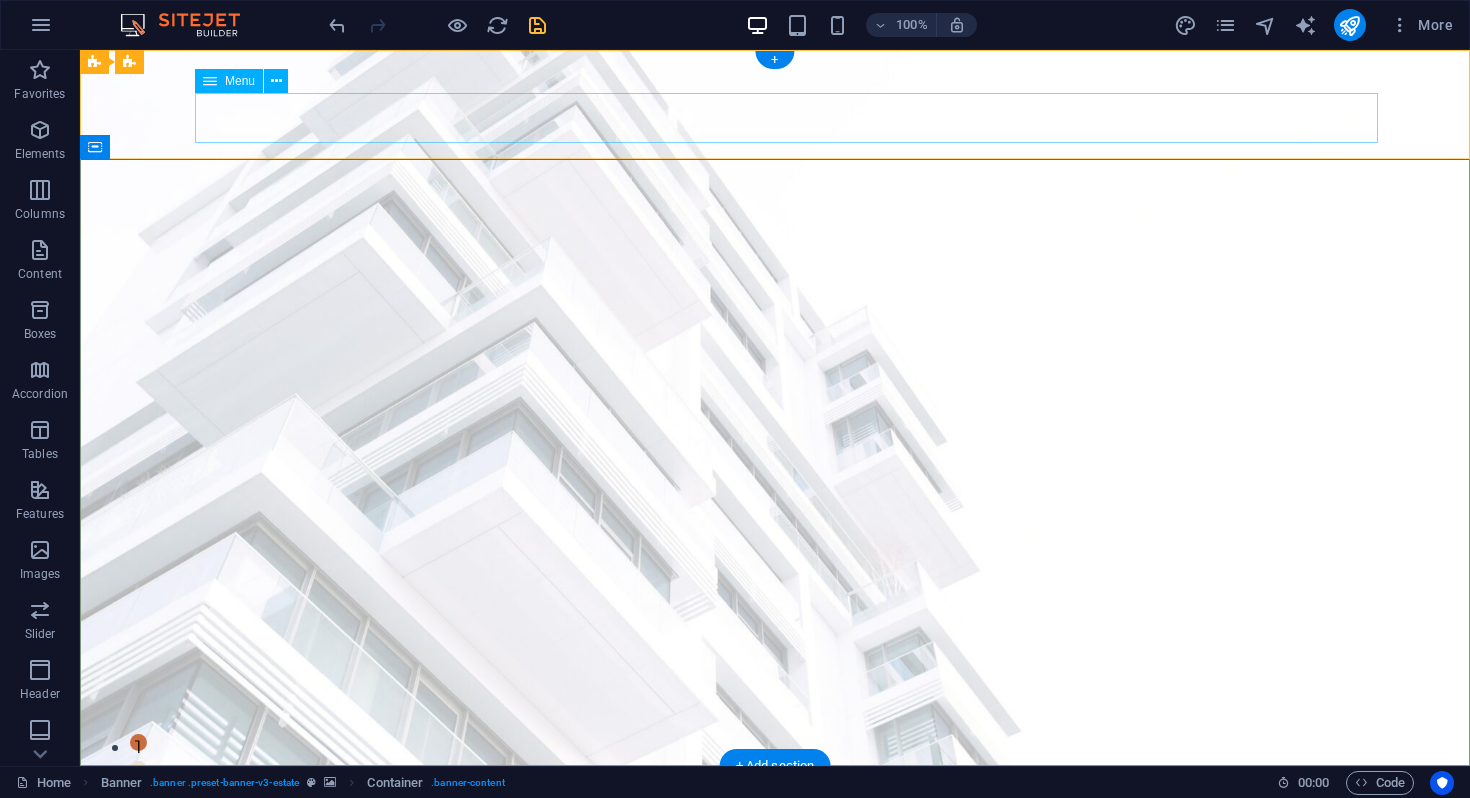 click on "About us Corporate  Services Investment Advisory Immigration Advisory News Contact" at bounding box center (775, 842) 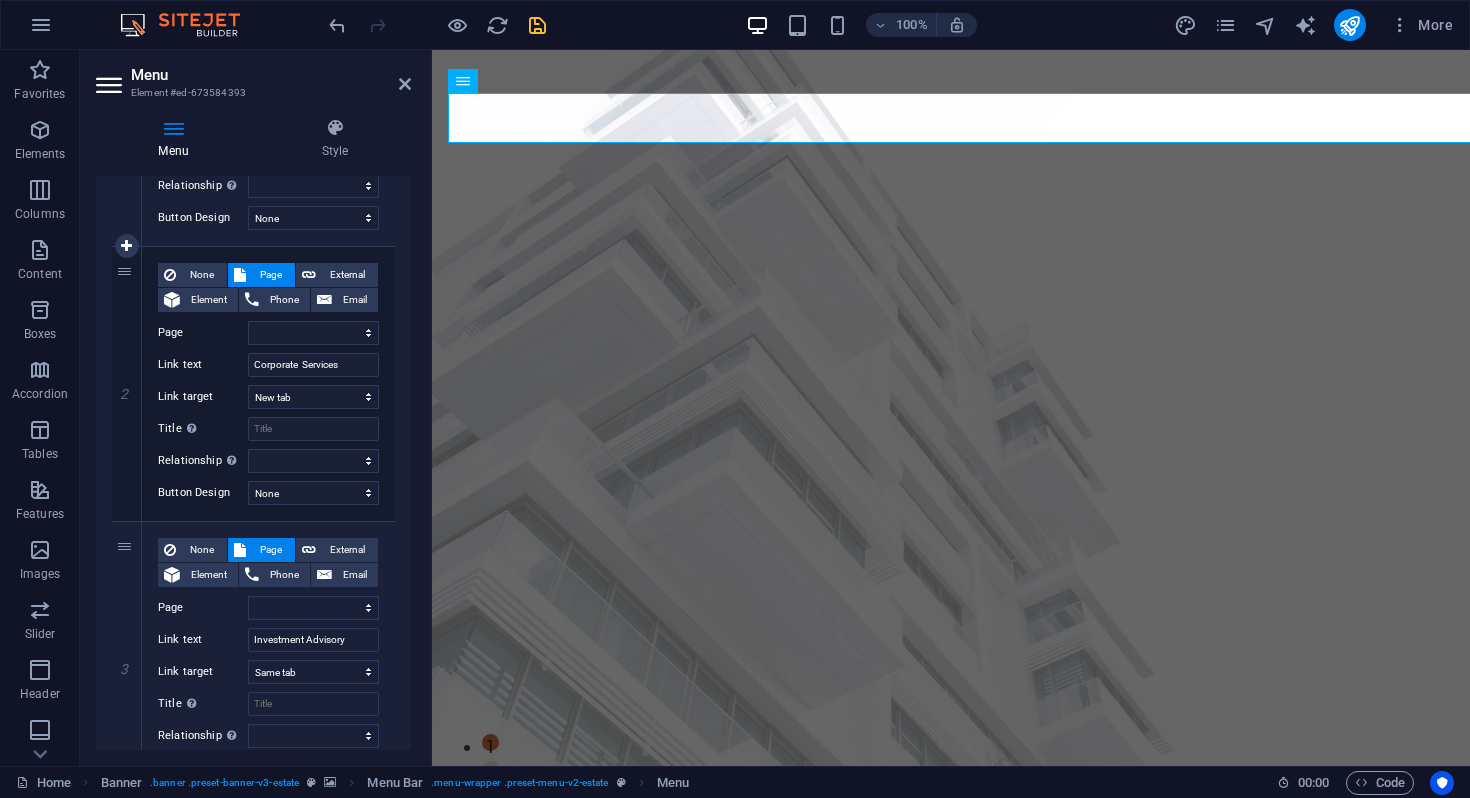 scroll, scrollTop: 426, scrollLeft: 0, axis: vertical 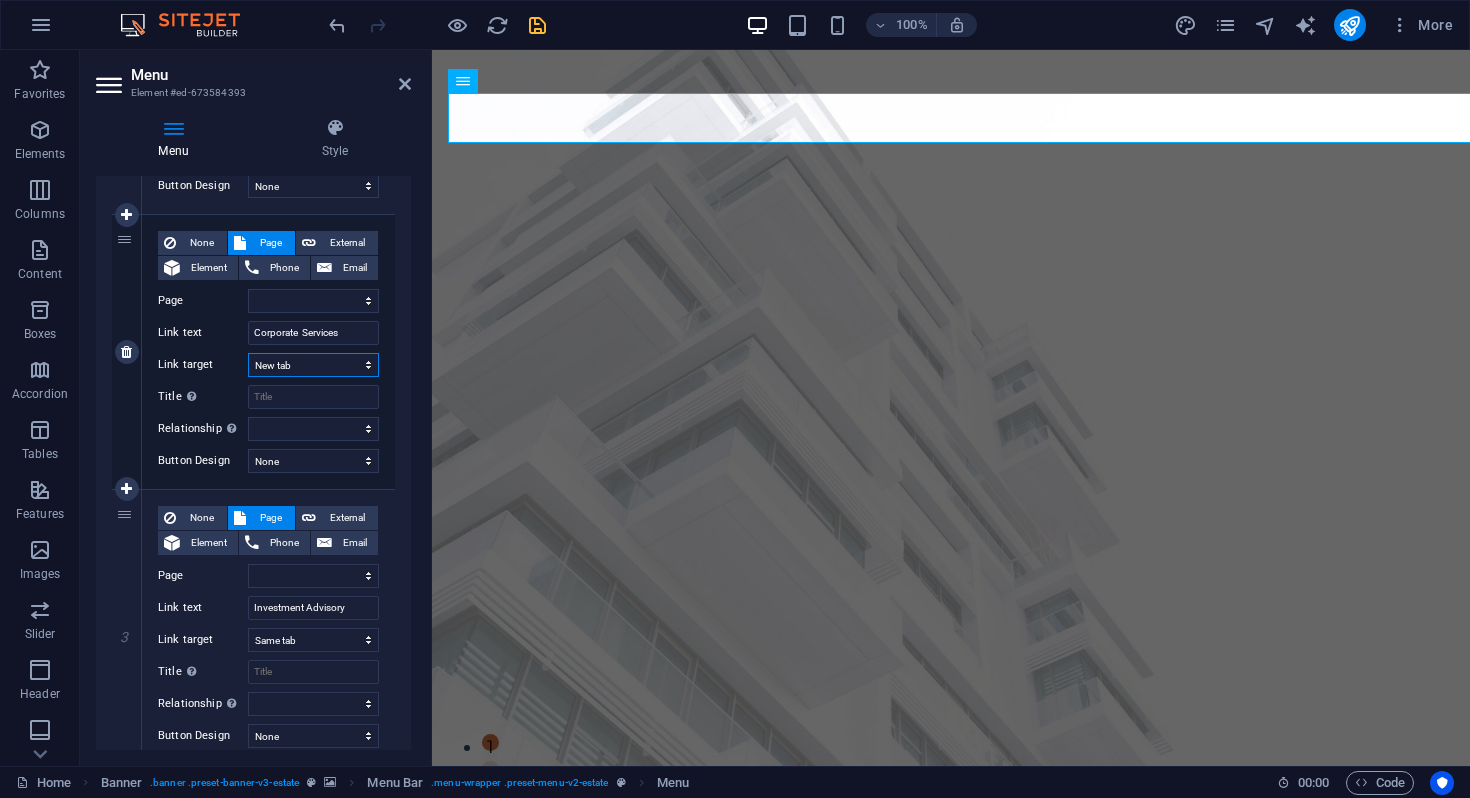 click on "New tab Same tab Overlay" at bounding box center (313, 365) 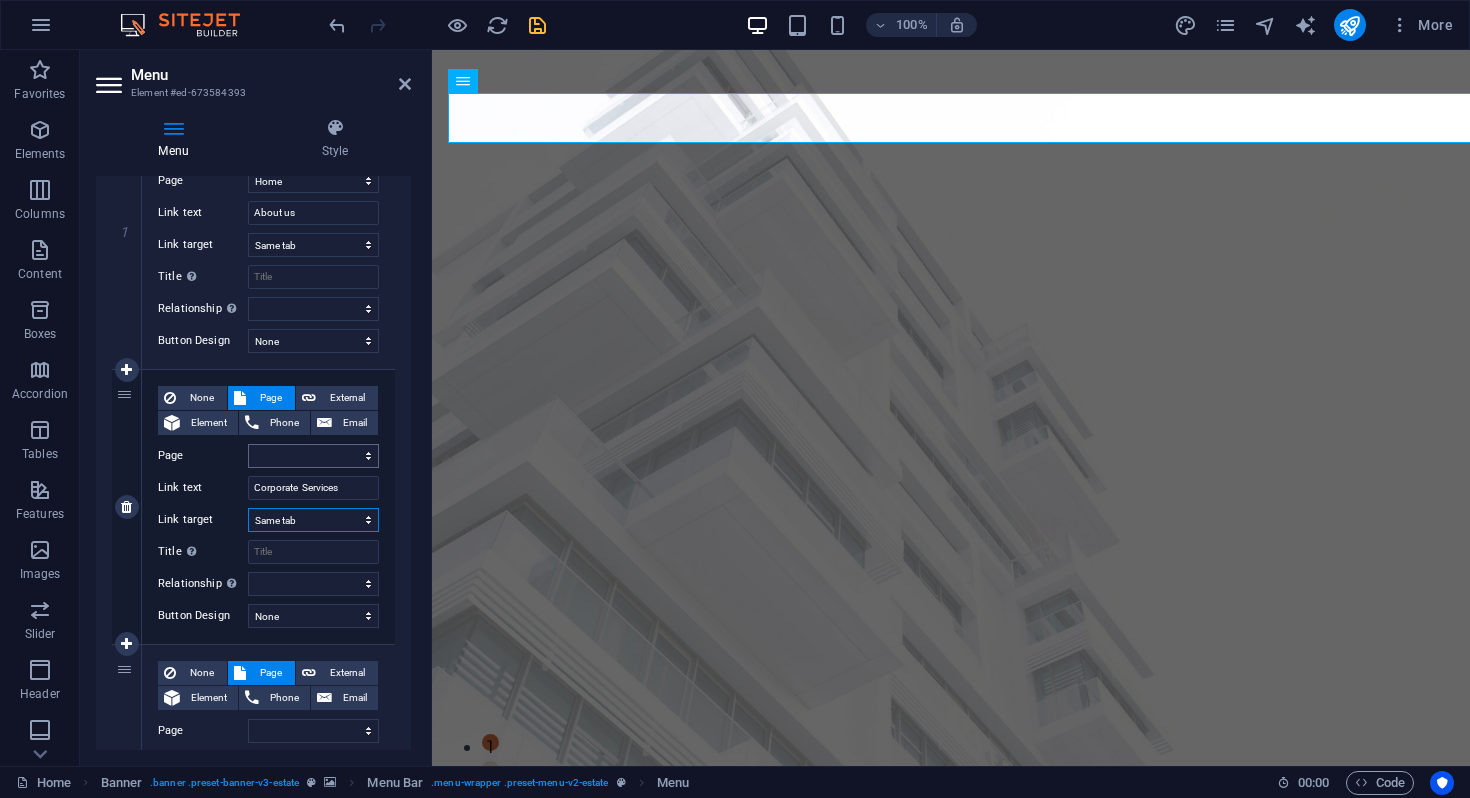 scroll, scrollTop: 187, scrollLeft: 0, axis: vertical 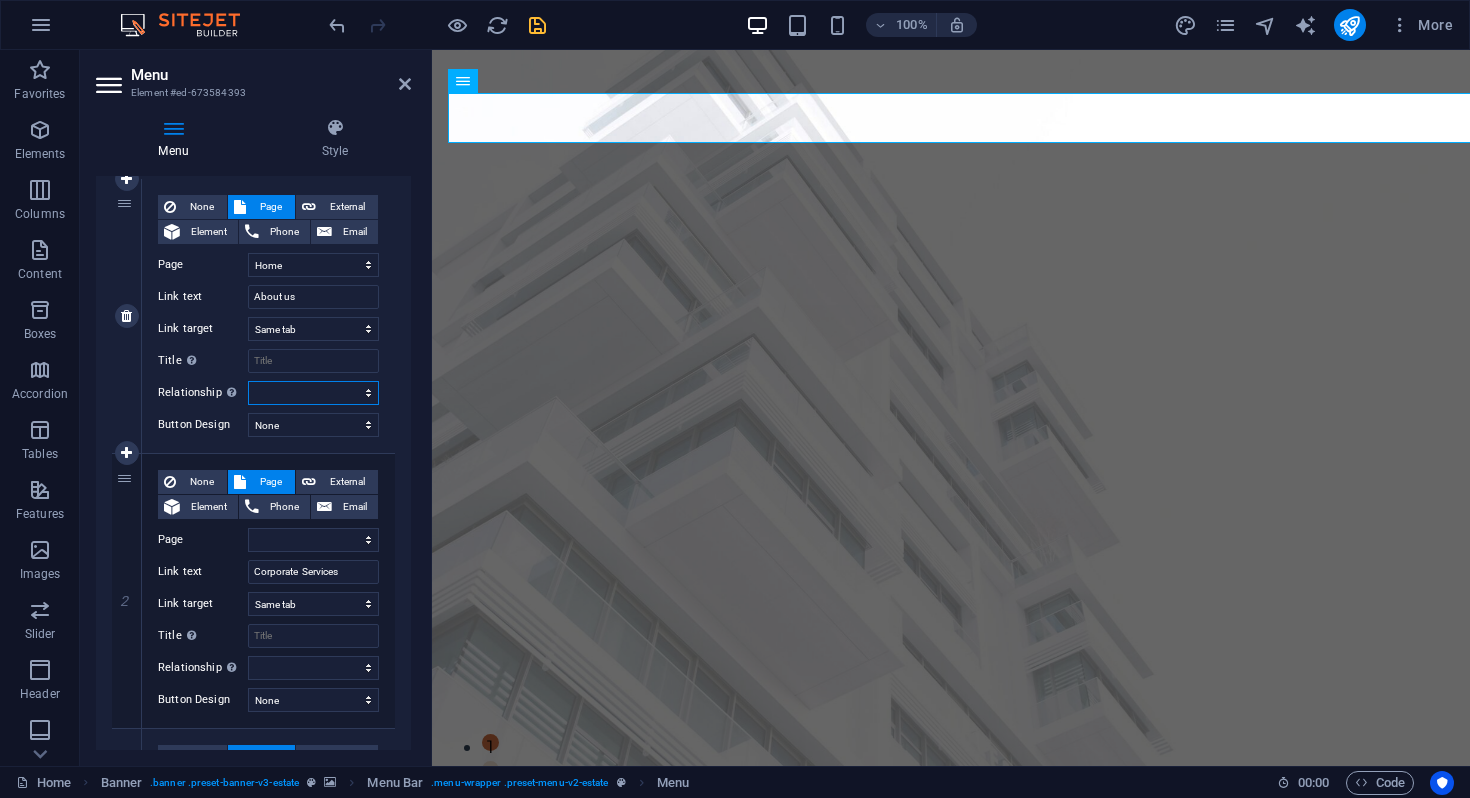 click on "alternate author bookmark external help license next nofollow noreferrer noopener prev search tag" at bounding box center (313, 393) 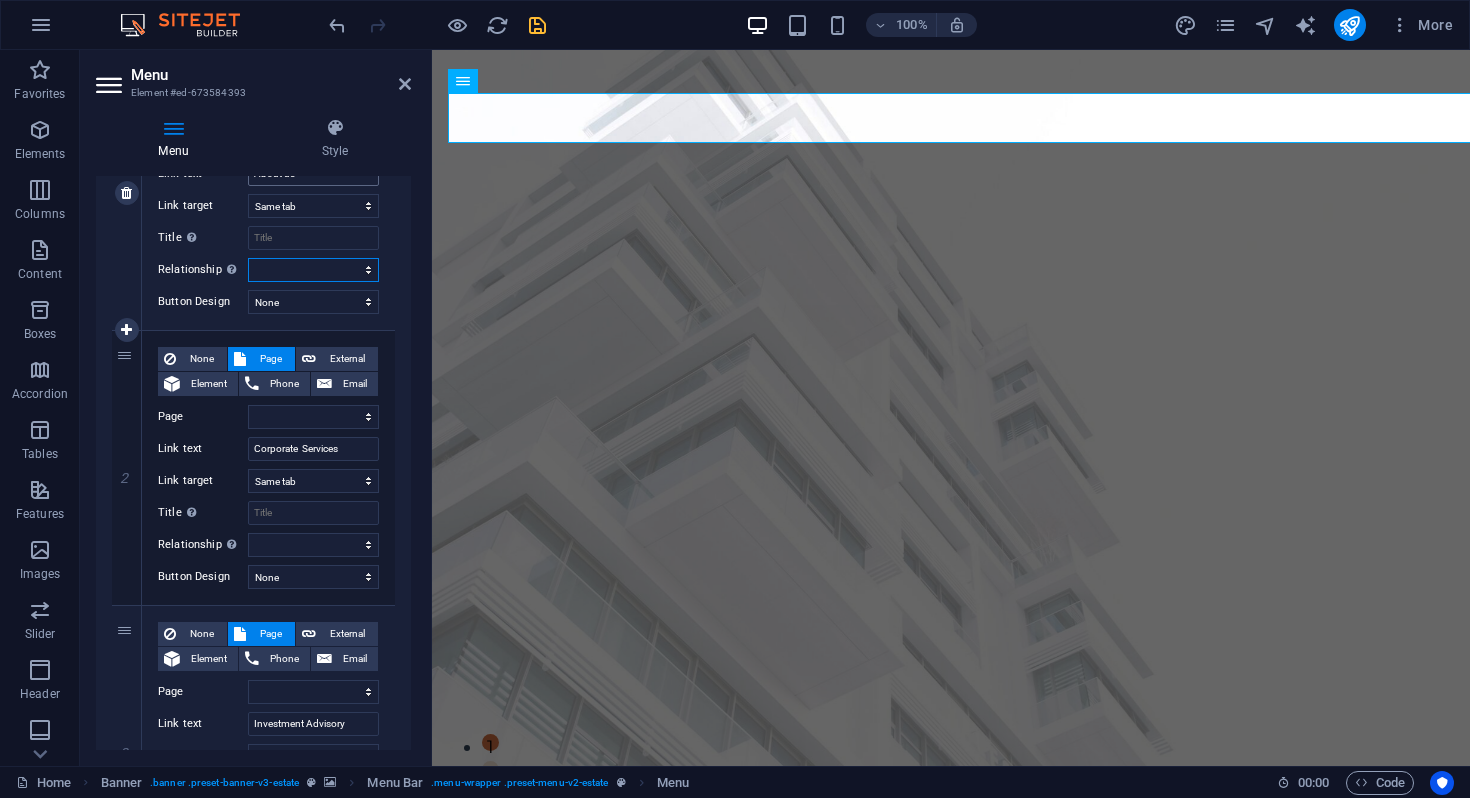 scroll, scrollTop: 313, scrollLeft: 0, axis: vertical 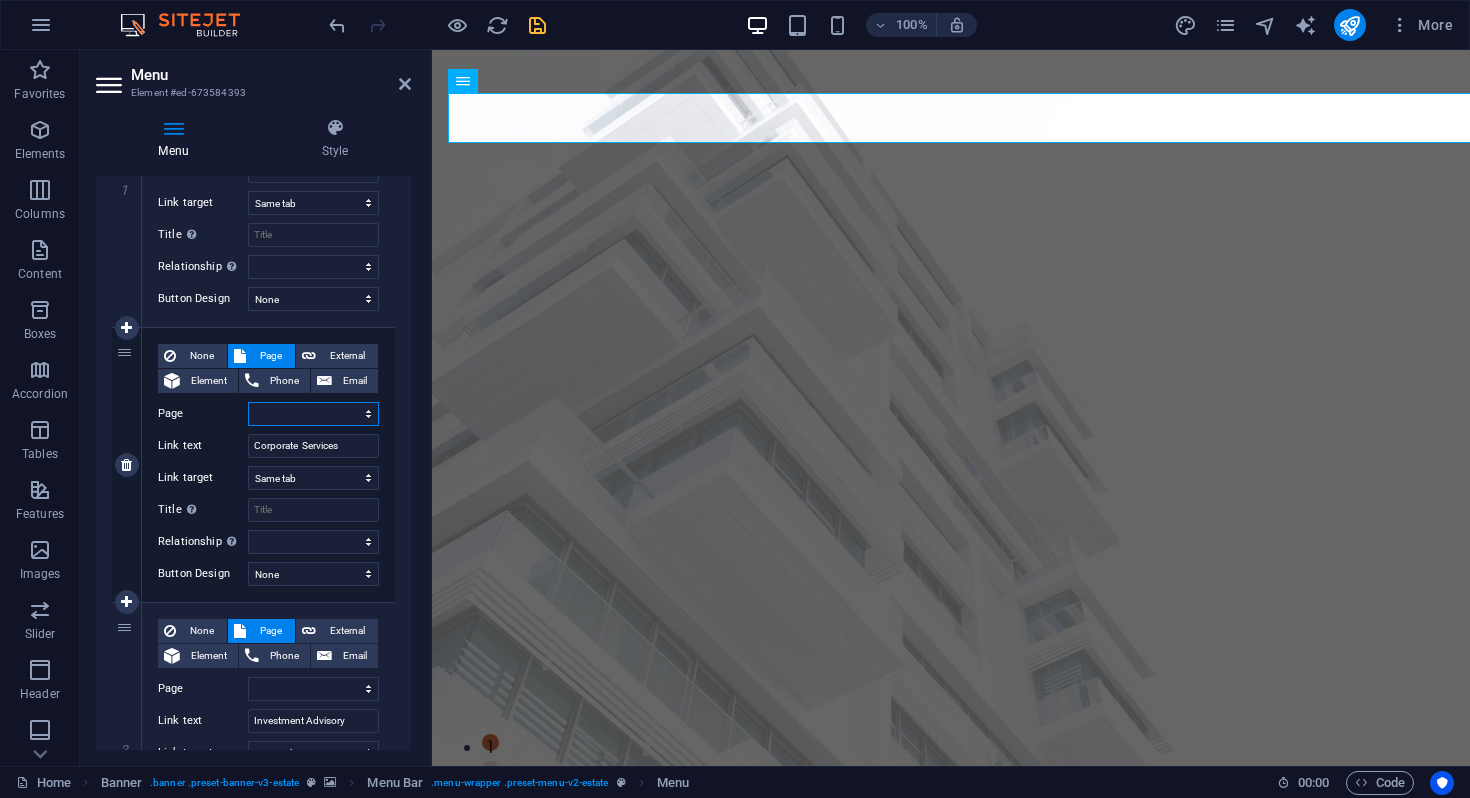 click on "Home Corporate service page Listing News Our Team Contact Legal Notice Privacy New page" at bounding box center [313, 414] 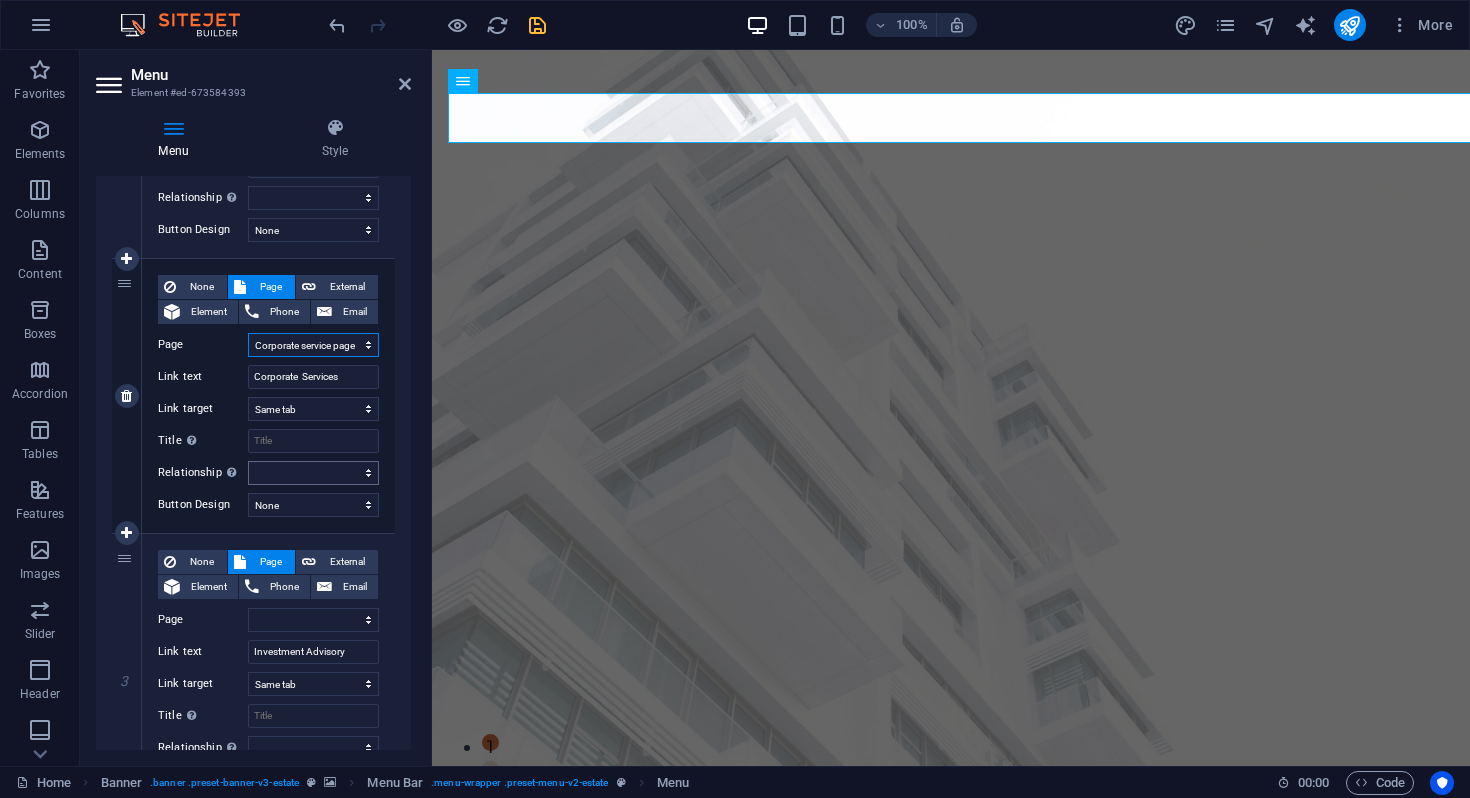 scroll, scrollTop: 384, scrollLeft: 0, axis: vertical 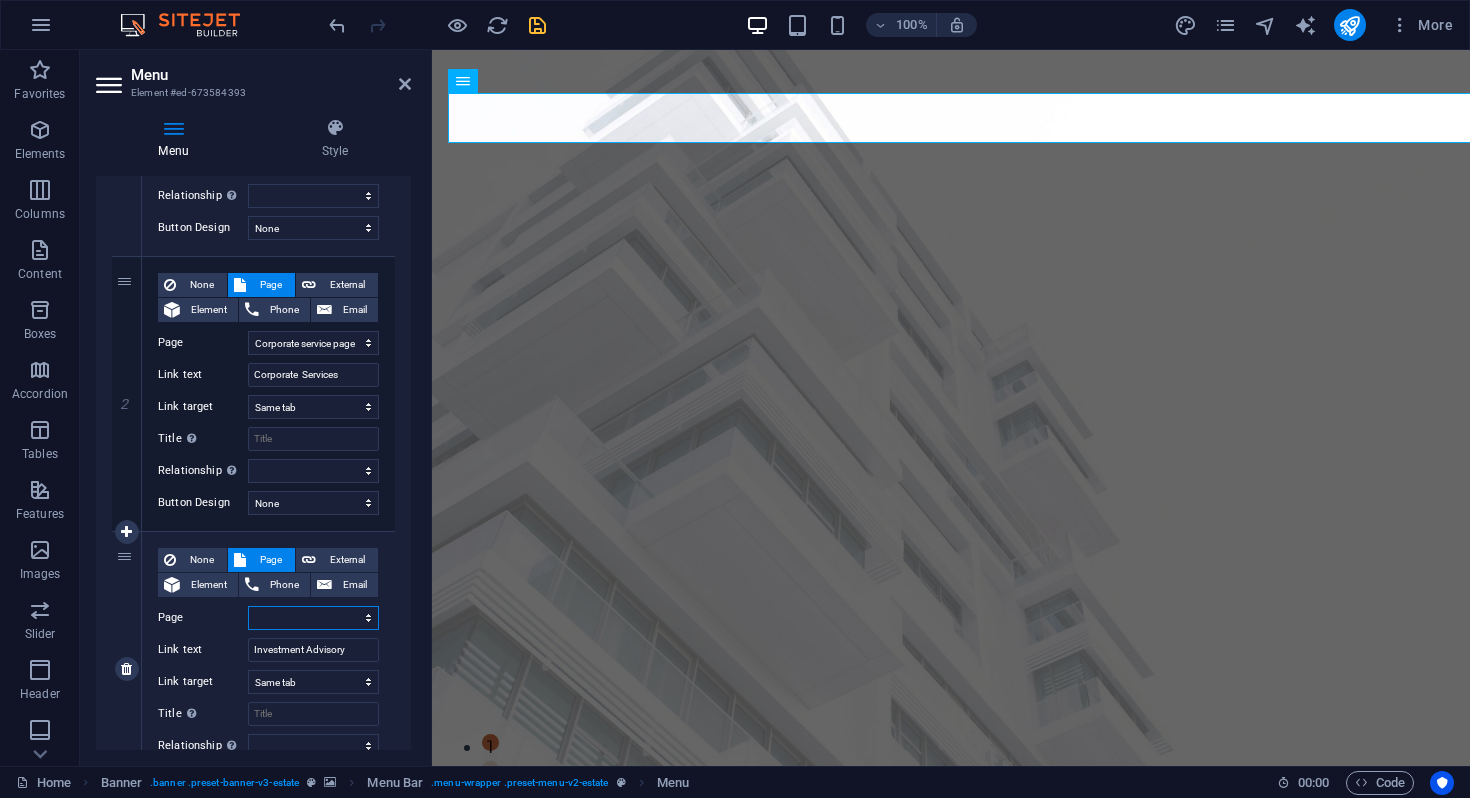 click on "Home Corporate service page Listing News Our Team Contact Legal Notice Privacy New page" at bounding box center (313, 618) 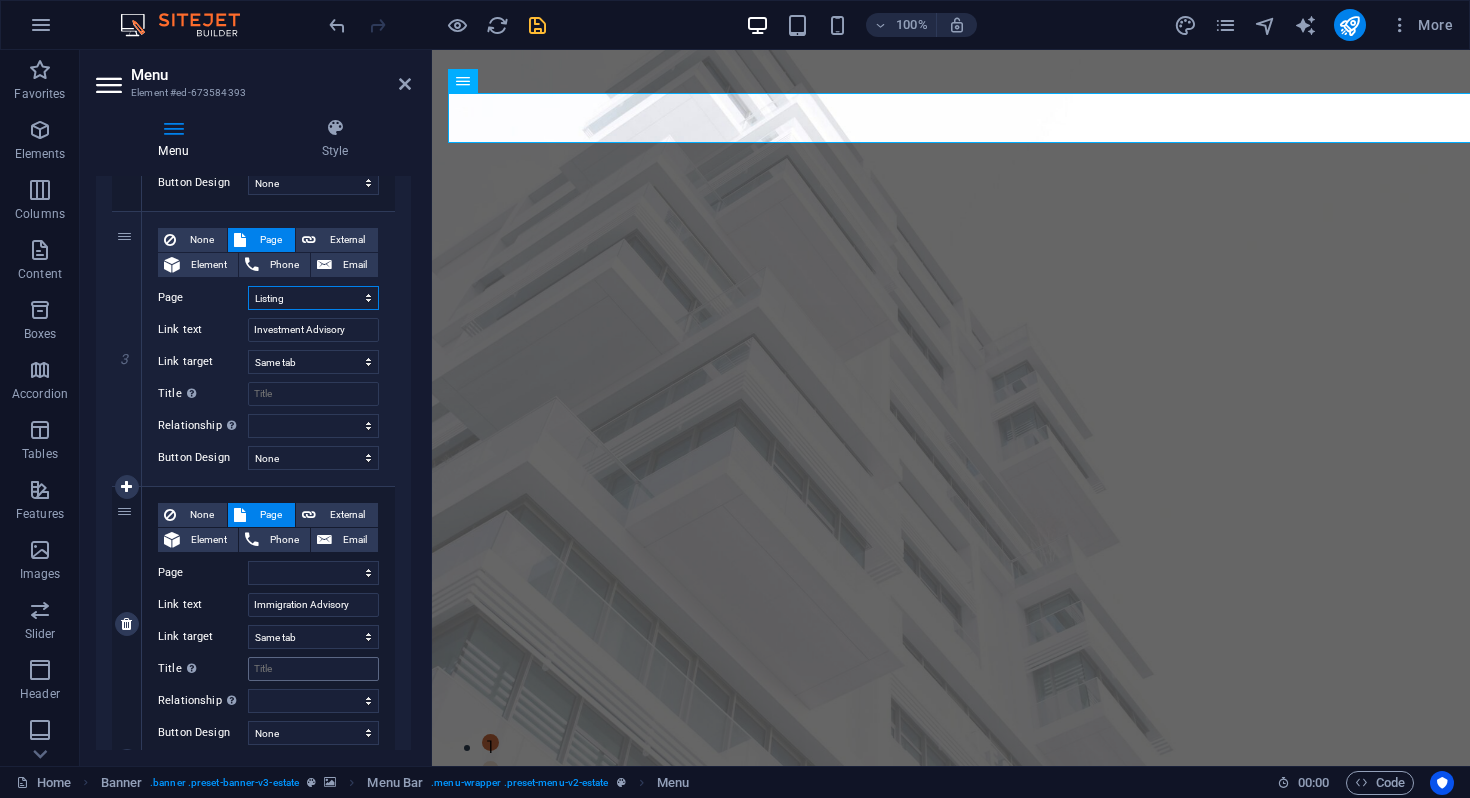 scroll, scrollTop: 709, scrollLeft: 0, axis: vertical 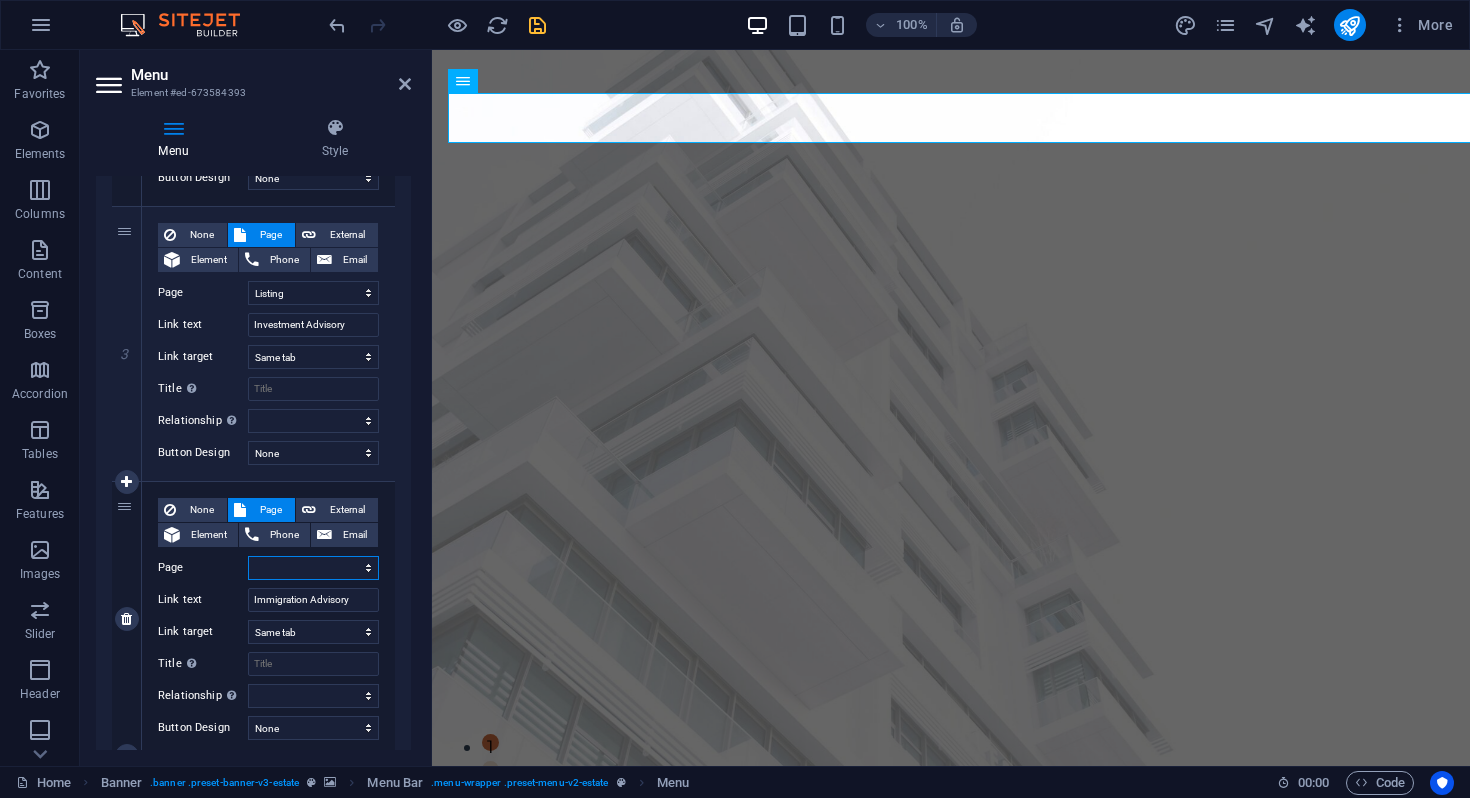 click on "Home Corporate service page Listing News Our Team Contact Legal Notice Privacy New page" at bounding box center [313, 568] 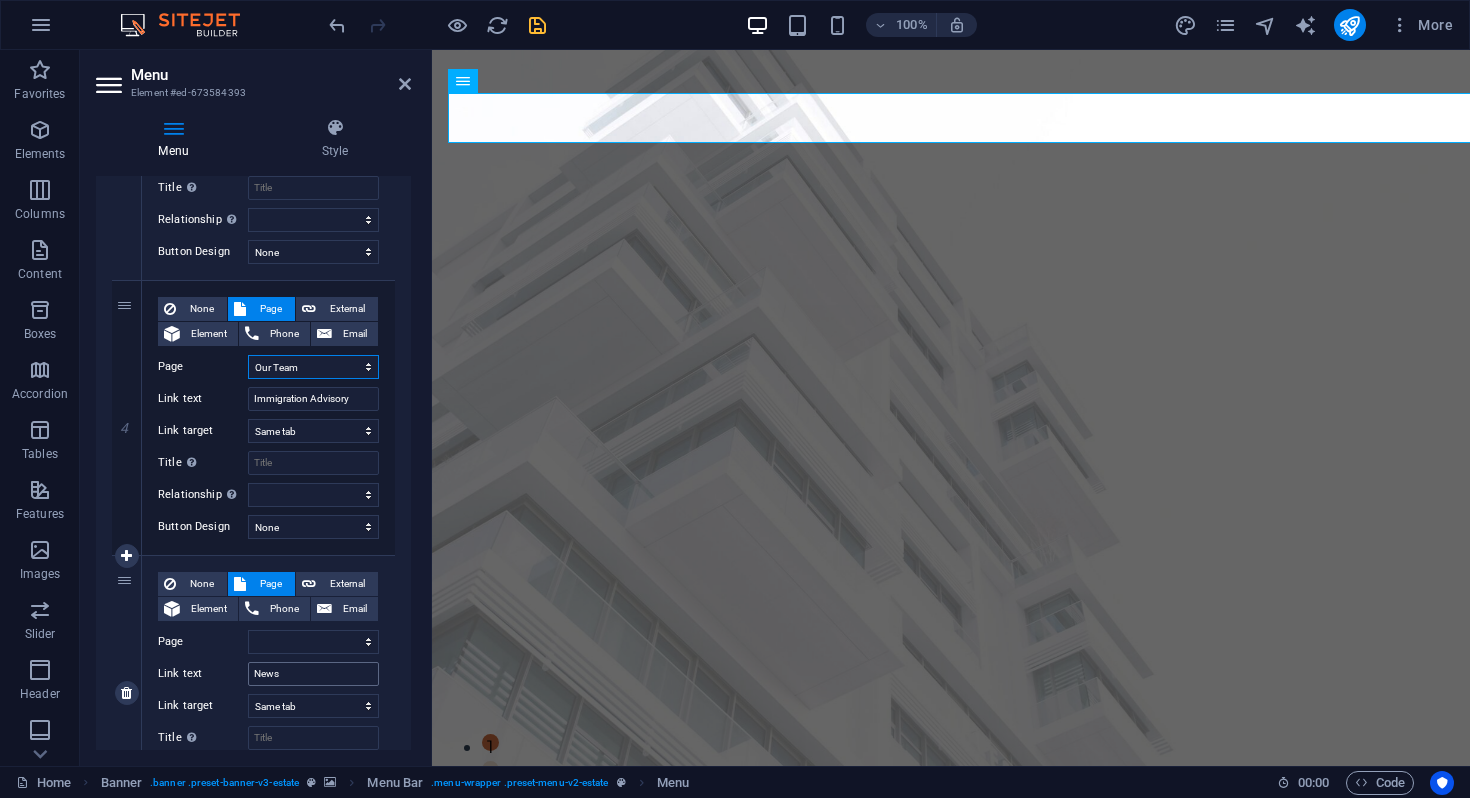 scroll, scrollTop: 916, scrollLeft: 0, axis: vertical 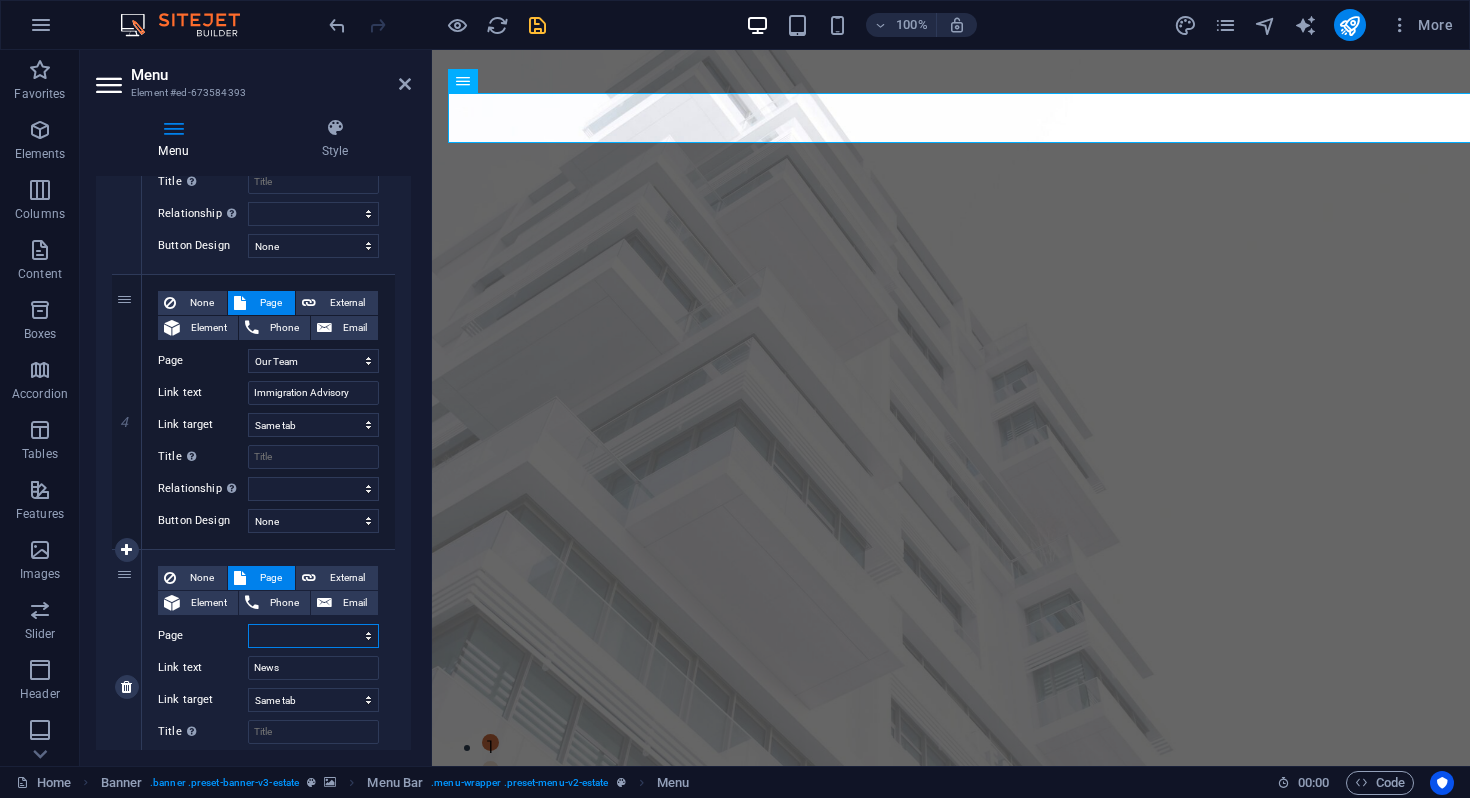 click on "Home Corporate service page Listing News Our Team Contact Legal Notice Privacy New page" at bounding box center [313, 636] 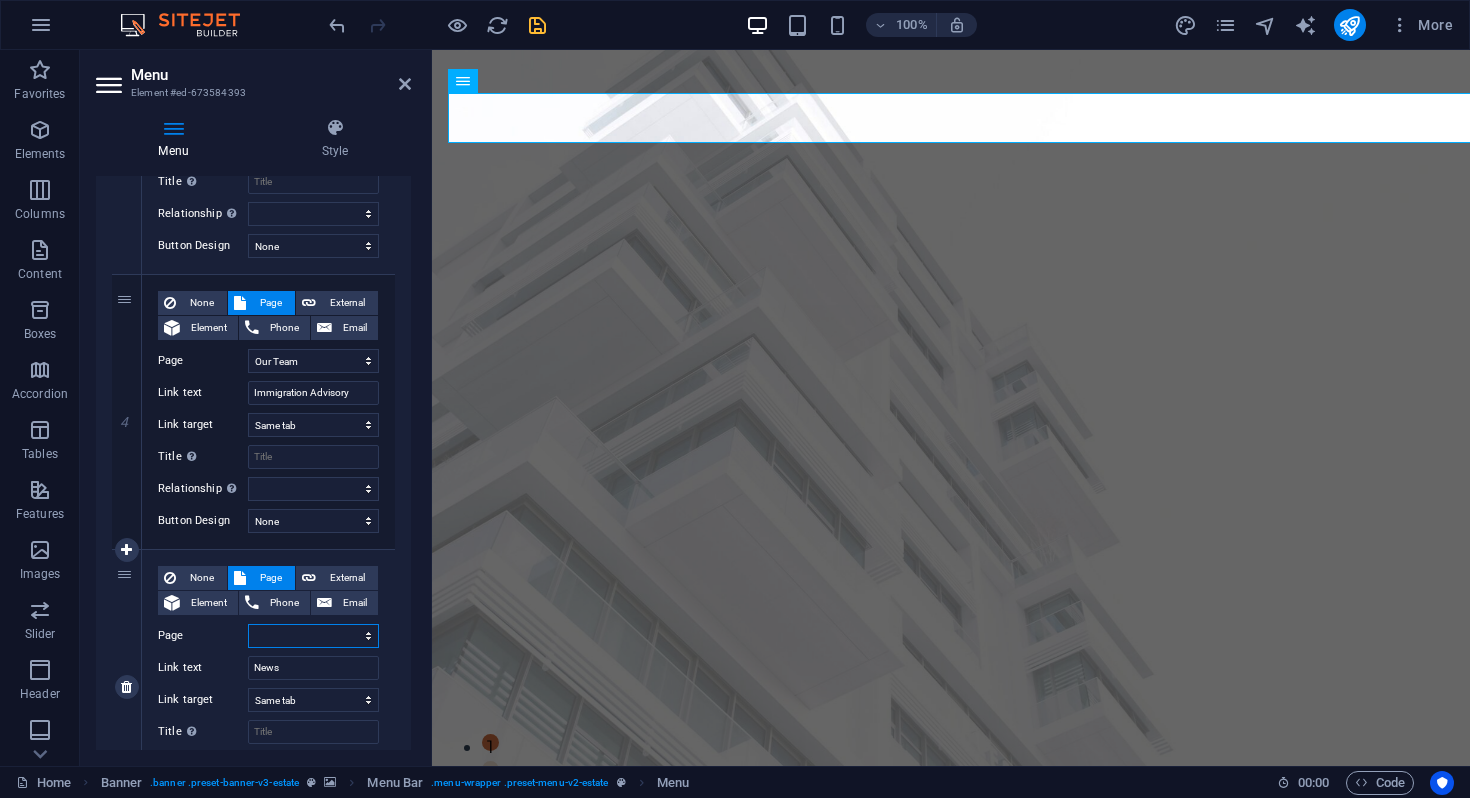 click on "Home Corporate service page Listing News Our Team Contact Legal Notice Privacy New page" at bounding box center (313, 636) 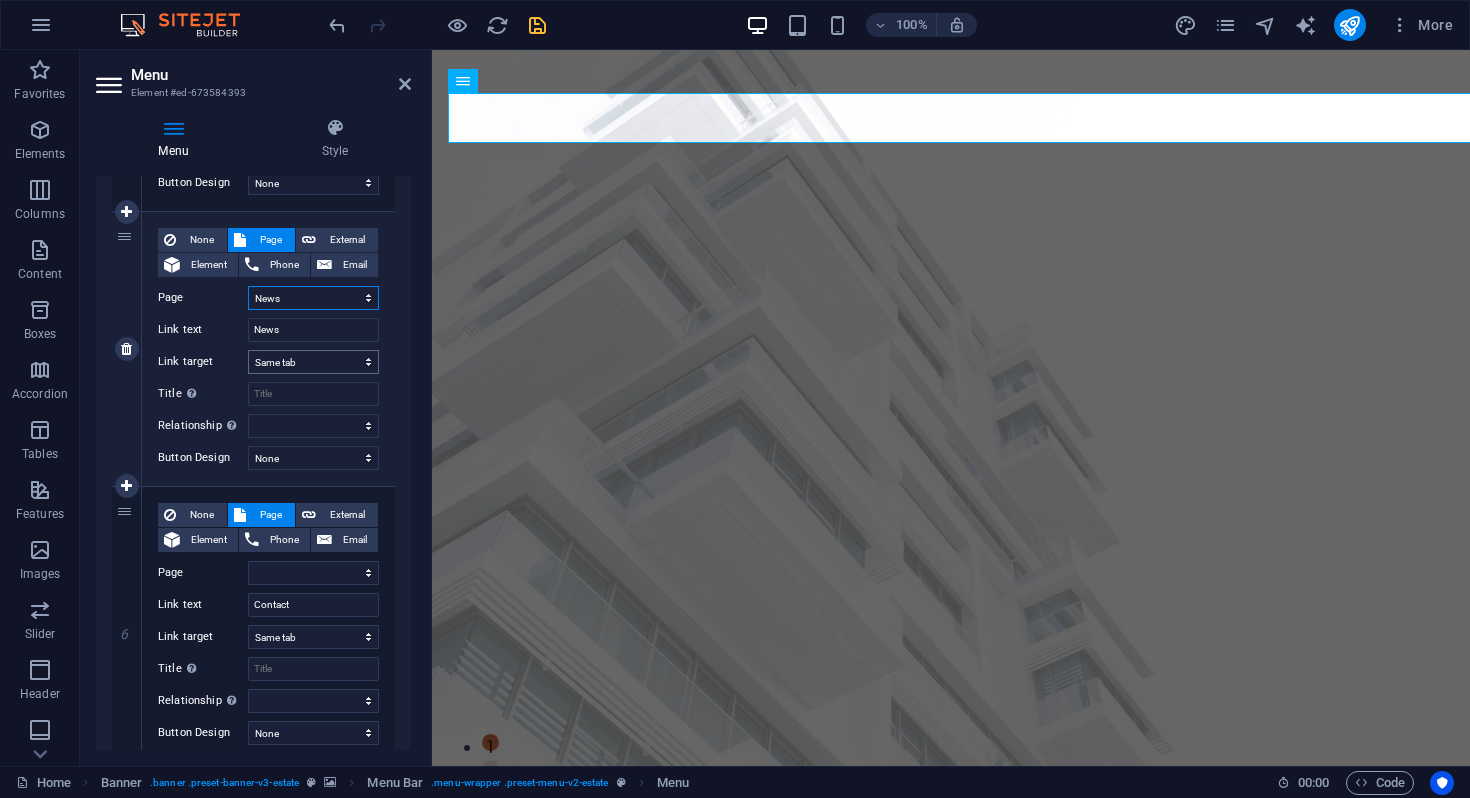 scroll, scrollTop: 1321, scrollLeft: 0, axis: vertical 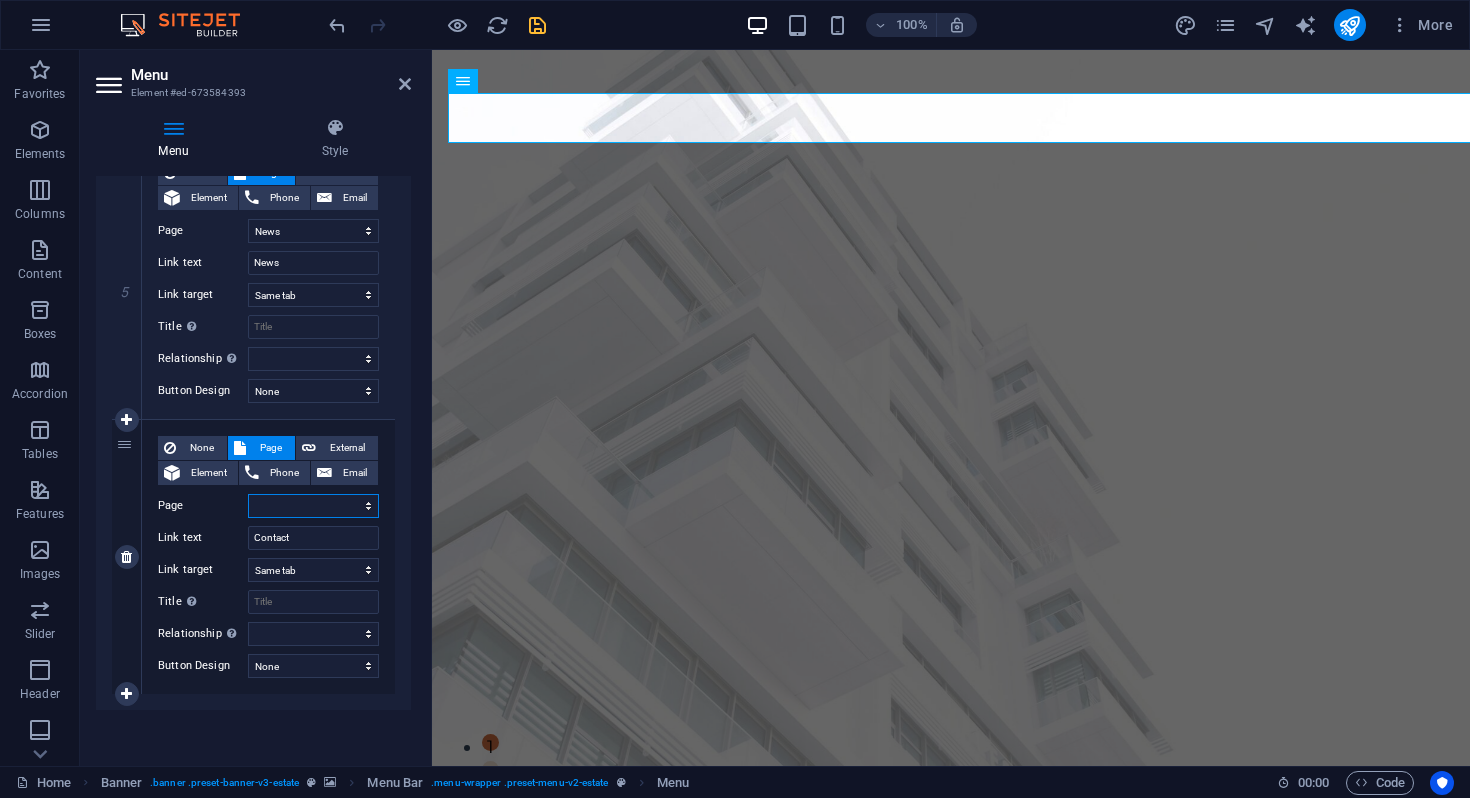 click on "Home Corporate service page Listing News Our Team Contact Legal Notice Privacy New page" at bounding box center [313, 506] 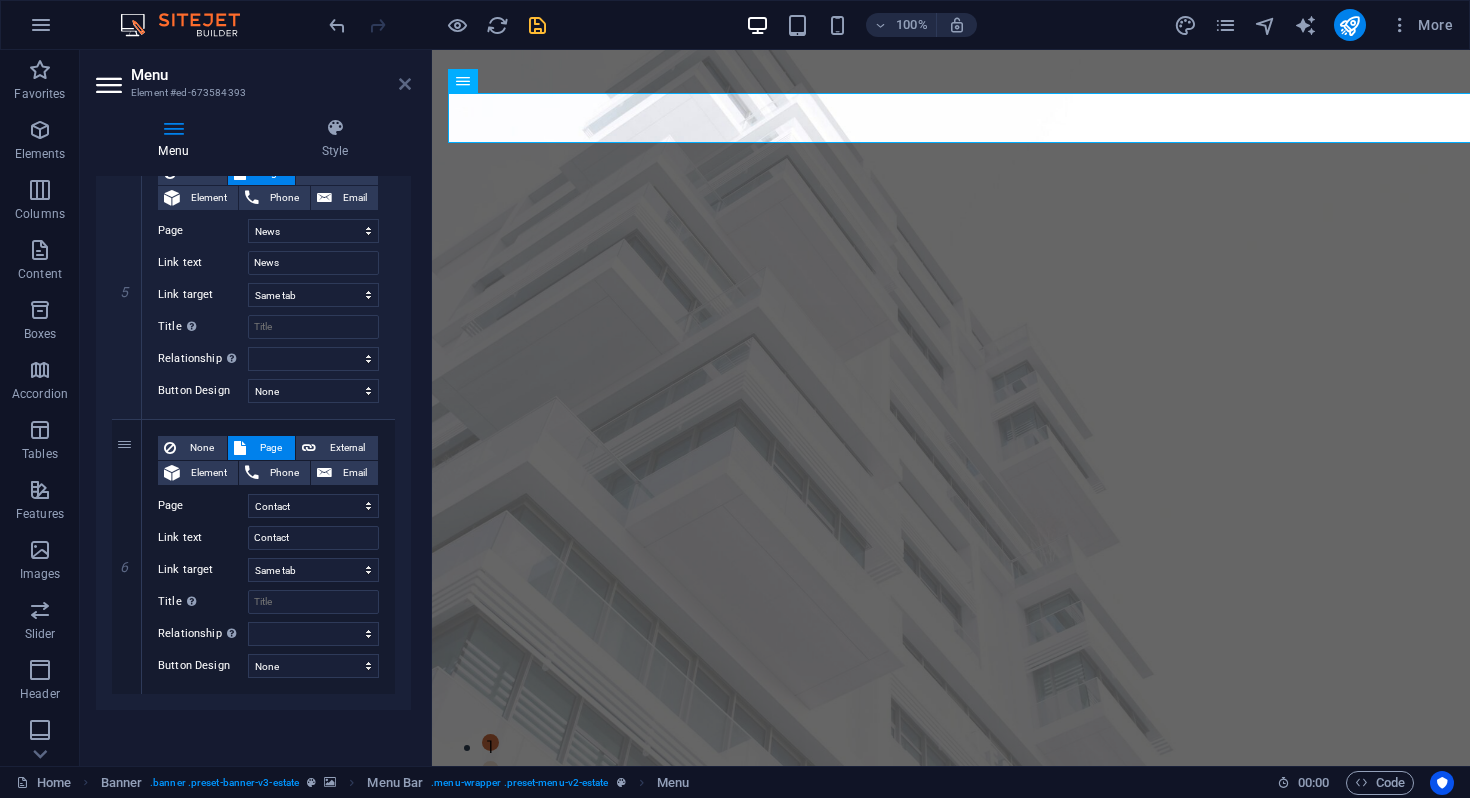 click at bounding box center (405, 84) 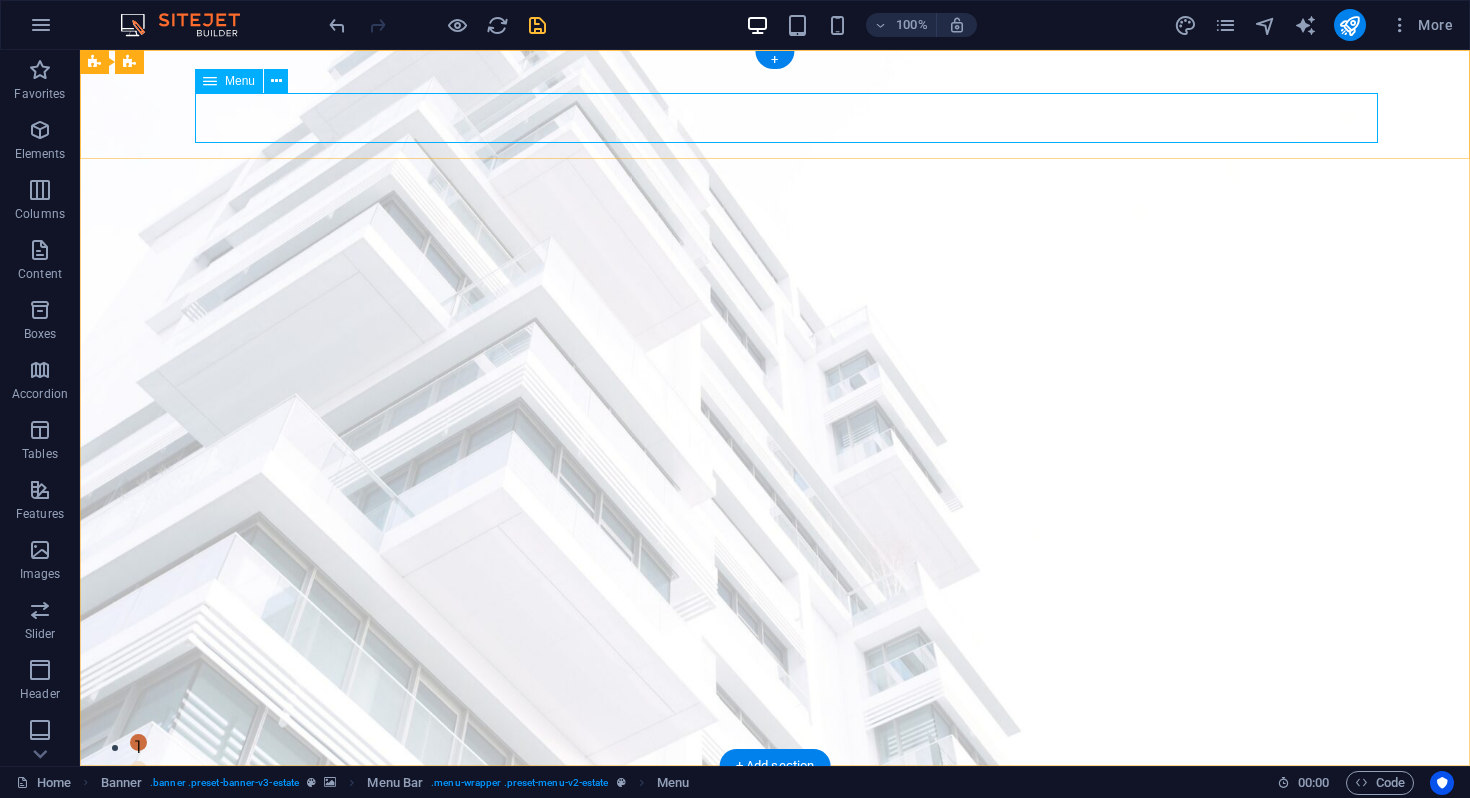 click on "About us Corporate  Services Investment Advisory Immigration Advisory News Contact" at bounding box center (775, 842) 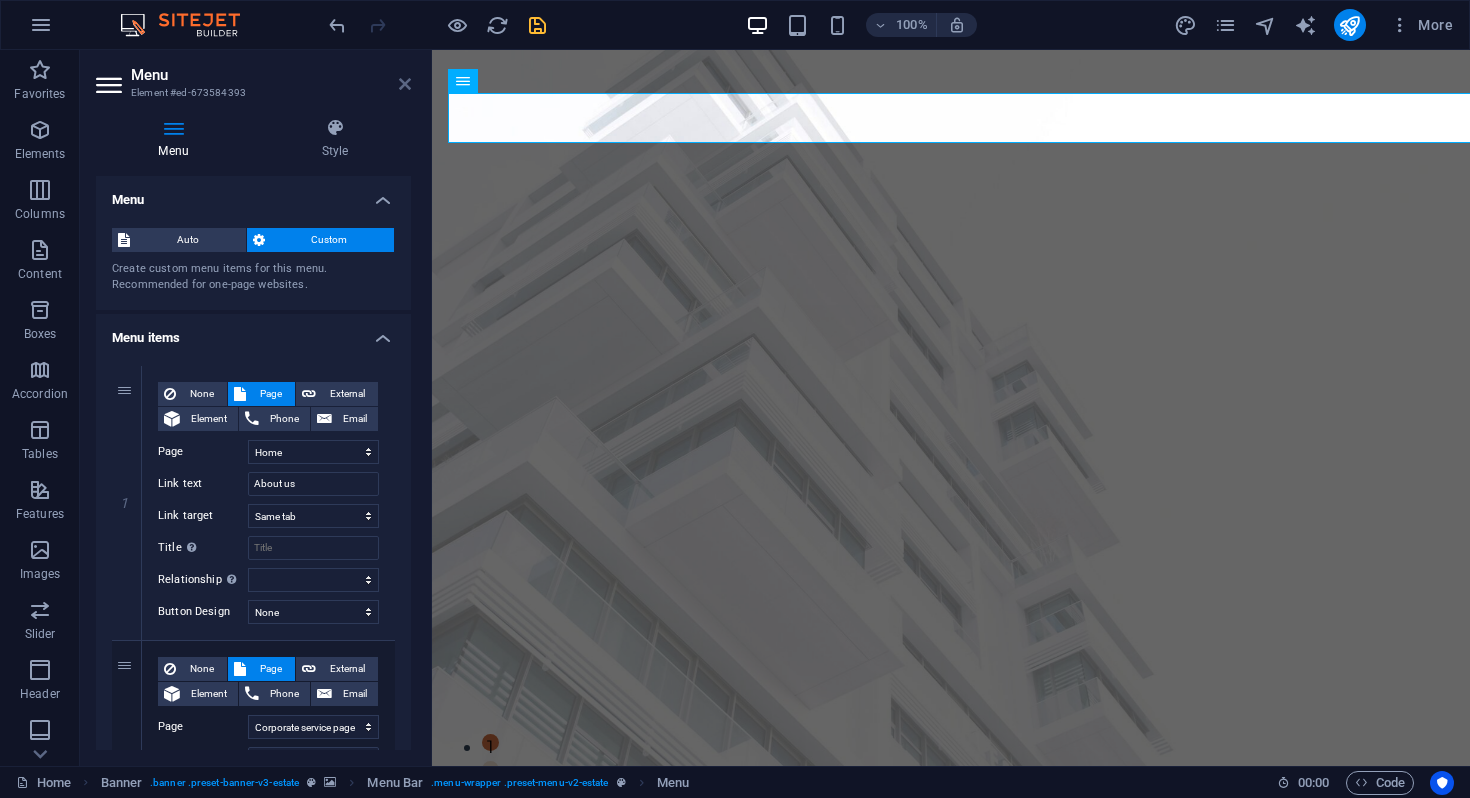 click at bounding box center [405, 84] 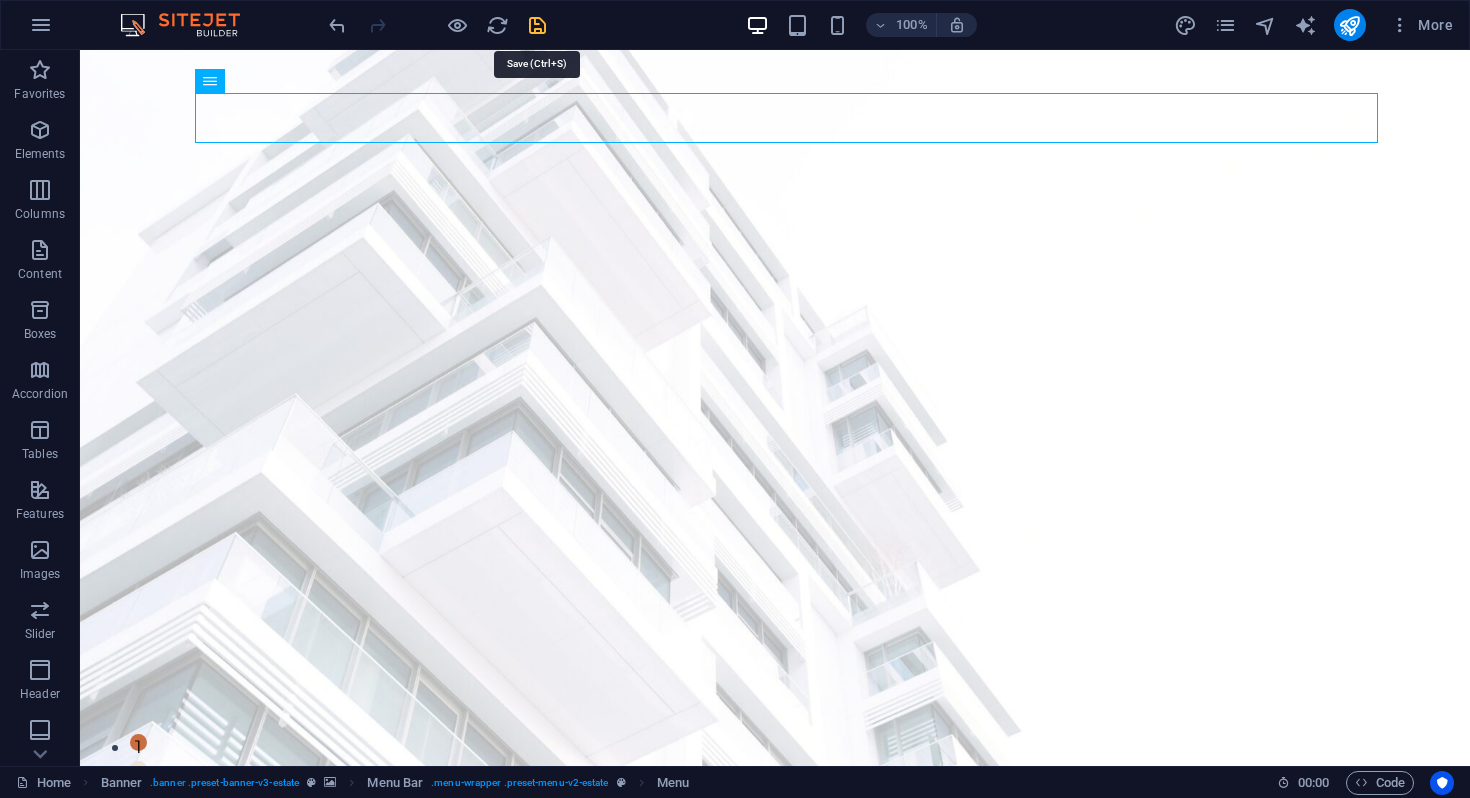 click at bounding box center [537, 25] 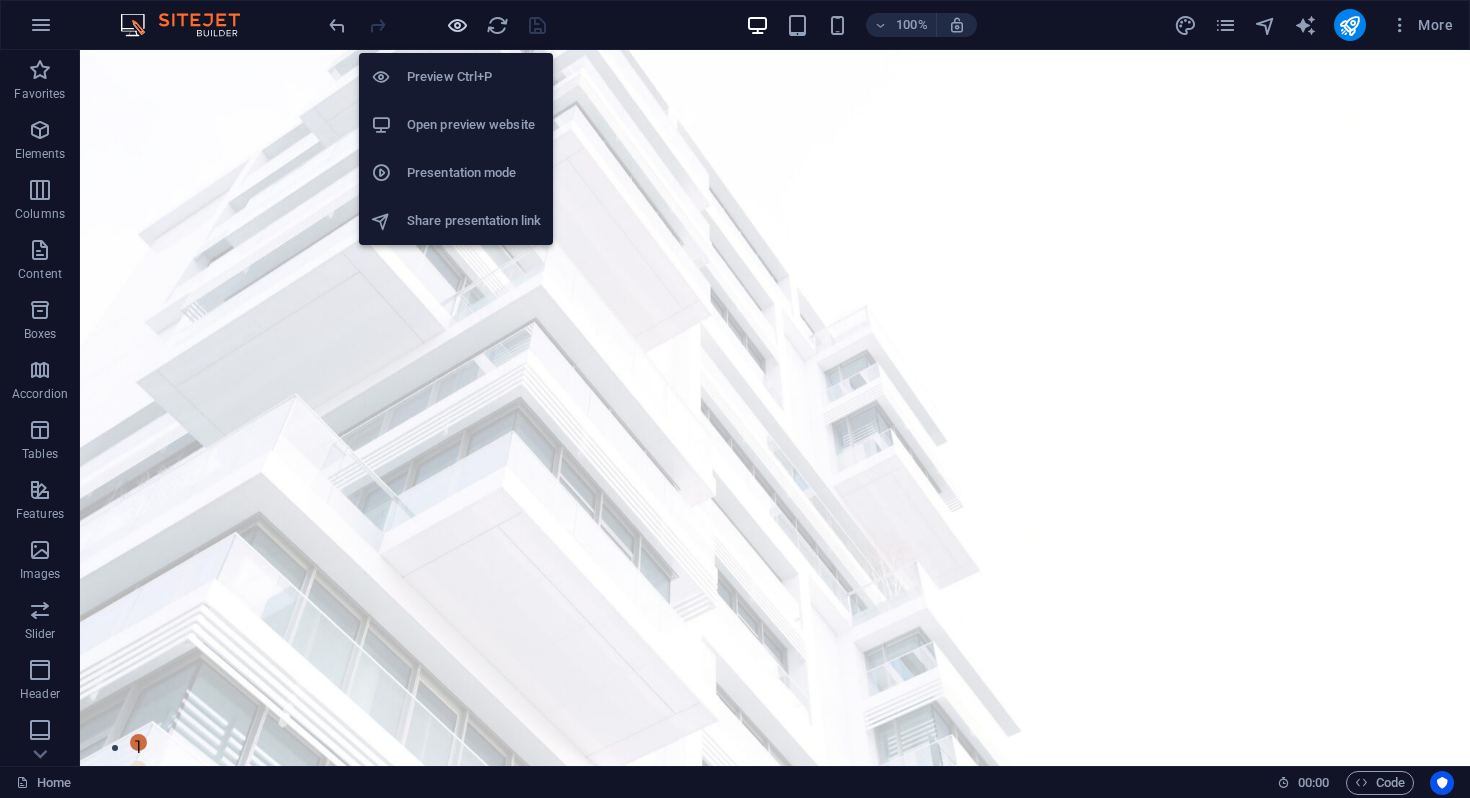 click at bounding box center [457, 25] 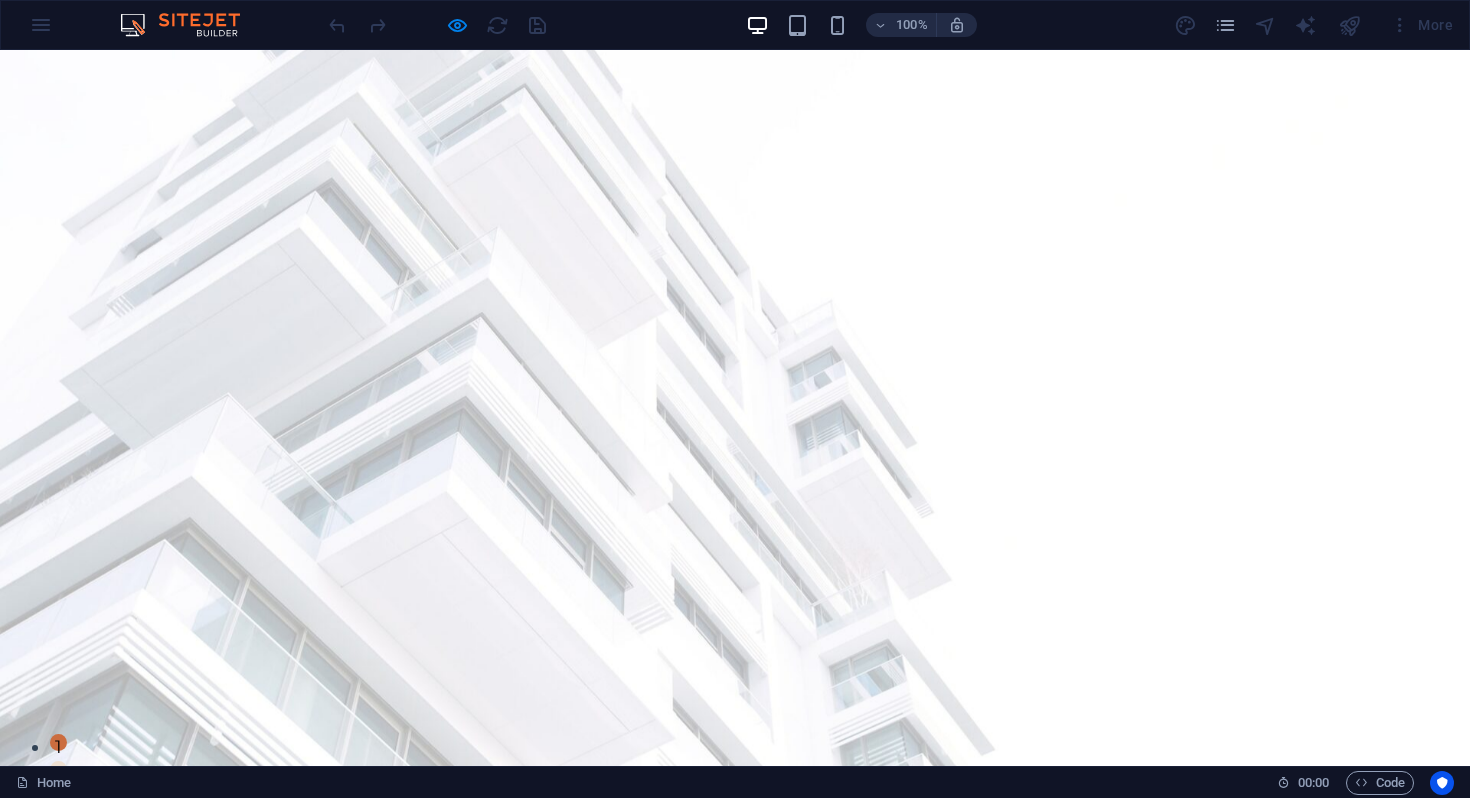 click on "Corporate  Services" at bounding box center [415, 842] 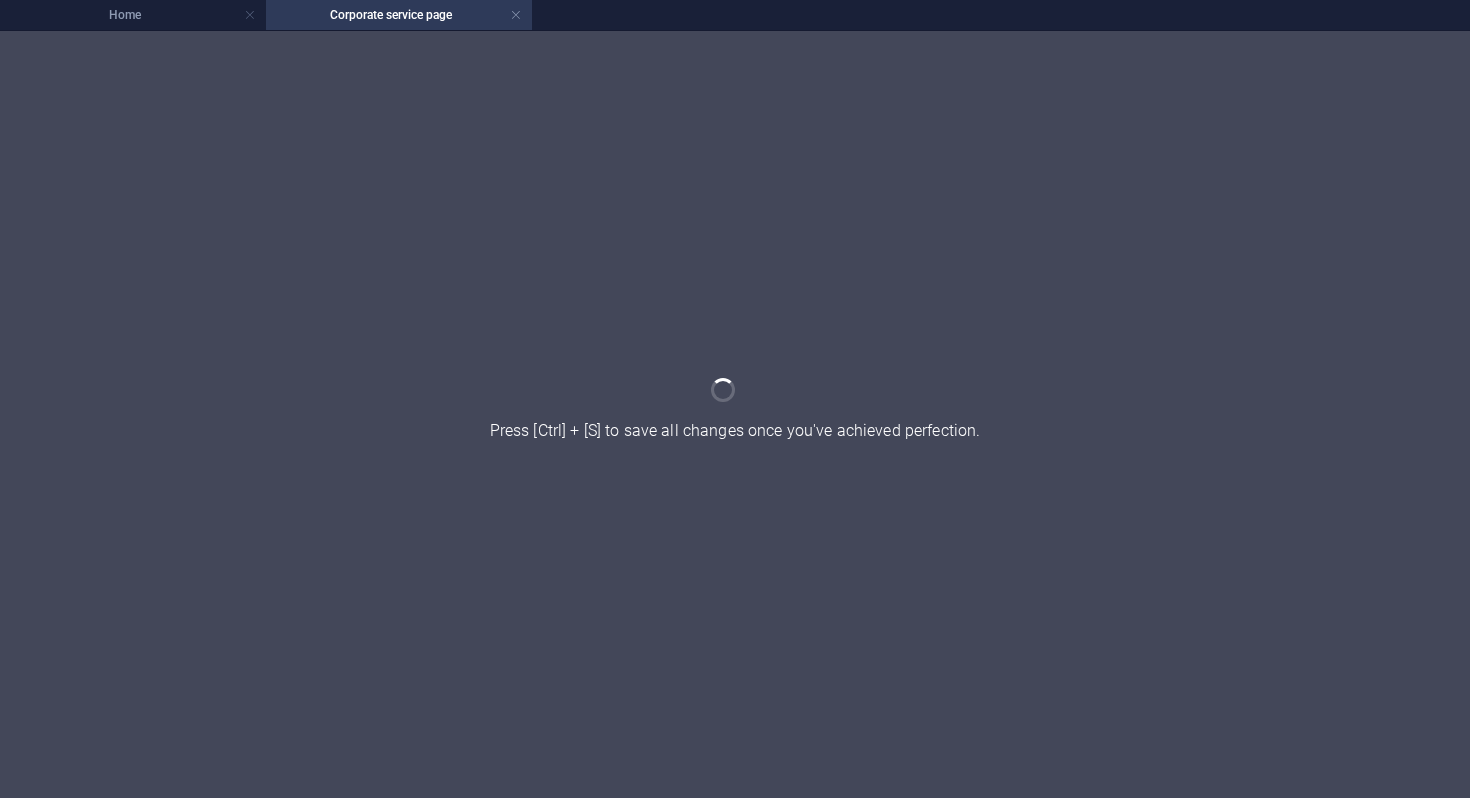 scroll, scrollTop: 0, scrollLeft: 0, axis: both 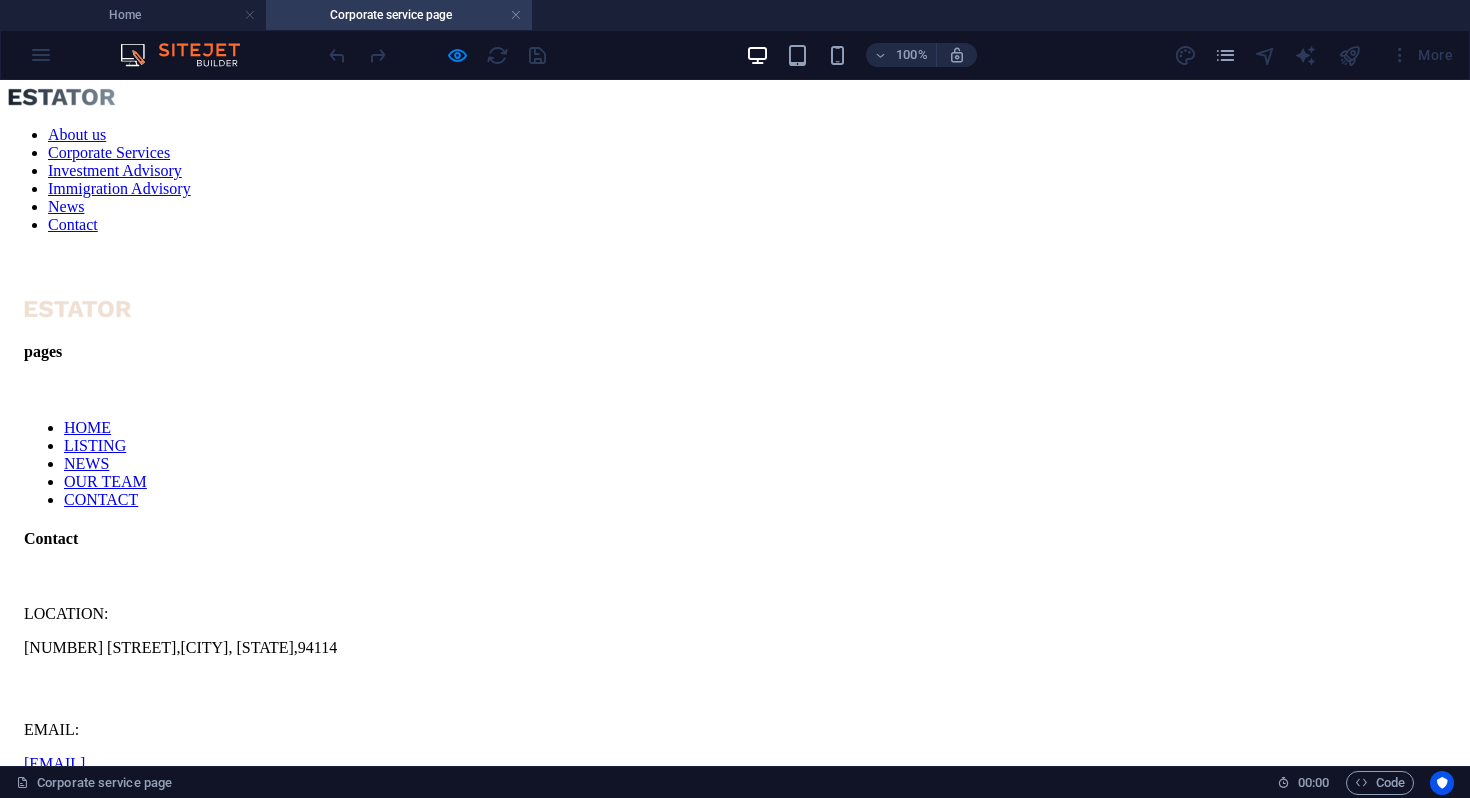 click on "About us Corporate  Services Investment Advisory Immigration Advisory News Contact" at bounding box center [735, 180] 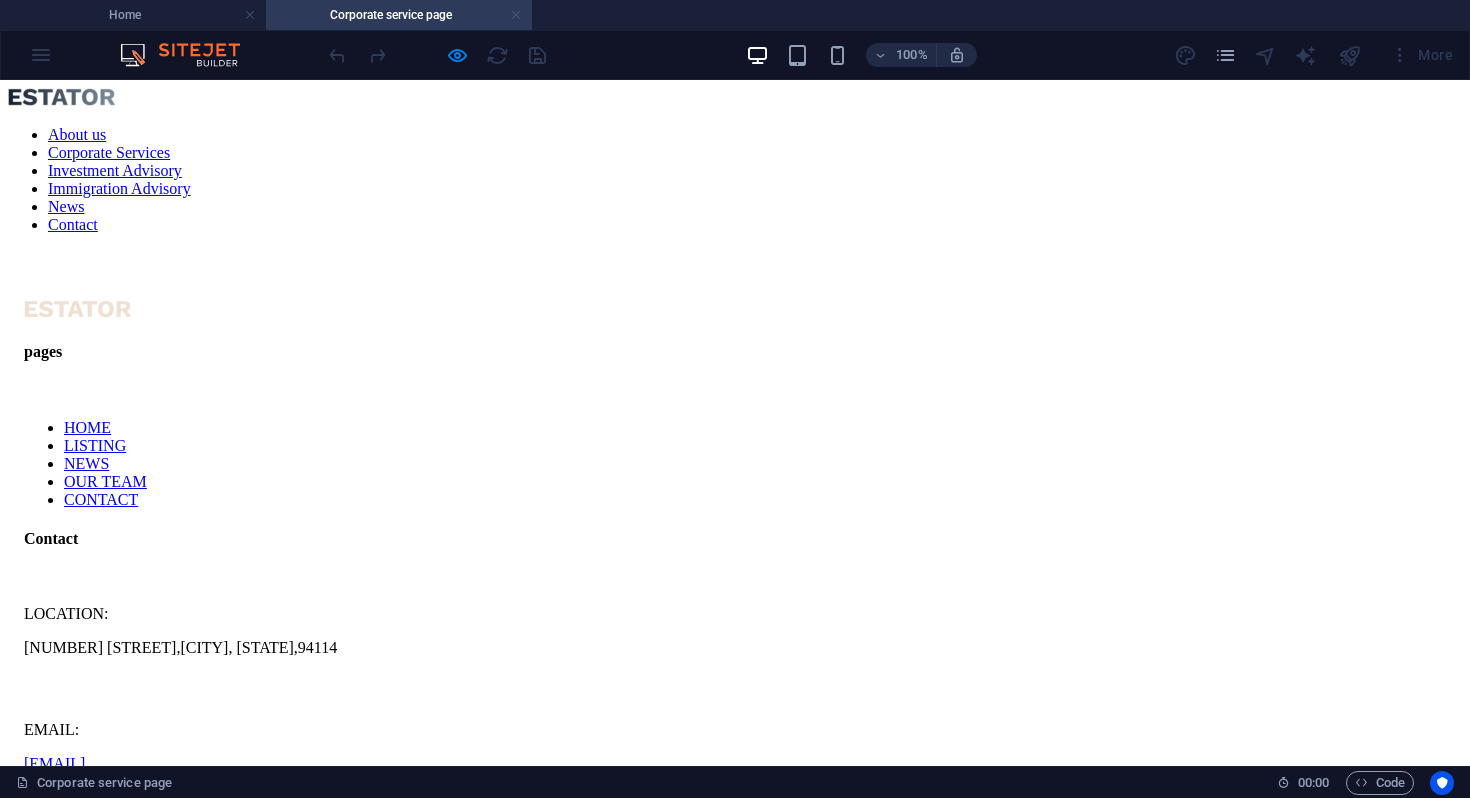 click at bounding box center [516, 15] 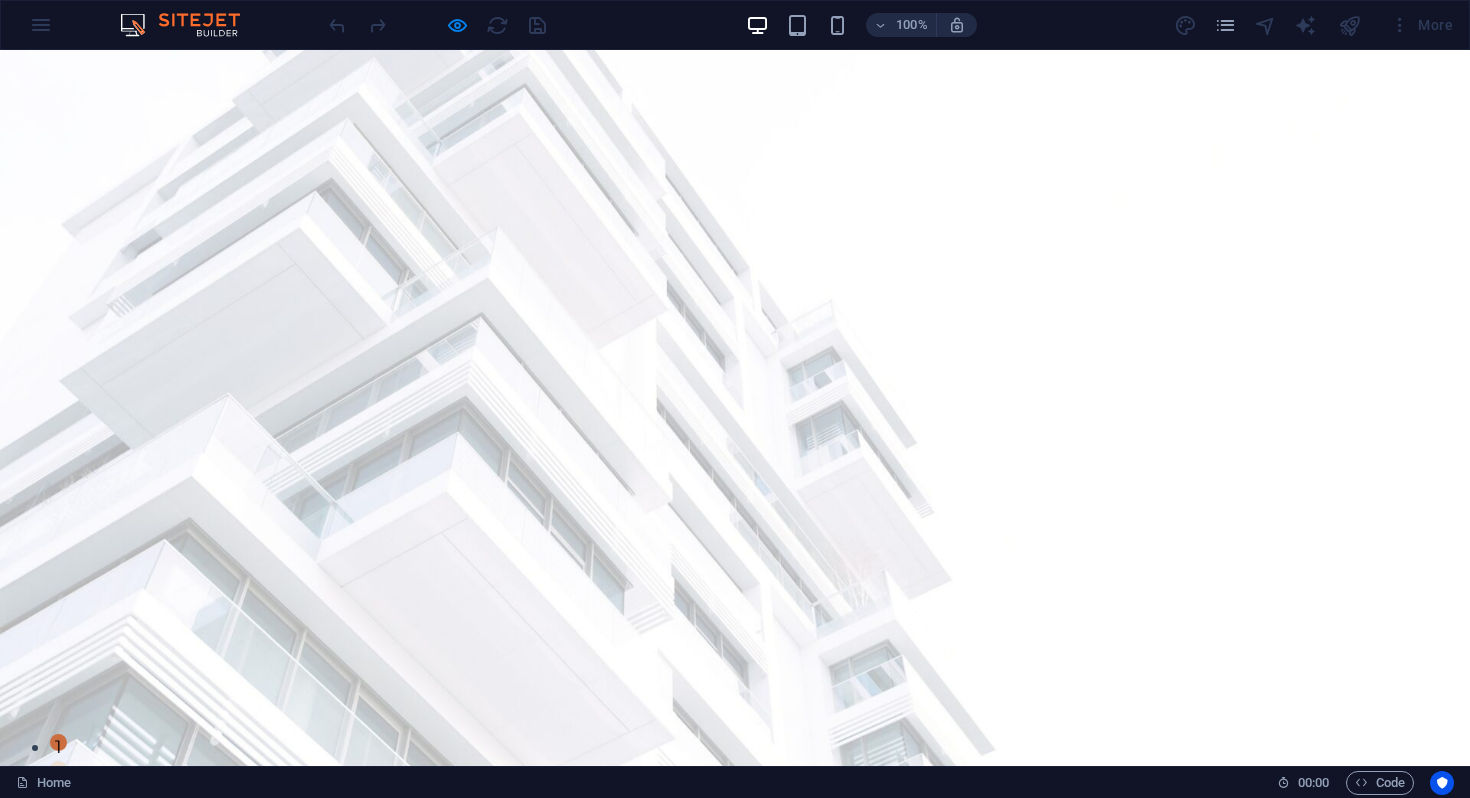 click on "Investment Advisory" at bounding box center [677, 842] 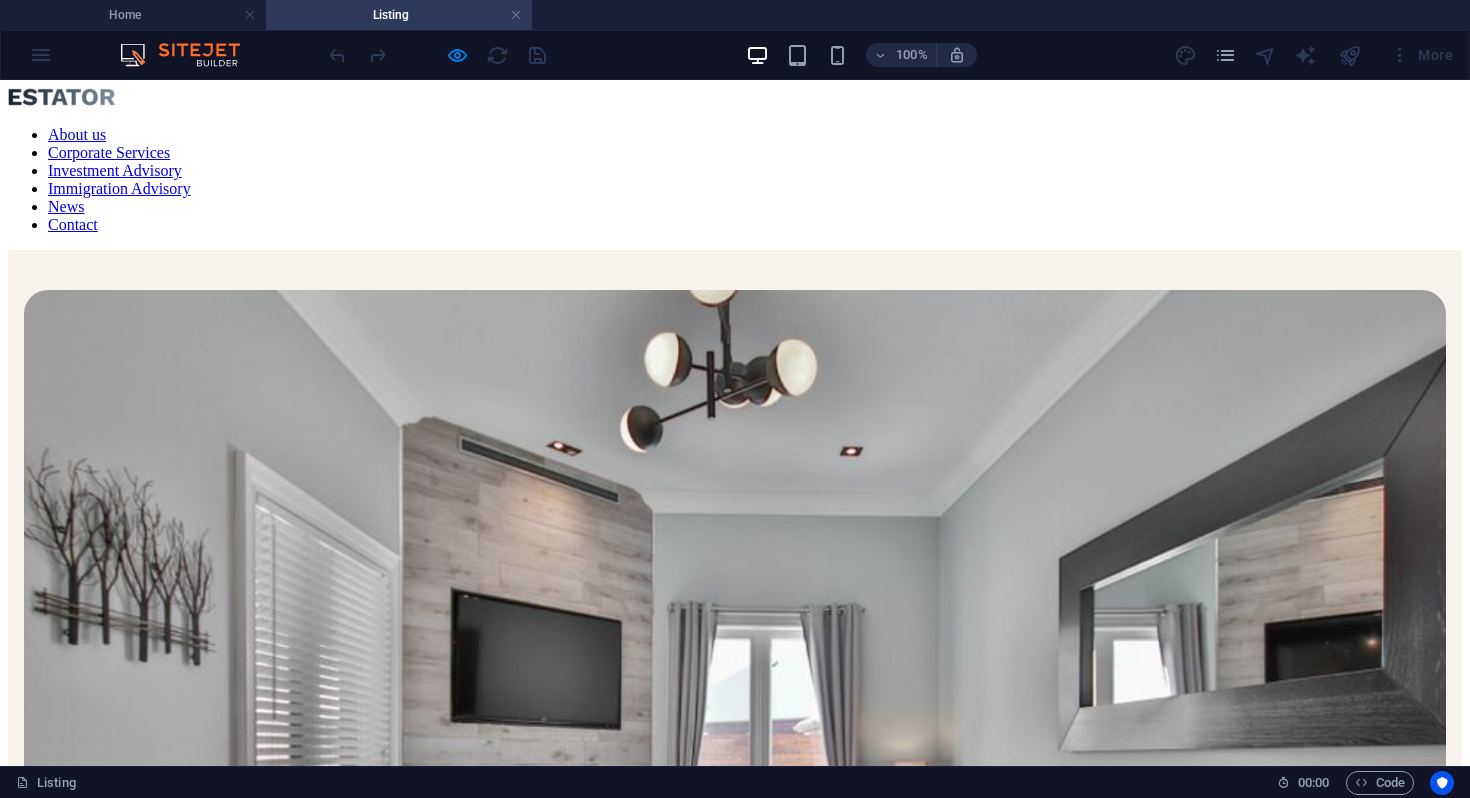 scroll, scrollTop: 0, scrollLeft: 0, axis: both 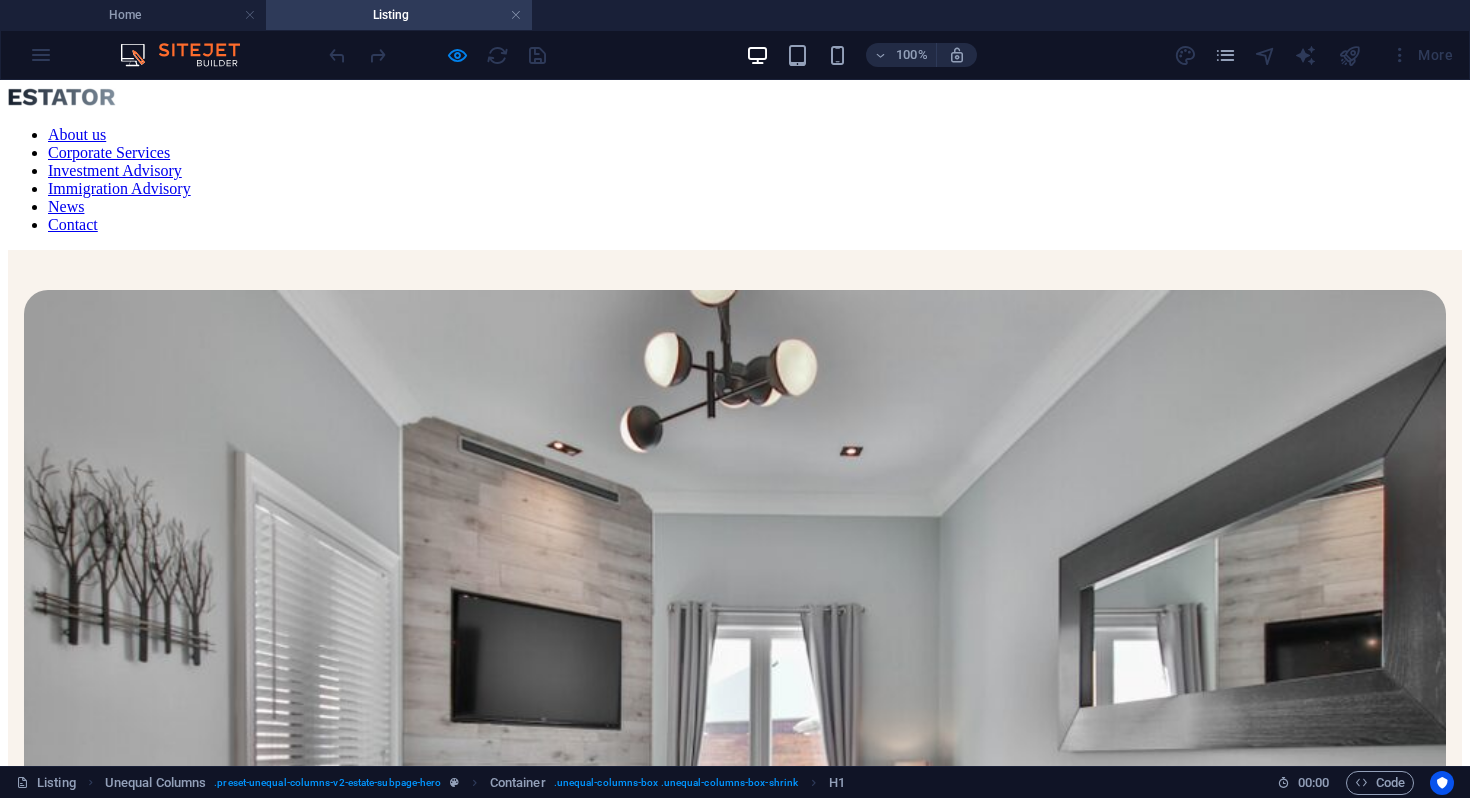 click on "About us Corporate  Services Investment Advisory Immigration Advisory News Contact" at bounding box center [735, 180] 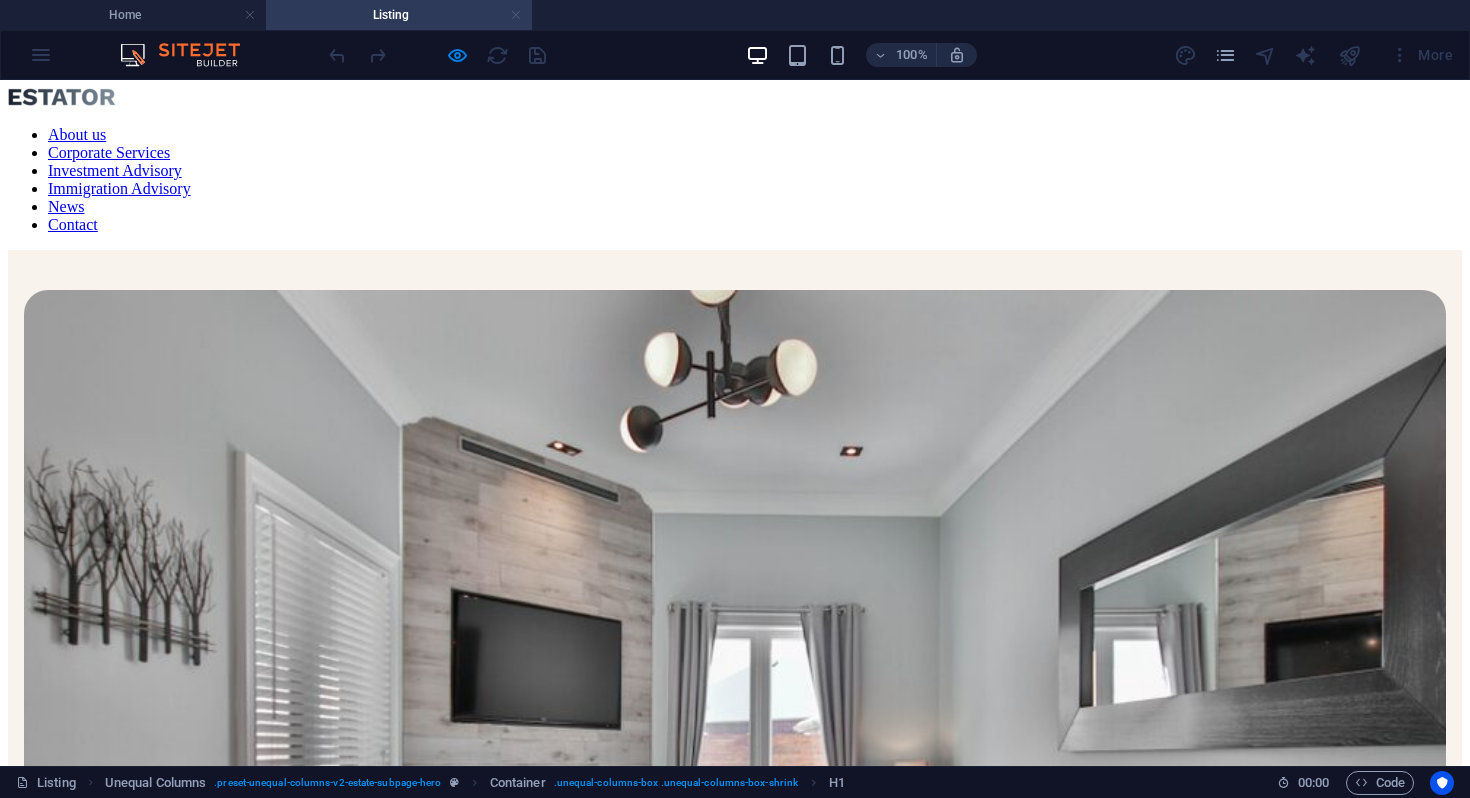 click at bounding box center [516, 15] 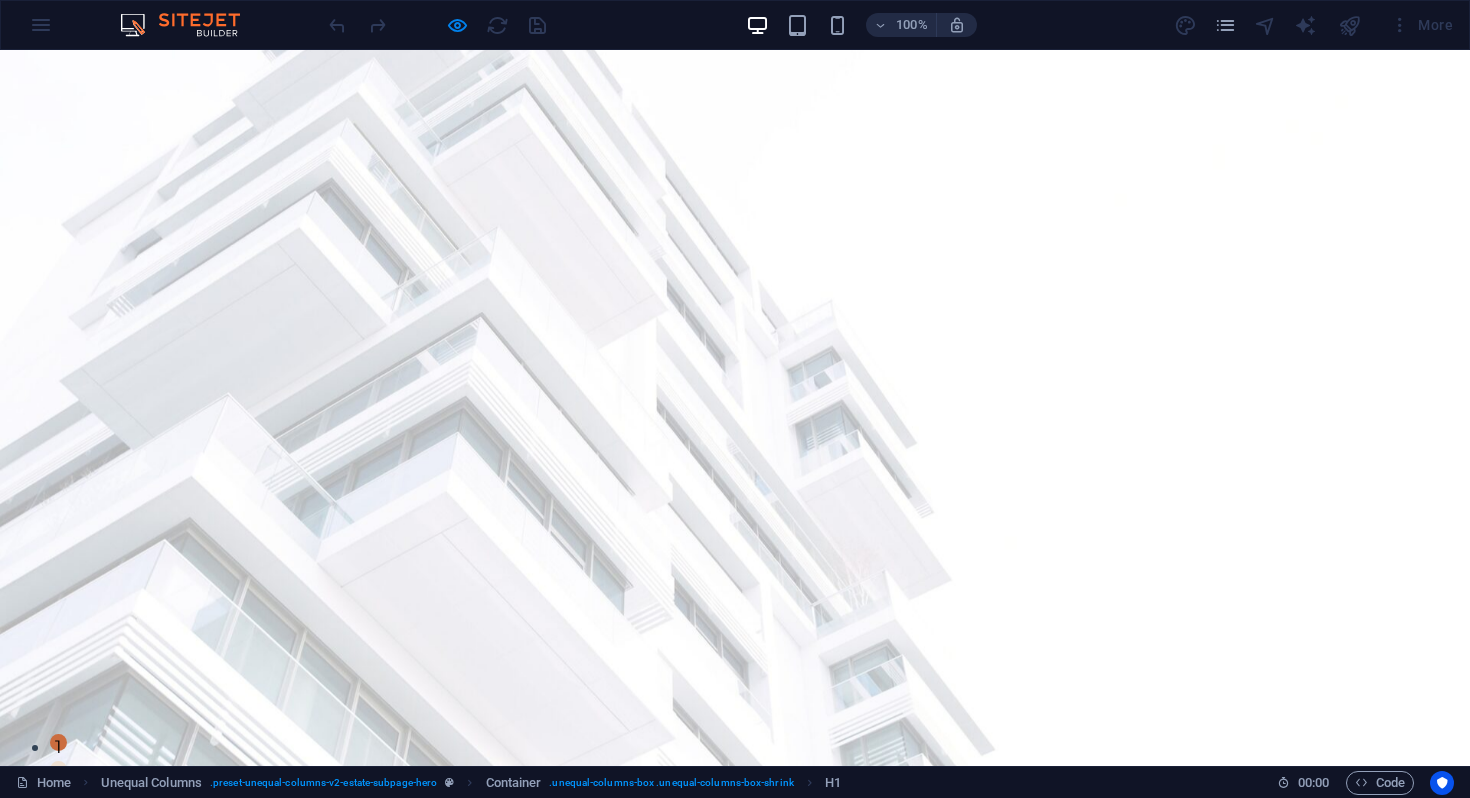 click on "Immigration Advisory" at bounding box center [946, 842] 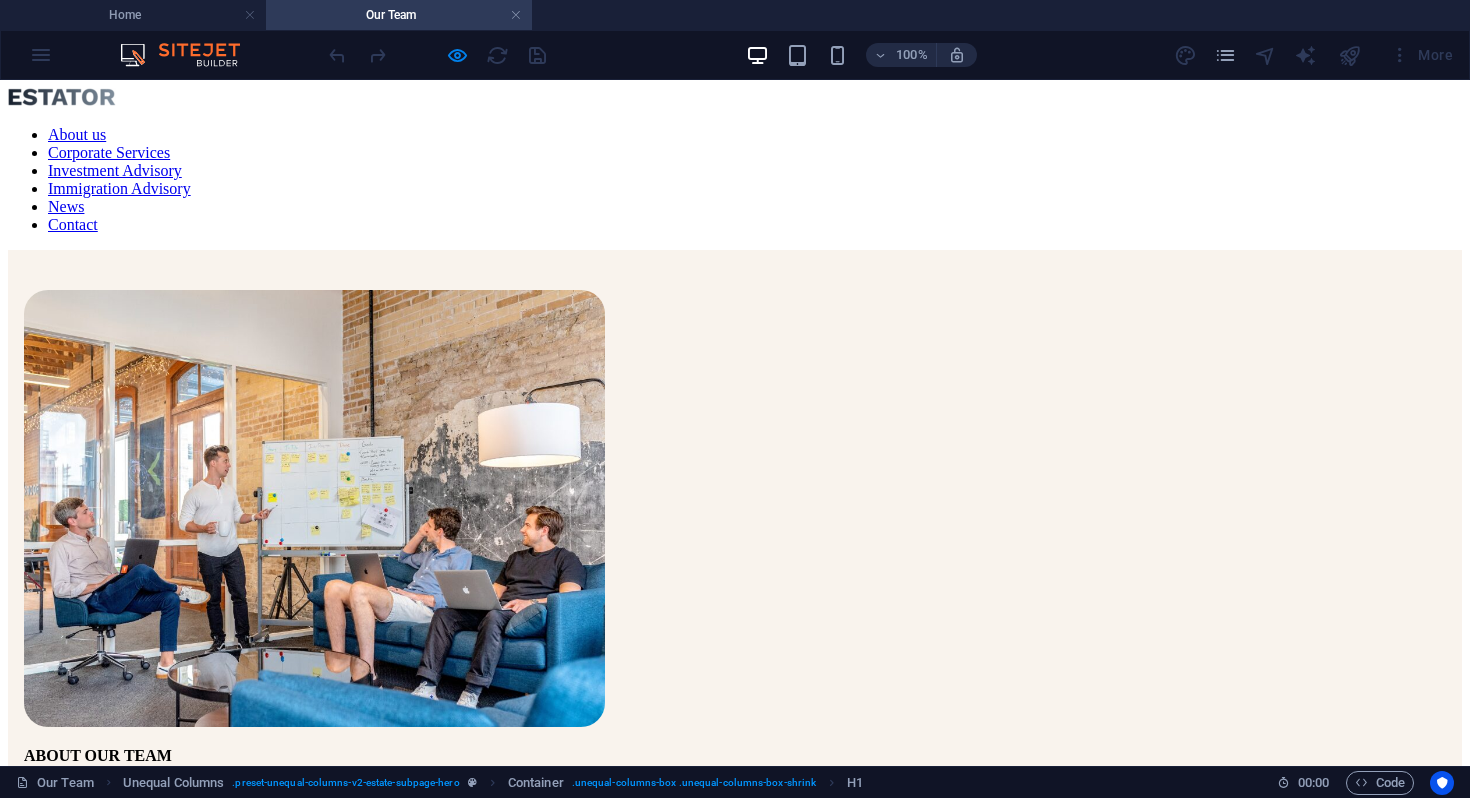 scroll, scrollTop: 0, scrollLeft: 0, axis: both 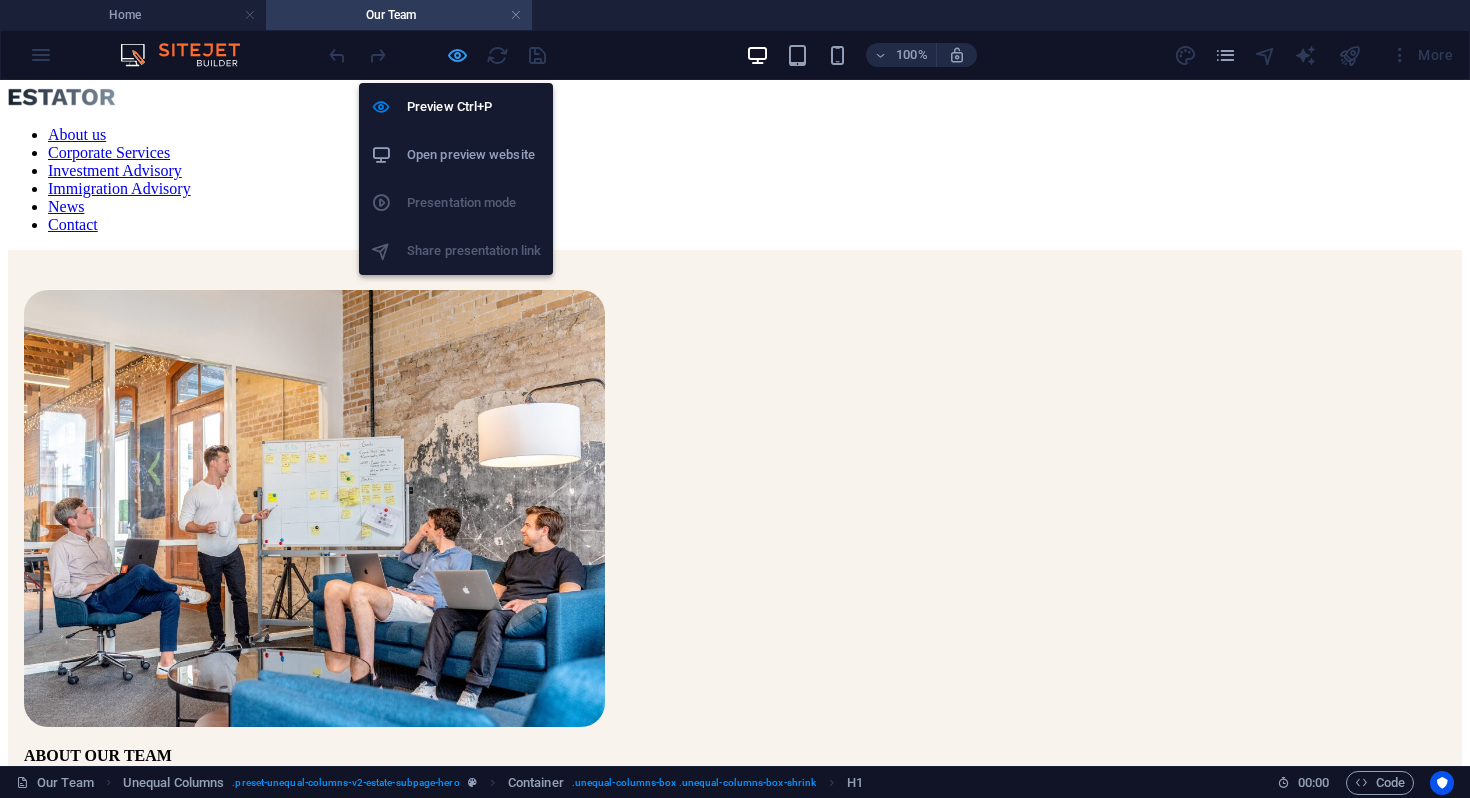 click at bounding box center (457, 55) 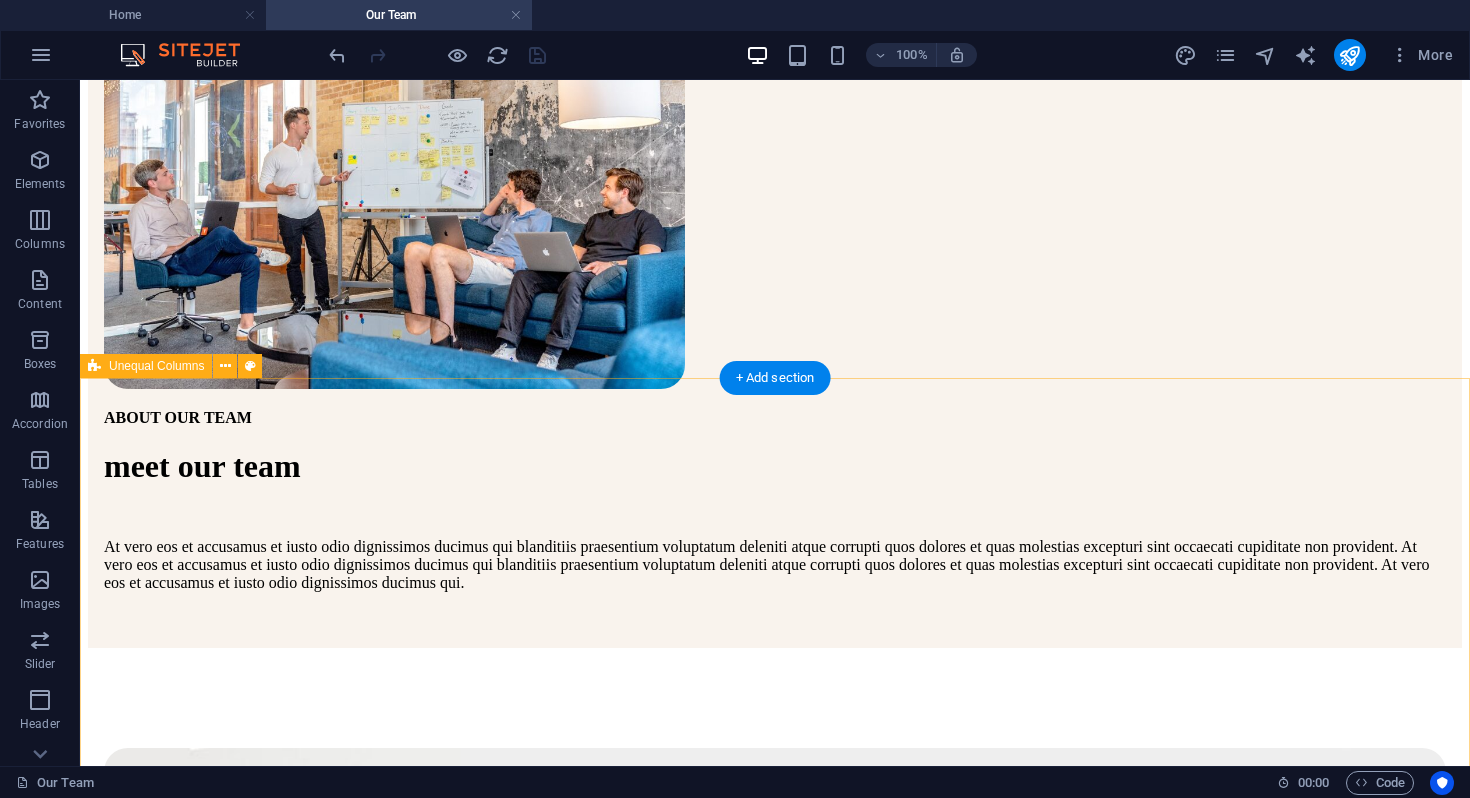 scroll, scrollTop: 0, scrollLeft: 0, axis: both 